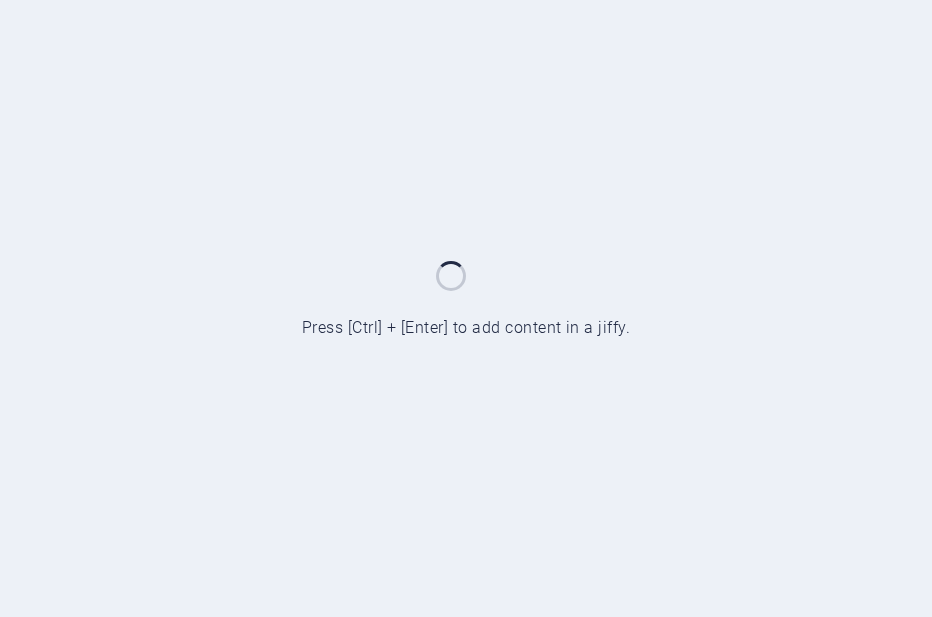 scroll, scrollTop: 0, scrollLeft: 0, axis: both 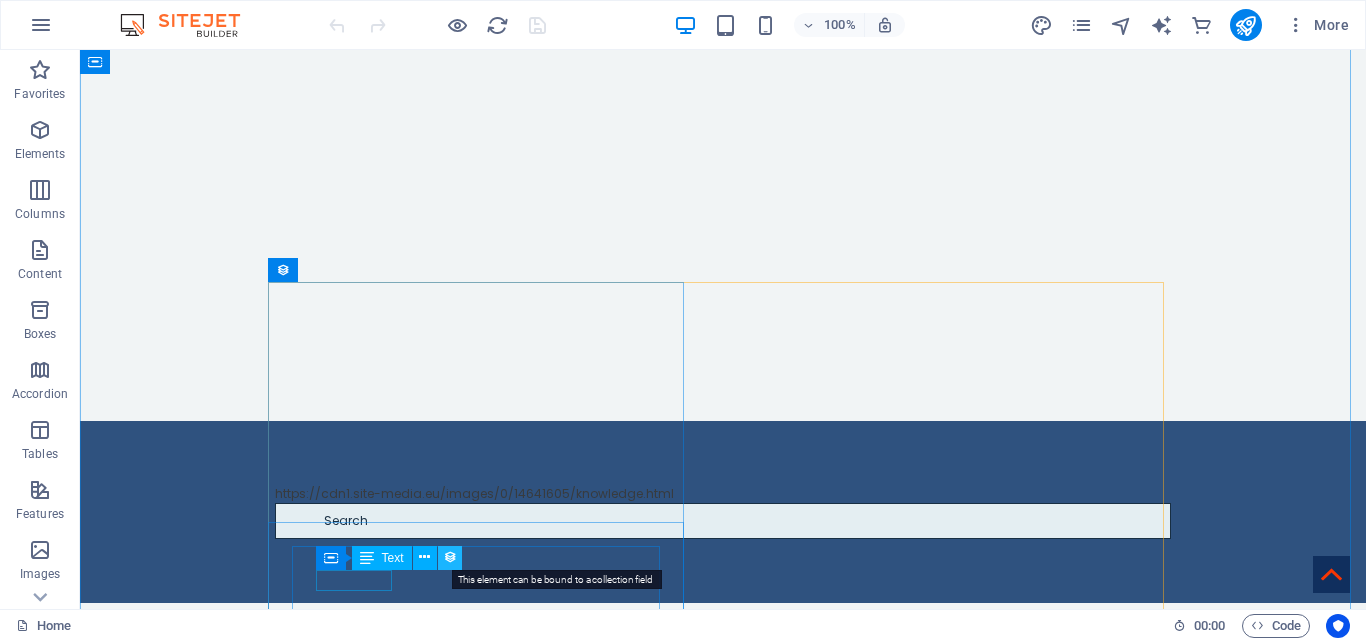 click at bounding box center (450, 557) 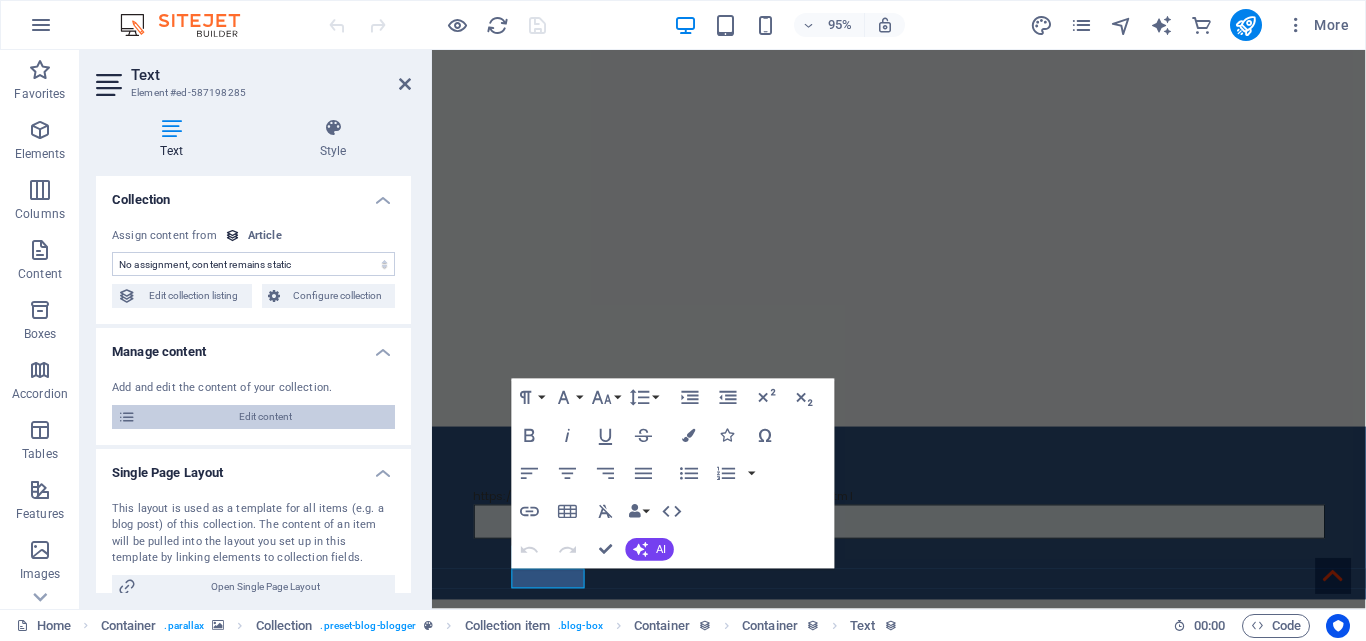 click on "Edit content" at bounding box center [265, 417] 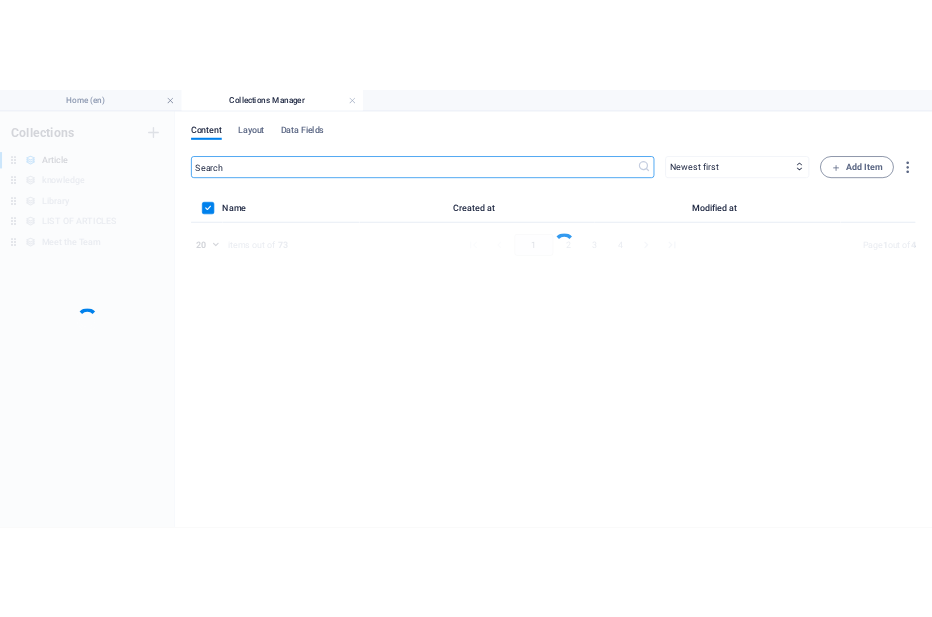 scroll, scrollTop: 0, scrollLeft: 0, axis: both 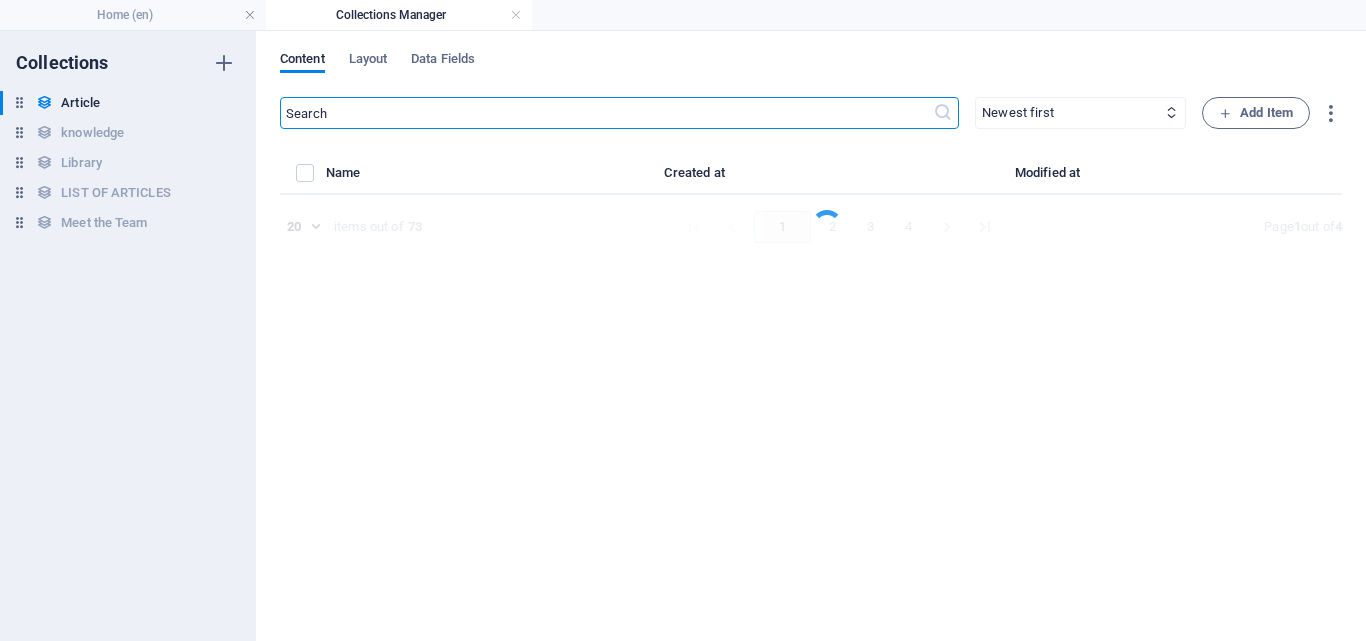 select on "Environment" 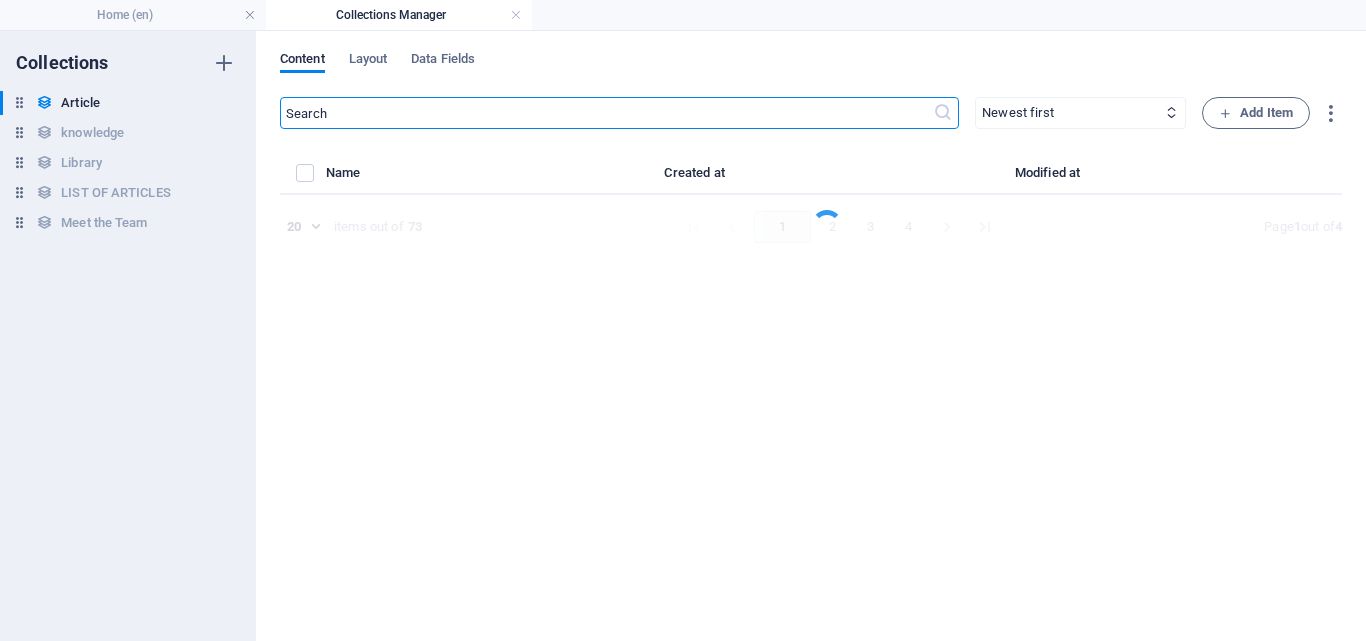 select on "[FIRST] [LAST]" 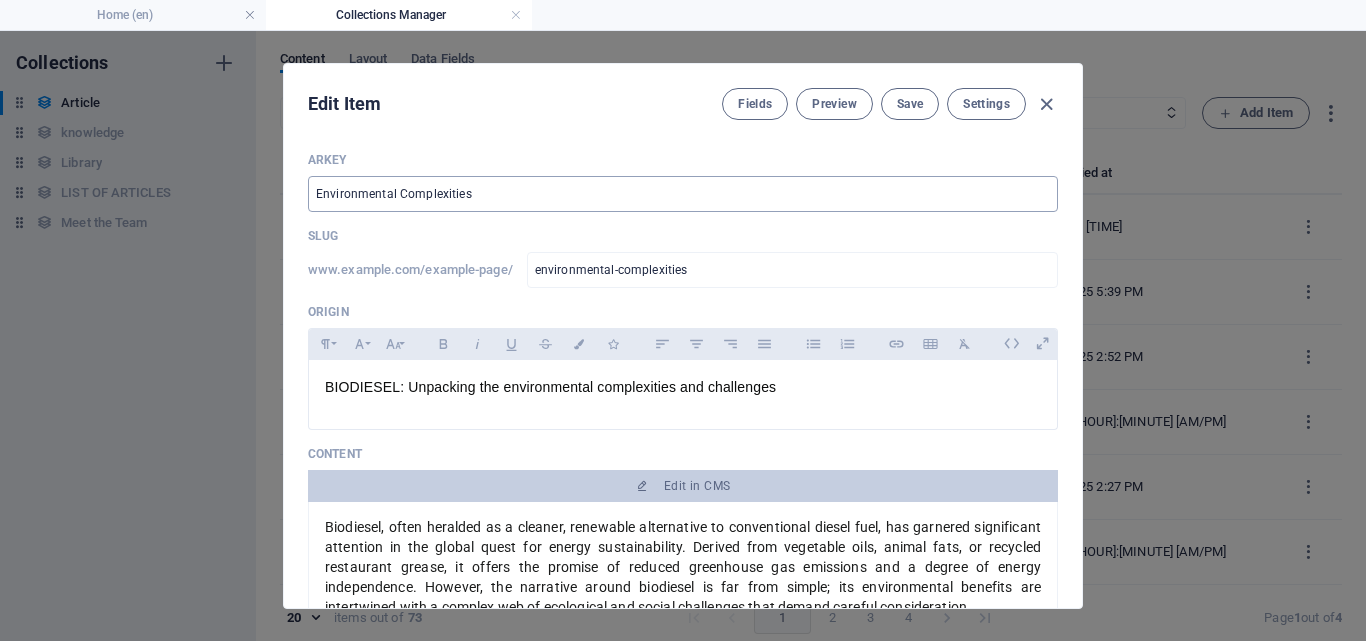 click on "Environmental Complexities" at bounding box center [683, 194] 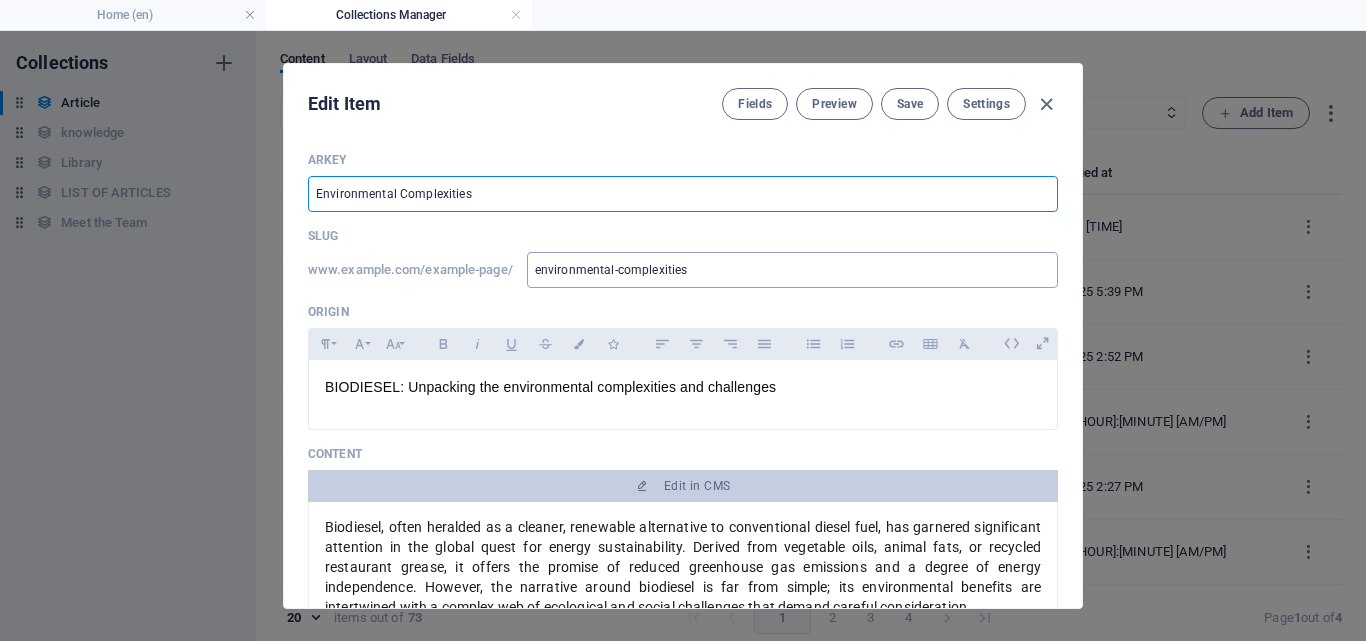 drag, startPoint x: 470, startPoint y: 199, endPoint x: 613, endPoint y: 275, distance: 161.94135 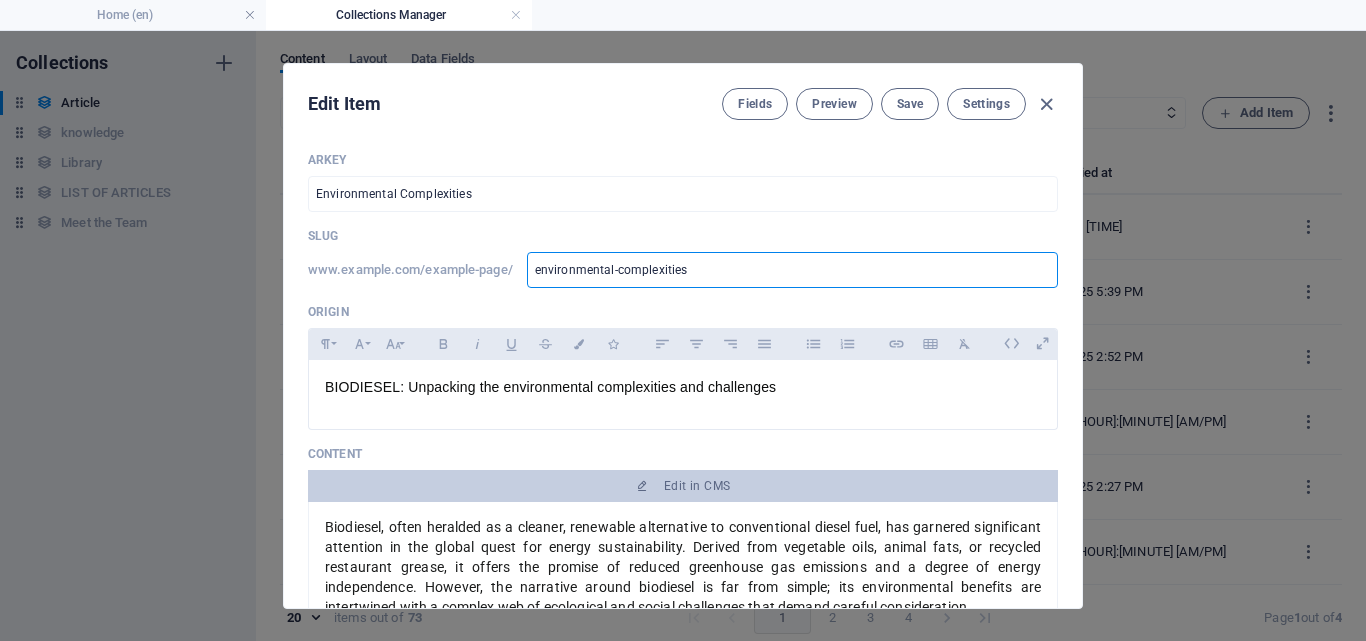 drag, startPoint x: 699, startPoint y: 261, endPoint x: 518, endPoint y: 274, distance: 181.46625 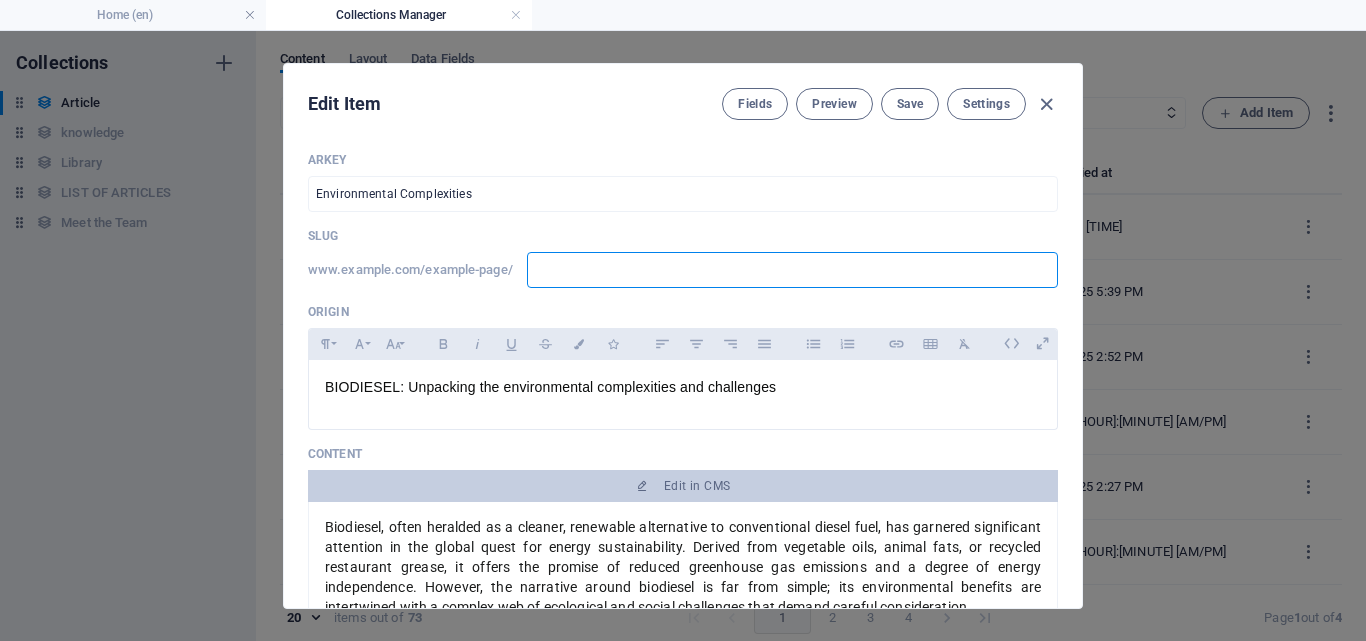 type 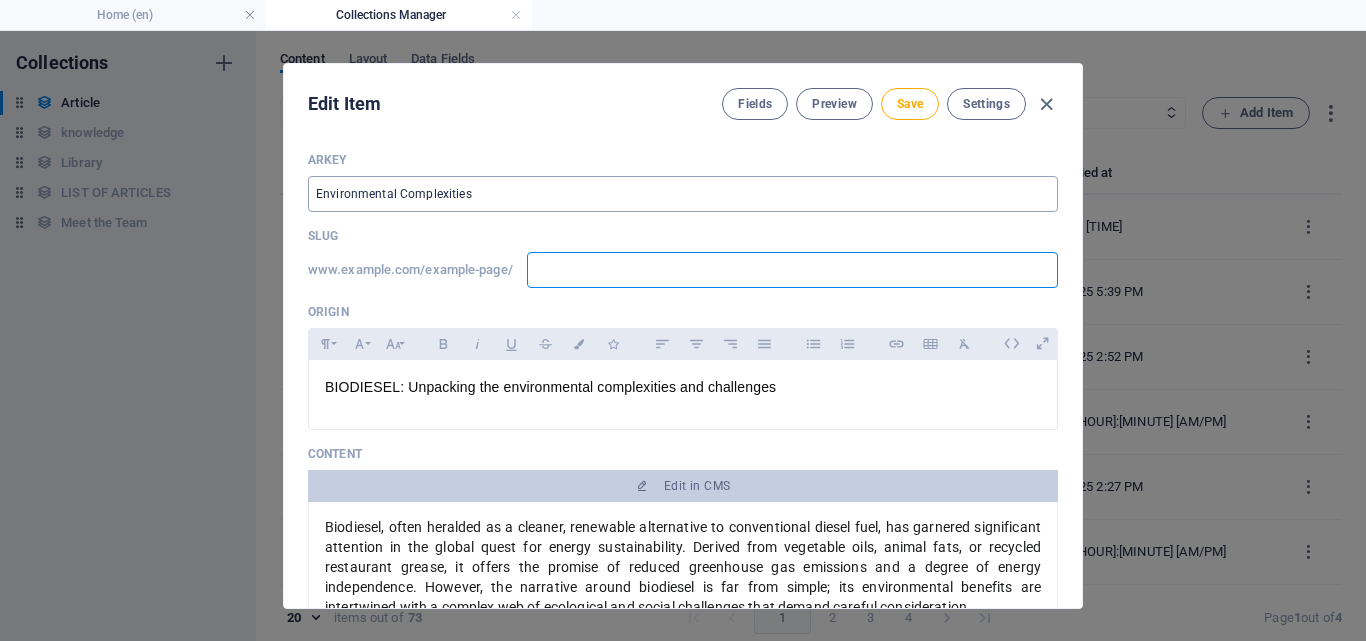type 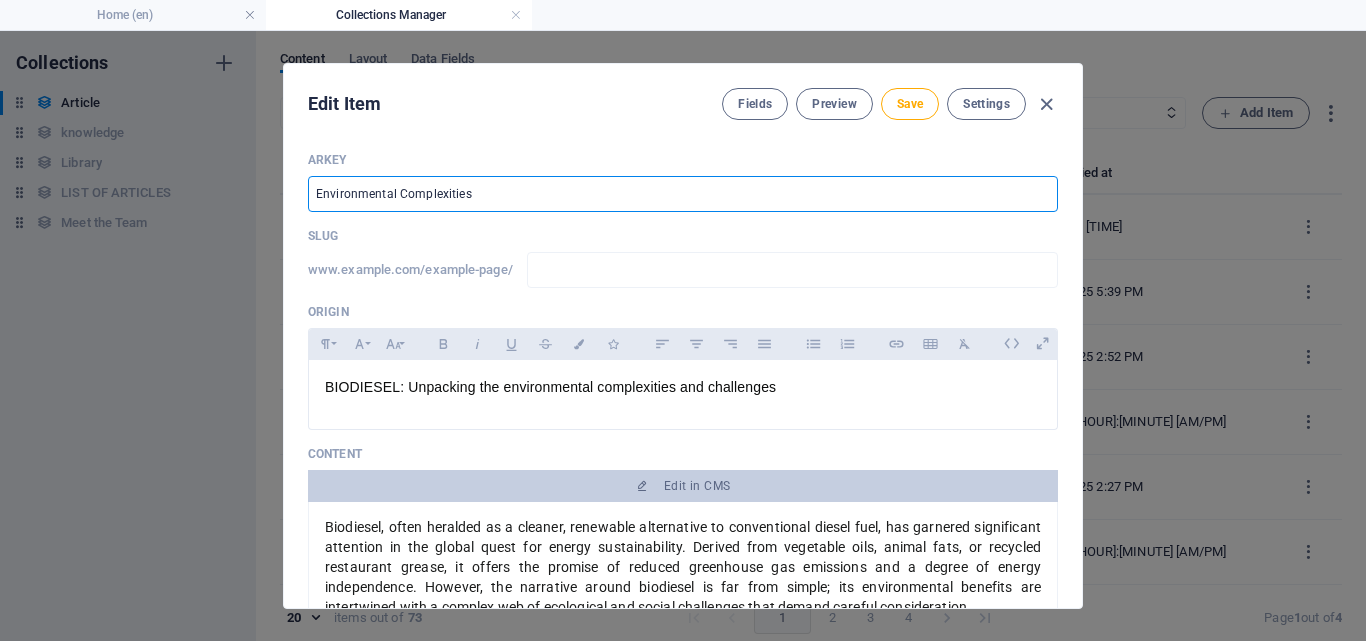 drag, startPoint x: 495, startPoint y: 199, endPoint x: 257, endPoint y: 178, distance: 238.92467 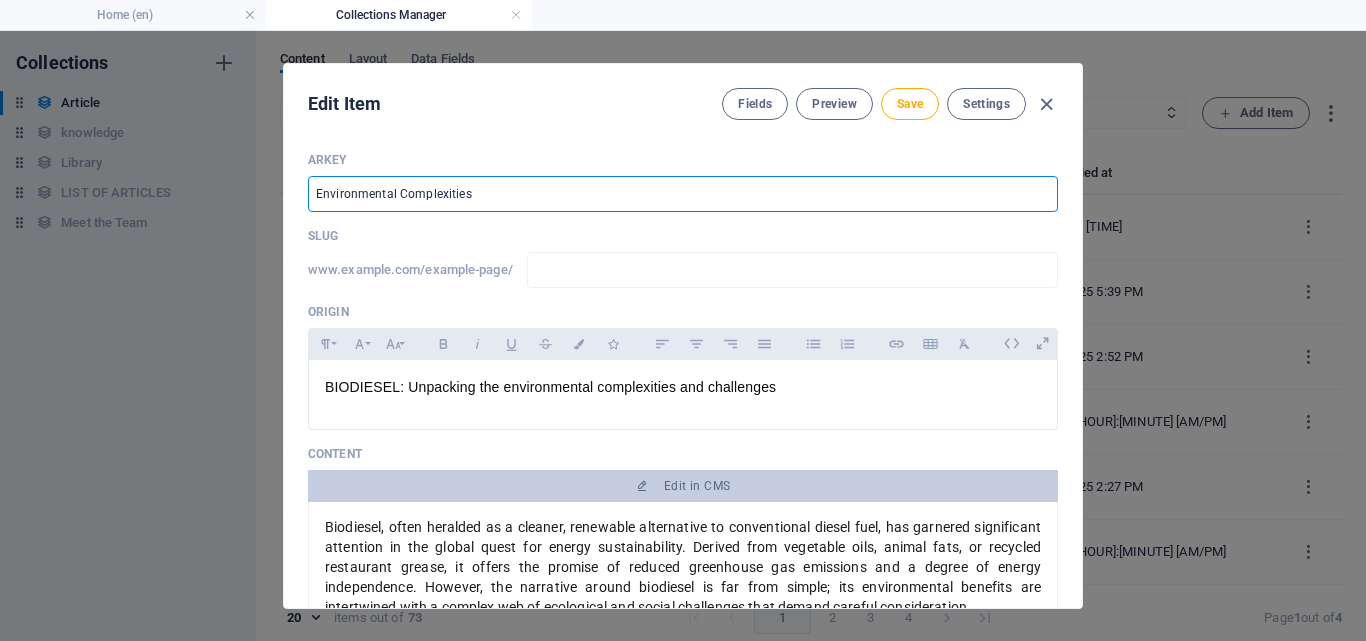 type on "C" 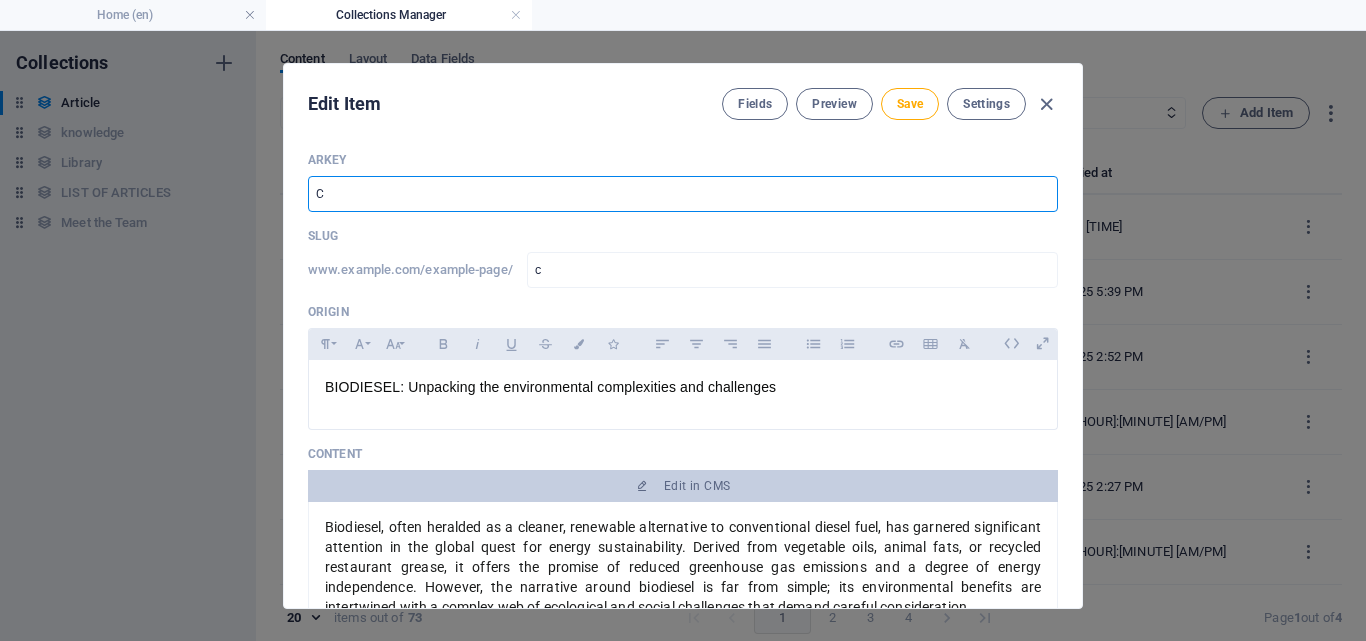 type on "Ce" 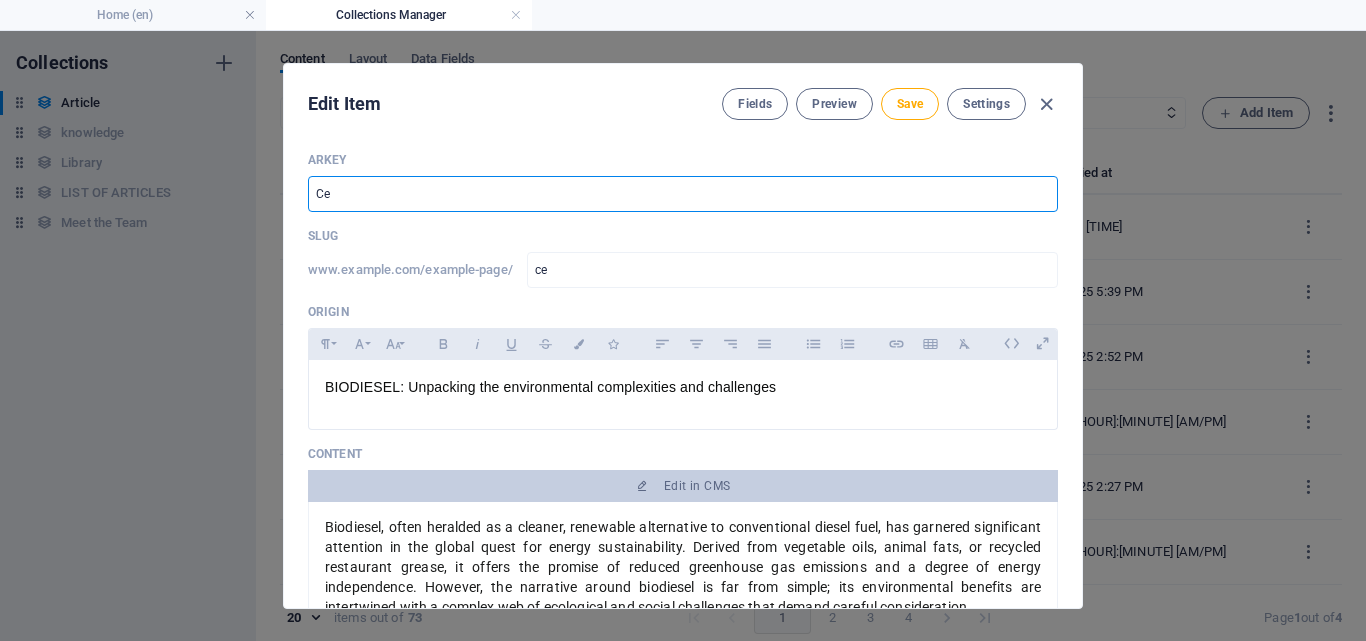 type on "Cel" 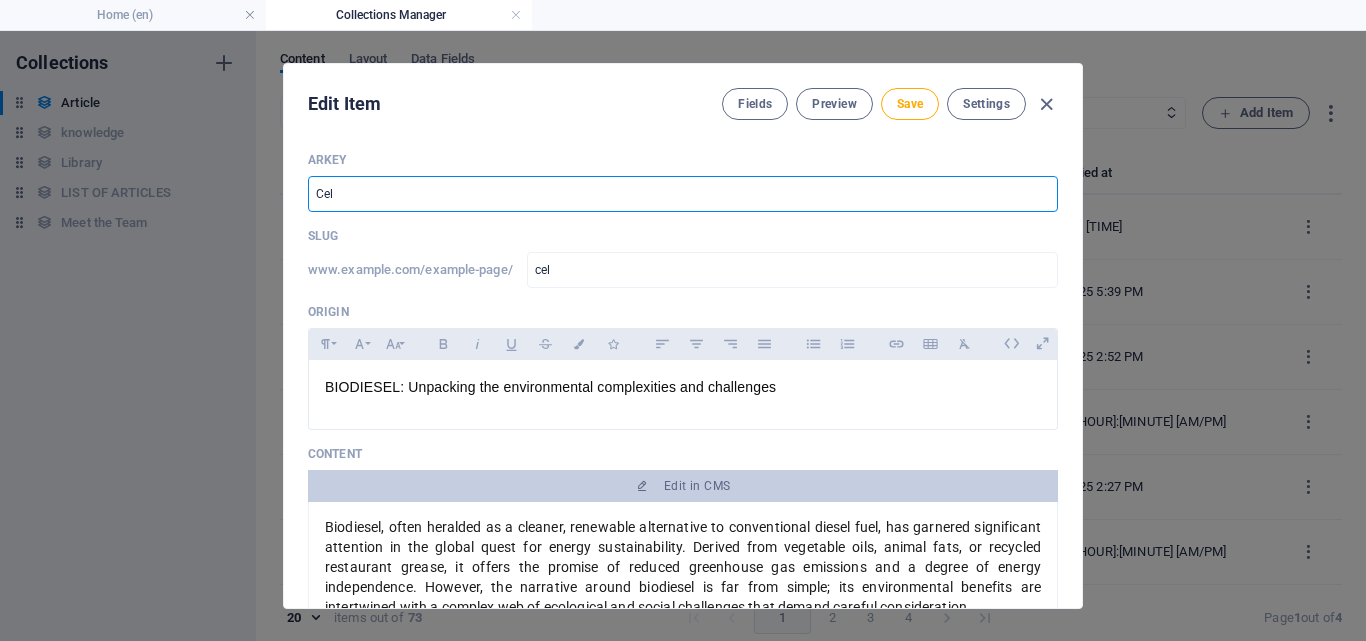 type on "Cell" 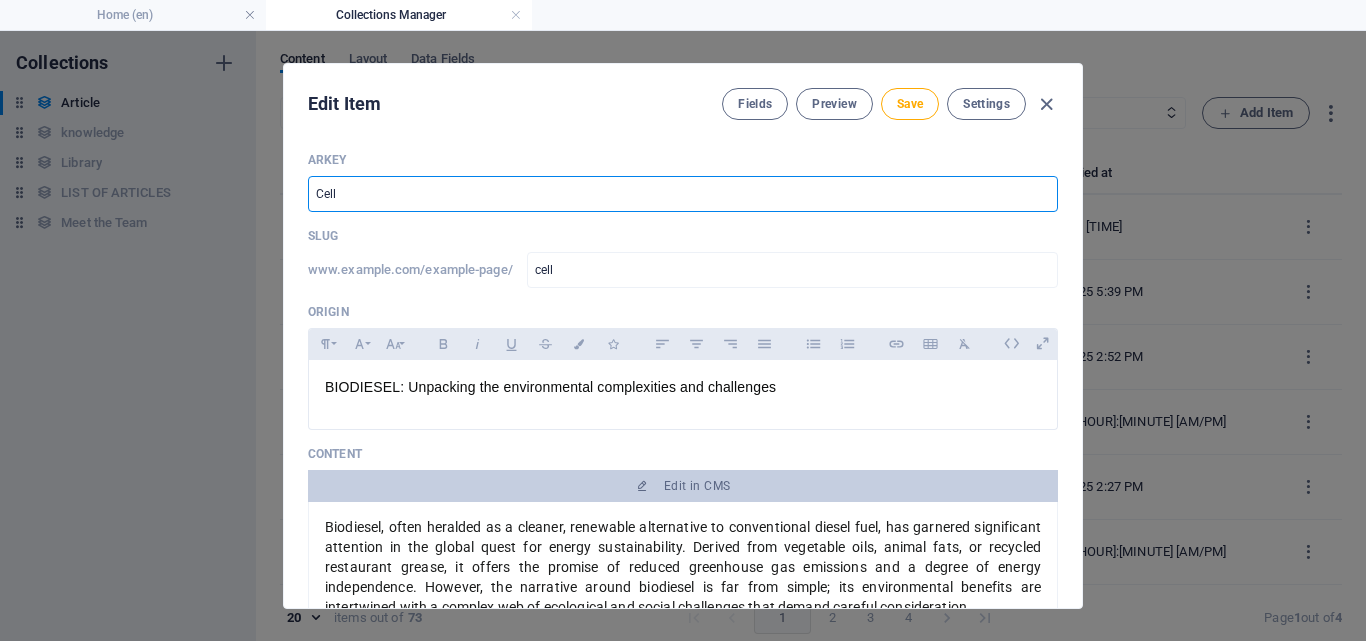 type on "Cellu" 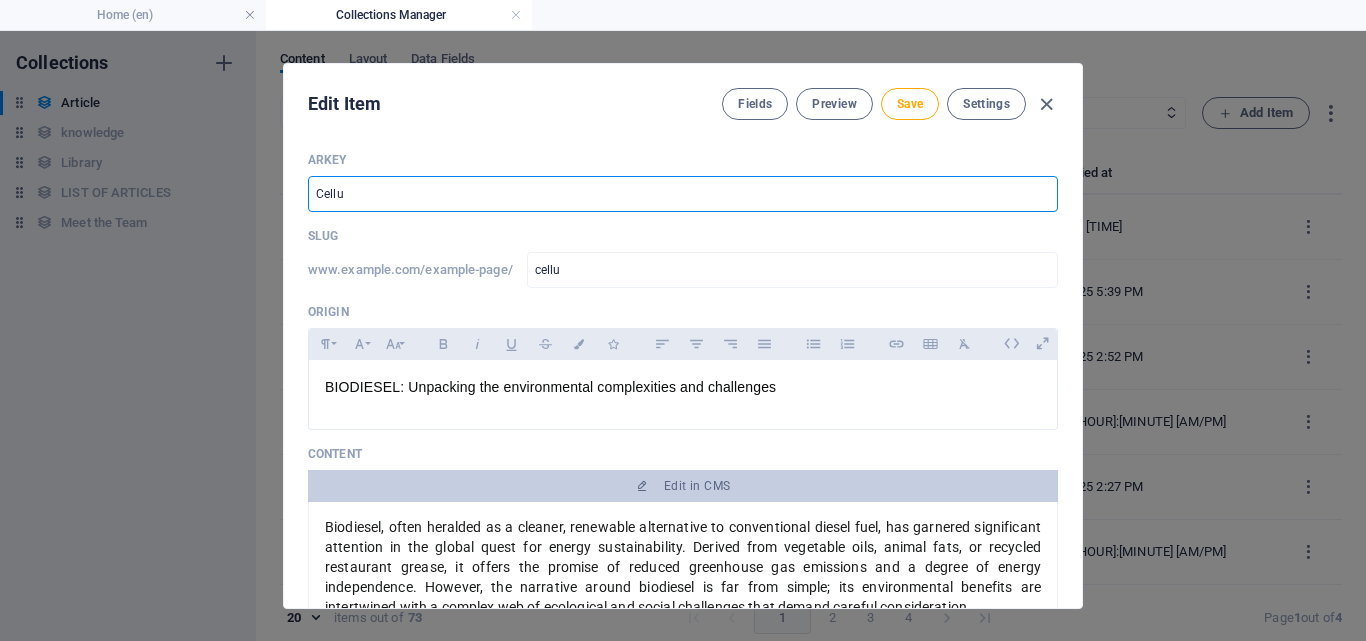 type on "Cellul" 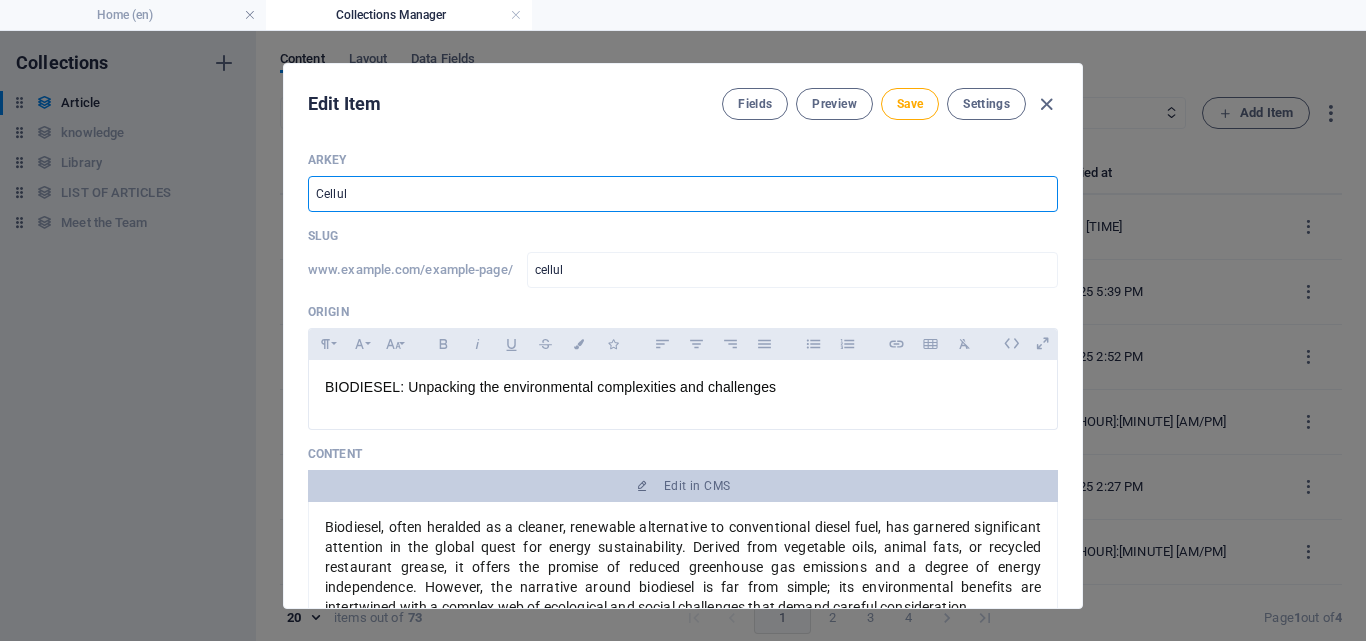 type on "Cellulo" 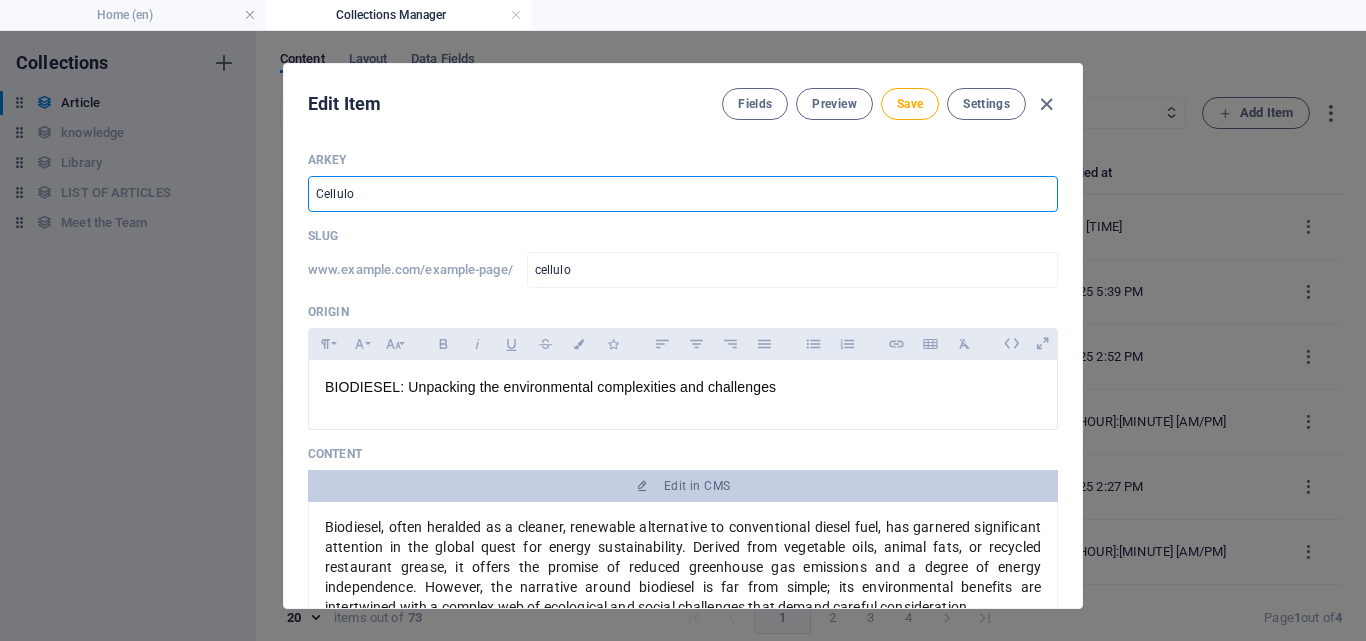 type on "Cellulos" 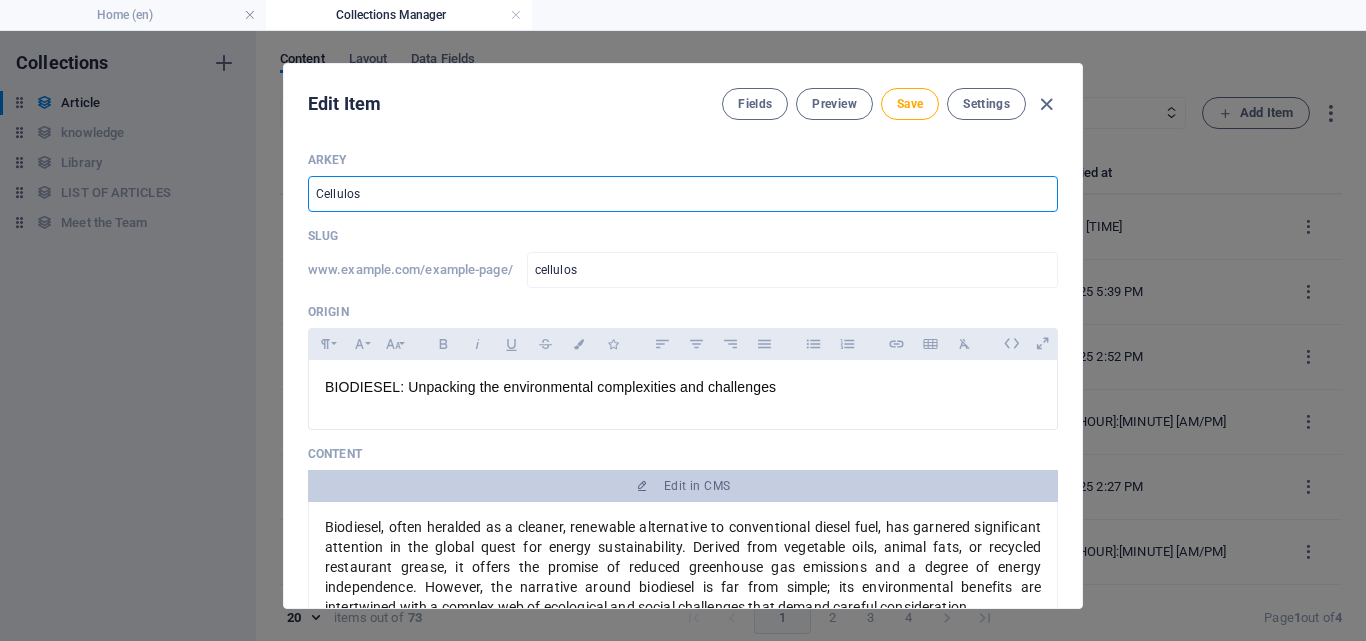 type on "Cellulosi" 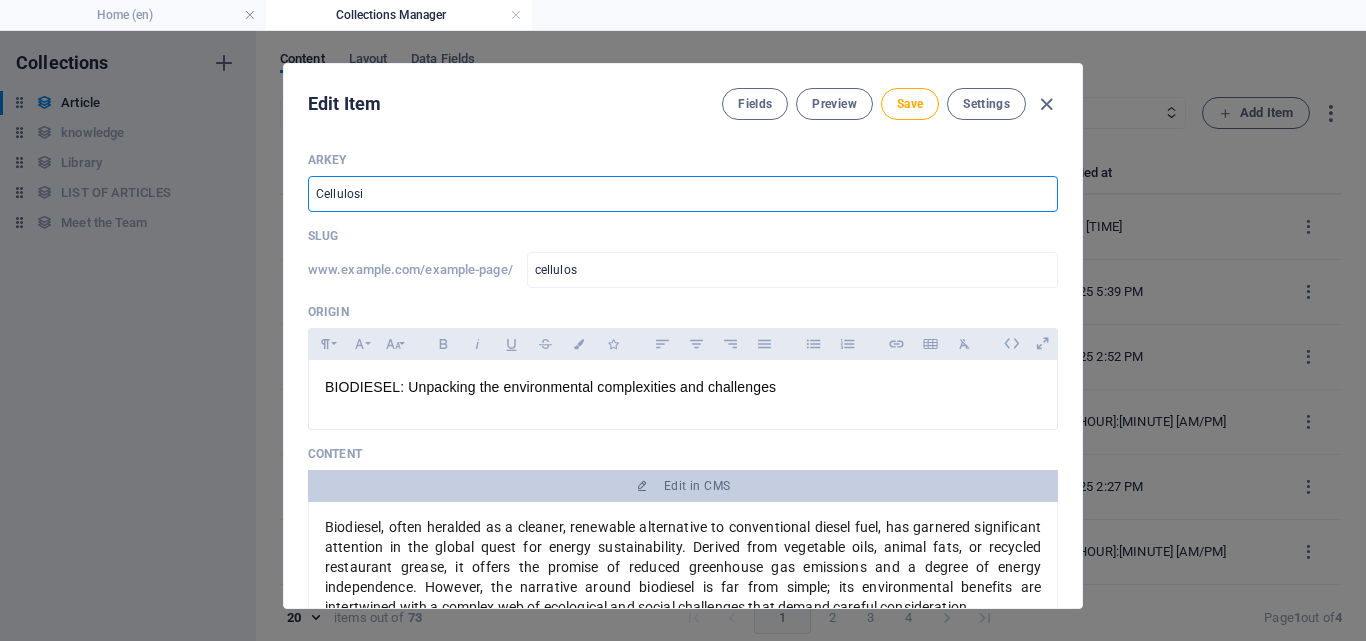 type on "cellulosi" 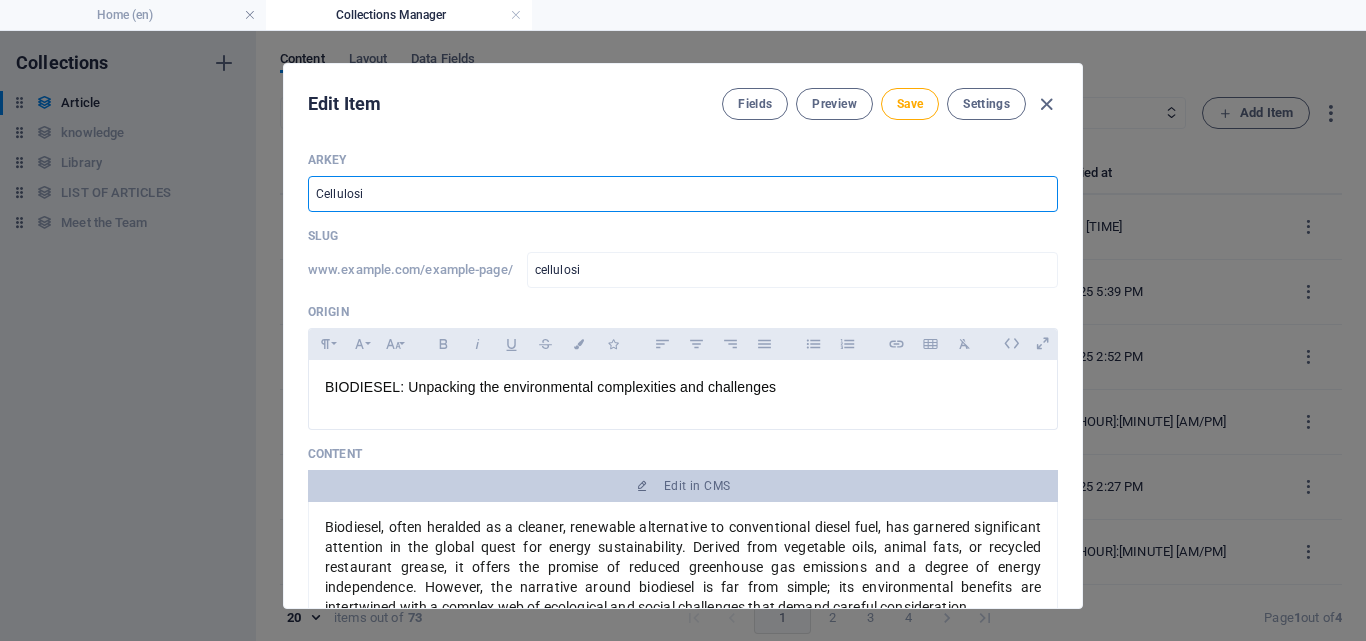 type on "Cellulosic" 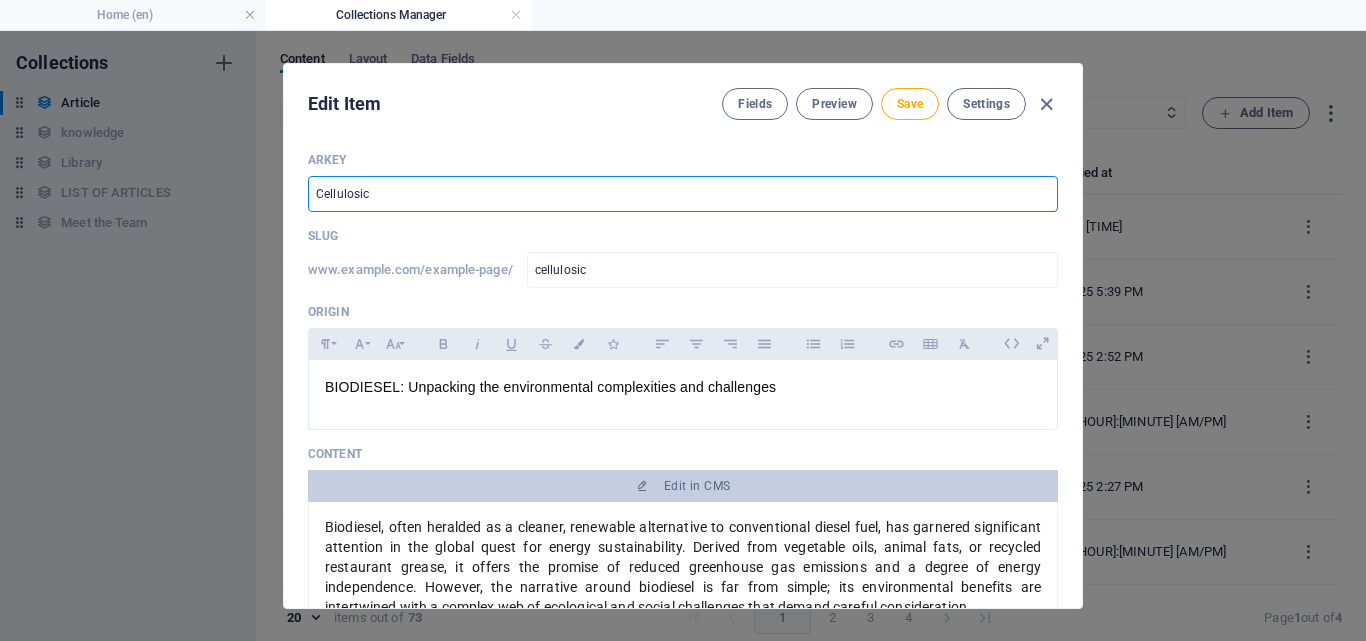type on "Cellulosic B" 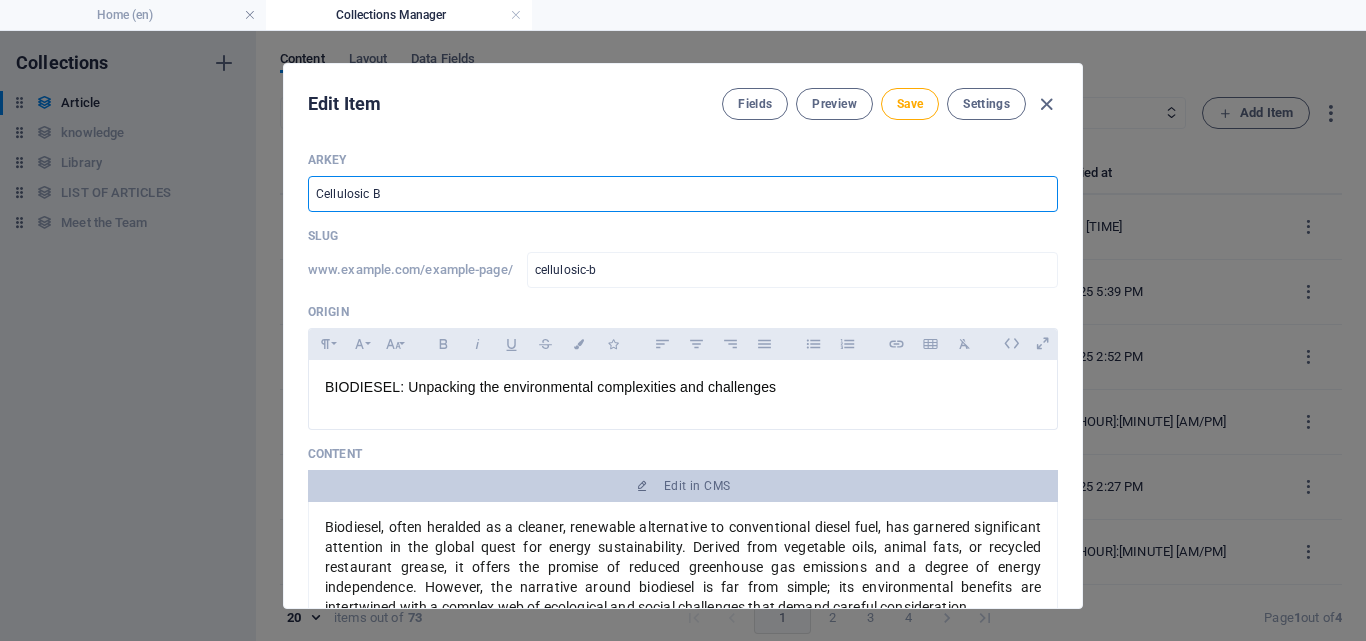 type on "Cellulosic Bi" 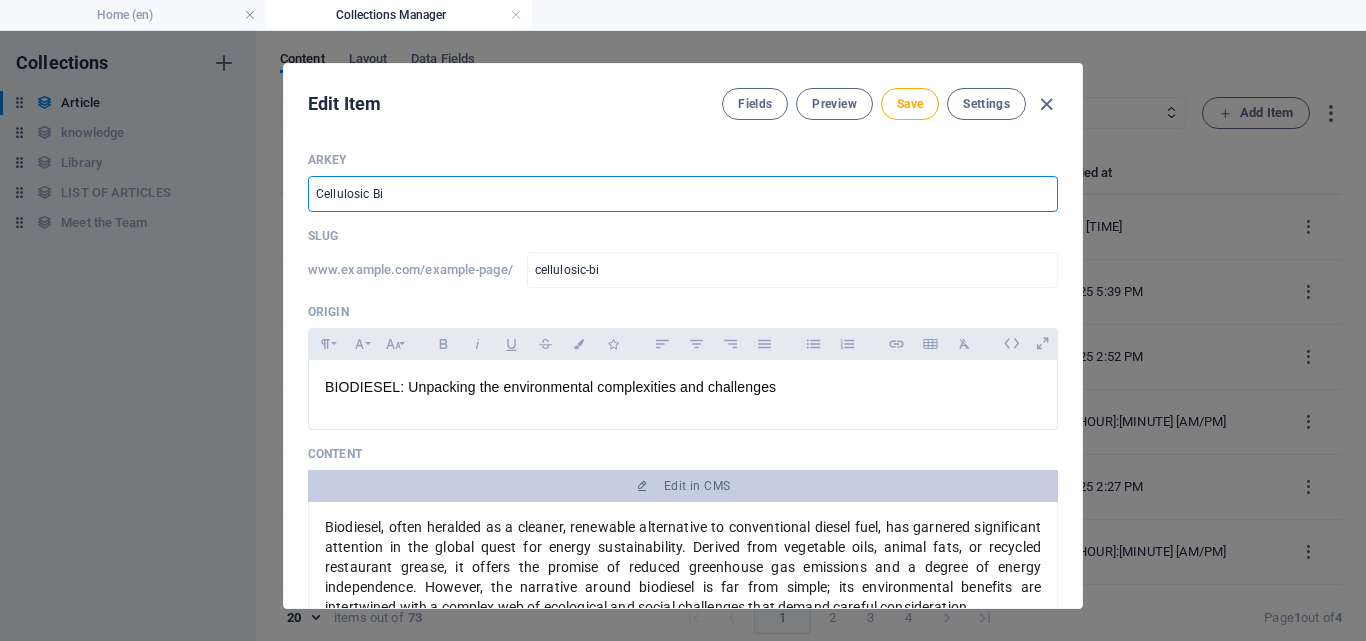 type on "Cellulosic Bio" 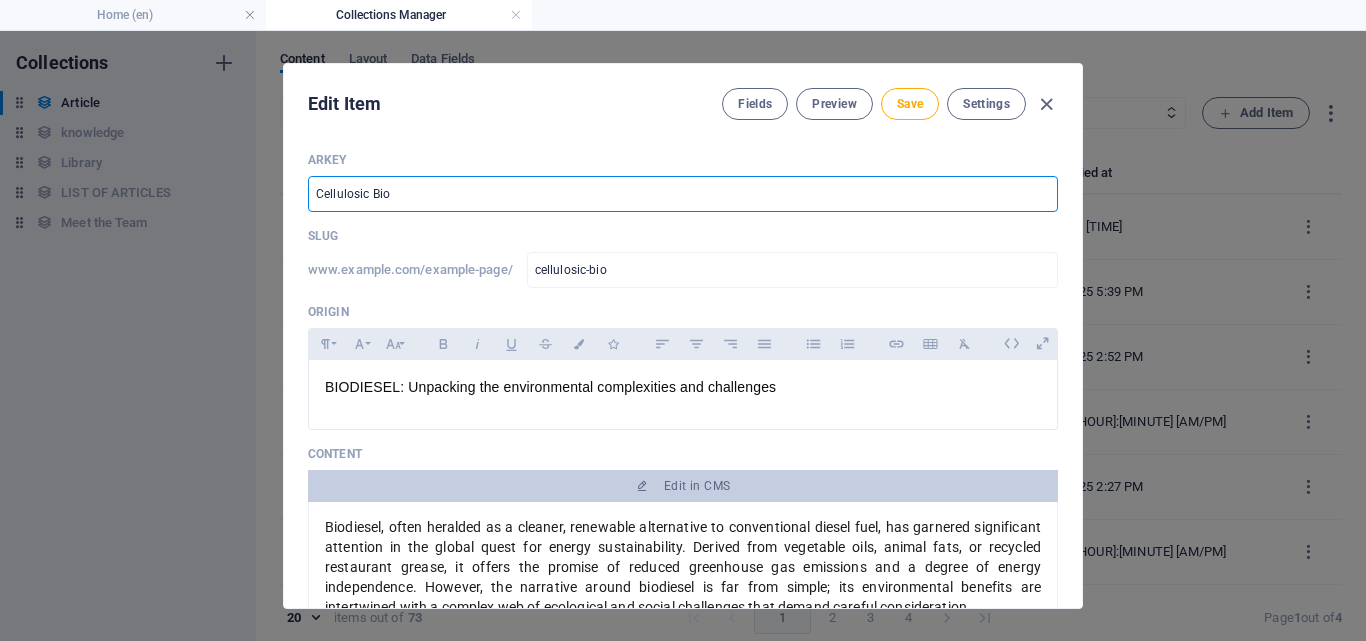 type on "Cellulosic Biod" 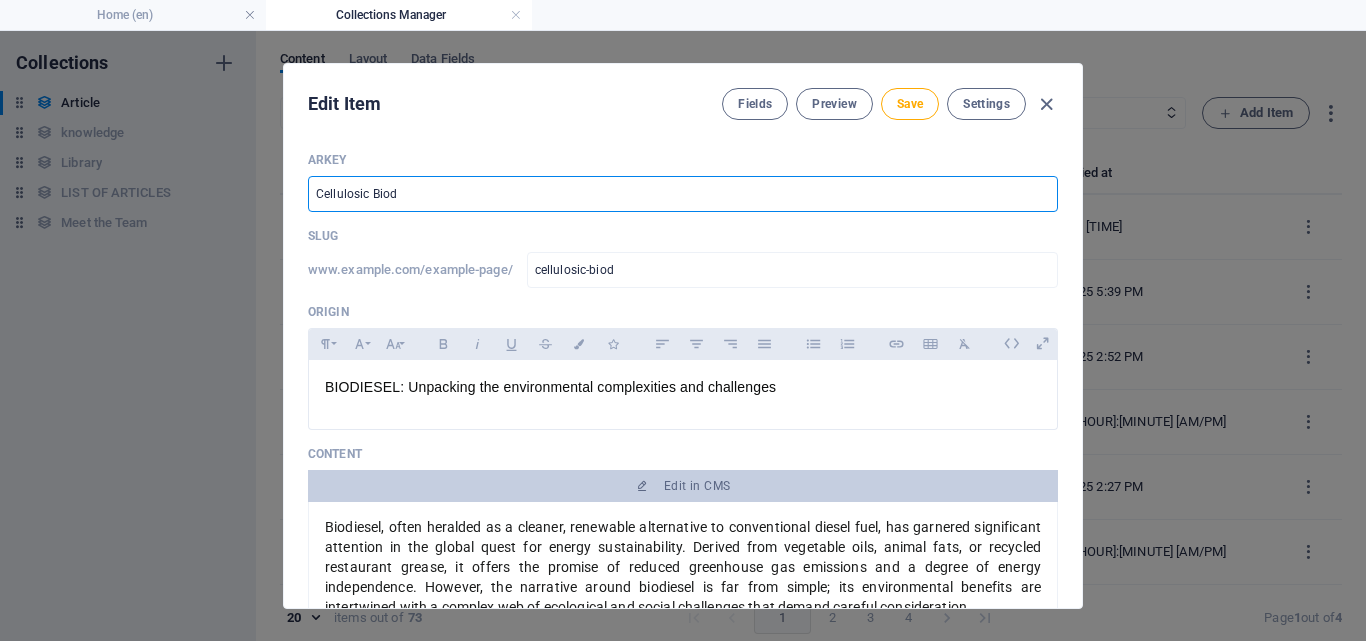 type on "Cellulosic Biodi" 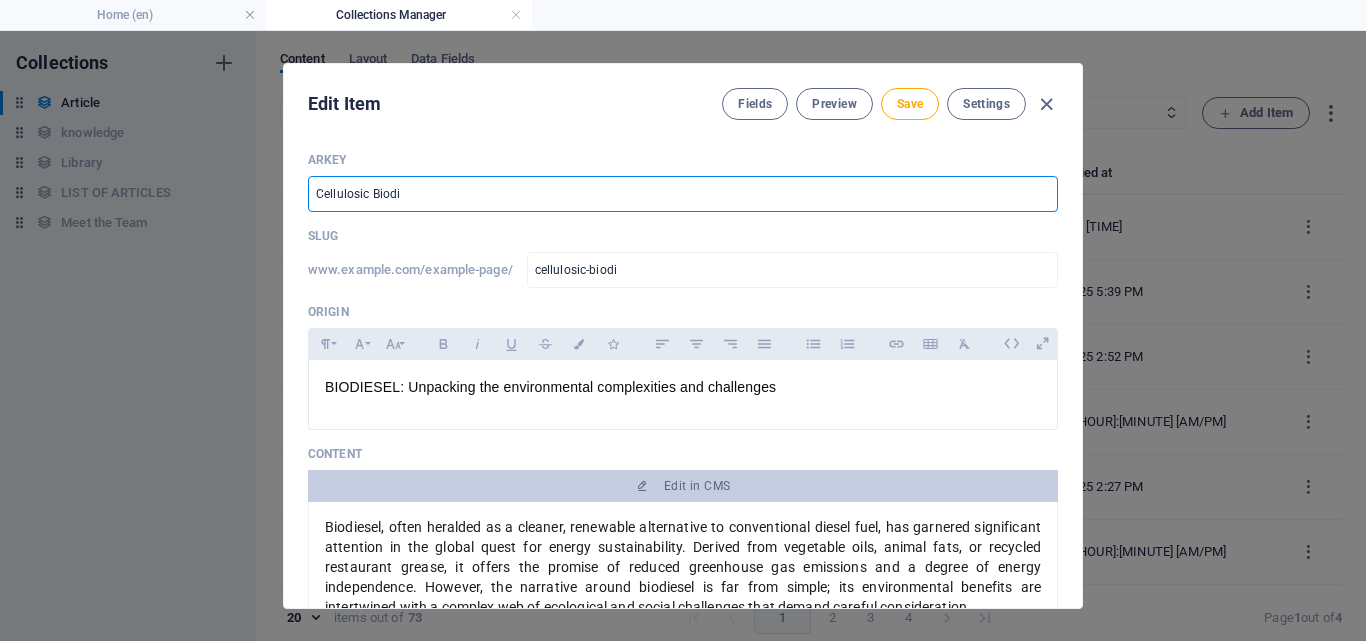 type on "Cellulosic Biodie" 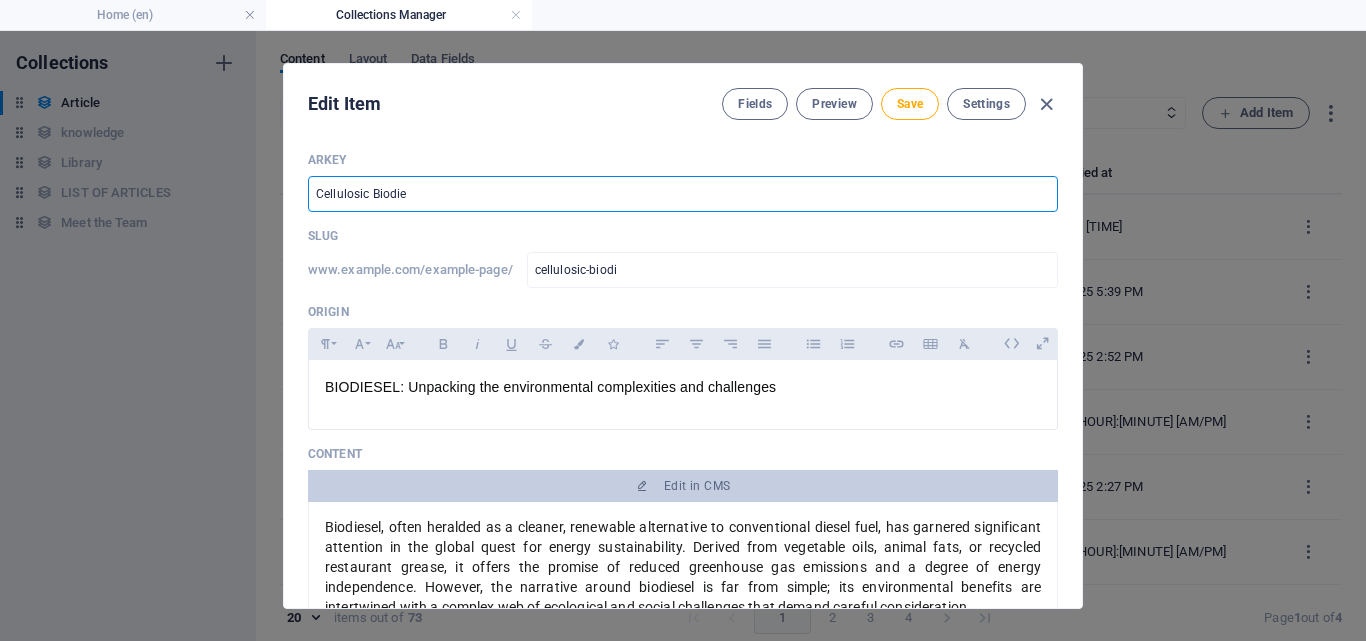 type on "cellulosic-biodie" 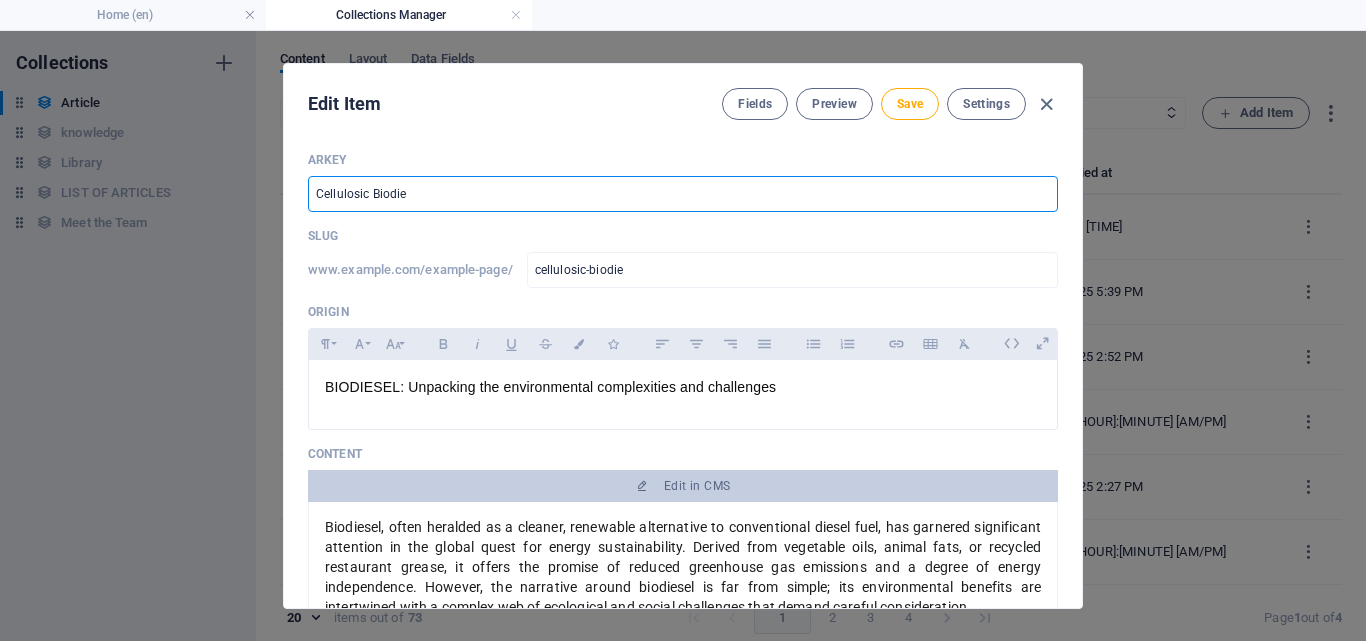 type on "Cellulosic Biodies" 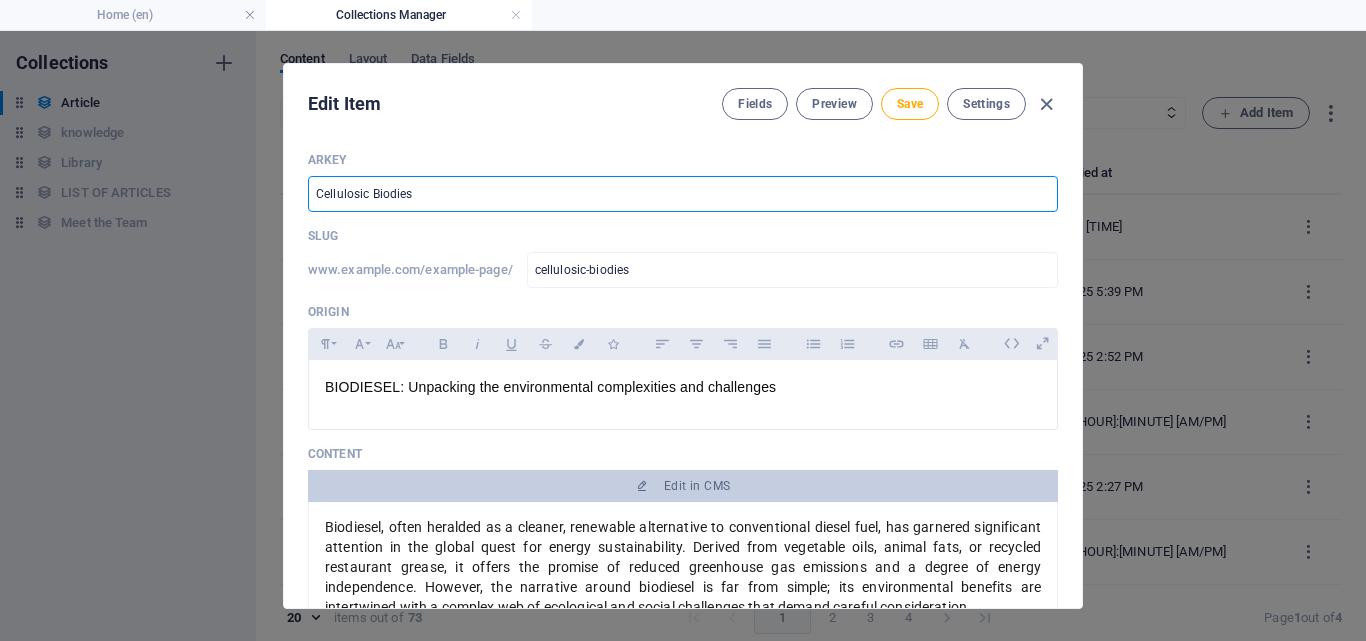 type on "Cellulosic Biodiese" 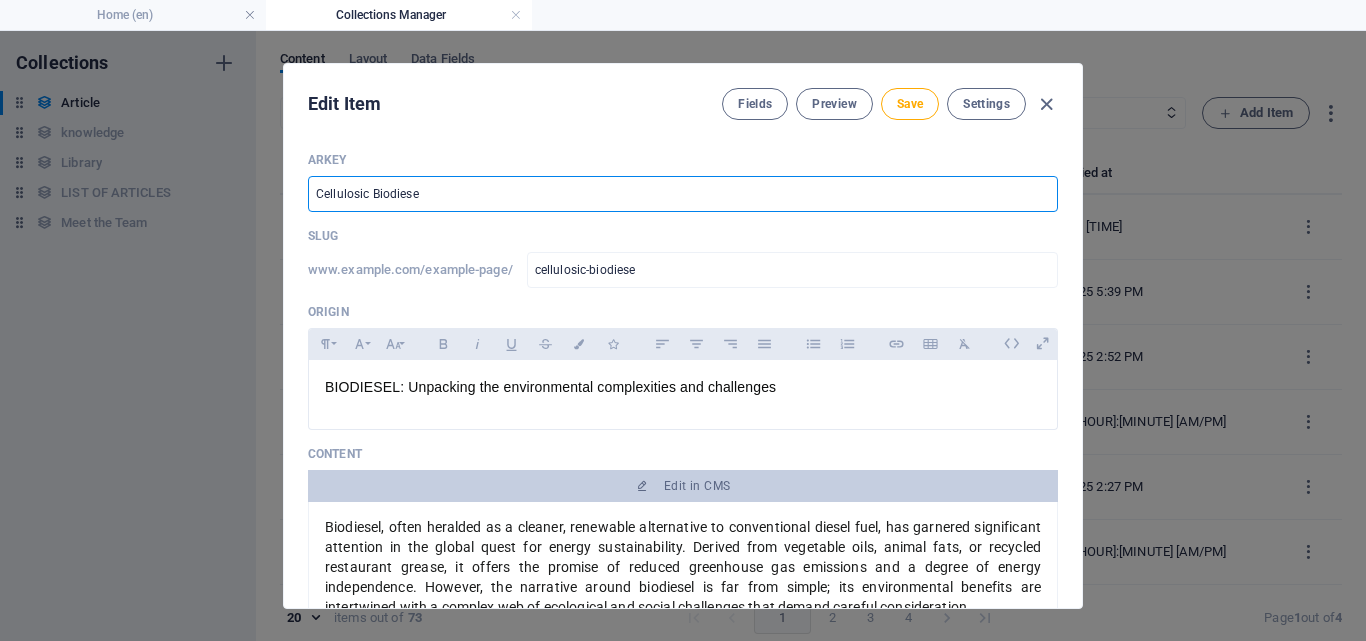 type on "Cellulosic Biodiesel" 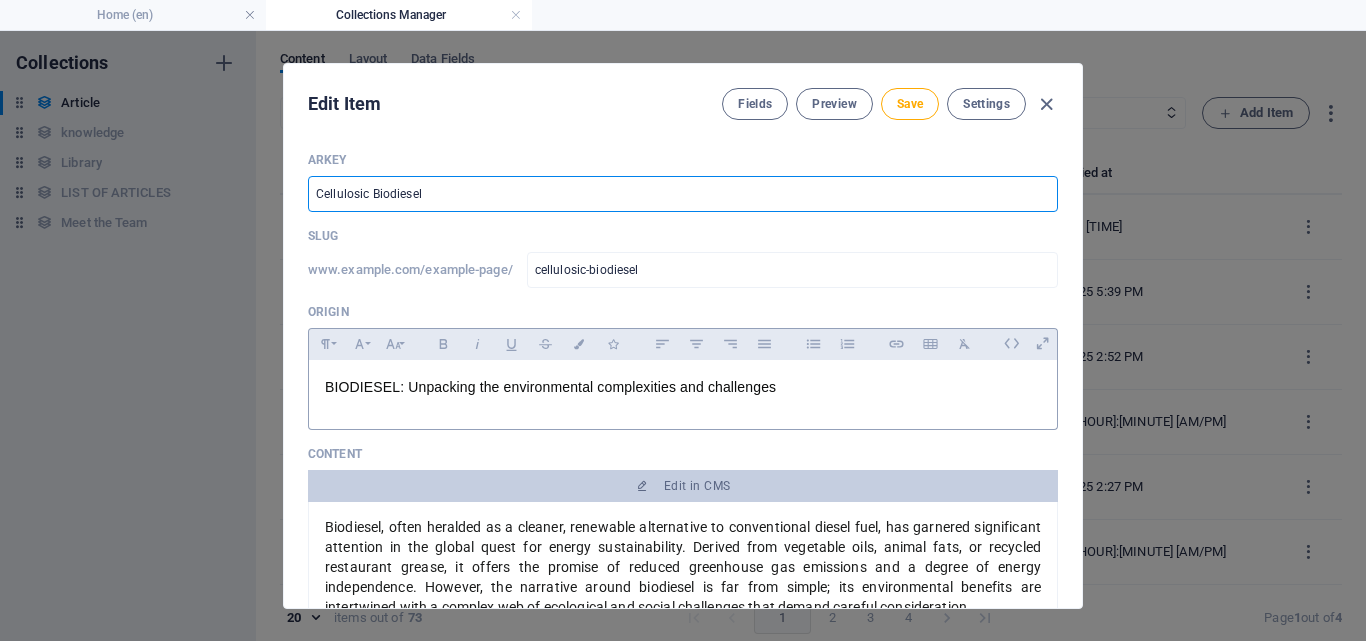 type on "Cellulosic Biodiesel" 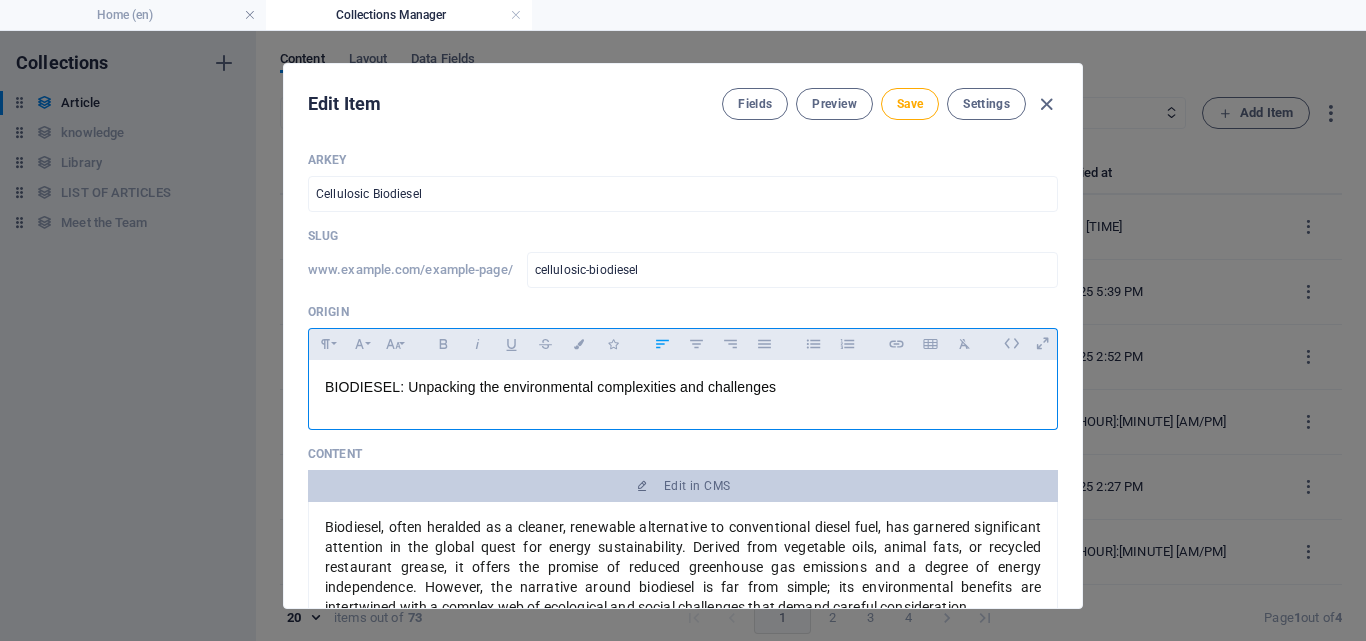 drag, startPoint x: 795, startPoint y: 386, endPoint x: 304, endPoint y: 381, distance: 491.02545 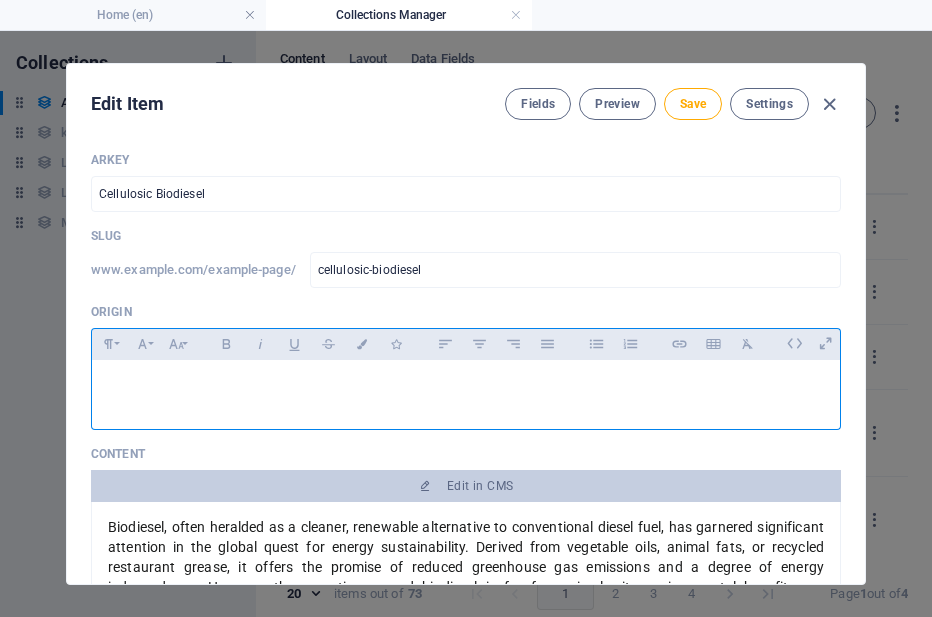 click on "​" at bounding box center [466, 387] 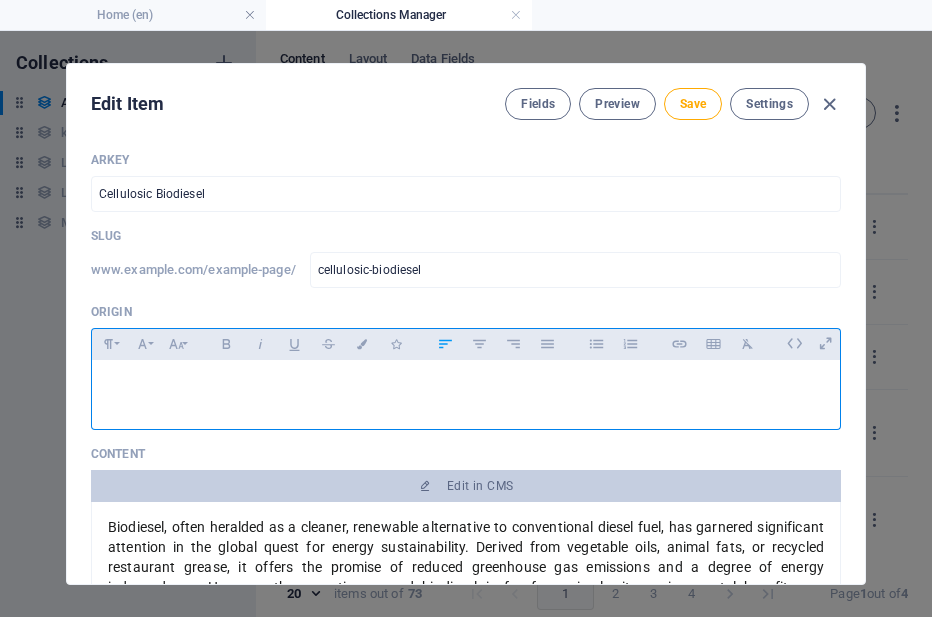 type 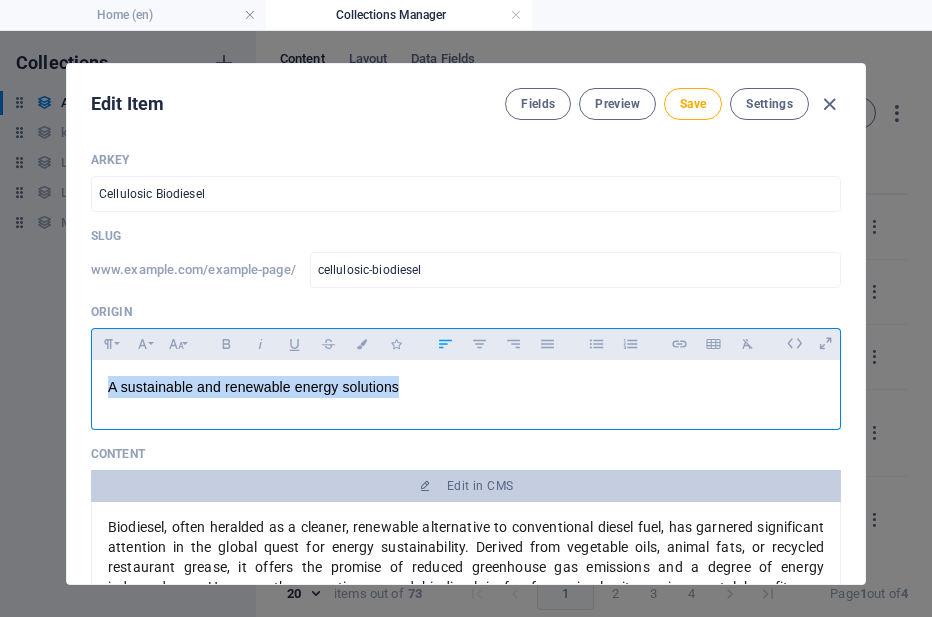 drag, startPoint x: 448, startPoint y: 391, endPoint x: 77, endPoint y: 394, distance: 371.01212 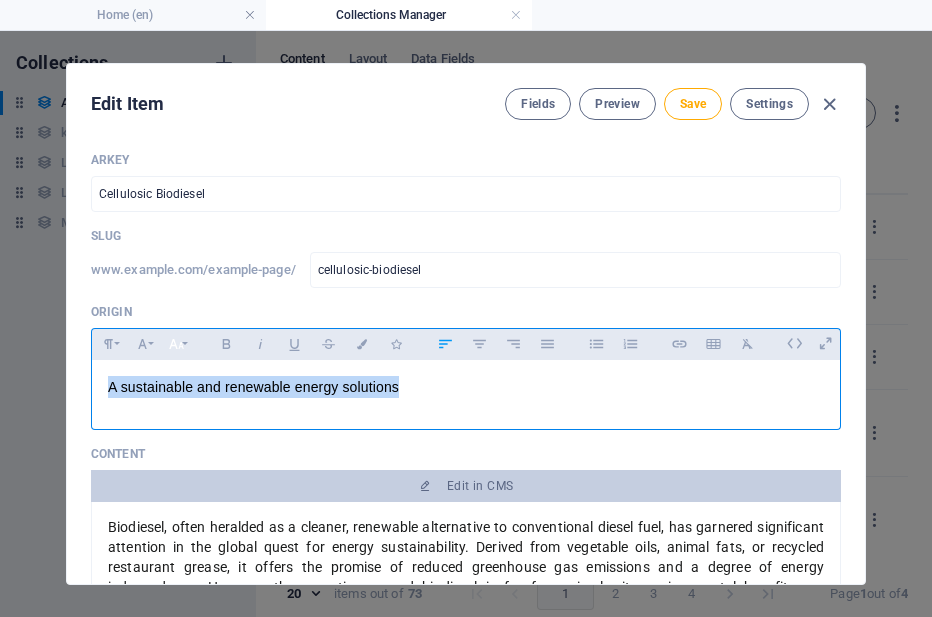 click 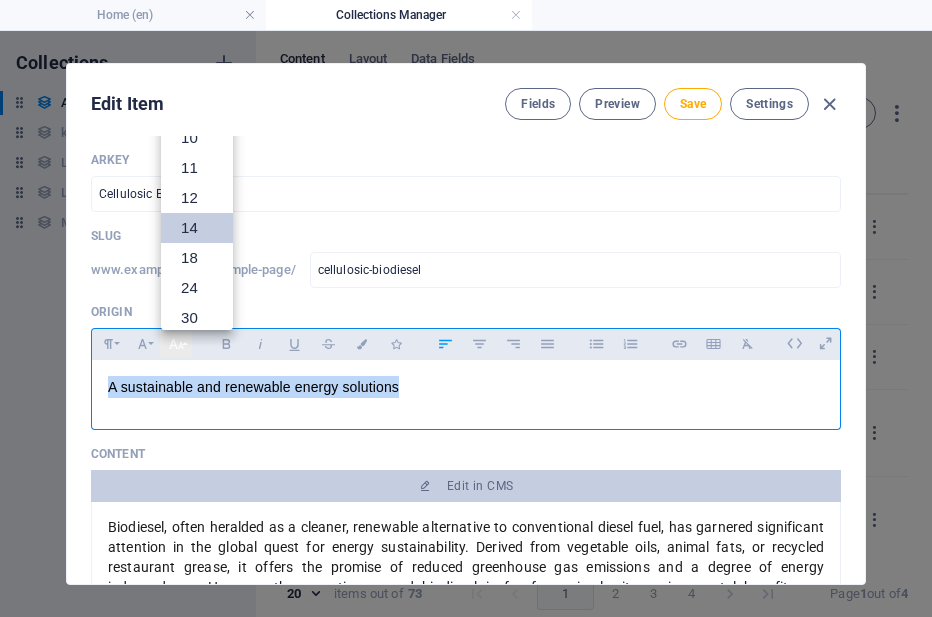 scroll, scrollTop: 161, scrollLeft: 0, axis: vertical 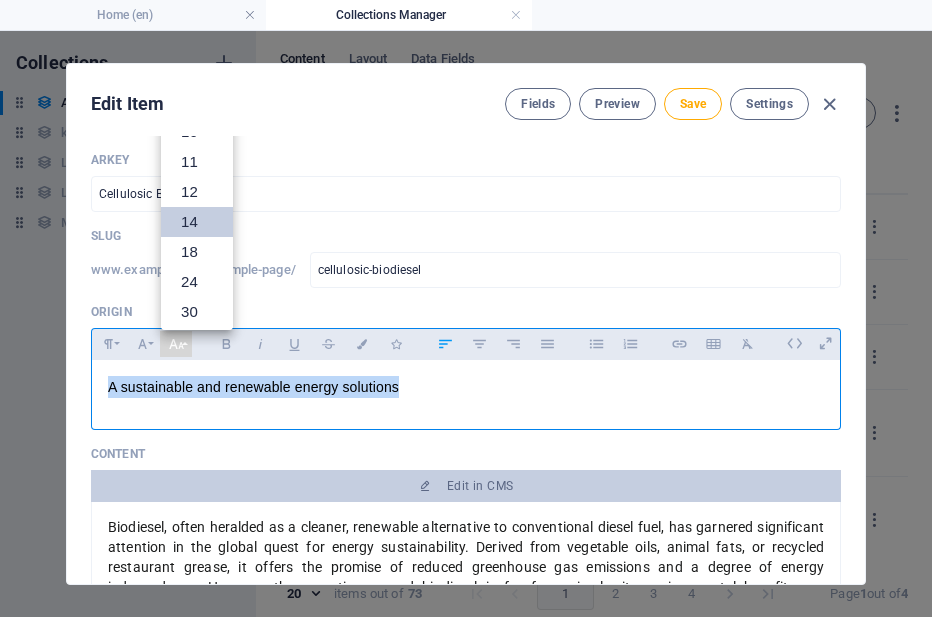 click on "14" at bounding box center (197, 222) 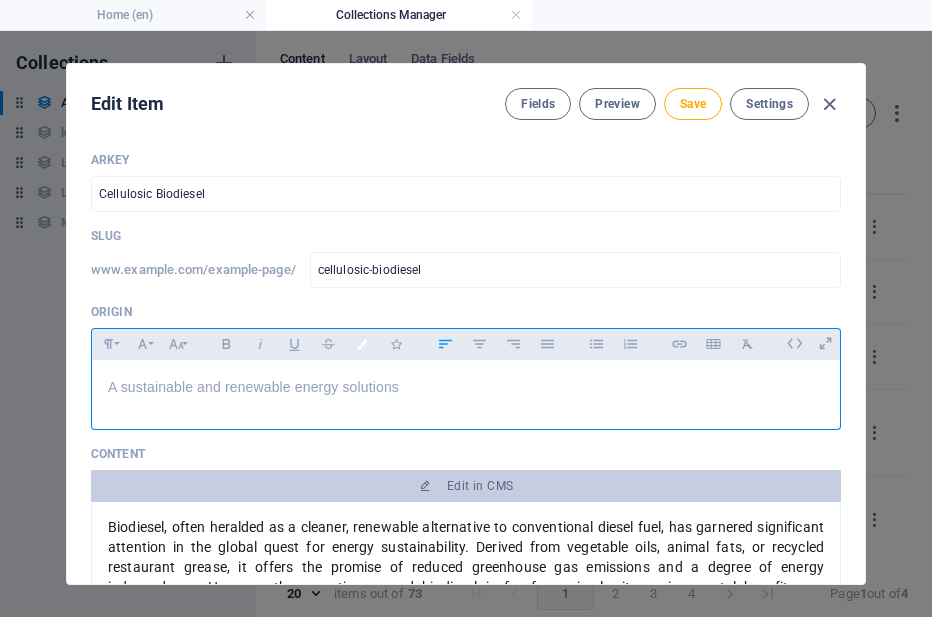 click on "Colors" at bounding box center (362, 344) 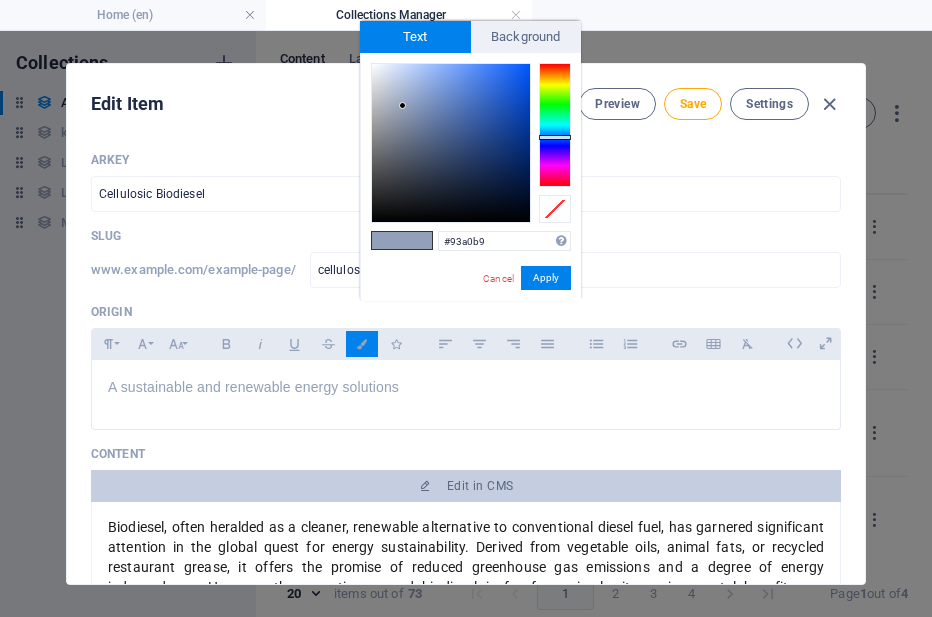 type on "#262627" 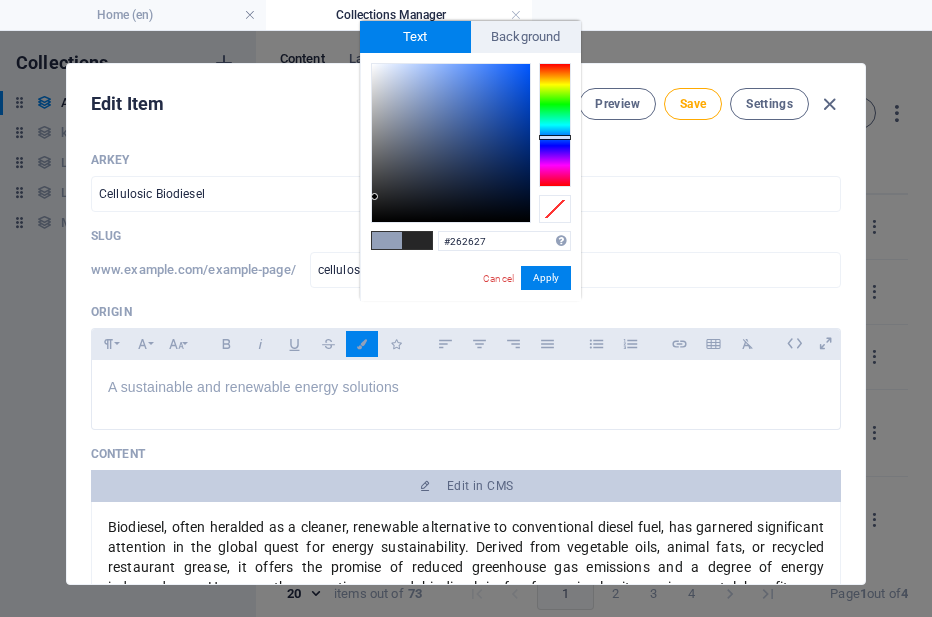 click at bounding box center [451, 143] 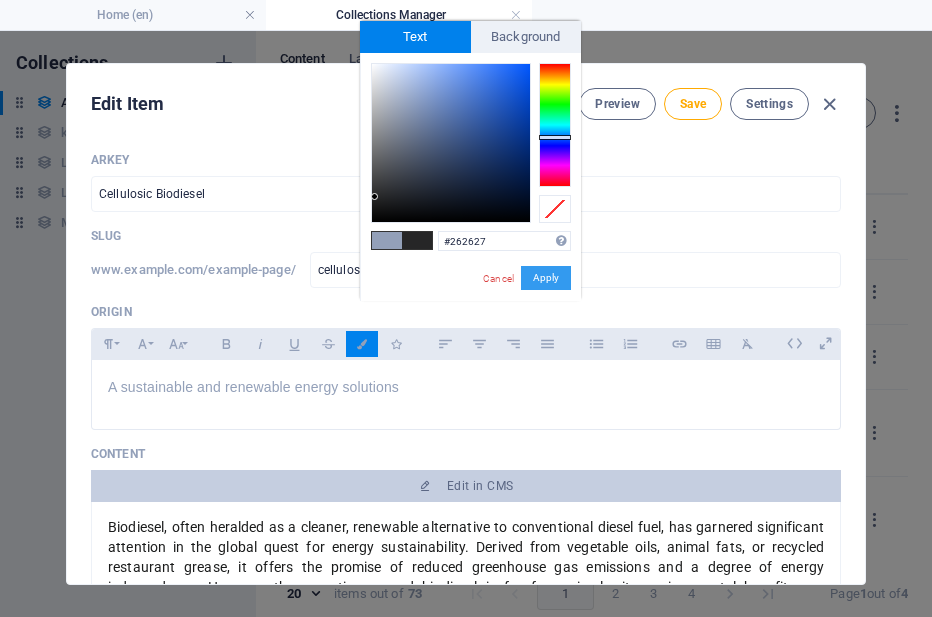 click on "Apply" at bounding box center [546, 278] 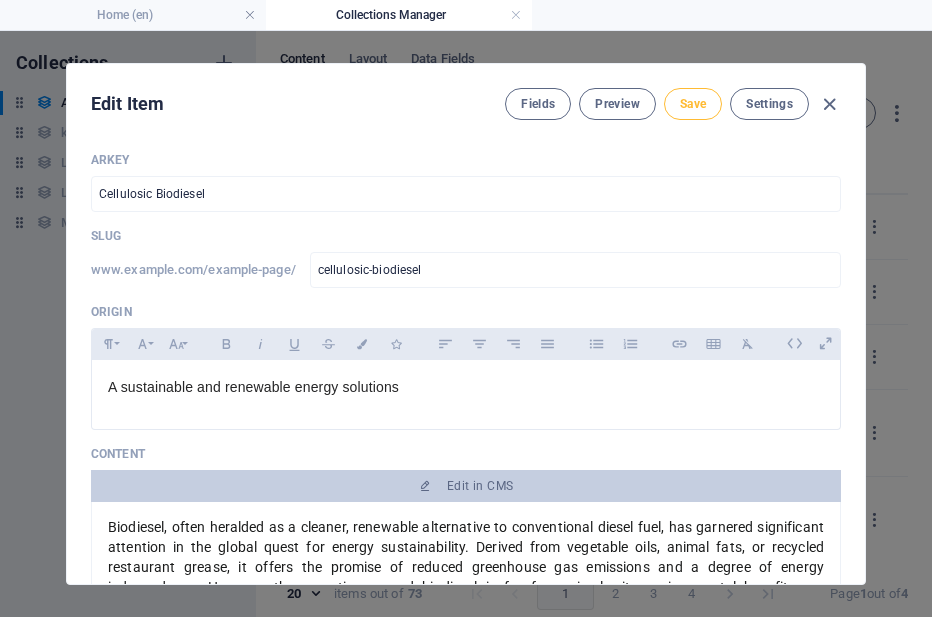 click on "Save" at bounding box center [693, 104] 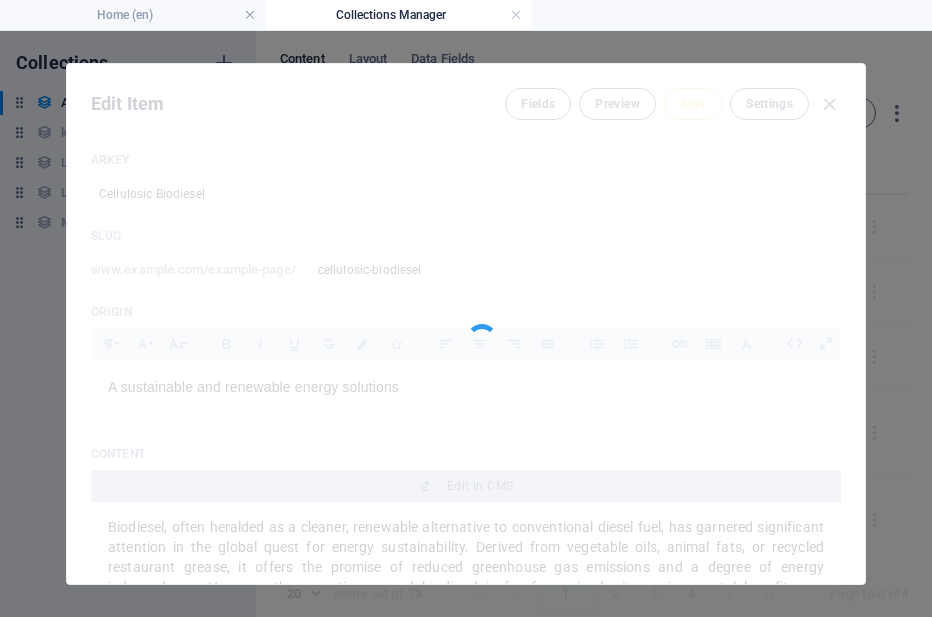 type on "cellulosic-biodiesel" 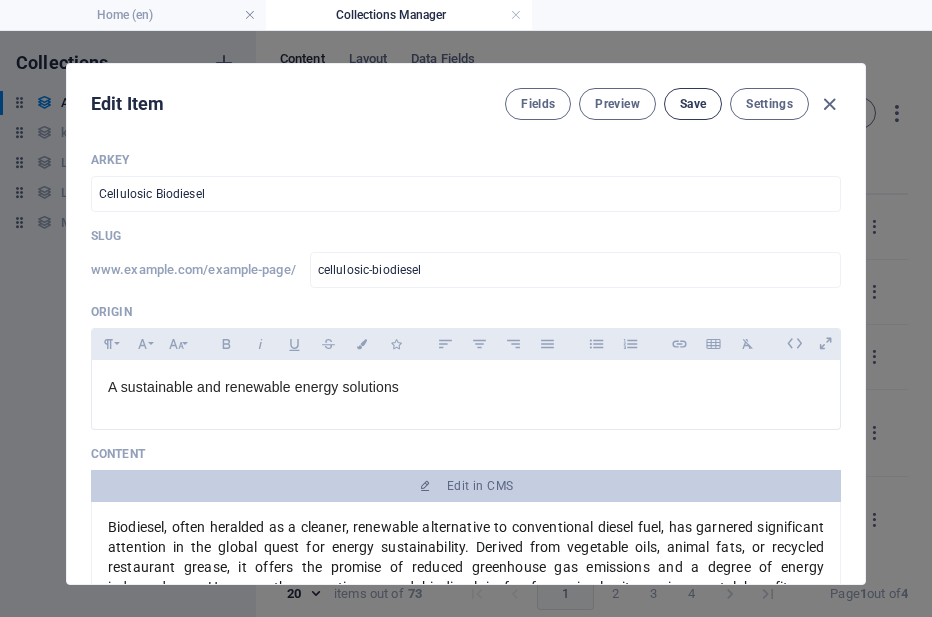 type on "Cellulosic Biodiesel" 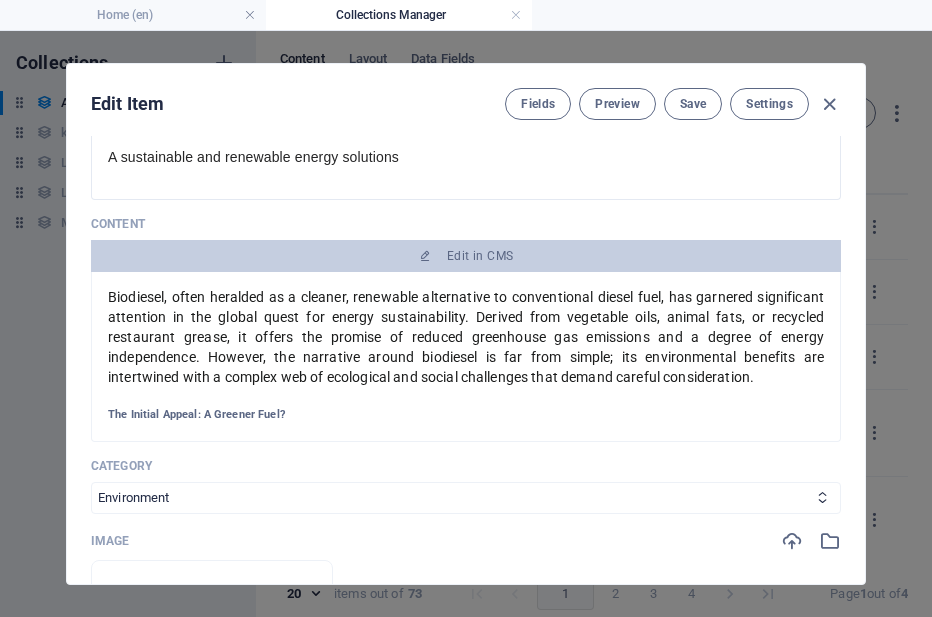 scroll, scrollTop: 242, scrollLeft: 0, axis: vertical 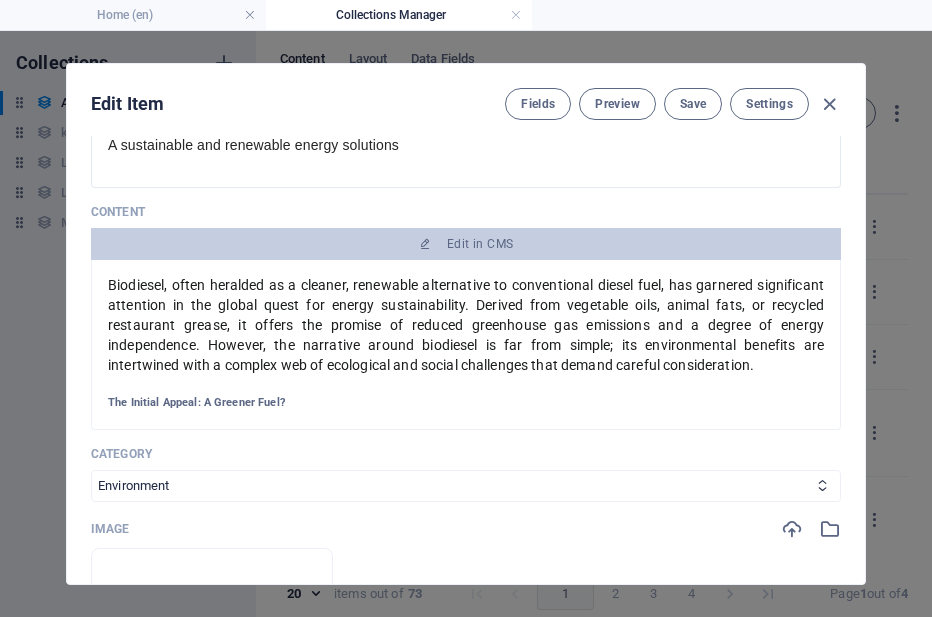drag, startPoint x: 858, startPoint y: 222, endPoint x: 861, endPoint y: 212, distance: 10.440307 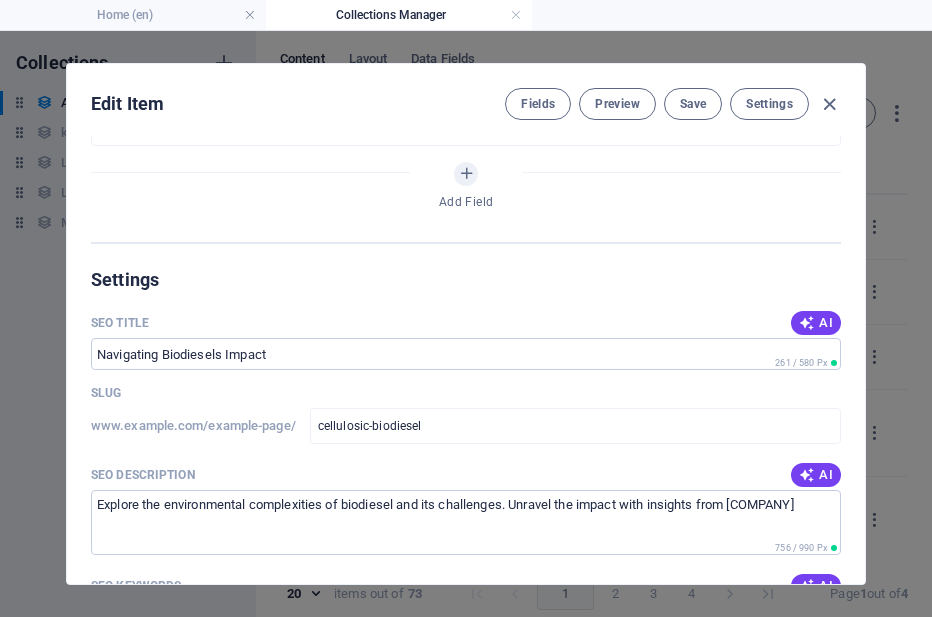 scroll, scrollTop: 1294, scrollLeft: 0, axis: vertical 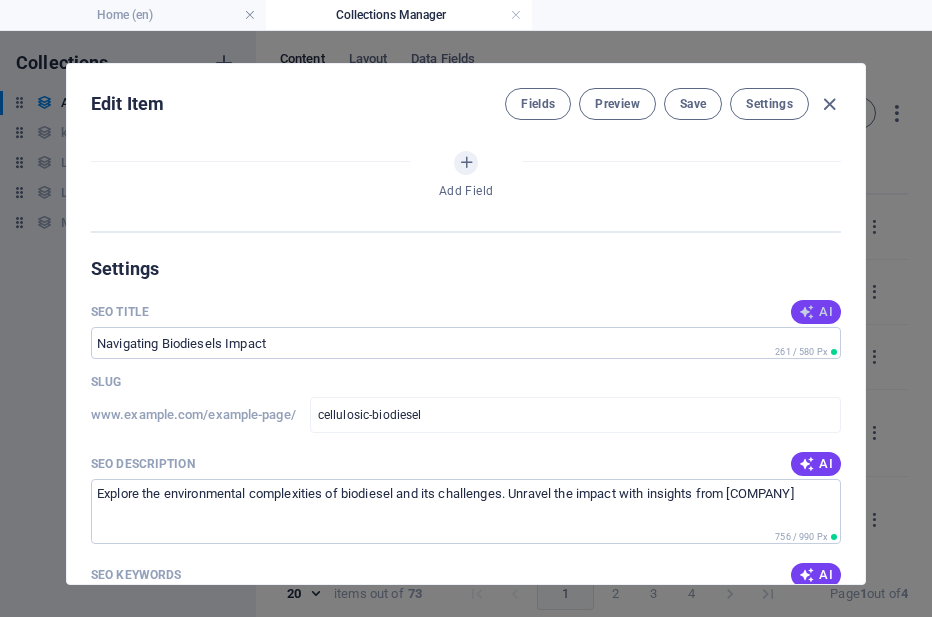 click on "AI" at bounding box center [816, 312] 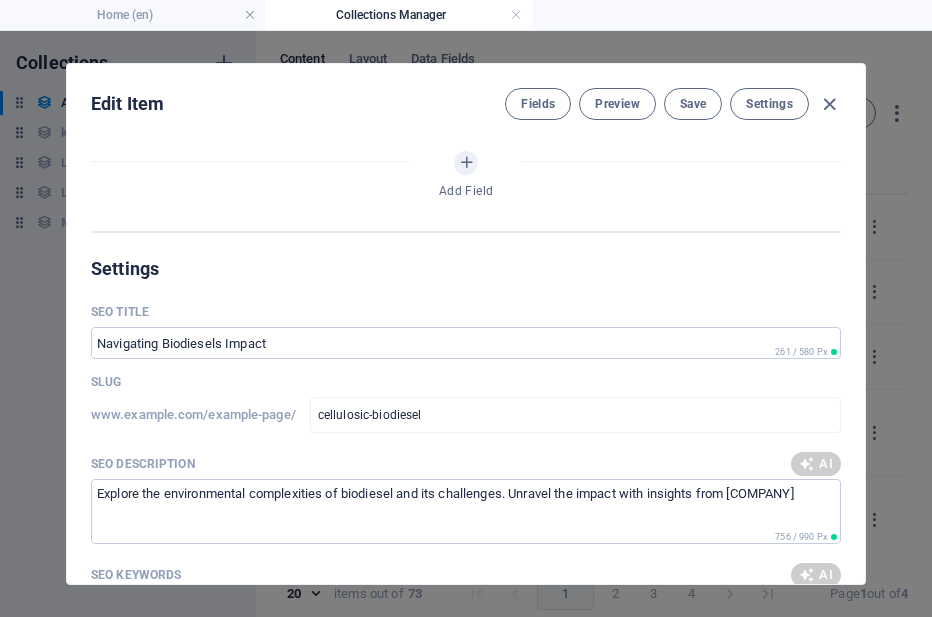 type on "Eco-Friendly Cellulosic Biodiesel" 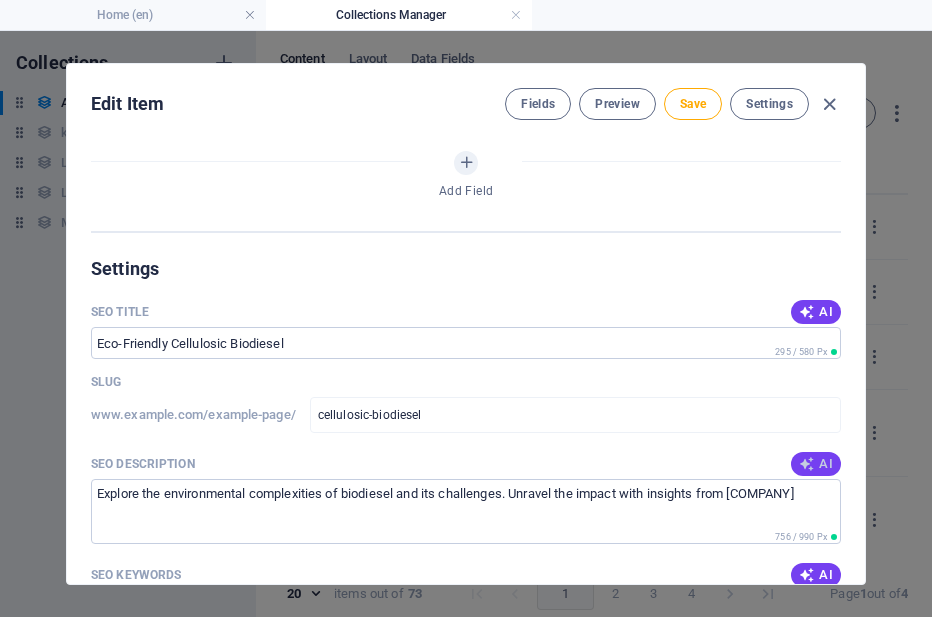 click on "AI" at bounding box center [816, 464] 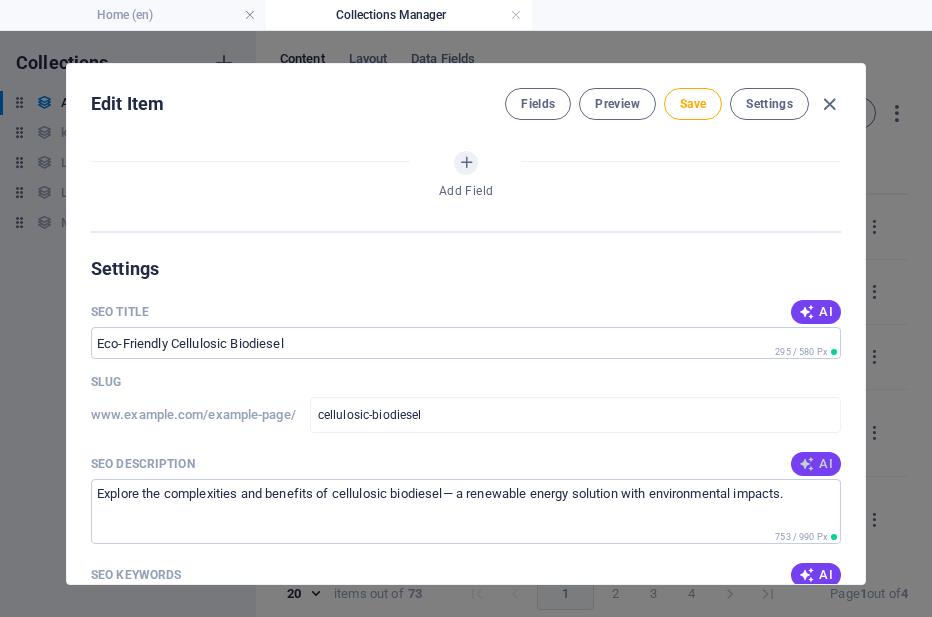 click on "AI" at bounding box center (816, 464) 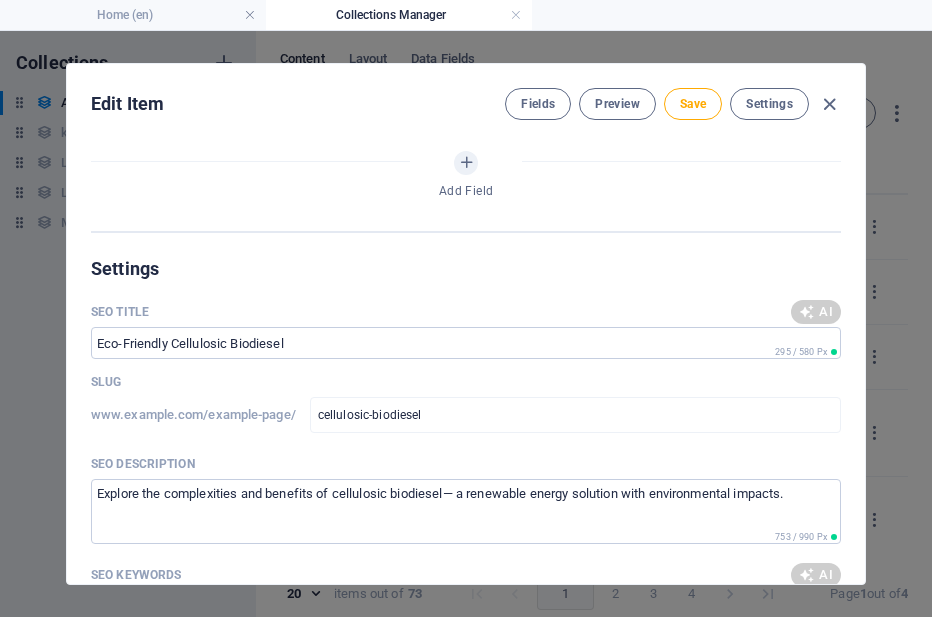 type on "Explore the complexities of cellulosic biodiesel: a greener fuel with significant environmental challenges and sustainable solutions." 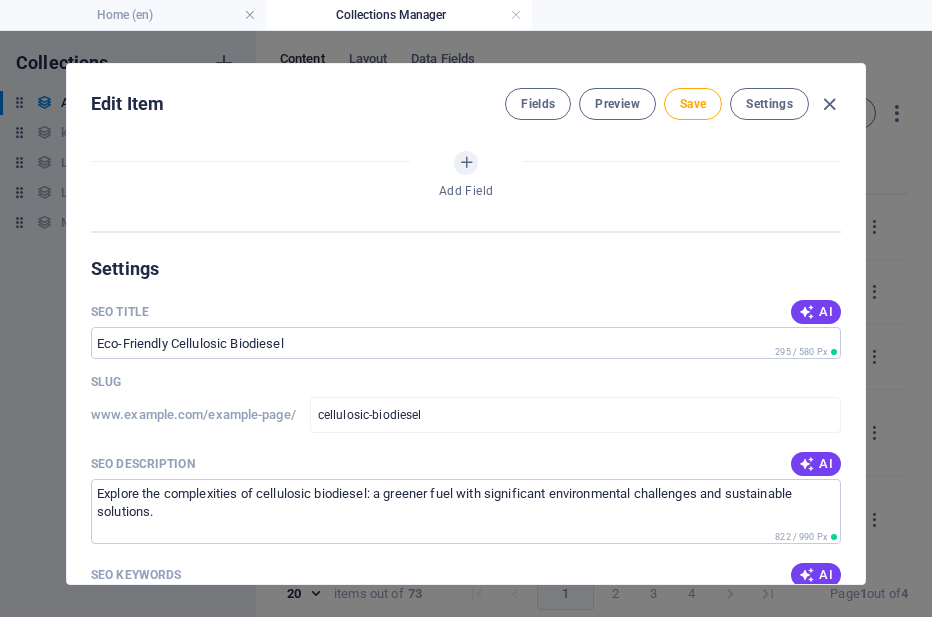 drag, startPoint x: 863, startPoint y: 390, endPoint x: 861, endPoint y: 410, distance: 20.09975 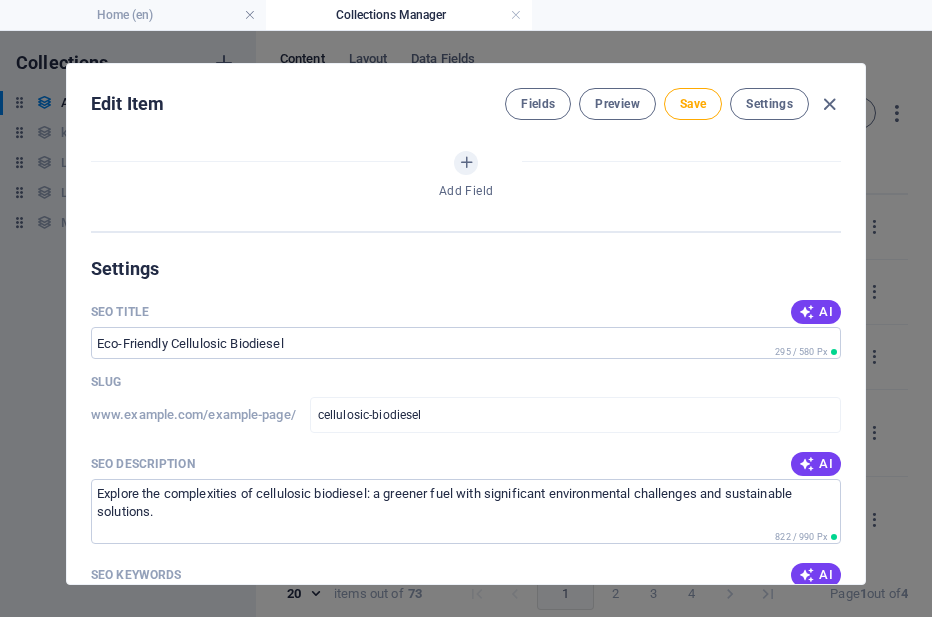 click on "Edit Item Fields Preview Save Settings ARKEY Cellulosic Biodiesel ​ Slug www.example.com/example-page/ cellulosic-biodiesel ​ Origin Paragraph Format Normal Heading 1 Heading 2 Heading 3 Heading 4 Heading 5 Heading 6 Code Font Family Arial Georgia Impact Tahoma Times New Roman Verdana Poppins Font Size 8 9 10 11 12 14 18 24 30 36 48 60 72 96 Bold Italic Underline Strikethrough Colors Icons Align Left Align Center Align Right Align Justify Unordered List Ordered List Insert Link Insert Table Clear Formatting A sustainable and renewable energy solutions <p><span style="font-size: 14px; color: rgb(38, 38, 39);">A sustainable and renewable energy solutions</span></p> Content Edit in CMS The Initial Appeal: A Greener Fuel? At first glance, biodiesel presents compelling advantages: Lower Pollutant Emissions: It typically burns cleaner, producing less particulate matter, sulfur oxides (SOx), carbon monoxide (CO), and unburned hydrocarbons. The Environmental Complexities: A Double-Edged Sword Conclusion:" at bounding box center (466, 324) 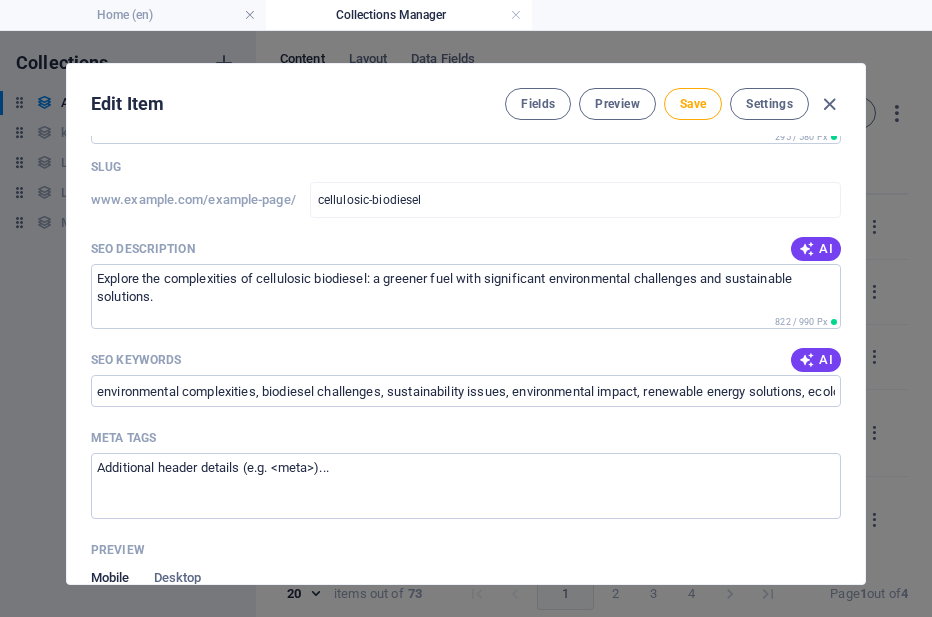 scroll, scrollTop: 1515, scrollLeft: 0, axis: vertical 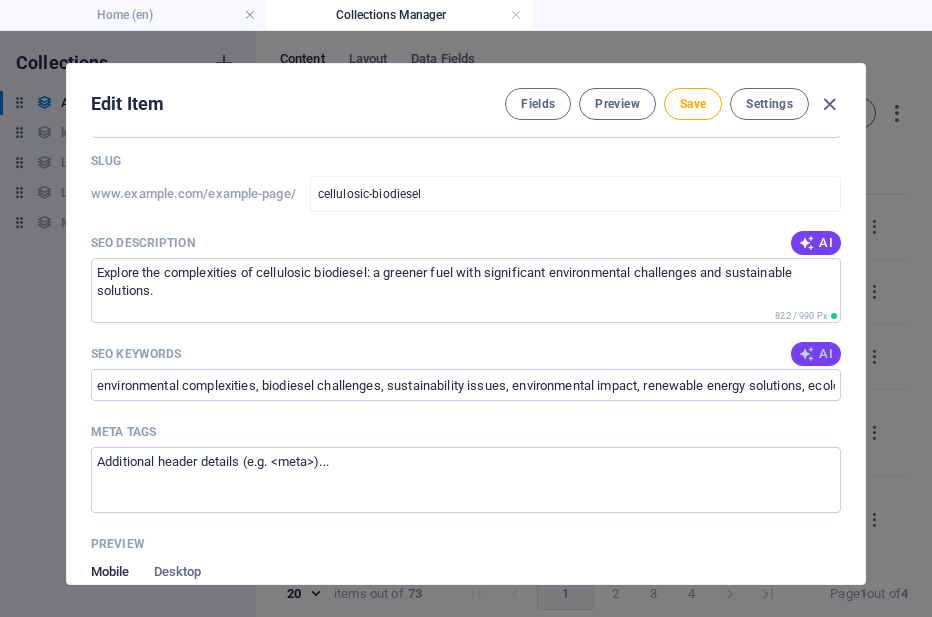 click at bounding box center [807, 354] 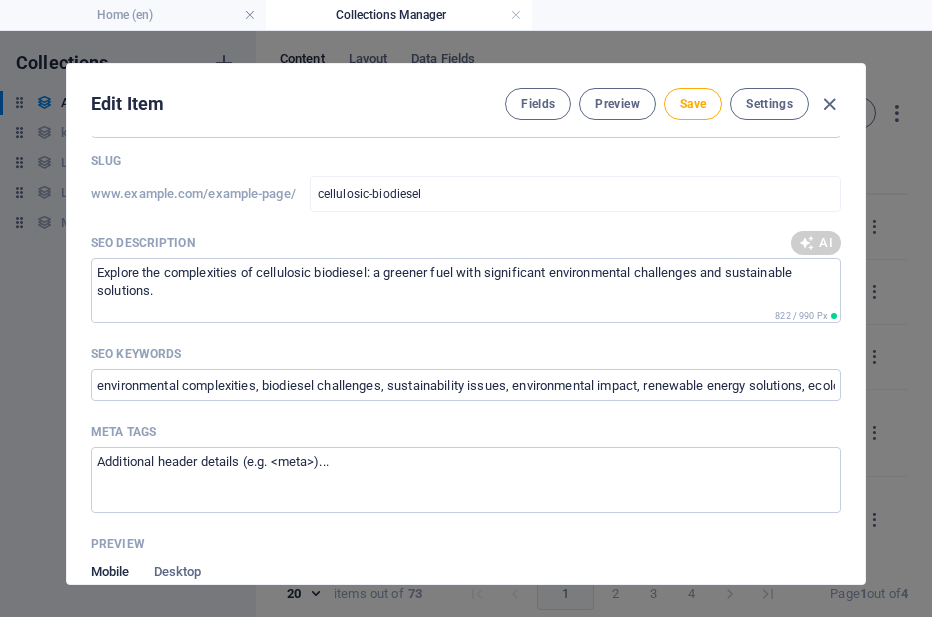 type on "cellulosic biodiesel, renewable energy, biodiesel sustainability, green fuel alternatives, environmental impact of biodiesel, sustainable feedstocks" 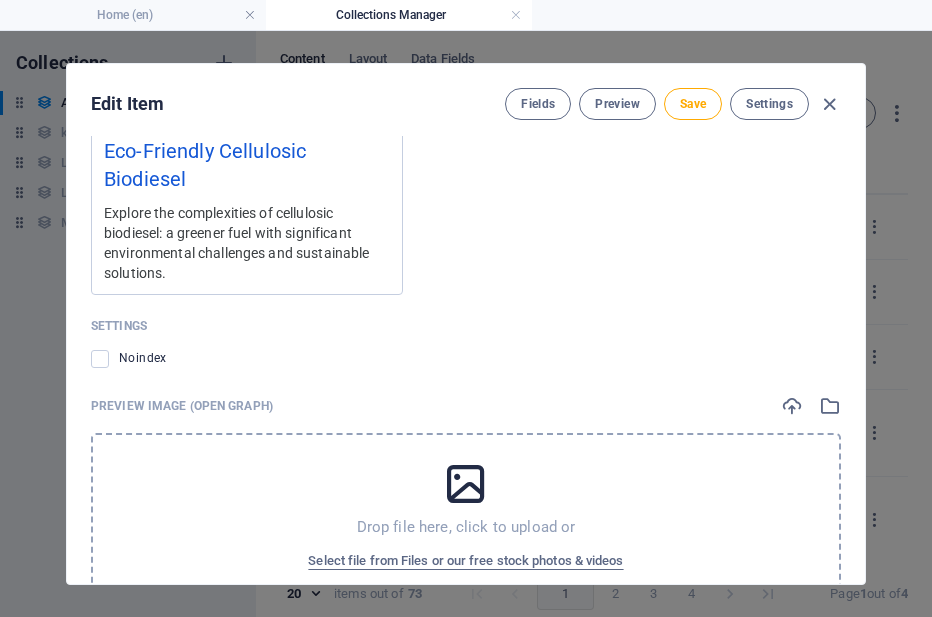 scroll, scrollTop: 2059, scrollLeft: 0, axis: vertical 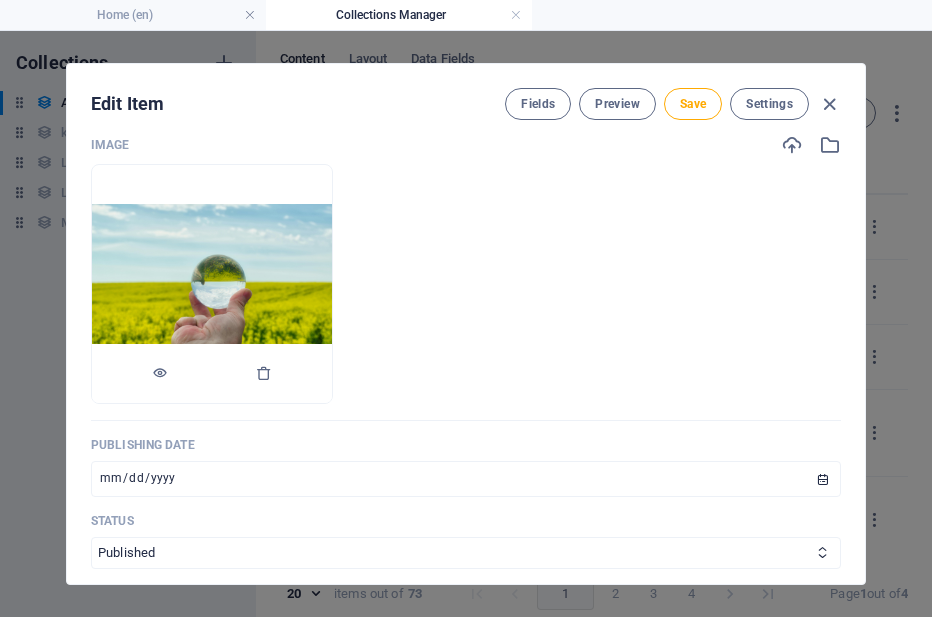 click at bounding box center (212, 284) 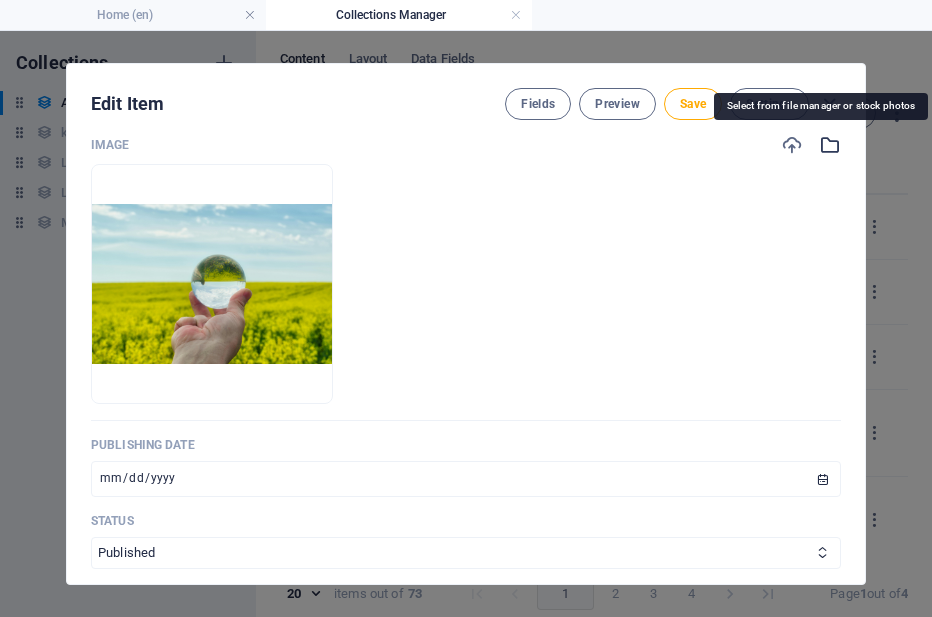 click at bounding box center (830, 145) 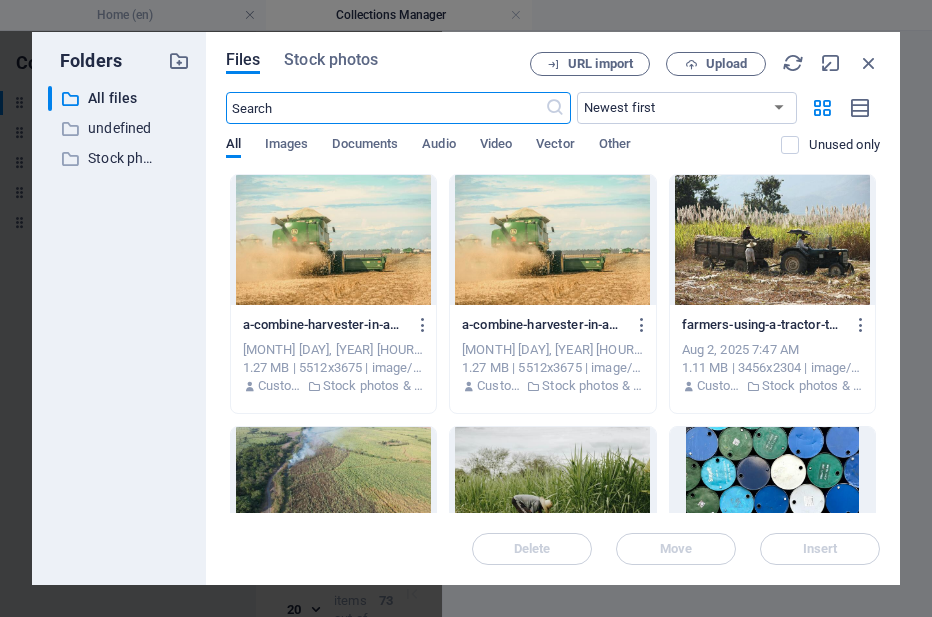 click at bounding box center [552, 492] 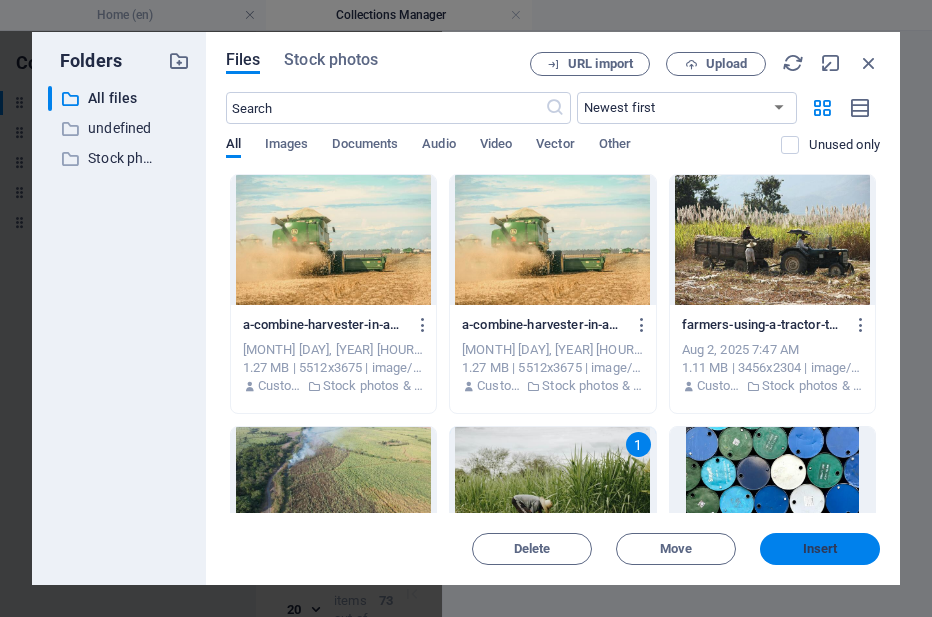click on "Insert" at bounding box center (820, 549) 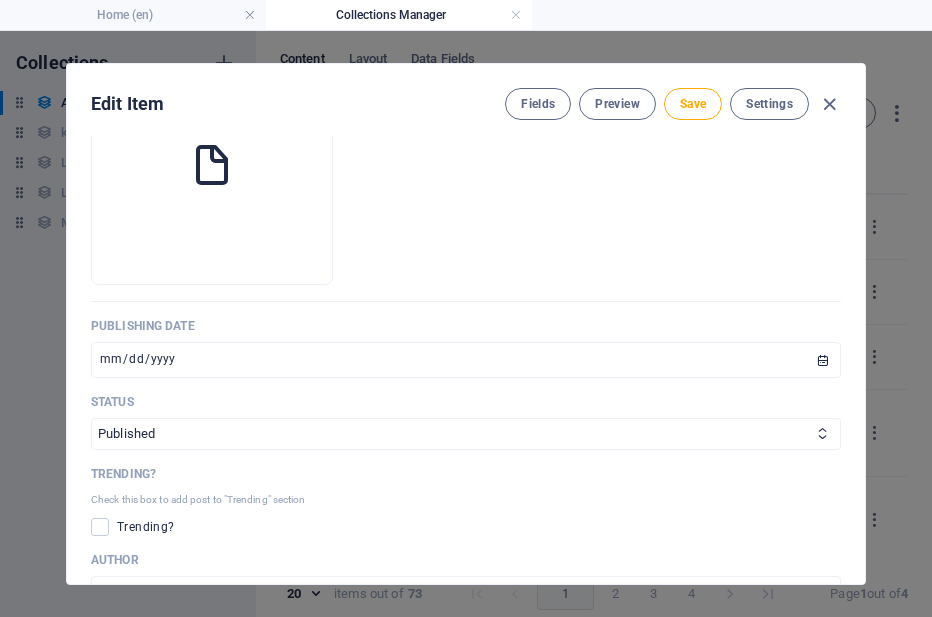 scroll, scrollTop: 626, scrollLeft: 0, axis: vertical 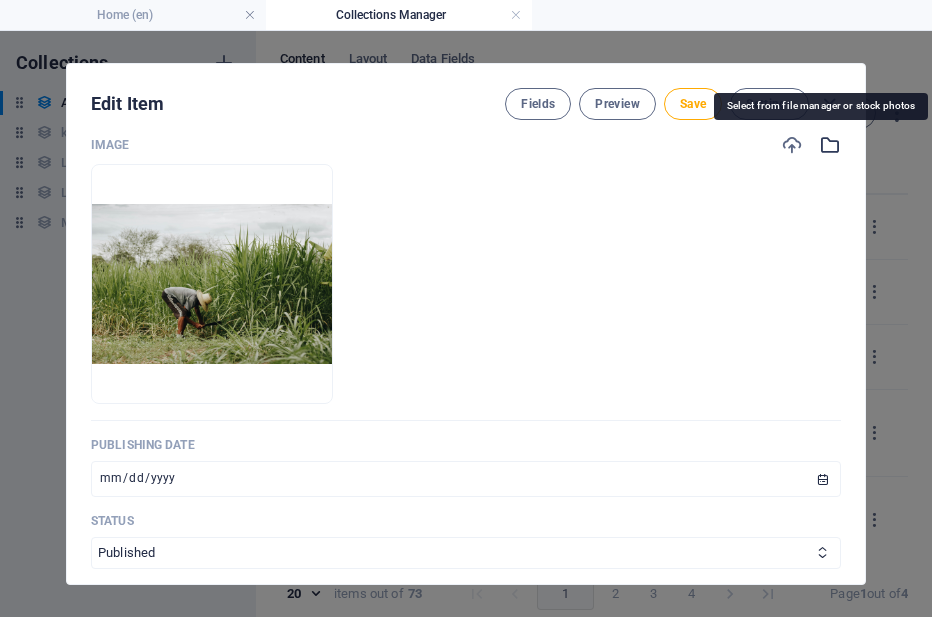 click at bounding box center [830, 145] 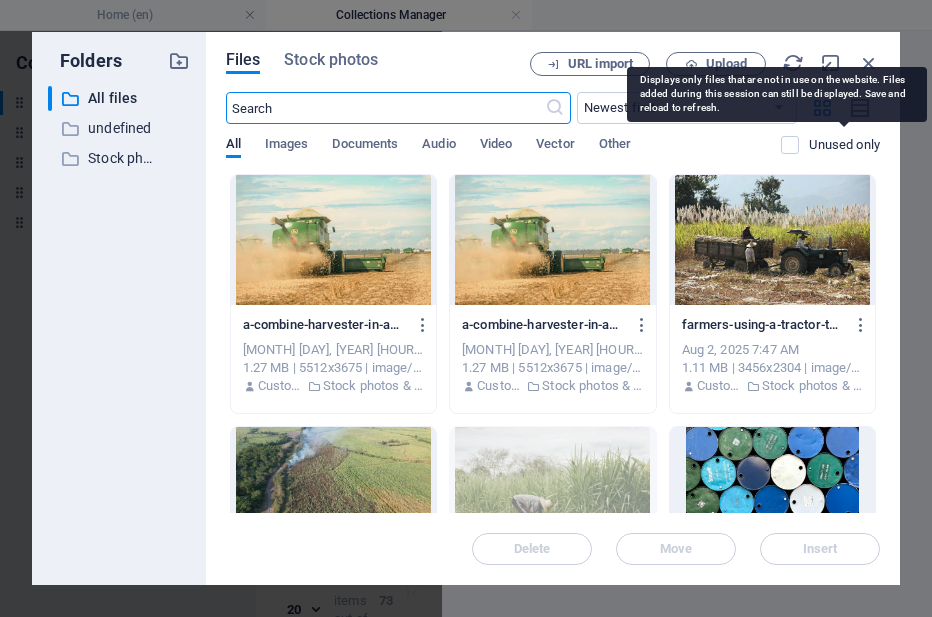 scroll, scrollTop: 745, scrollLeft: 0, axis: vertical 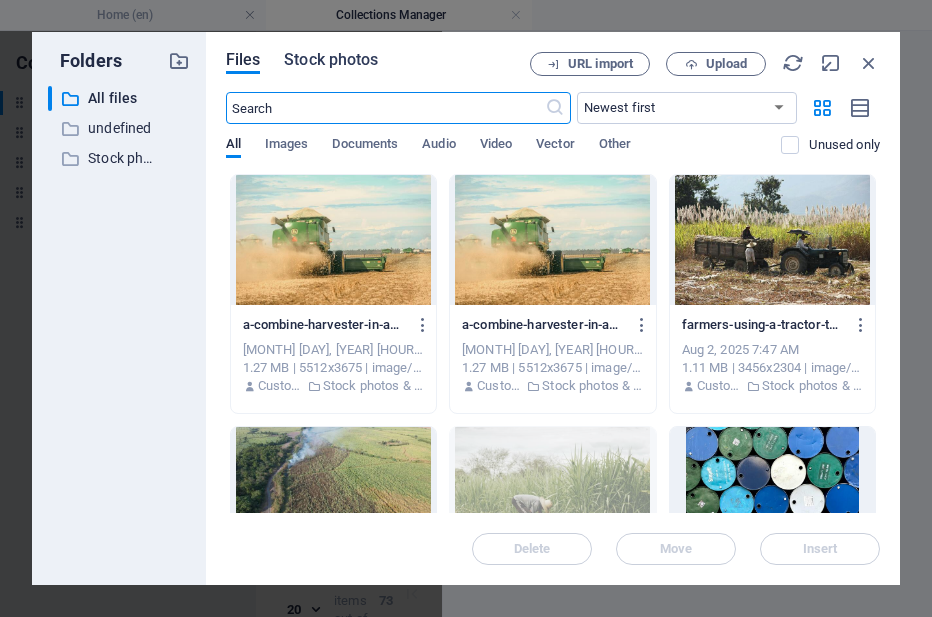 click on "Stock photos" at bounding box center (331, 60) 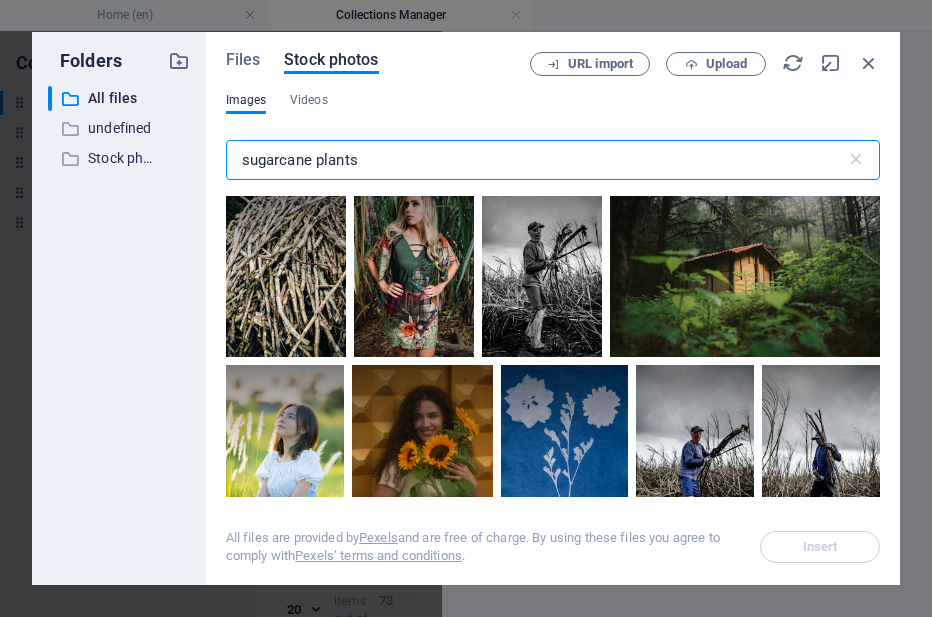 scroll, scrollTop: 1429, scrollLeft: 0, axis: vertical 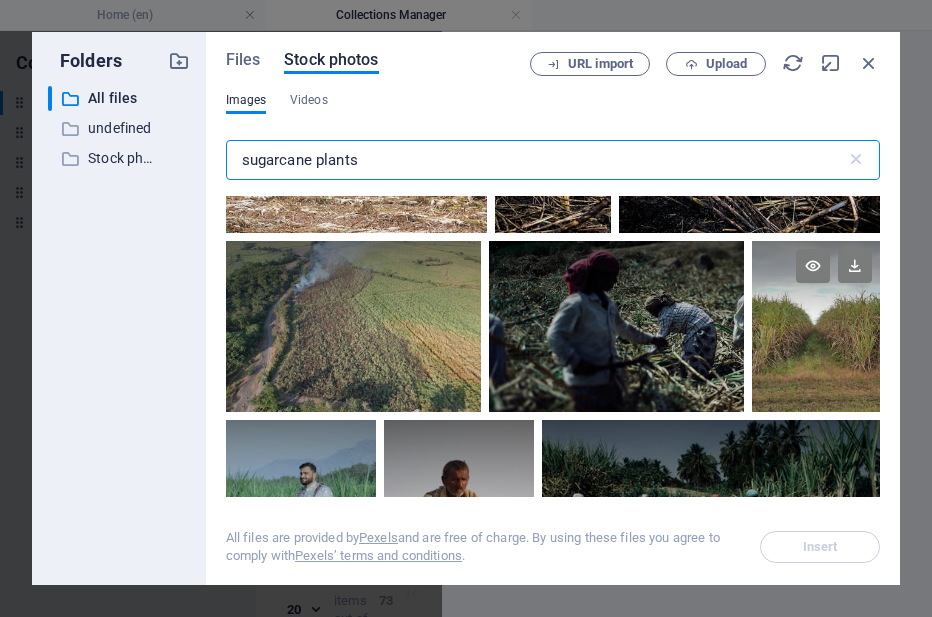 type on "sugarcane plants" 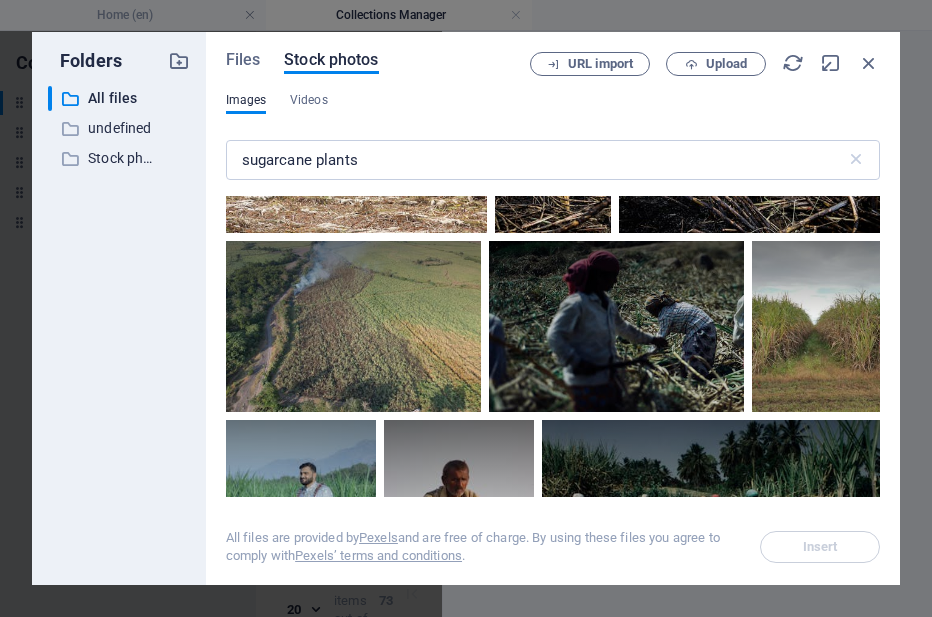 click at bounding box center (553, 346) 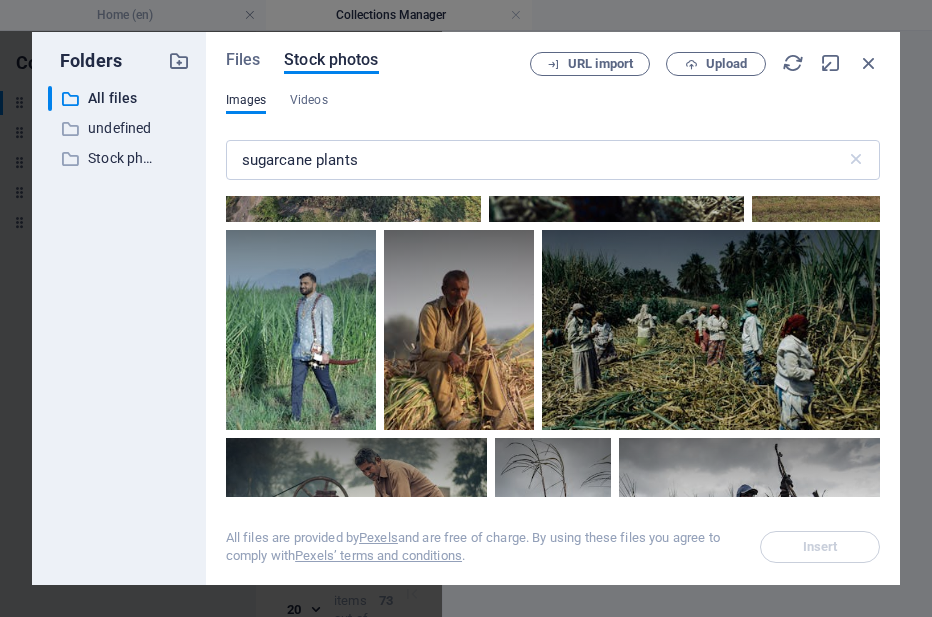 scroll, scrollTop: 2599, scrollLeft: 0, axis: vertical 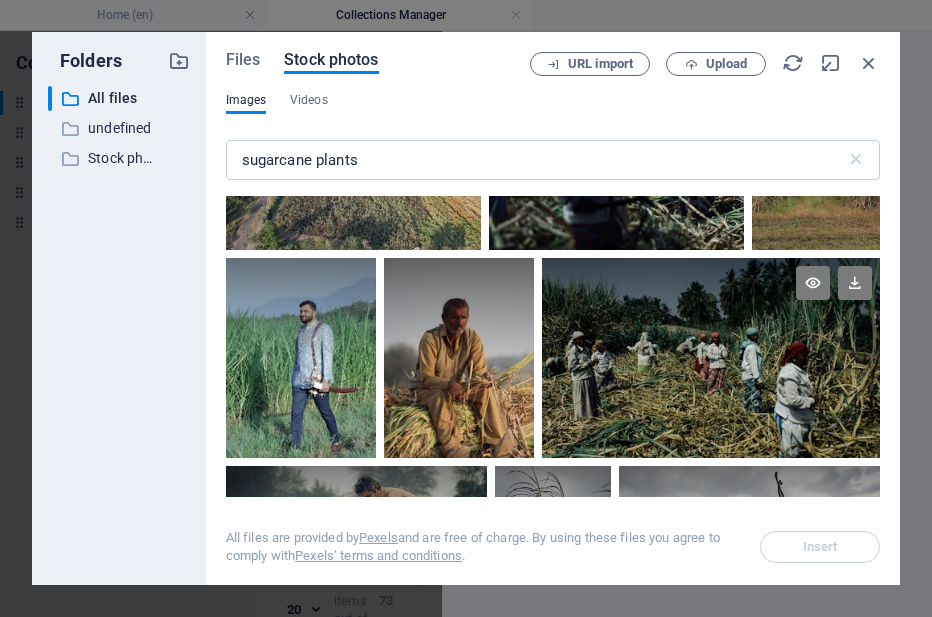 click at bounding box center (711, 308) 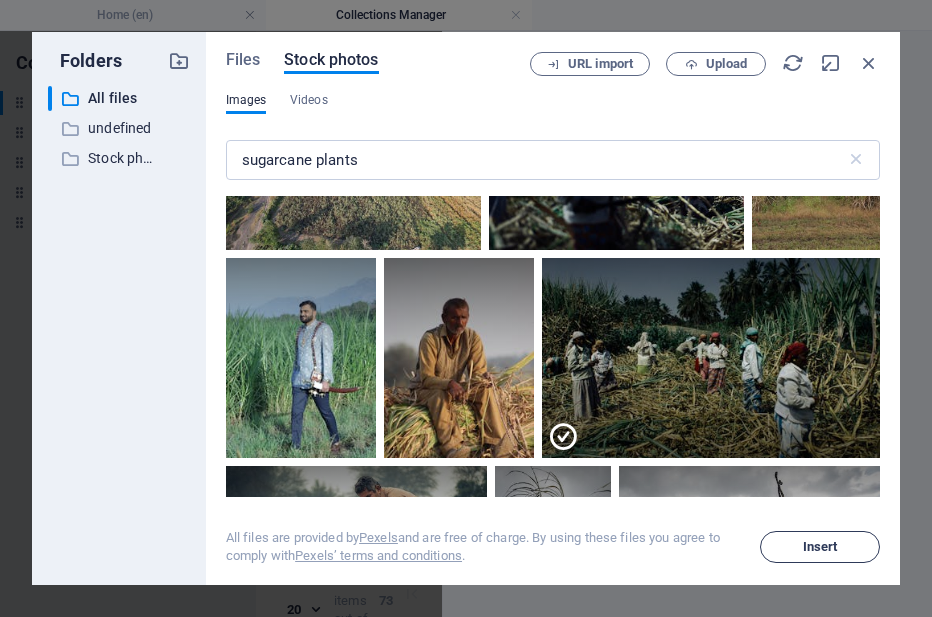 click on "Insert" at bounding box center [820, 547] 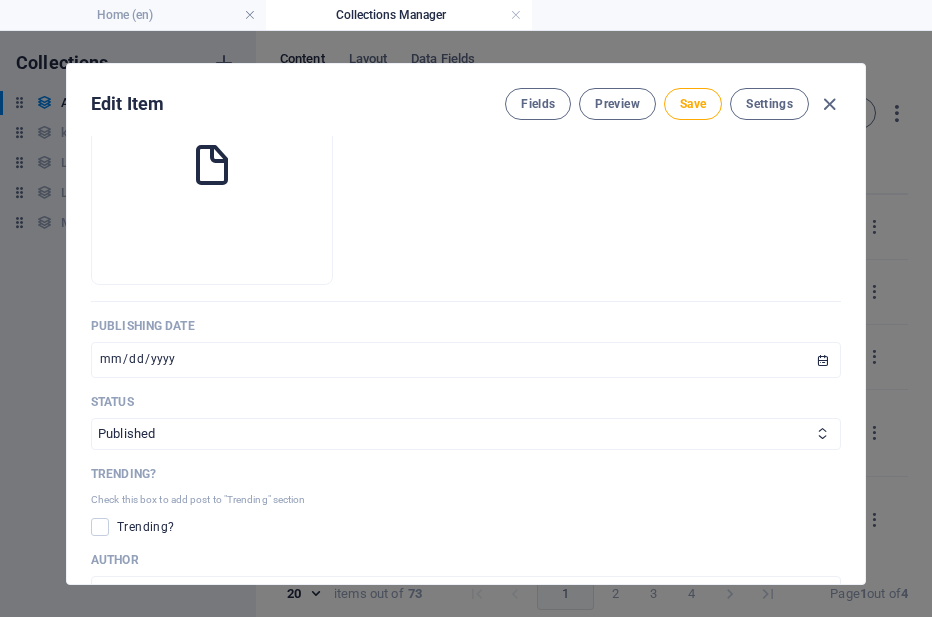 scroll, scrollTop: 626, scrollLeft: 0, axis: vertical 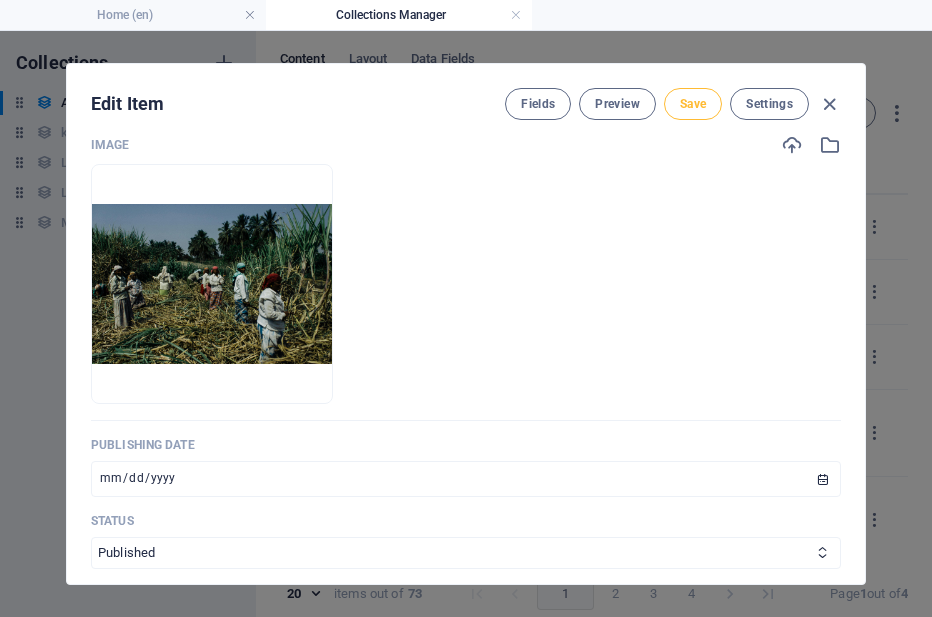 click on "Save" at bounding box center (693, 104) 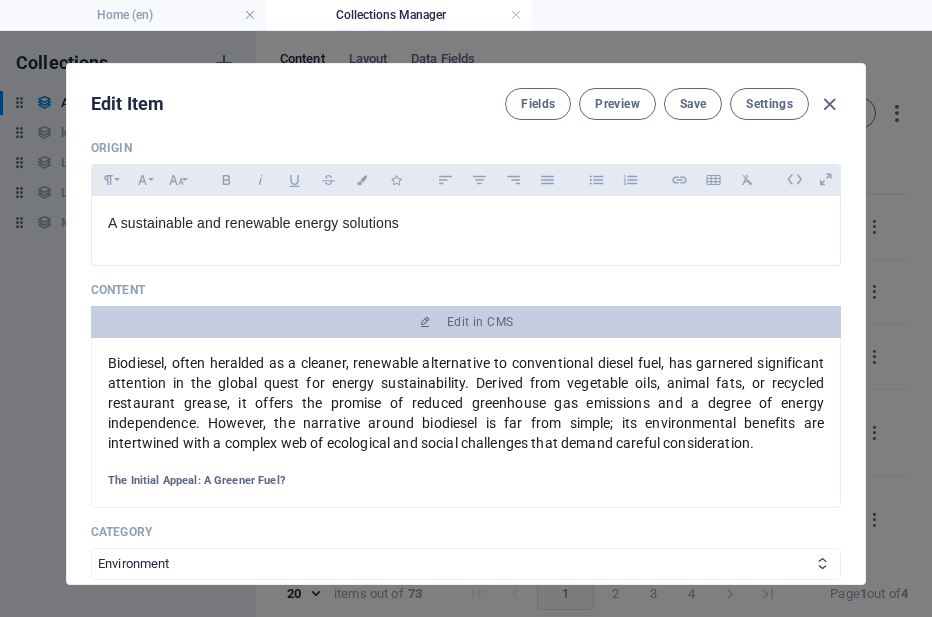 scroll, scrollTop: 0, scrollLeft: 0, axis: both 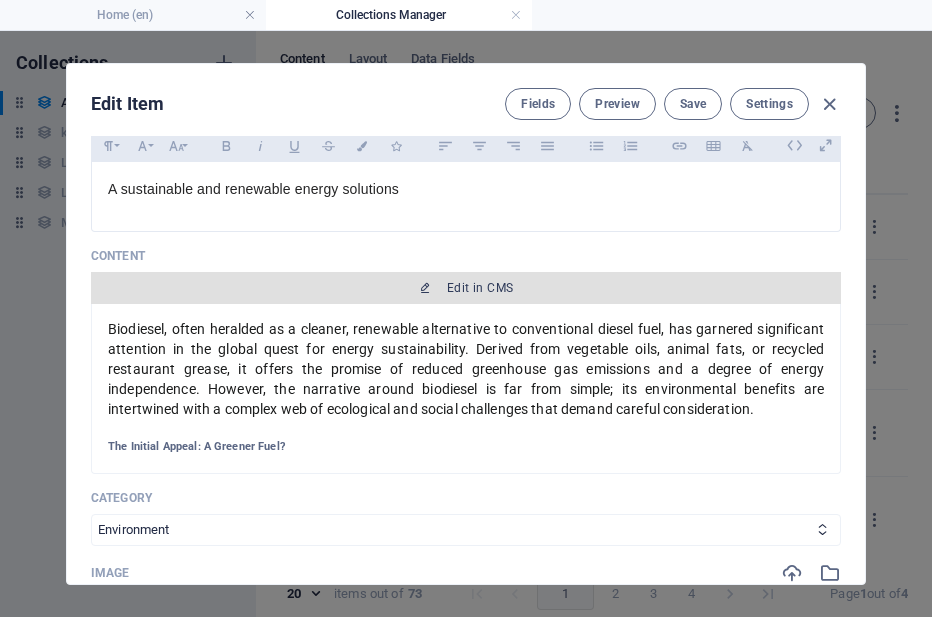 click on "Edit in CMS" at bounding box center [466, 288] 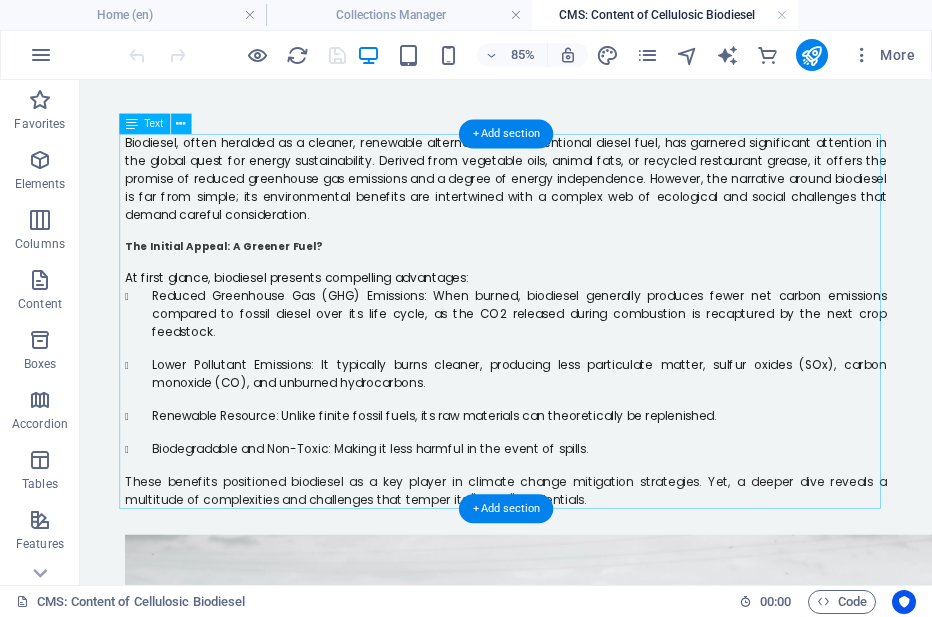 scroll, scrollTop: 0, scrollLeft: 0, axis: both 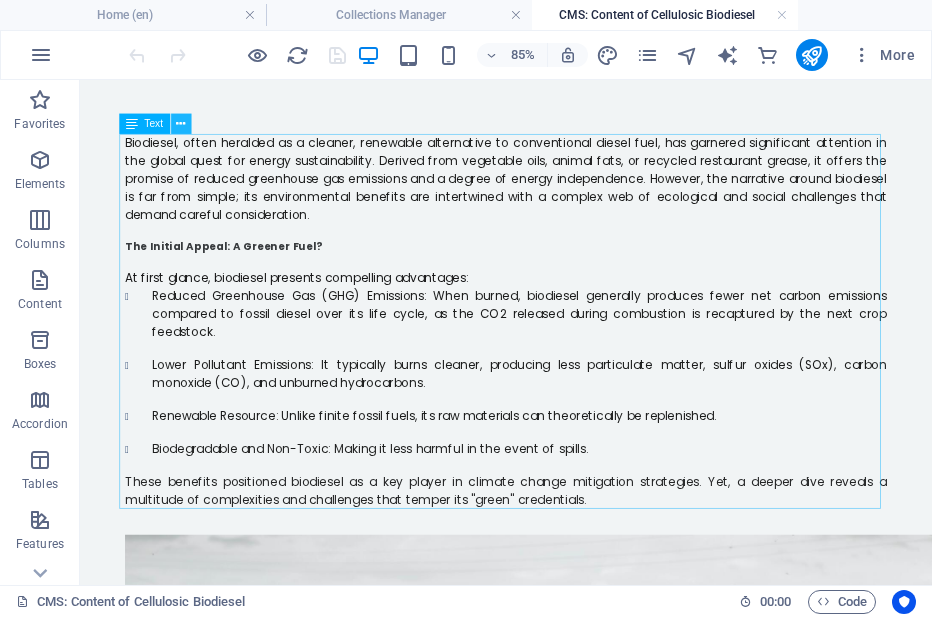 click at bounding box center [180, 124] 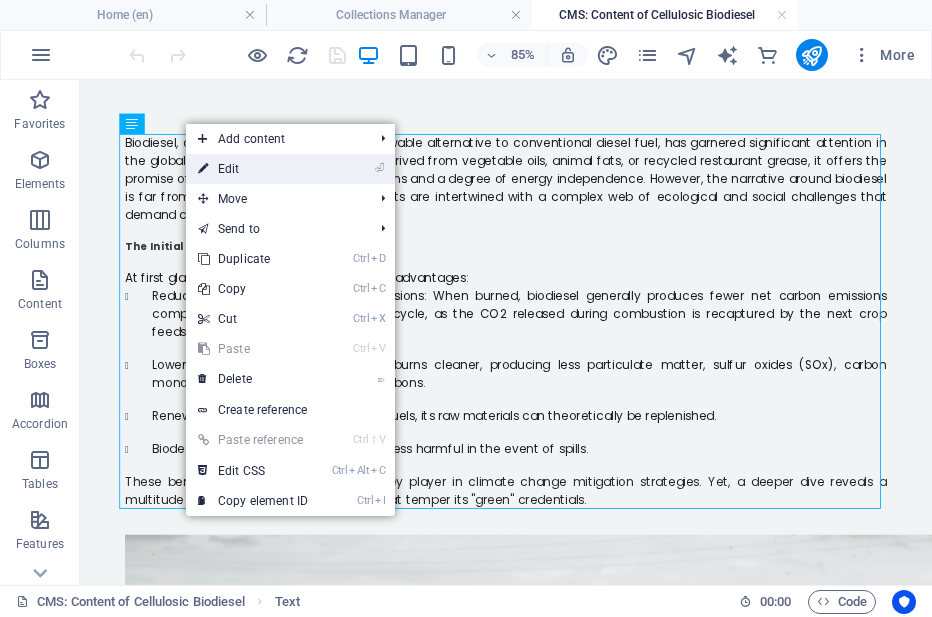 click on "⏎  Edit" at bounding box center [253, 169] 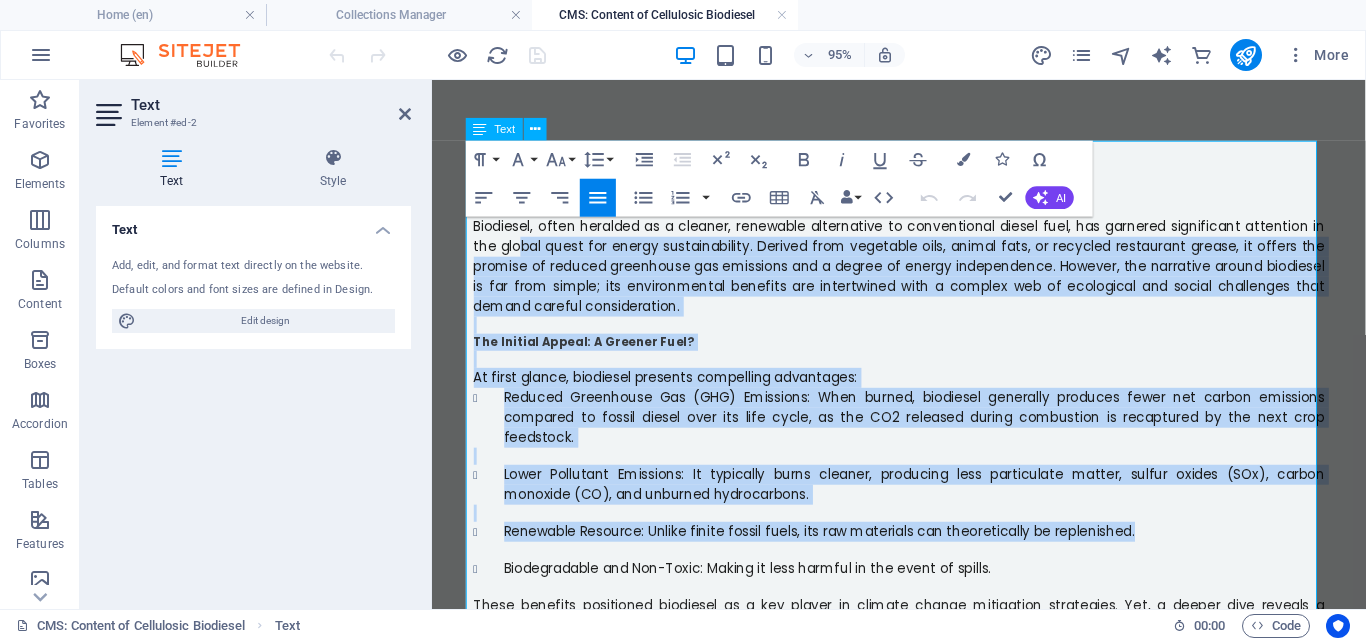 drag, startPoint x: 1181, startPoint y: 558, endPoint x: 519, endPoint y: 247, distance: 731.413 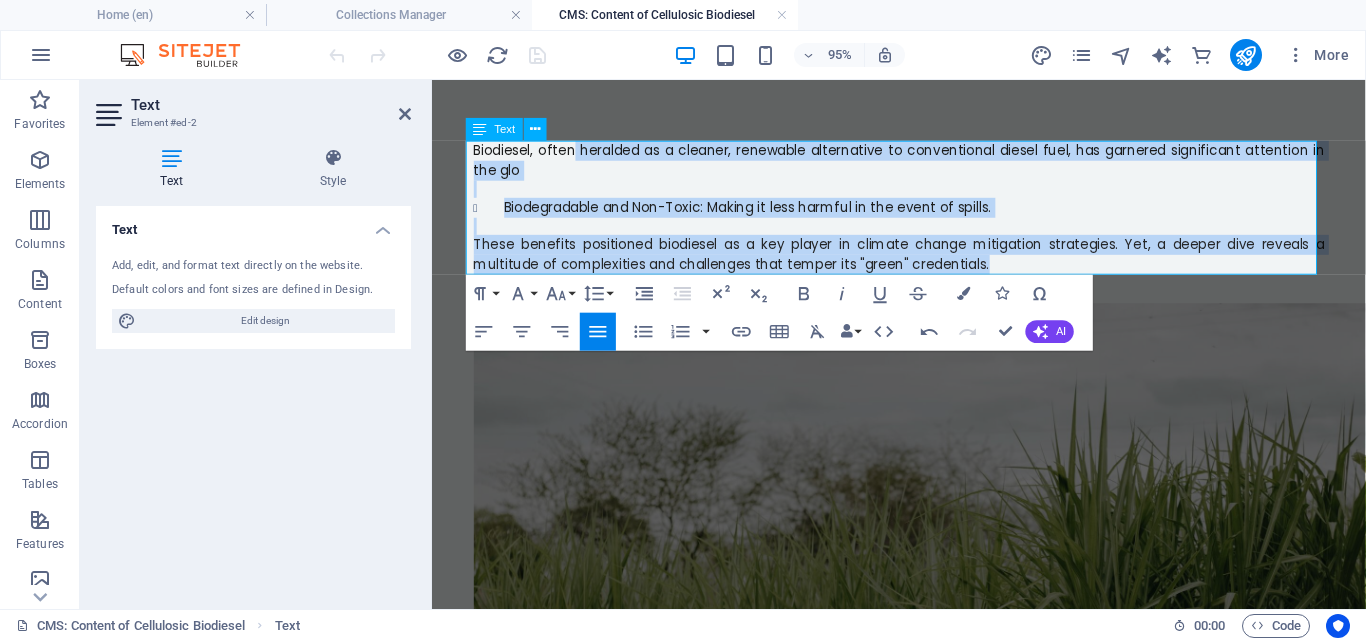 drag, startPoint x: 1013, startPoint y: 273, endPoint x: 574, endPoint y: 150, distance: 455.9057 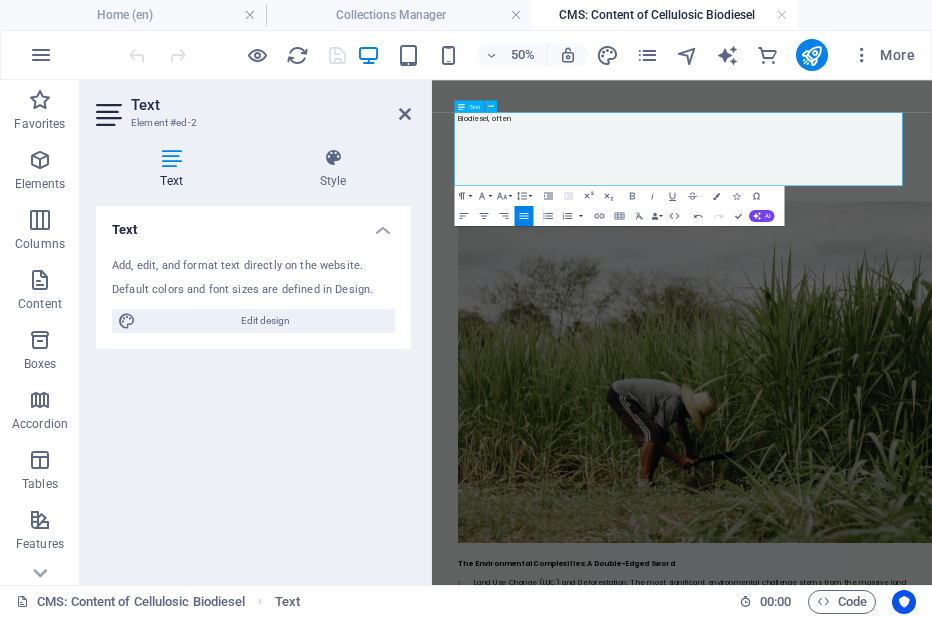 click on "​" at bounding box center (932, 238) 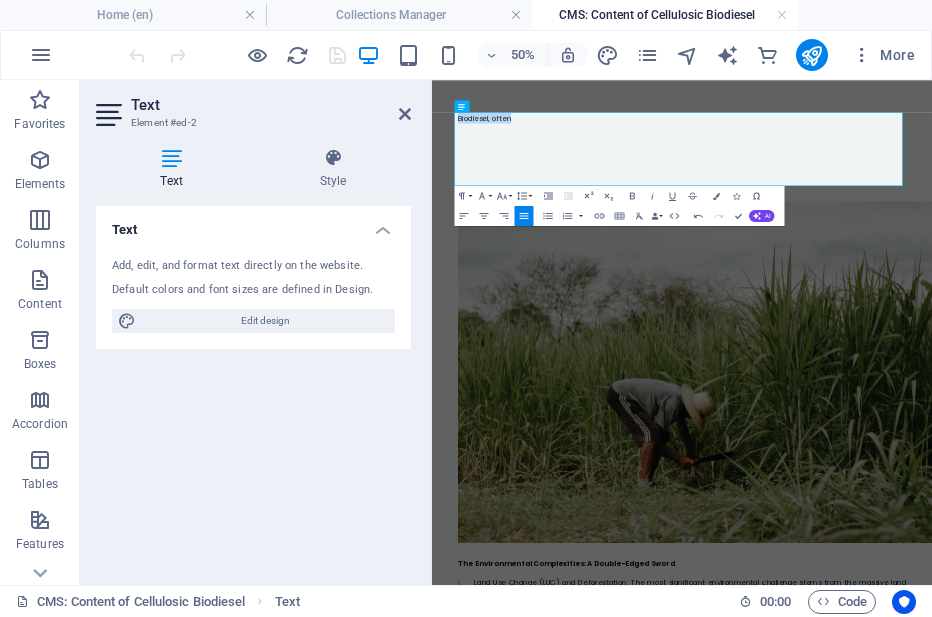 drag, startPoint x: 596, startPoint y: 154, endPoint x: 442, endPoint y: 148, distance: 154.11684 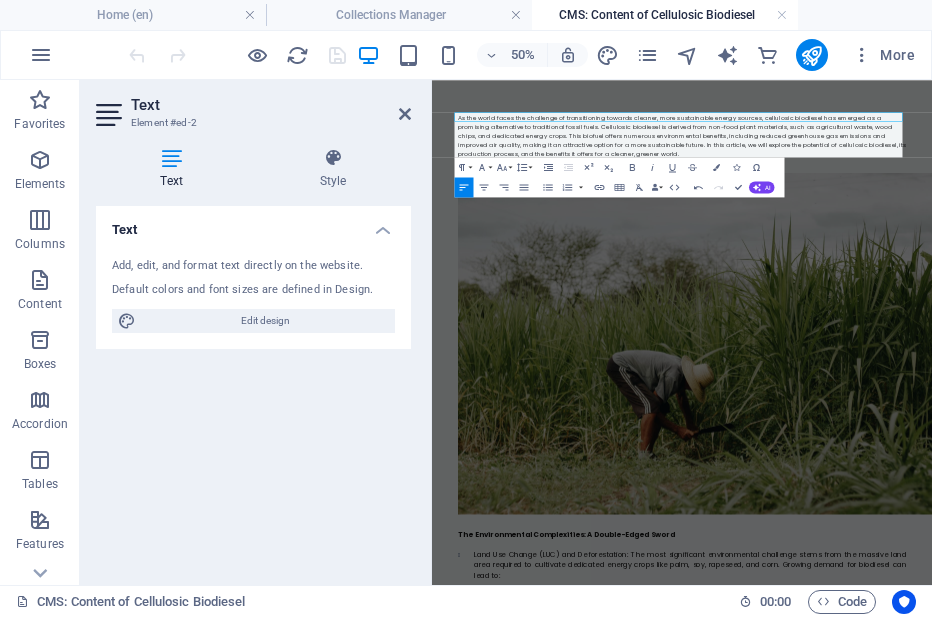 scroll, scrollTop: 8463, scrollLeft: 1, axis: both 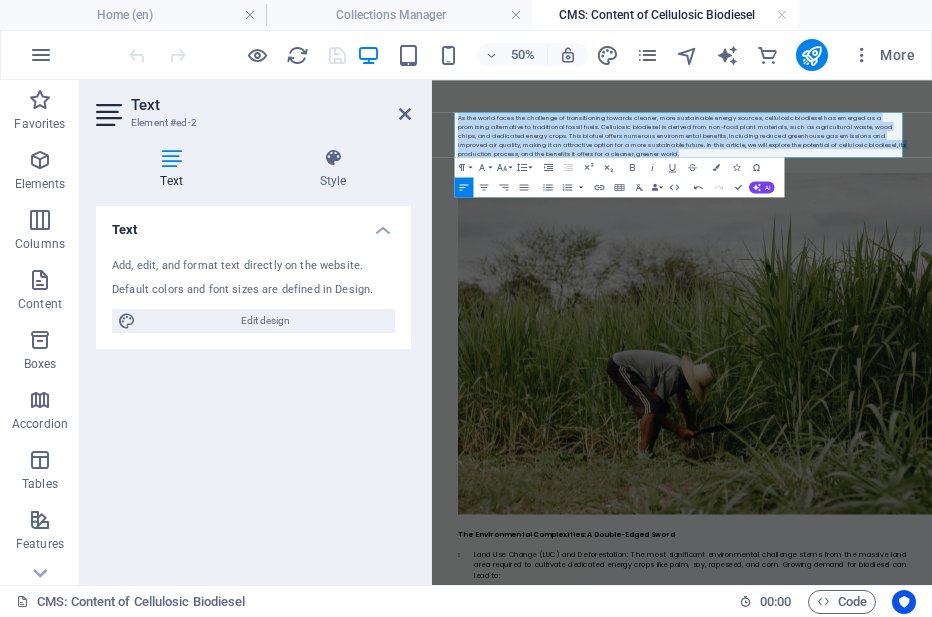 drag, startPoint x: 802, startPoint y: 216, endPoint x: 430, endPoint y: 138, distance: 380.08948 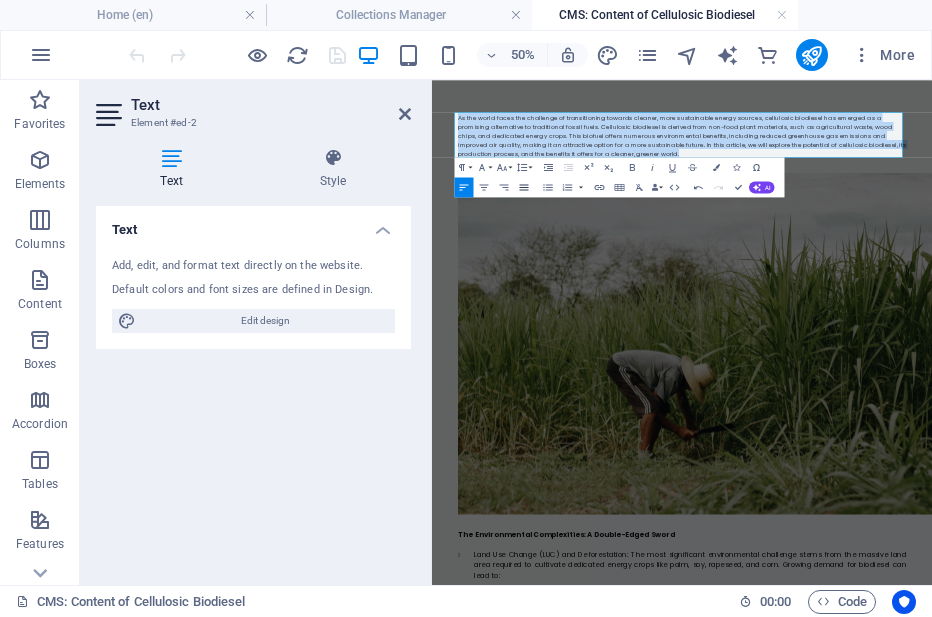 click 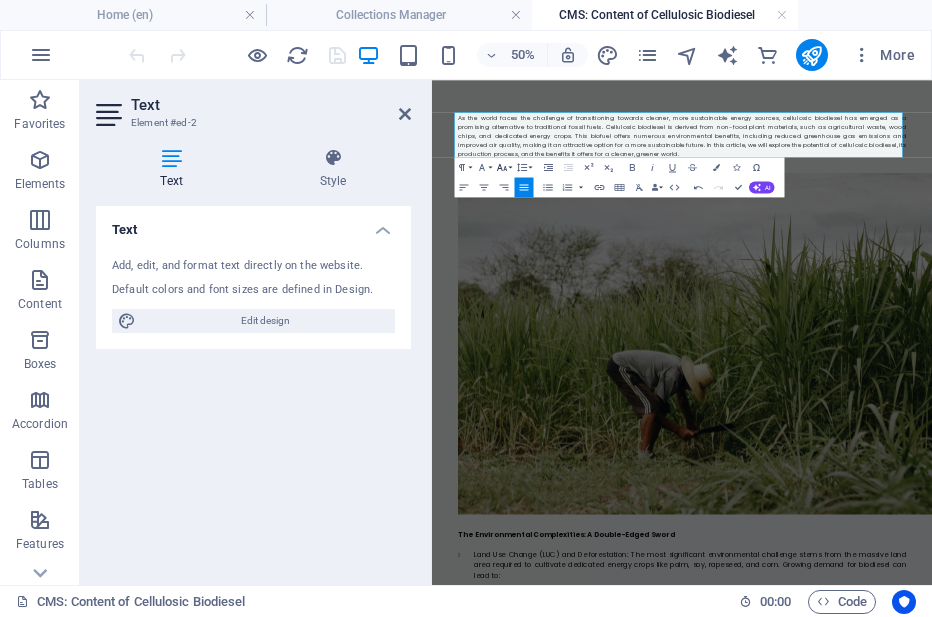 click on "Font Size" at bounding box center [503, 167] 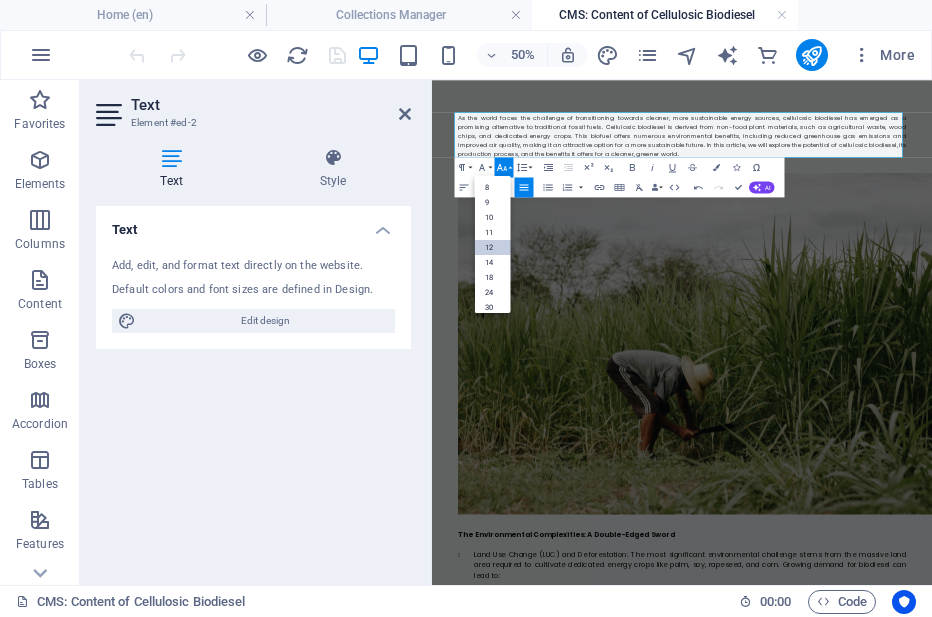 scroll, scrollTop: 143, scrollLeft: 0, axis: vertical 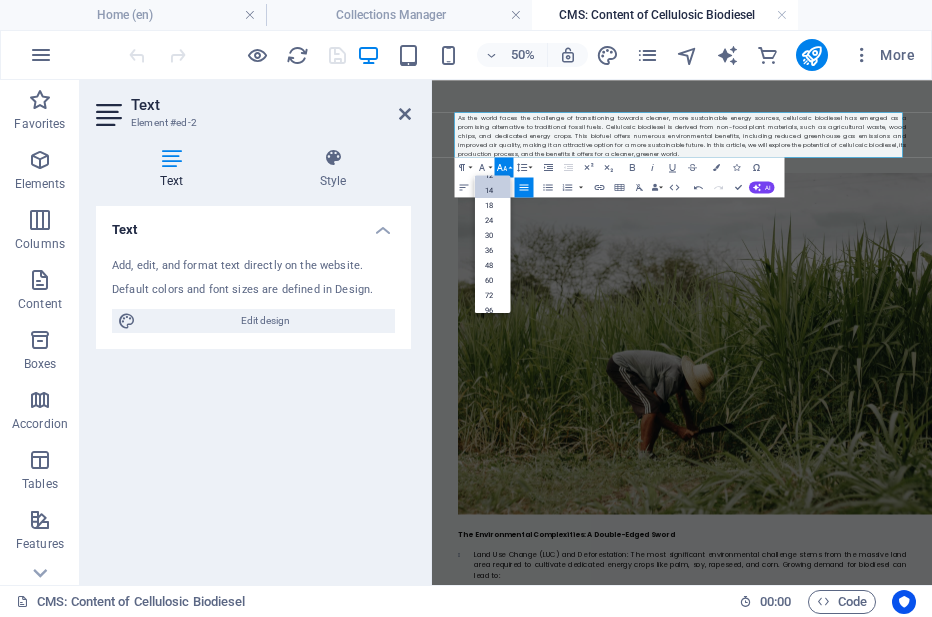 click on "14" at bounding box center (492, 190) 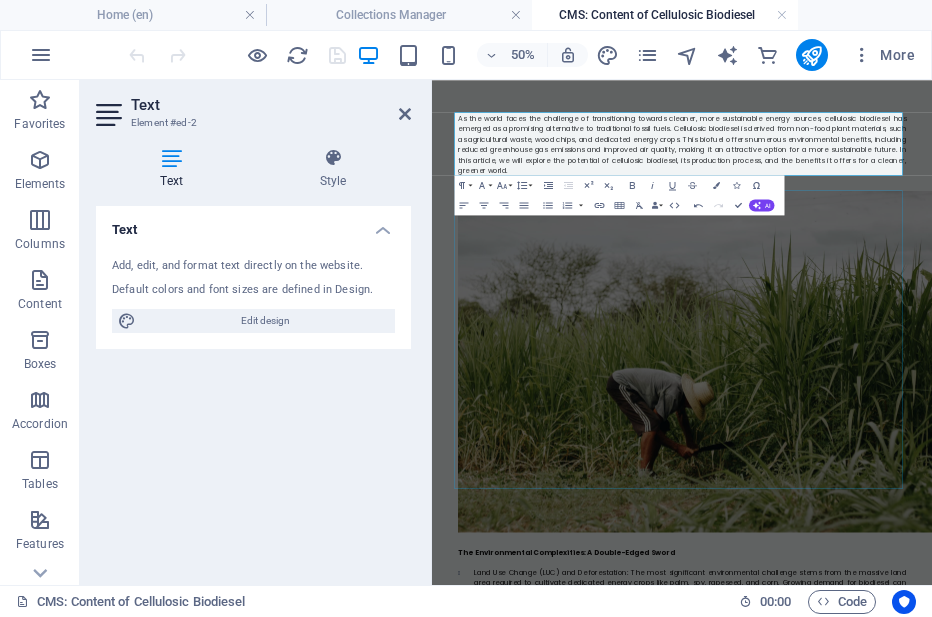 click at bounding box center [932, 641] 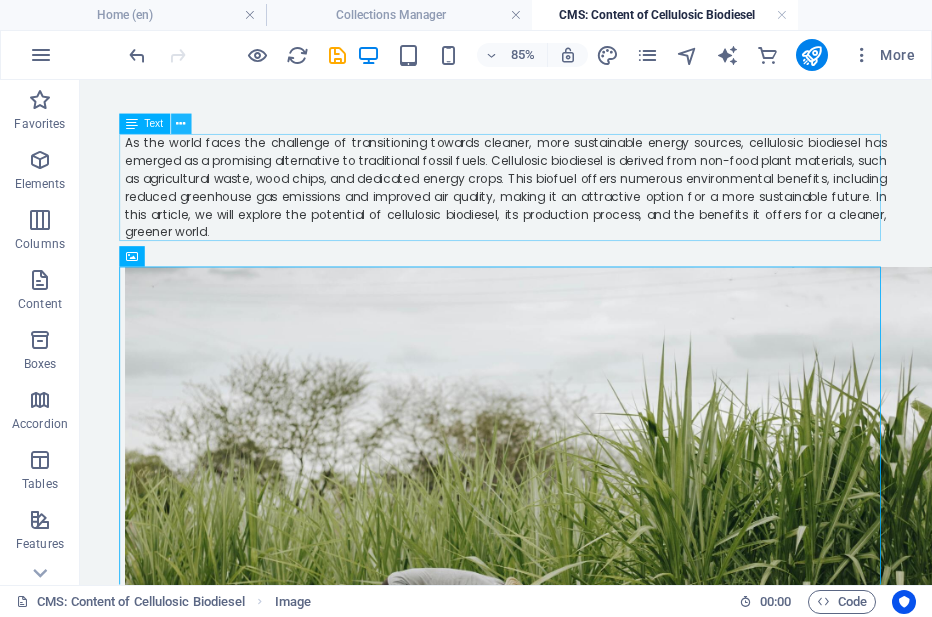 click at bounding box center [180, 124] 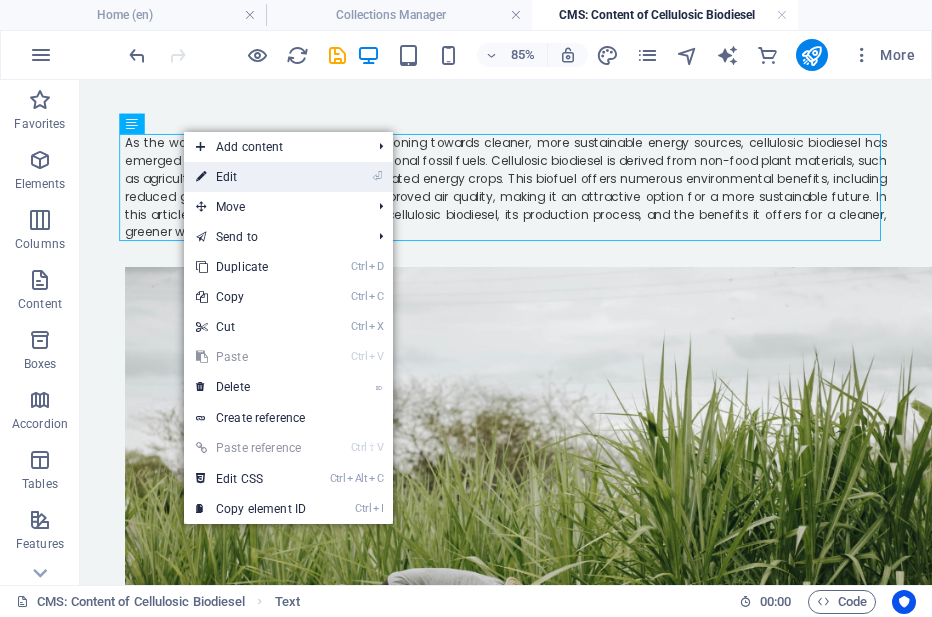 click on "⏎  Edit" at bounding box center (251, 177) 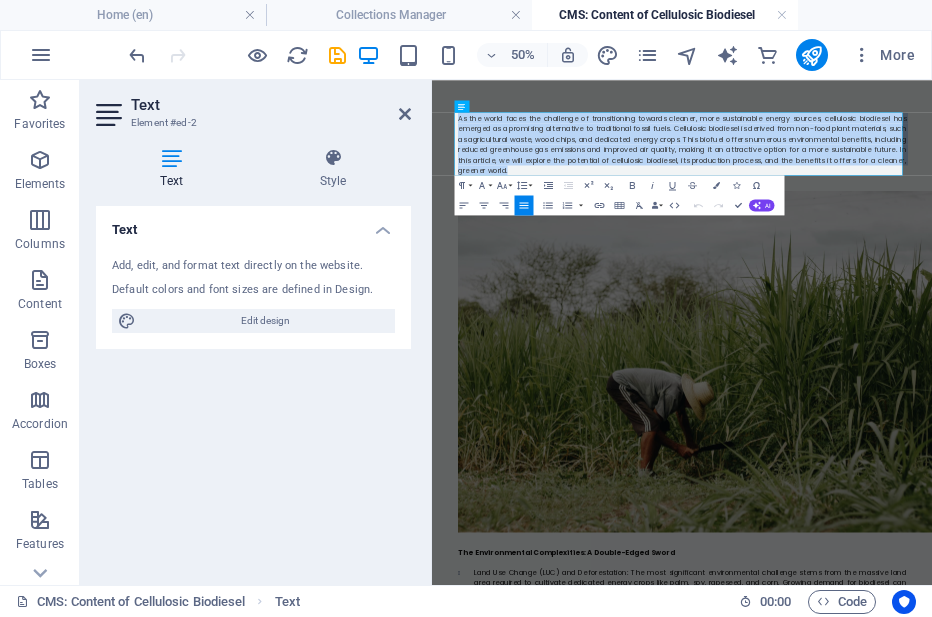drag, startPoint x: 532, startPoint y: 264, endPoint x: 863, endPoint y: 170, distance: 344.08865 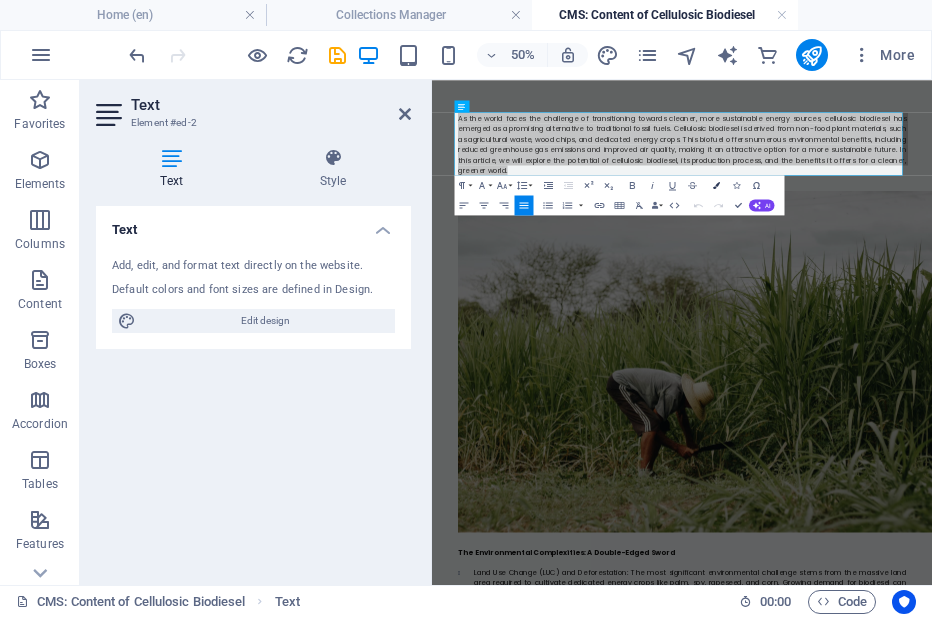 click at bounding box center (716, 185) 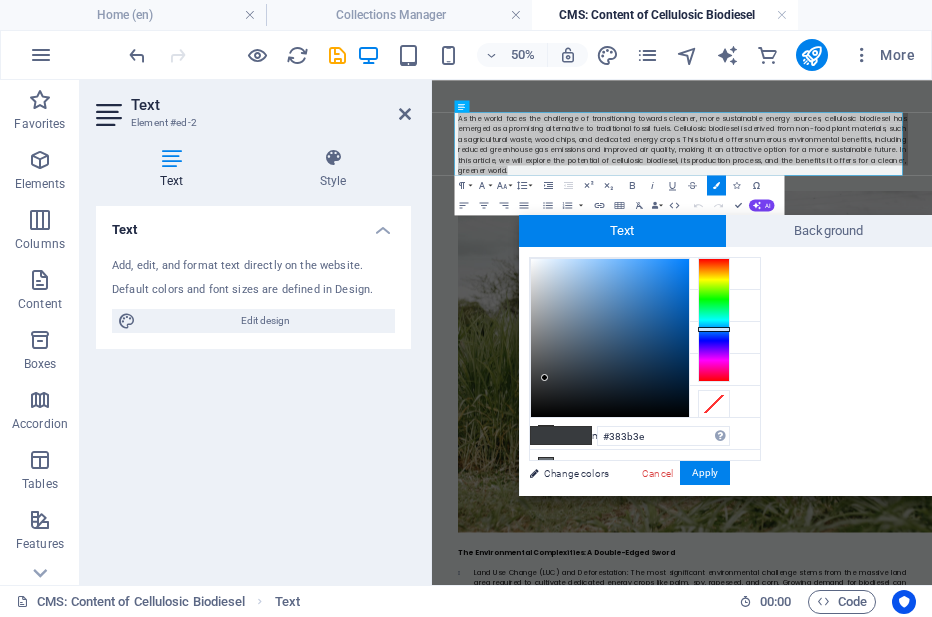 type on "#222323" 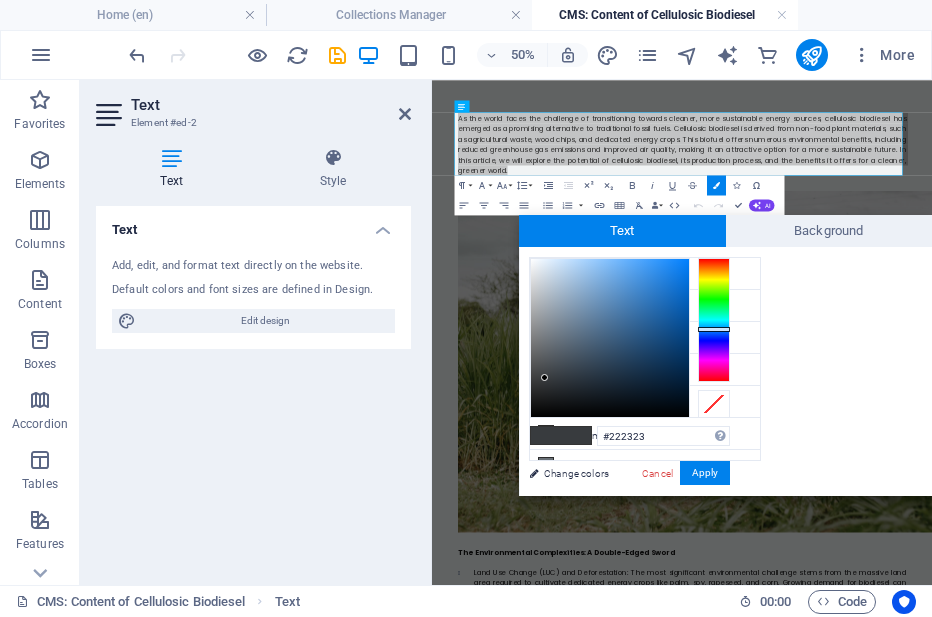 click at bounding box center (610, 338) 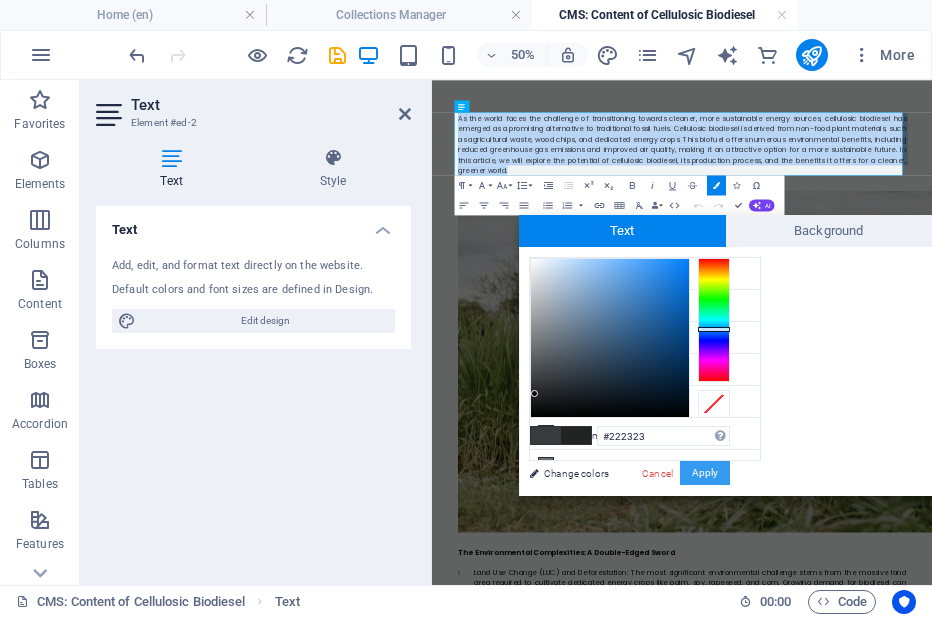 click on "Apply" at bounding box center [705, 473] 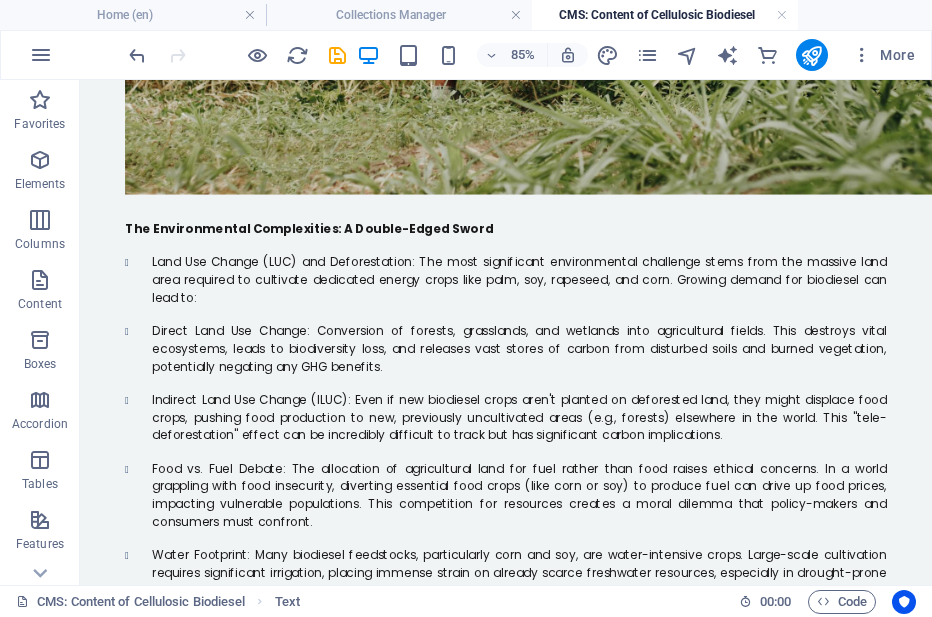 scroll, scrollTop: 537, scrollLeft: 0, axis: vertical 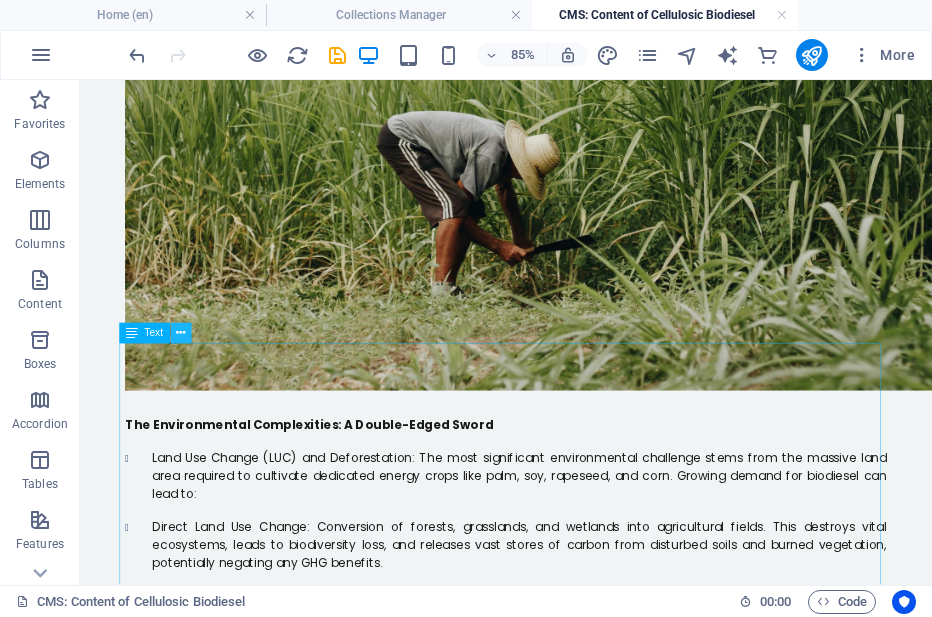 click at bounding box center (180, 334) 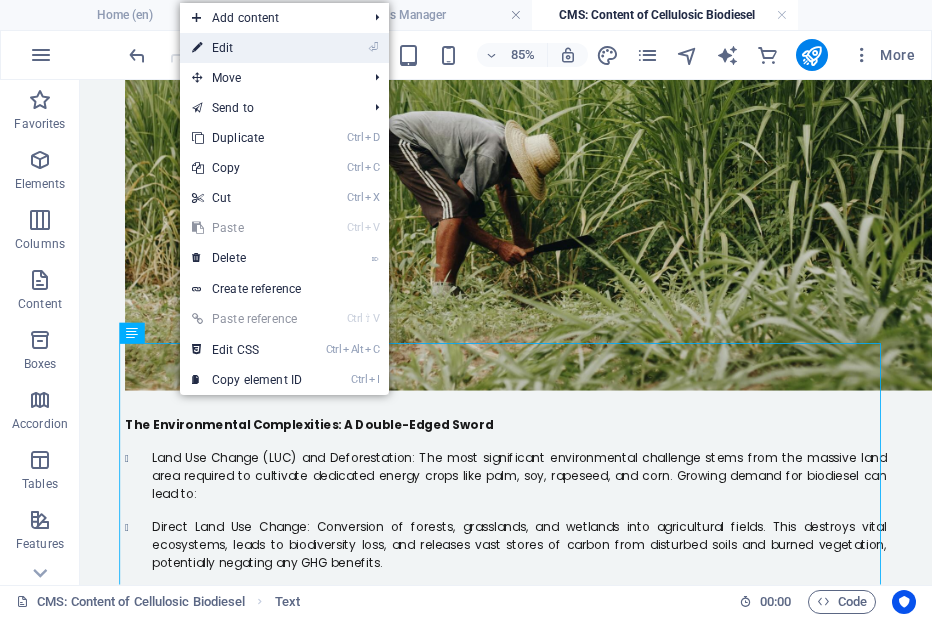 click on "⏎  Edit" at bounding box center (247, 48) 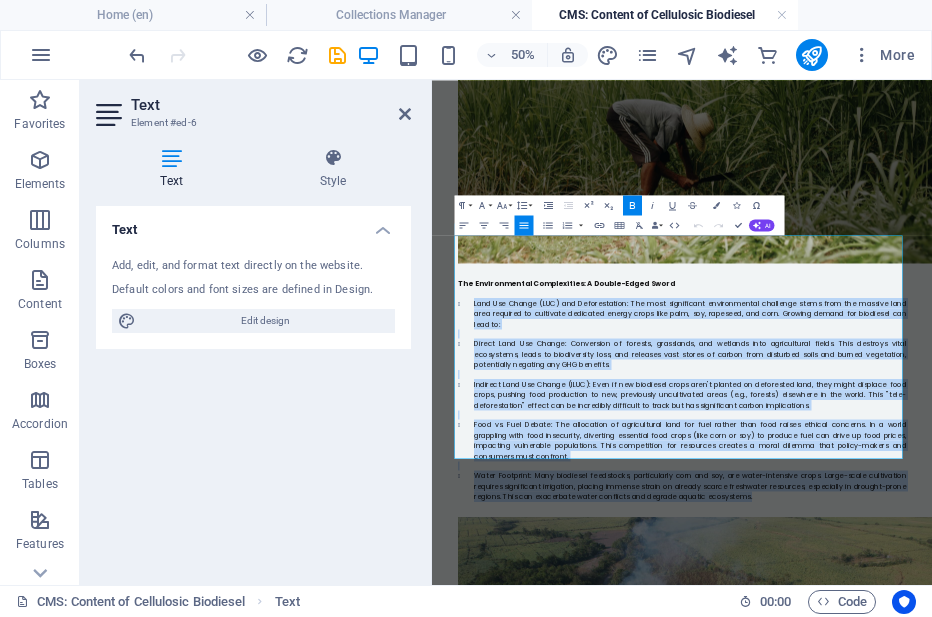drag, startPoint x: 1062, startPoint y: 834, endPoint x: 815, endPoint y: 338, distance: 554.0984 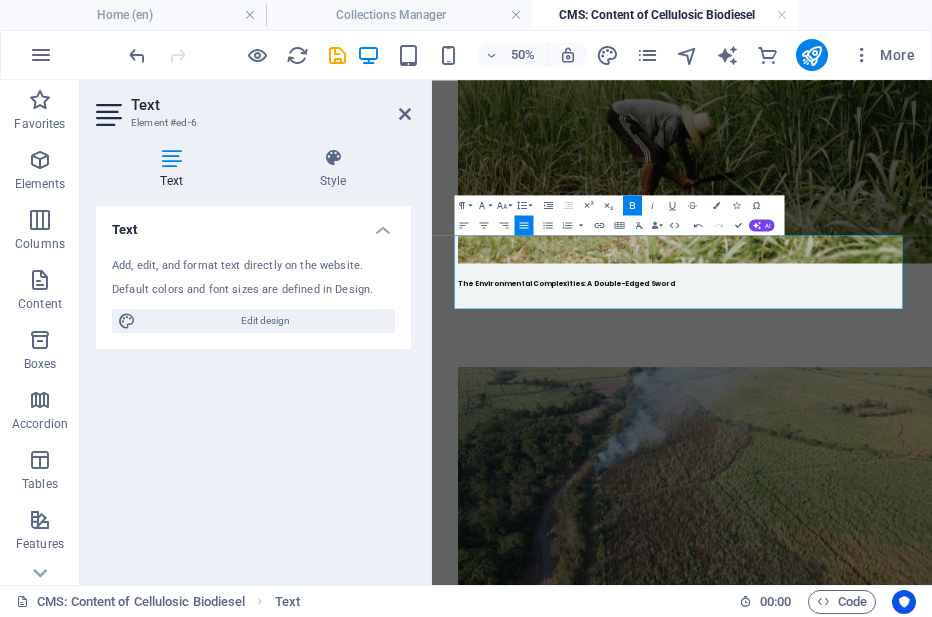click on "​" at bounding box center (932, 549) 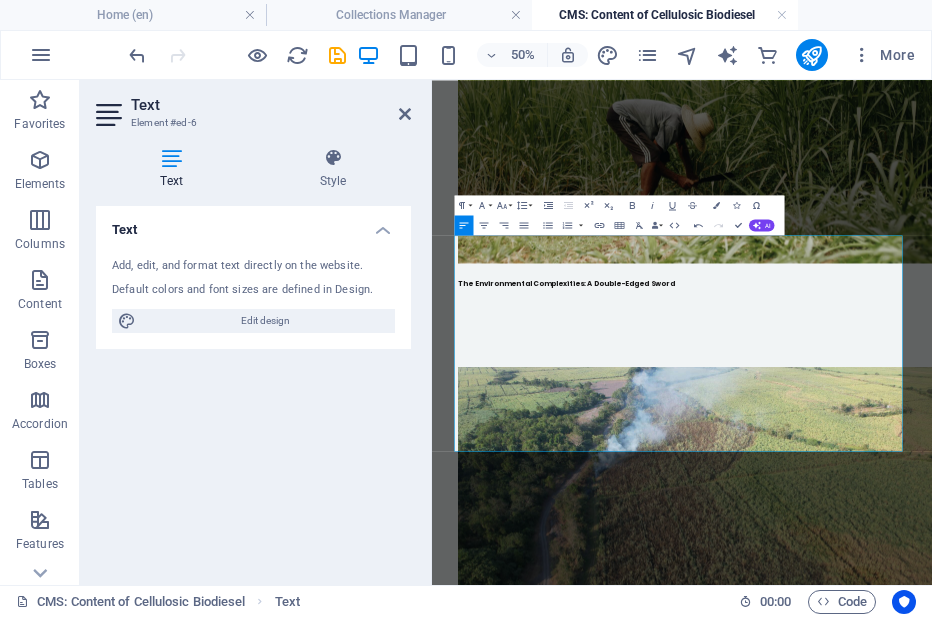 scroll, scrollTop: 16744, scrollLeft: 0, axis: vertical 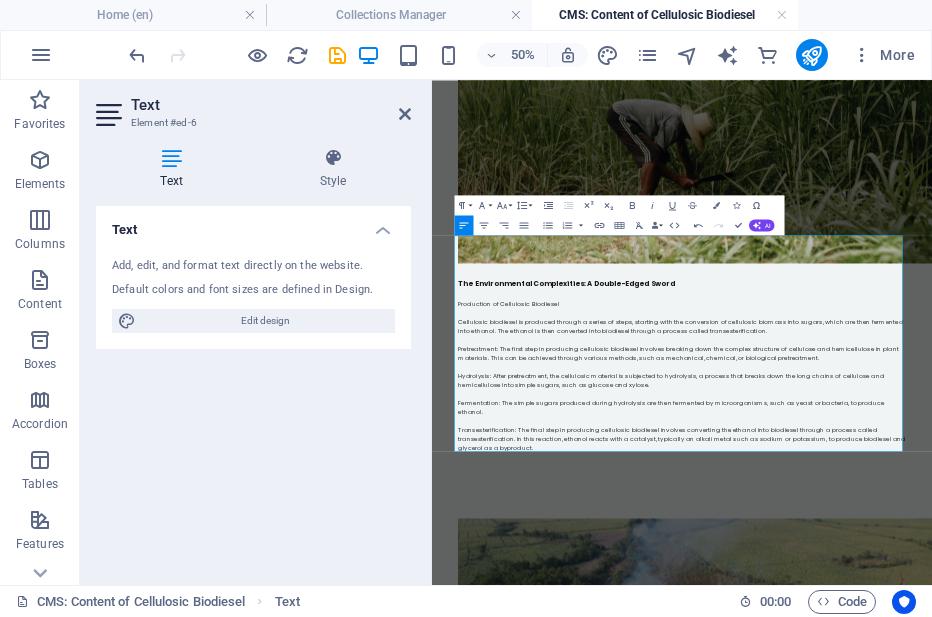 click on "Transesterification: The final step in producing cellulosic biodiesel involves converting the ethanol into biodiesel through a process called transesterification. In this reaction, ethanol reacts with a catalyst, typically an alkali metal such as sodium or potassium, to produce biodiesel and glycerol as a byproduct." at bounding box center [932, 797] 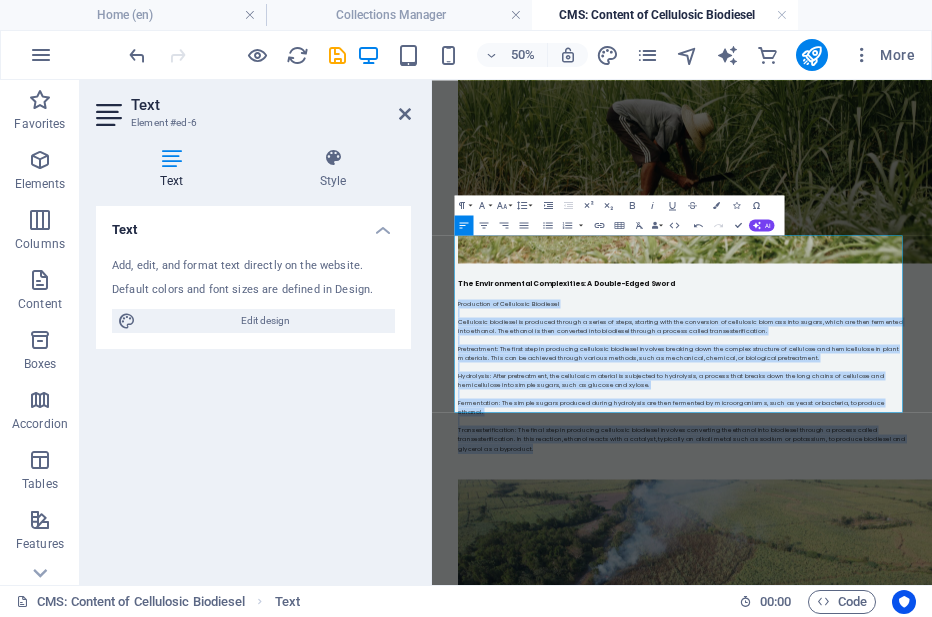 drag, startPoint x: 642, startPoint y: 718, endPoint x: 478, endPoint y: 446, distance: 317.61612 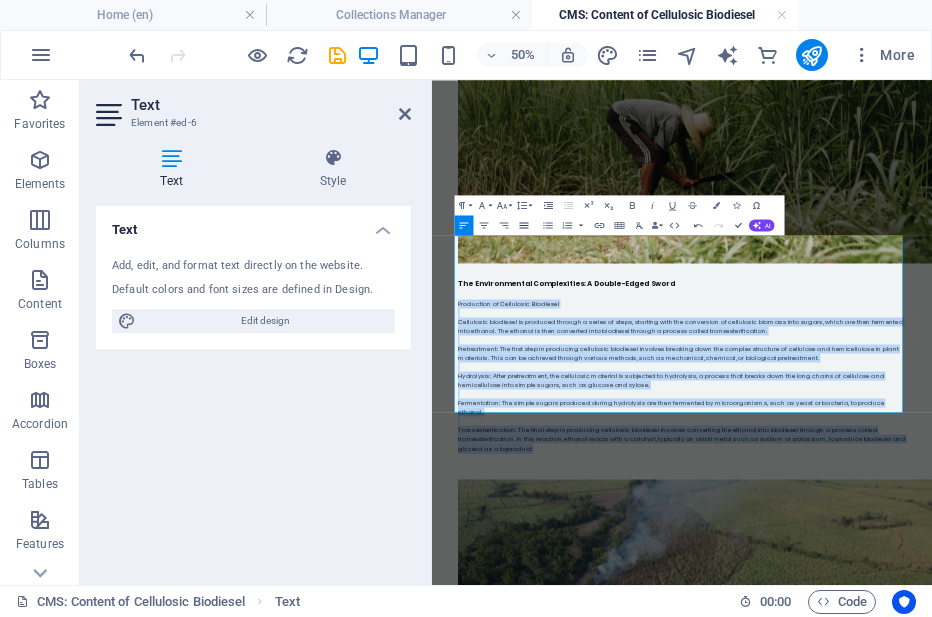 click 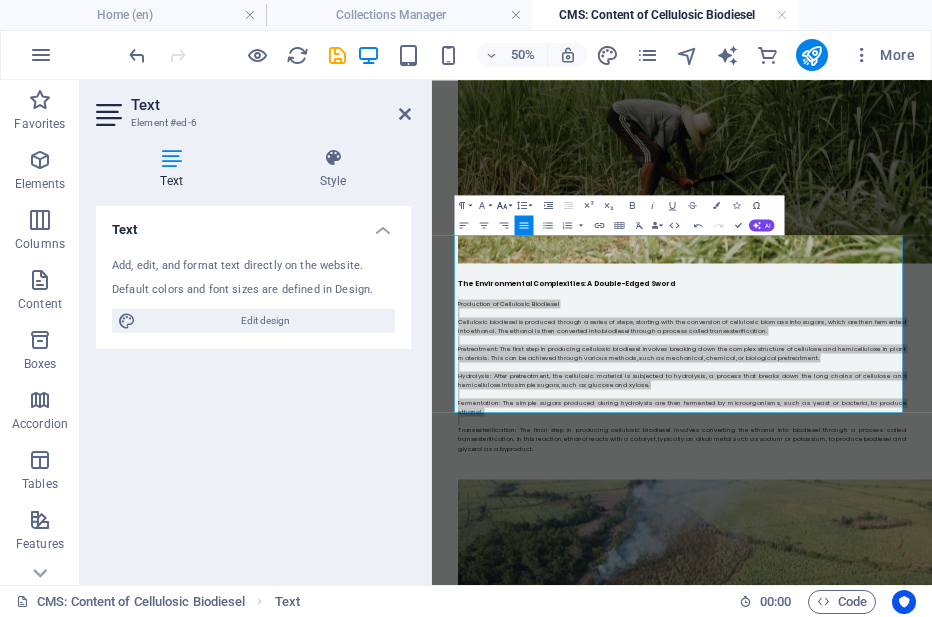 click on "Font Size" at bounding box center (503, 205) 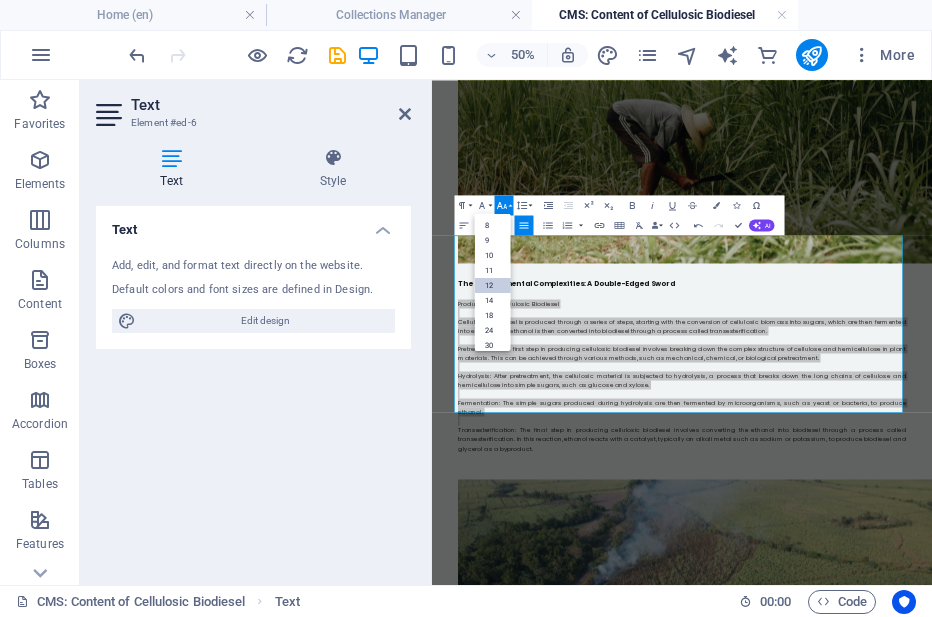 scroll, scrollTop: 143, scrollLeft: 0, axis: vertical 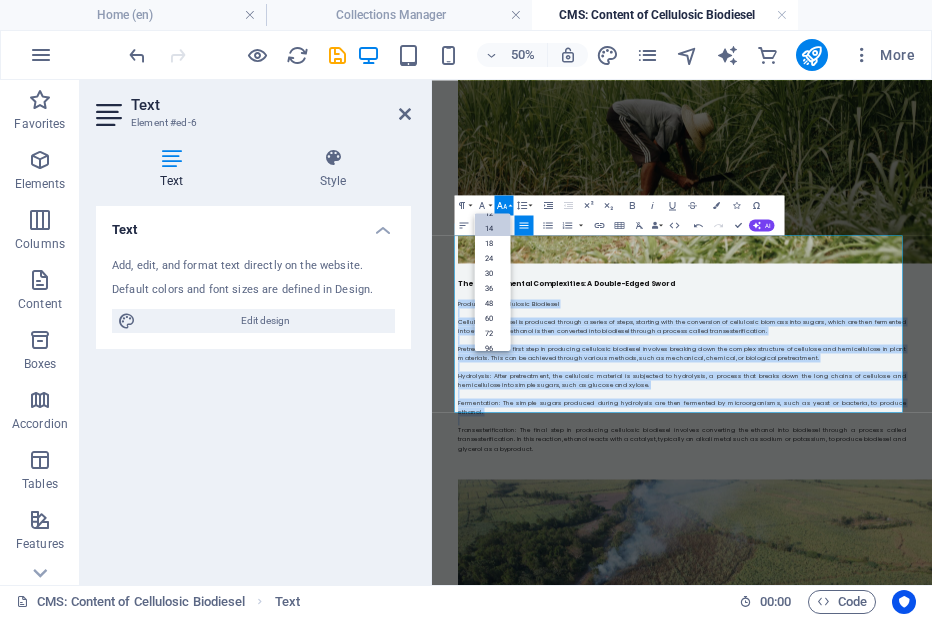 click on "14" at bounding box center (492, 228) 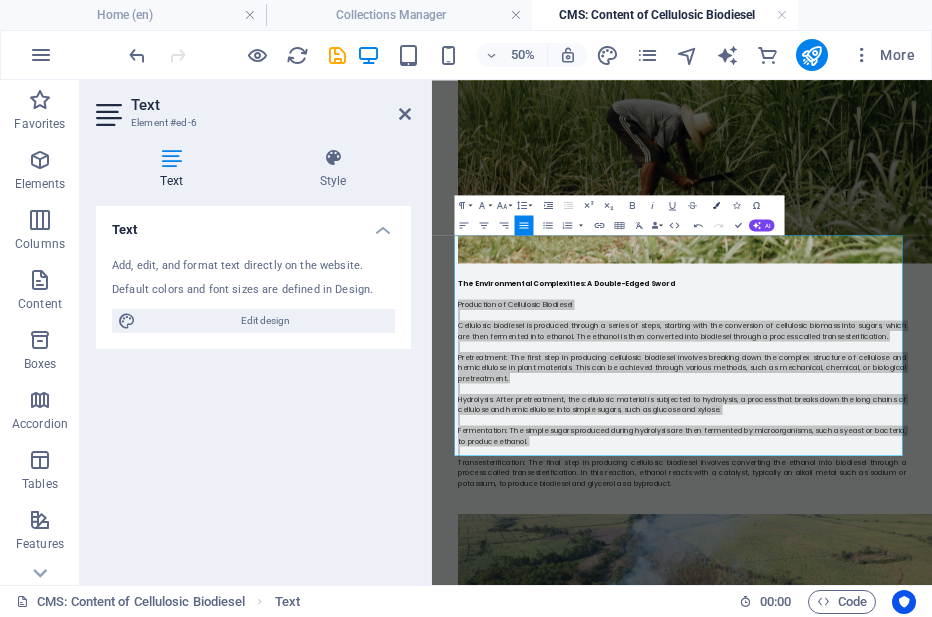 click at bounding box center [716, 205] 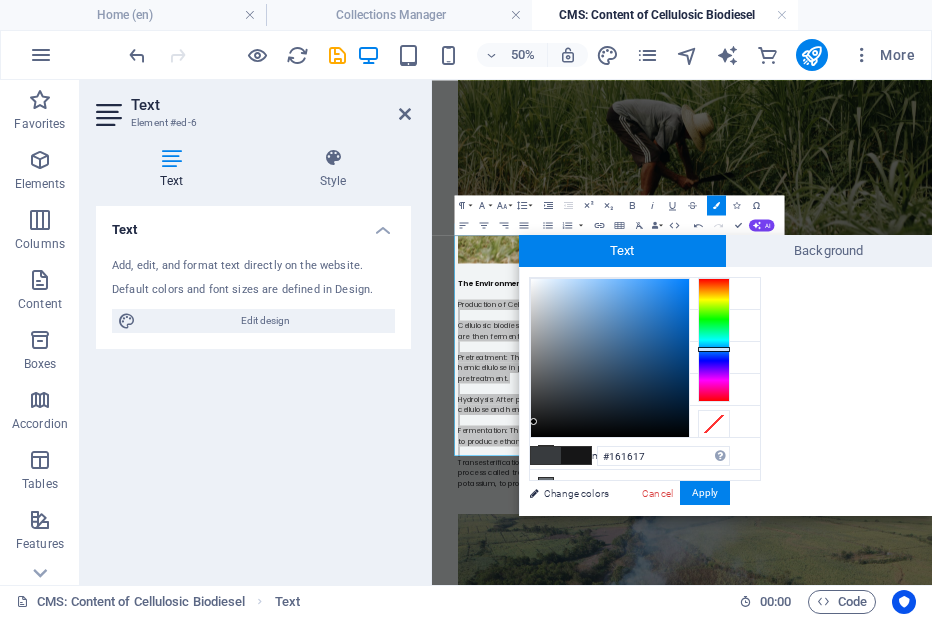 click at bounding box center (610, 358) 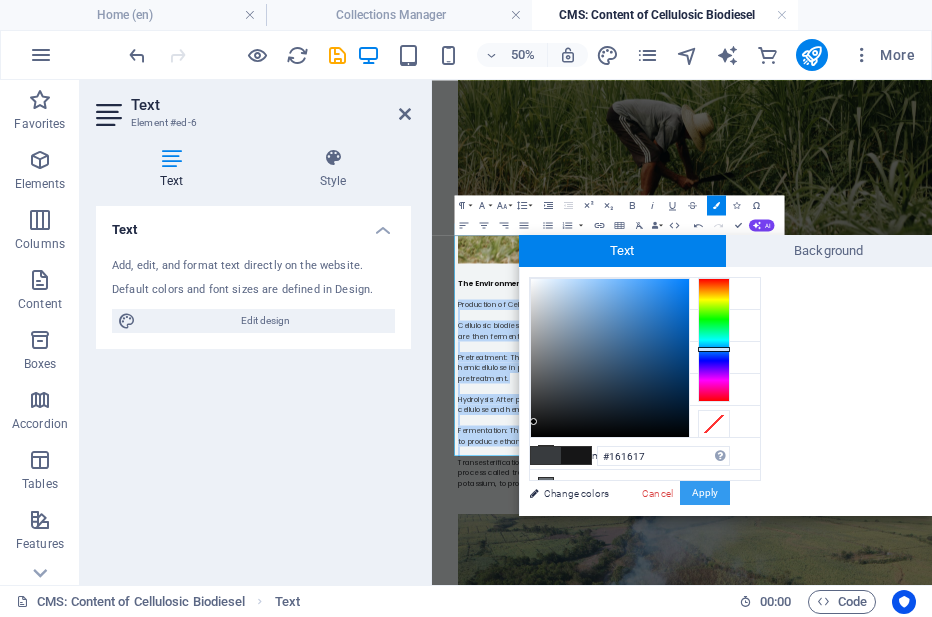 click on "Apply" at bounding box center [705, 493] 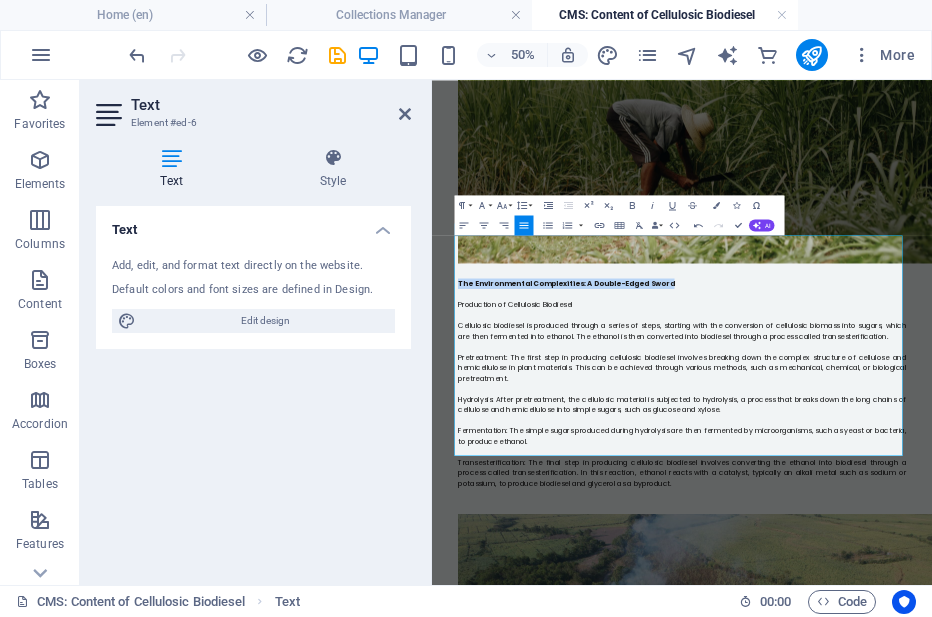 drag, startPoint x: 882, startPoint y: 404, endPoint x: 464, endPoint y: 406, distance: 418.0048 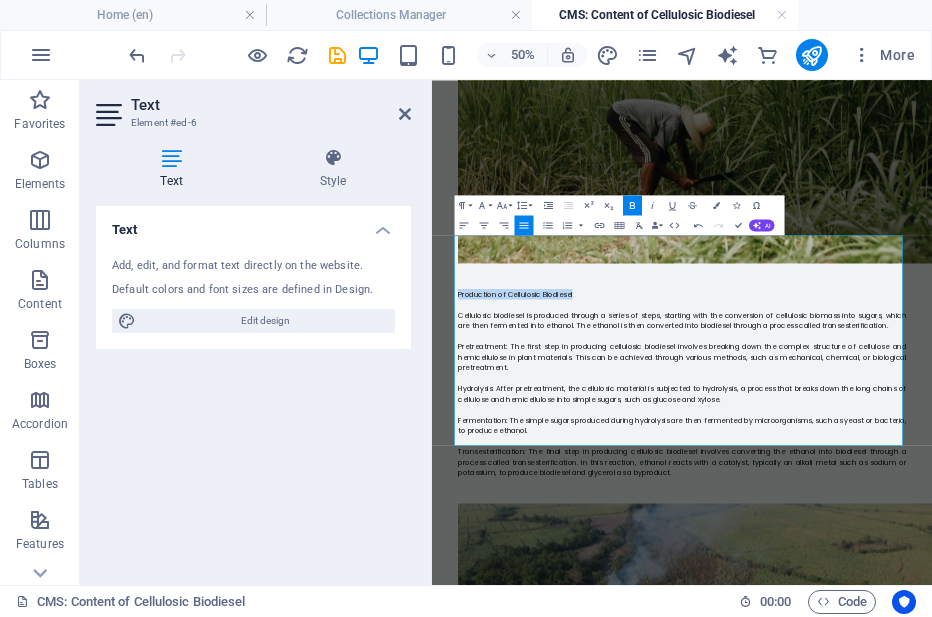 drag, startPoint x: 720, startPoint y: 416, endPoint x: 470, endPoint y: 414, distance: 250.008 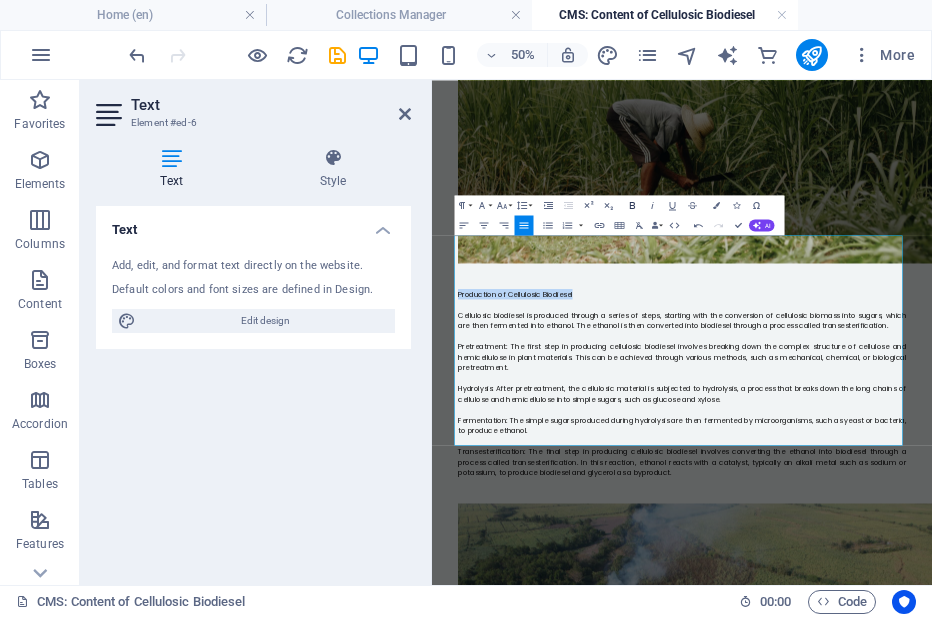 click 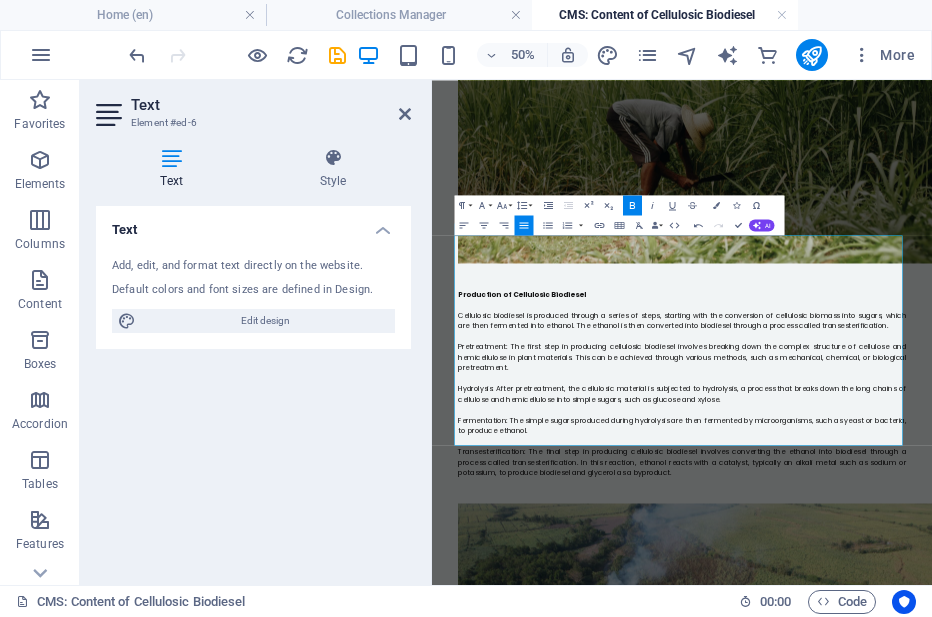 click on "Transesterification: The final step in producing cellulosic biodiesel involves converting the ethanol into biodiesel through a process called transesterification. In this reaction, ethanol reacts with a catalyst, typically an alkali metal such as sodium or potassium, to produce biodiesel and glycerol as a byproduct." at bounding box center [932, 854] 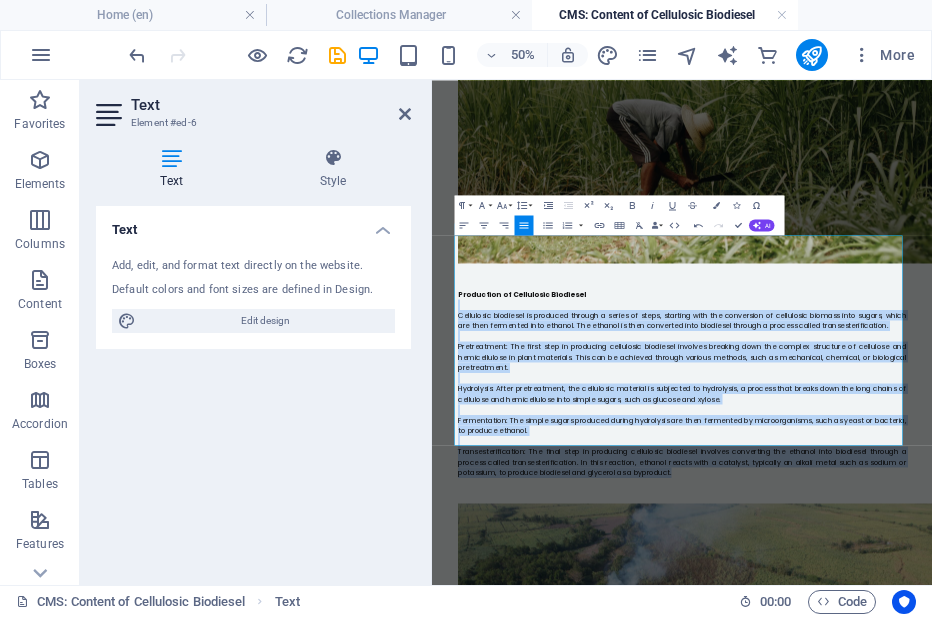 drag, startPoint x: 964, startPoint y: 784, endPoint x: 444, endPoint y: 444, distance: 621.289 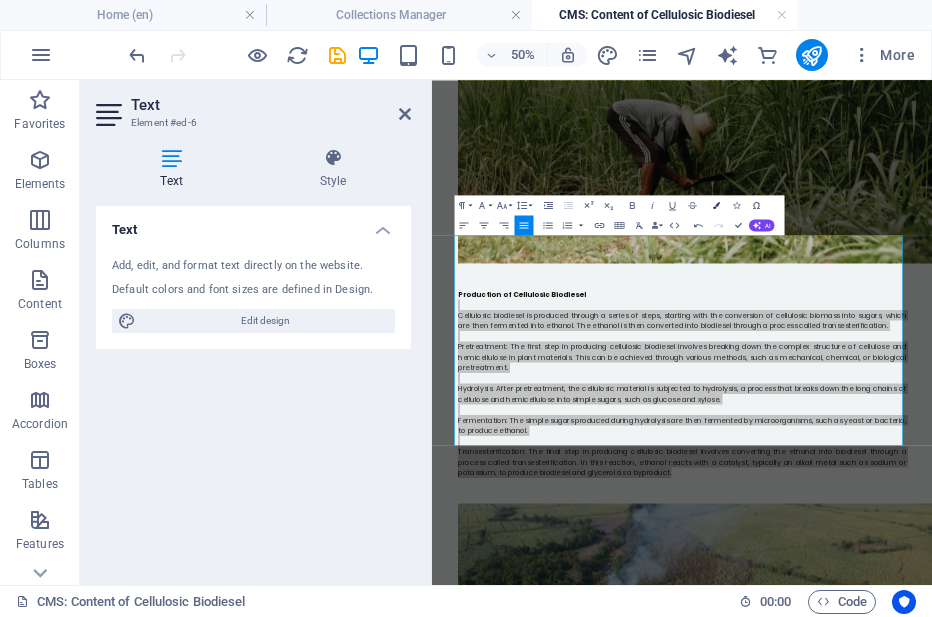 click on "Colors" at bounding box center [716, 205] 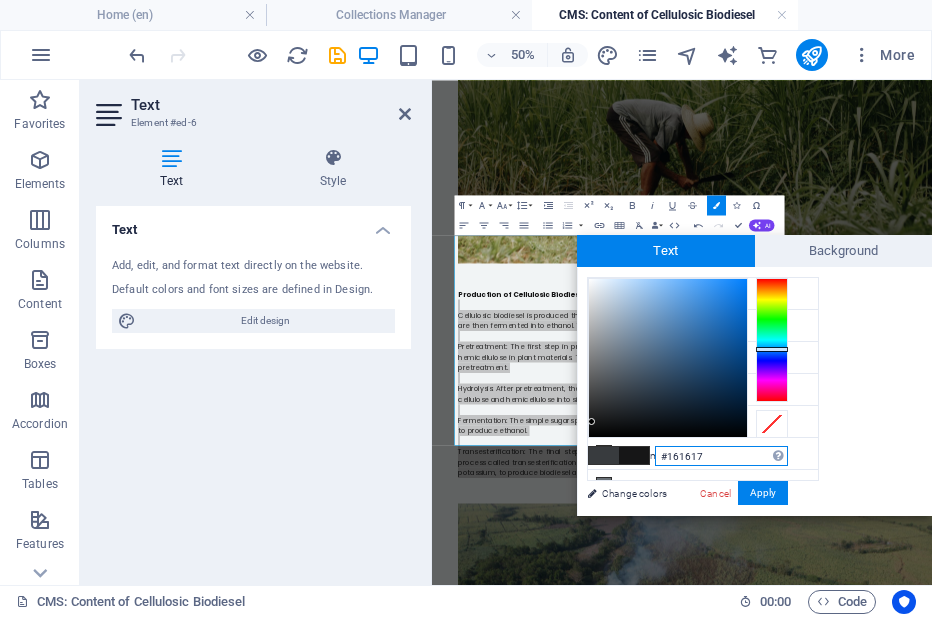 type on "#18191a" 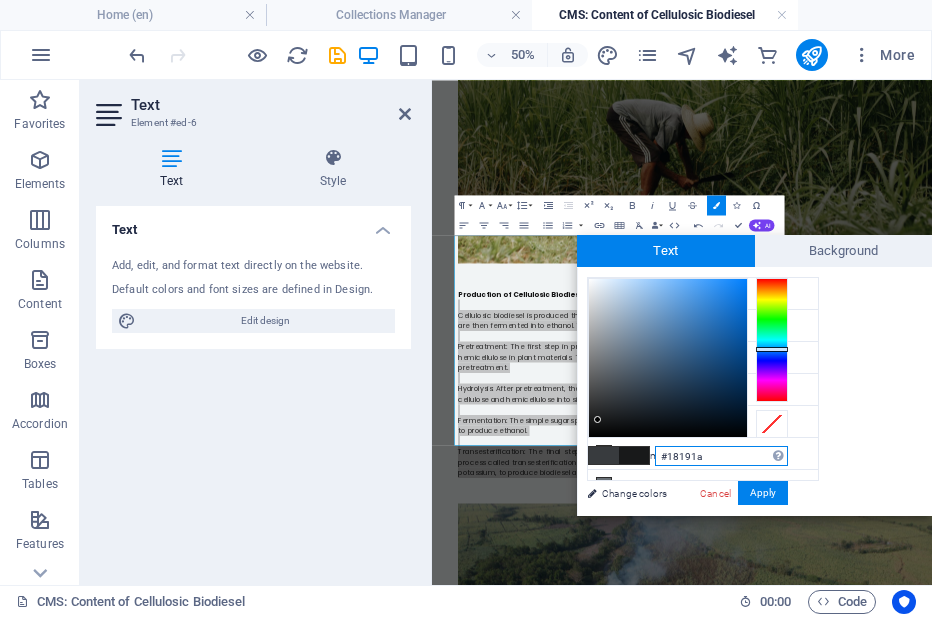 click at bounding box center [668, 358] 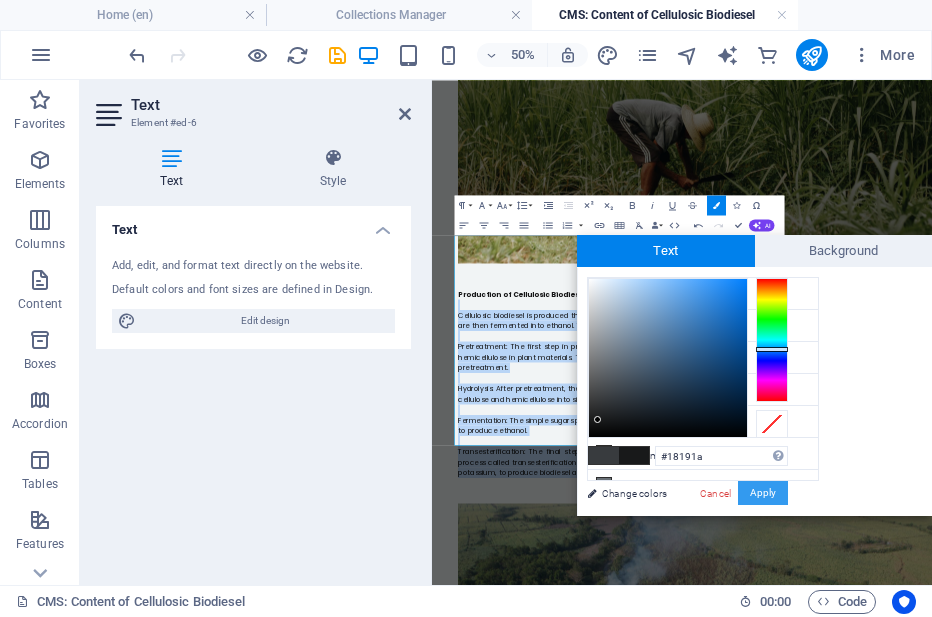 click on "Apply" at bounding box center [763, 493] 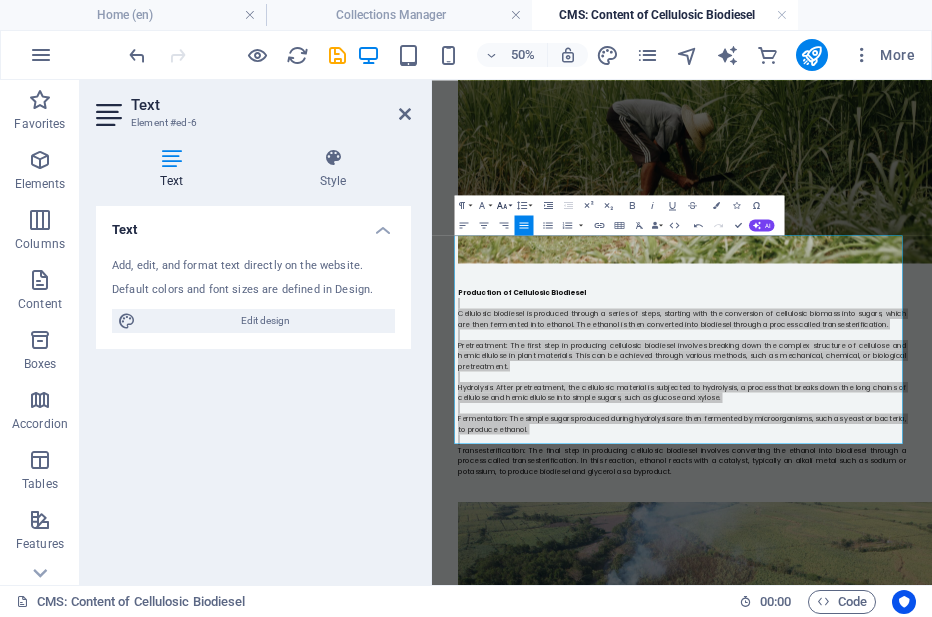 click on "Font Size" at bounding box center (503, 205) 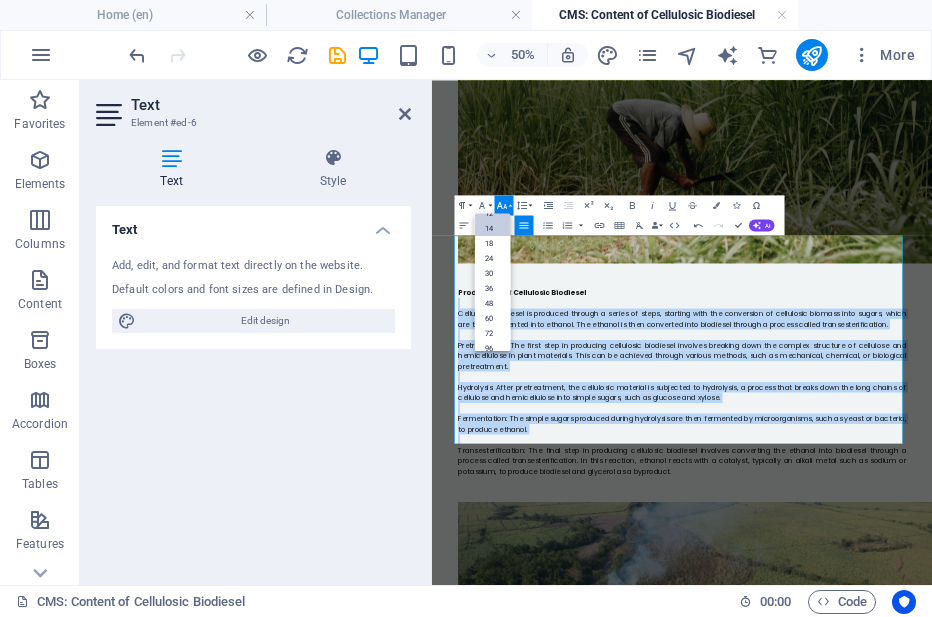 click on "14" at bounding box center (492, 228) 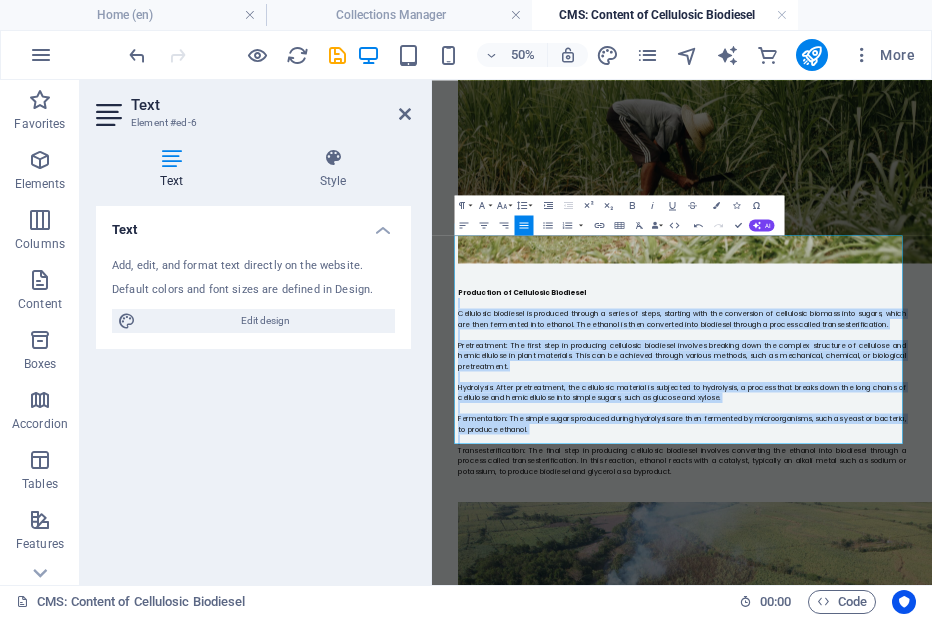 click on "Transesterification: The final step in producing cellulosic biodiesel involves converting the ethanol into biodiesel through a process called transesterification. In this reaction, ethanol reacts with a catalyst, typically an alkali metal such as sodium or potassium, to produce biodiesel and glycerol as a byproduct." at bounding box center [932, 851] 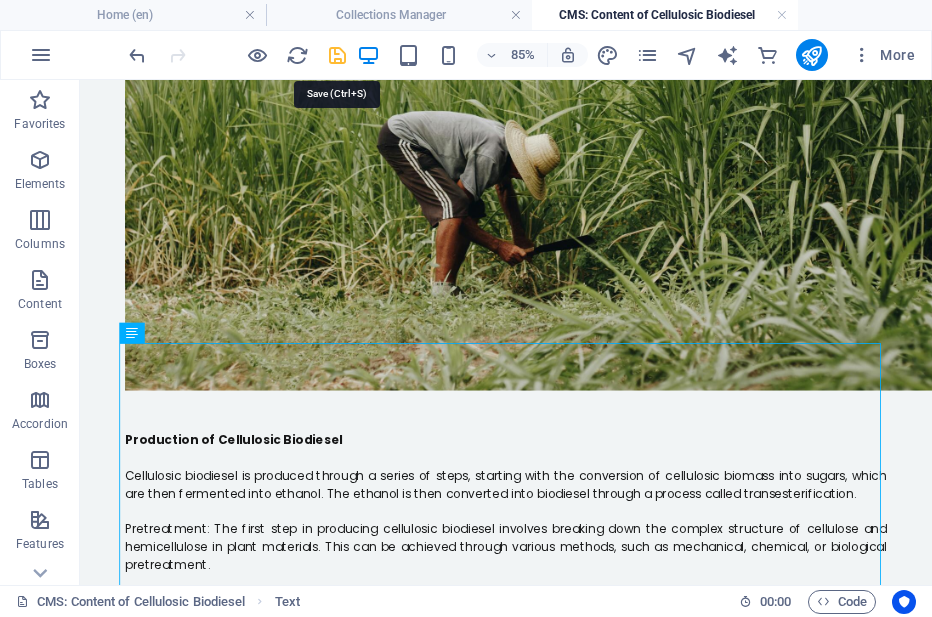 click at bounding box center (337, 55) 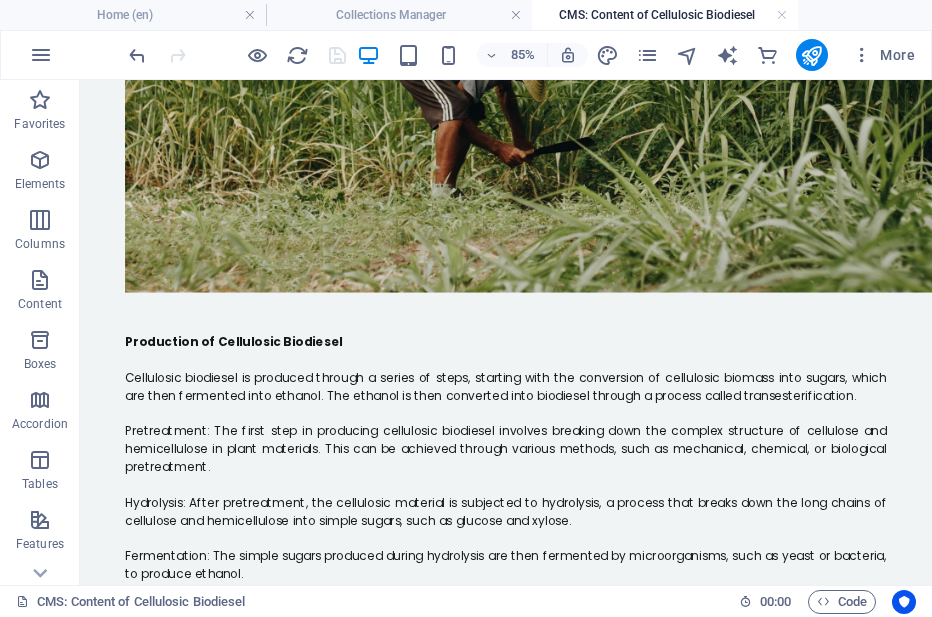 scroll, scrollTop: 662, scrollLeft: 0, axis: vertical 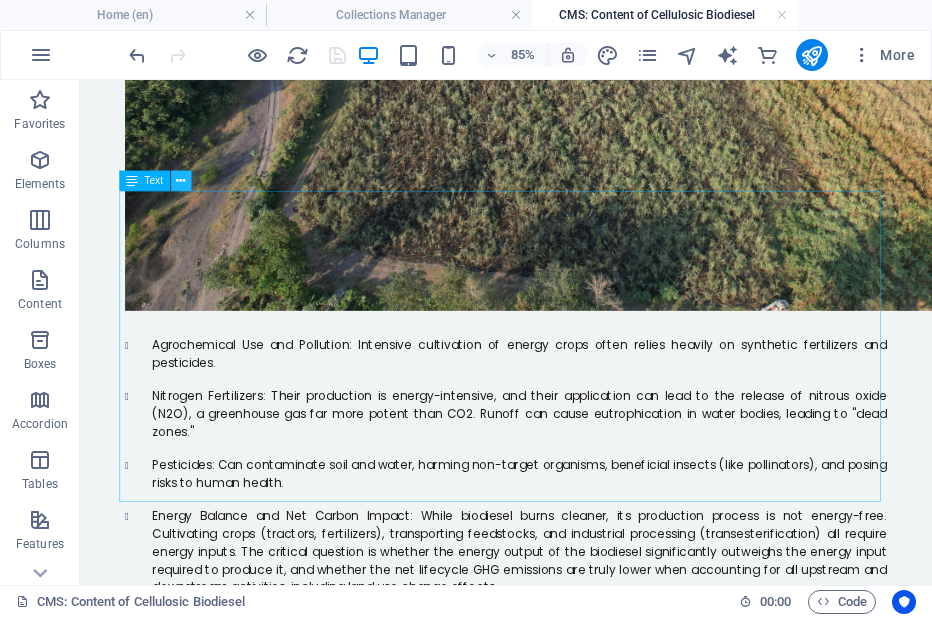 click at bounding box center (180, 182) 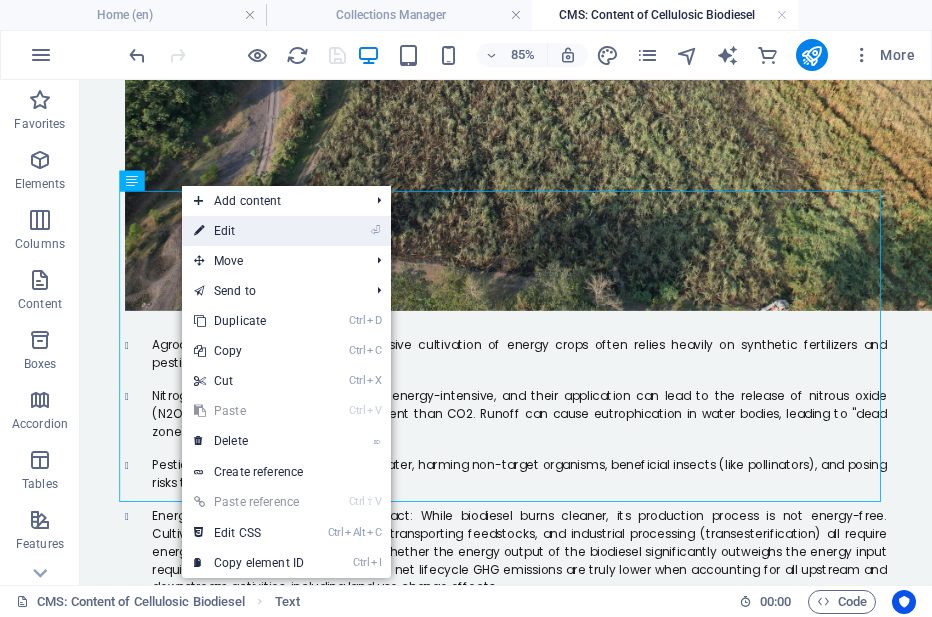 click on "⏎  Edit" at bounding box center [249, 231] 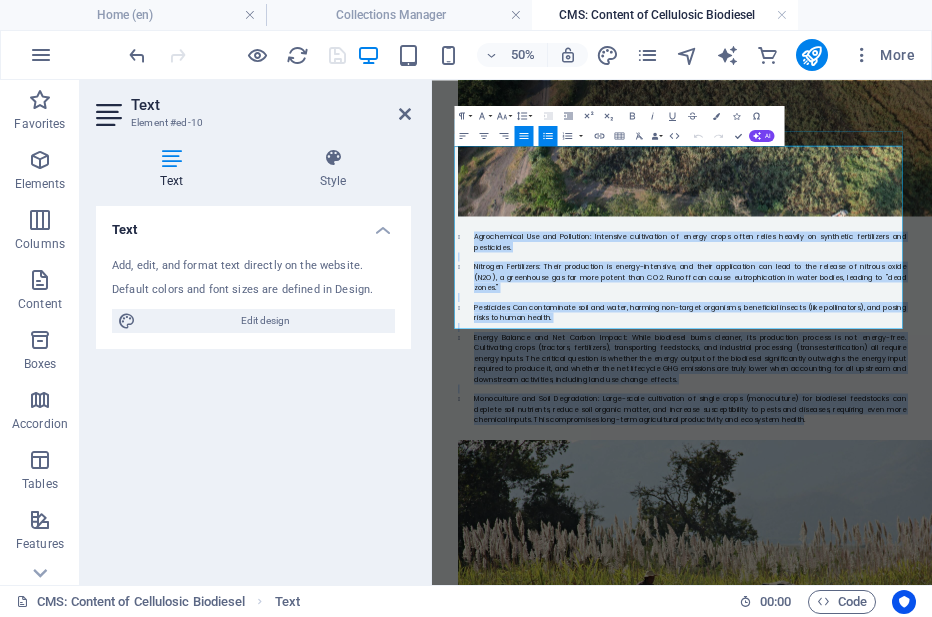 drag, startPoint x: 1164, startPoint y: 572, endPoint x: 891, endPoint y: 222, distance: 443.8795 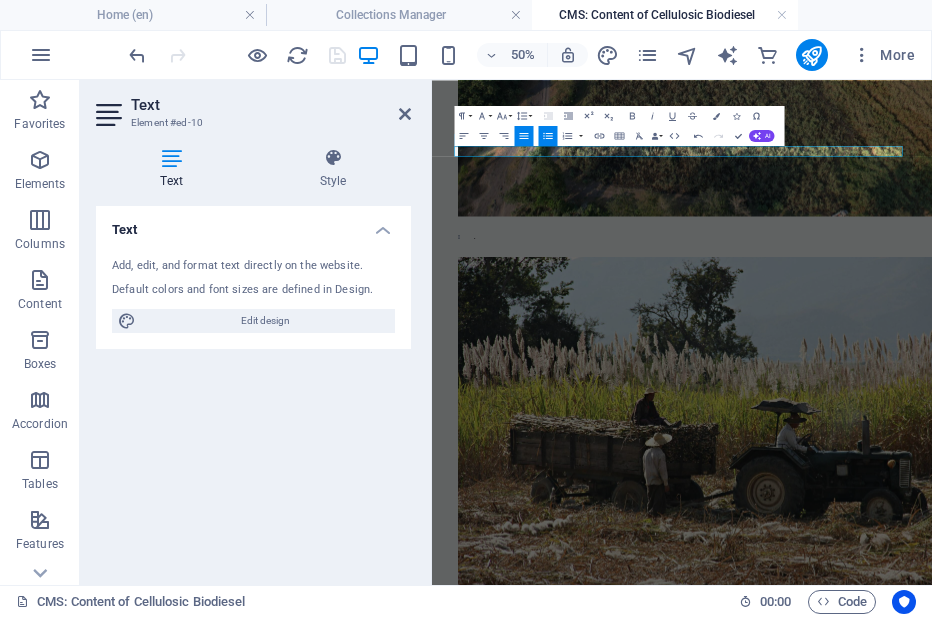 click on "." at bounding box center (948, 392) 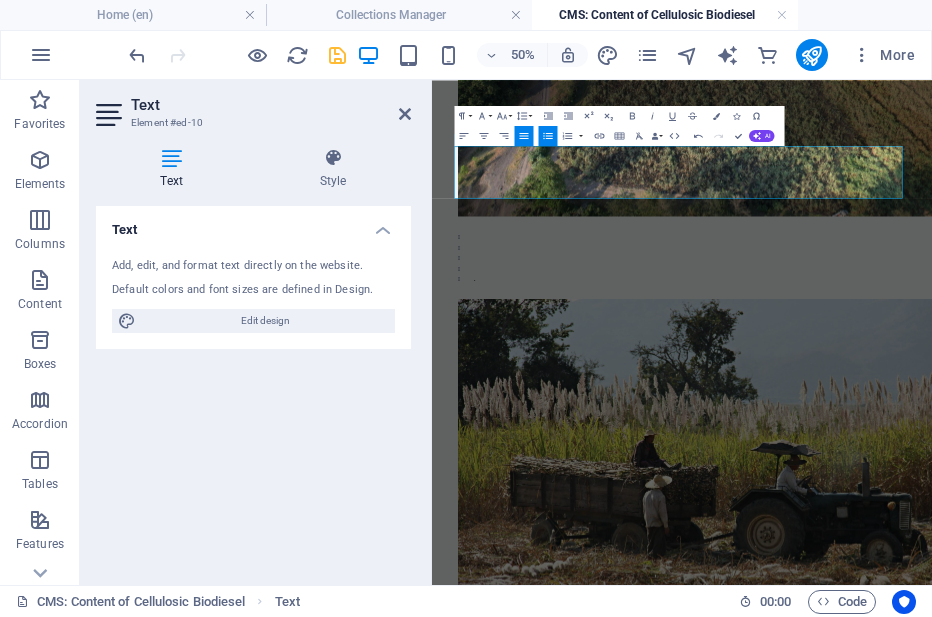 click 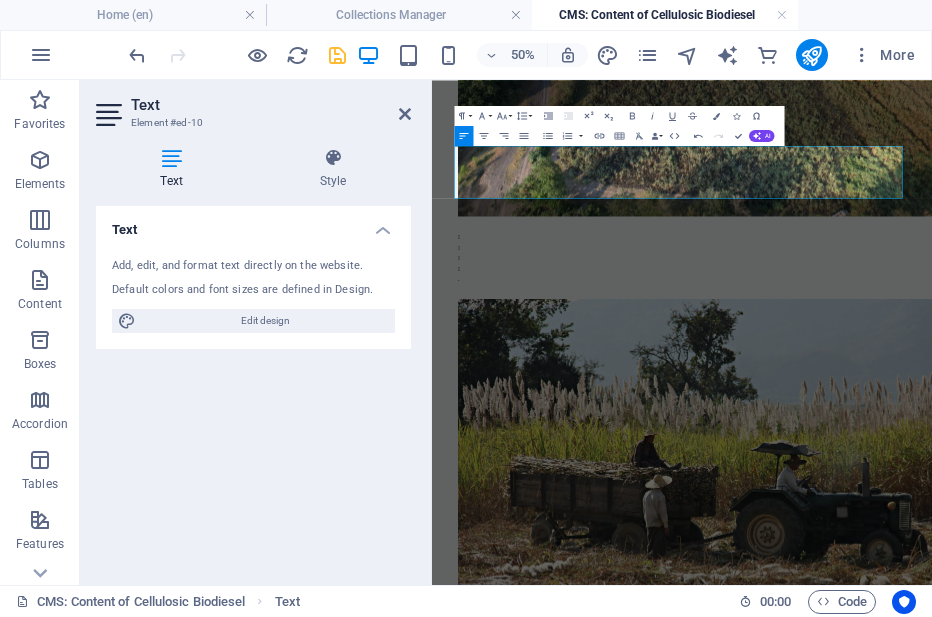 click on "." at bounding box center (932, 476) 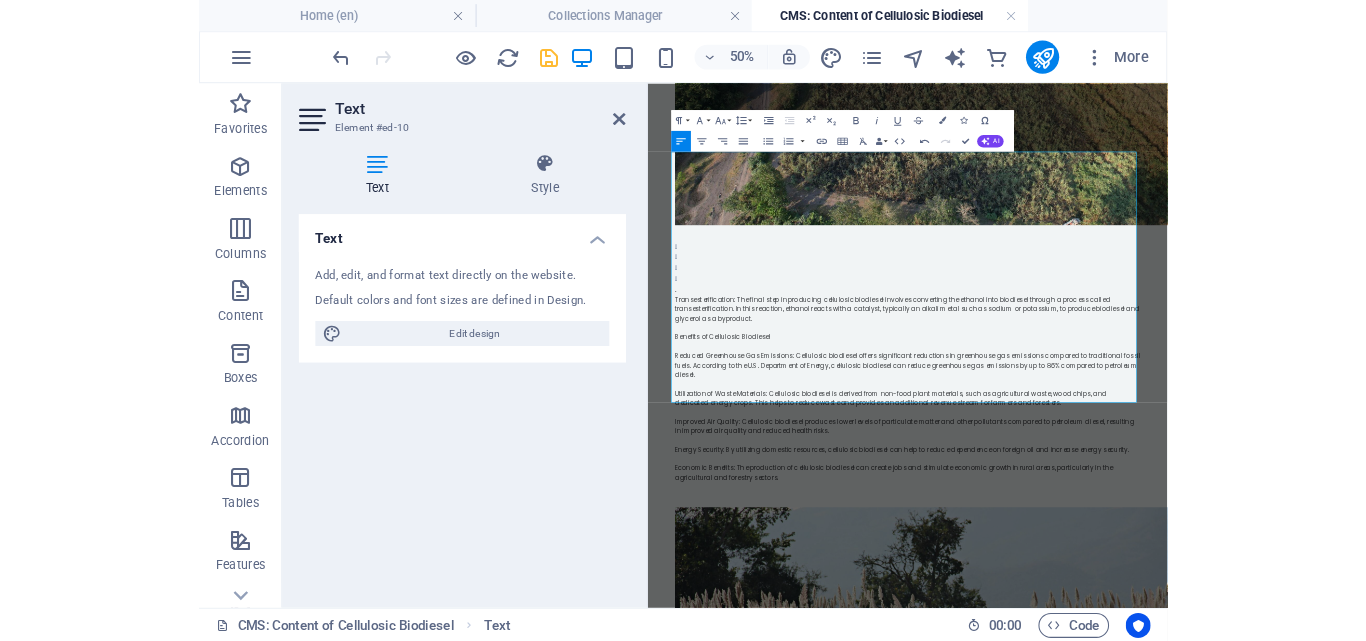 scroll, scrollTop: 19734, scrollLeft: 0, axis: vertical 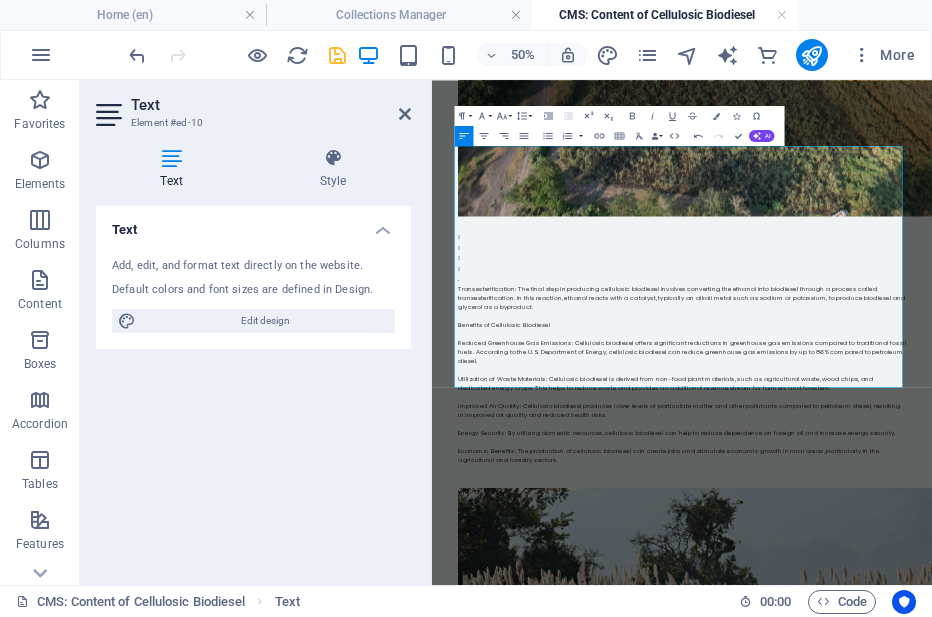 click at bounding box center (948, 455) 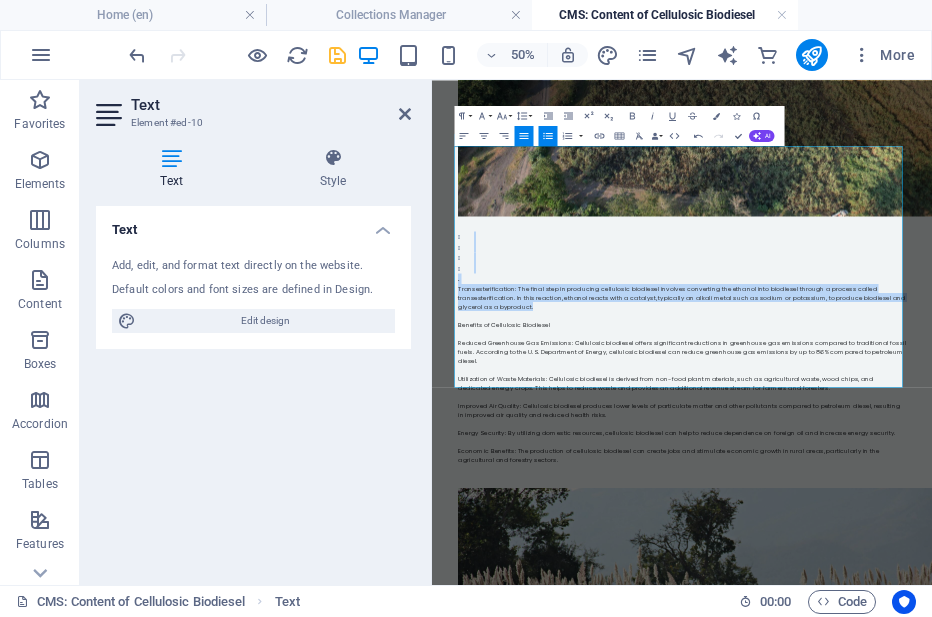drag, startPoint x: 646, startPoint y: 356, endPoint x: 446, endPoint y: 218, distance: 242.98972 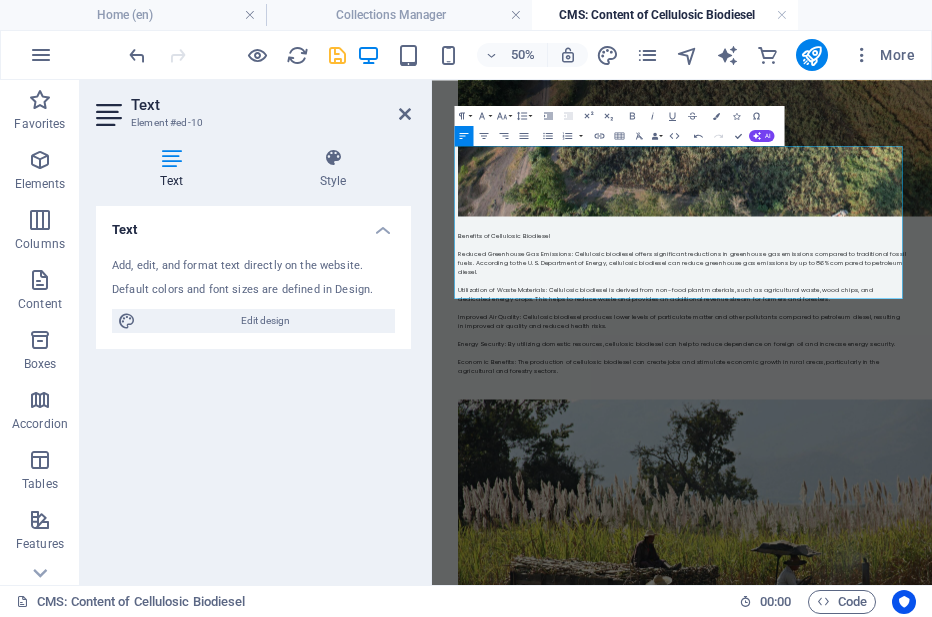 drag, startPoint x: 686, startPoint y: 230, endPoint x: 476, endPoint y: 230, distance: 210 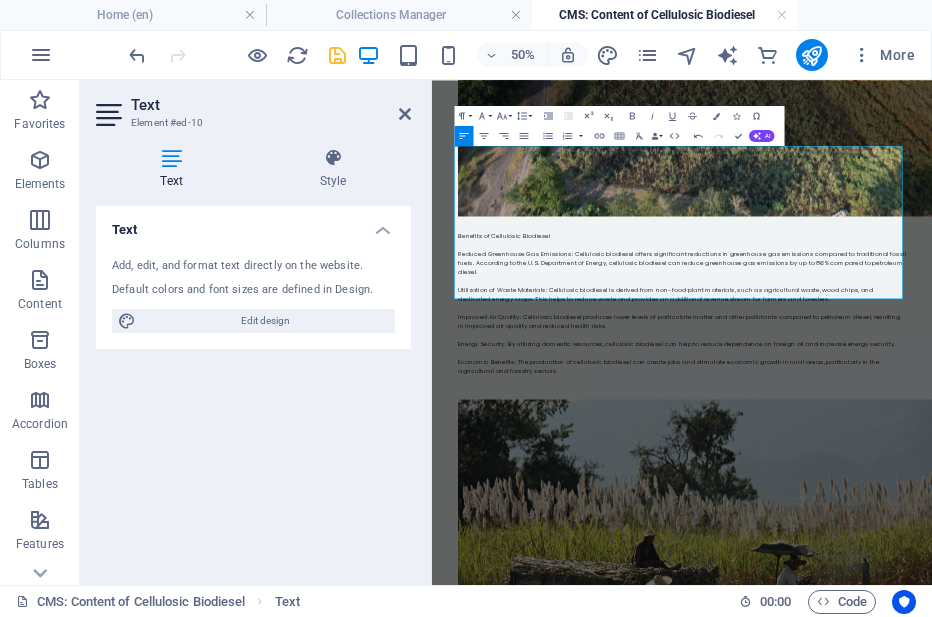 click at bounding box center (932, 679) 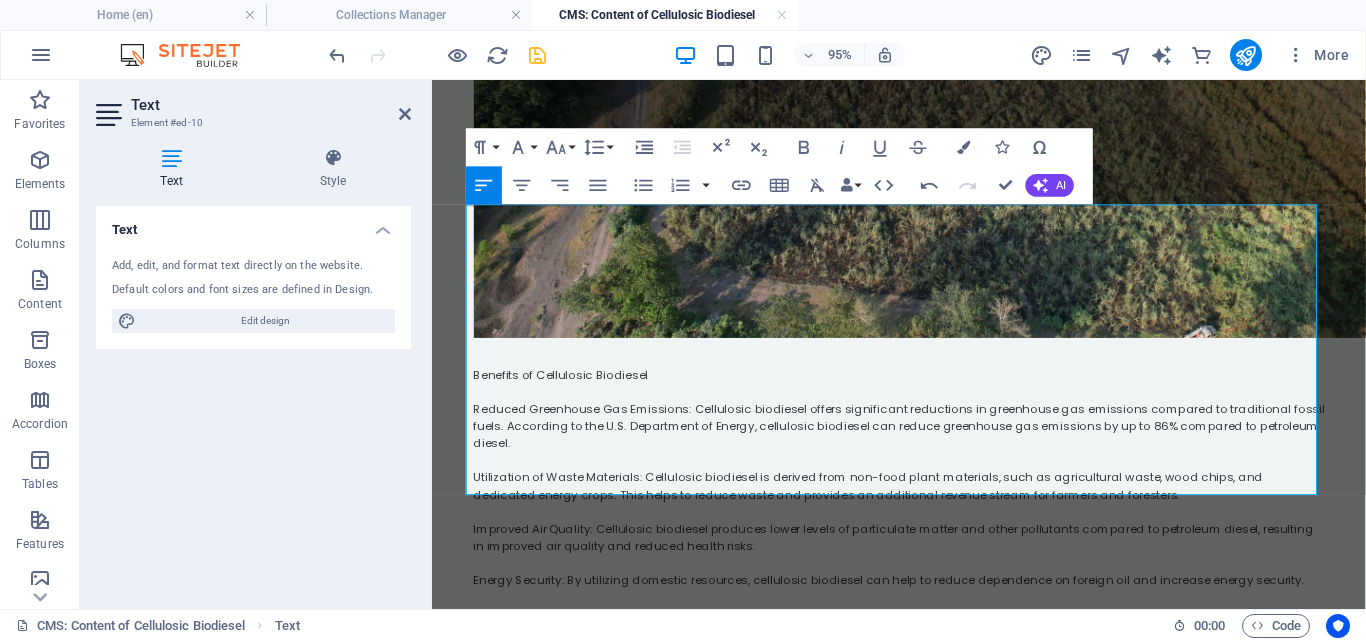 scroll, scrollTop: 19686, scrollLeft: 0, axis: vertical 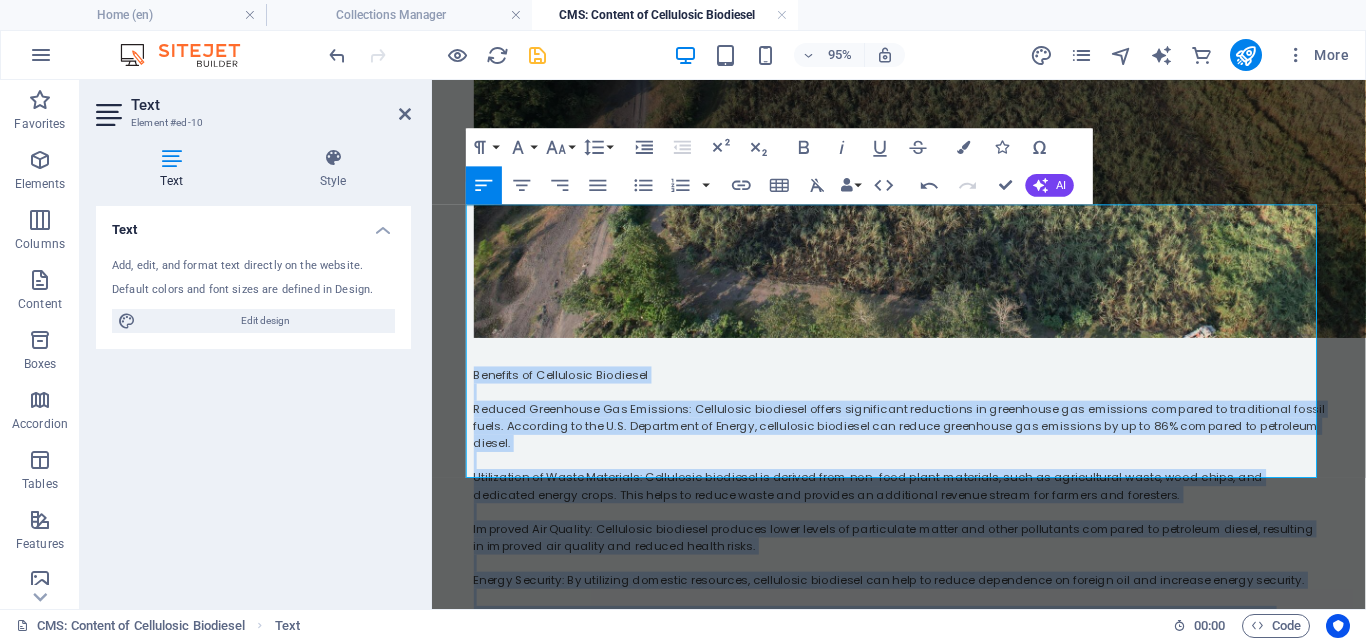 drag, startPoint x: 604, startPoint y: 491, endPoint x: 460, endPoint y: 216, distance: 310.4207 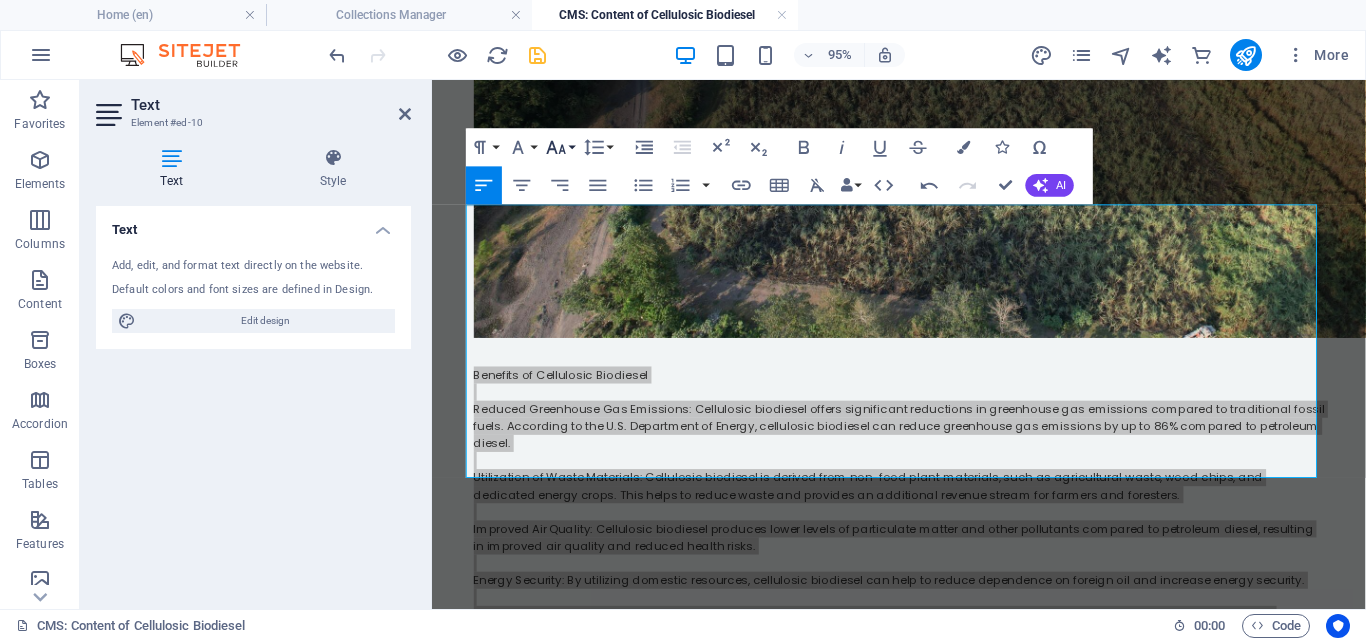 click on "Font Size" at bounding box center (560, 148) 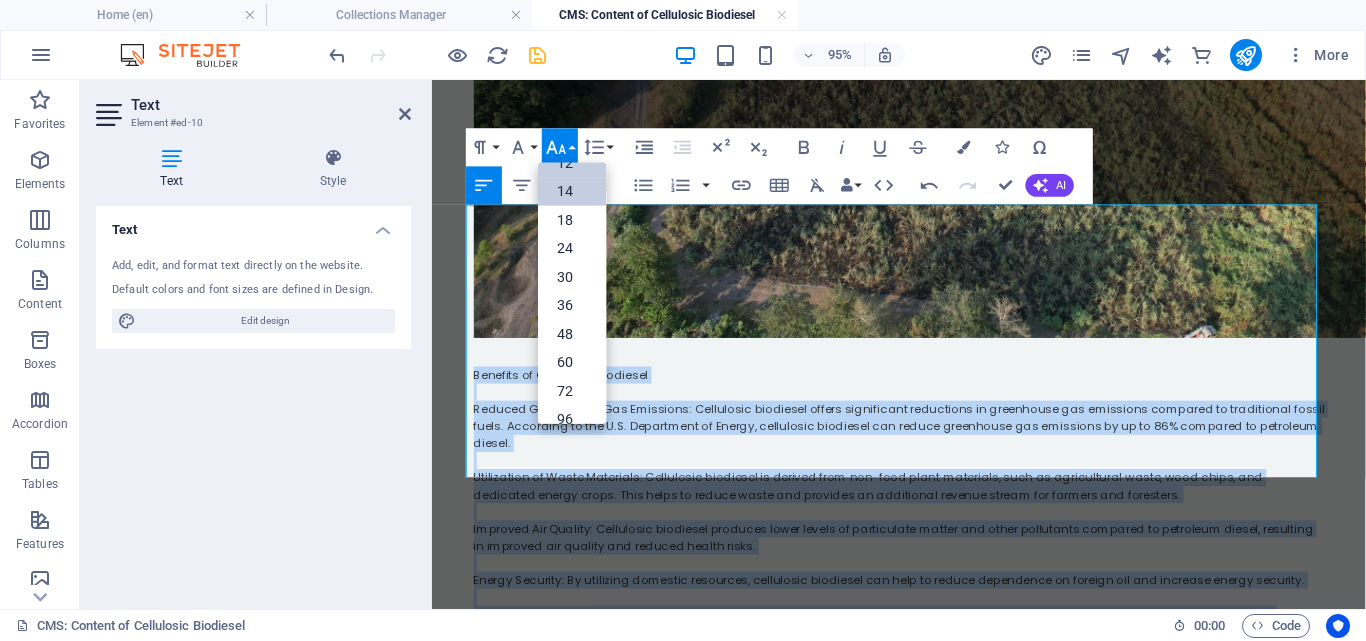 click on "14" at bounding box center [572, 191] 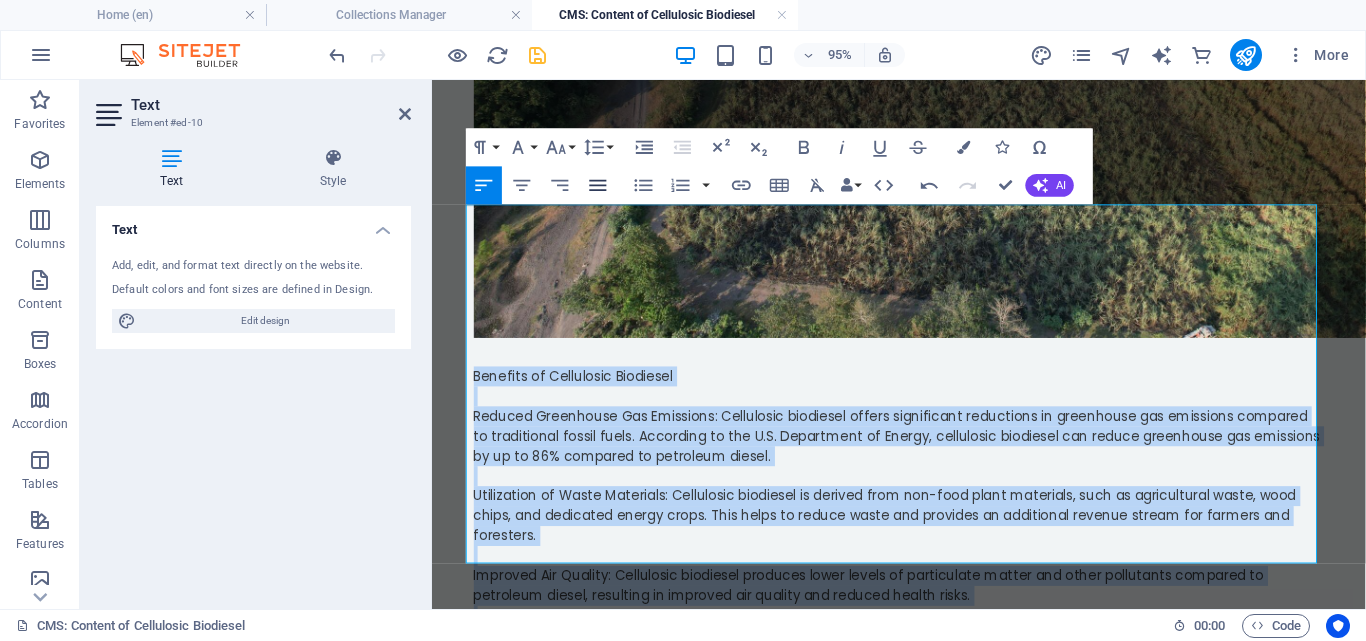 click 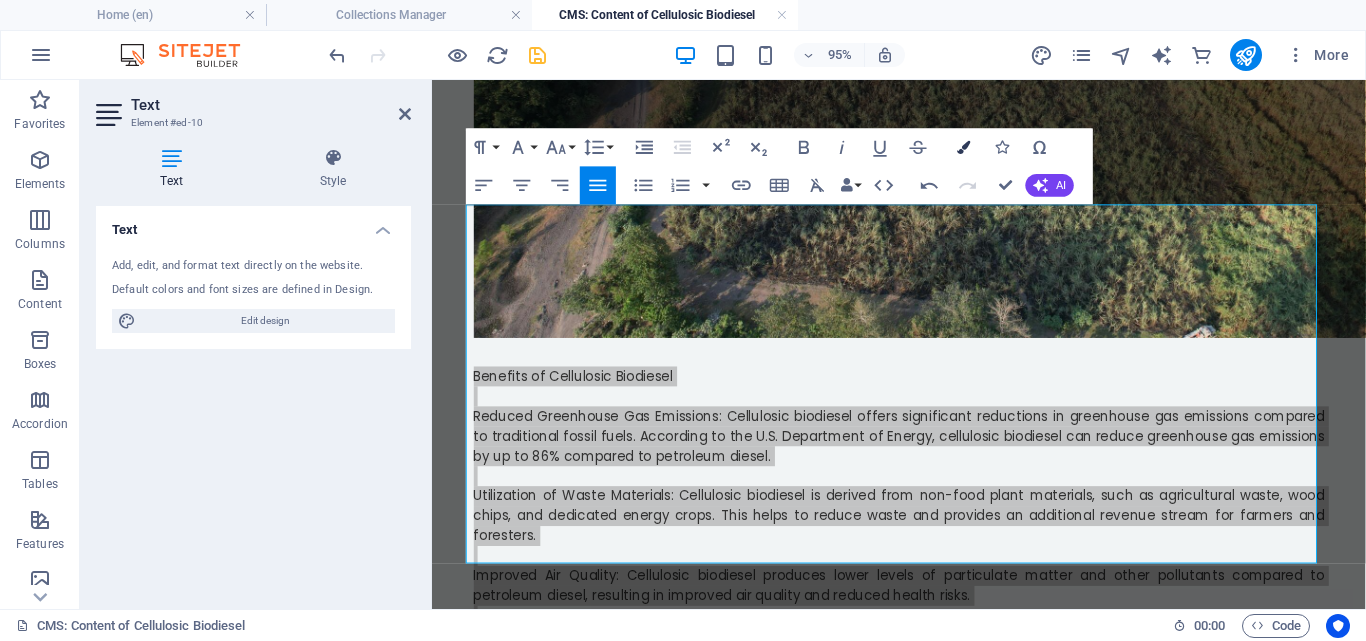 click on "Colors" at bounding box center (964, 148) 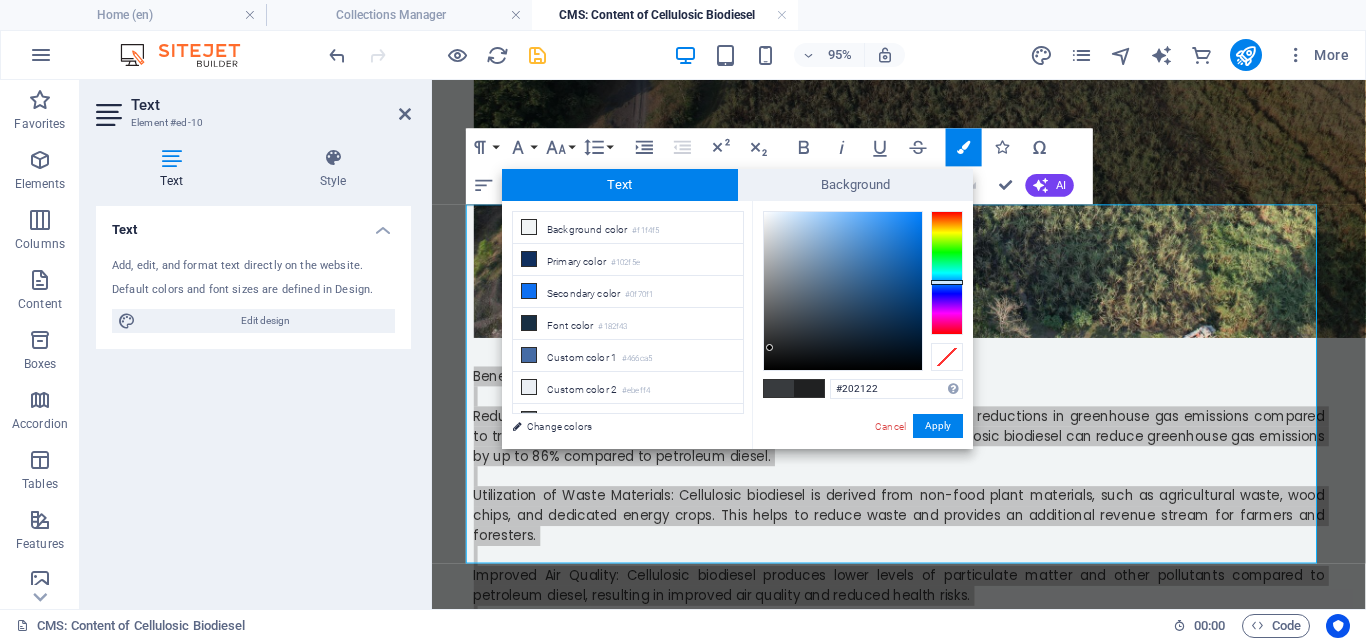 click at bounding box center (843, 291) 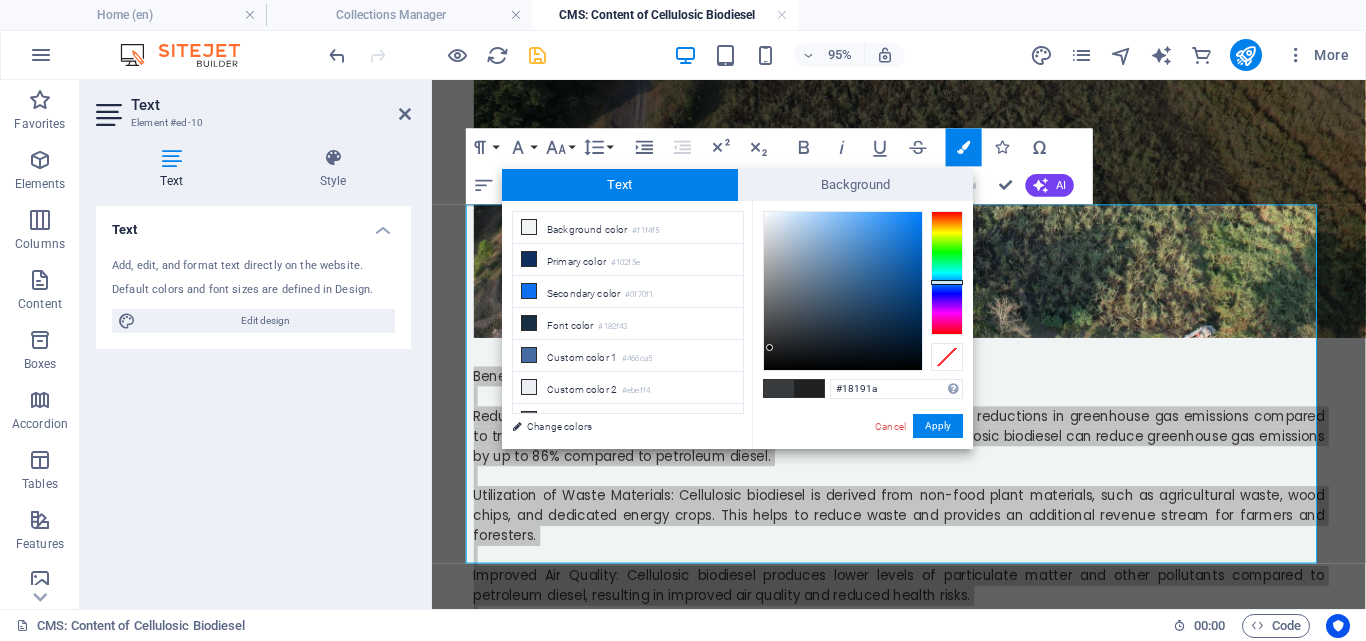 click at bounding box center (843, 291) 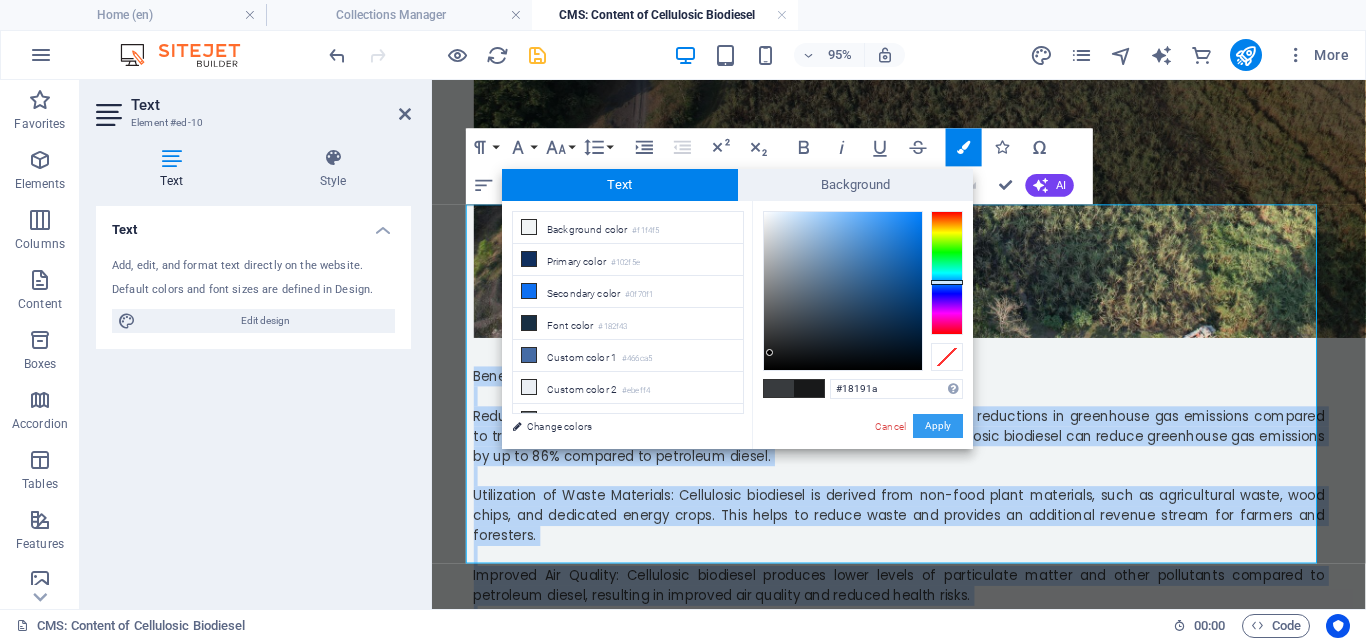 click on "Apply" at bounding box center (938, 426) 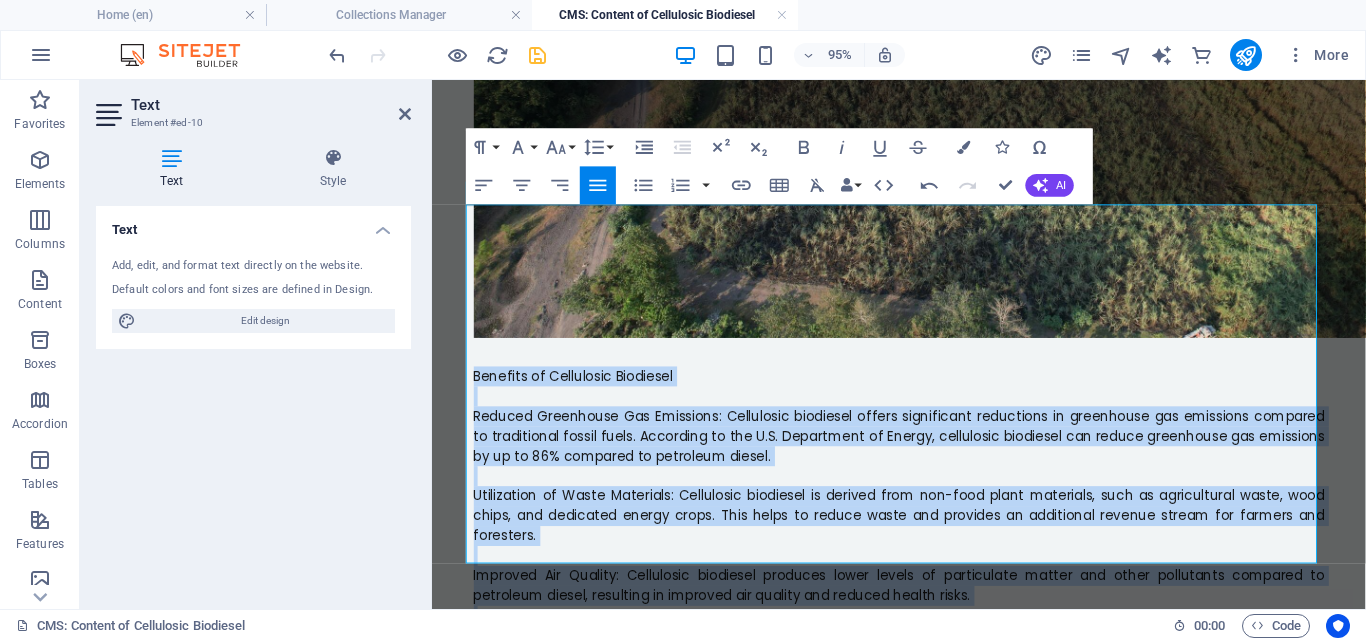click at bounding box center [924, 413] 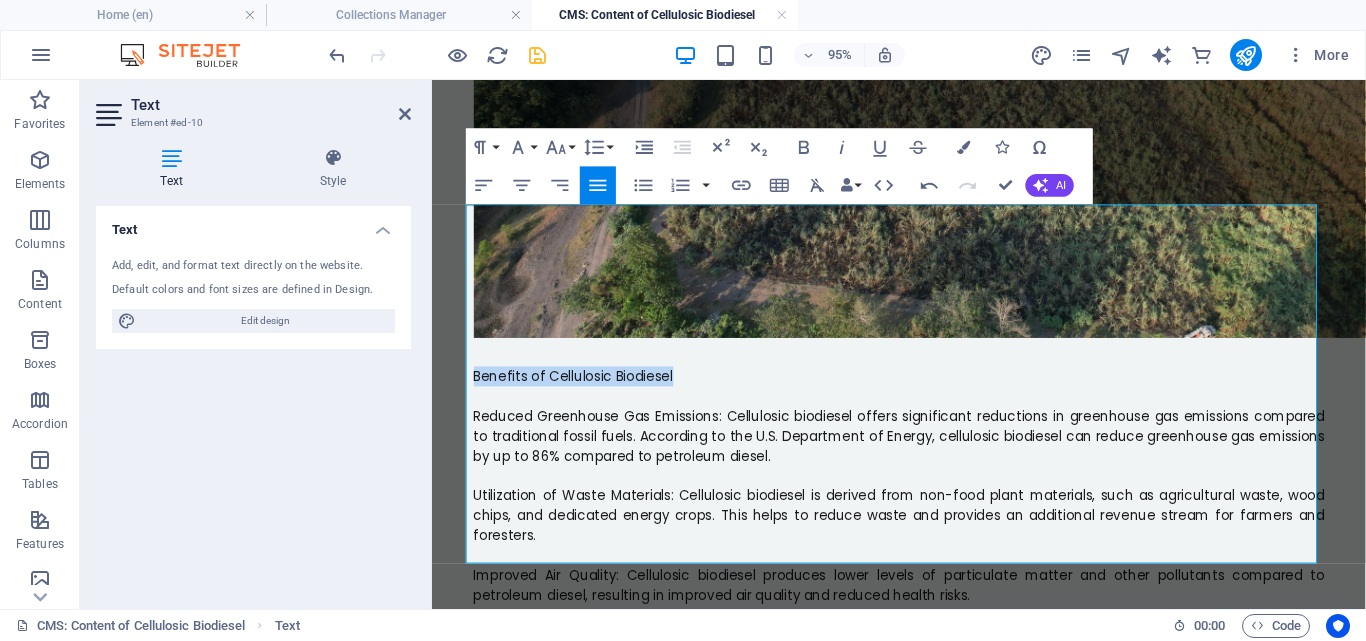 drag, startPoint x: 698, startPoint y: 225, endPoint x: 448, endPoint y: 227, distance: 250.008 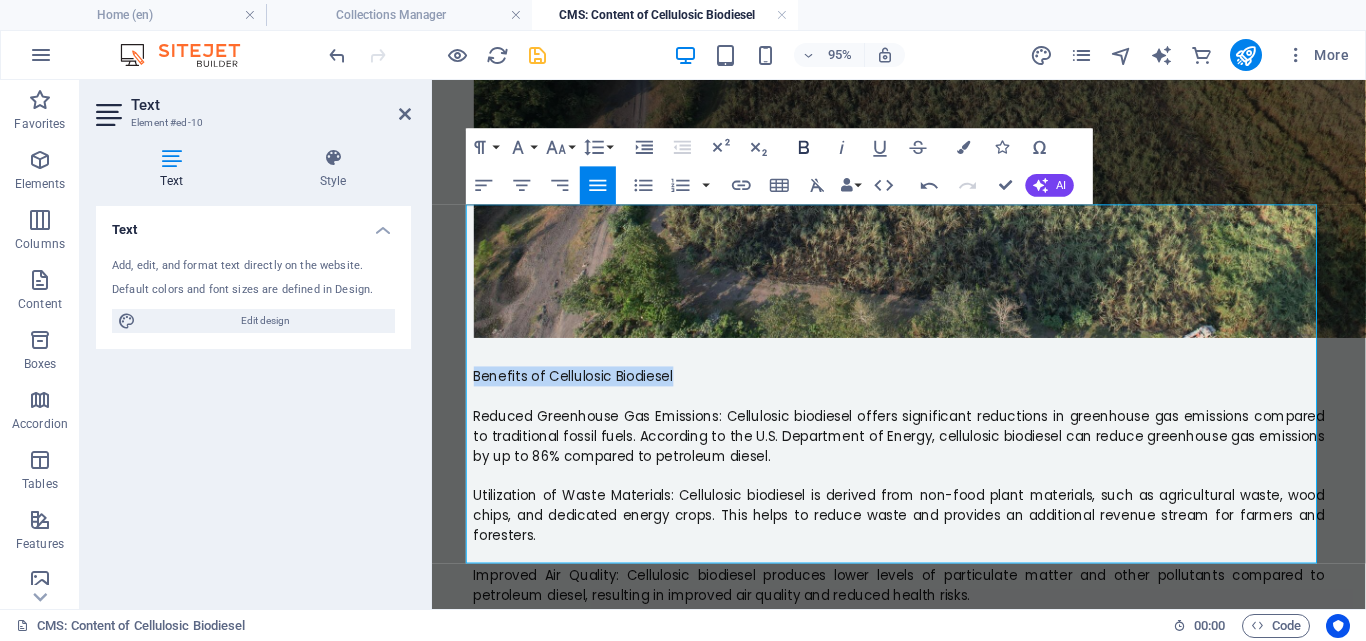 click 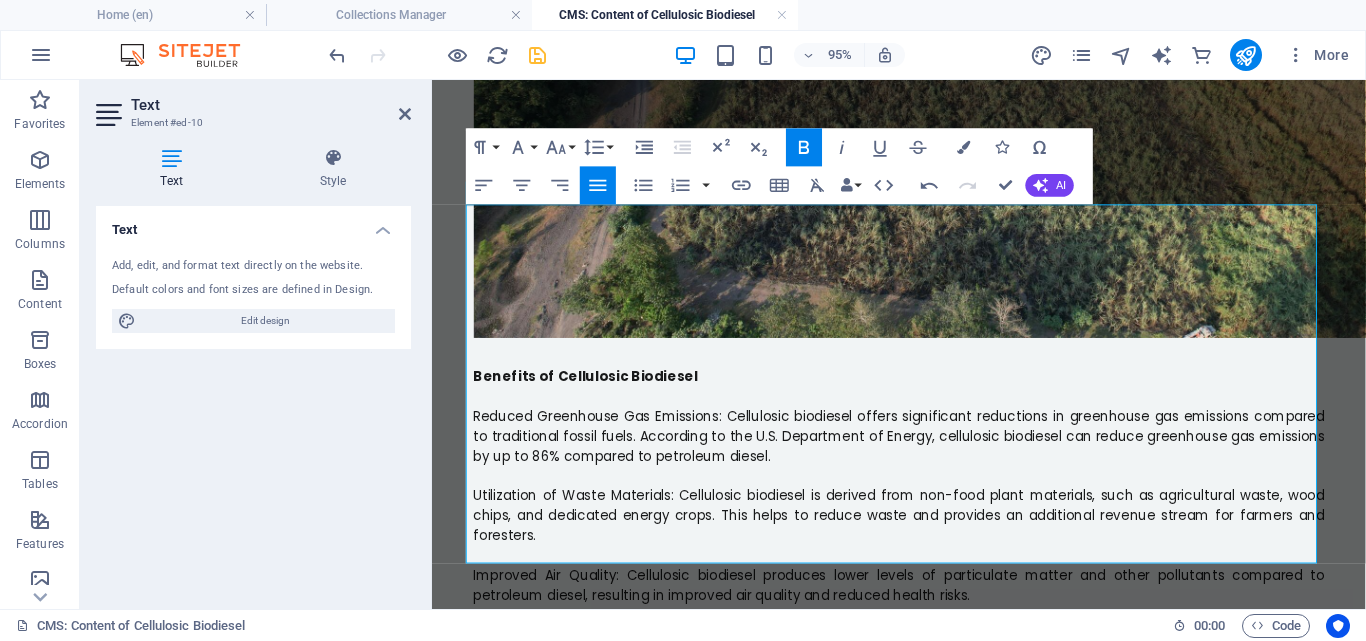 click on "Utilization of Waste Materials: Cellulosic biodiesel is derived from non-food plant materials, such as agricultural waste, wood chips, and dedicated energy crops. This helps to reduce waste and provides an additional revenue stream for farmers and foresters." at bounding box center [924, 539] 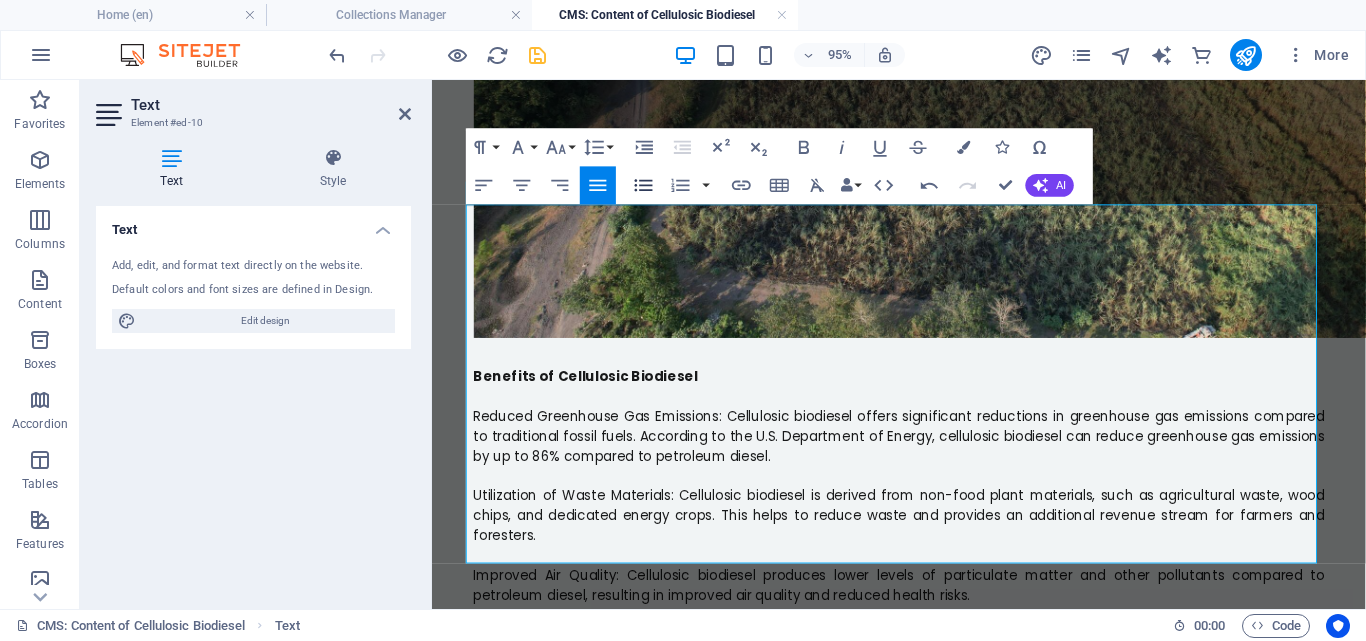 click 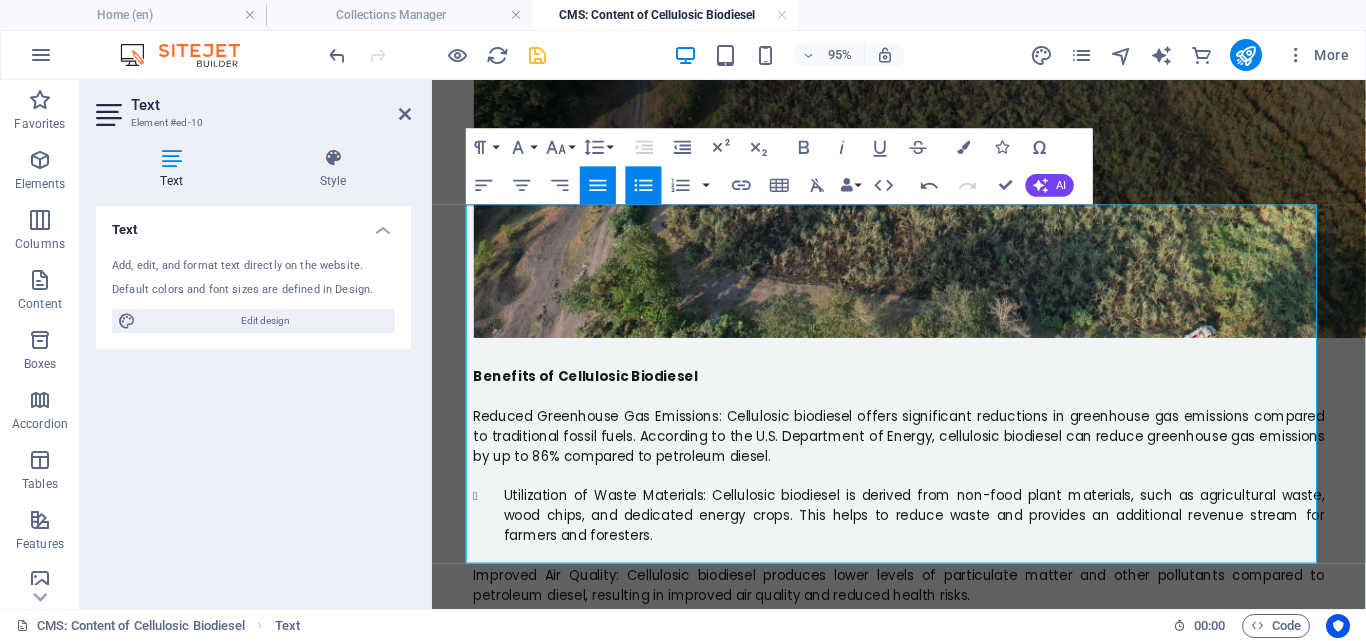 click on "Improved Air Quality: Cellulosic biodiesel produces lower levels of particulate matter and other pollutants compared to petroleum diesel, resulting in improved air quality and reduced health risks." at bounding box center [924, 612] 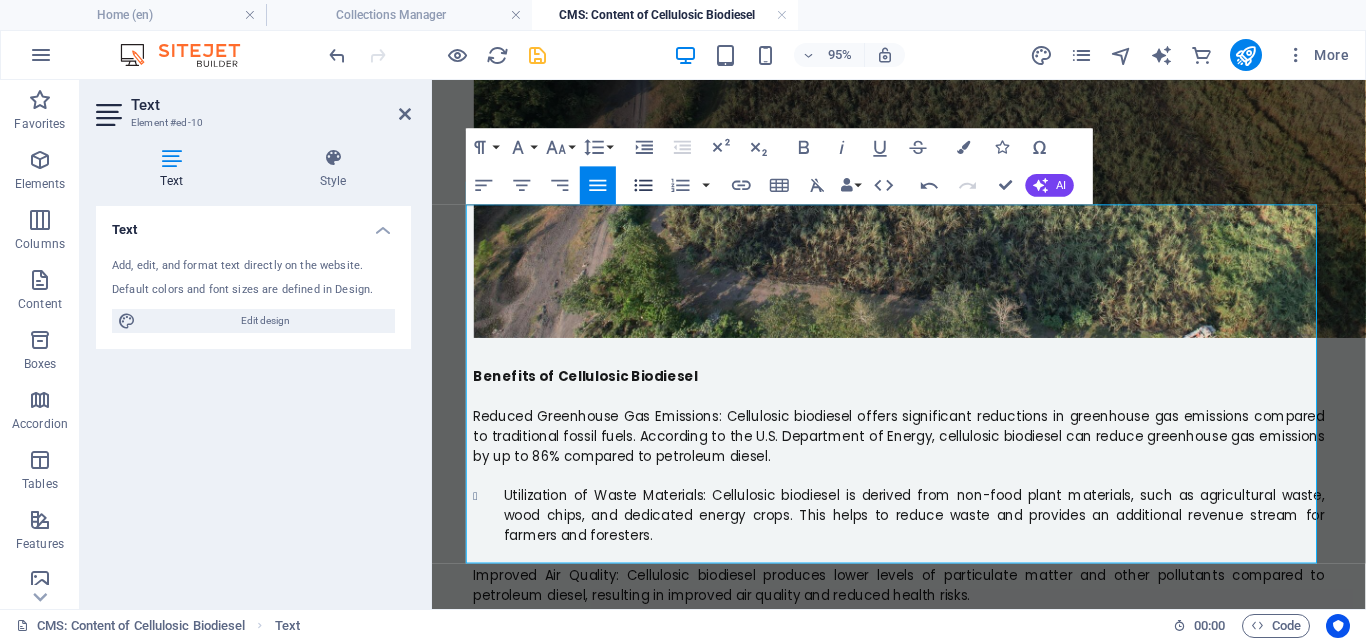 click 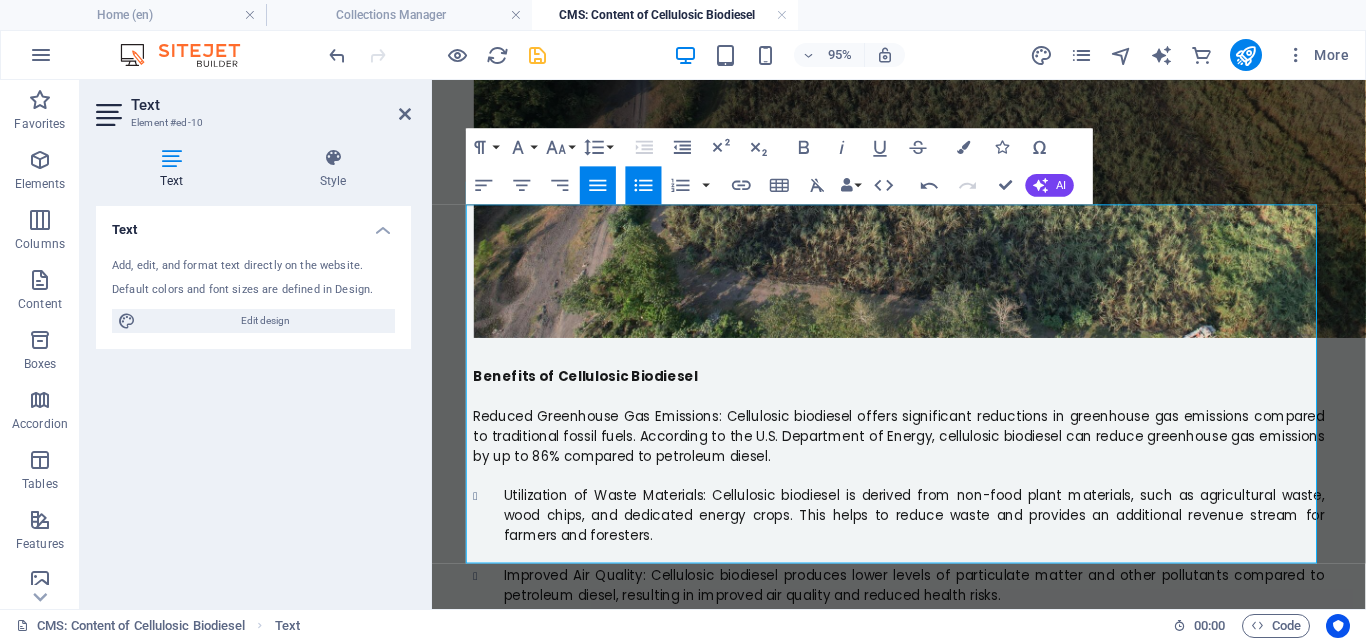 click on "Energy Security: By utilizing domestic resources, cellulosic biodiesel can help to reduce dependence on foreign oil and increase energy security." at bounding box center (924, 675) 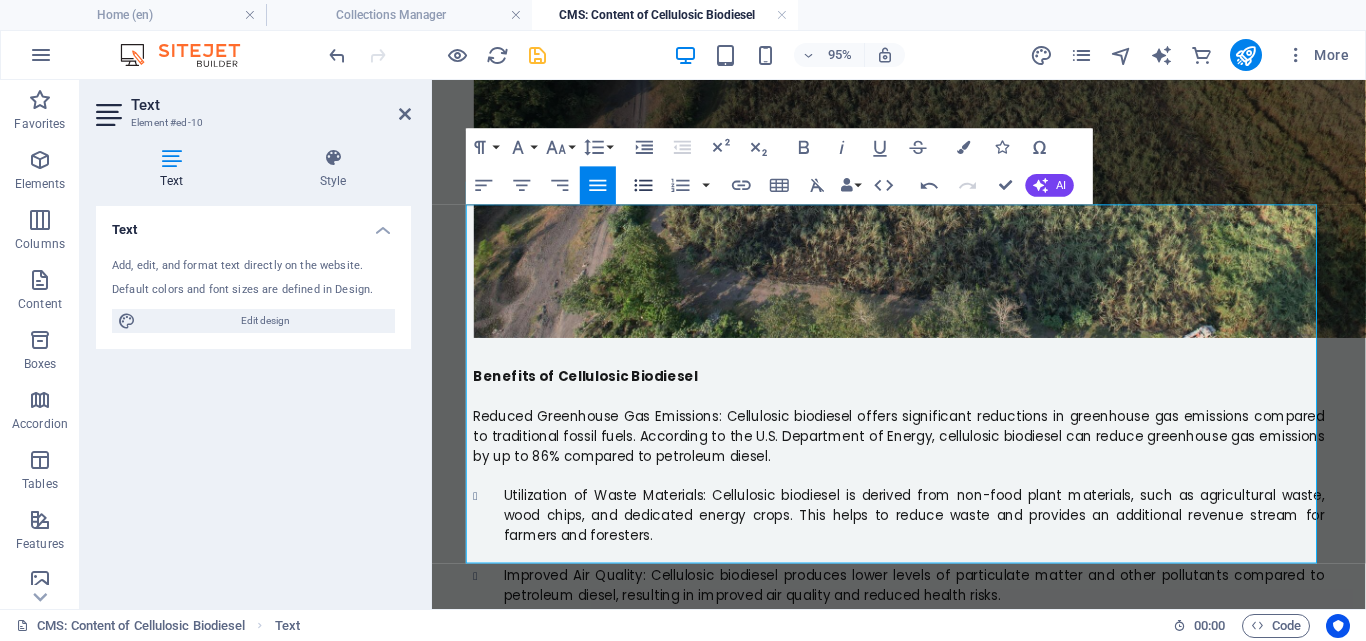 click 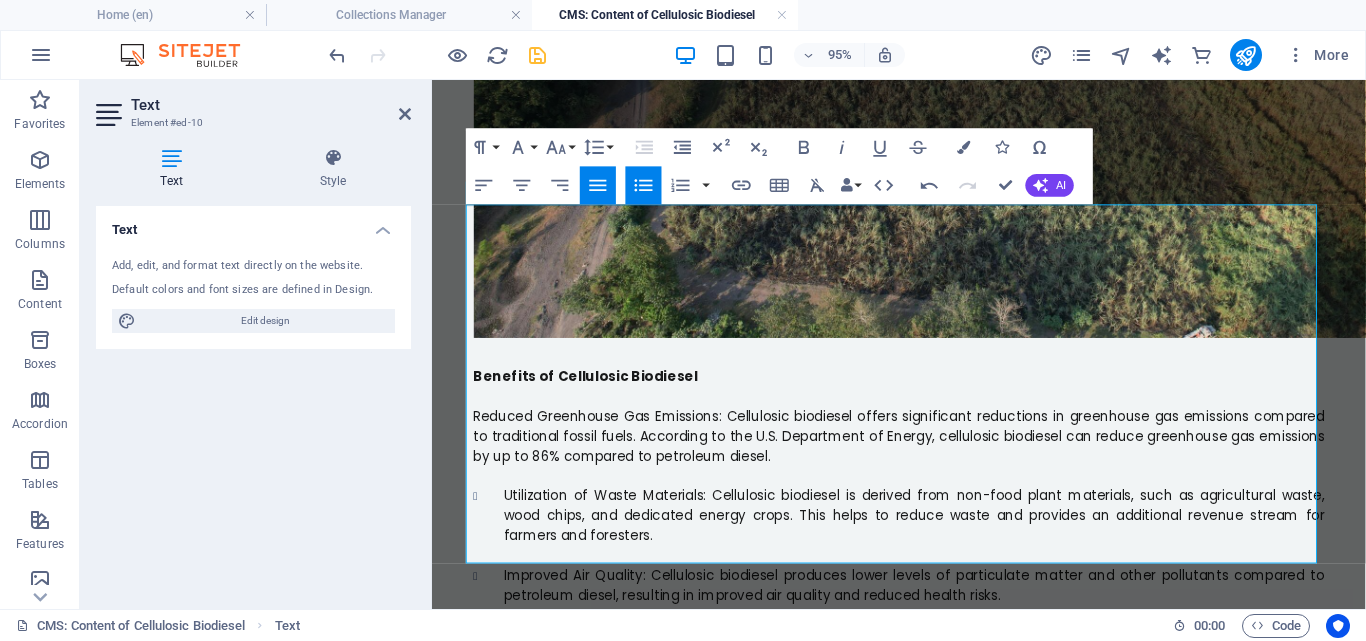 click on "Economic Benefits: The production of cellulosic biodiesel can create jobs and stimulate economic growth in rural areas, particularly in the agricultural and forestry sectors." at bounding box center (924, 738) 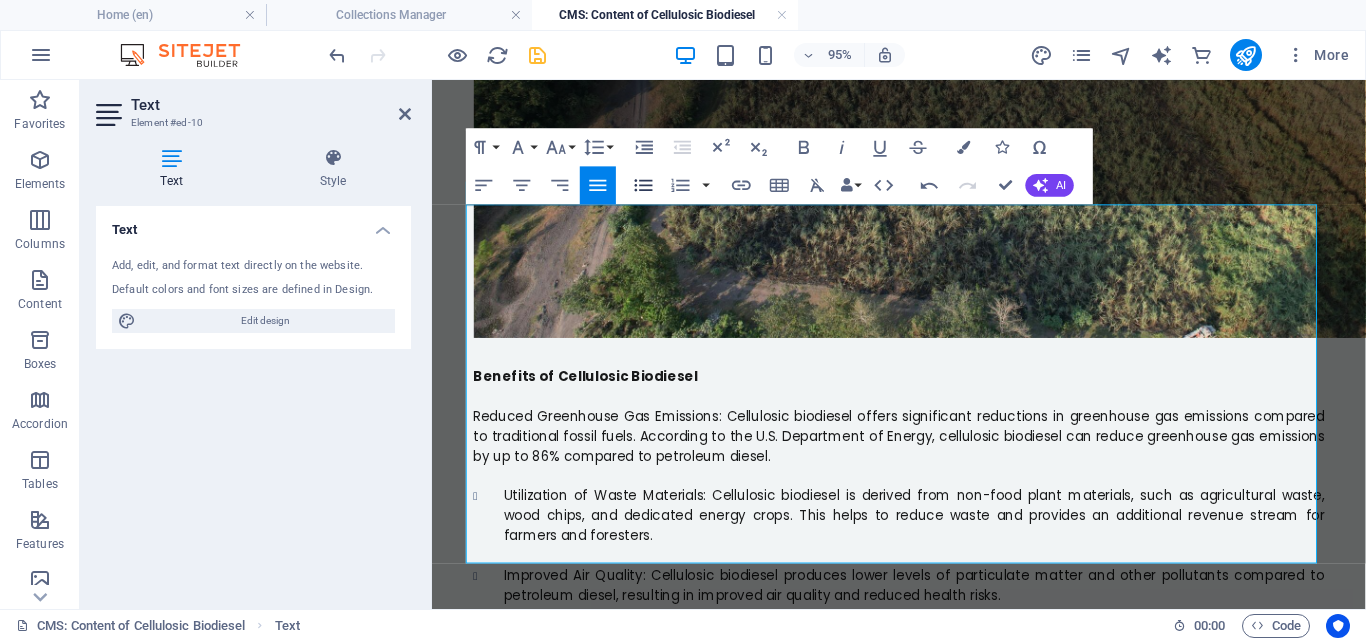 click 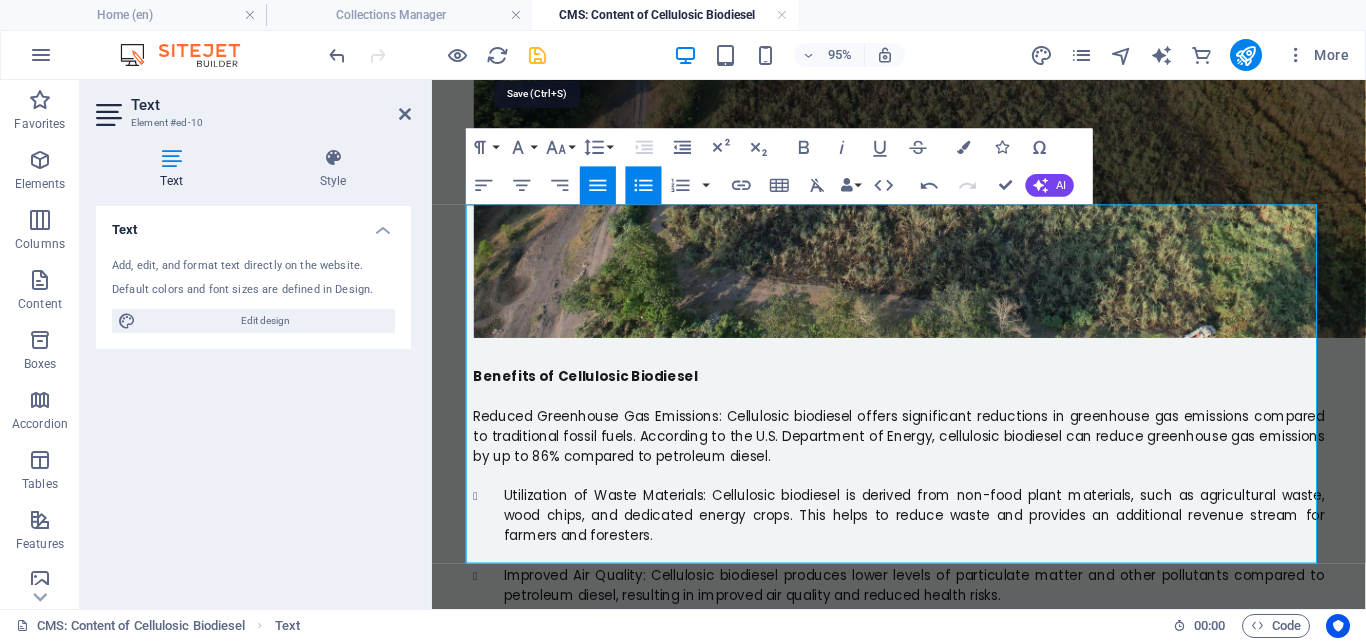 click at bounding box center (537, 55) 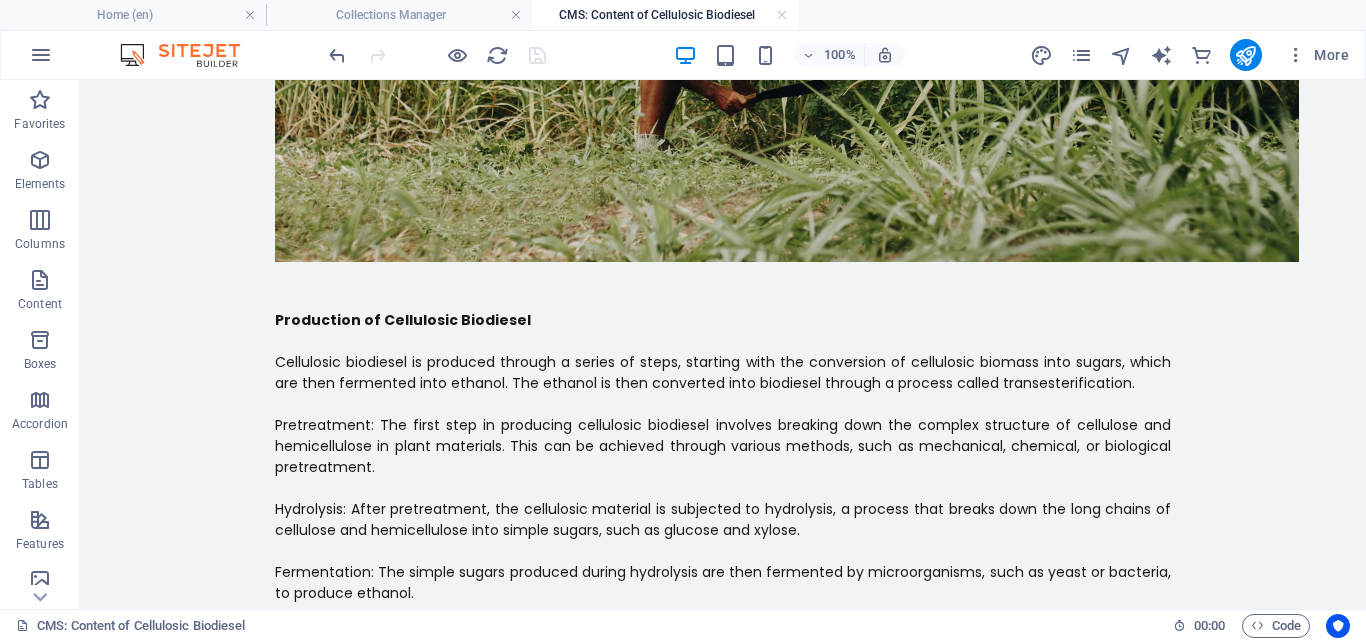 scroll, scrollTop: 712, scrollLeft: 0, axis: vertical 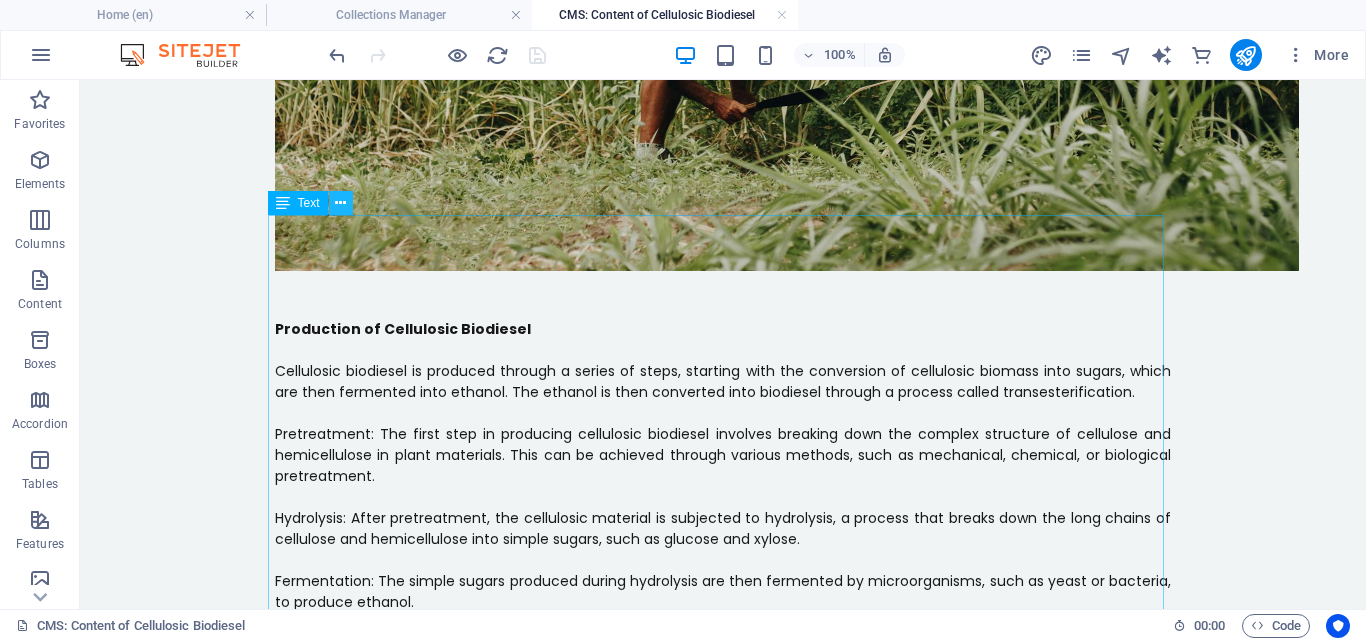click at bounding box center (340, 203) 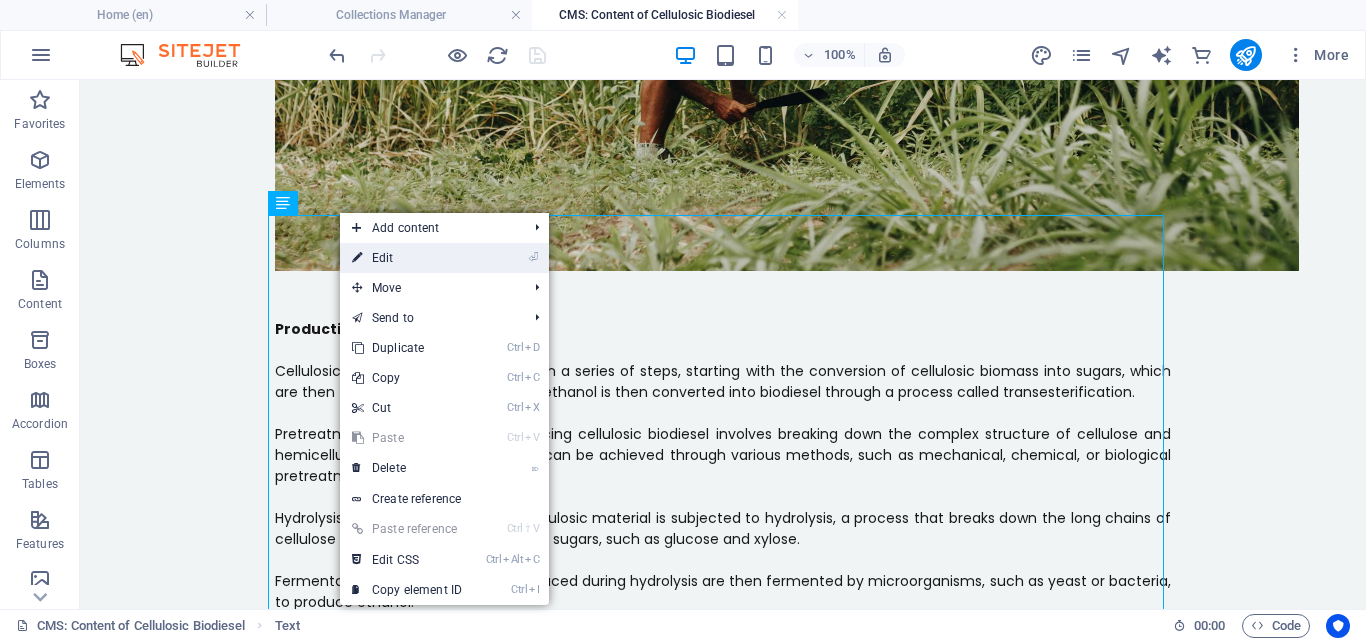 click on "⏎  Edit" at bounding box center (407, 258) 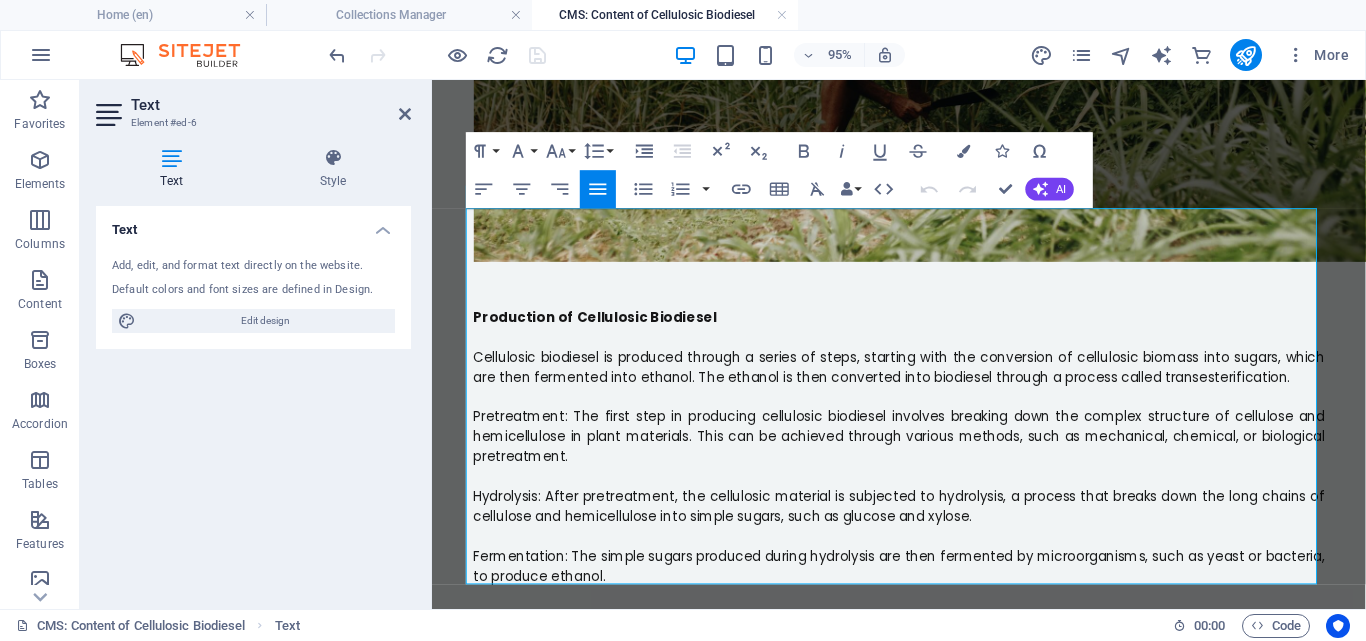 click on "Pretreatment: The first step in producing cellulosic biodiesel involves breaking down the complex structure of cellulose and hemicellulose in plant materials. This can be achieved through various methods, such as mechanical, chemical, or biological pretreatment." at bounding box center [924, 455] 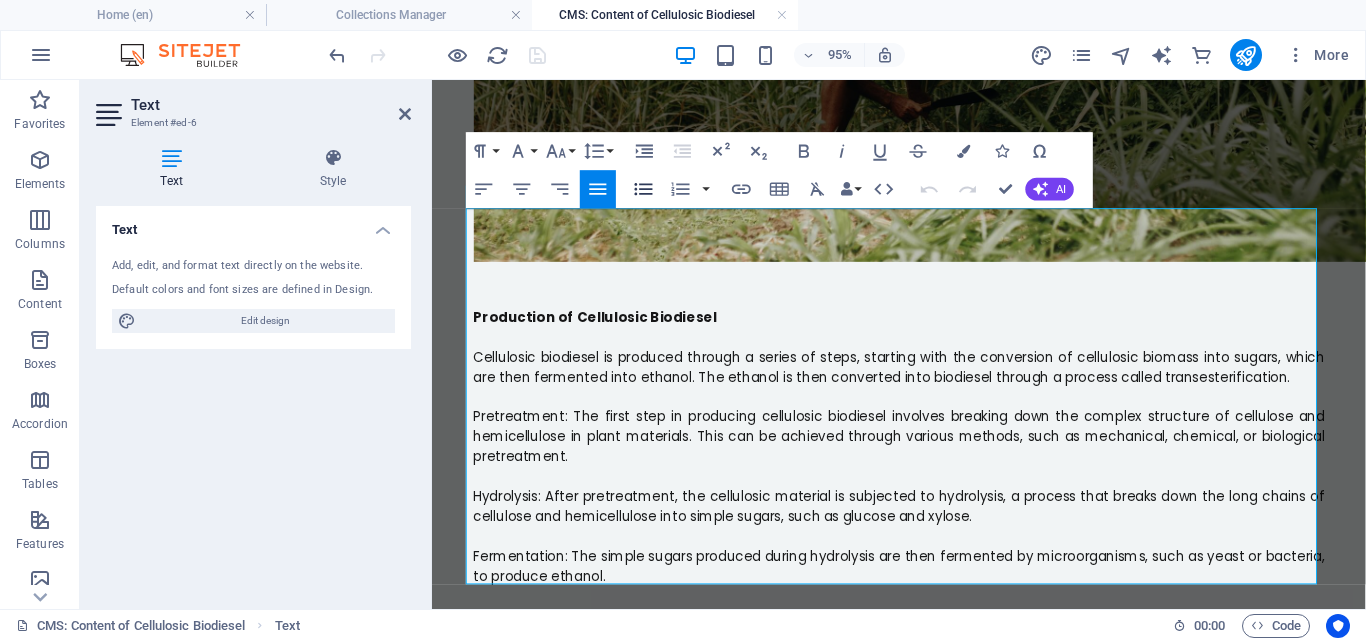 click 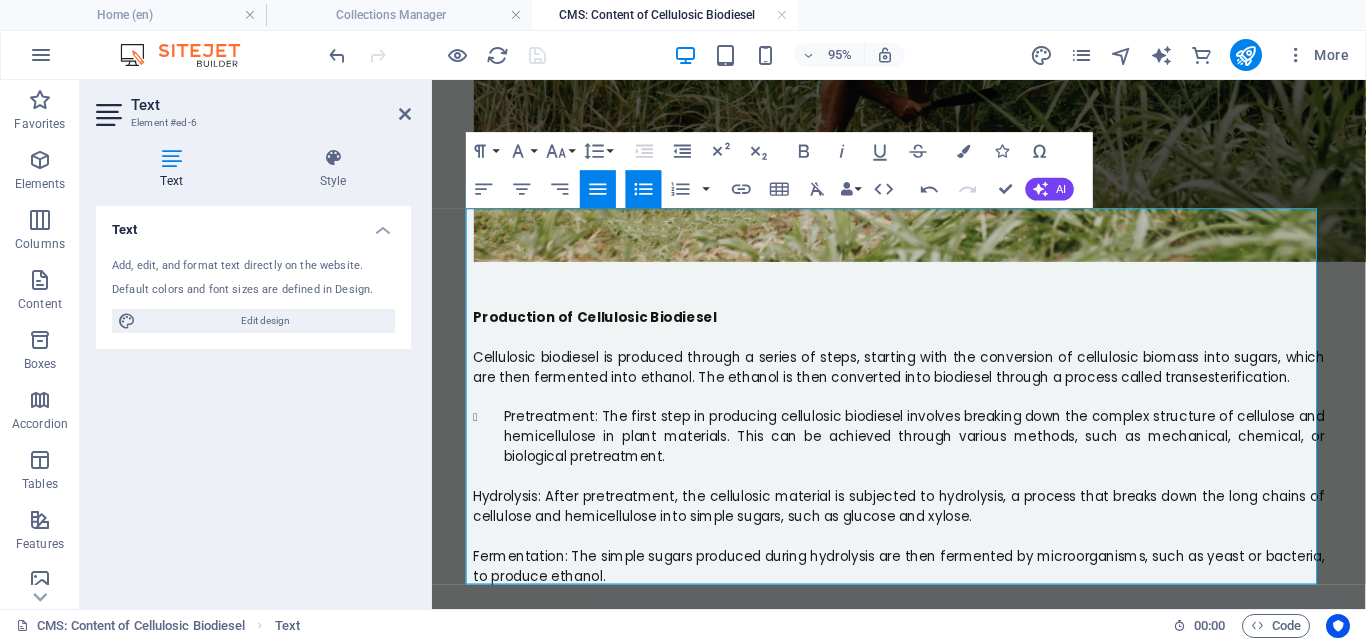 click on "As the world faces the challenge of transitioning towards cleaner, more sustainable energy sources, cellulosic biodiesel has emerged as a promising alternative to traditional fossil fuels. Cellulosic biodiesel is derived from non-food plant materials, such as agricultural waste, wood chips, and dedicated energy crops. This biofuel offers numerous environmental benefits, including reduced greenhouse gas emissions and improved air quality, making it an attractive option for a more sustainable future. In this article, we will explore the potential of cellulosic biodiesel, its production process, and the benefits it offers for a cleaner, greener world. Production of Cellulosic Biodiesel Cellulosic biodiesel is produced through a series of steps, starting with the conversion of cellulosic biomass into sugars, which are then fermented into ethanol. The ethanol is then converted into biodiesel through a process called transesterification. Benefits of Cellulosic Biodiesel Broader Challenges and the Path Forward" at bounding box center [924, 1824] 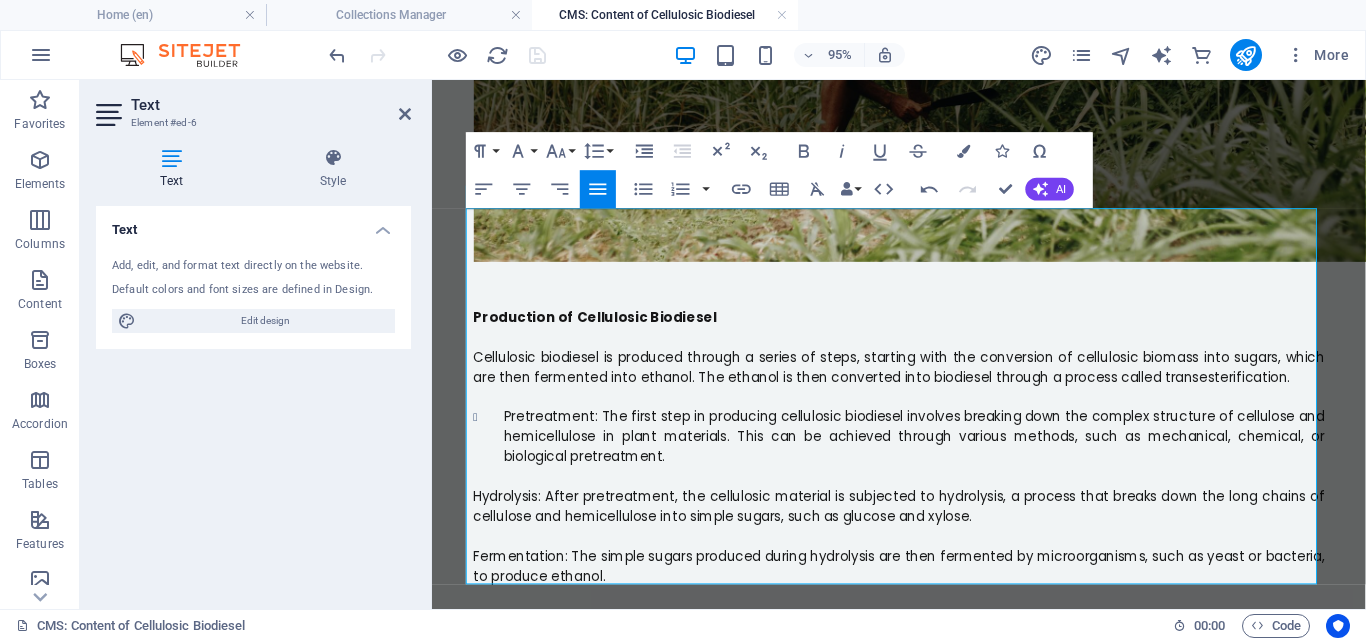 click on "Hydrolysis: After pretreatment, the cellulosic material is subjected to hydrolysis, a process that breaks down the long chains of cellulose and hemicellulose into simple sugars, such as glucose and xylose." at bounding box center (924, 528) 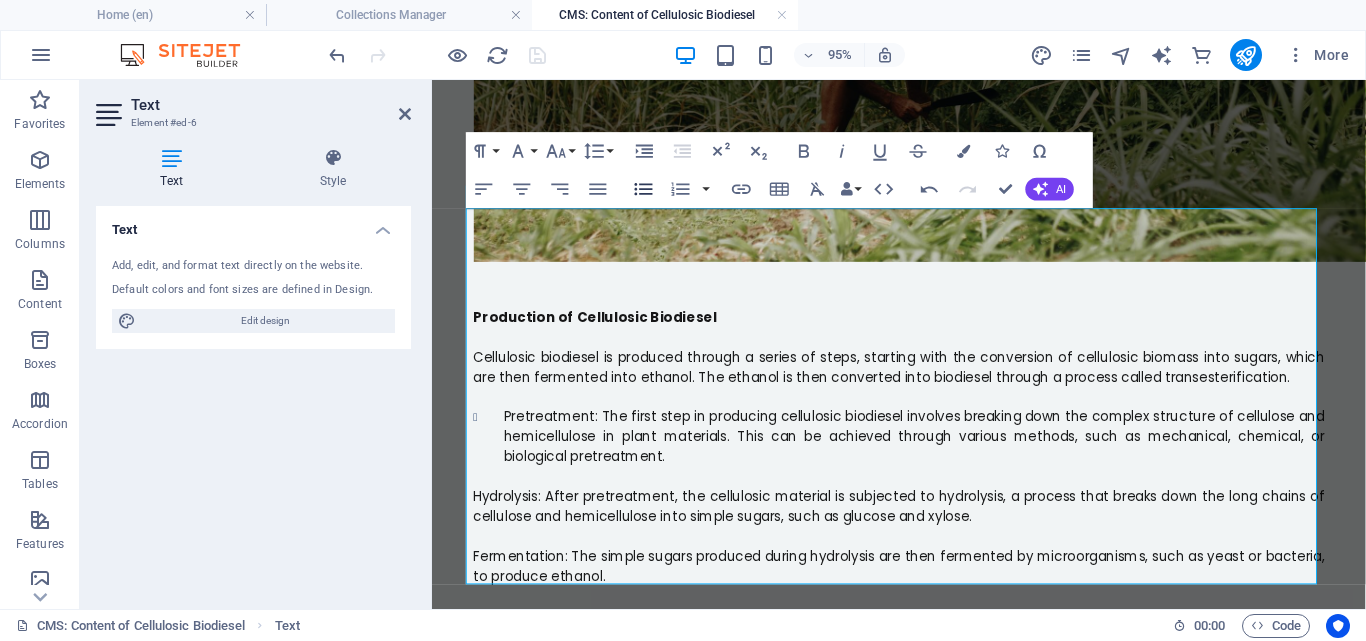 click 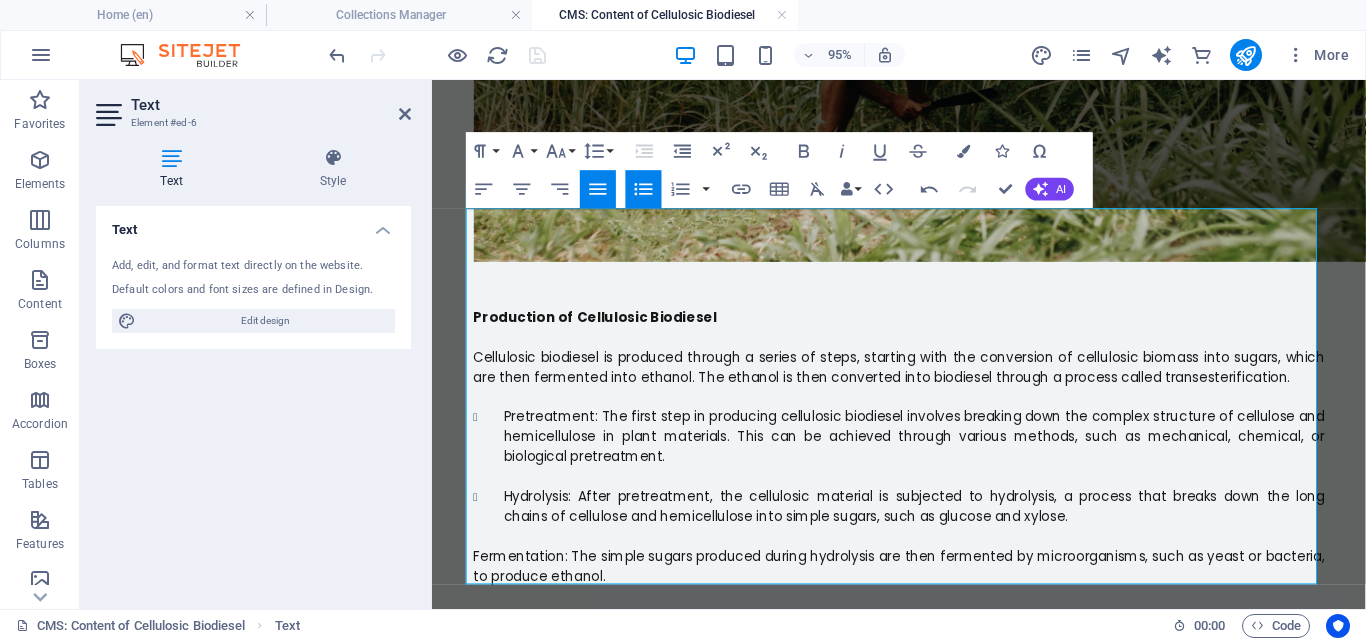 click on "Fermentation: The simple sugars produced during hydrolysis are then fermented by microorganisms, such as yeast or bacteria, to produce ethanol." at bounding box center [924, 591] 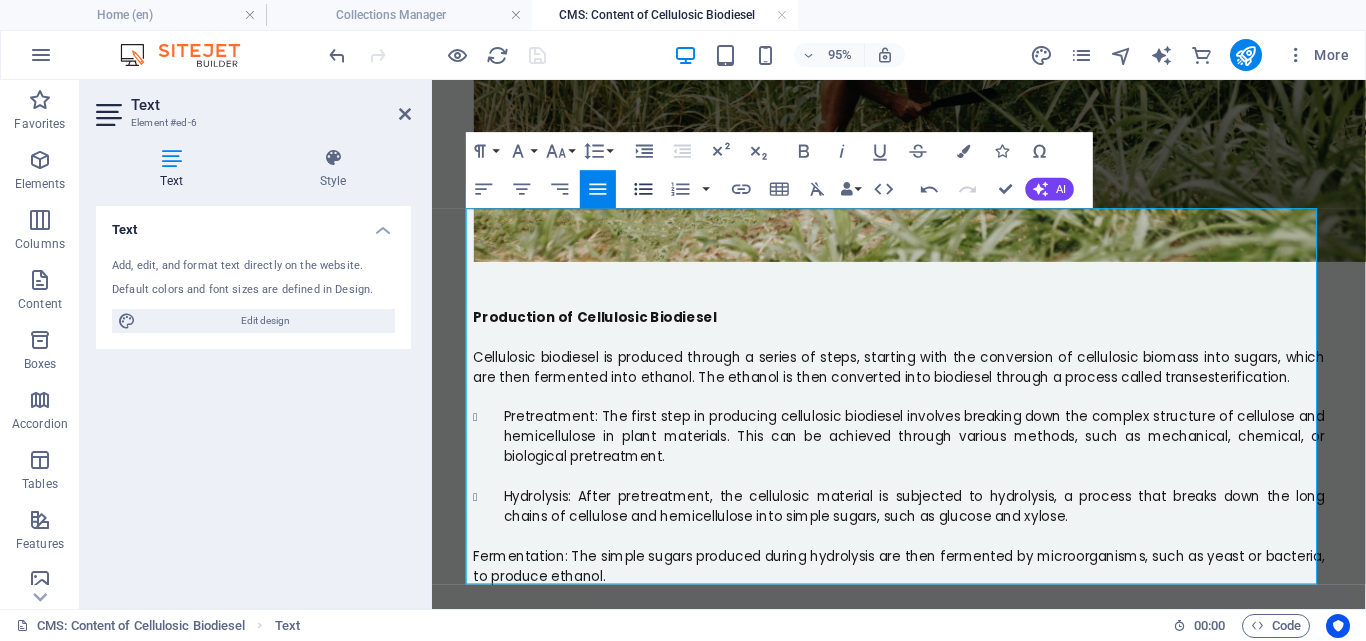 click 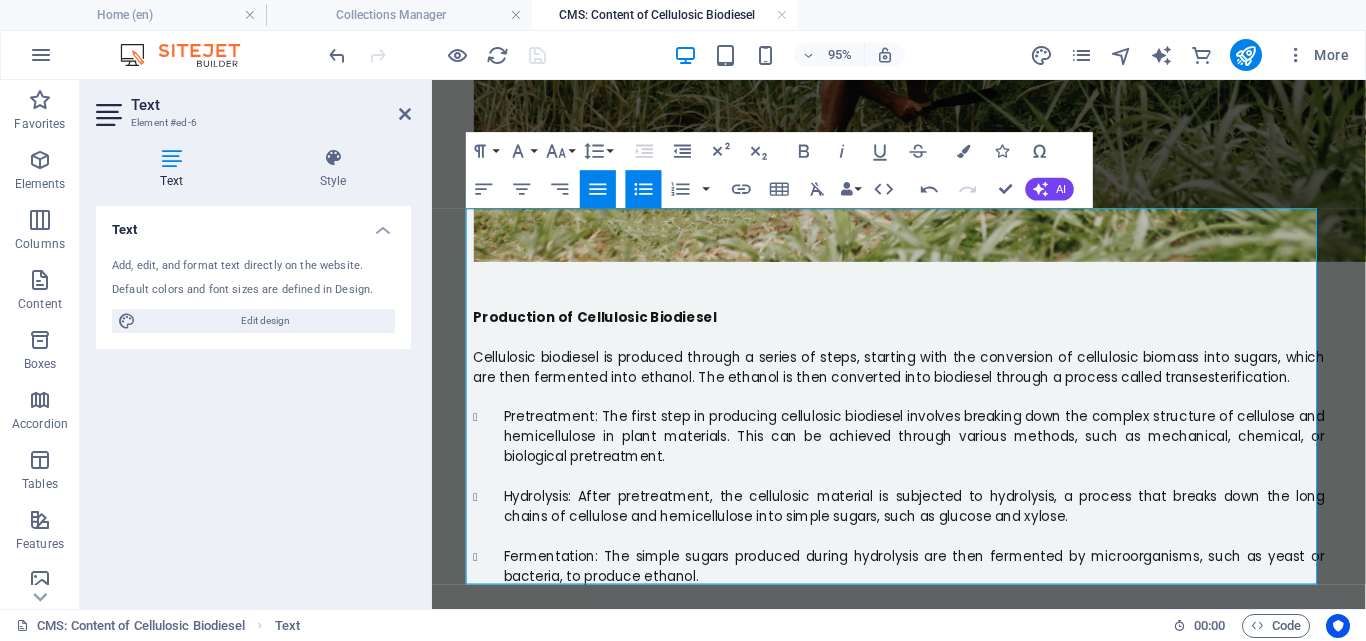 click on "Transesterification: The final step in producing cellulosic biodiesel involves converting the ethanol into biodiesel through a process called transesterification. In this reaction, ethanol reacts with a catalyst, typically an alkali metal such as sodium or potassium, to produce biodiesel and glycerol as a byproduct." at bounding box center (924, 665) 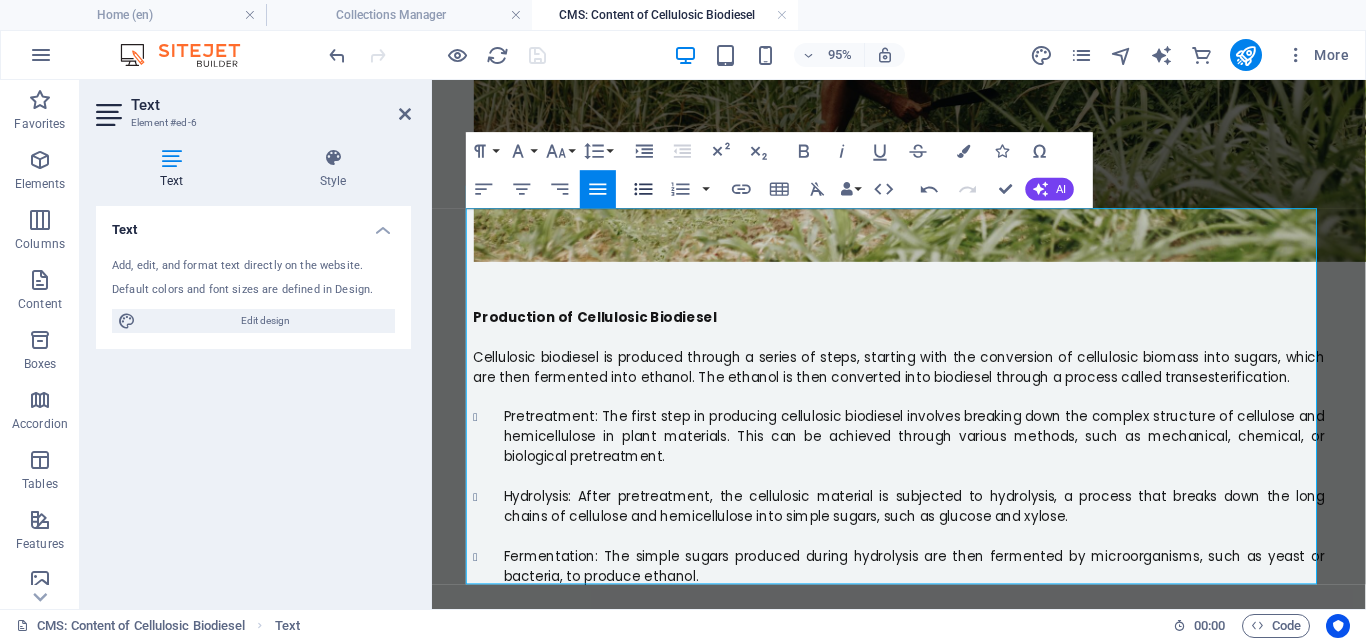 click 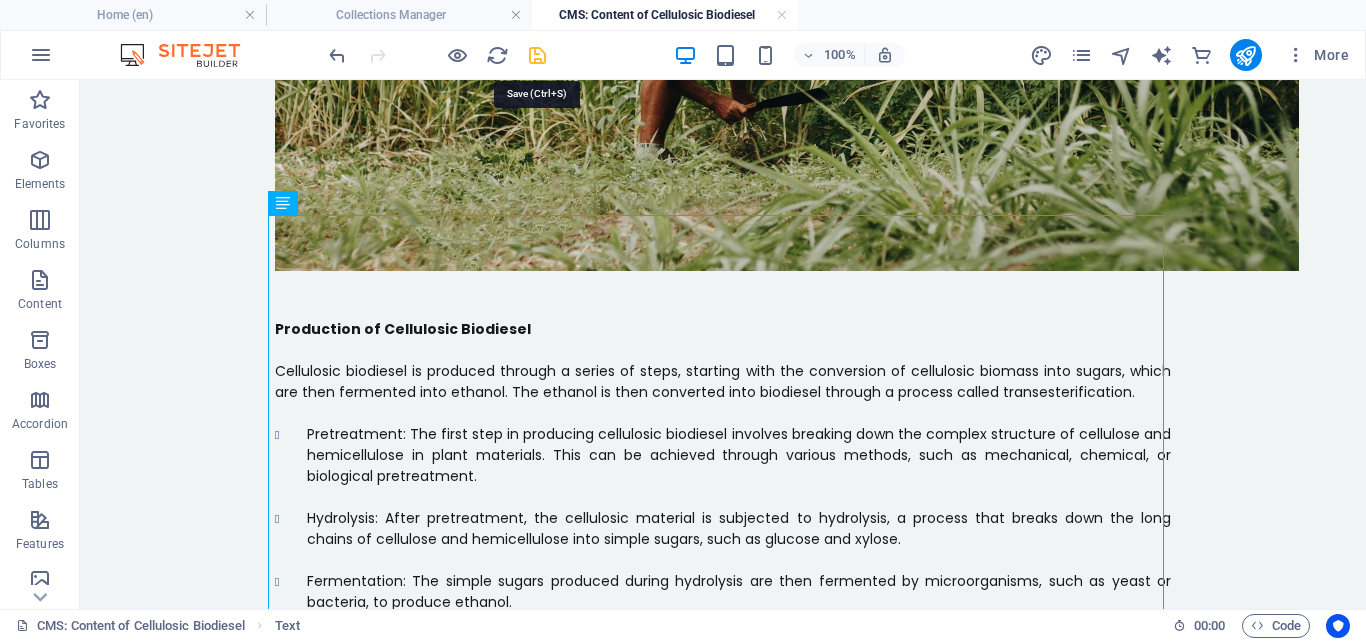click at bounding box center [537, 55] 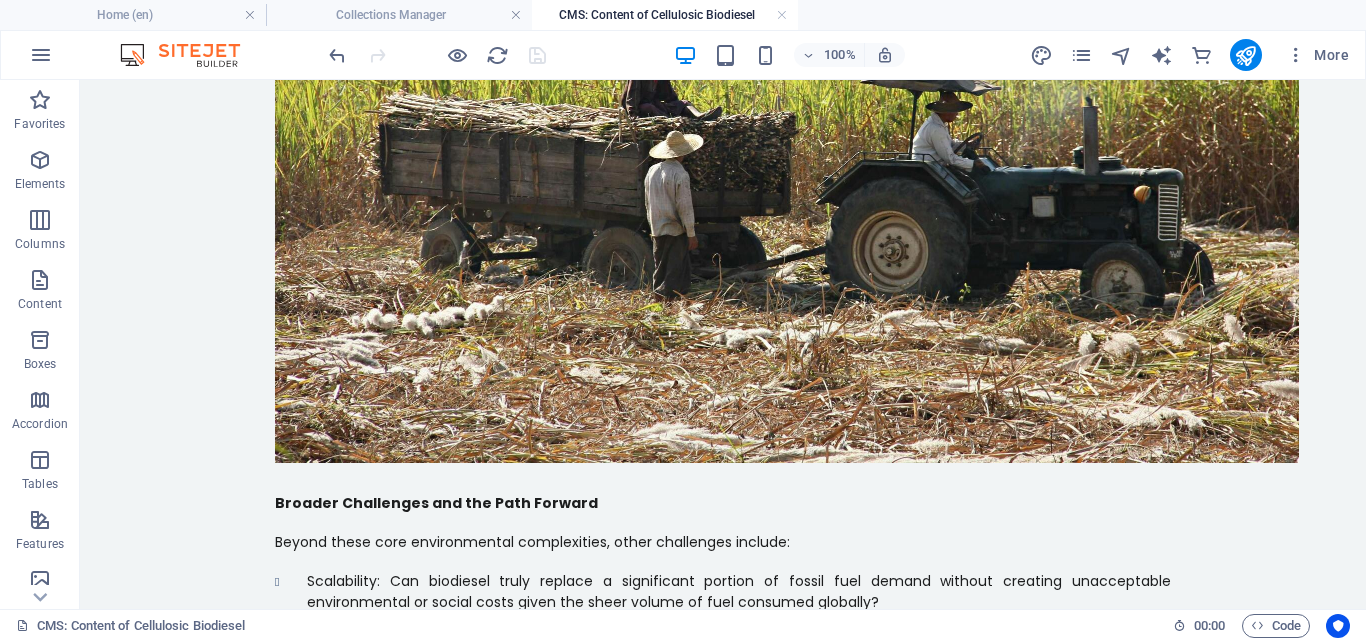 scroll, scrollTop: 2798, scrollLeft: 0, axis: vertical 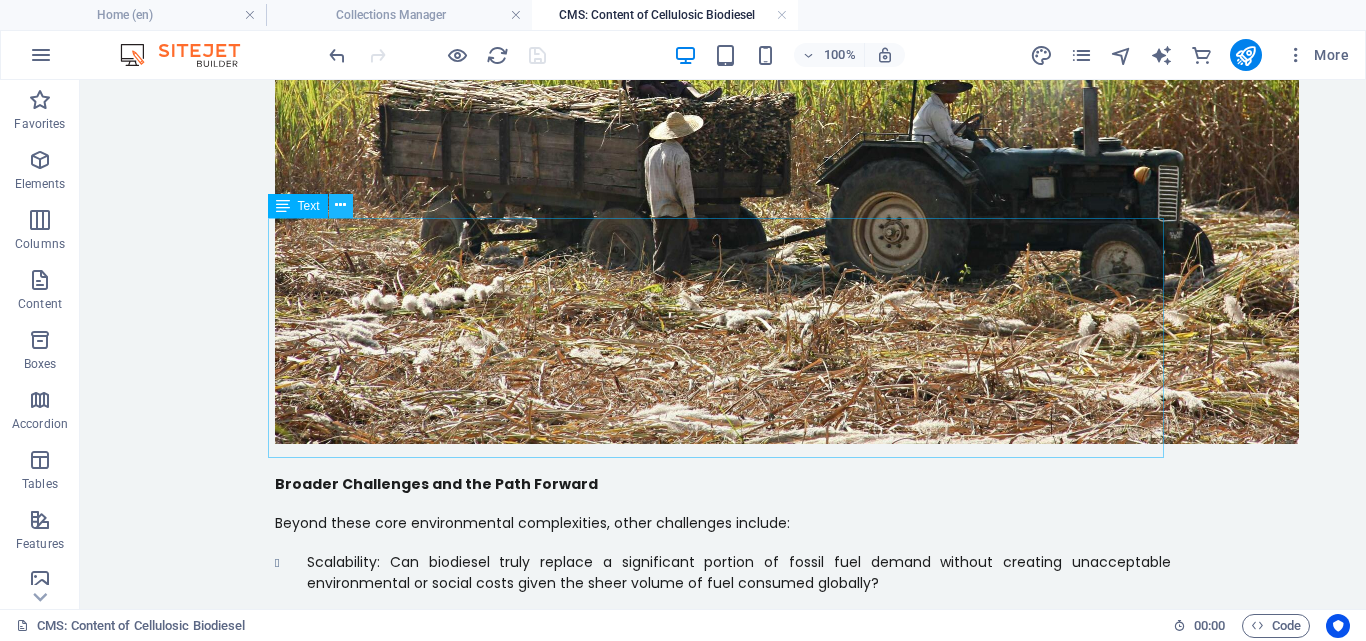 click at bounding box center (340, 205) 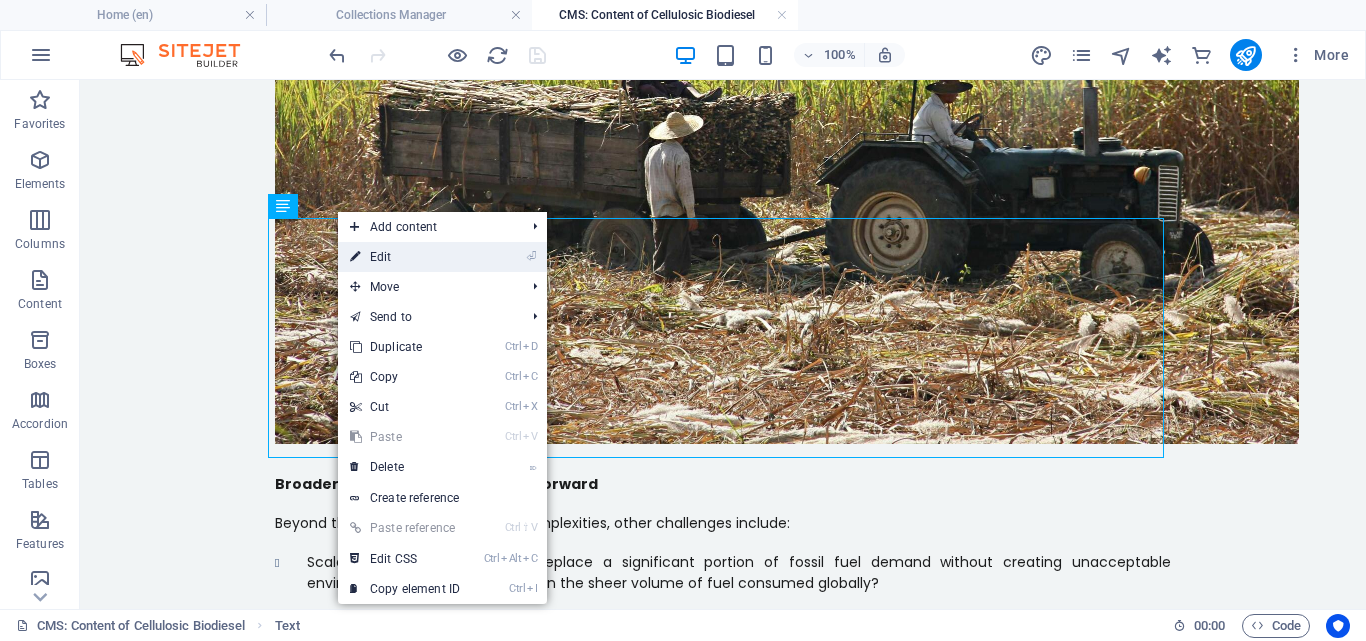 click on "⏎  Edit" at bounding box center (405, 257) 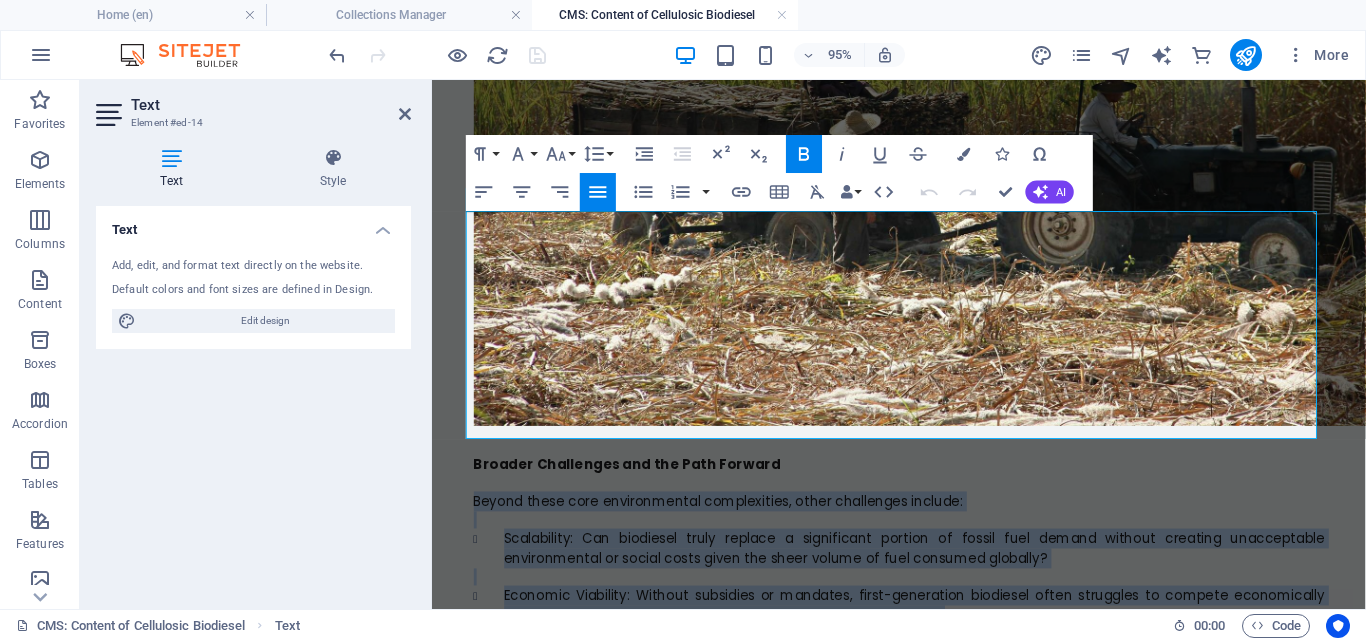 drag, startPoint x: 777, startPoint y: 451, endPoint x: 450, endPoint y: 263, distance: 377.19092 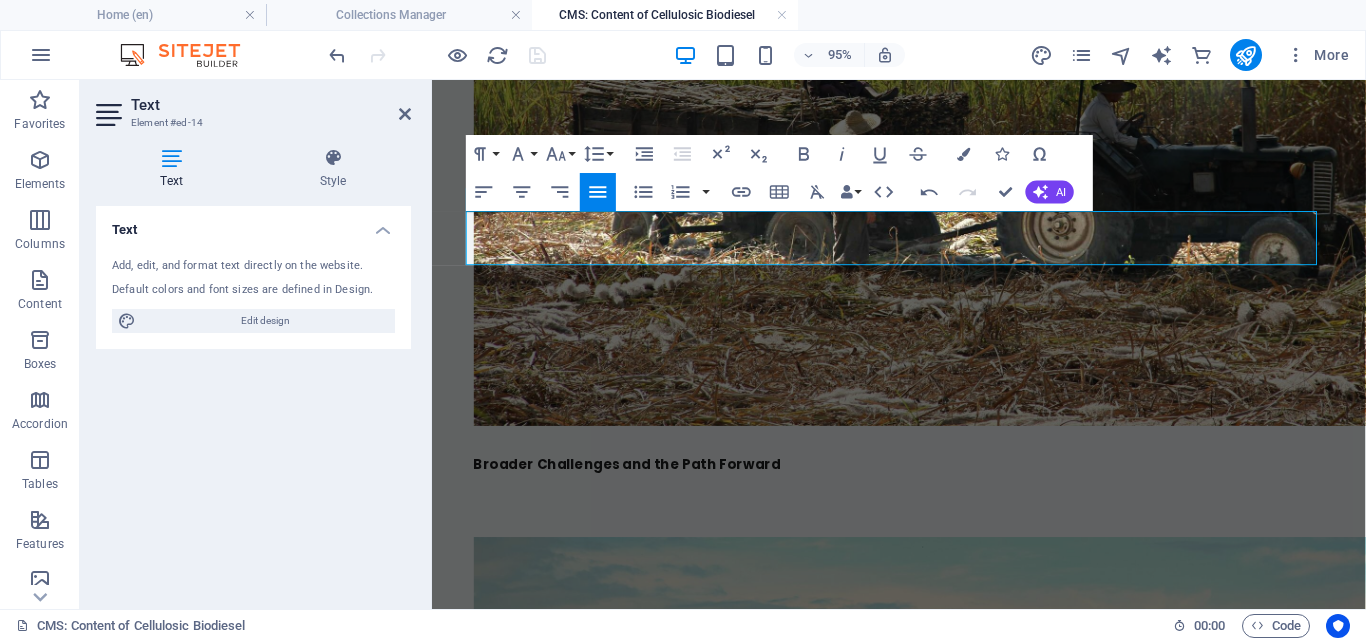 click at bounding box center [924, 504] 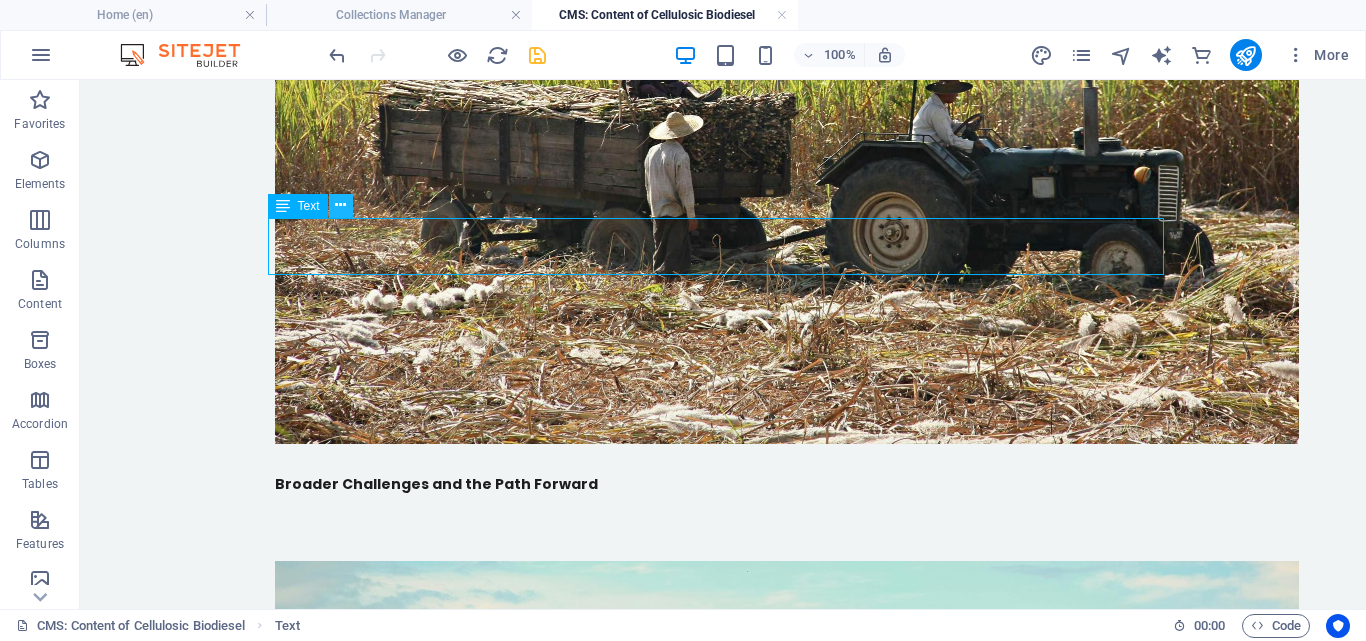 click at bounding box center [340, 205] 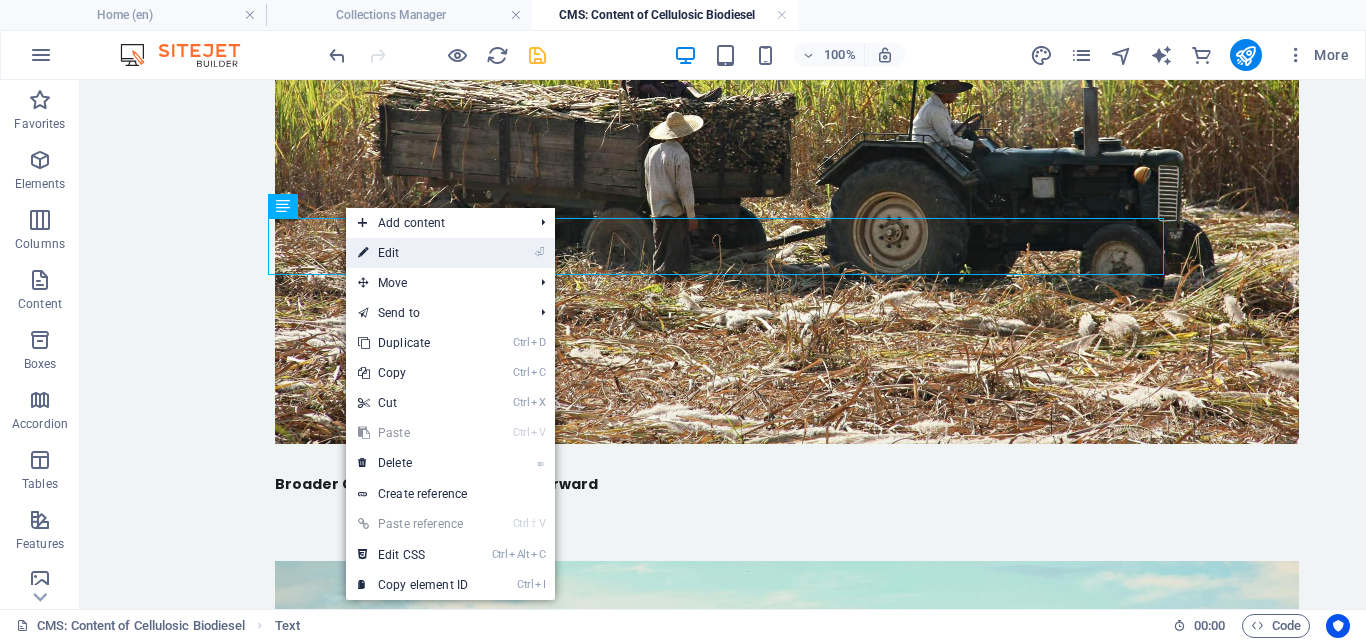 click on "⏎  Edit" at bounding box center [413, 253] 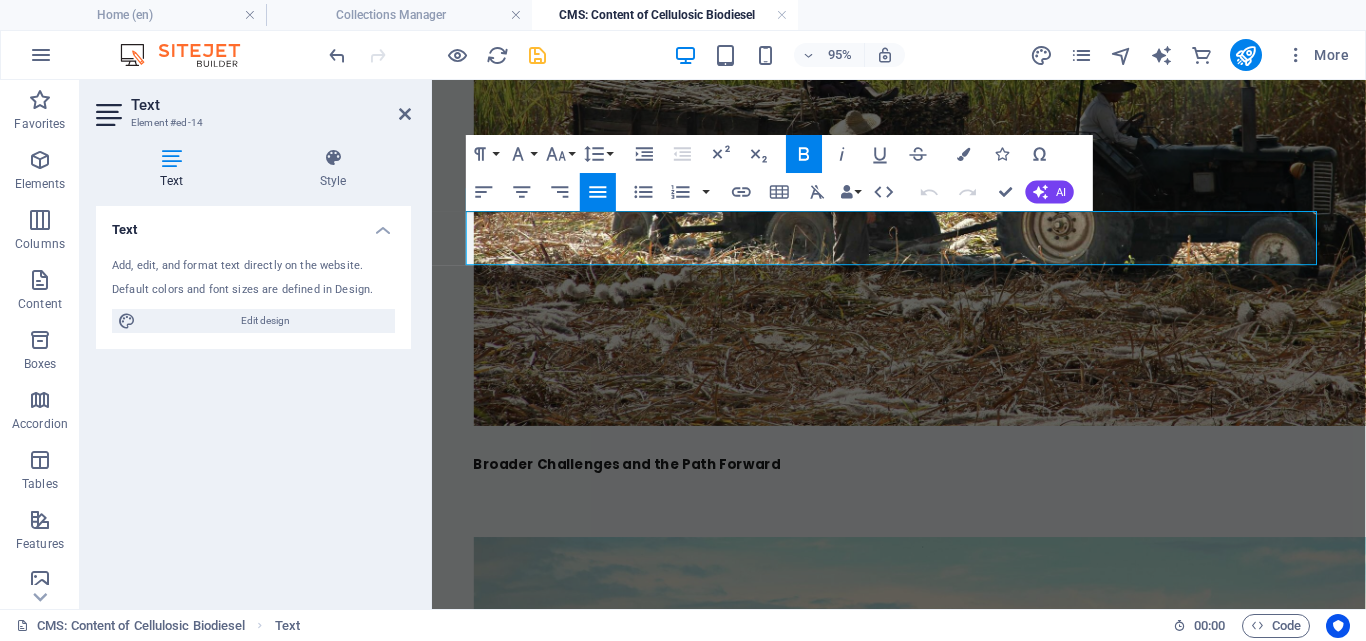 click at bounding box center [924, 522] 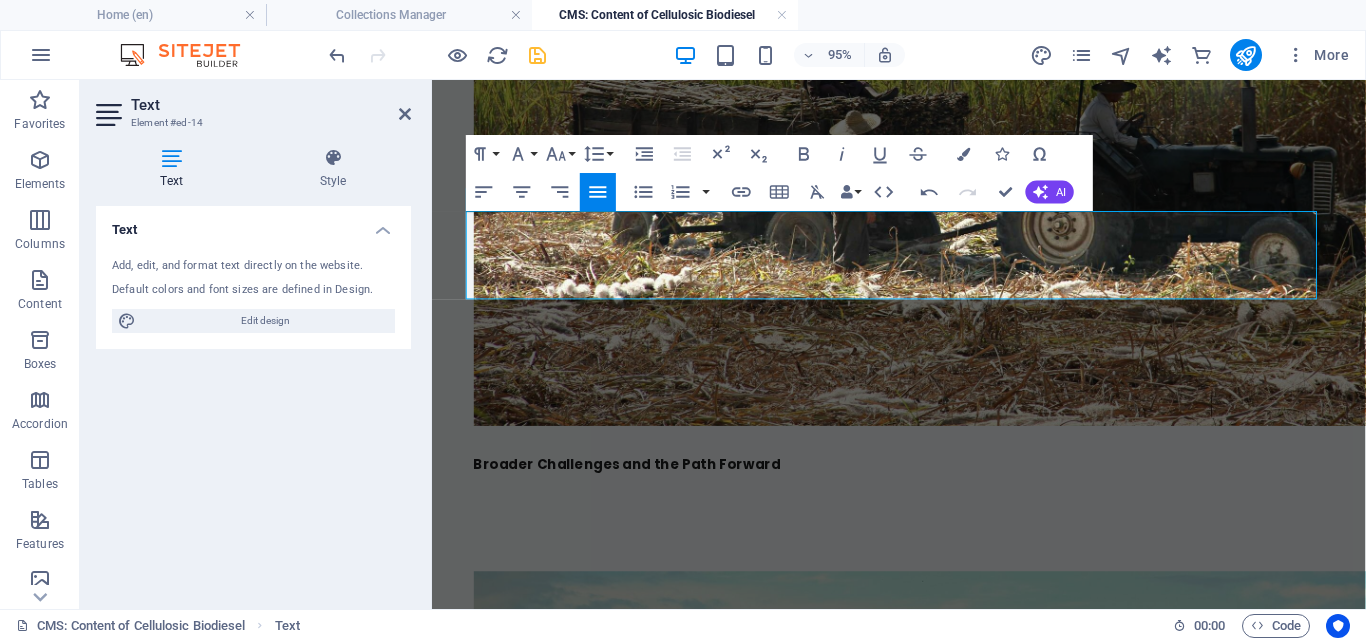 click at bounding box center (924, 522) 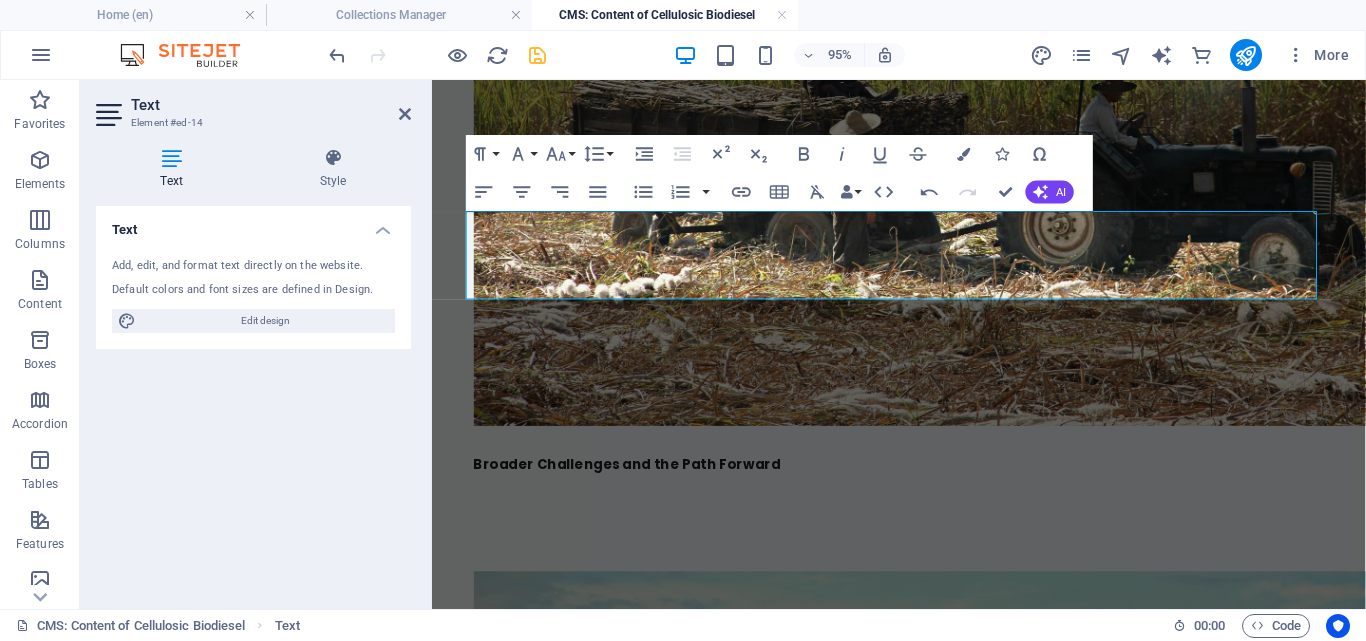 click at bounding box center [924, 540] 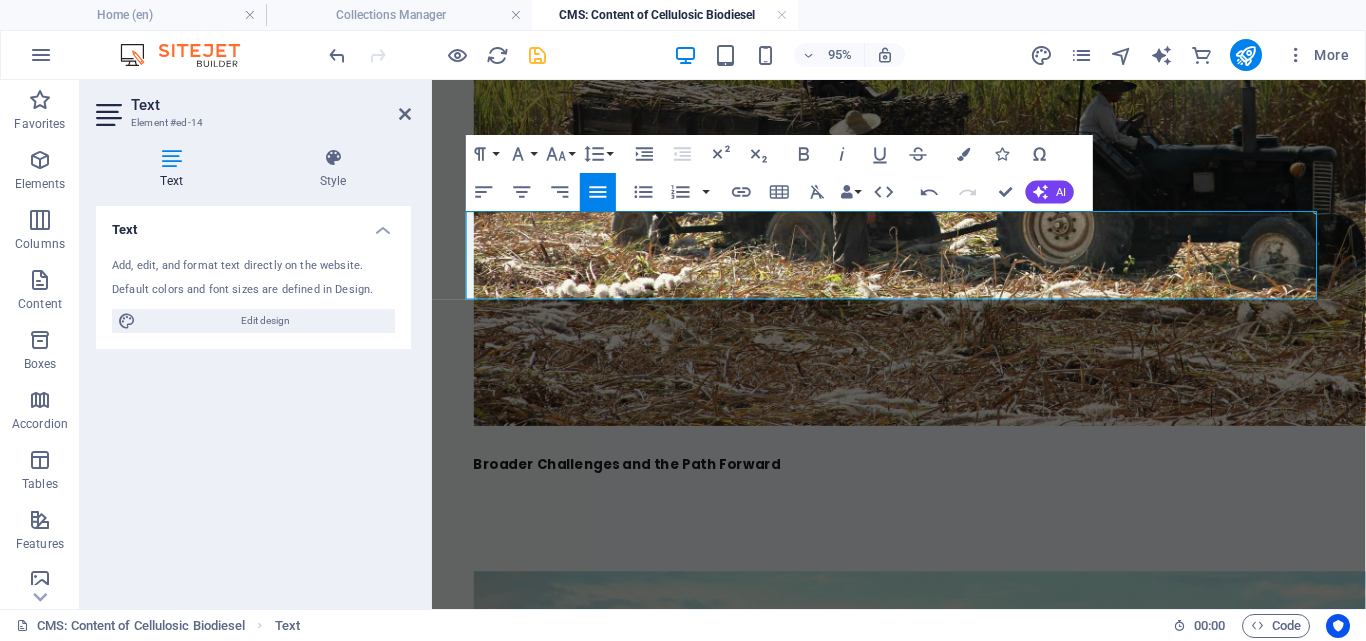 click at bounding box center (924, 504) 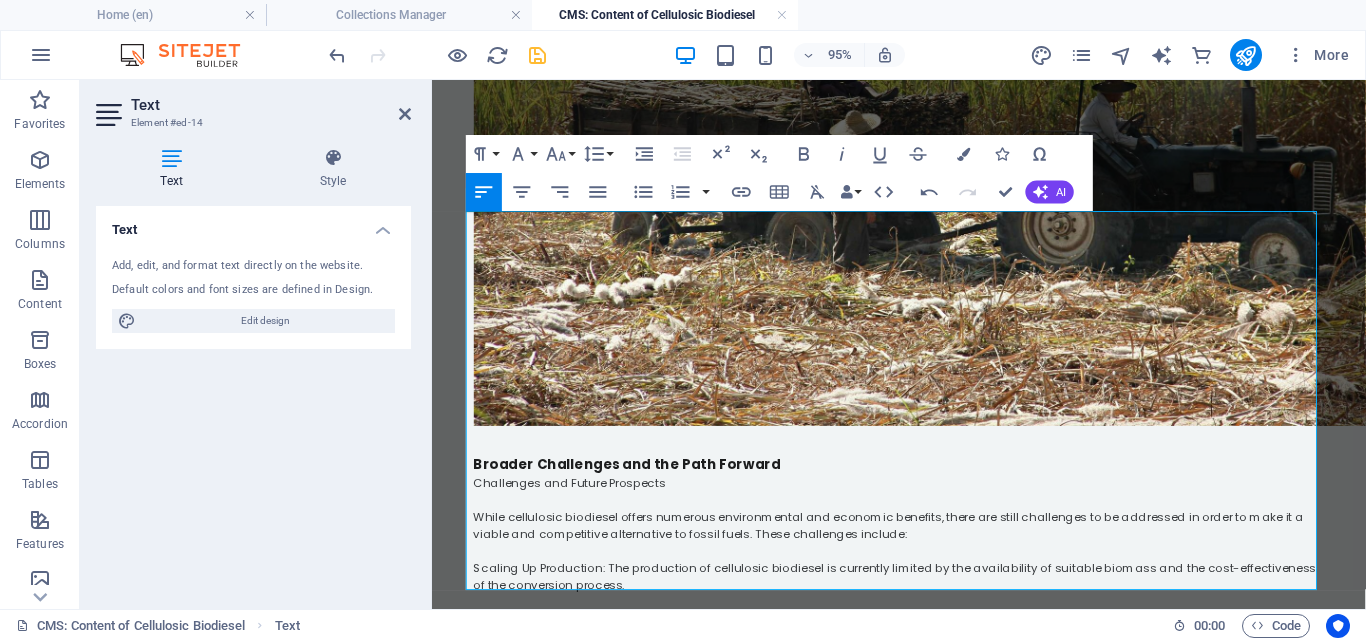scroll, scrollTop: 17583, scrollLeft: 0, axis: vertical 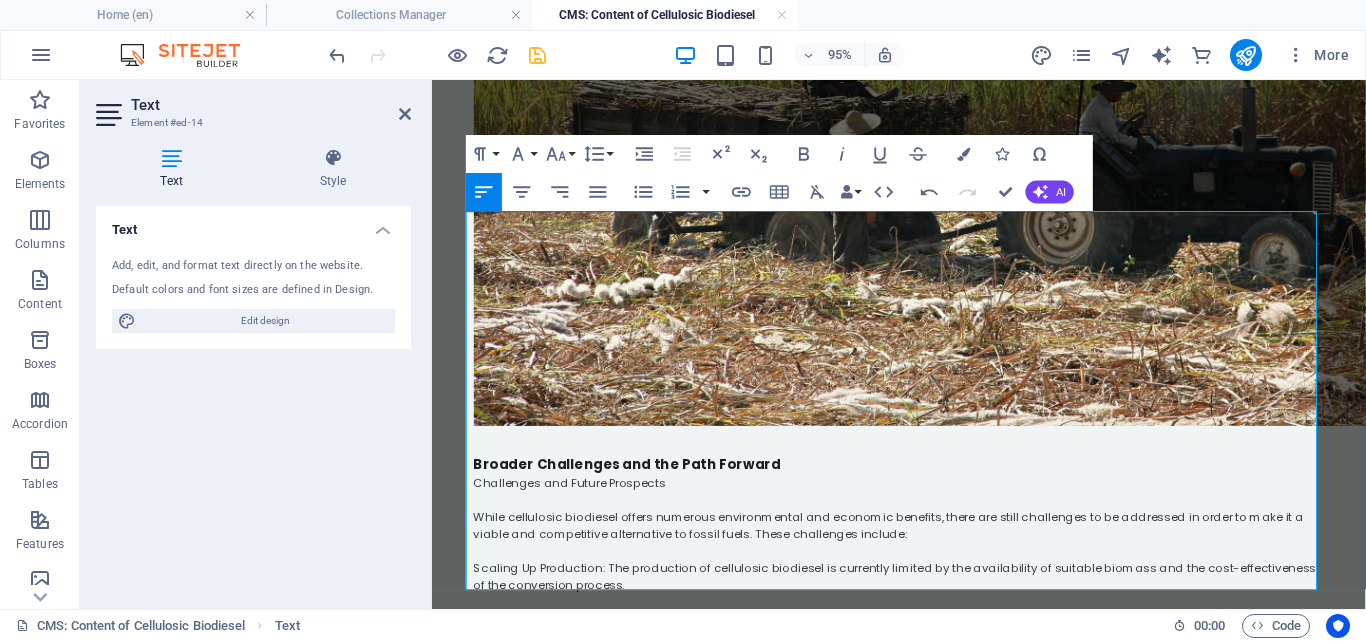 click on "Despite these challenges, the potential of cellulosic biodiesel as a sustainable and renewable energy source is significant. With continued research and development, as well as supportive government policies, cellulosic biodiesel could play a crucial role in the transition towards a cleaner, more sustainable energy future." at bounding box center [924, 774] 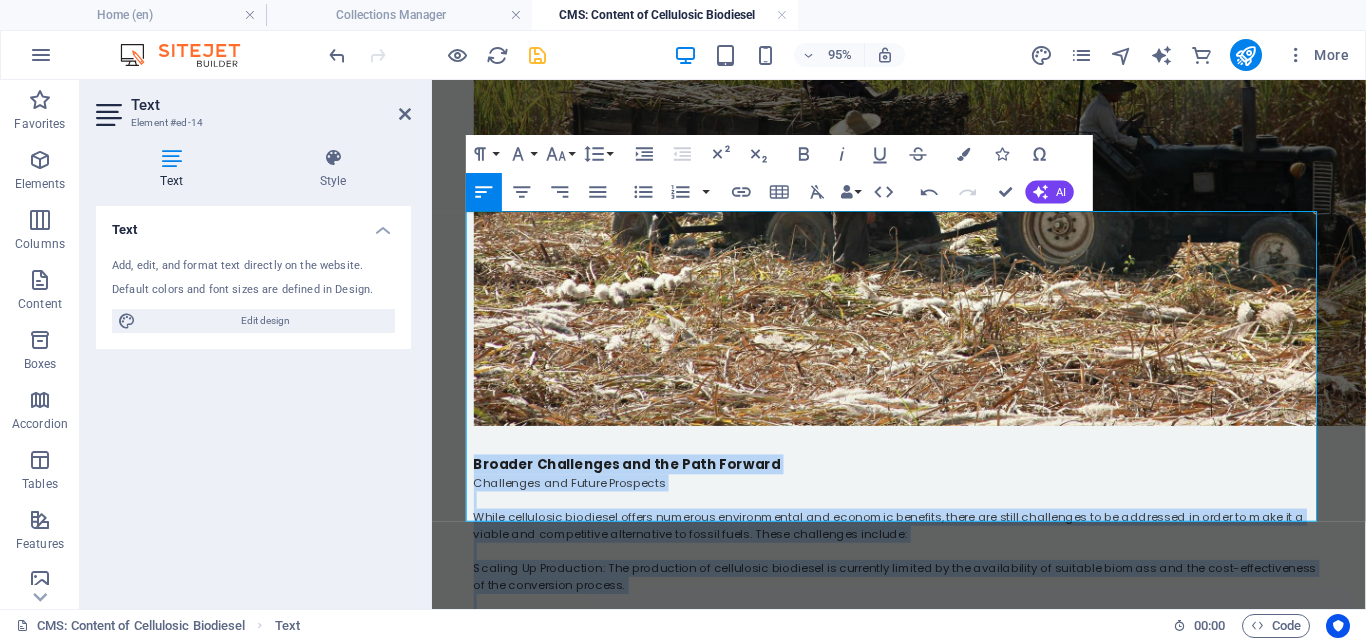 drag, startPoint x: 627, startPoint y: 535, endPoint x: 455, endPoint y: 227, distance: 352.77188 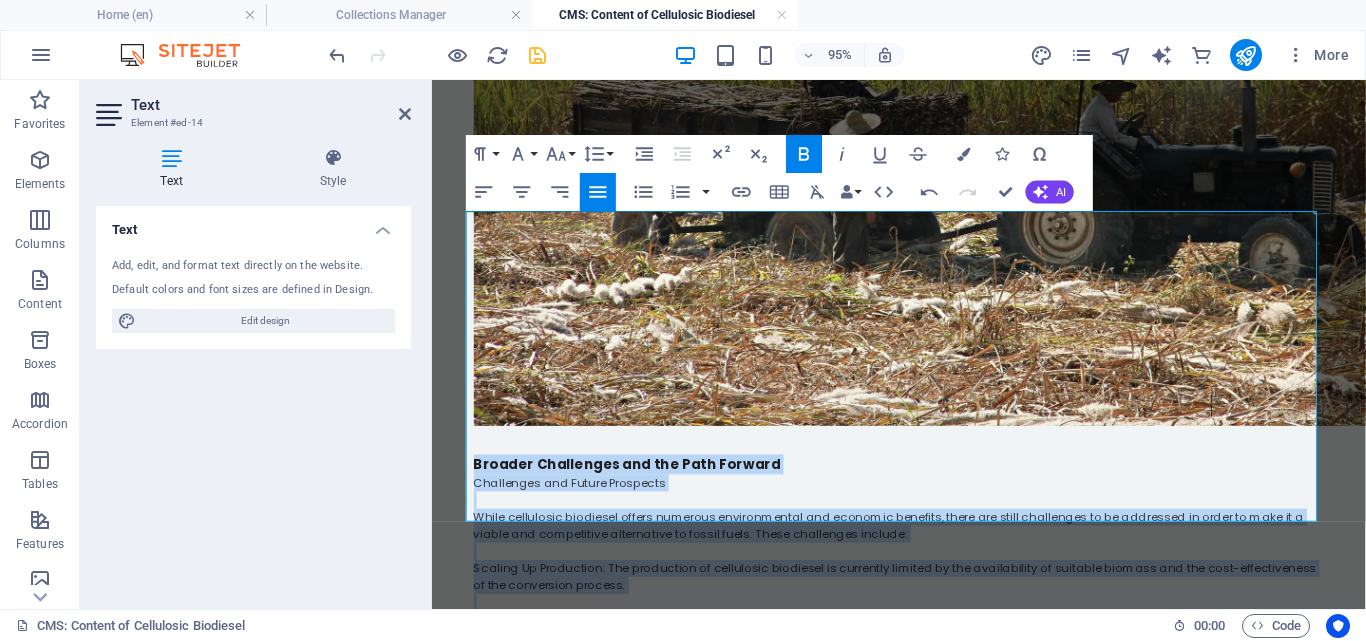 click 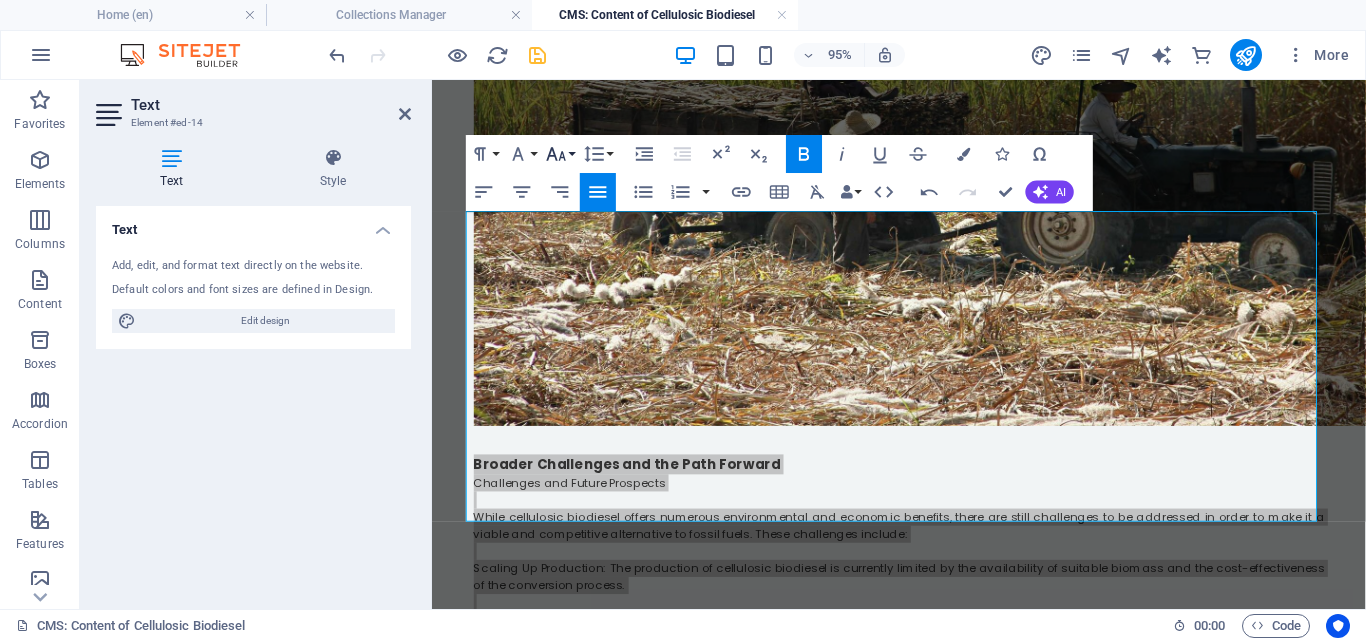 click on "Font Size" at bounding box center (560, 154) 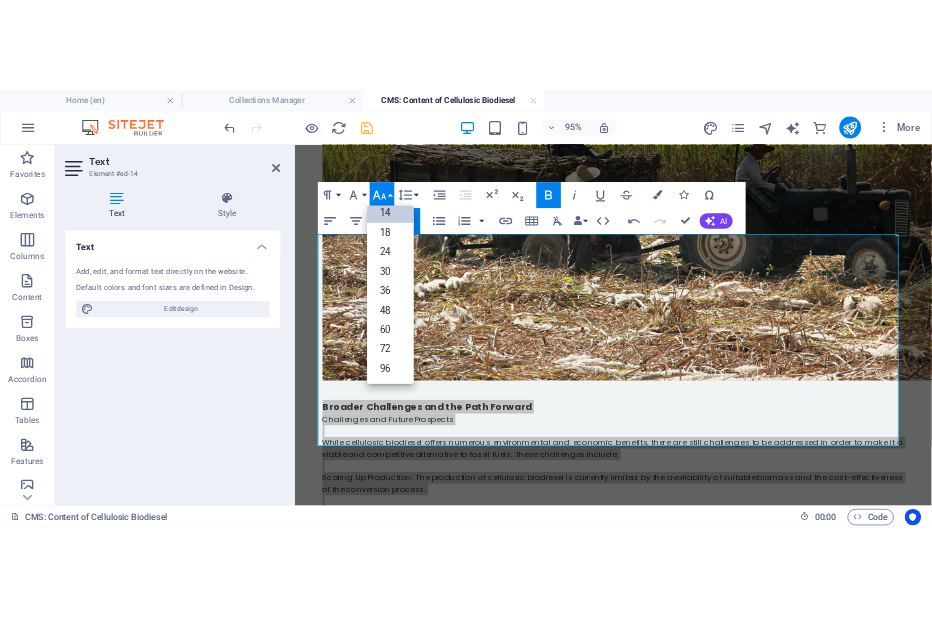 scroll, scrollTop: 161, scrollLeft: 0, axis: vertical 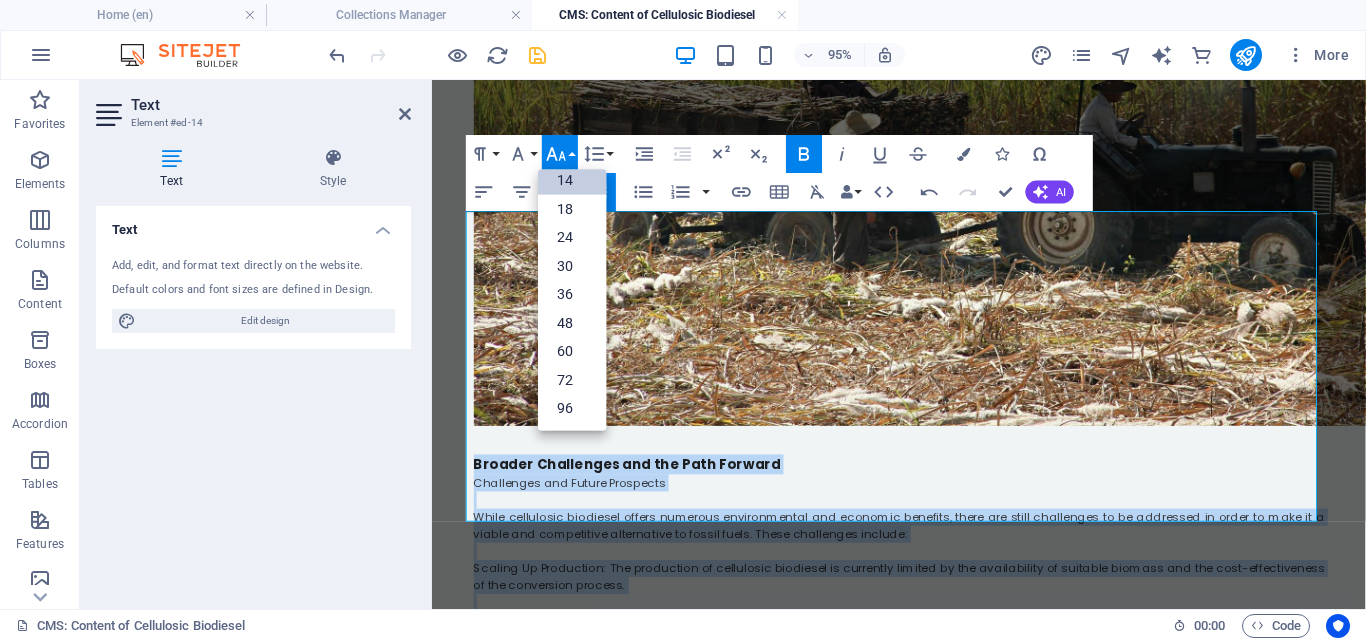 click on "14" at bounding box center [572, 180] 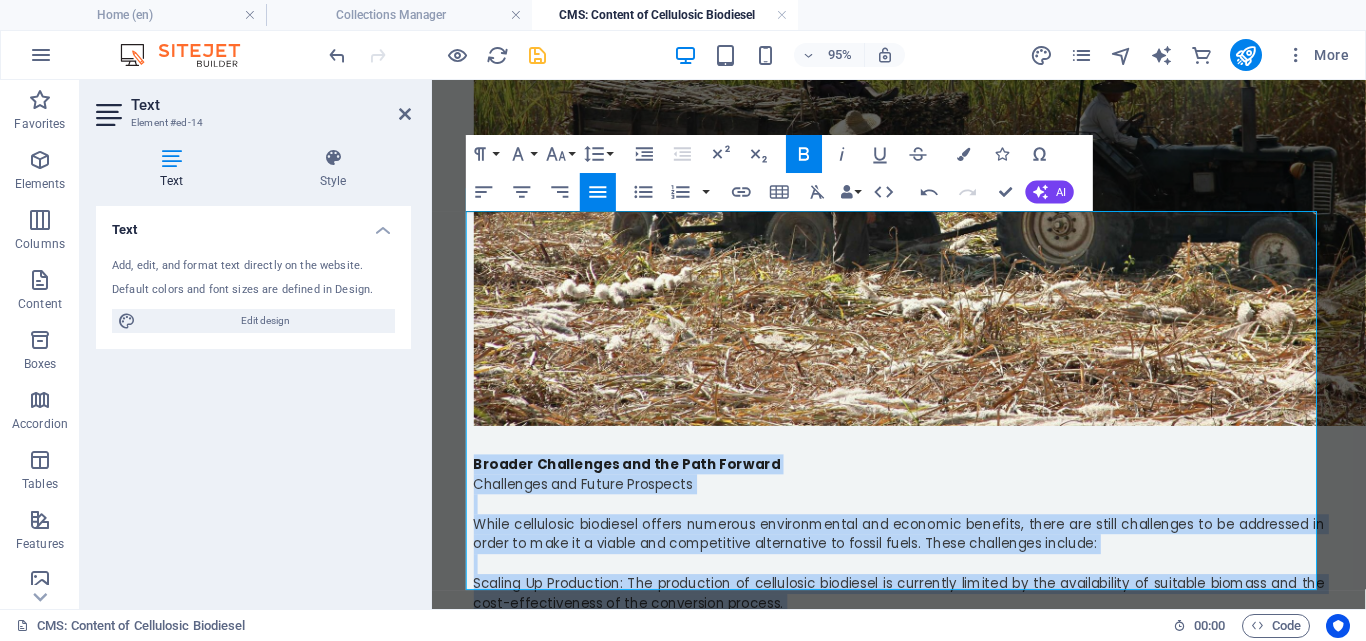 click on "Challenges and Future Prospects" at bounding box center (924, 505) 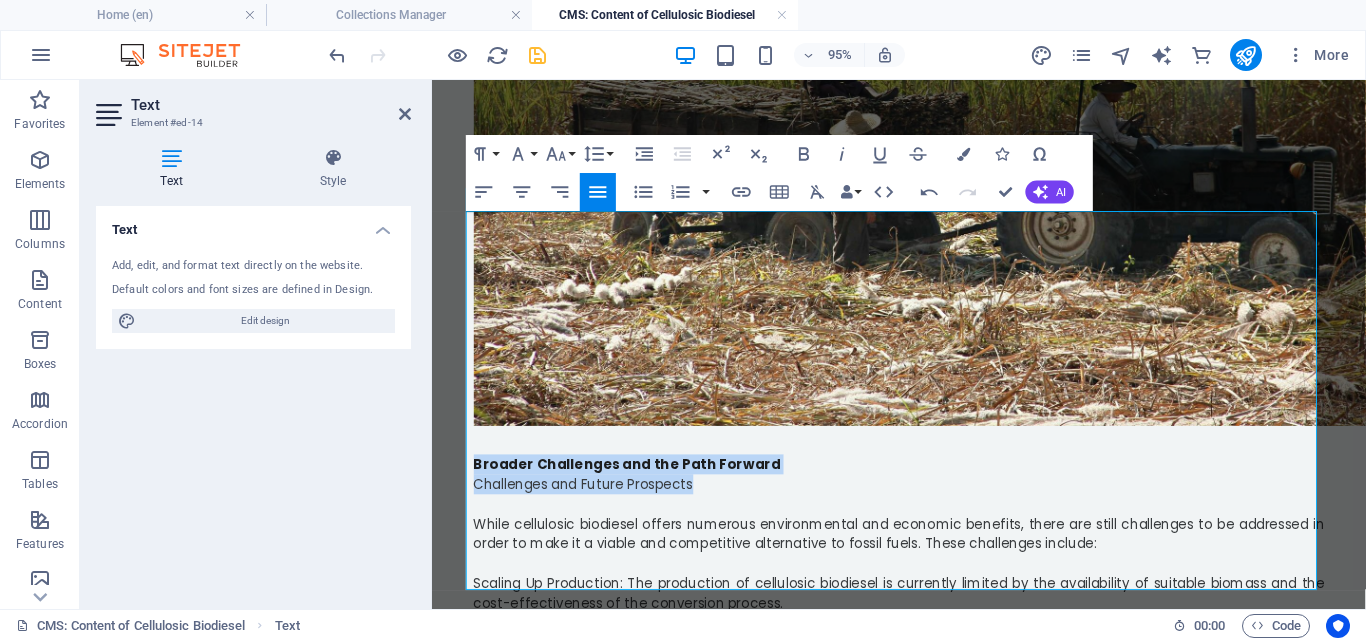 drag, startPoint x: 810, startPoint y: 237, endPoint x: 448, endPoint y: 208, distance: 363.15976 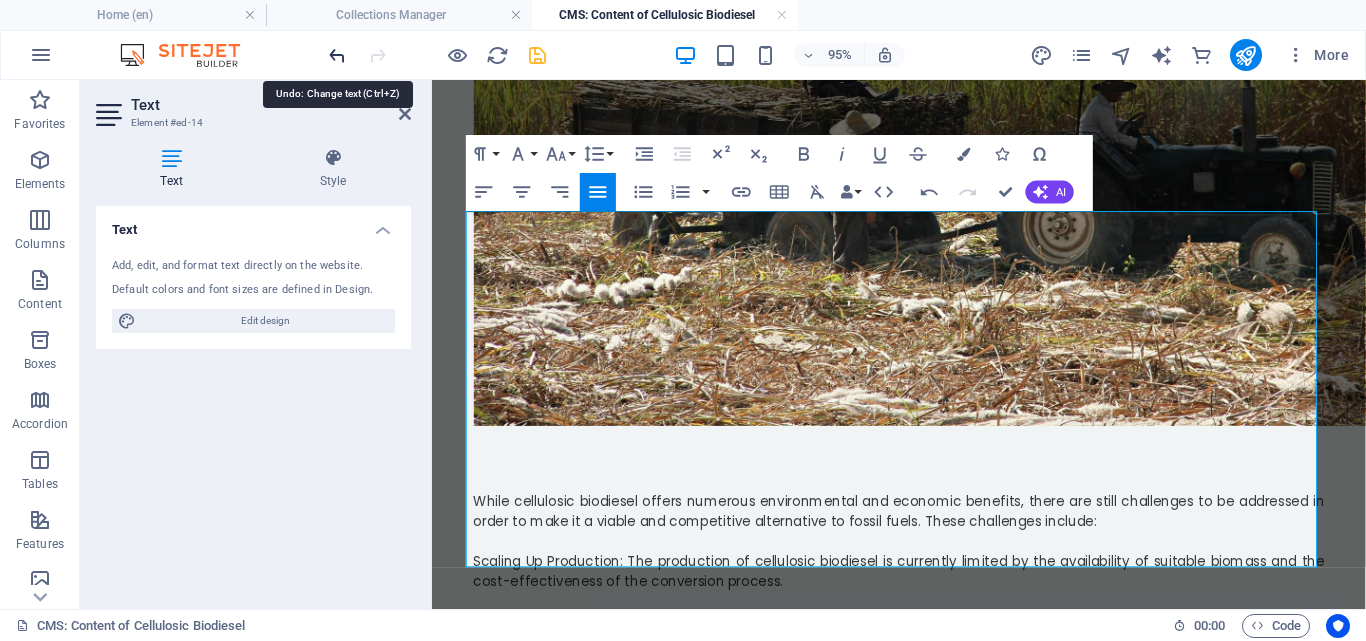 click at bounding box center [337, 55] 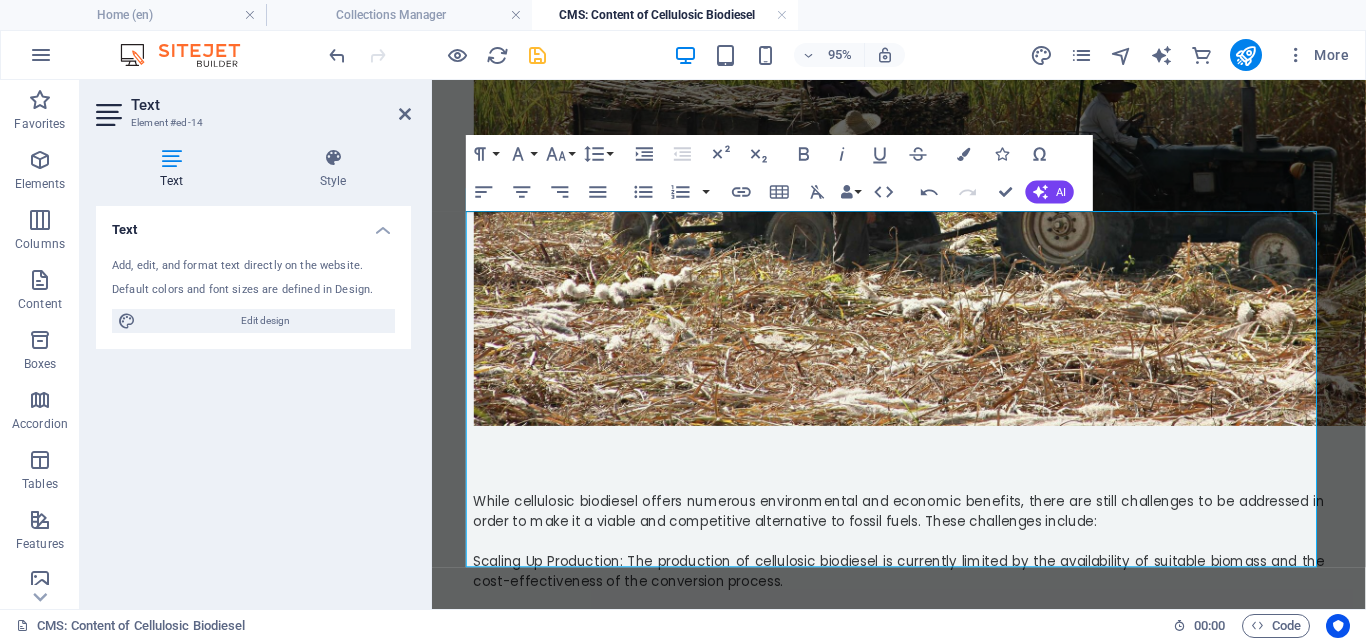 click at bounding box center [924, 502] 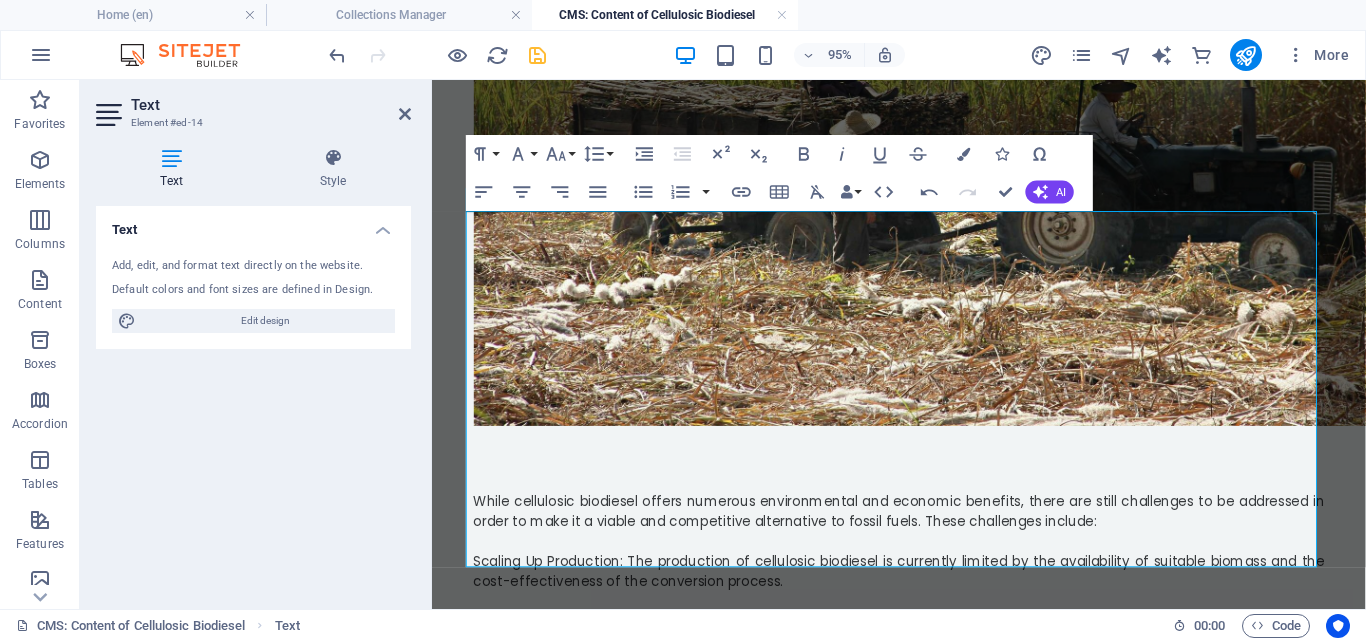 click at bounding box center [924, 502] 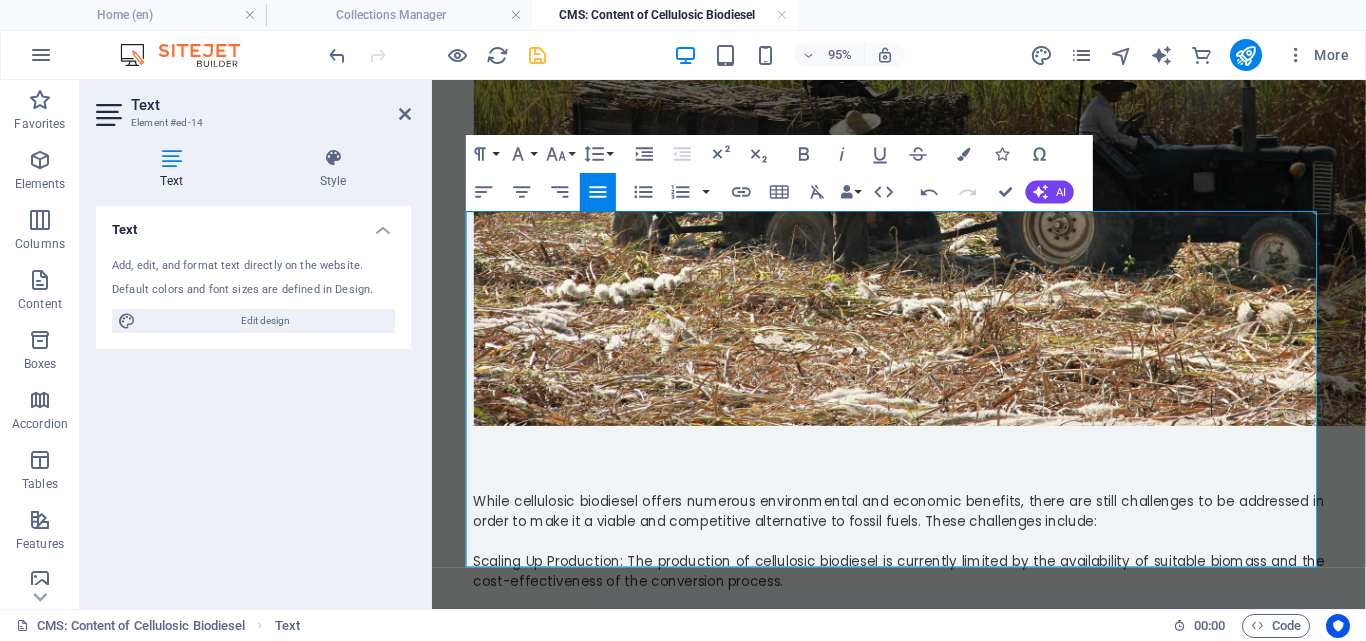 click at bounding box center [924, 502] 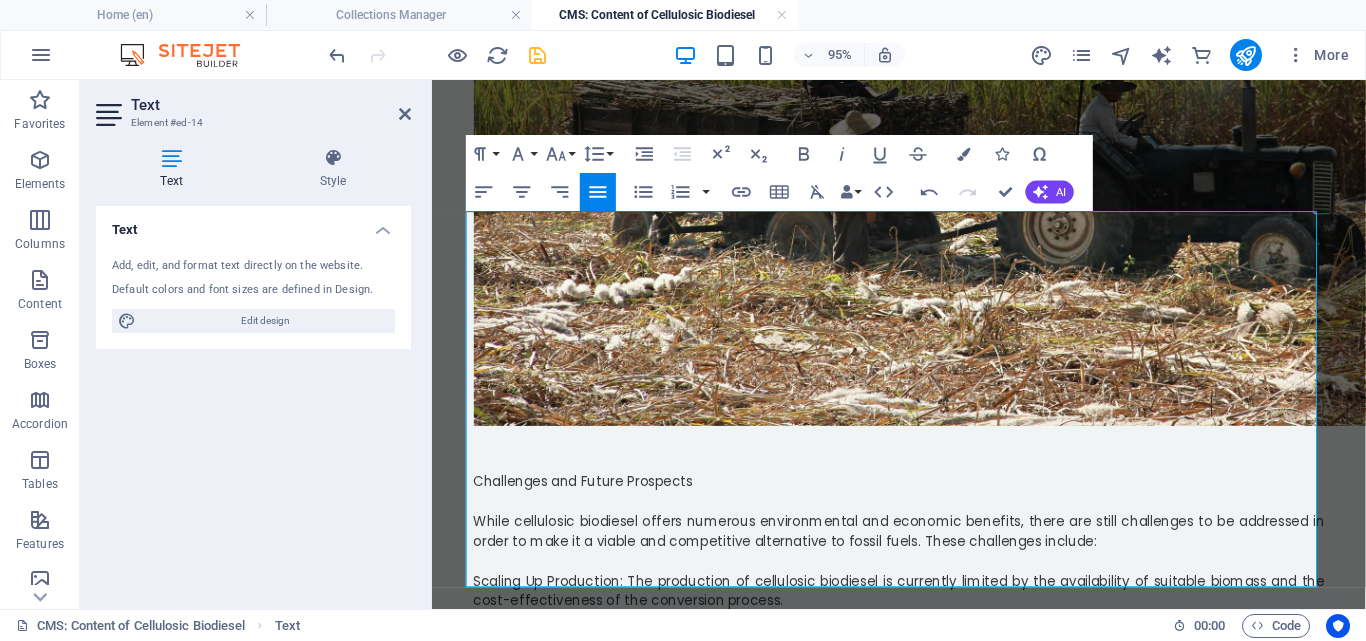 drag, startPoint x: 714, startPoint y: 252, endPoint x: 451, endPoint y: 231, distance: 263.83707 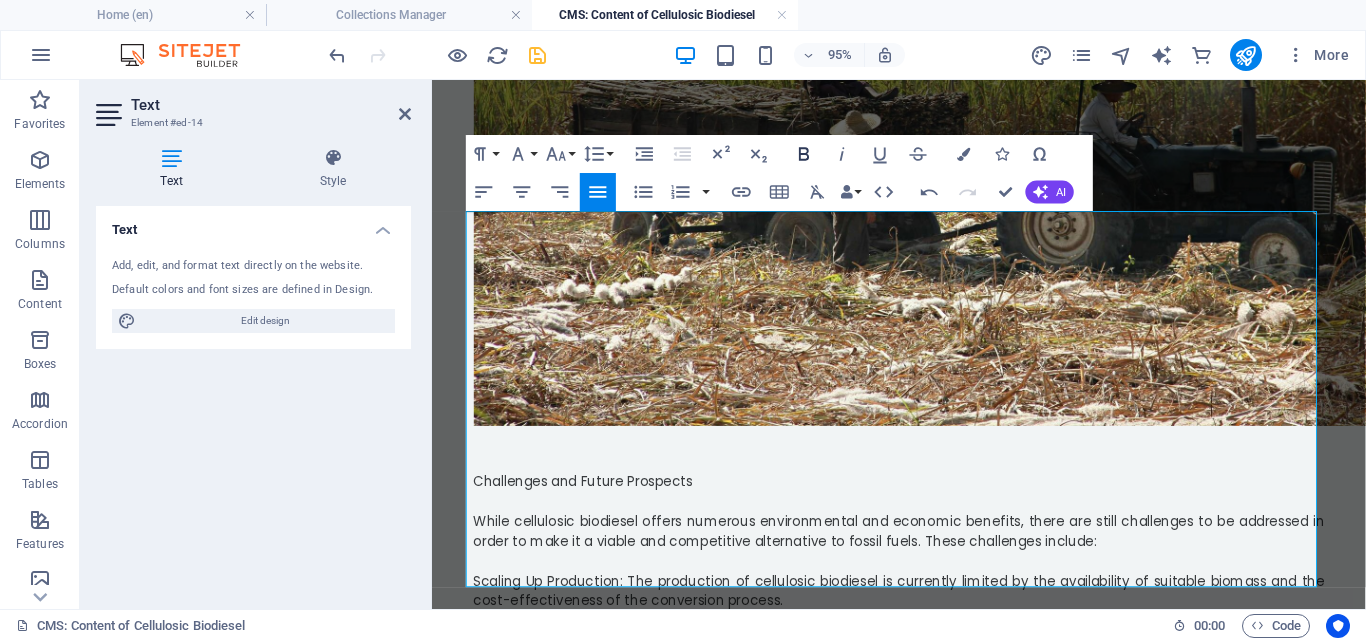 click 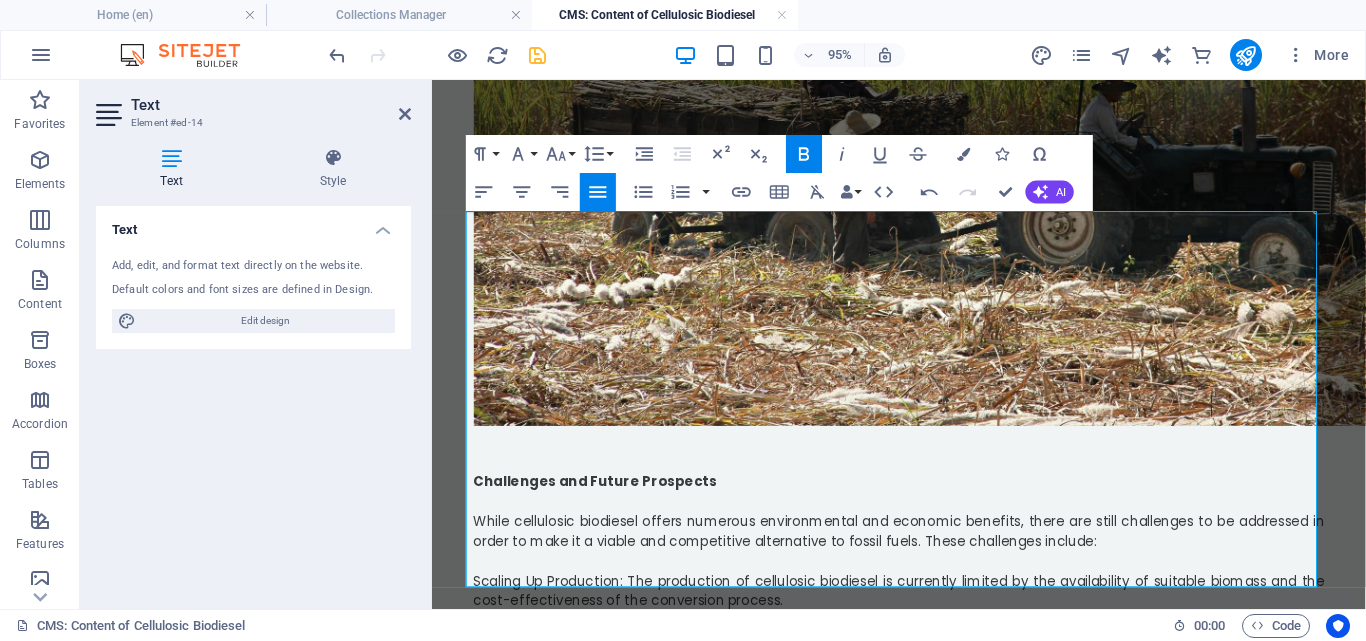click on "​" at bounding box center (924, 523) 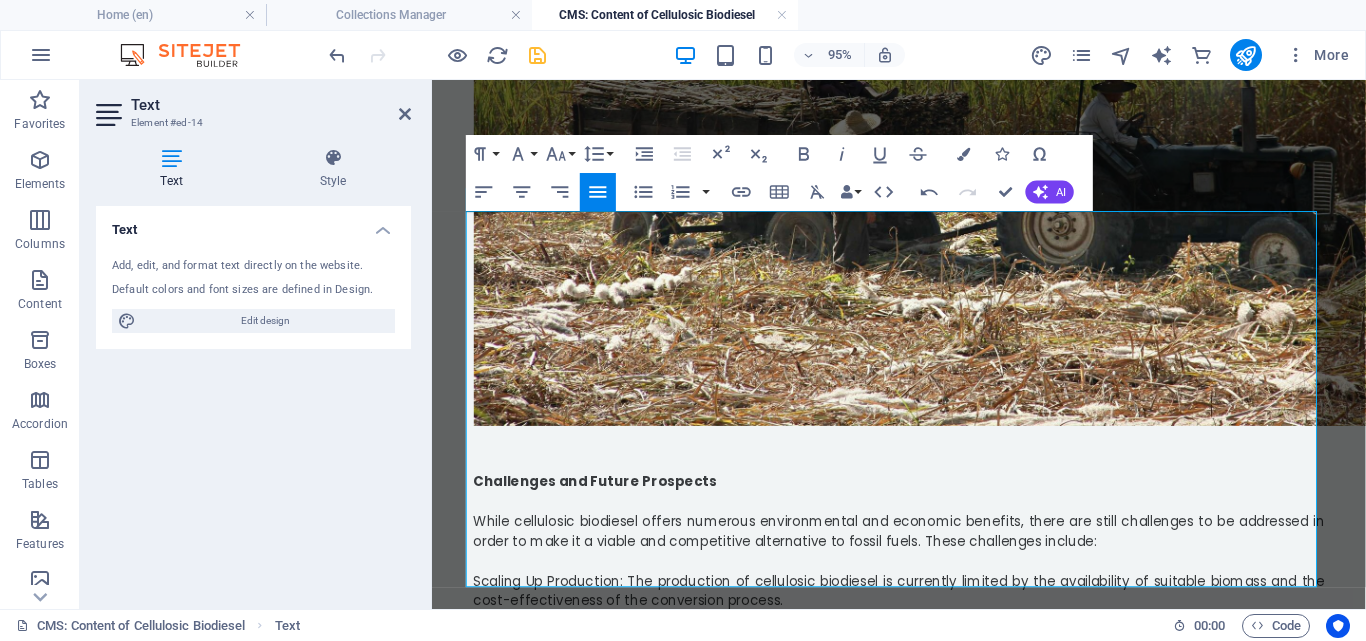 click at bounding box center (924, 483) 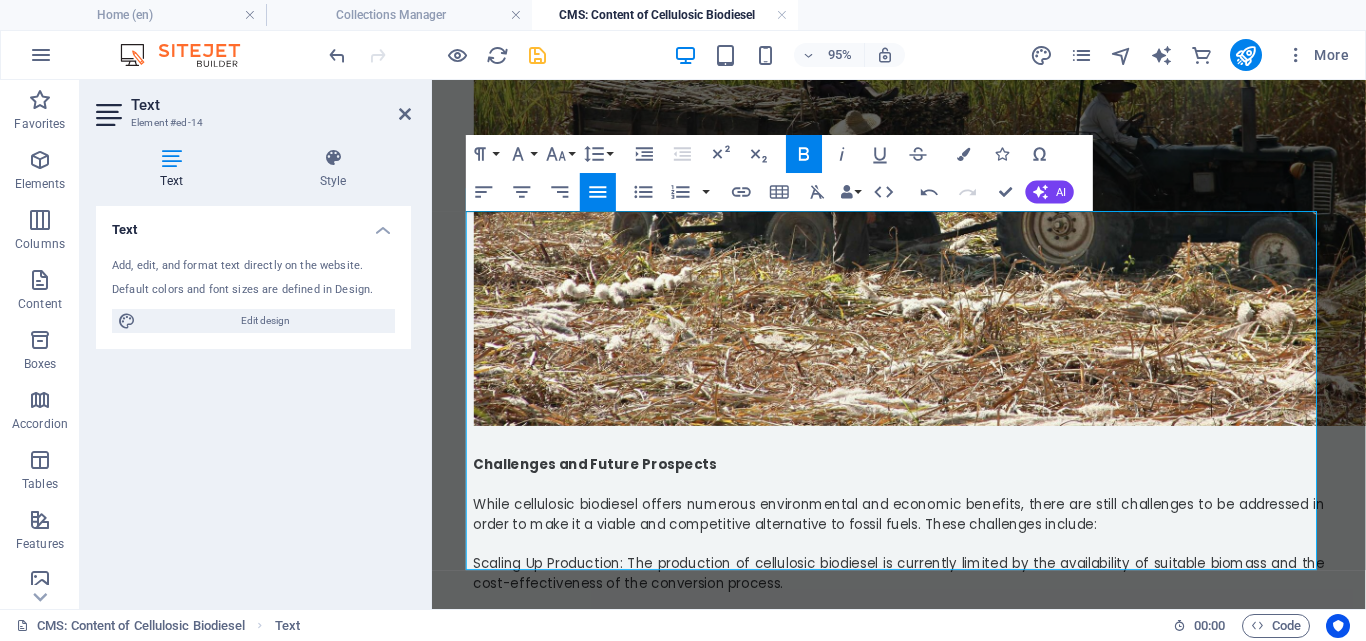 click on "Scaling Up Production: The production of cellulosic biodiesel is currently limited by the availability of suitable biomass and the cost-effectiveness of the conversion process." at bounding box center (924, 599) 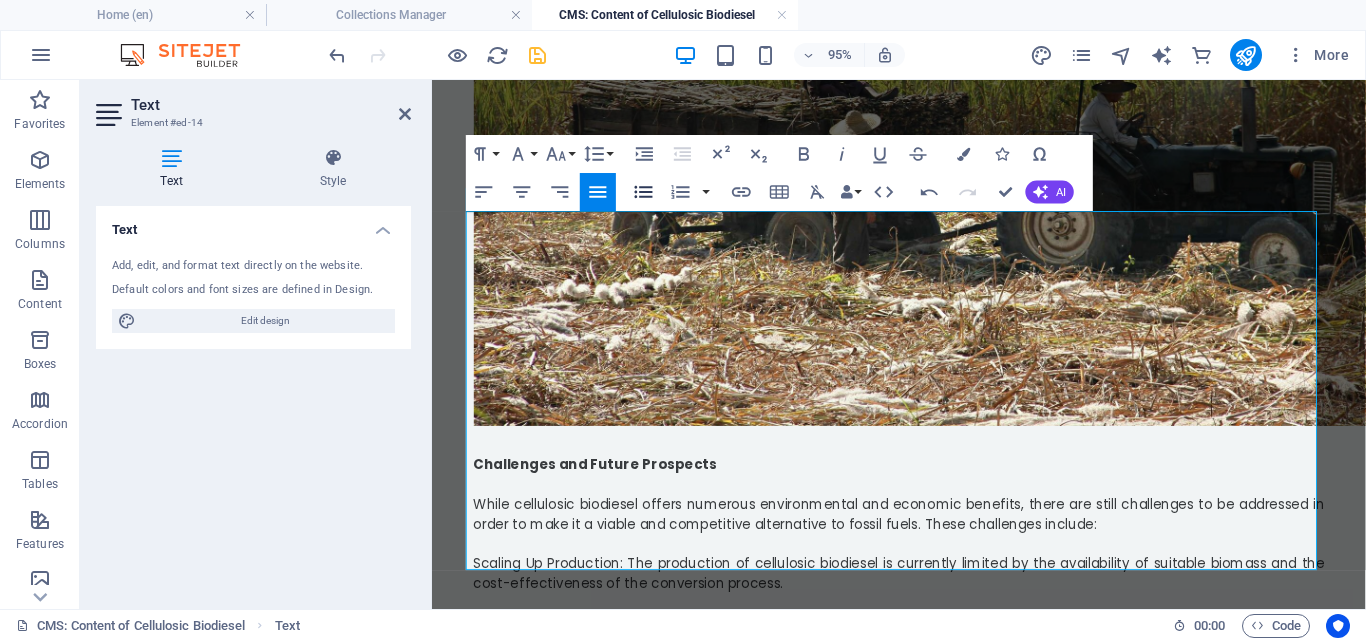 click 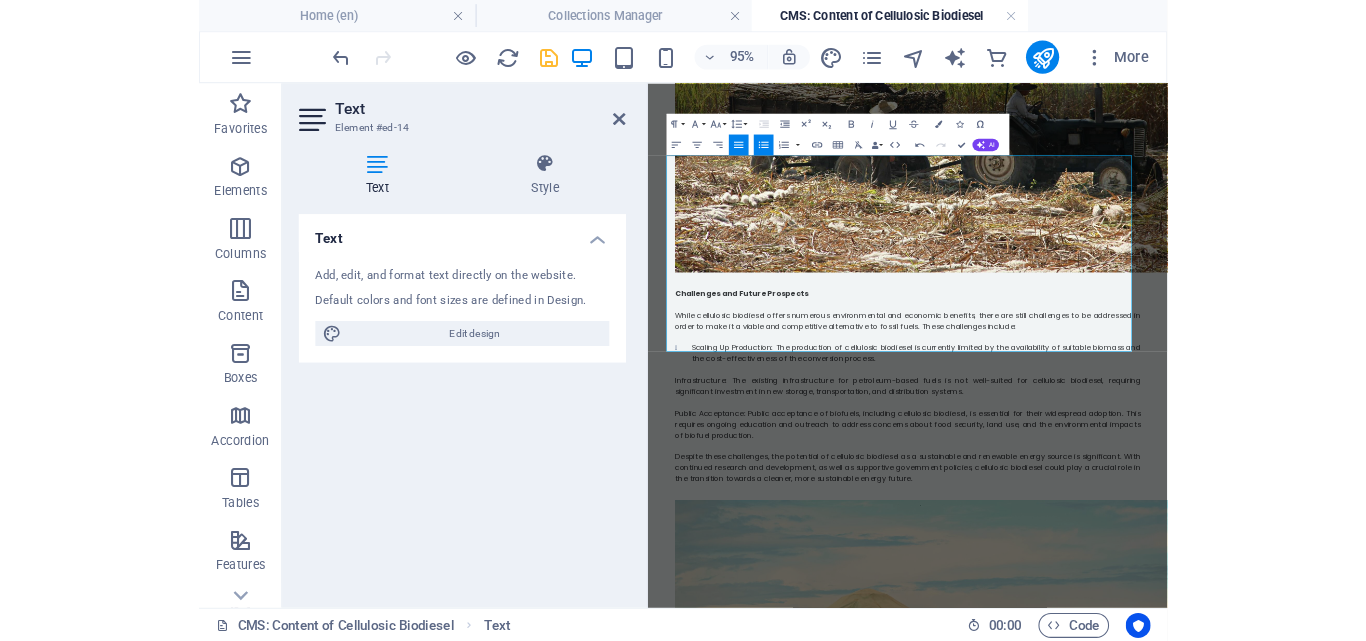 scroll, scrollTop: 17131, scrollLeft: 0, axis: vertical 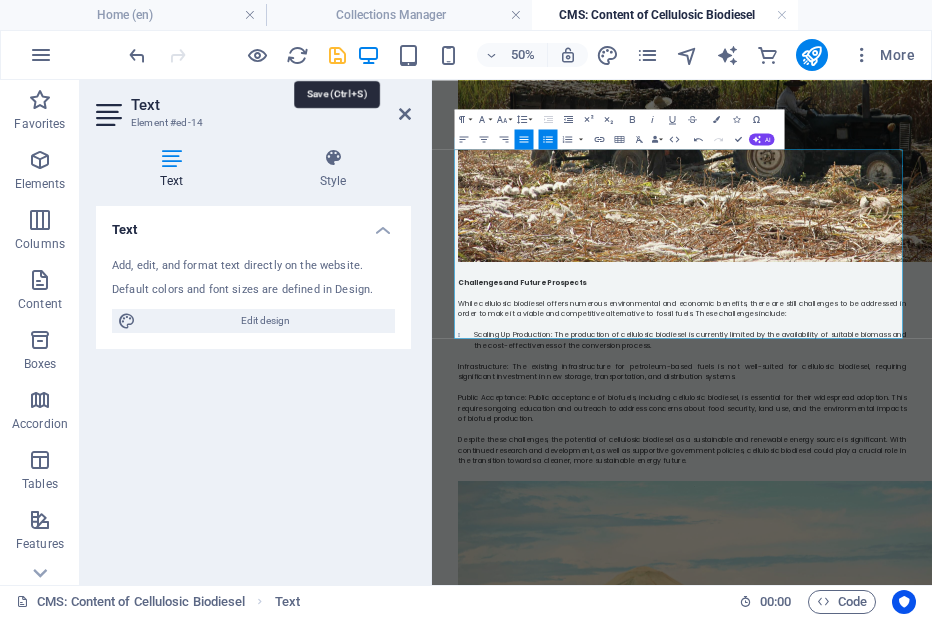 click at bounding box center (337, 55) 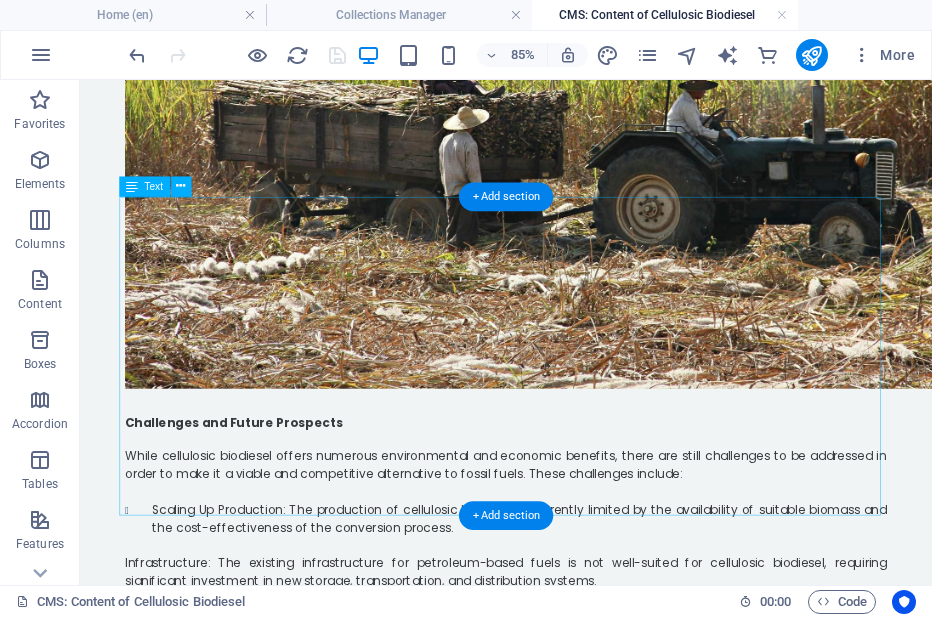 click on "Challenges and Future Prospects  While cellulosic biodiesel offers numerous environmental and economic benefits, there are still challenges to be addressed in order to make it a viable and competitive alternative to fossil fuels. These challenges include: Scaling Up Production: The production of cellulosic biodiesel is currently limited by the availability of suitable biomass and the cost-effectiveness of the conversion process. Infrastructure: The existing infrastructure for petroleum-based fuels is not well-suited for cellulosic biodiesel, requiring significant investment in new storage, transportation, and distribution systems. Public Acceptance: Public acceptance of biofuels, including cellulosic biodiesel, is essential for their widespread adoption. This requires ongoing education and outreach to address concerns about food security, land use, and the environmental impacts of biofuel production." at bounding box center (581, 661) 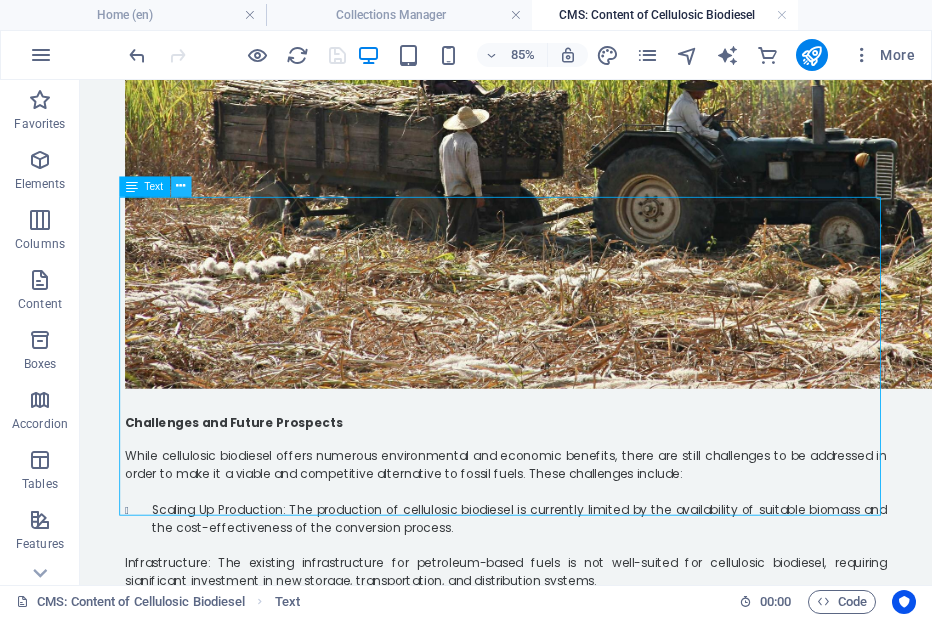 click at bounding box center (180, 187) 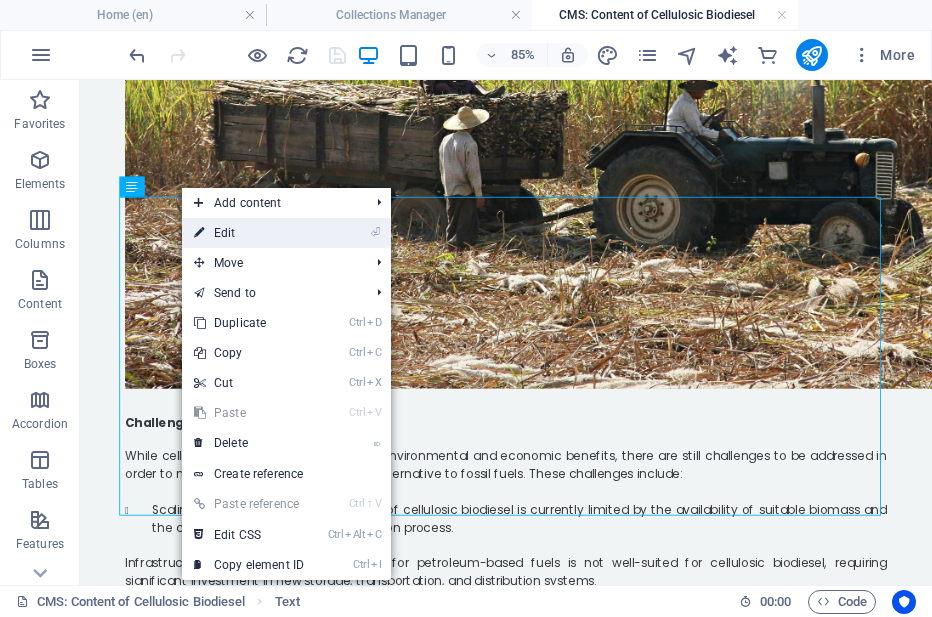click on "⏎  Edit" at bounding box center (249, 233) 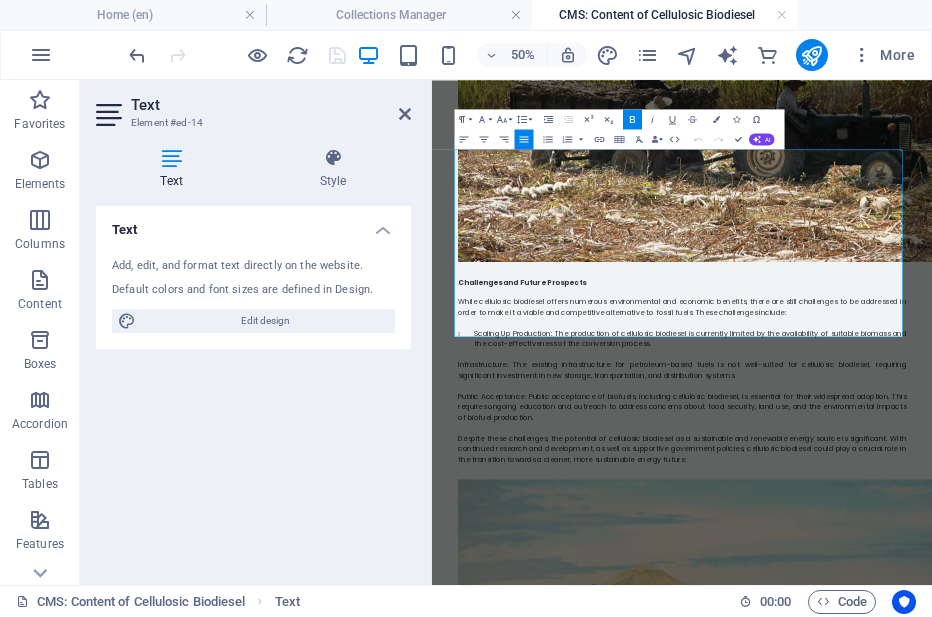 click on "Infrastructure: The existing infrastructure for petroleum-based fuels is not well-suited for cellulosic biodiesel, requiring significant investment in new storage, transportation, and distribution systems." at bounding box center [932, 659] 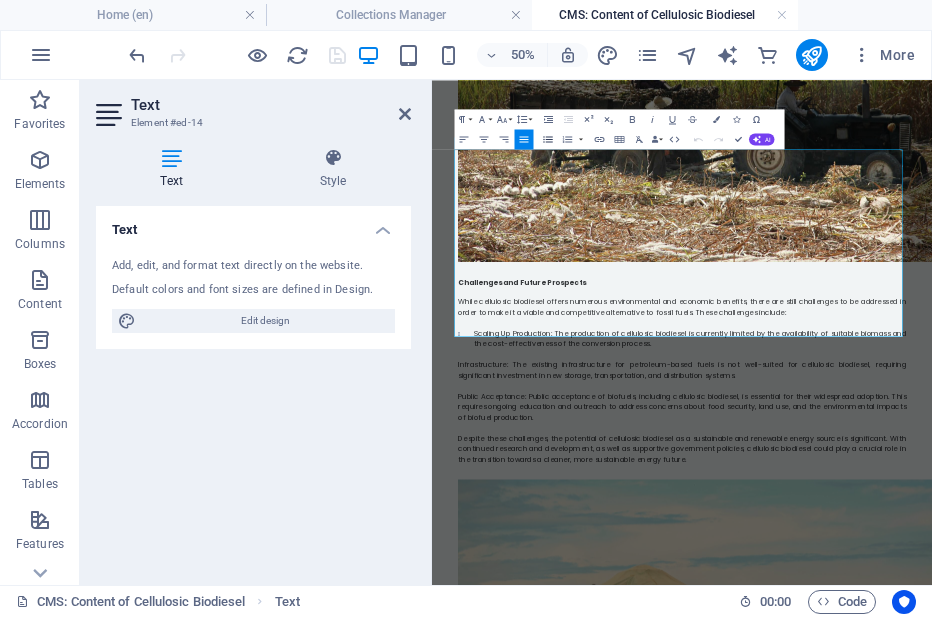 click 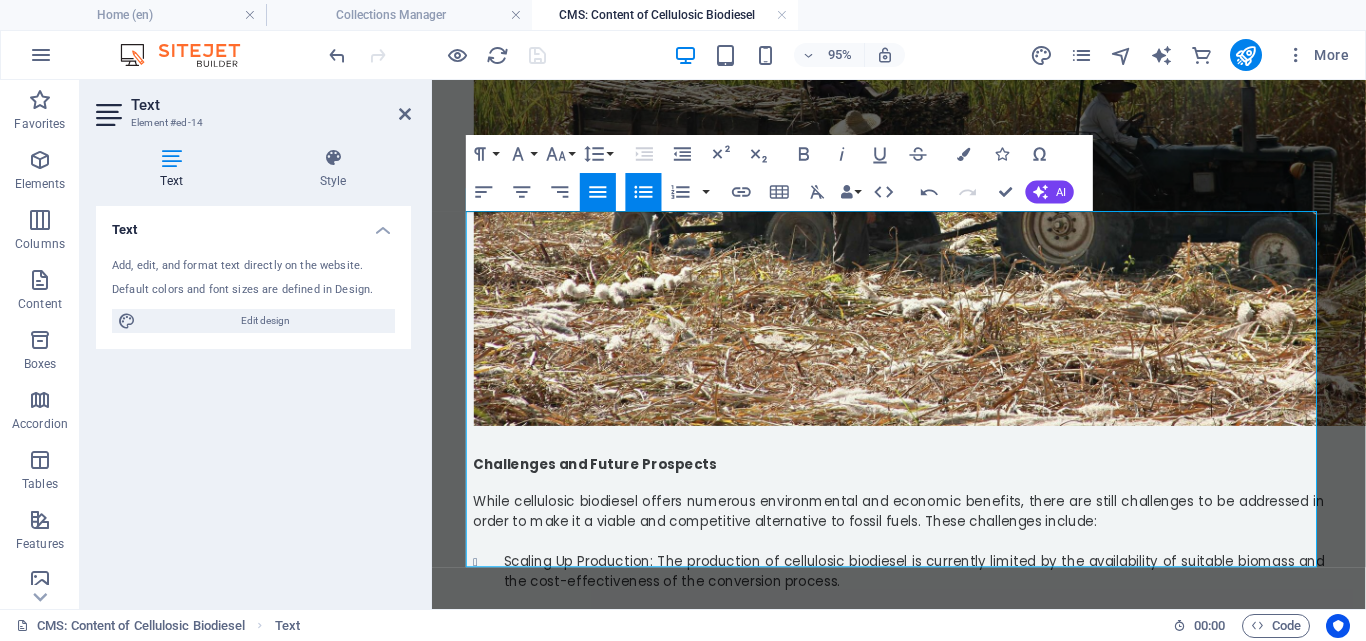 click on "Public Acceptance: Public acceptance of biofuels, including cellulosic biodiesel, is essential for their widespread adoption. This requires ongoing education and outreach to address concerns about food security, land use, and the environmental impacts of biofuel production." at bounding box center (924, 733) 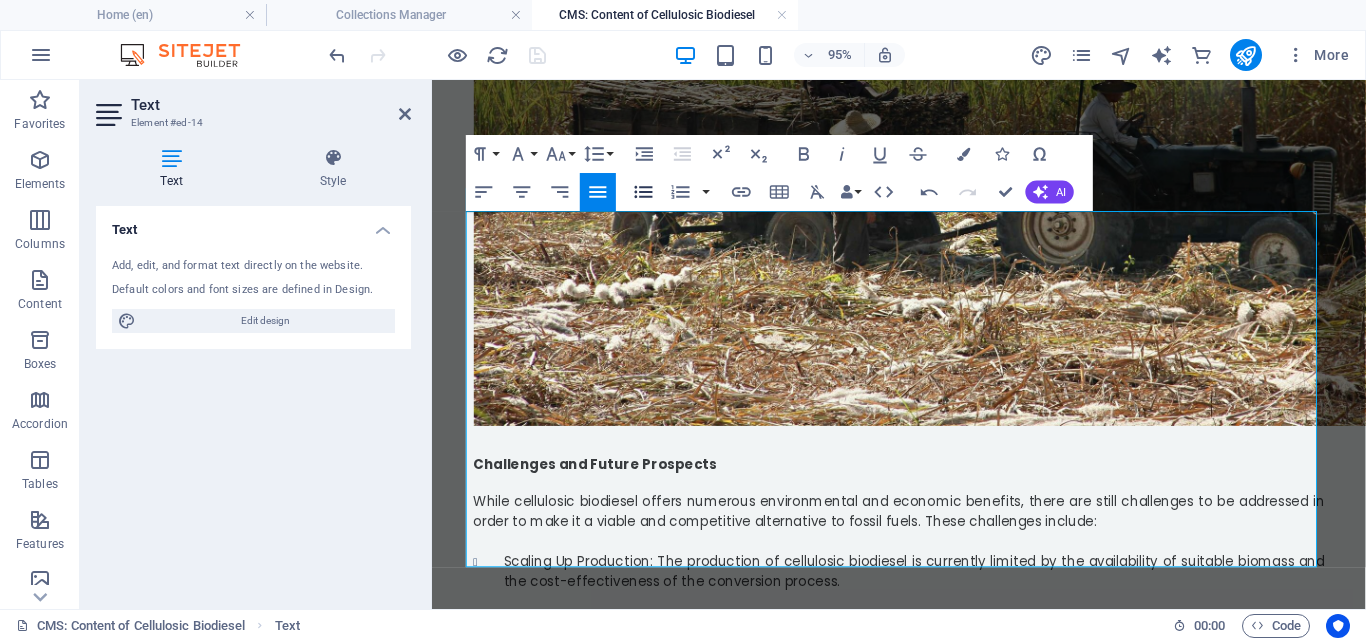 click 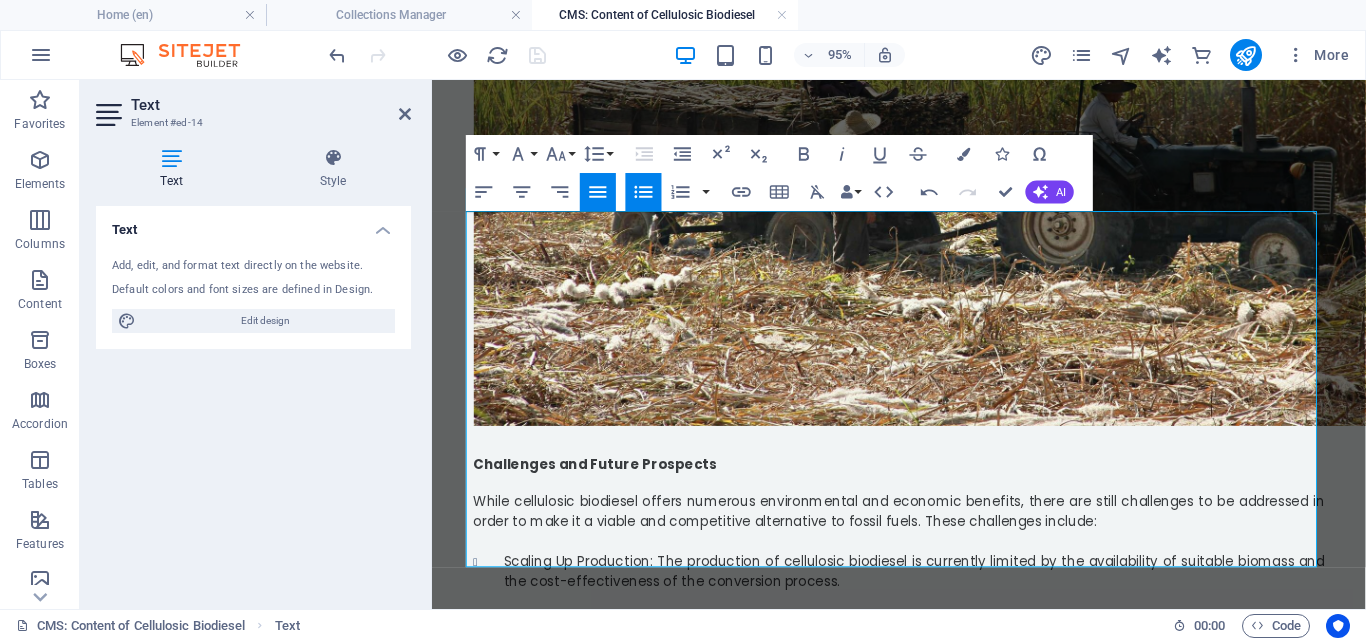 click on "Despite these challenges, the potential of cellulosic biodiesel as a sustainable and renewable energy source is significant. With continued research and development, as well as supportive government policies, cellulosic biodiesel could play a crucial role in the transition towards a cleaner, more sustainable energy future." at bounding box center (924, 817) 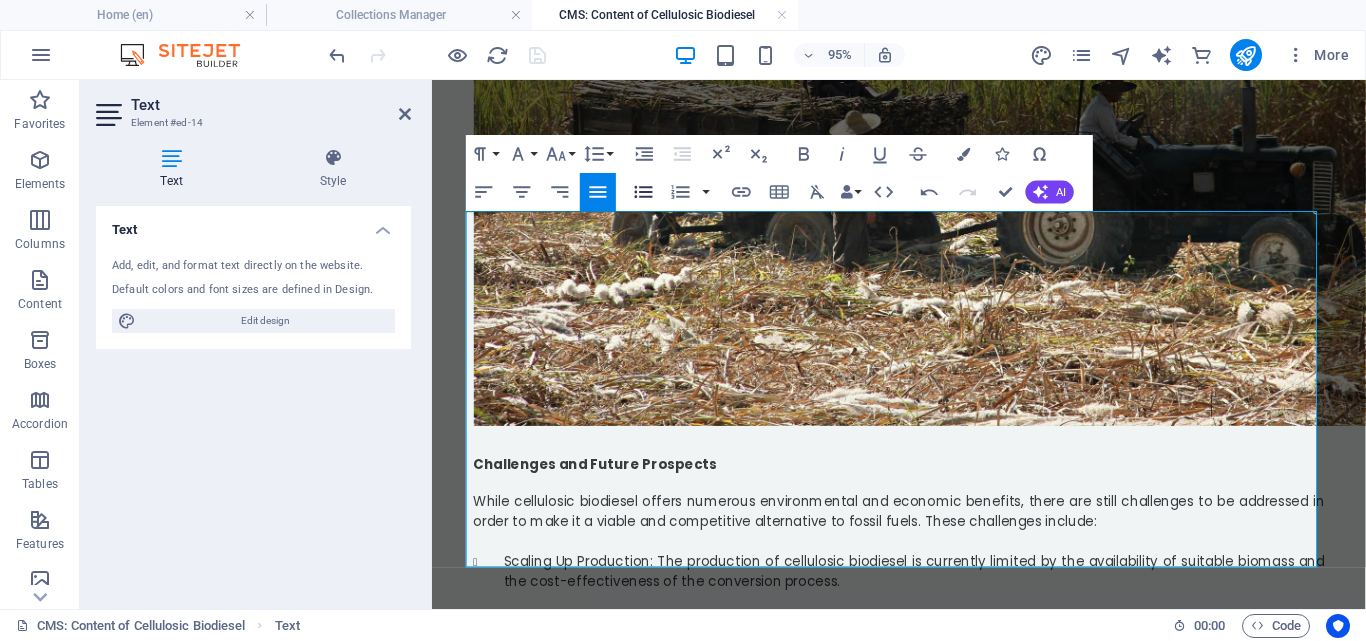 click 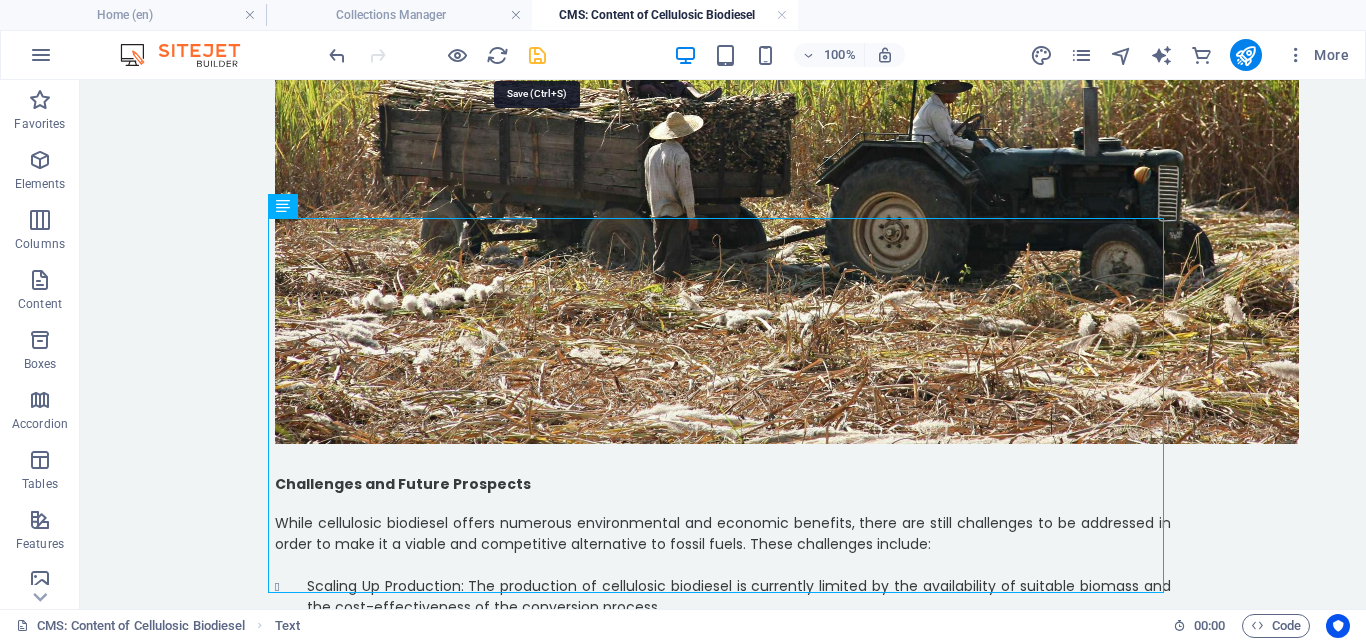 click at bounding box center (537, 55) 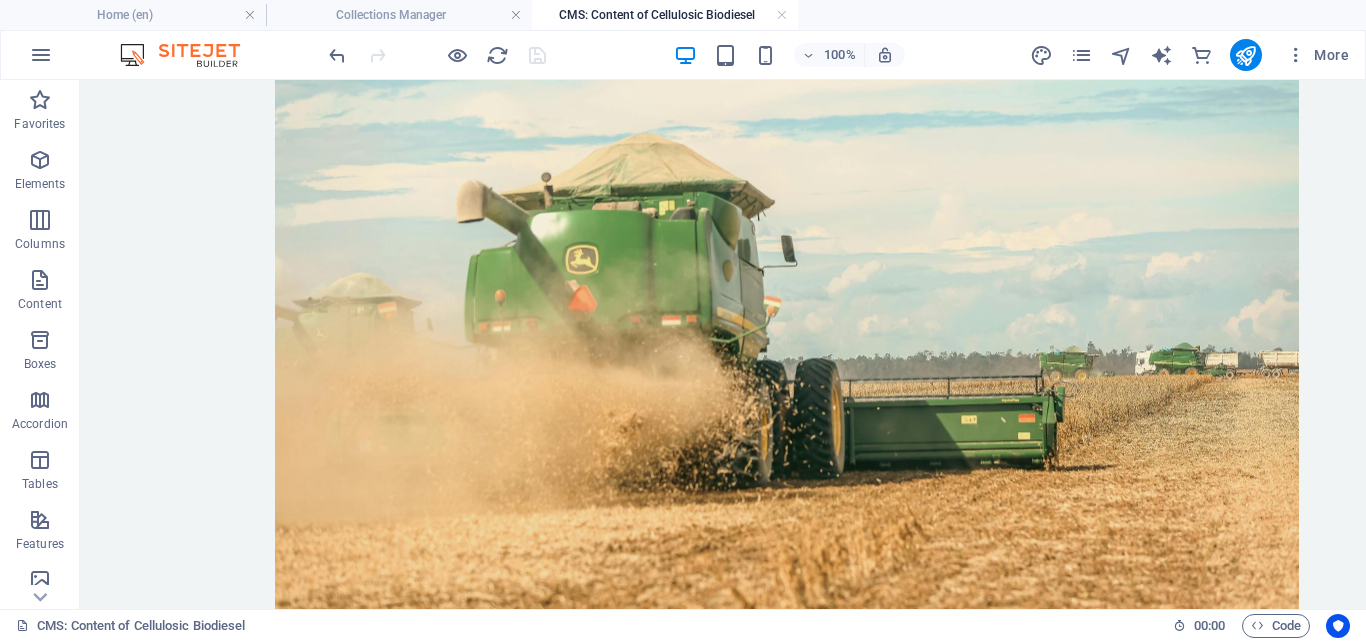 scroll, scrollTop: 3733, scrollLeft: 0, axis: vertical 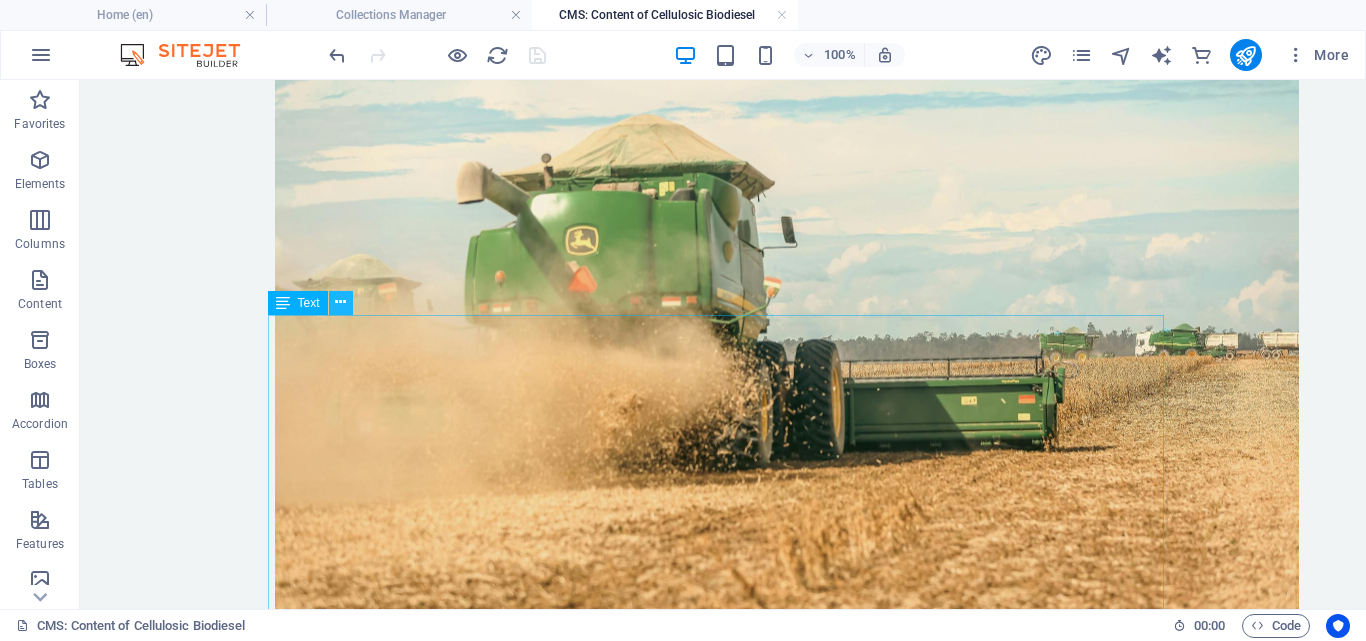click at bounding box center [341, 303] 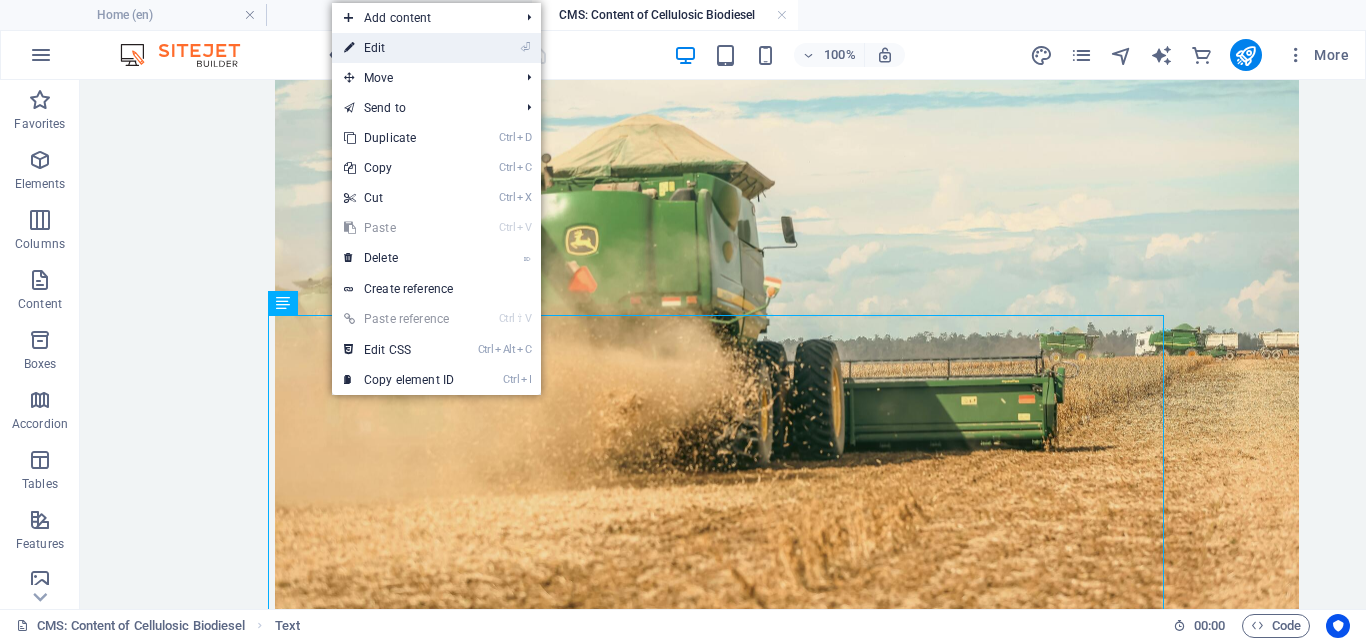 click on "⏎  Edit" at bounding box center (399, 48) 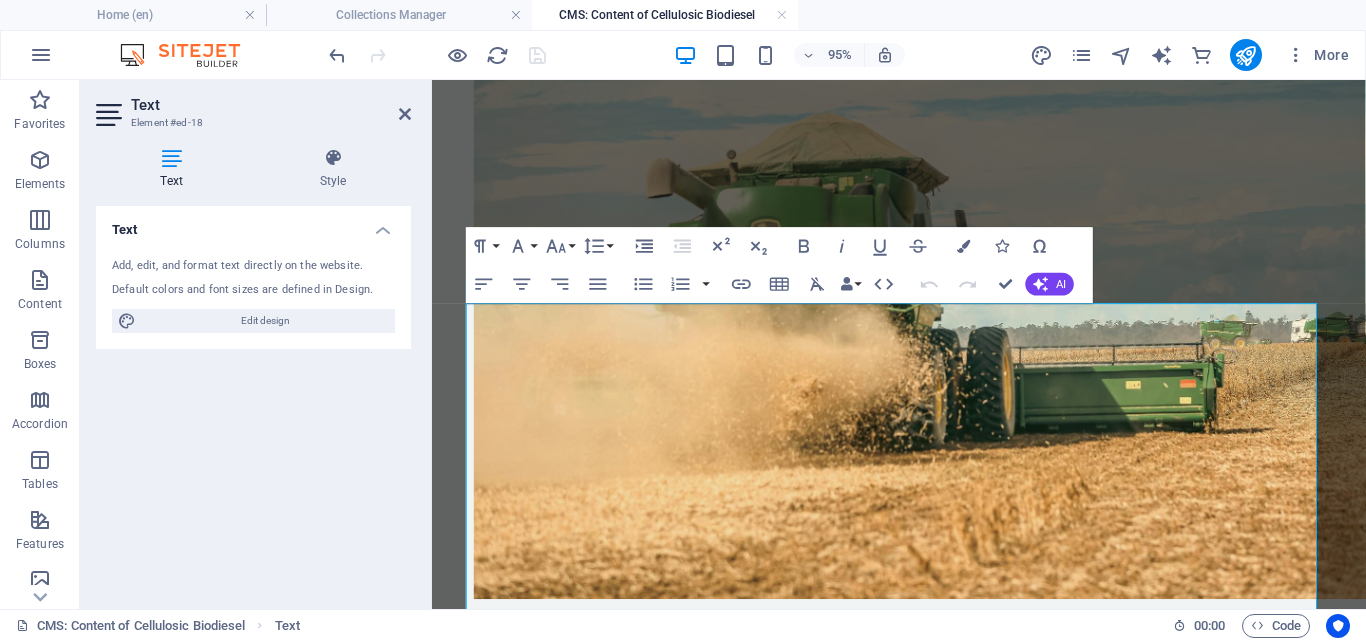 drag, startPoint x: 1553, startPoint y: 690, endPoint x: 633, endPoint y: 356, distance: 978.75226 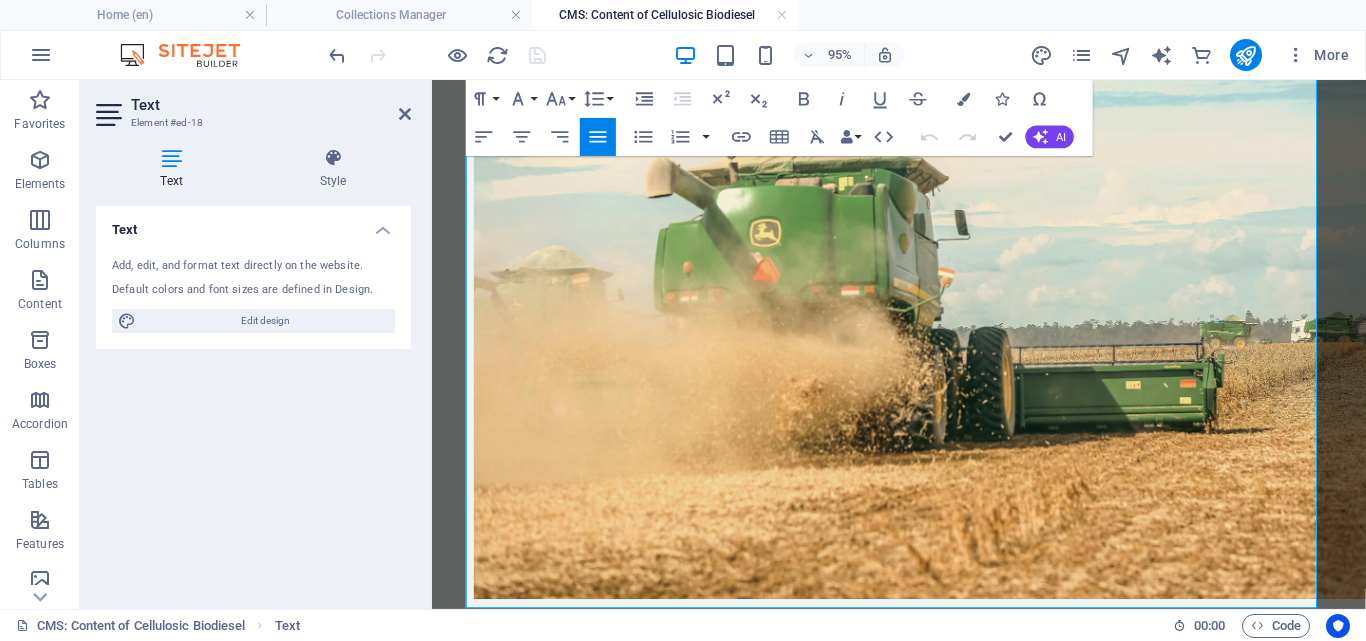 scroll, scrollTop: 4150, scrollLeft: 0, axis: vertical 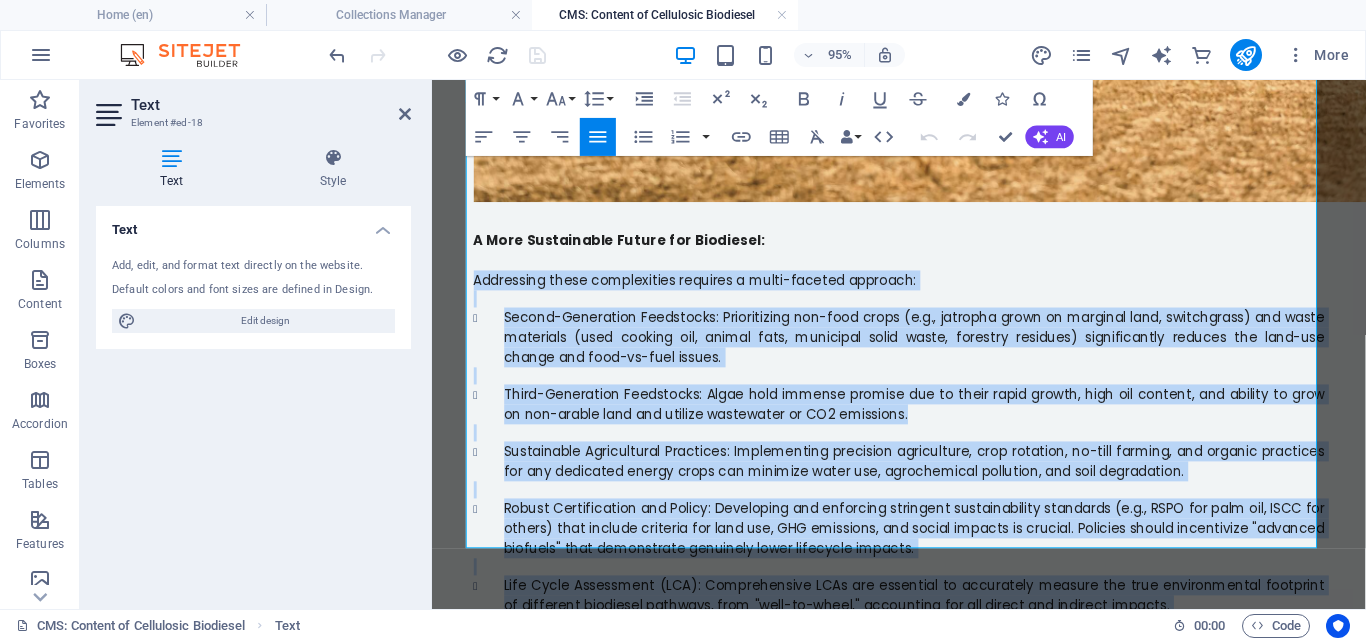 drag, startPoint x: 468, startPoint y: 368, endPoint x: 1024, endPoint y: 390, distance: 556.43506 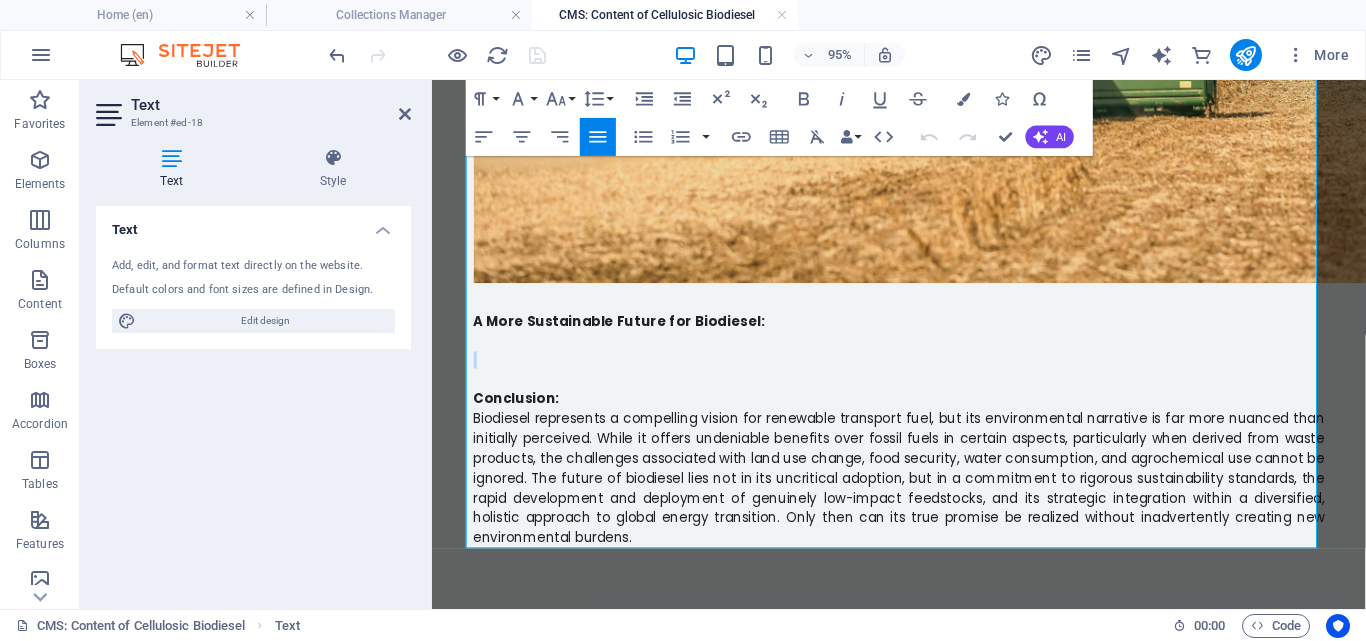 scroll, scrollTop: 3724, scrollLeft: 0, axis: vertical 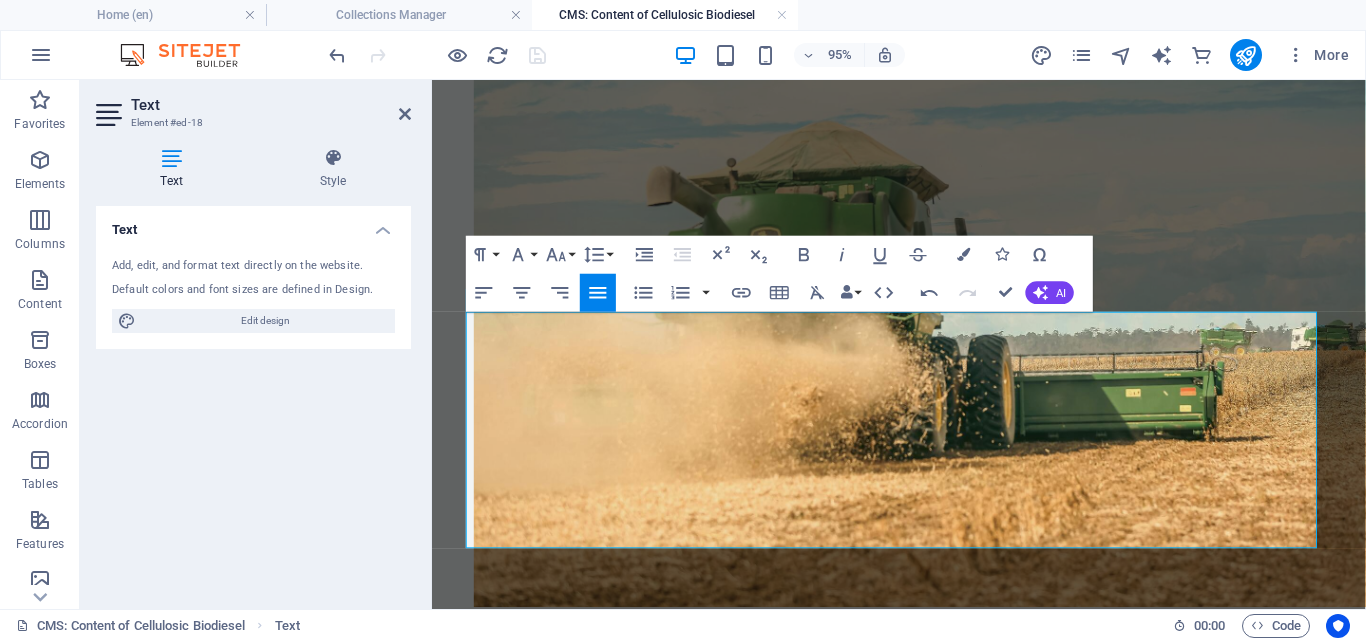drag, startPoint x: 644, startPoint y: 567, endPoint x: 458, endPoint y: 412, distance: 242.11774 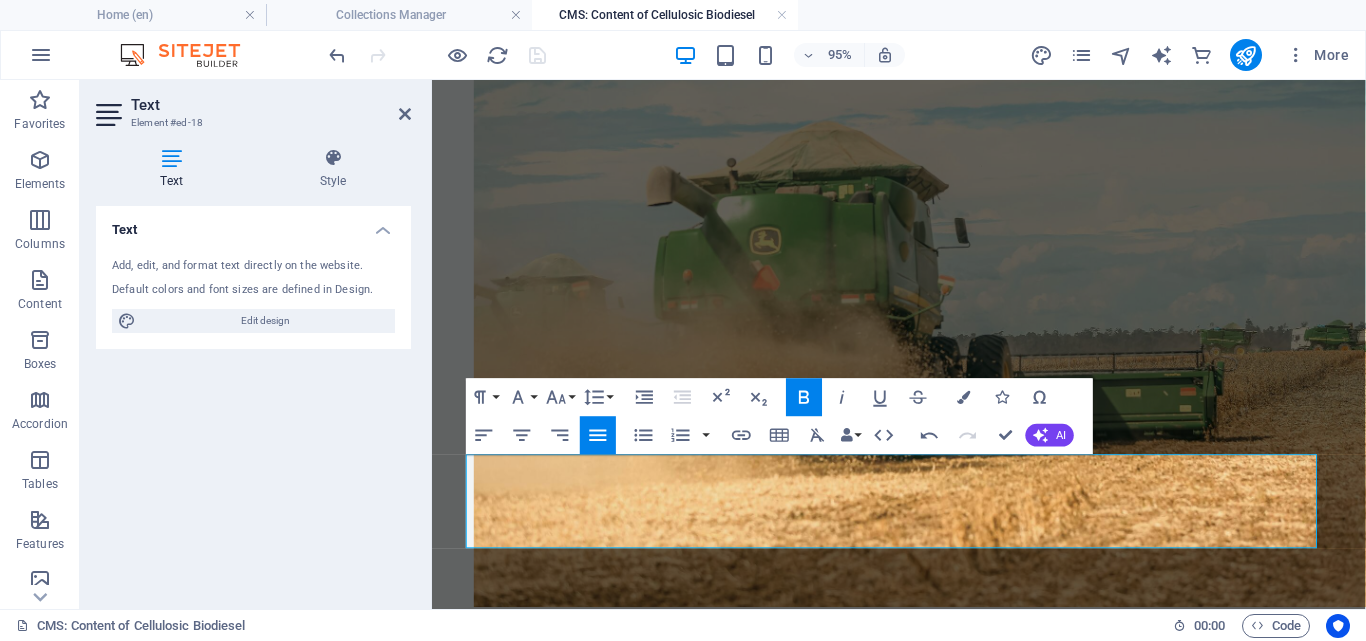 scroll, scrollTop: 3574, scrollLeft: 0, axis: vertical 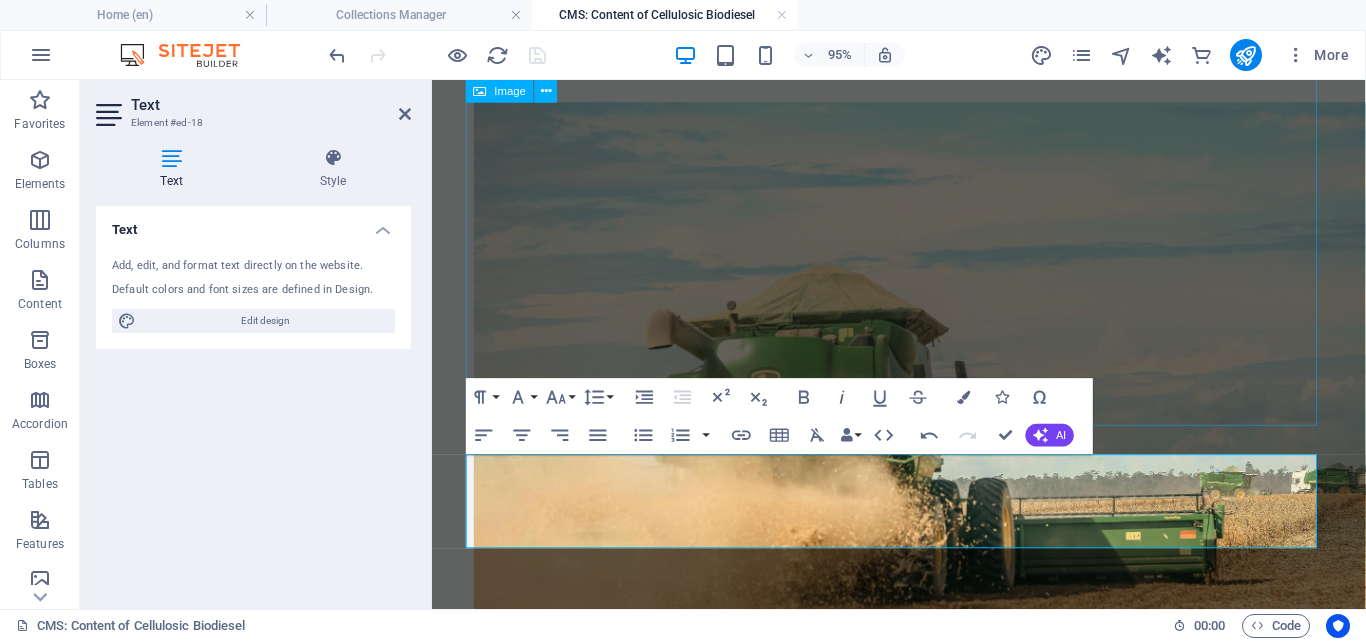 click at bounding box center [924, 444] 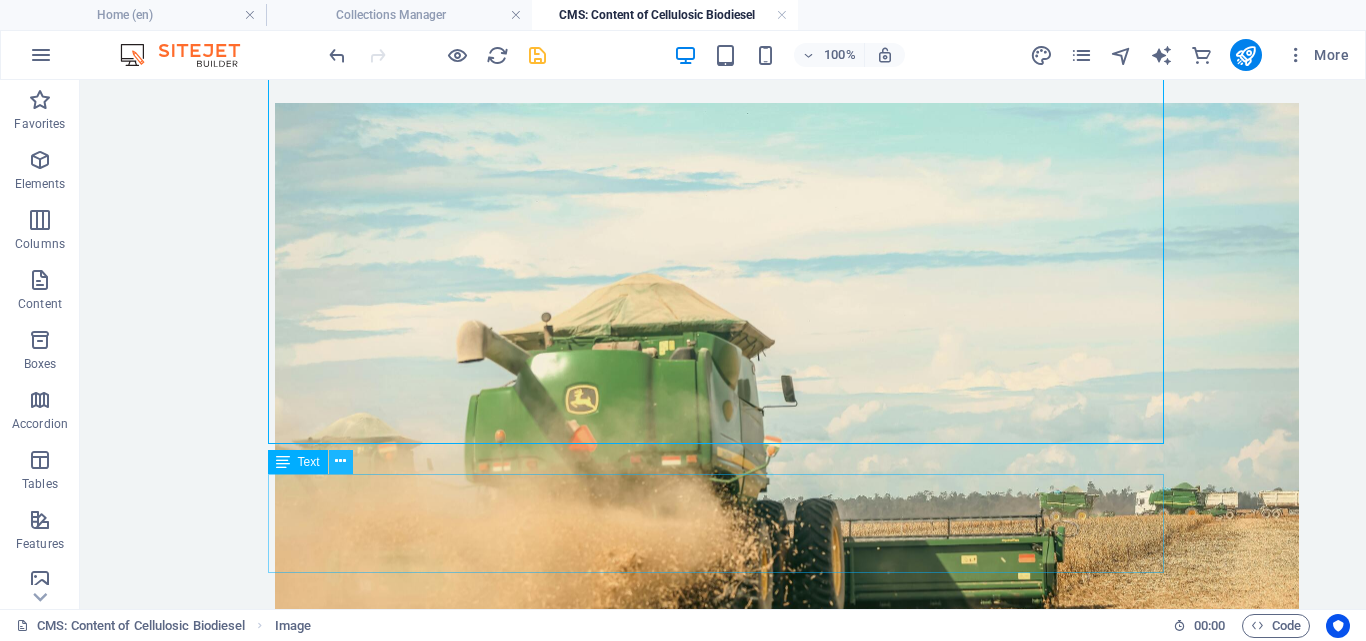 click at bounding box center (340, 461) 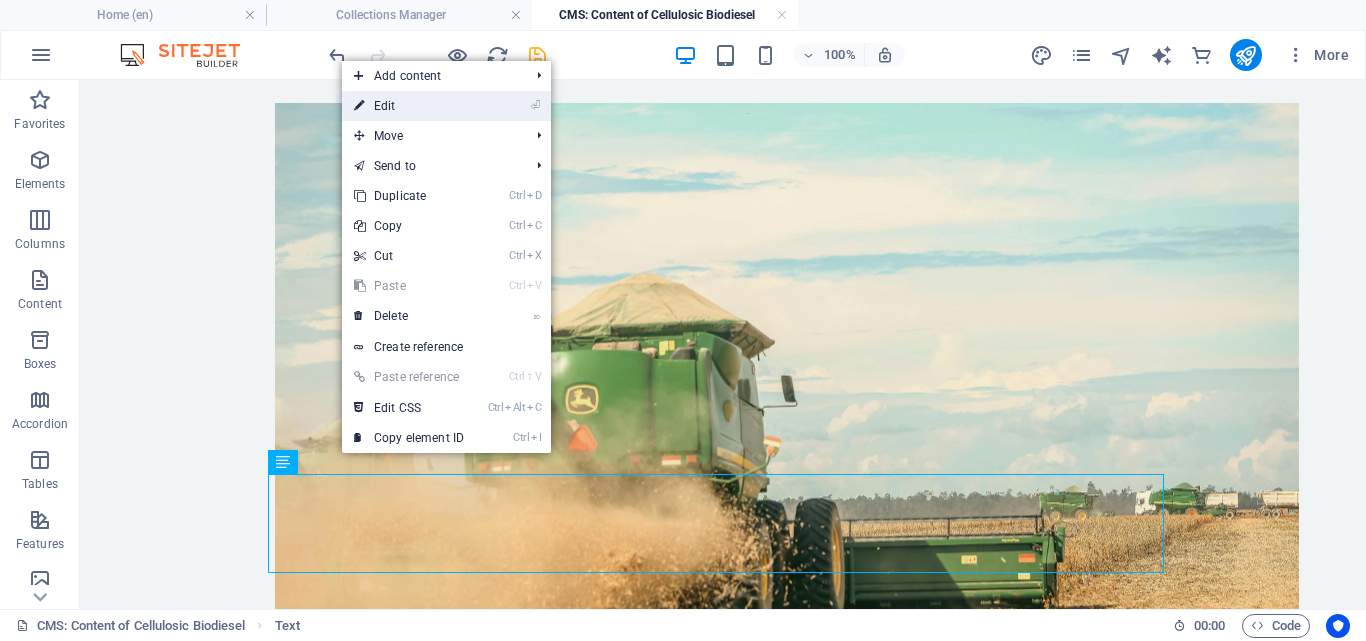 click on "⏎  Edit" at bounding box center (409, 106) 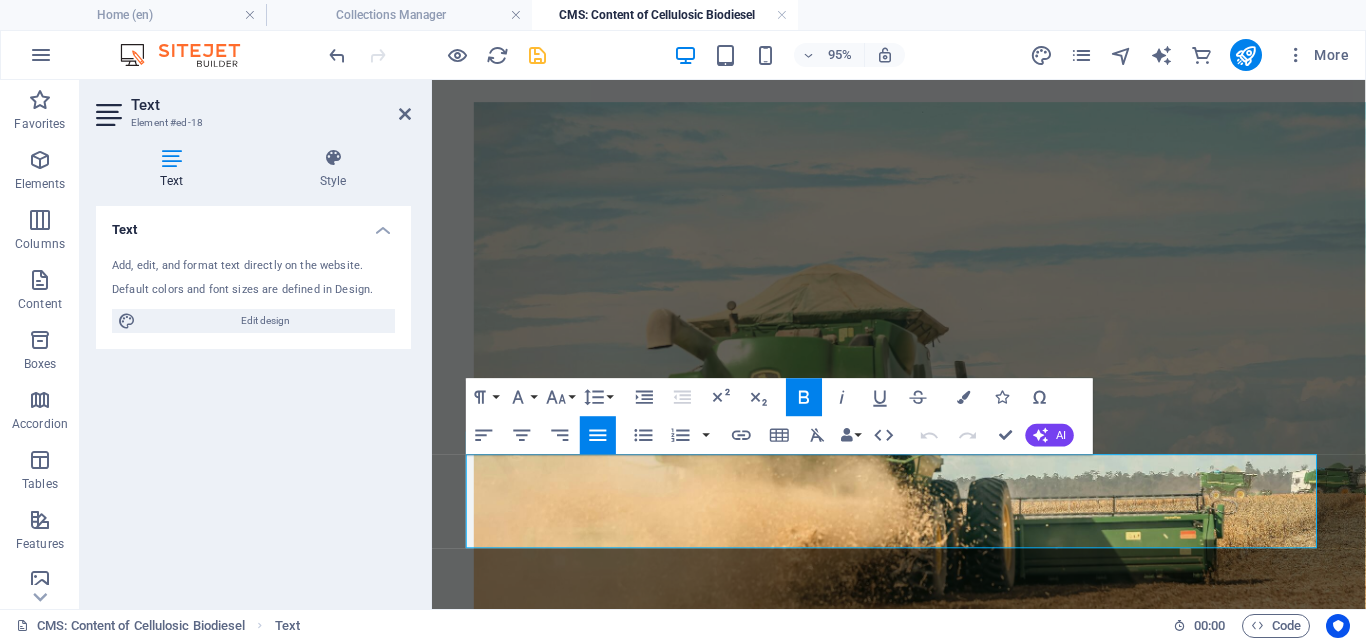 drag, startPoint x: 803, startPoint y: 495, endPoint x: 840, endPoint y: 535, distance: 54.48853 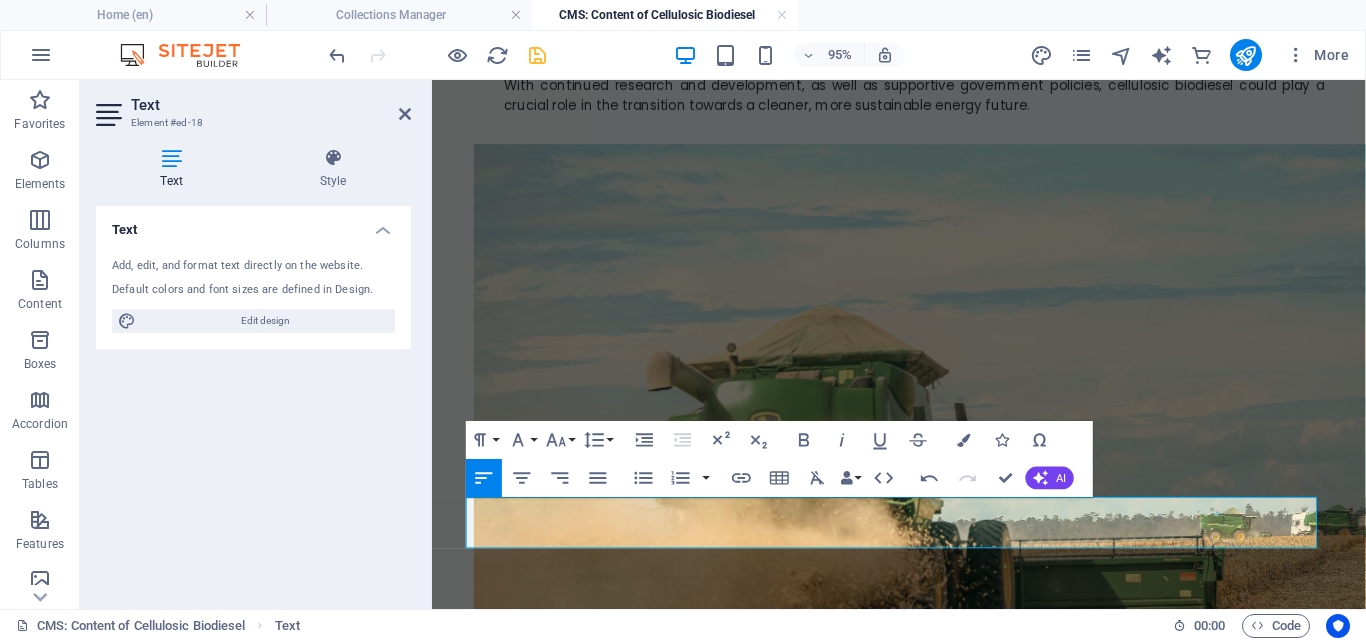 scroll, scrollTop: 3547, scrollLeft: 0, axis: vertical 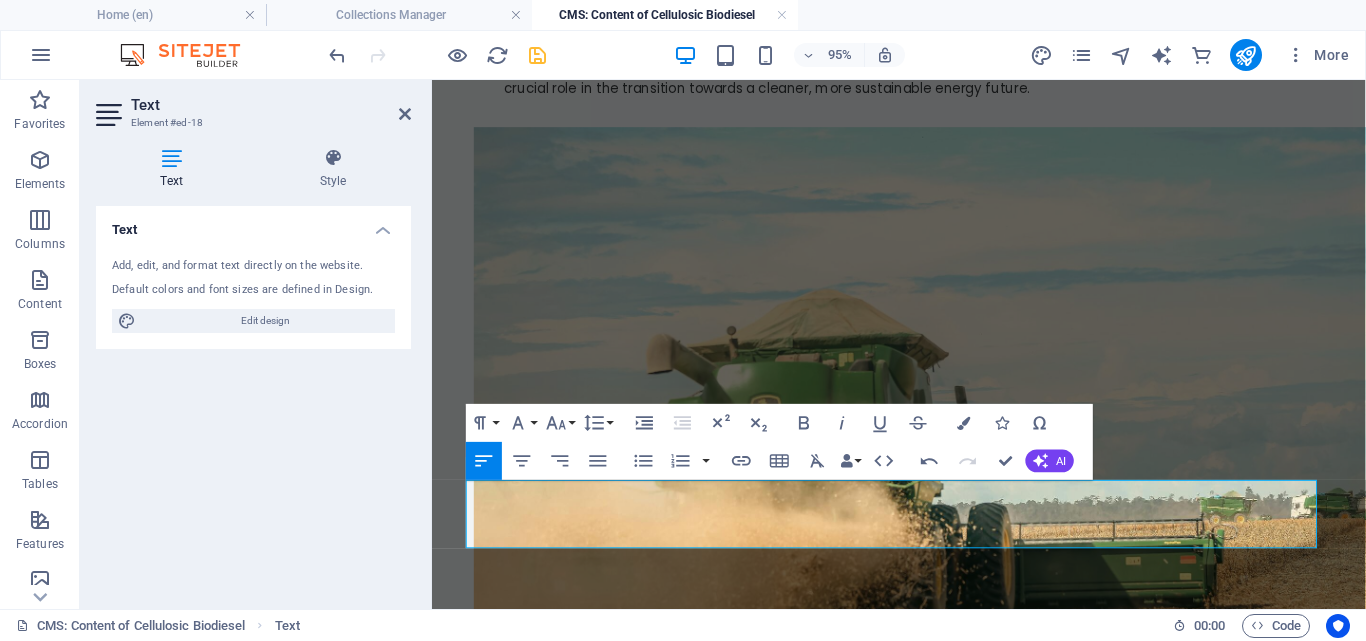 click at bounding box center (924, 851) 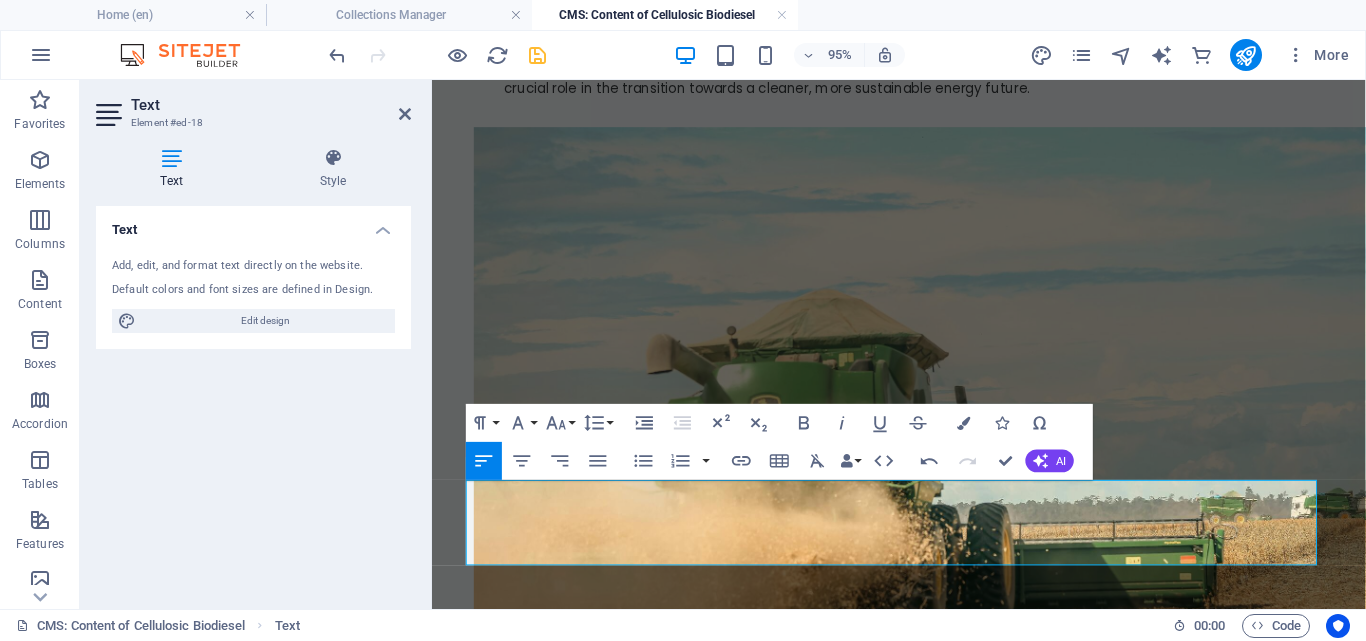 click at bounding box center [924, 905] 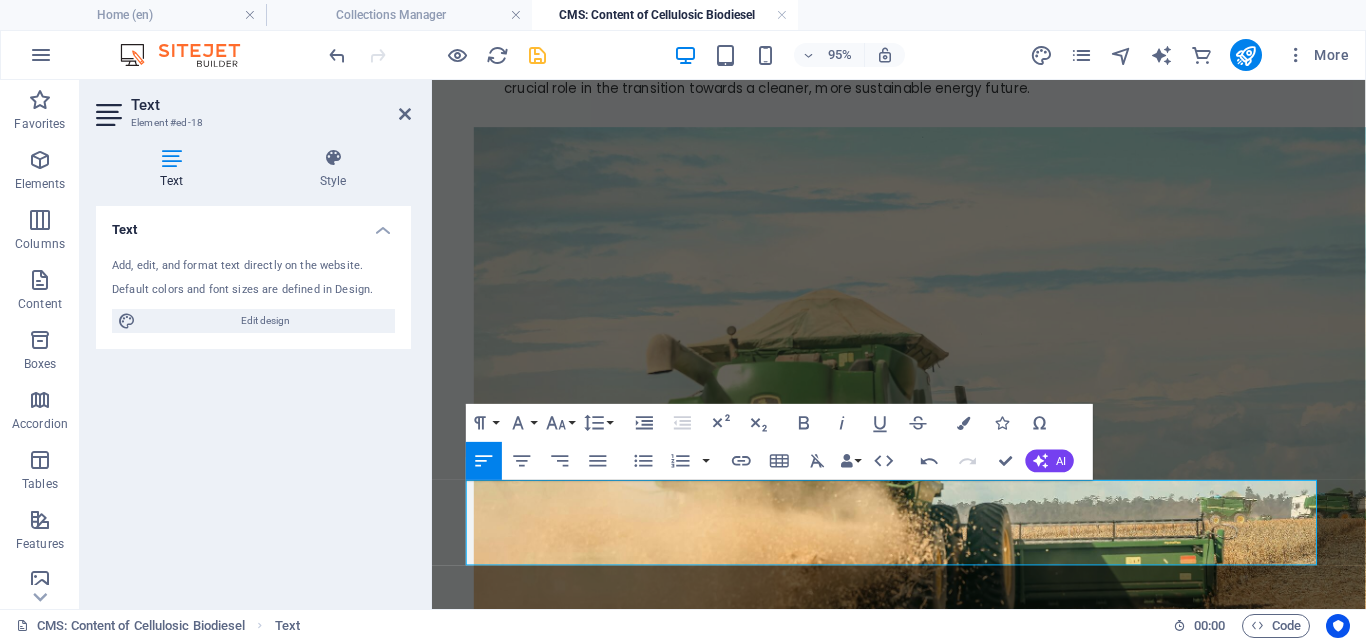 click at bounding box center (924, 869) 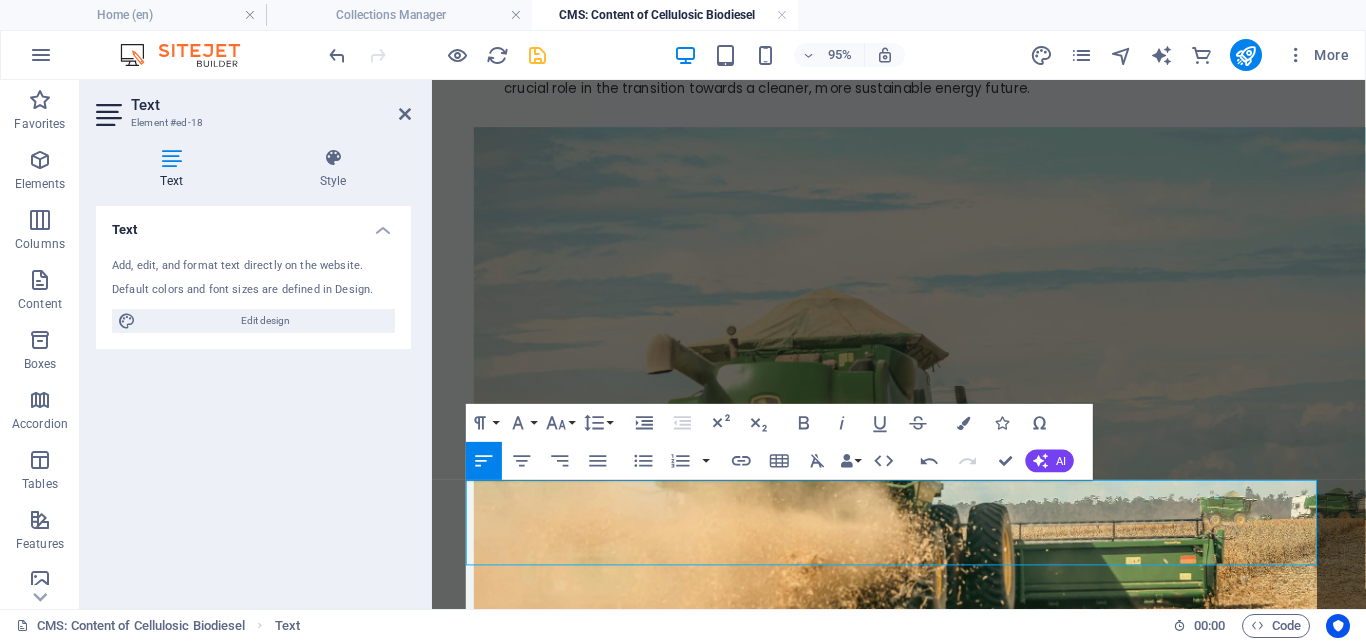 scroll, scrollTop: 7018, scrollLeft: 1, axis: both 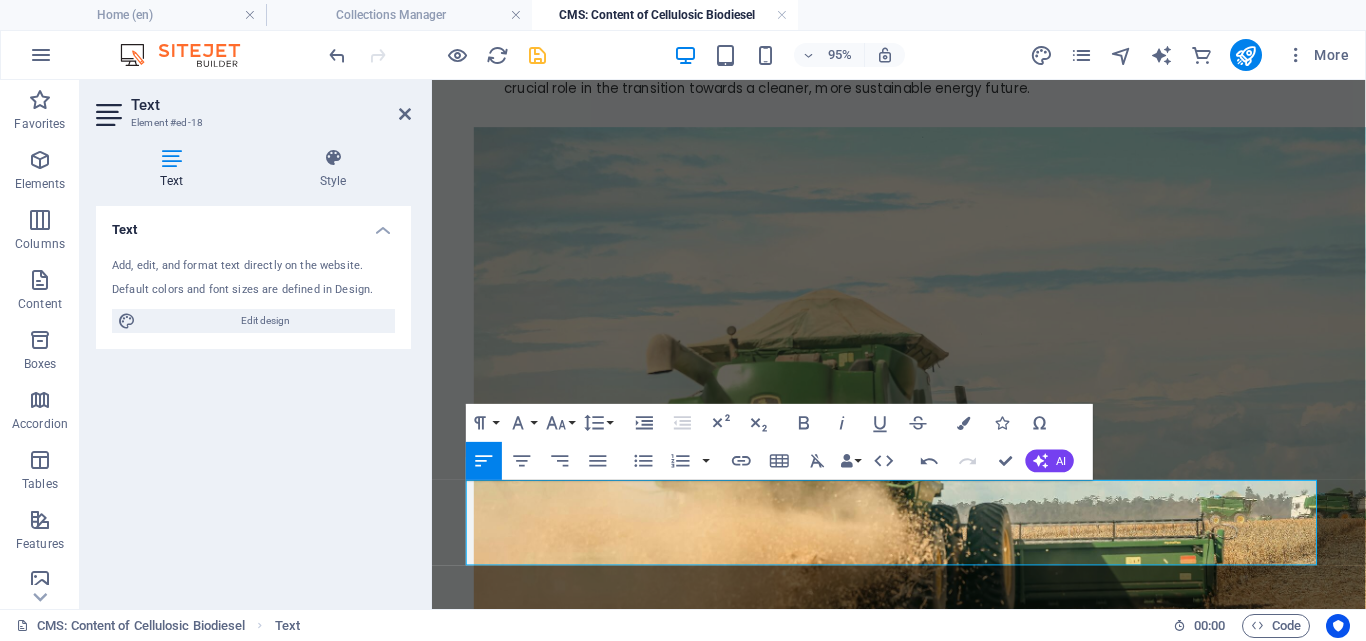 drag, startPoint x: 987, startPoint y: 585, endPoint x: 400, endPoint y: 485, distance: 595.457 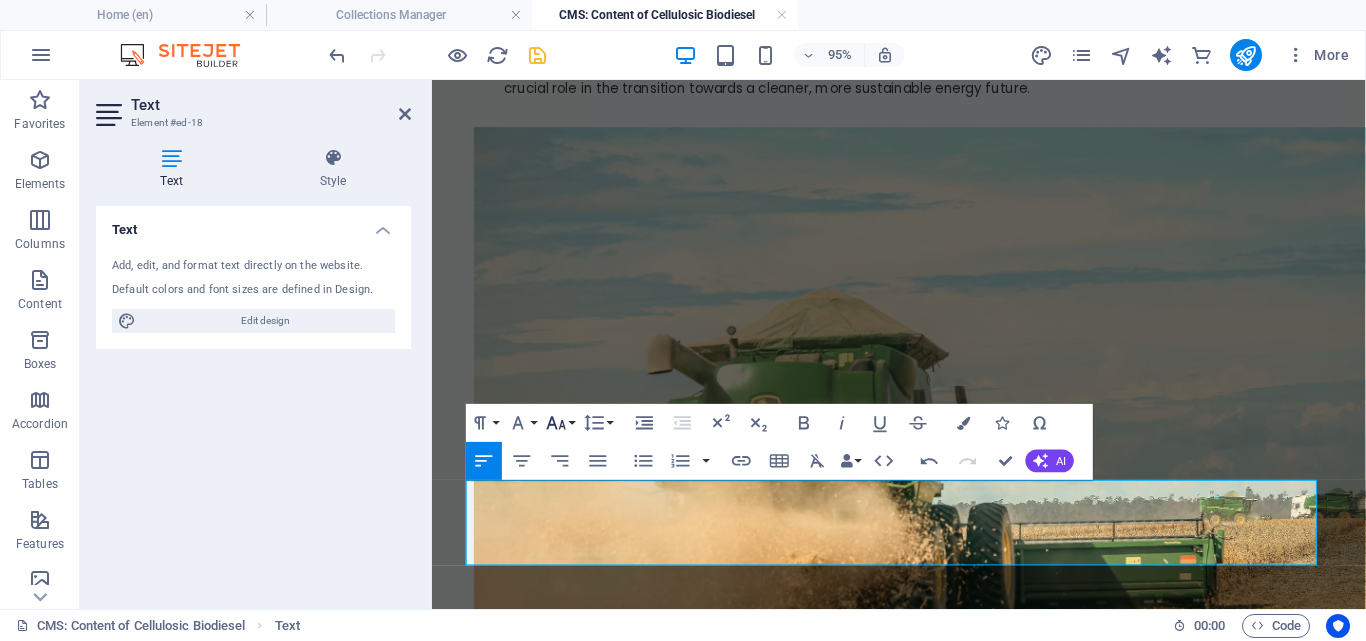click on "Font Size" at bounding box center [560, 423] 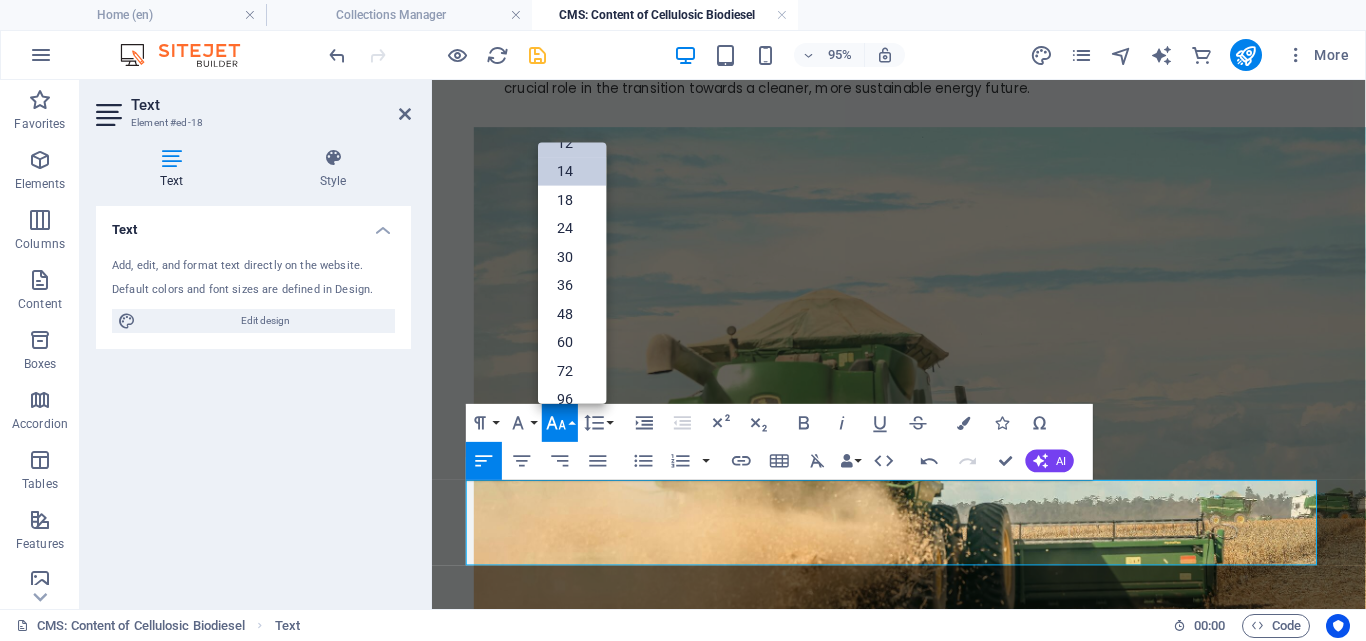 click on "14" at bounding box center (572, 171) 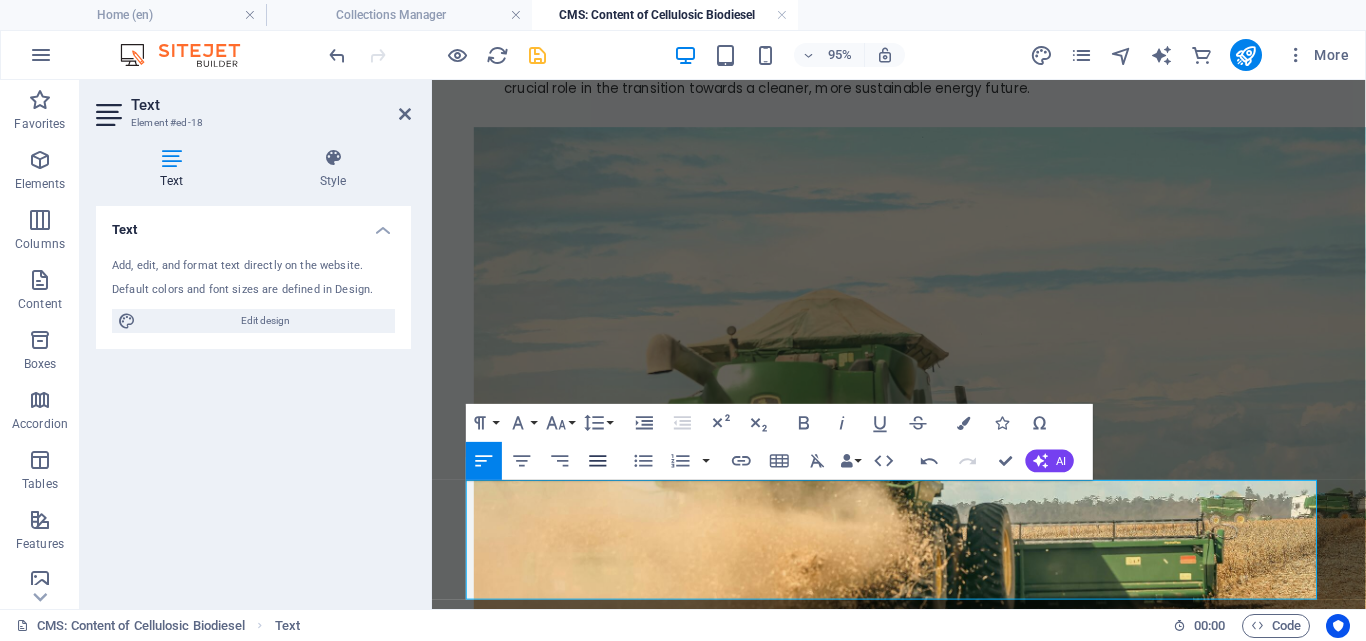 click 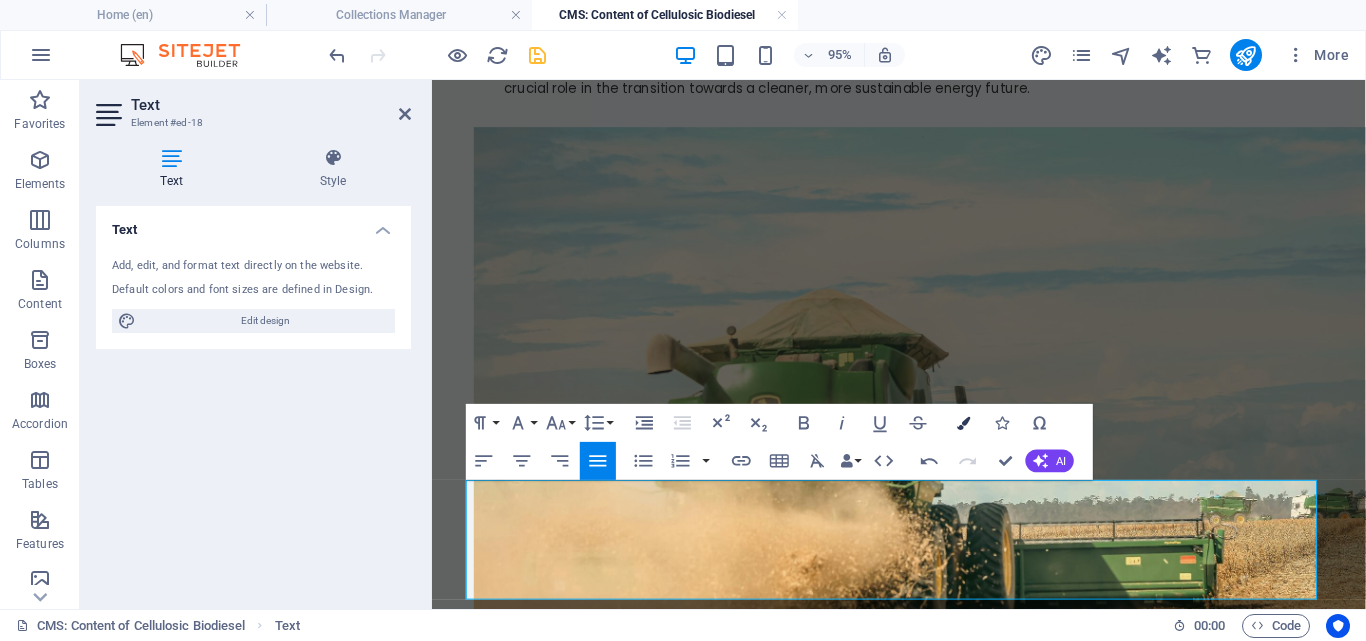 click on "Colors" at bounding box center (964, 423) 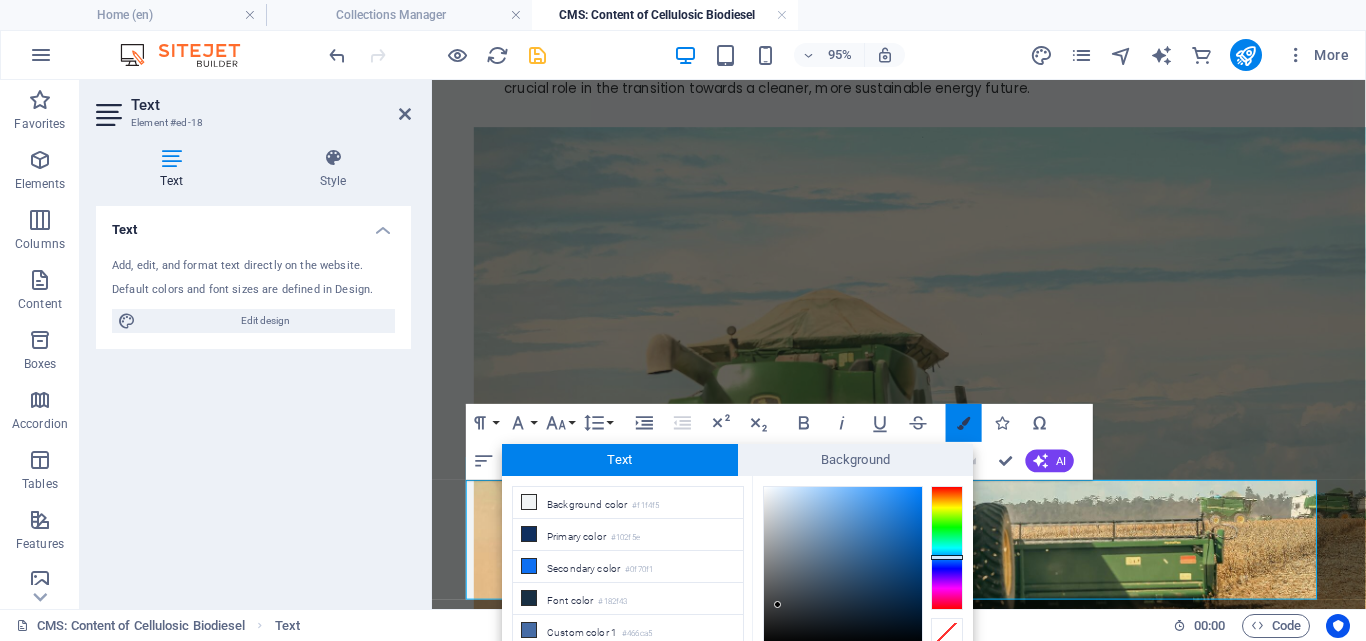 scroll, scrollTop: 83, scrollLeft: 0, axis: vertical 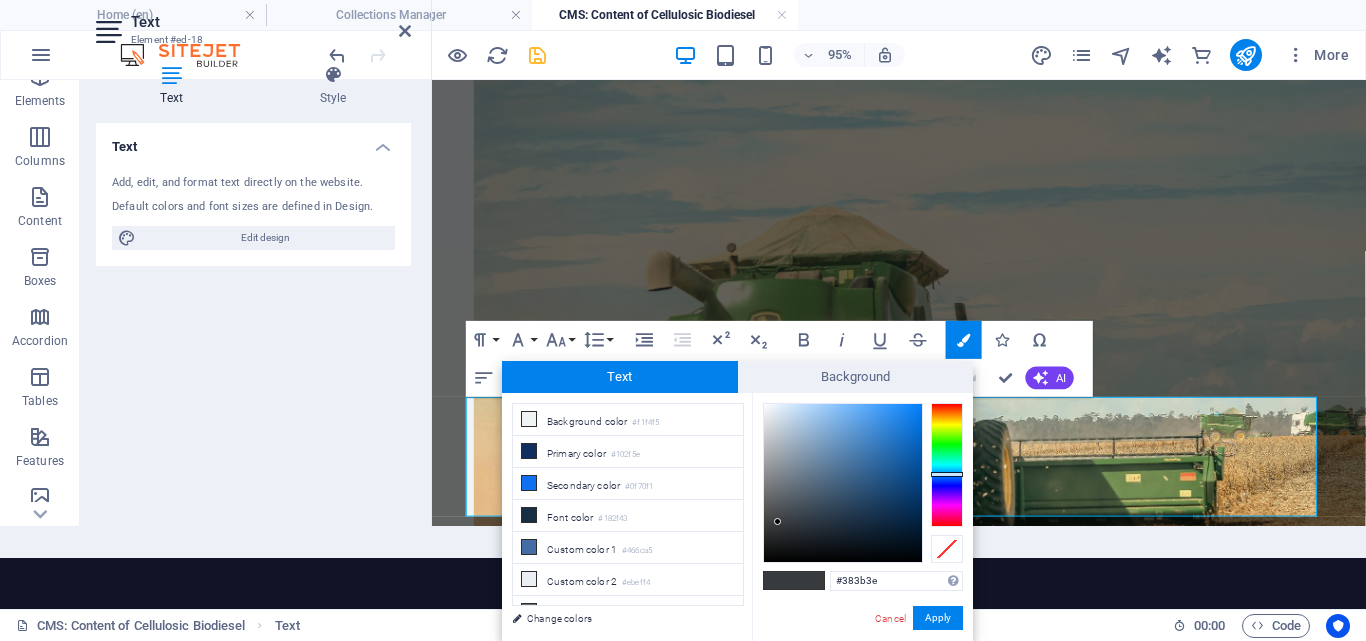 type on "#181919" 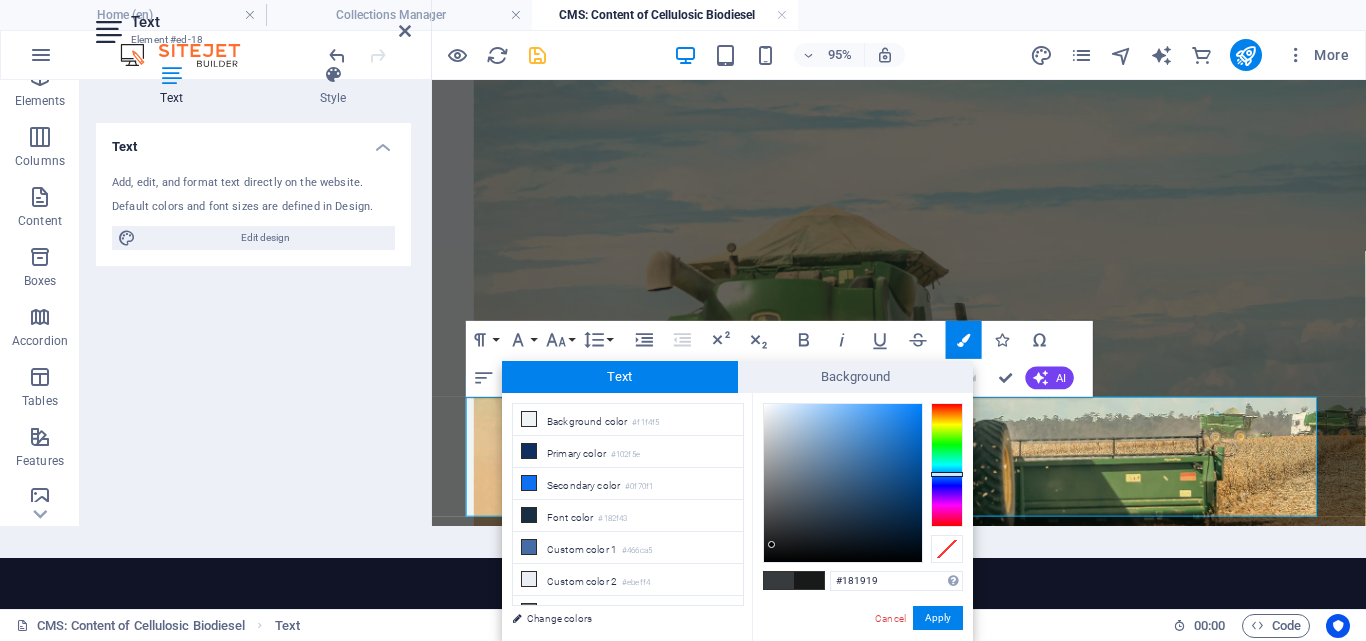 click at bounding box center (843, 483) 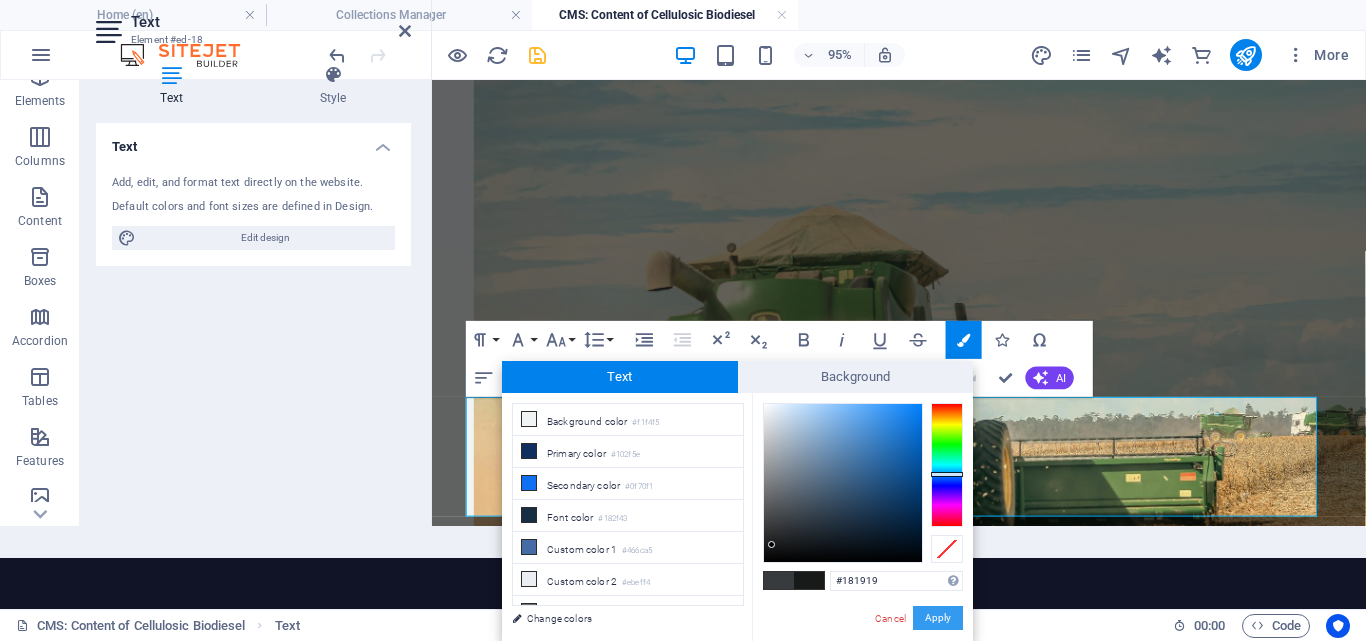 click on "Apply" at bounding box center (938, 618) 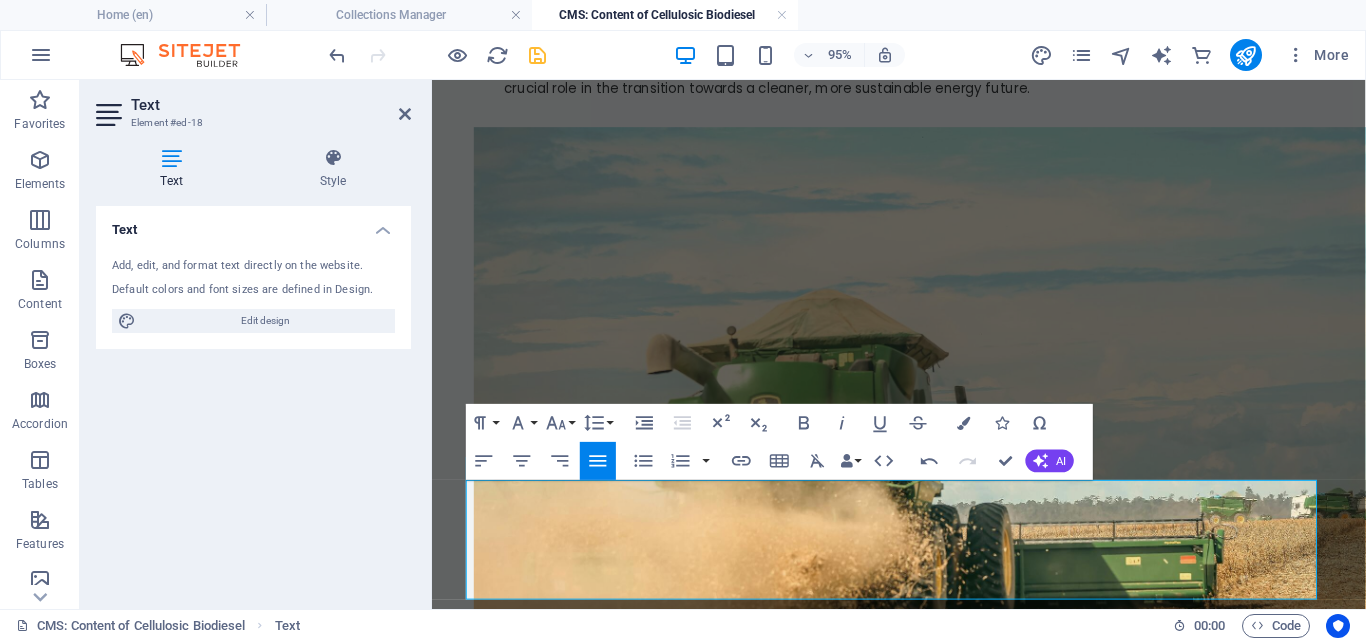scroll, scrollTop: 0, scrollLeft: 0, axis: both 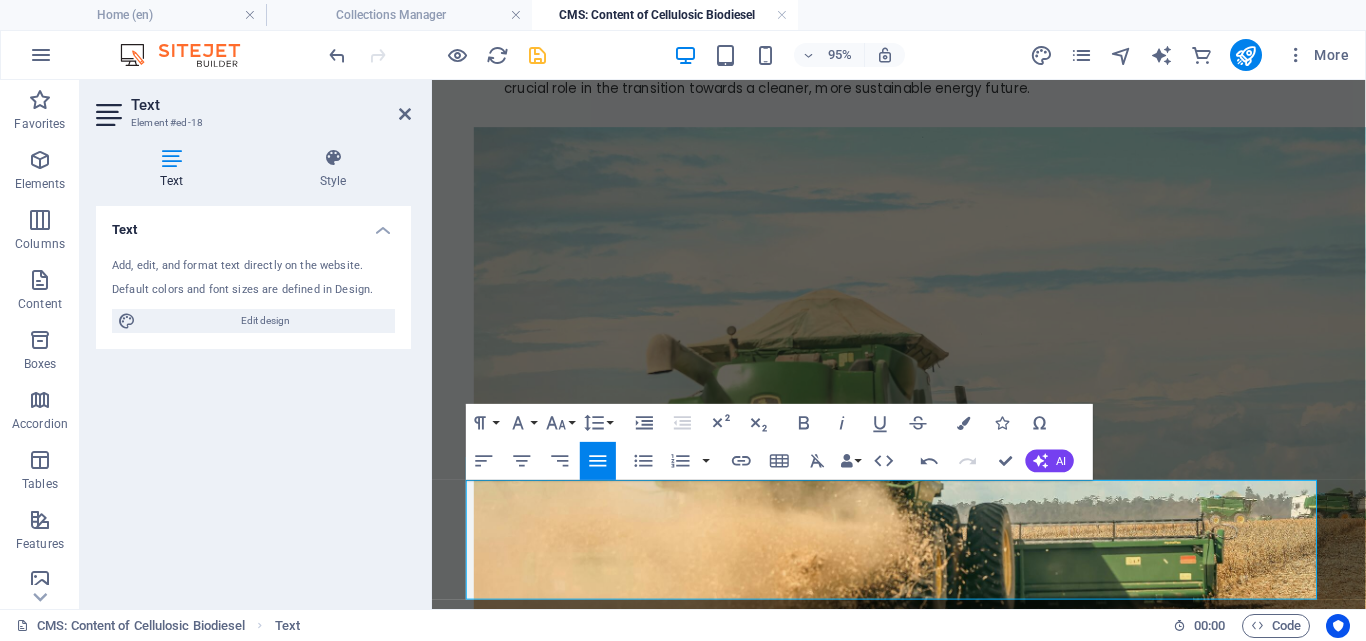 click on "Conclusion" at bounding box center (924, 852) 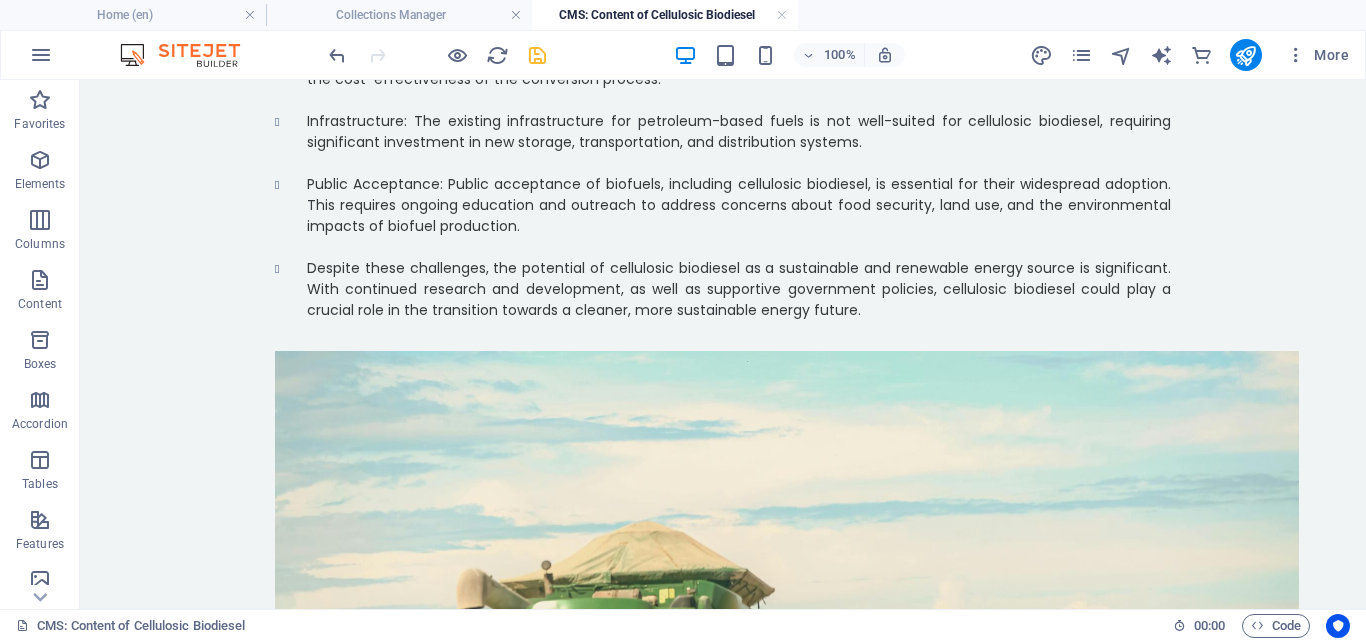 scroll, scrollTop: 3520, scrollLeft: 0, axis: vertical 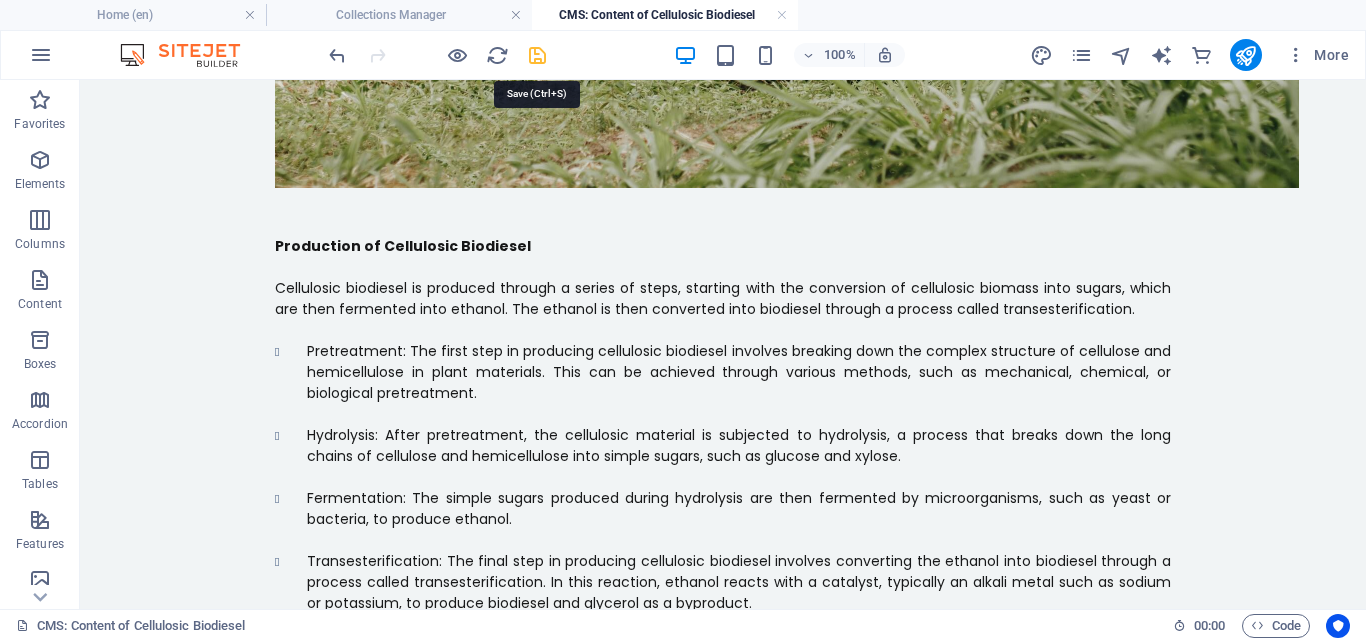 click at bounding box center [537, 55] 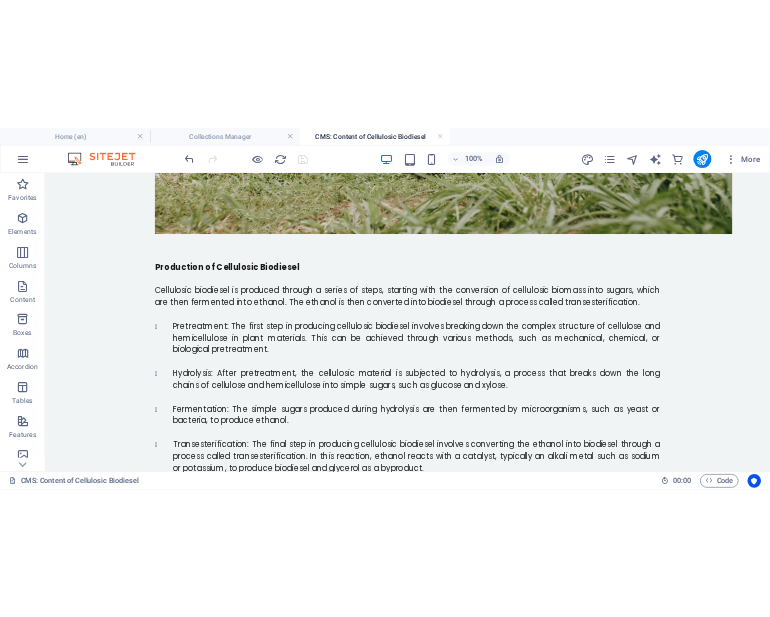 scroll, scrollTop: 0, scrollLeft: 0, axis: both 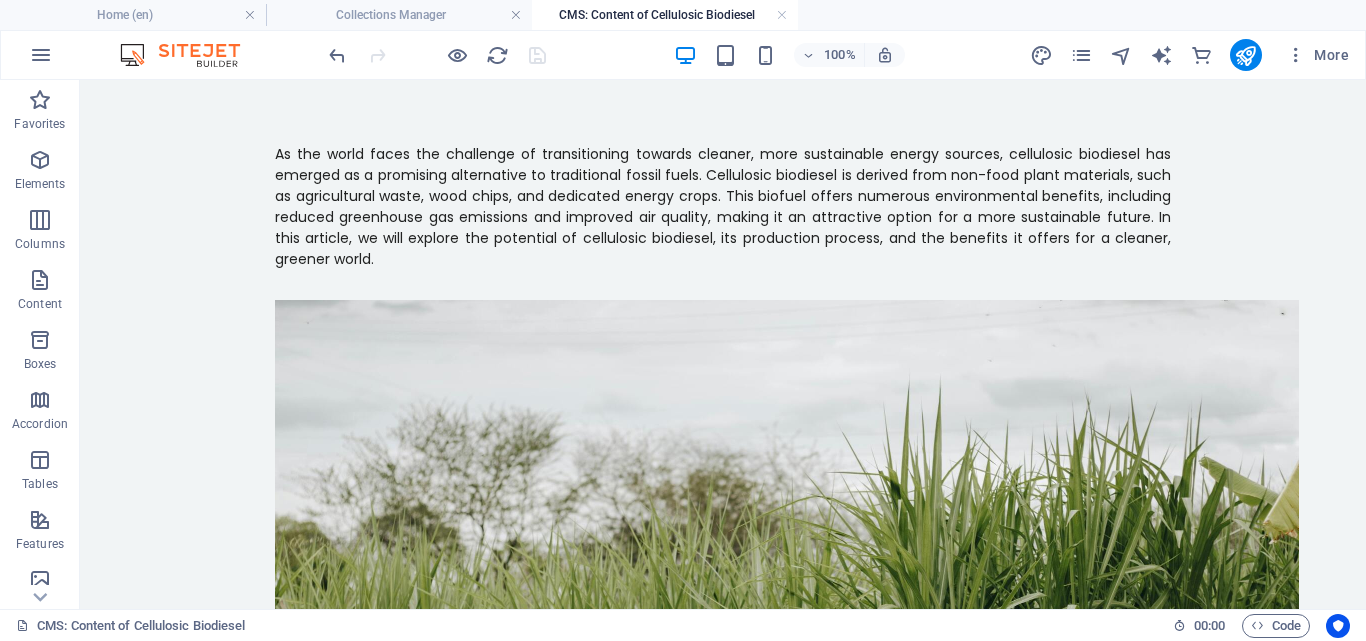 drag, startPoint x: 1365, startPoint y: 223, endPoint x: 1397, endPoint y: 106, distance: 121.29716 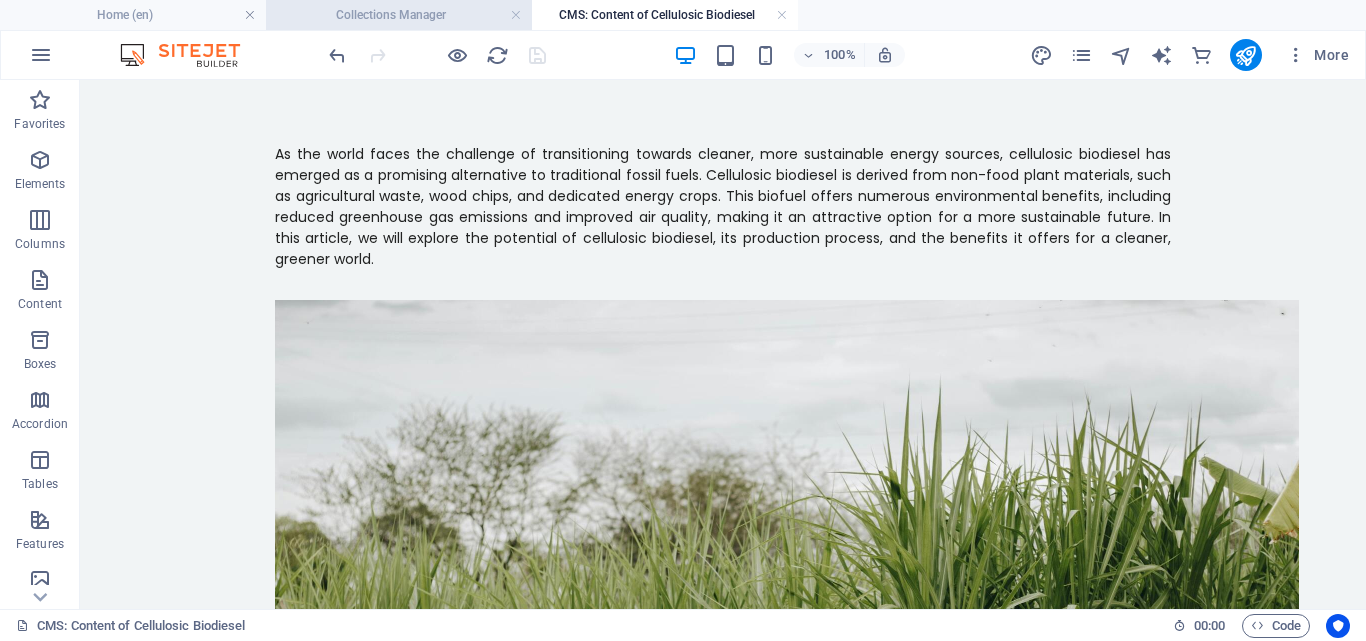 click on "Collections Manager" at bounding box center (399, 15) 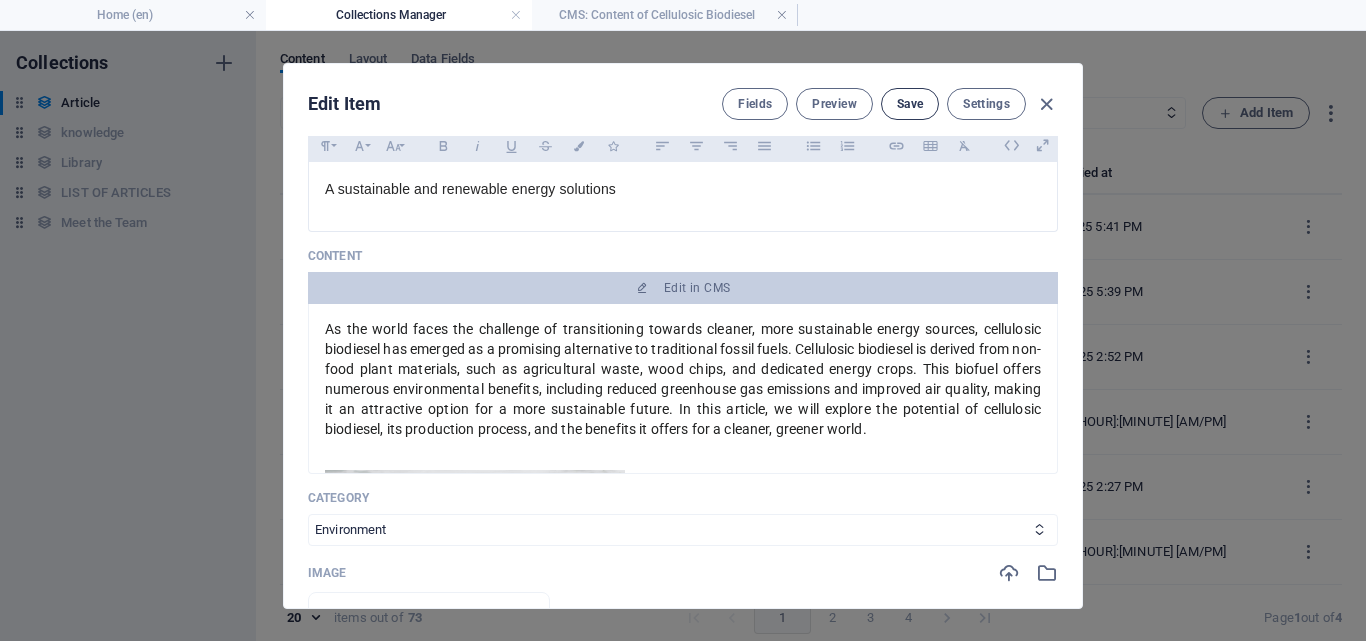 click on "Save" at bounding box center [910, 104] 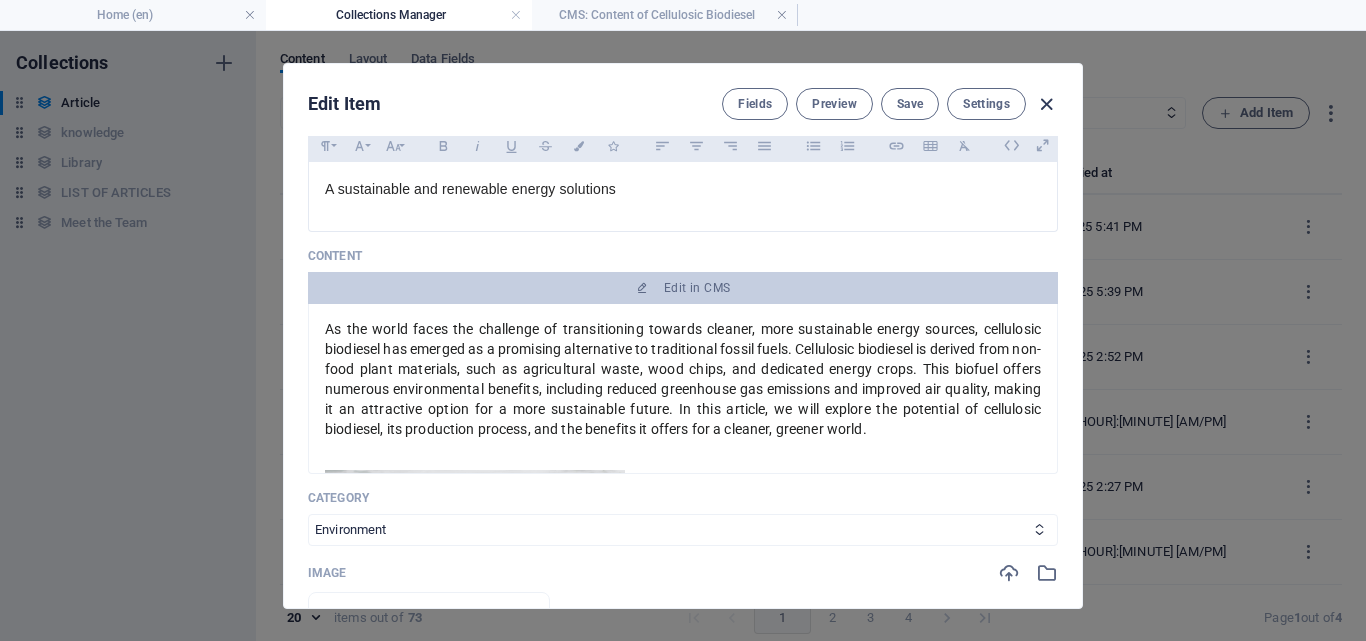 click at bounding box center (1046, 104) 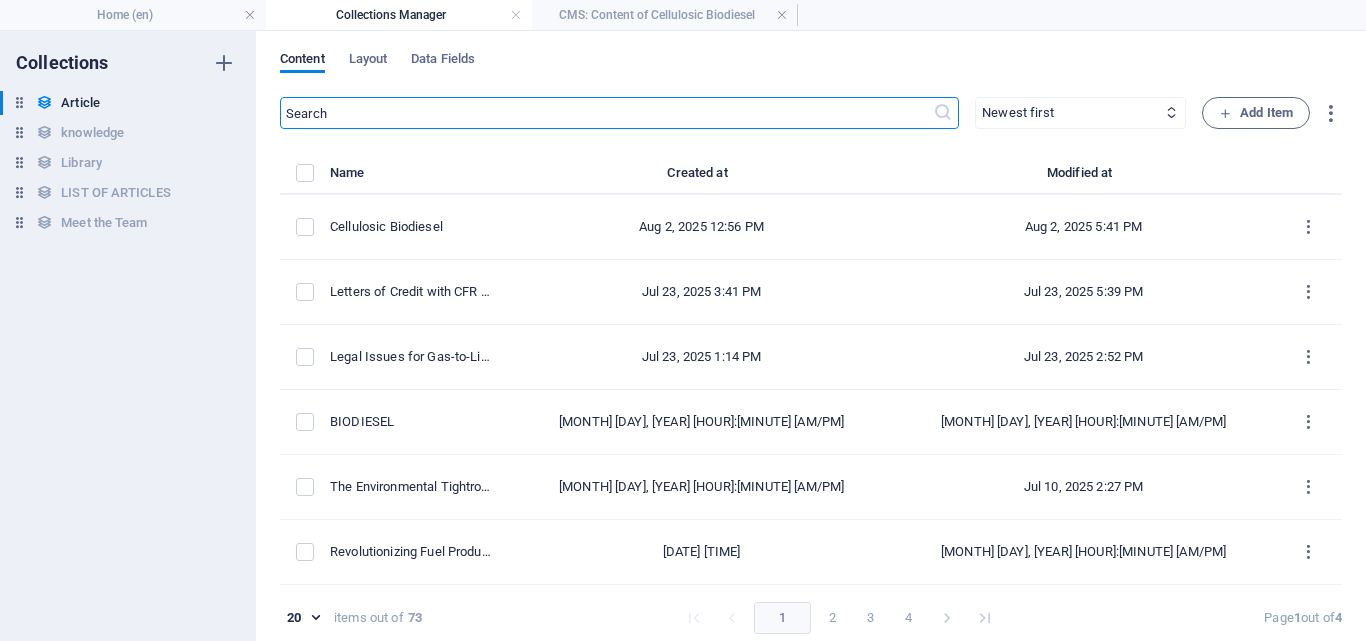 type on "2025-08-02" 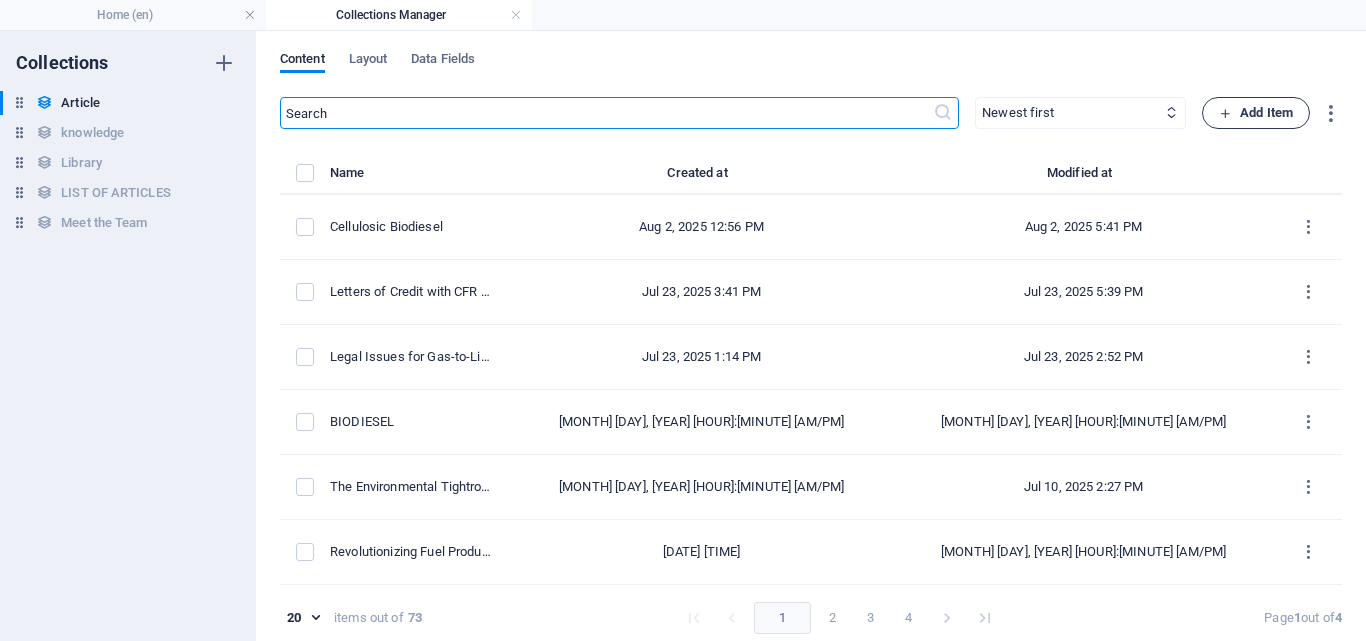 click on "Add Item" at bounding box center [1256, 113] 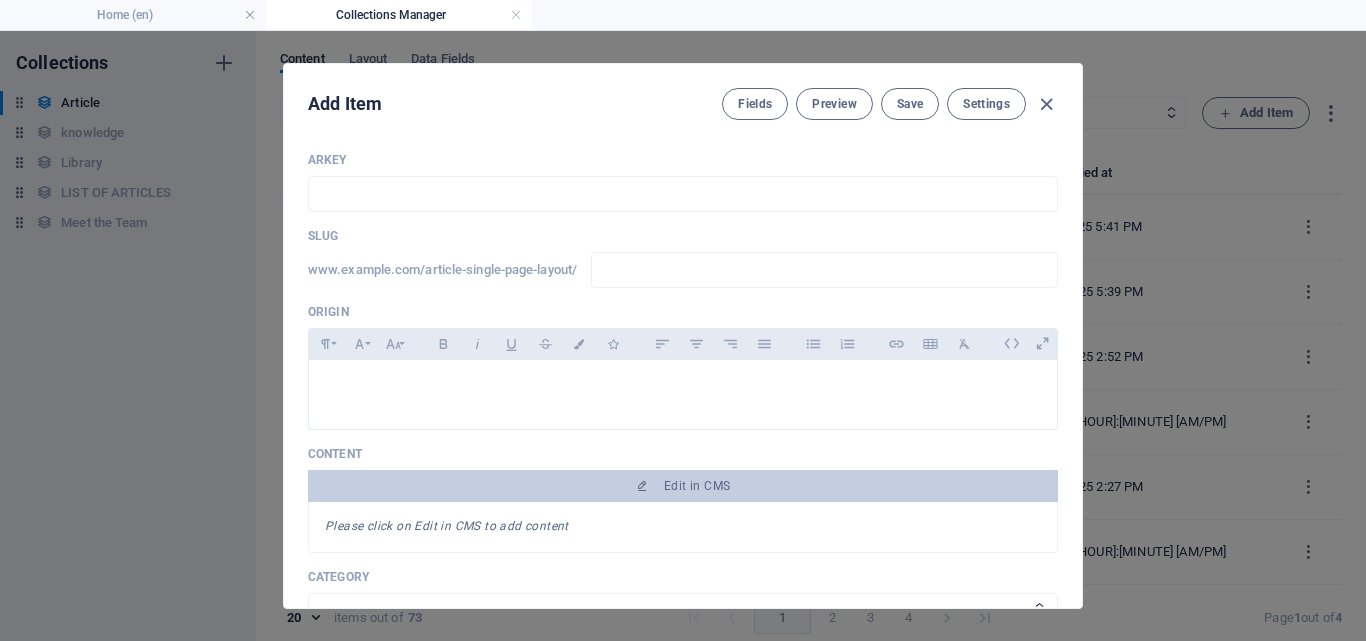click on "Add Item Fields Preview Save Settings" at bounding box center [683, 100] 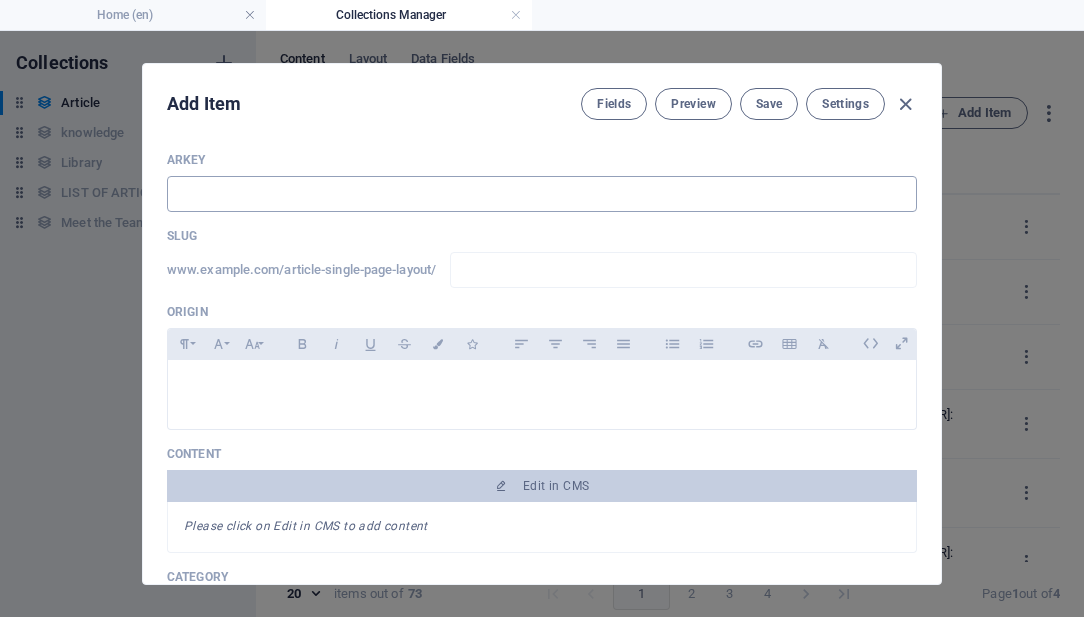 click at bounding box center (542, 194) 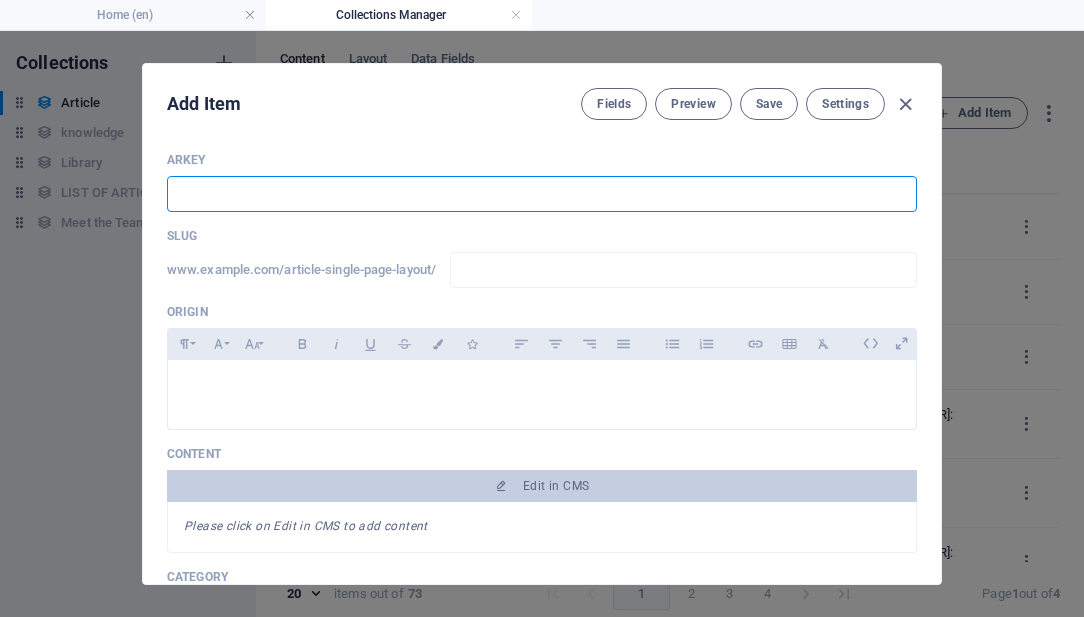 type on "G" 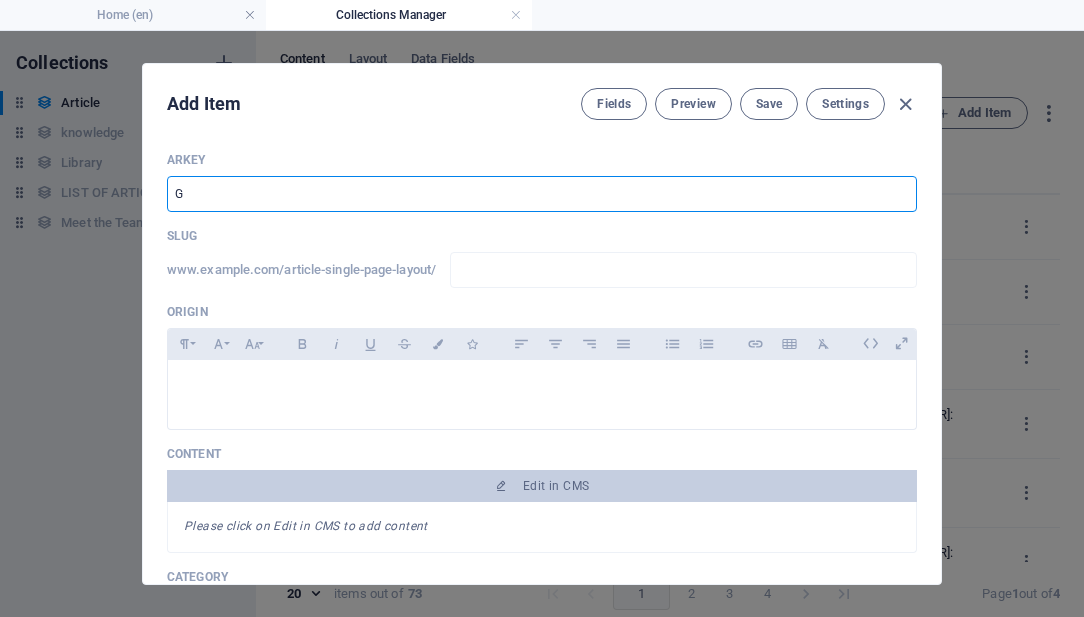 type on "g" 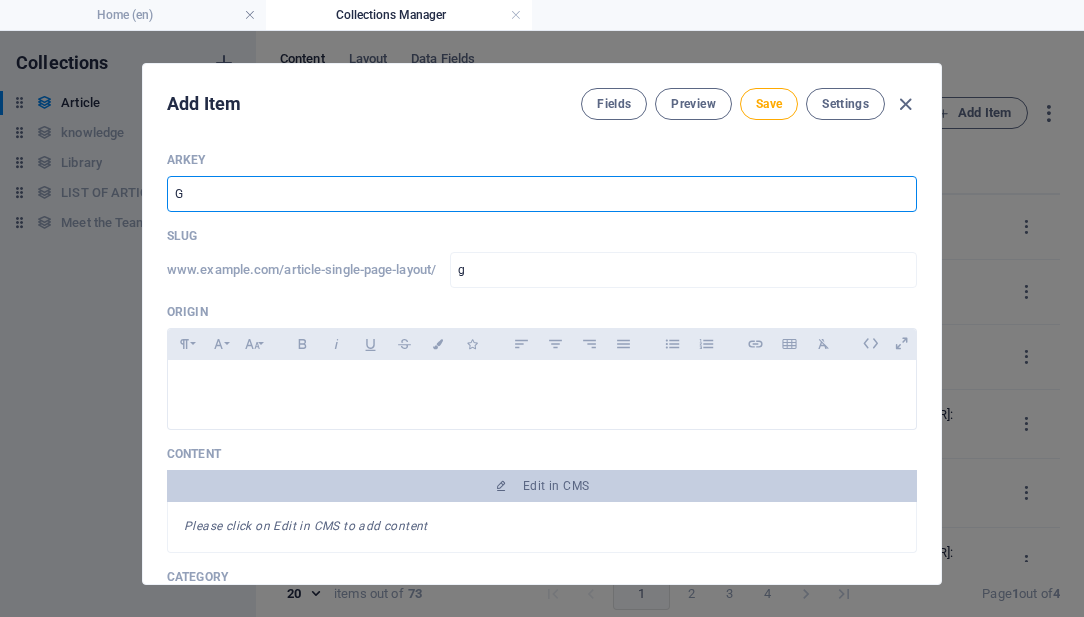 type on "Ga" 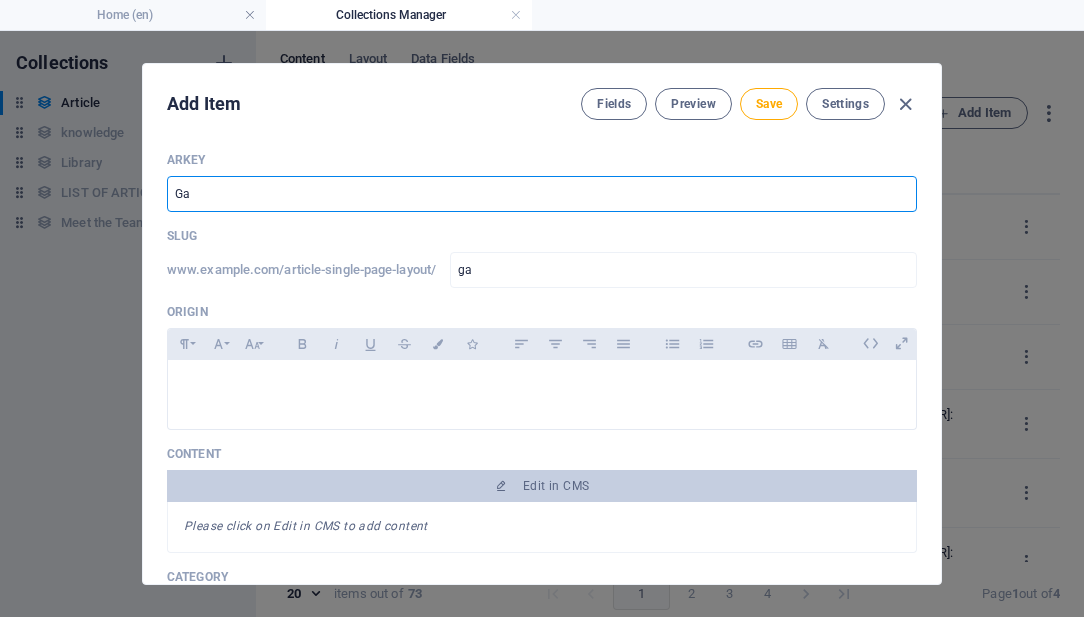 type on "Gas" 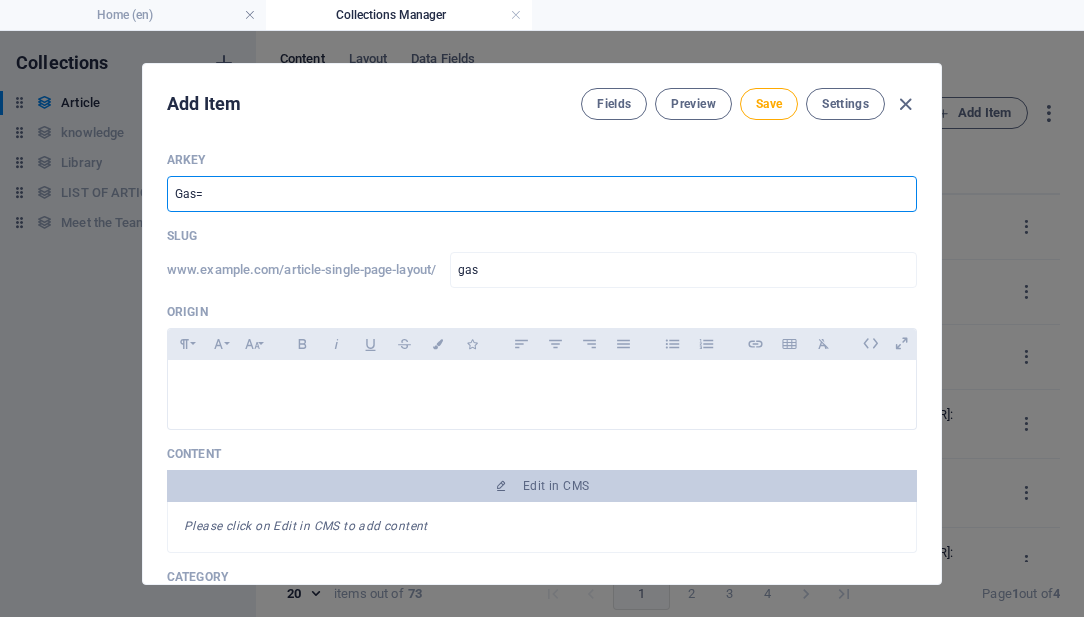 type on "Gas=t" 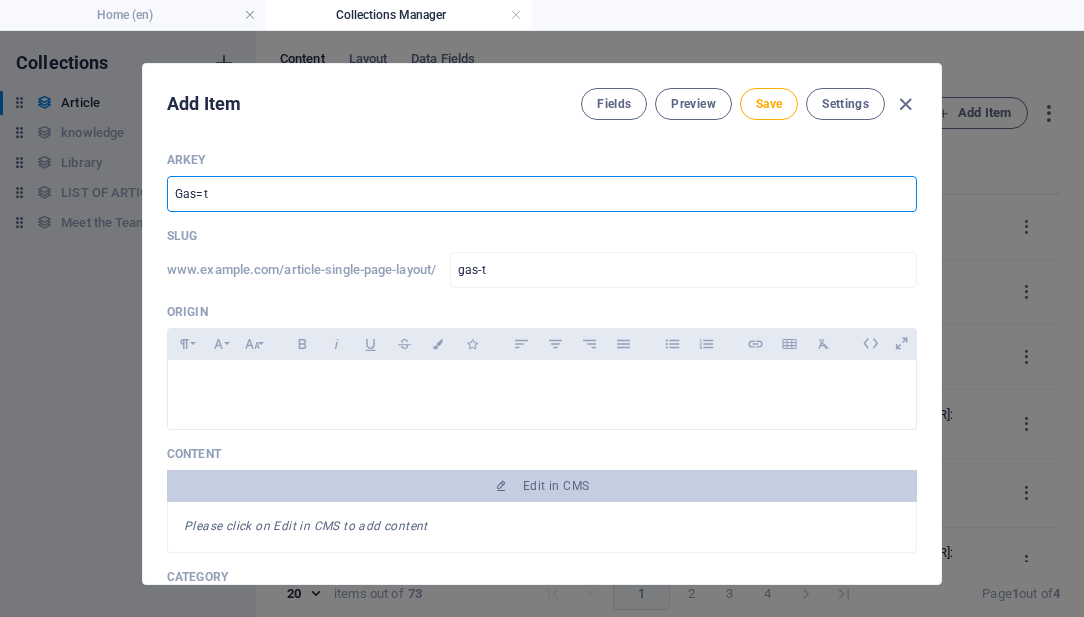 type on "Gas=" 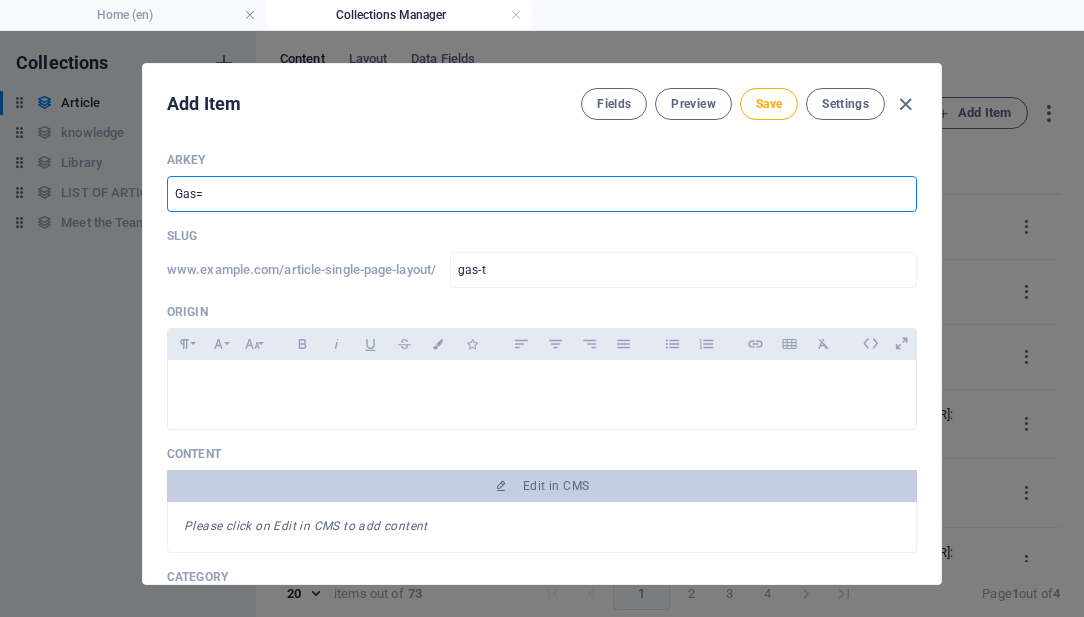type on "gas" 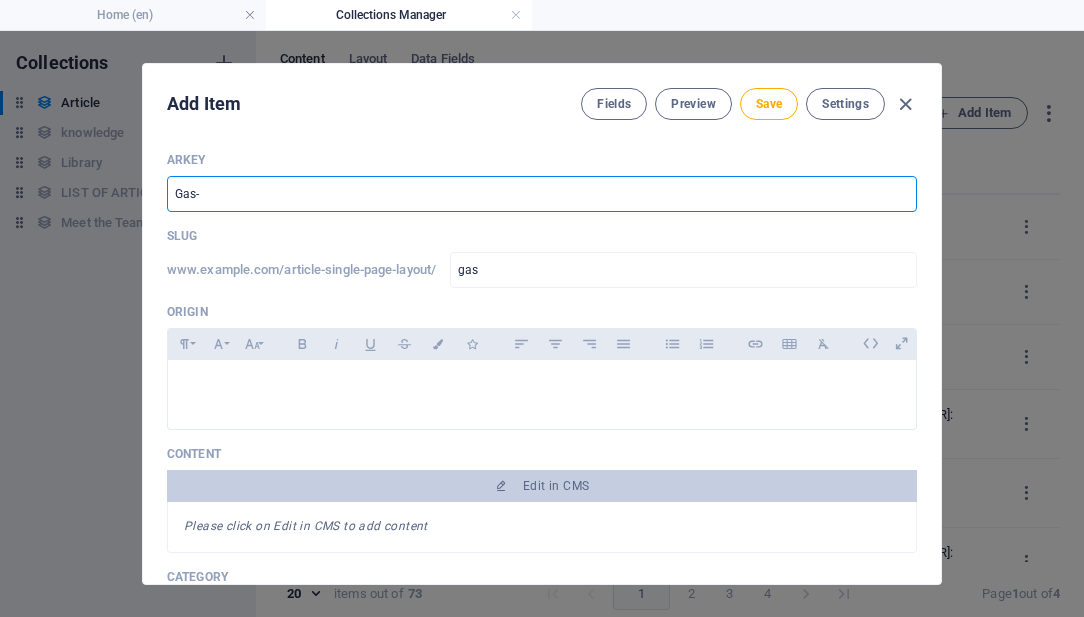 type on "Gas-T" 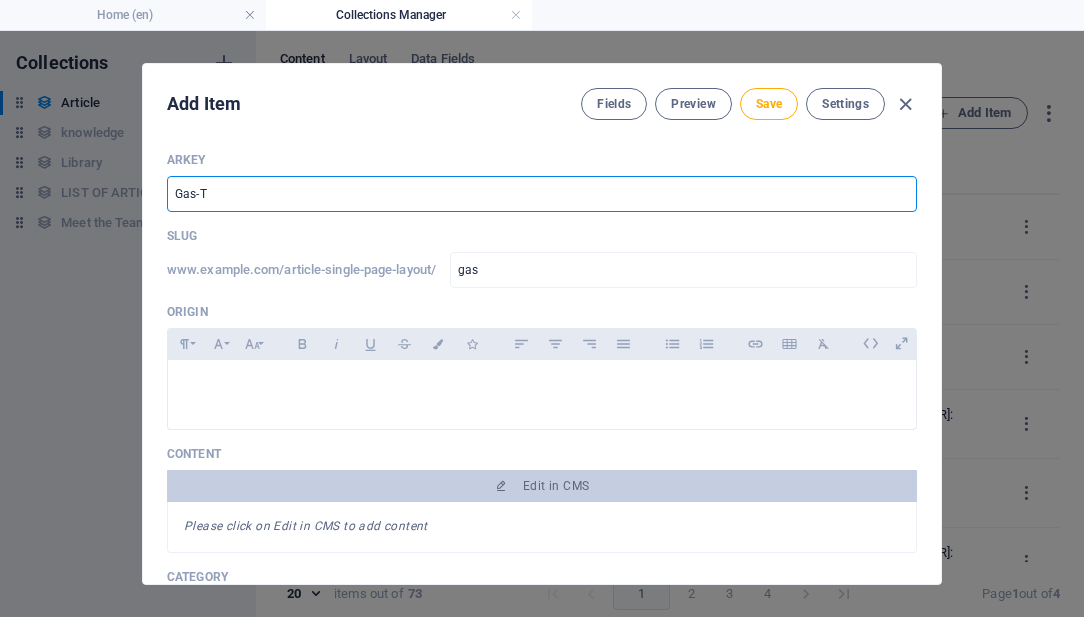 type on "gas-t" 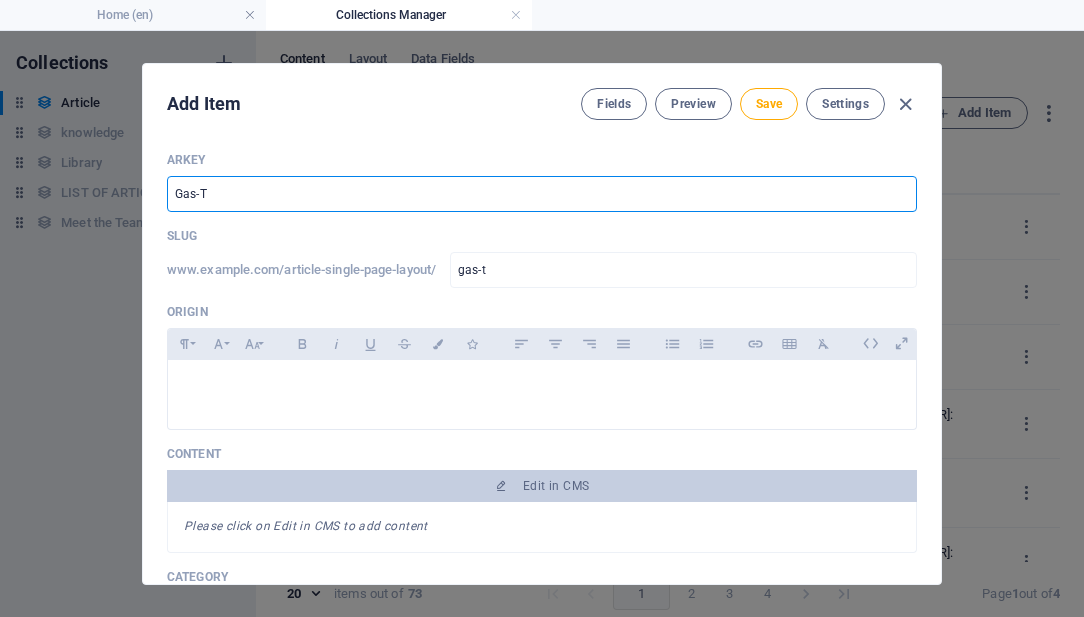 type on "Gas-To" 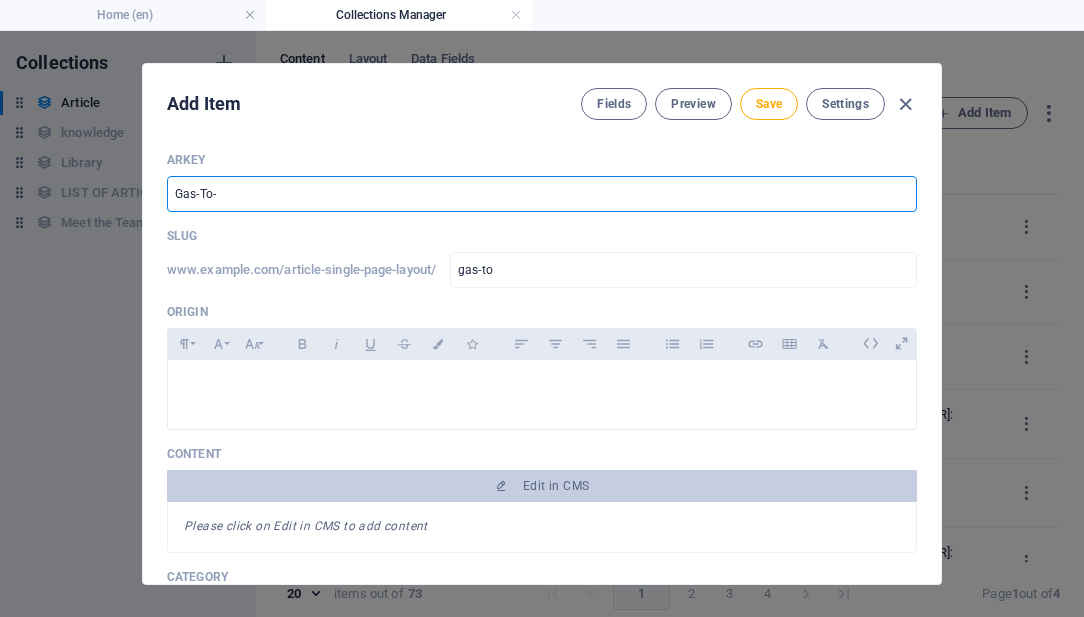 type on "Gas-To-L" 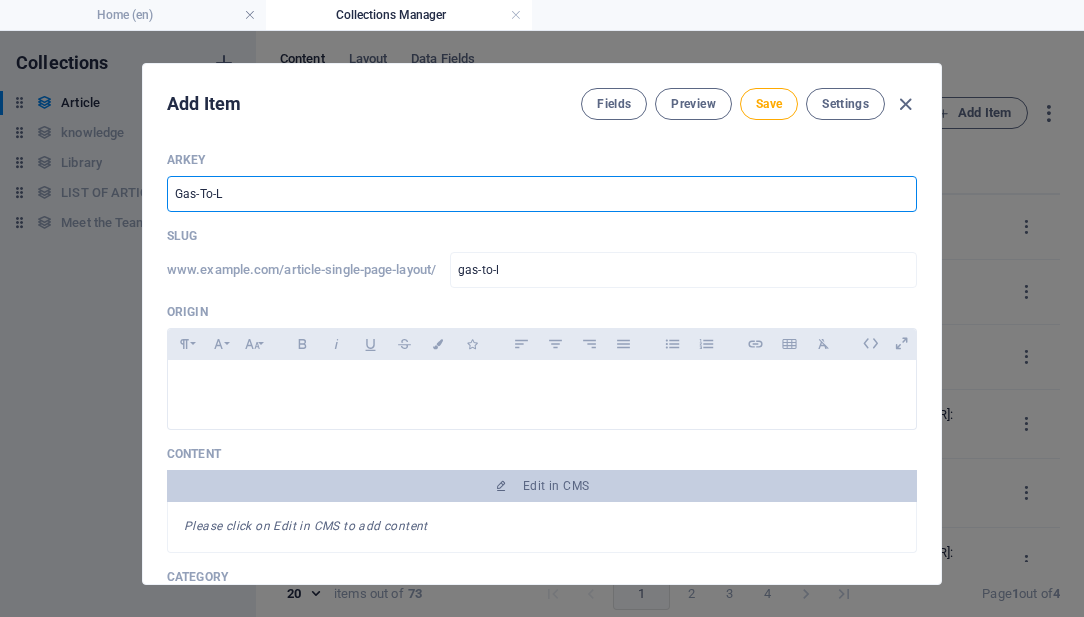 type on "Gas-To-Li" 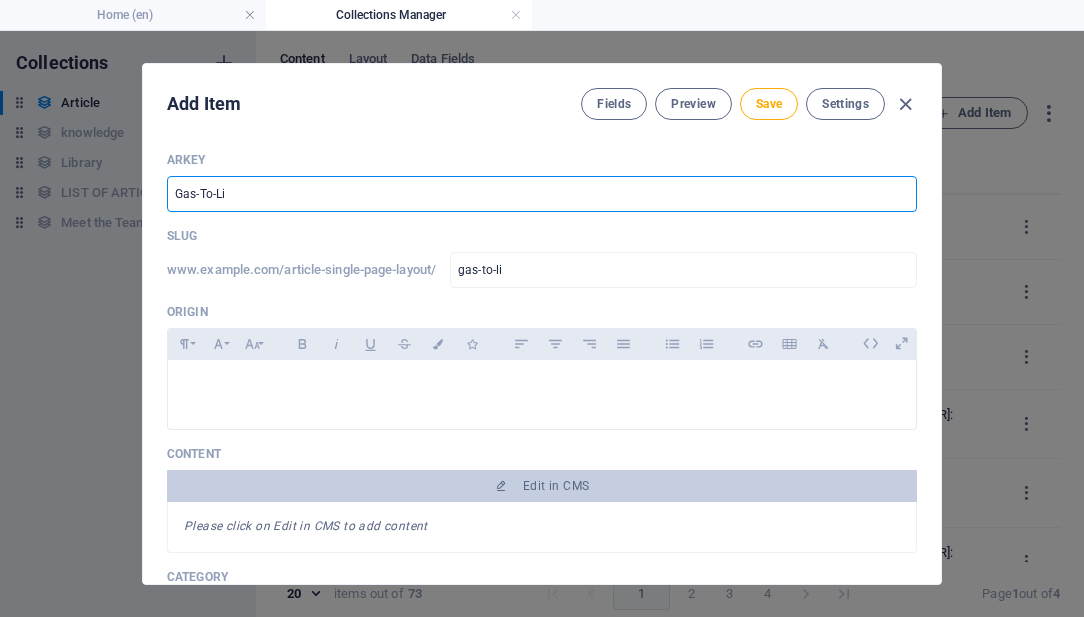 type on "Gas-To-Liq" 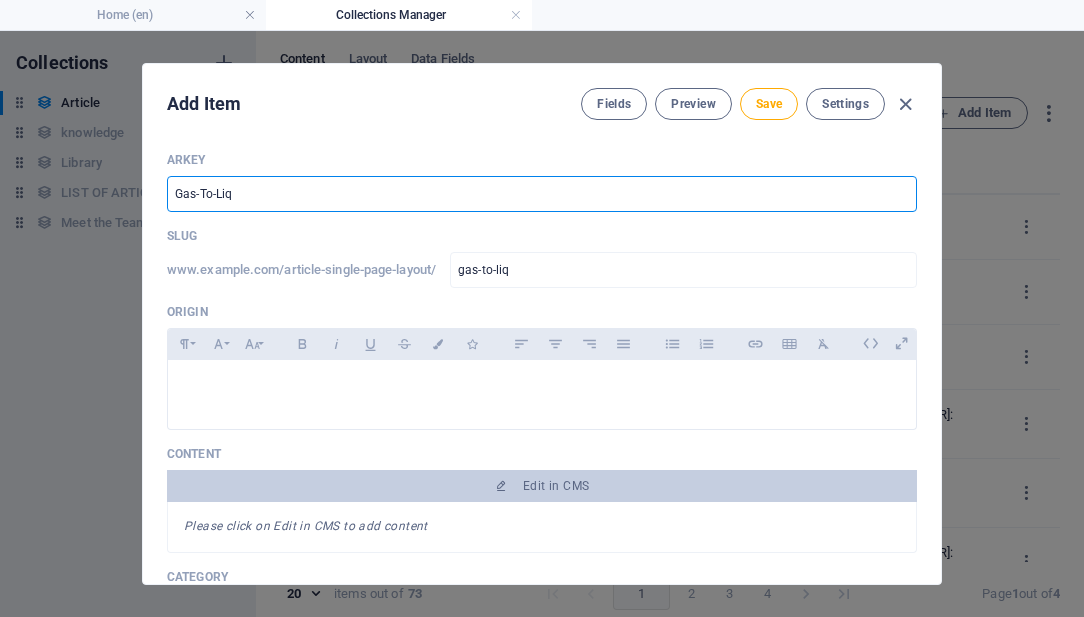type on "Gas-To-Liqu" 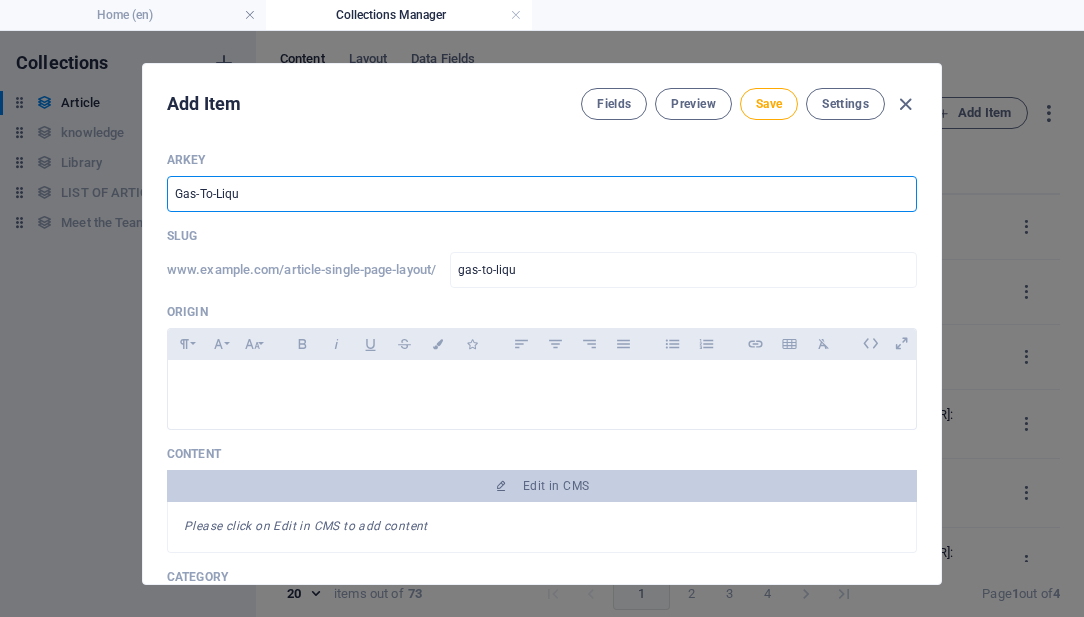 type on "Gas-To-Liqui" 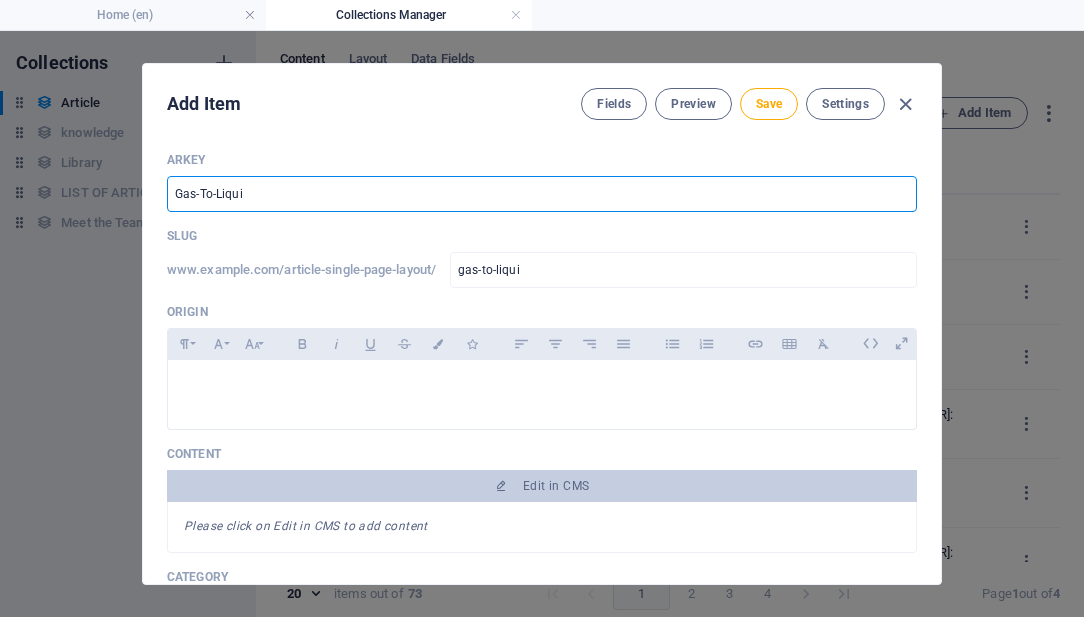 type on "Gas-To-Liquid" 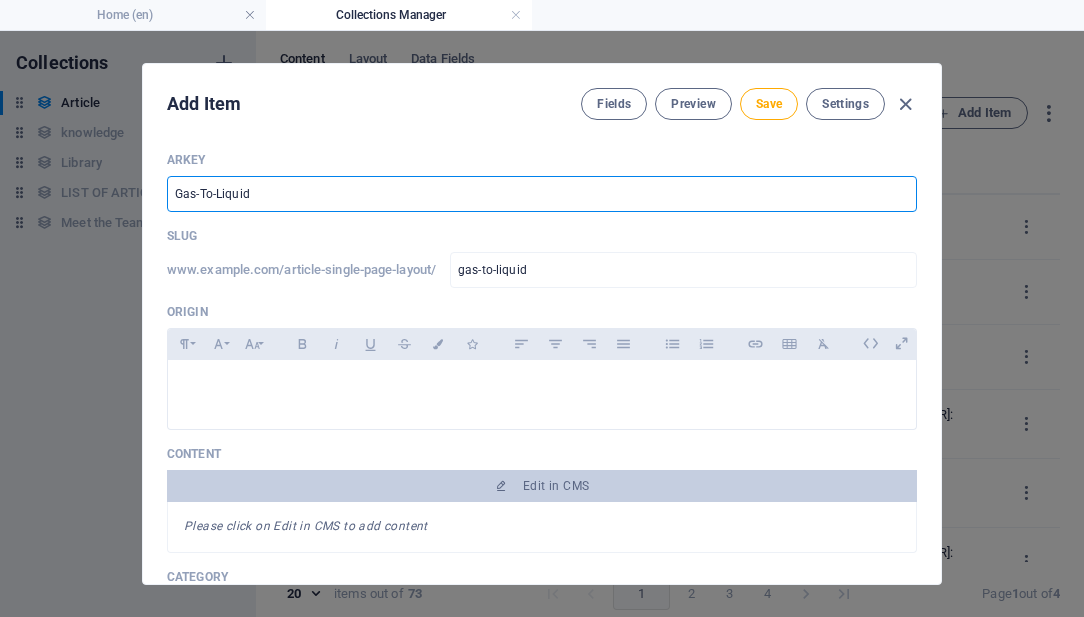 type on "Gas-To-Liquid" 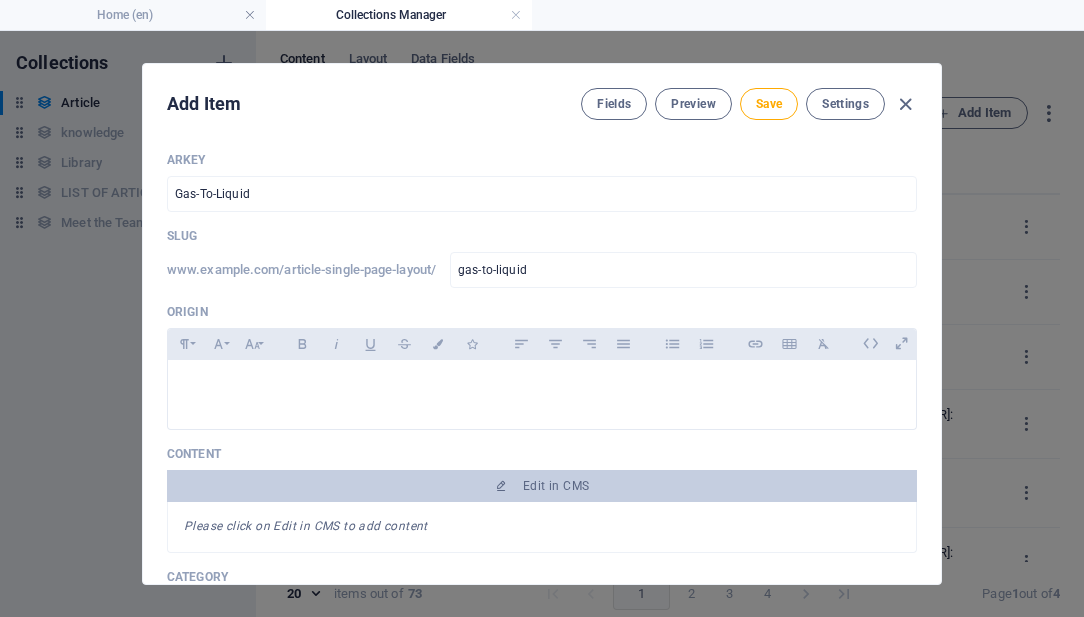 click on "Slug www.example.com/article-single-page-layout/ gas-to-liquid ​" at bounding box center [542, 258] 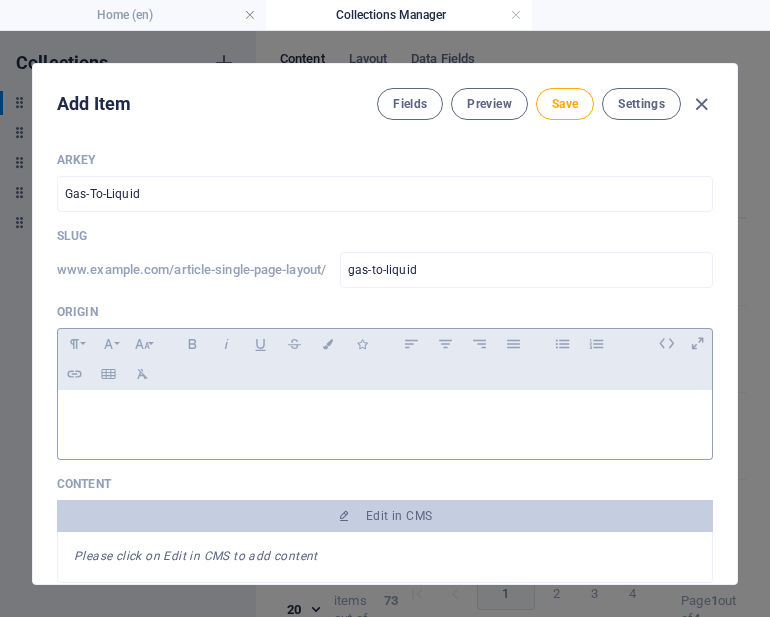 click at bounding box center (385, 420) 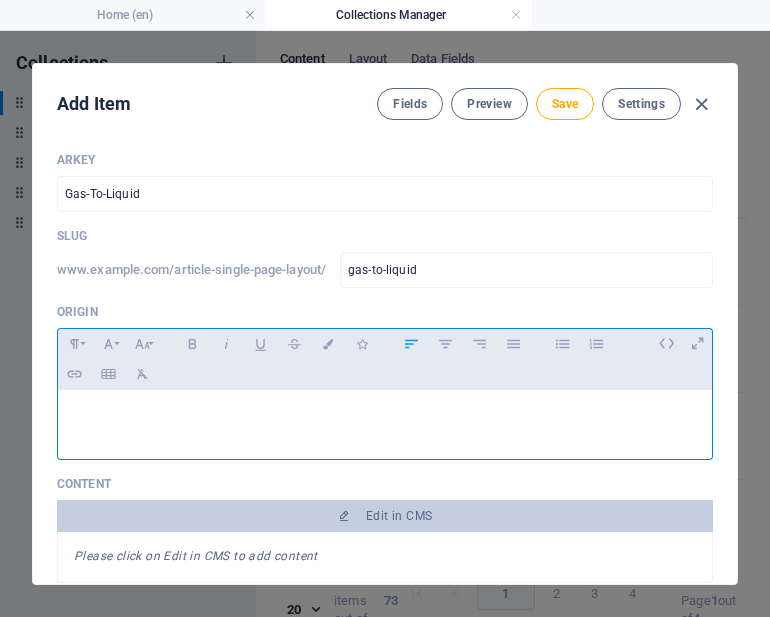 type 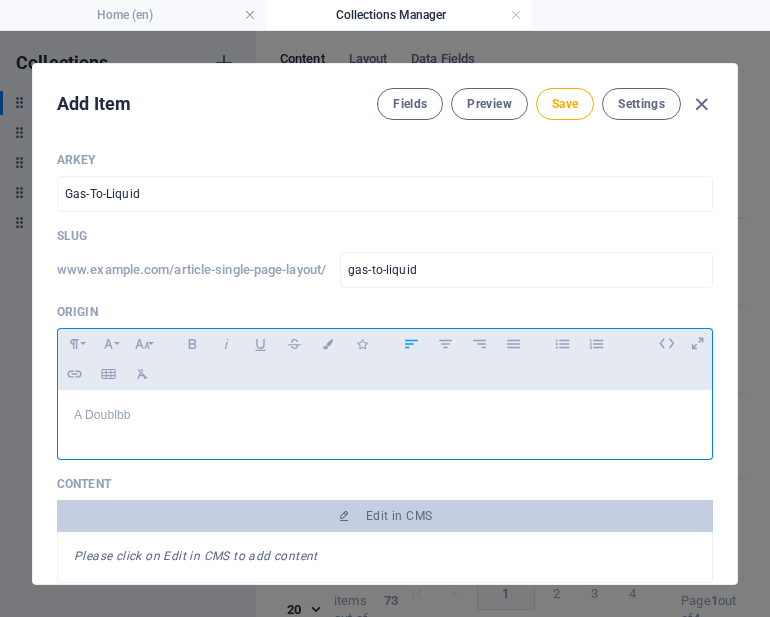click on "A Doublbb" at bounding box center [385, 415] 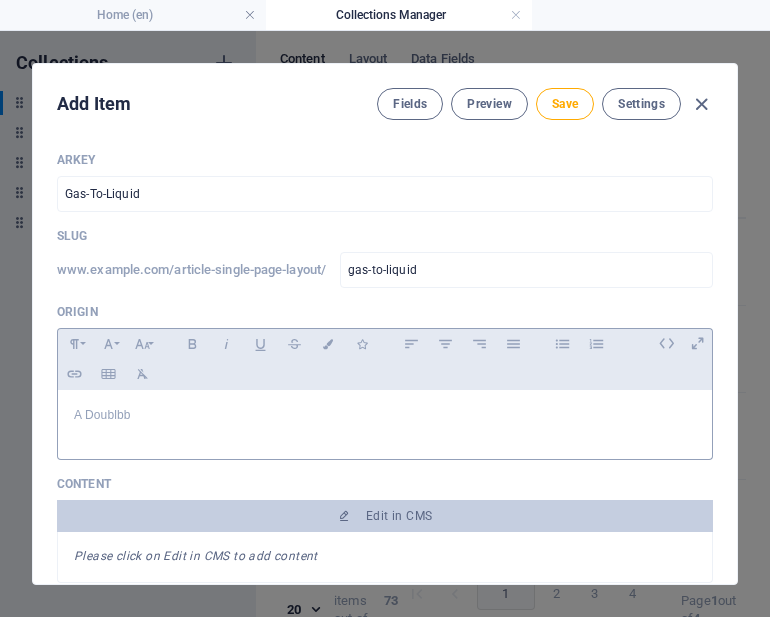 click on "A Doublbb" at bounding box center [385, 415] 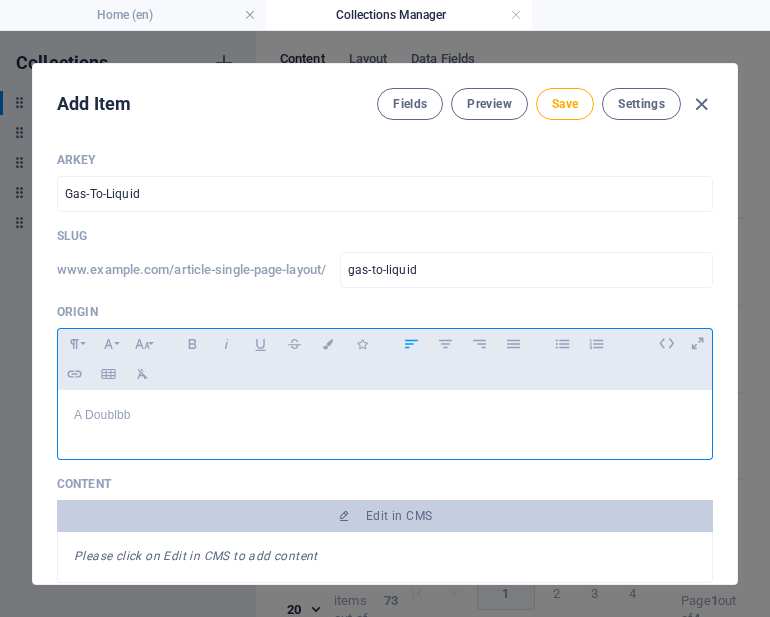 drag, startPoint x: 109, startPoint y: 427, endPoint x: 130, endPoint y: 415, distance: 24.186773 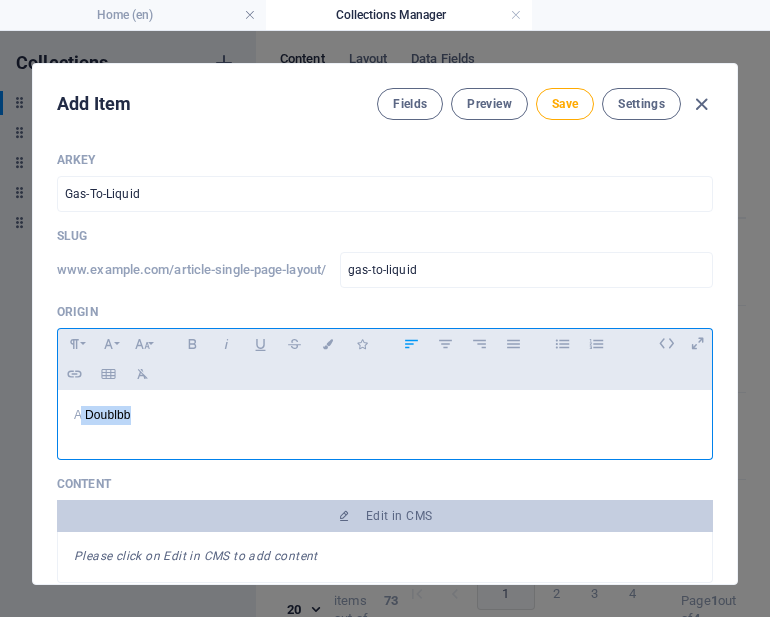 drag, startPoint x: 144, startPoint y: 412, endPoint x: 83, endPoint y: 413, distance: 61.008198 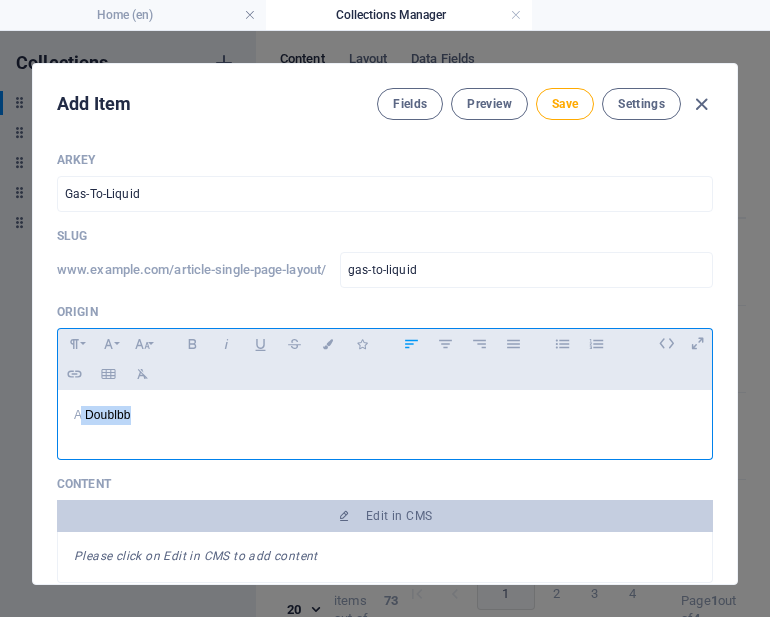 click on "A Doublbb" at bounding box center [385, 415] 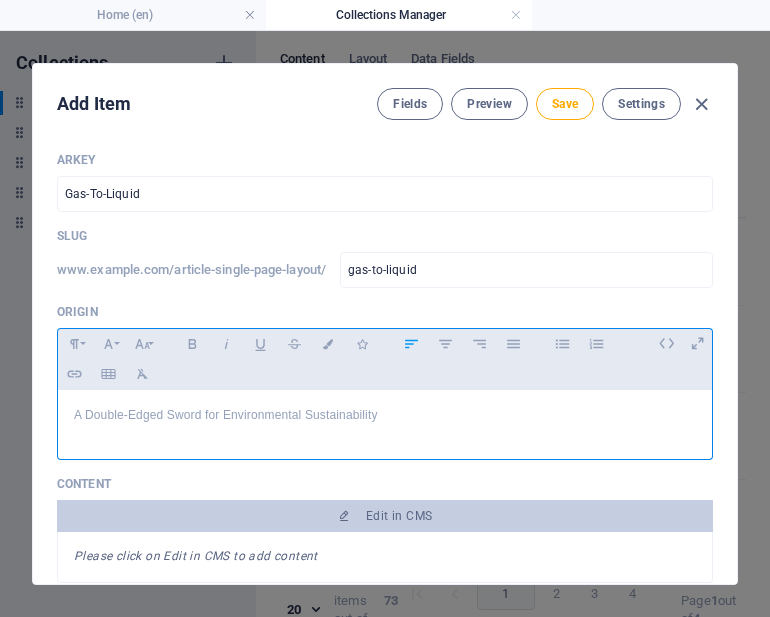 drag, startPoint x: 402, startPoint y: 416, endPoint x: 58, endPoint y: 413, distance: 344.0131 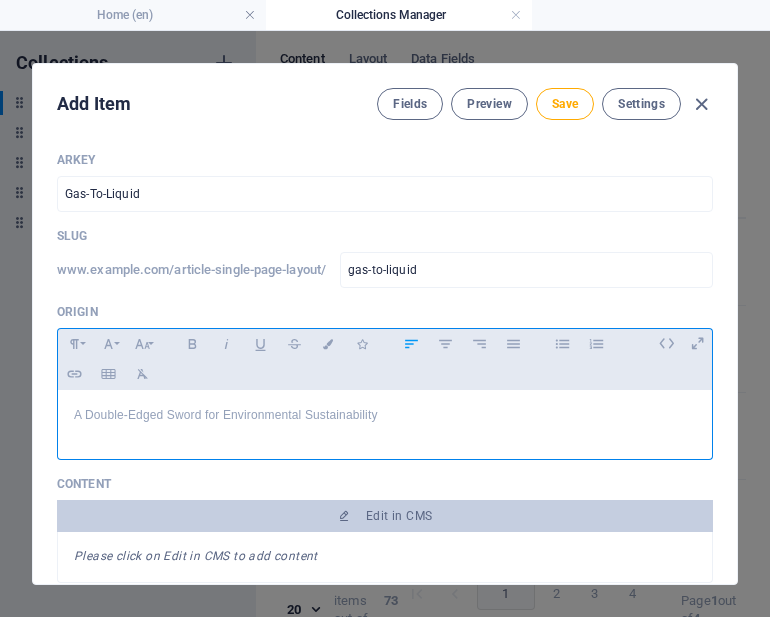 click on "A Double-Edged Sword for Environmental Sustainability" at bounding box center [385, 420] 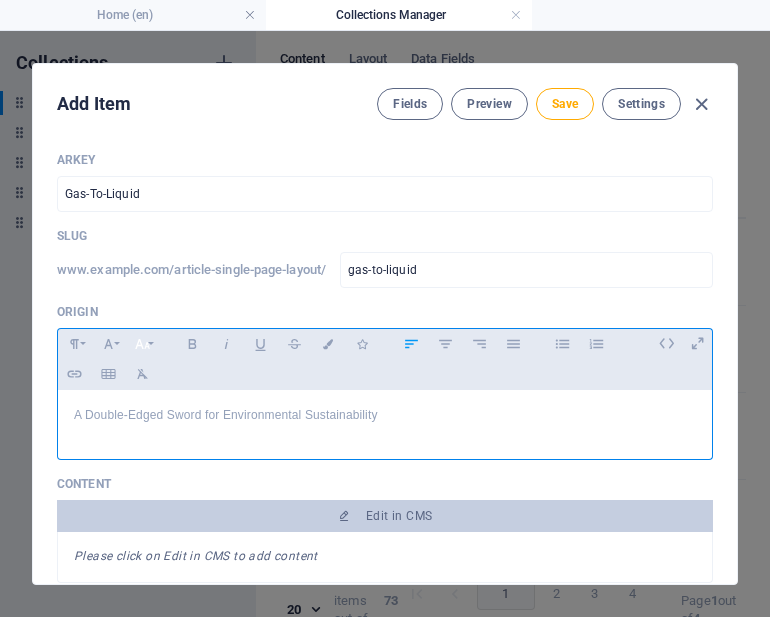 click on "Font Size" at bounding box center [142, 344] 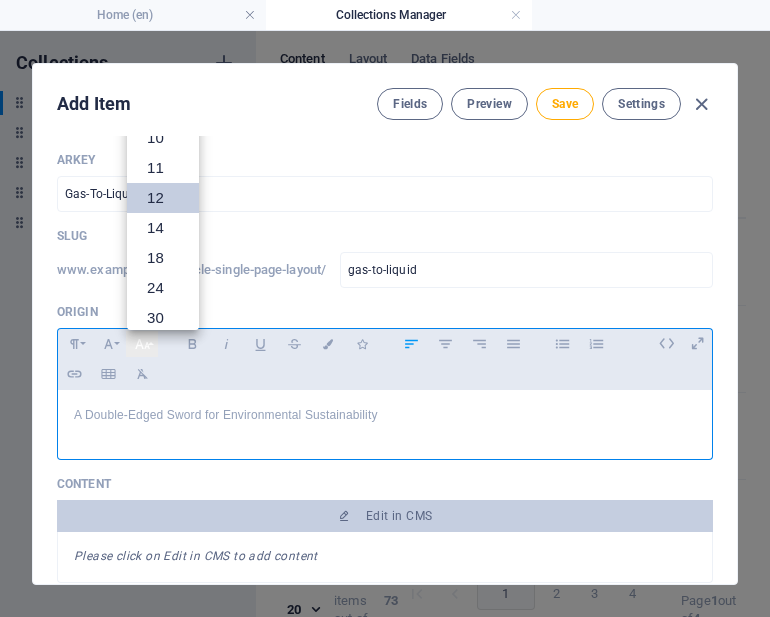 scroll, scrollTop: 143, scrollLeft: 0, axis: vertical 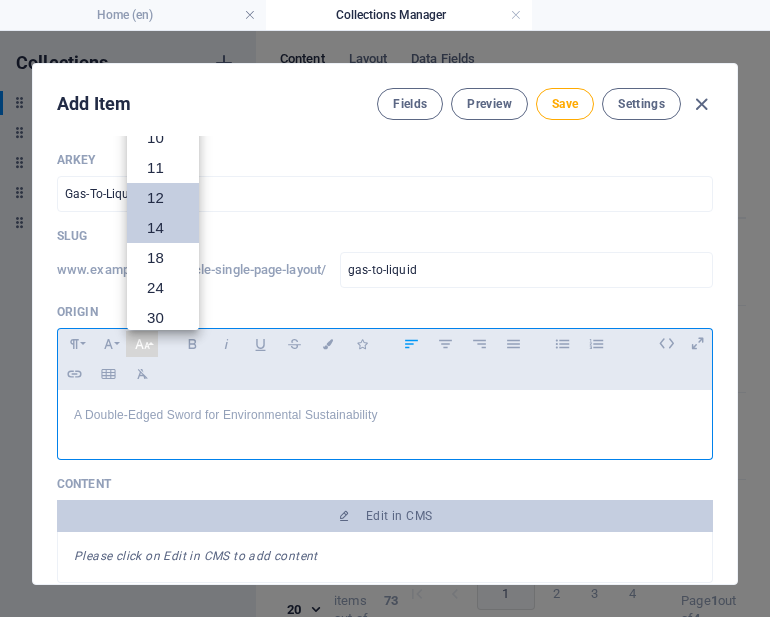 click on "14" at bounding box center (163, 228) 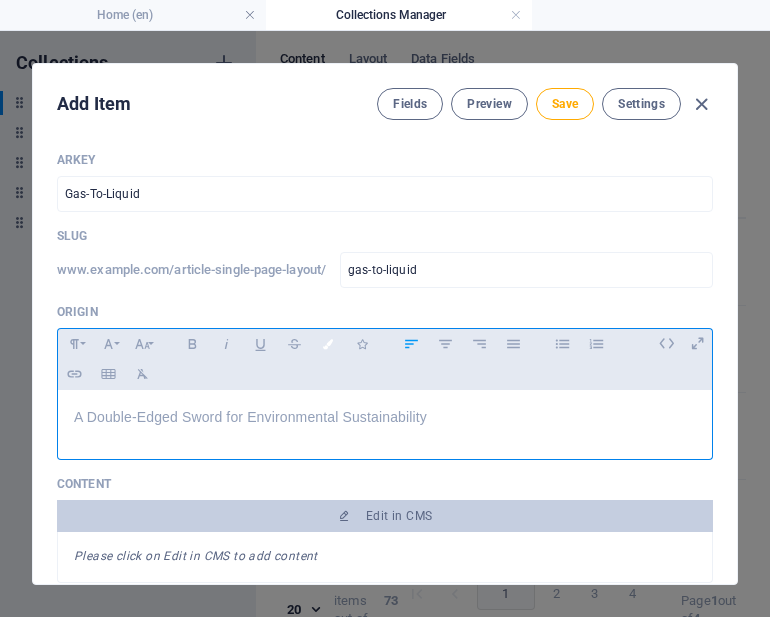 click at bounding box center [328, 344] 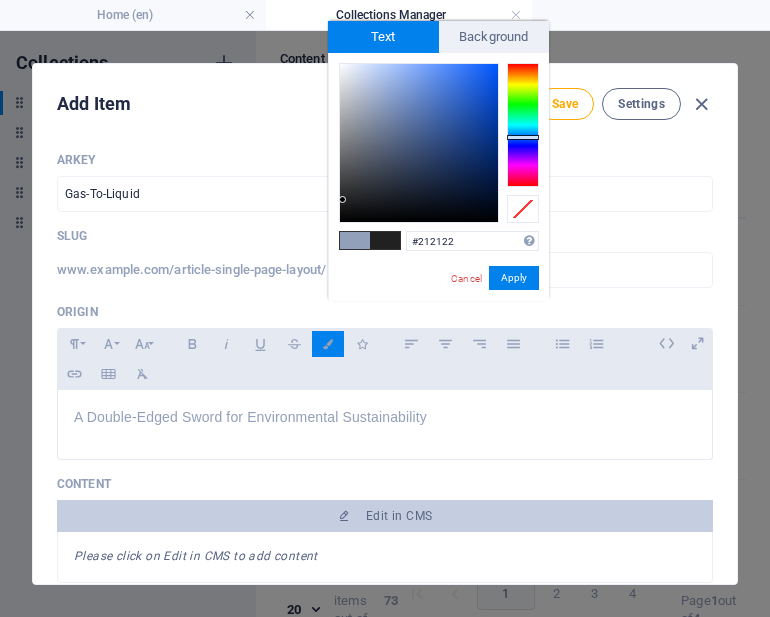 click at bounding box center [419, 143] 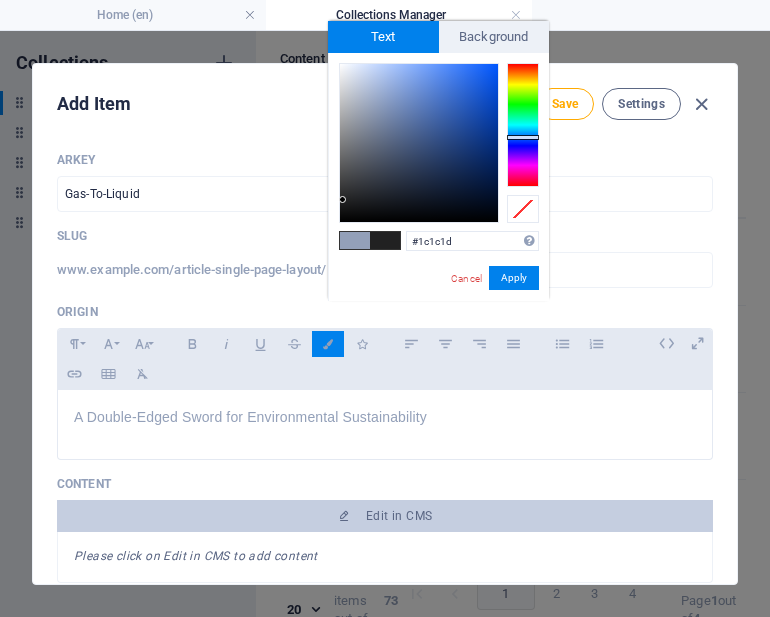 click at bounding box center [419, 143] 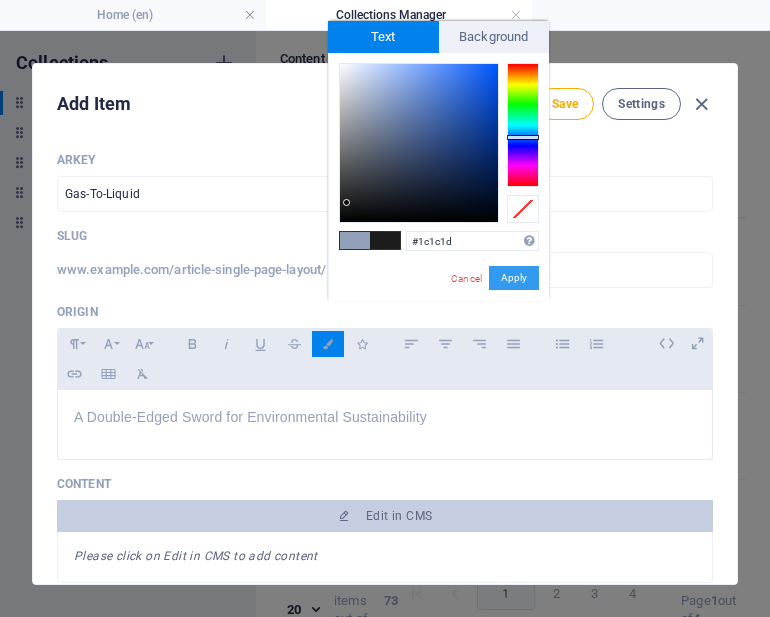 click on "Apply" at bounding box center [514, 278] 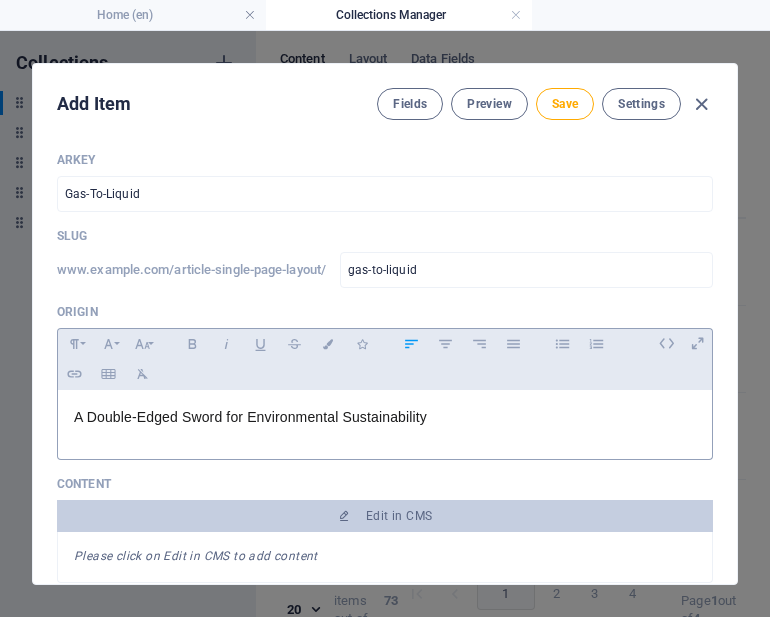 click on "A Double-Edged Sword for Environmental Sustainability" at bounding box center [385, 417] 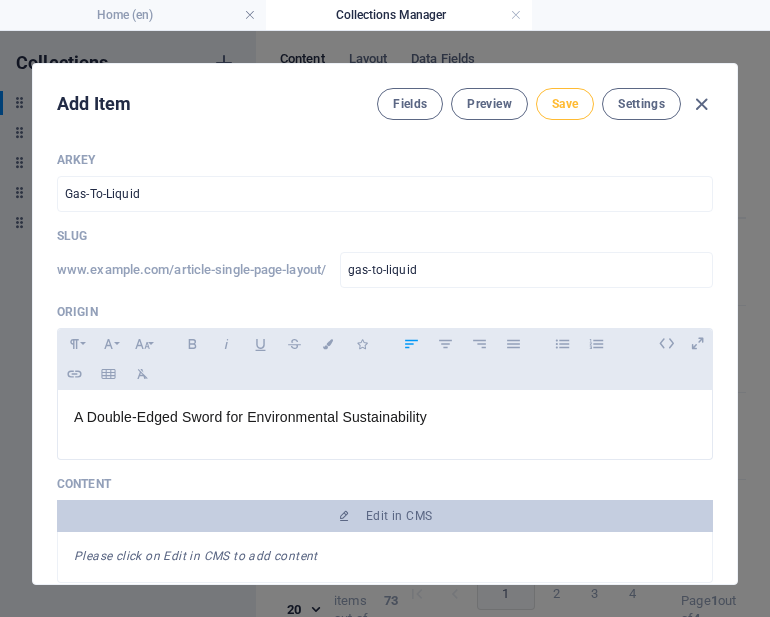 click on "Save" at bounding box center [565, 104] 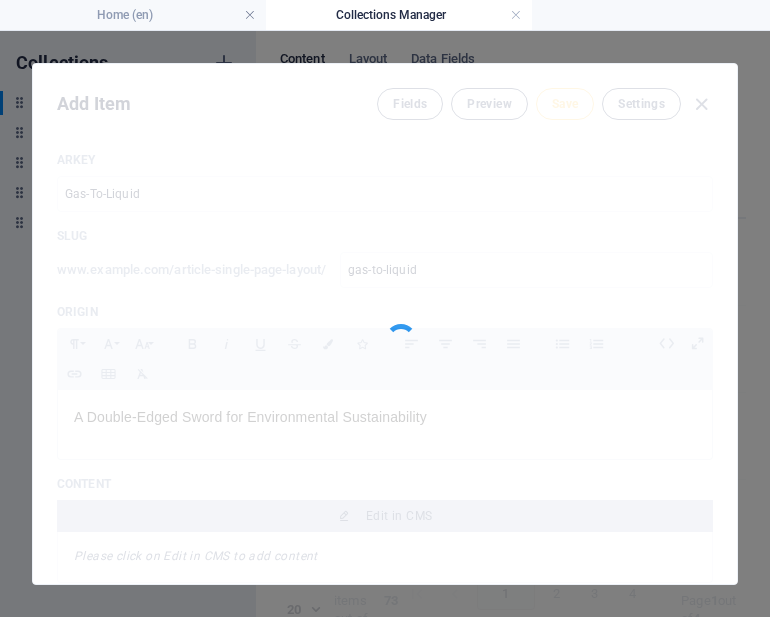 type on "gas-to-liquid" 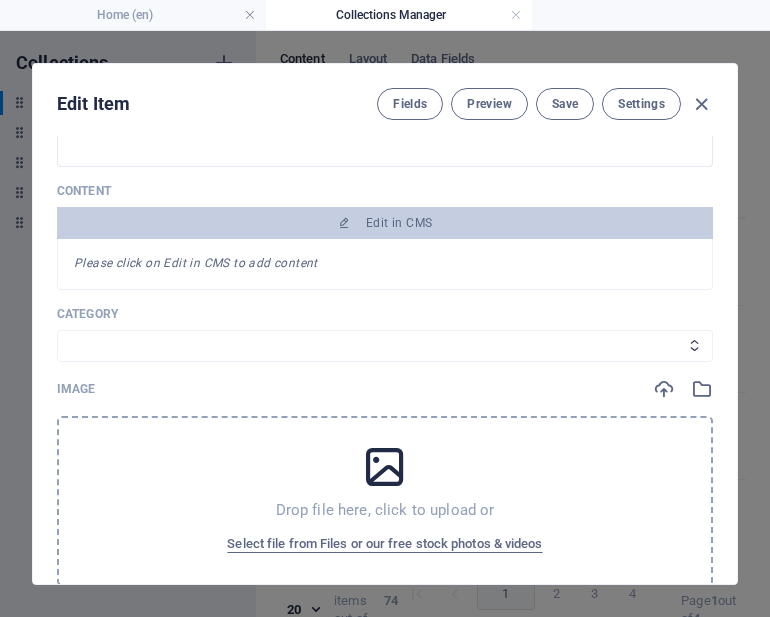 scroll, scrollTop: 298, scrollLeft: 0, axis: vertical 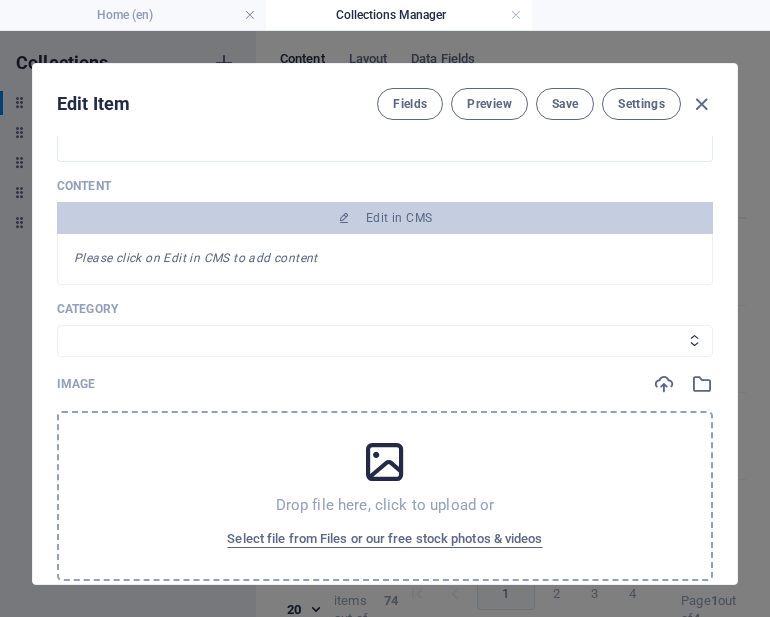 click on "Category" at bounding box center (385, 309) 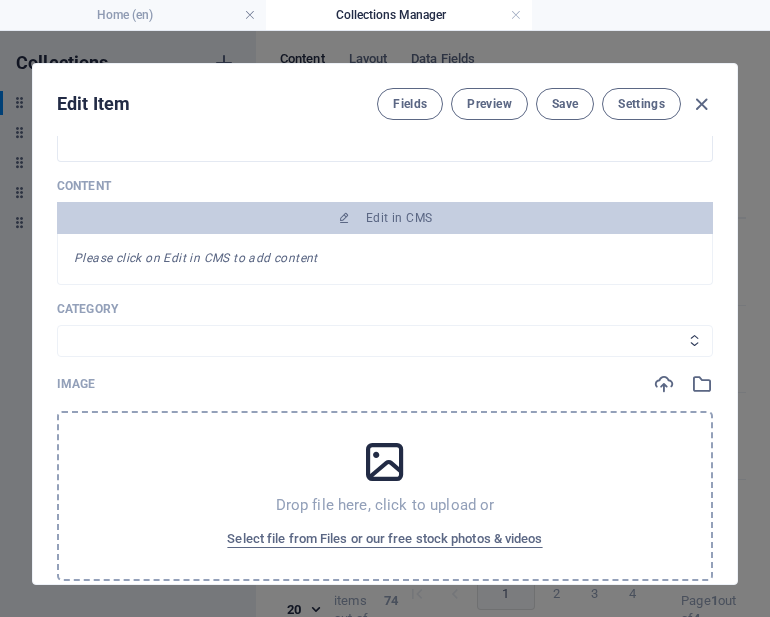 click on "Legal Business Environment Do you know Finance Cryptocurrency" at bounding box center [385, 341] 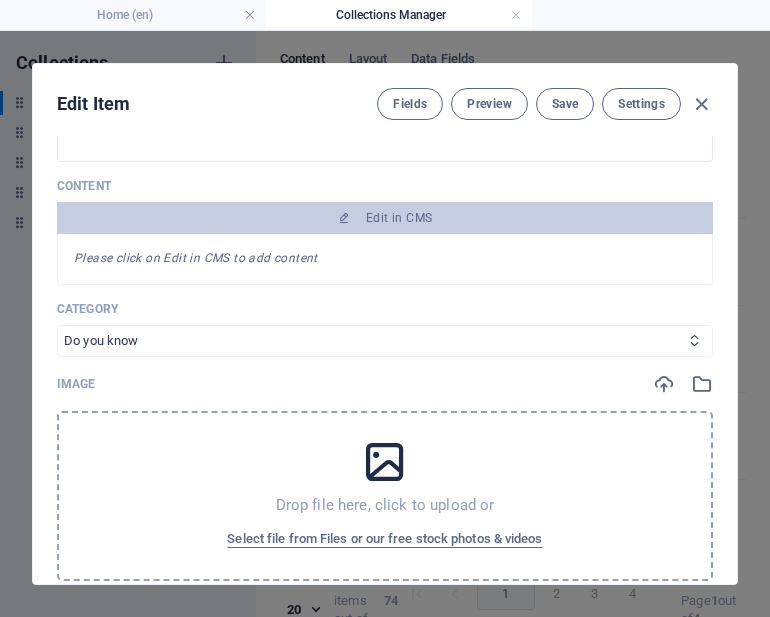 click on "Legal Business Environment Do you know Finance Cryptocurrency" at bounding box center (385, 341) 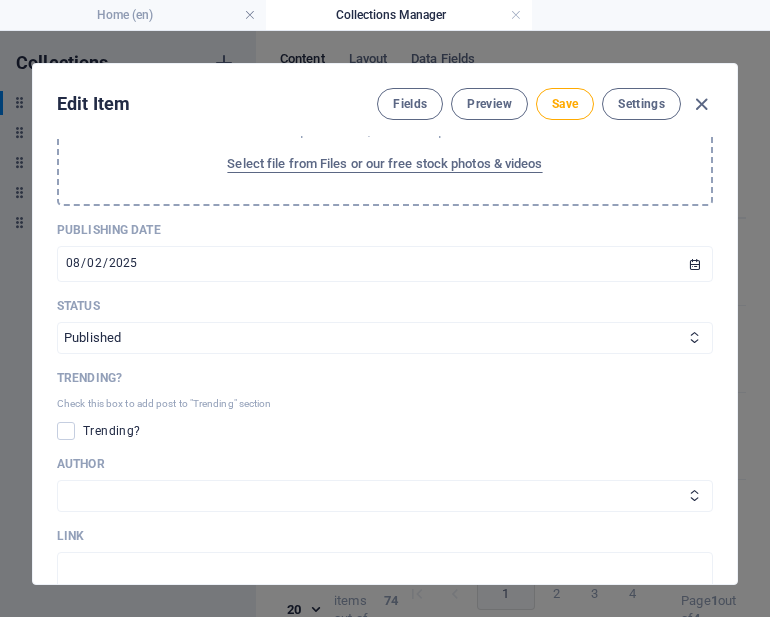scroll, scrollTop: 700, scrollLeft: 0, axis: vertical 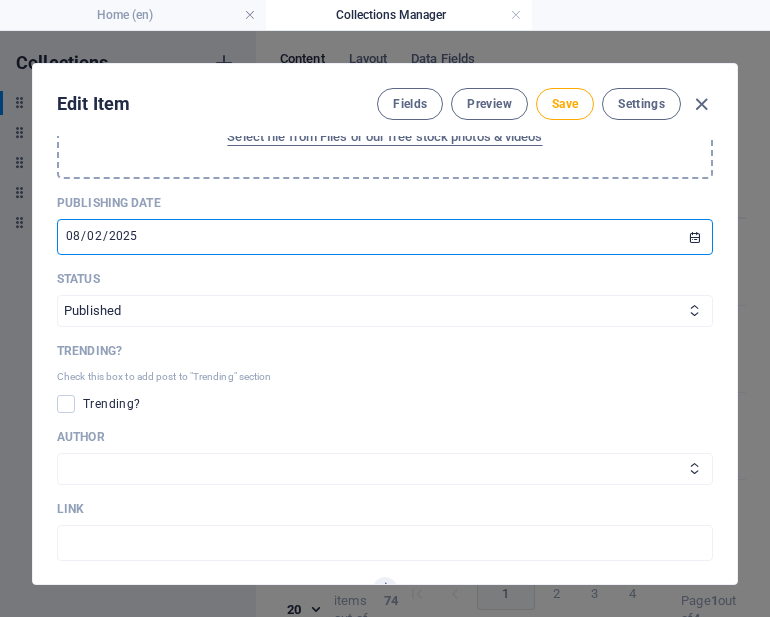 click on "2025-08-02" at bounding box center (385, 237) 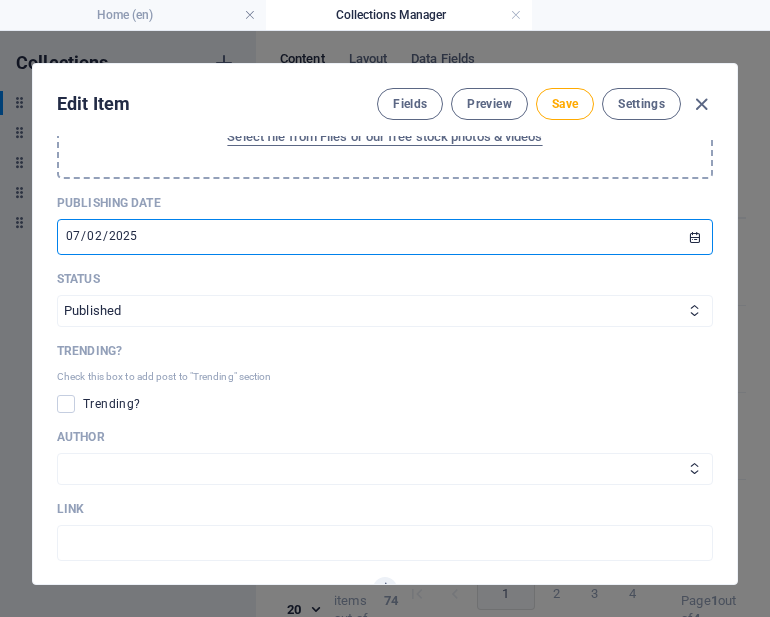click on "2025-07-02" at bounding box center [385, 237] 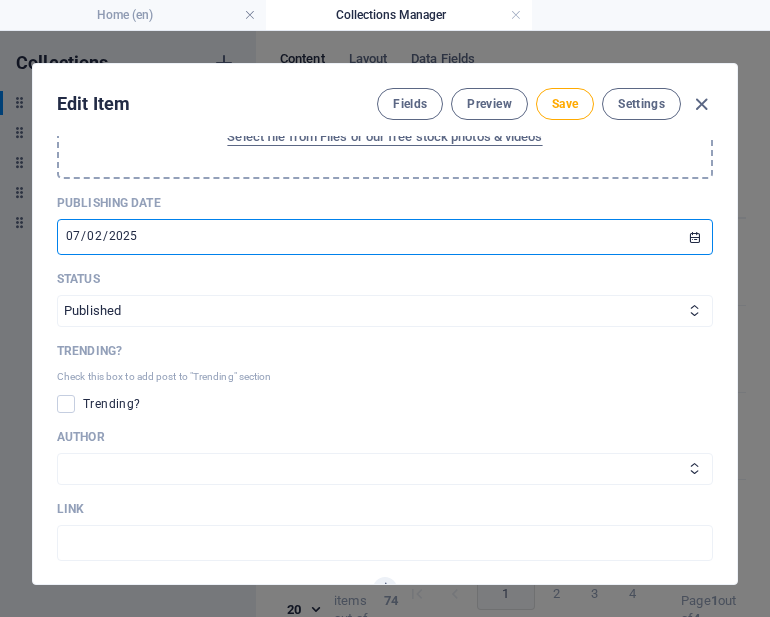 type on "2025-07-24" 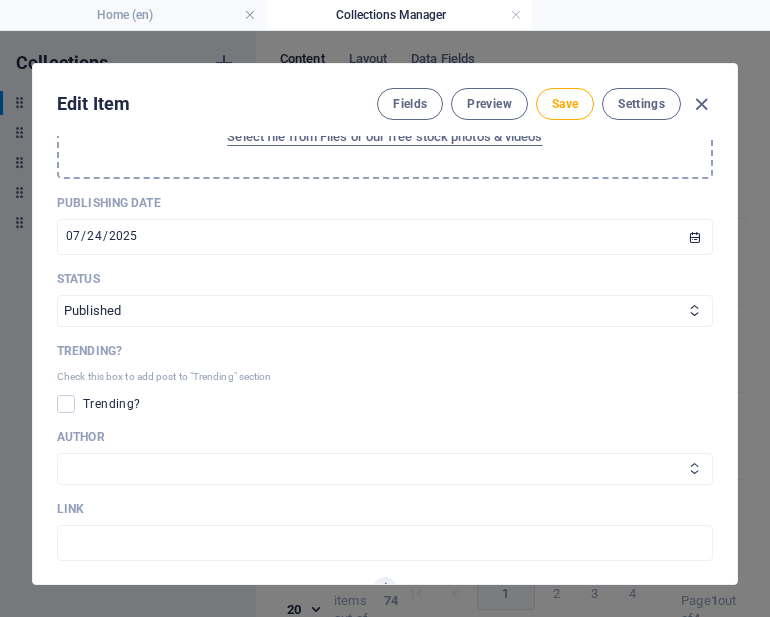 click on "[NAME] [NAME]" at bounding box center [385, 469] 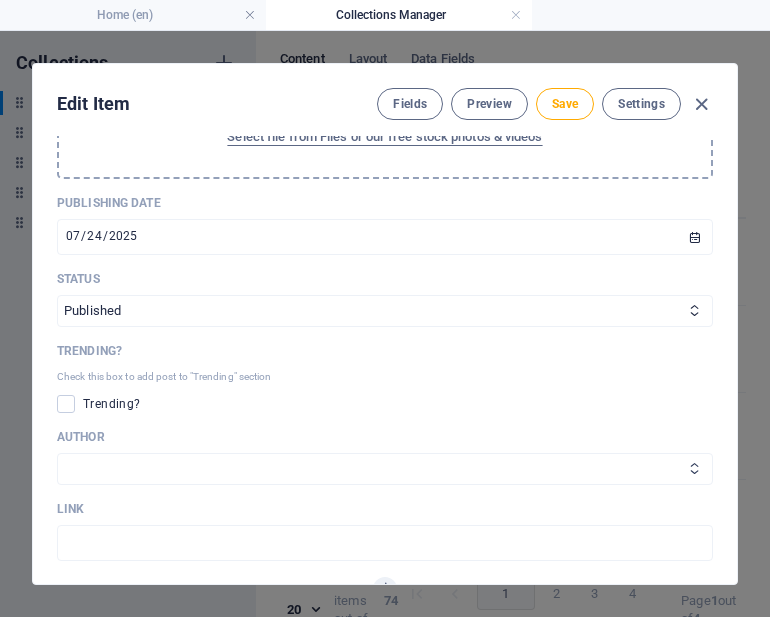 select on "[FIRST] [LAST]" 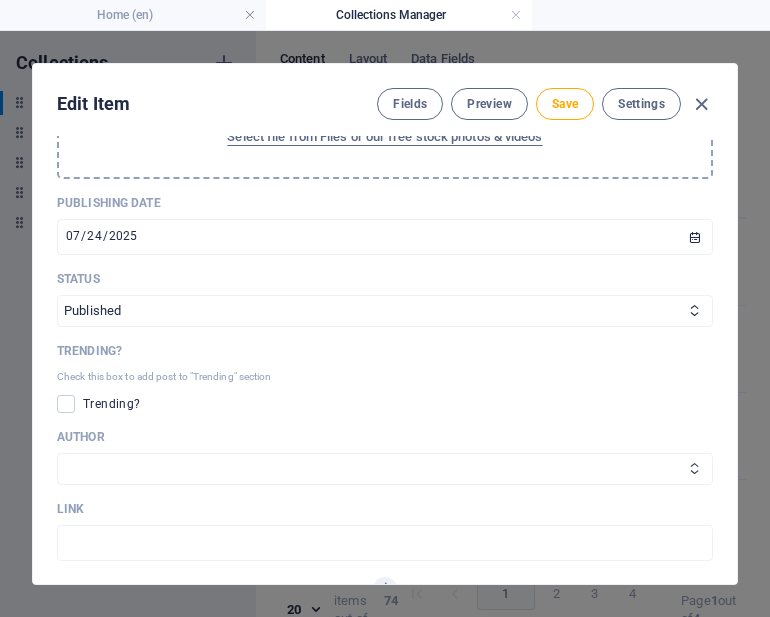click on "[NAME] [NAME]" at bounding box center (385, 469) 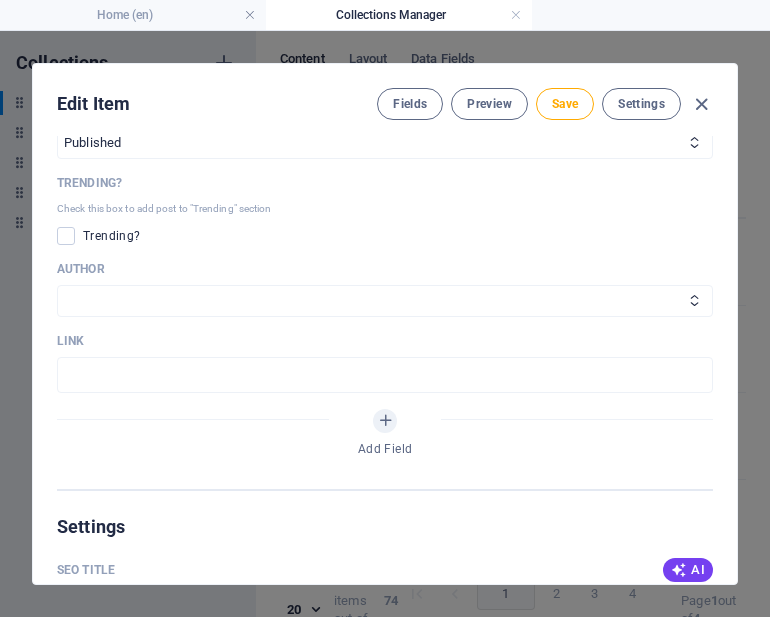 scroll, scrollTop: 917, scrollLeft: 0, axis: vertical 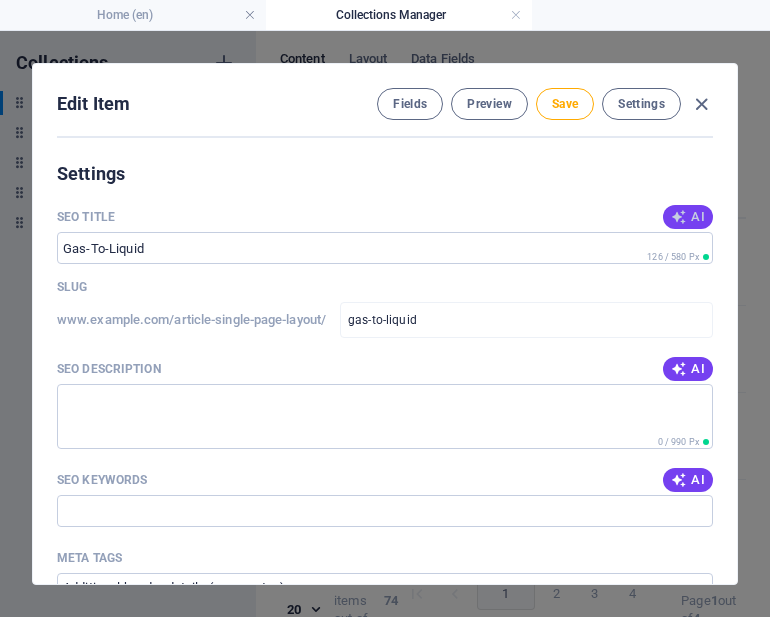 click on "AI" at bounding box center (688, 217) 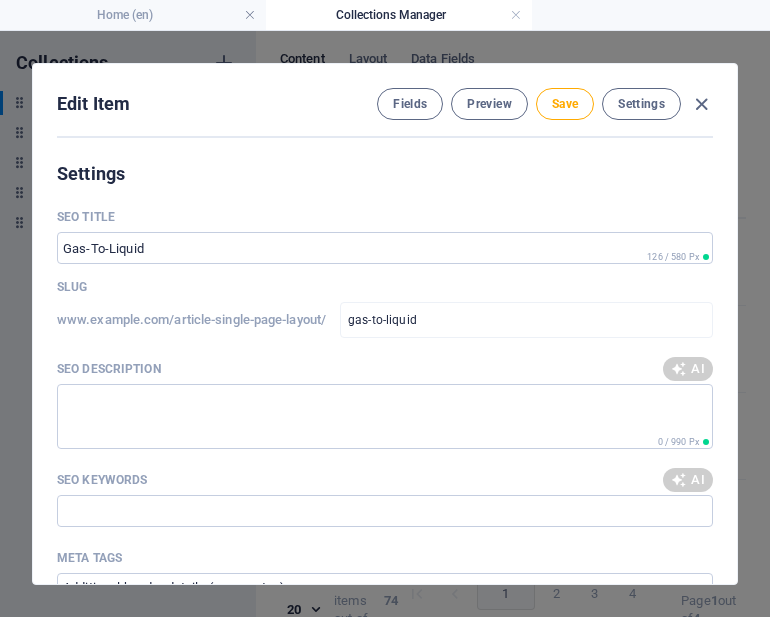 type on "Gas-To-Liquid: A Green Dilemma" 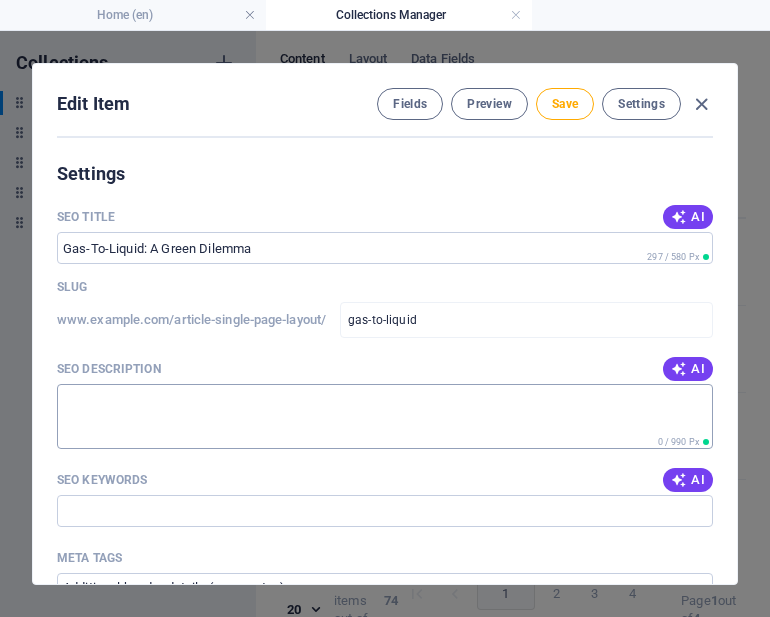 click on "SEO Description" at bounding box center [385, 416] 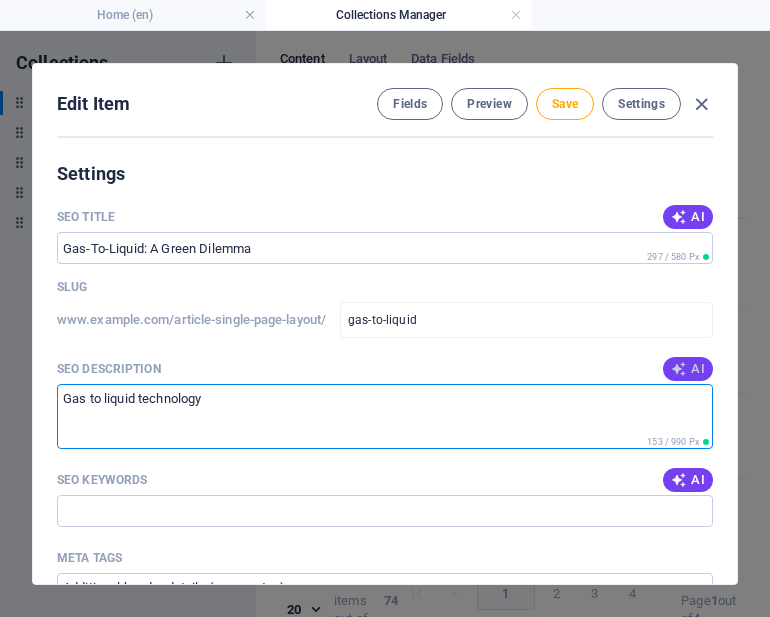 click on "AI" at bounding box center (688, 369) 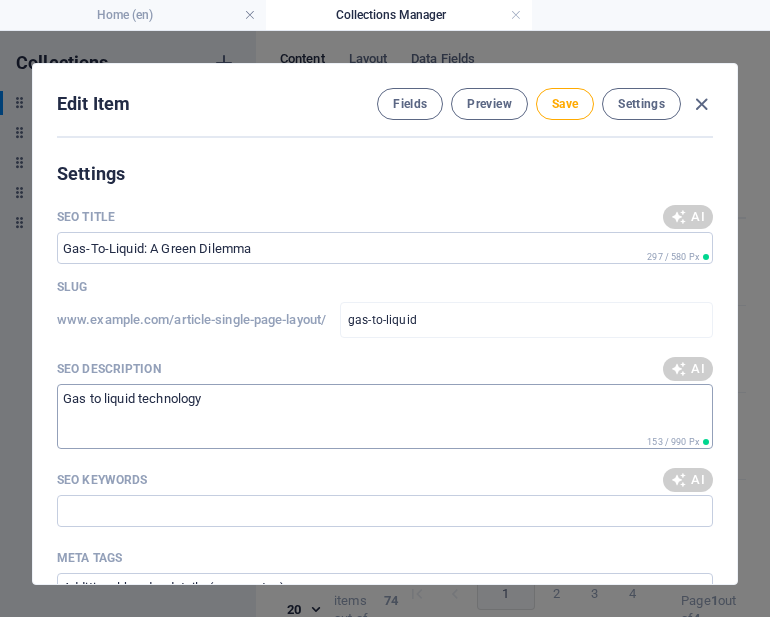 type on "Explore how gas-to-liquid technology impacts environmental sustainability, revealing its double-edged sword effect." 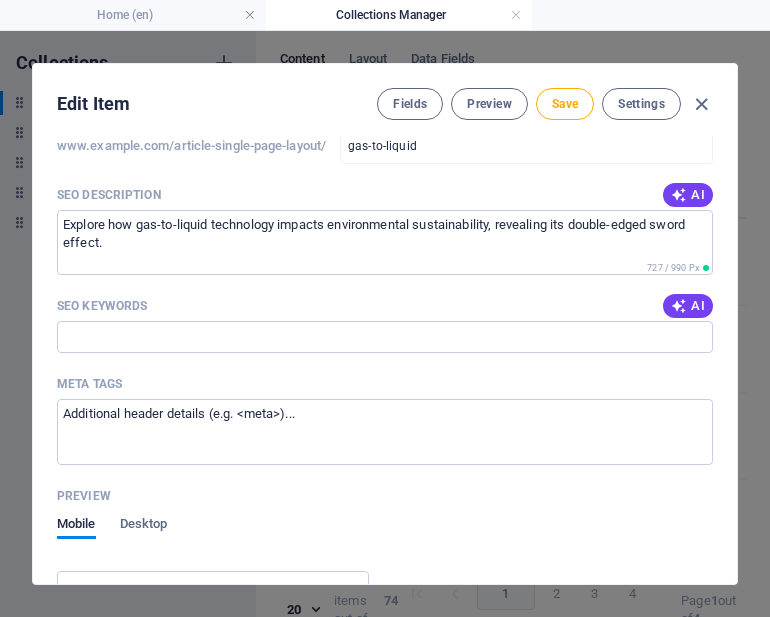 scroll, scrollTop: 1435, scrollLeft: 0, axis: vertical 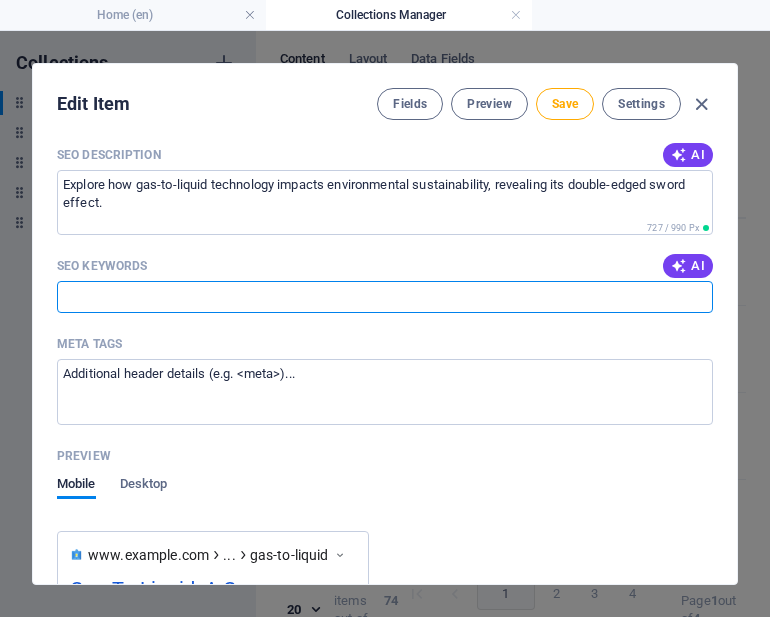 click on "SEO Keywords" at bounding box center (385, 297) 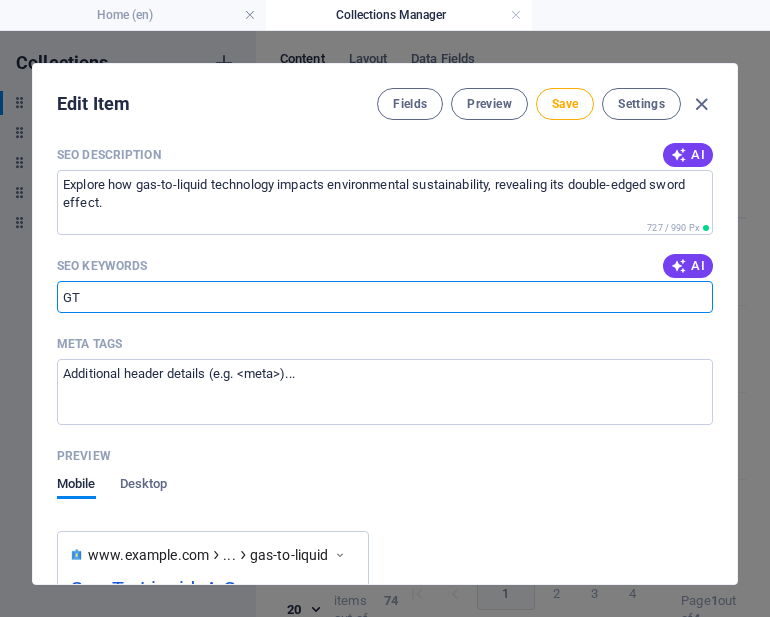 type on "G" 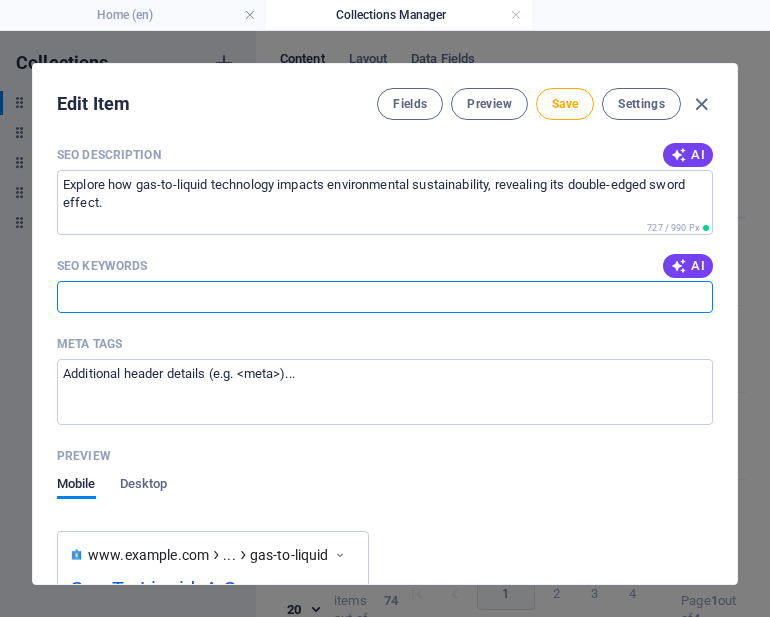 type on "g" 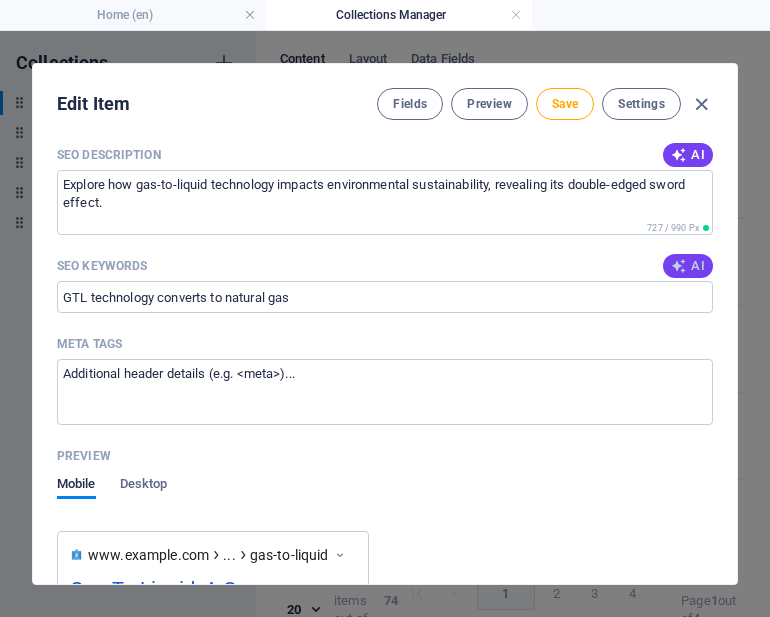 click at bounding box center [679, 266] 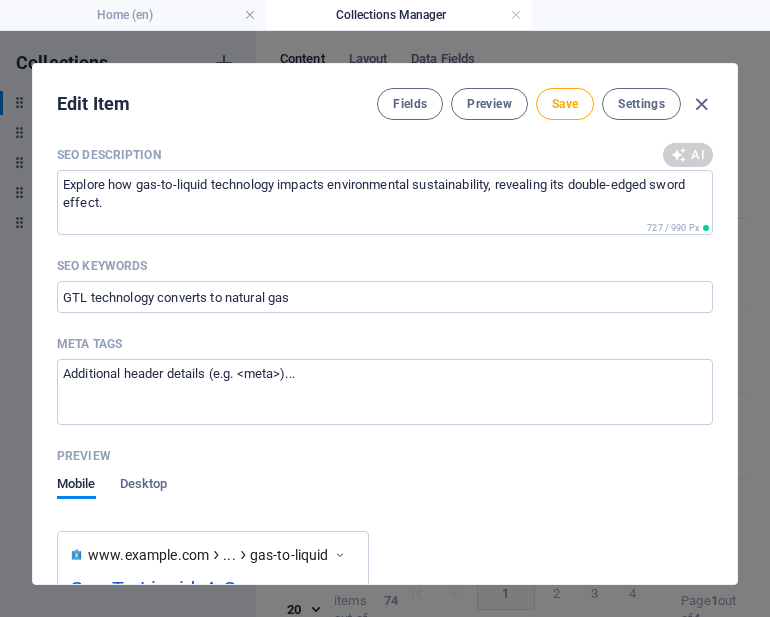 type on "Gas-To-Liquid technology, environmental sustainability, renewable energy solutions, fossil fuel alternatives, energy transition, sustainable fuels" 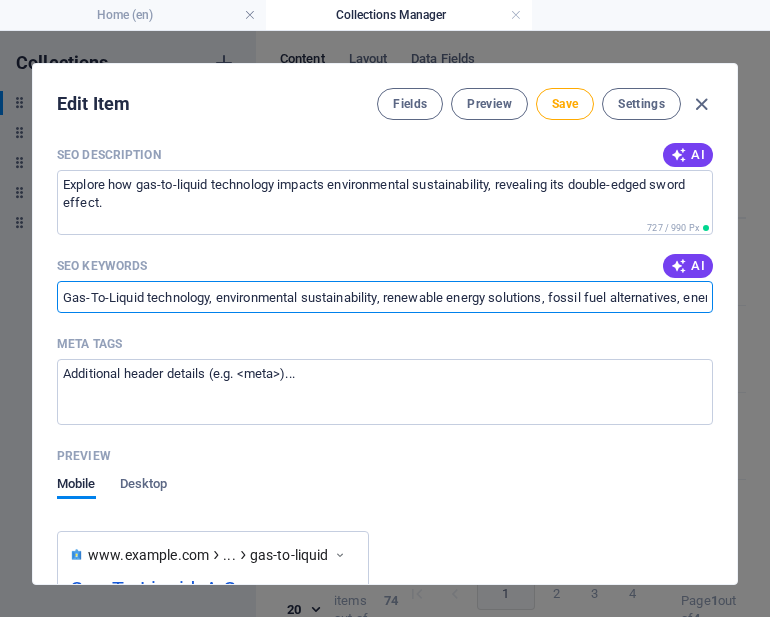 click on "Gas-To-Liquid technology, environmental sustainability, renewable energy solutions, fossil fuel alternatives, energy transition, sustainable fuels" at bounding box center (385, 297) 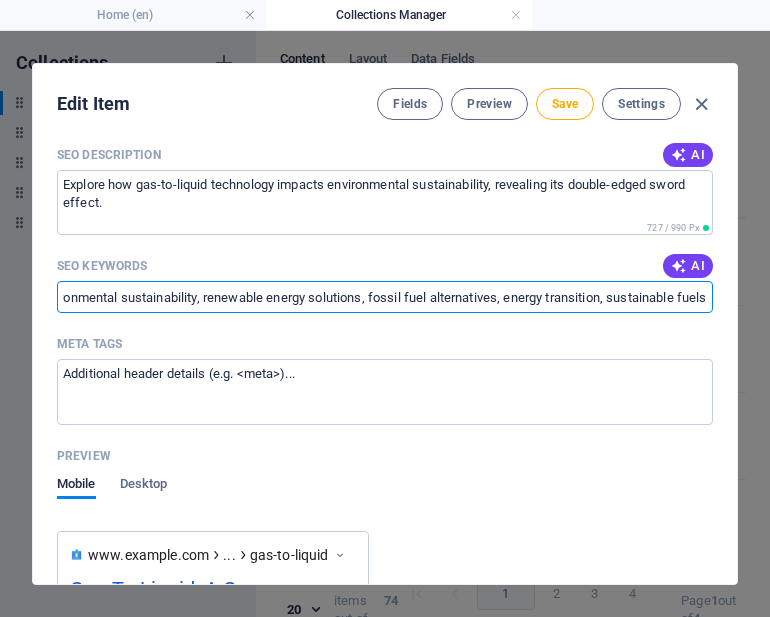 scroll, scrollTop: 0, scrollLeft: 200, axis: horizontal 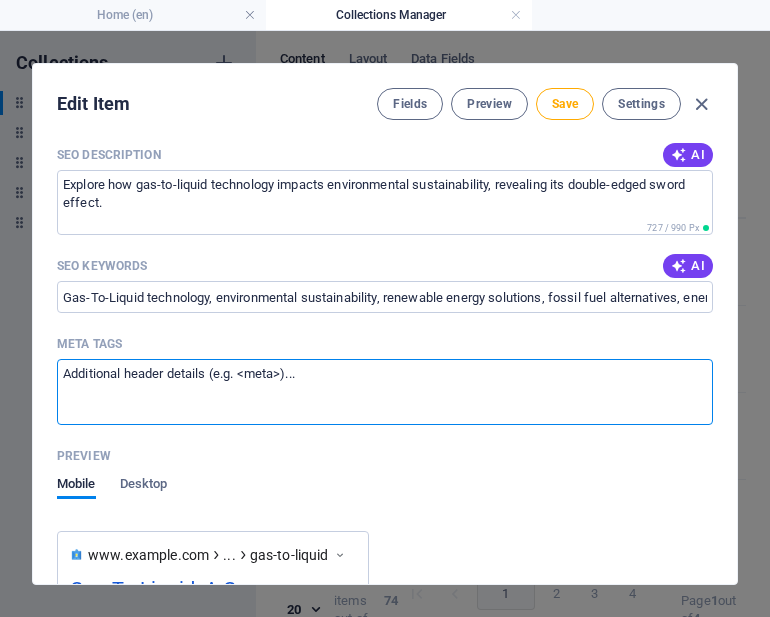 click on "Meta tags ​" at bounding box center [385, 391] 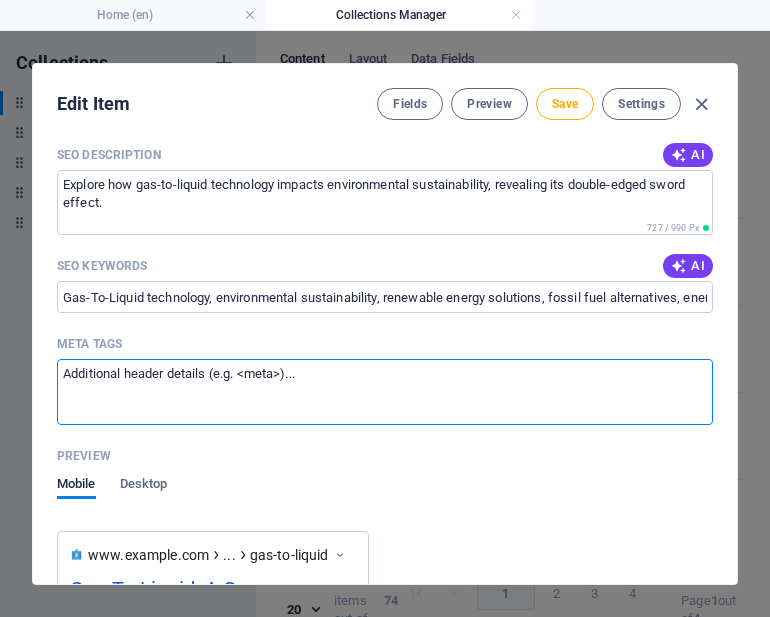 drag, startPoint x: 358, startPoint y: 376, endPoint x: 59, endPoint y: 368, distance: 299.107 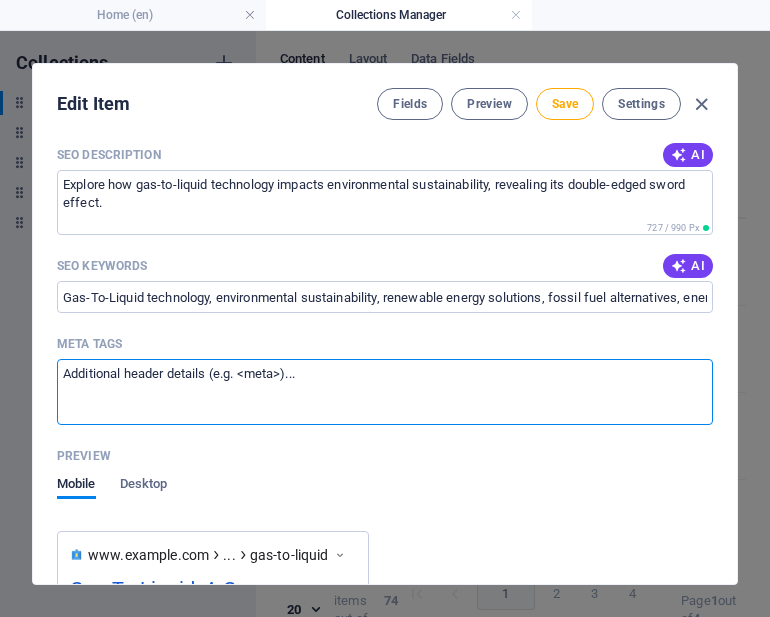 click on "Meta tags ​" at bounding box center [385, 391] 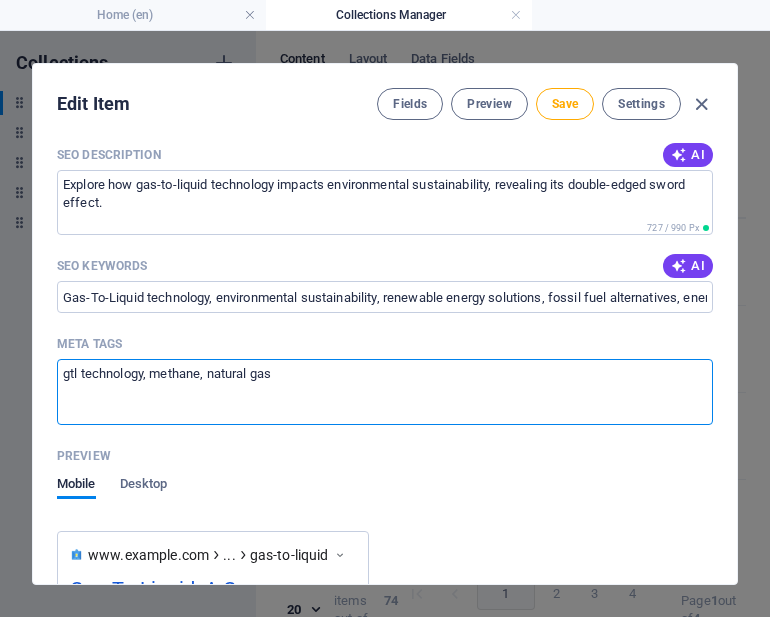 type on "gtl technology, methane, natural gas" 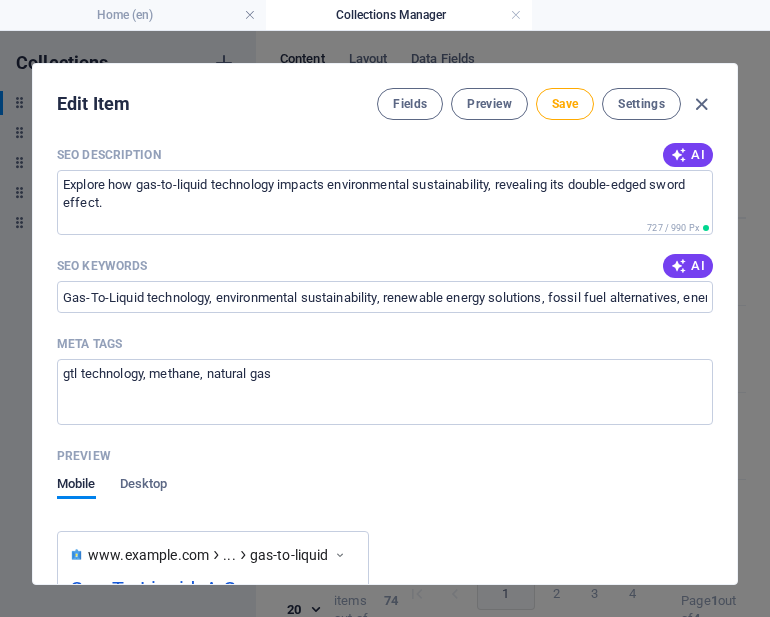 drag, startPoint x: 734, startPoint y: 412, endPoint x: 731, endPoint y: 427, distance: 15.297058 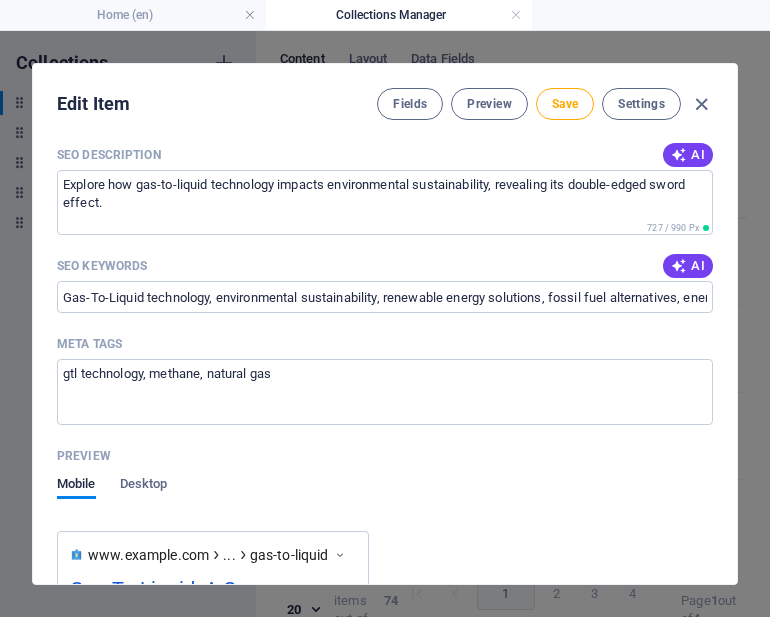 click on "Edit Item Fields Preview Save Settings ARKEY Gas-To-Liquid ​ Slug www.example.com/article-single-page-layout/ gas-to-liquid ​ Origin Paragraph Format Normal Heading 1 Heading 2 Heading 3 Heading 4 Heading 5 Heading 6 Code Font Family Arial Georgia Impact Tahoma Times New Roman Verdana Poppins Font Size 8 9 10 11 12 14 18 24 30 36 48 60 72 96 Bold Italic Underline Strikethrough Colors Icons Align Left Align Center Align Right Align Justify Unordered List Ordered List Insert Link Insert Table Clear Formatting BIODIESEL:  Unpacking the environmental complexities and challenges <p><span style="font-size: 14px; color: rgb(12, 13, 13);">BIODIESEL:  Unpacking the environmental complexities and challenges</span></p> Content Edit in CMS The Initial Appeal: A Greener Fuel? At first glance, biodiesel presents compelling advantages: Lower Pollutant Emissions: It typically burns cleaner, producing less particulate matter, sulfur oxides (SOx), carbon monoxide (CO), and unburned hydrocarbons. The Environmental Complexities: A Double-Edged Sword Legal" at bounding box center [385, 324] 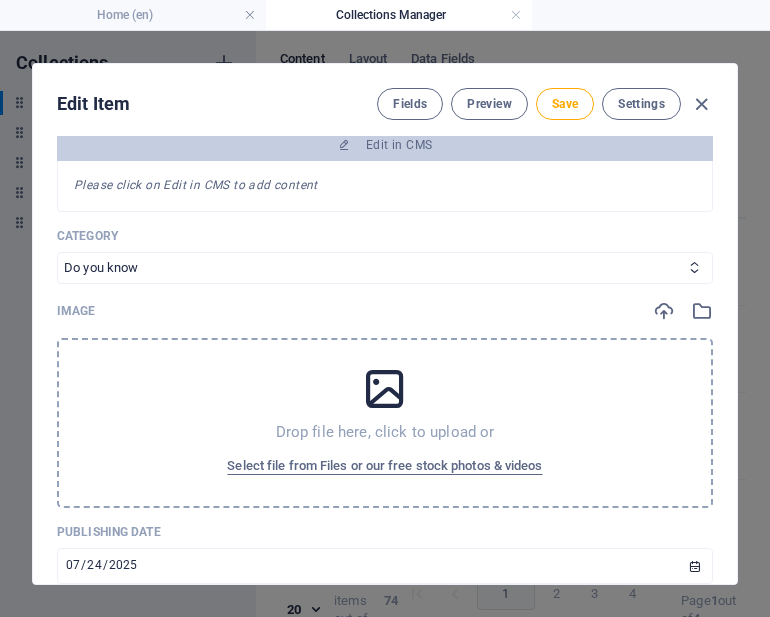 scroll, scrollTop: 355, scrollLeft: 0, axis: vertical 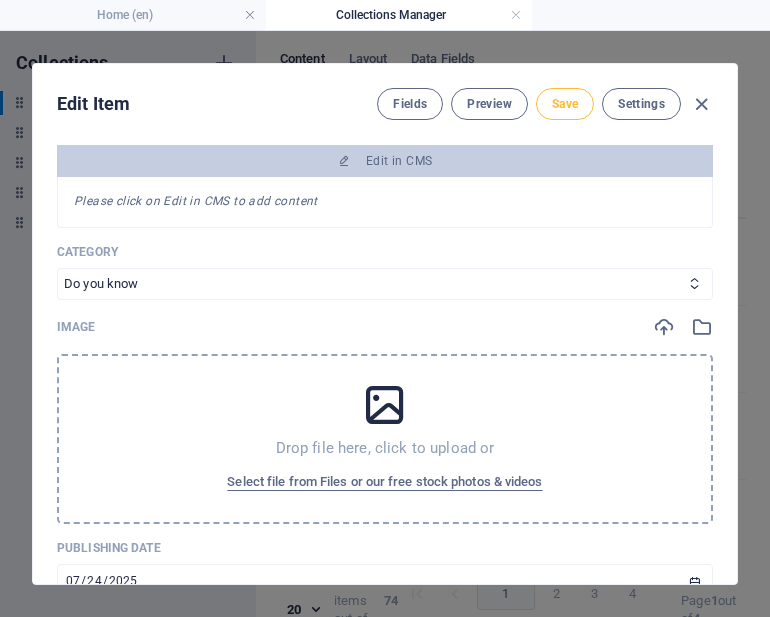 click on "Save" at bounding box center (565, 104) 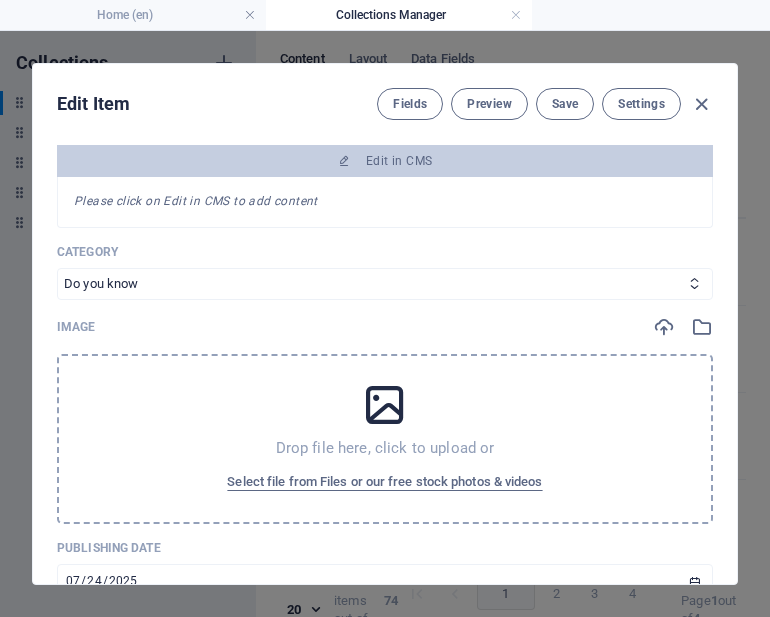 drag, startPoint x: 392, startPoint y: 277, endPoint x: 686, endPoint y: 240, distance: 296.3191 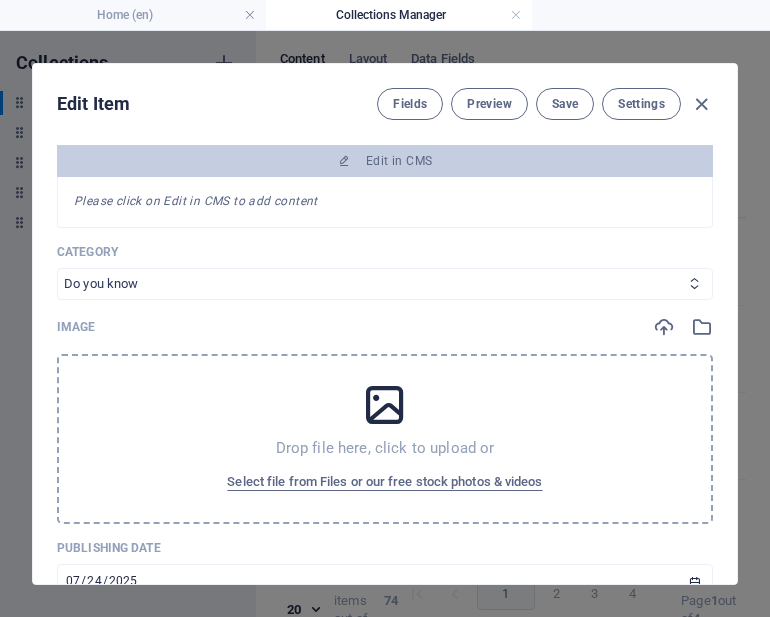click on "Legal Business Environment Do you know Finance Cryptocurrency" at bounding box center [385, 284] 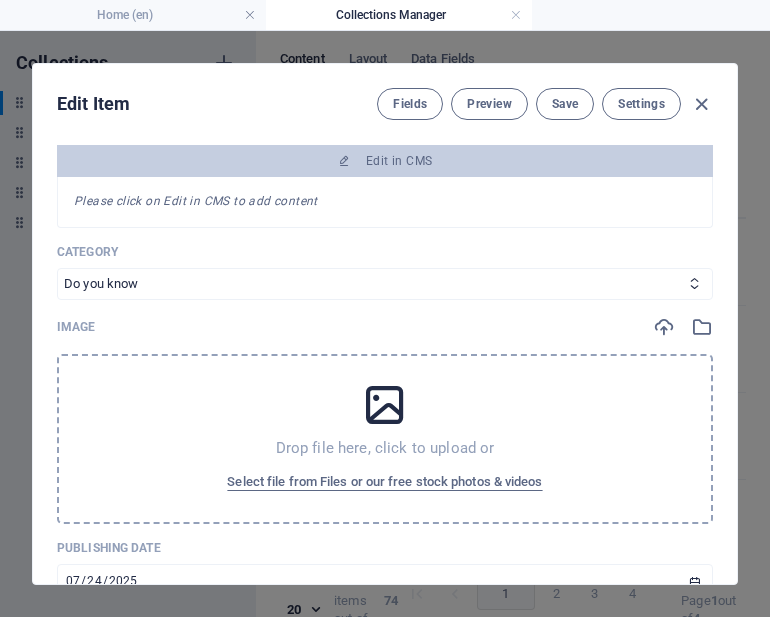 click on "Drop file here, click to upload or Select file from Files or our free stock photos & videos" at bounding box center [385, 439] 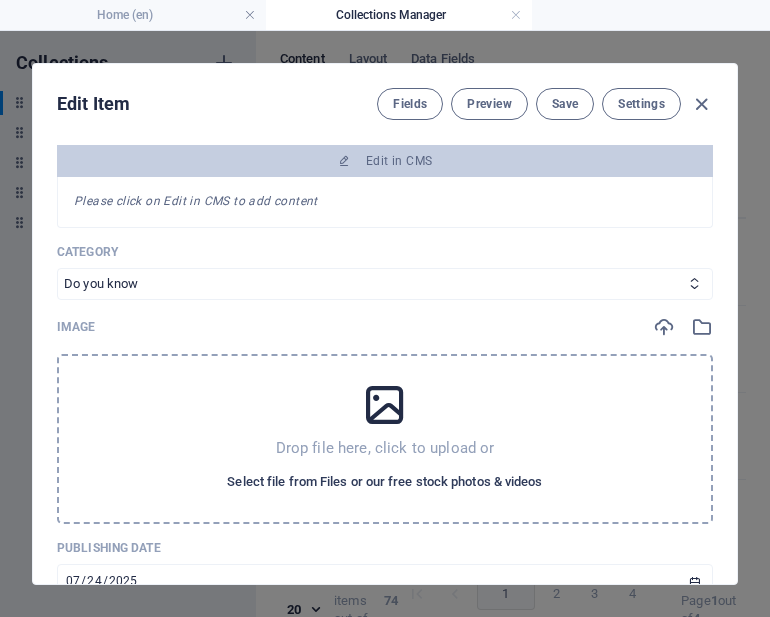 click on "Select file from Files or our free stock photos & videos" at bounding box center [384, 482] 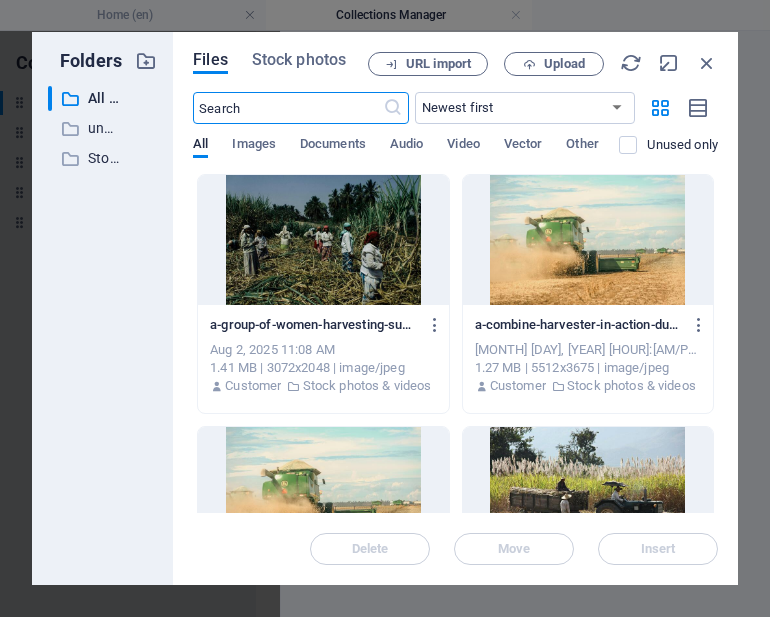 scroll, scrollTop: 519, scrollLeft: 0, axis: vertical 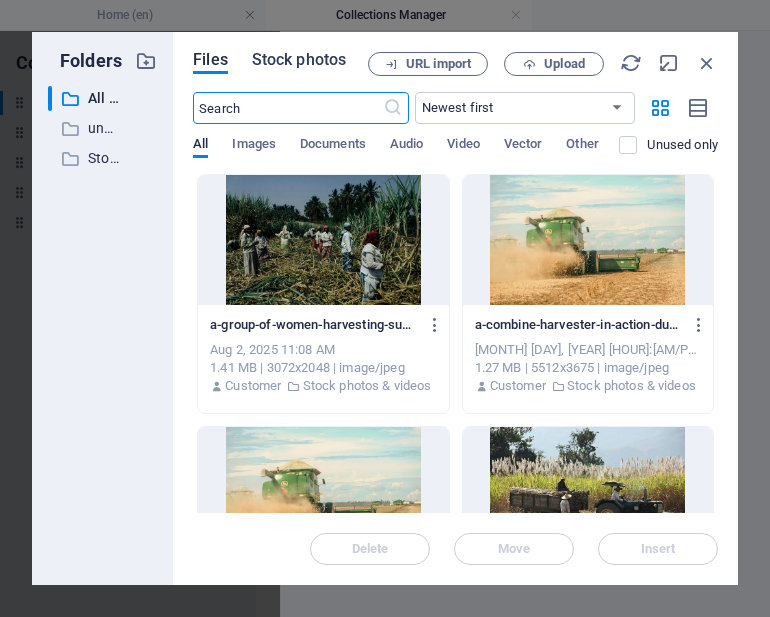 click on "Stock photos" at bounding box center (299, 60) 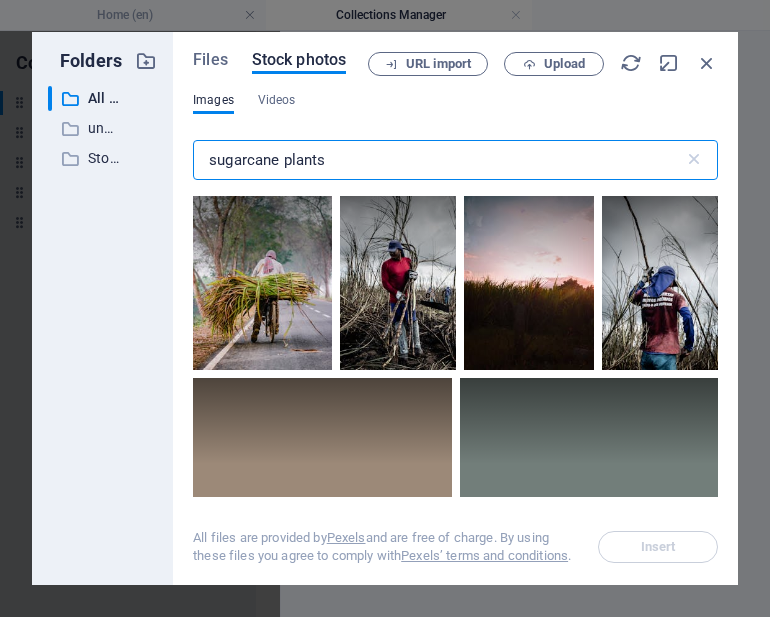 click on "sugarcane plants" at bounding box center [438, 160] 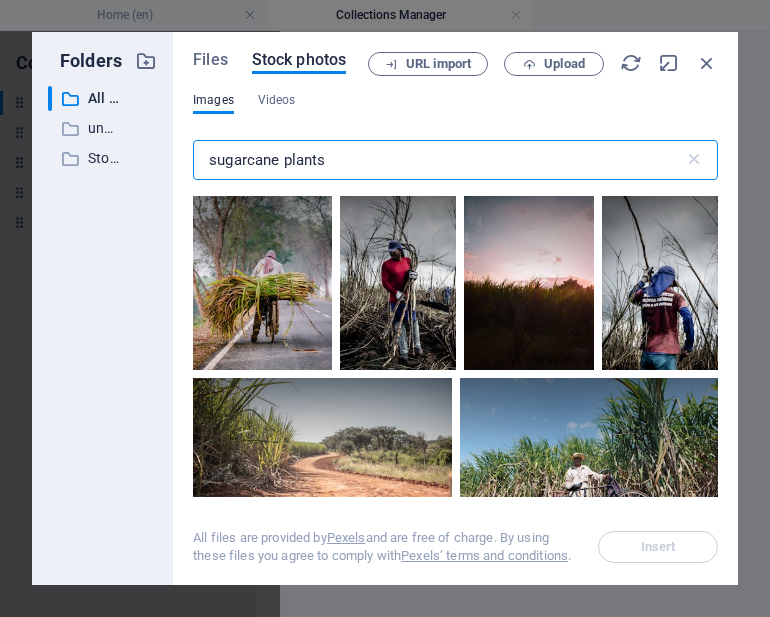 drag, startPoint x: 354, startPoint y: 160, endPoint x: 171, endPoint y: 157, distance: 183.02458 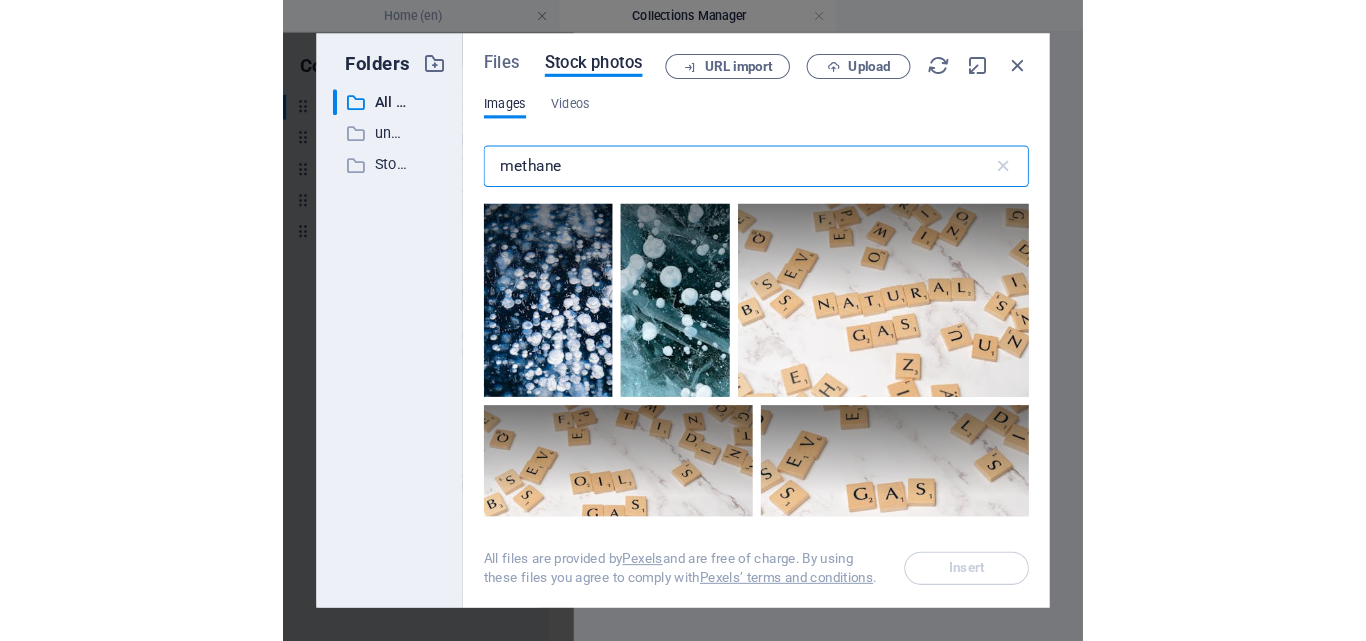 scroll, scrollTop: 439, scrollLeft: 0, axis: vertical 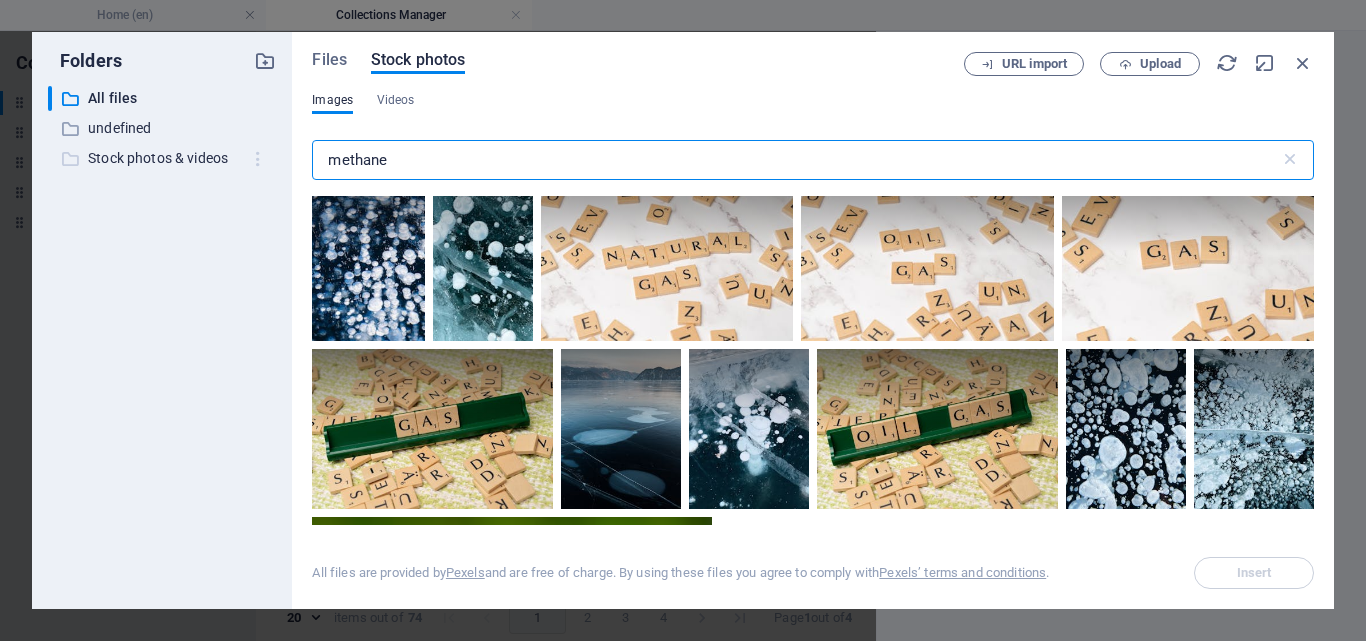 drag, startPoint x: 429, startPoint y: 167, endPoint x: 256, endPoint y: 158, distance: 173.23395 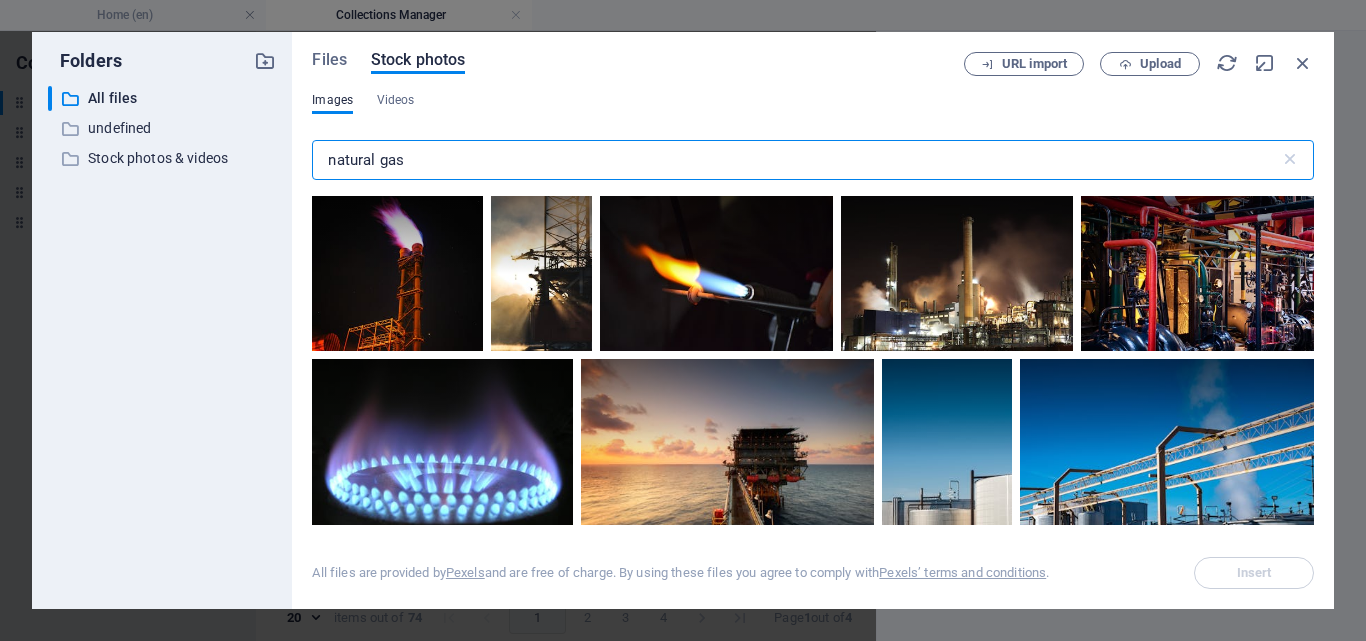 type on "natural gas" 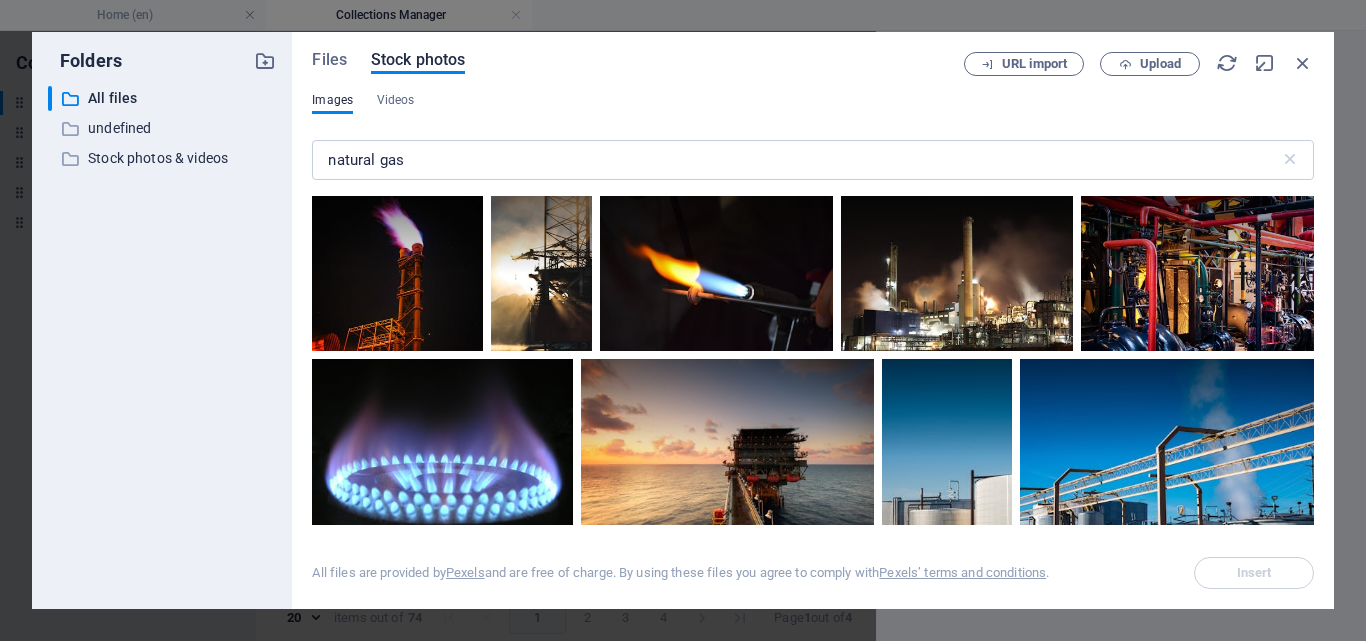 drag, startPoint x: 1314, startPoint y: 211, endPoint x: 1314, endPoint y: 252, distance: 41 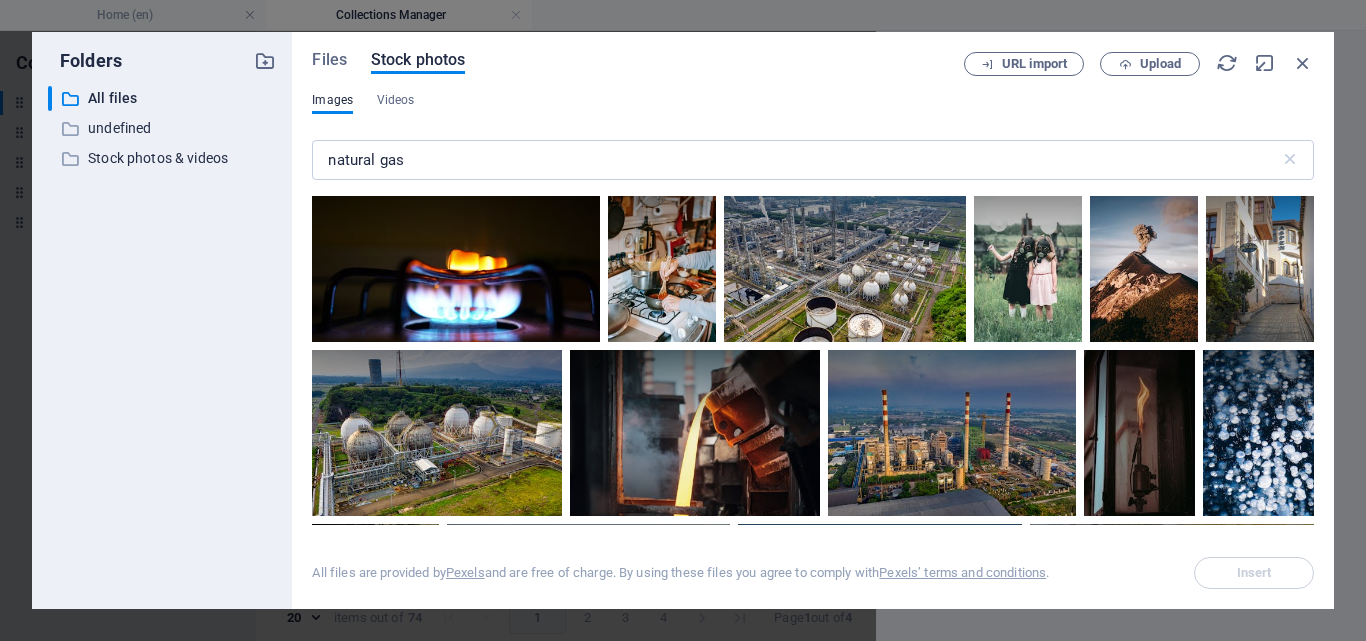 scroll, scrollTop: 805, scrollLeft: 0, axis: vertical 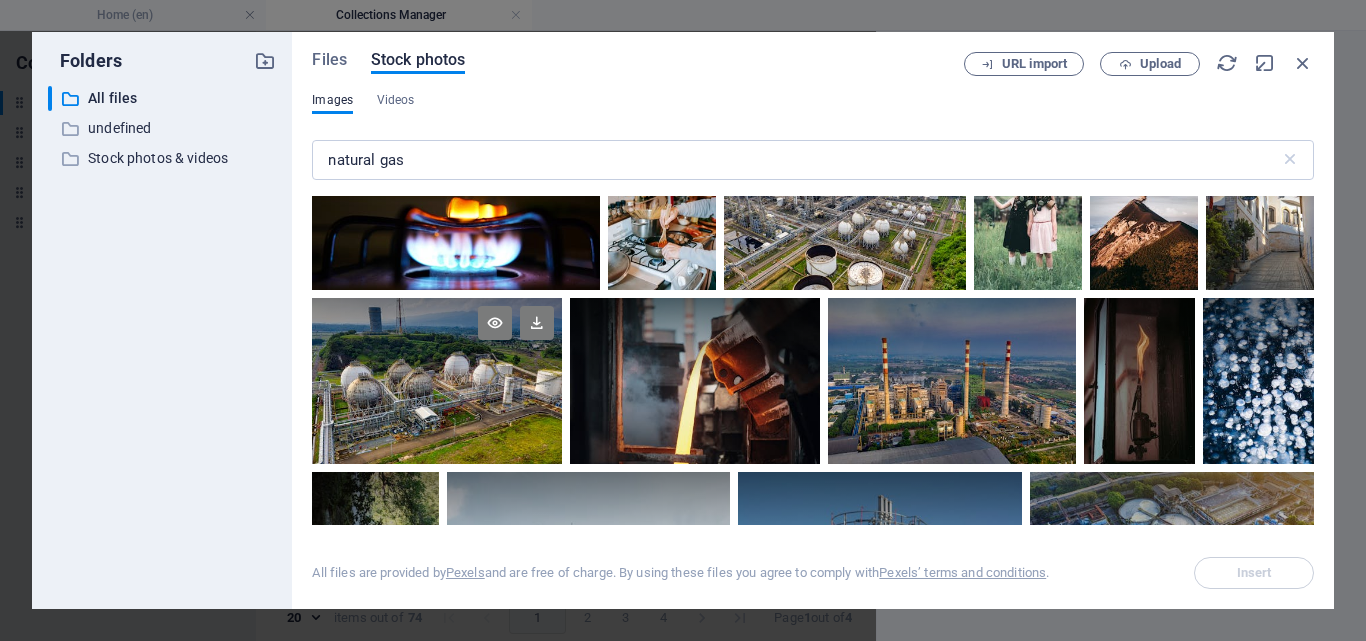 click at bounding box center [437, 381] 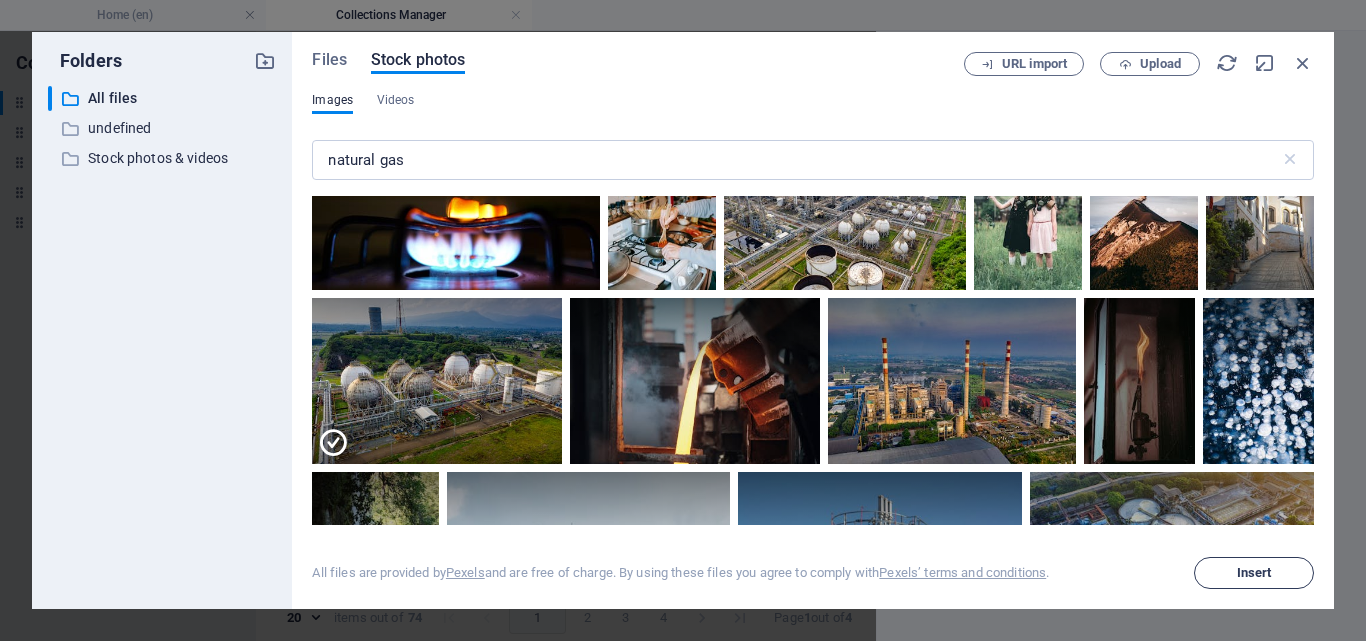 click on "Insert" at bounding box center (1254, 573) 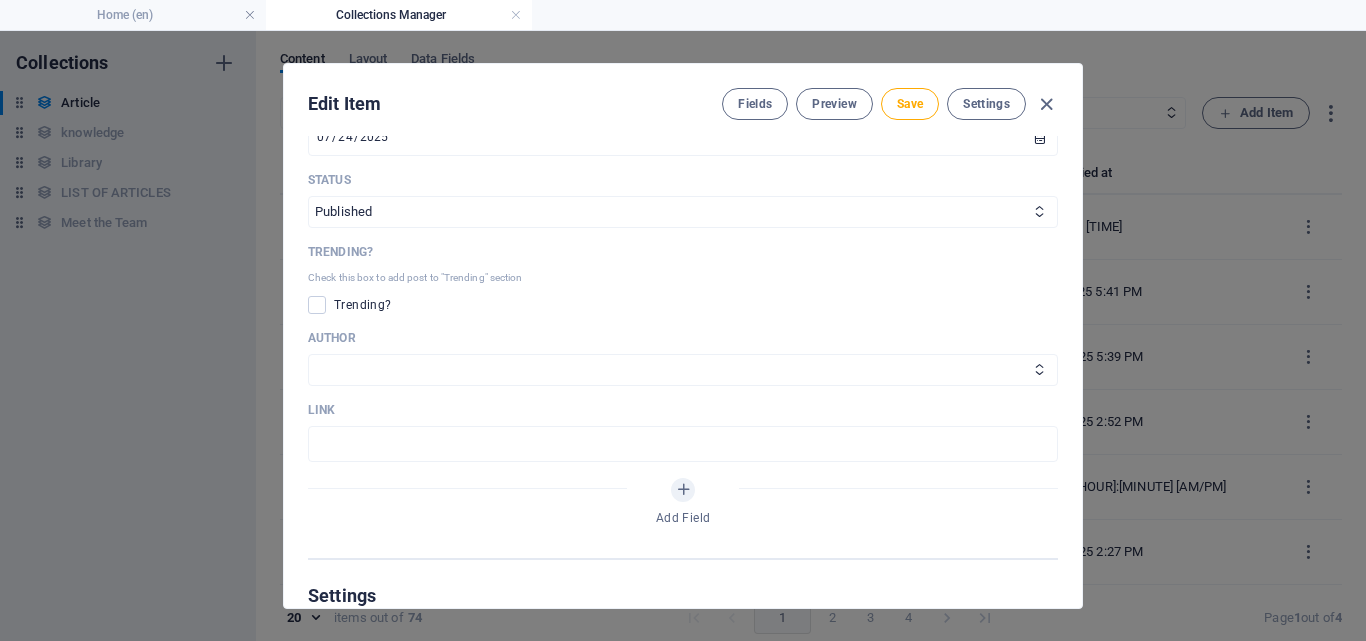 scroll, scrollTop: 885, scrollLeft: 0, axis: vertical 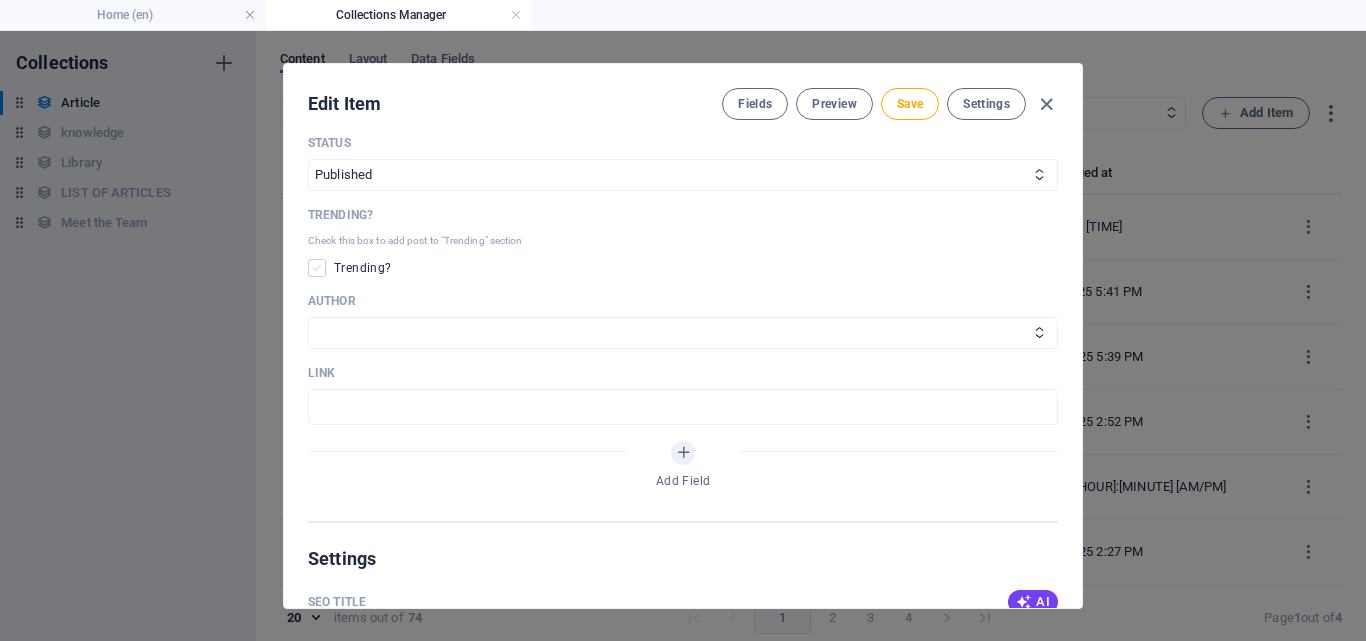 click at bounding box center [317, 268] 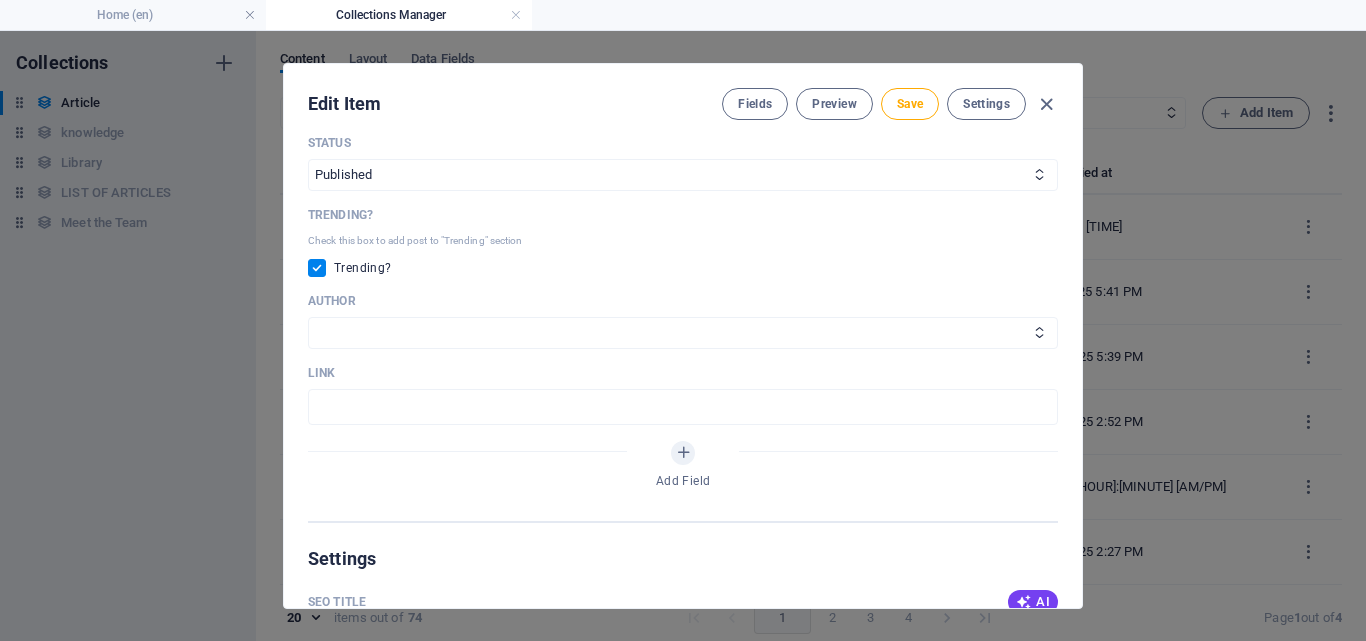 click at bounding box center [321, 268] 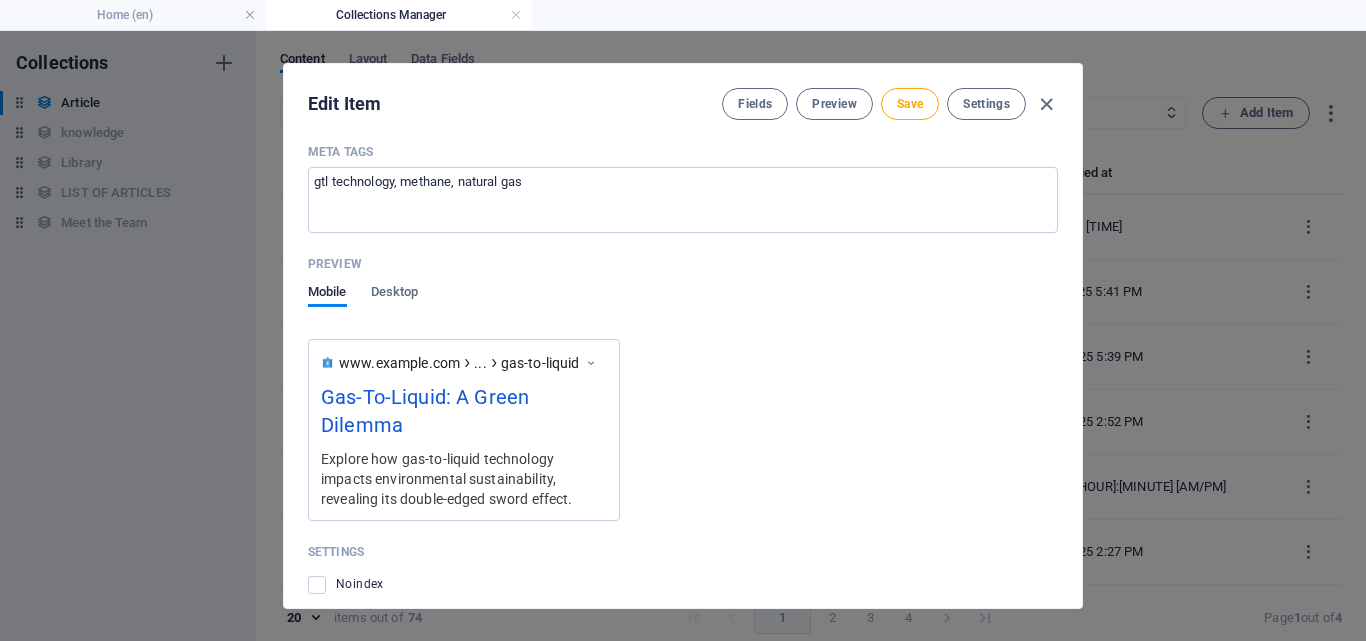 scroll, scrollTop: 1681, scrollLeft: 0, axis: vertical 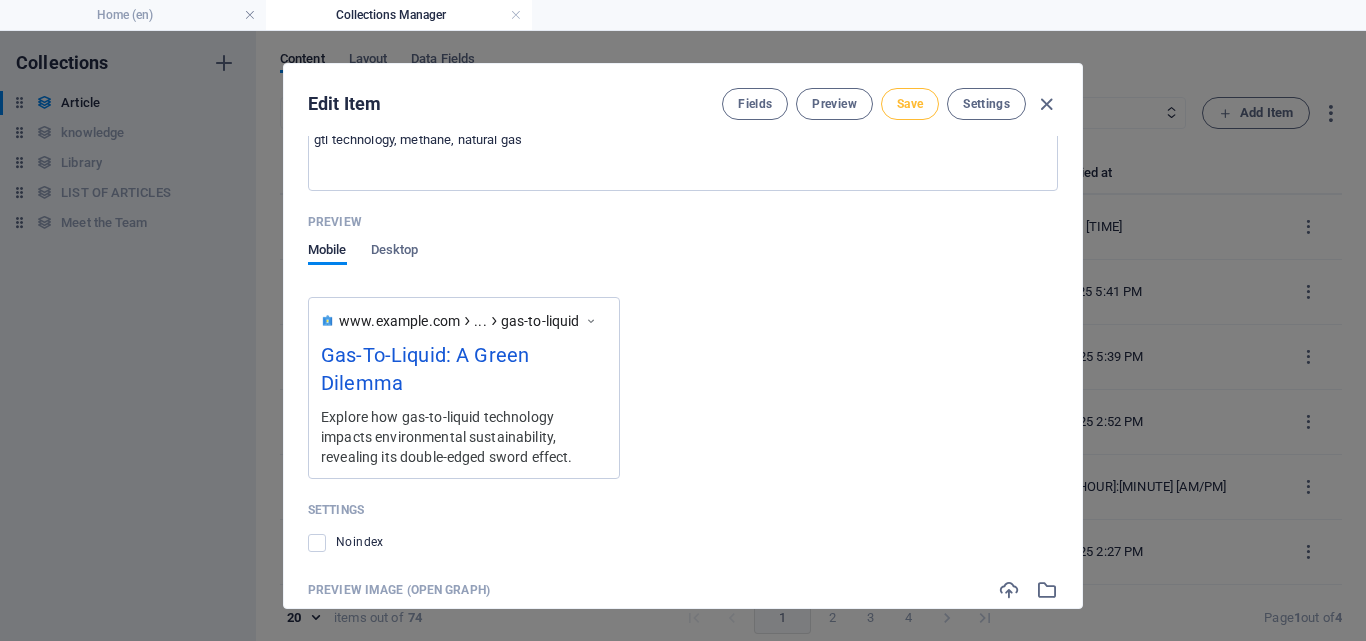 click on "Save" at bounding box center [910, 104] 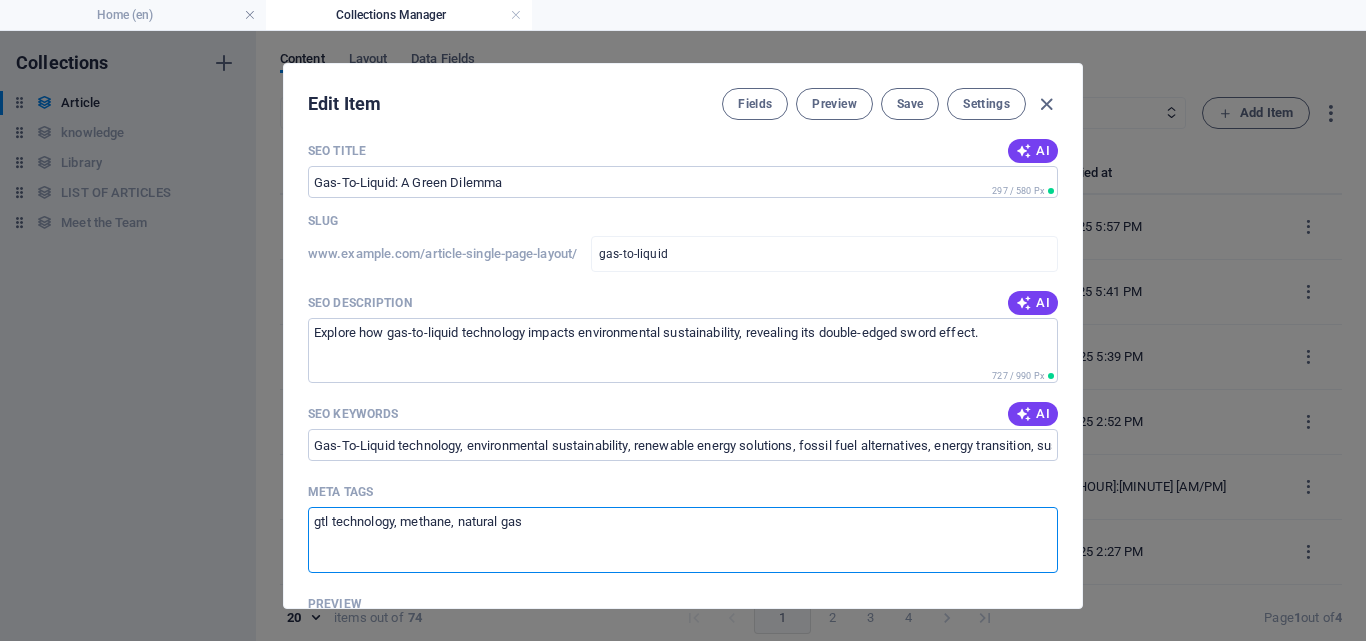 scroll, scrollTop: 1259, scrollLeft: 0, axis: vertical 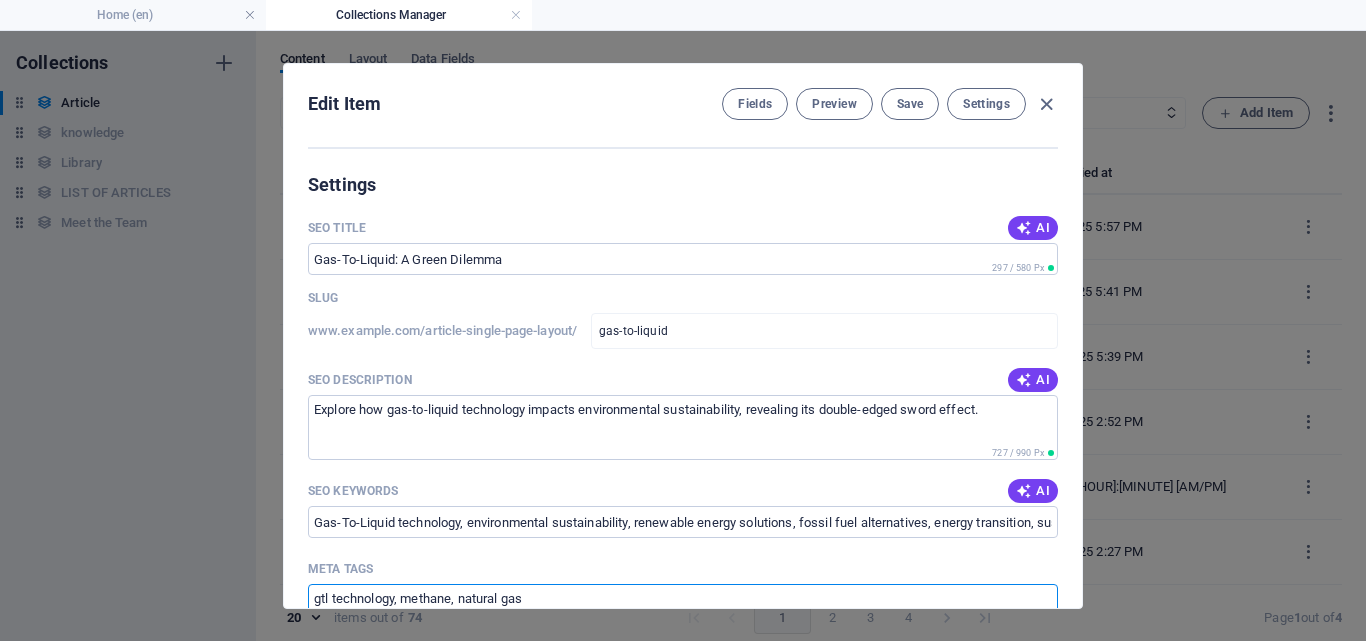 drag, startPoint x: 325, startPoint y: 141, endPoint x: 340, endPoint y: 354, distance: 213.52751 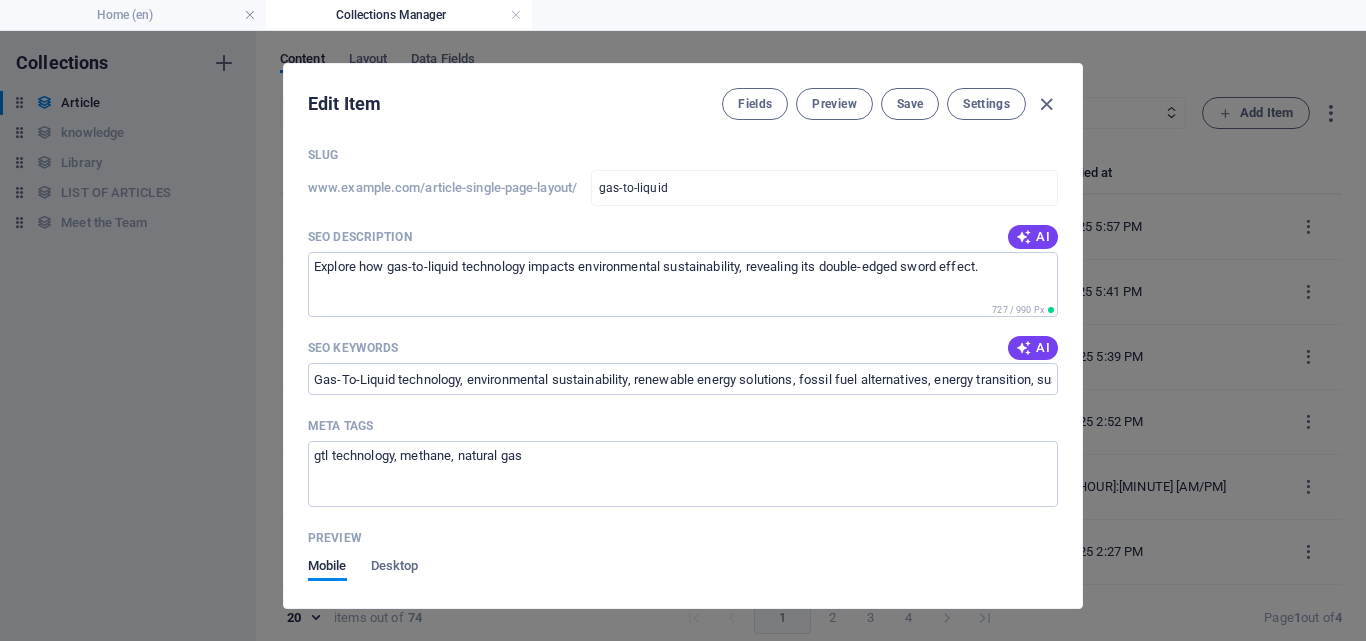 scroll, scrollTop: 1407, scrollLeft: 0, axis: vertical 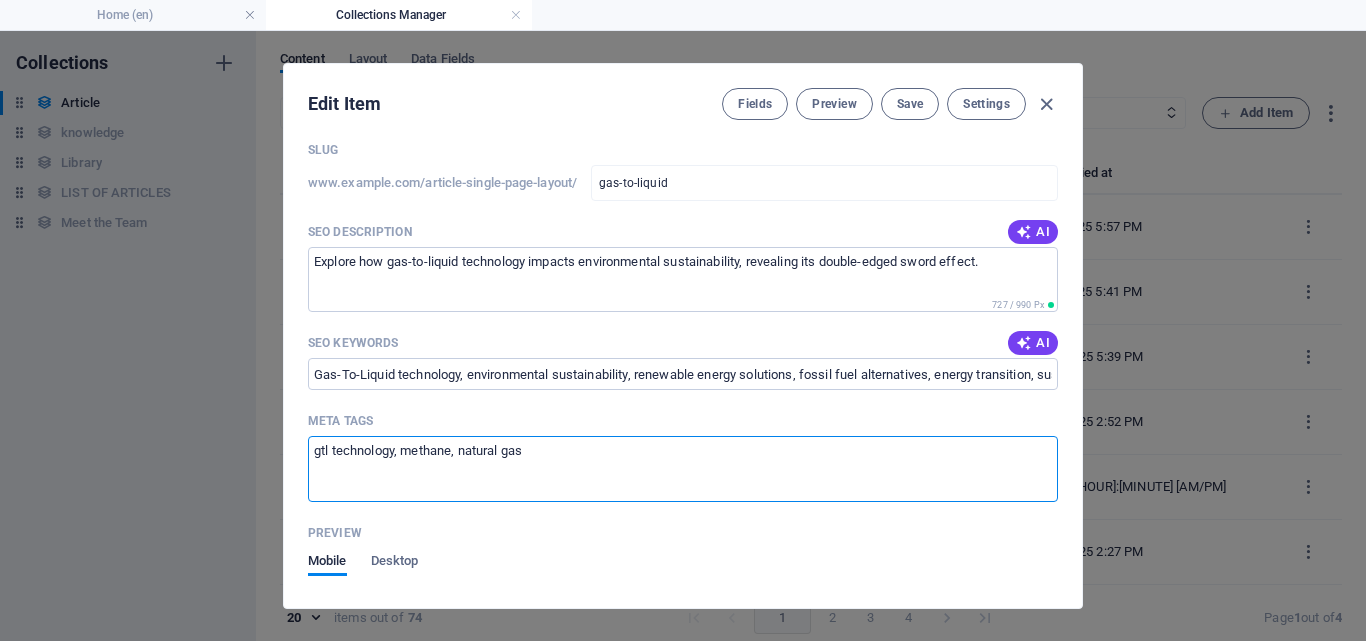 click on "gtl technology, methane, natural gas" at bounding box center (683, 468) 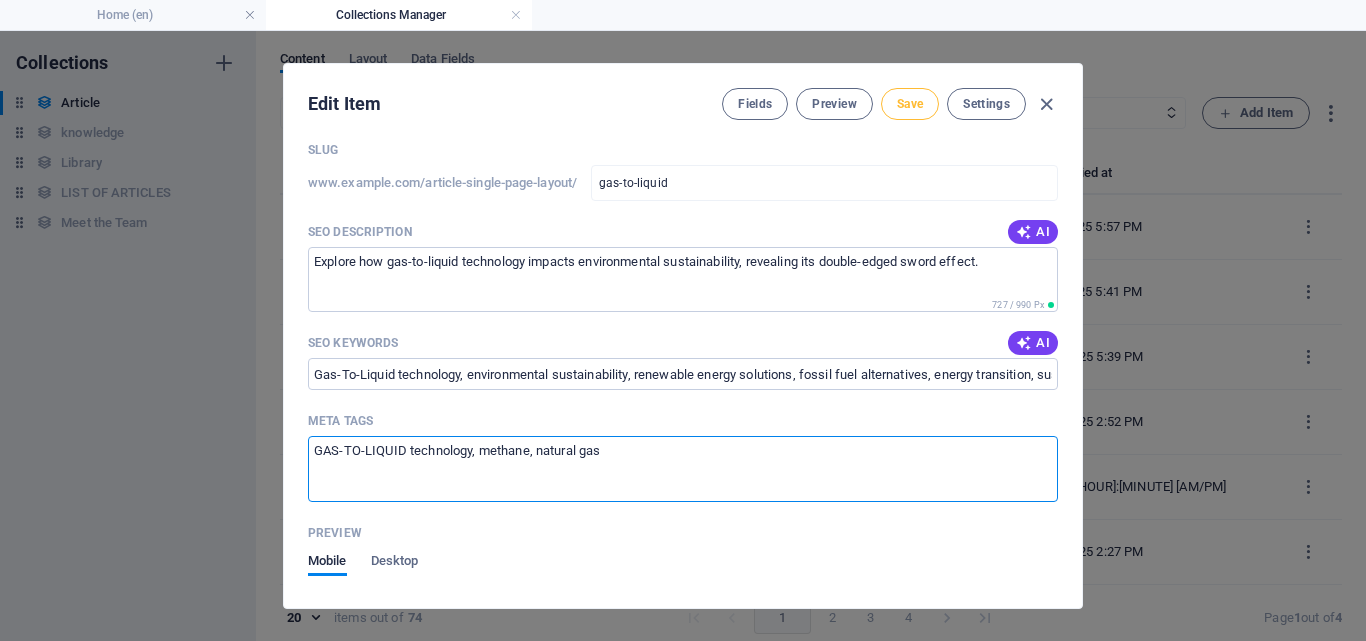 type on "GAS-TO-LIQUID technology, methane, natural gas" 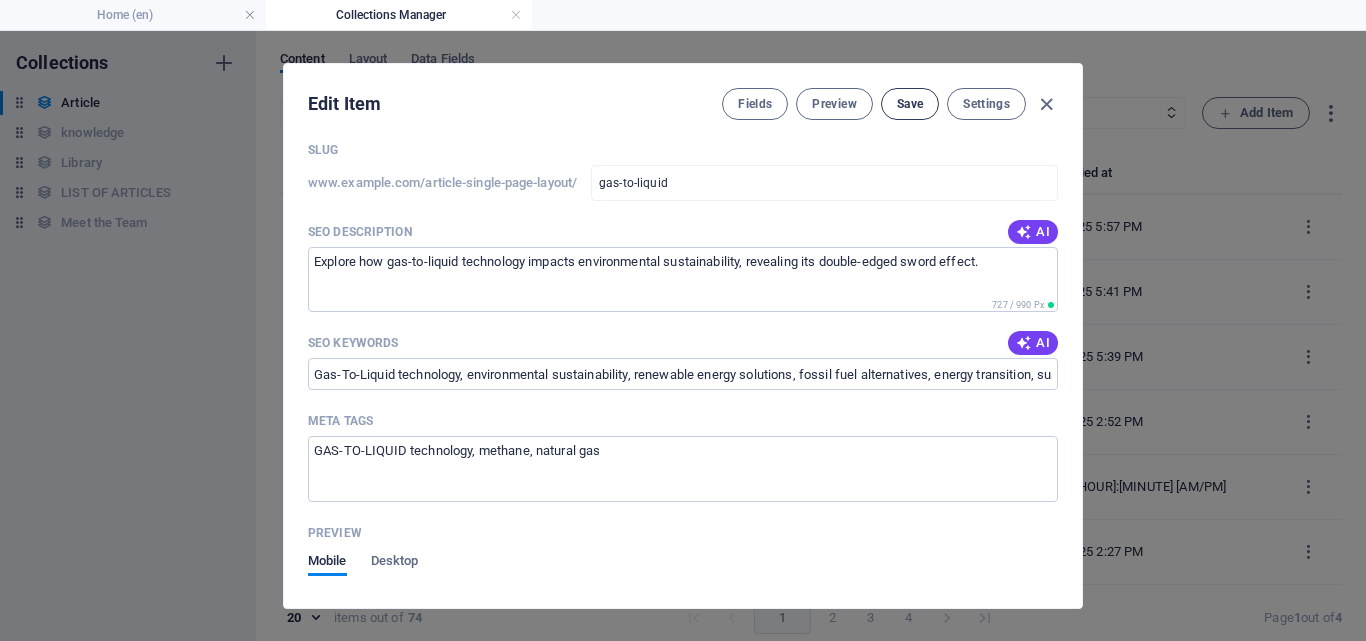 click on "Save" at bounding box center [910, 104] 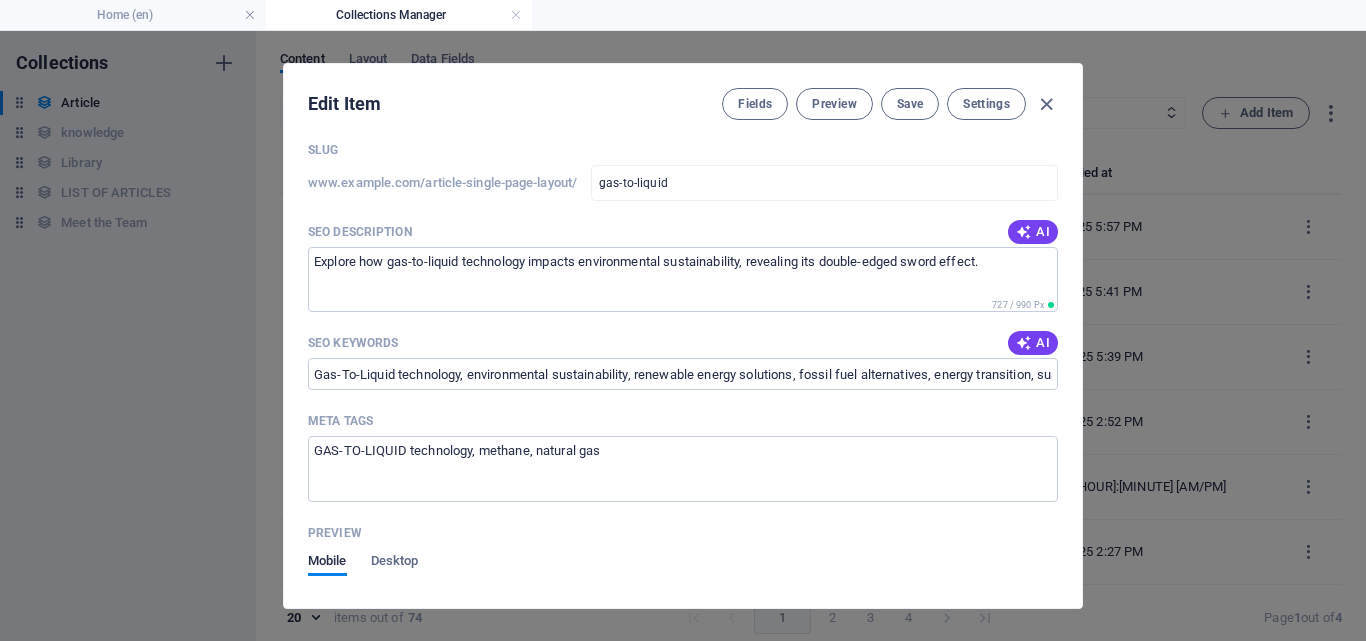 click on "Edit Item Fields Preview Save Settings ARKEY Gas-To-Liquid ​ Slug www.example.com/article-single-page-layout/ gas-to-liquid ​ Origin Paragraph Format Normal Heading 1 Heading 2 Heading 3 Heading 4 Heading 5 Heading 6 Code Font Family Arial Georgia Impact Tahoma Times New Roman Verdana Poppins Font Size 8 9 10 11 12 14 18 24 30 36 48 60 72 96 Bold Italic Underline Strikethrough Colors Icons Align Left Align Center Align Right Align Justify Unordered List Ordered List Insert Link Insert Table Clear Formatting A Double-Edged Sword for Environmental Sustainability  <p><span style="font-size: 14px; color: rgb(28, 28, 29);">A Double-Edged Sword for Environmental Sustainability </span></p> Content Edit in CMS Please click on Edit in CMS to add content Category Legal Business Environment Do you know Finance Cryptocurrency Image Drop files here to upload them instantly Publishing Date 2025-07-24 ​ Status Published Draft Trending? Check this box to add post to "Trending" section Trending? Author [LAST] LInk" at bounding box center (683, 336) 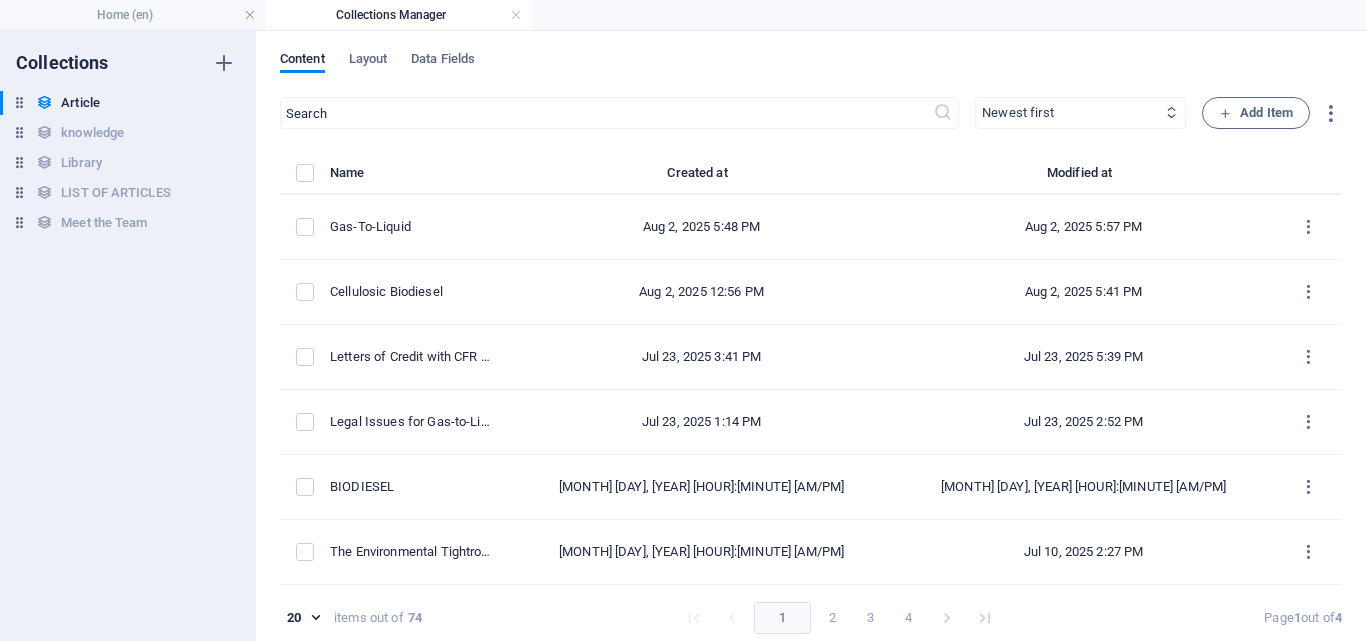 scroll, scrollTop: 0, scrollLeft: 0, axis: both 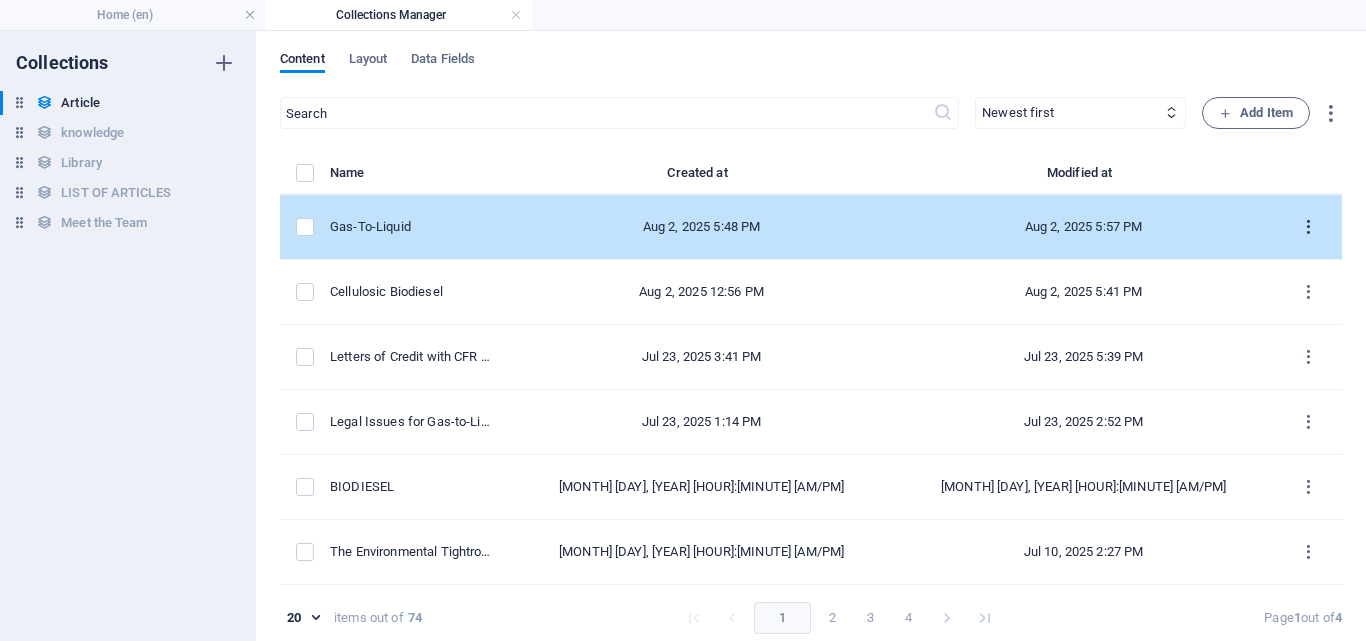 click at bounding box center [1308, 227] 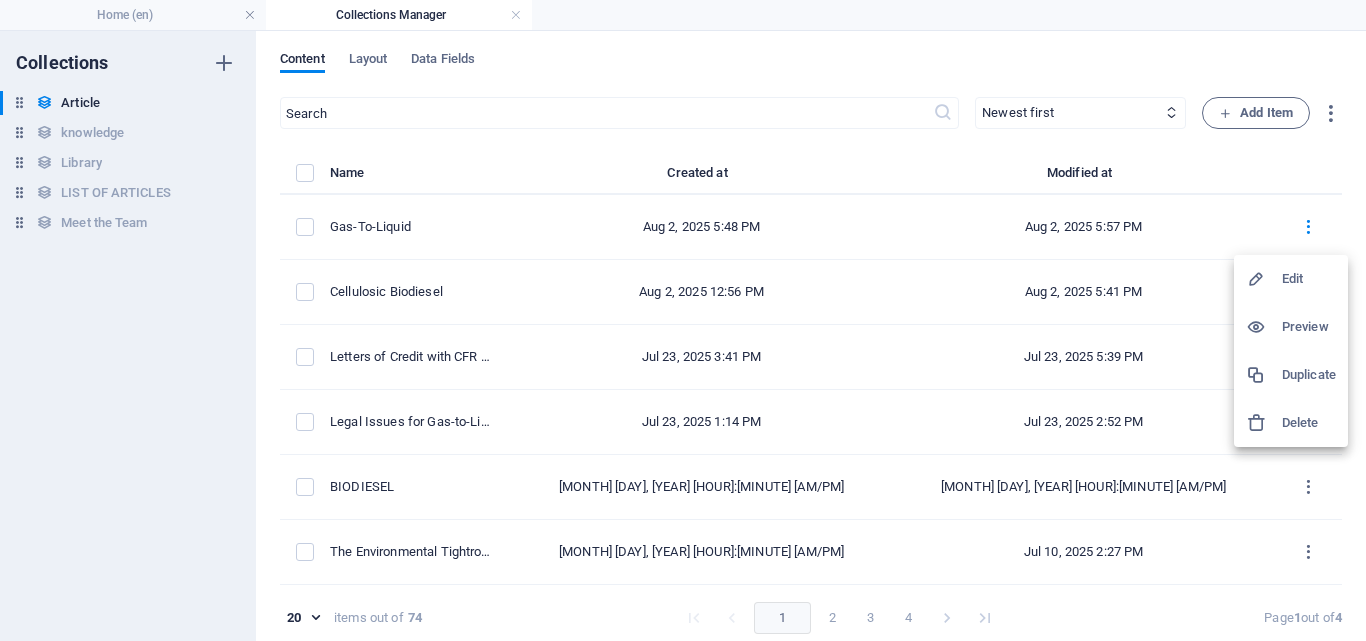 click on "Edit" at bounding box center (1309, 279) 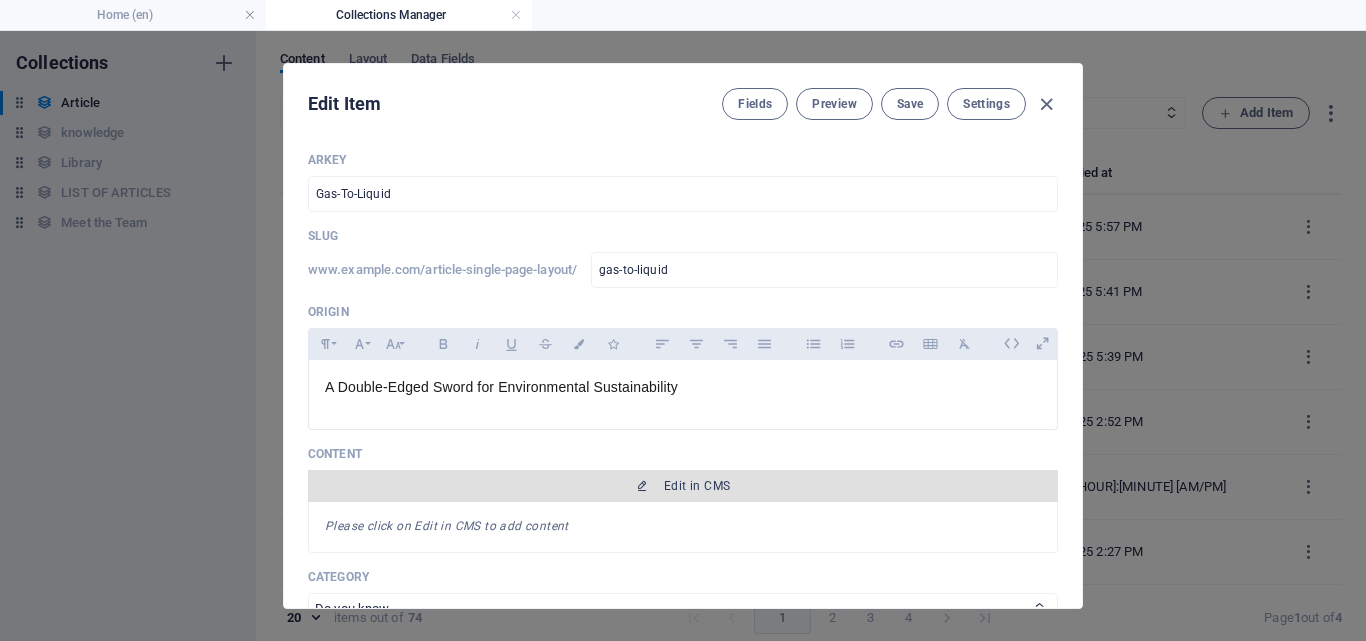 click on "Edit in CMS" at bounding box center [697, 486] 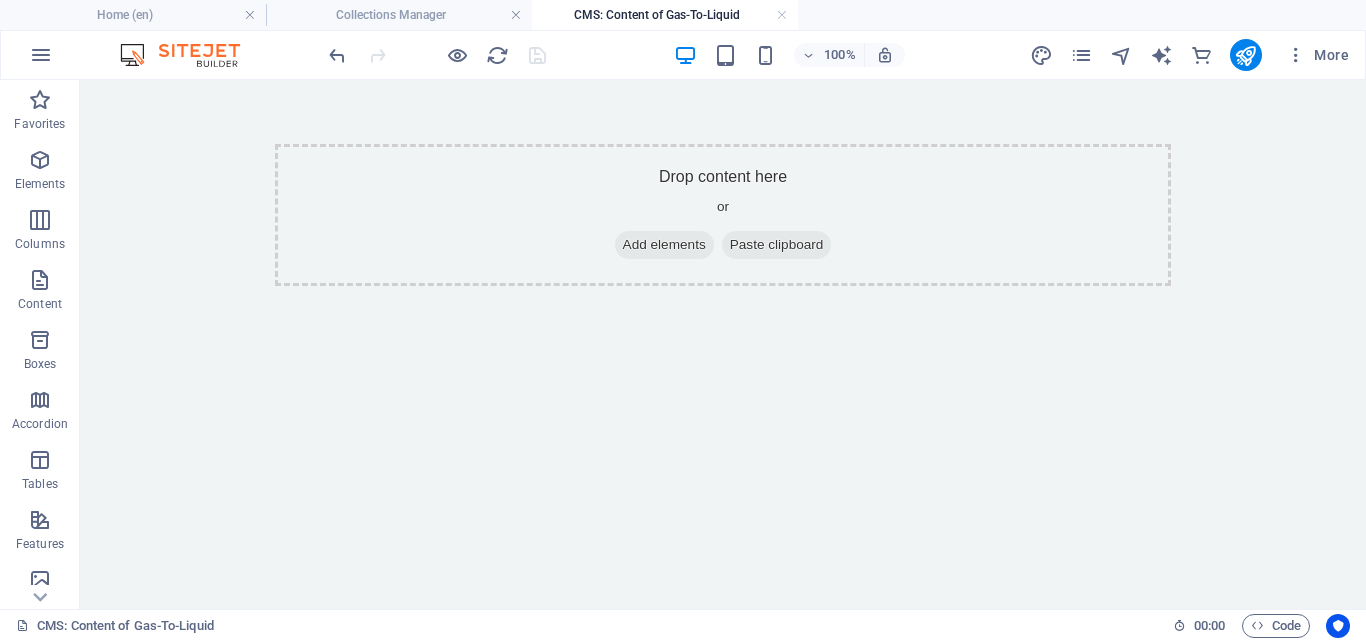 scroll, scrollTop: 0, scrollLeft: 0, axis: both 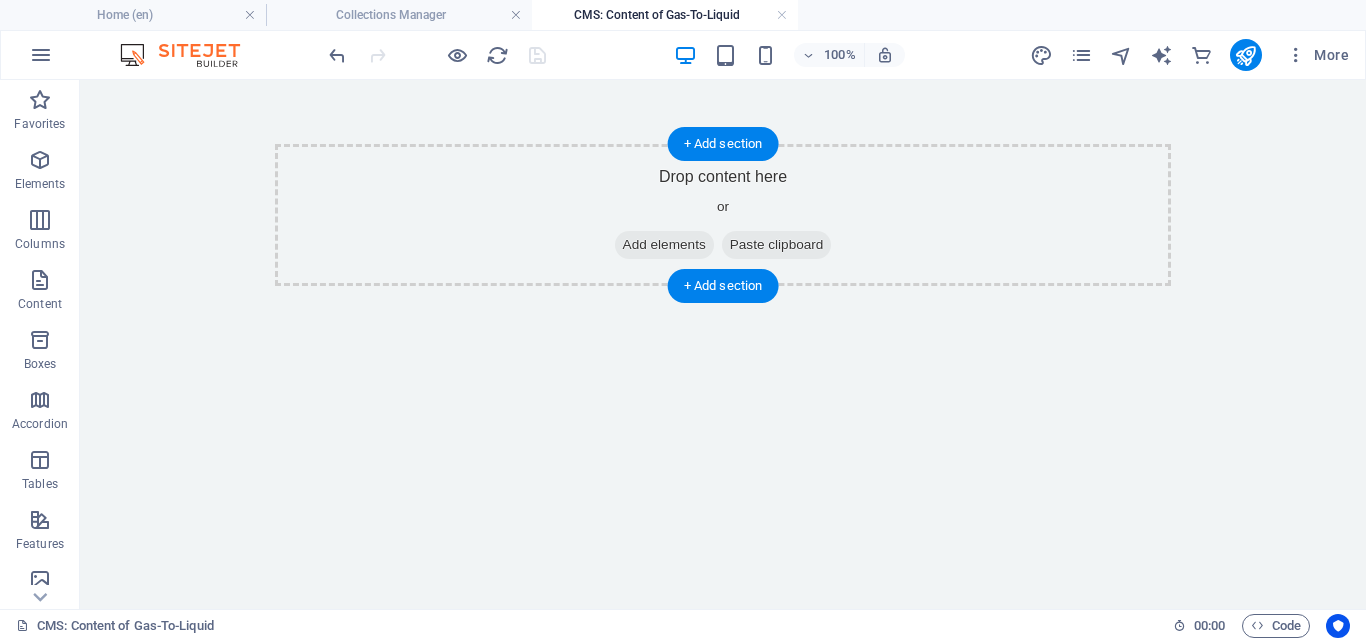 click on "Add elements" at bounding box center (664, 245) 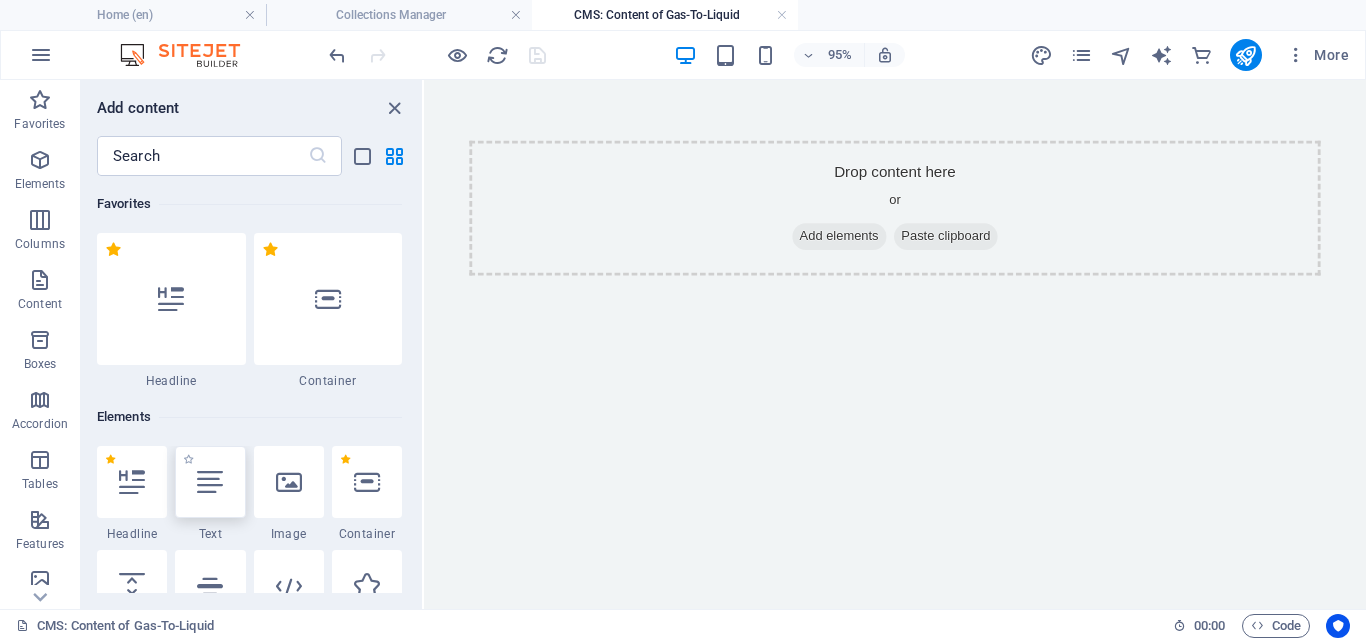 click at bounding box center (210, 482) 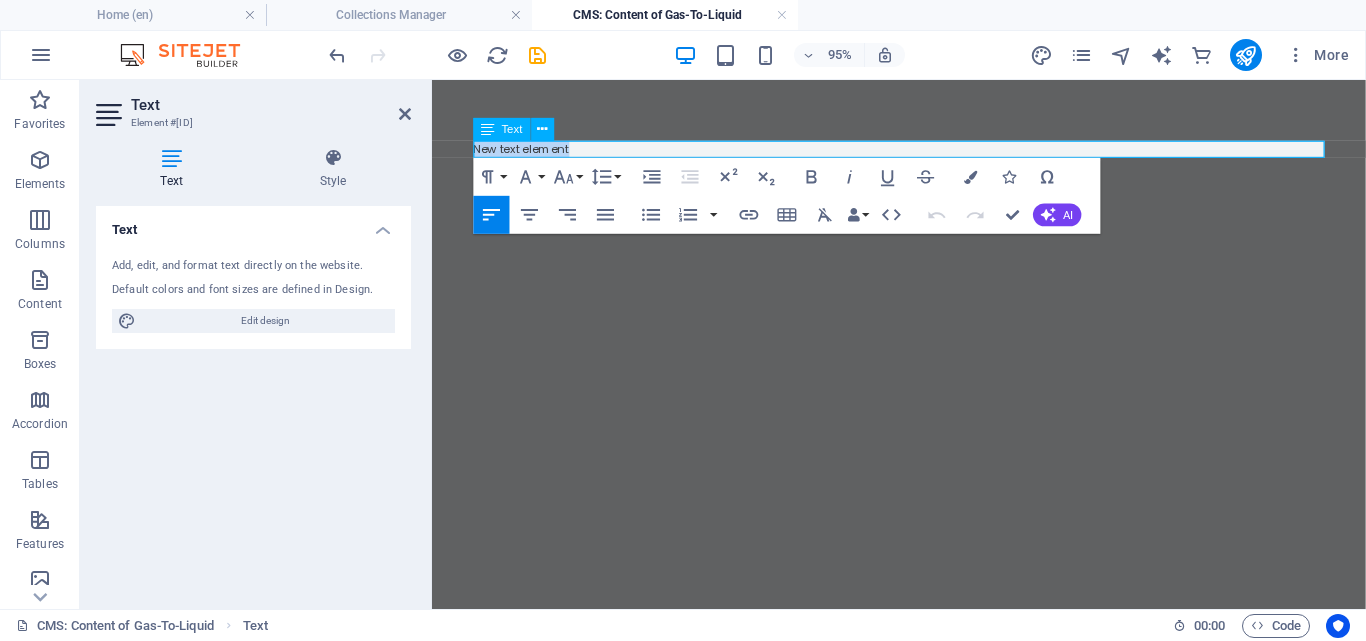 click on "New text element" at bounding box center (924, 153) 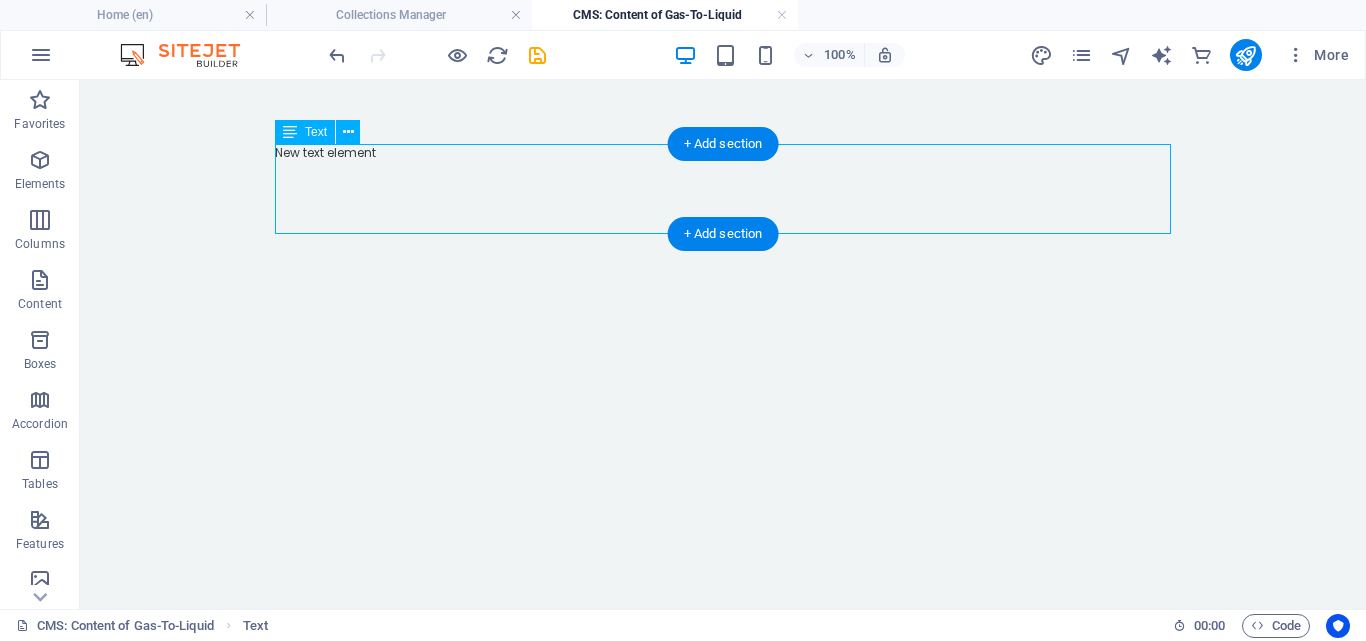 click on "New text element" at bounding box center [723, 189] 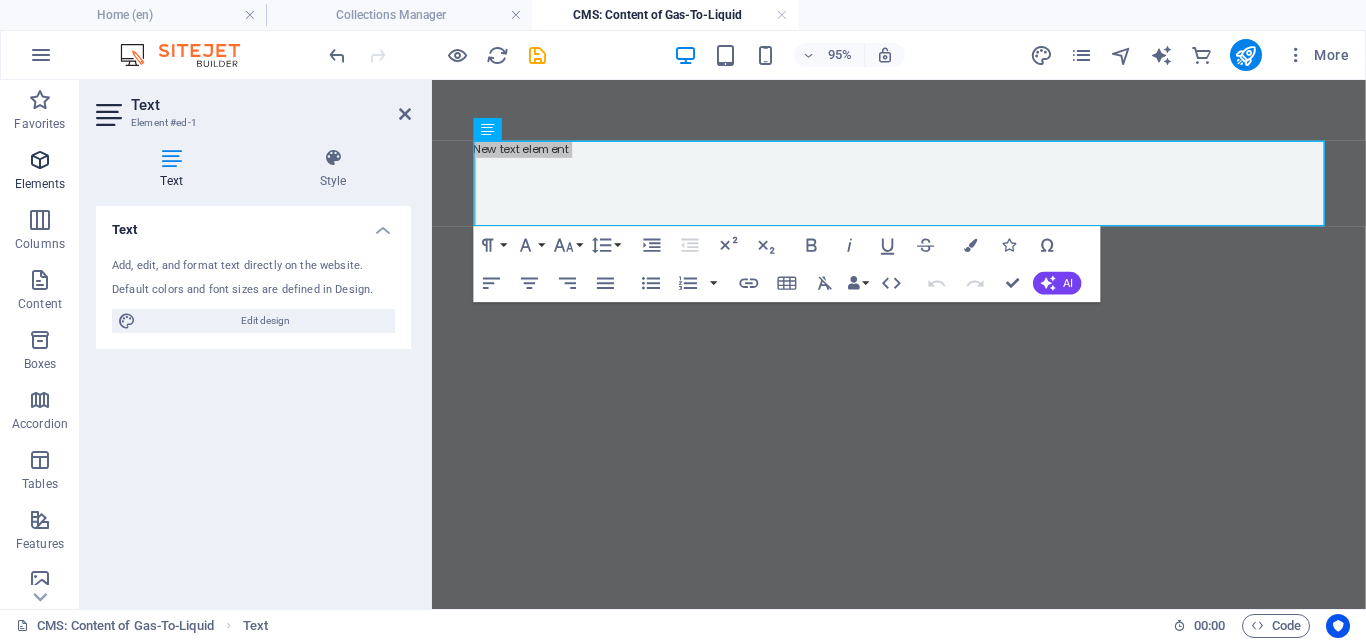 click on "Elements" at bounding box center (40, 184) 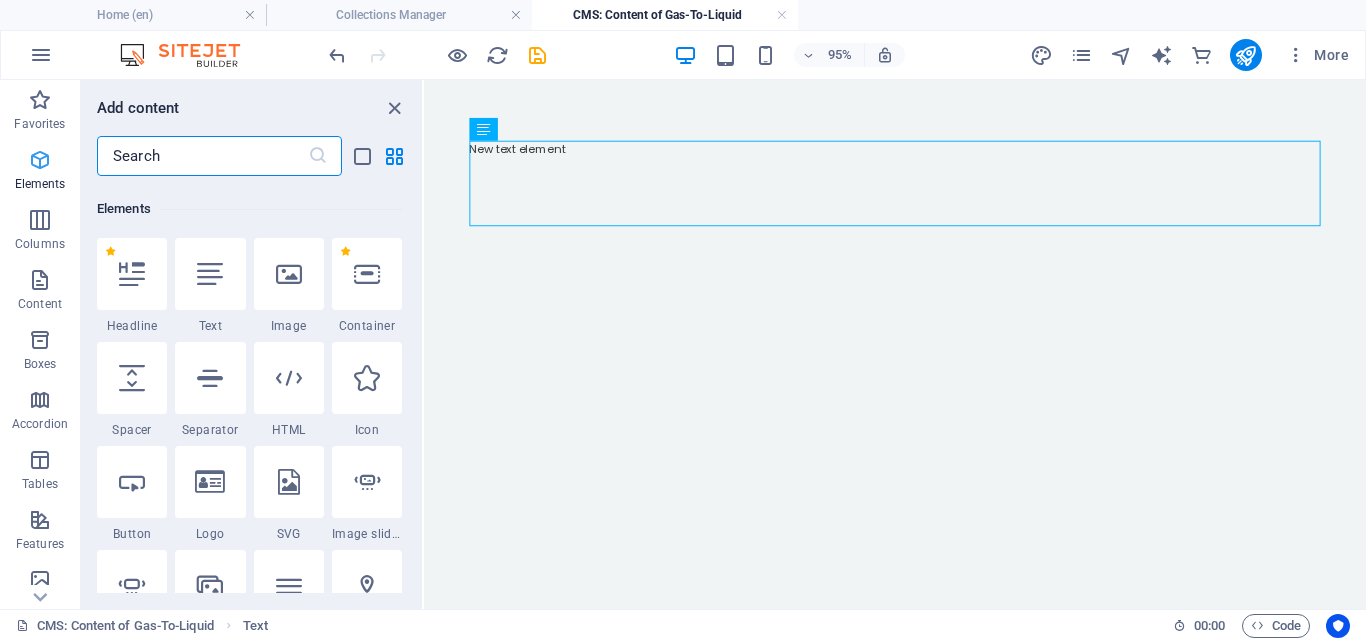 scroll, scrollTop: 213, scrollLeft: 0, axis: vertical 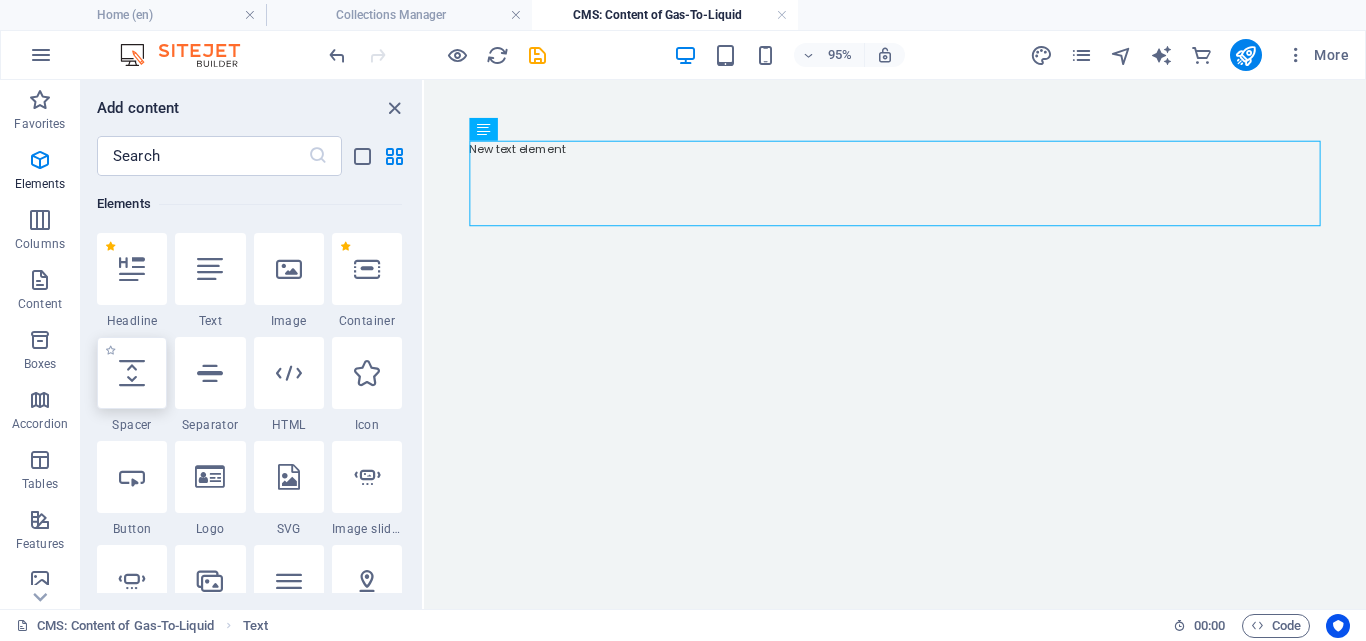 click at bounding box center (132, 373) 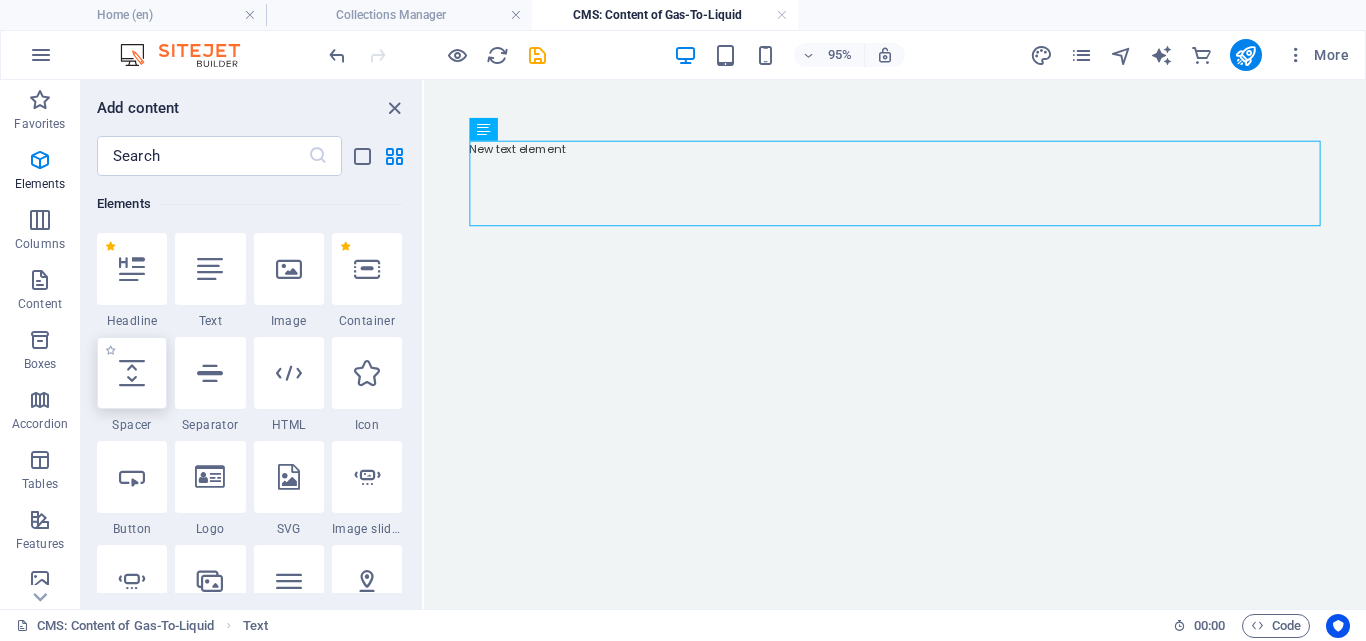 select on "px" 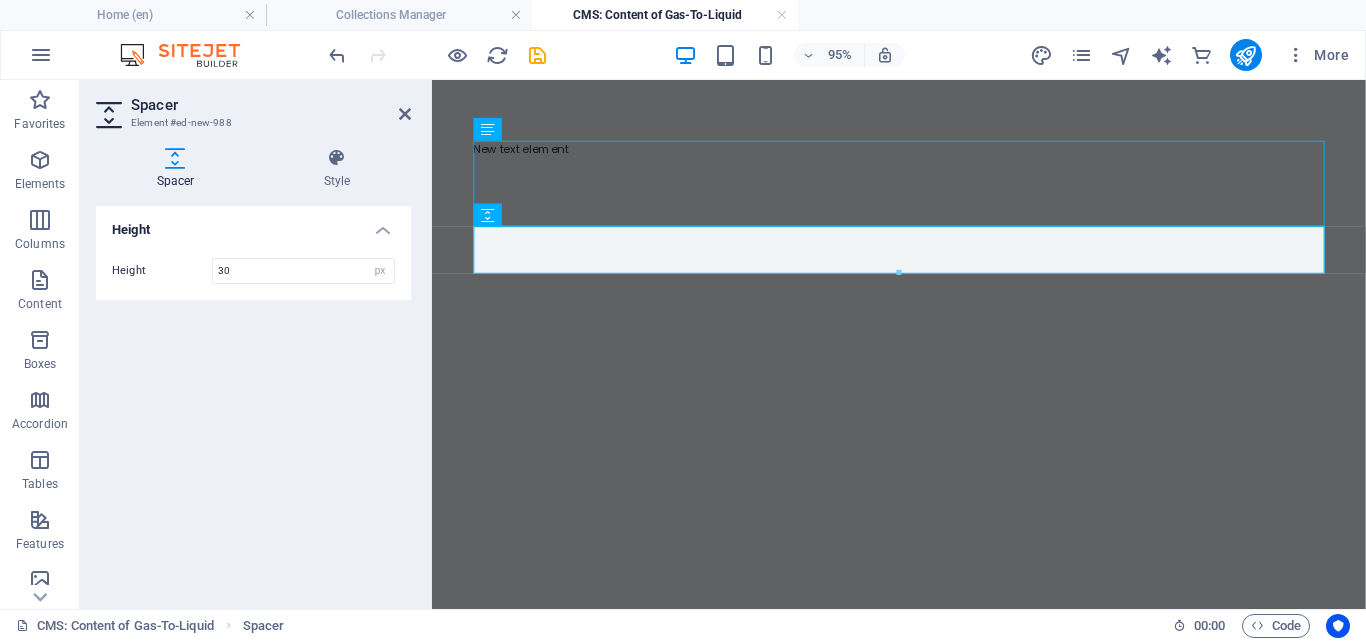 type on "30" 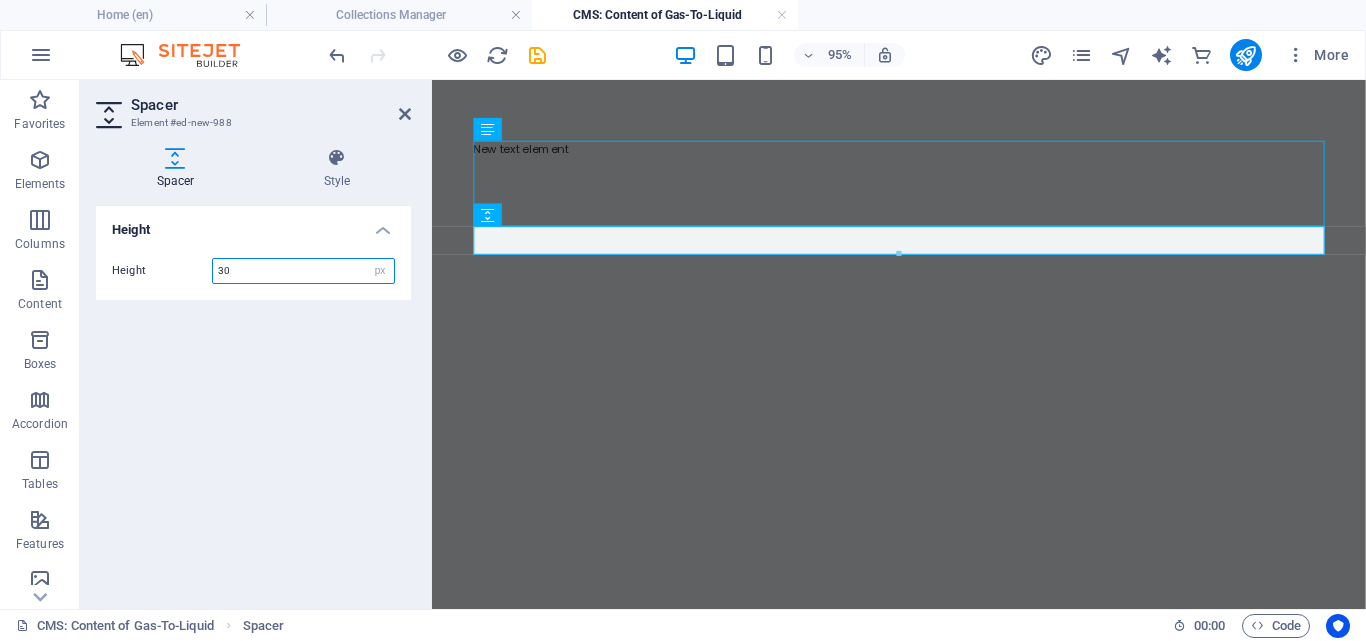 click on "30" at bounding box center [303, 271] 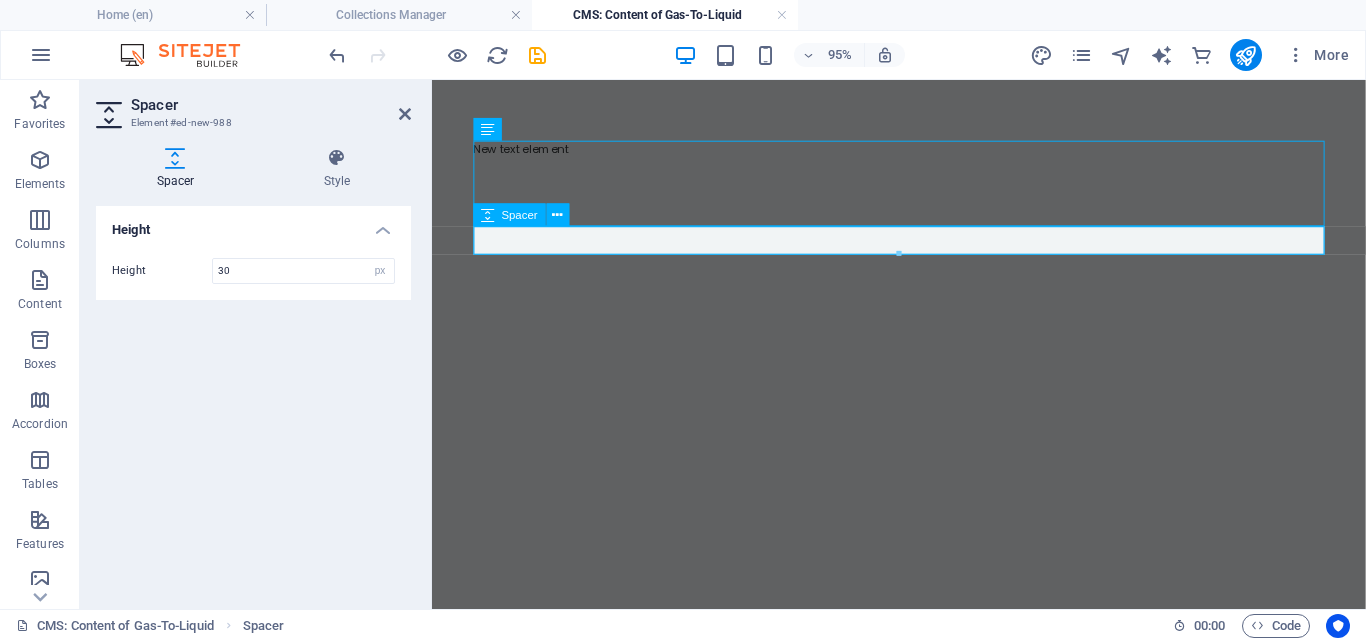 click at bounding box center [924, 249] 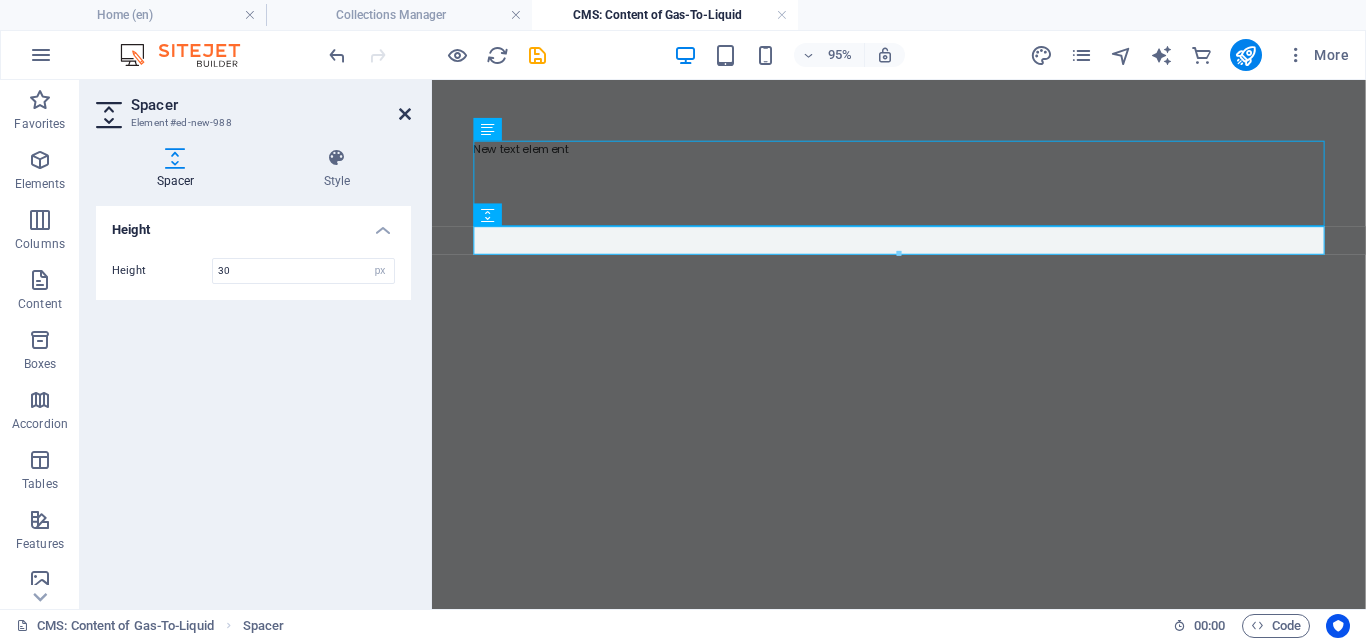 click at bounding box center (405, 114) 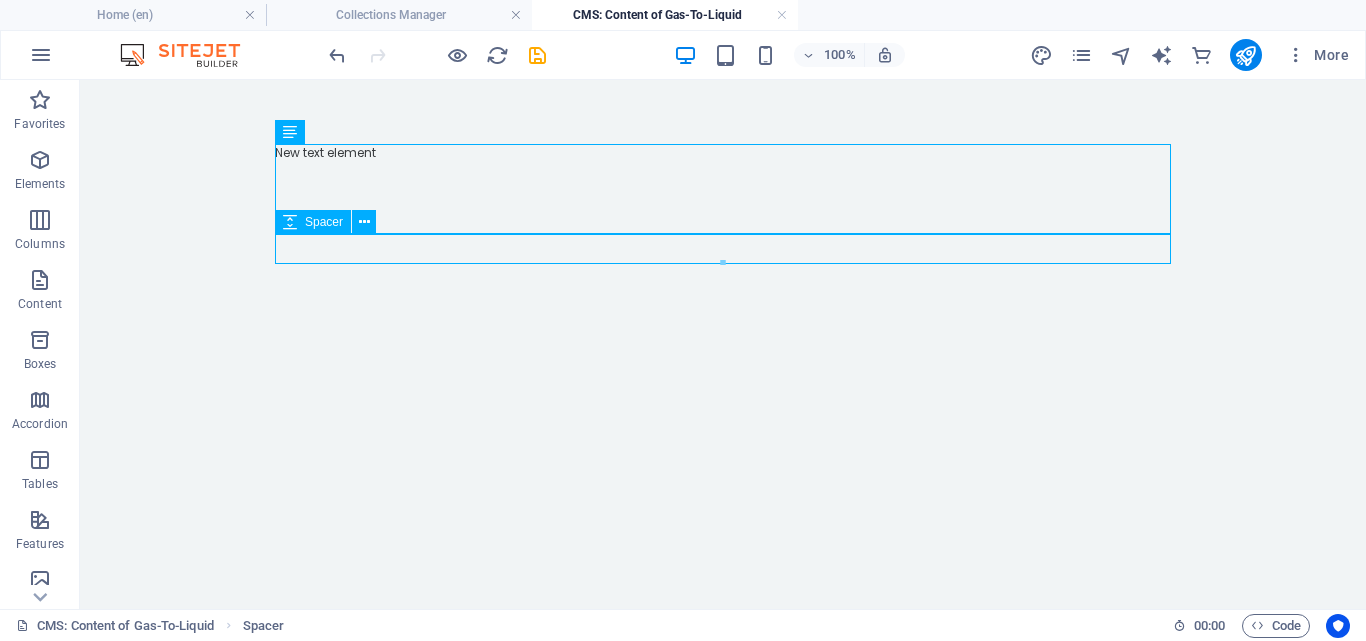 click at bounding box center (723, 249) 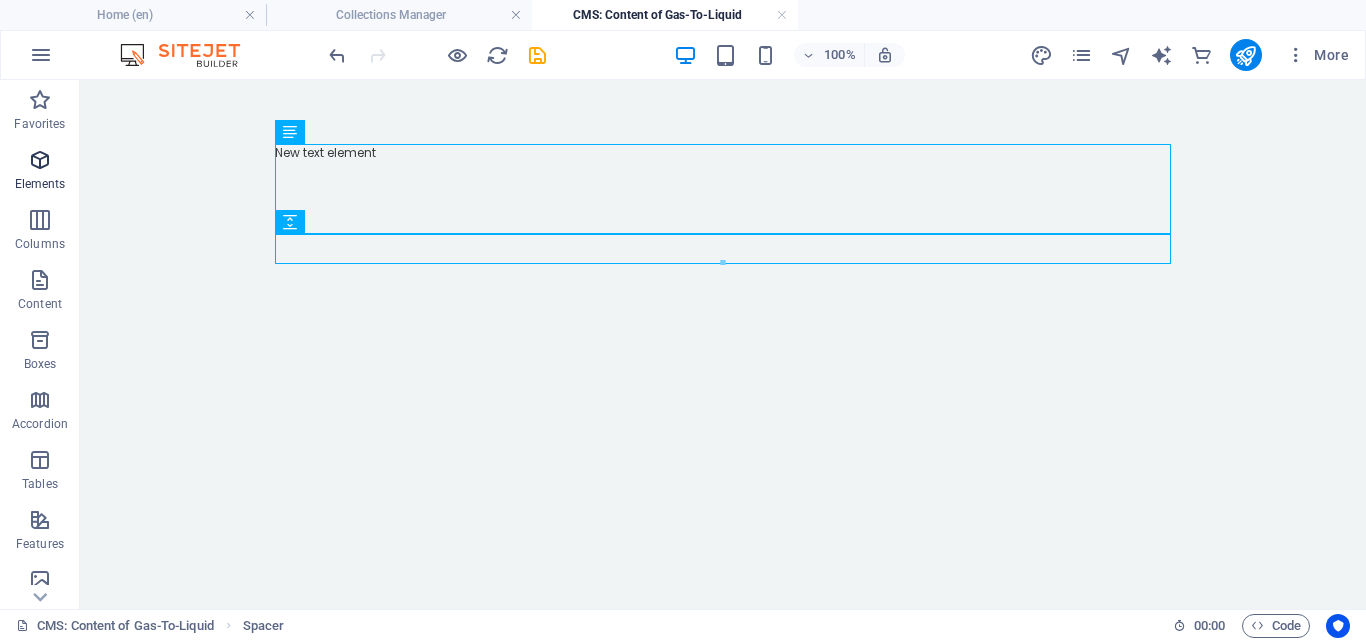 click at bounding box center [40, 160] 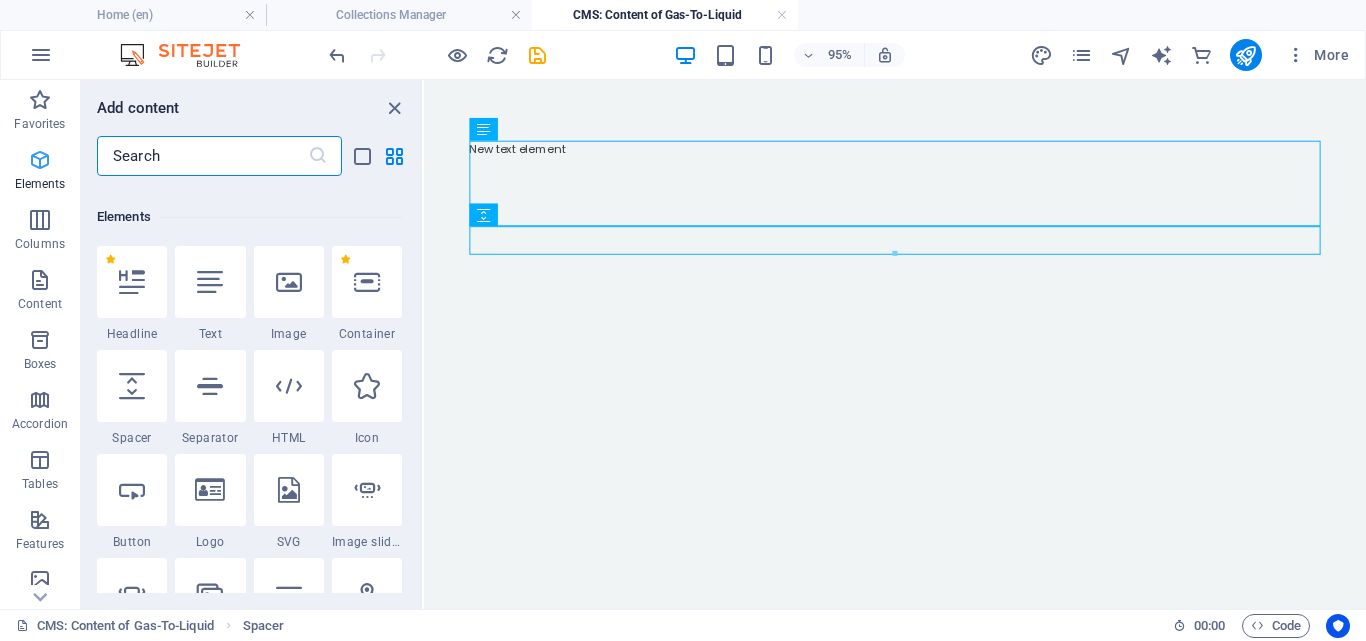 scroll, scrollTop: 213, scrollLeft: 0, axis: vertical 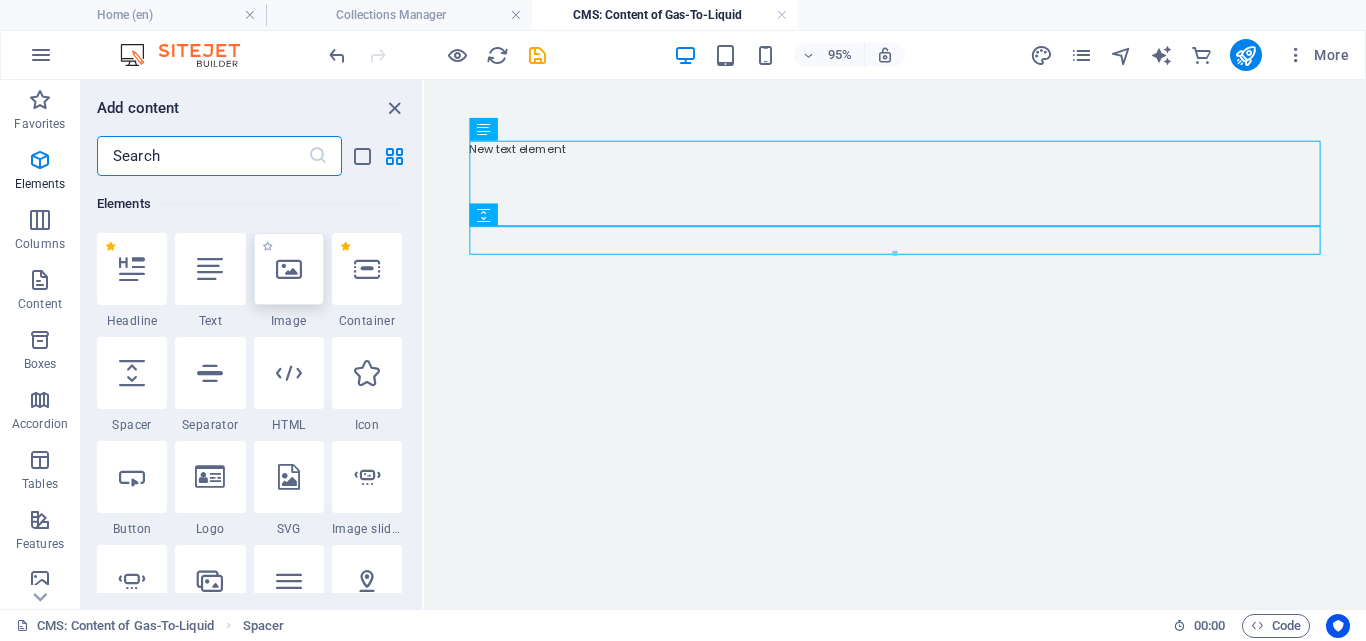 click at bounding box center [289, 269] 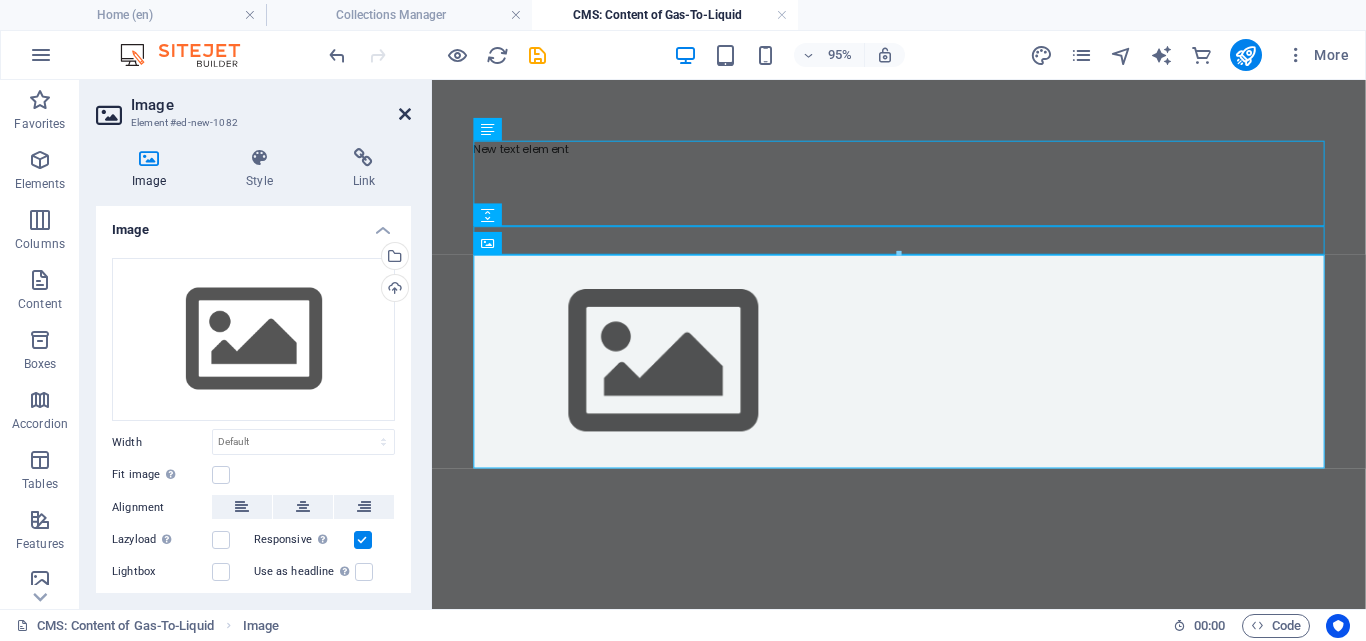 click at bounding box center (405, 114) 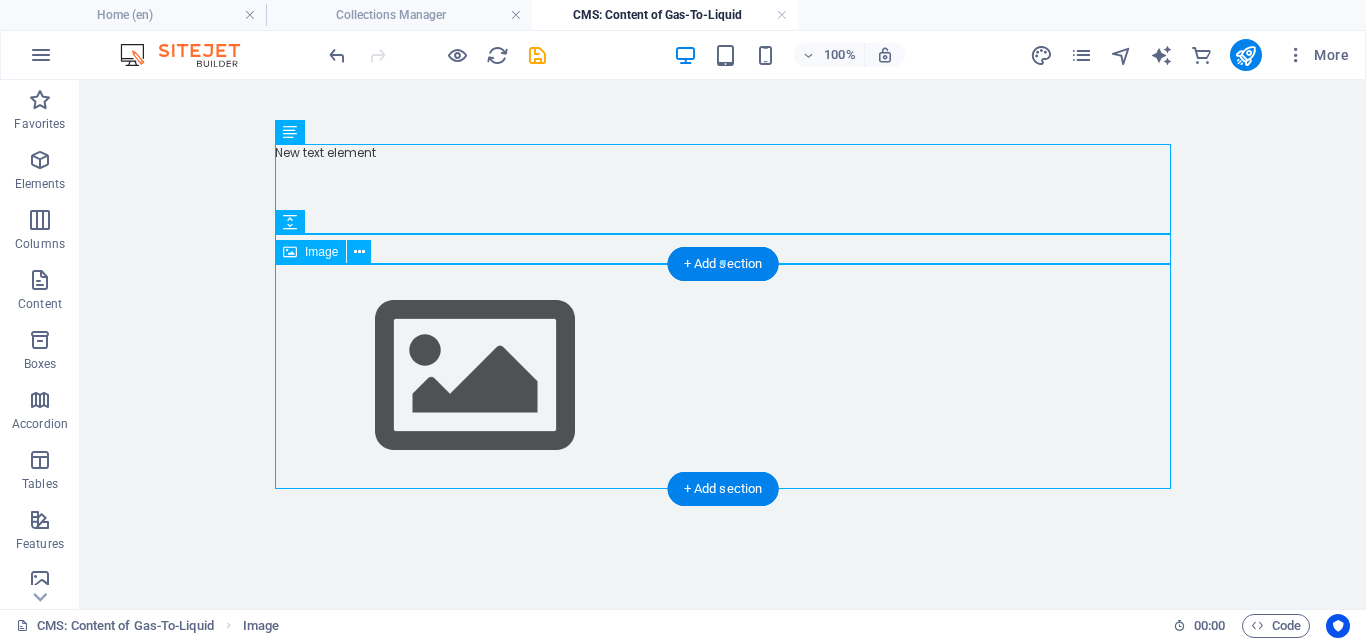 click at bounding box center (723, 376) 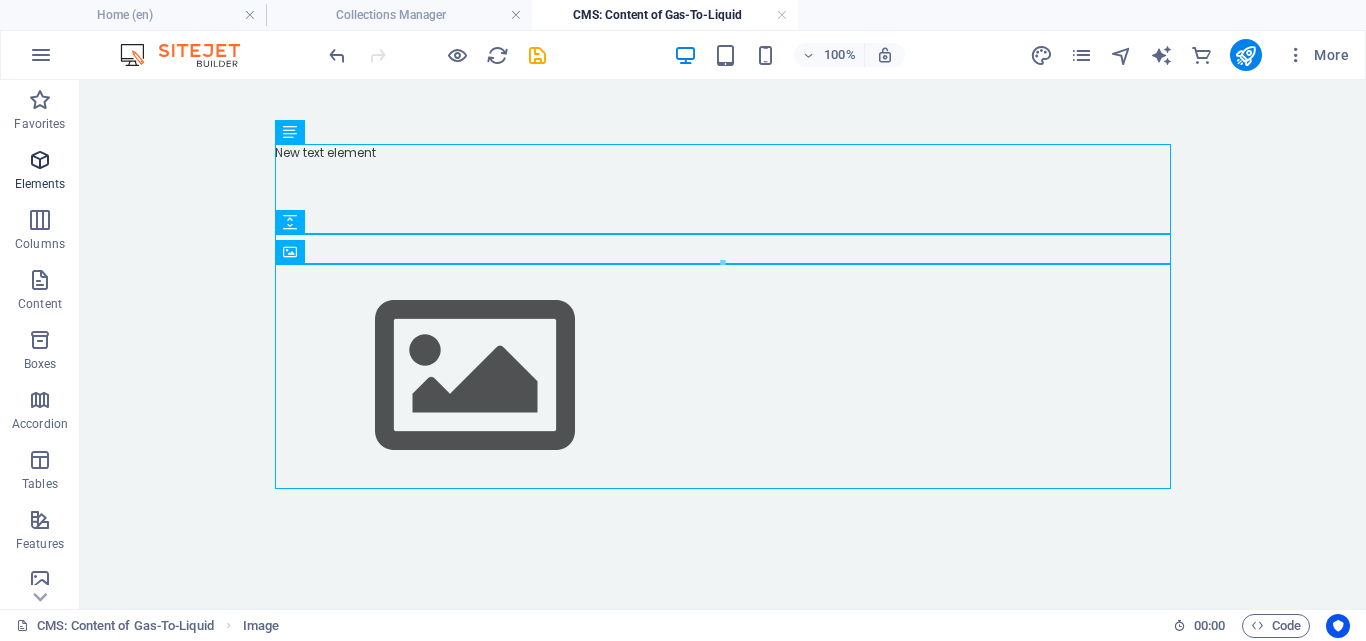 click at bounding box center [40, 160] 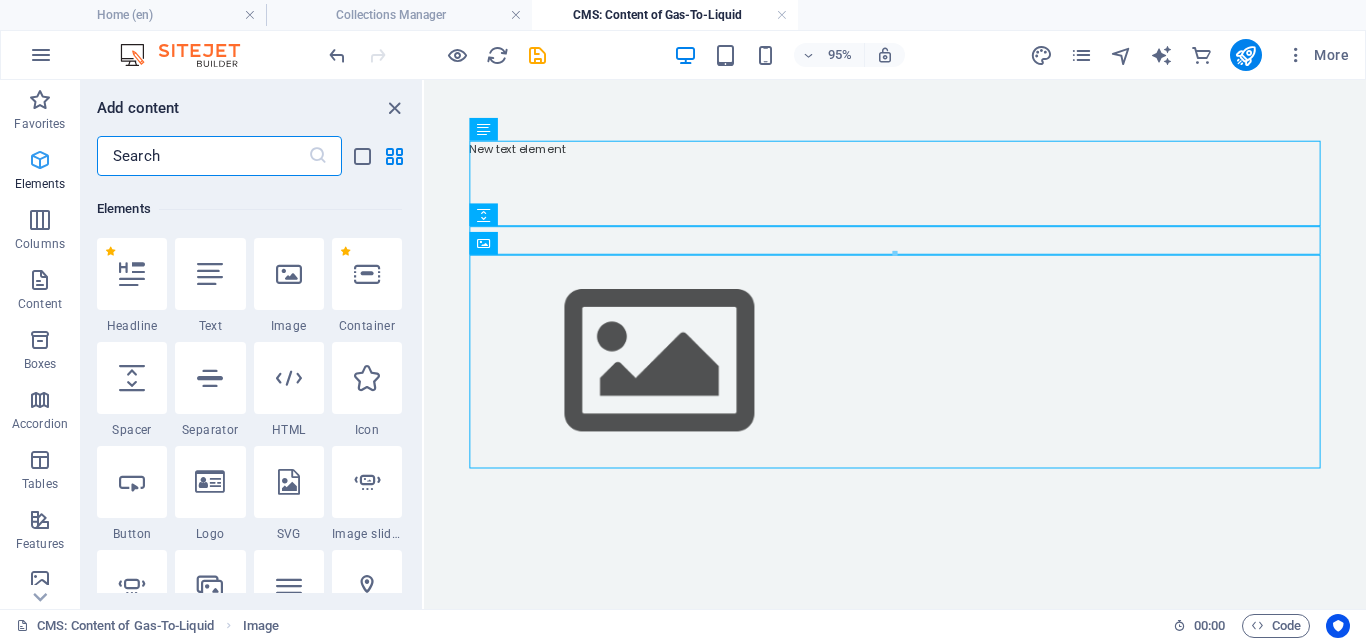 scroll, scrollTop: 213, scrollLeft: 0, axis: vertical 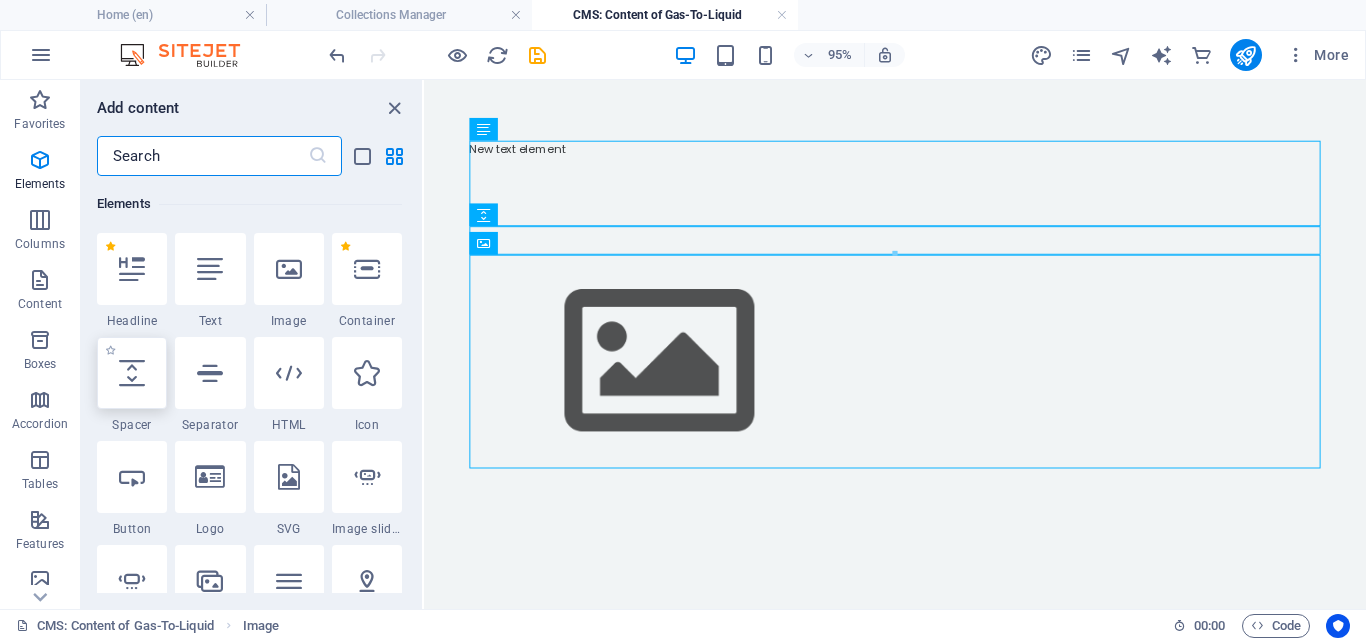 click at bounding box center [132, 373] 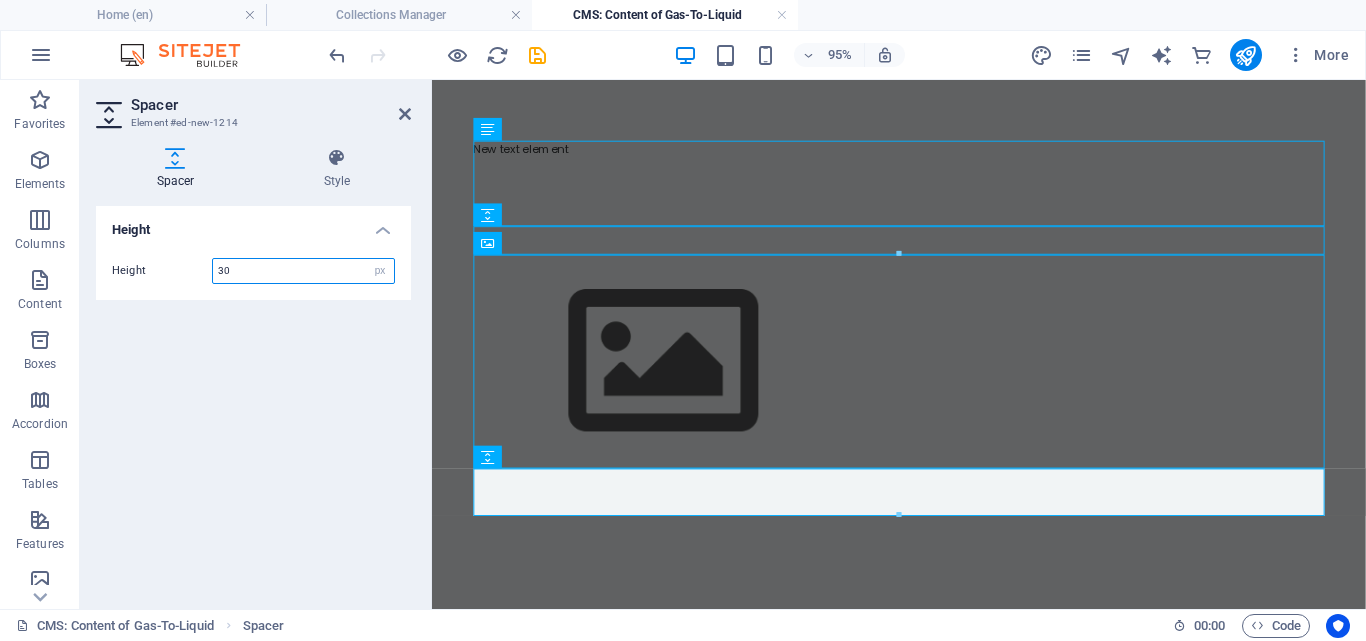 type on "30" 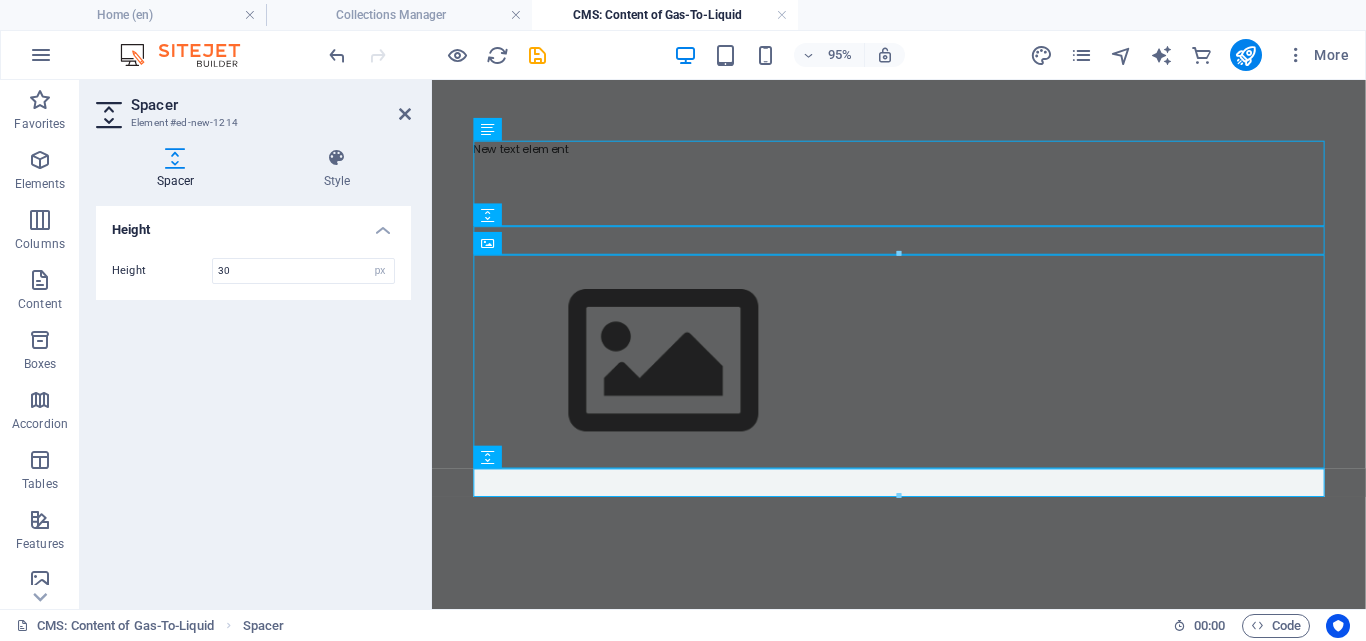 click on "Spacer Element #ed-new-1214 Spacer Style Height Height 30 px rem vh vw Preset Element Layout How this element expands within the layout (Flexbox). Size Default auto px % 1/1 1/2 1/3 1/4 1/5 1/6 1/7 1/8 1/9 1/10 Grow Shrink Order Container layout Visible Visible Opacity 100 % Overflow Spacing Margin Default auto px % rem vw vh Custom Custom auto px % rem vw vh auto px % rem vw vh auto px % rem vw vh auto px % rem vw vh Padding Default px rem % vh vw Custom Custom px rem % vh vw px rem % vh vw px rem % vh vw px rem % vh vw Border Style              - Width 1 auto px rem % vh vw Custom Custom 1 auto px rem % vh vw 1 auto px rem % vh vw 1 auto px rem % vh vw 1 auto px rem % vh vw  - Color Round corners Default px rem % vh vw Custom Custom px rem % vh vw px rem % vh vw px rem % vh vw px rem % vh vw Shadow Default None Outside Inside Color X offset 0 px rem vh vw Y offset 0 px rem vh vw Blur 0 px rem % vh vw Spread 0 px rem vh vw Text Shadow Default None Outside Color X offset 0 px rem vh vw Y offset 0 px" at bounding box center [256, 344] 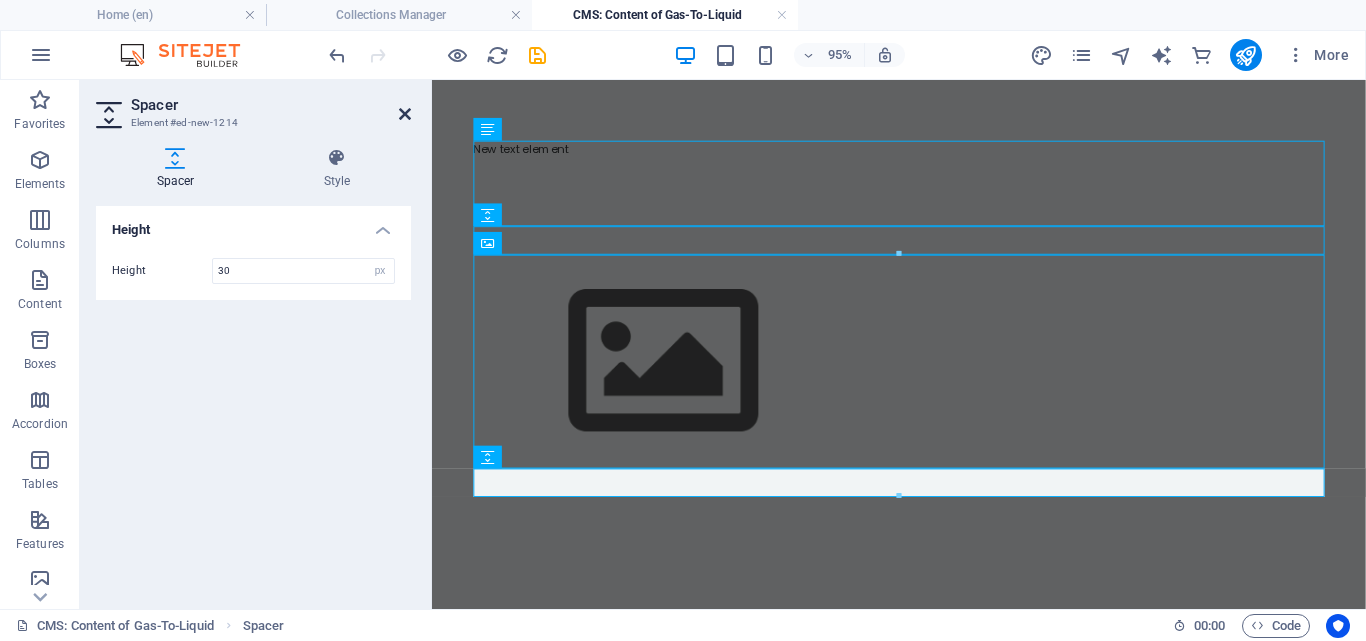 click at bounding box center (405, 114) 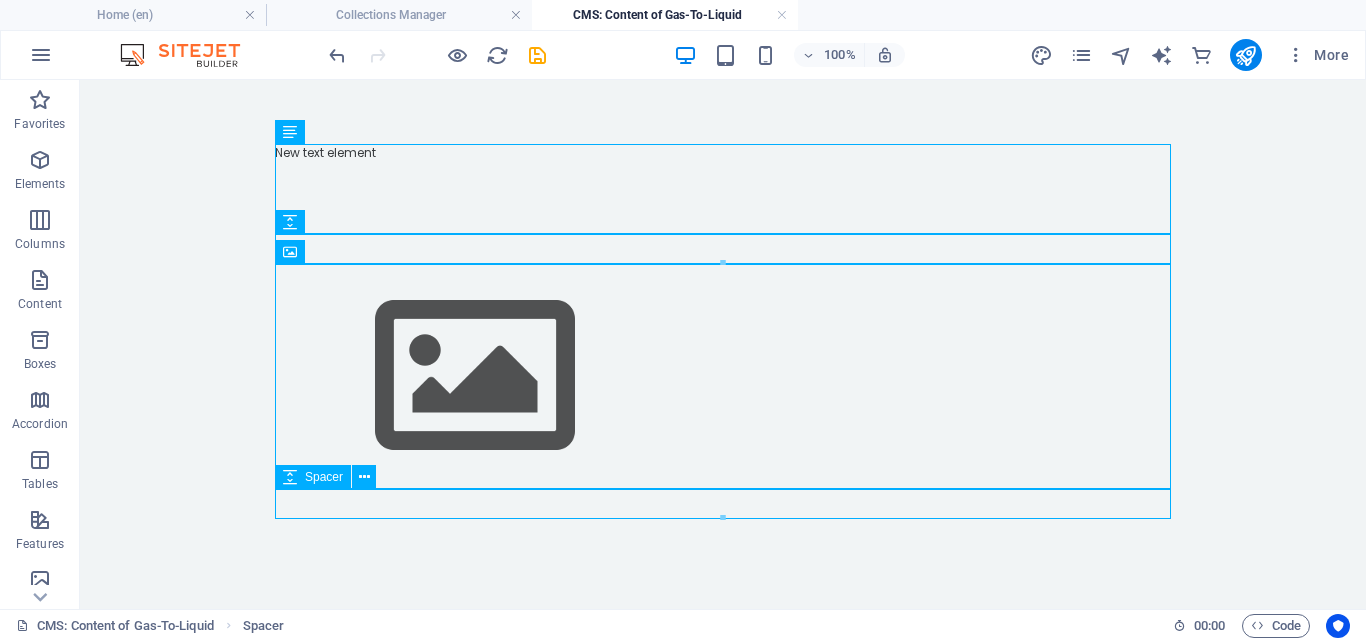 click at bounding box center (723, 504) 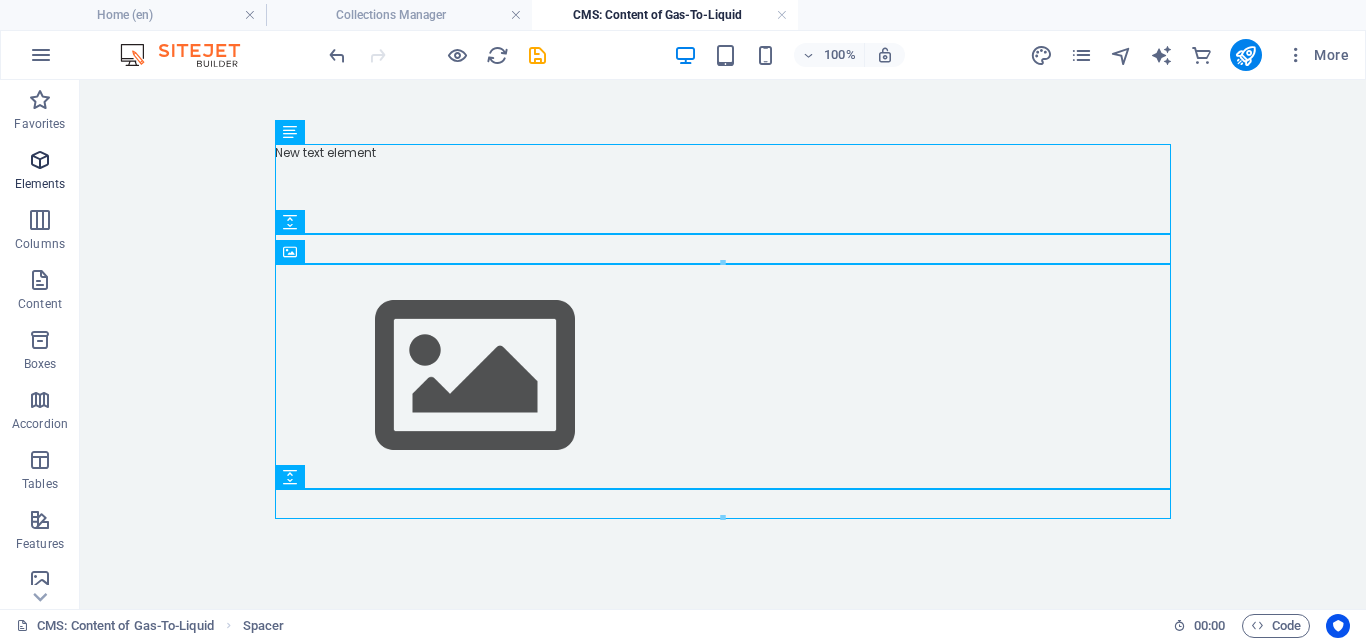 click on "Elements" at bounding box center [40, 172] 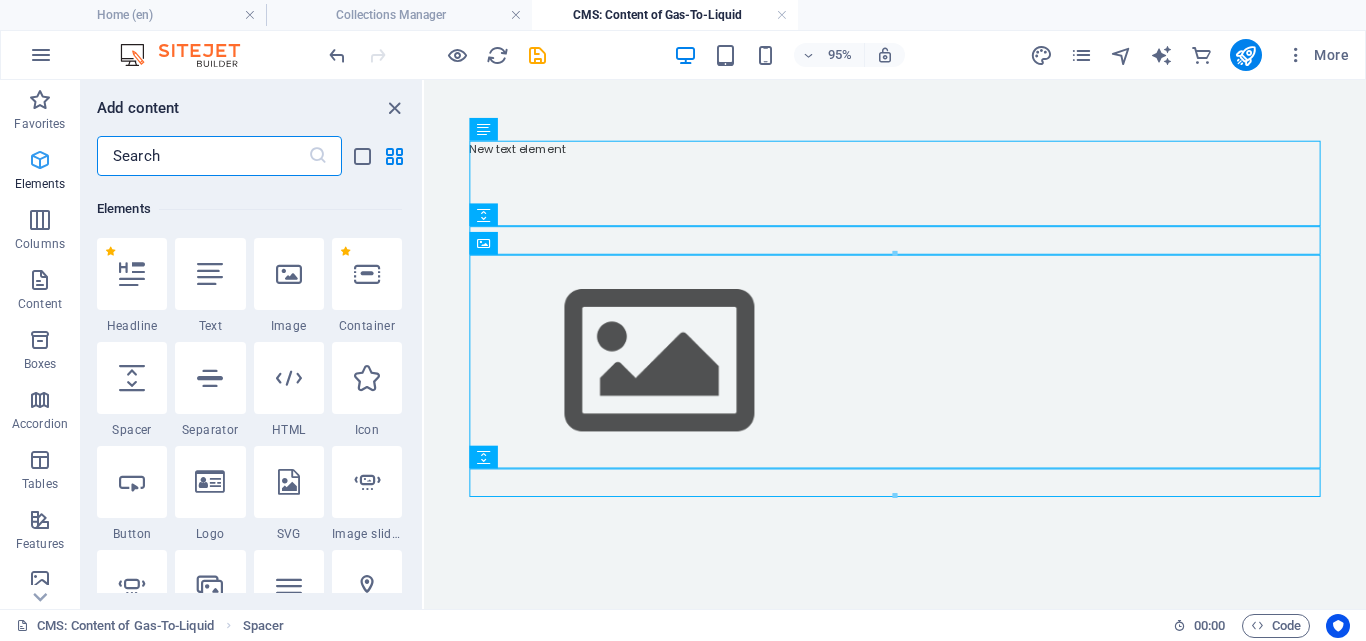 scroll, scrollTop: 213, scrollLeft: 0, axis: vertical 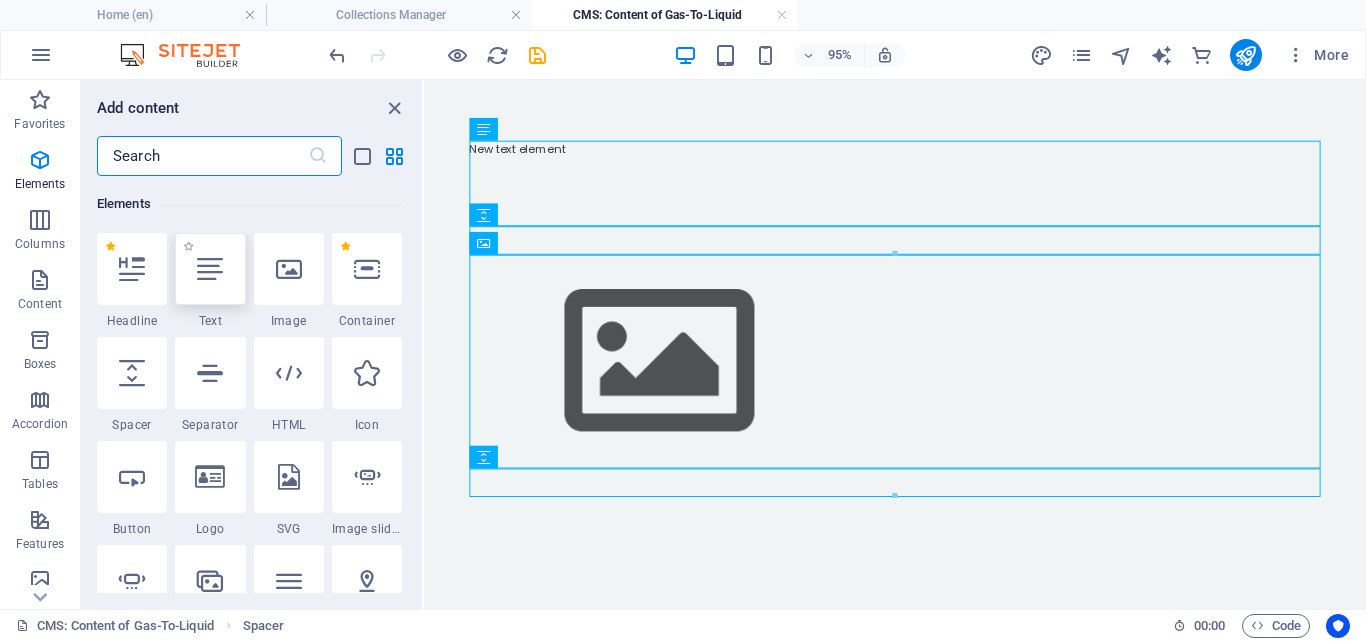 click at bounding box center [210, 269] 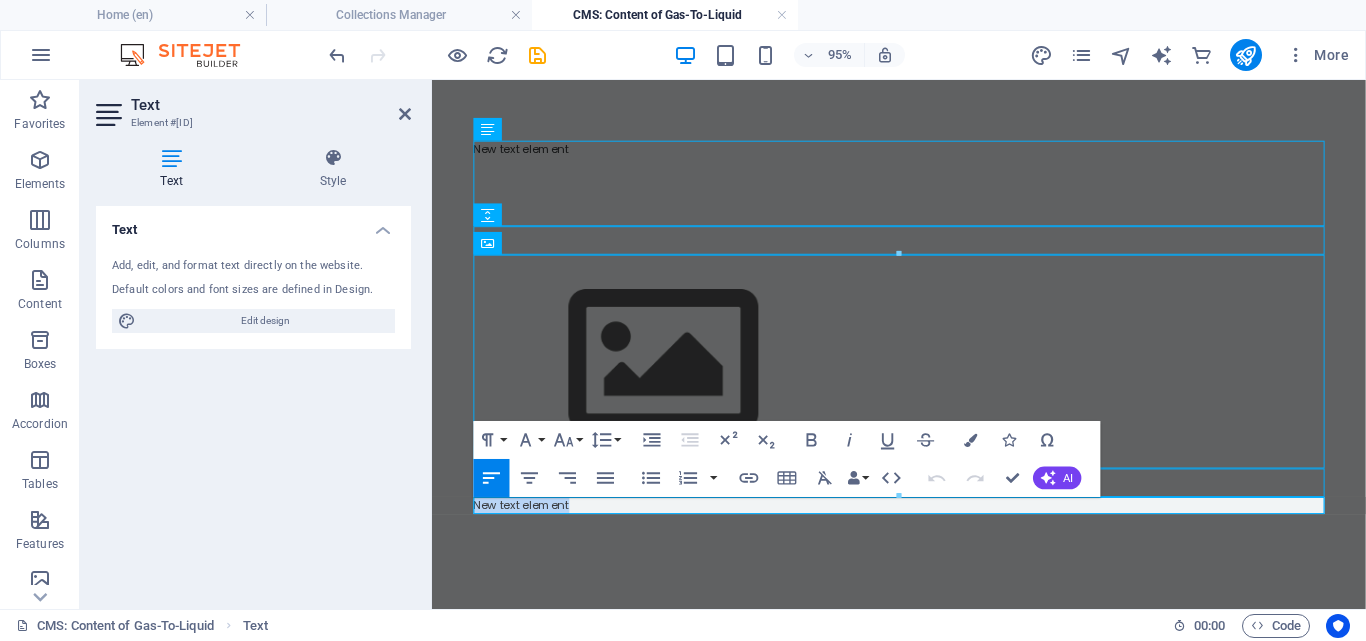 click on "New text element" at bounding box center (924, 528) 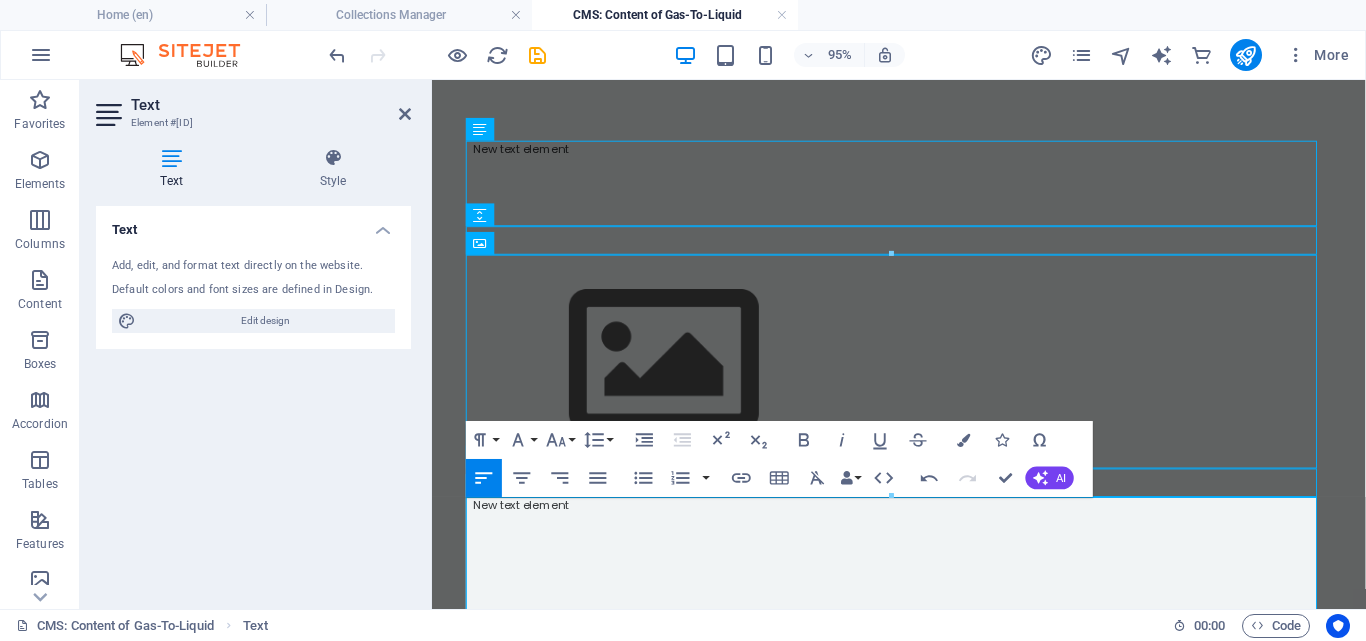 click at bounding box center [924, 582] 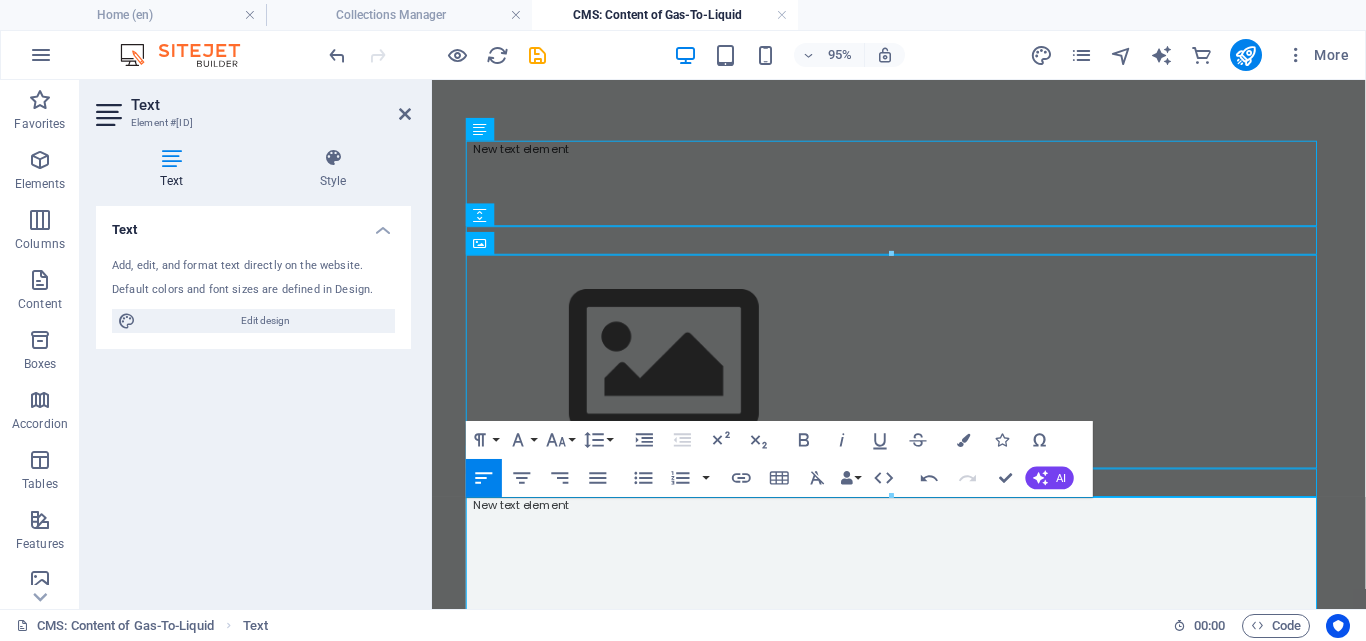 scroll, scrollTop: 24, scrollLeft: 0, axis: vertical 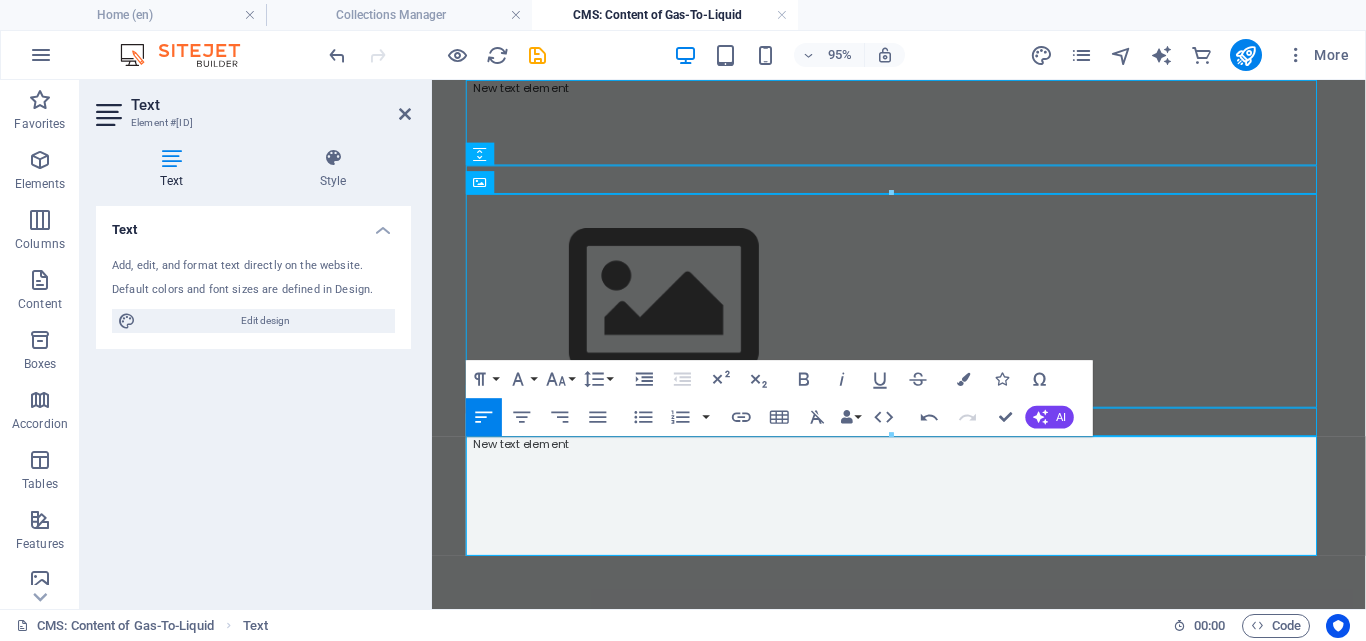 click at bounding box center [924, 536] 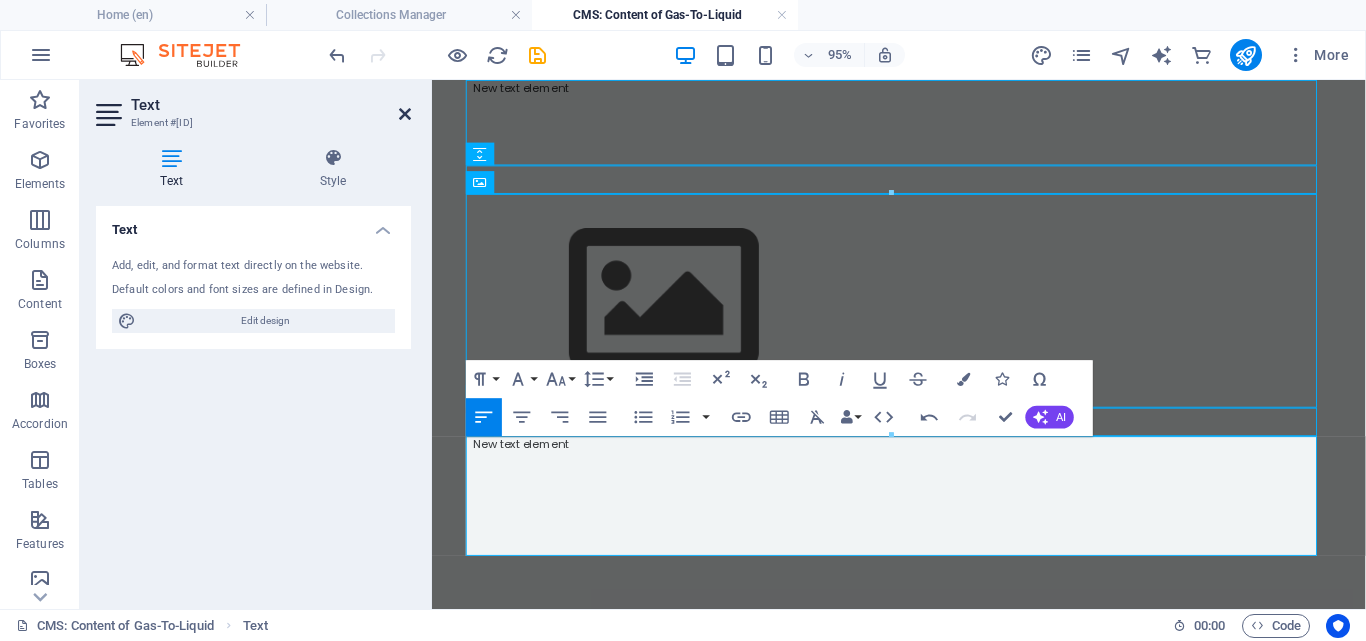 click at bounding box center [405, 114] 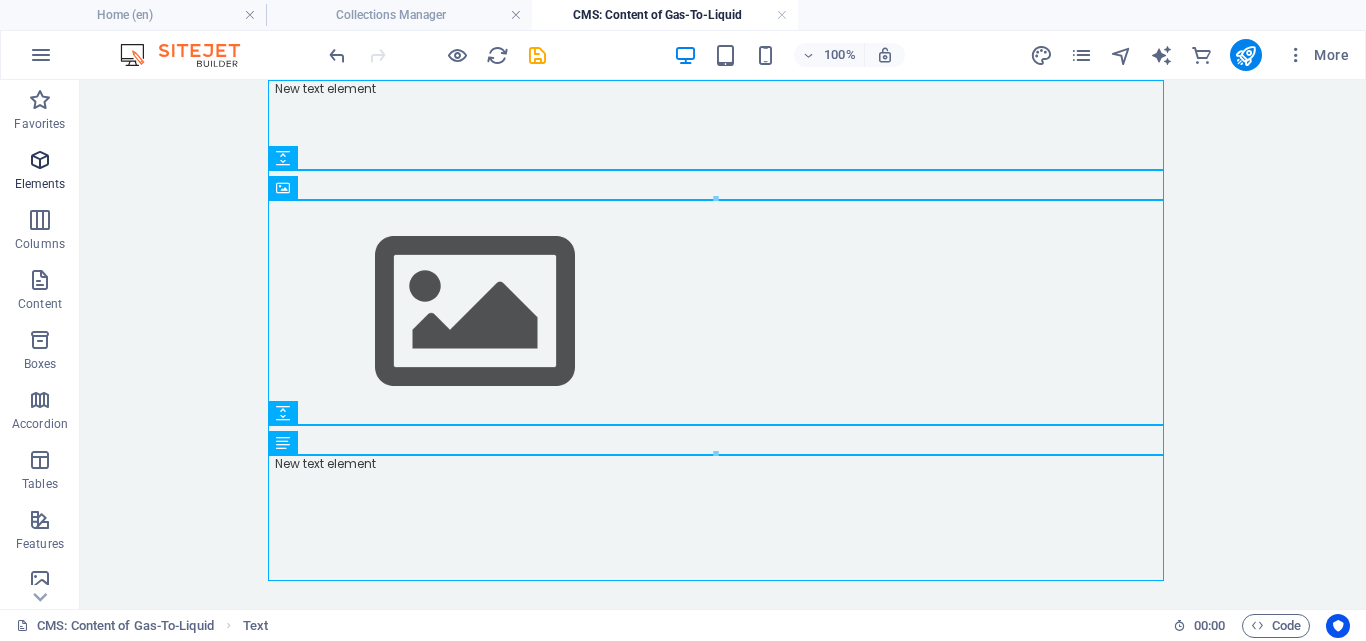 click on "Elements" at bounding box center (40, 184) 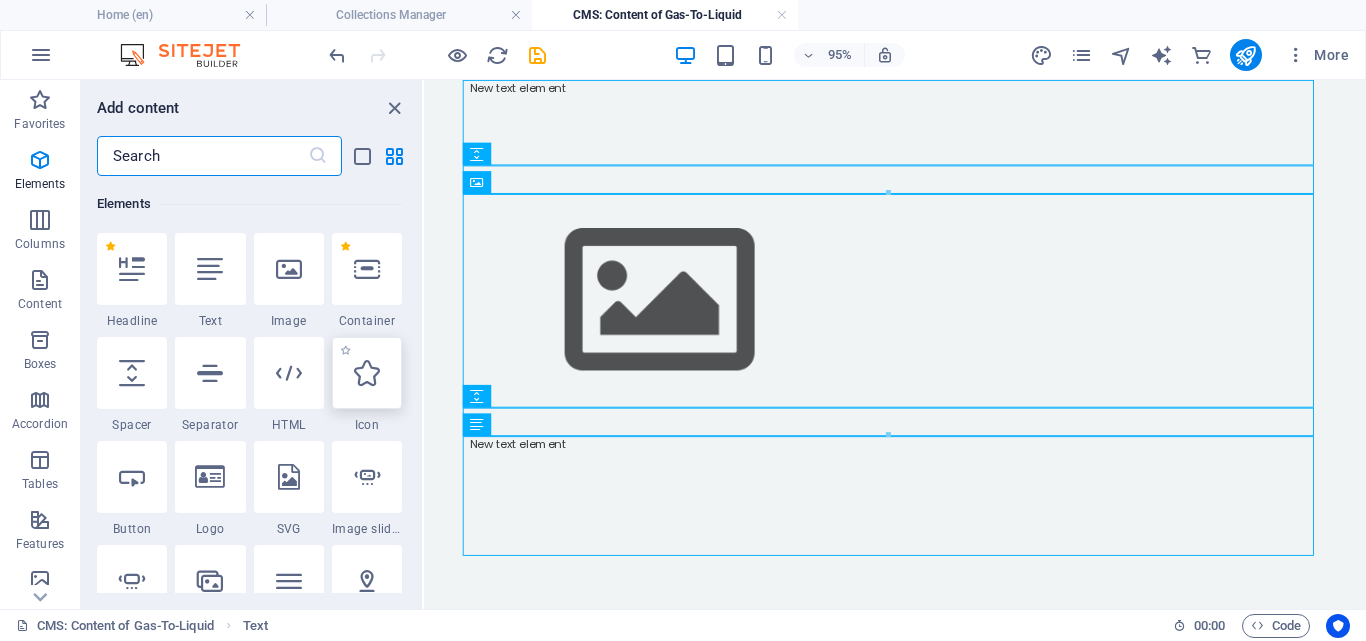 scroll, scrollTop: 213, scrollLeft: 0, axis: vertical 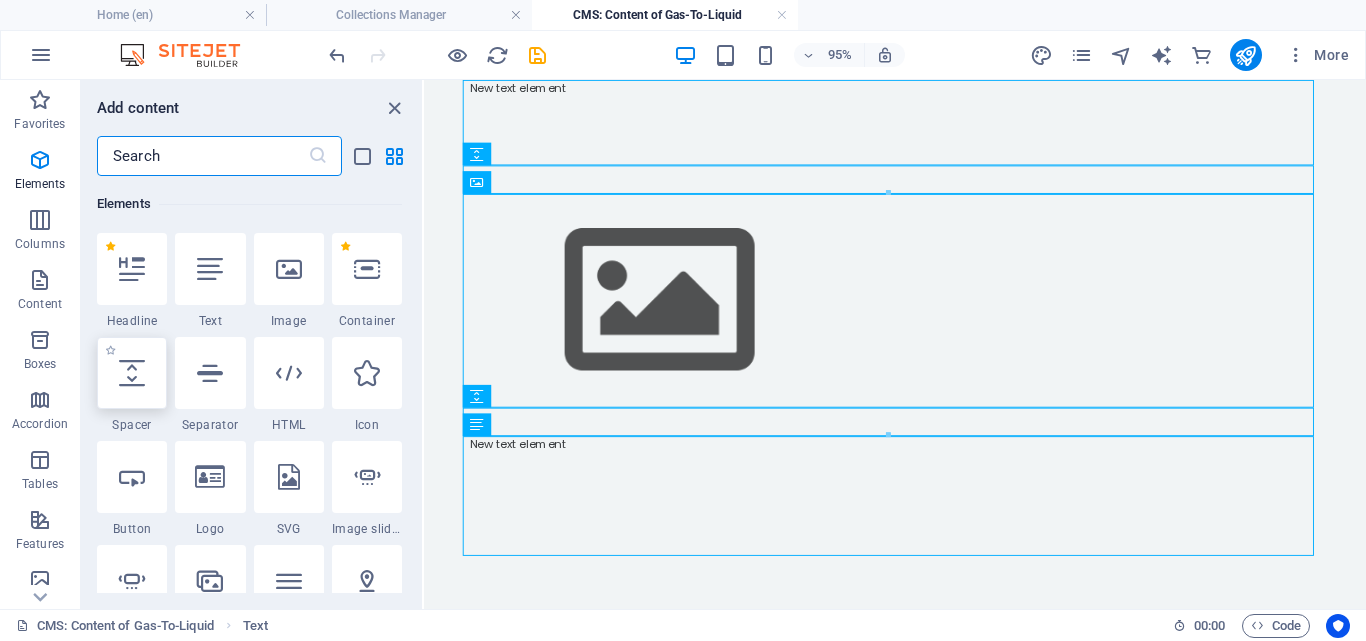 click at bounding box center (132, 373) 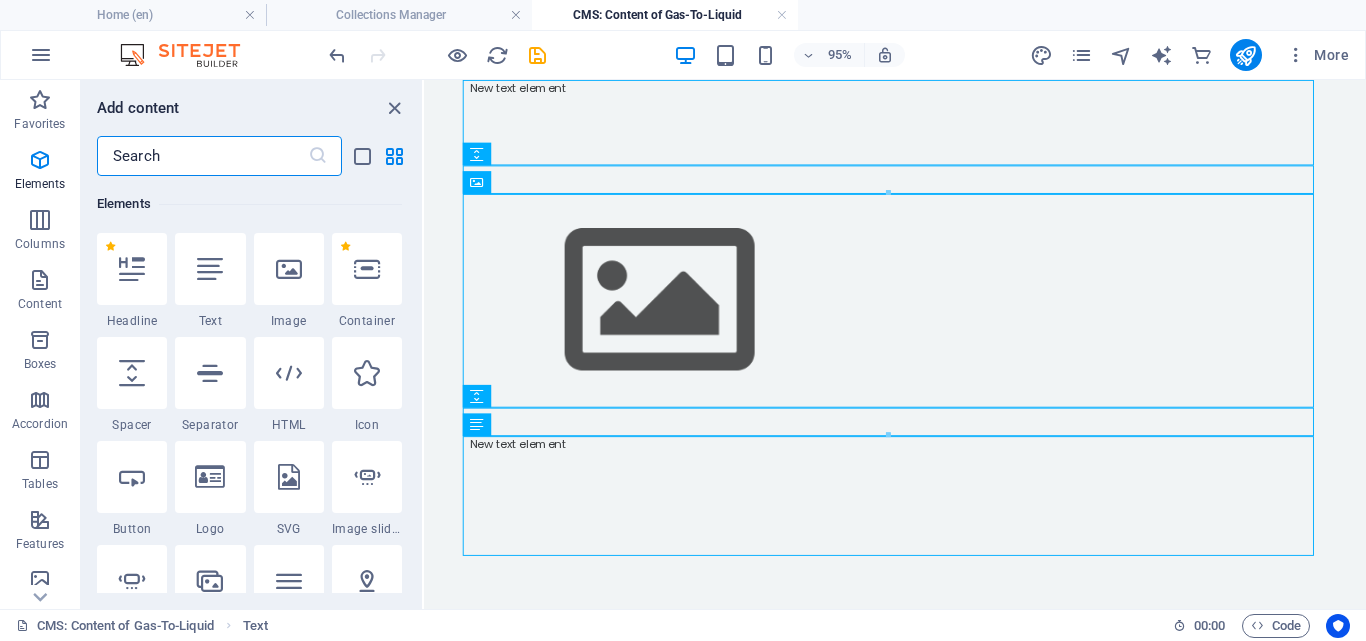 select on "px" 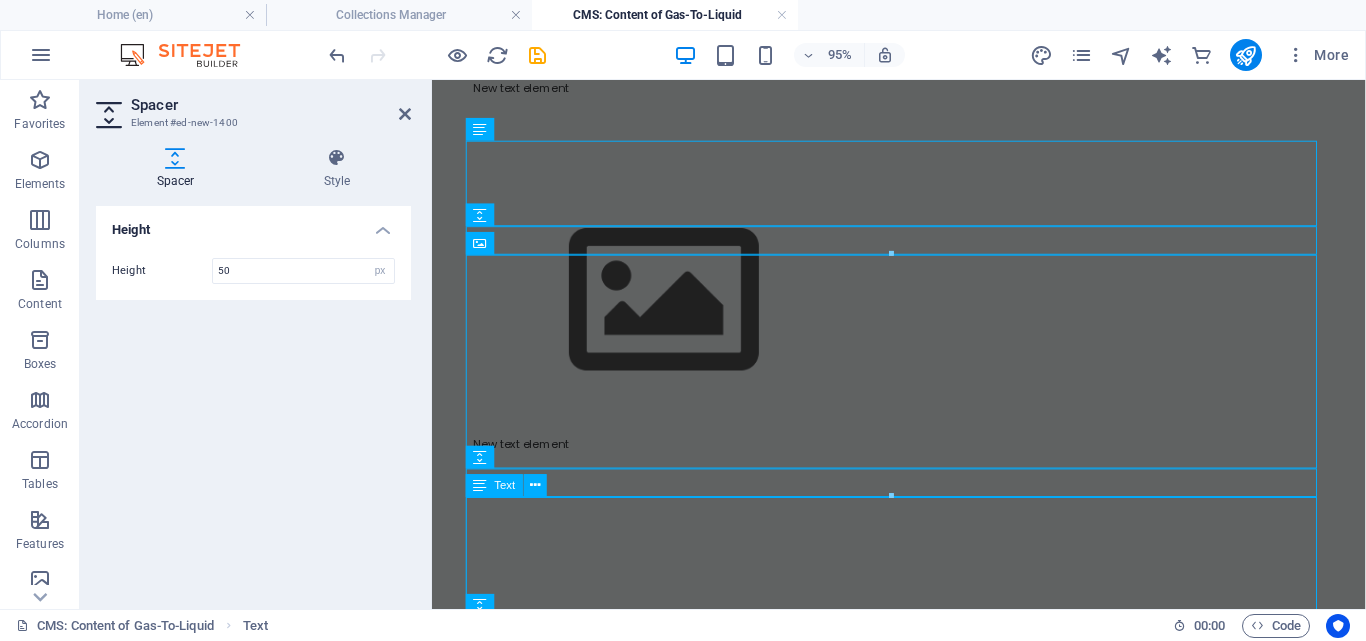 scroll, scrollTop: 0, scrollLeft: 0, axis: both 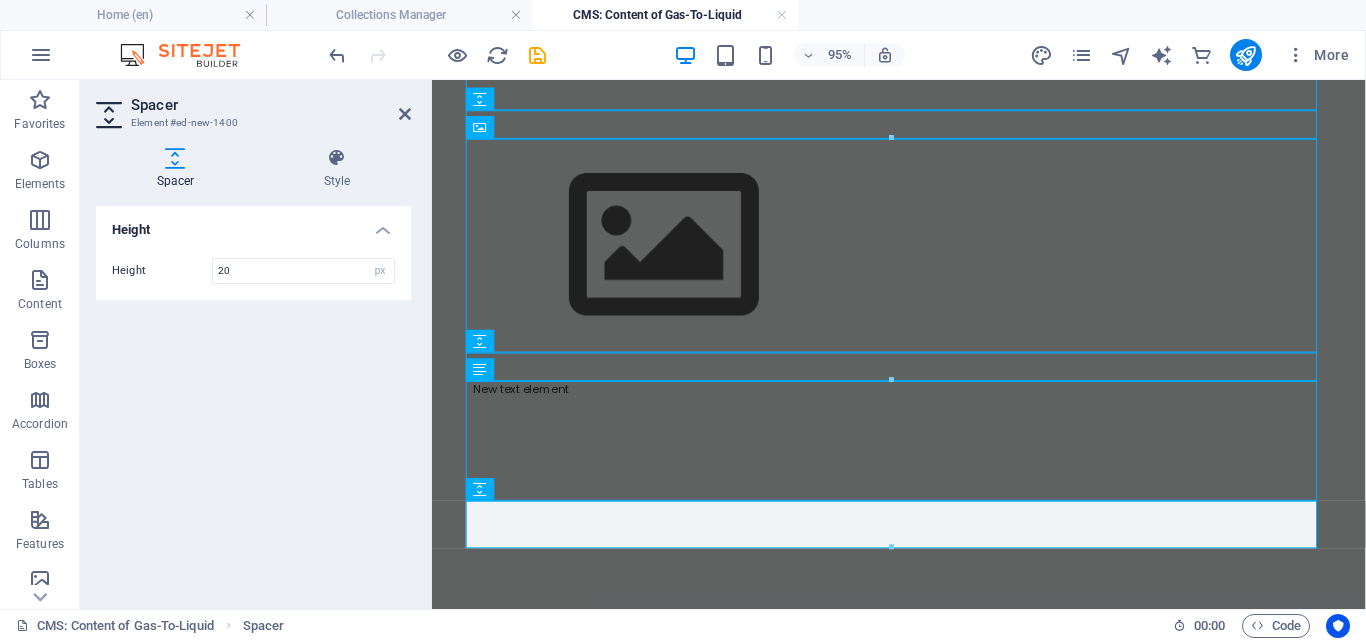 type on "20" 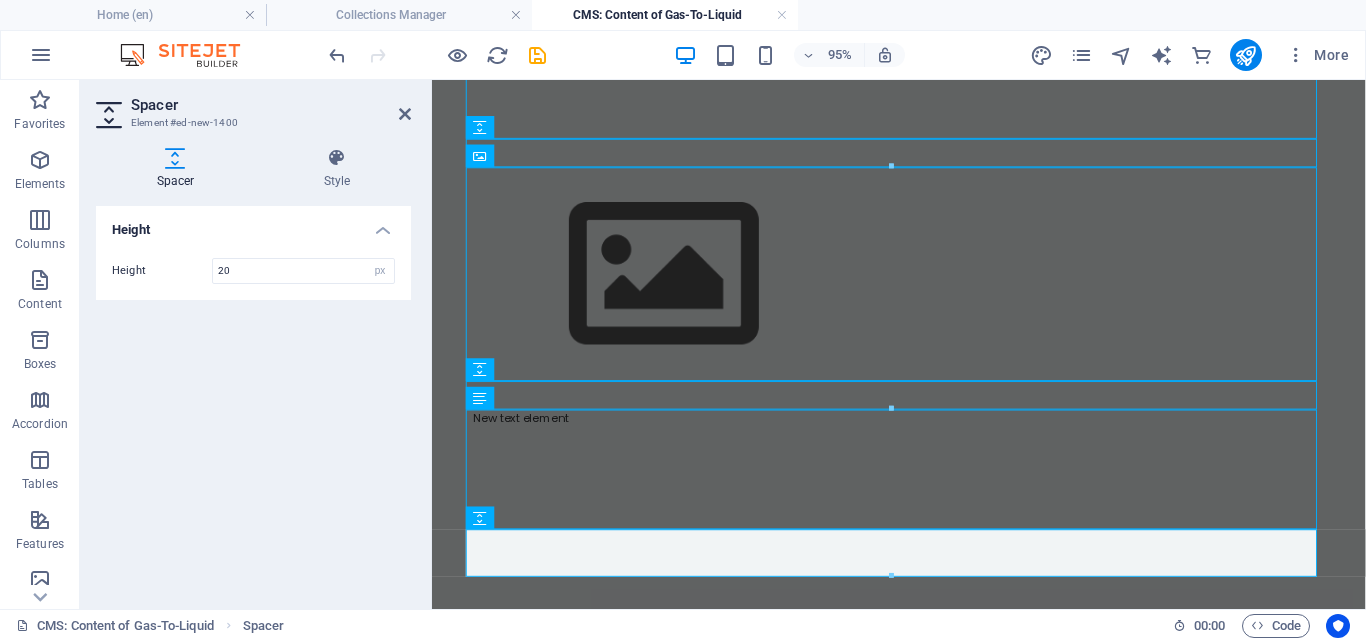 scroll, scrollTop: 92, scrollLeft: 0, axis: vertical 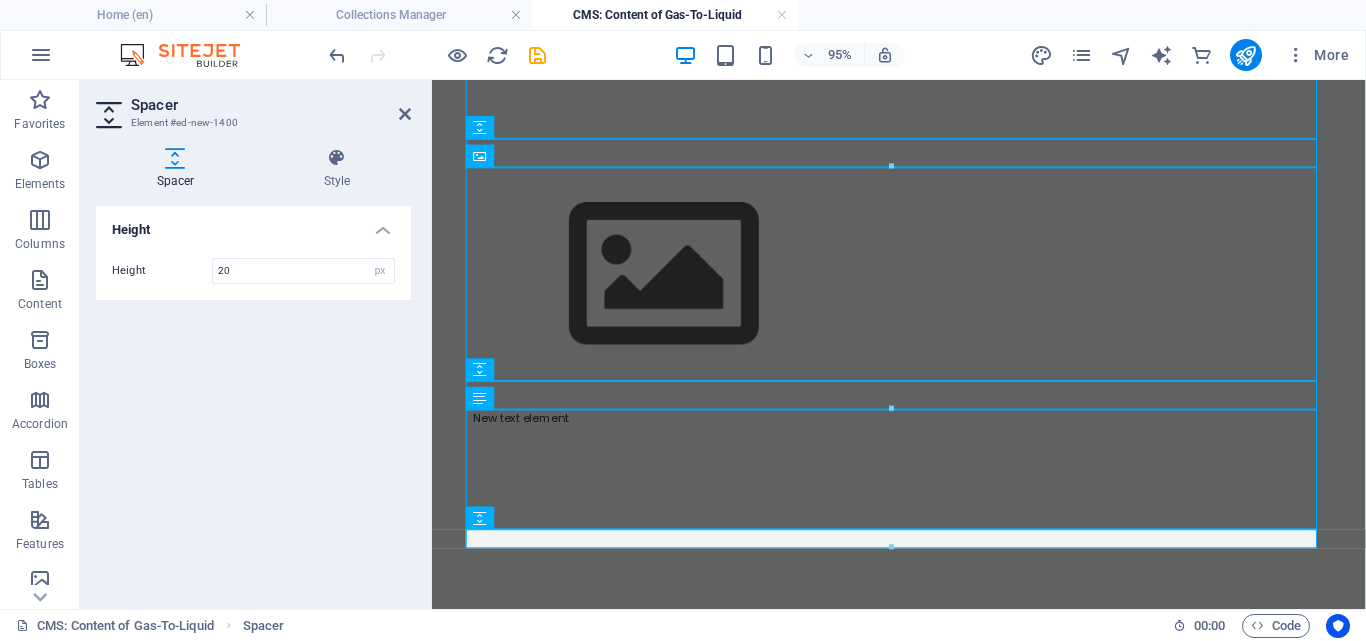 click on "Spacer Element #ed-new-1400 Spacer Style Height Height 20 px rem vh vw Preset Element Layout How this element expands within the layout (Flexbox). Size Default auto px % 1/1 1/2 1/3 1/4 1/5 1/6 1/7 1/8 1/9 1/10 Grow Shrink Order Container layout Visible Visible Opacity 100 % Overflow Spacing Margin Default auto px % rem vw vh Custom Custom auto px % rem vw vh auto px % rem vw vh auto px % rem vw vh auto px % rem vw vh Padding Default px rem % vh vw Custom Custom px rem % vh vw px rem % vh vw px rem % vh vw px rem % vh vw Border Style              - Width 1 auto px rem % vh vw Custom Custom 1 auto px rem % vh vw 1 auto px rem % vh vw 1 auto px rem % vh vw 1 auto px rem % vh vw  - Color Round corners Default px rem % vh vw Custom Custom px rem % vh vw px rem % vh vw px rem % vh vw px rem % vh vw Shadow Default None Outside Inside Color X offset 0 px rem vh vw Y offset 0 px rem vh vw Blur 0 px rem % vh vw Spread 0 px rem vh vw Text Shadow Default None Outside Color X offset 0 px rem vh vw Y offset 0 px" at bounding box center (256, 344) 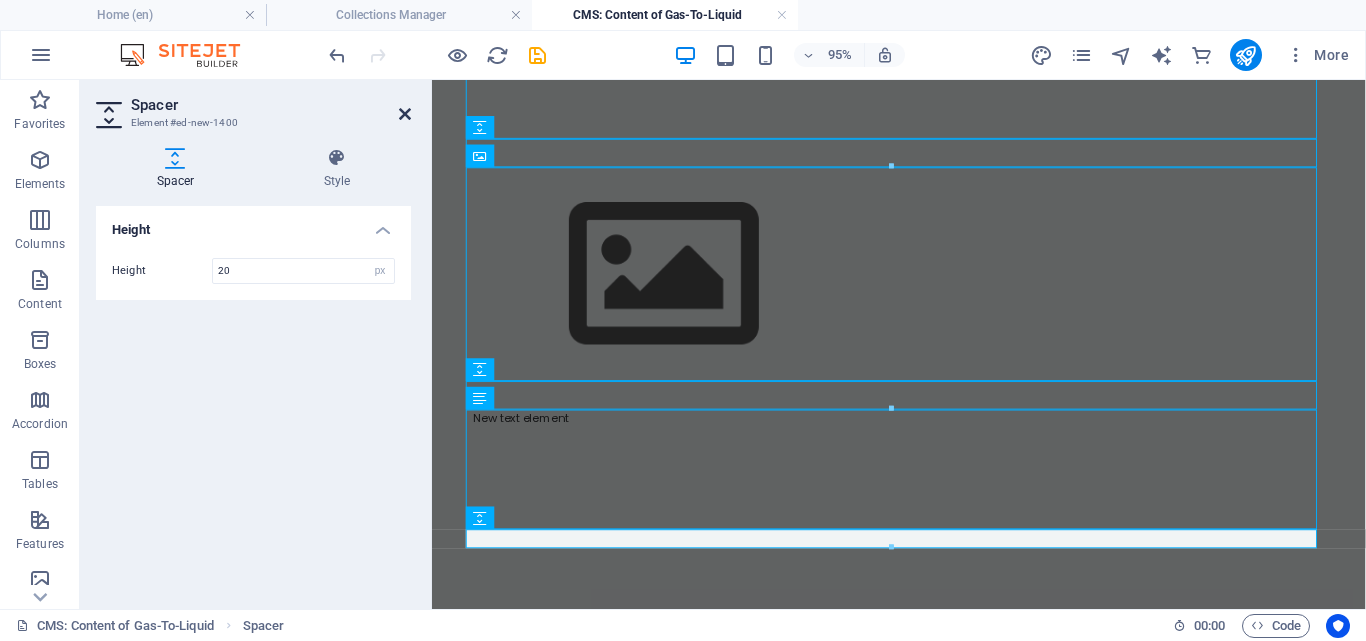 click at bounding box center [405, 114] 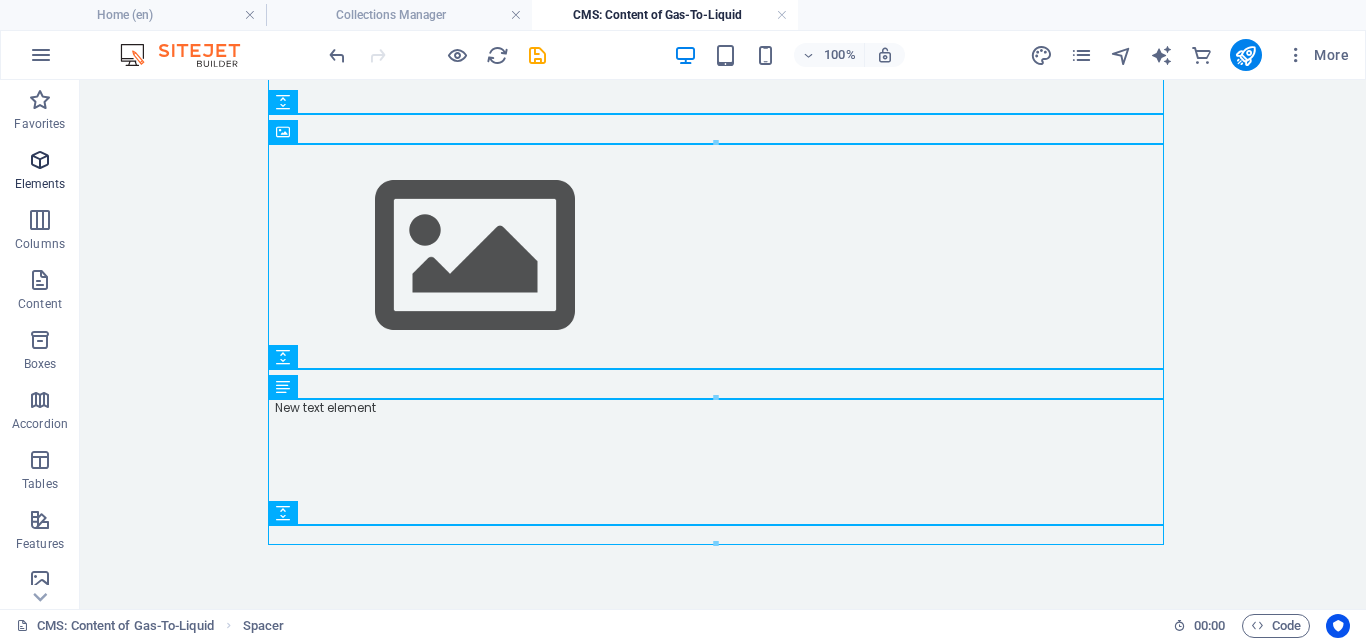 click at bounding box center (40, 160) 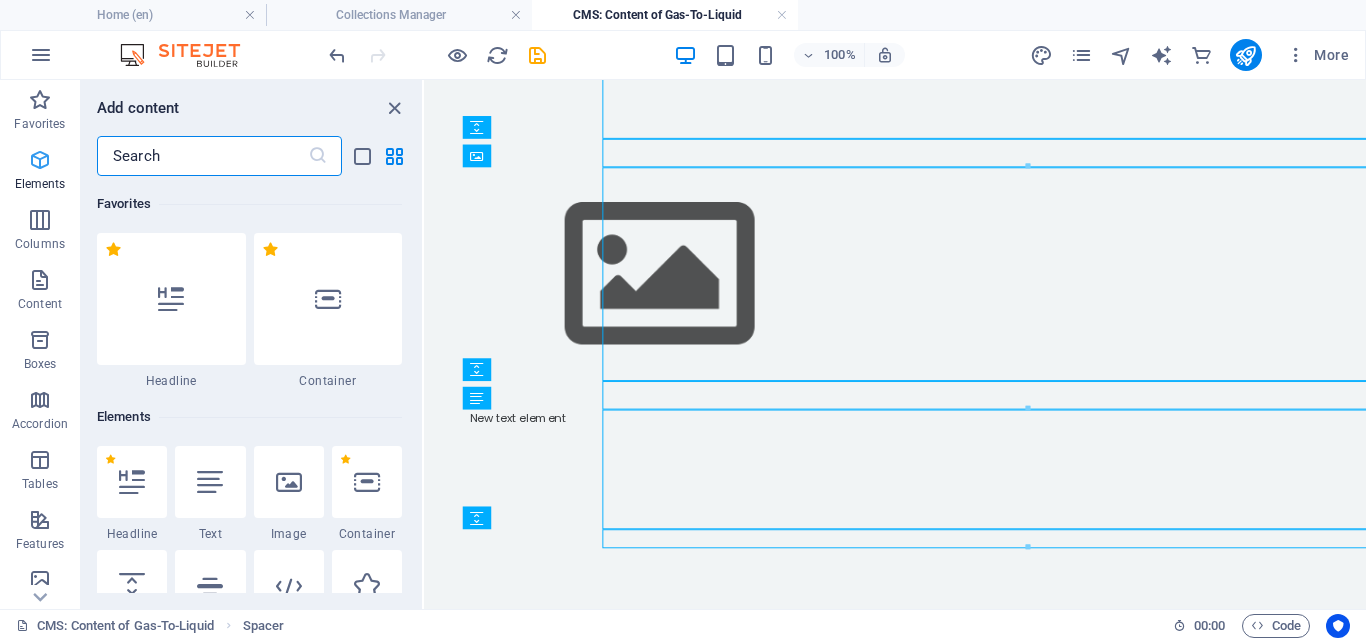 scroll, scrollTop: 92, scrollLeft: 0, axis: vertical 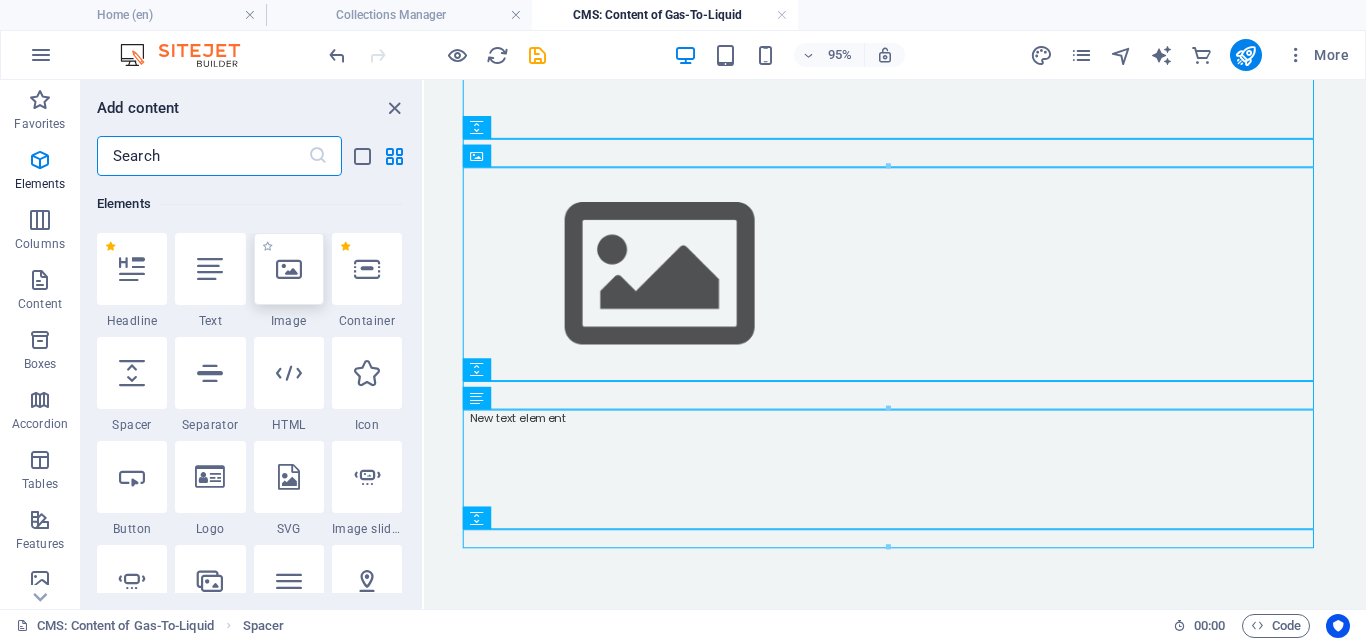 click at bounding box center [289, 269] 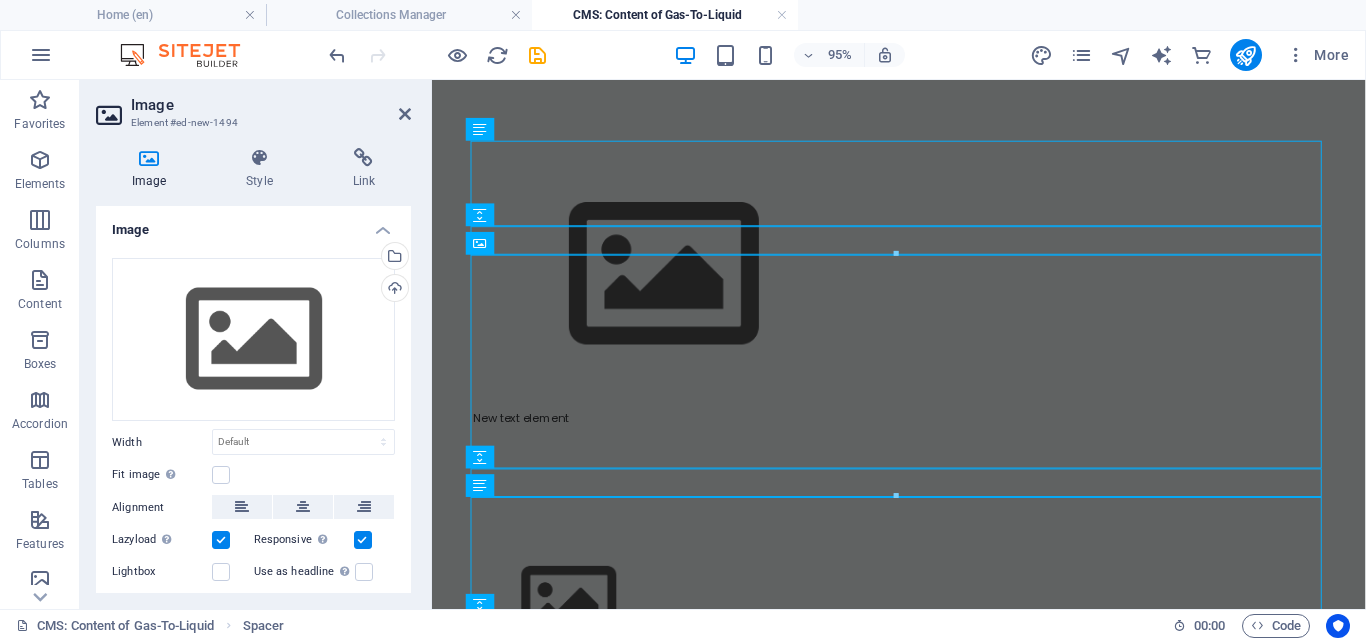 scroll, scrollTop: 0, scrollLeft: 0, axis: both 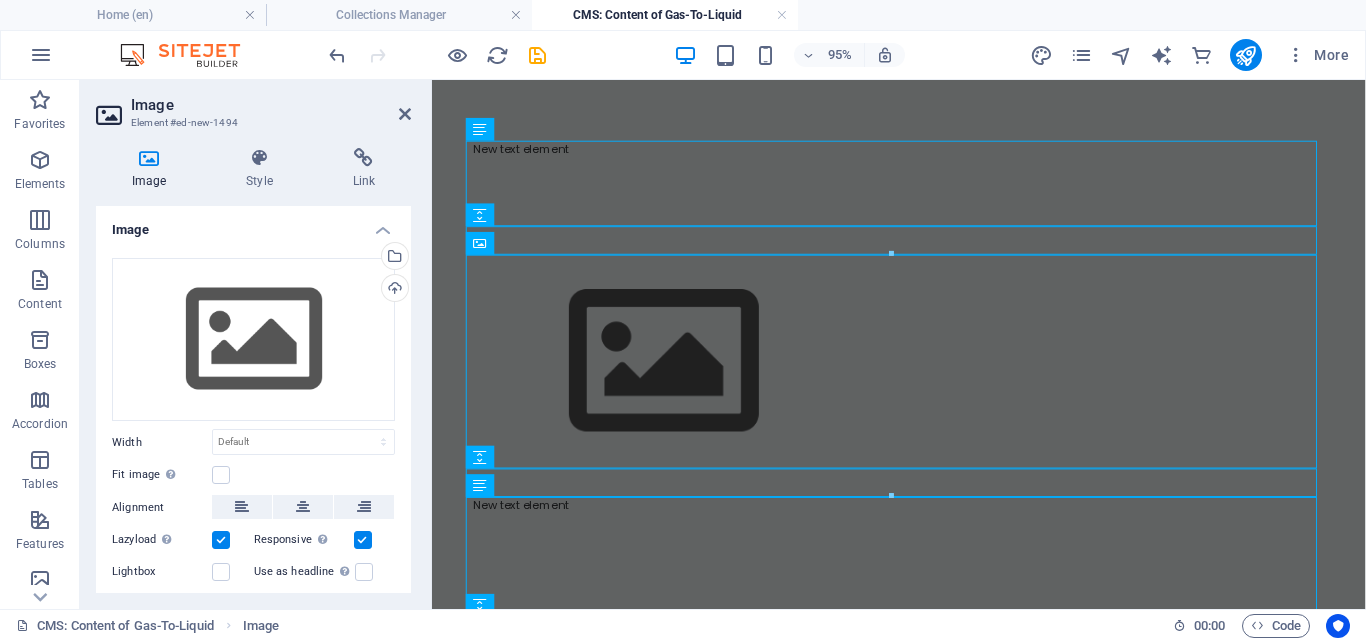 click at bounding box center [221, 540] 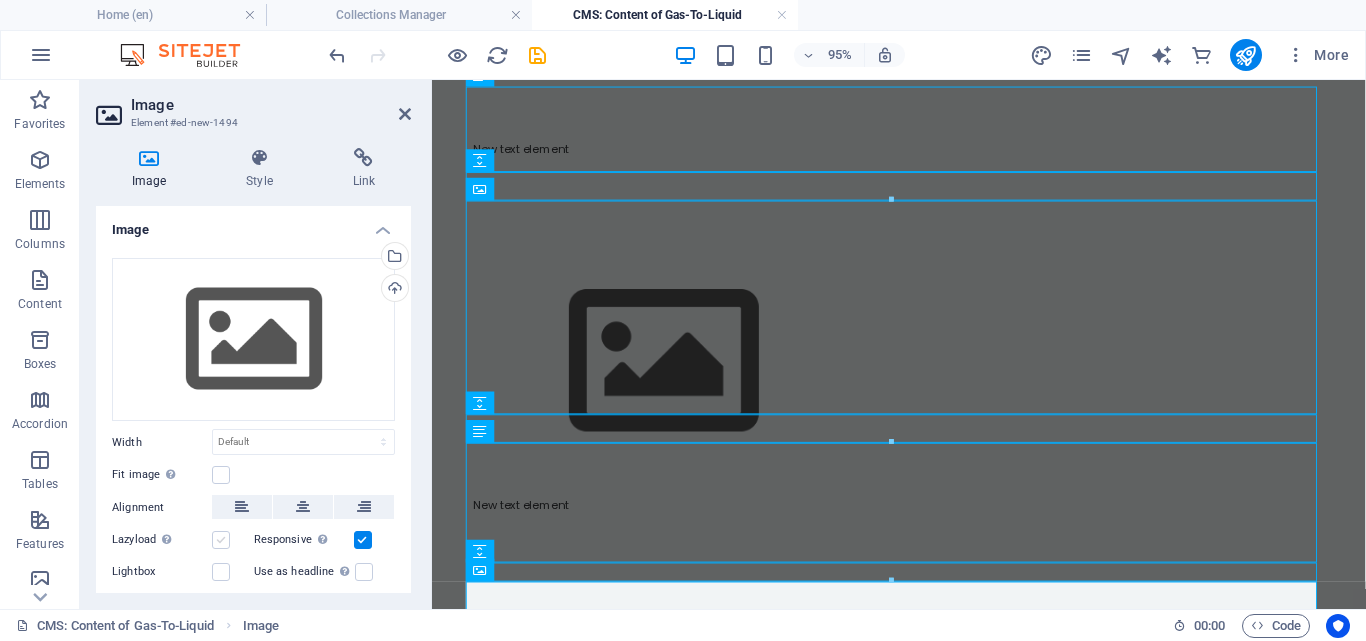 scroll, scrollTop: 205, scrollLeft: 0, axis: vertical 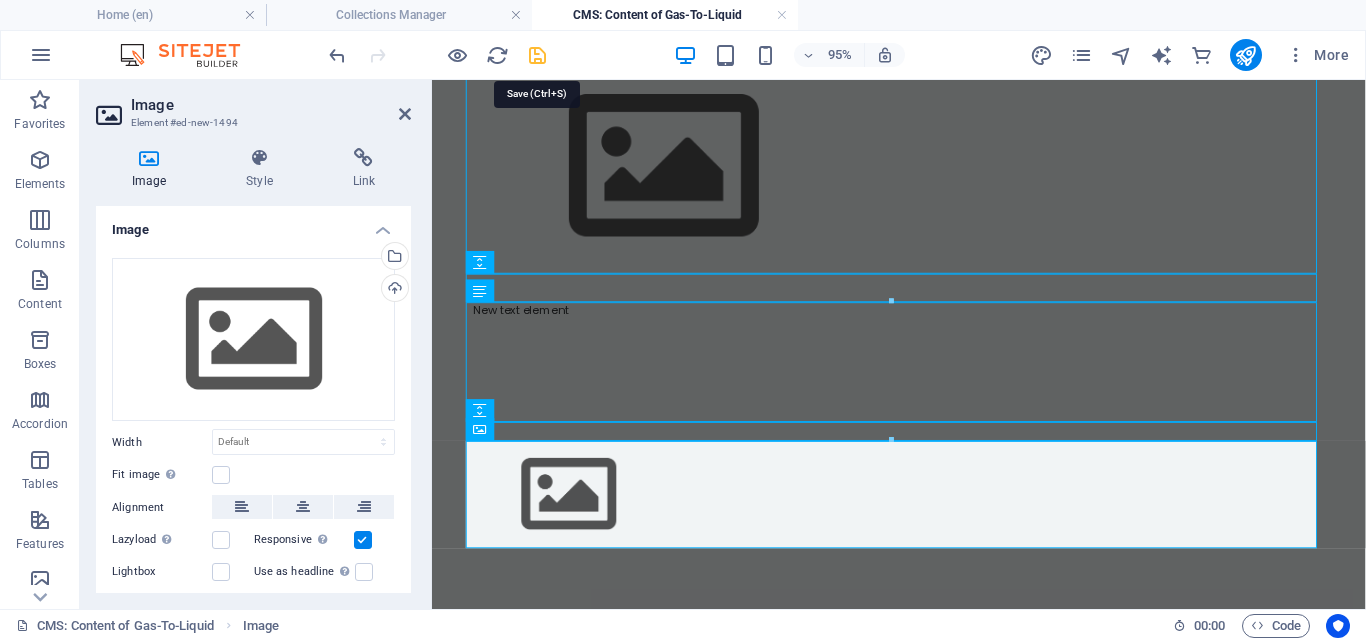 click at bounding box center [537, 55] 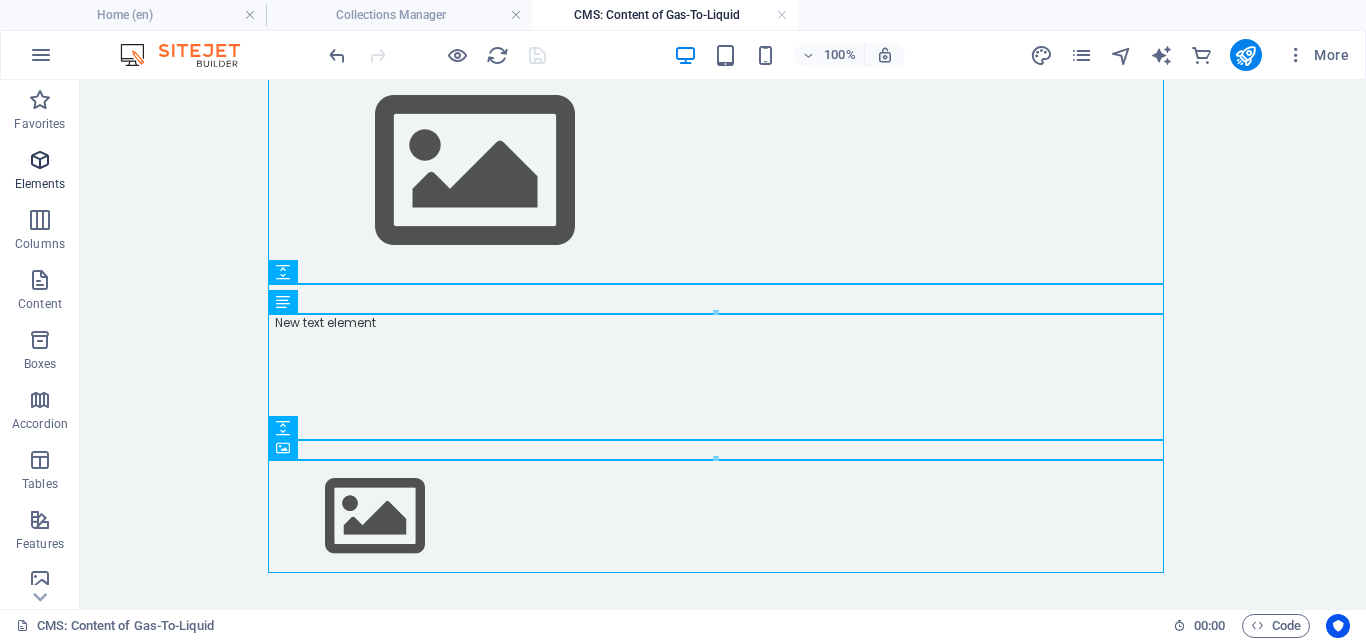 click on "Elements" at bounding box center [40, 184] 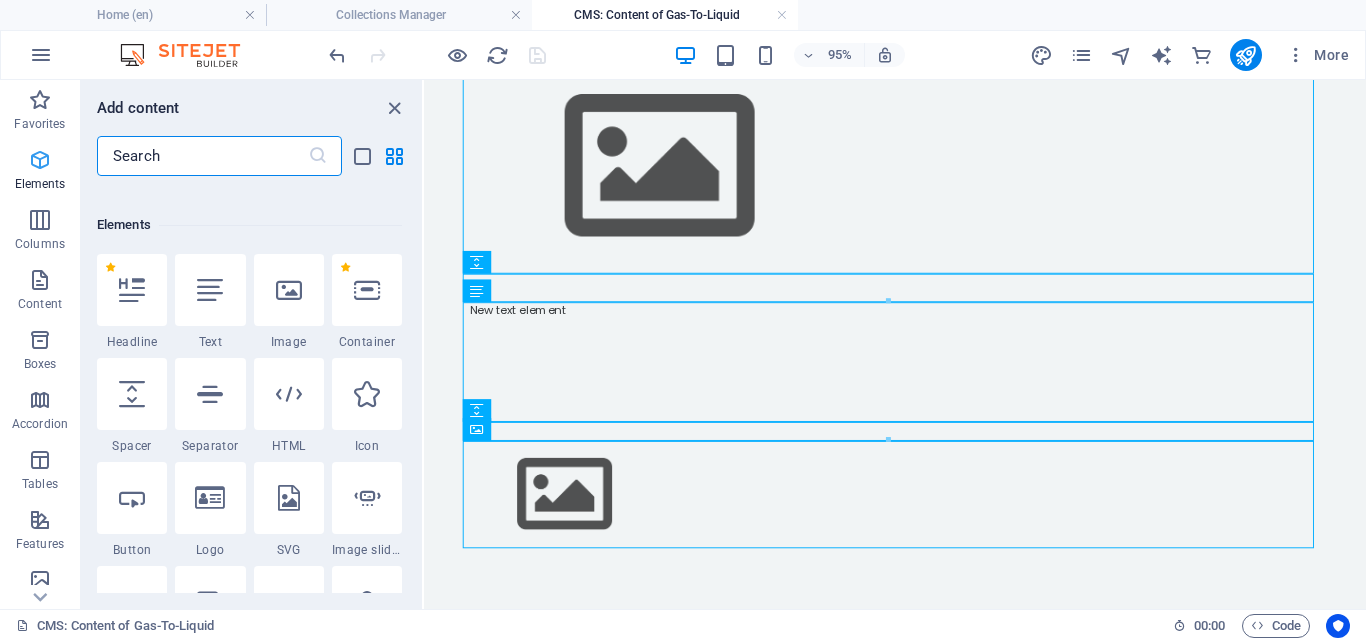 scroll, scrollTop: 213, scrollLeft: 0, axis: vertical 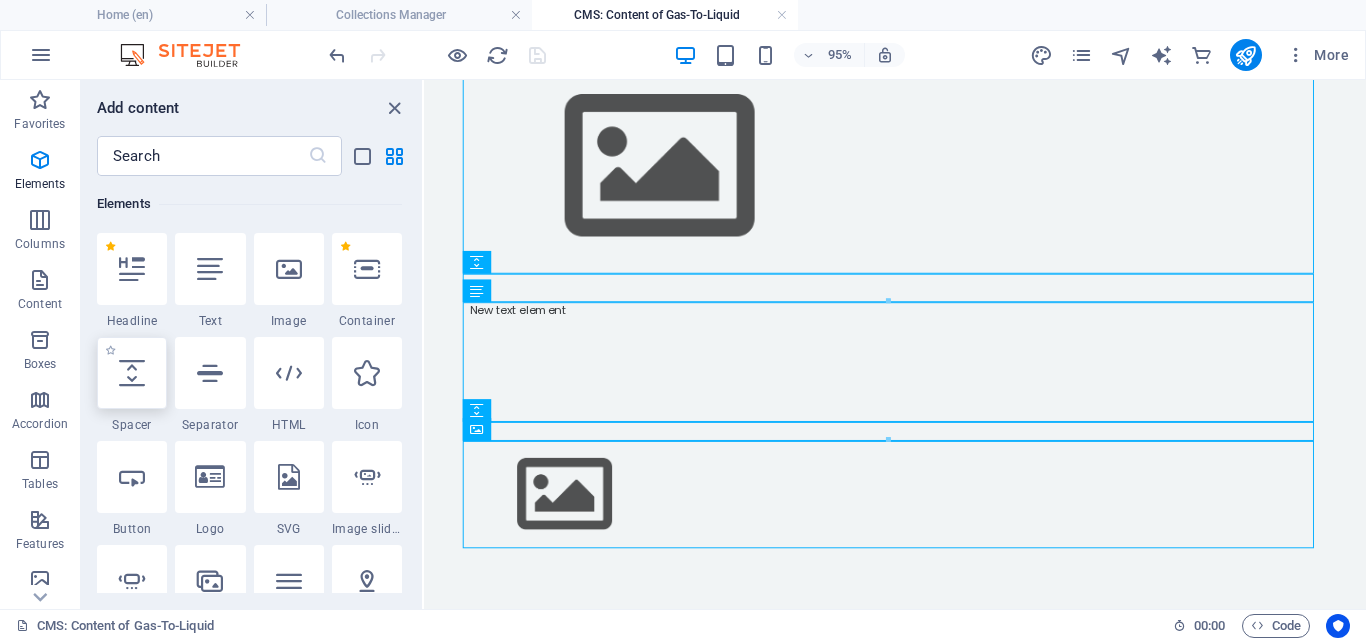 click at bounding box center [132, 373] 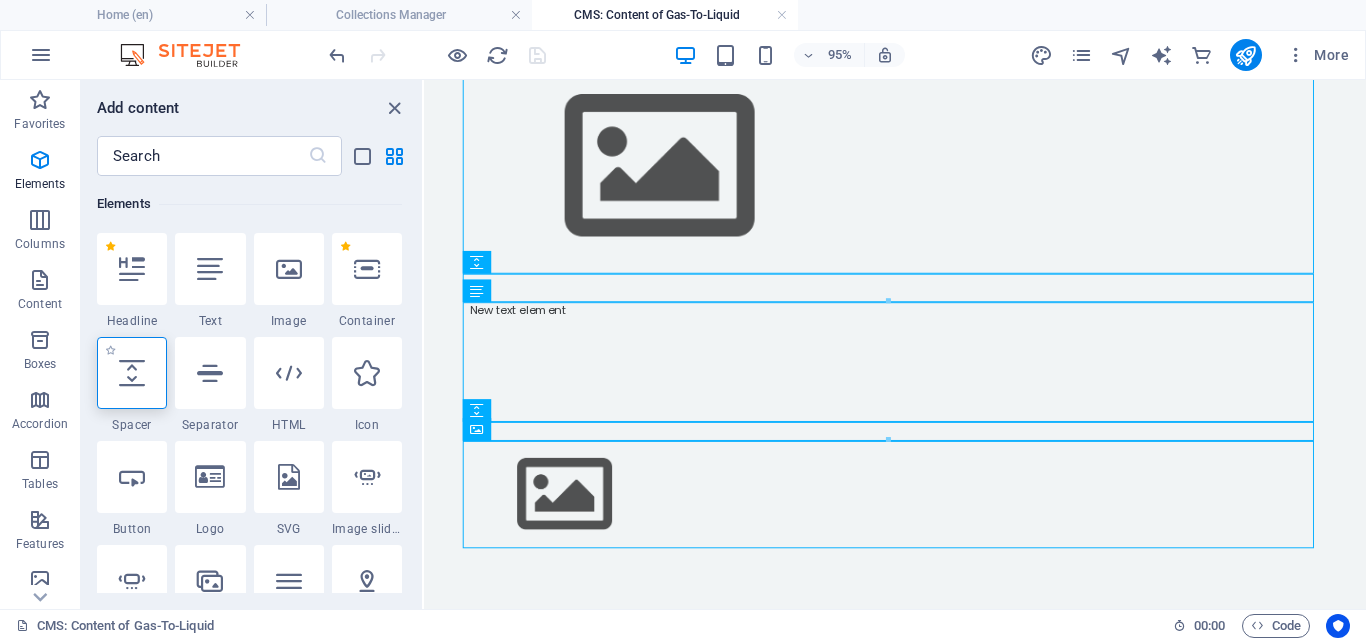 click at bounding box center (132, 373) 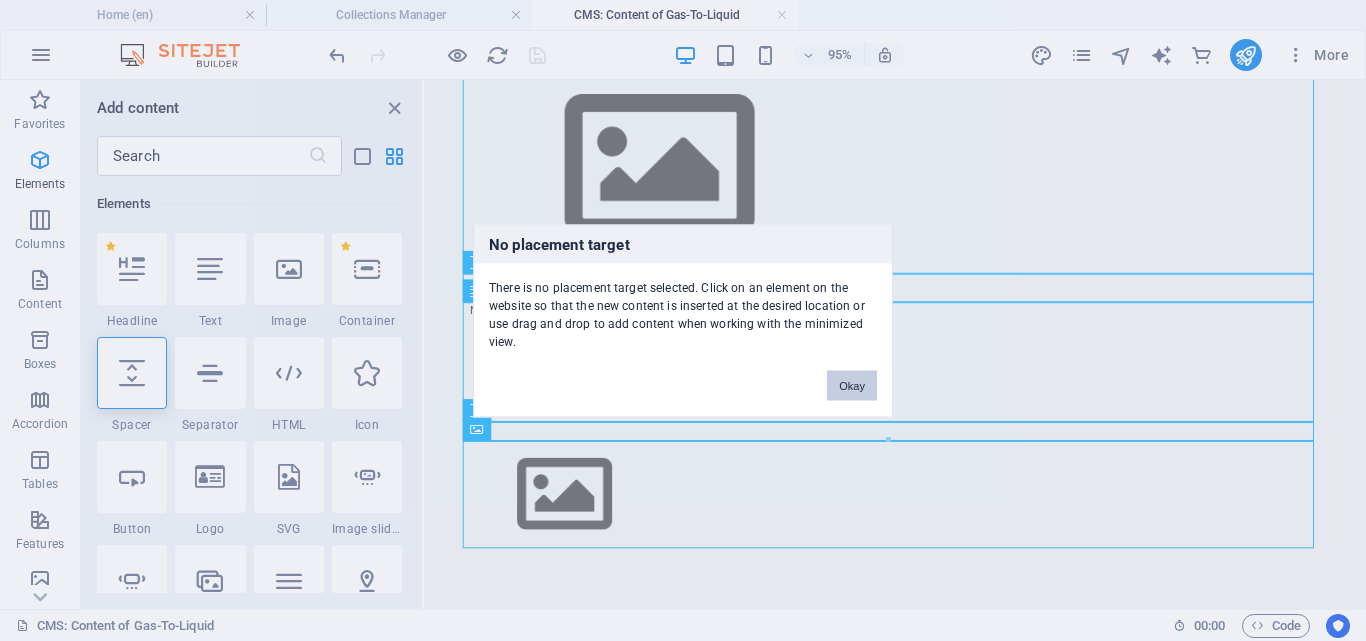 click on "Okay" at bounding box center (852, 385) 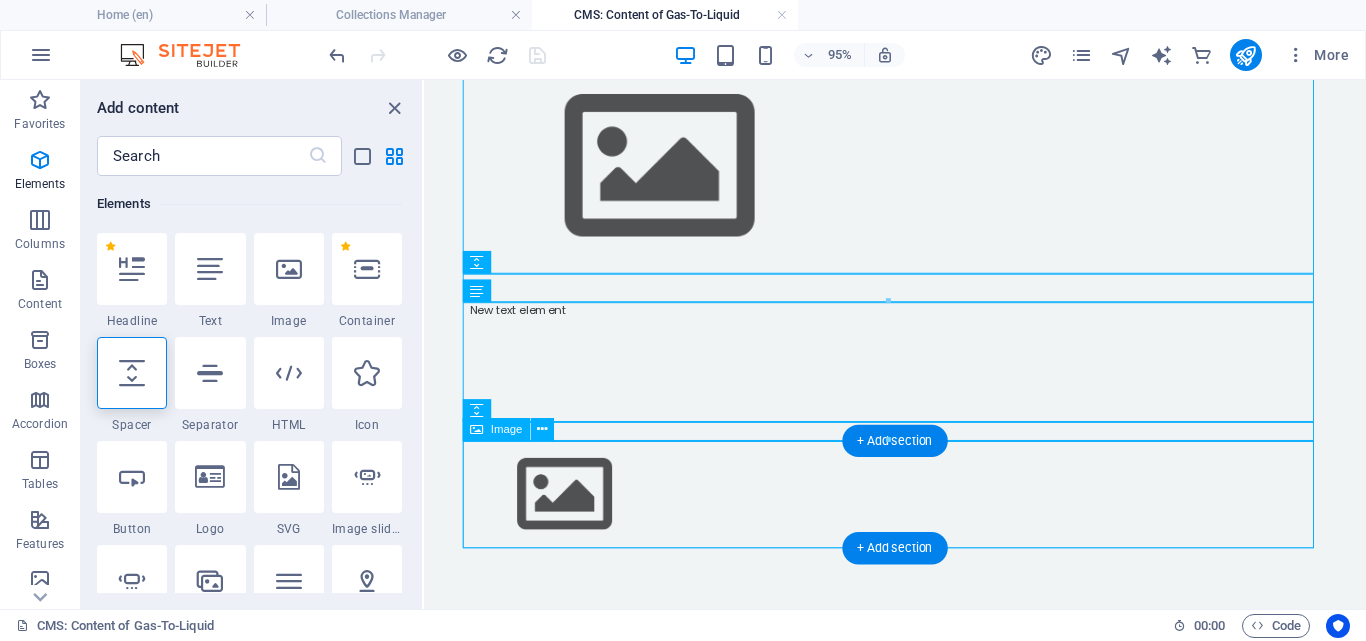 click at bounding box center [920, 516] 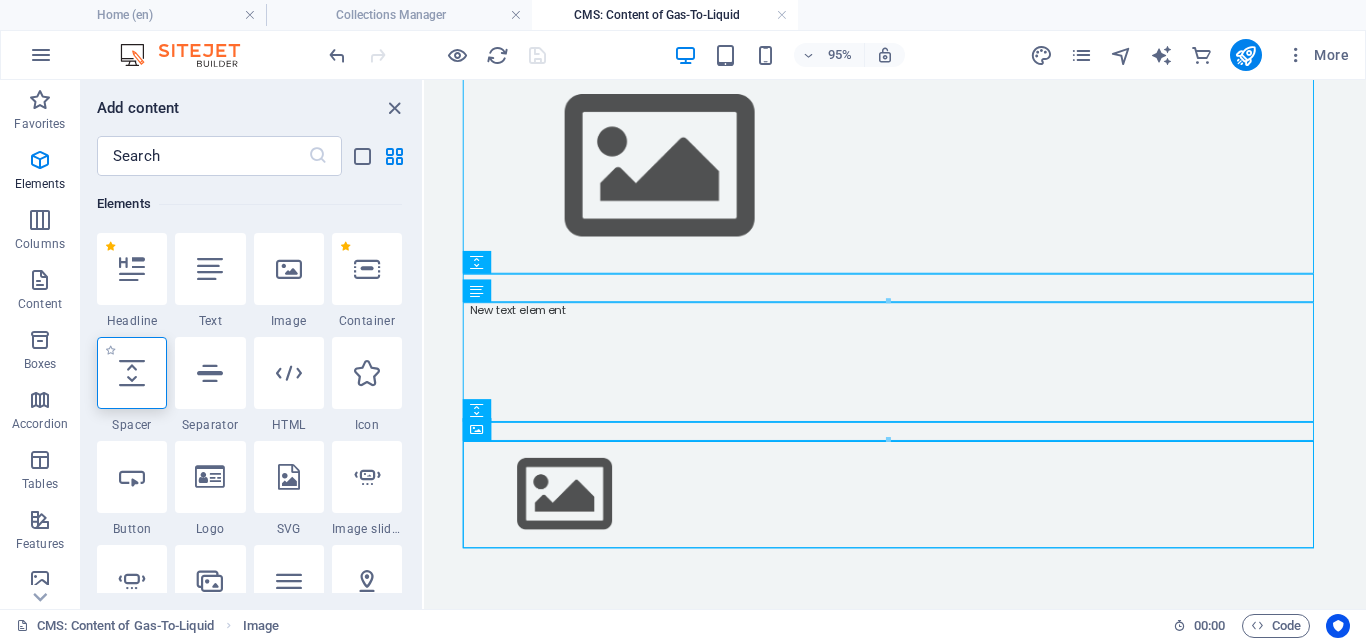 click at bounding box center (132, 373) 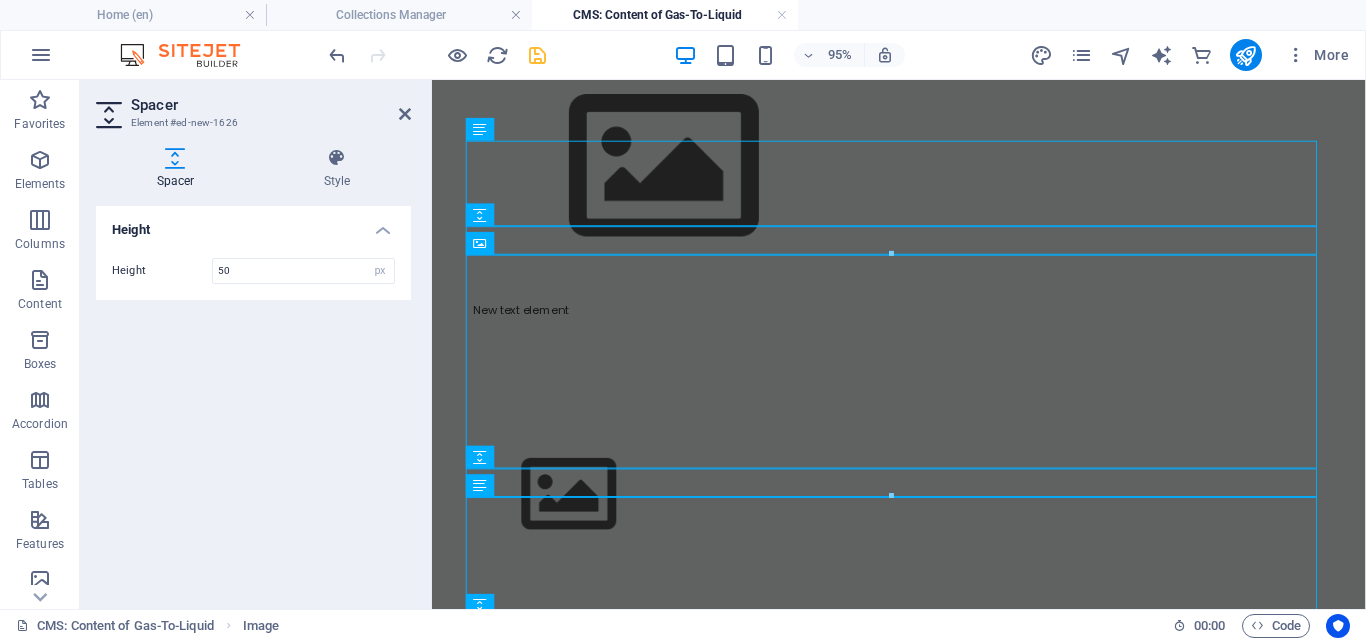 scroll, scrollTop: 0, scrollLeft: 0, axis: both 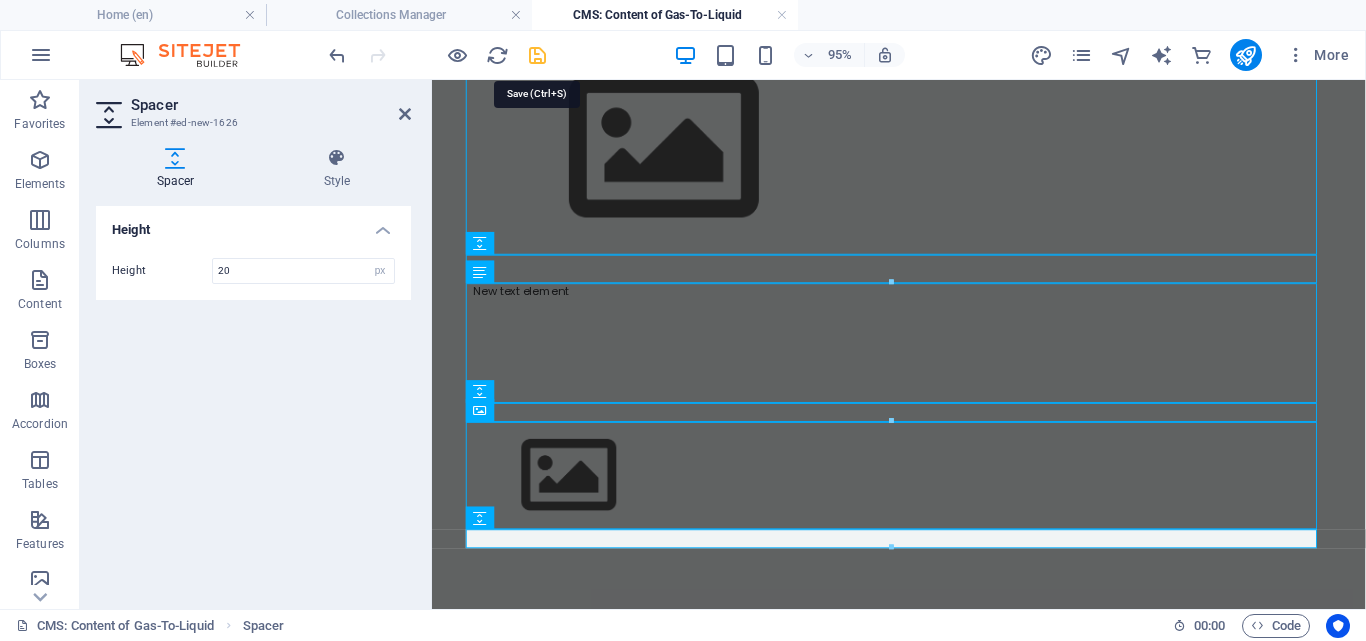 type on "20" 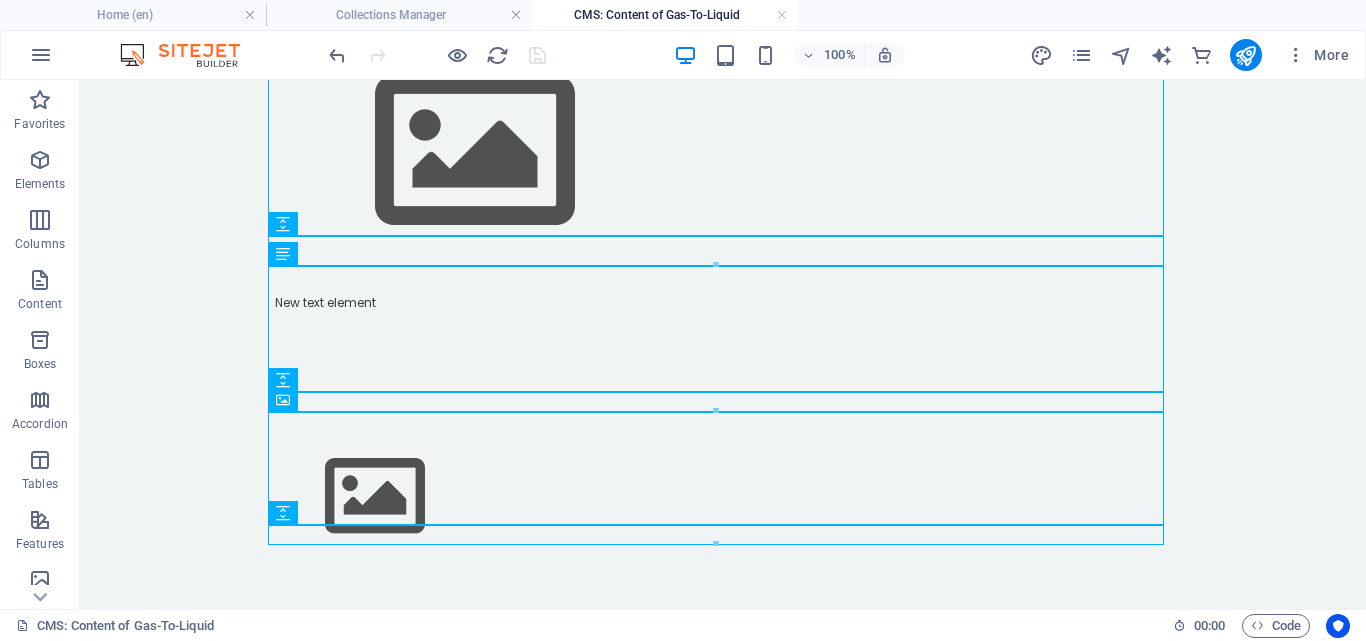 scroll, scrollTop: 253, scrollLeft: 0, axis: vertical 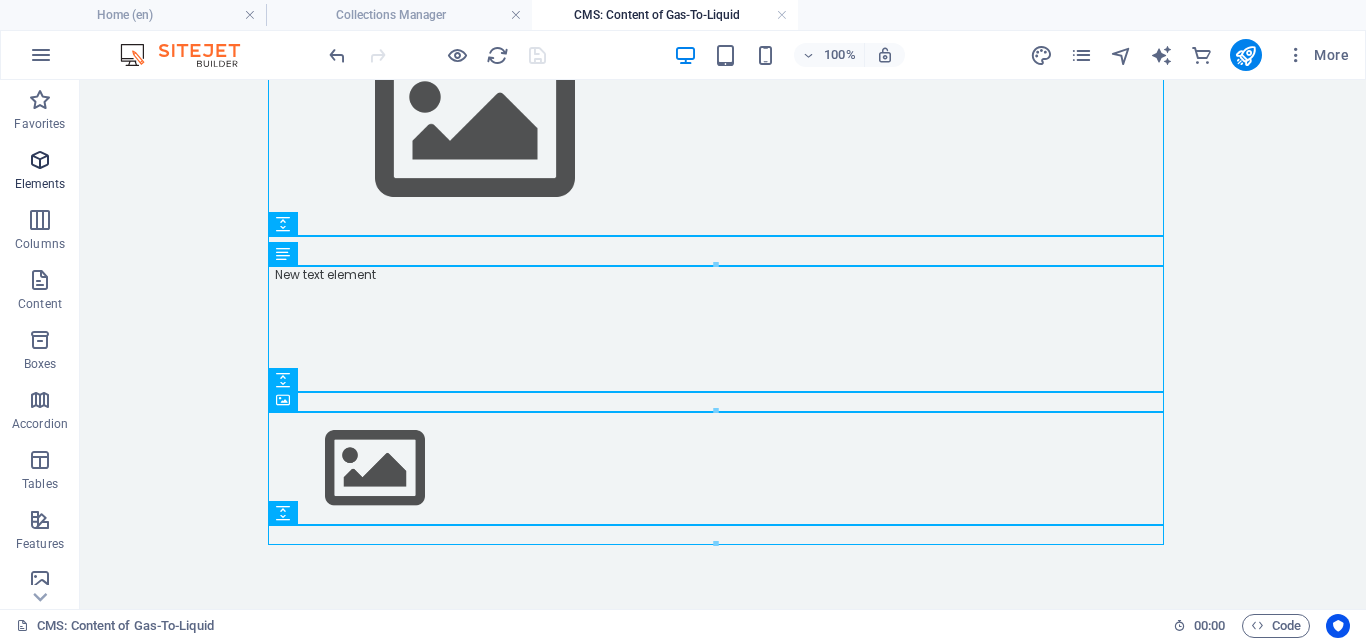 click on "Elements" at bounding box center [40, 184] 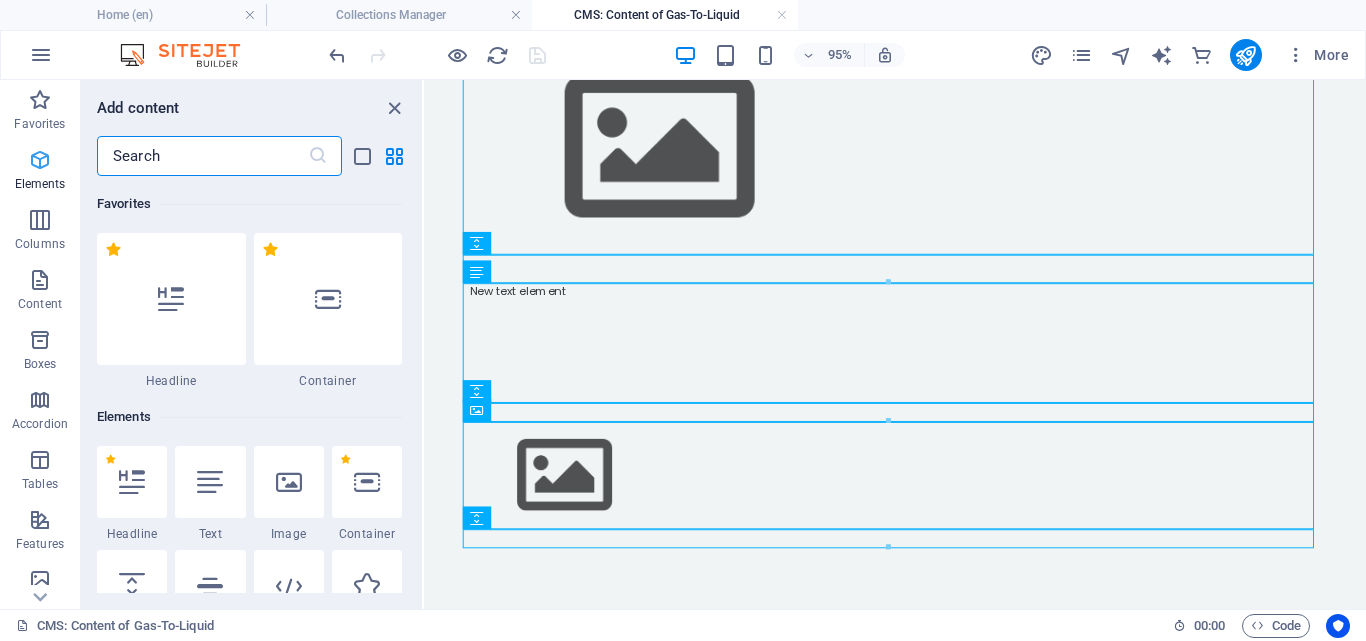 scroll, scrollTop: 213, scrollLeft: 0, axis: vertical 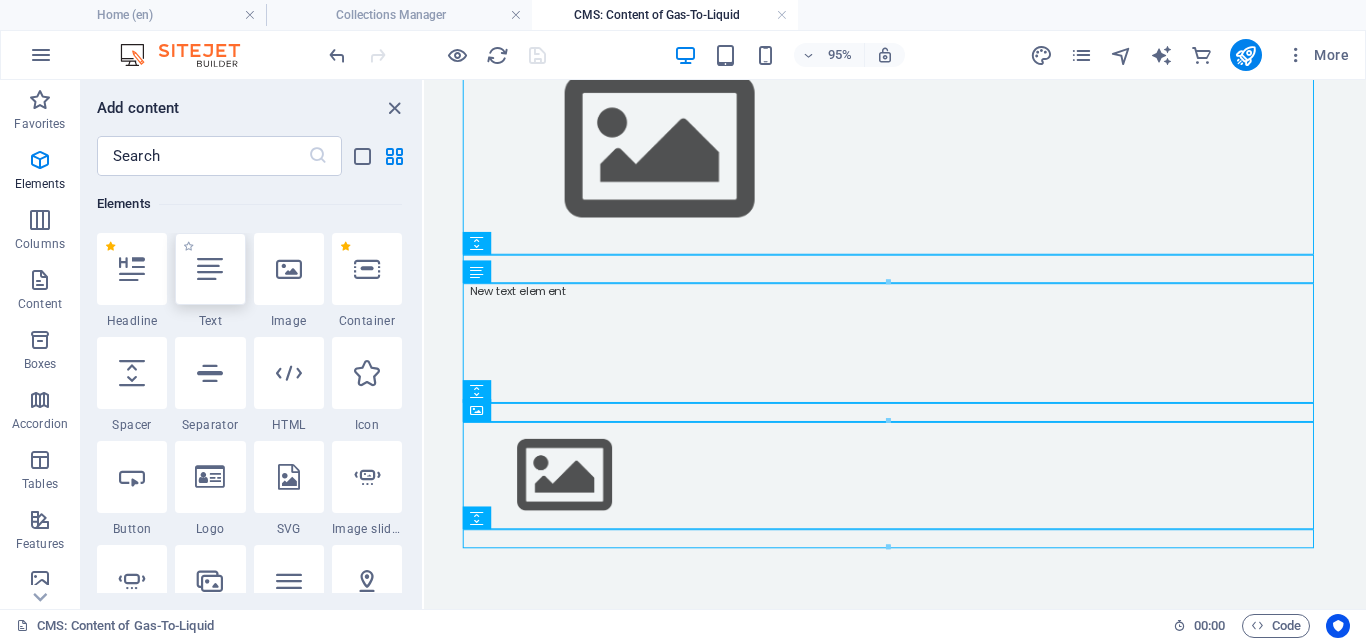 click at bounding box center (210, 269) 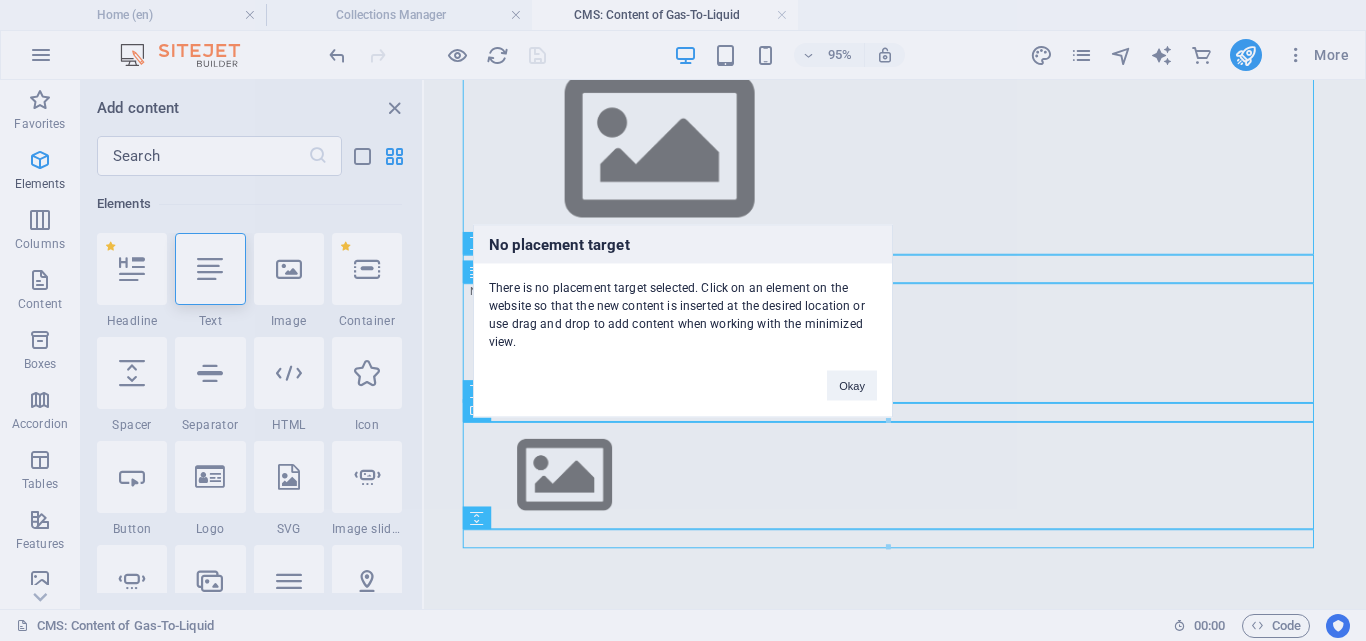 click on "Okay" at bounding box center [852, 375] 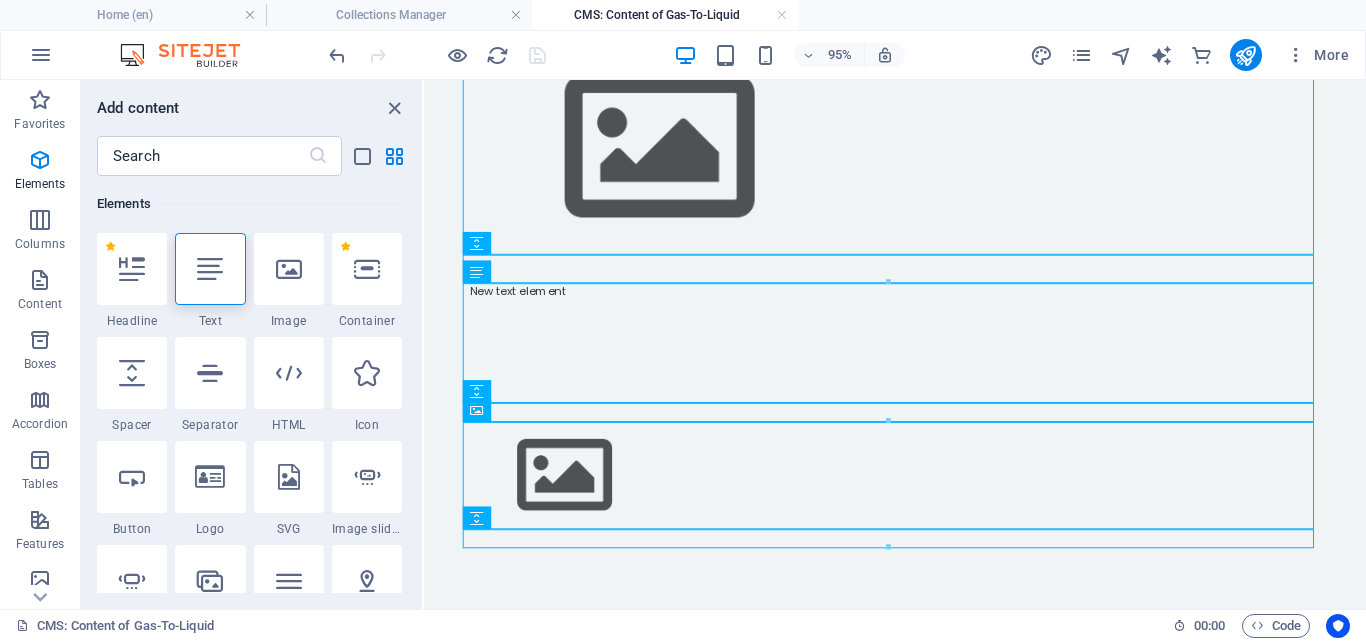 drag, startPoint x: 531, startPoint y: 557, endPoint x: 627, endPoint y: 341, distance: 236.37259 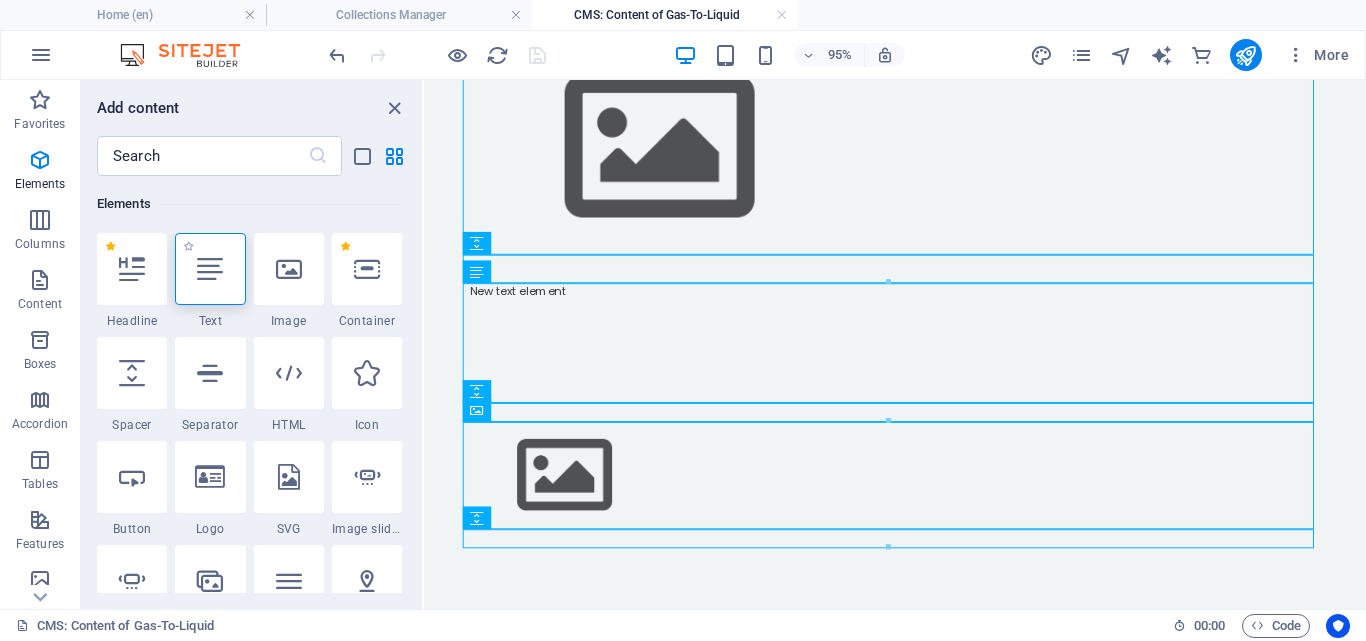 click at bounding box center [210, 269] 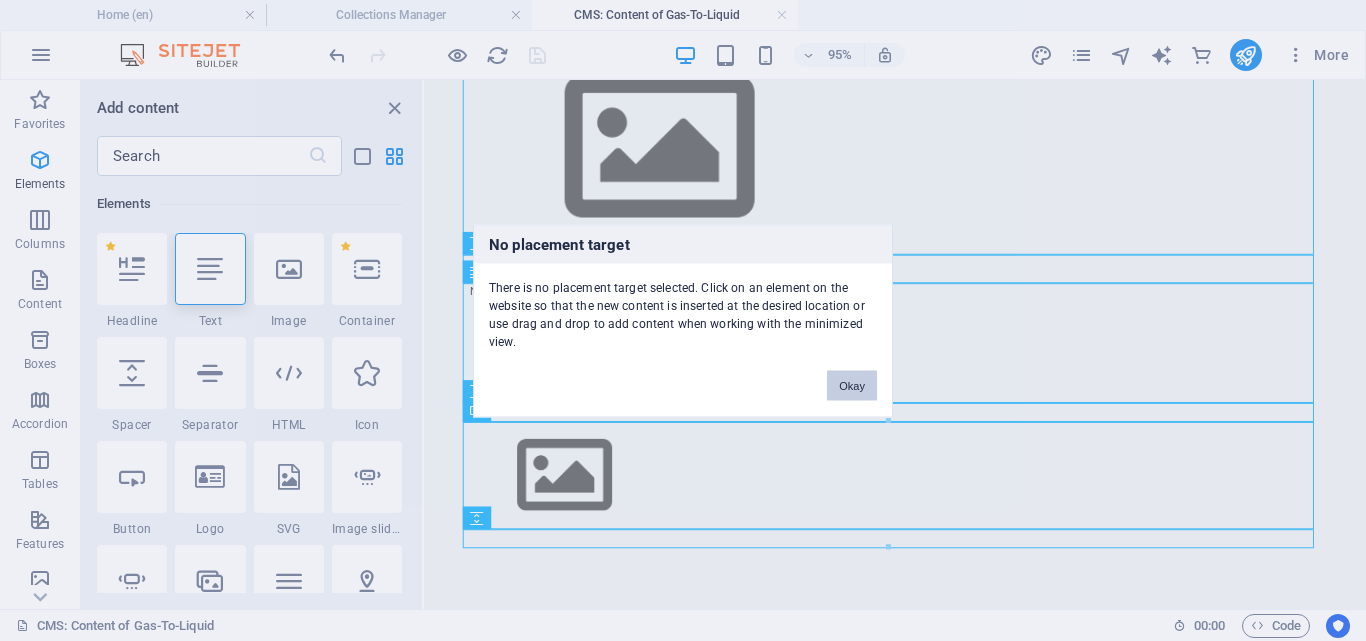 click on "Okay" at bounding box center [852, 385] 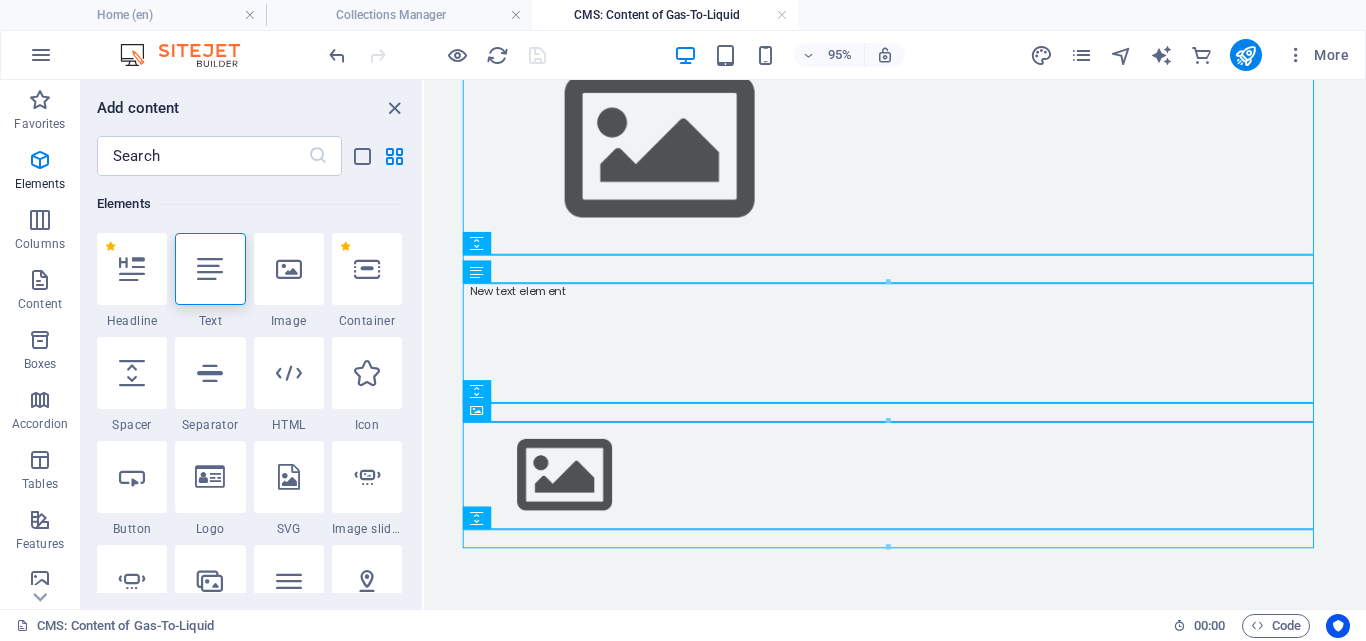 click at bounding box center (887, 547) 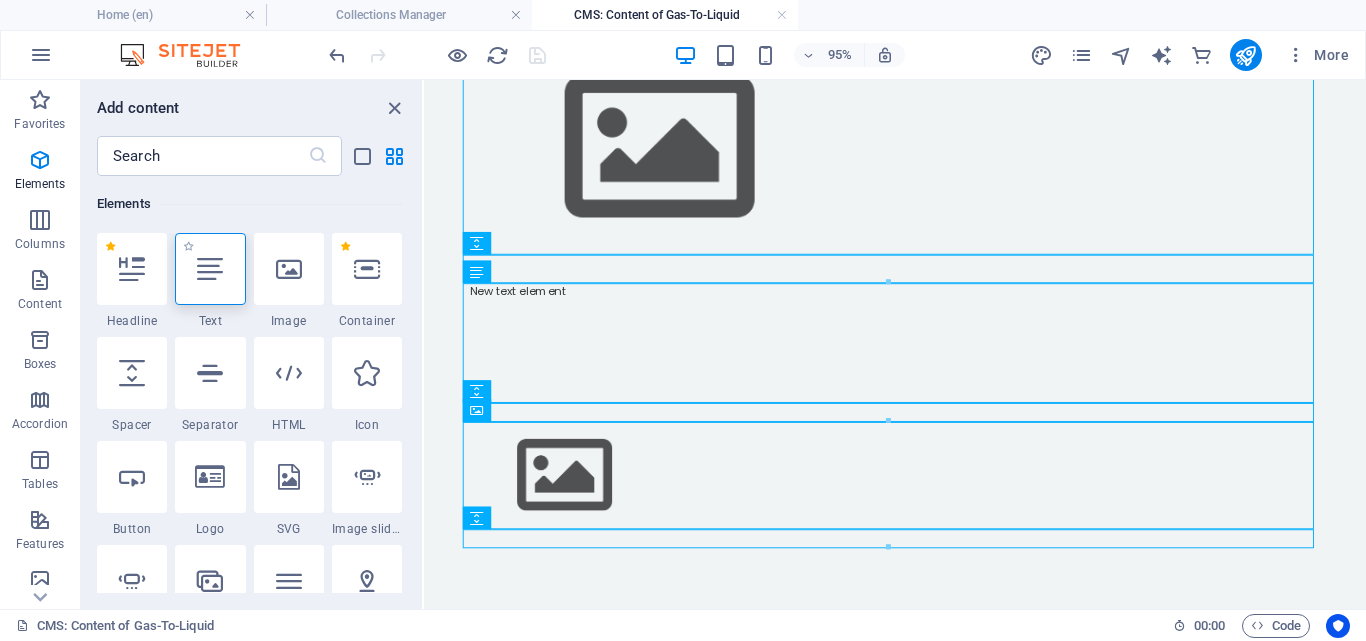 click at bounding box center [210, 269] 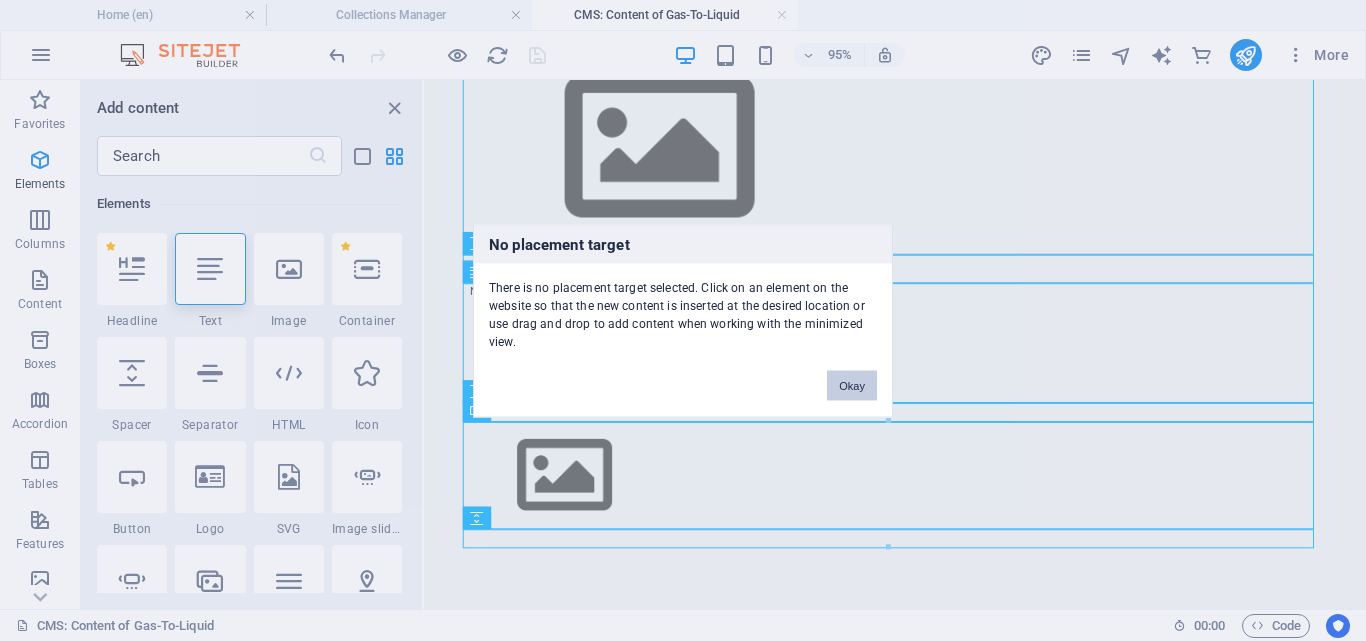 click on "Okay" at bounding box center (852, 385) 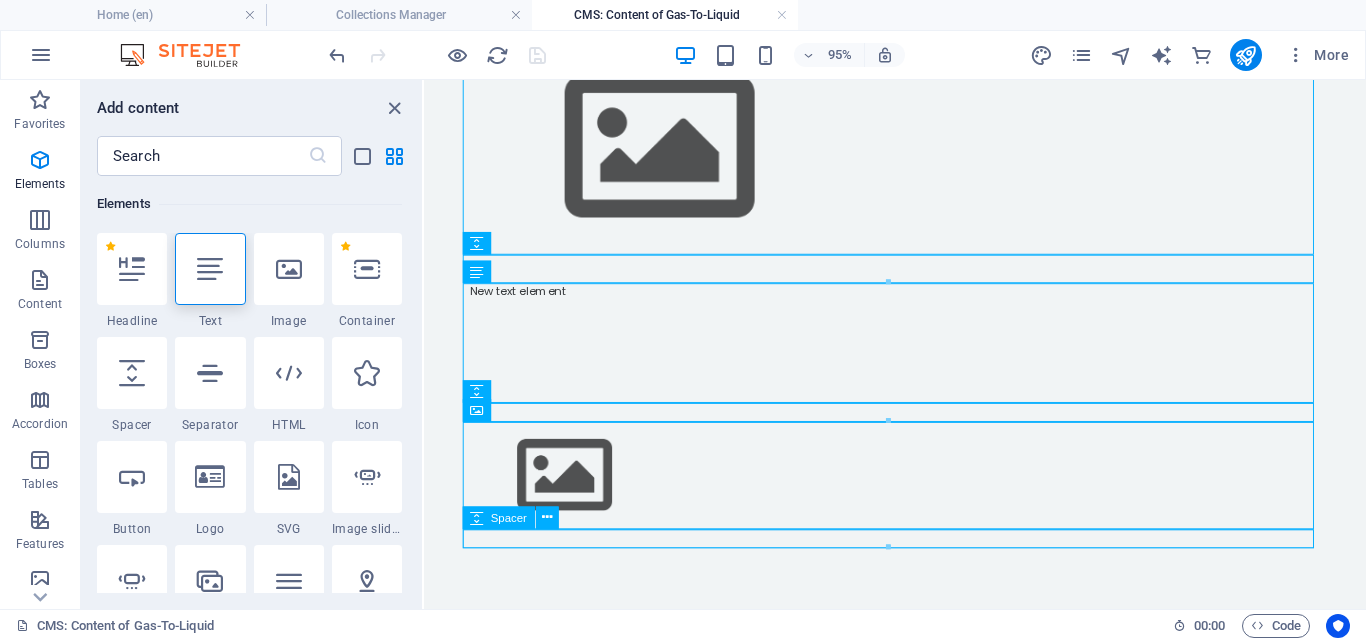 click at bounding box center [920, 563] 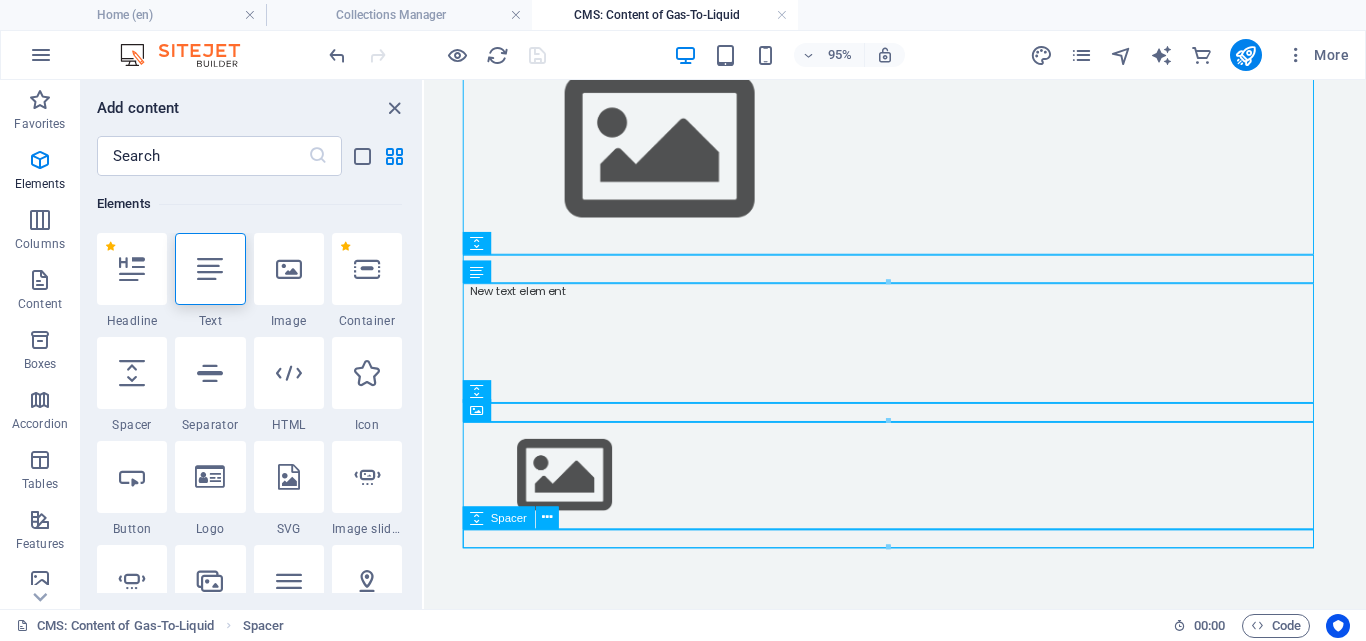 click at bounding box center [920, 563] 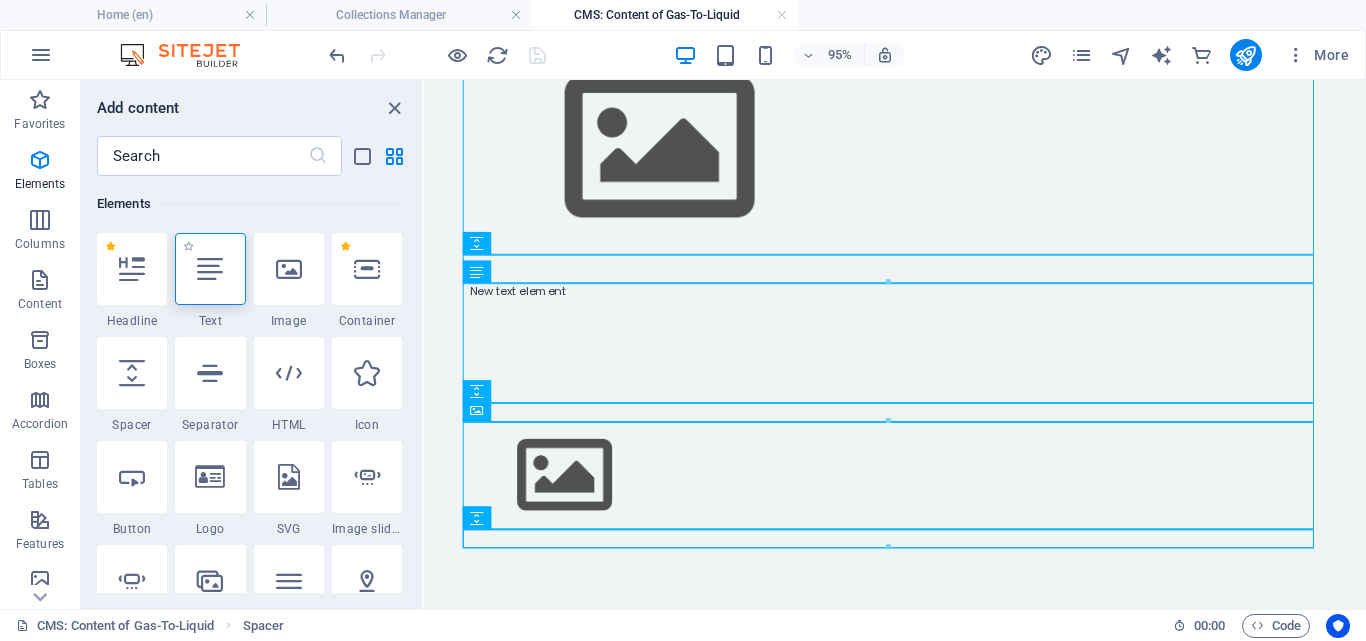 click at bounding box center [210, 269] 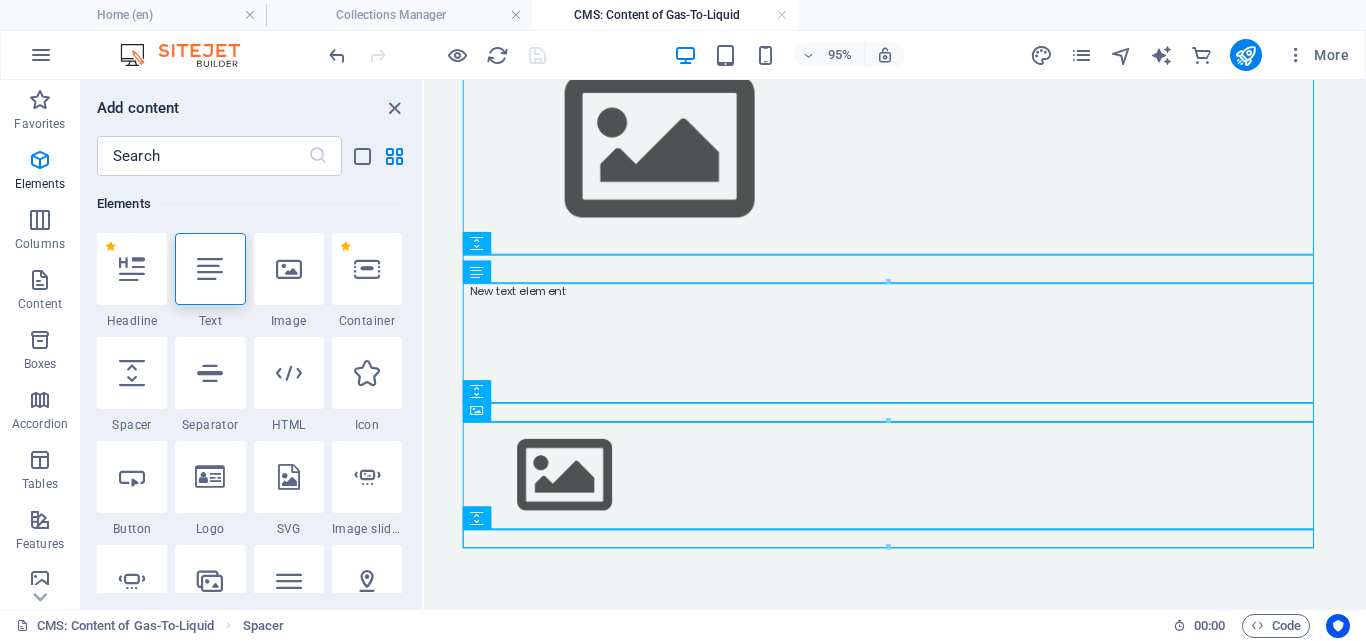 click on "Placeholder   Text   Text   Spacer   Spacer   Image   Image   Spacer   Spacer   Text   Text   Spacer   Spacer   Image   Image   Spacer   Spacer" at bounding box center [895, 344] 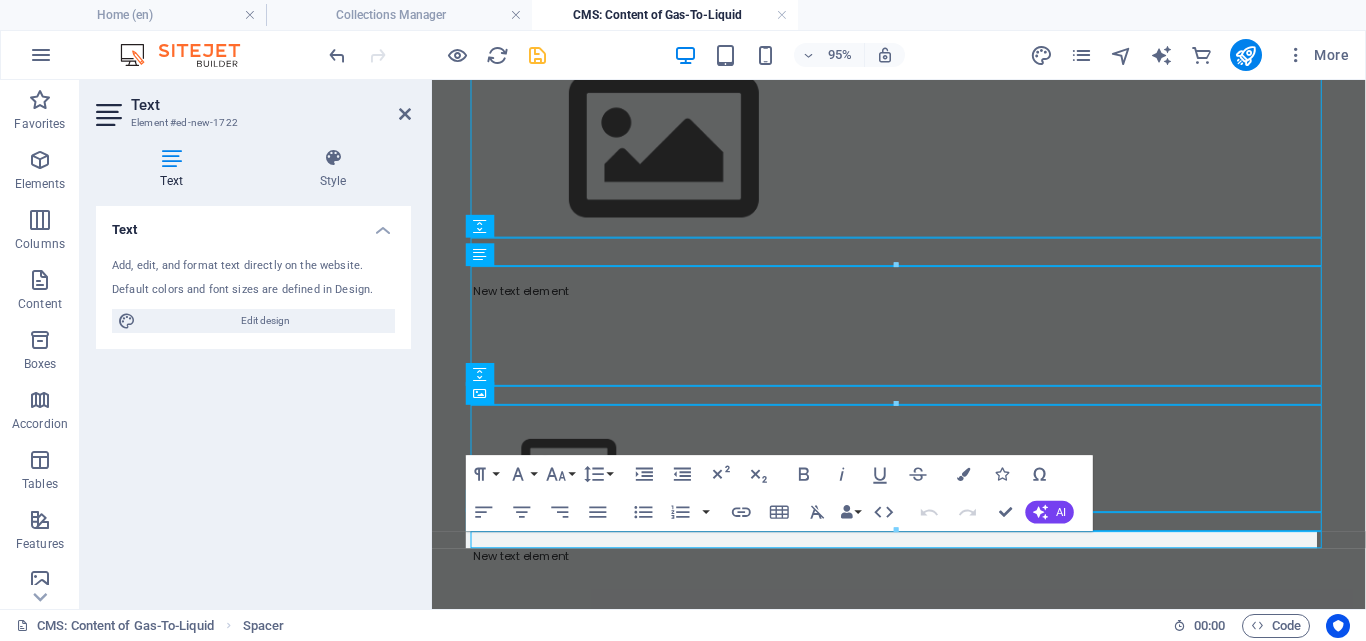 drag, startPoint x: 386, startPoint y: 492, endPoint x: 553, endPoint y: 631, distance: 217.27863 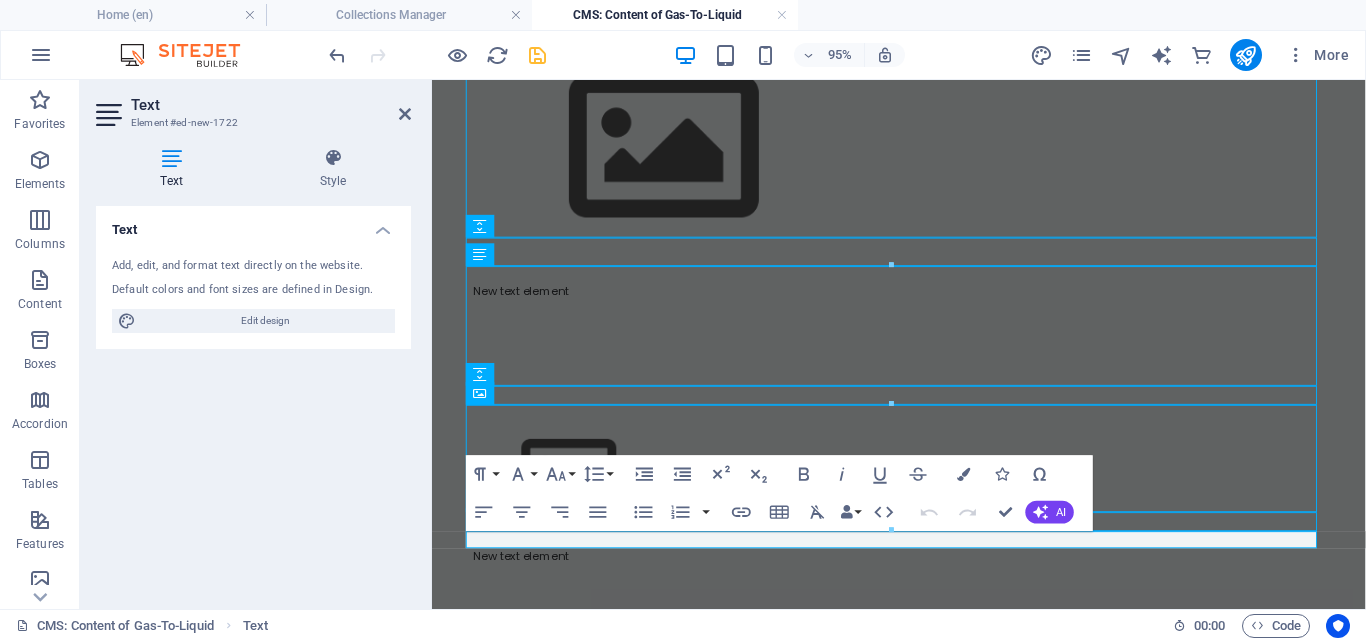 scroll, scrollTop: 243, scrollLeft: 0, axis: vertical 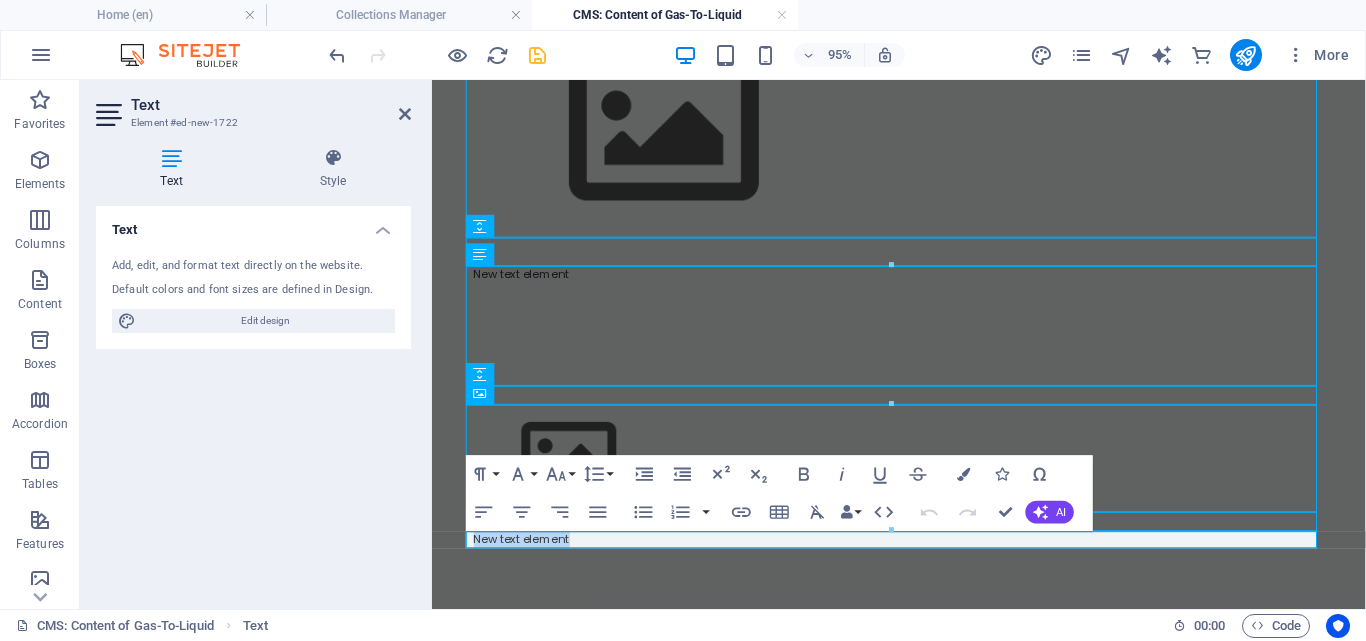 click on "New text element" at bounding box center (924, 564) 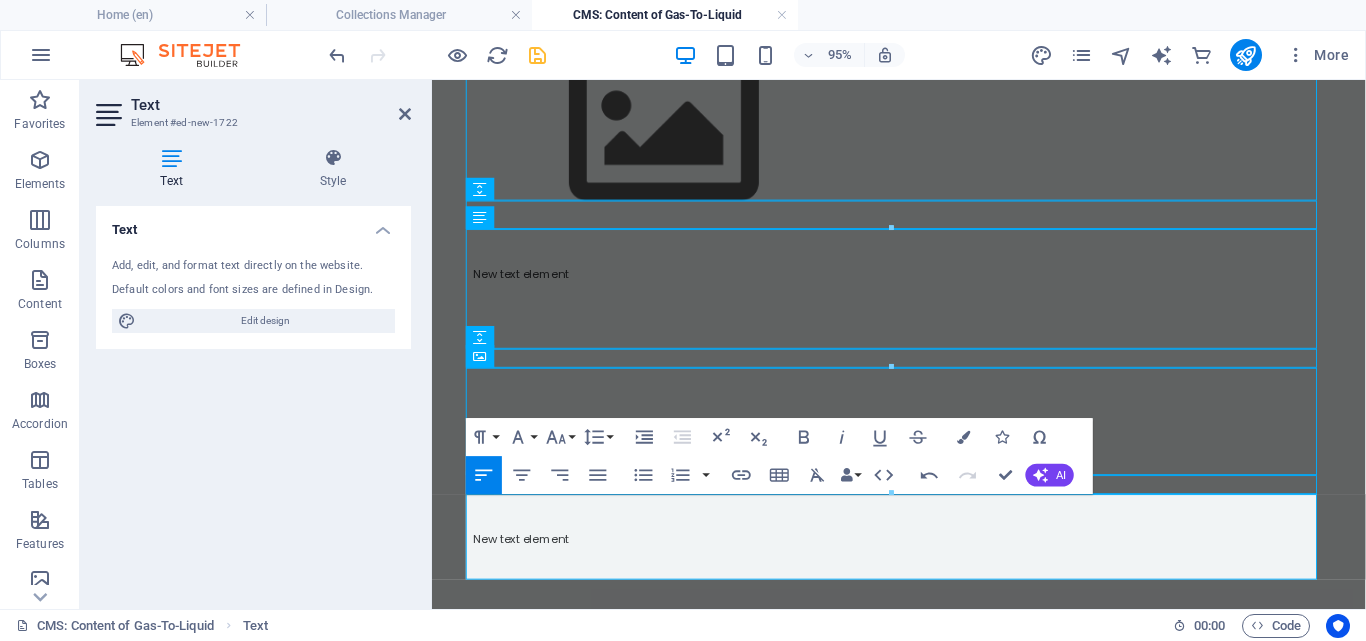scroll, scrollTop: 315, scrollLeft: 0, axis: vertical 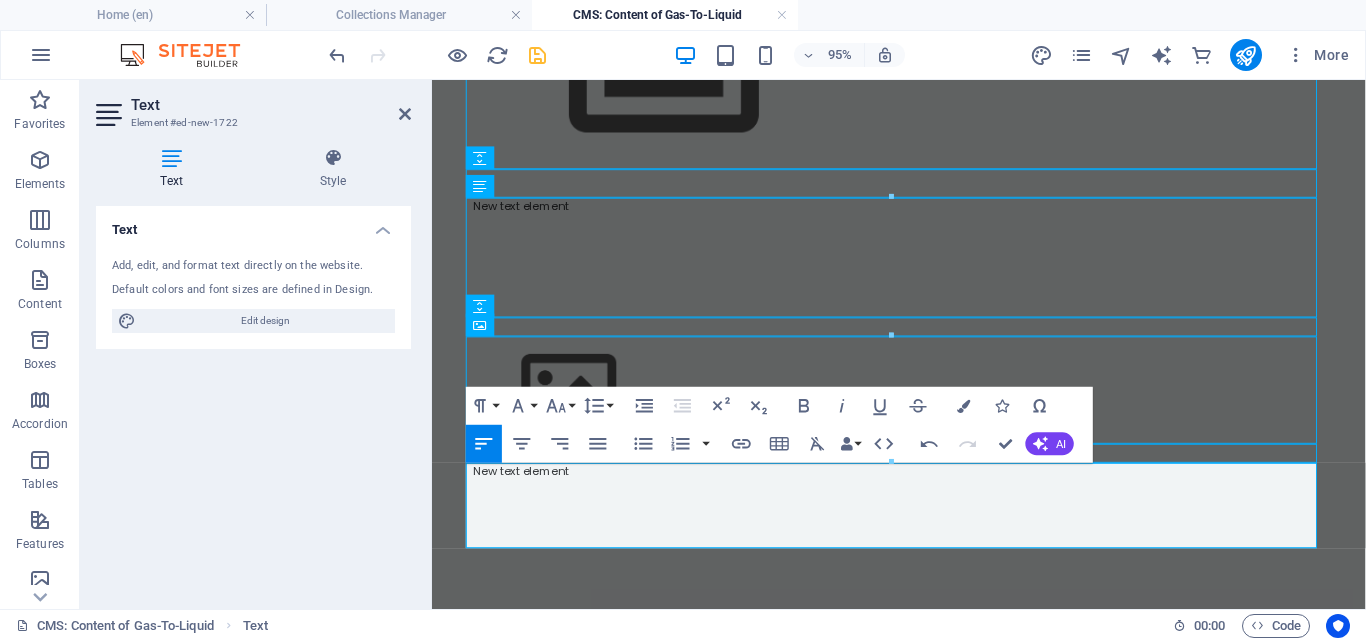 click at bounding box center (924, 528) 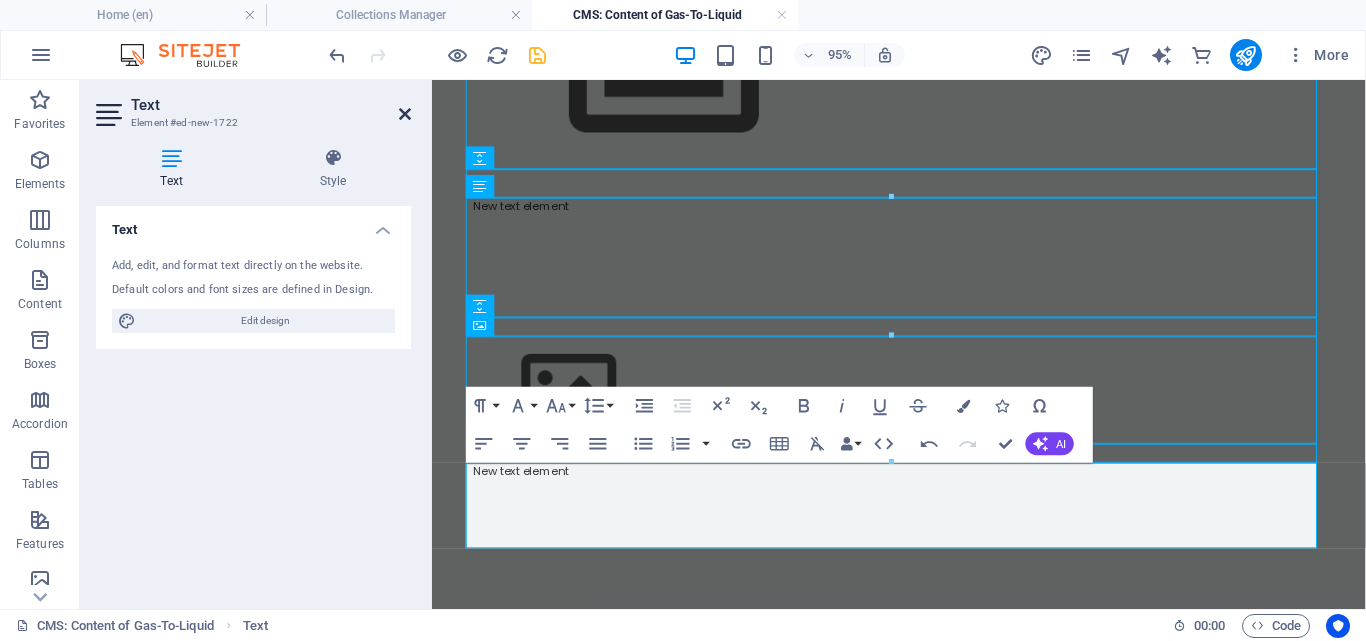click at bounding box center (405, 114) 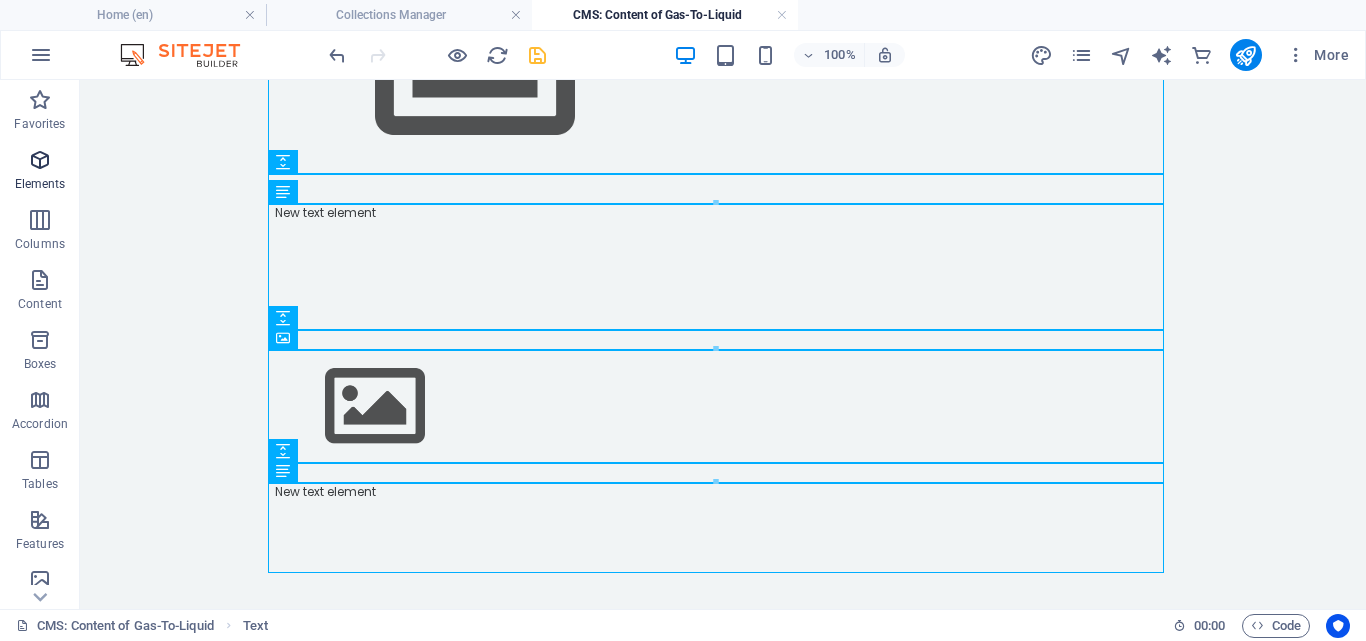 click on "Elements" at bounding box center (40, 172) 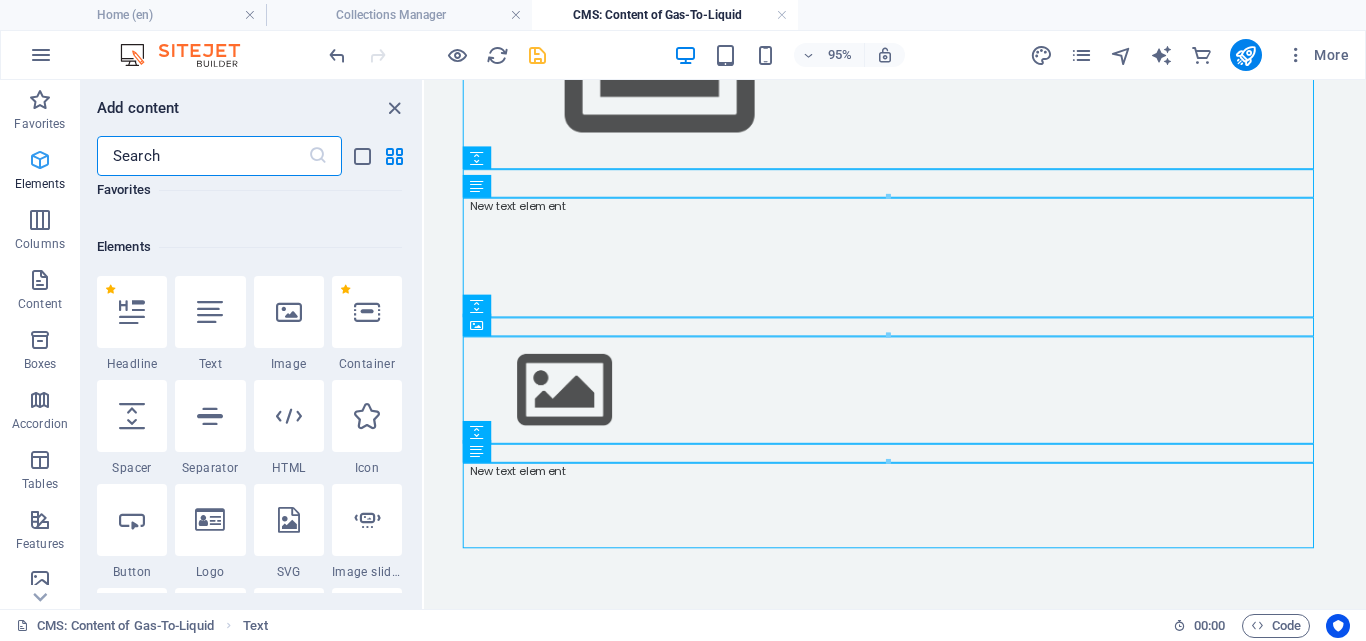 scroll, scrollTop: 213, scrollLeft: 0, axis: vertical 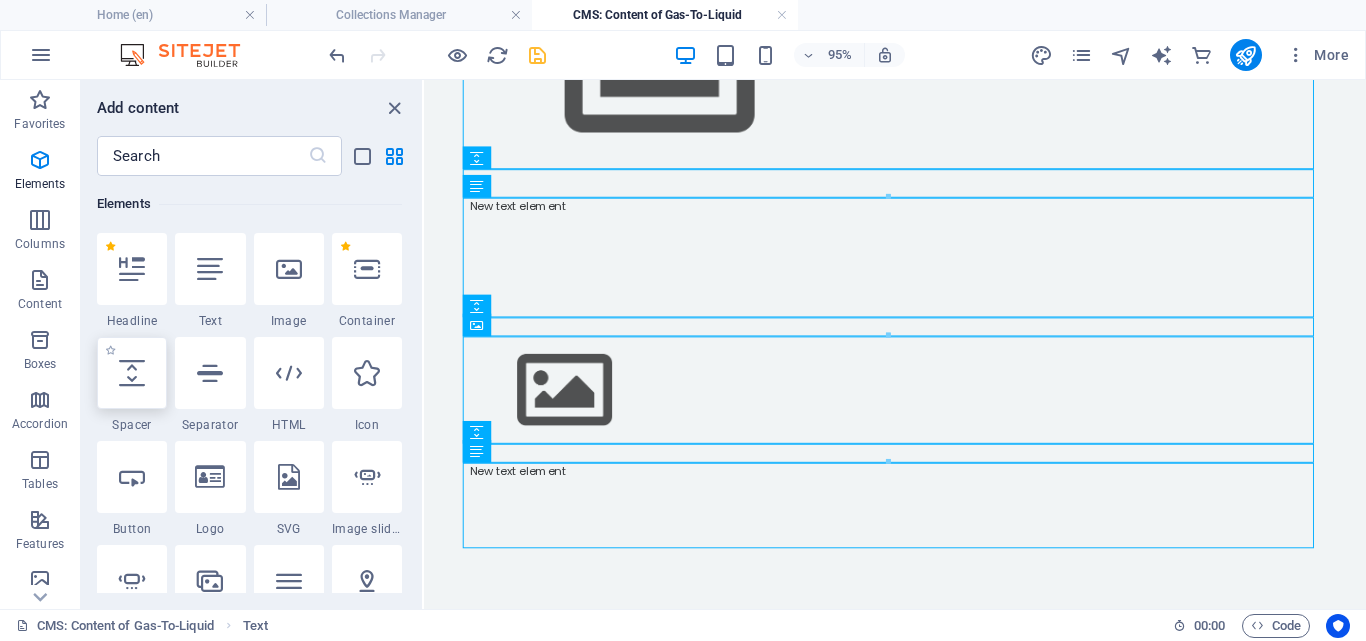 click at bounding box center (132, 373) 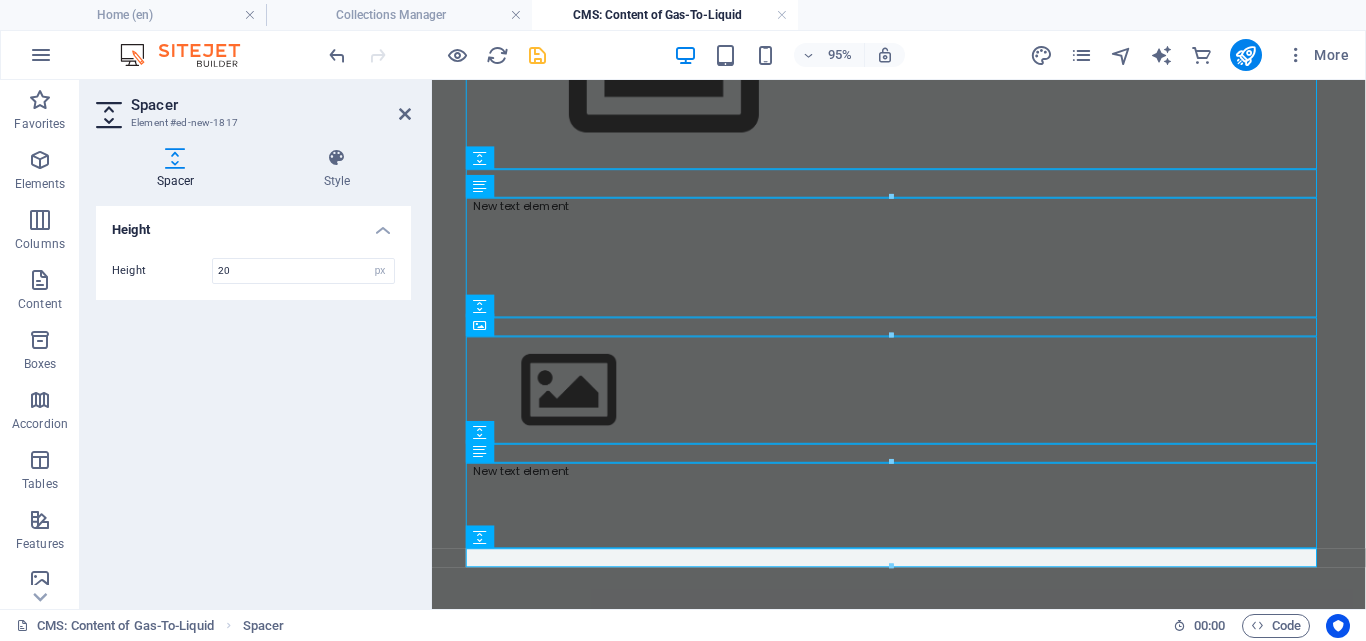 type on "20" 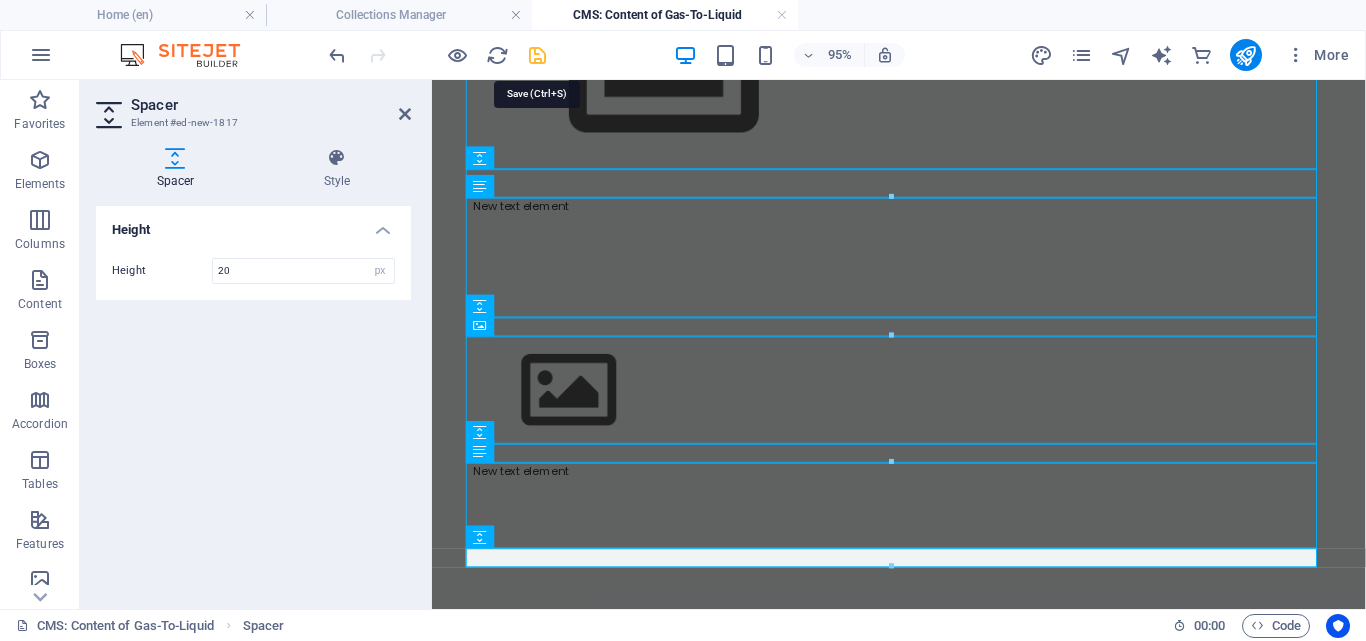 click at bounding box center [537, 55] 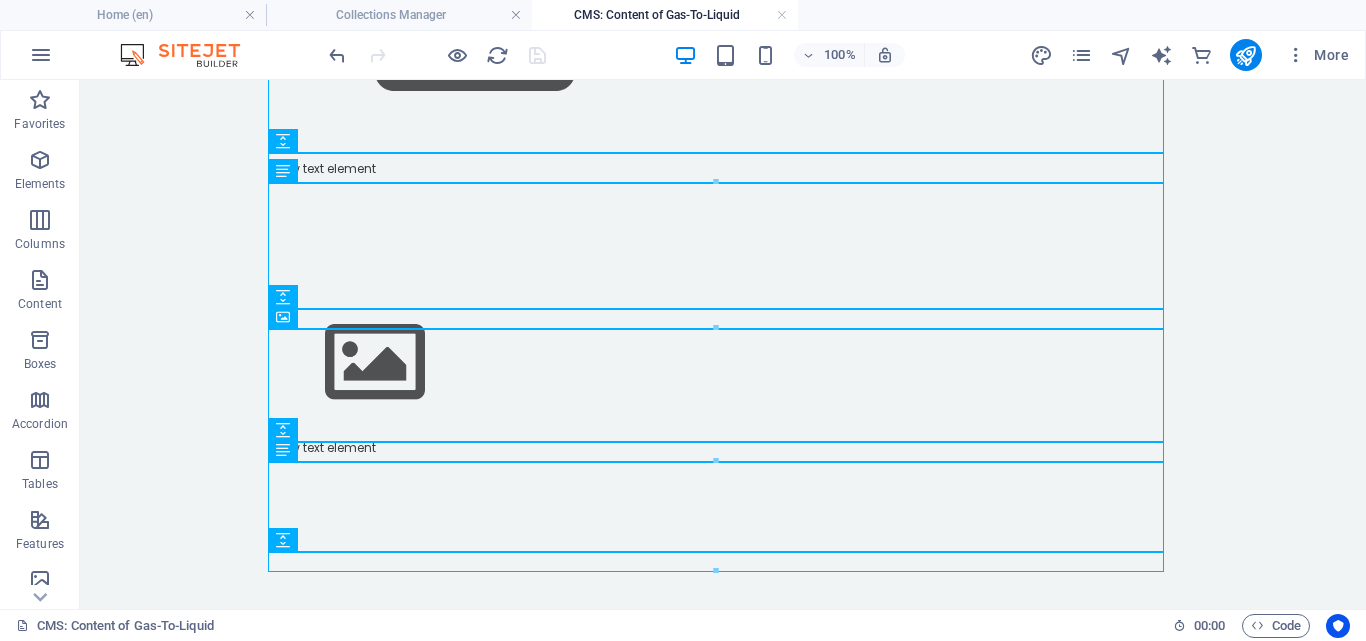scroll, scrollTop: 363, scrollLeft: 0, axis: vertical 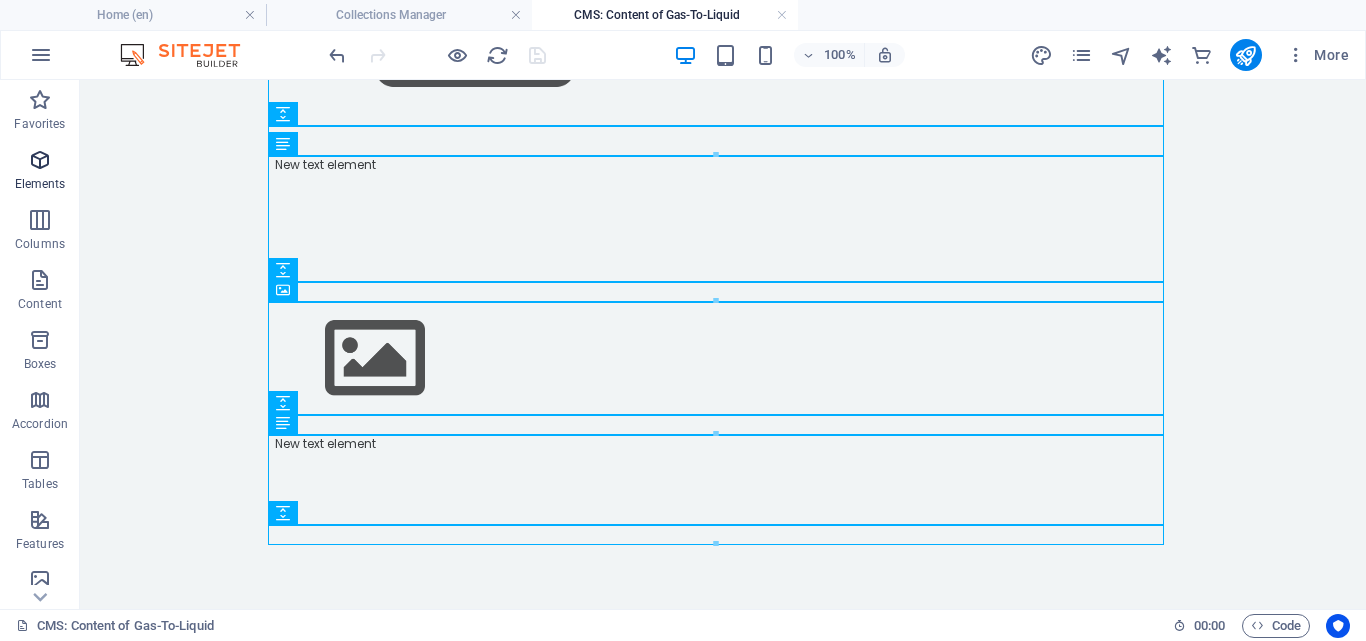click on "Elements" at bounding box center (40, 184) 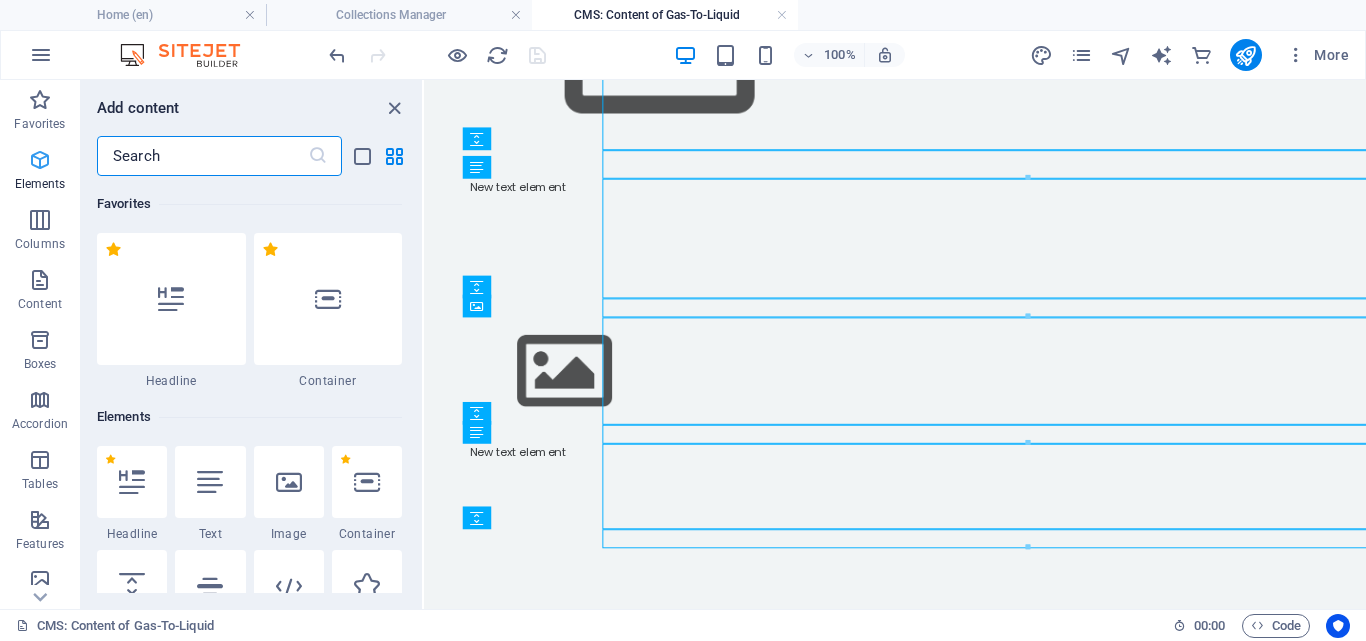 scroll, scrollTop: 335, scrollLeft: 0, axis: vertical 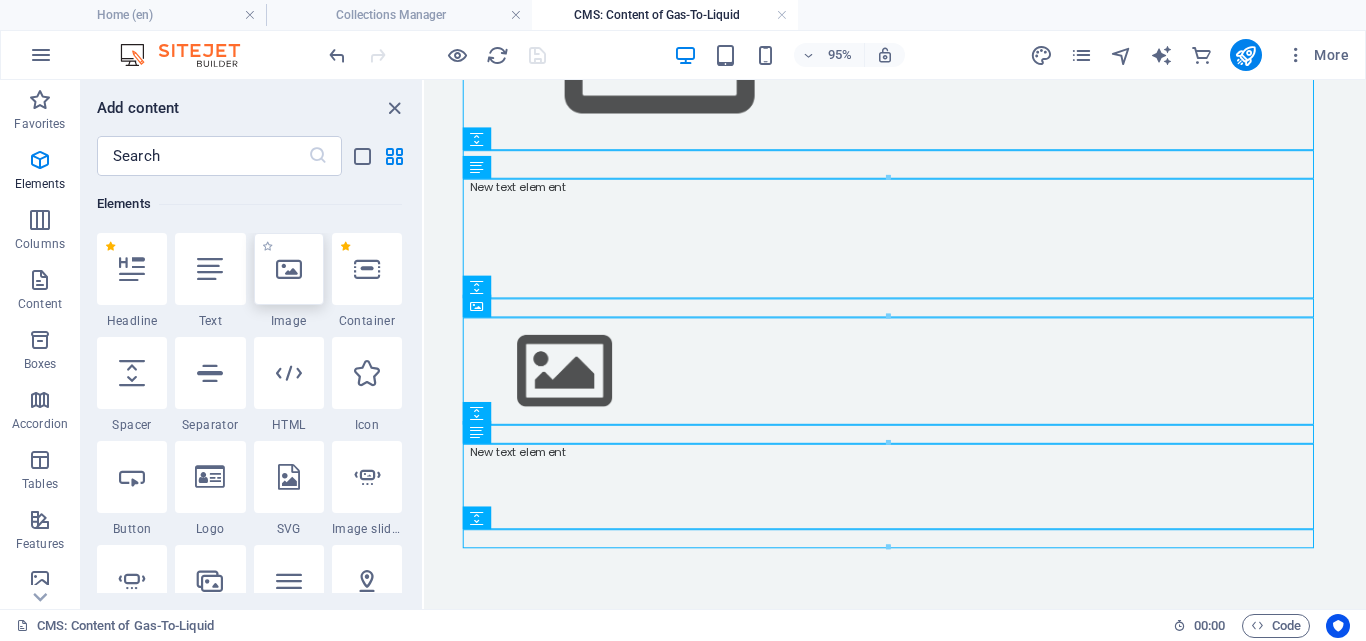 click at bounding box center [289, 269] 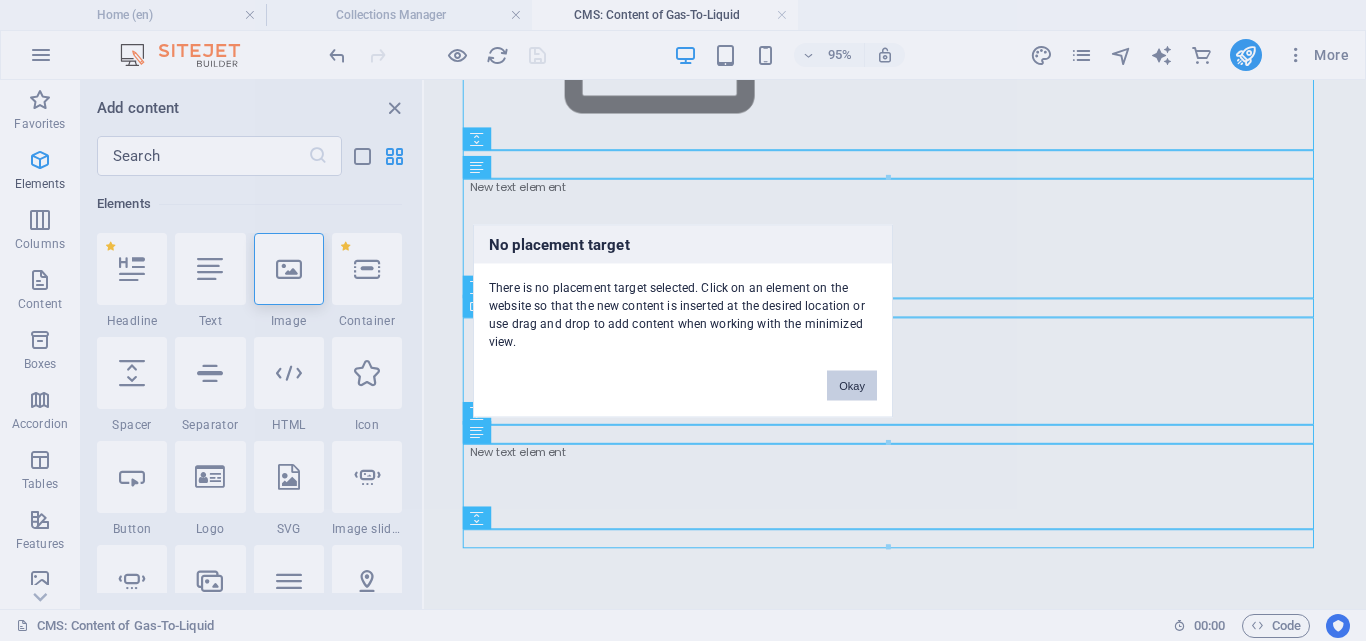 click on "Okay" at bounding box center (852, 385) 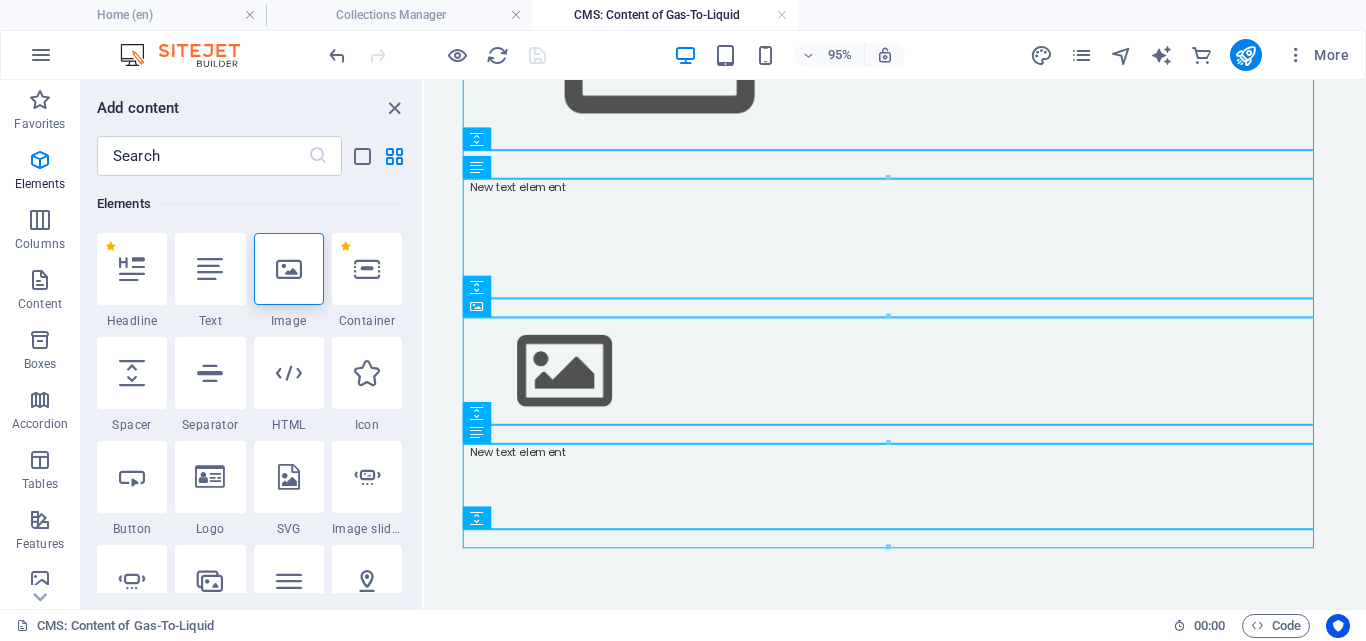 click at bounding box center [887, 547] 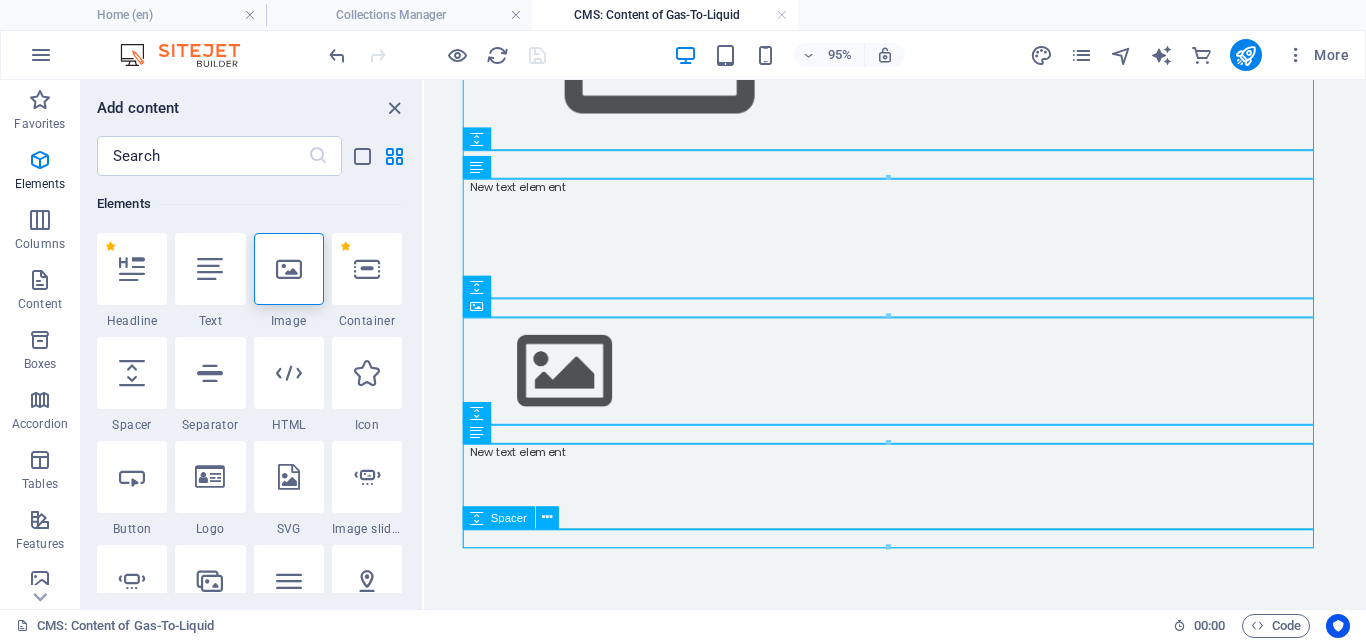 click at bounding box center [920, 563] 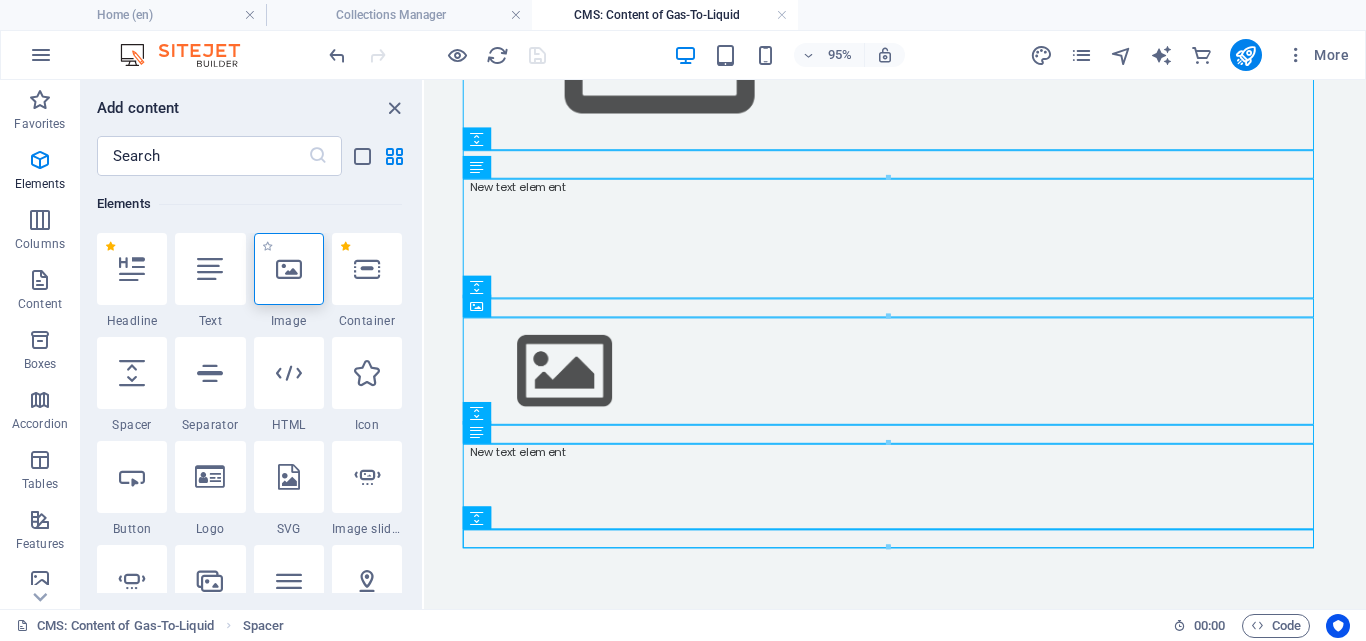 click at bounding box center (289, 269) 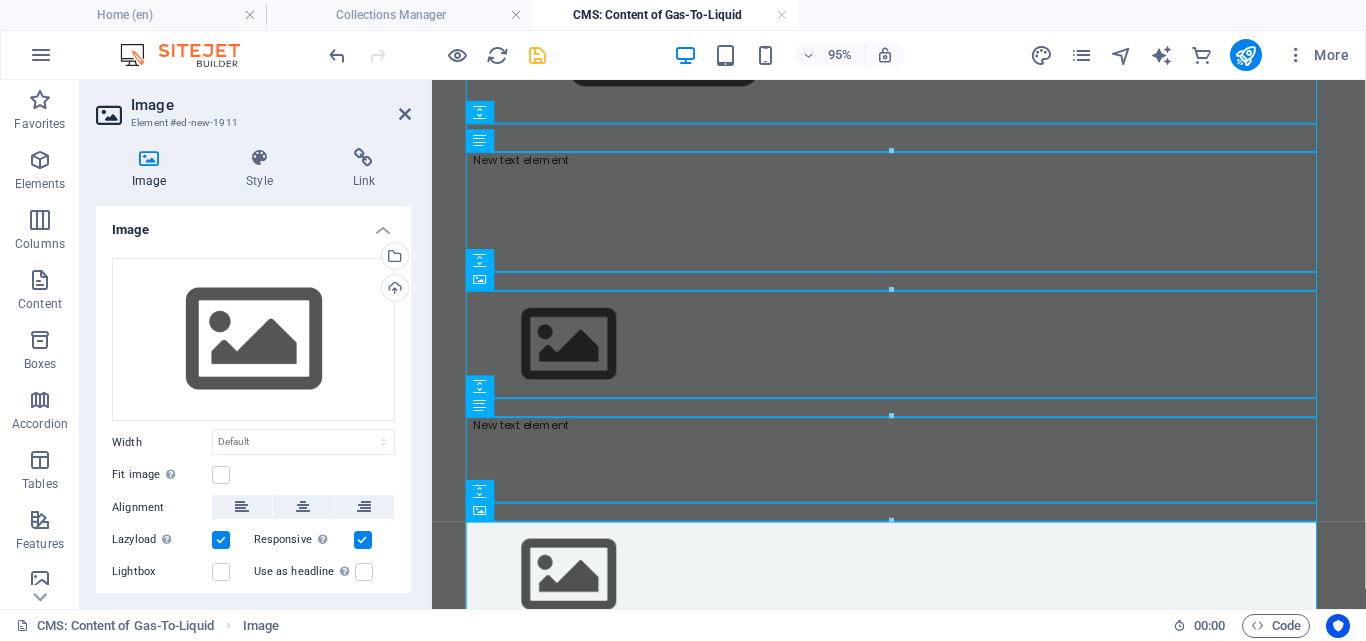 click at bounding box center (221, 540) 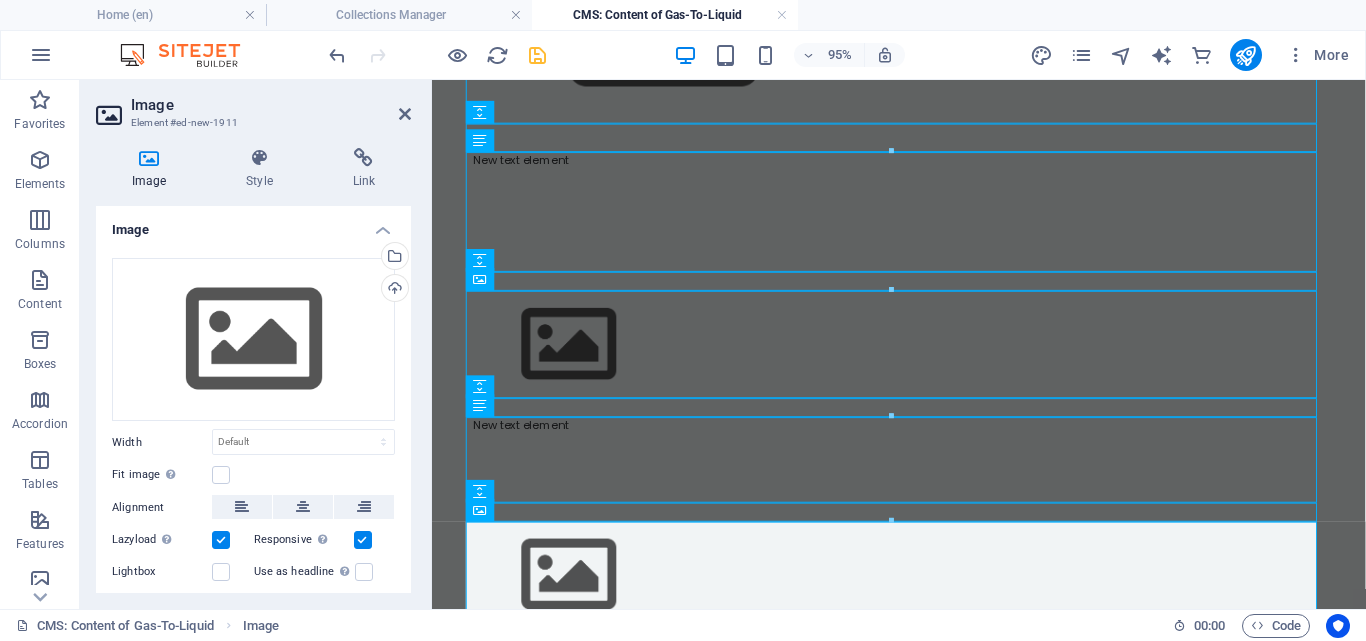 click on "Lazyload Loading images after the page loads improves page speed." at bounding box center (0, 0) 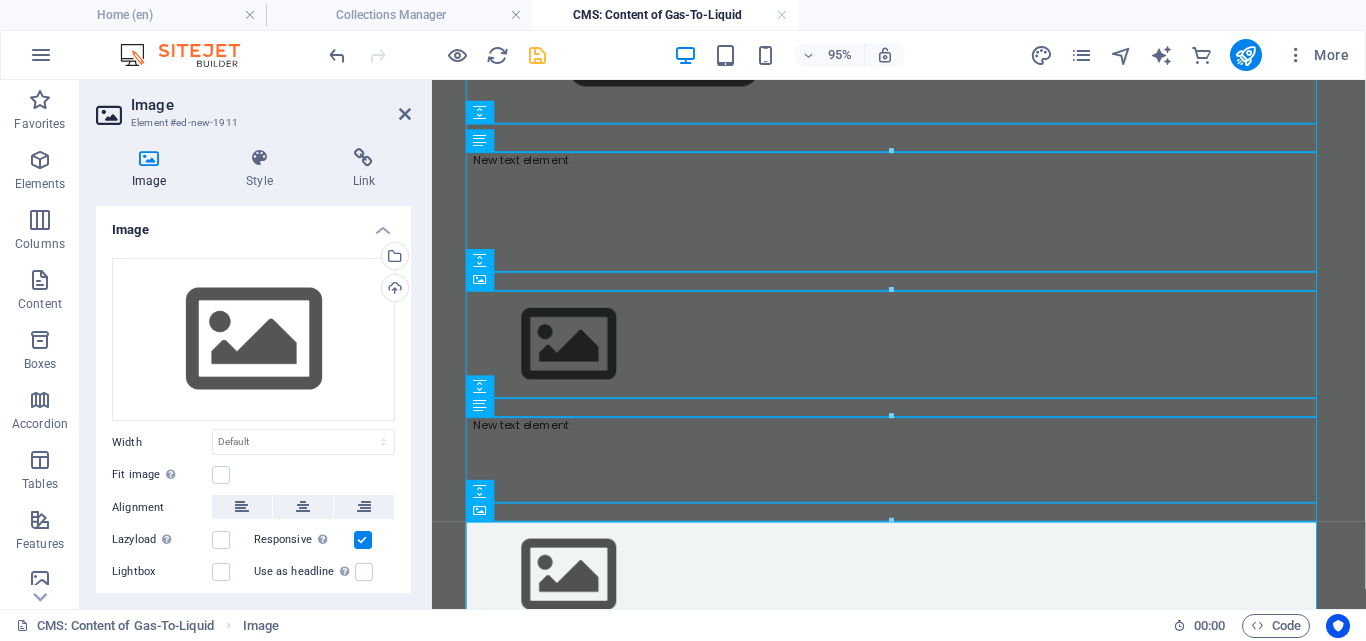 scroll, scrollTop: 447, scrollLeft: 0, axis: vertical 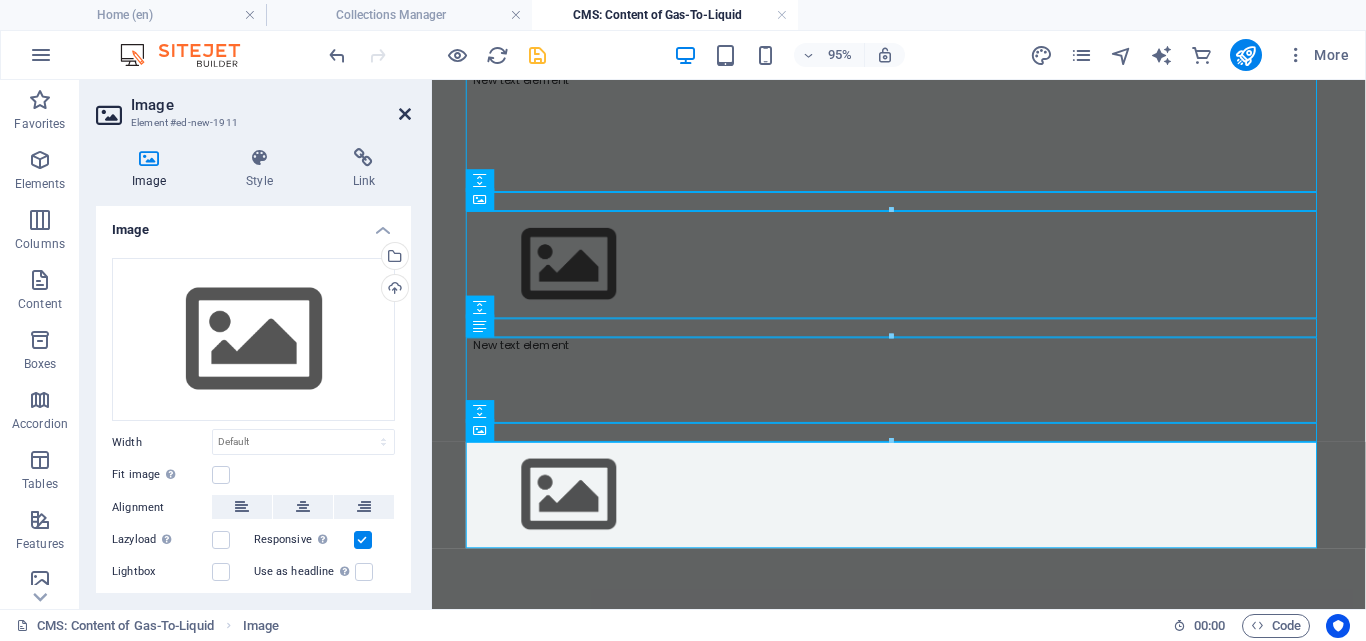 click at bounding box center (405, 114) 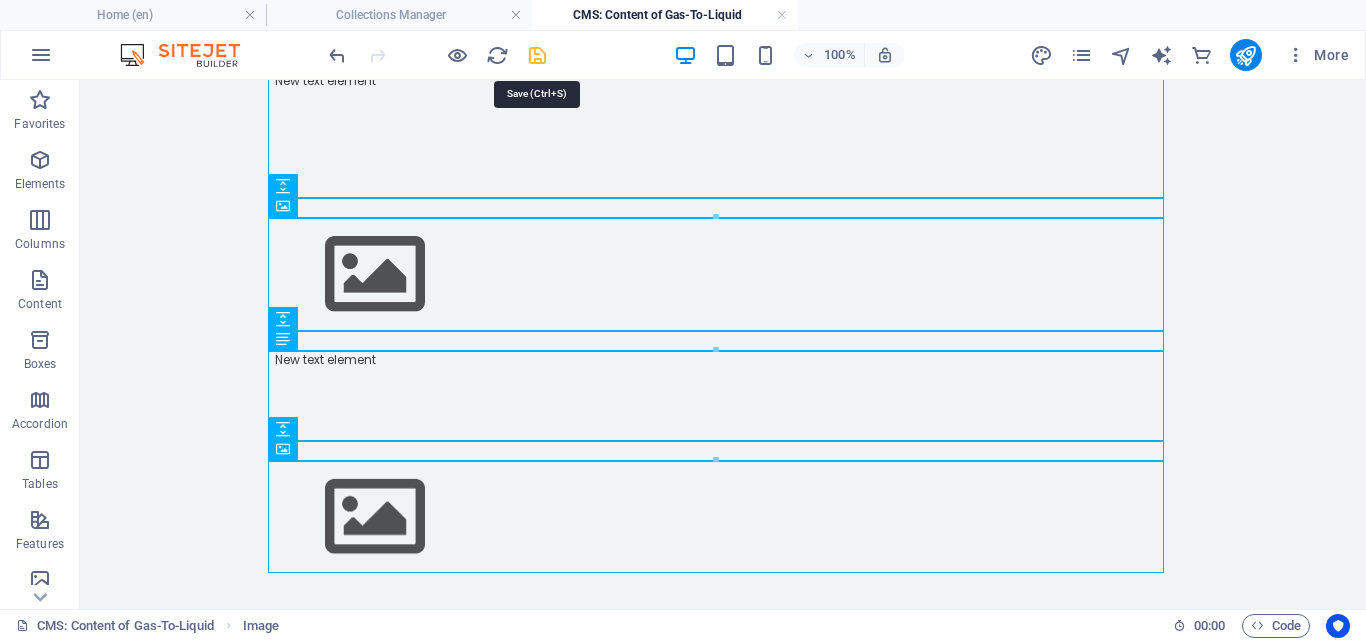 click at bounding box center (537, 55) 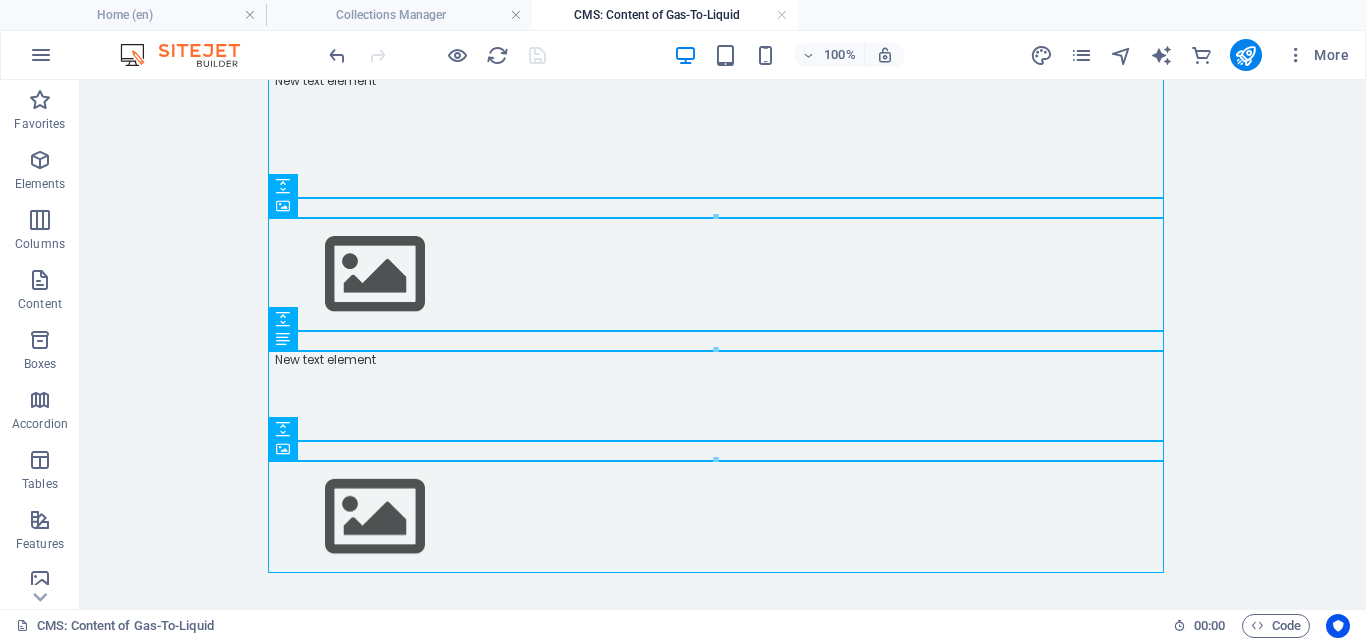 scroll, scrollTop: 475, scrollLeft: 0, axis: vertical 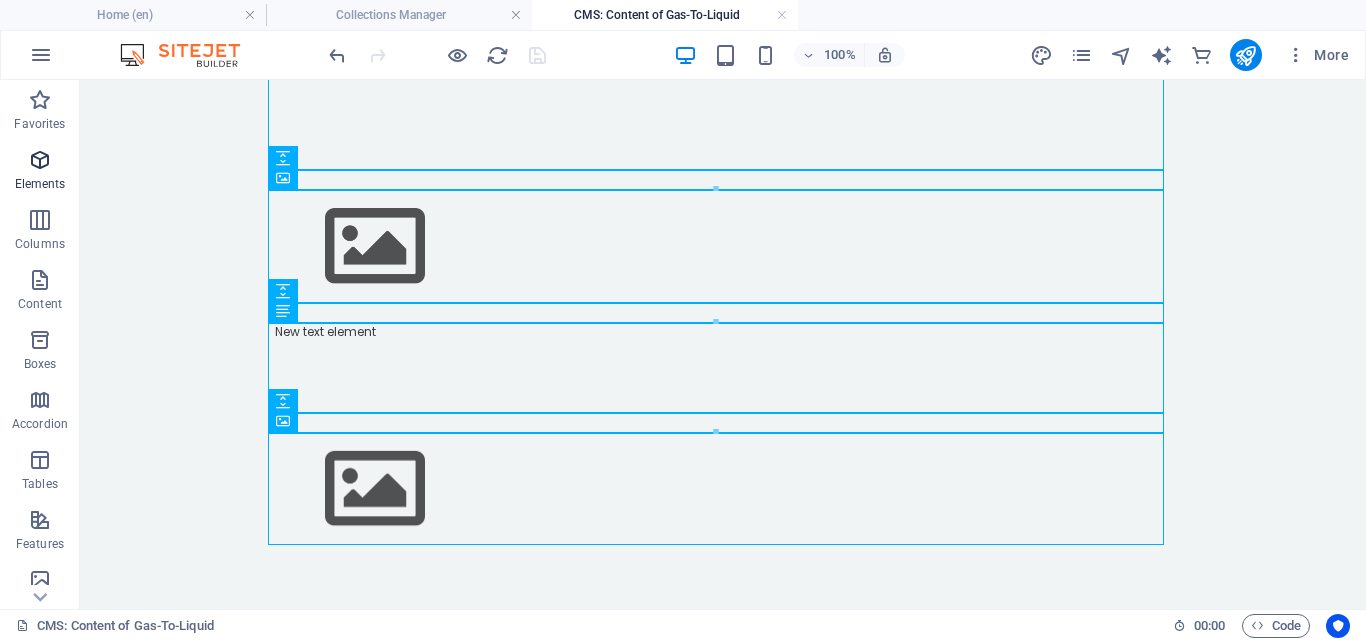 click at bounding box center [40, 160] 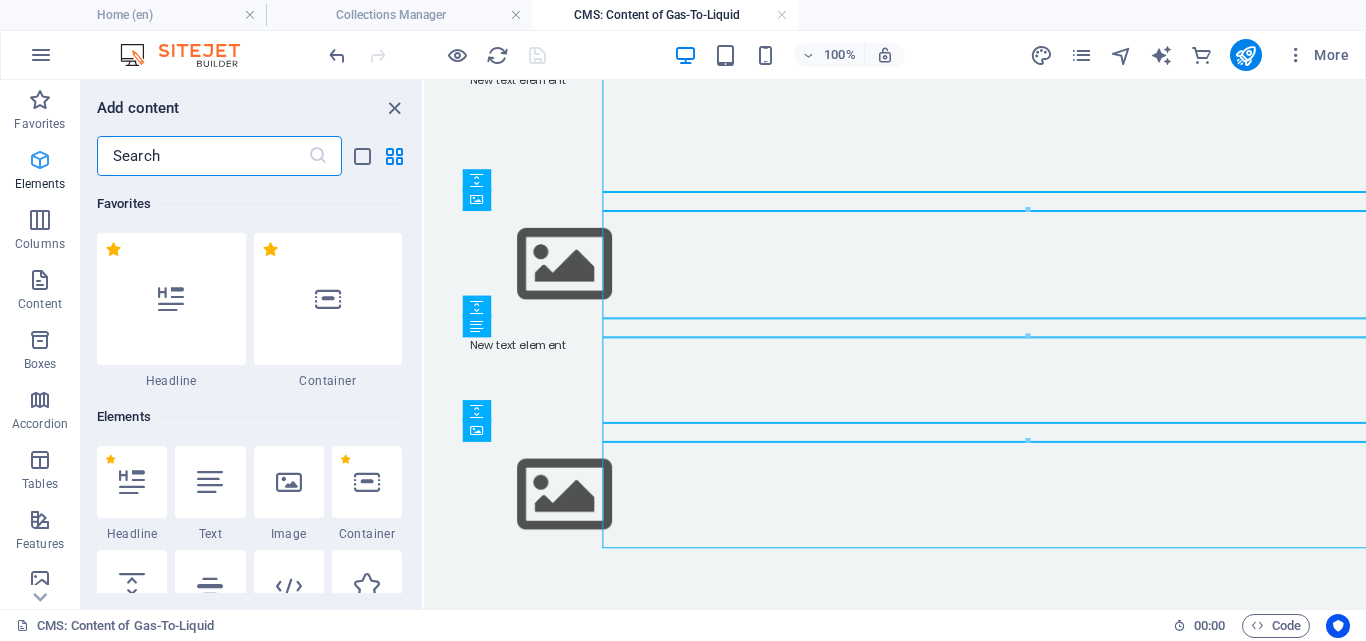 scroll, scrollTop: 447, scrollLeft: 0, axis: vertical 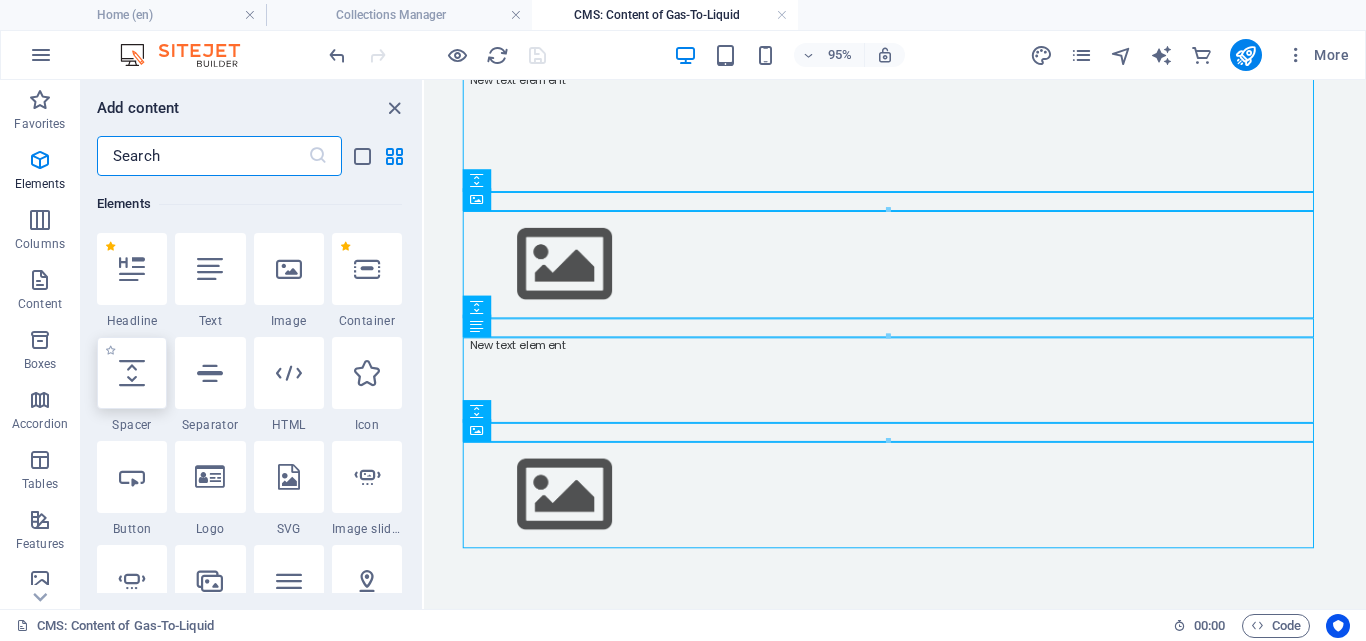 click at bounding box center (132, 373) 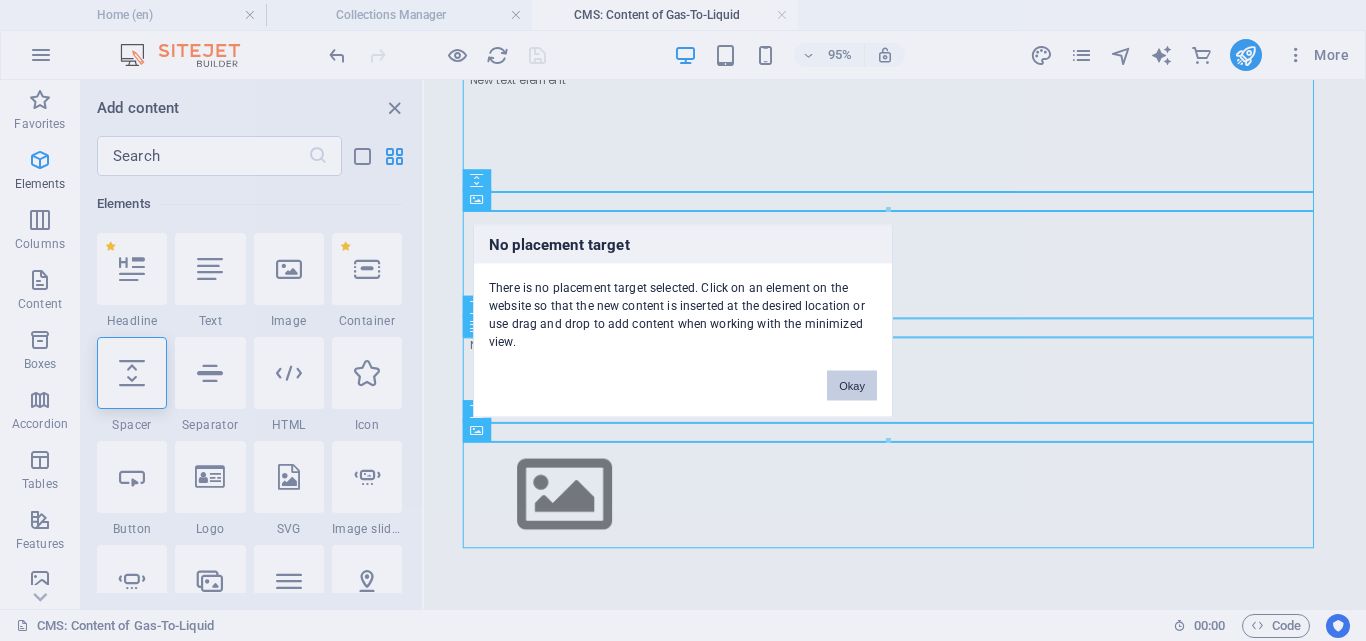 click on "Okay" at bounding box center (852, 385) 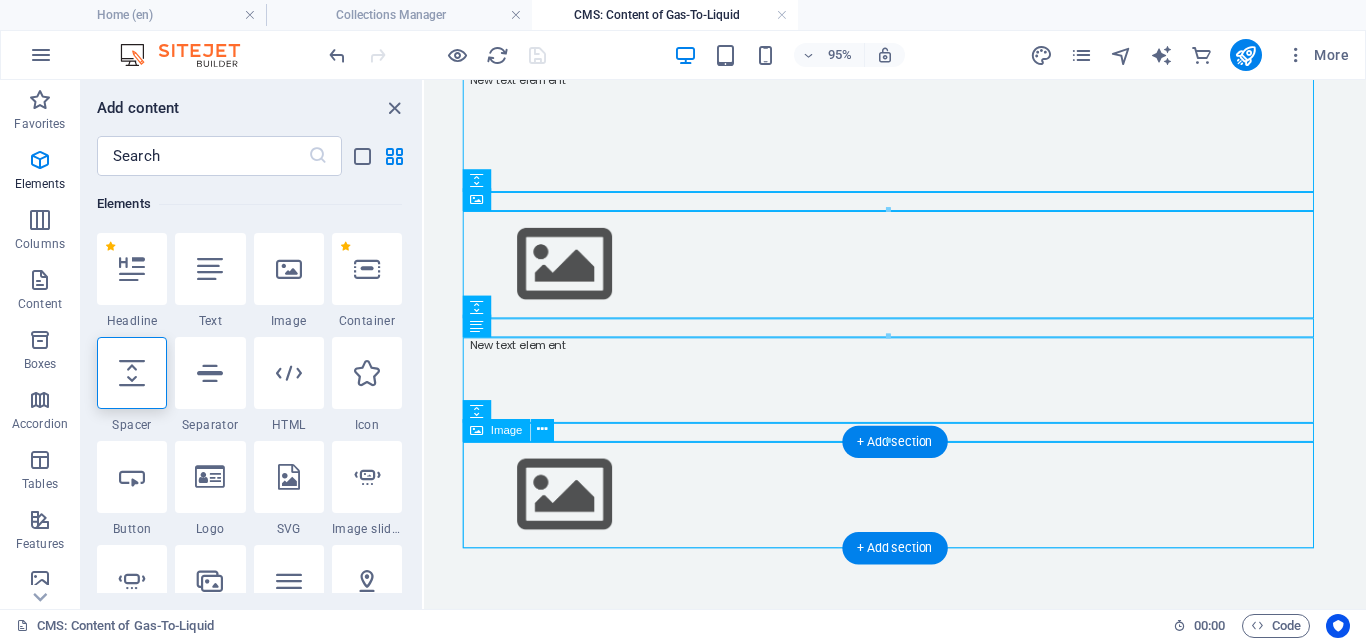 click at bounding box center (920, 517) 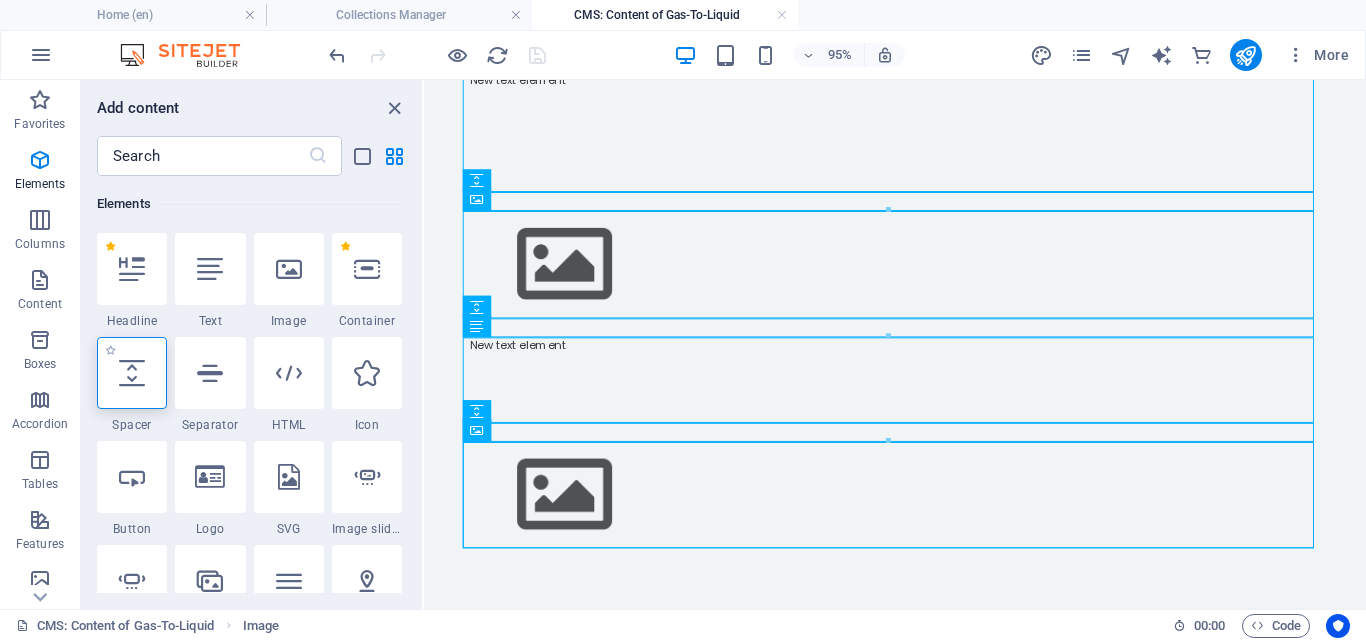click at bounding box center (132, 373) 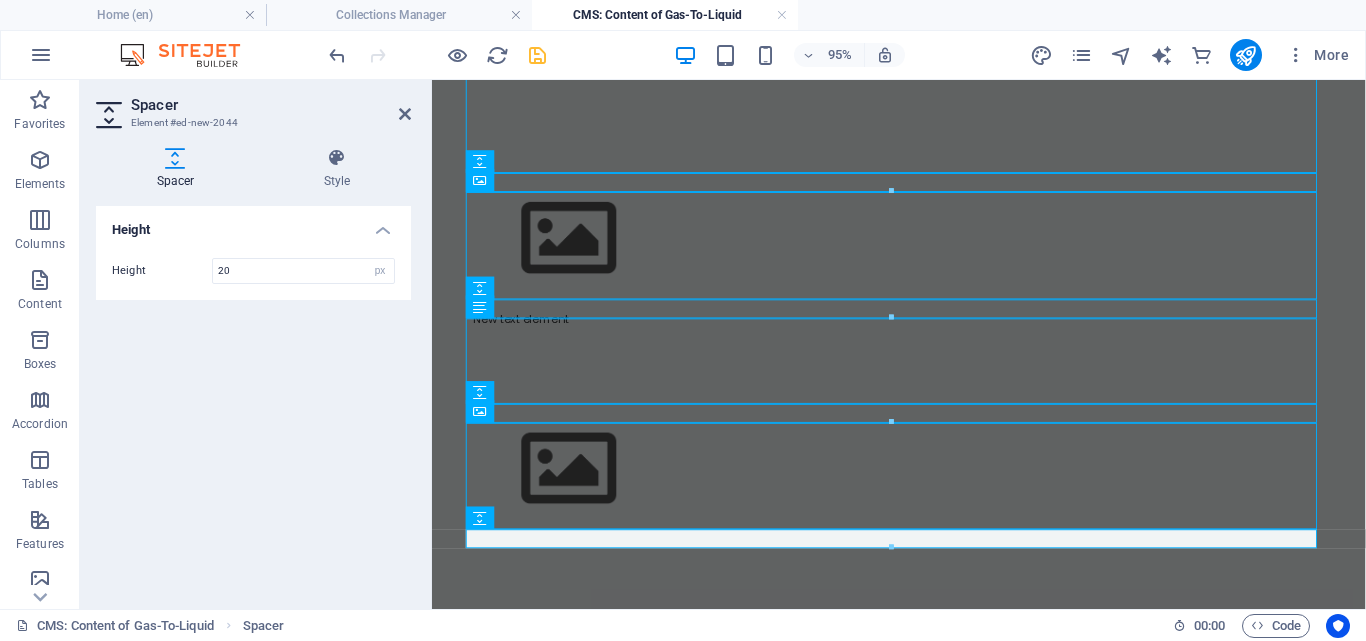 scroll, scrollTop: 467, scrollLeft: 0, axis: vertical 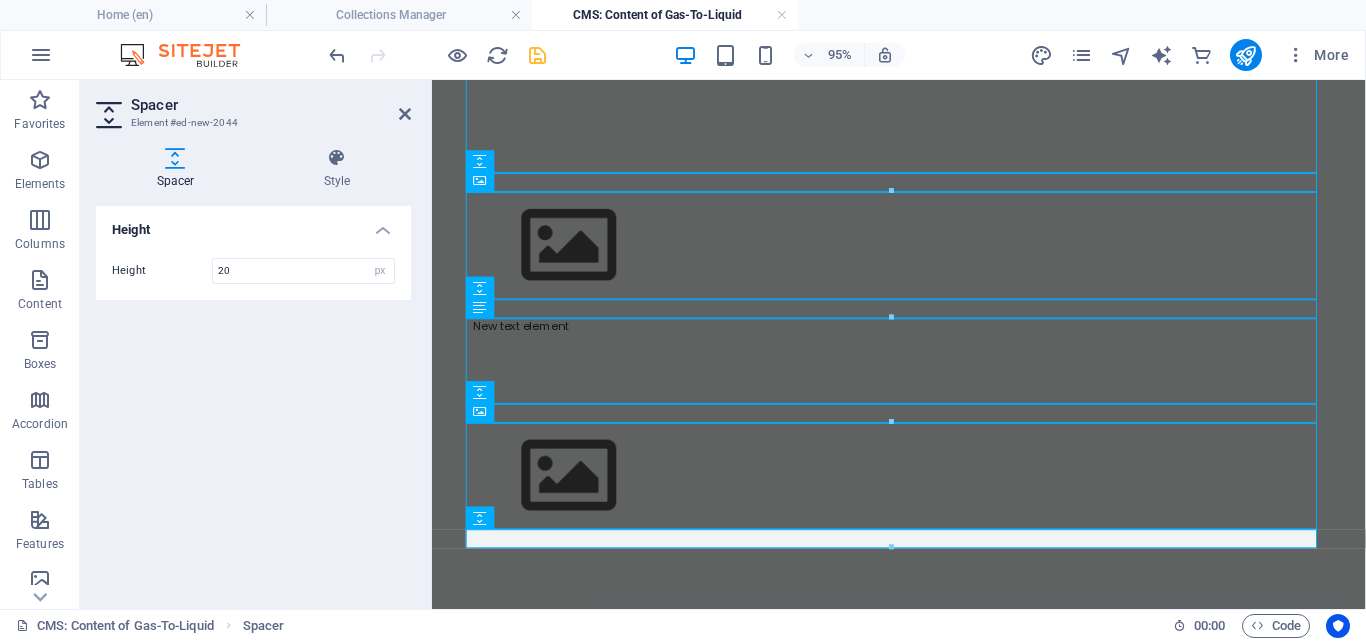 type on "20" 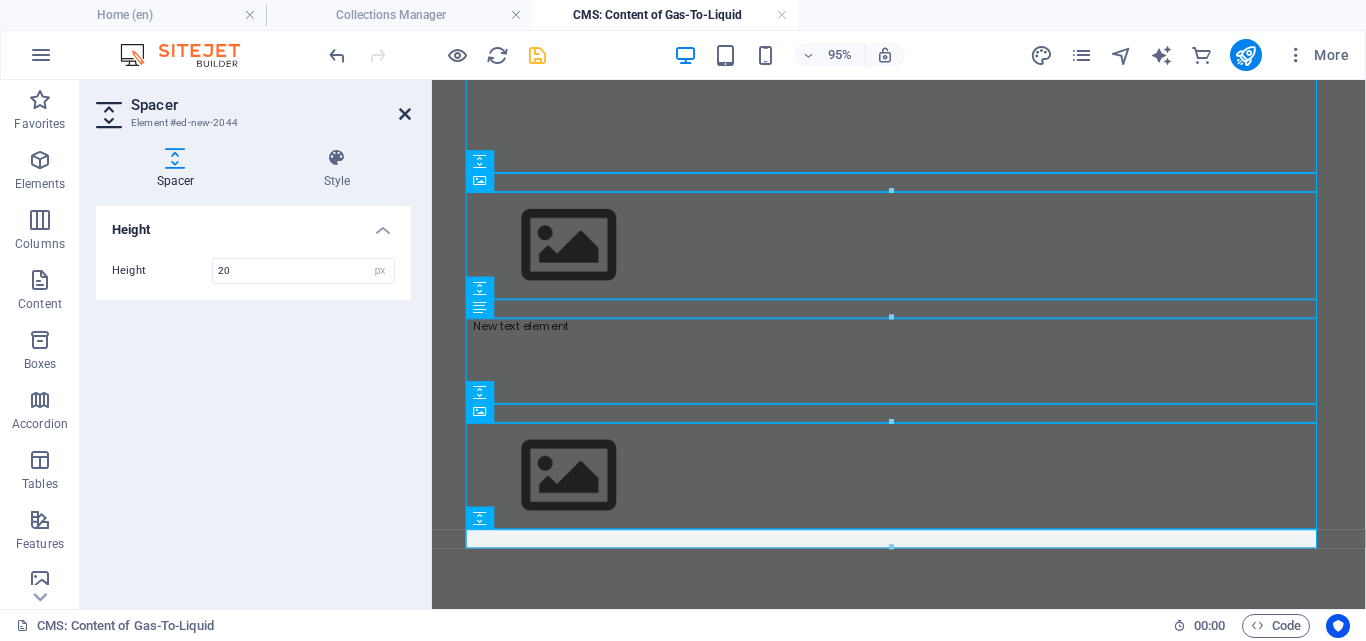 click at bounding box center (405, 114) 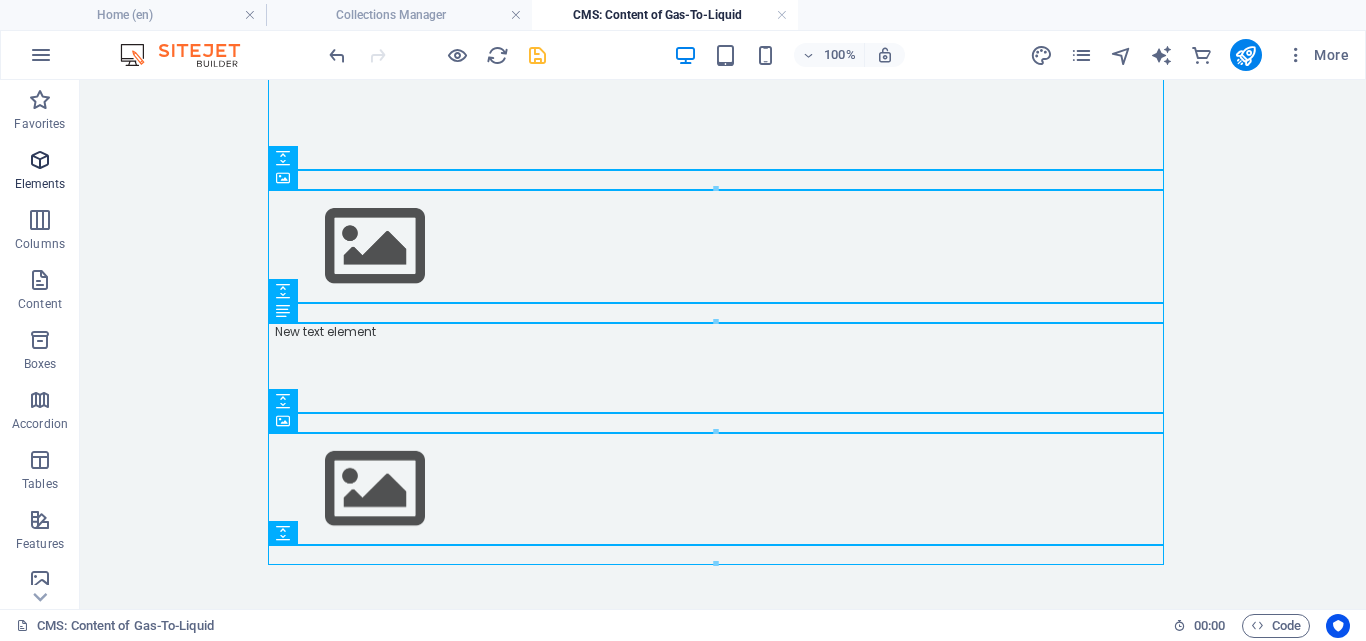 click on "Elements" at bounding box center [40, 172] 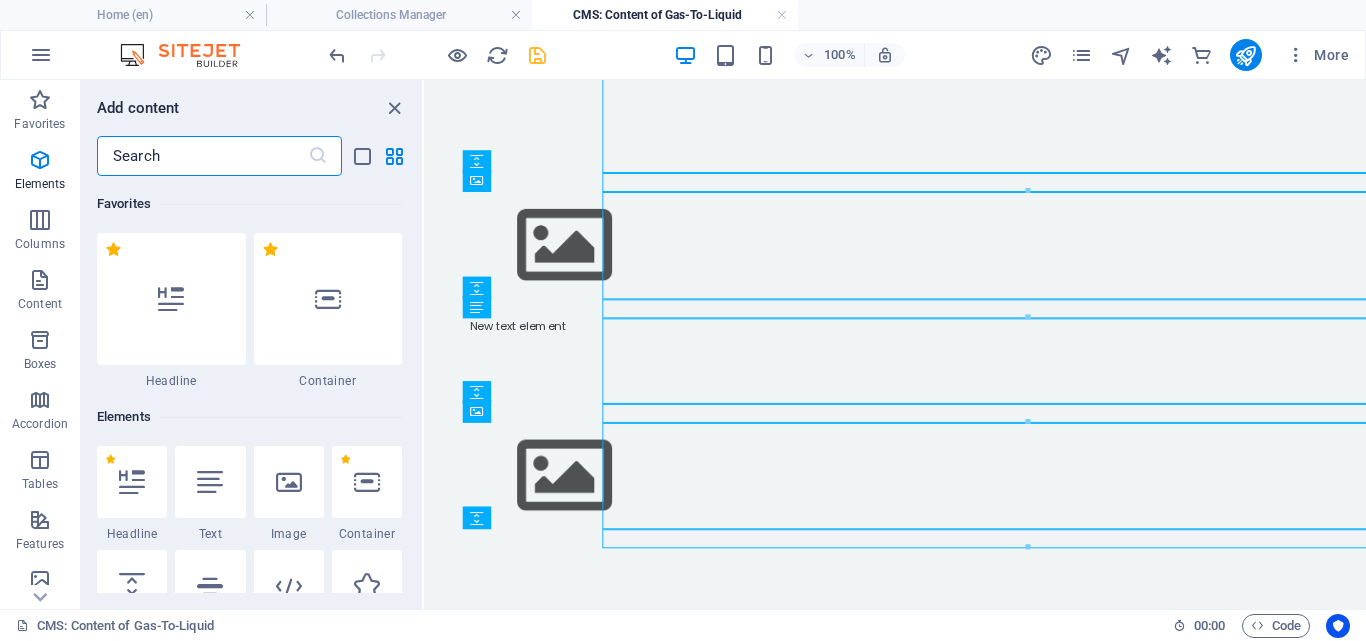 scroll, scrollTop: 467, scrollLeft: 0, axis: vertical 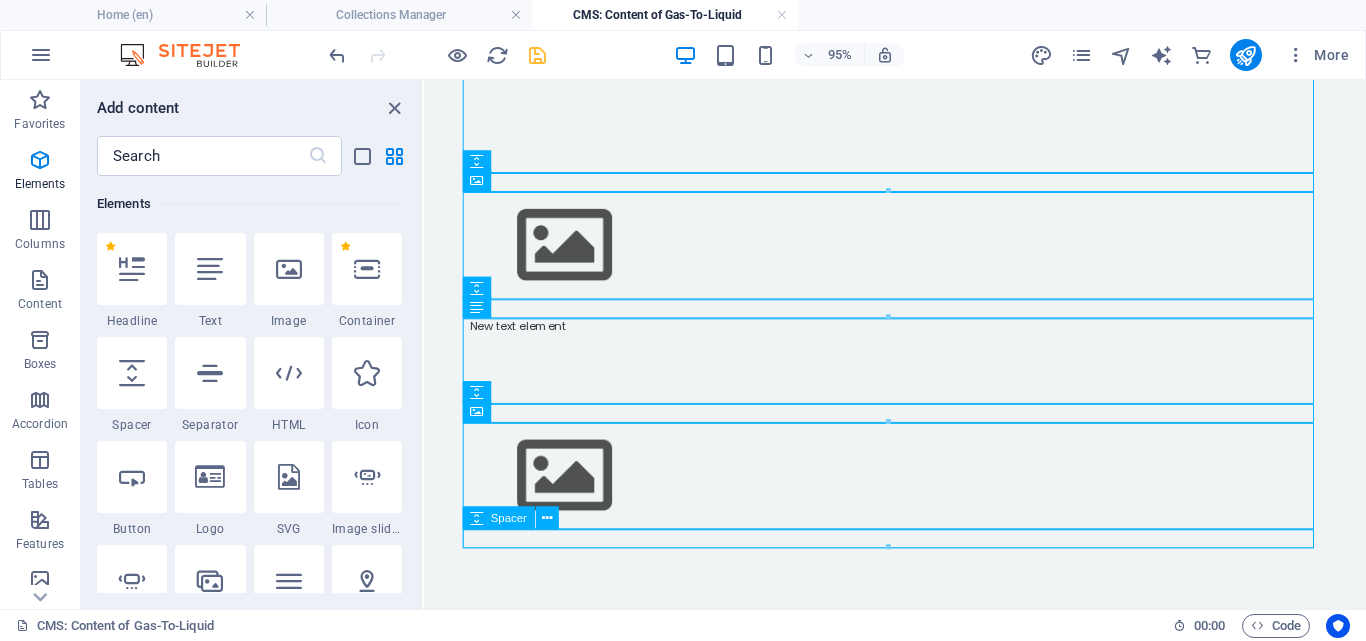 click at bounding box center [920, 563] 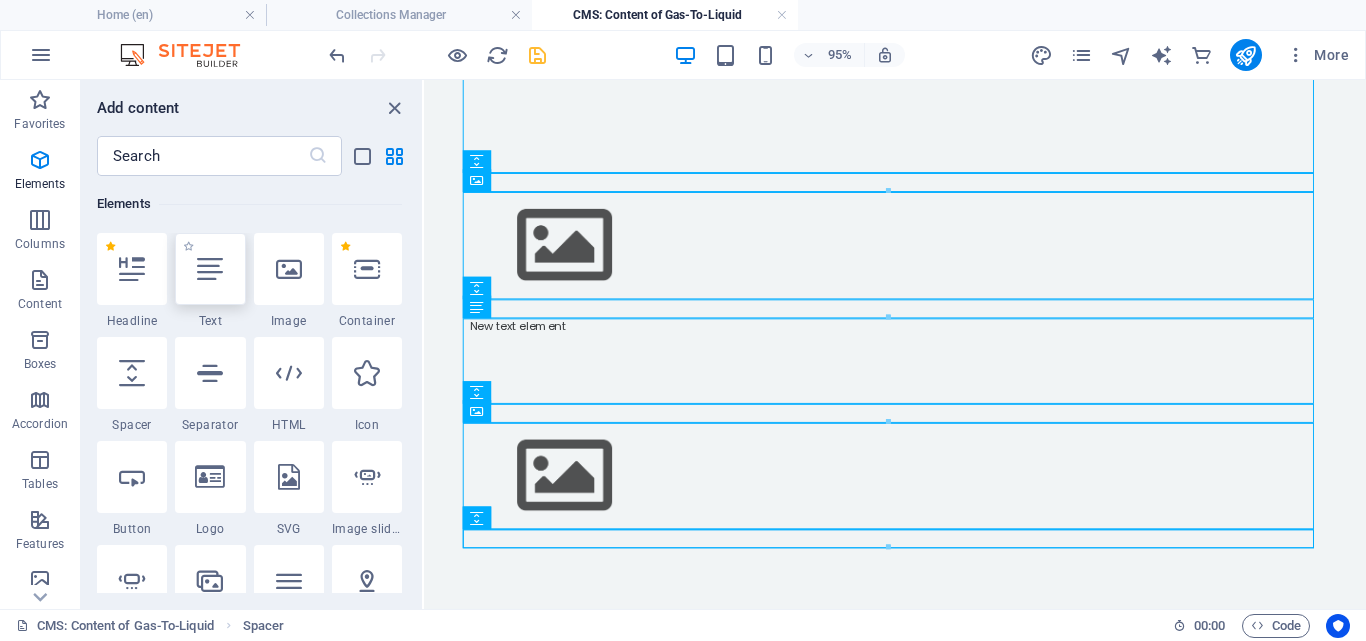 click at bounding box center [210, 269] 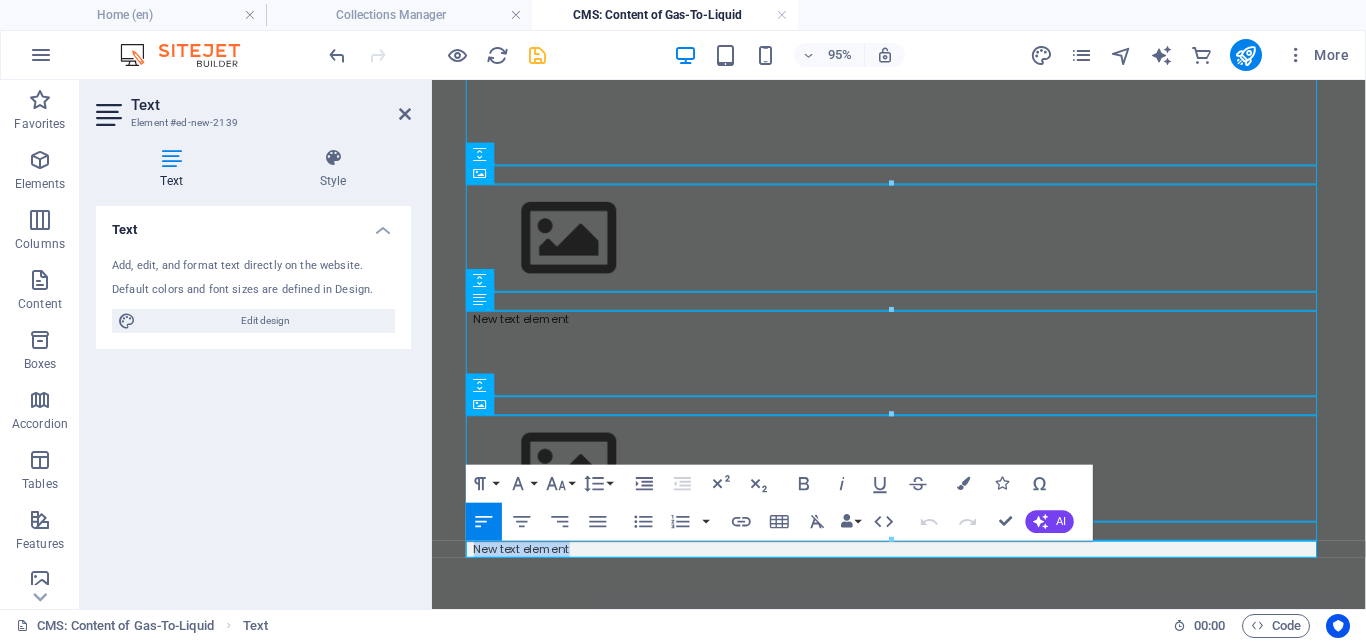 click on "New text element" at bounding box center (924, 574) 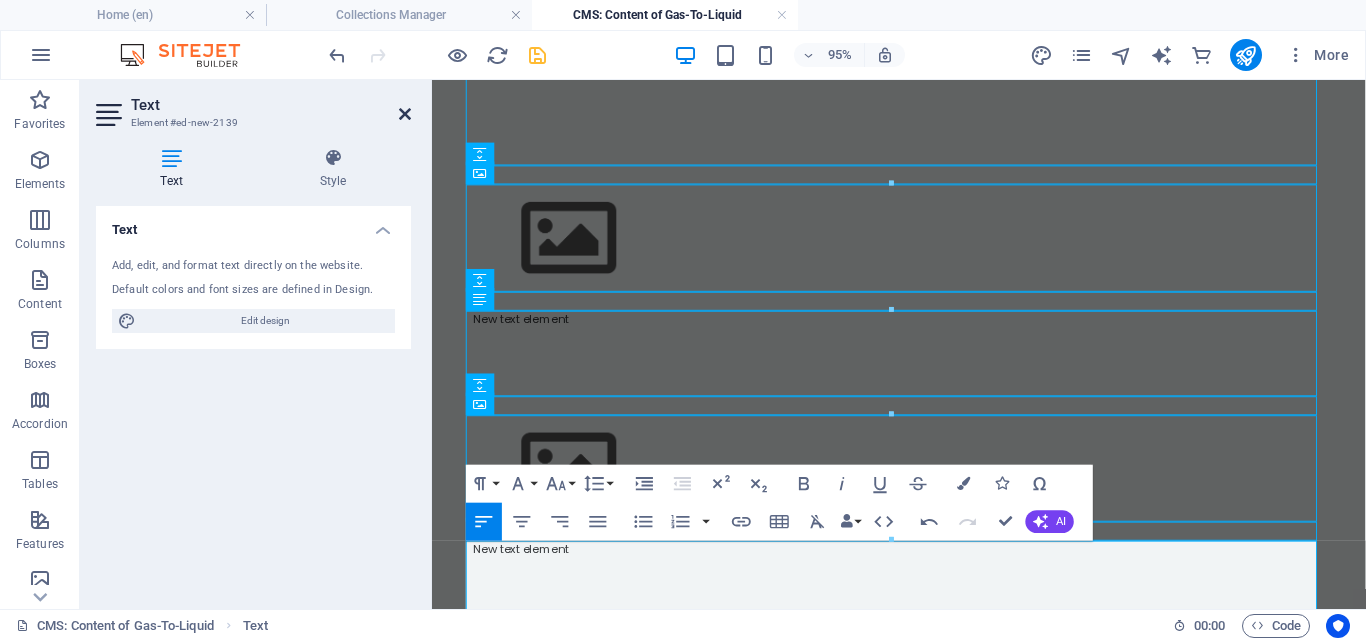 click at bounding box center (405, 114) 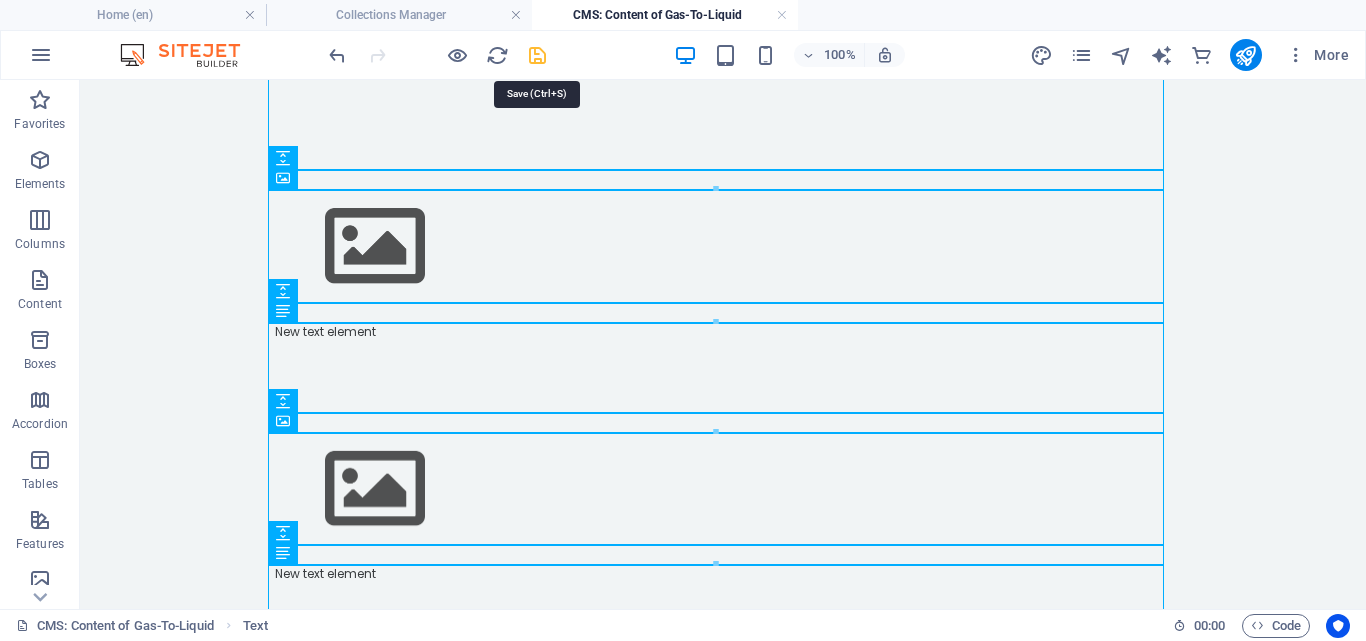 click at bounding box center (537, 55) 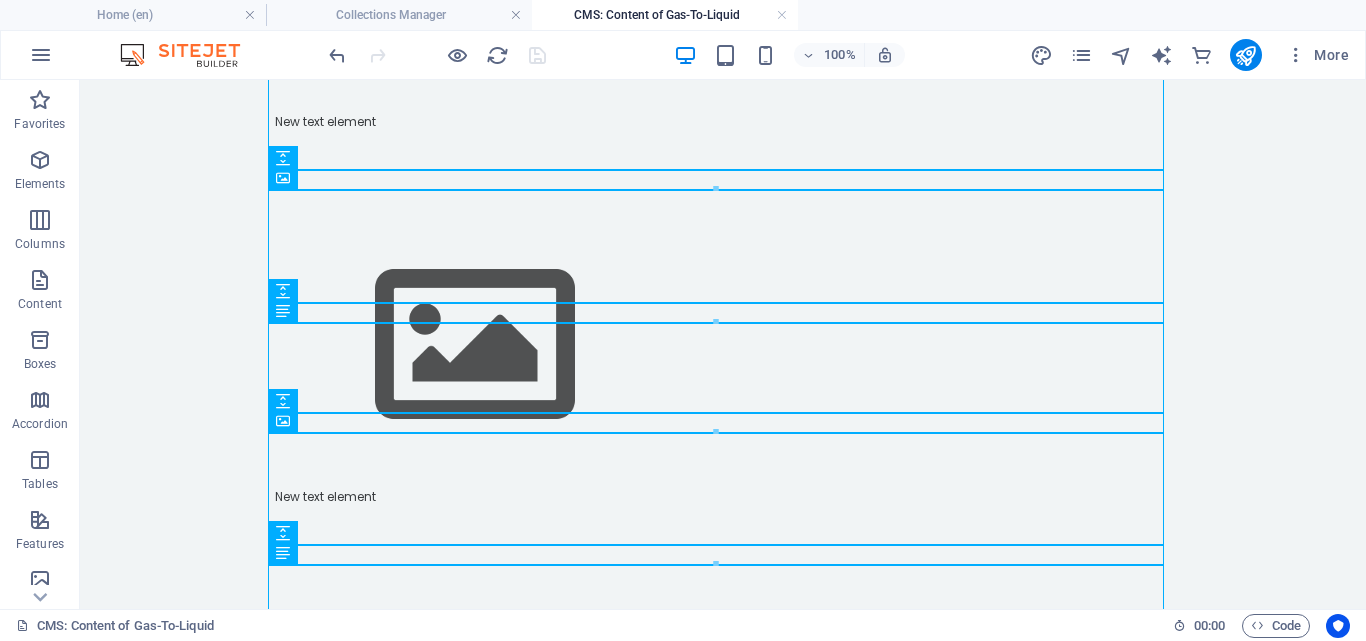 scroll, scrollTop: 0, scrollLeft: 0, axis: both 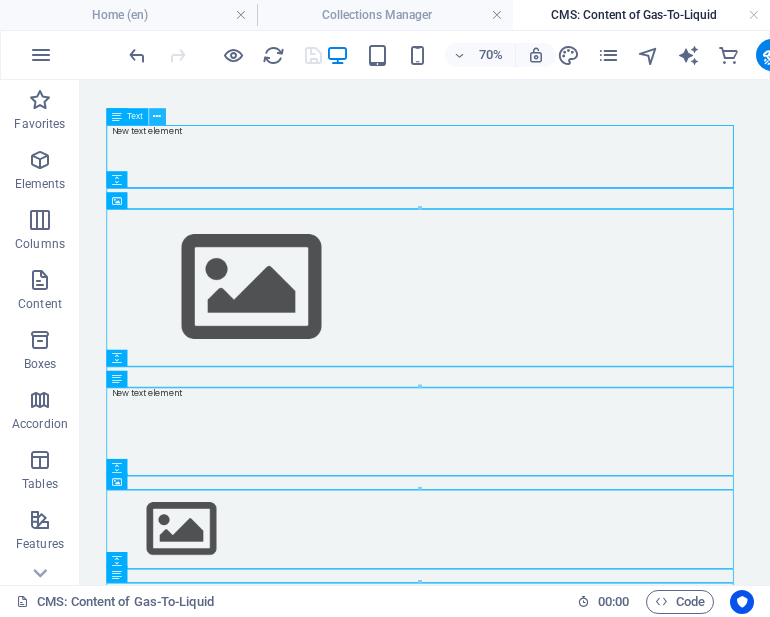 click at bounding box center [158, 116] 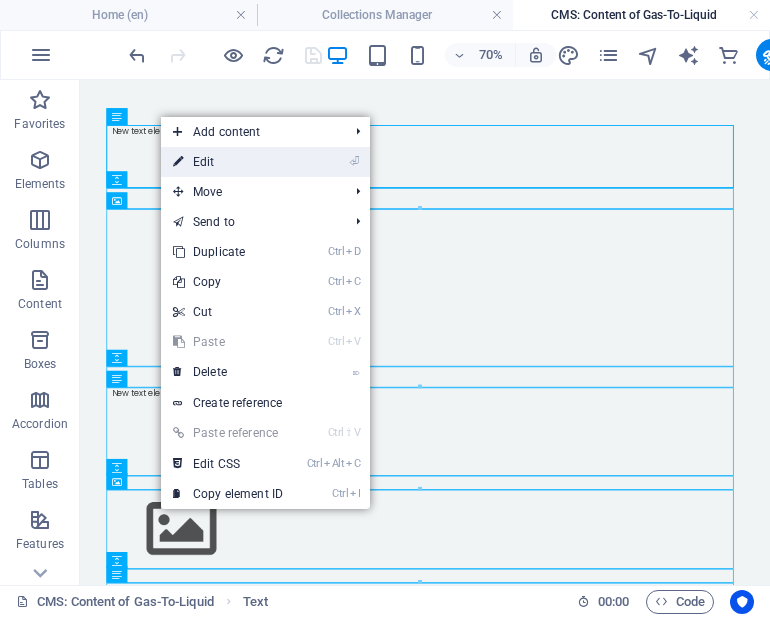 click on "⏎  Edit" at bounding box center (228, 162) 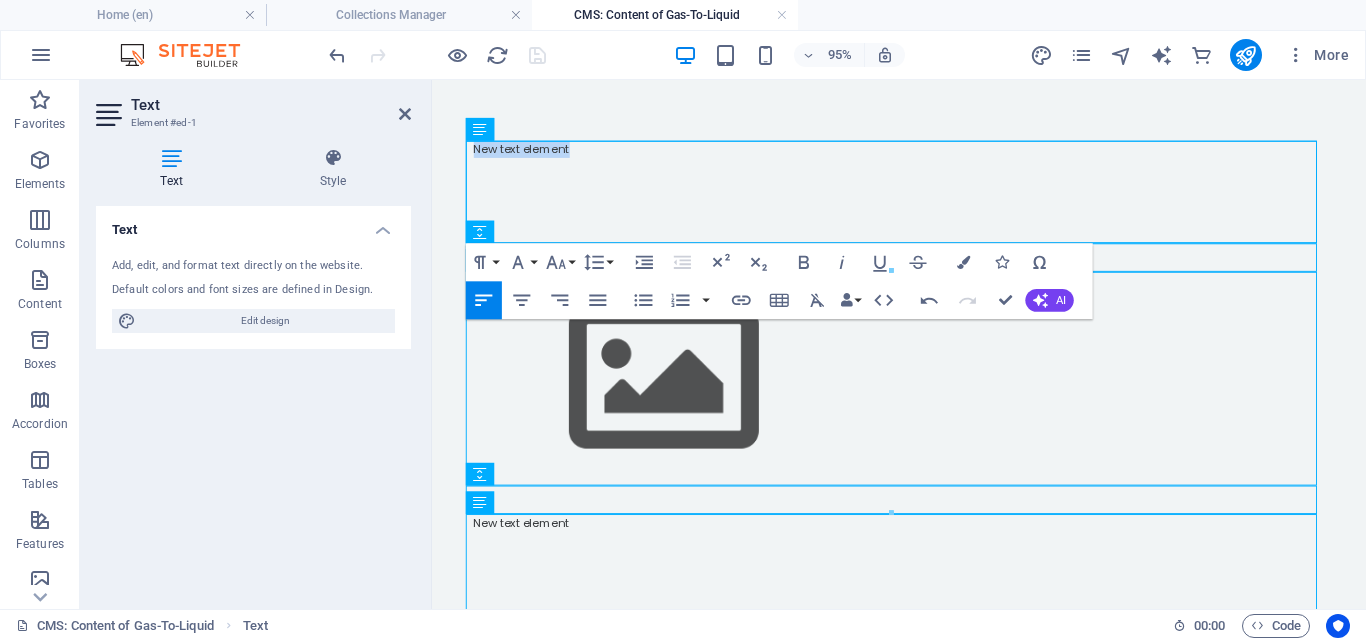 drag, startPoint x: 584, startPoint y: 152, endPoint x: 466, endPoint y: 152, distance: 118 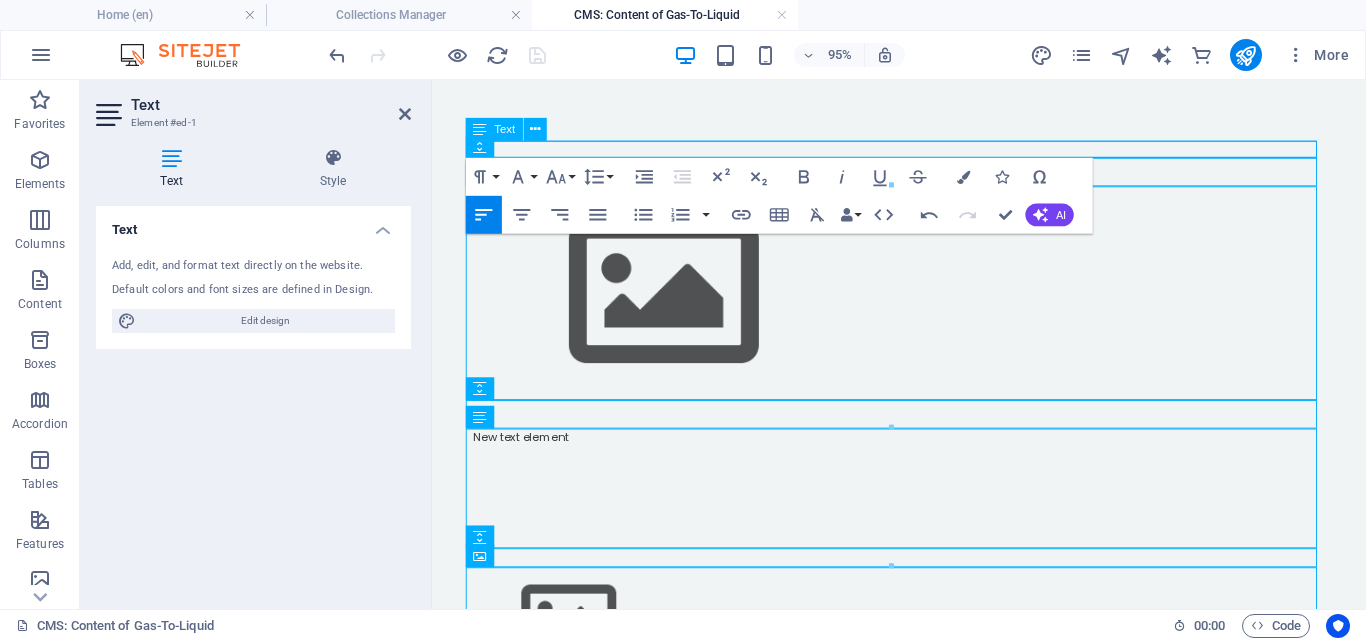 click at bounding box center [924, 153] 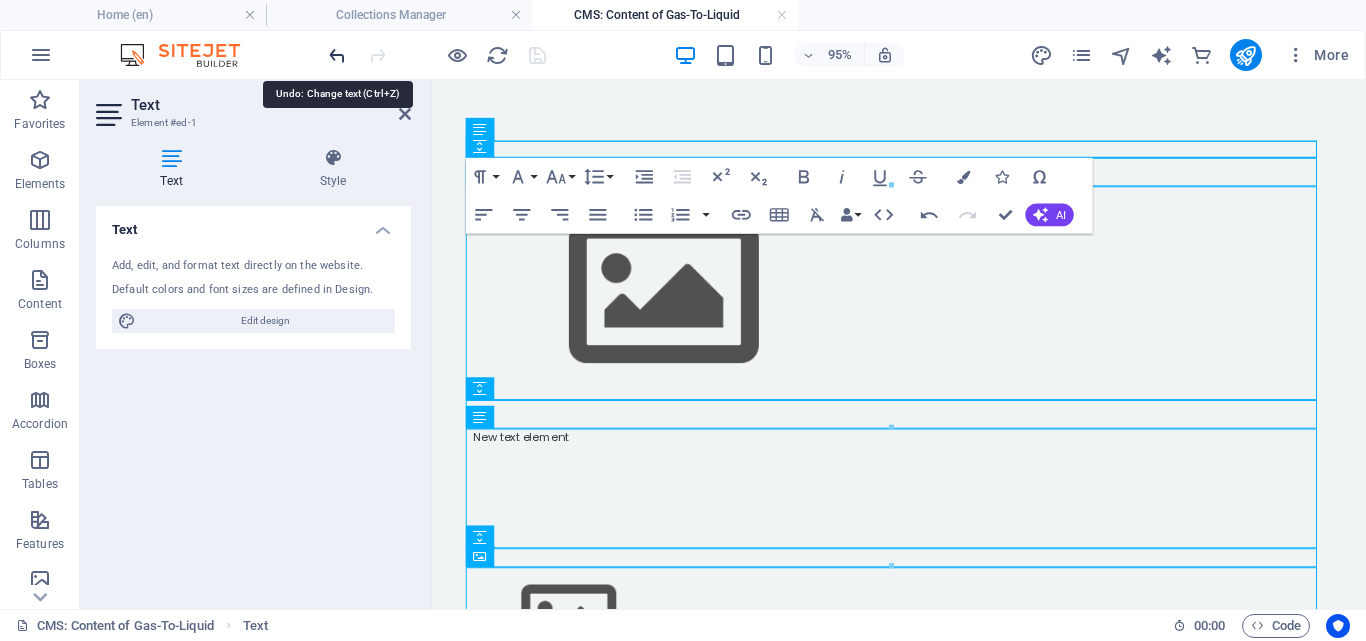 click at bounding box center (337, 55) 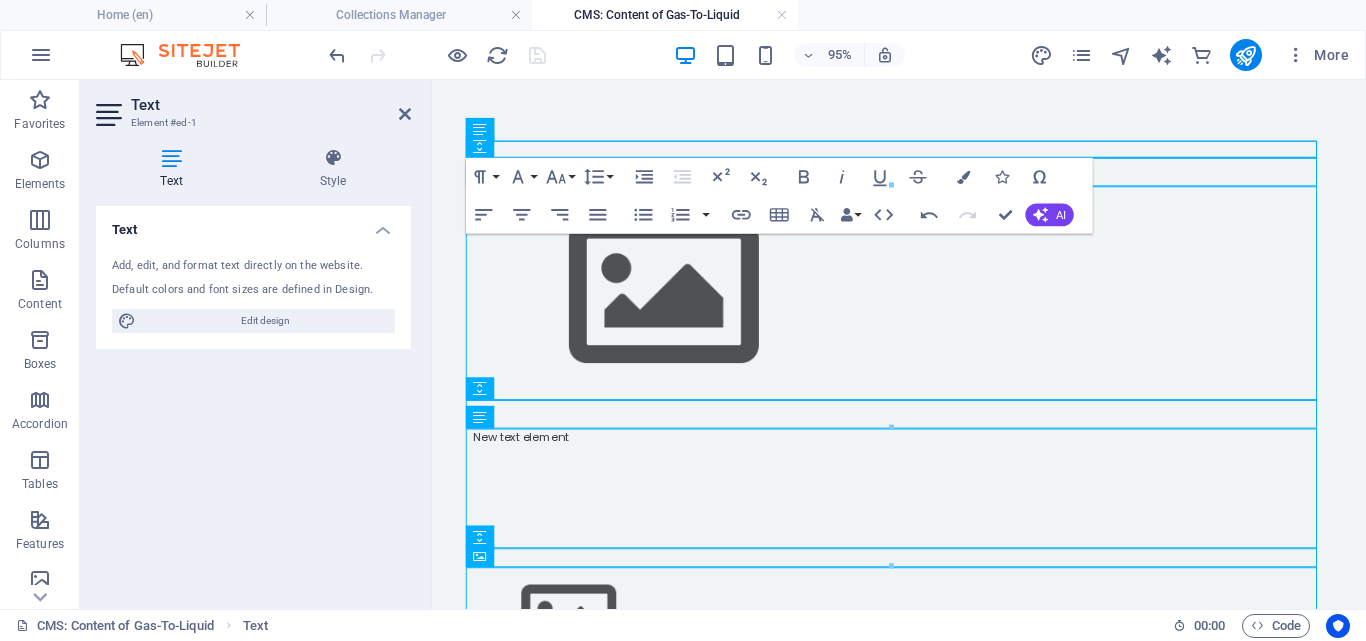 click on "New text element New text element New text element" at bounding box center [924, 619] 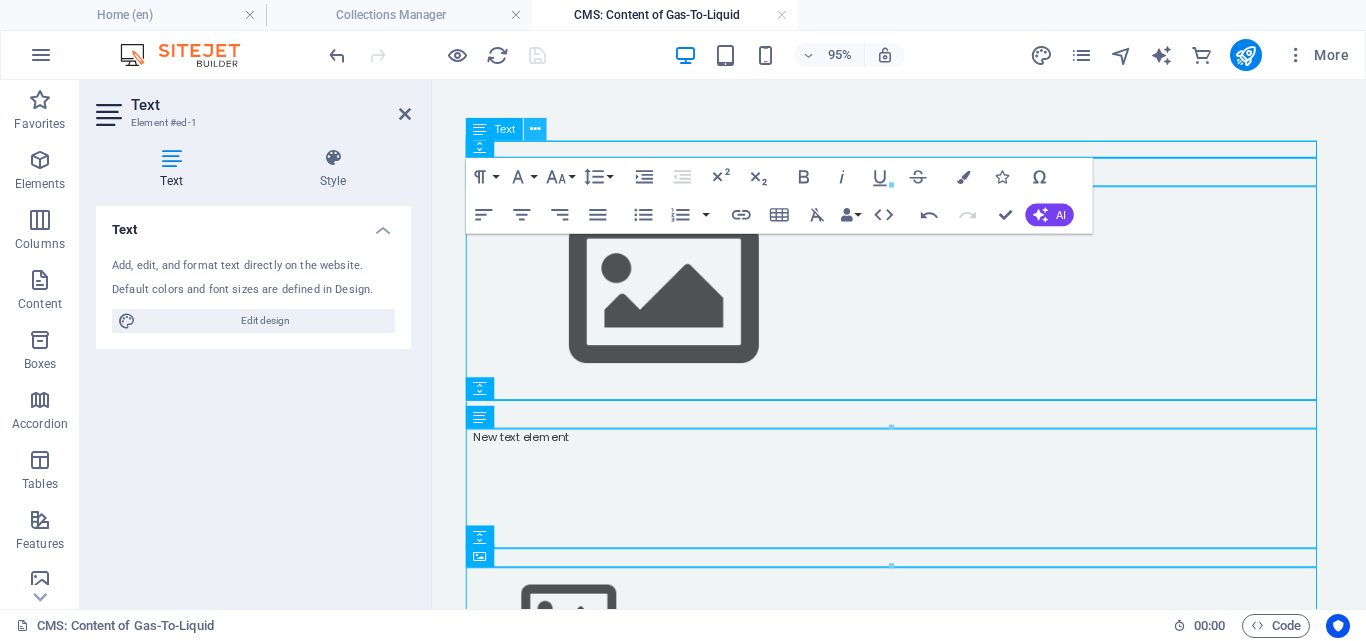 click at bounding box center [535, 129] 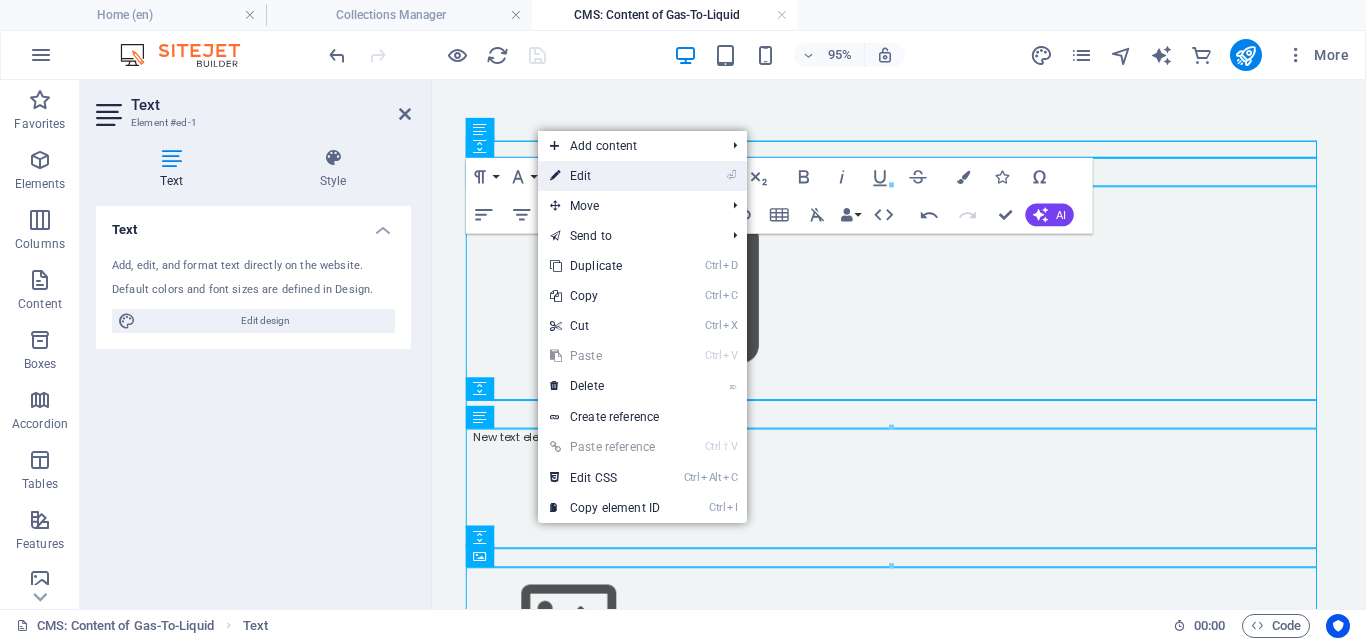 click on "⏎  Edit" at bounding box center (605, 176) 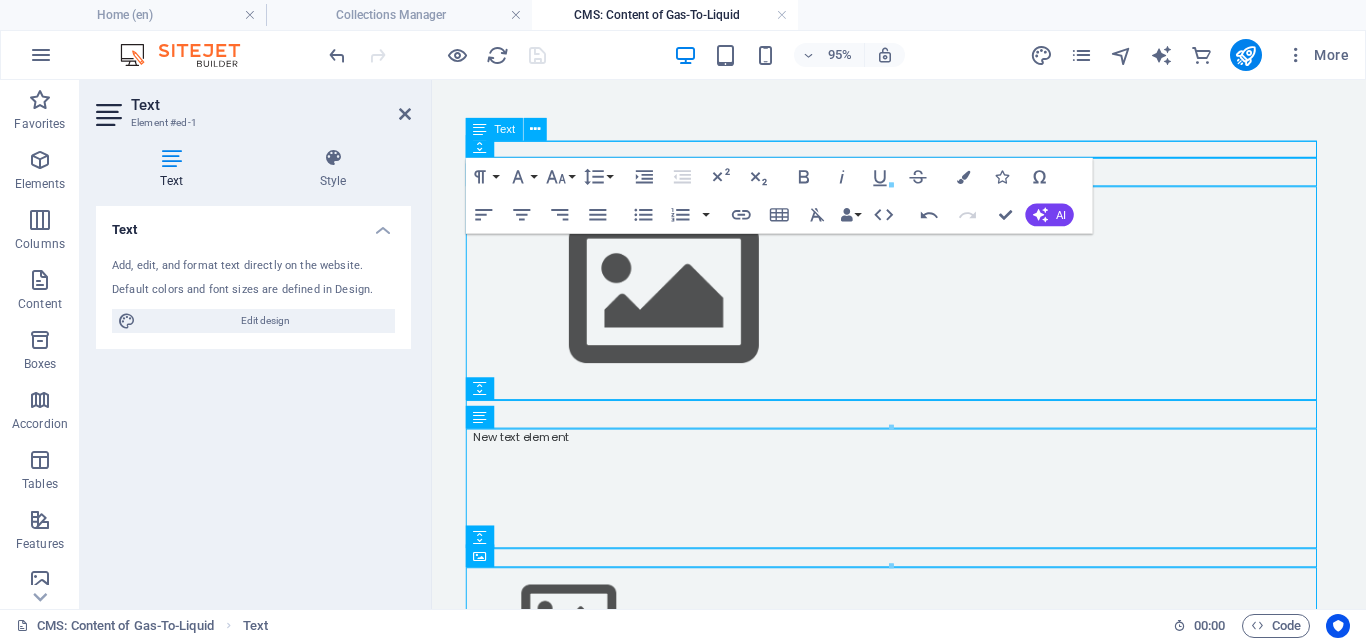 click at bounding box center [924, 153] 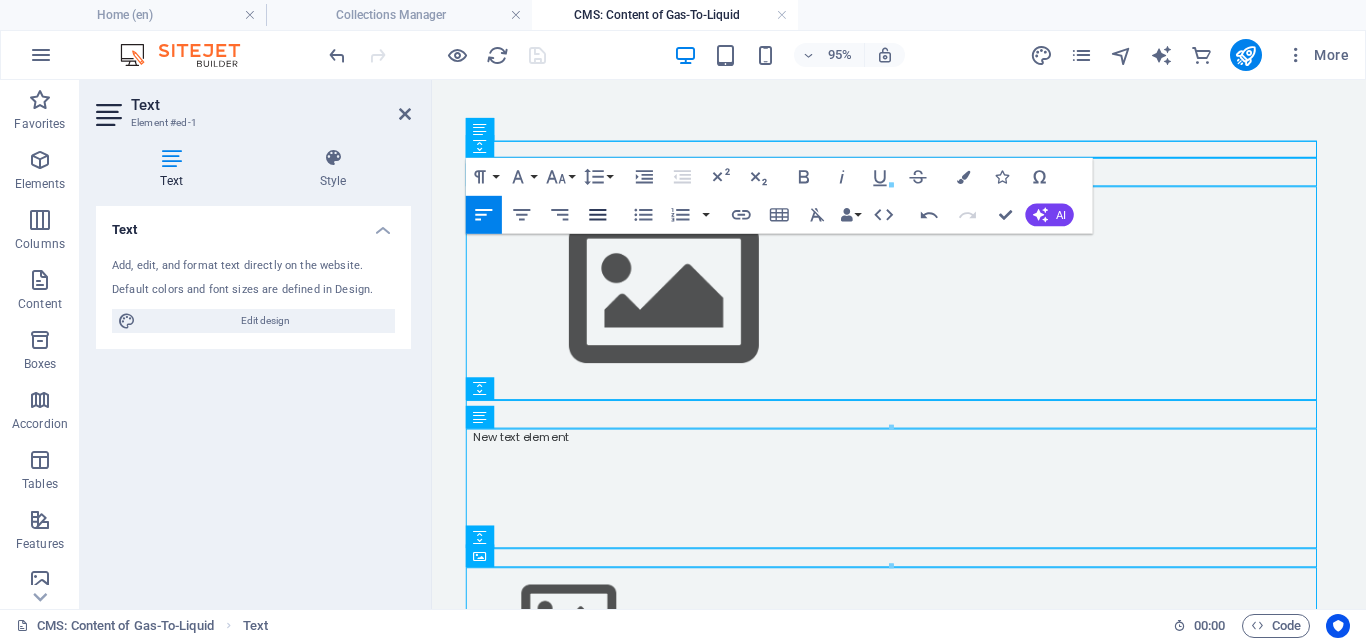 click 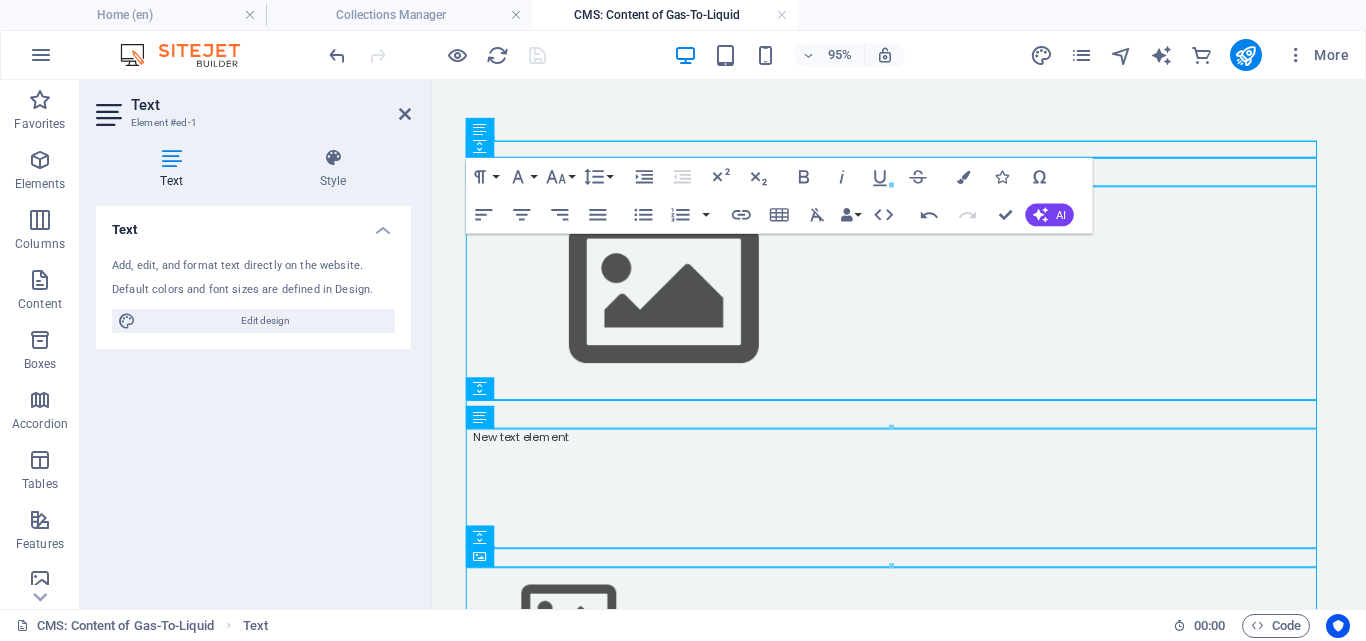 click on "New text element New text element New text element" at bounding box center [924, 619] 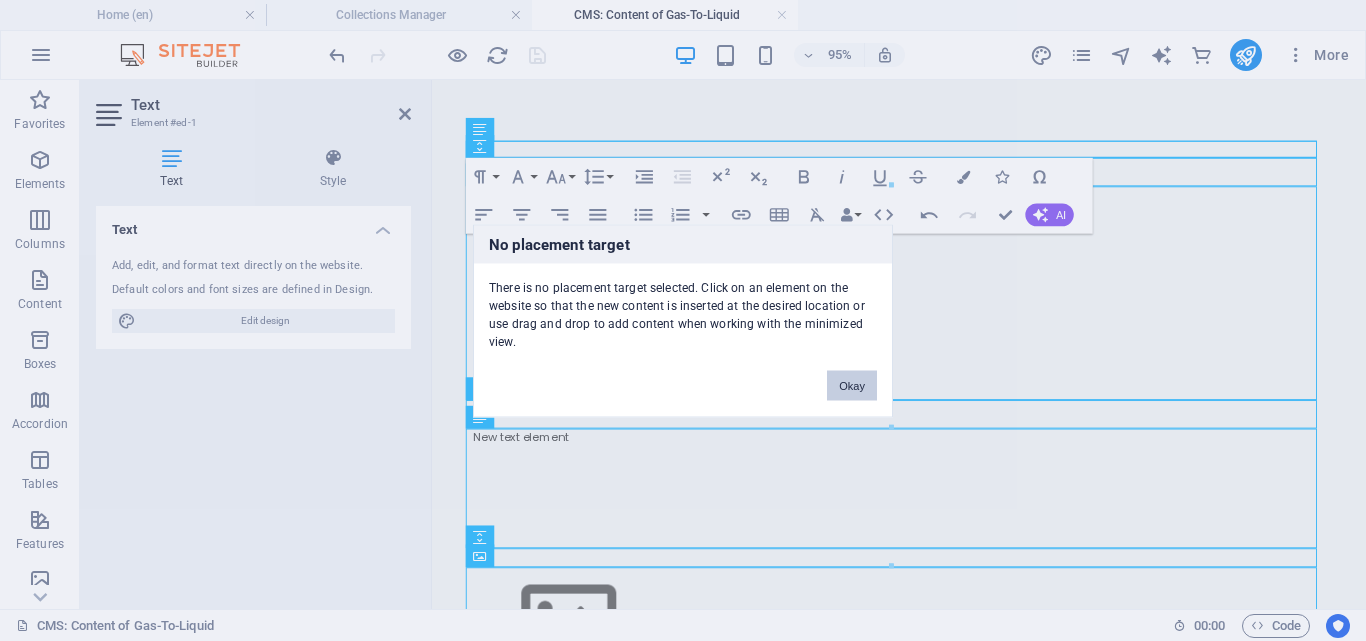type 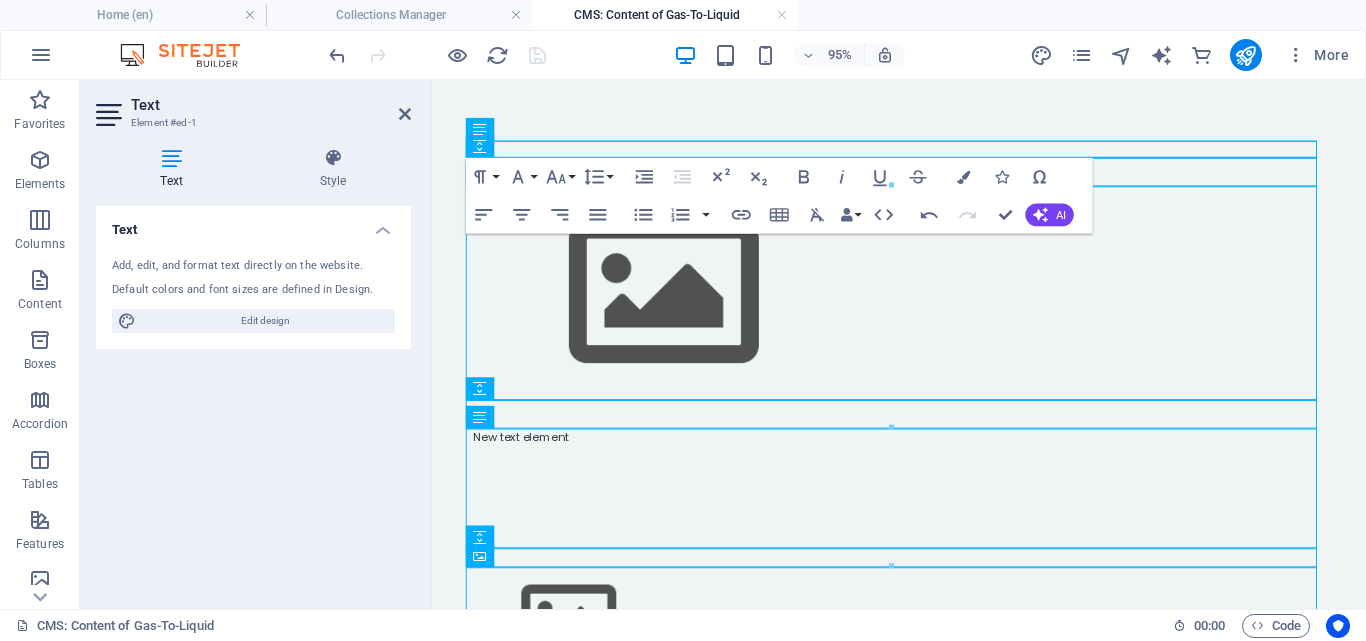 click at bounding box center [891, 186] 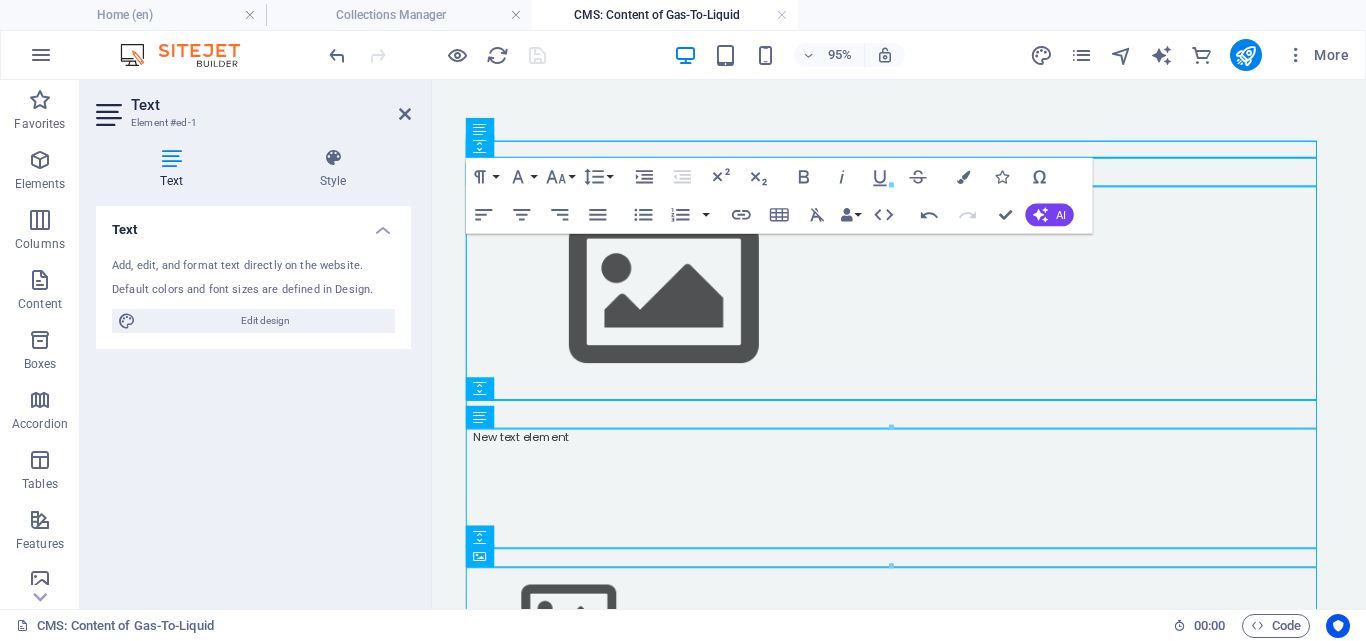 click at bounding box center (924, 304) 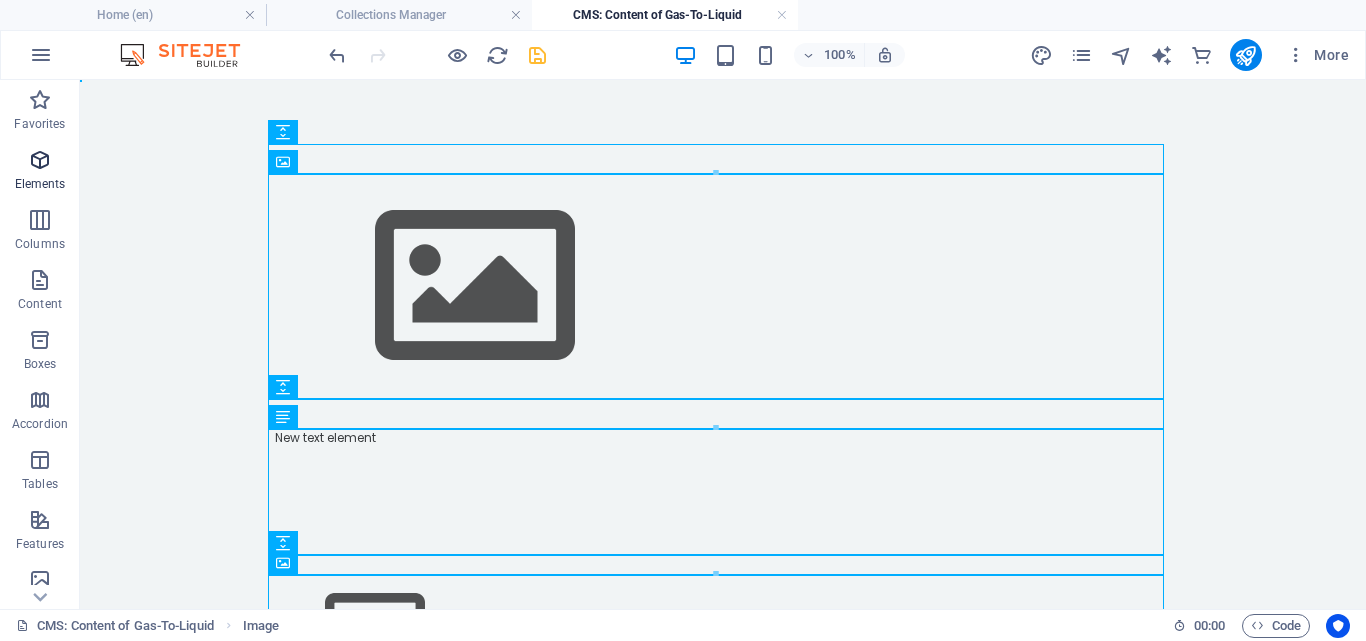 click on "Elements" at bounding box center (40, 172) 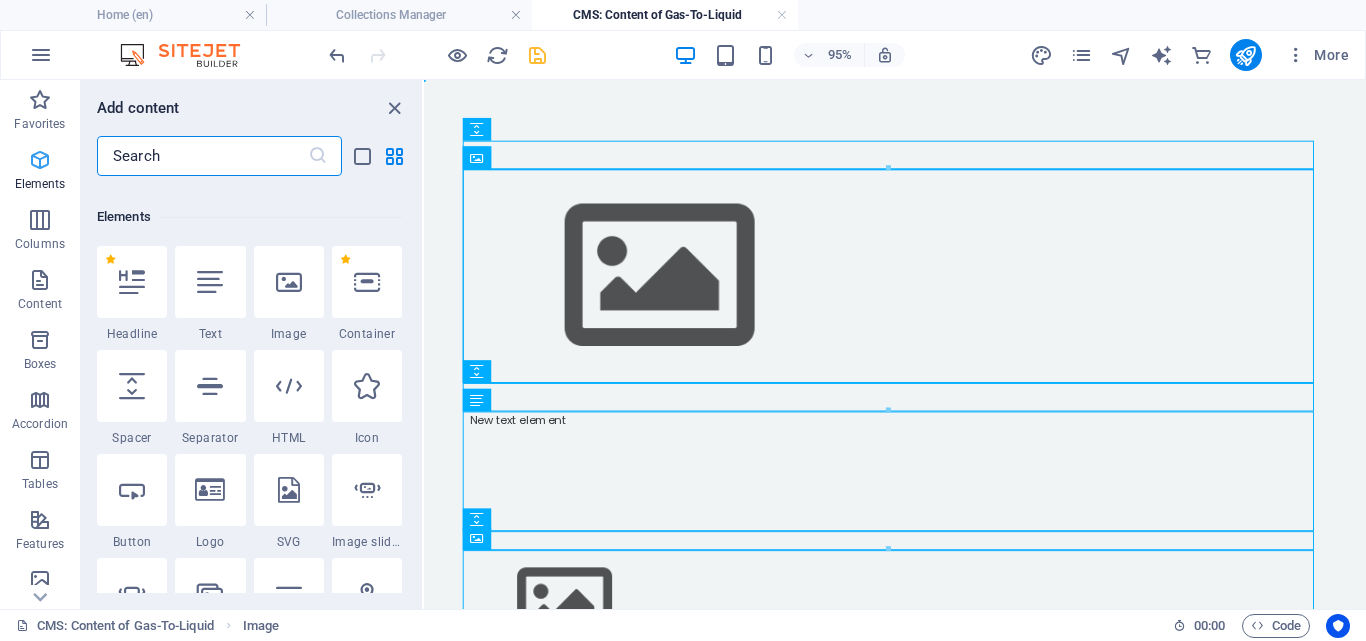 scroll, scrollTop: 213, scrollLeft: 0, axis: vertical 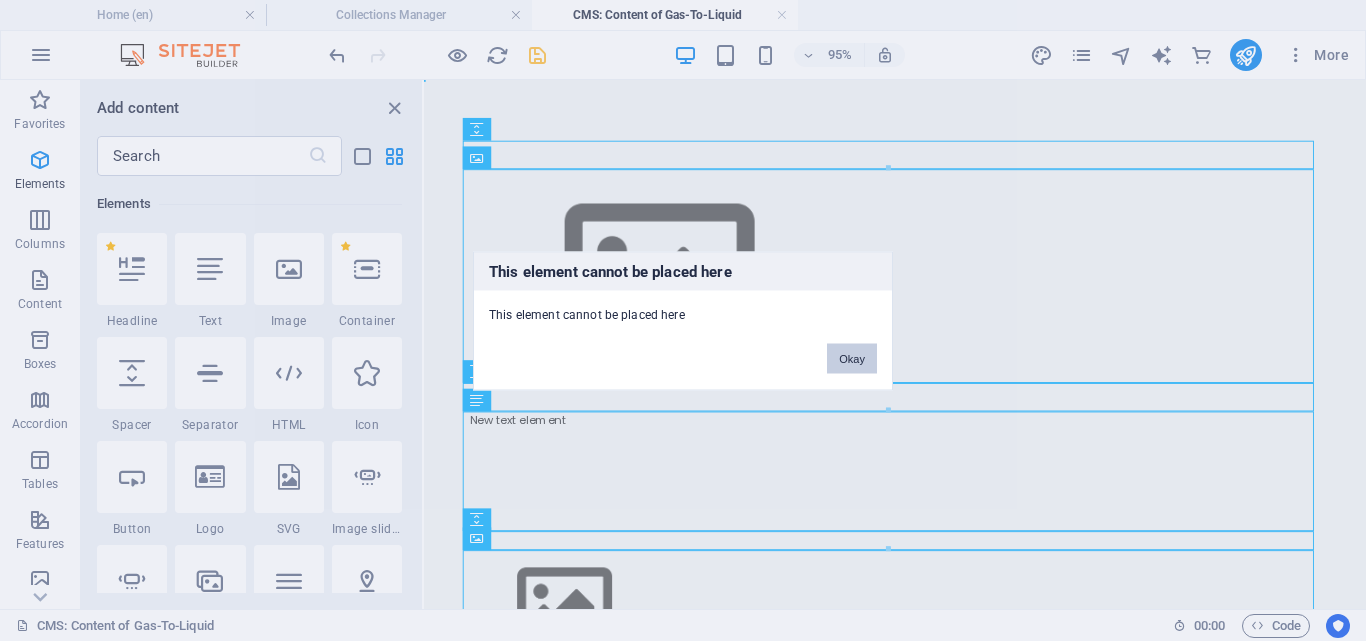 click on "Okay" at bounding box center (852, 358) 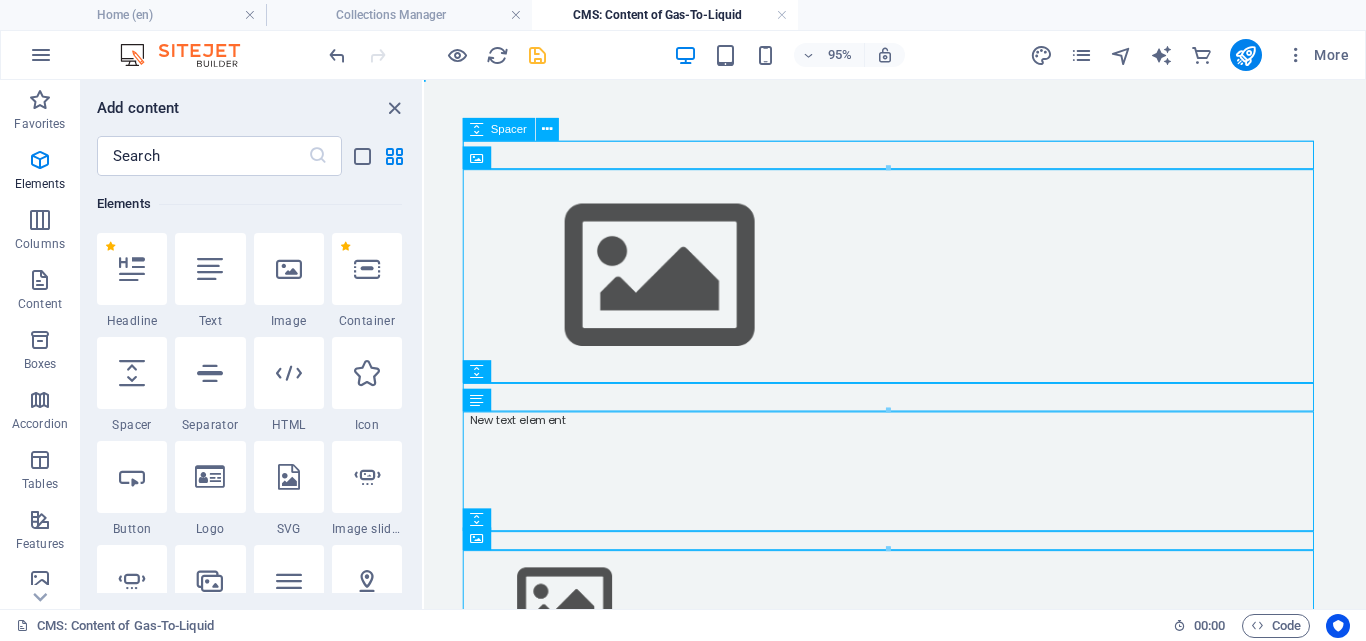 click at bounding box center [920, 159] 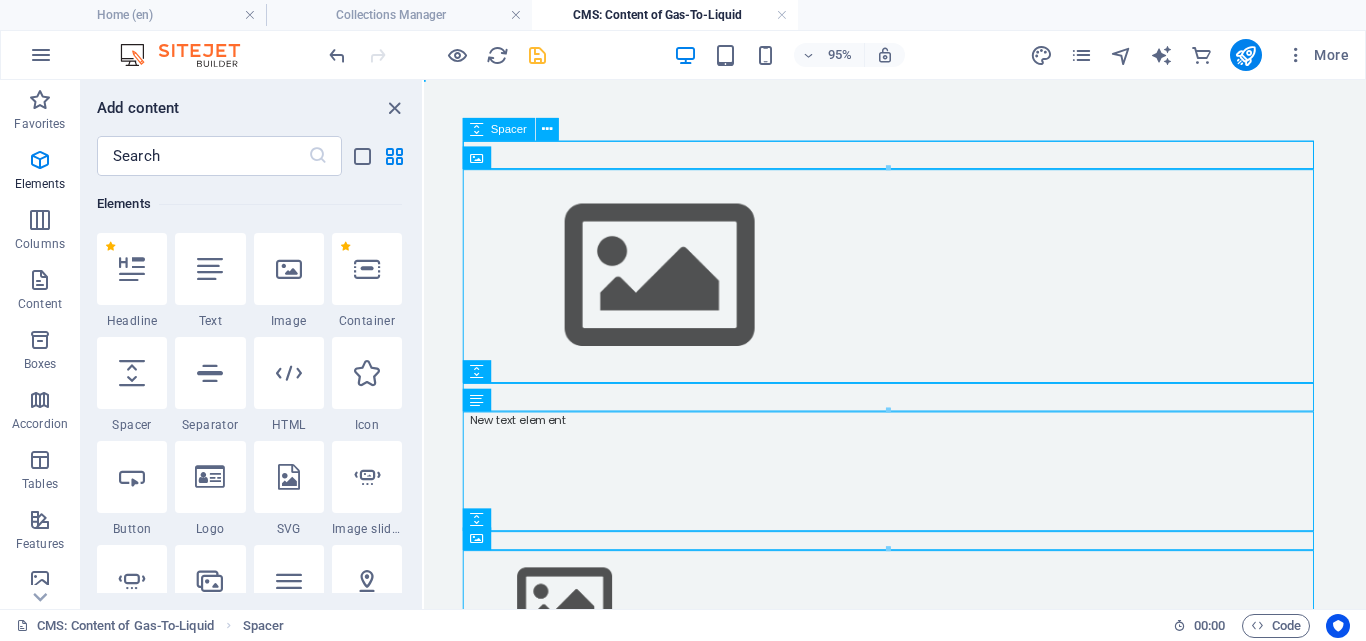 click at bounding box center [920, 159] 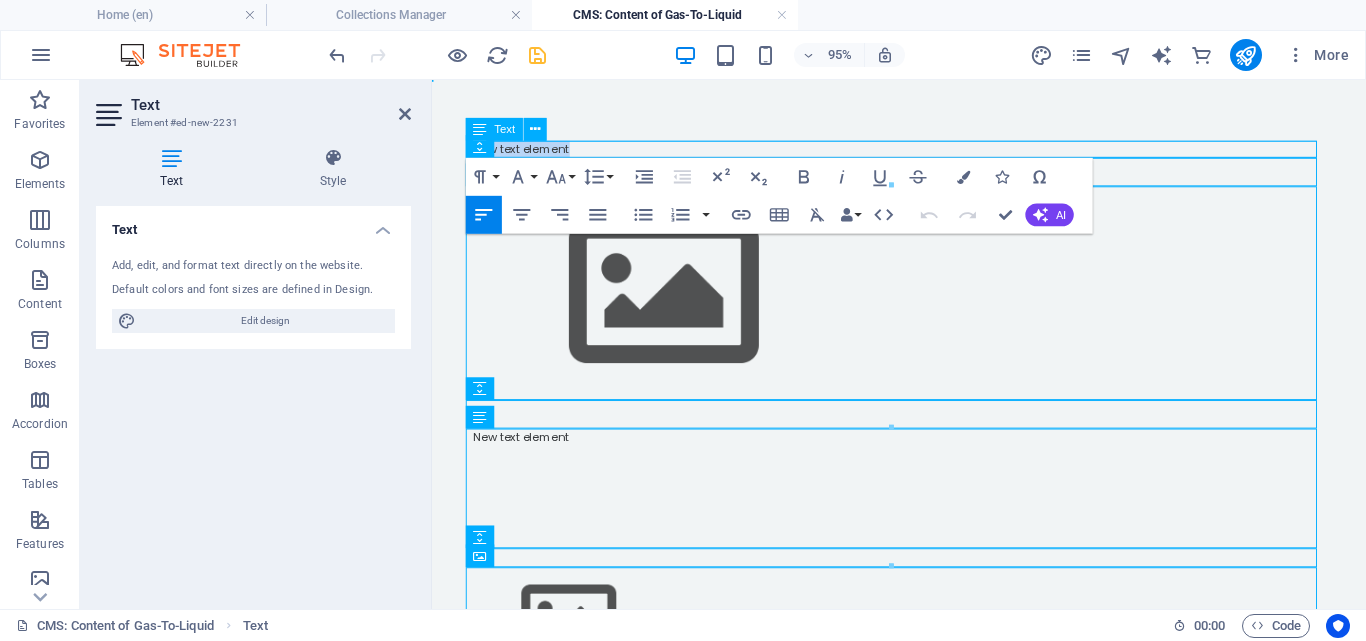 click on "New text element" at bounding box center (924, 153) 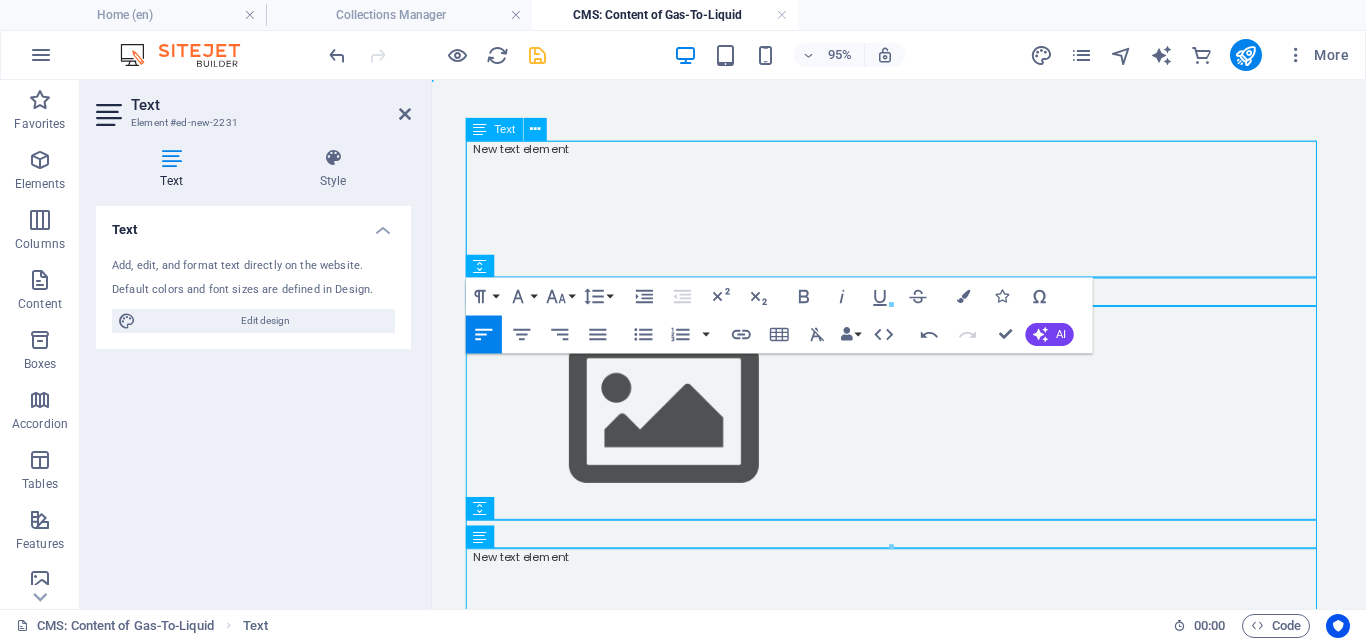 click at bounding box center (924, 171) 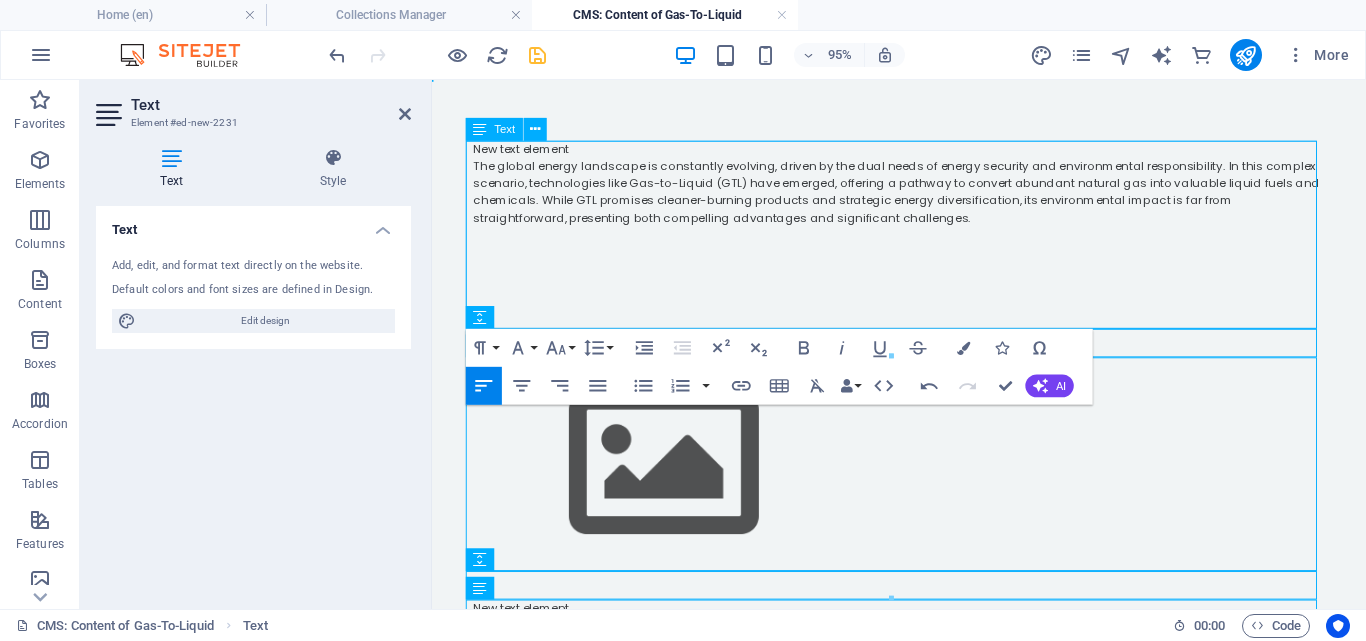 scroll, scrollTop: 6800, scrollLeft: 1, axis: both 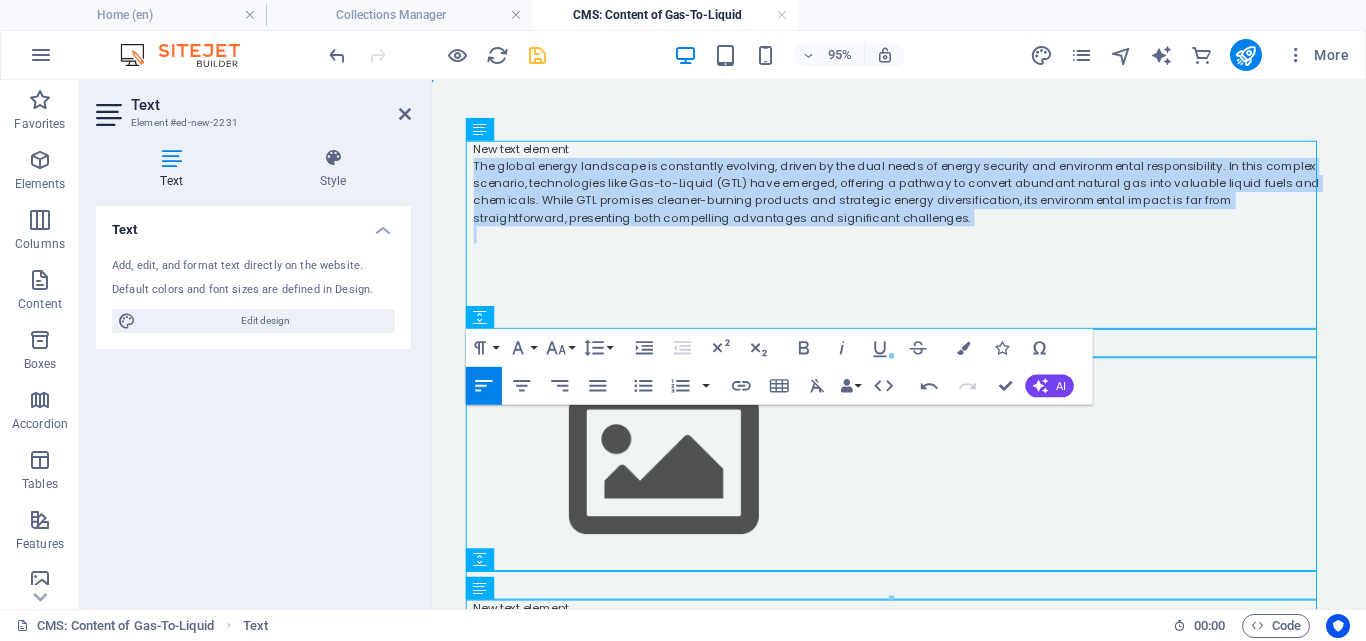 drag, startPoint x: 885, startPoint y: 234, endPoint x: 454, endPoint y: 167, distance: 436.17657 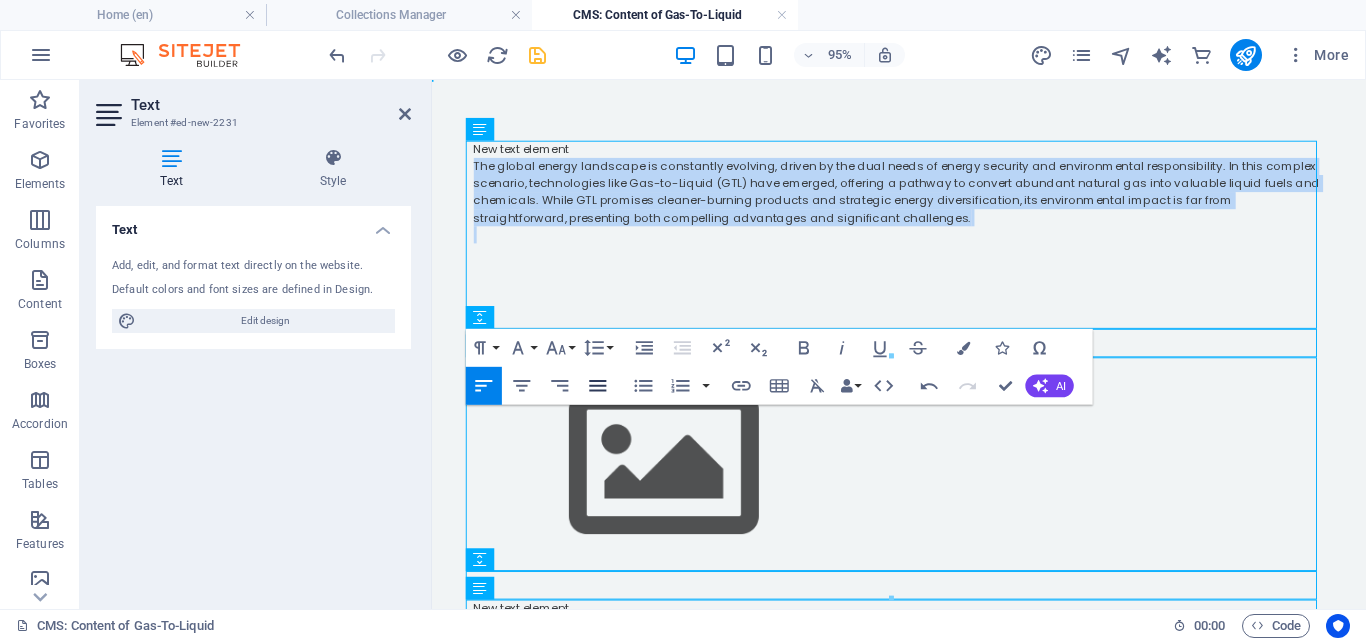 click 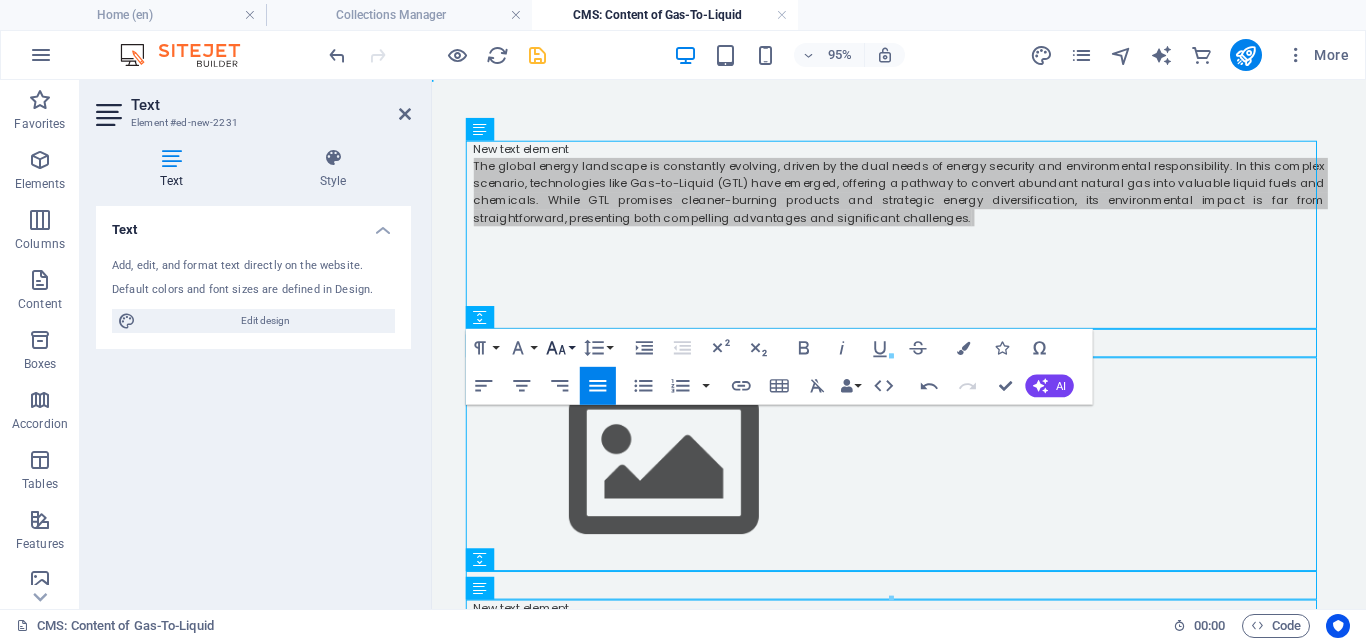 click on "Font Size" at bounding box center [560, 348] 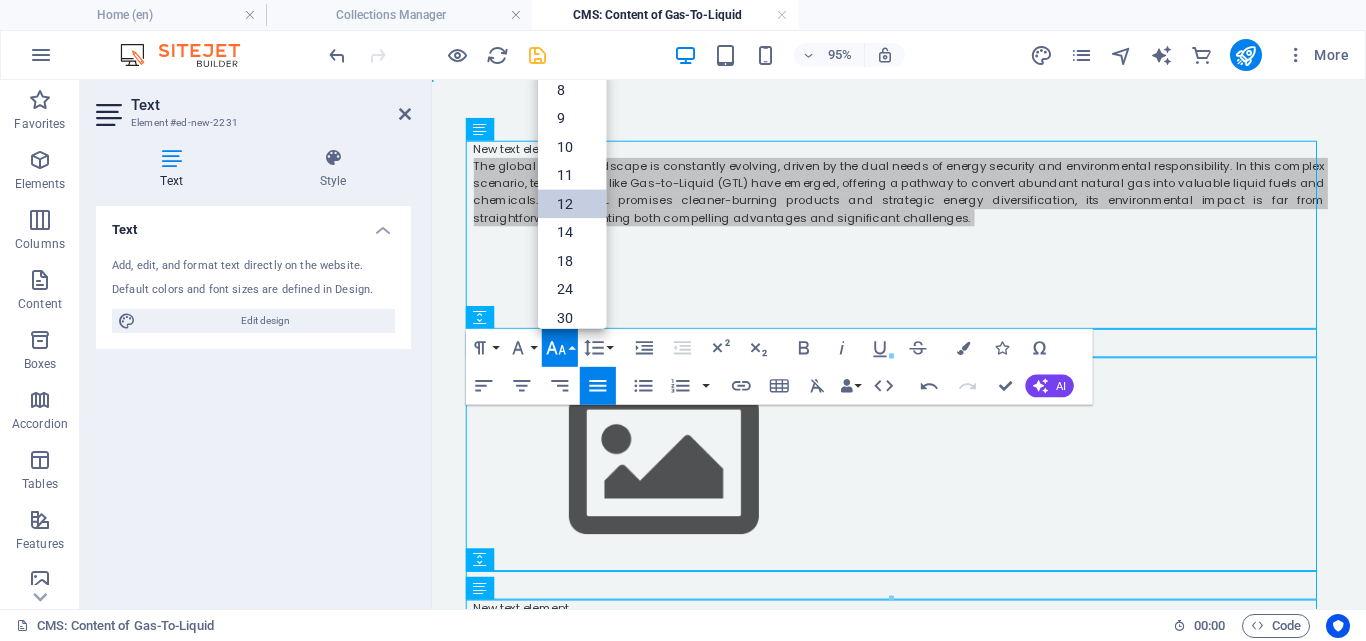 scroll, scrollTop: 143, scrollLeft: 0, axis: vertical 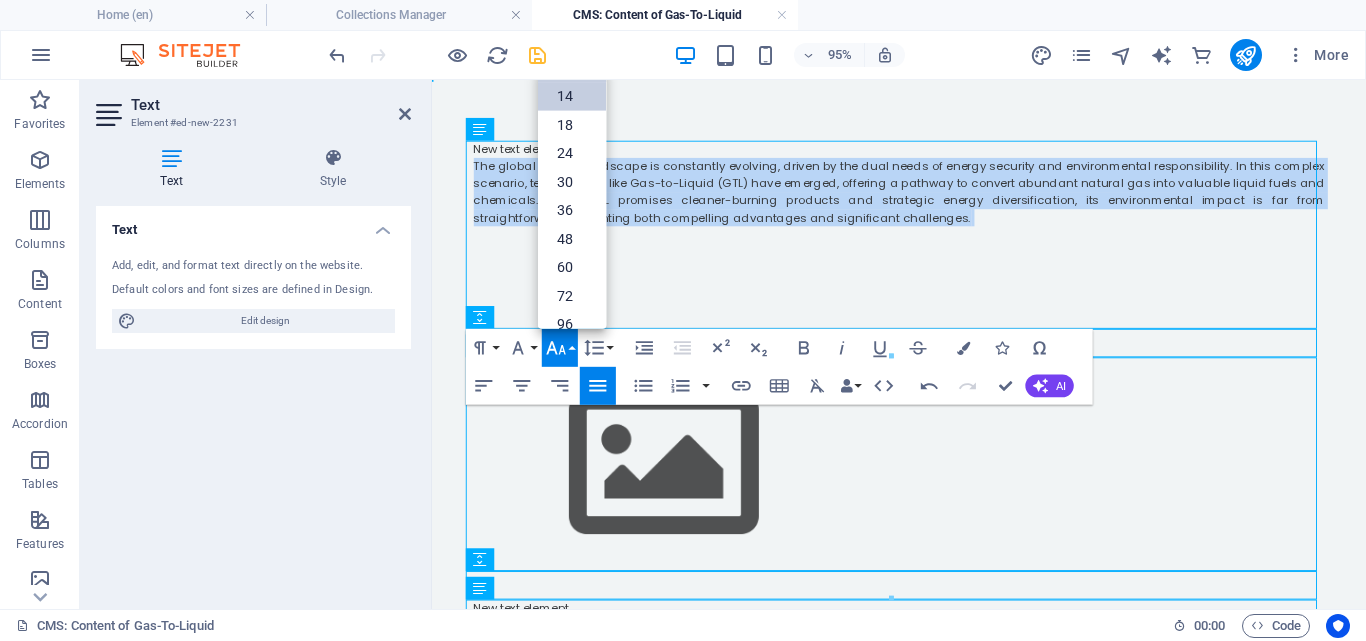click on "14" at bounding box center [572, 96] 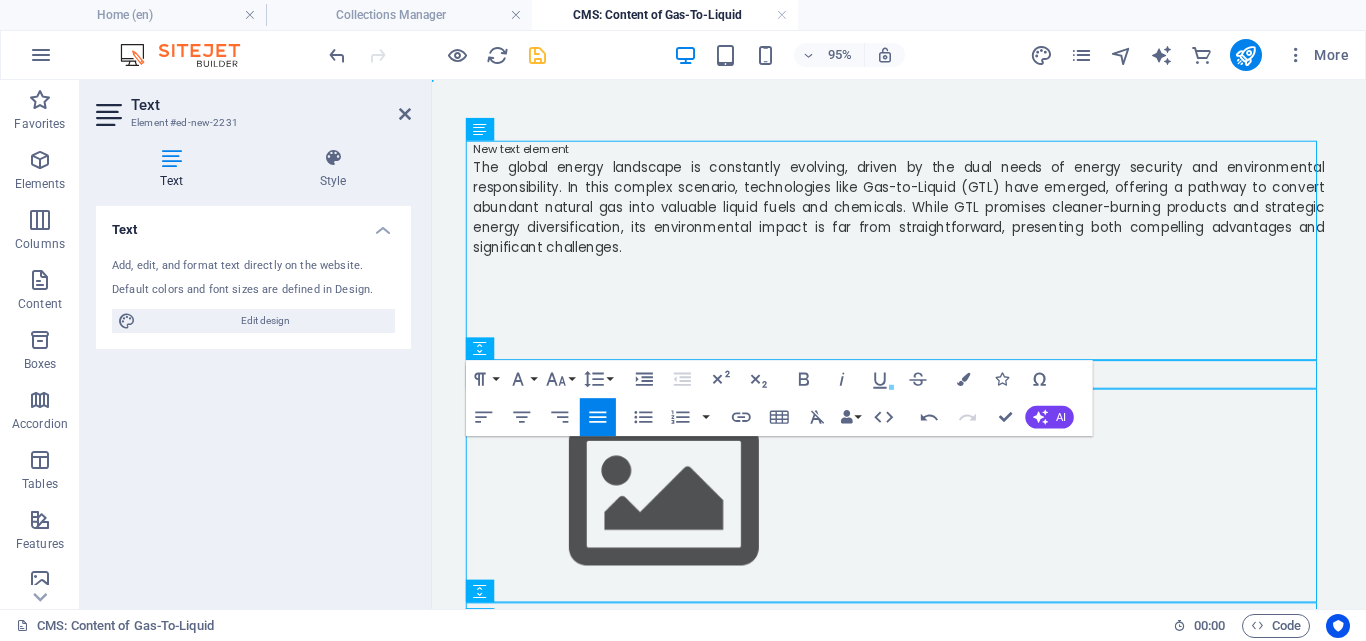 click at bounding box center (891, 388) 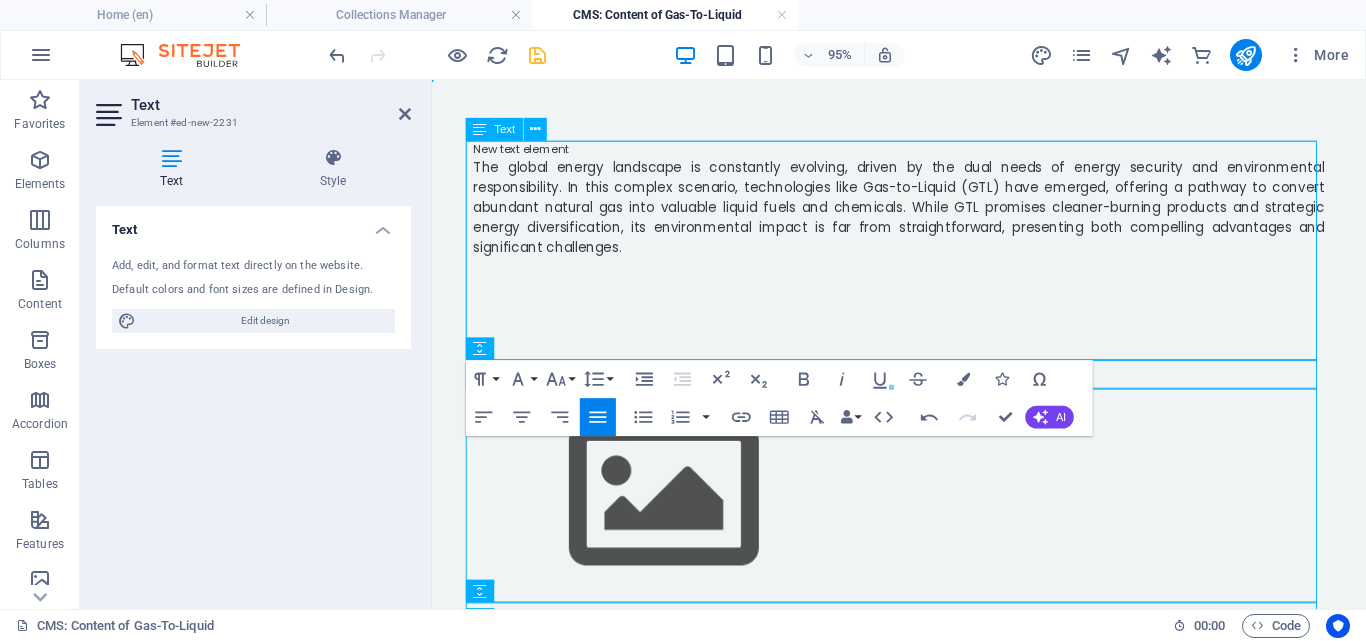 click on "New text element" at bounding box center (924, 153) 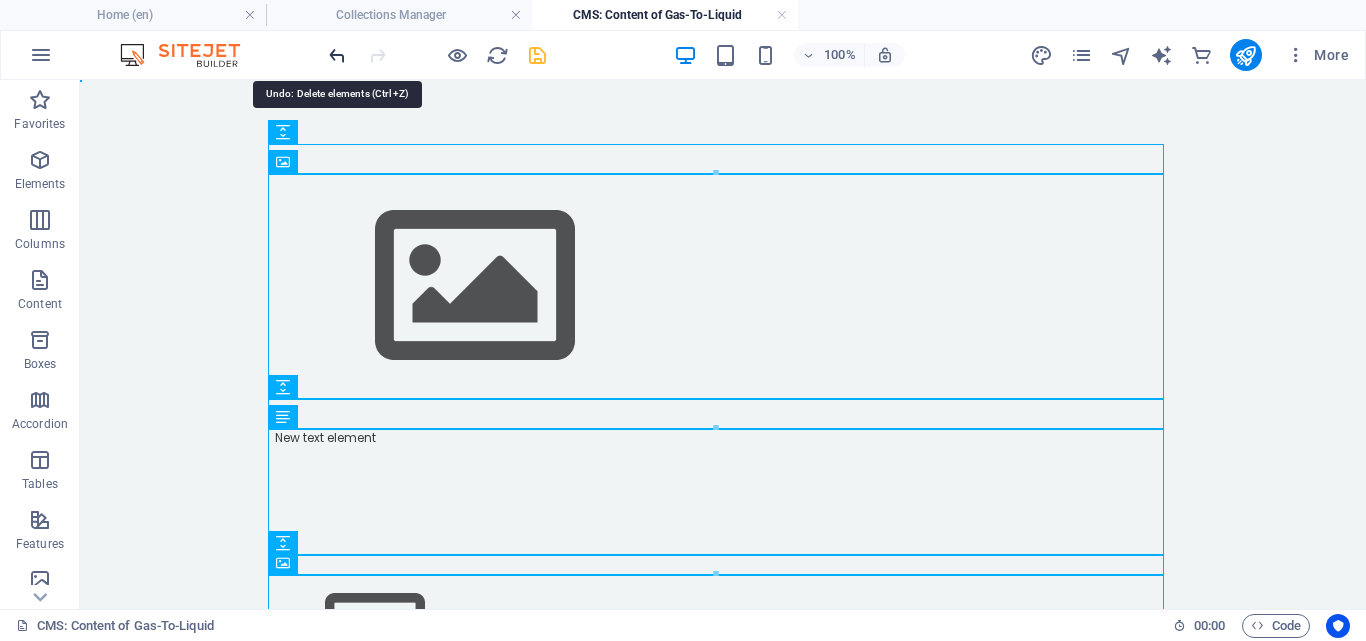 click at bounding box center (337, 55) 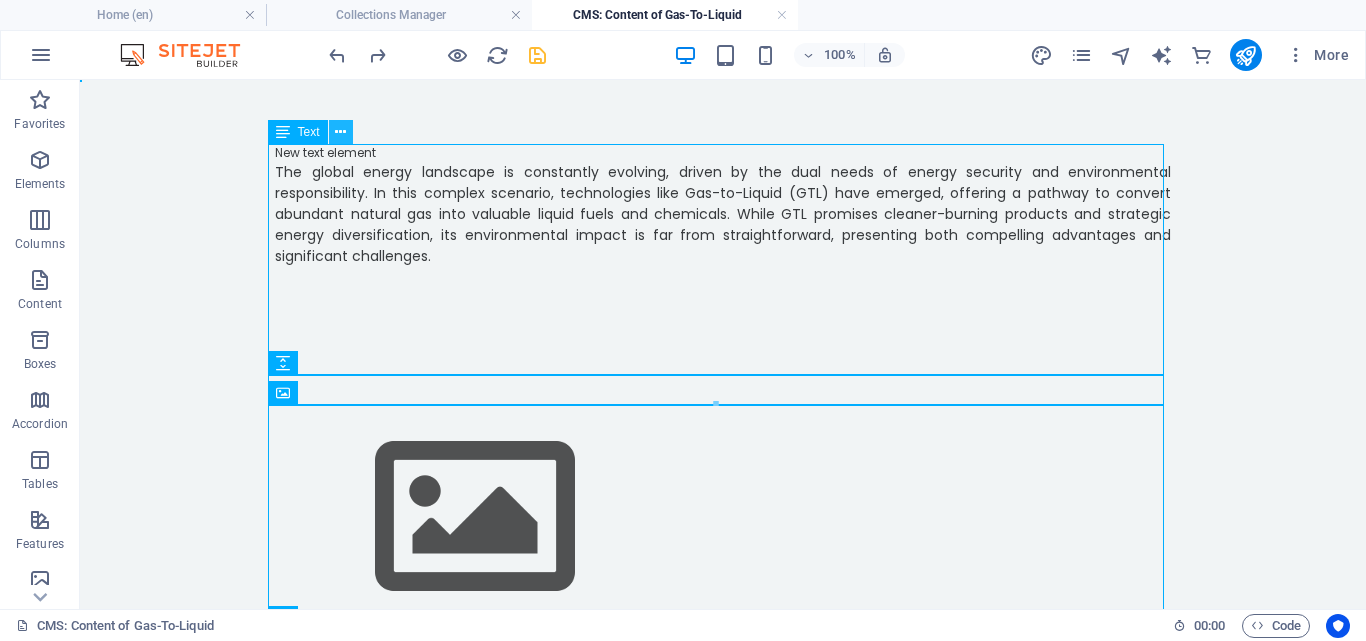 click at bounding box center [340, 132] 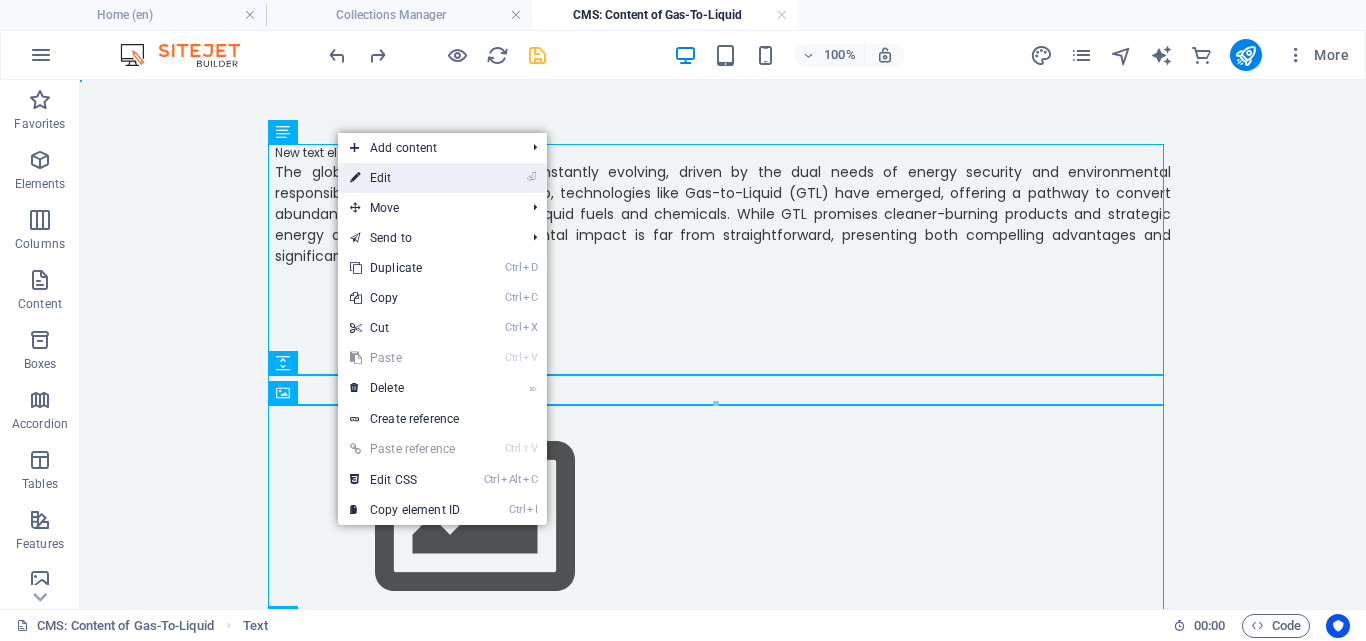 click on "⏎  Edit" at bounding box center (405, 178) 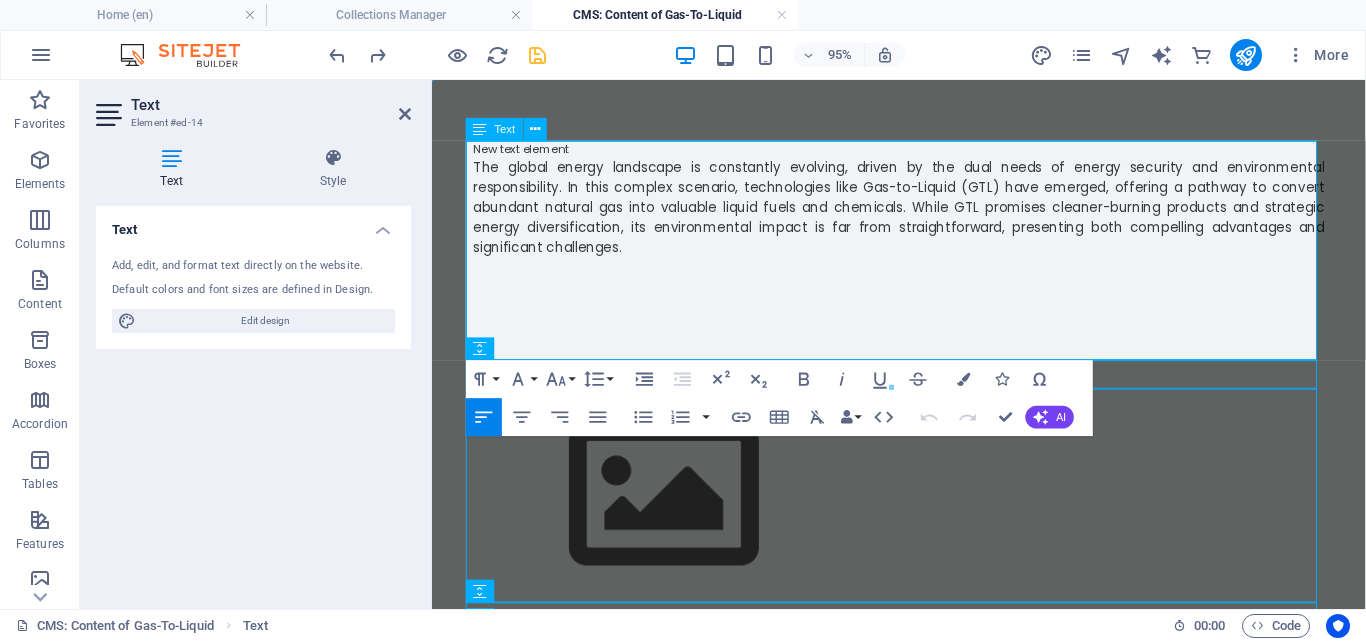 click on "New text element" at bounding box center [924, 153] 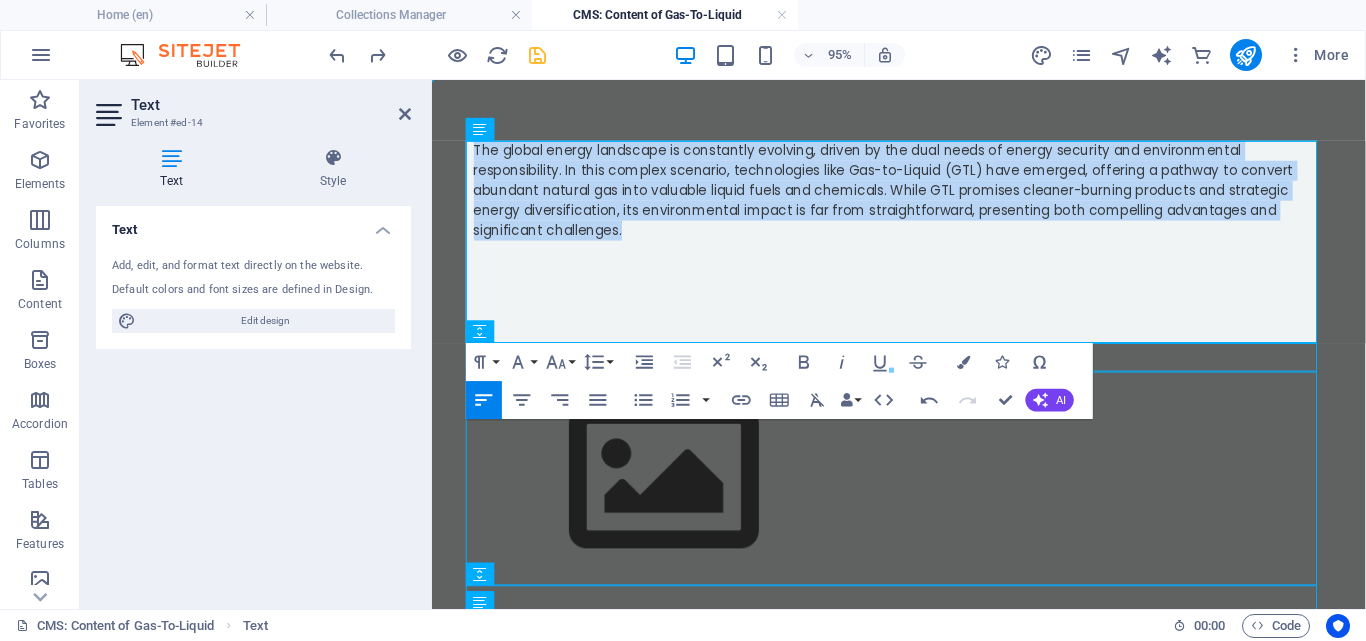 drag, startPoint x: 658, startPoint y: 242, endPoint x: 455, endPoint y: 127, distance: 233.31096 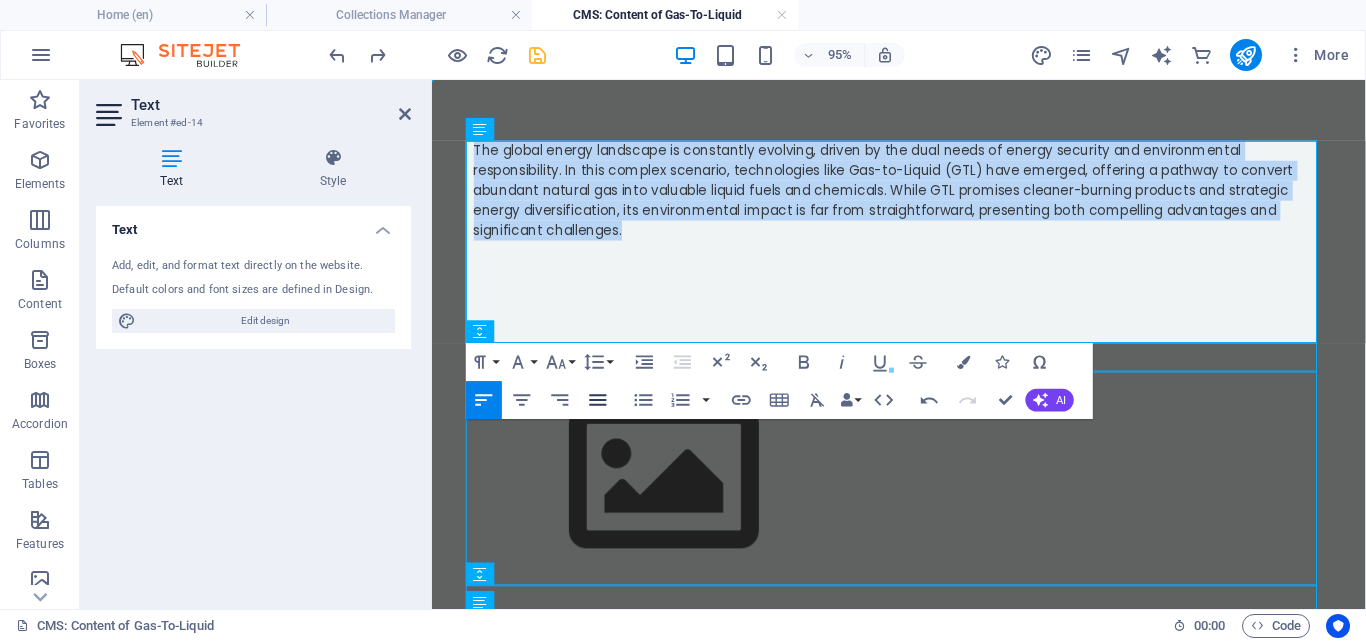 click 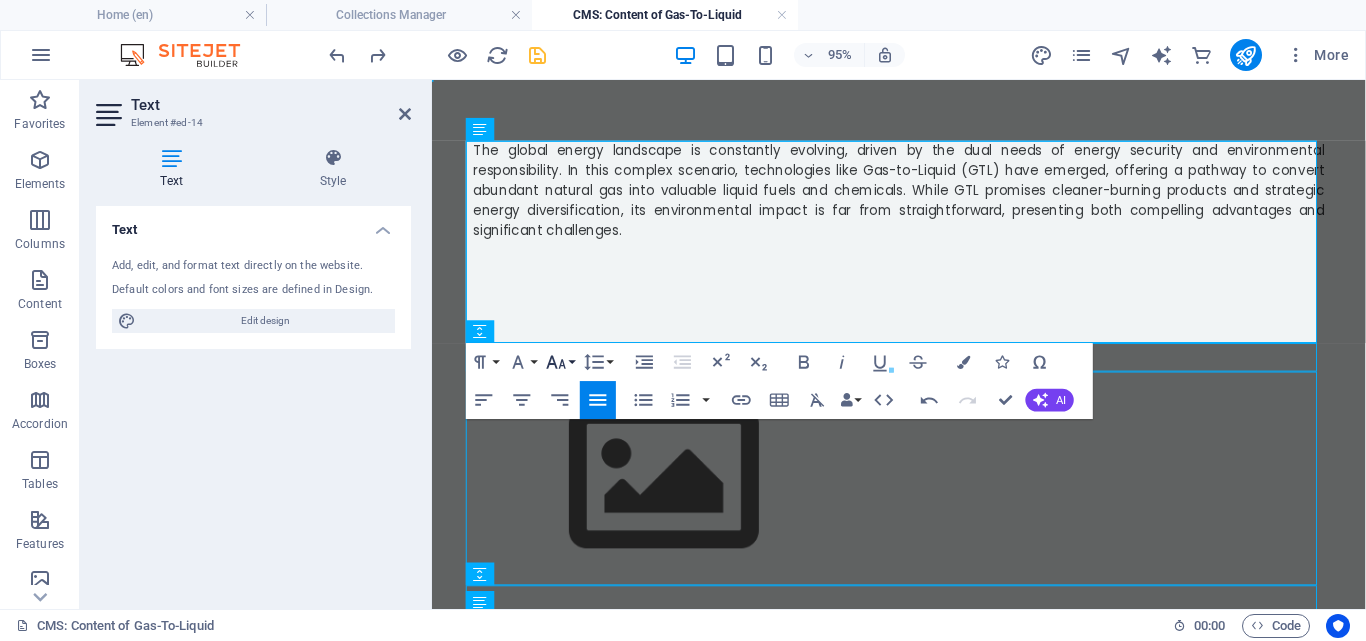 click on "Font Size" at bounding box center (560, 362) 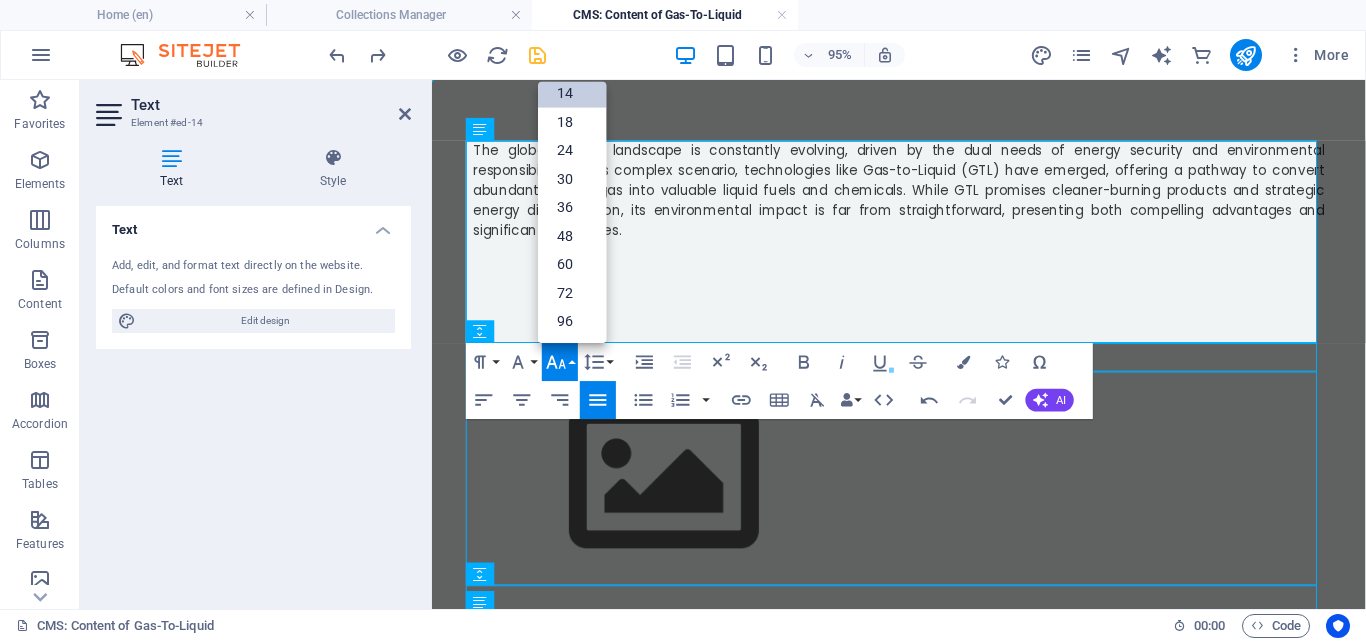 scroll, scrollTop: 161, scrollLeft: 0, axis: vertical 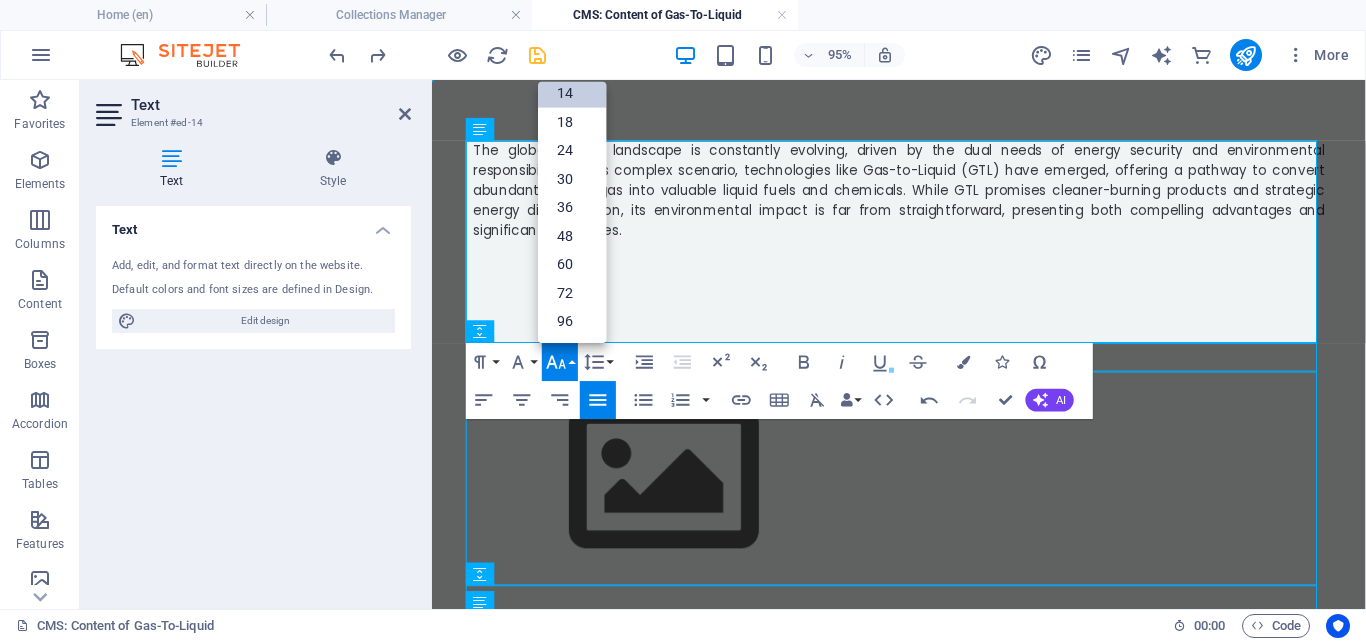 click on "14" at bounding box center (572, 93) 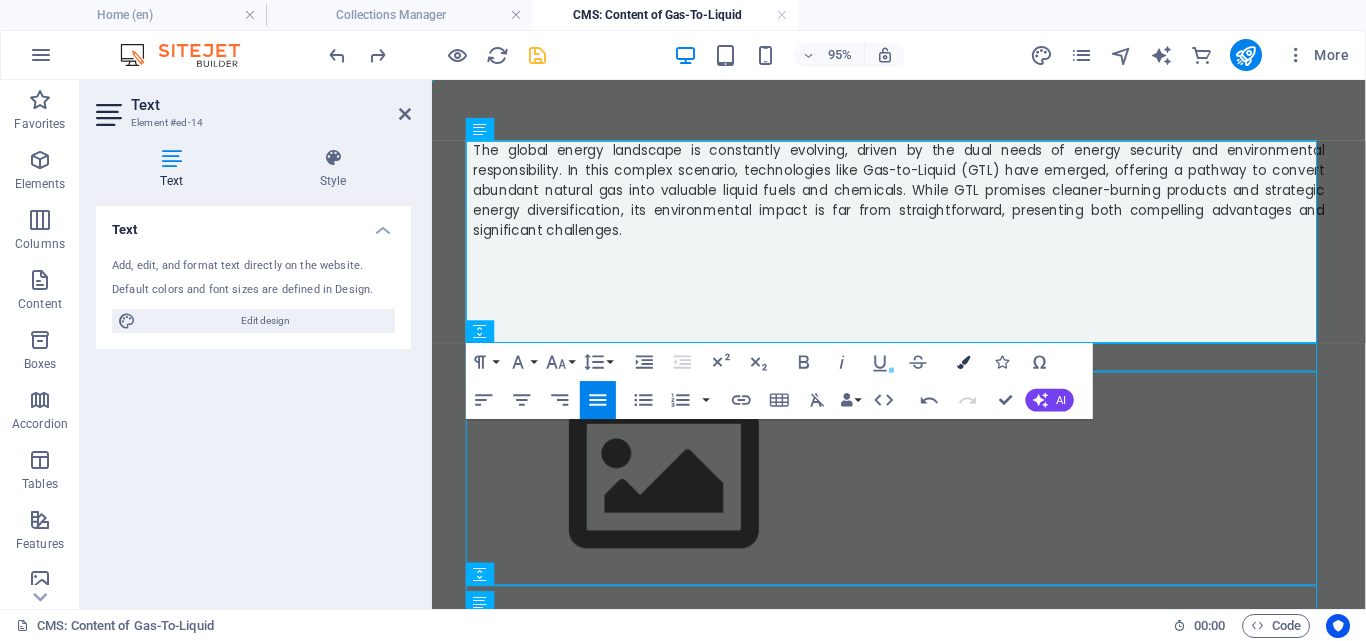 click at bounding box center (963, 362) 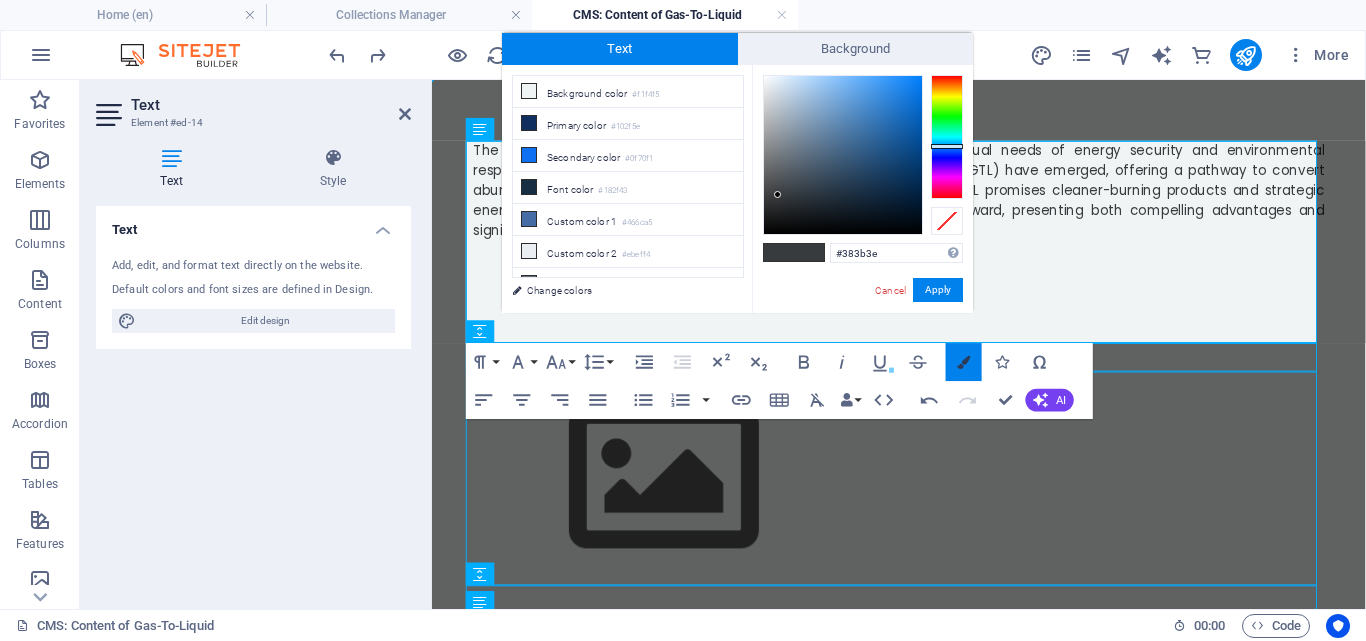 click at bounding box center [963, 362] 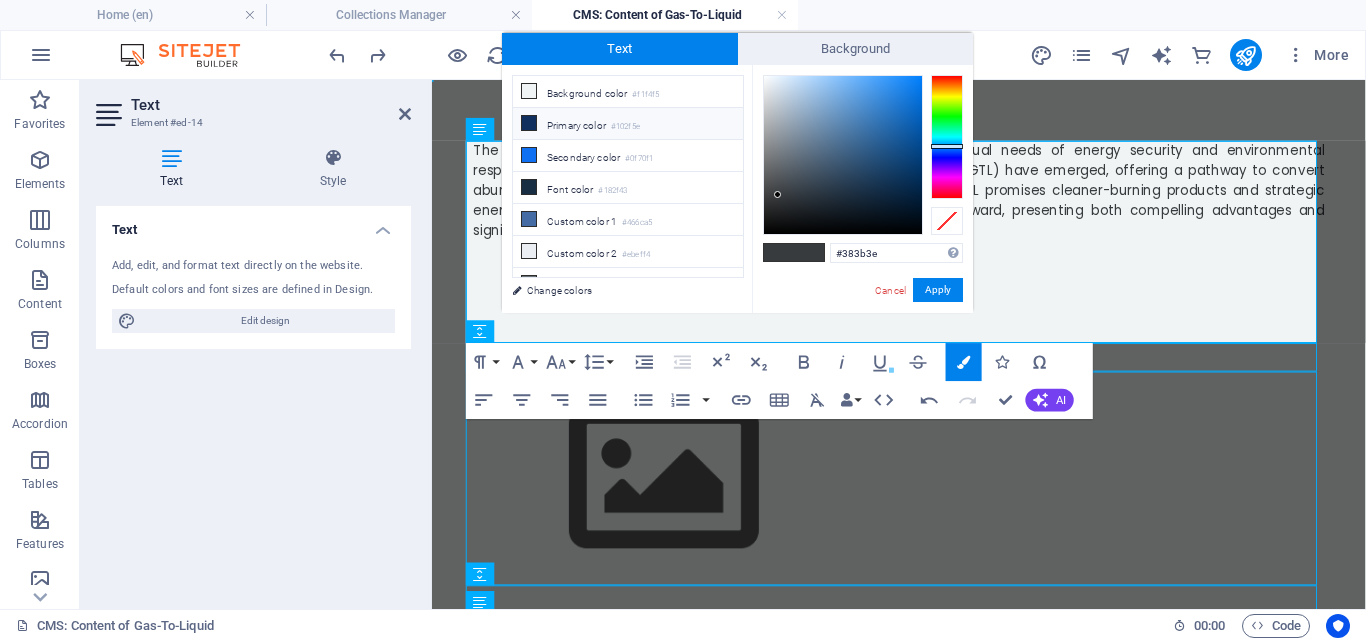 click on "Primary color
#102f5e" at bounding box center (628, 124) 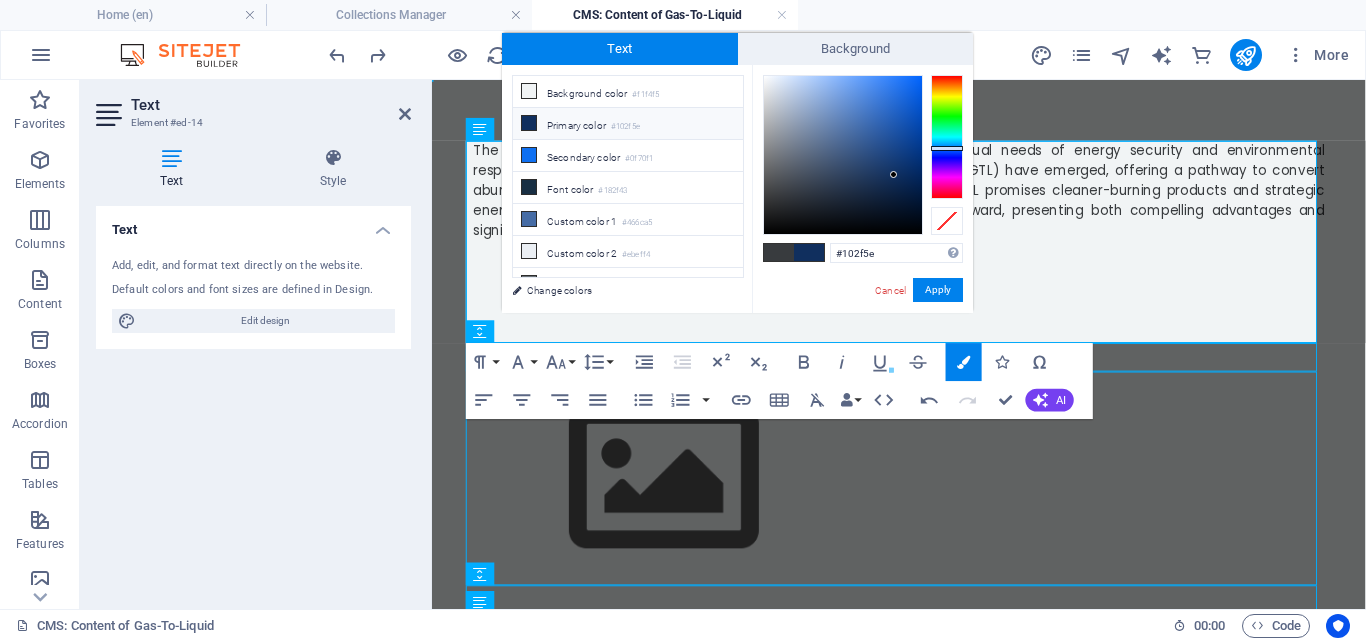 click at bounding box center [843, 155] 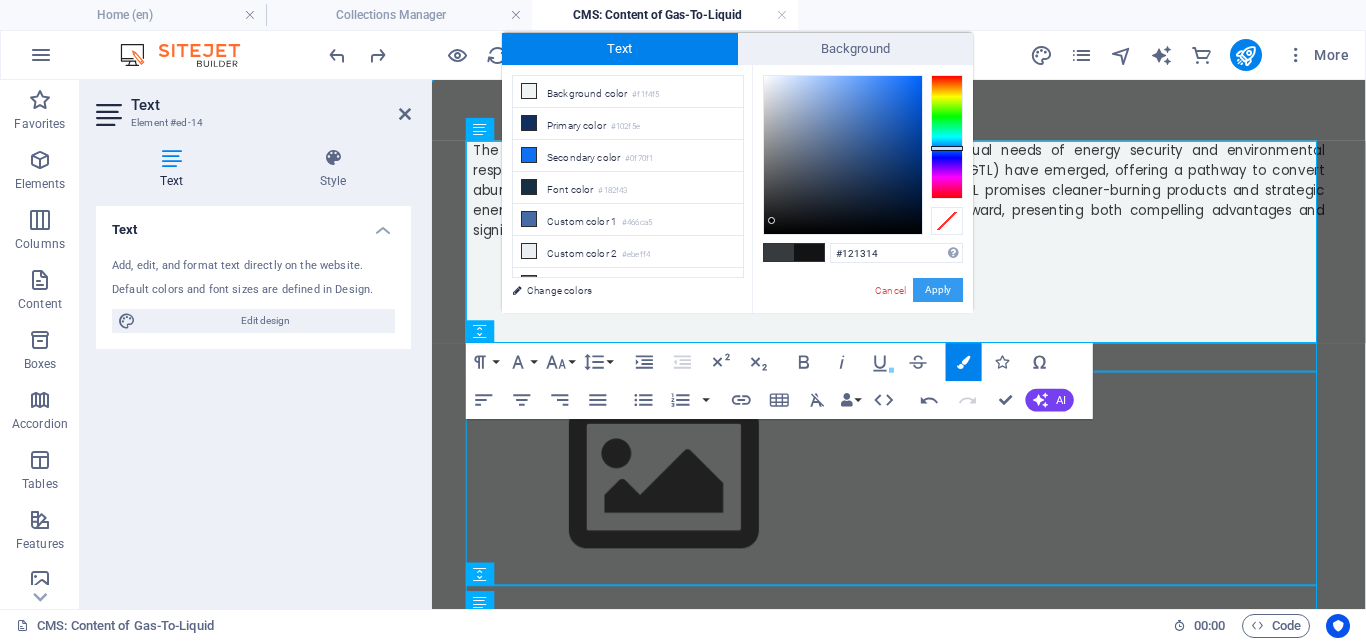 click on "Apply" at bounding box center (938, 290) 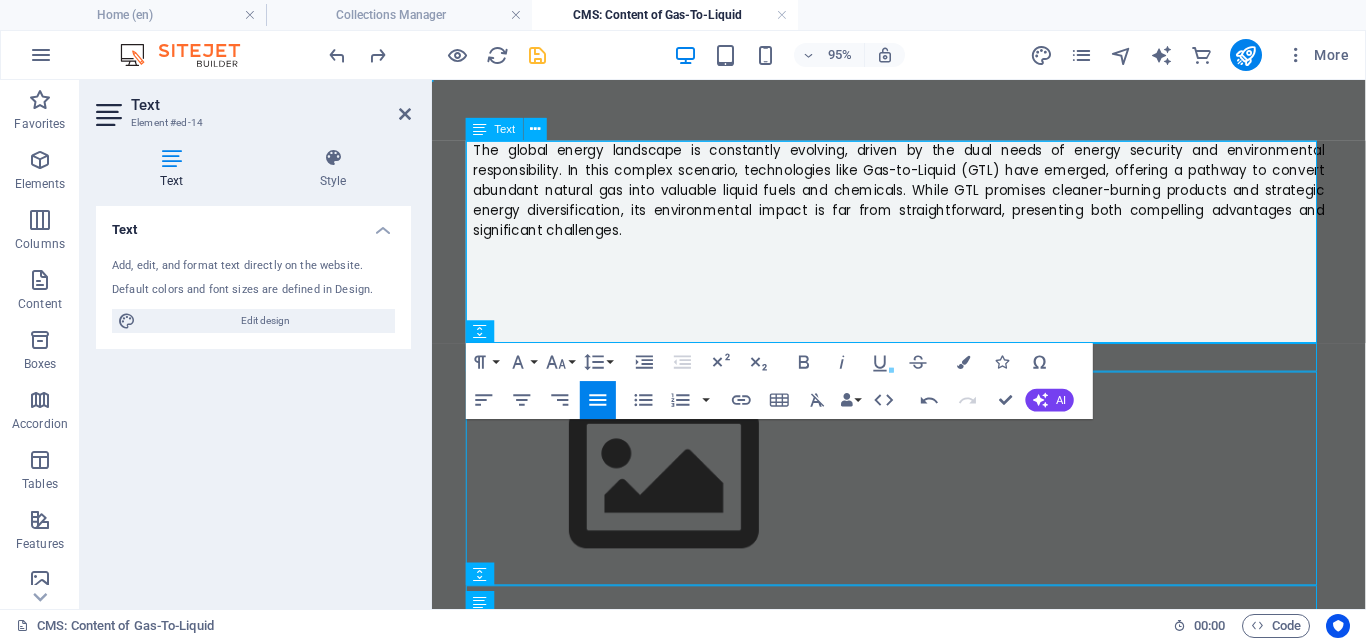 click at bounding box center [924, 258] 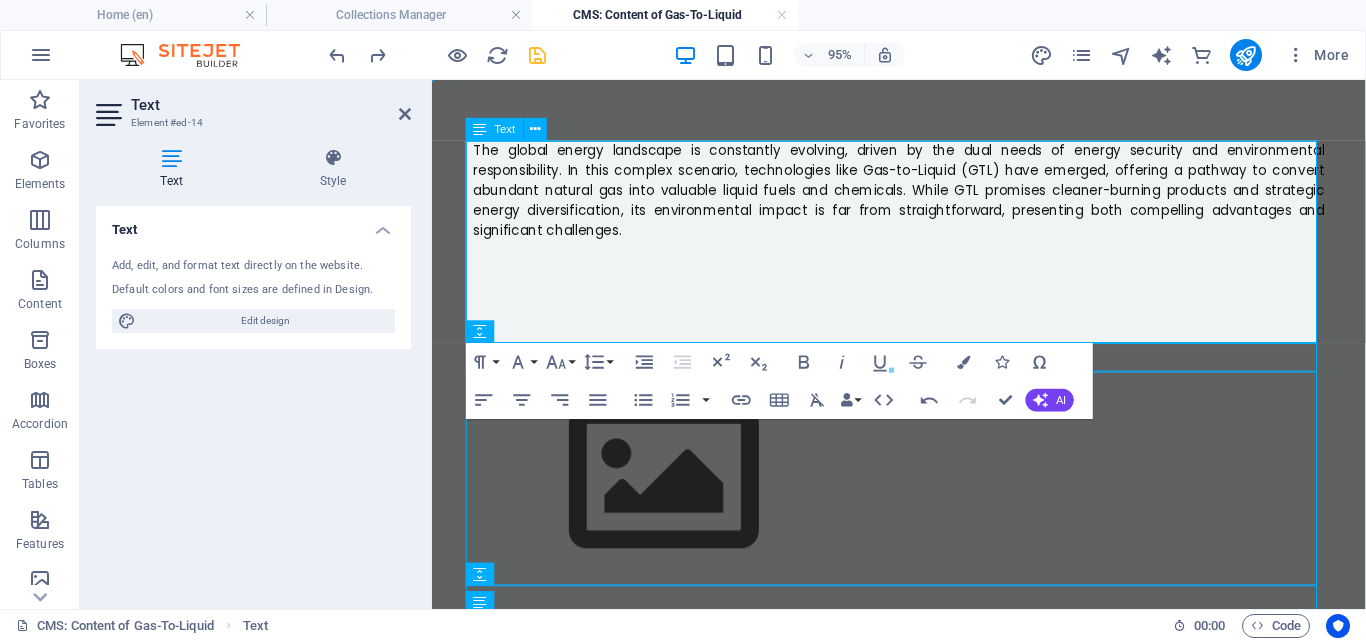 click on "The global energy landscape is constantly evolving, driven by the dual needs of energy security and environmental responsibility. In this complex scenario, technologies like Gas-to-Liquid (GTL) have emerged, offering a pathway to convert abundant natural gas into valuable liquid fuels and chemicals. While GTL promises cleaner-burning products and strategic energy diversification, its environmental impact is far from straightforward, presenting both compelling advantages and significant challenges." at bounding box center [924, 196] 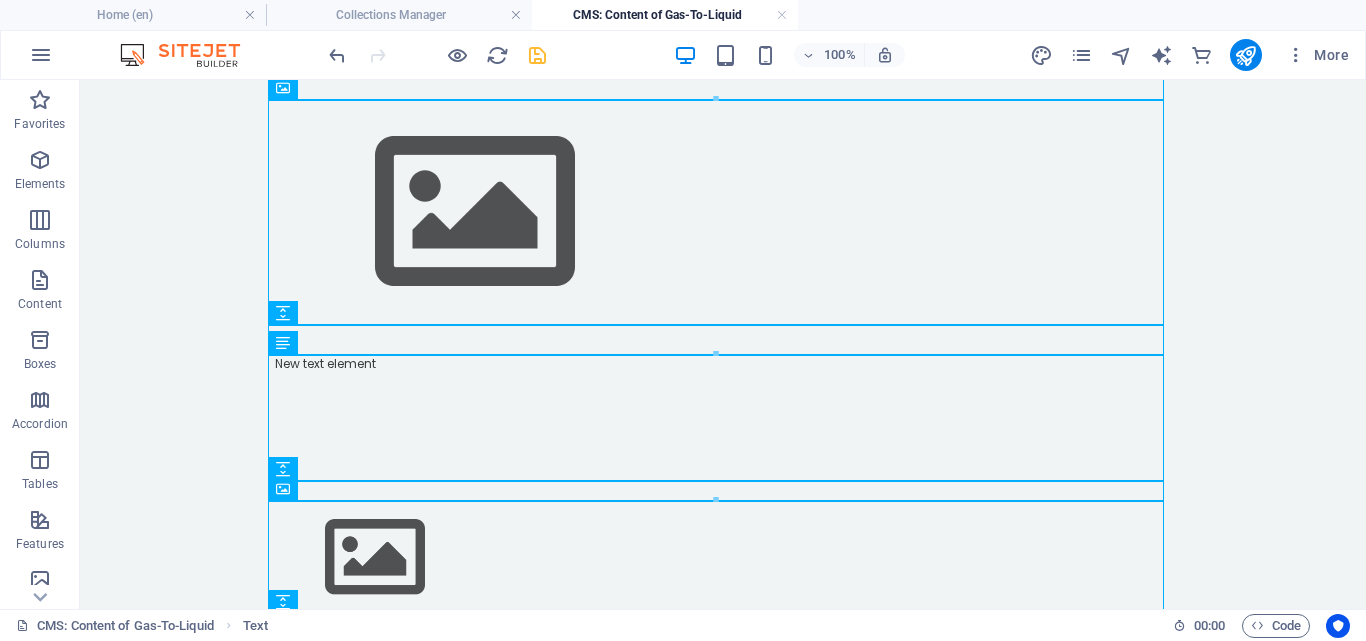 scroll, scrollTop: 189, scrollLeft: 0, axis: vertical 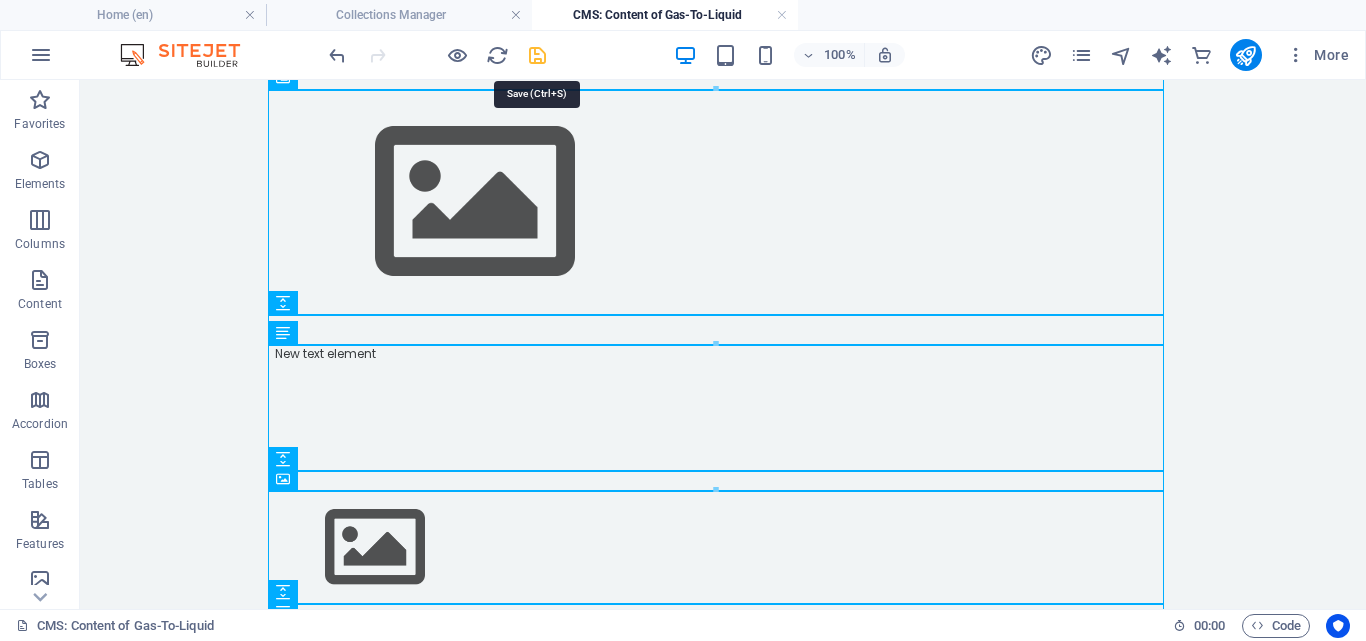 click at bounding box center (537, 55) 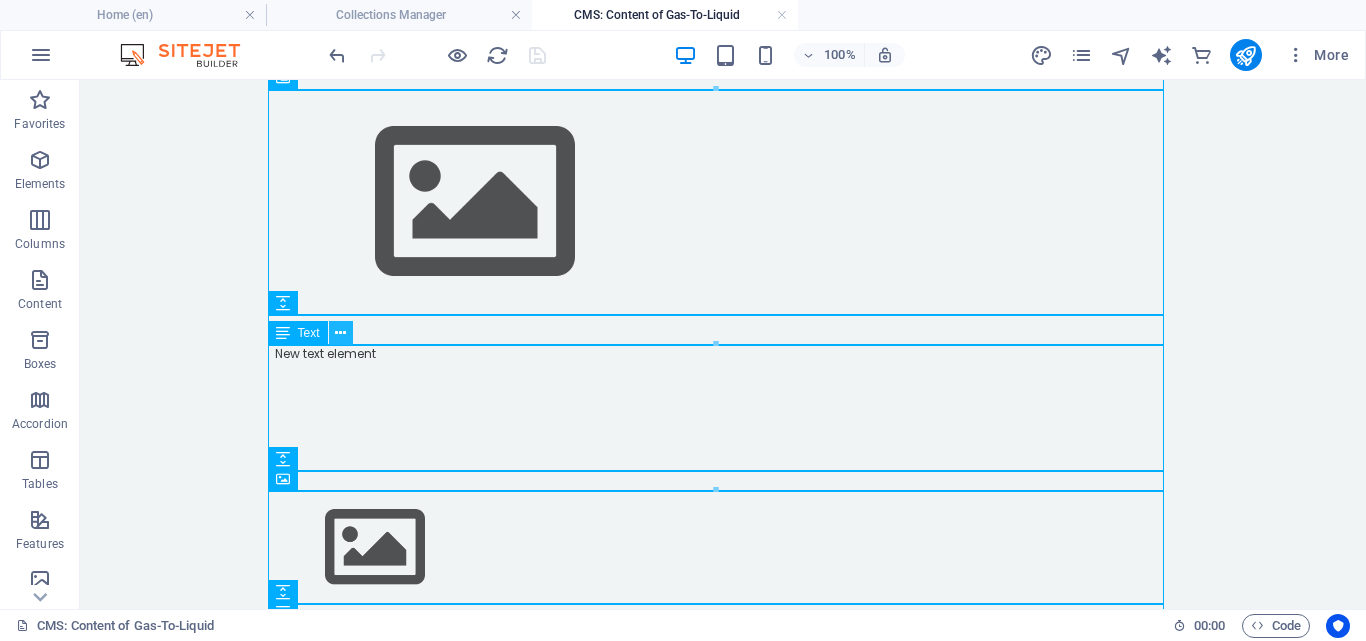 click at bounding box center [340, 333] 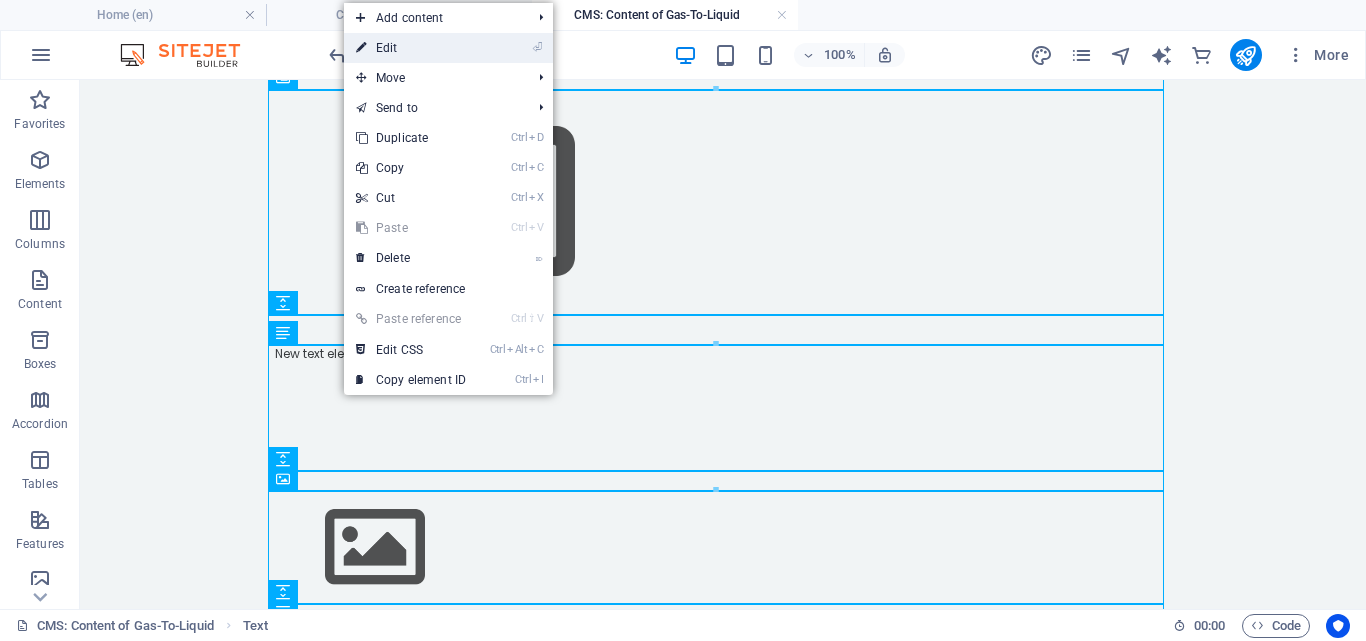 click on "⏎  Edit" at bounding box center [411, 48] 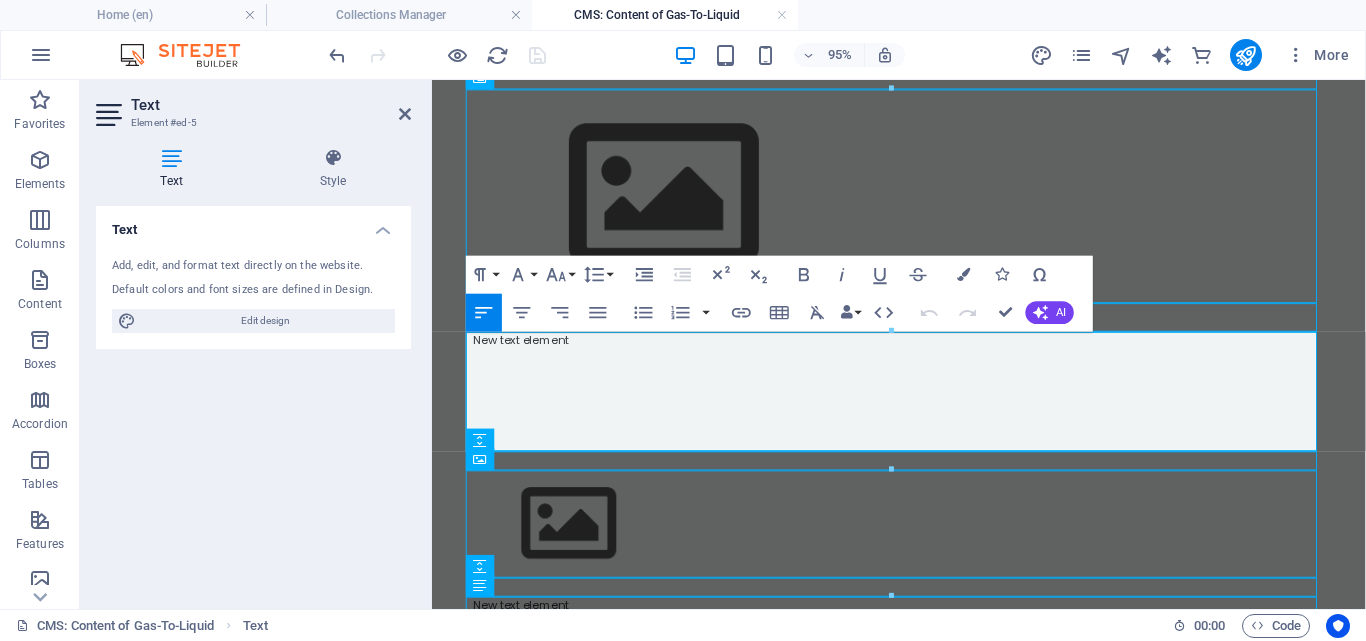 click at bounding box center [924, 390] 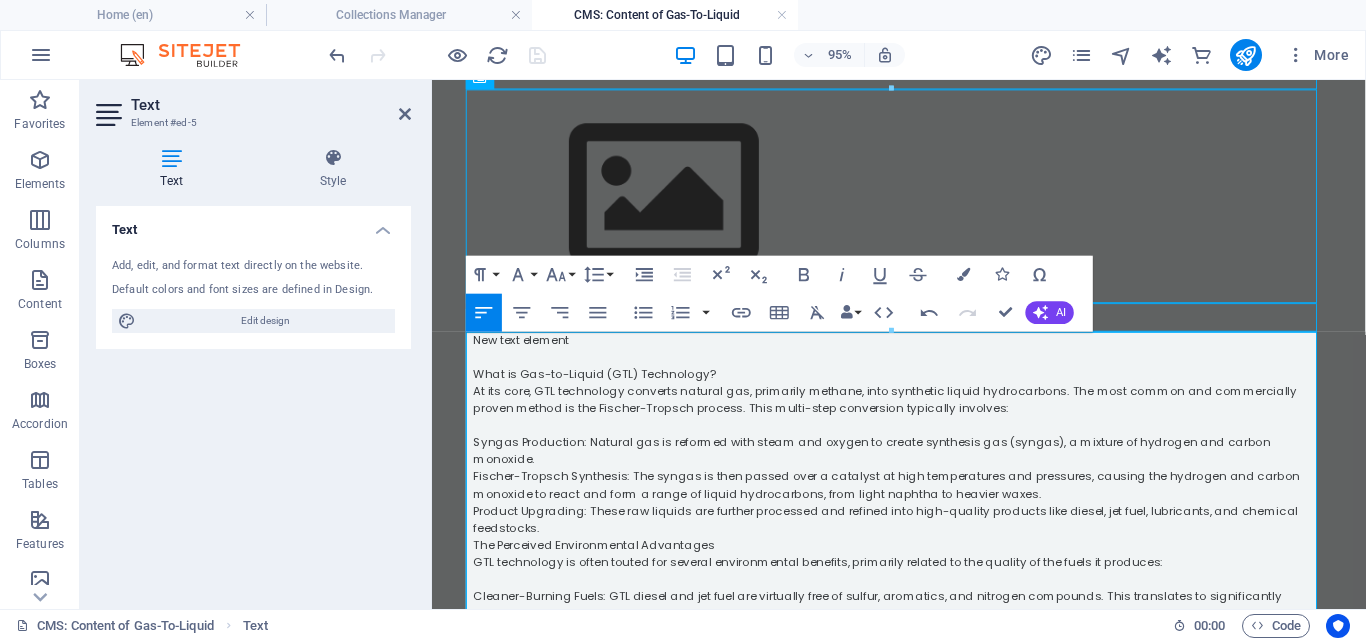 scroll, scrollTop: 31189, scrollLeft: 0, axis: vertical 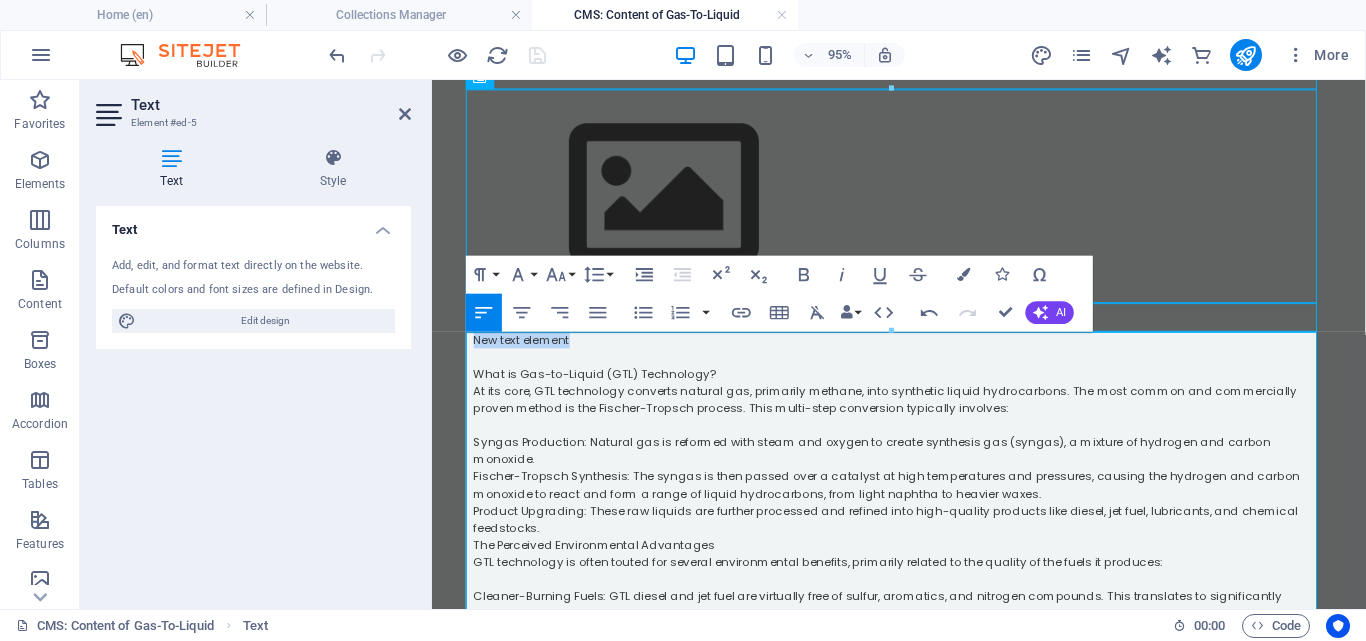 drag, startPoint x: 622, startPoint y: 359, endPoint x: 457, endPoint y: 352, distance: 165.14842 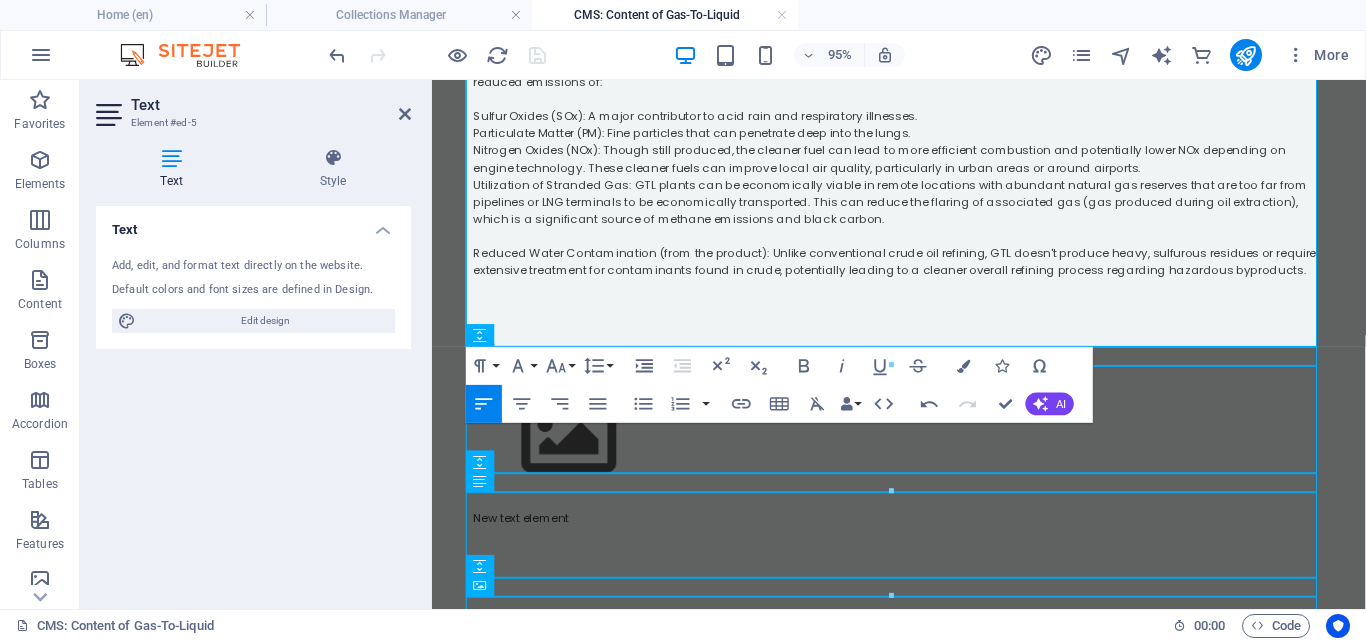 scroll, scrollTop: 609, scrollLeft: 0, axis: vertical 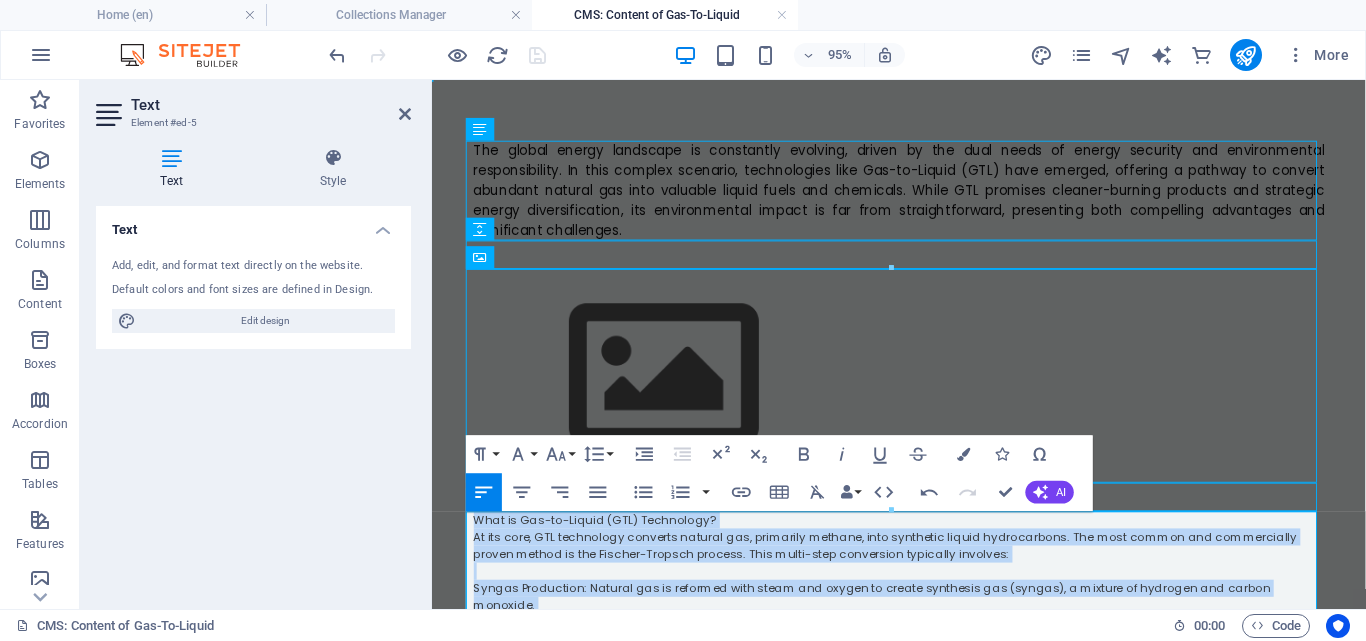 drag, startPoint x: 1336, startPoint y: 367, endPoint x: 407, endPoint y: 414, distance: 930.1882 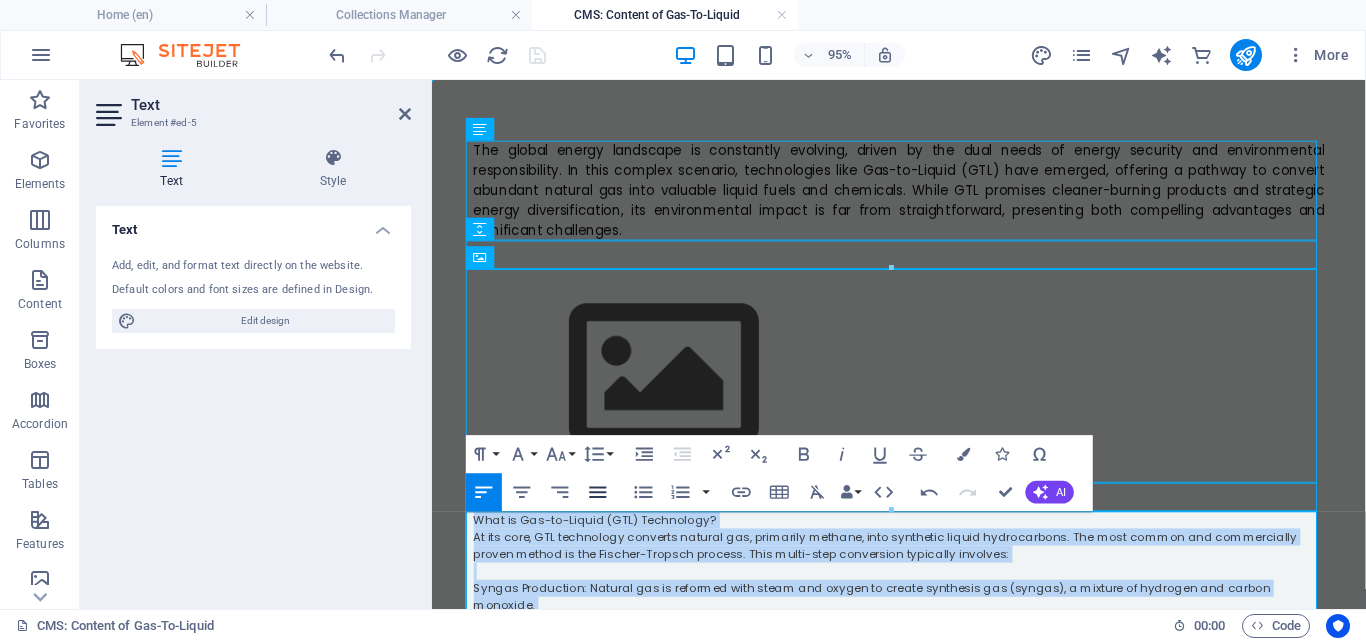 click 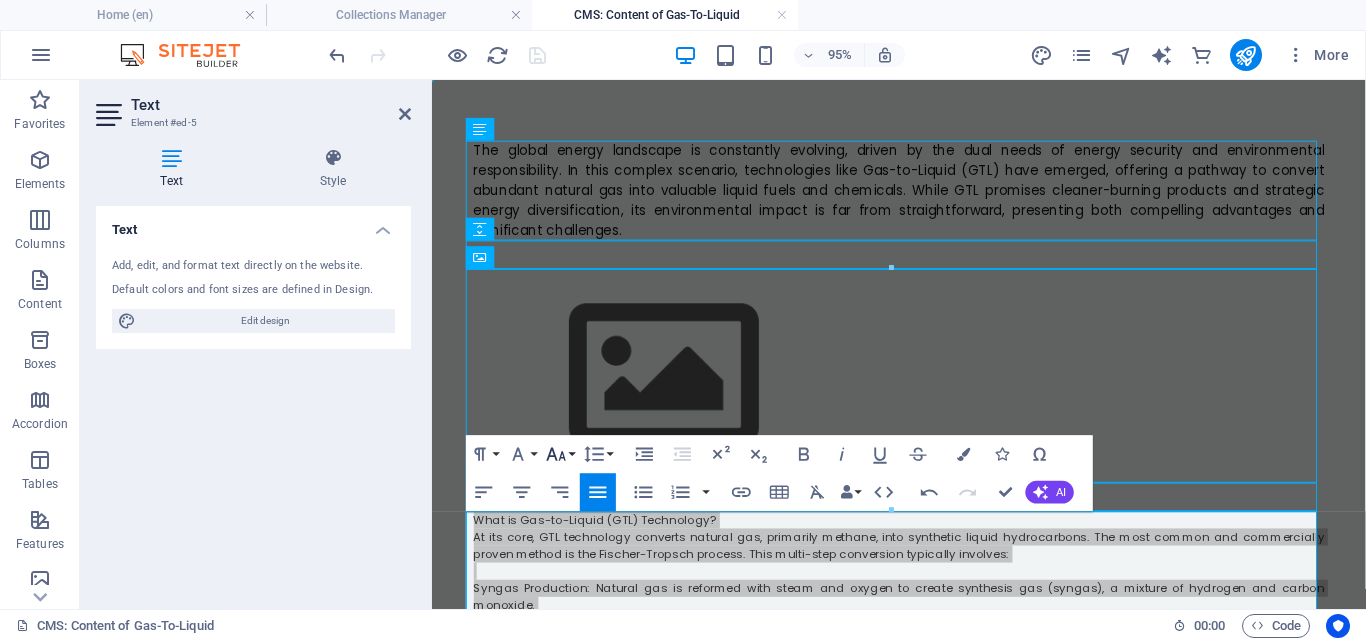 click on "Font Size" at bounding box center (560, 454) 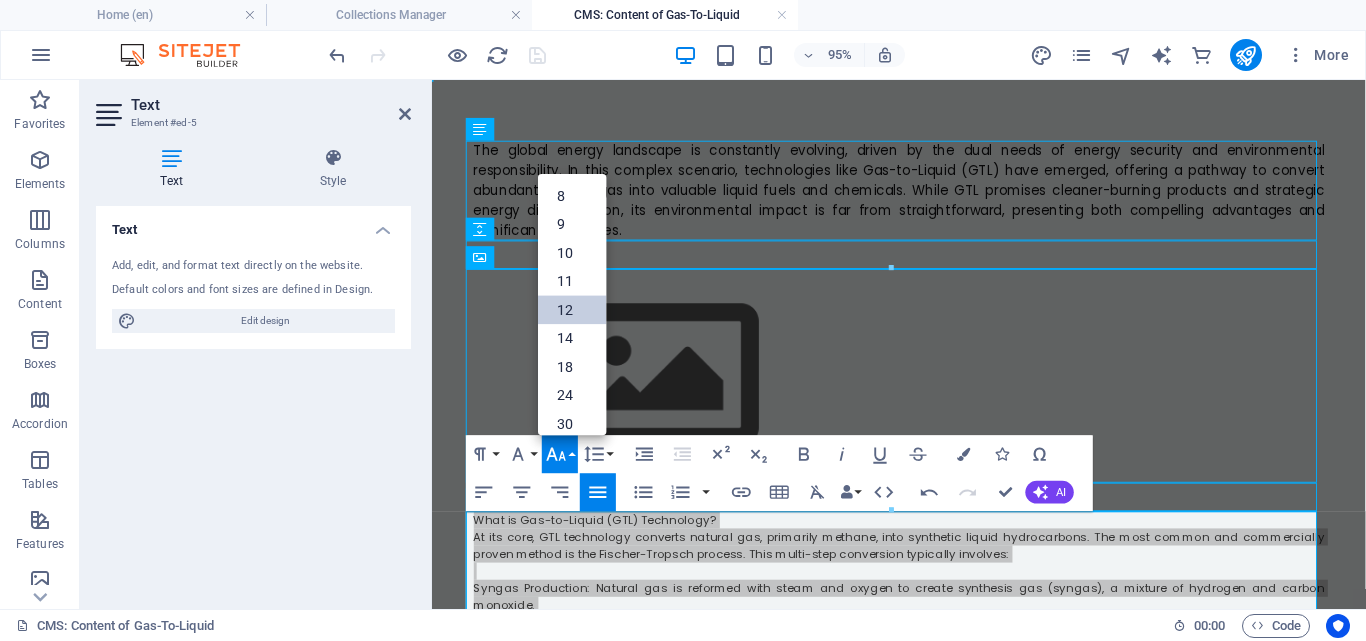 scroll, scrollTop: 143, scrollLeft: 0, axis: vertical 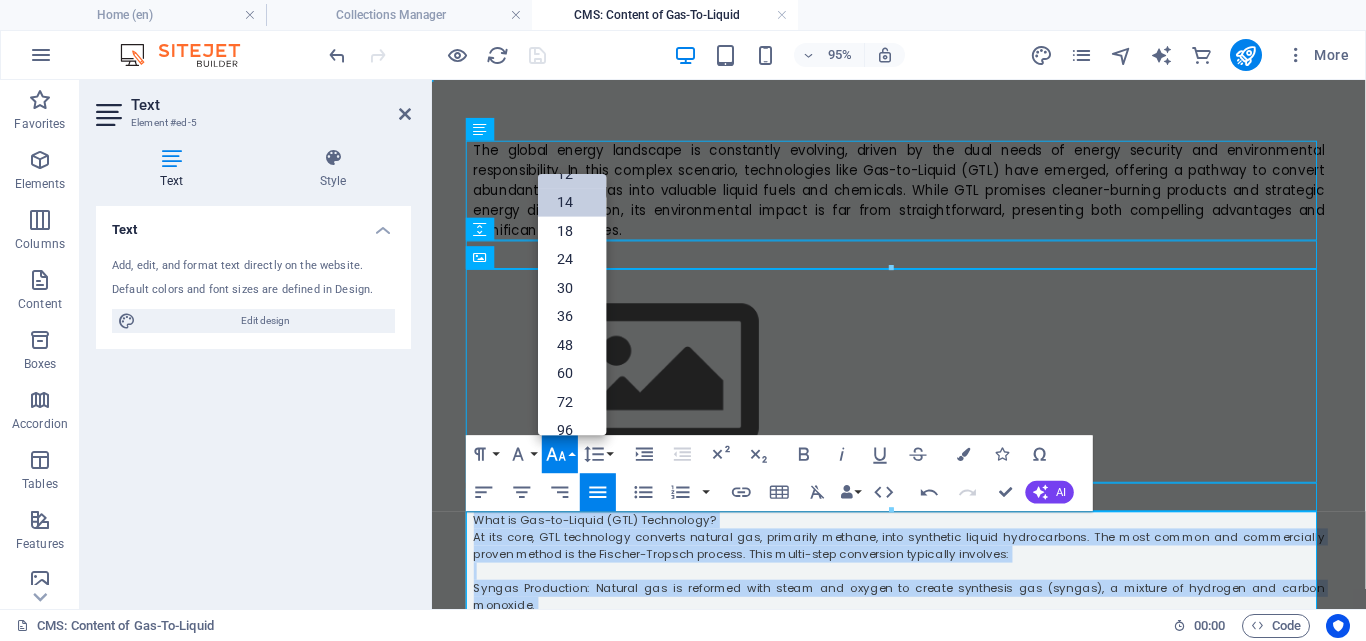 click on "14" at bounding box center (572, 202) 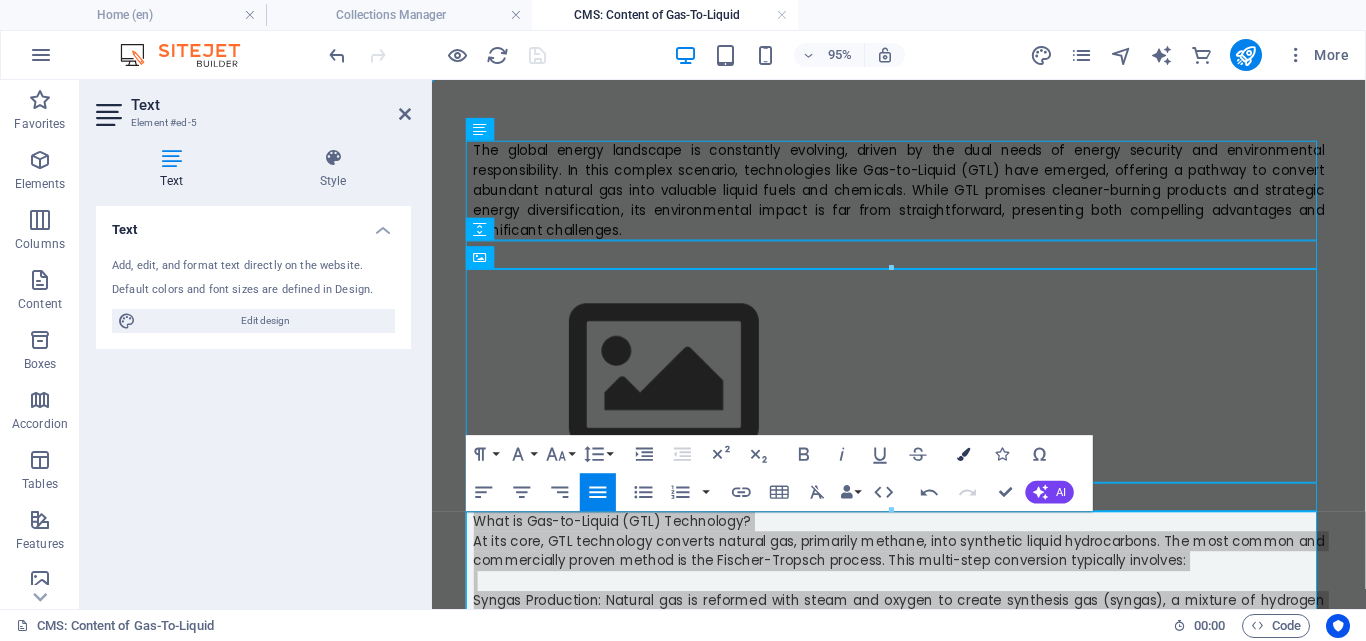 click on "Colors" at bounding box center (964, 454) 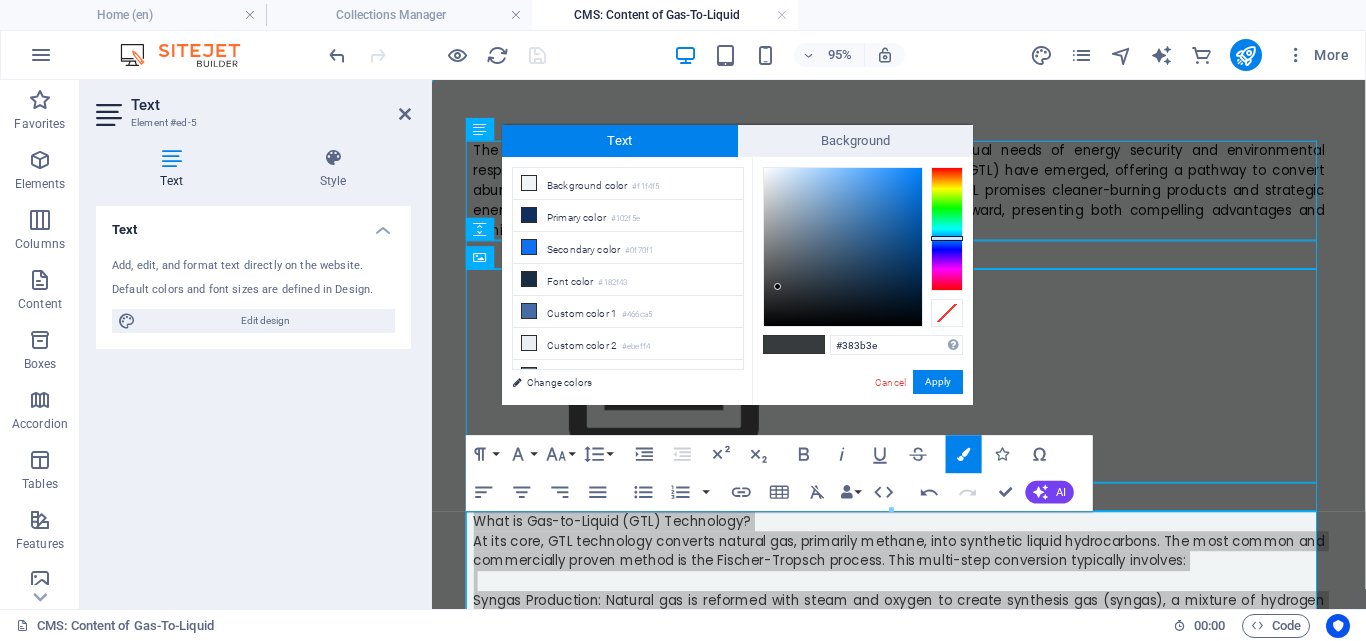 type on "#1b1b1c" 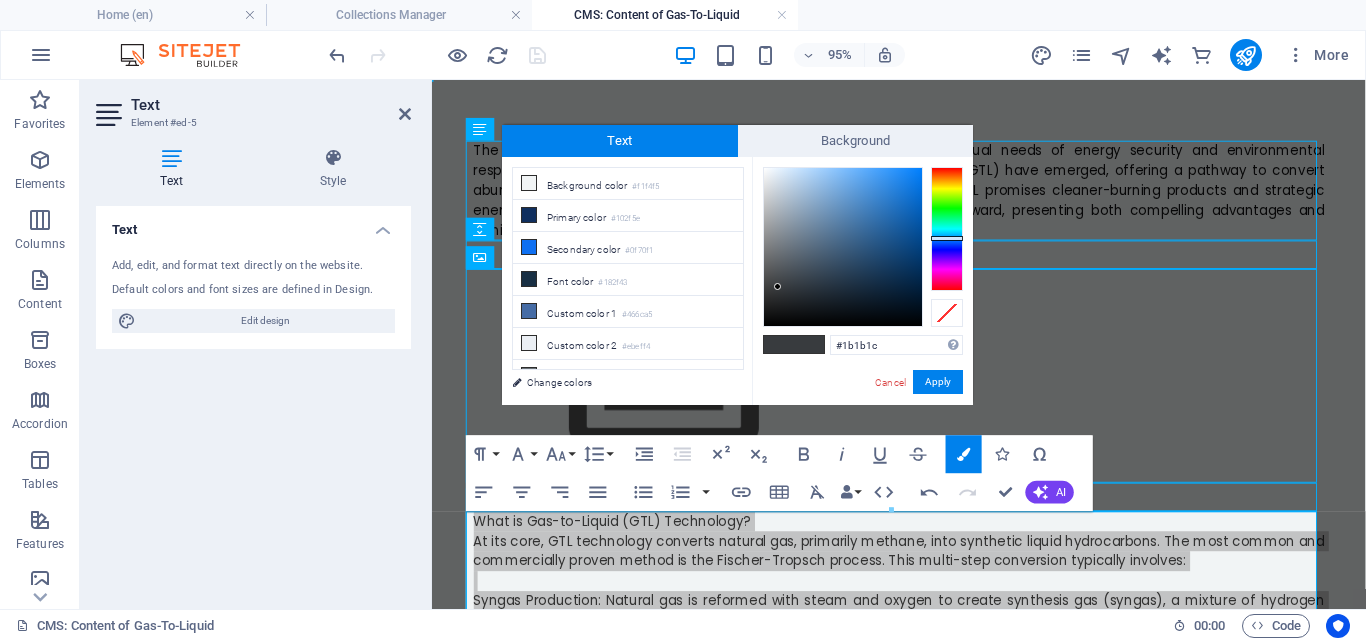 click at bounding box center (843, 247) 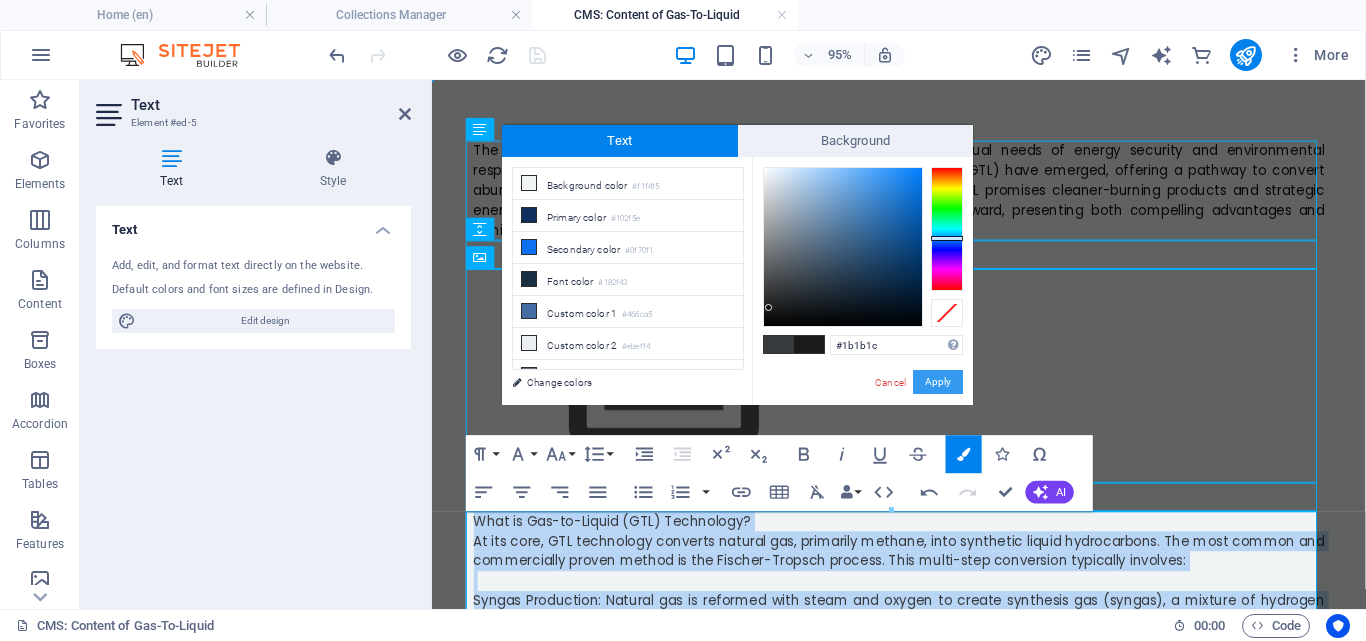 click on "Apply" at bounding box center (938, 382) 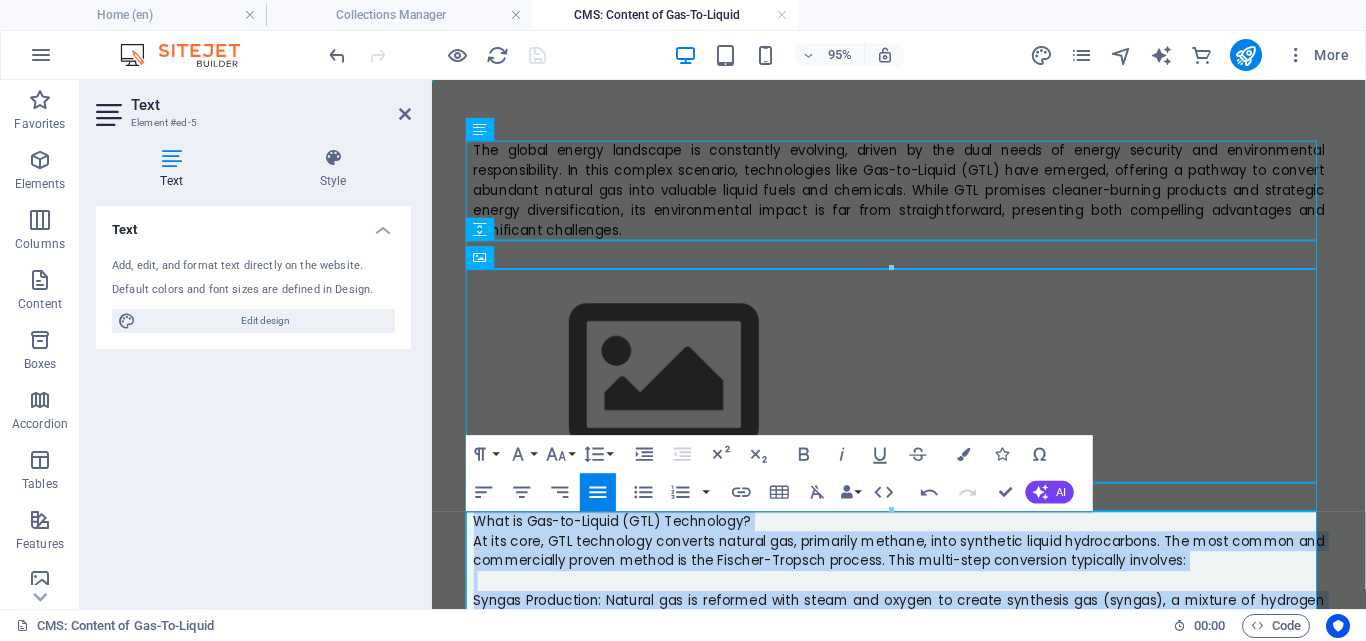 click on "What is Gas-to-Liquid (GTL) Technology?" at bounding box center [924, 544] 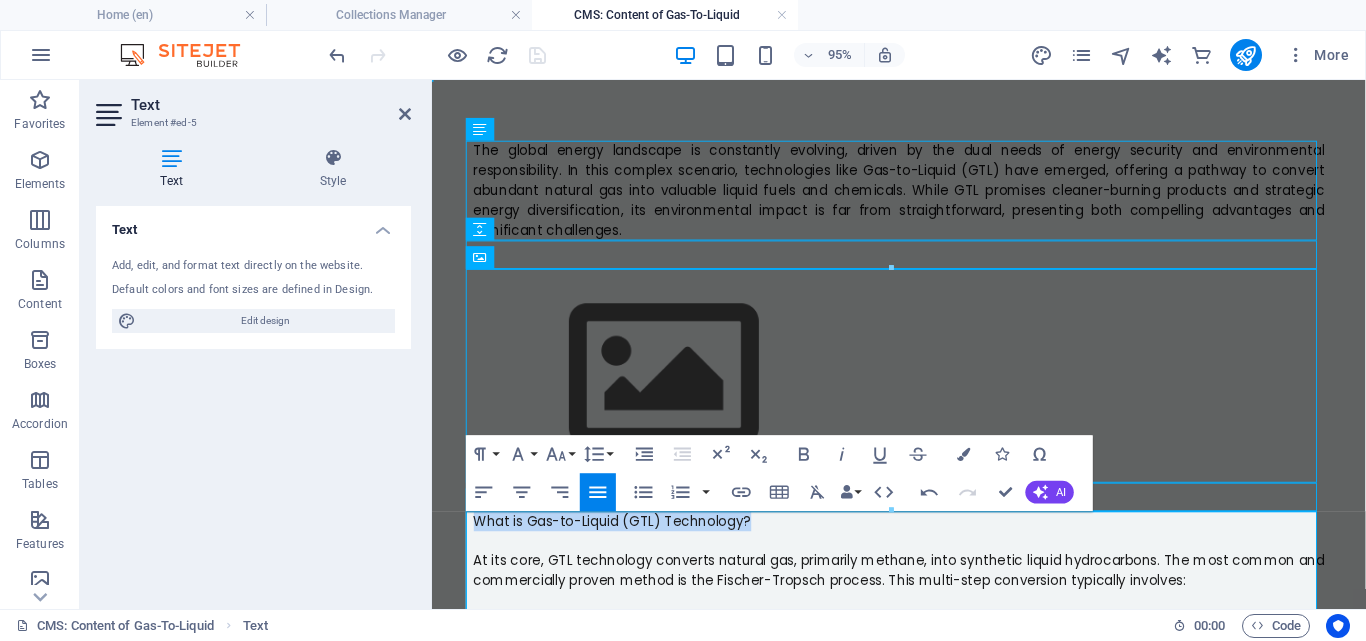 drag, startPoint x: 786, startPoint y: 550, endPoint x: 464, endPoint y: 552, distance: 322.00623 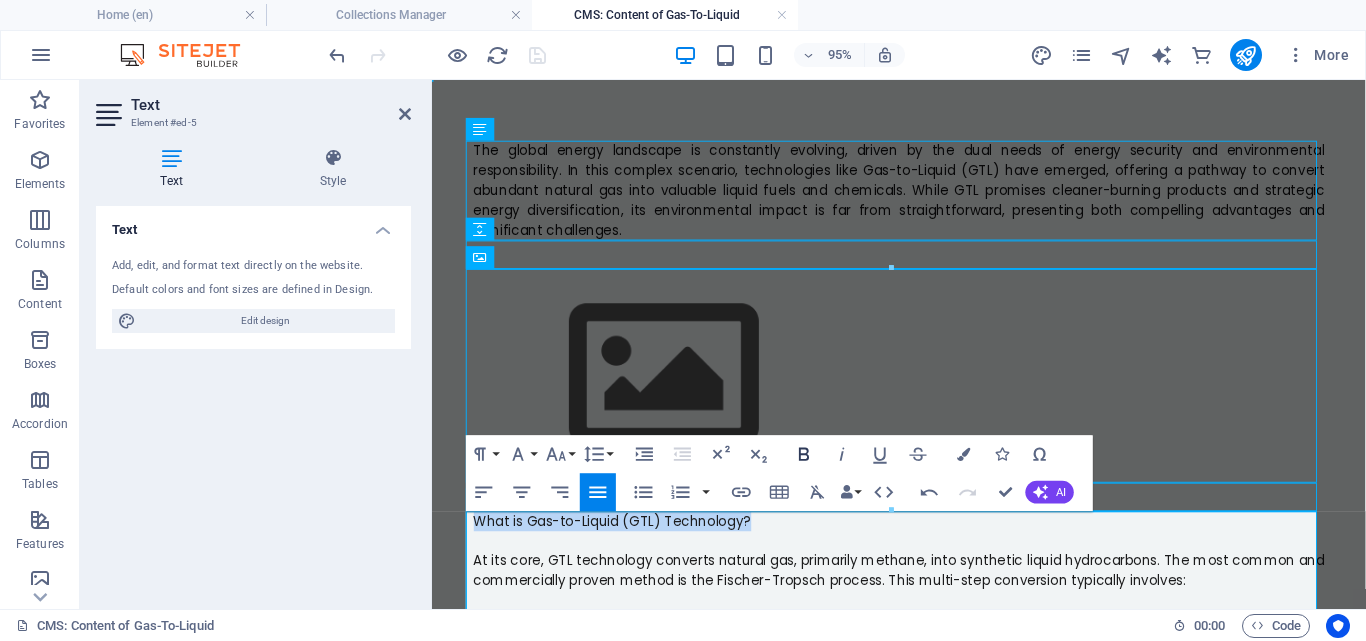 click 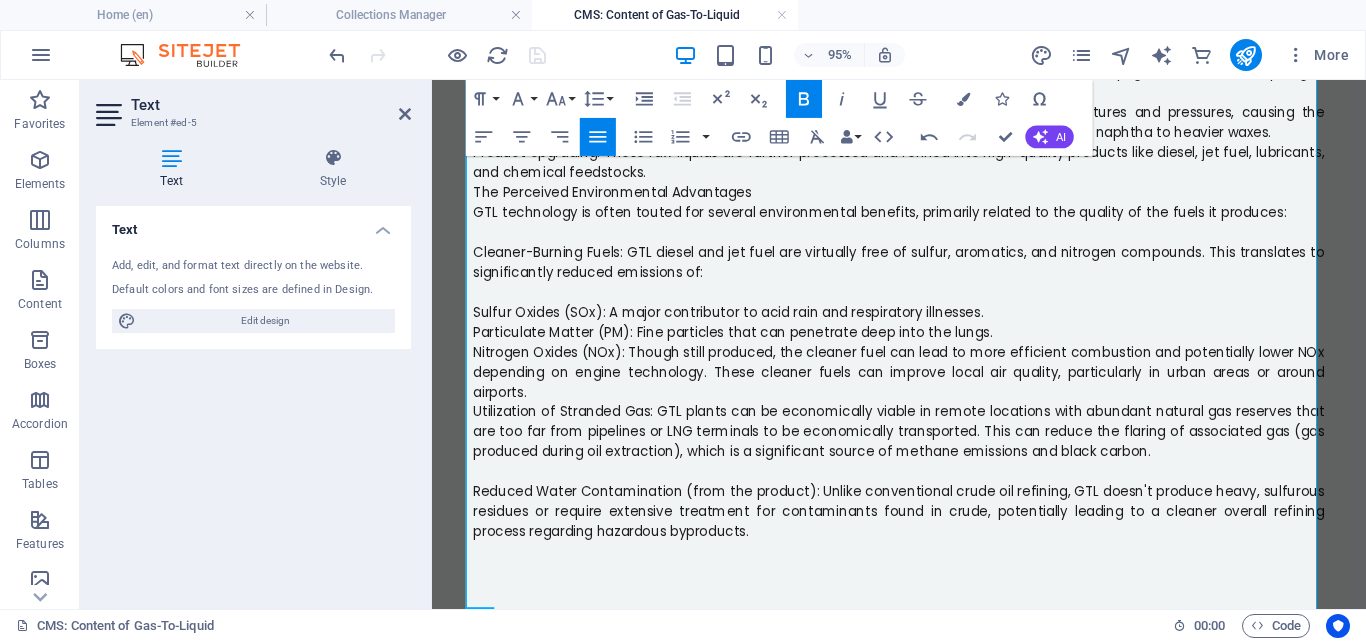 scroll, scrollTop: 604, scrollLeft: 0, axis: vertical 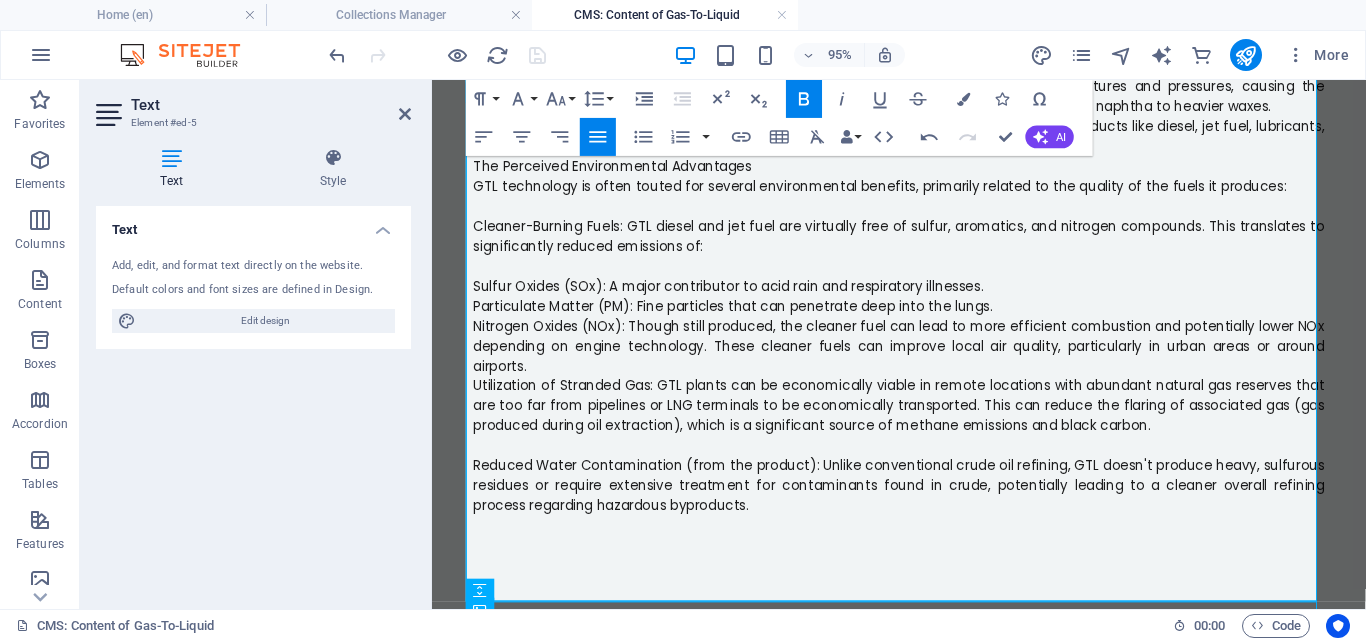 click on "Reduced Water Contamination (from the product): Unlike conventional crude oil refining, GTL doesn't produce heavy, sulfurous residues or require extensive treatment for contaminants found in crude, potentially leading to a cleaner overall refining process regarding hazardous byproducts." at bounding box center (924, 507) 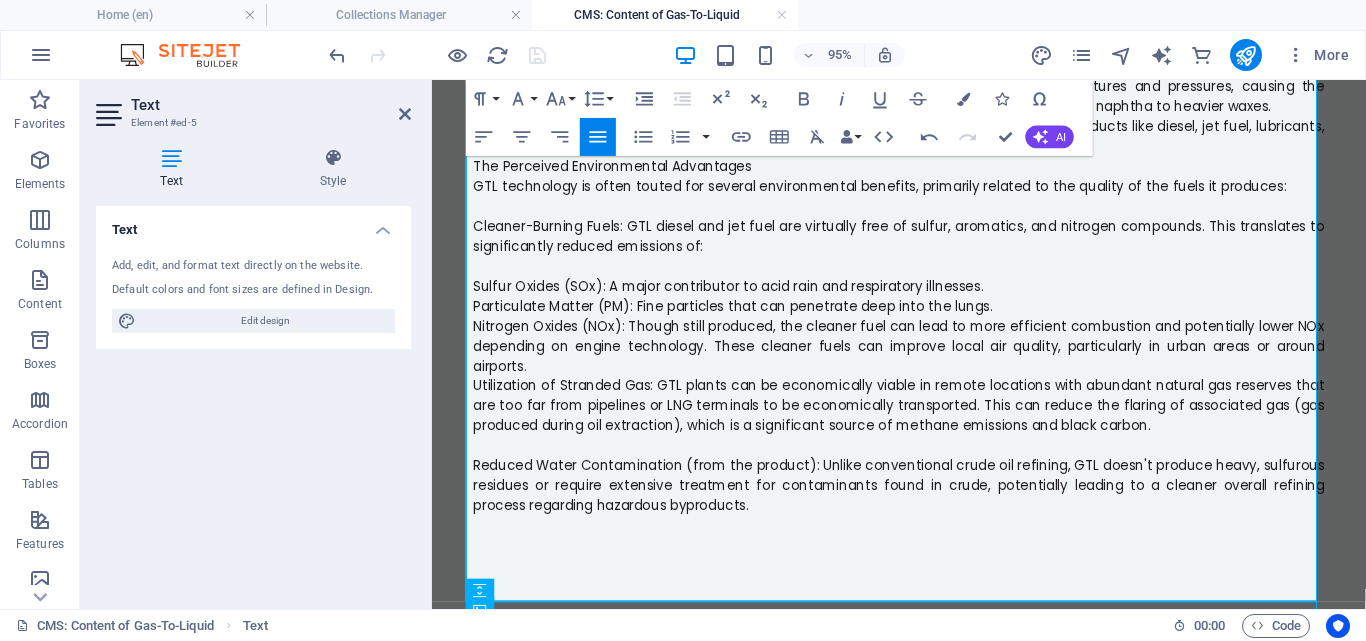 type 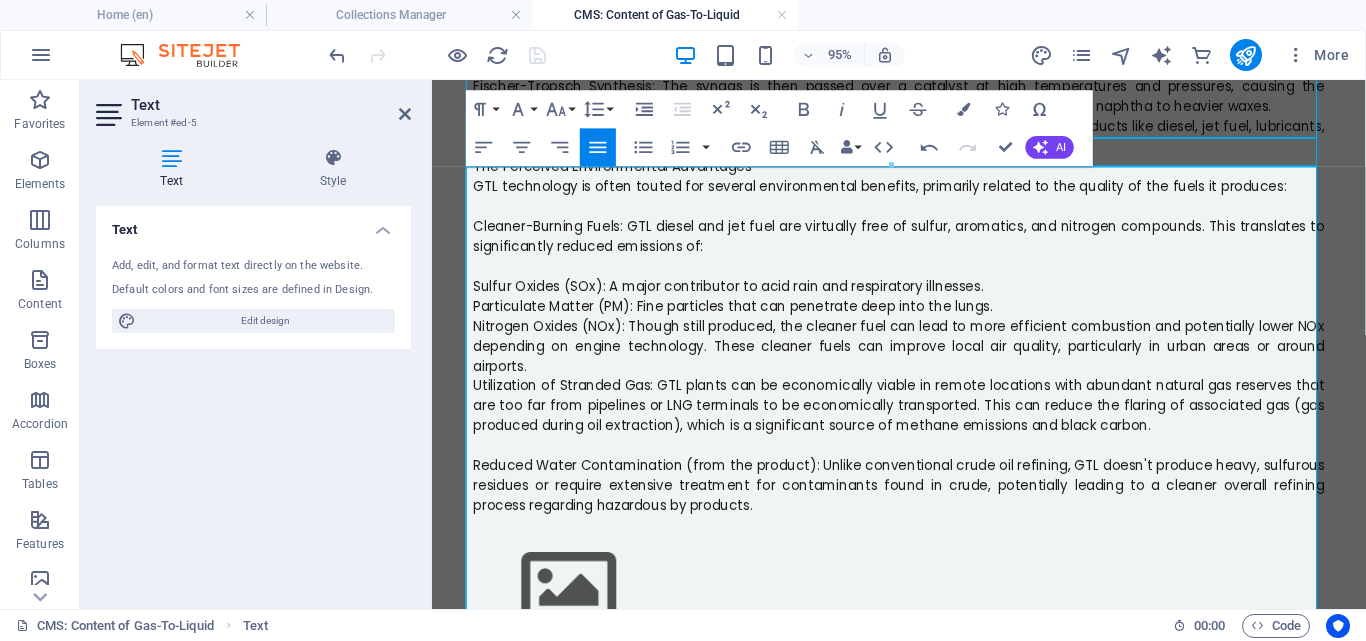 scroll, scrollTop: 364, scrollLeft: 0, axis: vertical 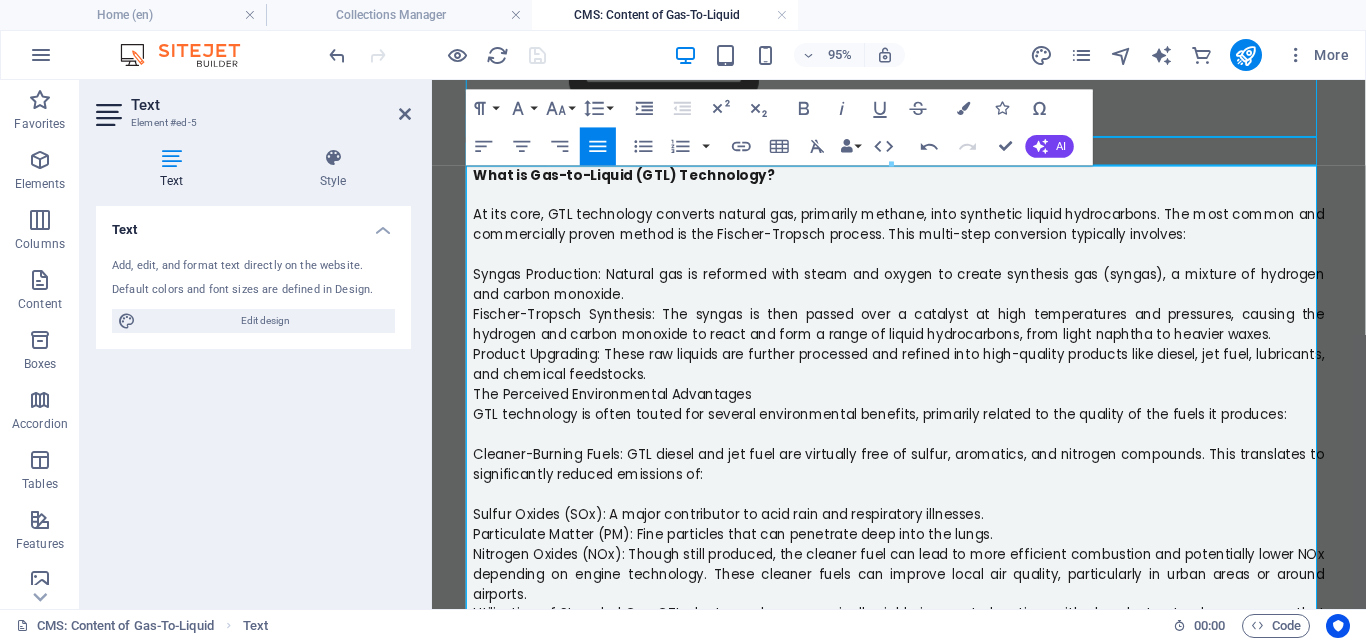 click on "Syngas Production: Natural gas is reformed with steam and oxygen to create synthesis gas (syngas), a mixture of hydrogen and carbon monoxide." at bounding box center (924, 295) 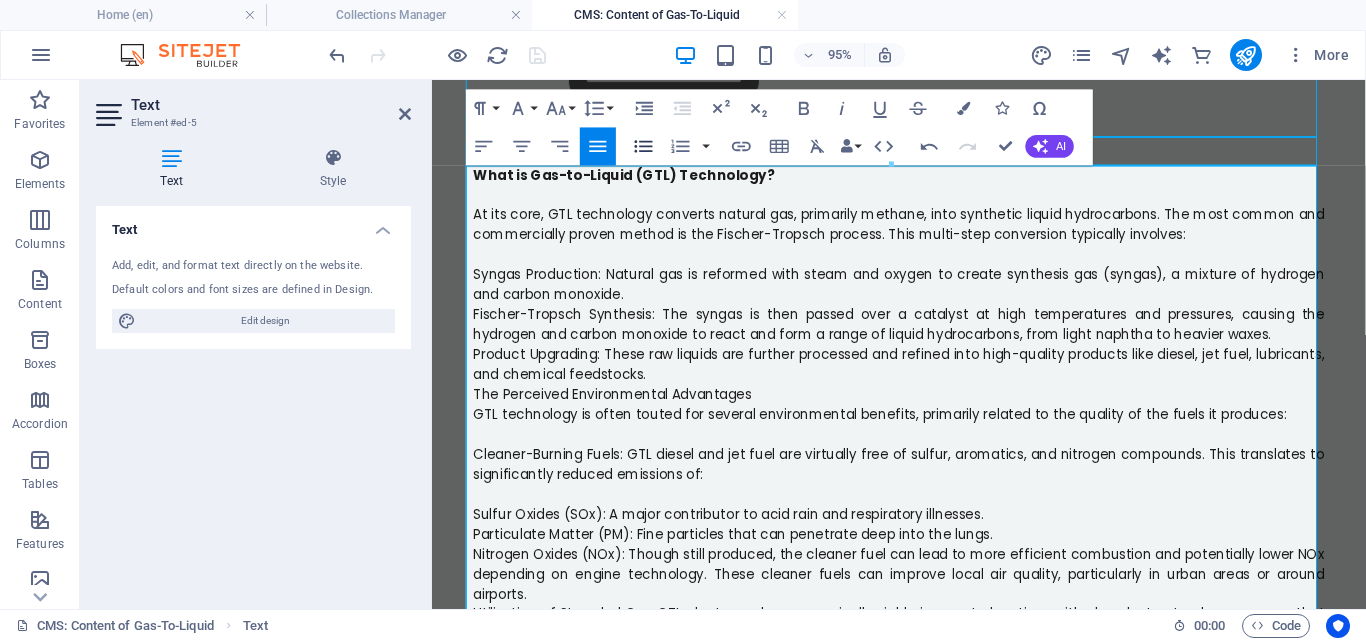 click 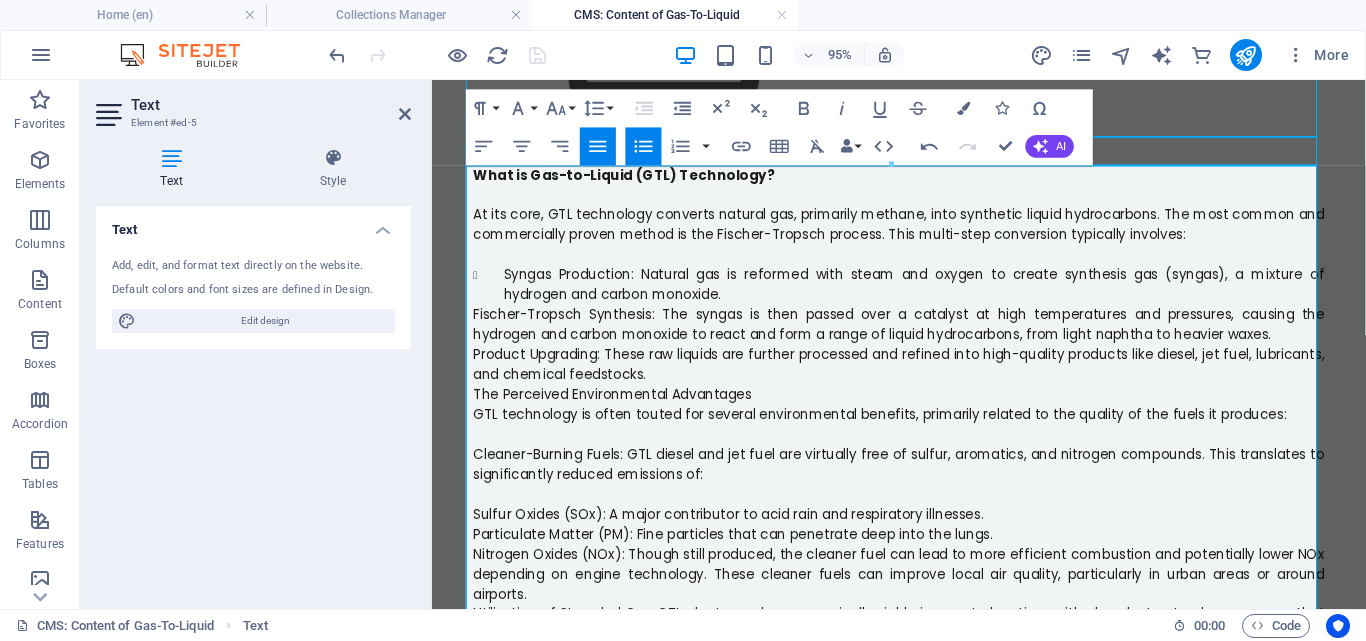 click on "Syngas Production: Natural gas is reformed with steam and oxygen to create synthesis gas (syngas), a mixture of hydrogen and carbon monoxide." at bounding box center [940, 296] 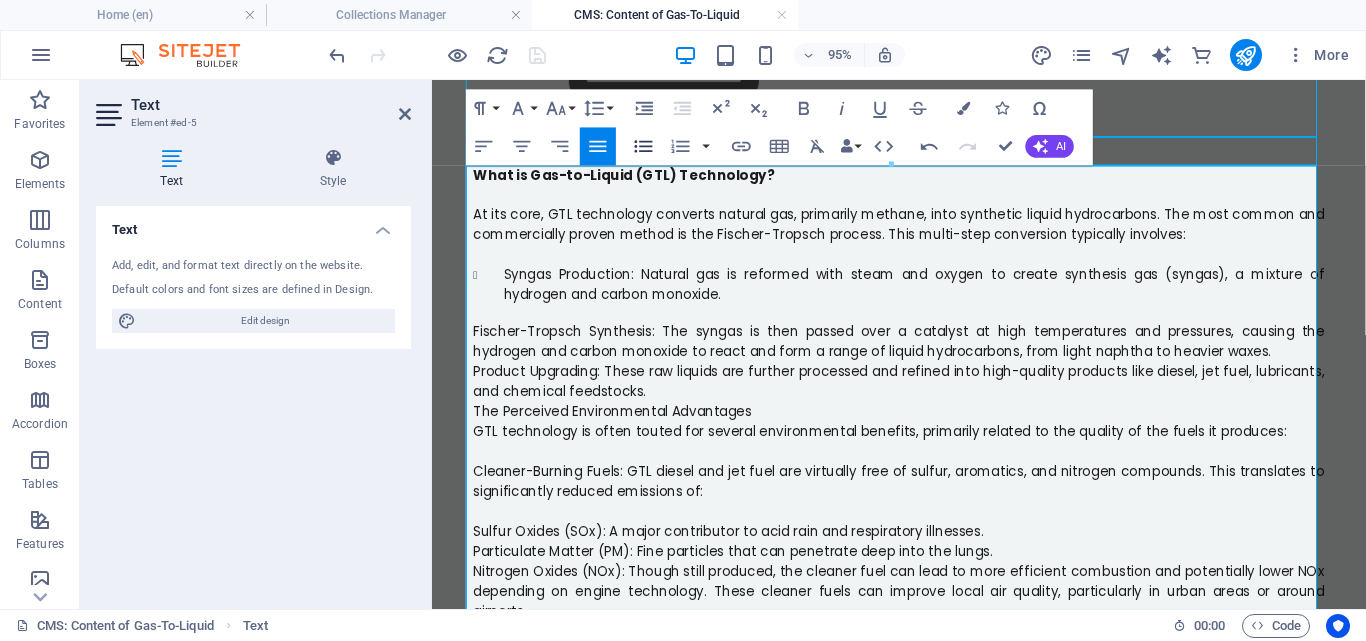 click 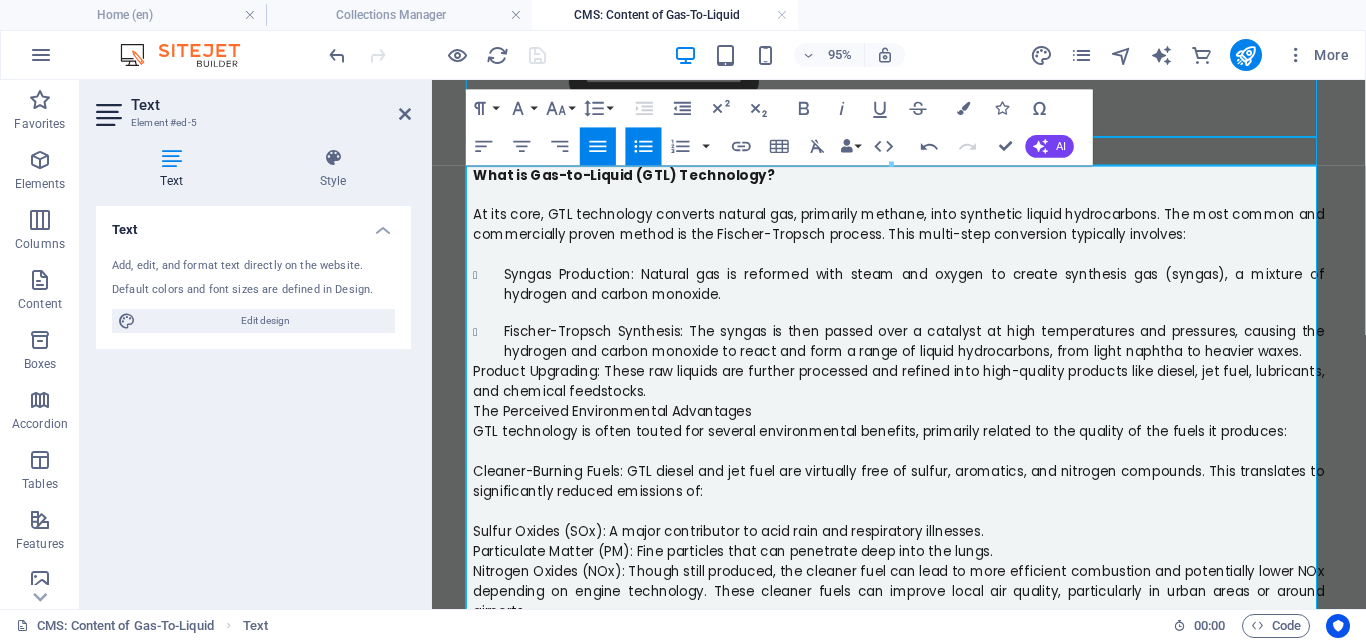 click on "Product Upgrading: These raw liquids are further processed and refined into high-quality products like diesel, jet fuel, lubricants, and chemical feedstocks." at bounding box center (924, 397) 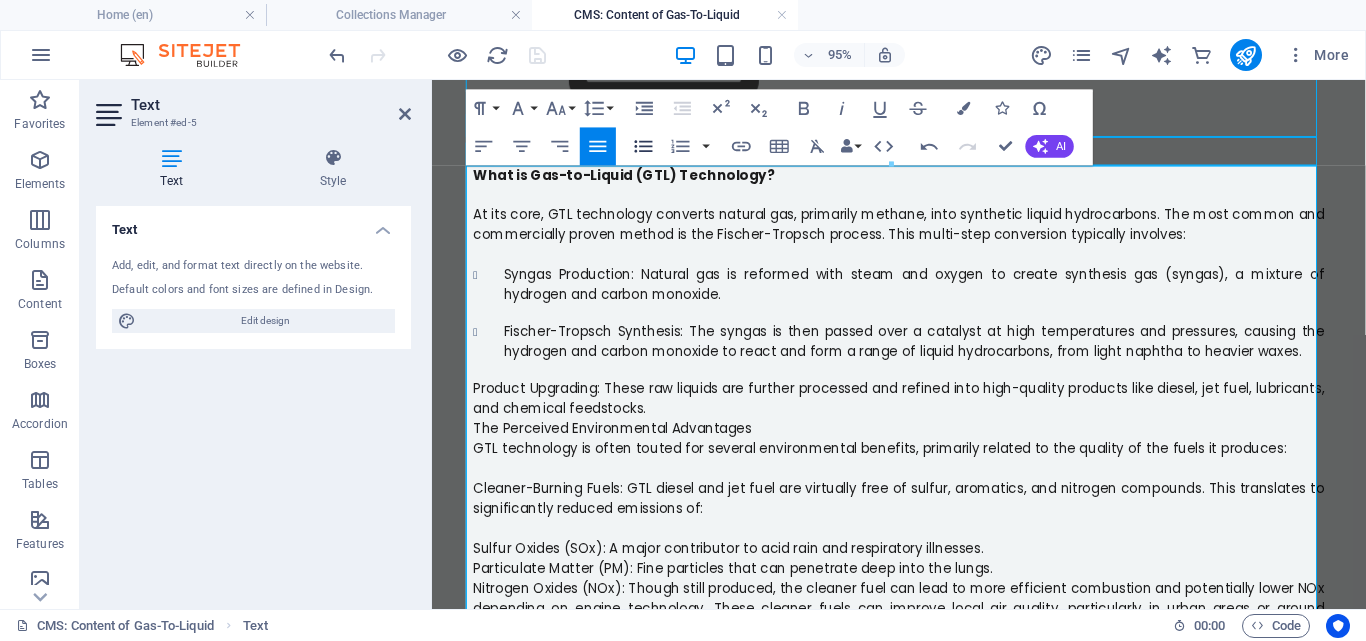 click 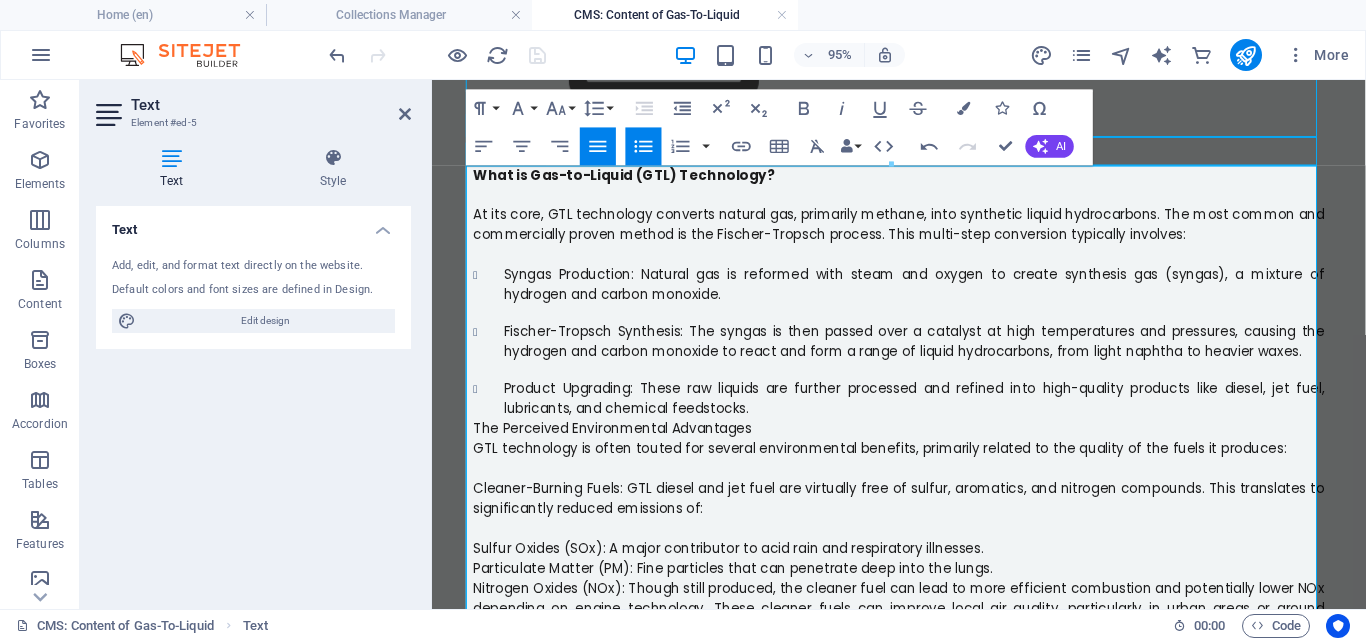 click on "Product Upgrading: These raw liquids are further processed and refined into high-quality products like diesel, jet fuel, lubricants, and chemical feedstocks." at bounding box center [940, 416] 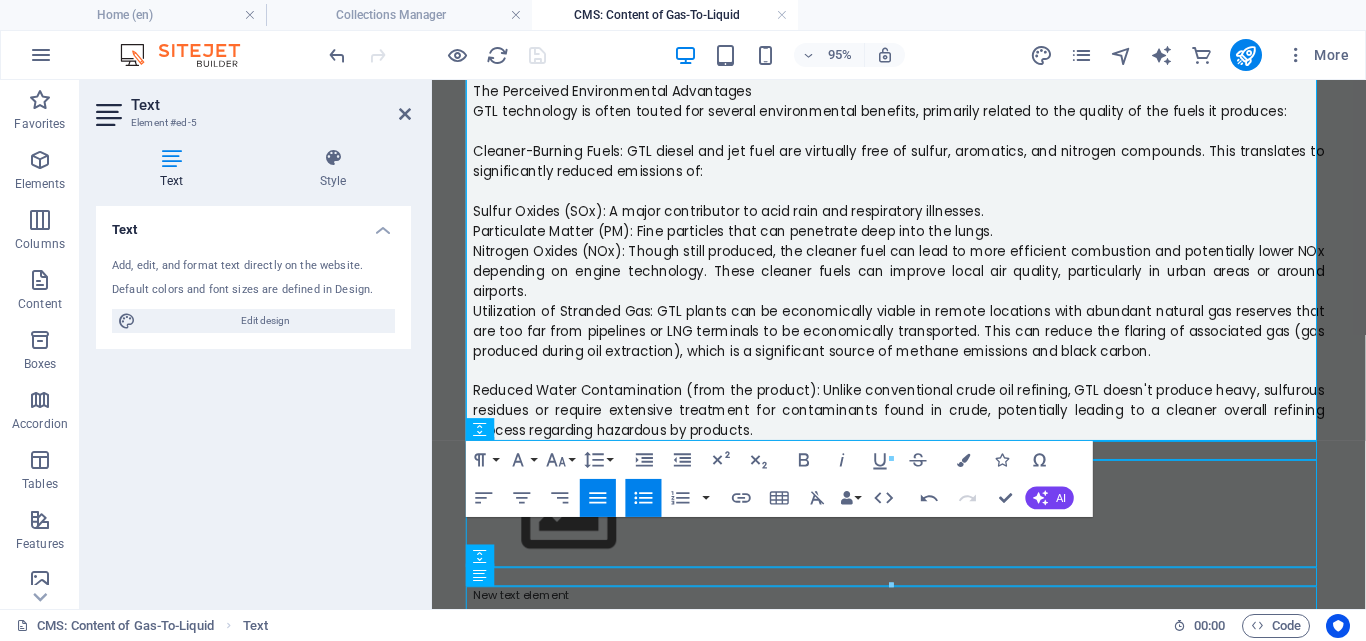 scroll, scrollTop: 759, scrollLeft: 0, axis: vertical 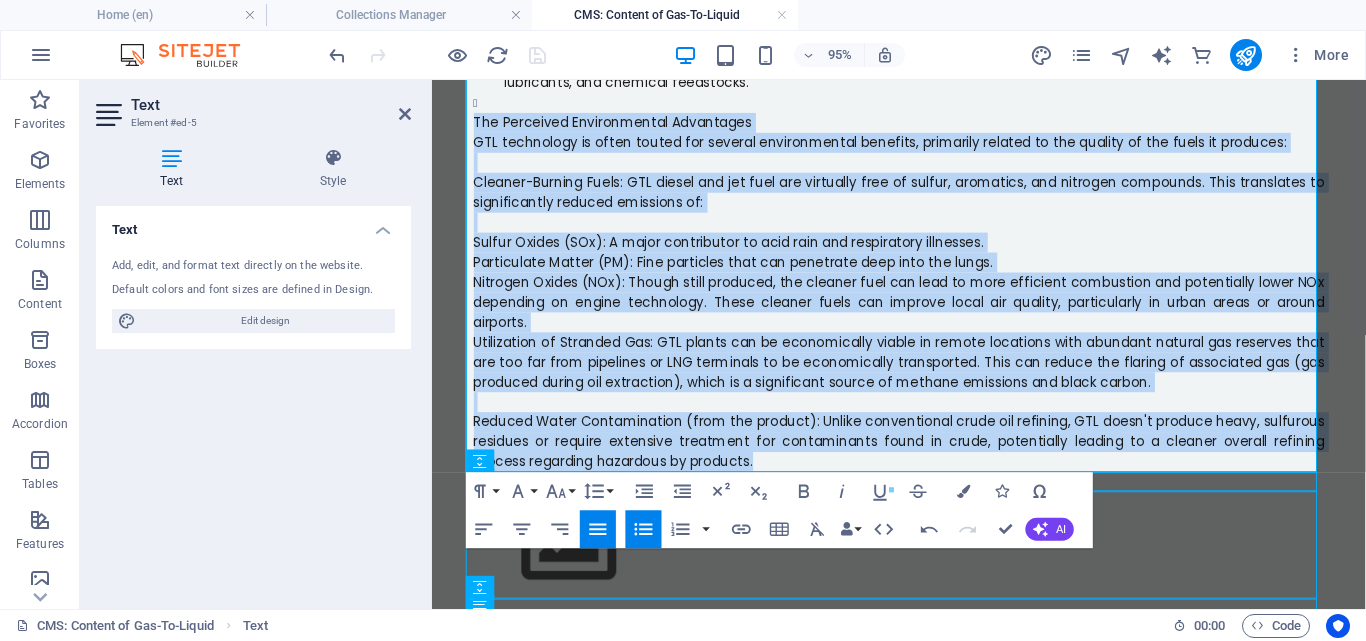 drag, startPoint x: 711, startPoint y: 482, endPoint x: 455, endPoint y: 121, distance: 442.55734 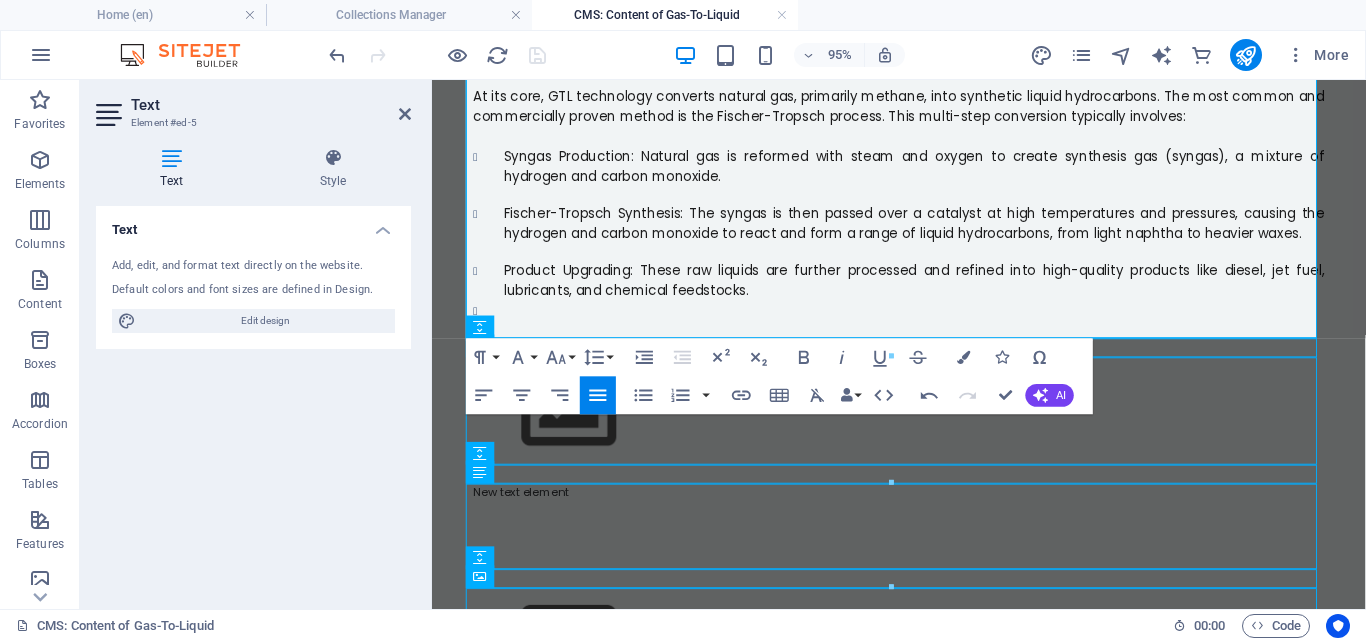 scroll, scrollTop: 471, scrollLeft: 0, axis: vertical 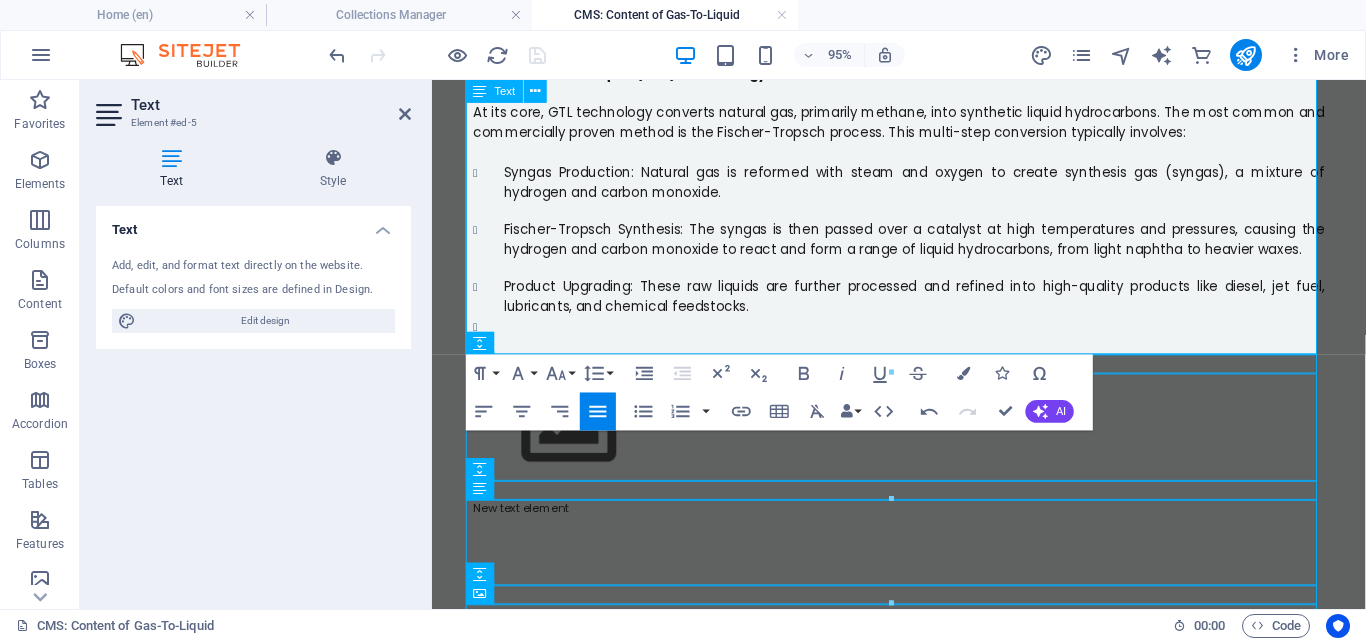 click on "Product Upgrading: These raw liquids are further processed and refined into high-quality products like diesel, jet fuel, lubricants, and chemical feedstocks." at bounding box center [940, 309] 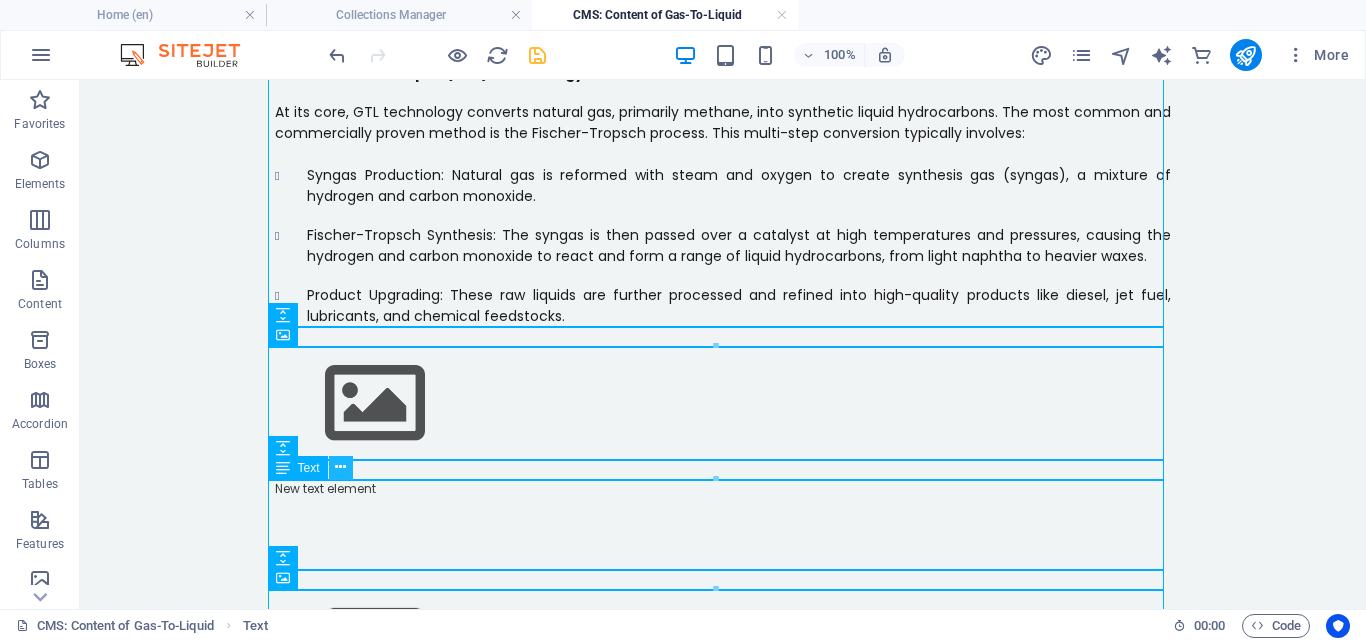 click at bounding box center [340, 467] 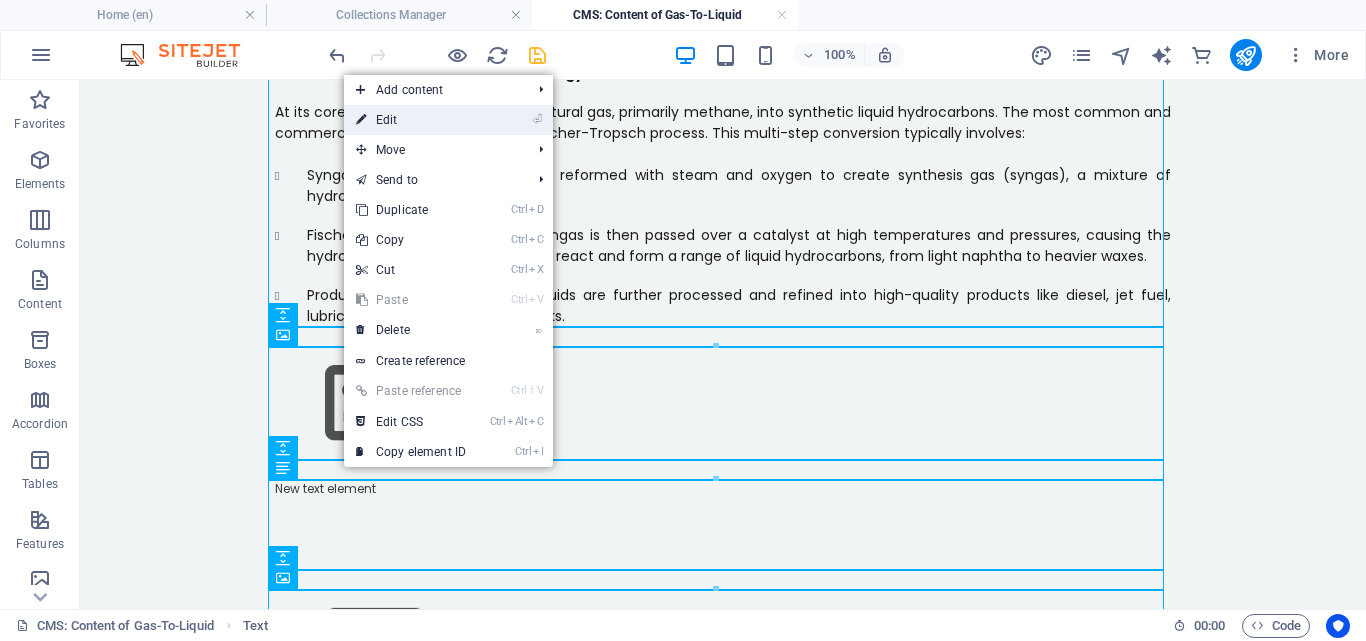 click on "⏎  Edit" at bounding box center (411, 120) 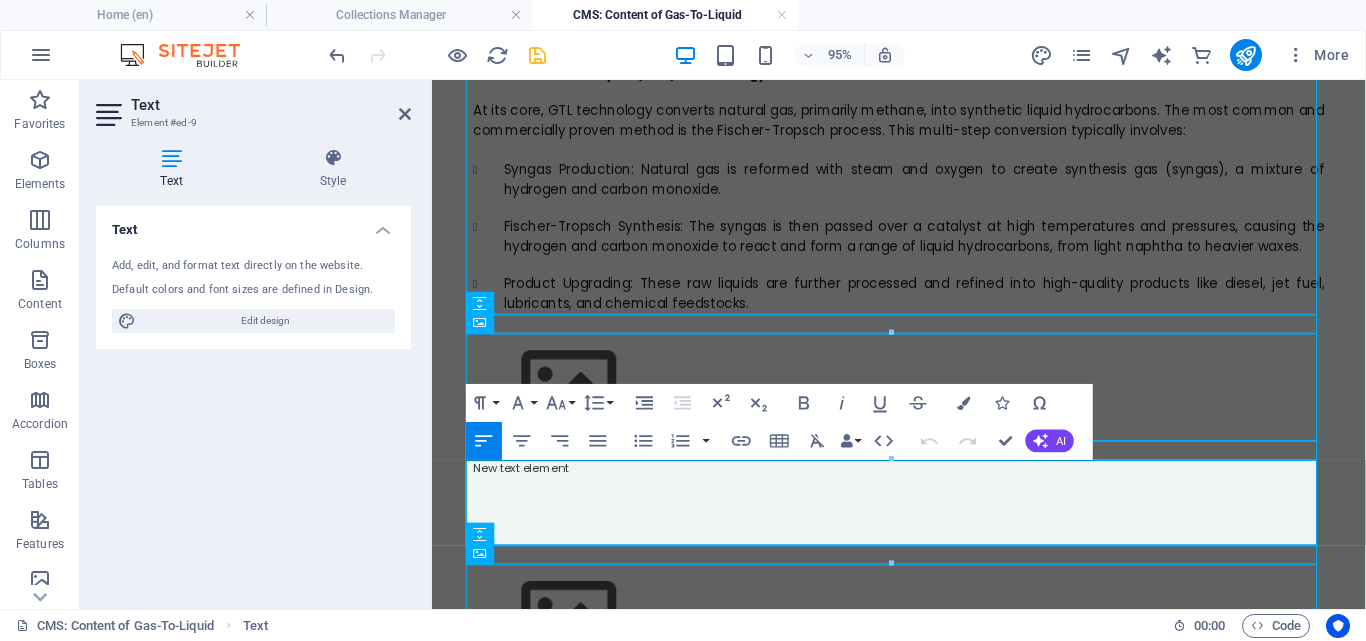 click at bounding box center [924, 507] 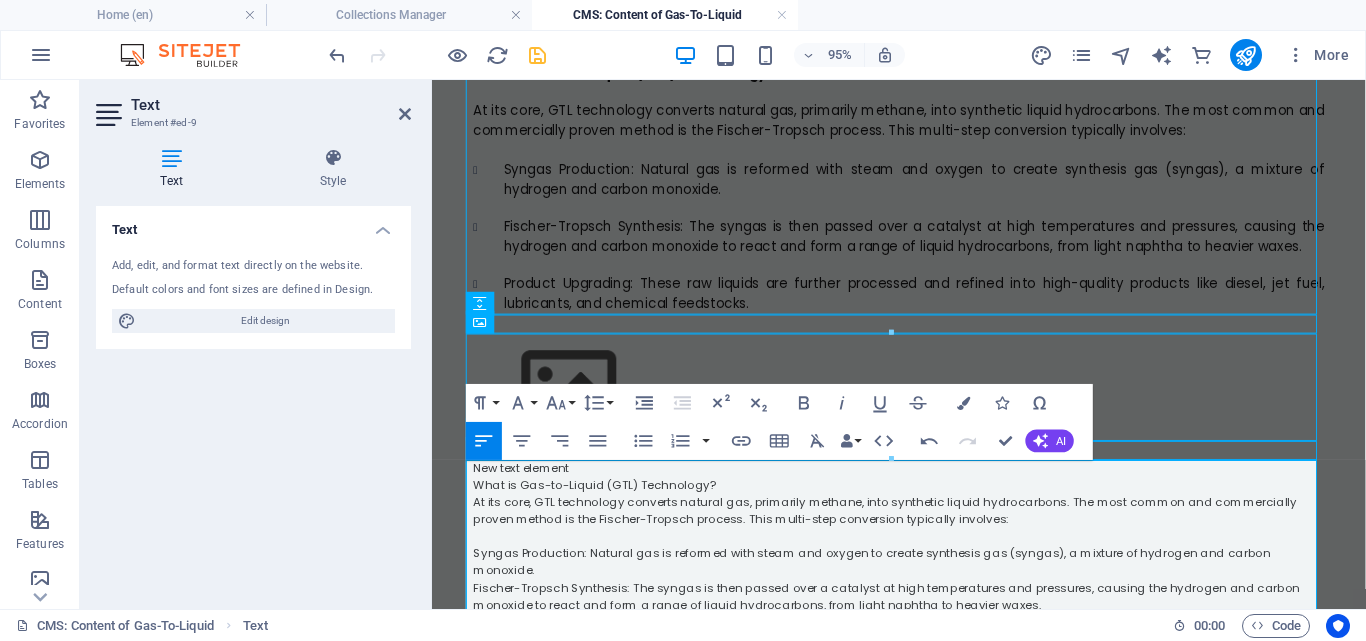 click on "What is Gas-to-Liquid (GTL) Technology?" at bounding box center (924, 507) 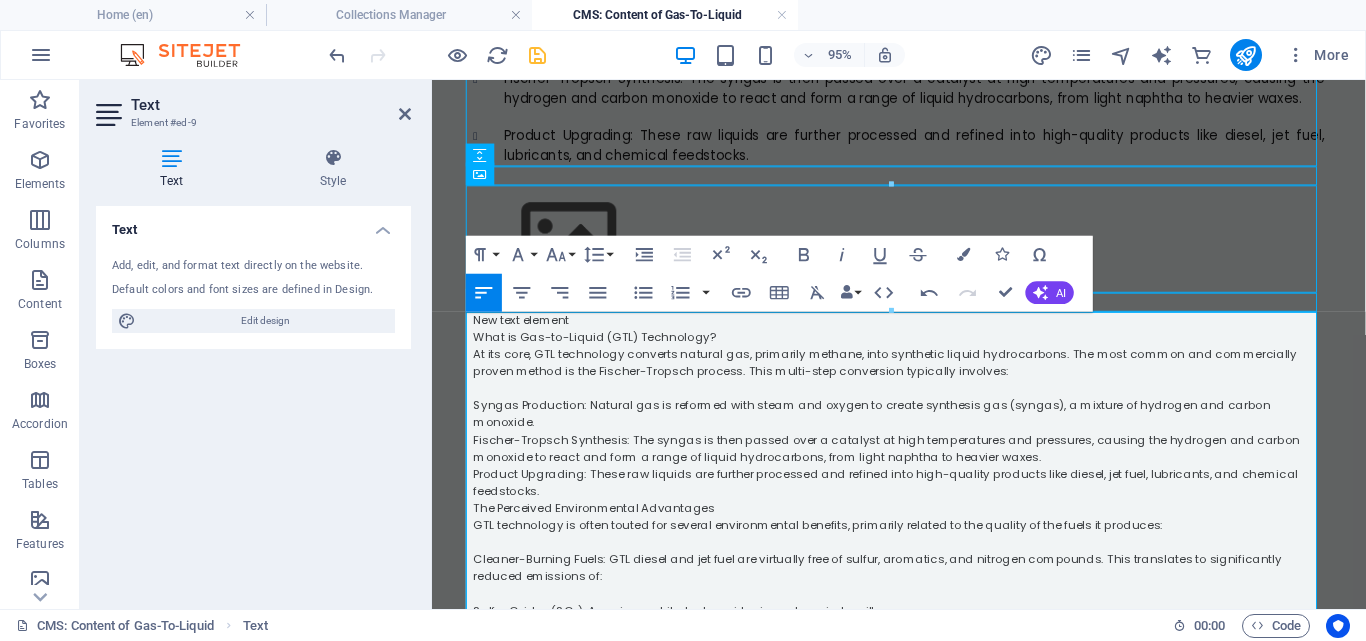 scroll, scrollTop: 640, scrollLeft: 0, axis: vertical 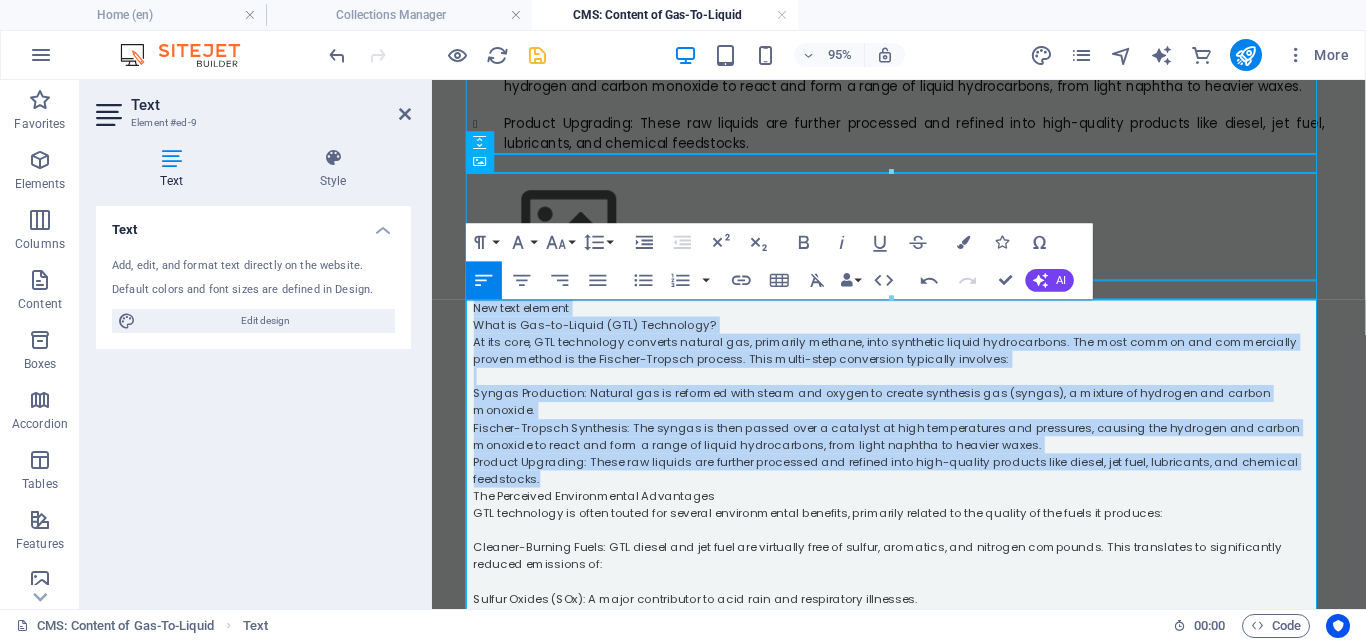 drag, startPoint x: 554, startPoint y: 478, endPoint x: 445, endPoint y: 316, distance: 195.25624 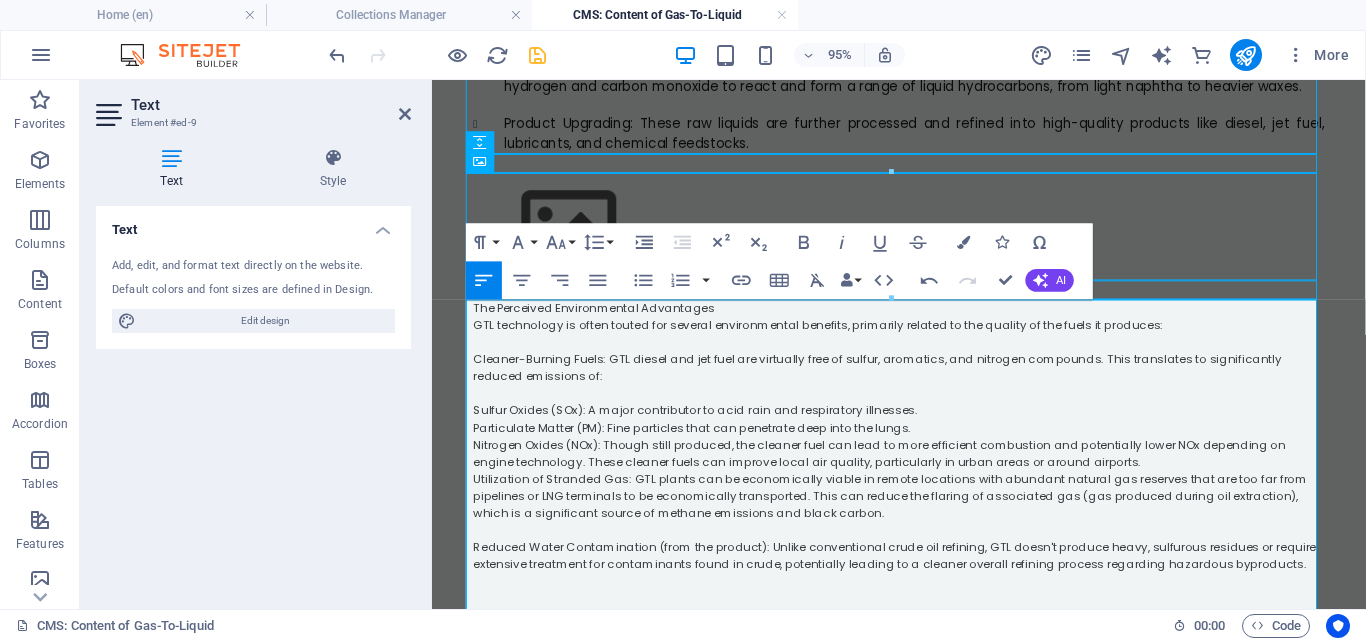 click on "The Perceived Environmental Advantages" at bounding box center (924, 320) 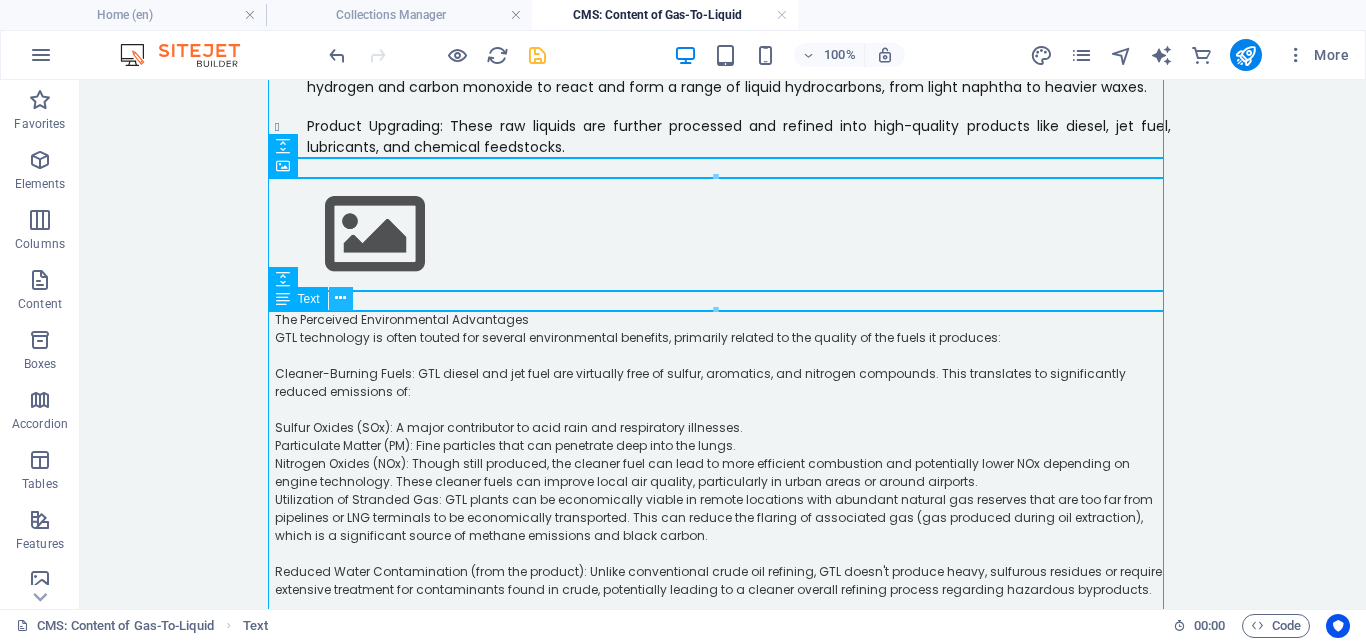 click at bounding box center [340, 298] 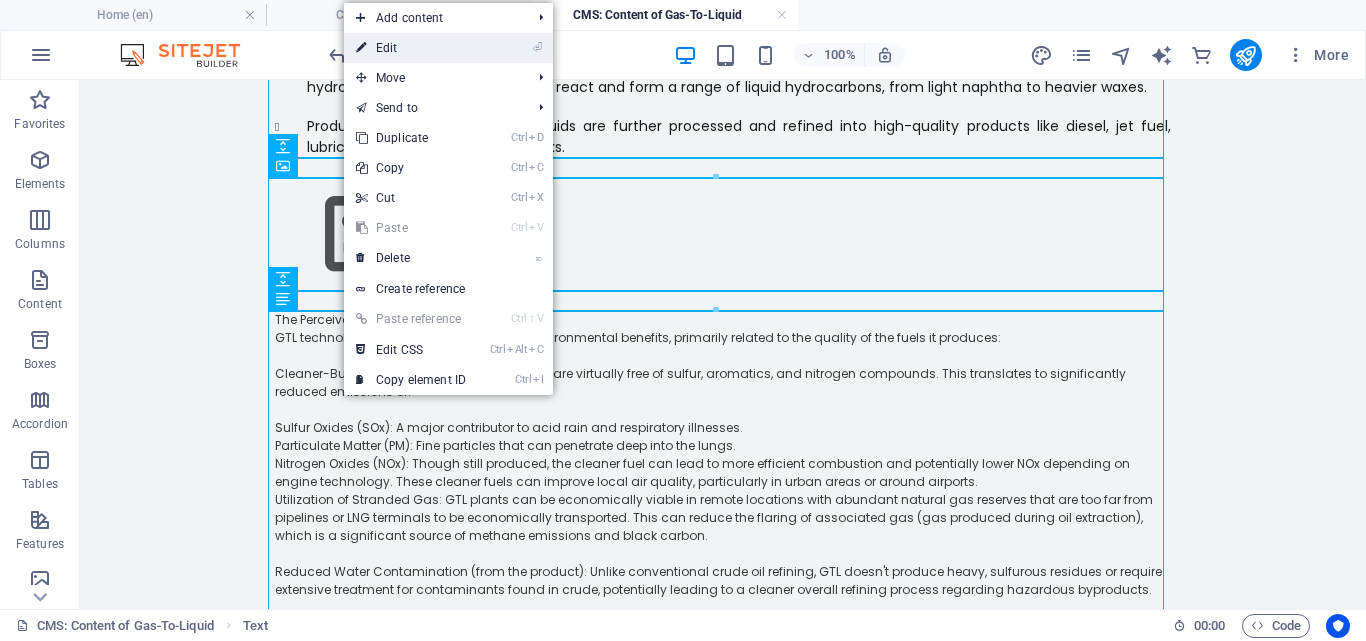 click on "⏎  Edit" at bounding box center [411, 48] 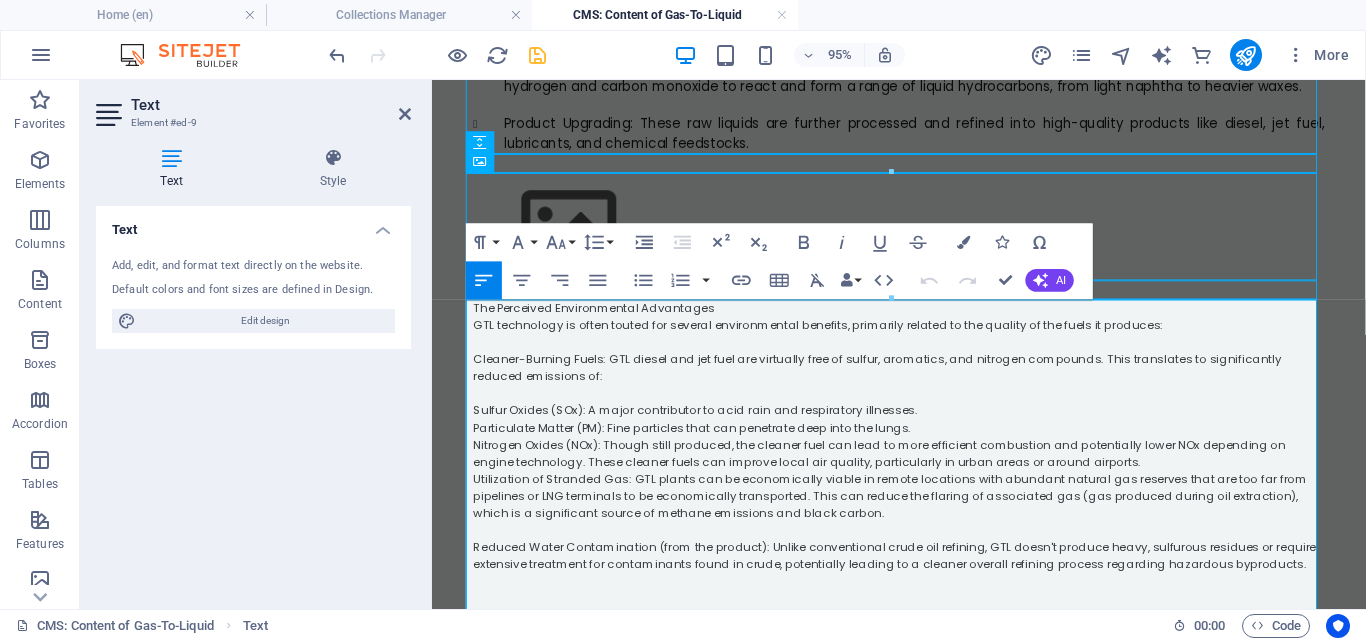 click on "The Perceived Environmental Advantages" at bounding box center [924, 320] 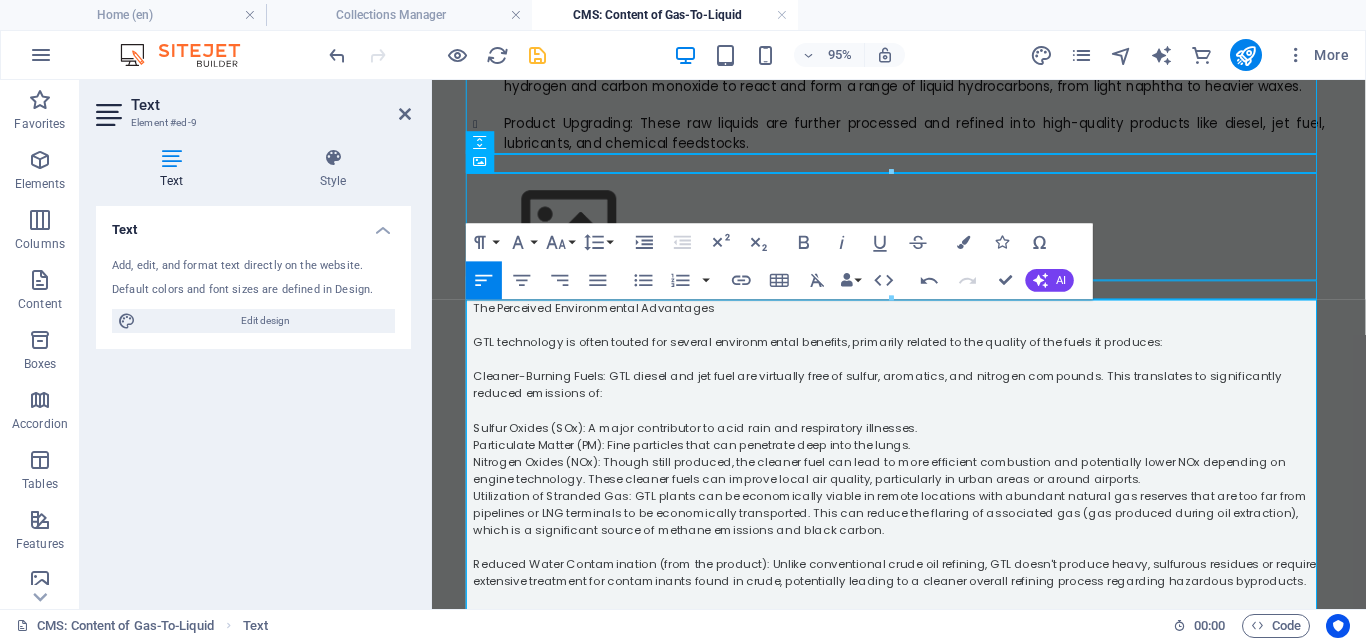click on "Reduced Water Contamination (from the product): Unlike conventional crude oil refining, GTL doesn't produce heavy, sulfurous residues or require extensive treatment for contaminants found in crude, potentially leading to a cleaner overall refining process regarding hazardous byproducts." at bounding box center (924, 599) 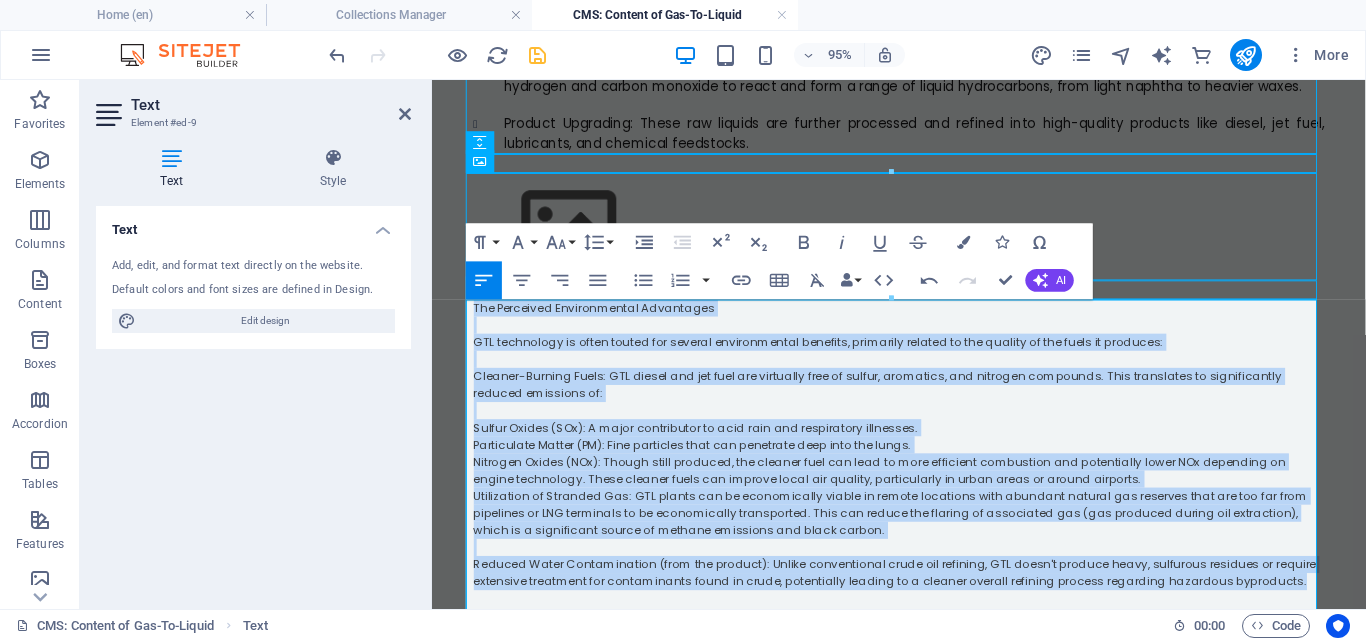 drag, startPoint x: 1327, startPoint y: 609, endPoint x: 451, endPoint y: 298, distance: 929.5682 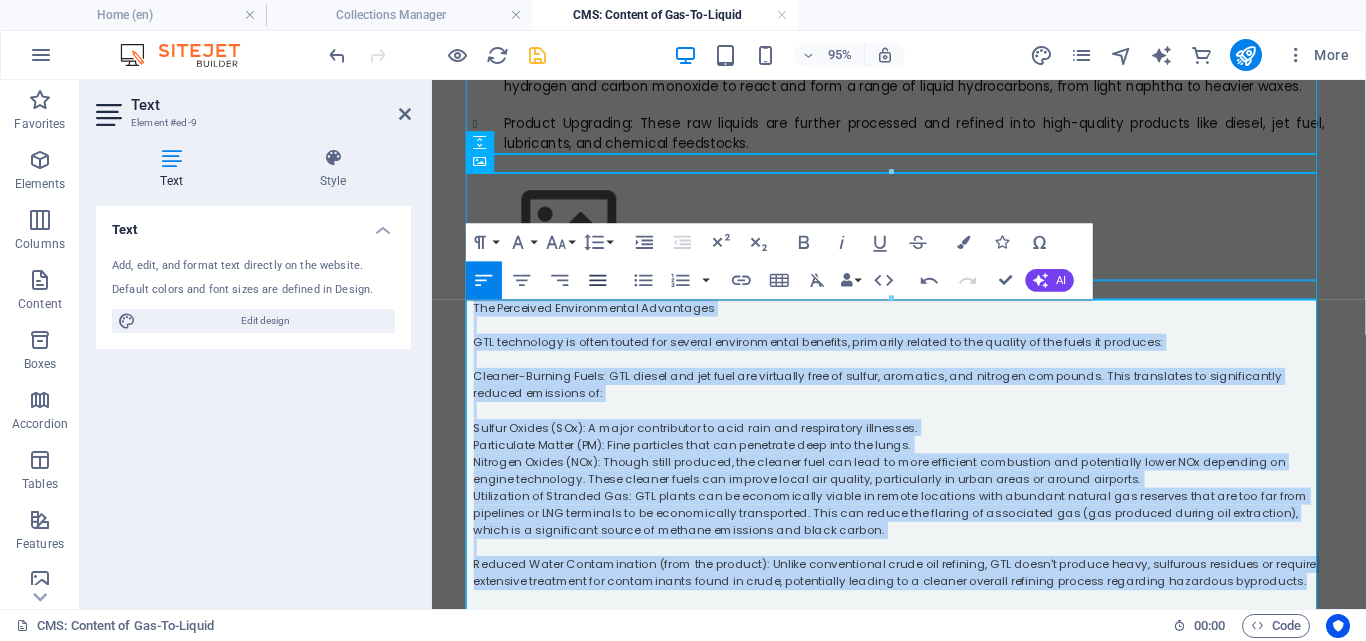 click 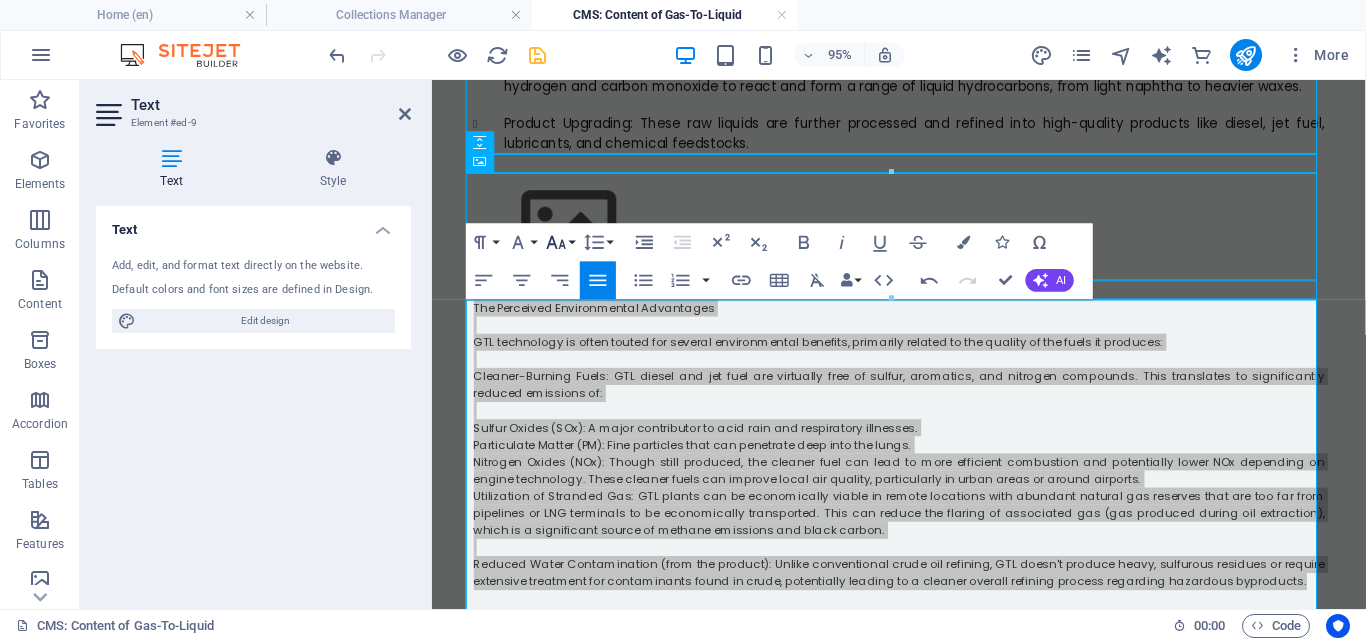 click on "Font Size" at bounding box center (560, 242) 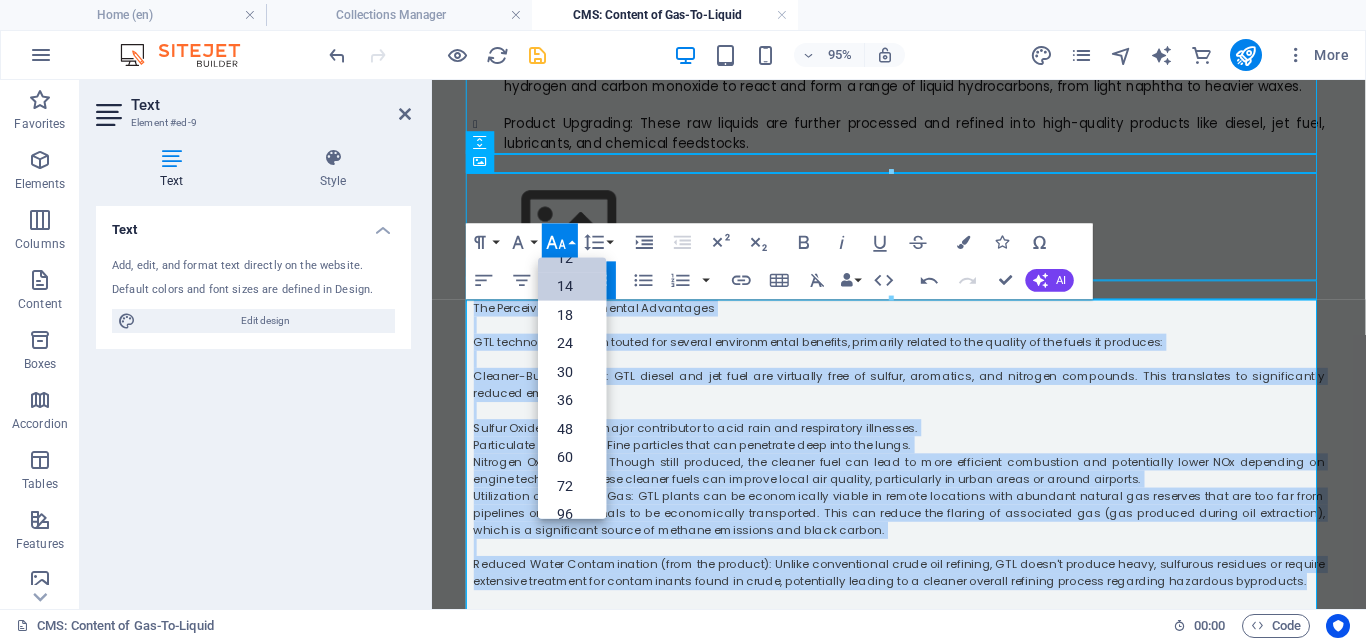 click on "14" at bounding box center [572, 285] 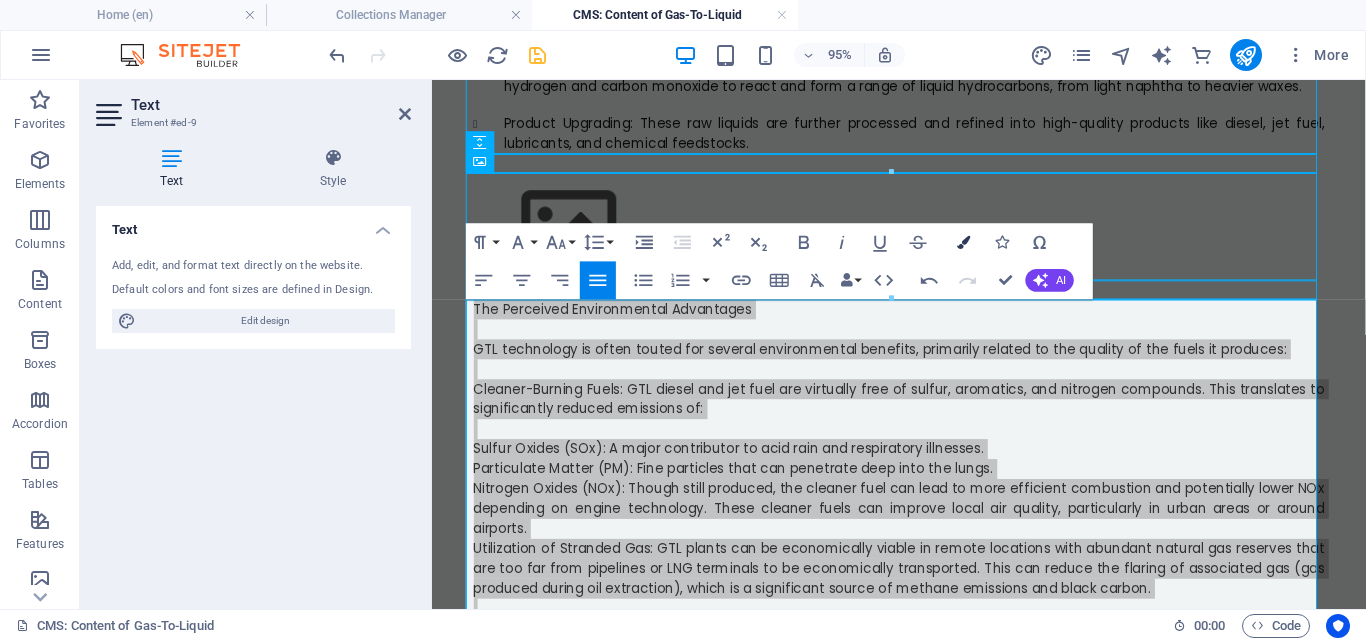 click at bounding box center (963, 241) 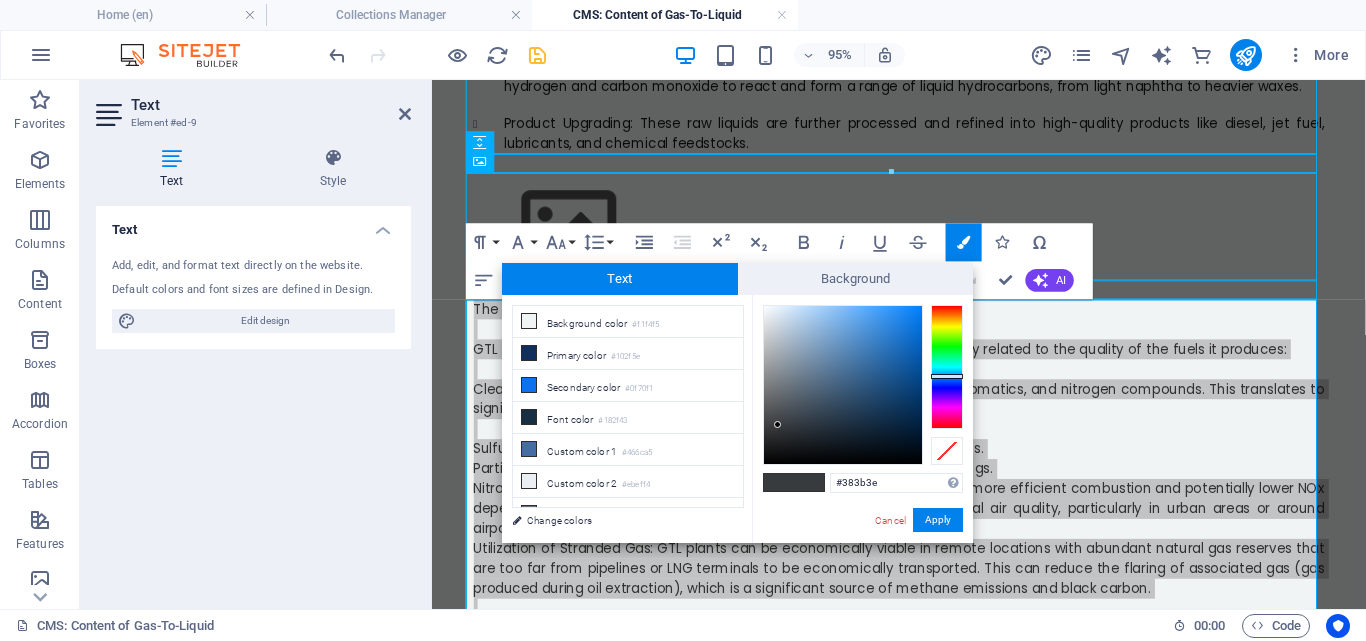 type on "#222323" 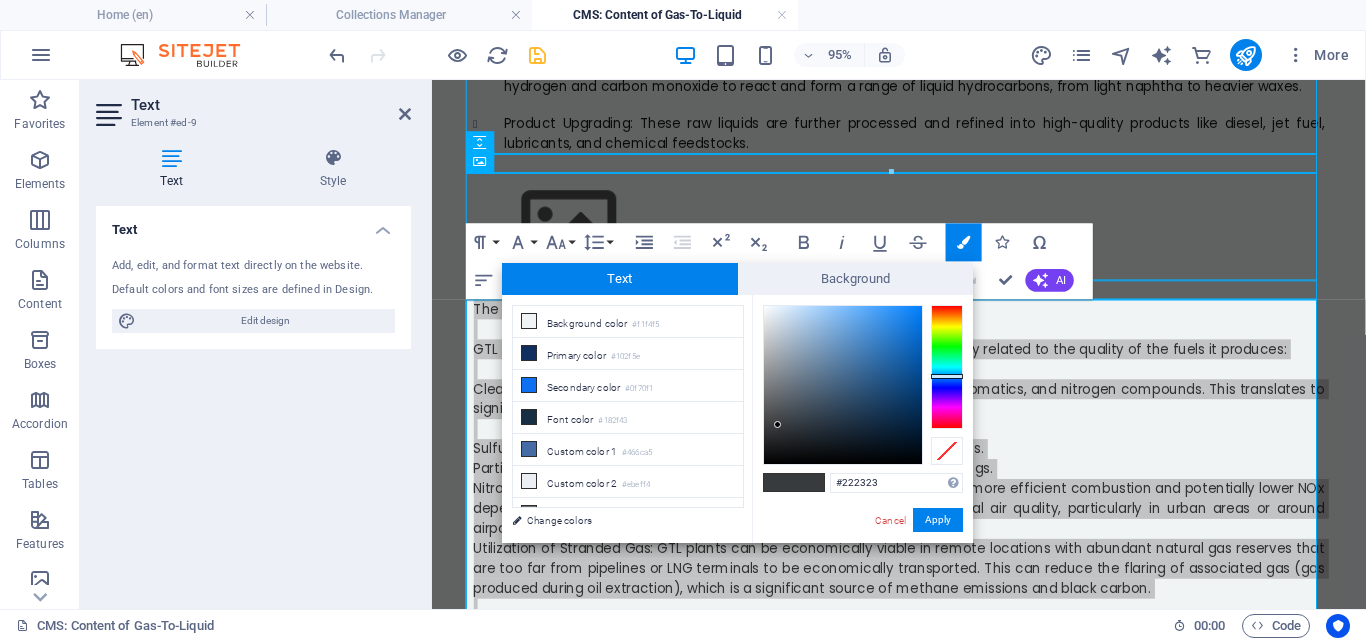 click at bounding box center [843, 385] 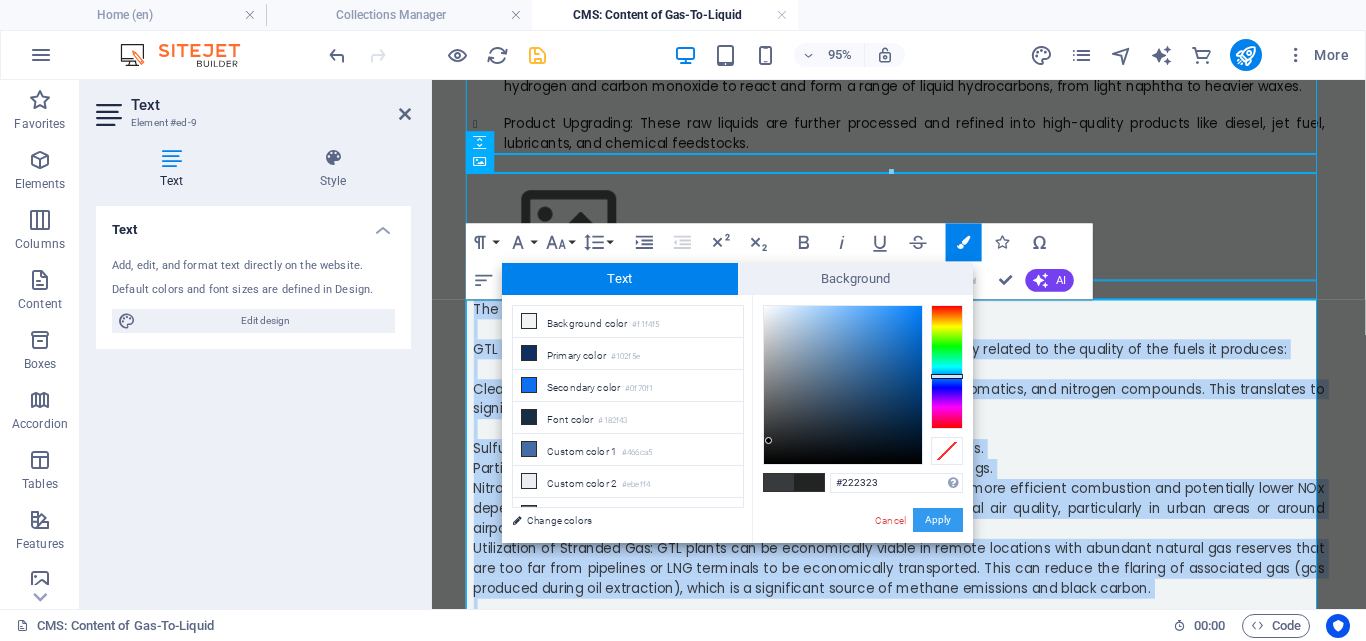 click on "Apply" at bounding box center (938, 520) 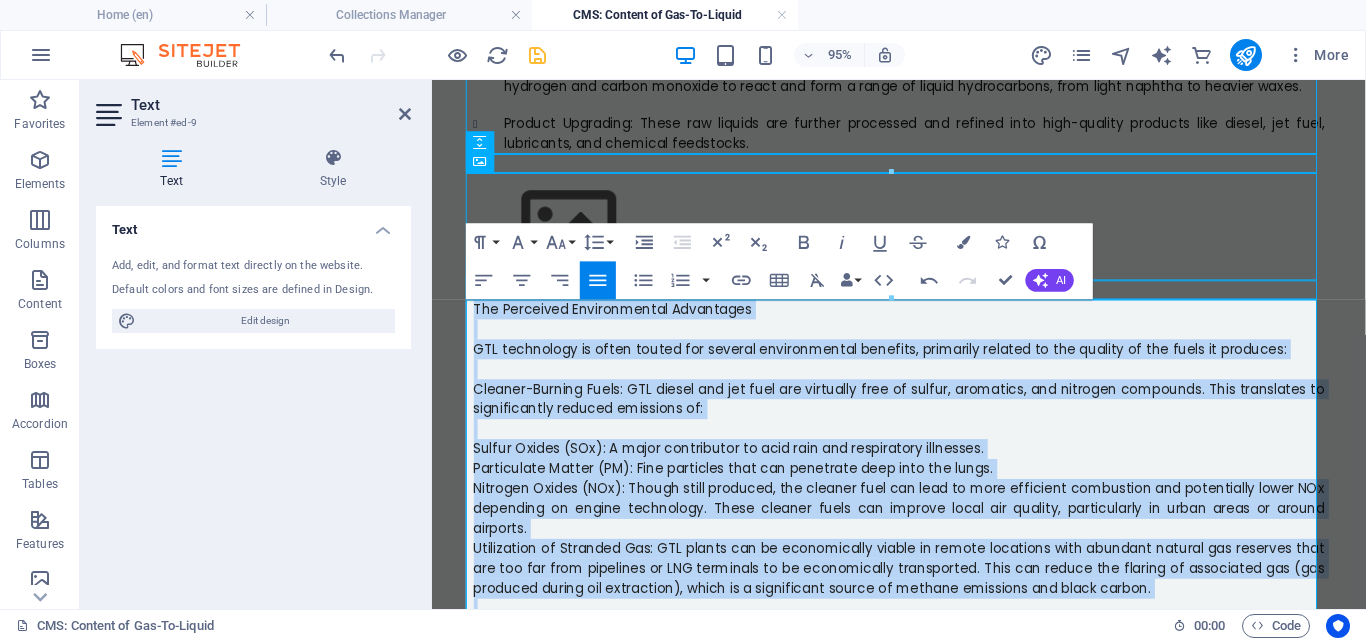 click at bounding box center [924, 447] 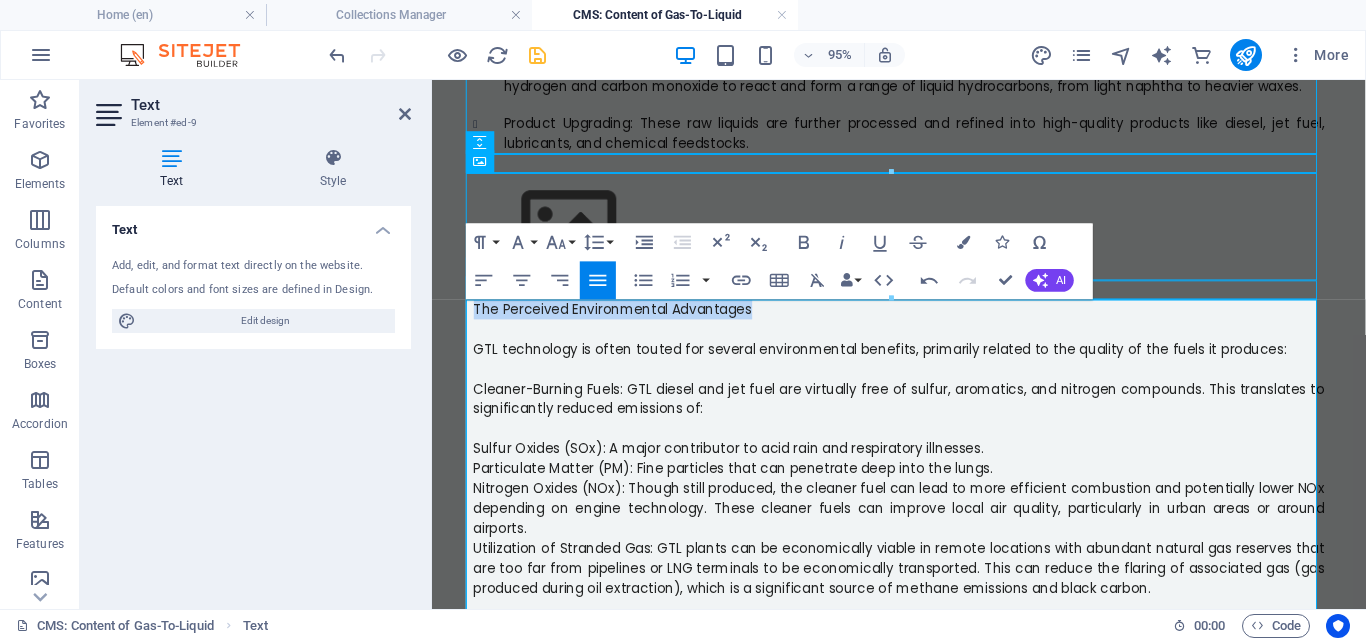 drag, startPoint x: 770, startPoint y: 326, endPoint x: 465, endPoint y: 311, distance: 305.36862 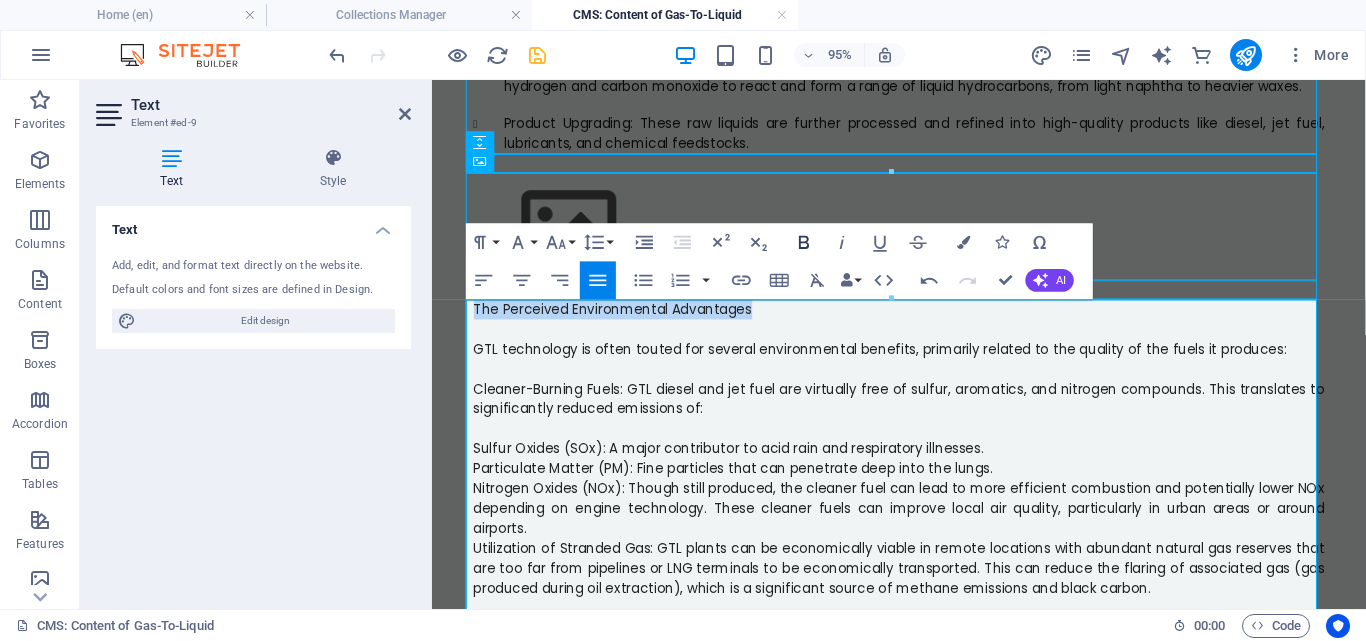 click 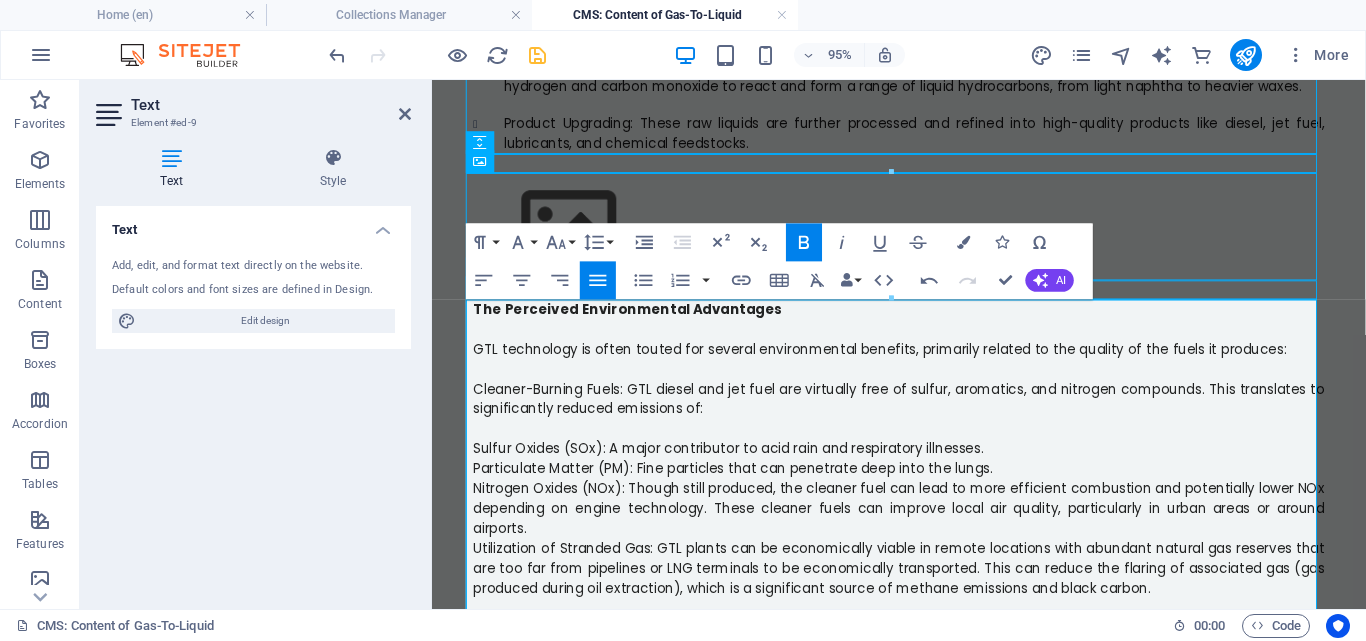 click on "Cleaner-Burning Fuels: GTL diesel and jet fuel are virtually free of sulfur, aromatics, and nitrogen compounds. This translates to significantly reduced emissions of:" at bounding box center [924, 415] 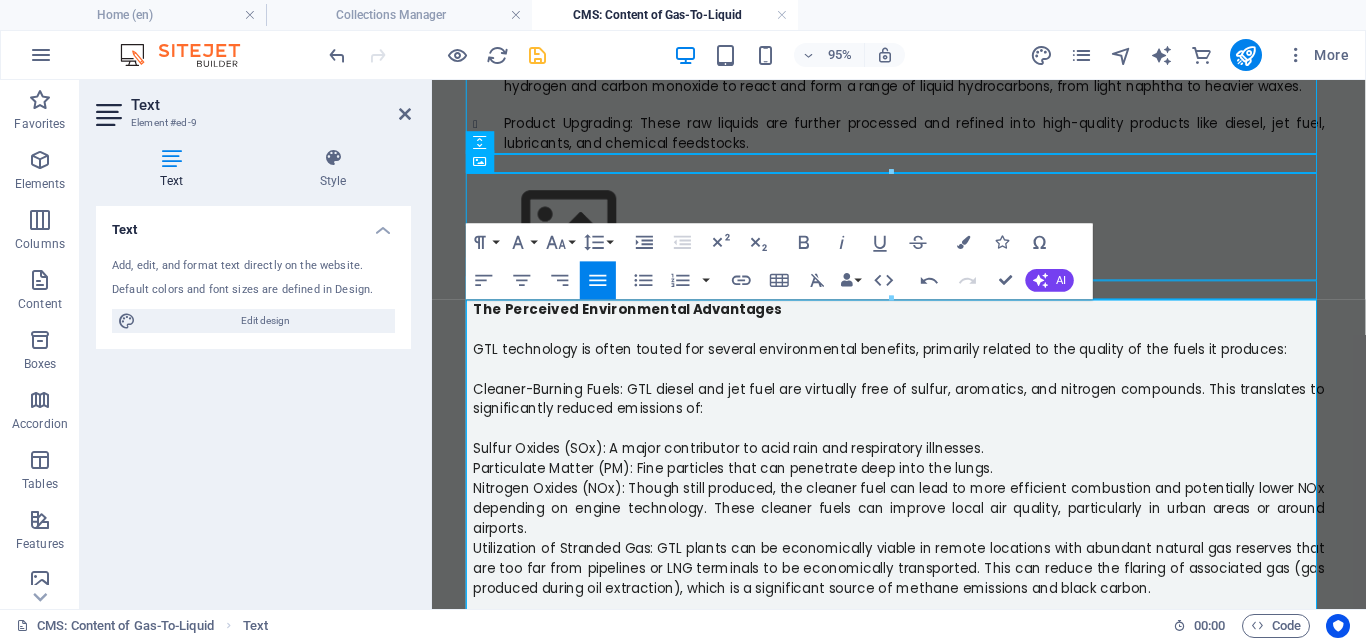 click on "Cleaner-Burning Fuels: GTL diesel and jet fuel are virtually free of sulfur, aromatics, and nitrogen compounds. This translates to significantly reduced emissions of:" at bounding box center [924, 415] 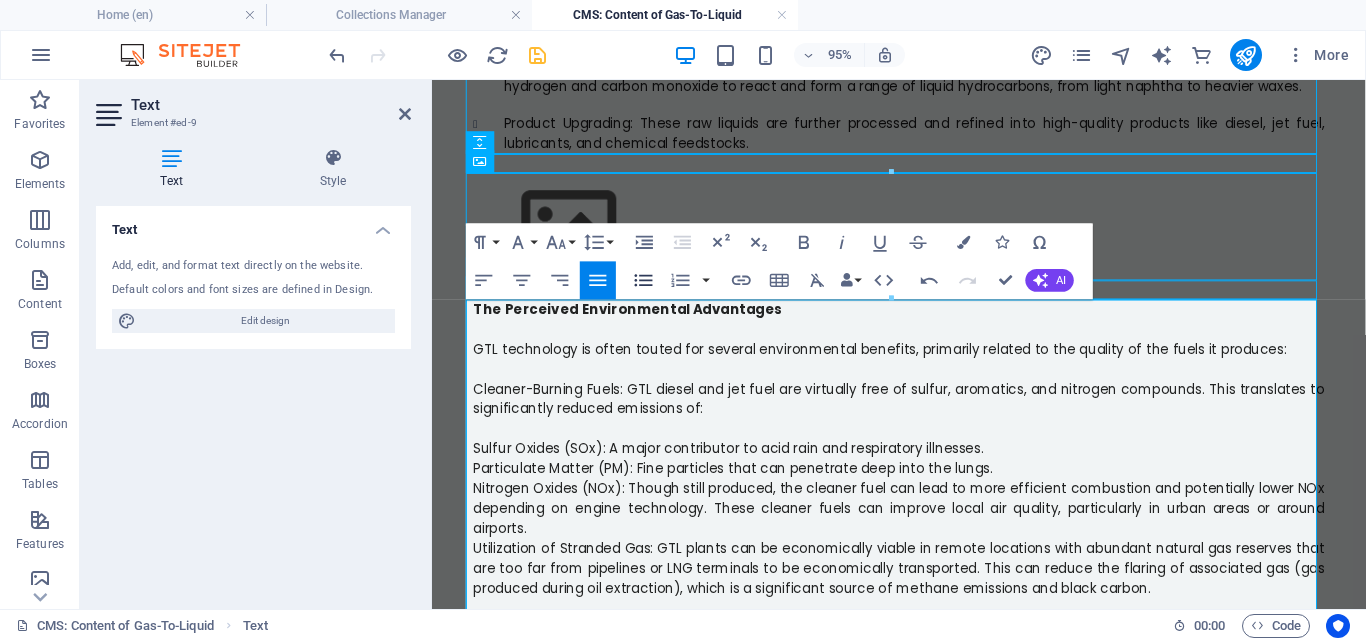 click 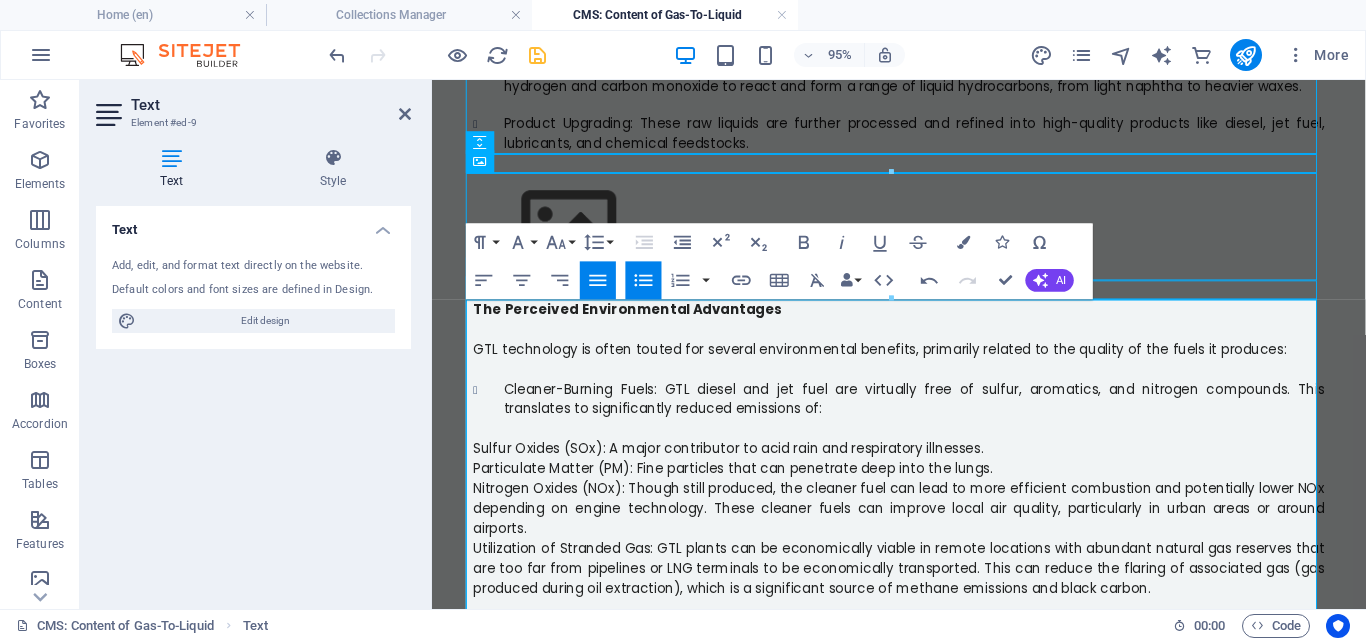 click on "Sulfur Oxides (SOx): A major contributor to acid rain and respiratory illnesses." at bounding box center [744, 468] 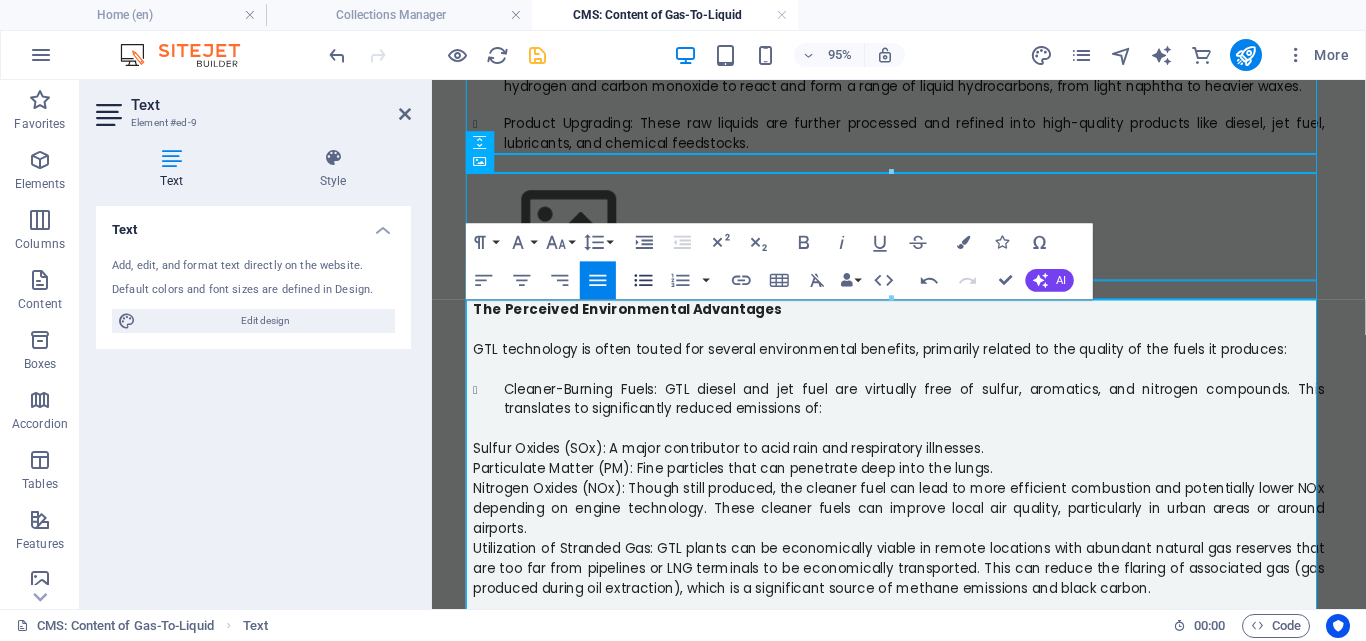 click 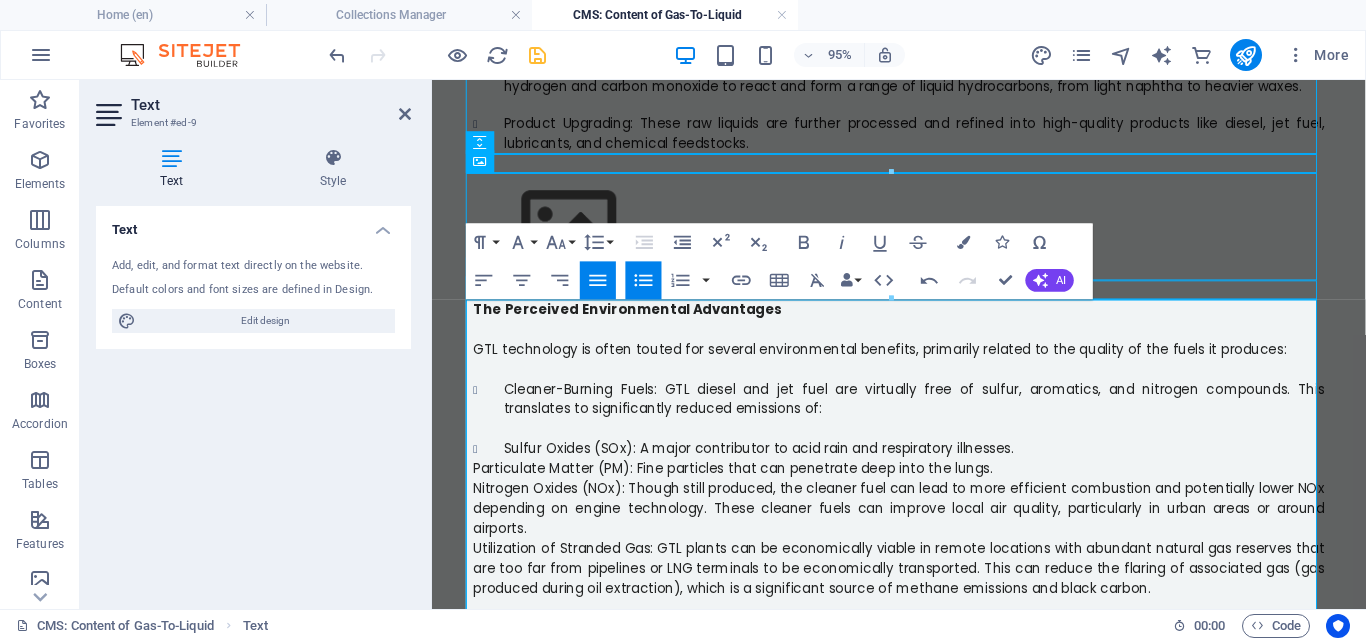 click on "Particulate Matter (PM): Fine particles that can penetrate deep into the lungs." at bounding box center [749, 489] 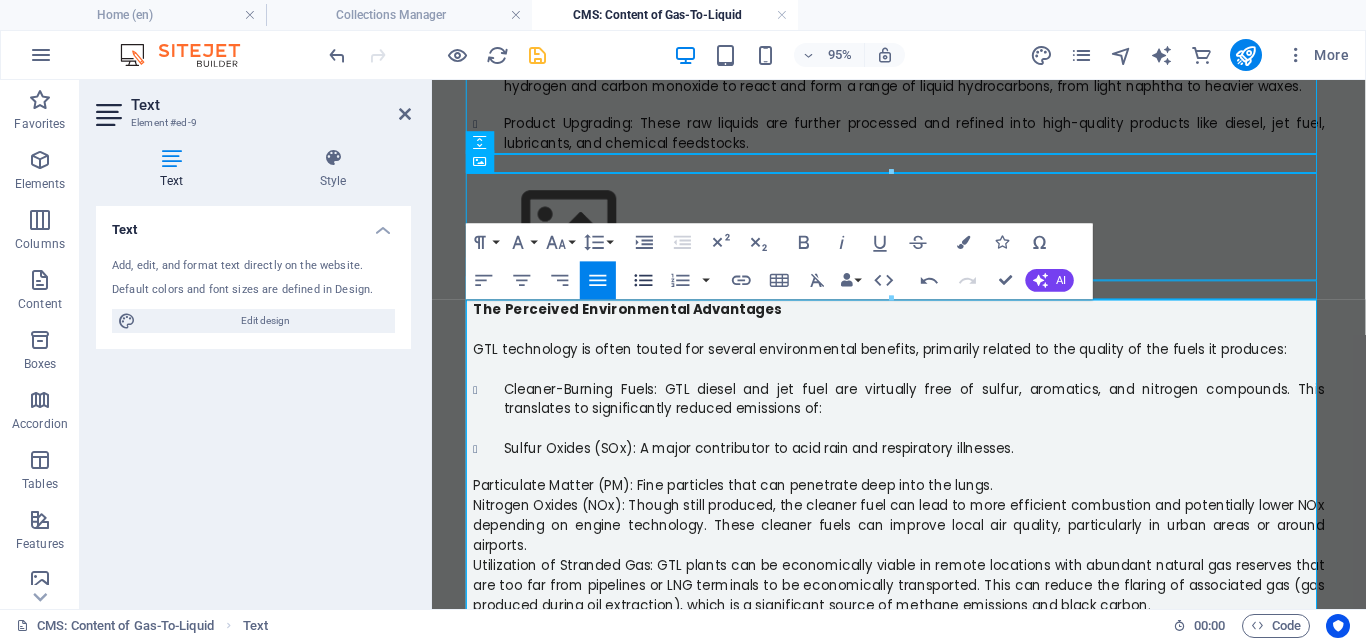click 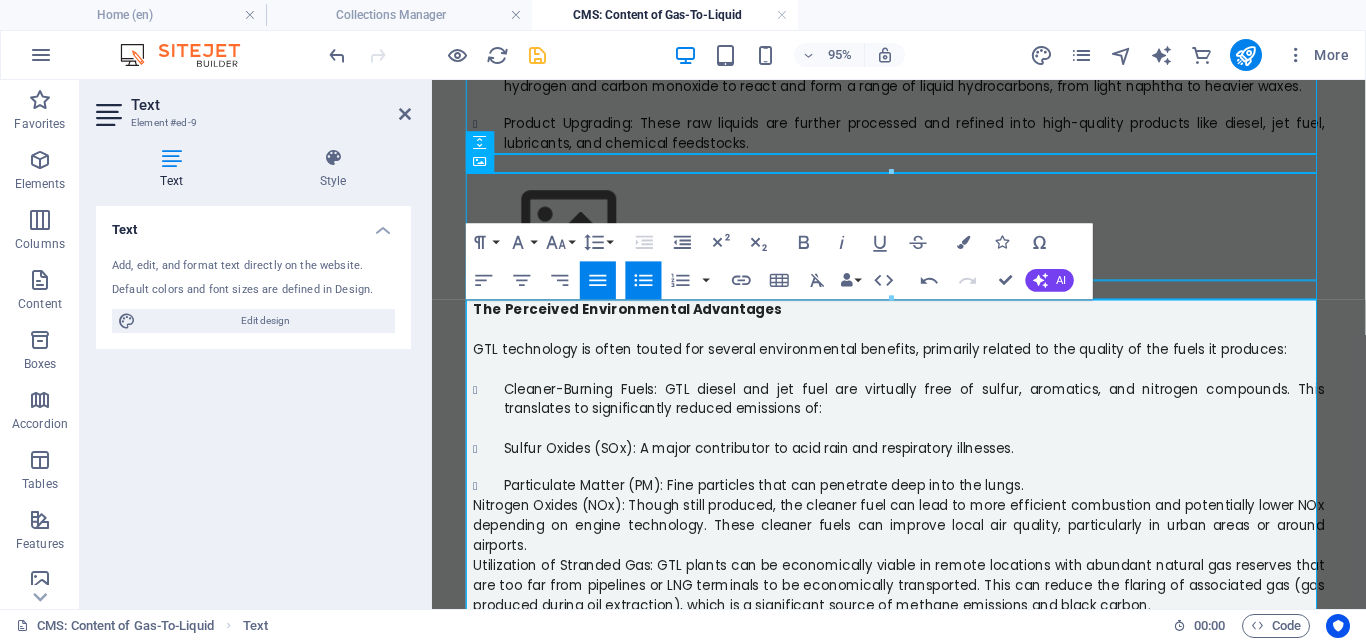 click on "Nitrogen Oxides (NOx): Though still produced, the cleaner fuel can lead to more efficient combustion and potentially lower NOx depending on engine technology. These cleaner fuels can improve local air quality, particularly in urban areas or around airports." at bounding box center [924, 549] 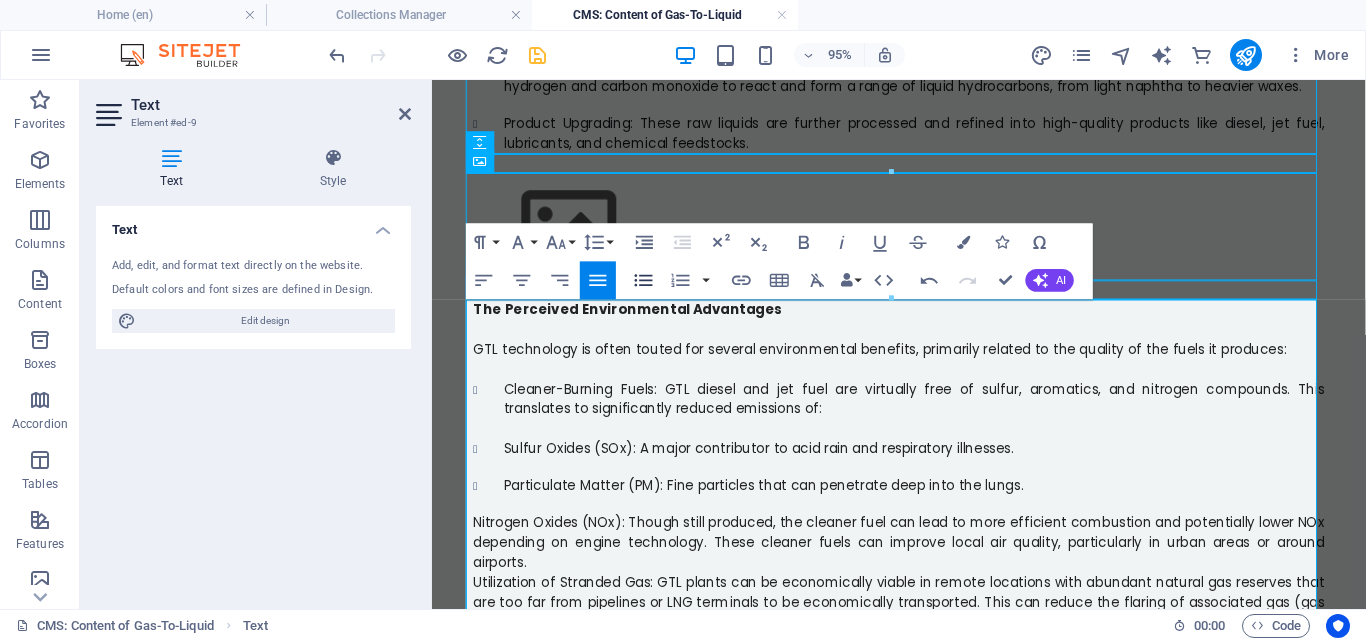 click 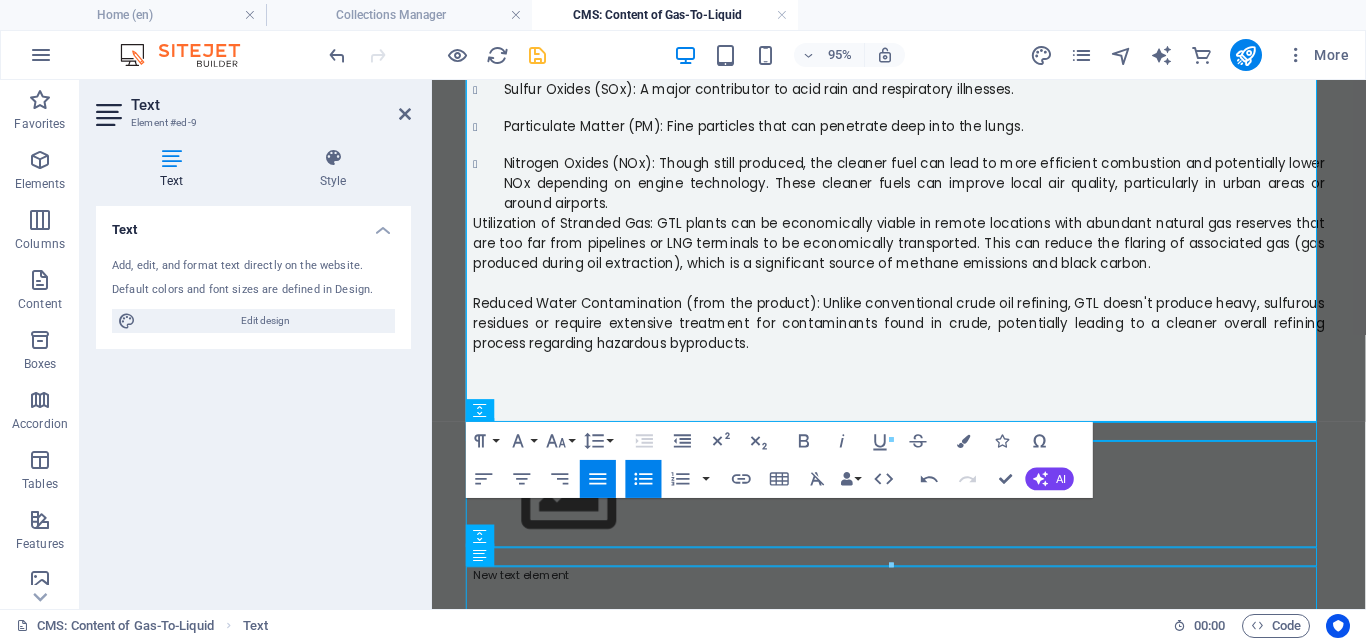 scroll, scrollTop: 958, scrollLeft: 0, axis: vertical 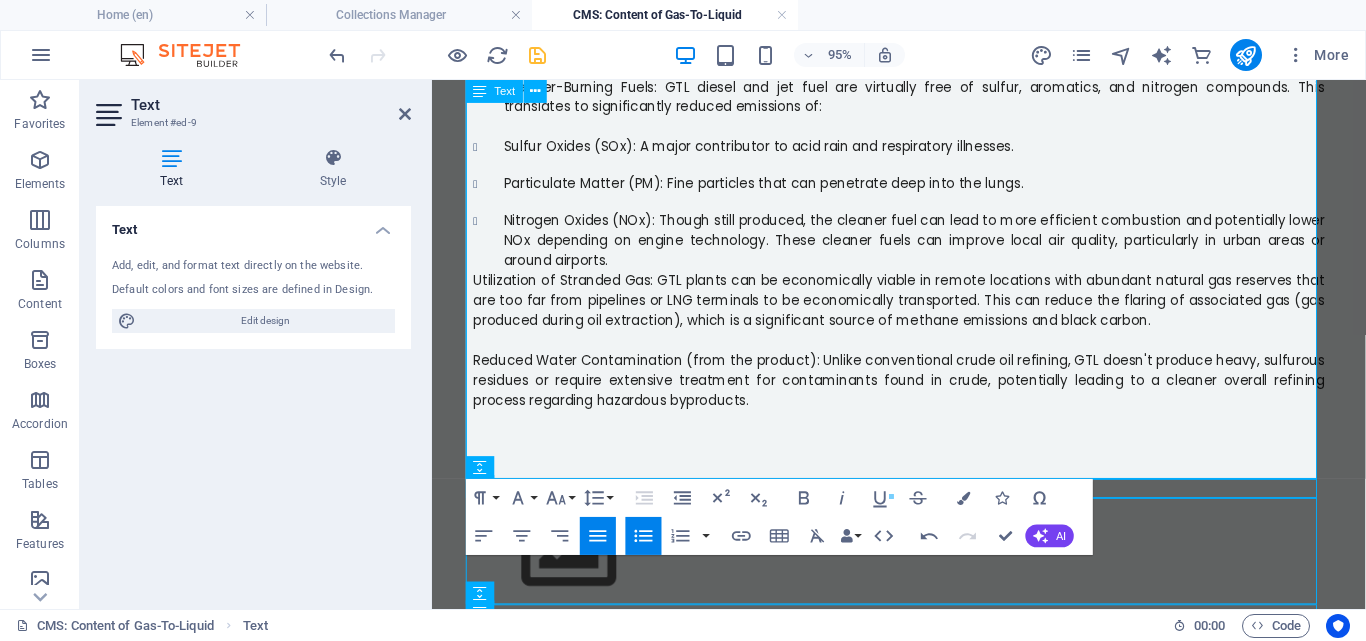 click on "Utilization of Stranded Gas: GTL plants can be economically viable in remote locations with abundant natural gas reserves that are too far from pipelines or LNG terminals to be economically transported. This can reduce the flaring of associated gas (gas produced during oil extraction), which is a significant source of methane emissions and black carbon." at bounding box center [924, 312] 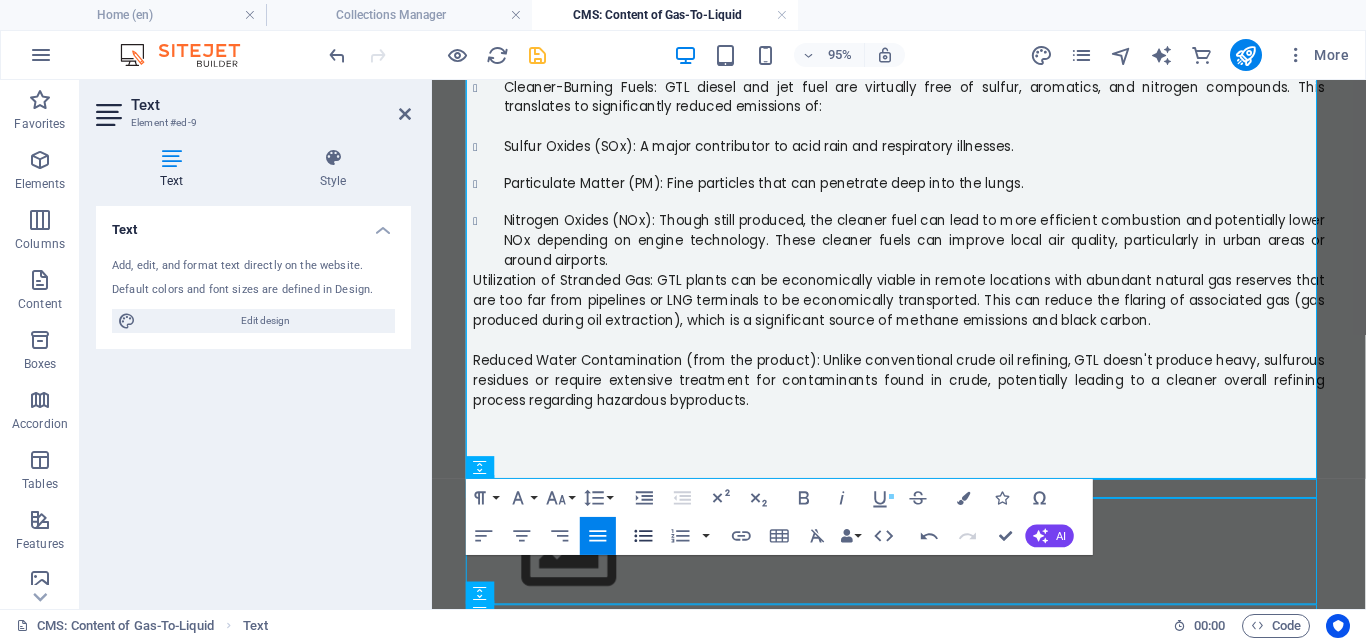 click 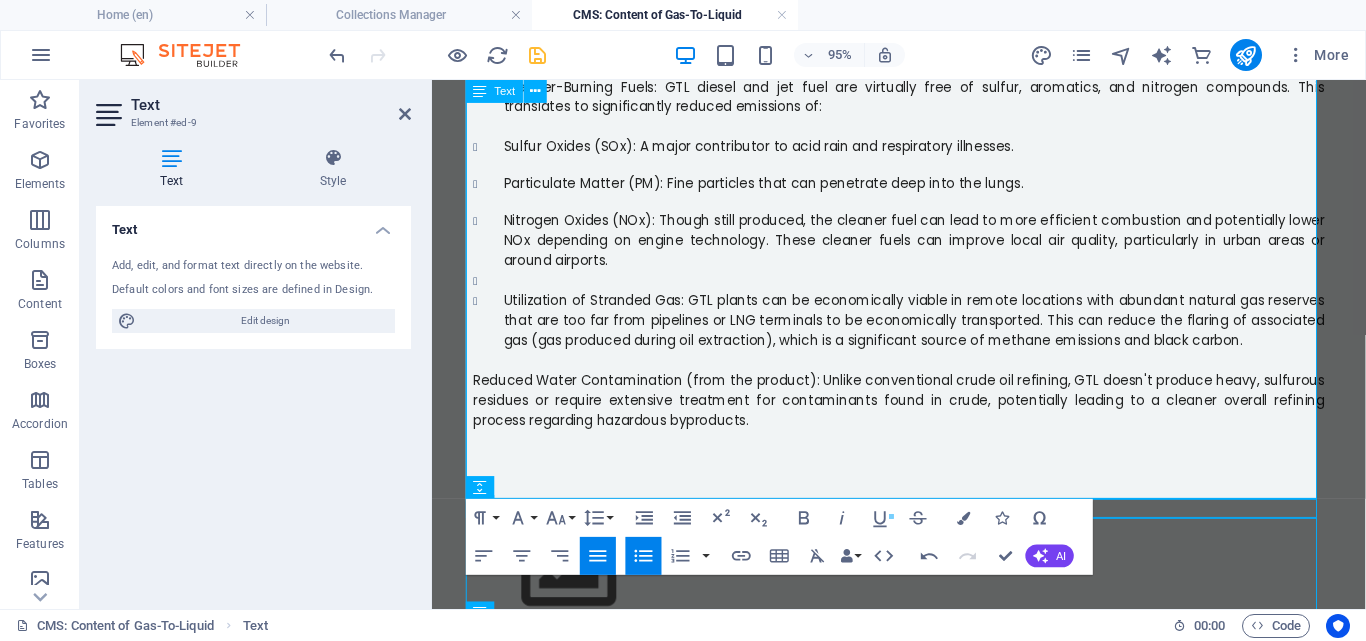 click at bounding box center [940, 291] 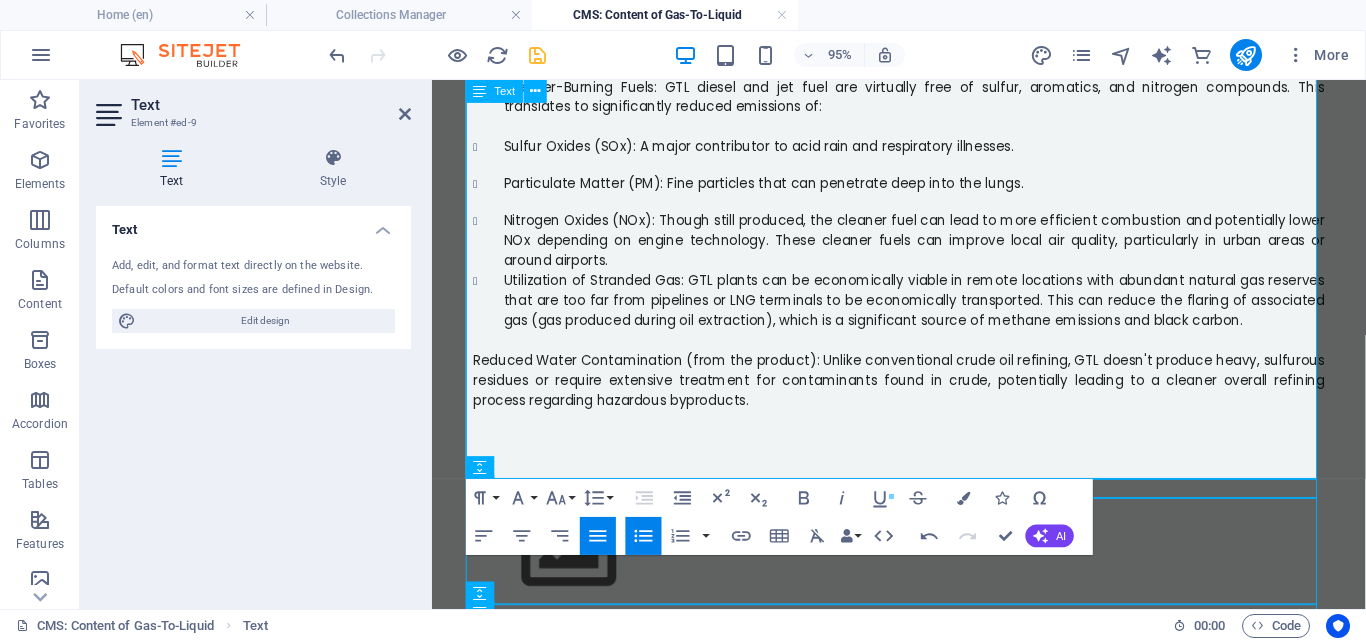 click on "Nitrogen Oxides (NOx): Though still produced, the cleaner fuel can lead to more efficient combustion and potentially lower NOx depending on engine technology. These cleaner fuels can improve local air quality, particularly in urban areas or around airports." at bounding box center [940, 249] 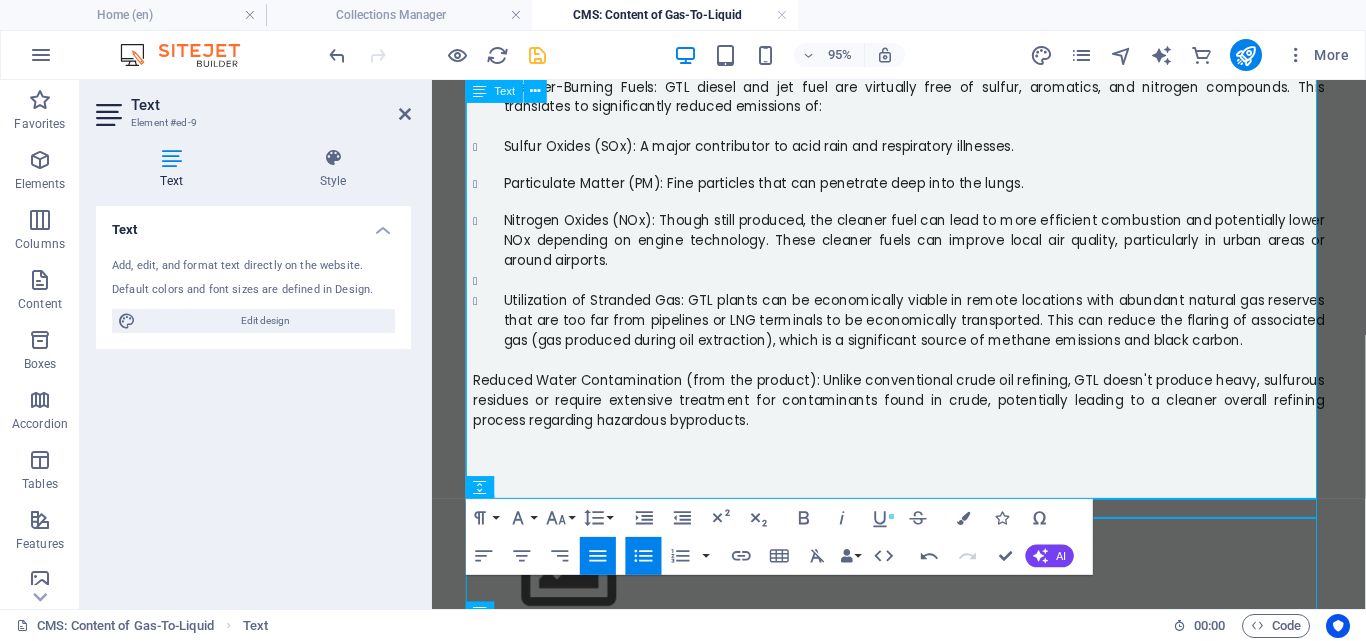click at bounding box center (940, 291) 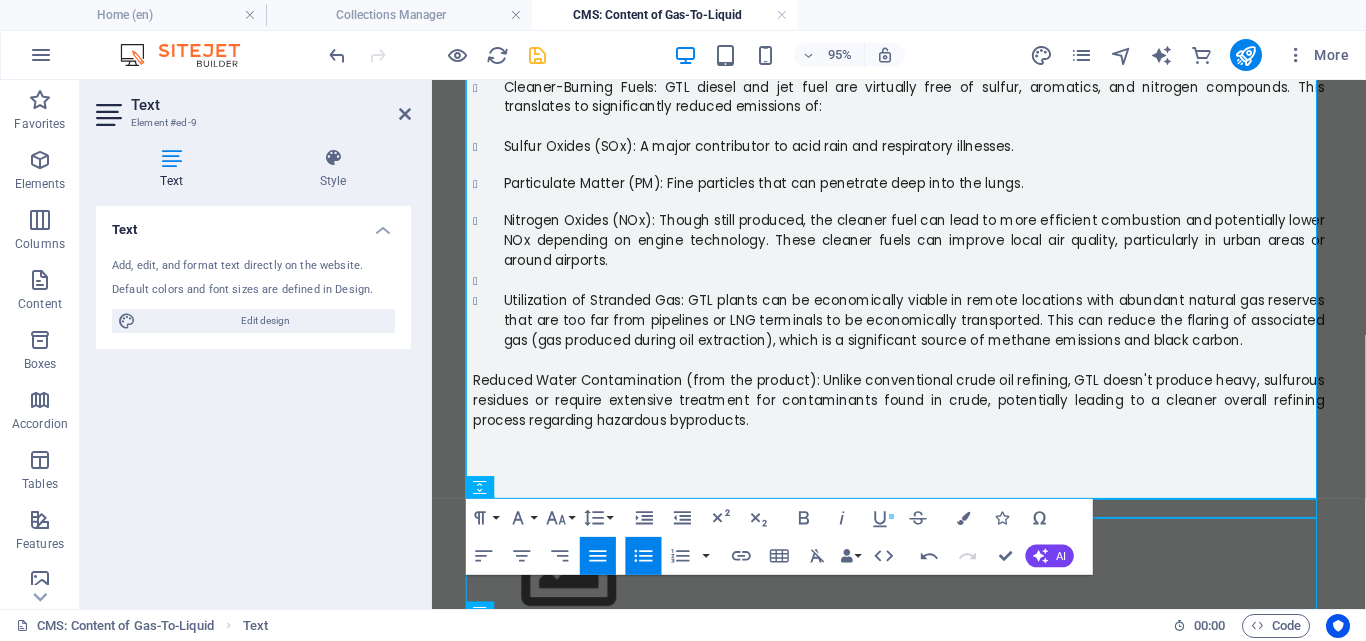 click 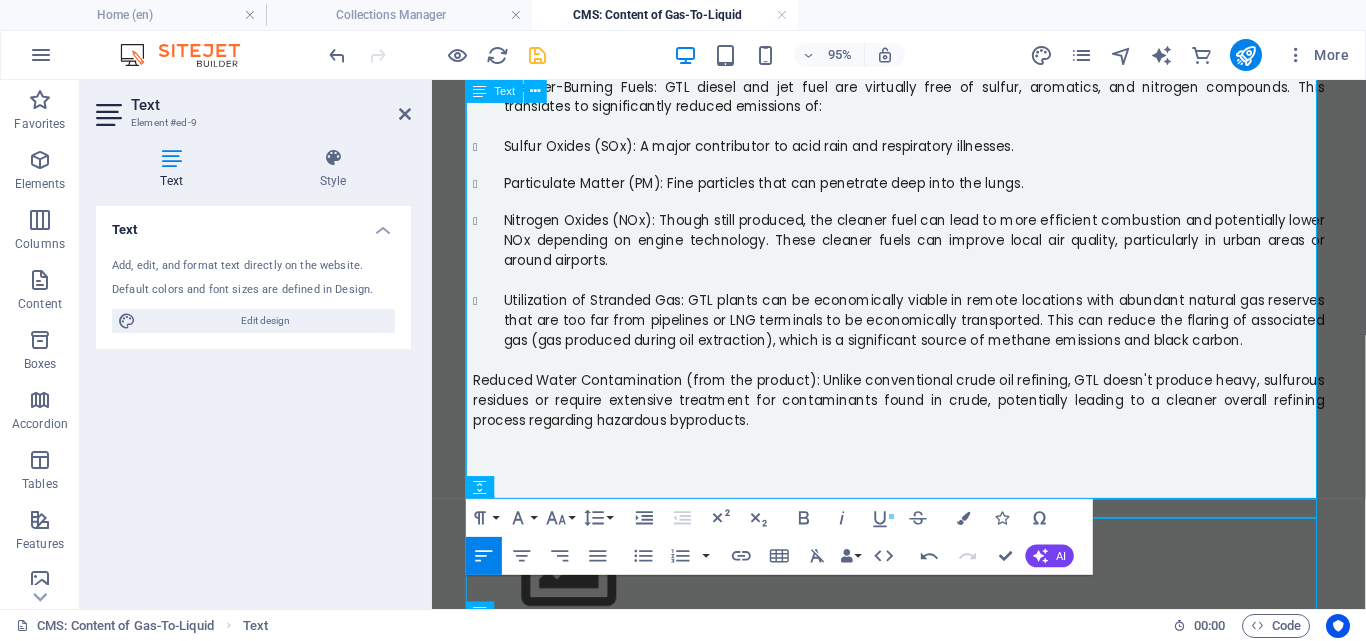 click on "Reduced Water Contamination (from the product): Unlike conventional crude oil refining, GTL doesn't produce heavy, sulfurous residues or require extensive treatment for contaminants found in crude, potentially leading to a cleaner overall refining process regarding hazardous byproducts." at bounding box center (924, 417) 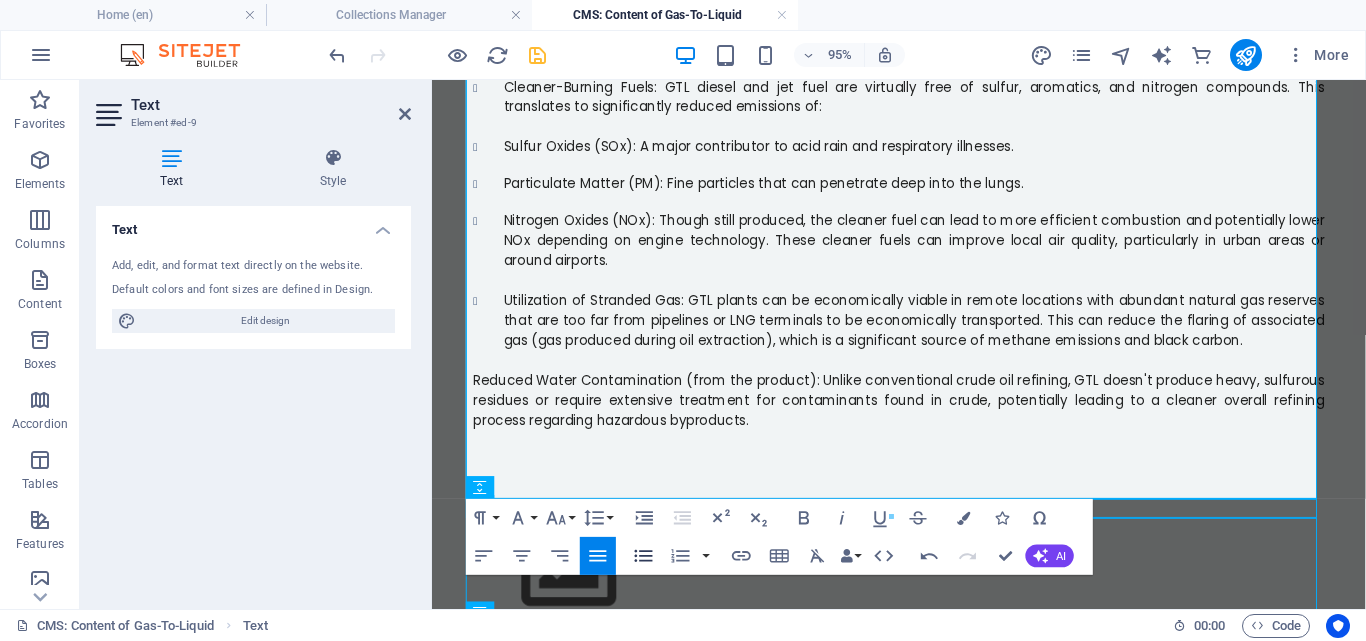 click on "Unordered List" at bounding box center (644, 555) 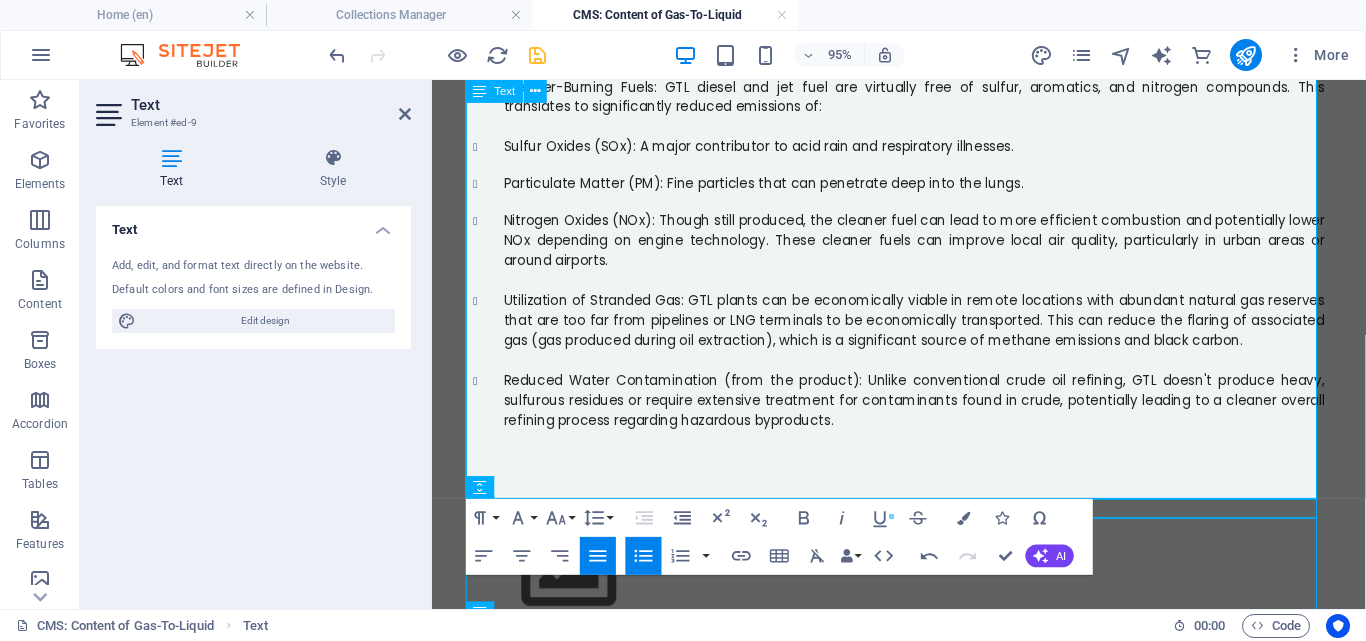 click on "Reduced Water Contamination (from the product): Unlike conventional crude oil refining, GTL doesn't produce heavy, sulfurous residues or require extensive treatment for contaminants found in crude, potentially leading to a cleaner overall refining process regarding hazardous byproducts." at bounding box center [940, 417] 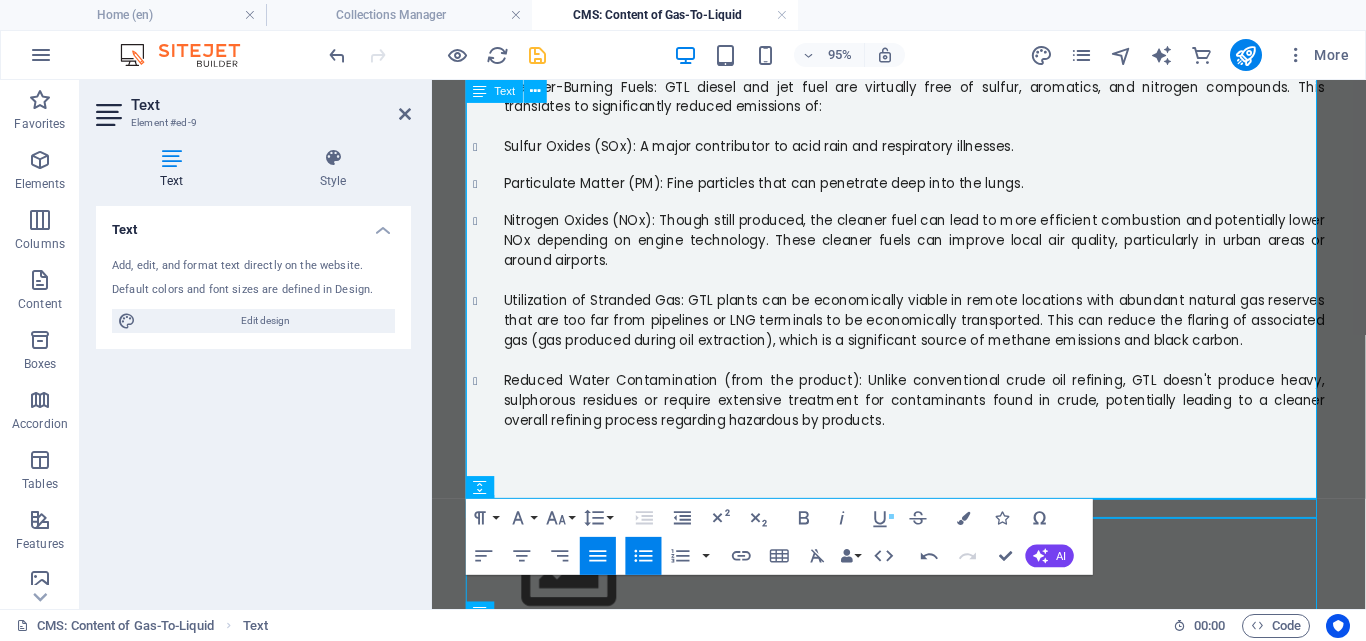 click on "Reduced Water Contamination (from the product): Unlike conventional crude oil refining, GTL doesn't produce heavy, sulphorous residues or require extensive treatment for contaminants found in crude, potentially leading to a cleaner overall refining process regarding hazardous by products." at bounding box center [940, 417] 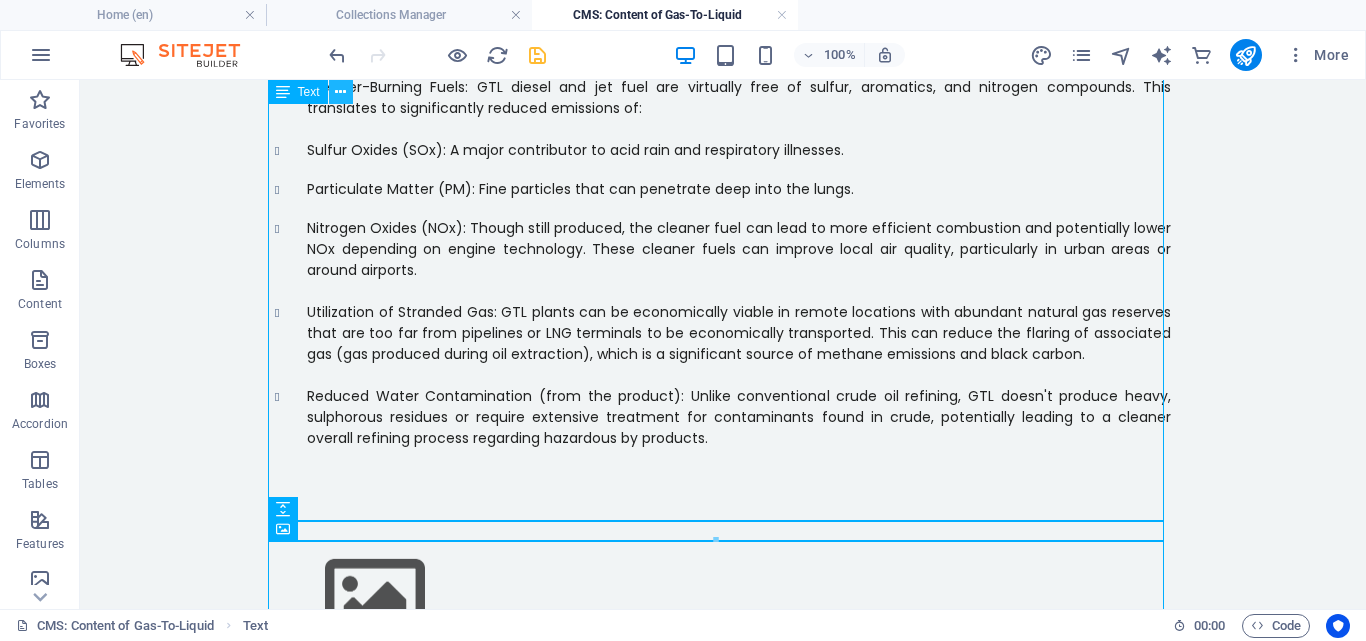 click at bounding box center (340, 92) 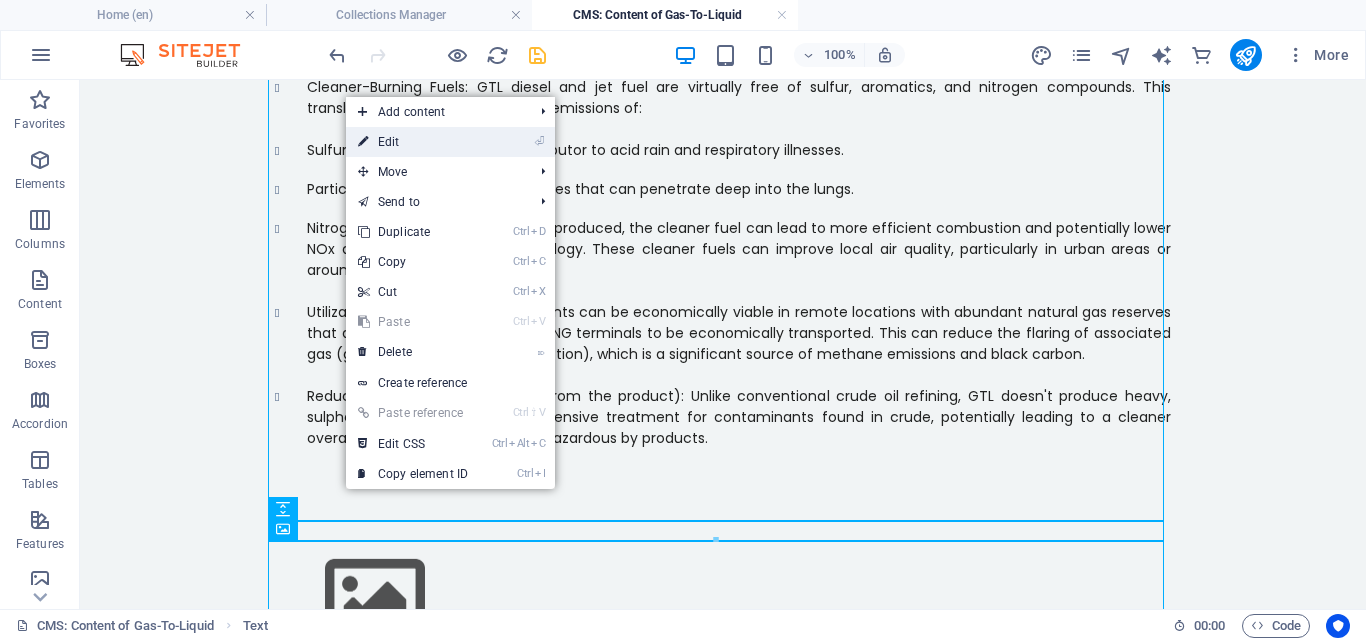 click on "⏎  Edit" at bounding box center (413, 142) 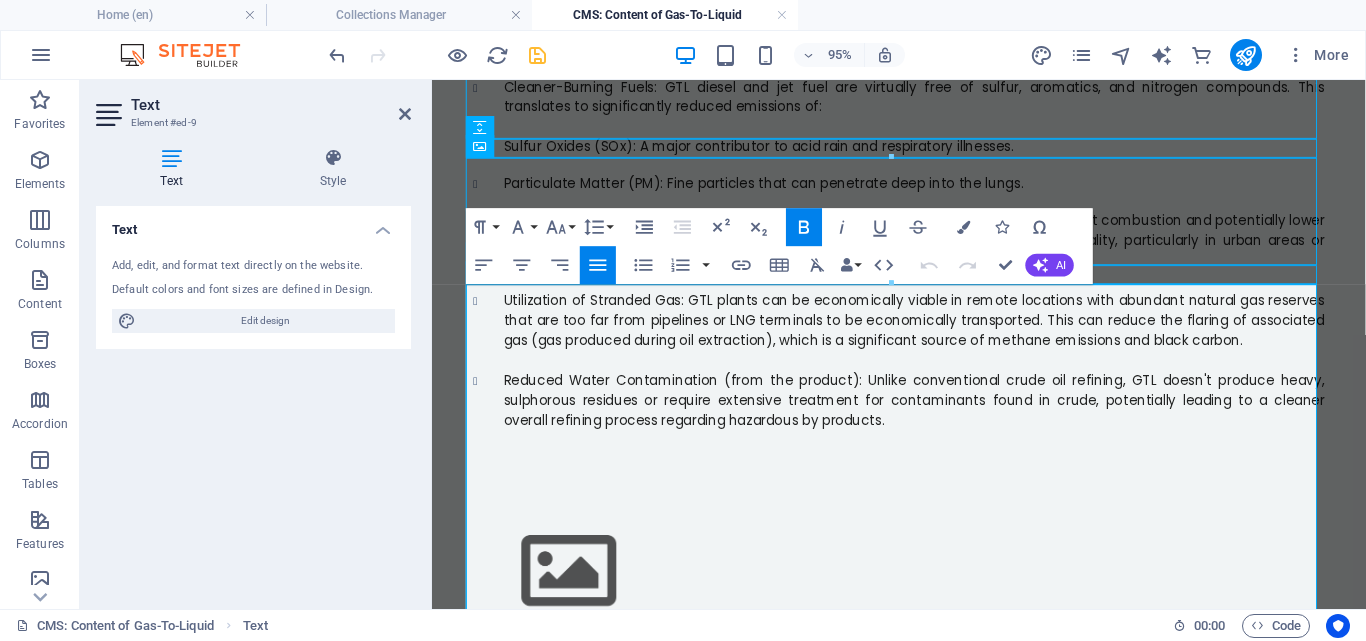 click on "Text Style Text Add, edit, and format text directly on the website. Default colors and font sizes are defined in Design. Edit design Alignment Left aligned Centered Right aligned Preset Element Layout How this element expands within the layout (Flexbox). Size Default auto px % 1/1 1/2 1/3 1/4 1/5 1/6 1/7 1/8 1/9 1/10 Grow Shrink Order Container layout Visible Visible Opacity 100 % Overflow Spacing Margin Default auto px % rem vw vh Custom Custom auto px % rem vw vh auto px % rem vw vh auto px % rem vw vh auto px % rem vw vh Padding Default px rem % vh vw Custom Custom px rem % vh vw px rem % vh vw px rem % vh vw px rem % vh vw Border Style              - Width 1 auto px rem % vh vw Custom Custom 1 auto px rem % vh vw 1 auto px rem % vh vw 1 auto px rem % vh vw 1 auto px rem % vh vw  - Color Round corners Default px rem % vh vw Custom Custom px rem % vh vw px rem % vh vw px rem % vh vw px rem % vh vw Shadow Default None Outside Inside Color X offset 0 px rem vh vw Y offset 0 px rem vh vw Blur 0 px %" at bounding box center (253, 370) 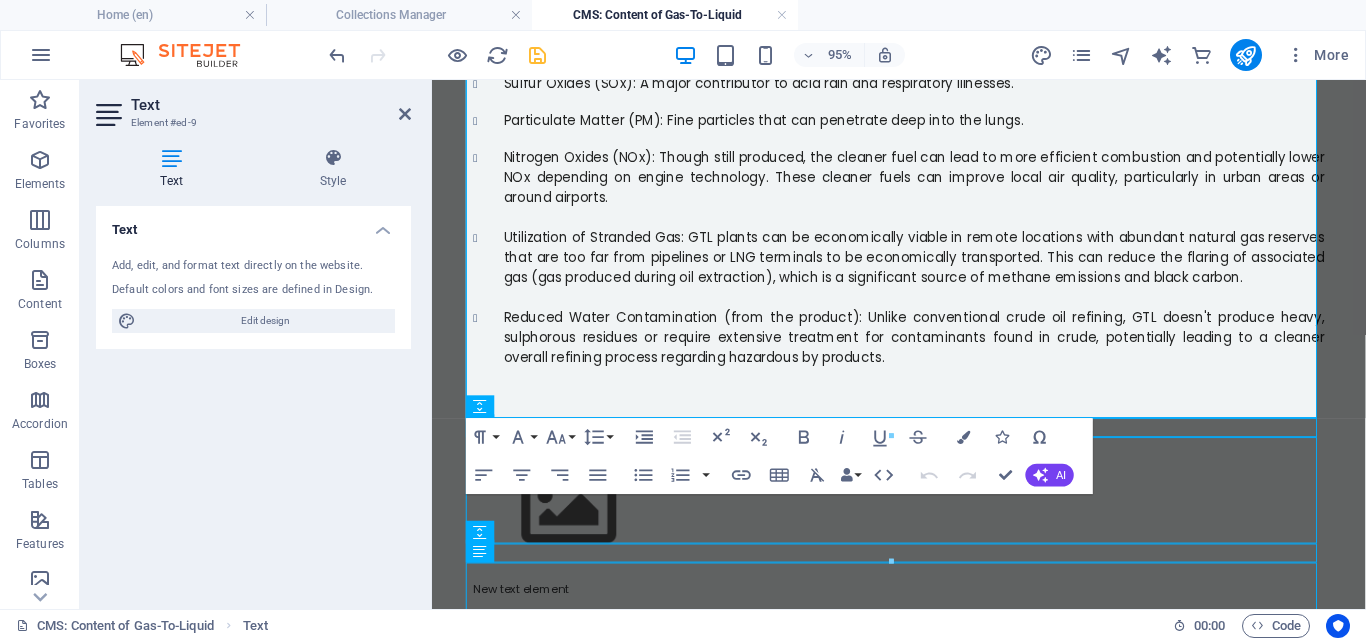 scroll, scrollTop: 1050, scrollLeft: 0, axis: vertical 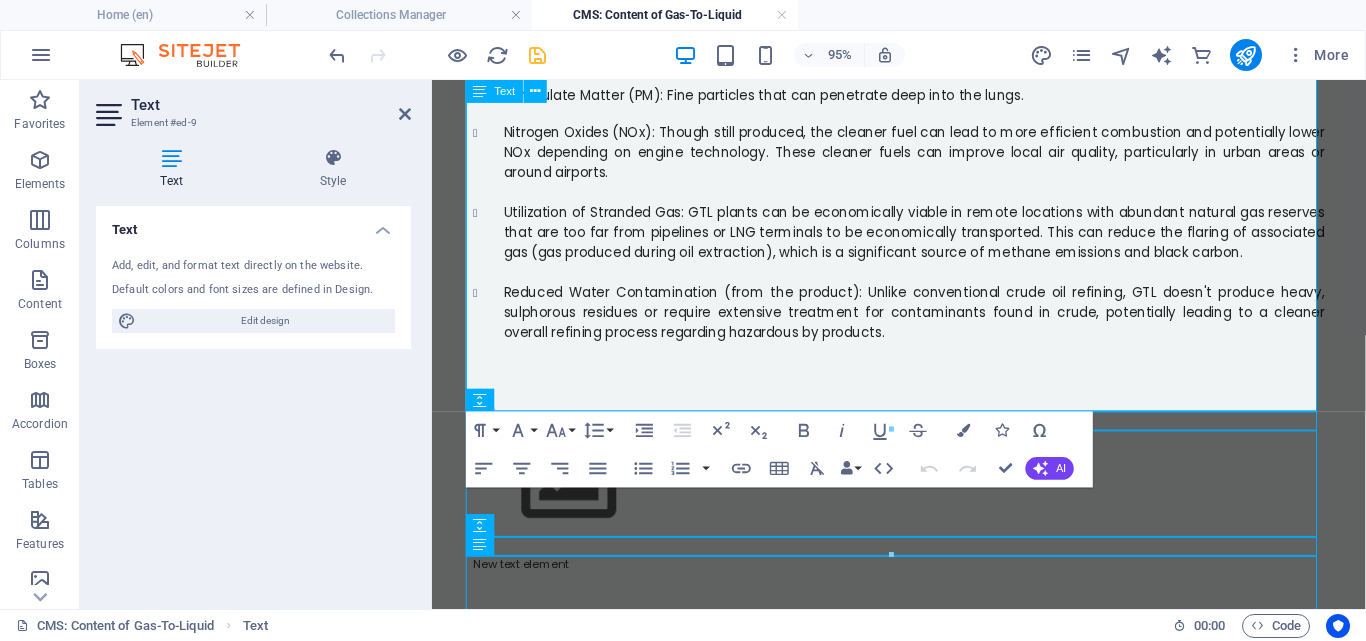click on "Reduced Water Contamination (from the product): Unlike conventional crude oil refining, GTL doesn't produce heavy, sulphorous residues or require extensive treatment for contaminants found in crude, potentially leading to a cleaner overall refining process regarding hazardous by products." at bounding box center [940, 325] 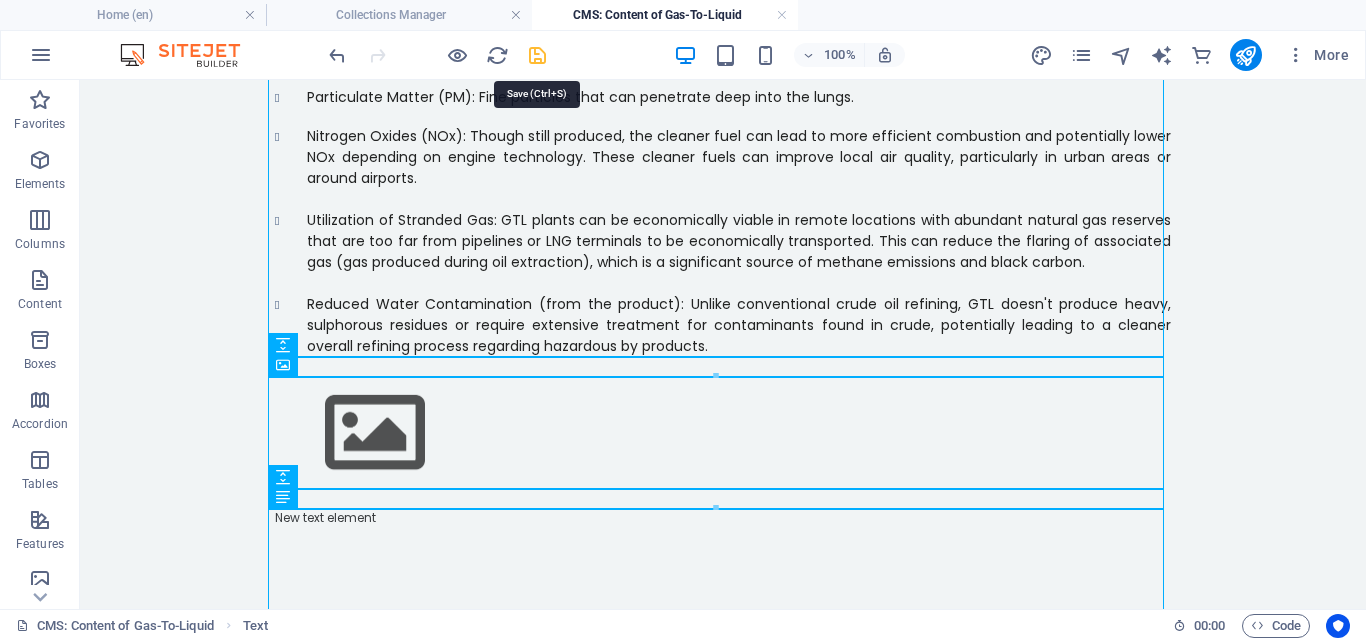 click at bounding box center (537, 55) 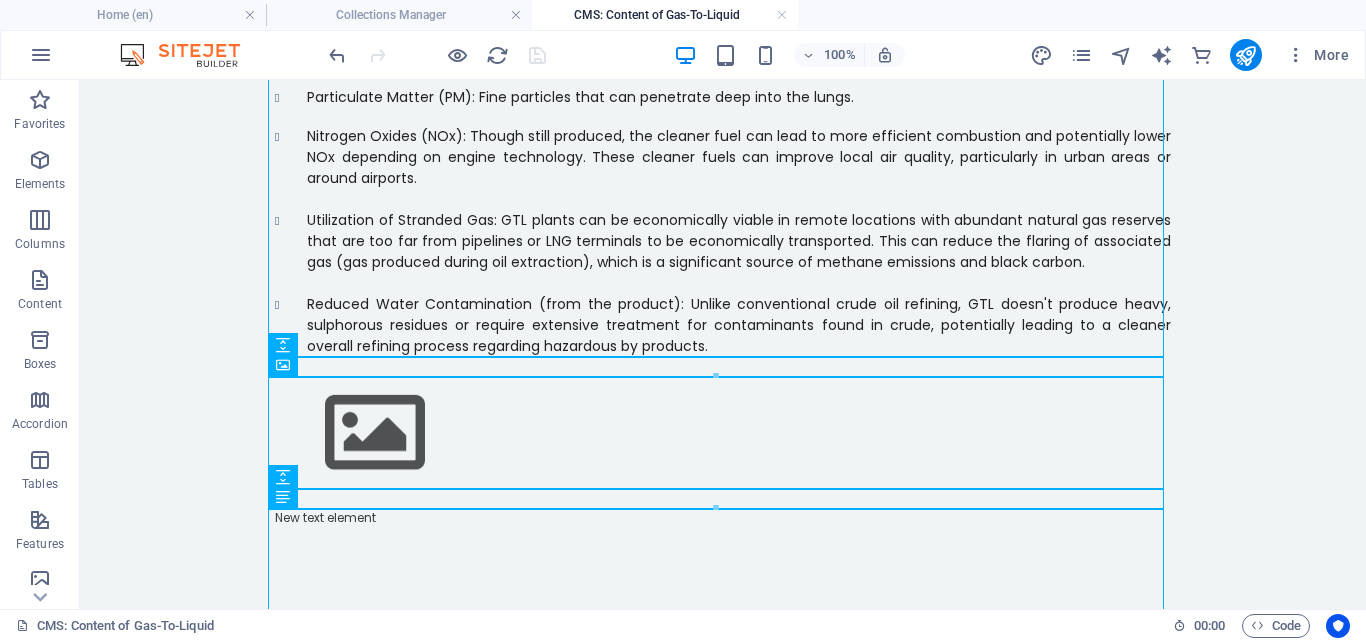 scroll, scrollTop: 1140, scrollLeft: 0, axis: vertical 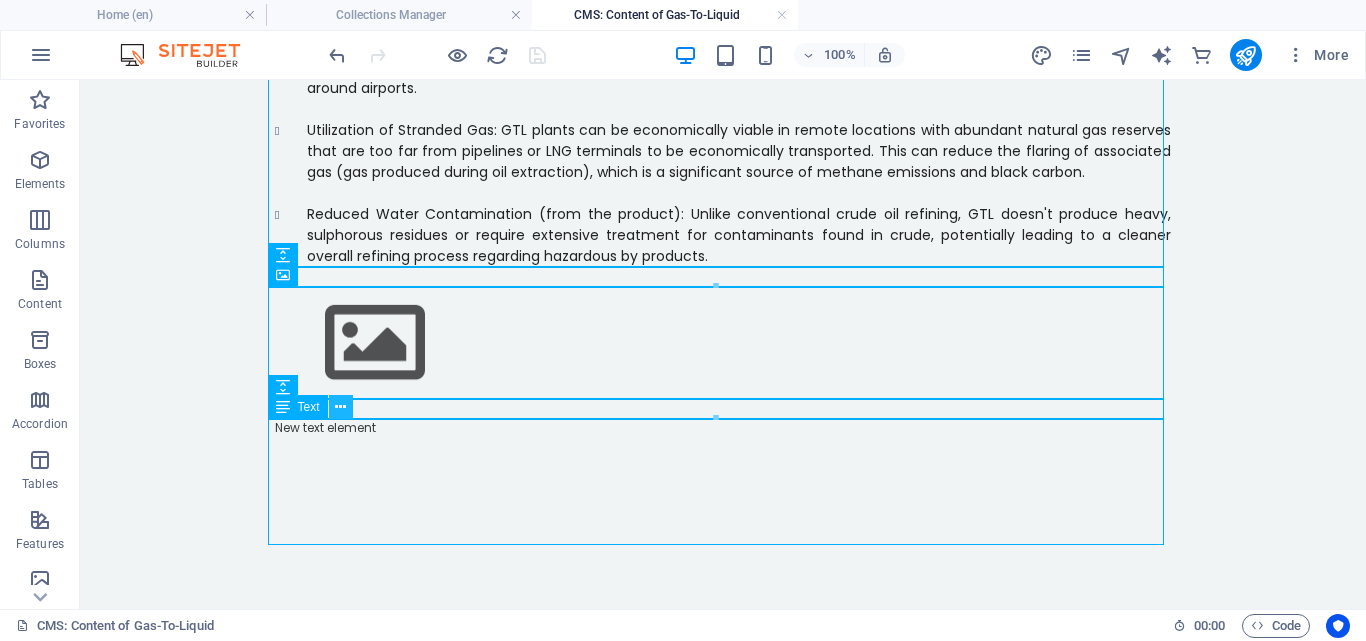 click at bounding box center (340, 407) 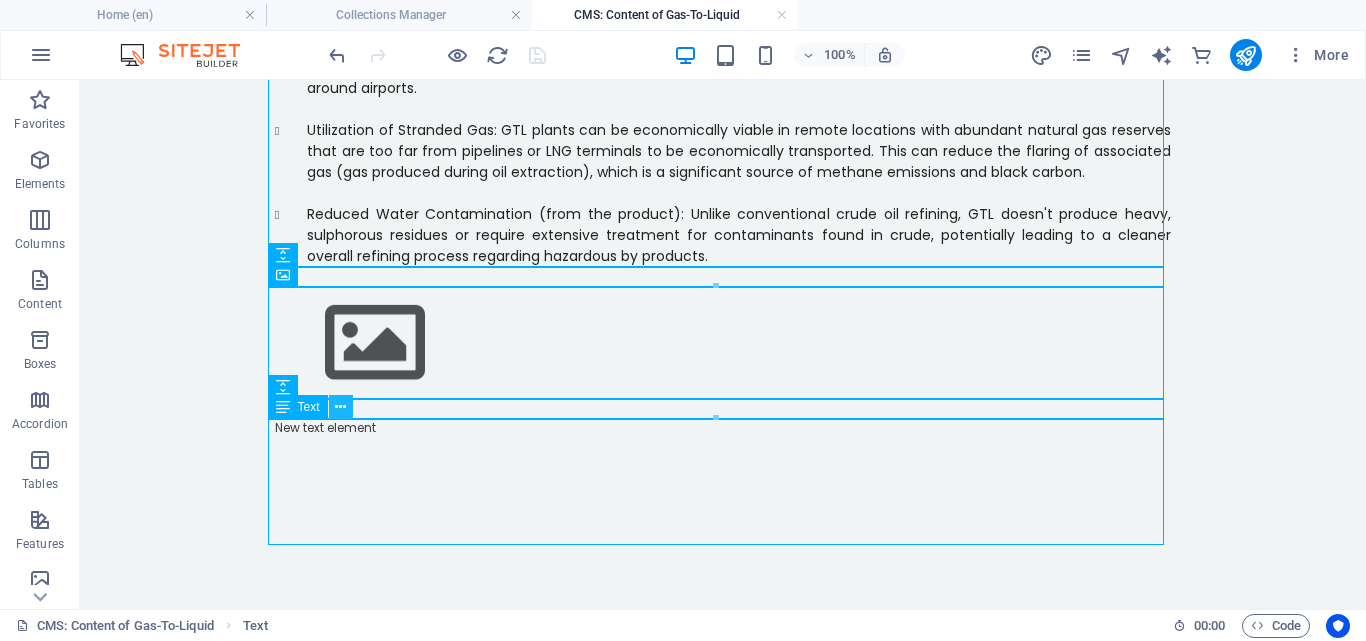 click at bounding box center (340, 407) 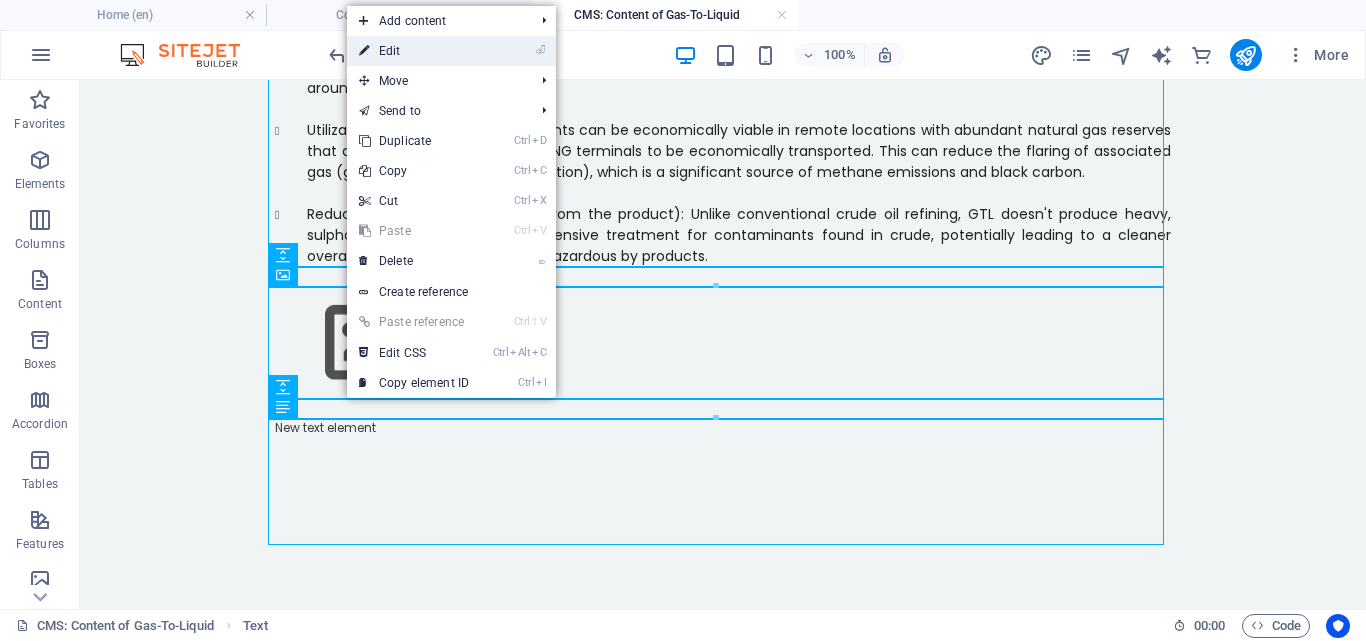 click on "⏎  Edit" at bounding box center [414, 51] 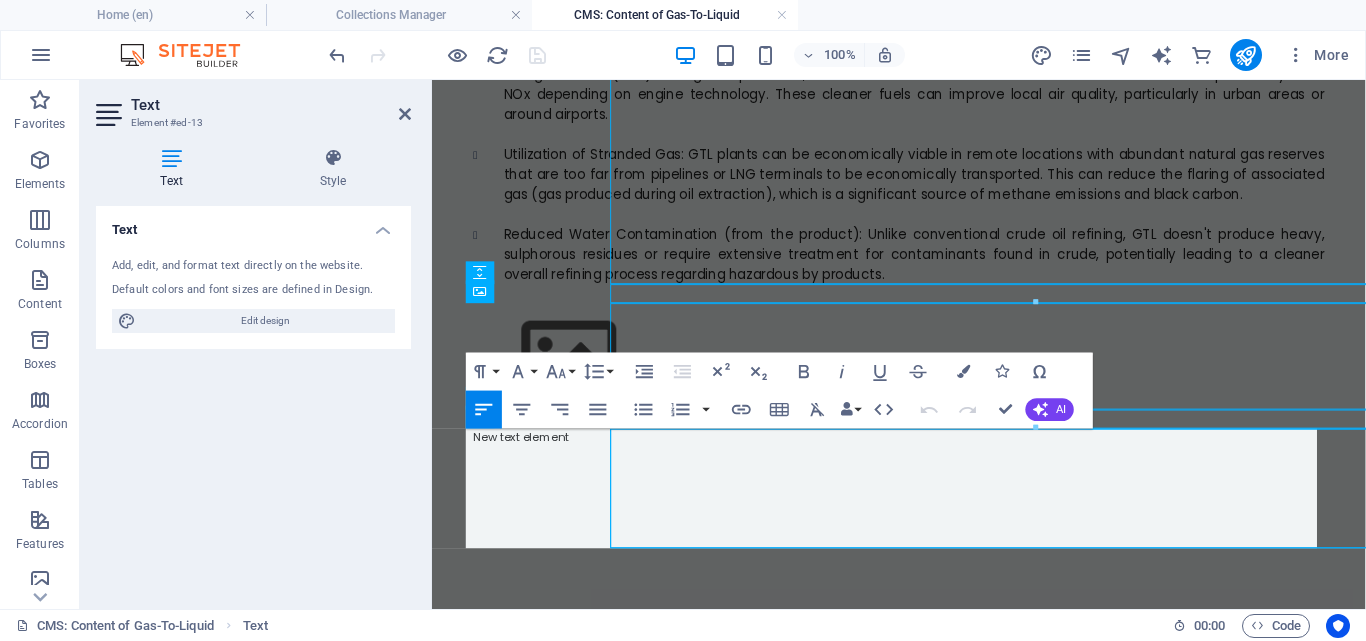 scroll, scrollTop: 1112, scrollLeft: 0, axis: vertical 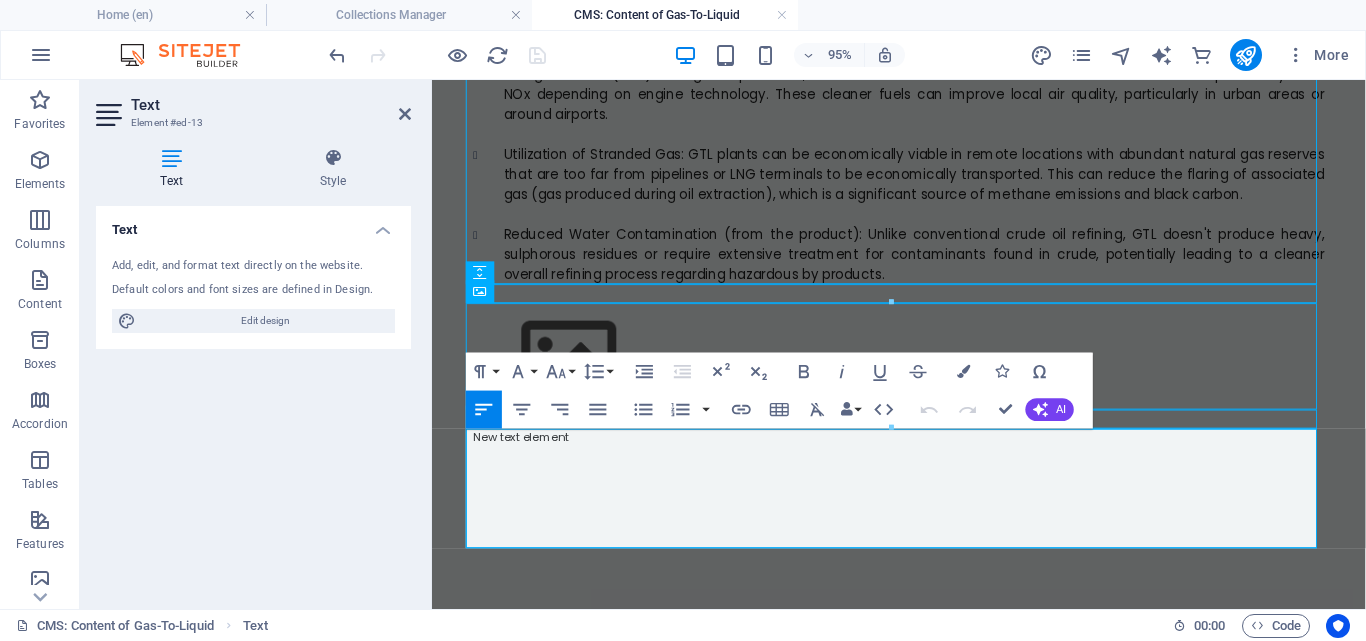 click at bounding box center (924, 474) 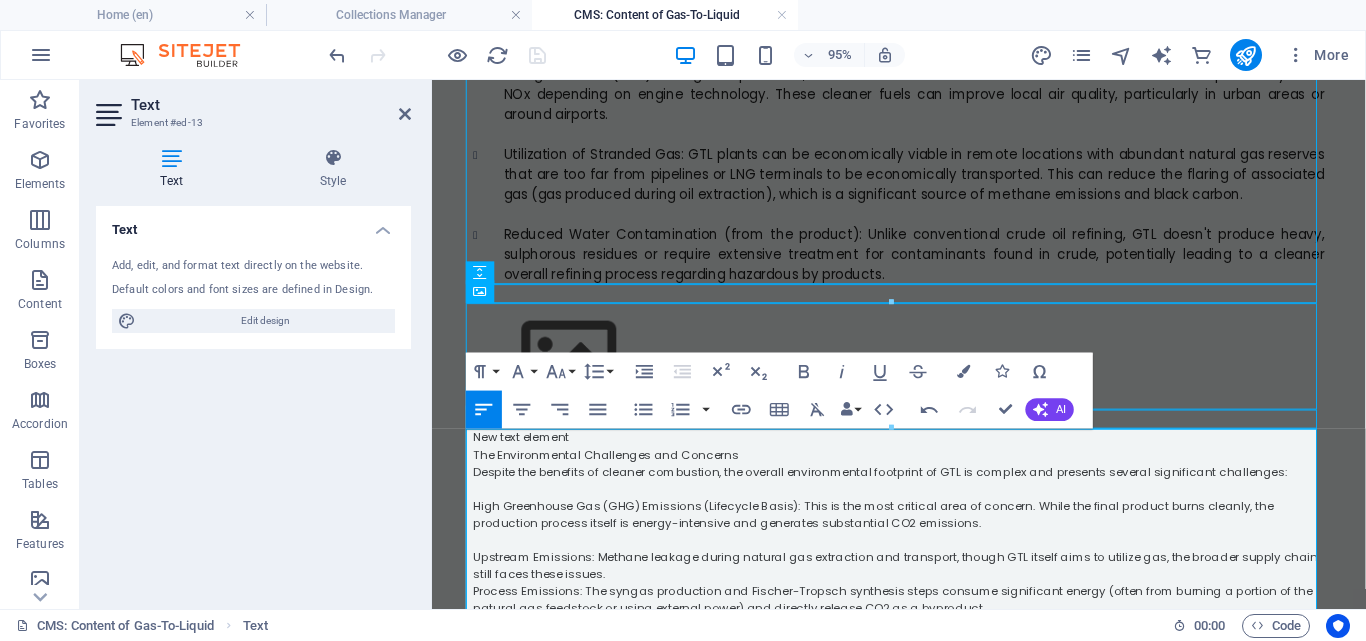 scroll, scrollTop: 36429, scrollLeft: 0, axis: vertical 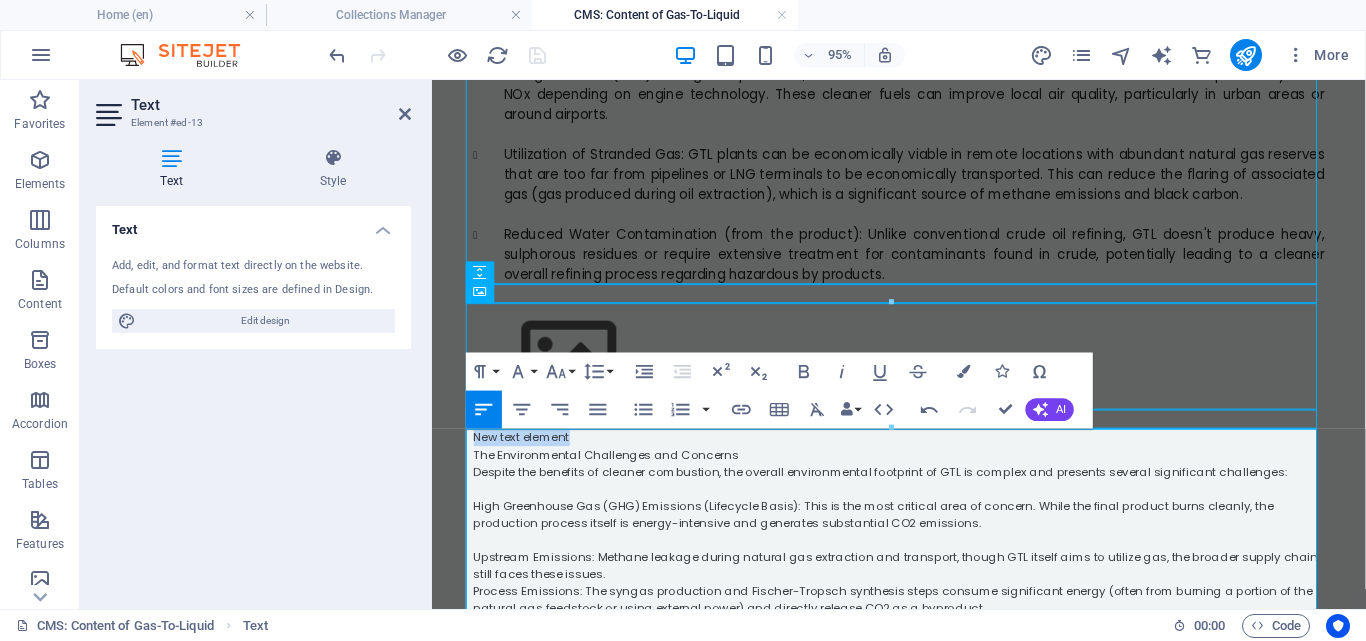 drag, startPoint x: 587, startPoint y: 457, endPoint x: 455, endPoint y: 456, distance: 132.00378 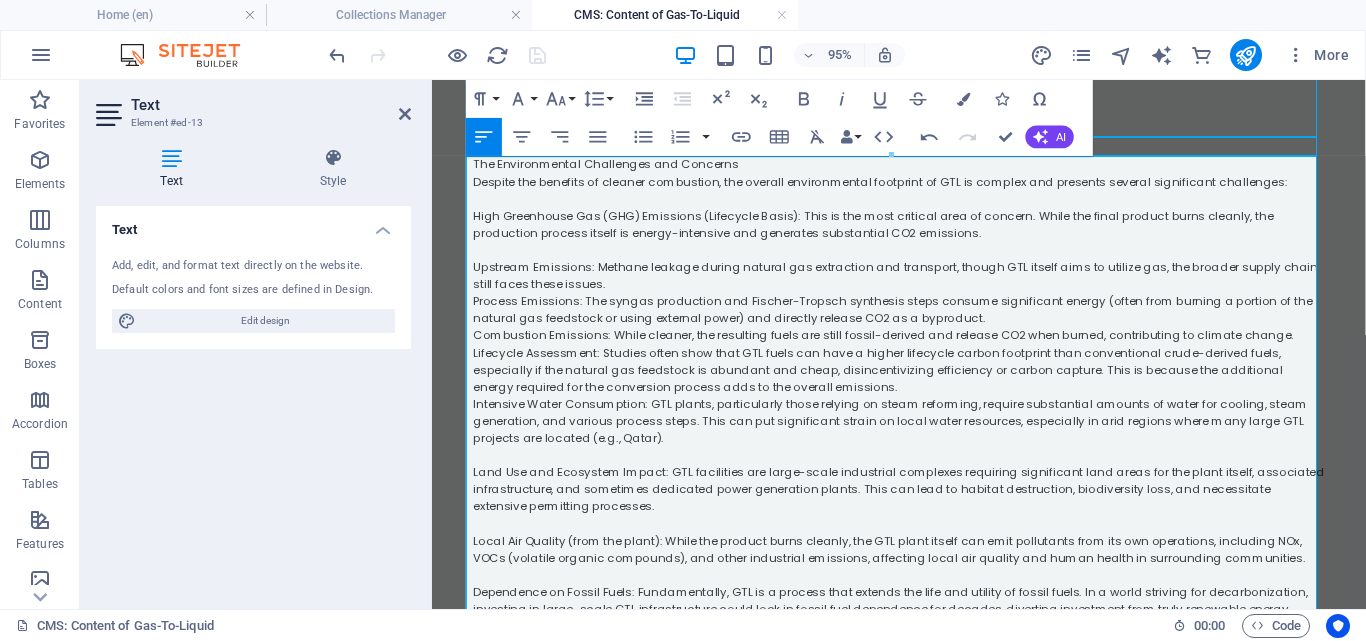scroll, scrollTop: 1457, scrollLeft: 0, axis: vertical 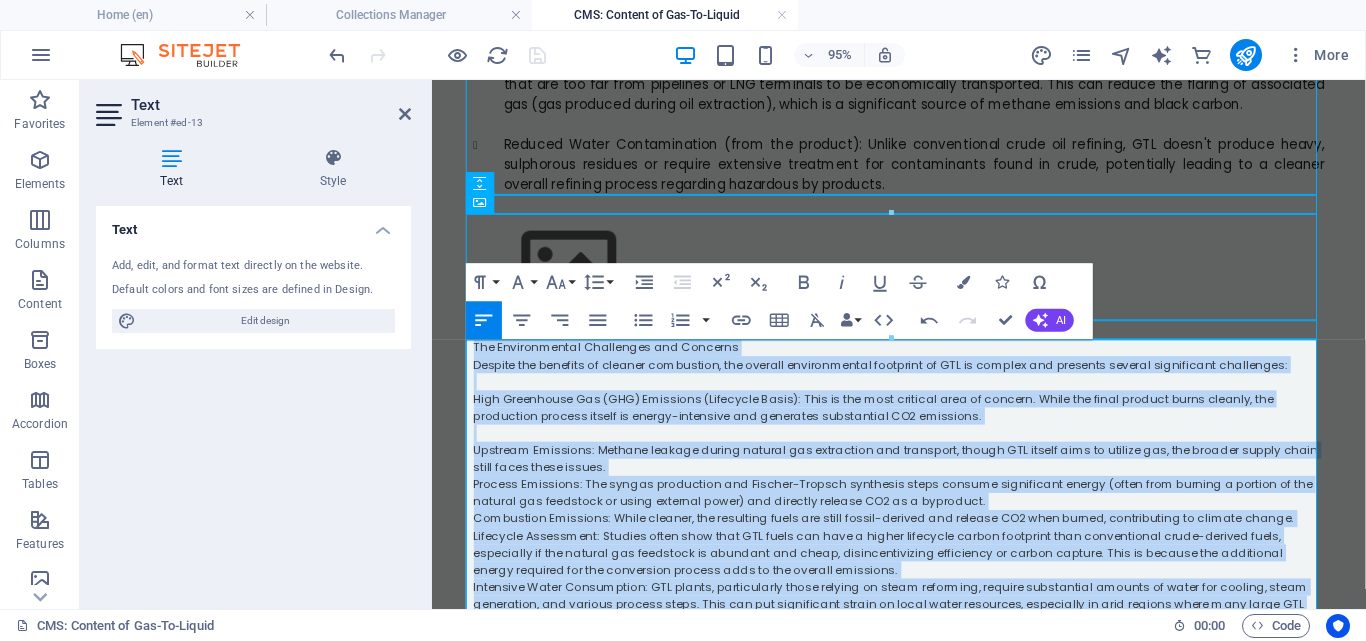 drag, startPoint x: 1314, startPoint y: 592, endPoint x: 446, endPoint y: 335, distance: 905.2475 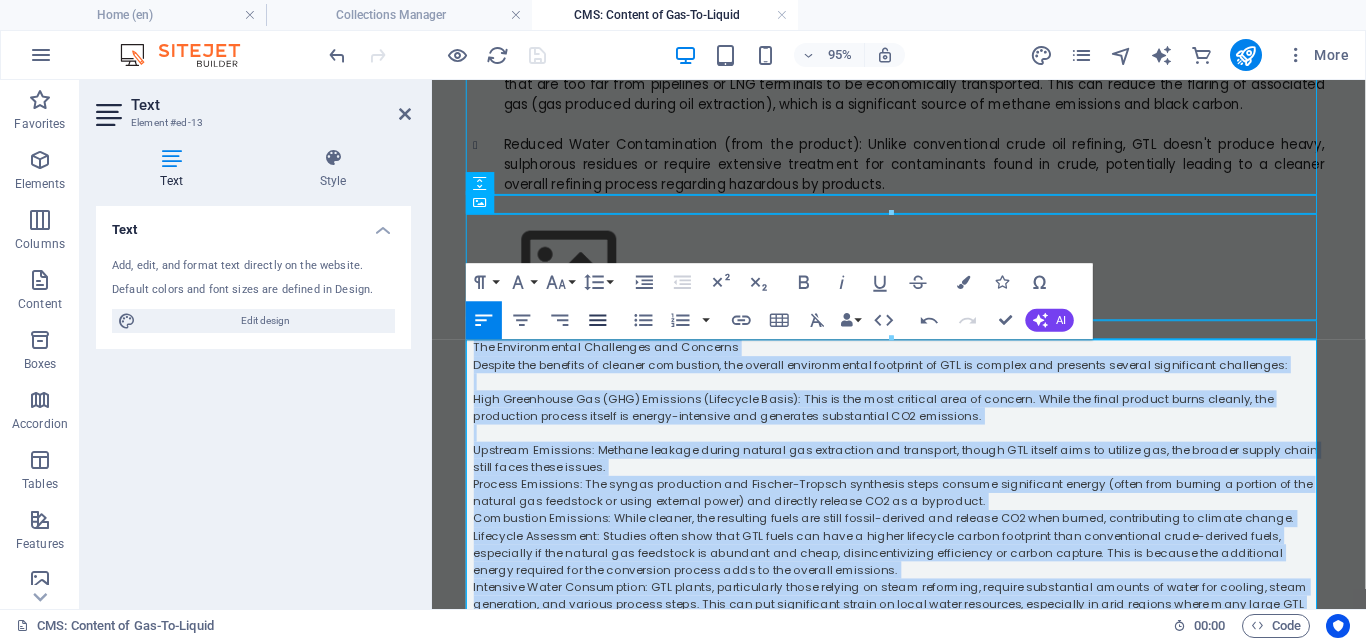 click 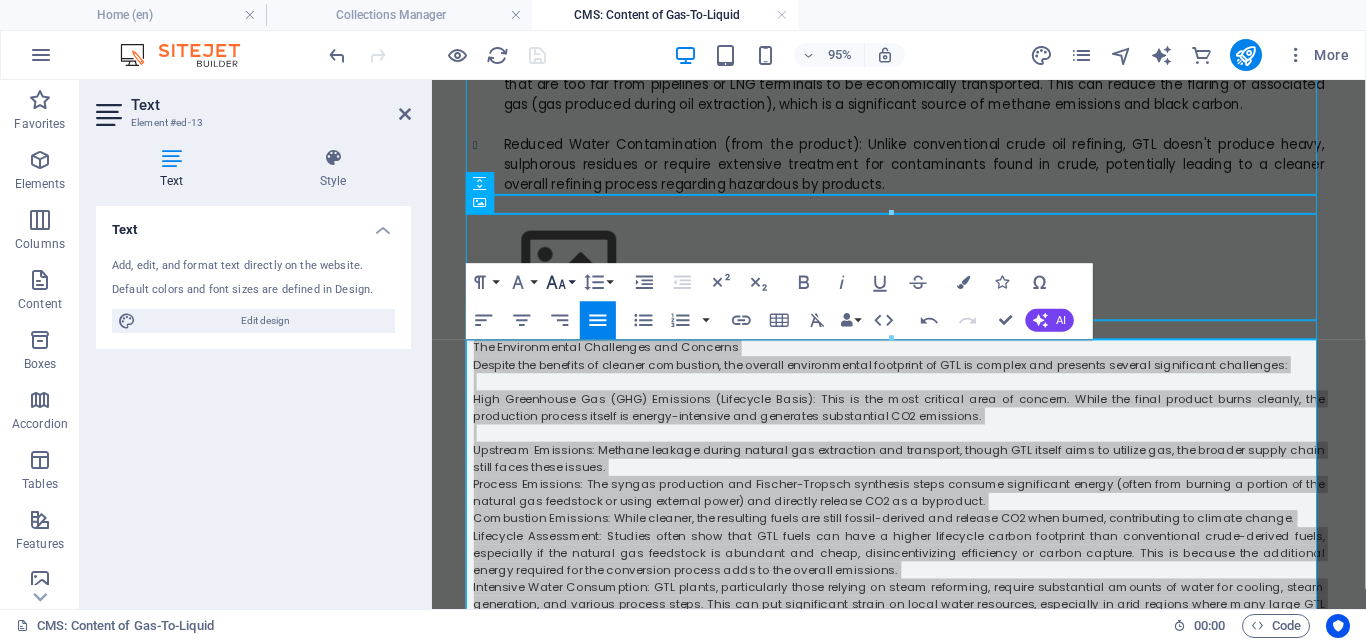 click on "Font Size" at bounding box center [560, 282] 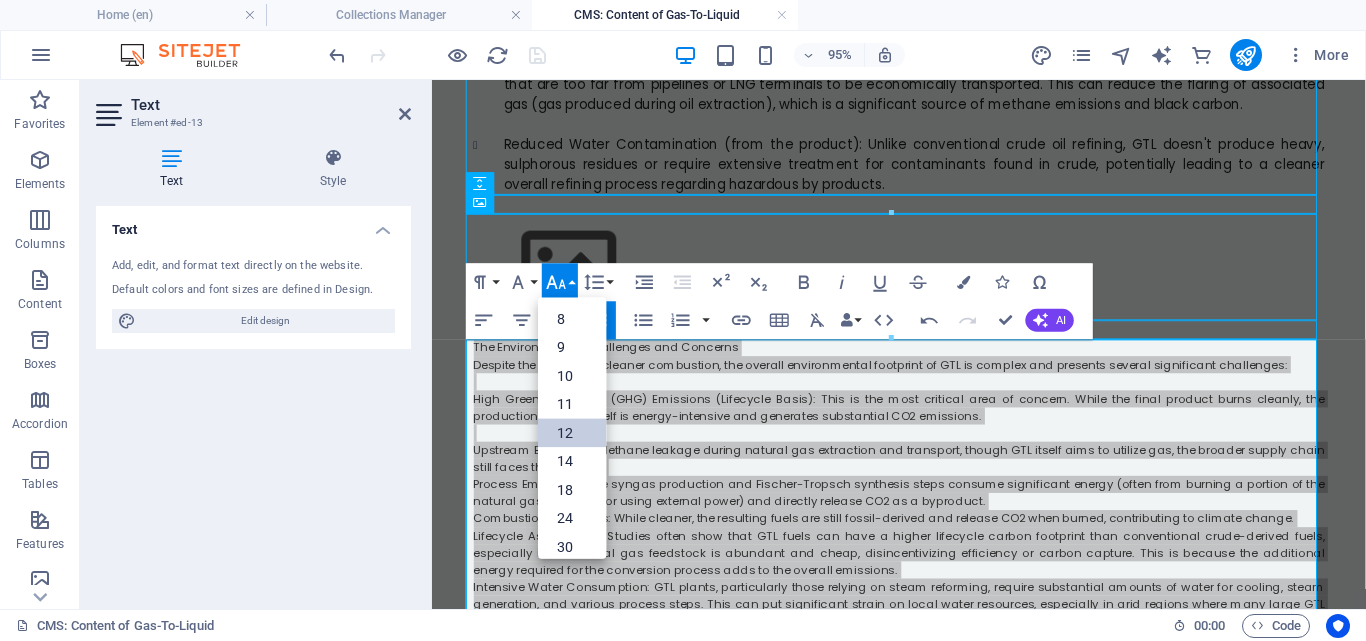 scroll, scrollTop: 143, scrollLeft: 0, axis: vertical 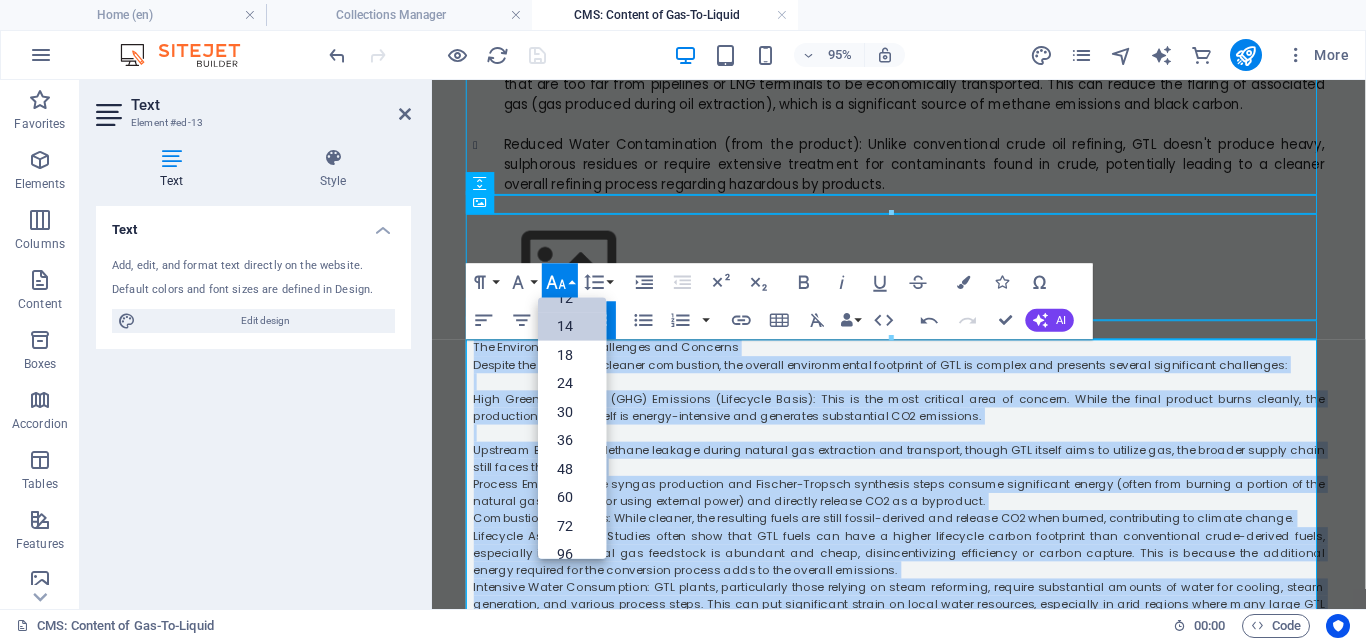 click on "14" at bounding box center [572, 326] 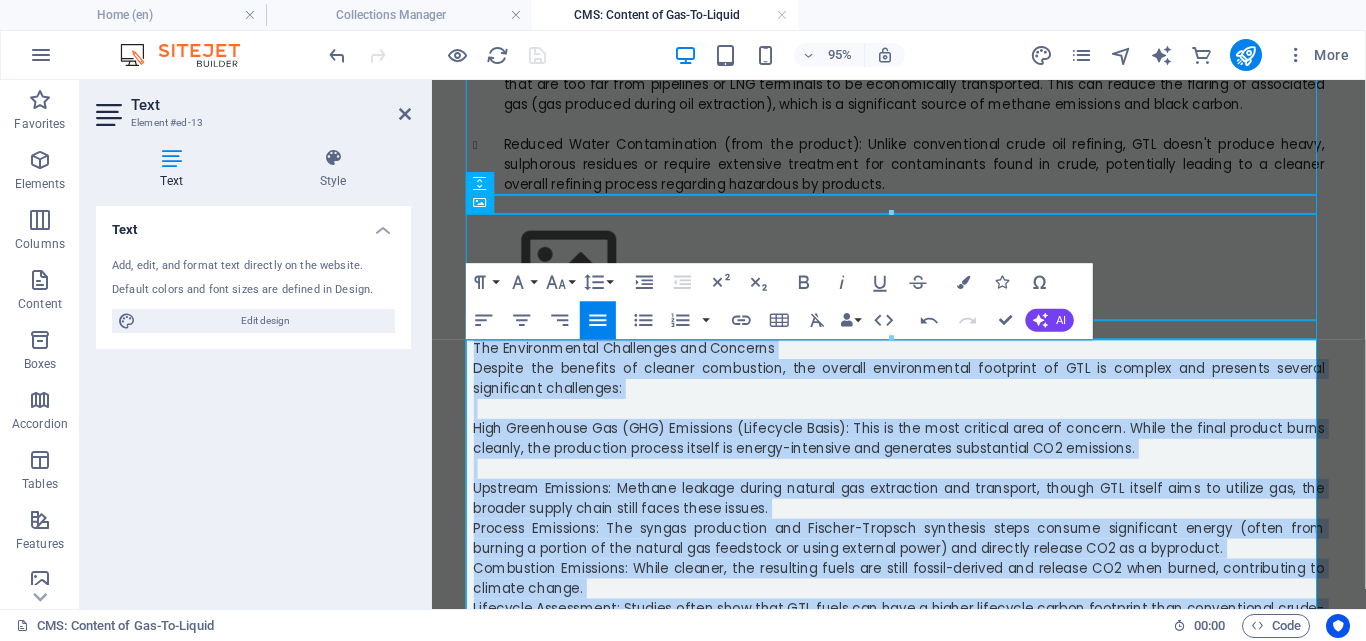 click on "The Environmental Challenges and Concerns" at bounding box center (924, 363) 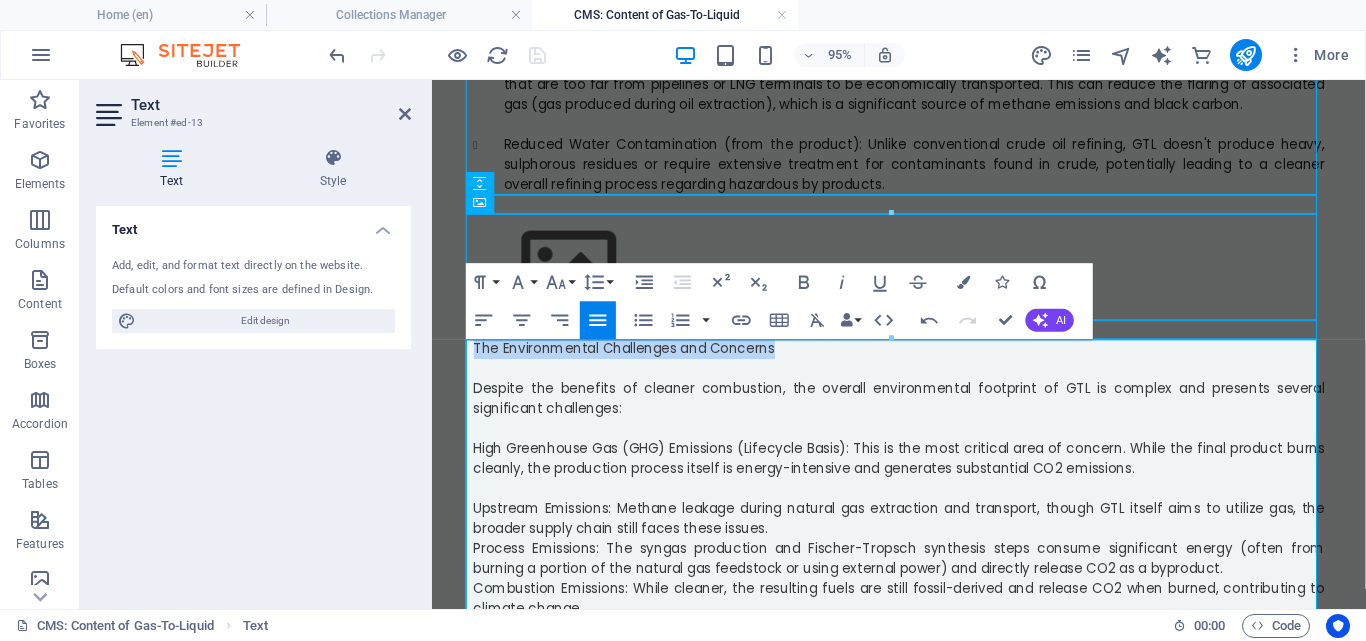 drag, startPoint x: 796, startPoint y: 363, endPoint x: 458, endPoint y: 367, distance: 338.02368 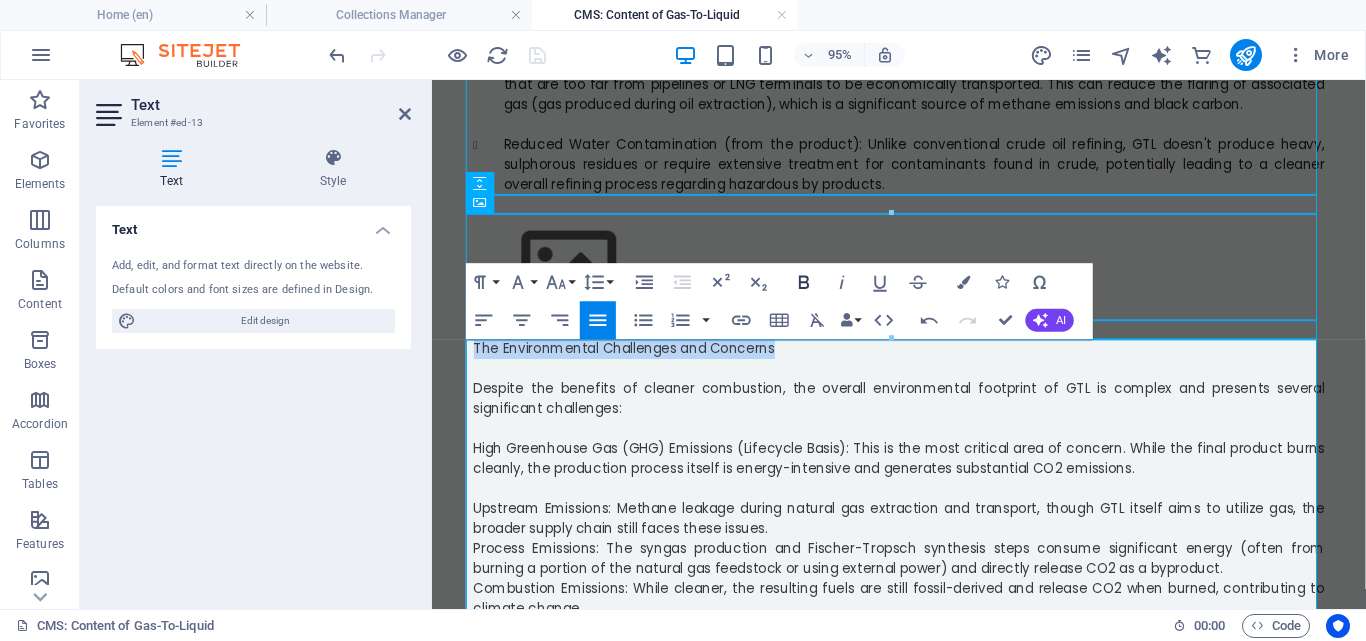 click 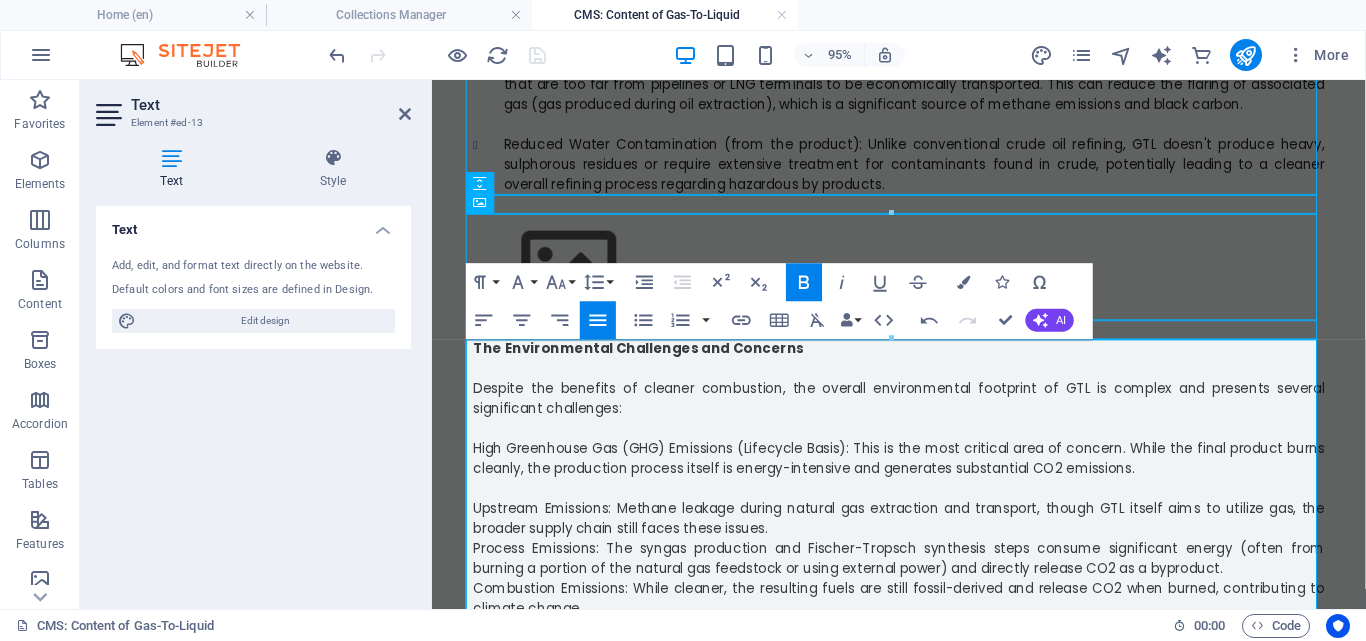 click on "High Greenhouse Gas (GHG) Emissions (Lifecycle Basis): This is the most critical area of concern. While the final product burns cleanly, the production process itself is energy-intensive and generates substantial CO2 emissions." at bounding box center [924, 478] 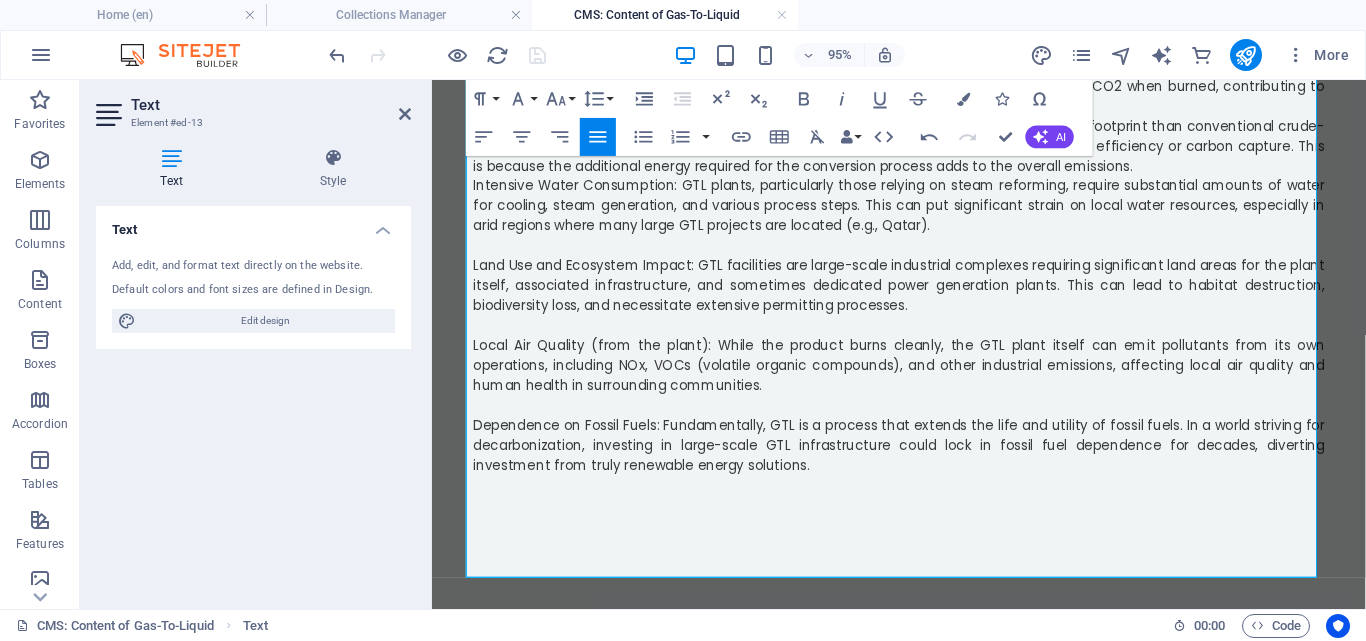 scroll, scrollTop: 1740, scrollLeft: 0, axis: vertical 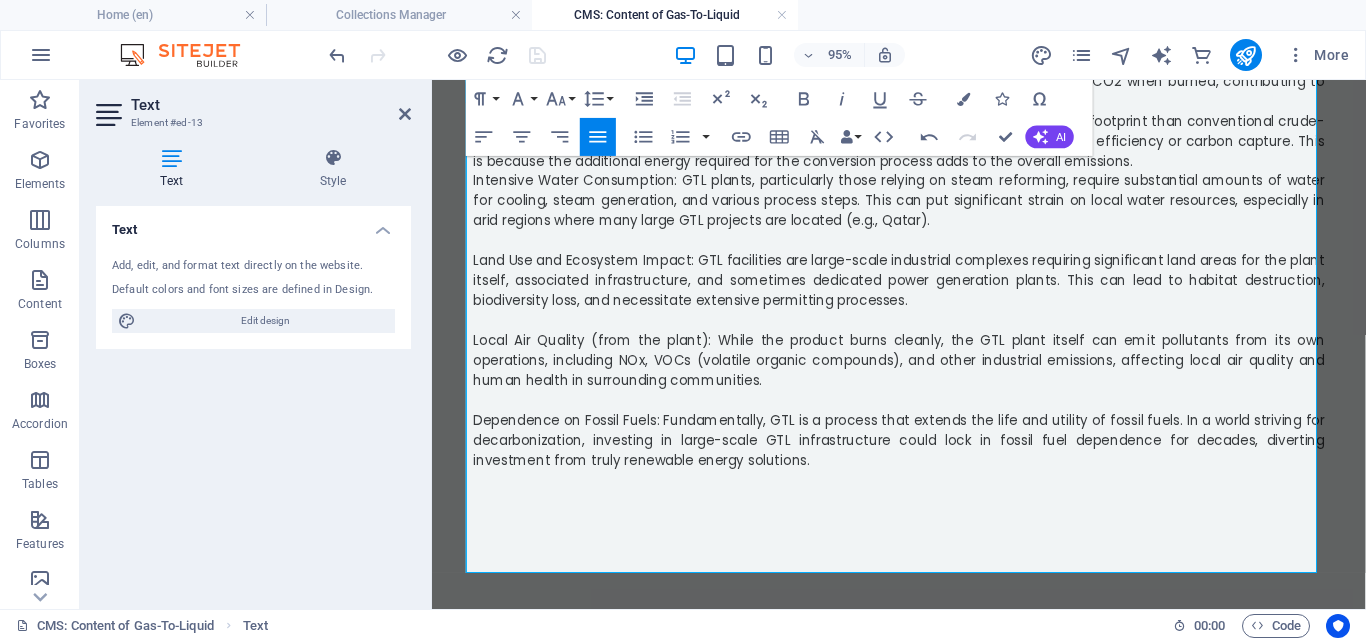 click at bounding box center (924, 500) 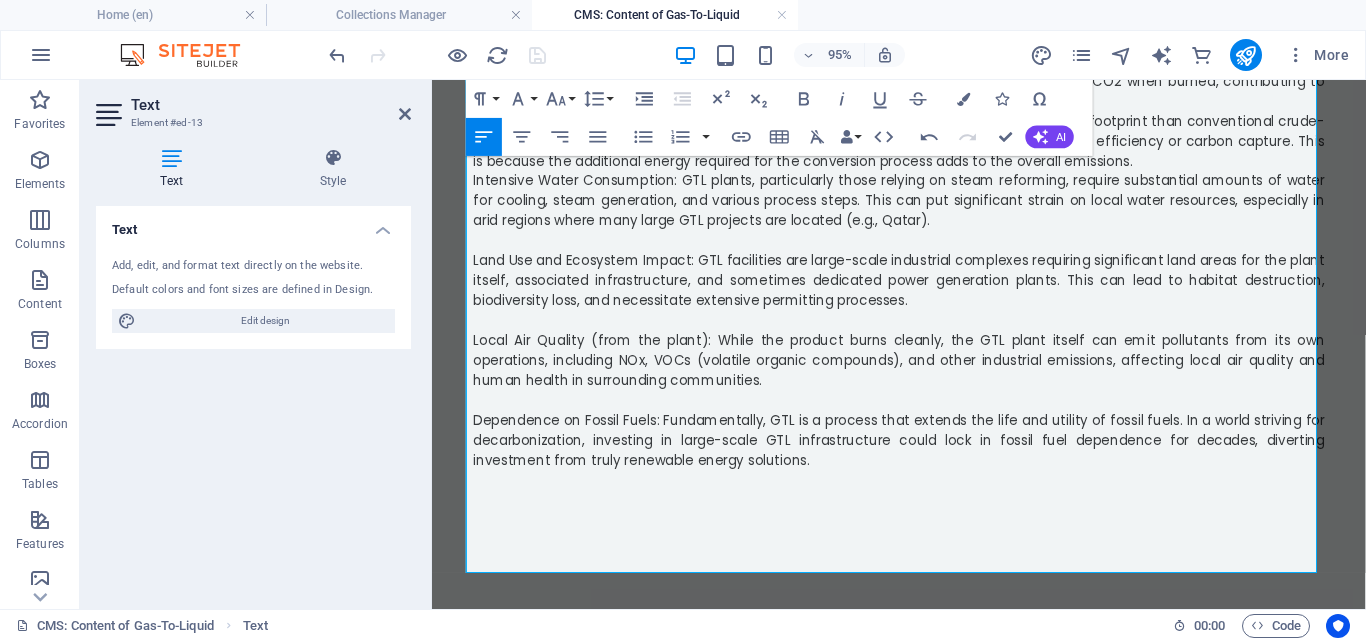 click at bounding box center [924, 500] 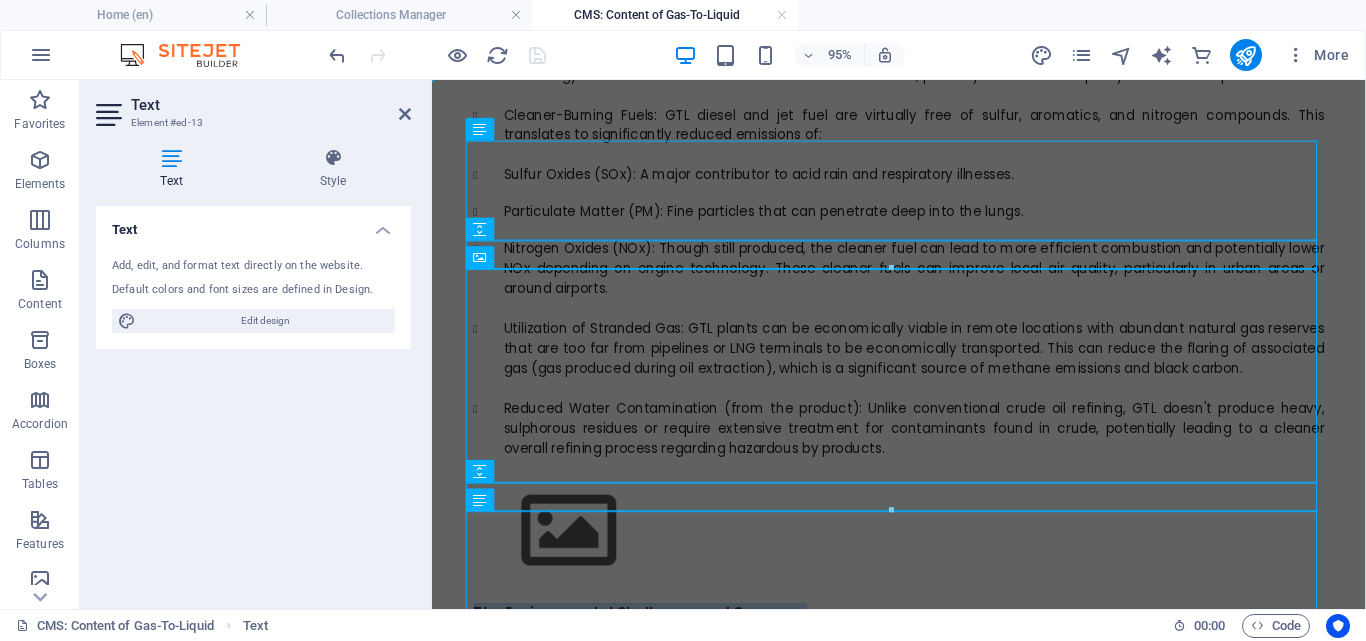 scroll, scrollTop: 0, scrollLeft: 0, axis: both 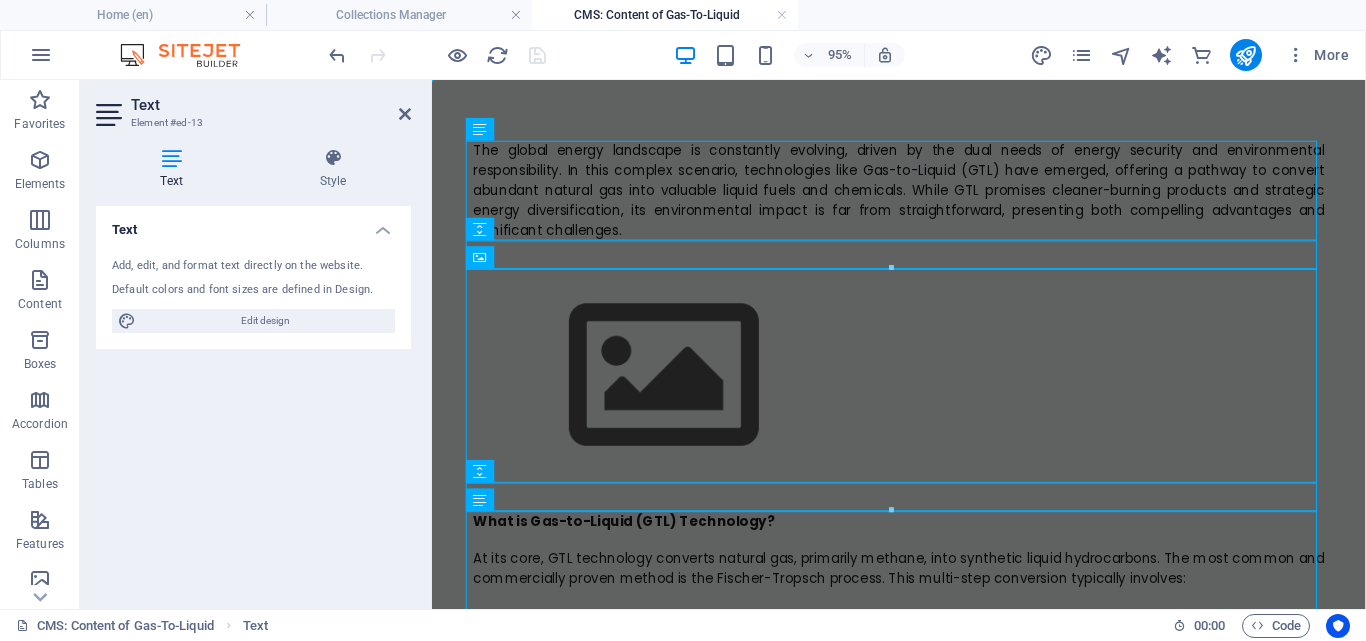 drag, startPoint x: 822, startPoint y: 566, endPoint x: 458, endPoint y: 418, distance: 392.93765 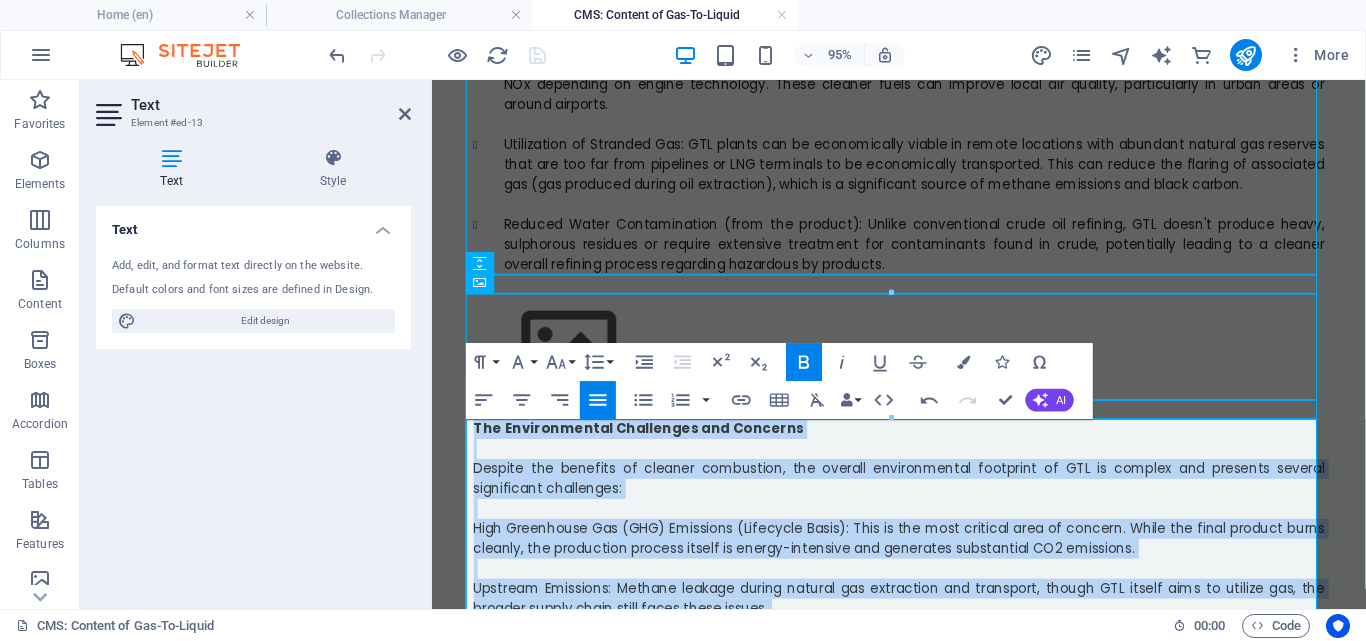 scroll, scrollTop: 1127, scrollLeft: 0, axis: vertical 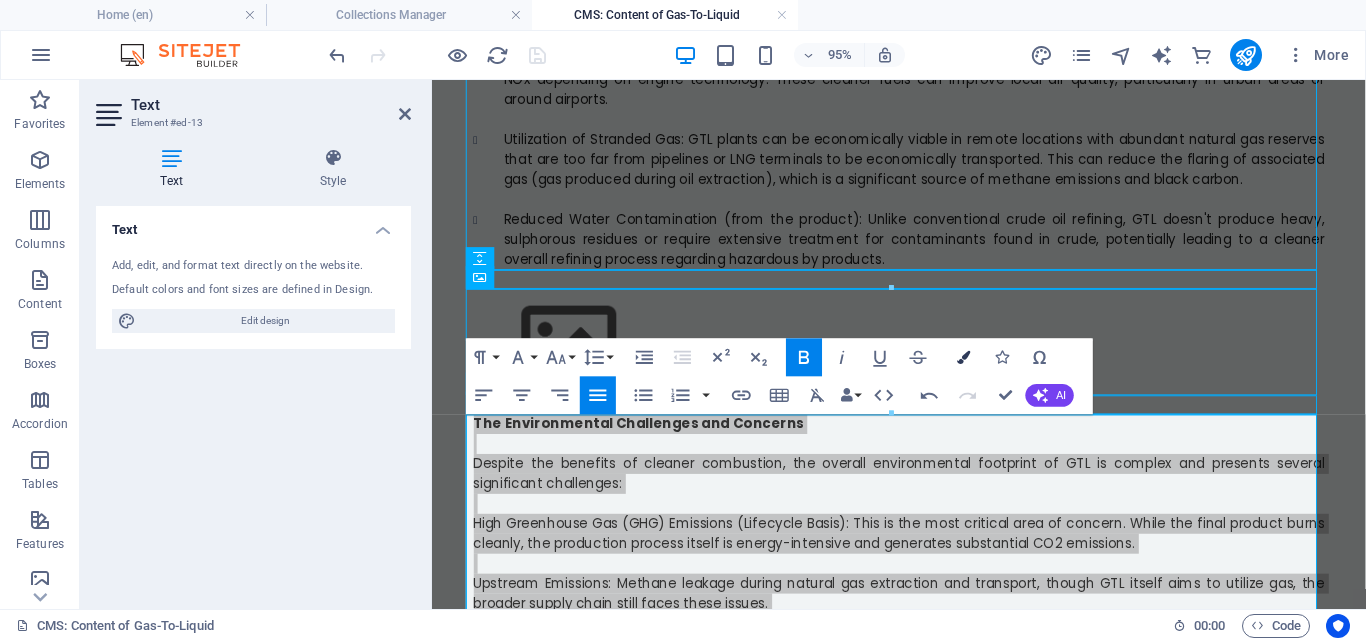 click at bounding box center [963, 357] 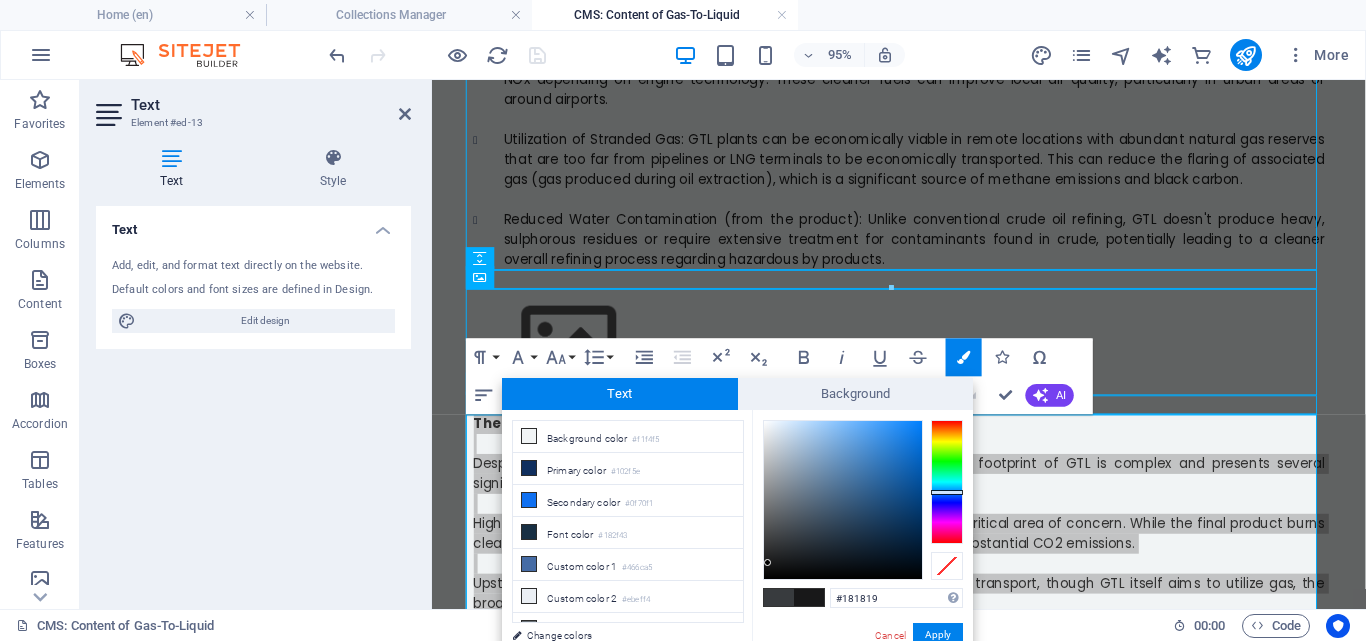 click at bounding box center (843, 500) 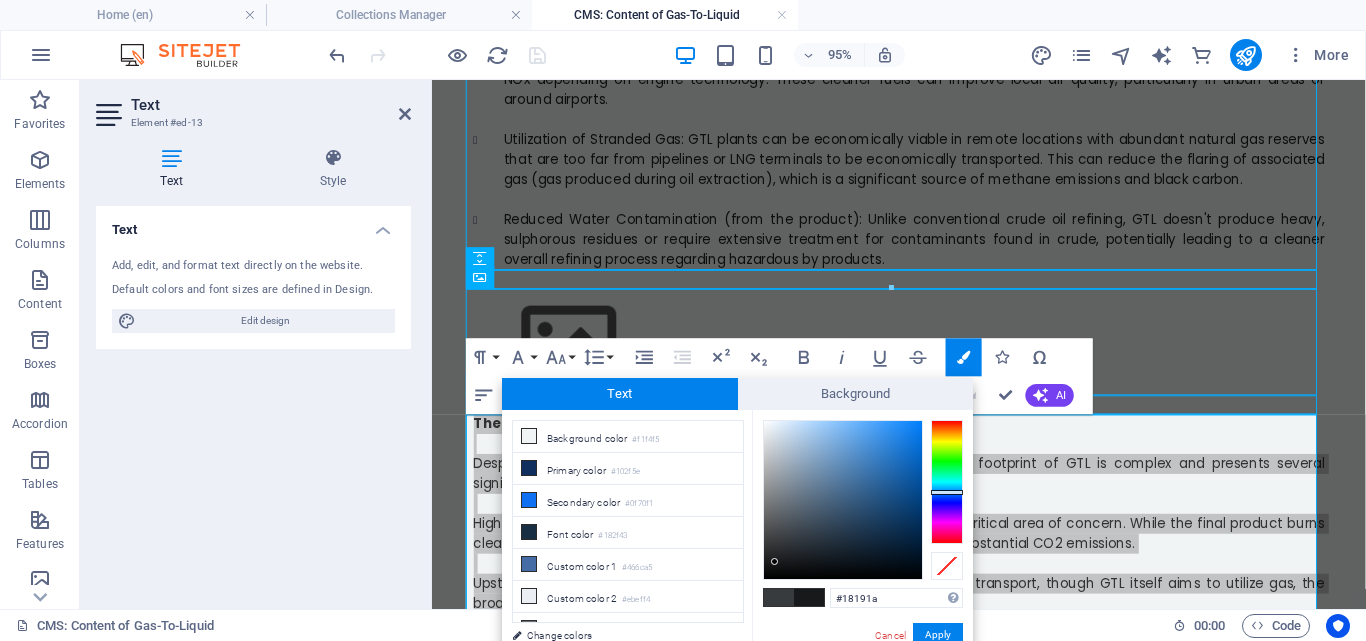 click at bounding box center (843, 500) 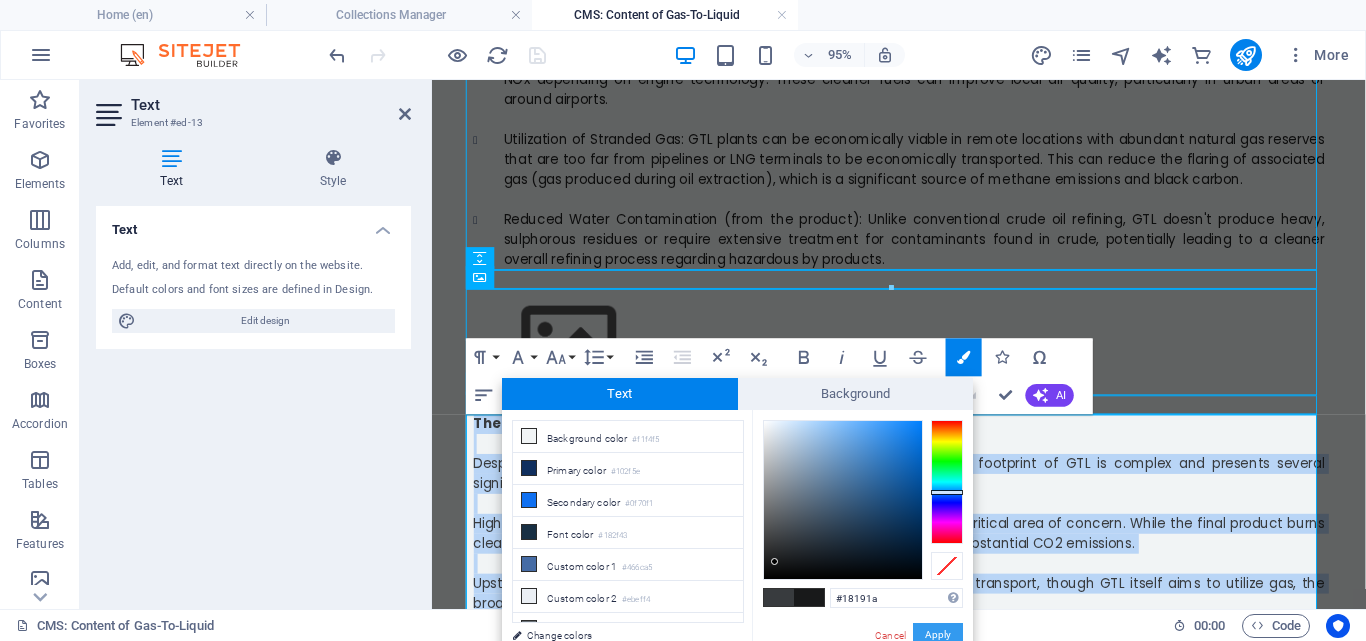 click on "Apply" at bounding box center [938, 635] 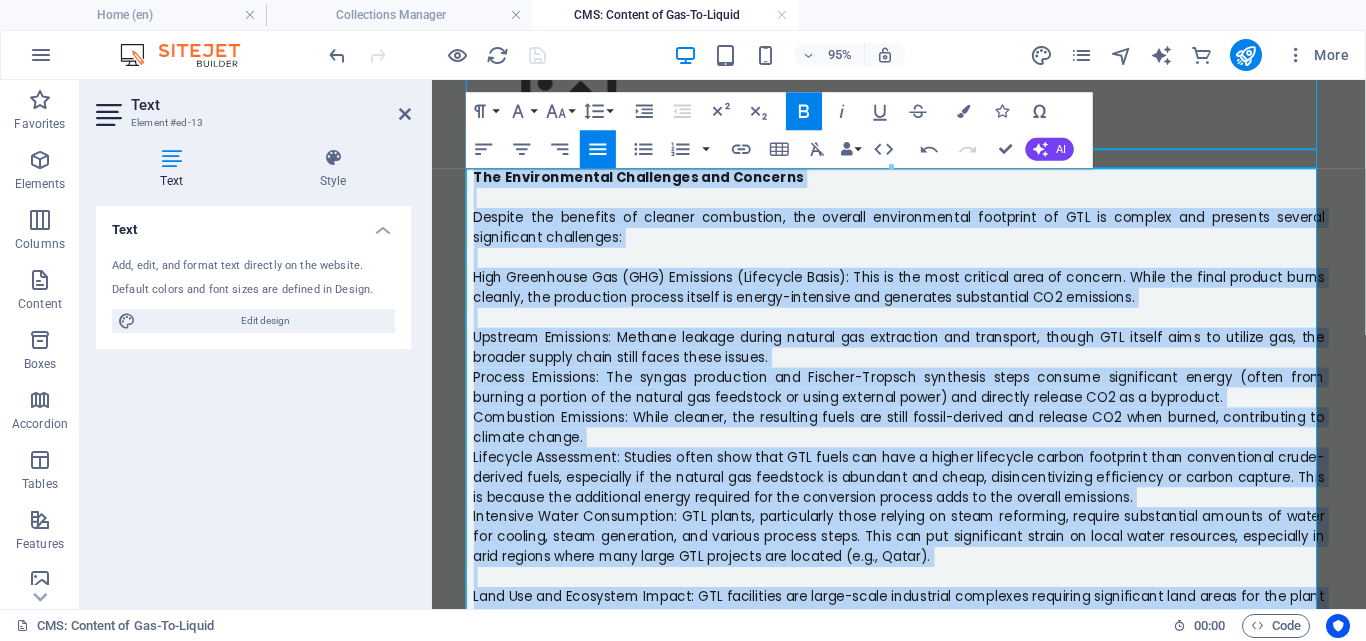 scroll, scrollTop: 1399, scrollLeft: 0, axis: vertical 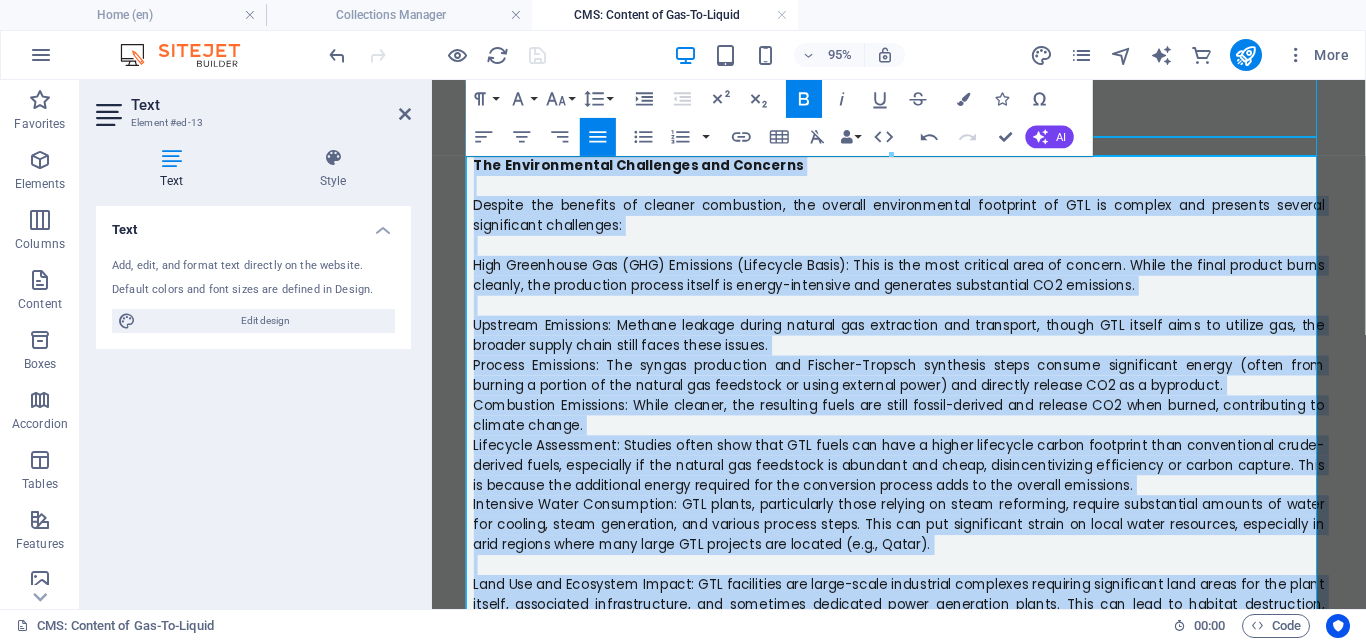 click on "Lifecycle Assessment: Studies often show that GTL fuels can have a higher lifecycle carbon footprint than conventional crude-derived fuels, especially if the natural gas feedstock is abundant and cheap, disincentivizing efficiency or carbon capture. This is because the additional energy required for the conversion process adds to the overall emissions." at bounding box center [924, 485] 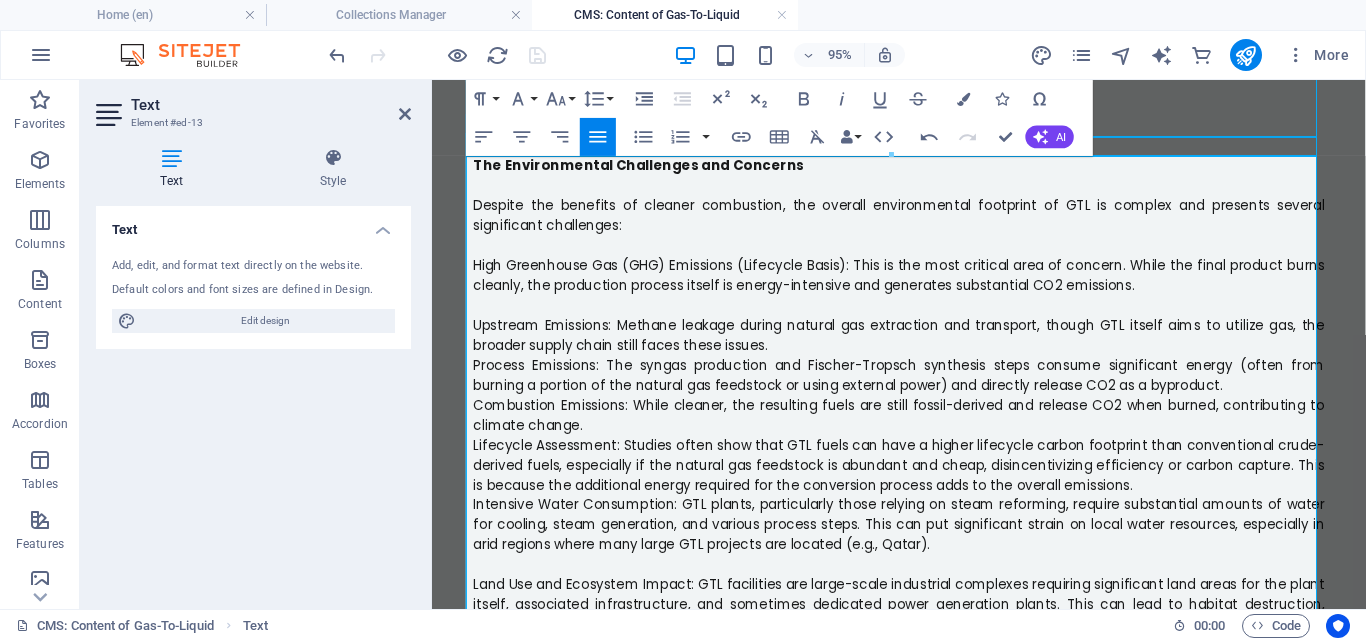 click on "High Greenhouse Gas (GHG) Emissions (Lifecycle Basis): This is the most critical area of concern. While the final product burns cleanly, the production process itself is energy-intensive and generates substantial CO2 emissions." at bounding box center [924, 285] 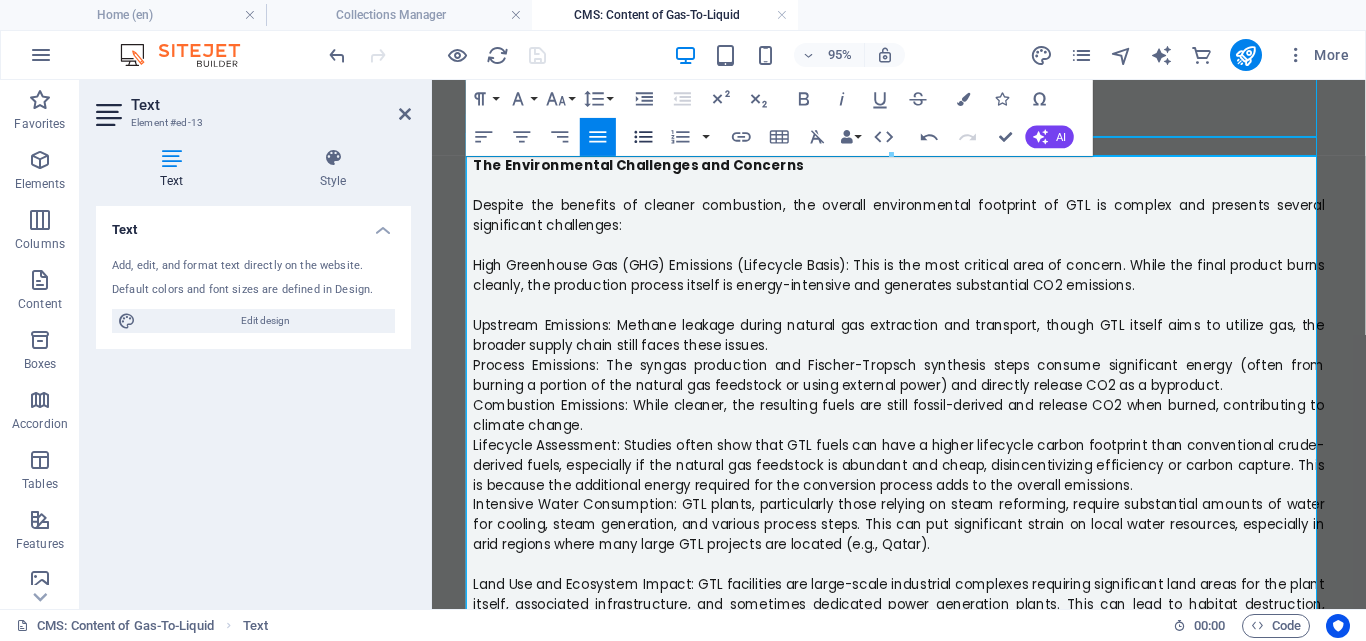 click 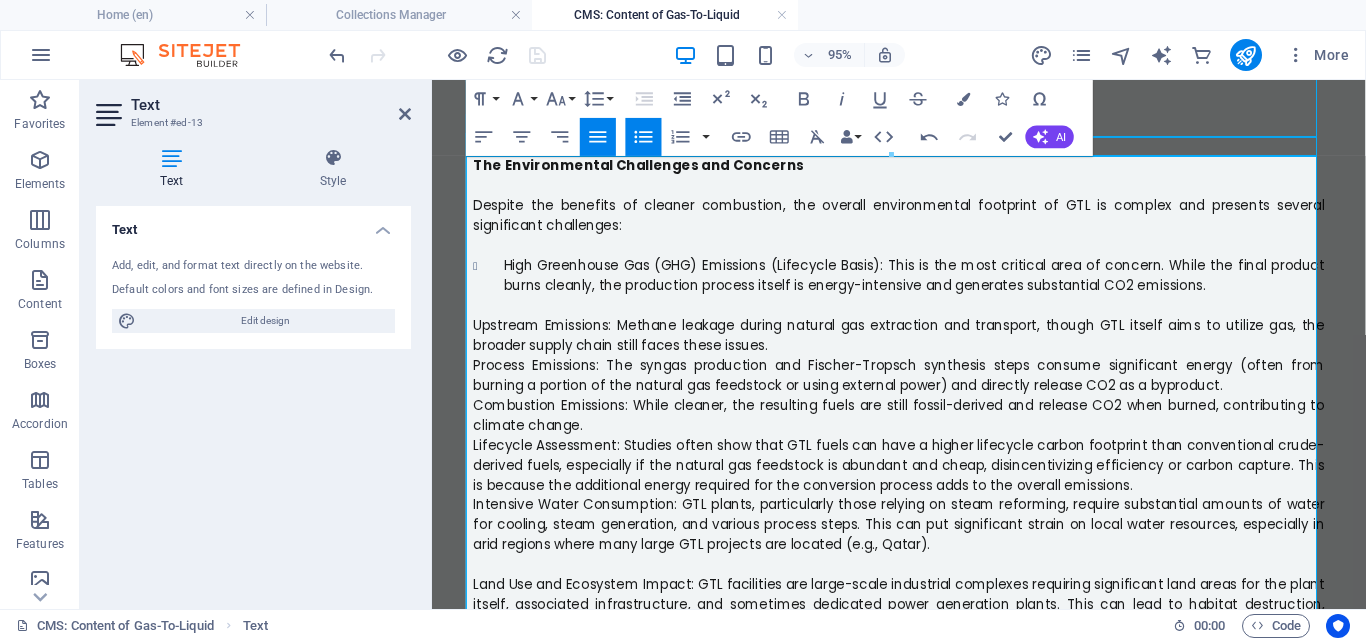 click on "Upstream Emissions: Methane leakage during natural gas extraction and transport, though GTL itself aims to utilize gas, the broader supply chain still faces these issues." at bounding box center (924, 348) 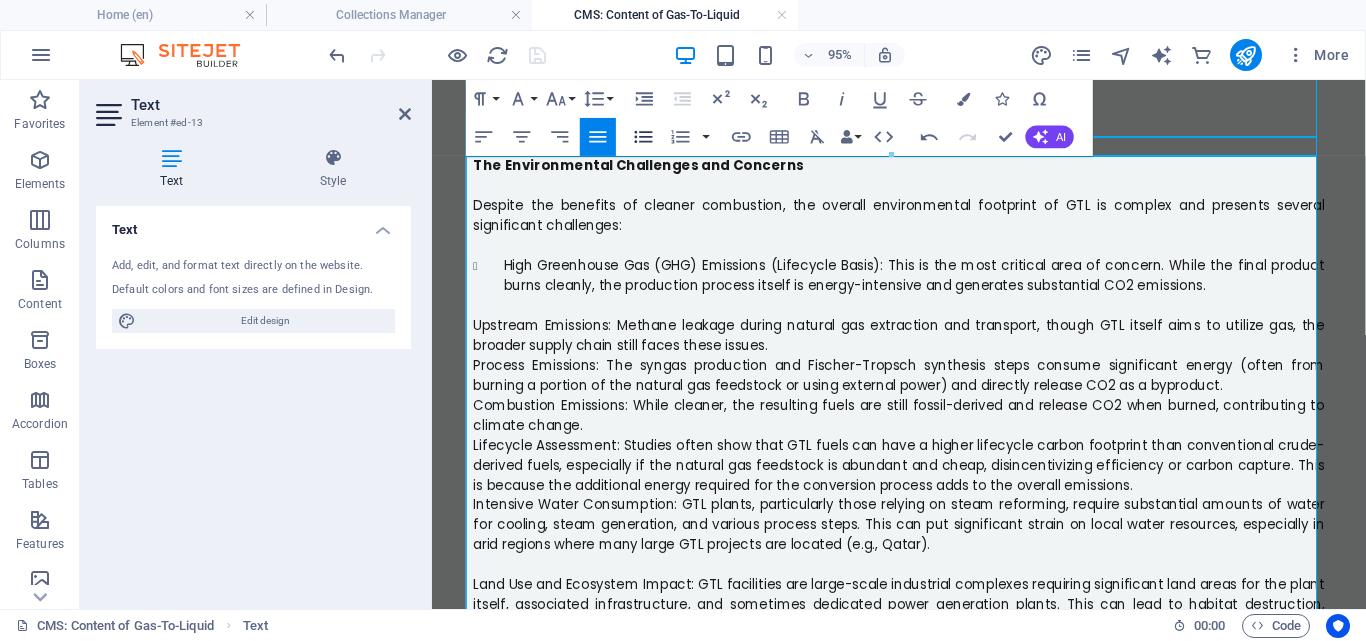 click 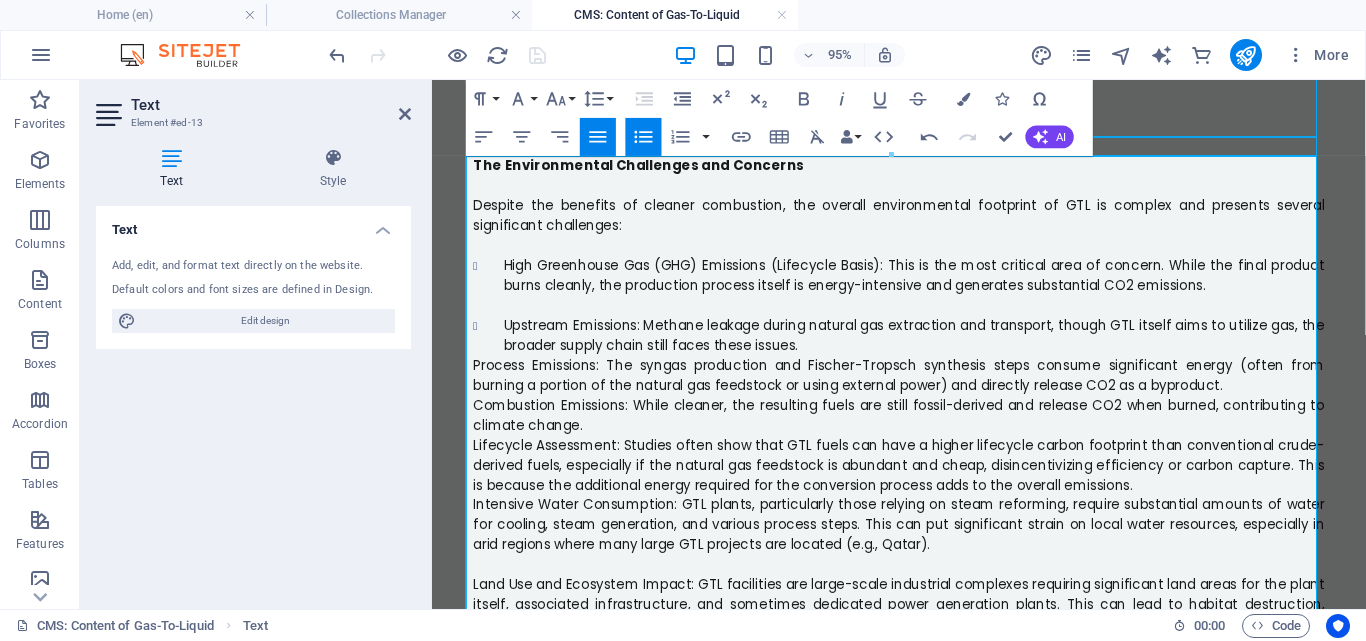 click on "Process Emissions: The syngas production and Fischer-Tropsch synthesis steps consume significant energy (often from burning a portion of the natural gas feedstock or using external power) and directly release CO2 as a byproduct." at bounding box center (924, 390) 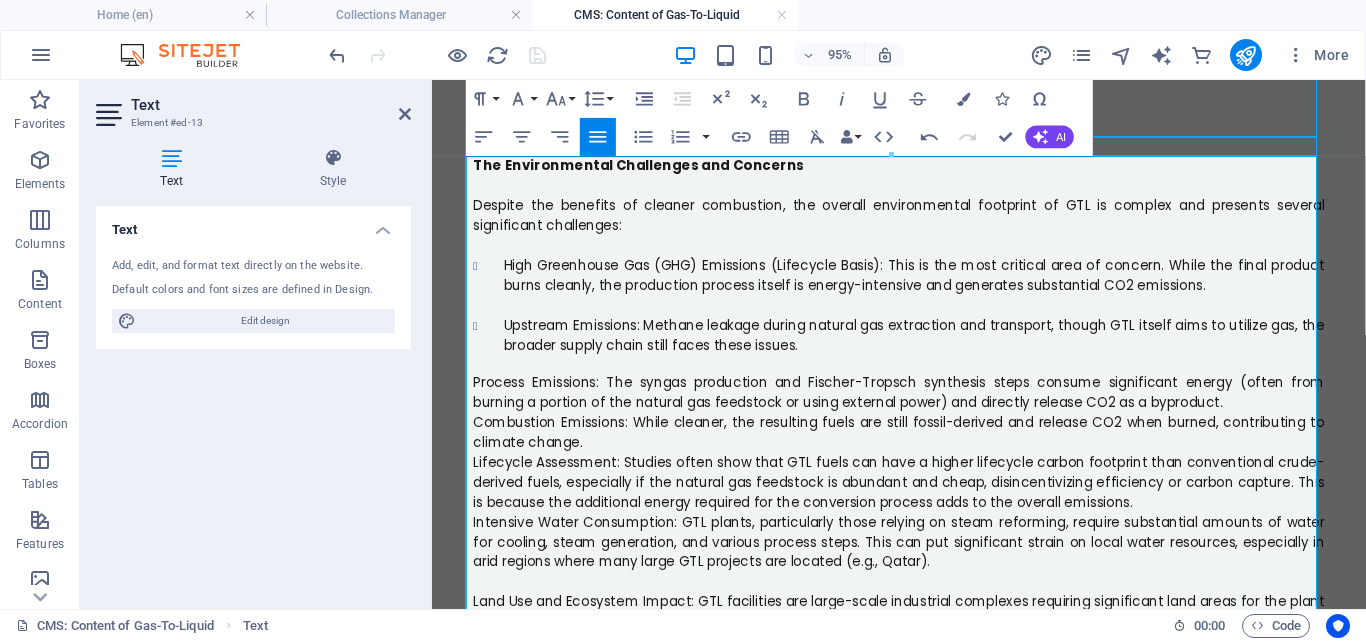 click on "The global energy landscape is constantly evolving, driven by the dual needs of energy security and environmental responsibility. In this complex scenario, technologies like Gas-to-Liquid (GTL) have emerged, offering a pathway to convert abundant natural gas into valuable liquid fuels and chemicals. While GTL promises cleaner-burning products and strategic energy diversification, its environmental impact is far from straightforward, presenting both compelling advantages and significant challenges. What is Gas-to-Liquid (GTL) Technology? At its core, GTL technology converts natural gas, primarily methane, into synthetic liquid hydrocarbons. The most common and commercially proven method is the Fischer-Tropsch process. This multi-step conversion typically involves: Syngas Production: Natural gas is reformed with steam and oxygen to create synthesis gas (syngas), a mixture of hydrogen and carbon monoxide. The Perceived Environmental Advantages The Environmental Challenges and Concerns" at bounding box center [924, -203] 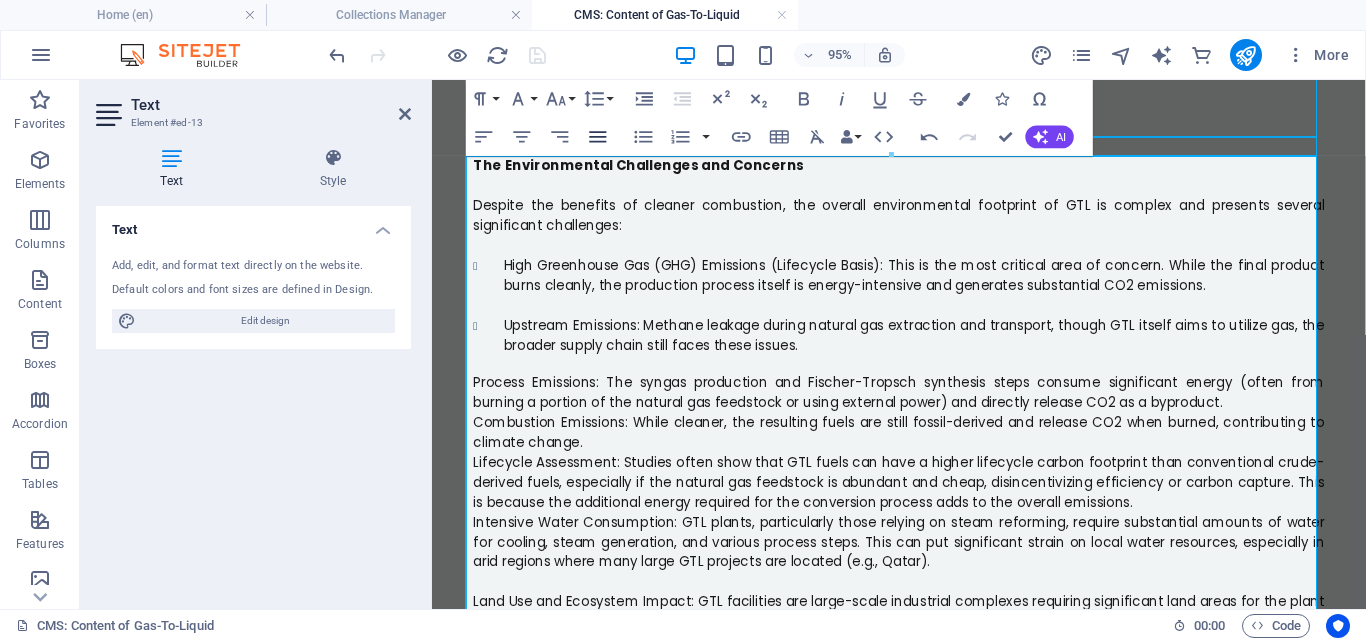 click 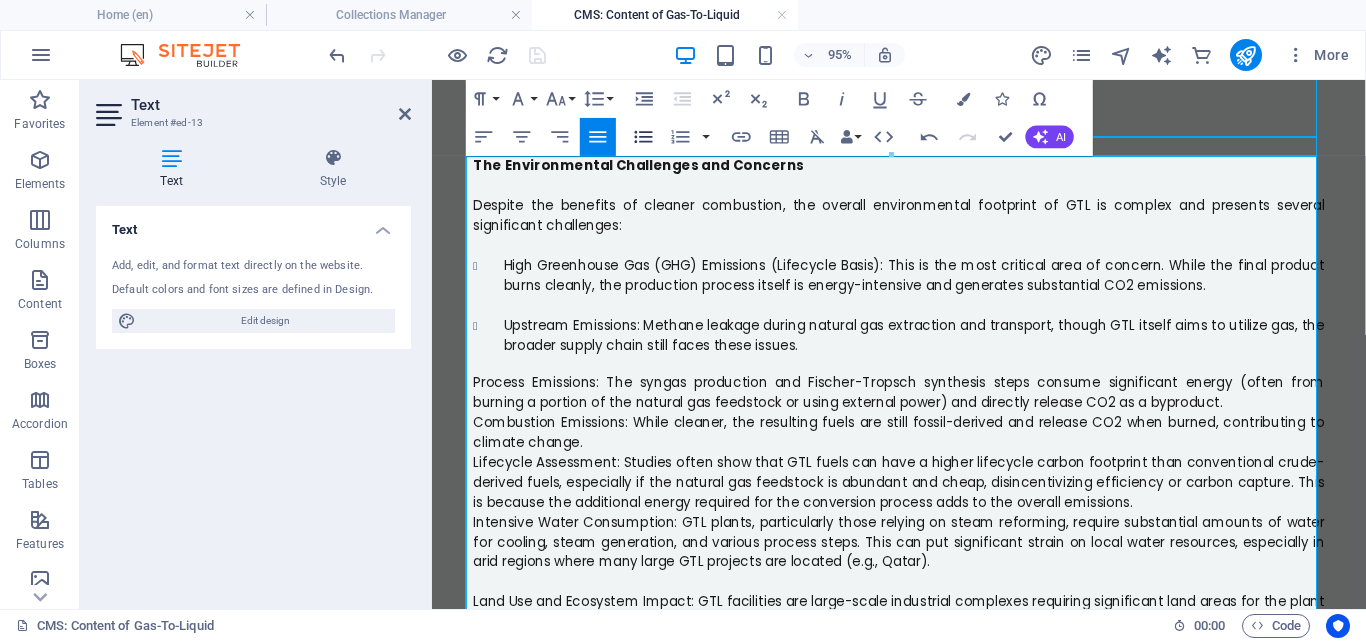 click 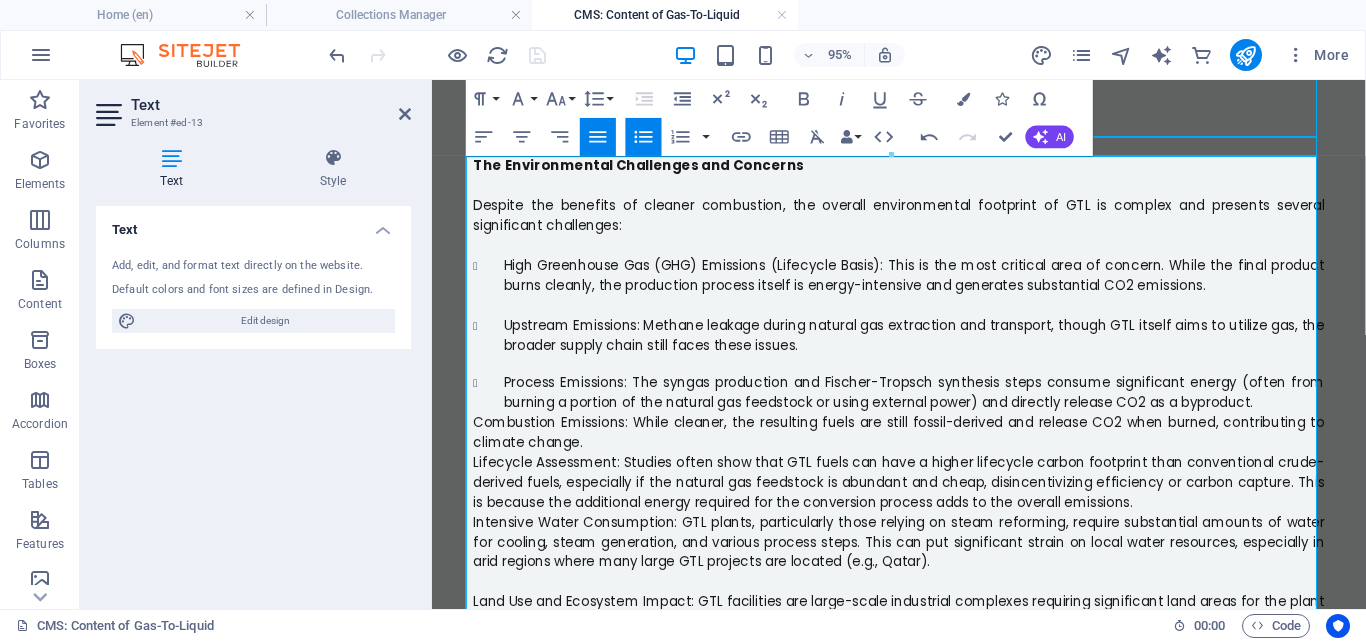 click on "Combustion Emissions: While cleaner, the resulting fuels are still fossil-derived and release CO2 when burned, contributing to climate change." at bounding box center [924, 450] 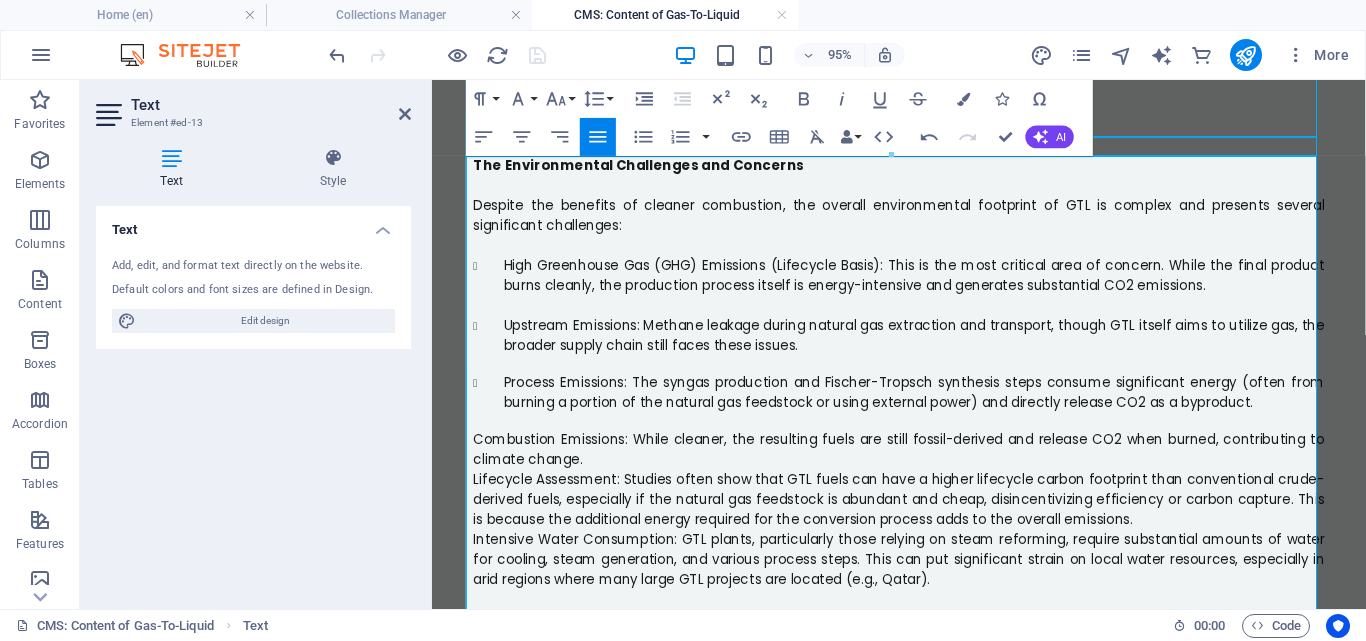 click on "Process Emissions: The syngas production and Fischer-Tropsch synthesis steps consume significant energy (often from burning a portion of the natural gas feedstock or using external power) and directly release CO2 as a byproduct." at bounding box center (940, 408) 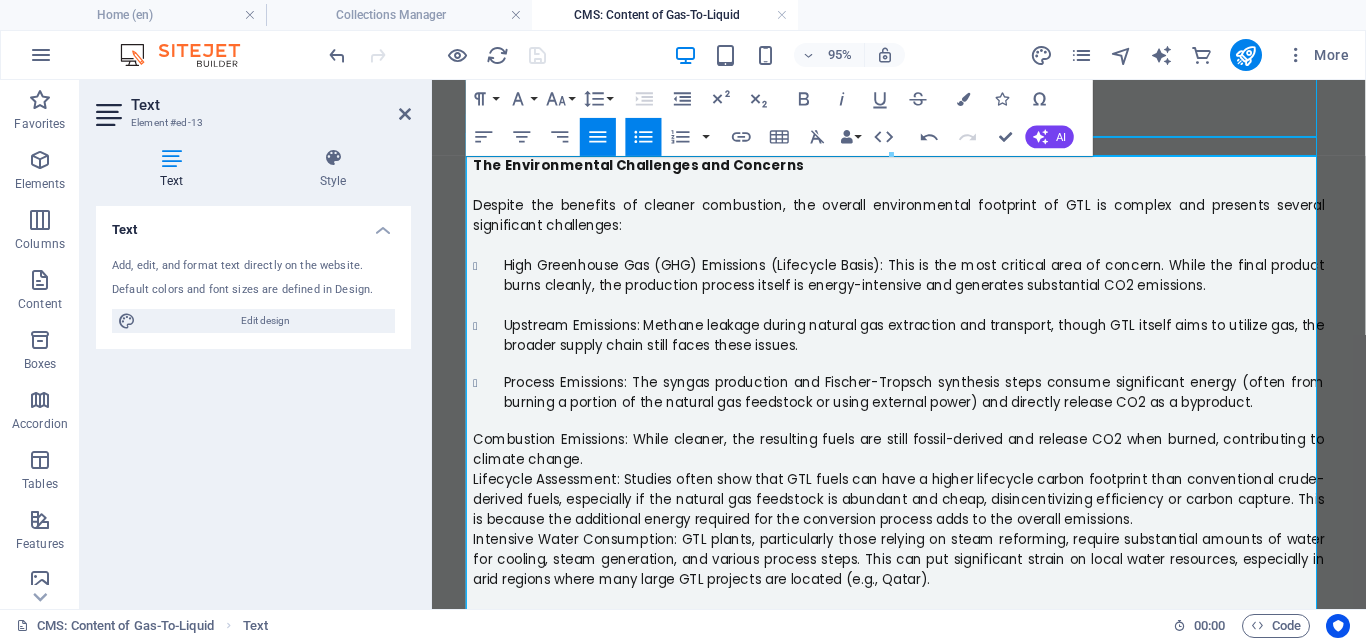 type 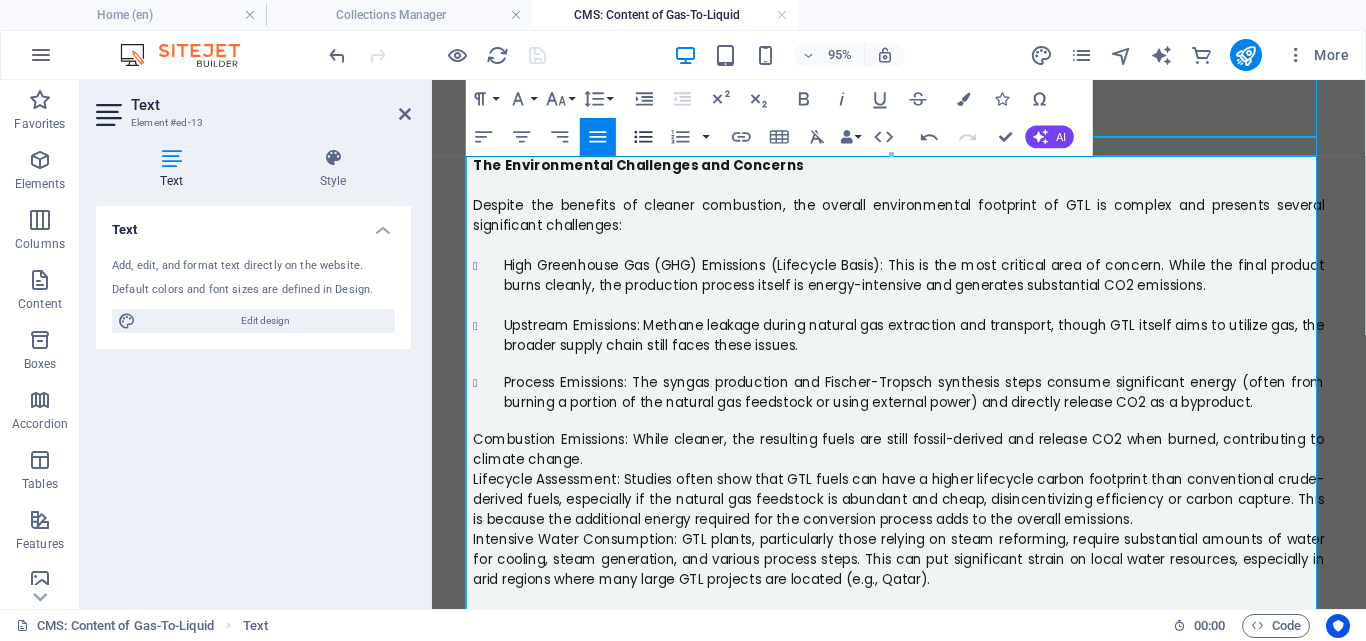 click 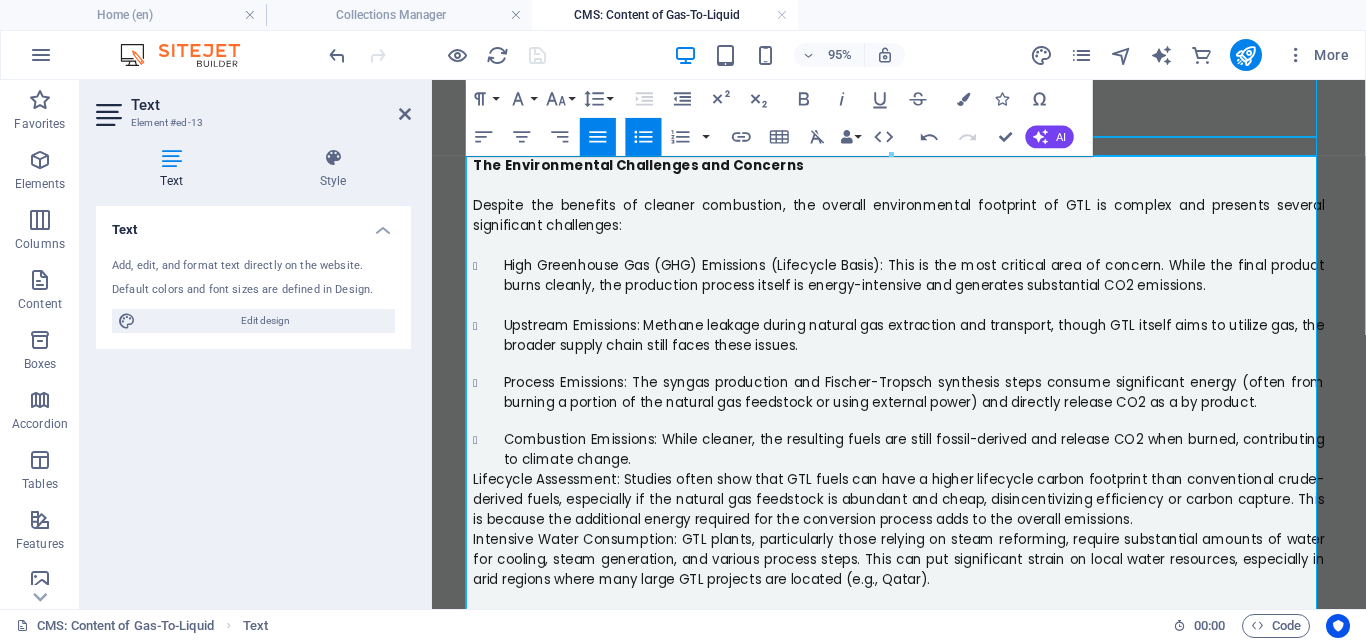 click on "Lifecycle Assessment: Studies often show that GTL fuels can have a higher lifecycle carbon footprint than conventional crude-derived fuels, especially if the natural gas feedstock is abundant and cheap, disincentivizing efficiency or carbon capture. This is because the additional energy required for the conversion process adds to the overall emissions." at bounding box center [924, 521] 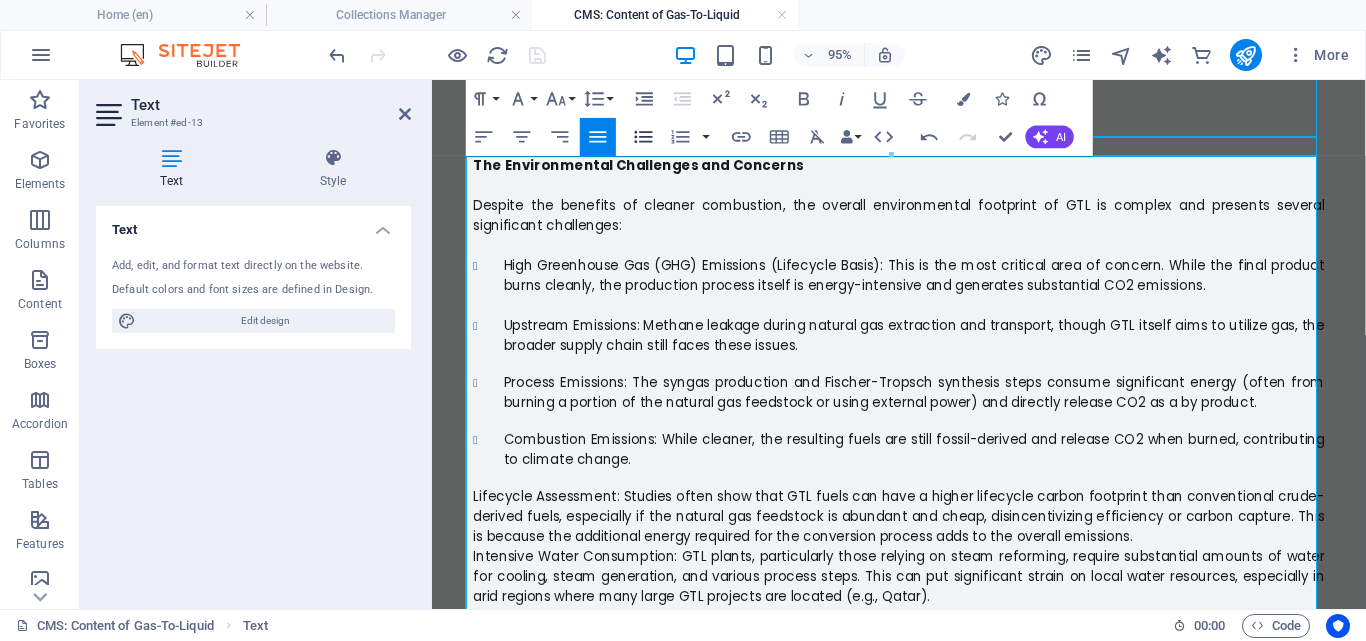click 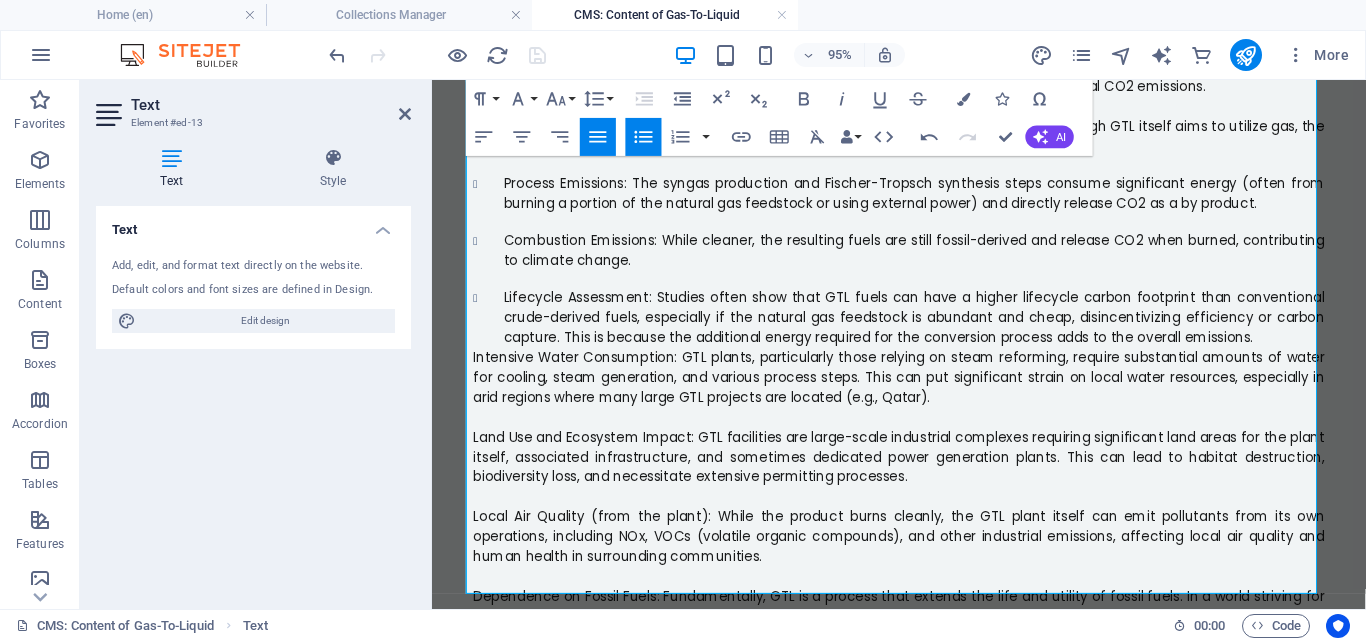 scroll, scrollTop: 1673, scrollLeft: 0, axis: vertical 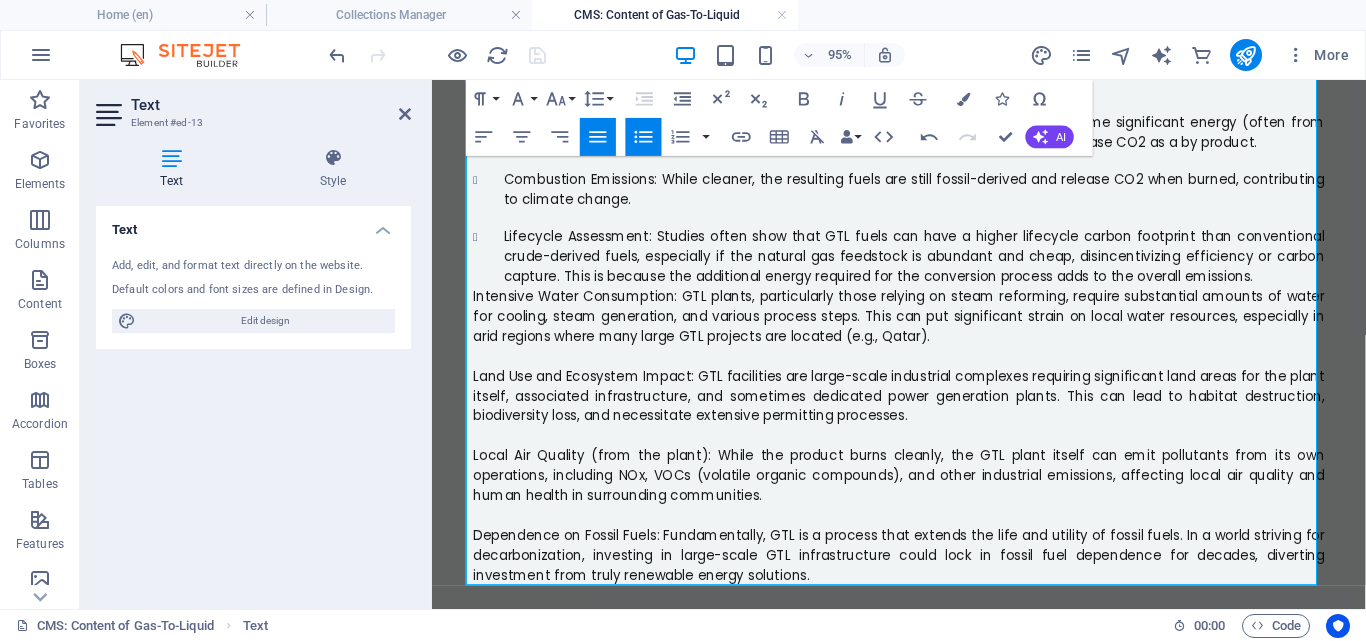 click on "Intensive Water Consumption: GTL plants, particularly those relying on steam reforming, require substantial amounts of water for cooling, steam generation, and various process steps. This can put significant strain on local water resources, especially in arid regions where many large GTL projects are located (e.g., Qatar)." at bounding box center [924, 328] 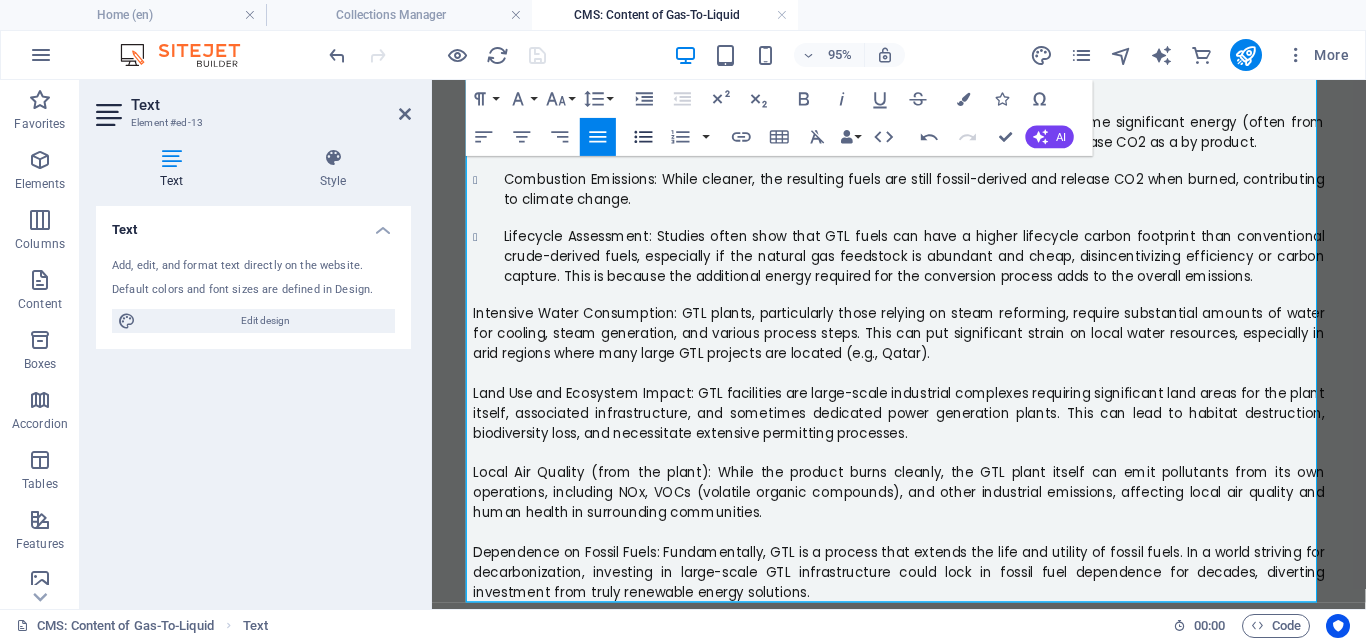 click 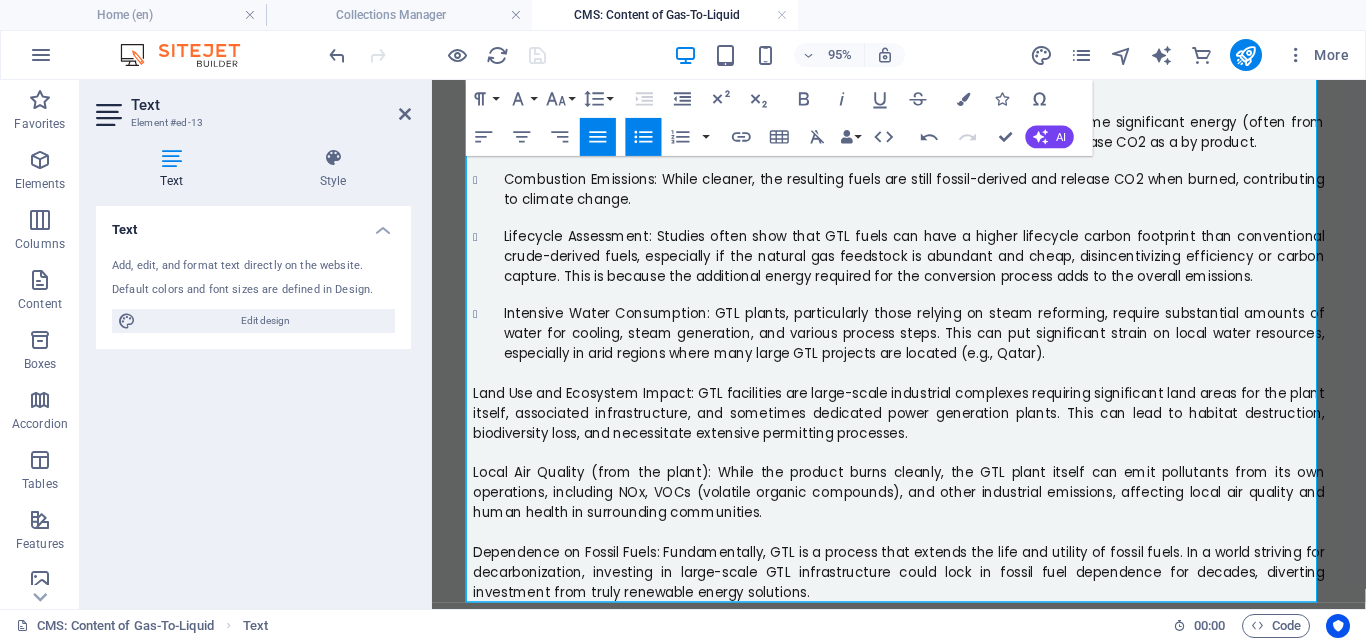 click on "Land Use and Ecosystem Impact: GTL facilities are large-scale industrial complexes requiring significant land areas for the plant itself, associated infrastructure, and sometimes dedicated power generation plants. This can lead to habitat destruction, biodiversity loss, and necessitate extensive permitting processes." at bounding box center [924, 430] 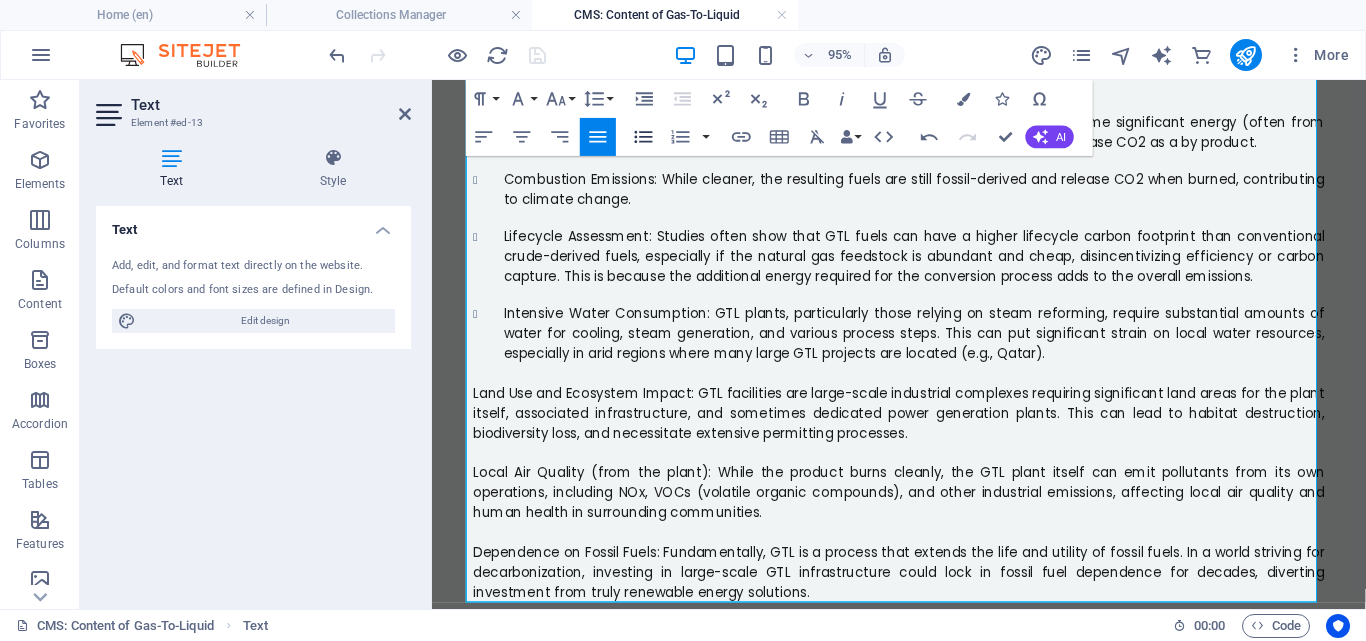 click 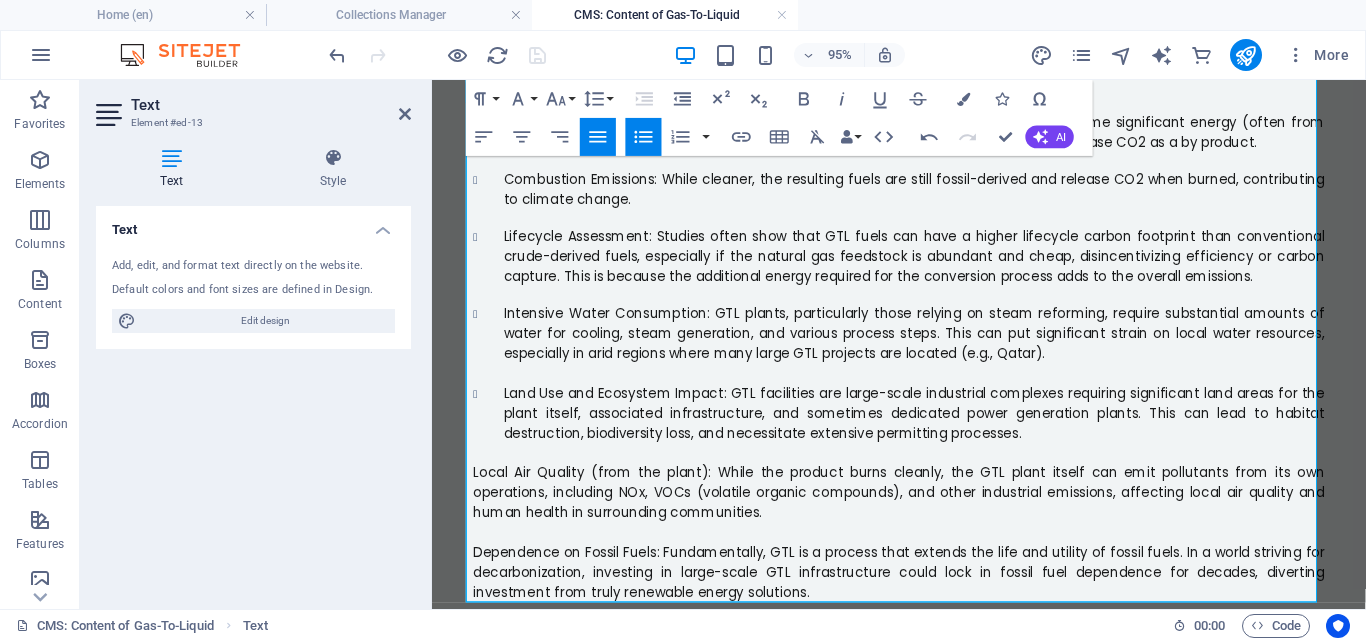 click on "Local Air Quality (from the plant): While the product burns cleanly, the GTL plant itself can emit pollutants from its own operations, including NOx, VOCs (volatile organic compounds), and other industrial emissions, affecting local air quality and human health in surrounding communities." at bounding box center (924, 514) 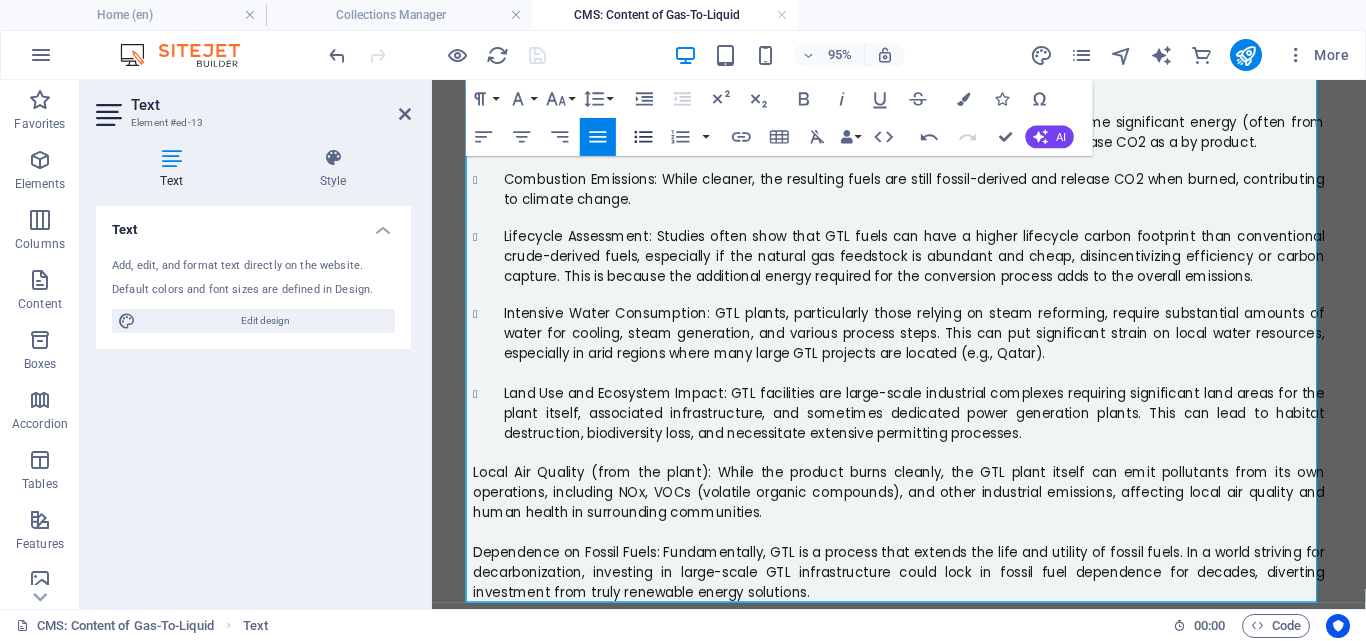 click 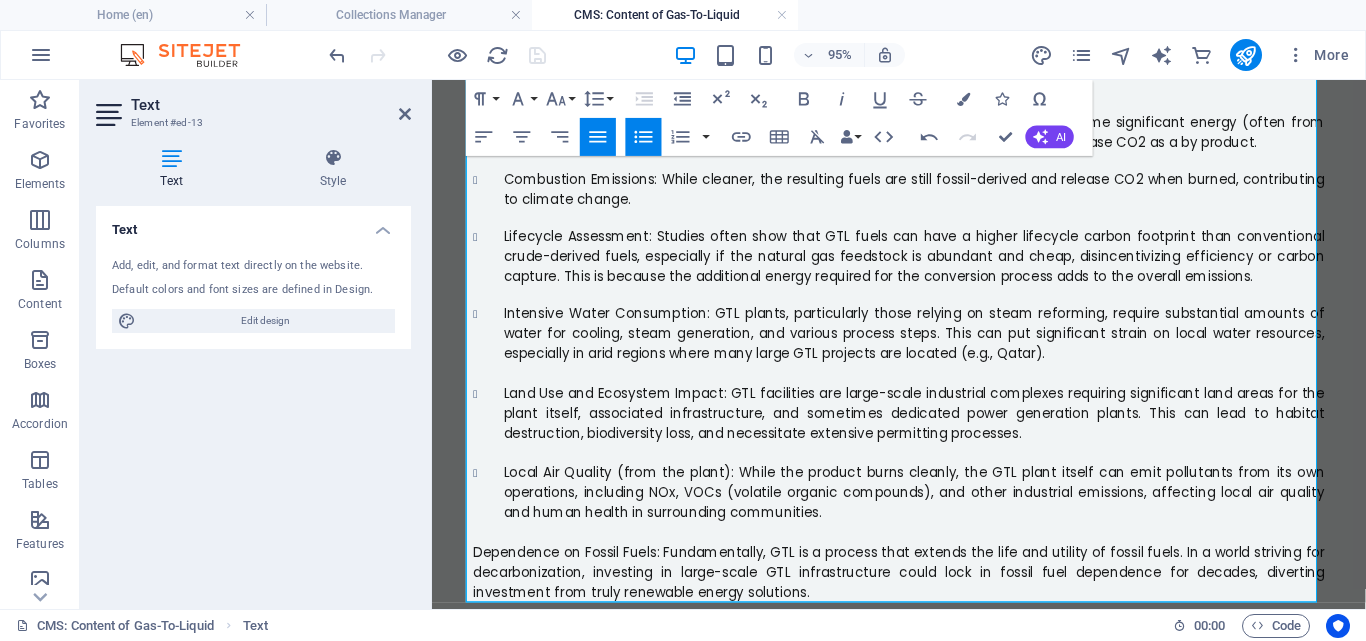 scroll, scrollTop: 1730, scrollLeft: 0, axis: vertical 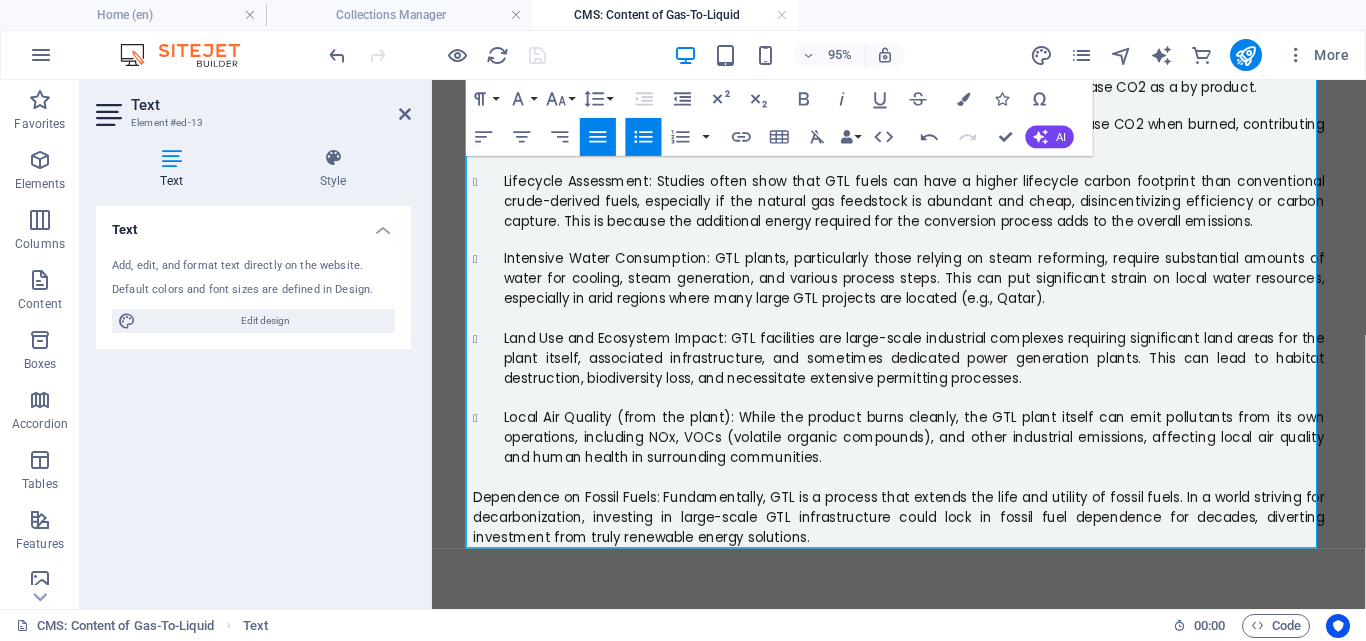click on "Dependence on Fossil Fuels: Fundamentally, GTL is a process that extends the life and utility of fossil fuels. In a world striving for decarbonization, investing in large-scale GTL infrastructure could lock in fossil fuel dependence for decades, diverting investment from truly renewable energy solutions." at bounding box center (924, 541) 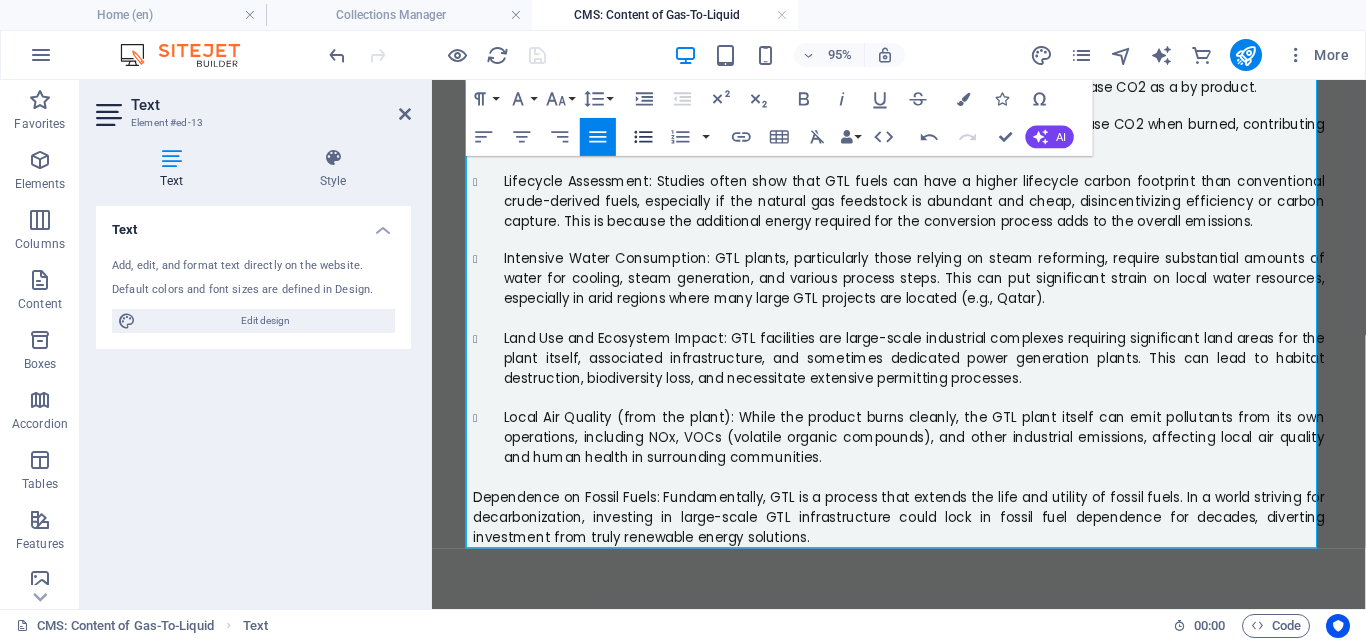 click 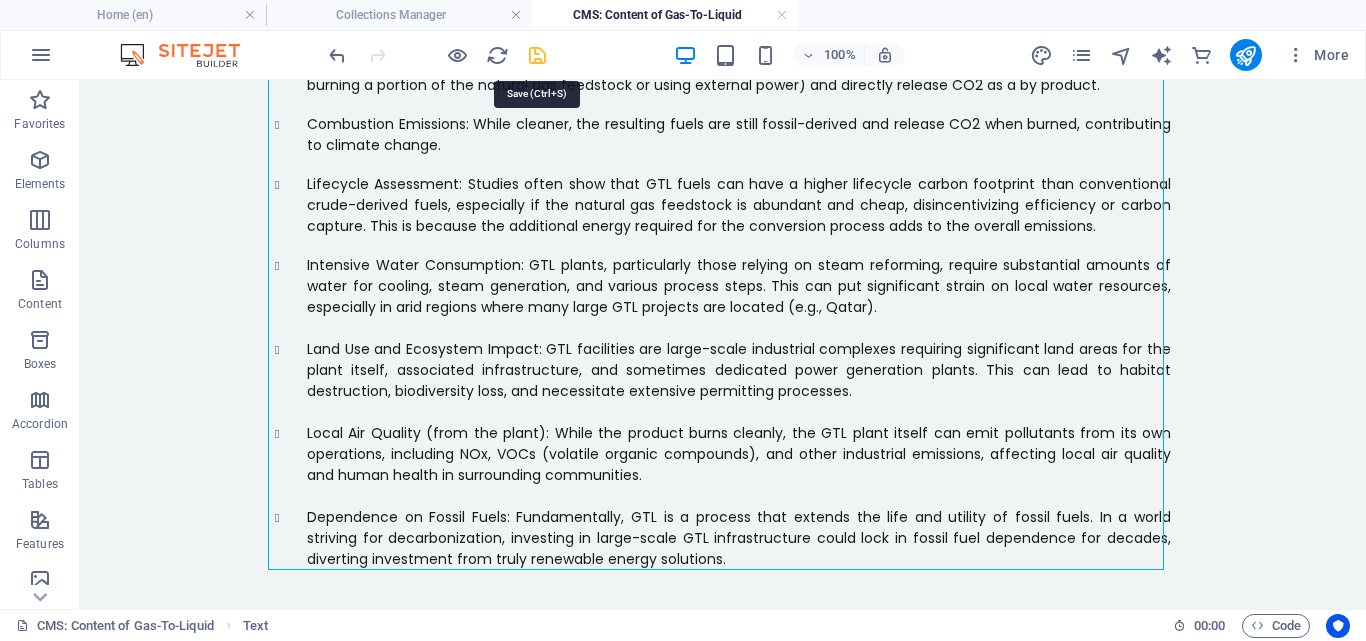 click at bounding box center (537, 55) 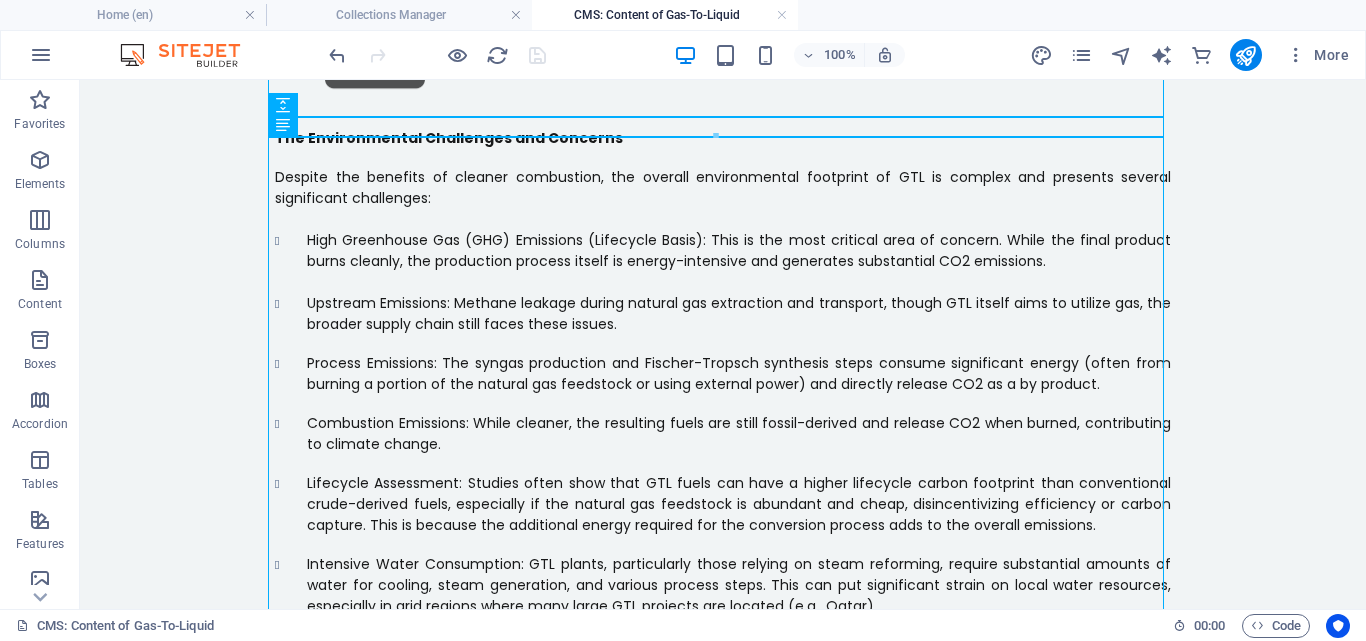 scroll, scrollTop: 1755, scrollLeft: 0, axis: vertical 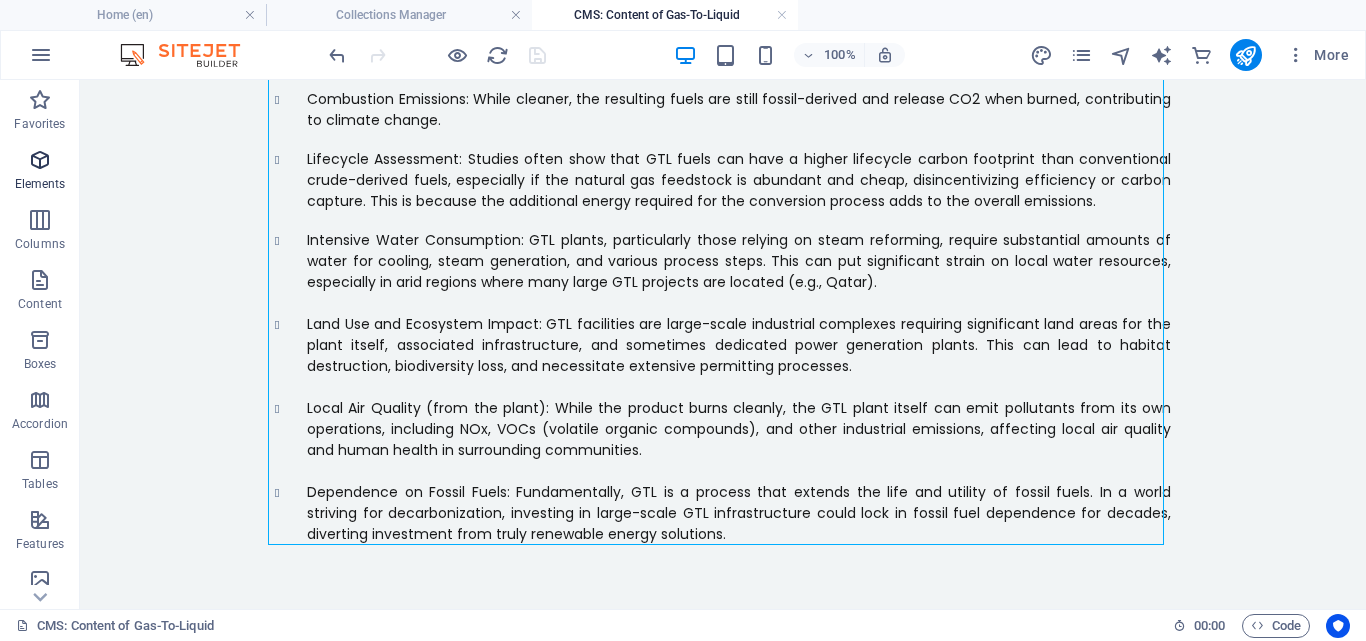 click at bounding box center (40, 160) 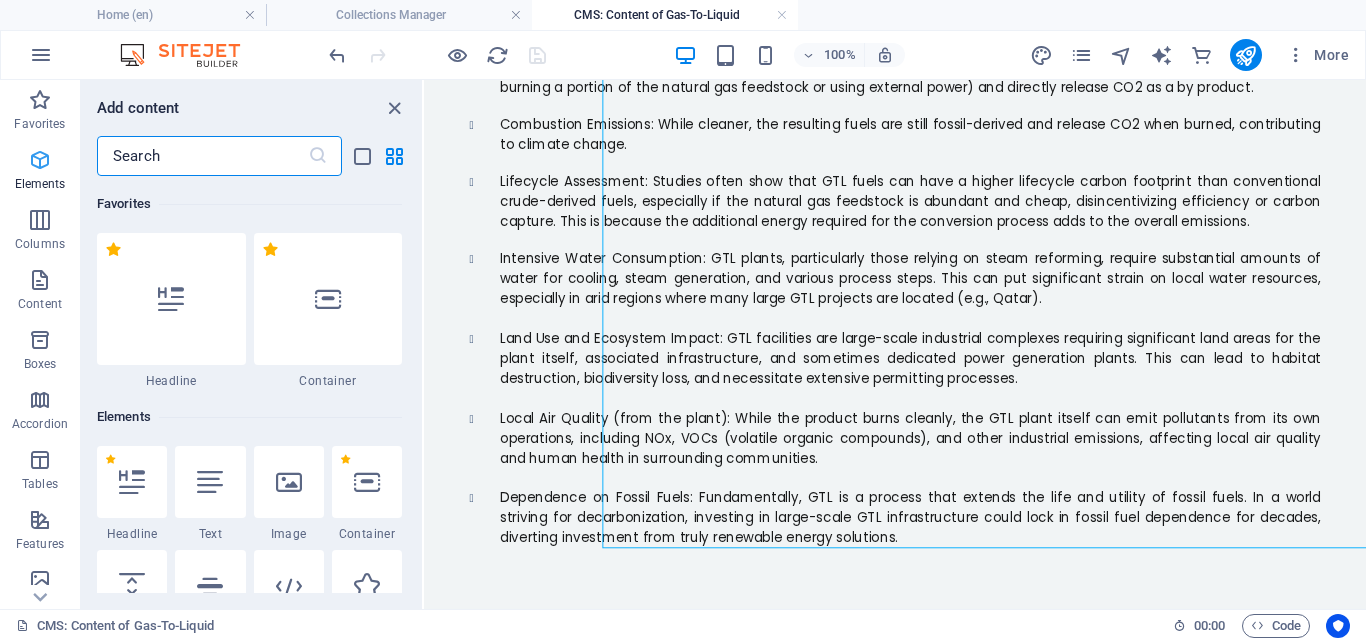 scroll, scrollTop: 1727, scrollLeft: 0, axis: vertical 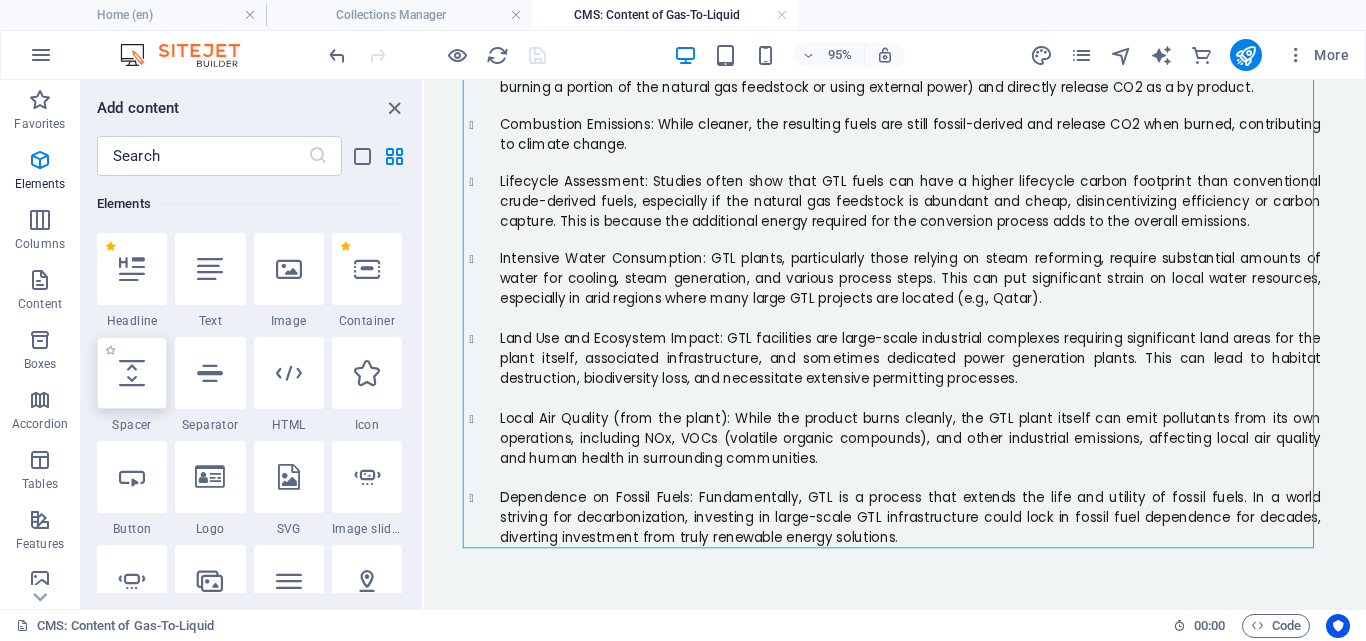 click at bounding box center [132, 373] 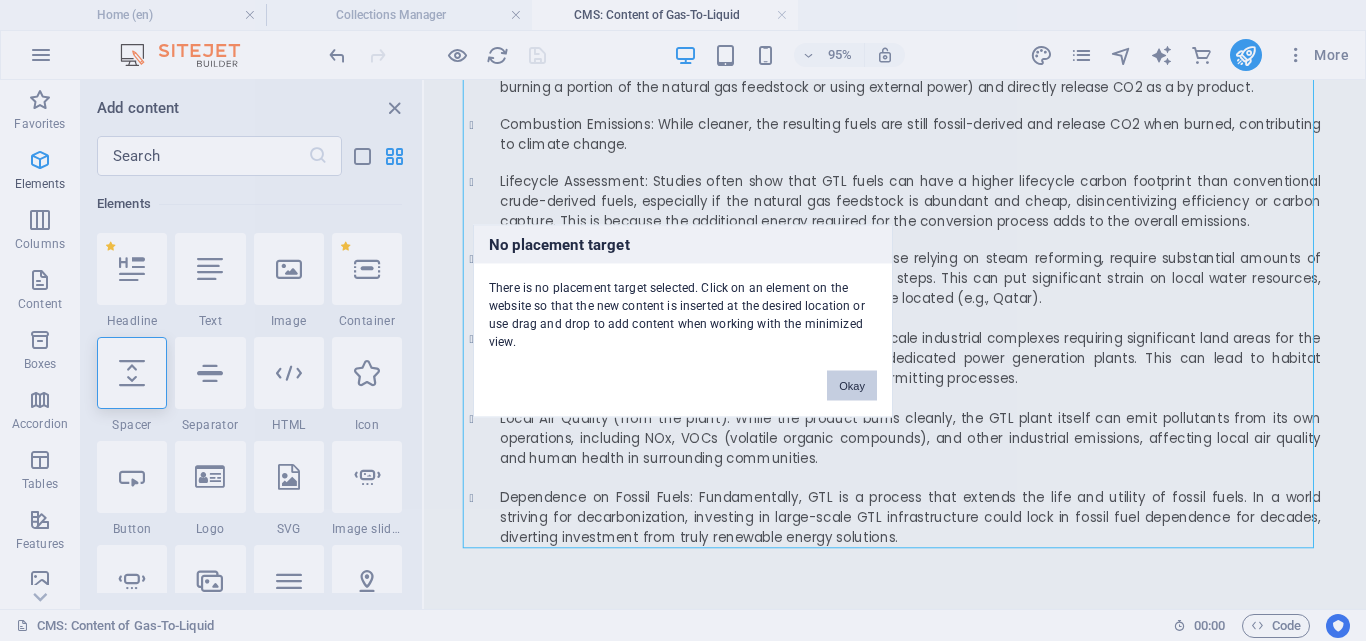 click on "Okay" at bounding box center (852, 385) 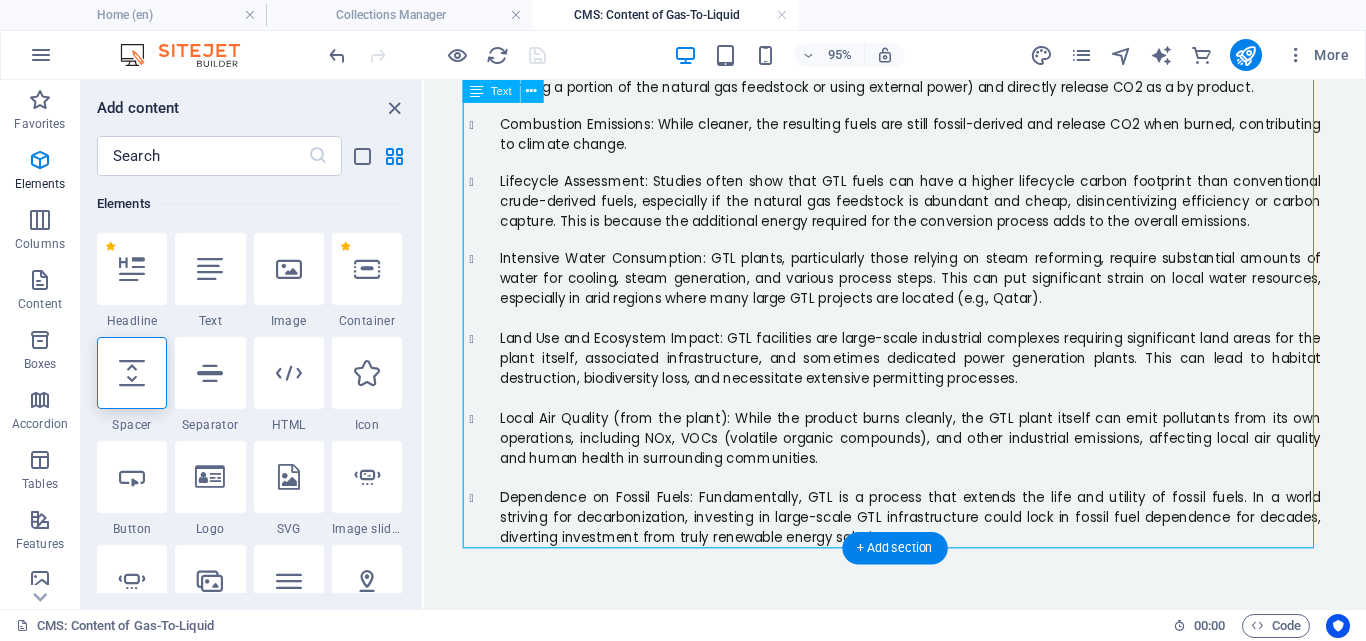 click on "The Environmental Challenges and Concerns Despite the benefits of cleaner combustion, the overall environmental footprint of GTL is complex and presents several significant challenges: High Greenhouse Gas (GHG) Emissions (Lifecycle Basis): This is the most critical area of concern. While the final product burns cleanly, the production process itself is energy-intensive and generates substantial CO2 emissions. Upstream Emissions: Methane leakage during natural gas extraction and transport, though GTL itself aims to utilize gas, the broader supply chain still faces these issues. Process Emissions: The syngas production and Fischer-Tropsch synthesis steps consume significant energy (often from burning a portion of the natural gas feedstock or using external power) and directly release CO2 as a byproduct. Combustion Emissions: While cleaner, the resulting fuels are still fossil-derived and release CO2 when burned, contributing to climate change." at bounding box center [920, 202] 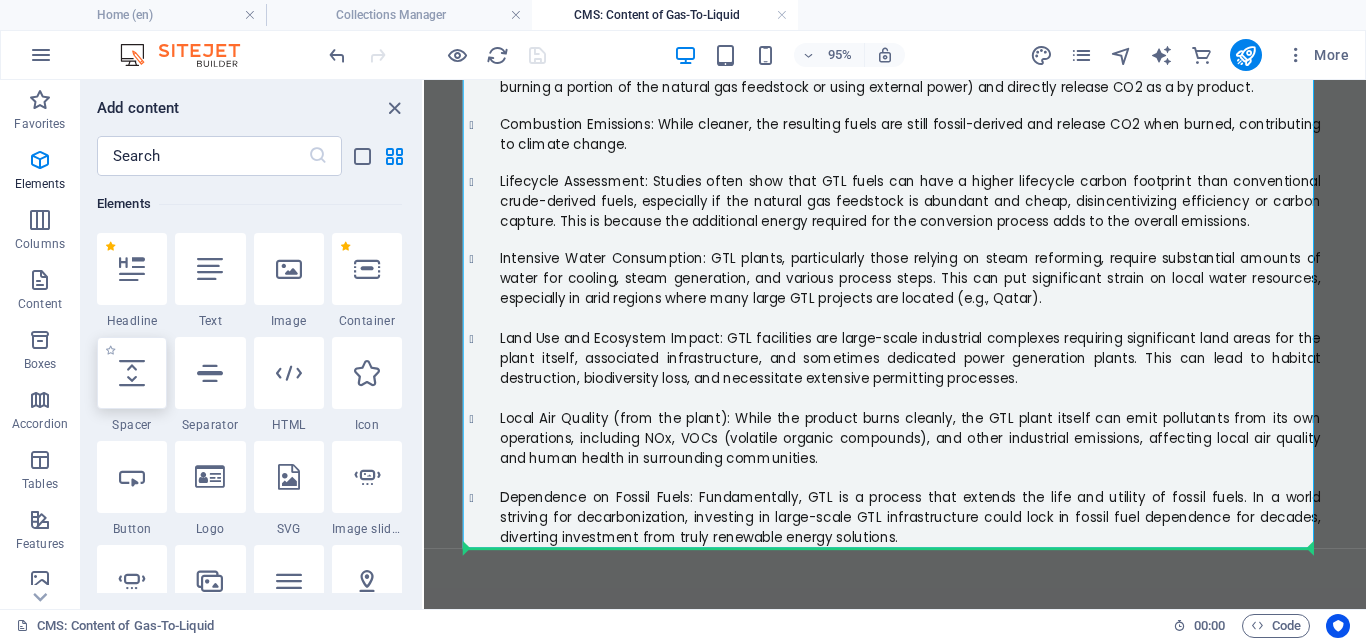 select on "px" 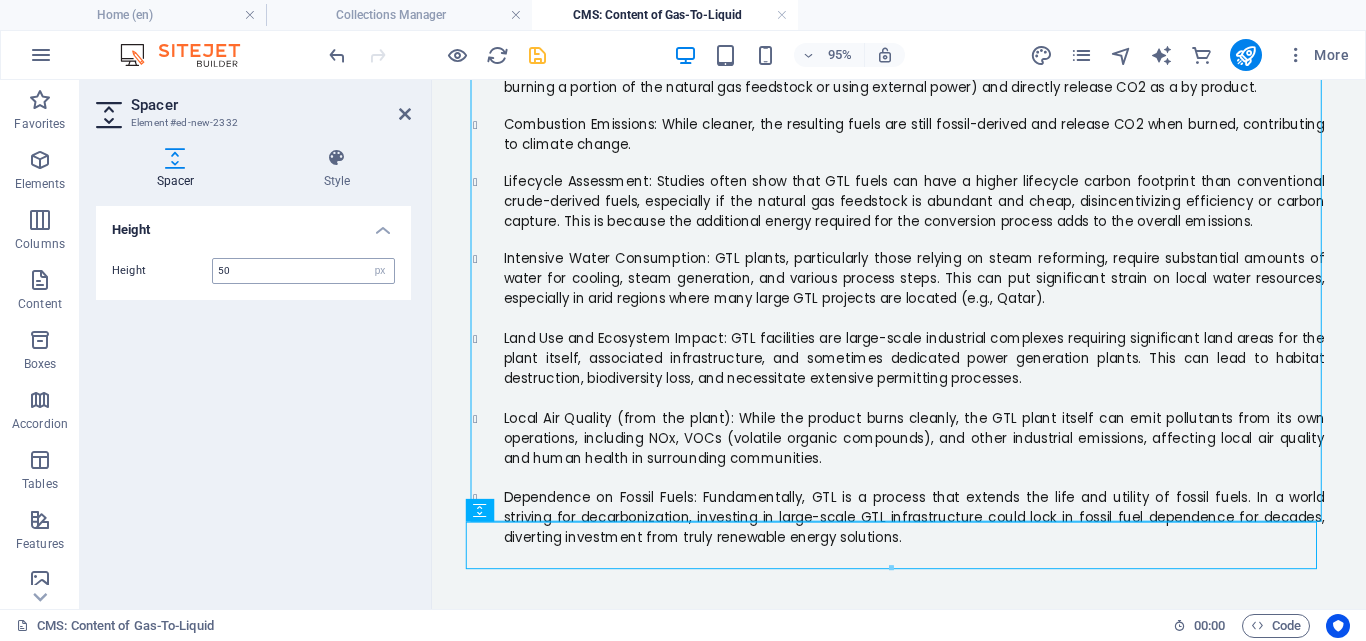 scroll, scrollTop: 1755, scrollLeft: 0, axis: vertical 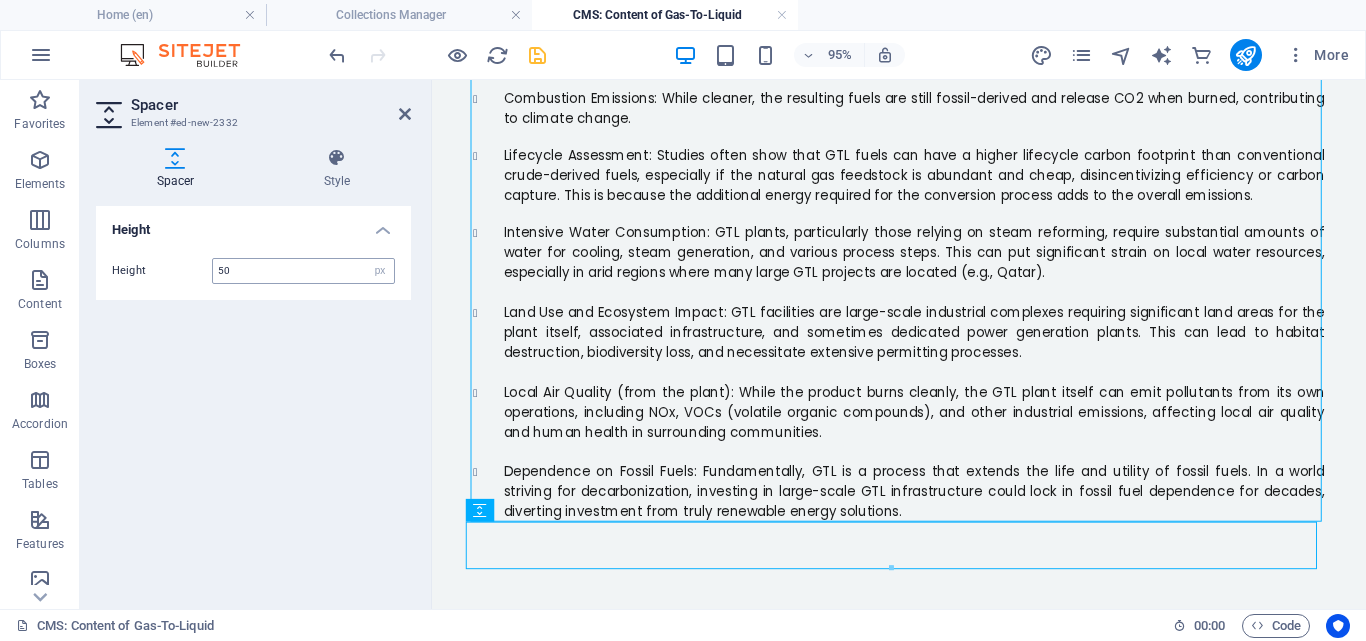 click on "50" at bounding box center [303, 271] 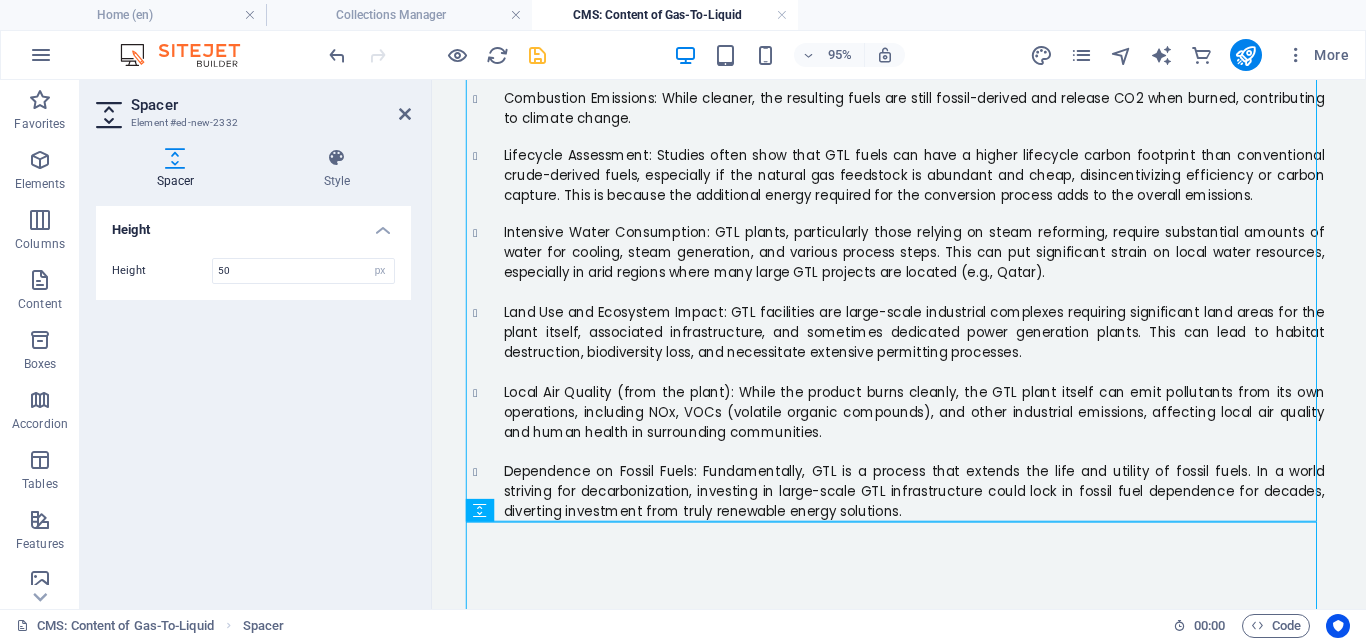 type on "5" 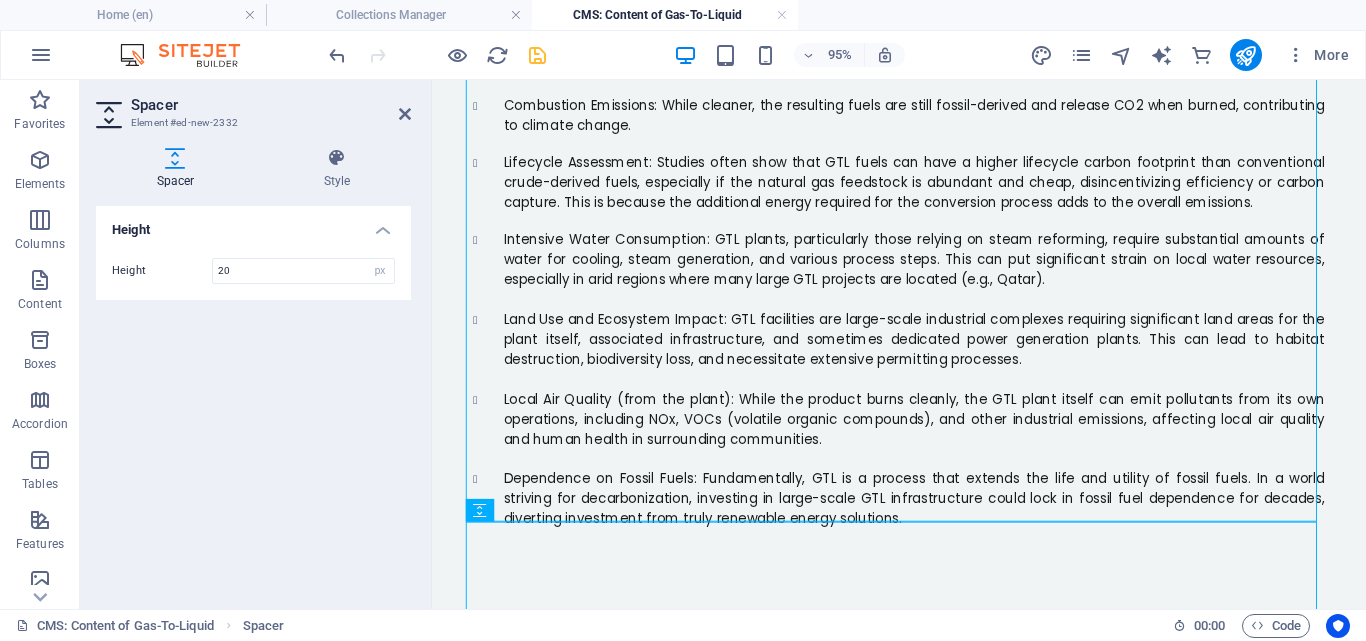 scroll, scrollTop: 1747, scrollLeft: 0, axis: vertical 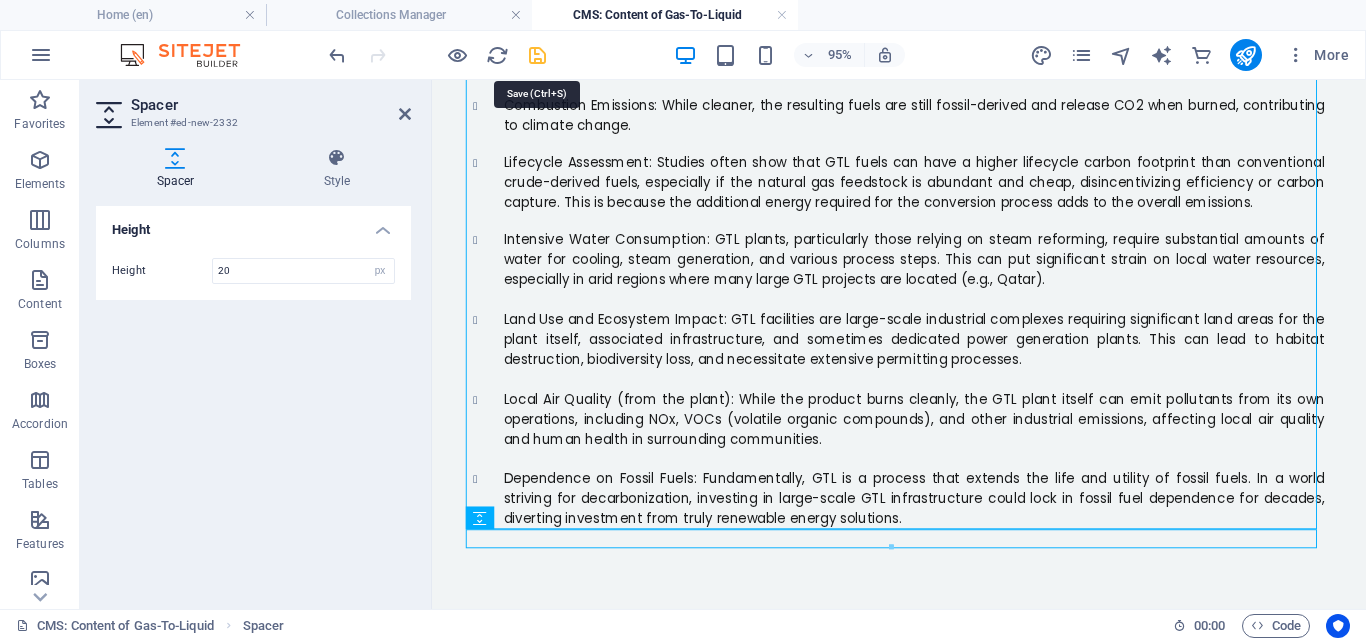 type on "20" 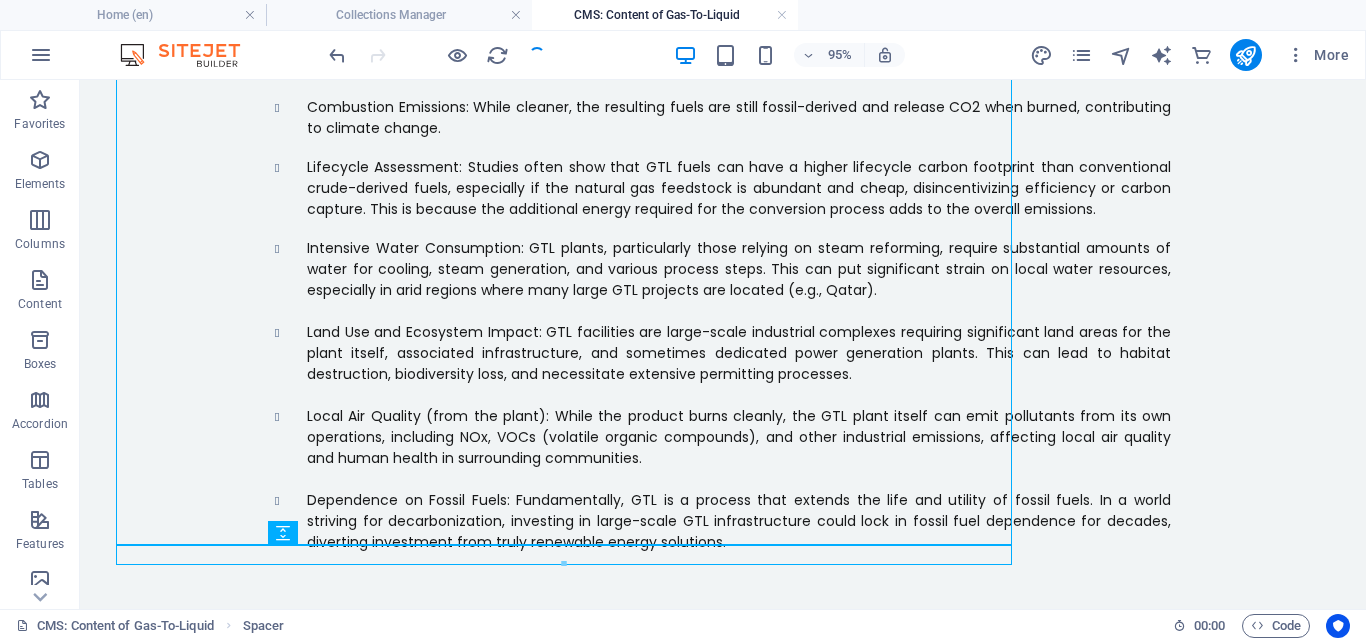 scroll, scrollTop: 1755, scrollLeft: 0, axis: vertical 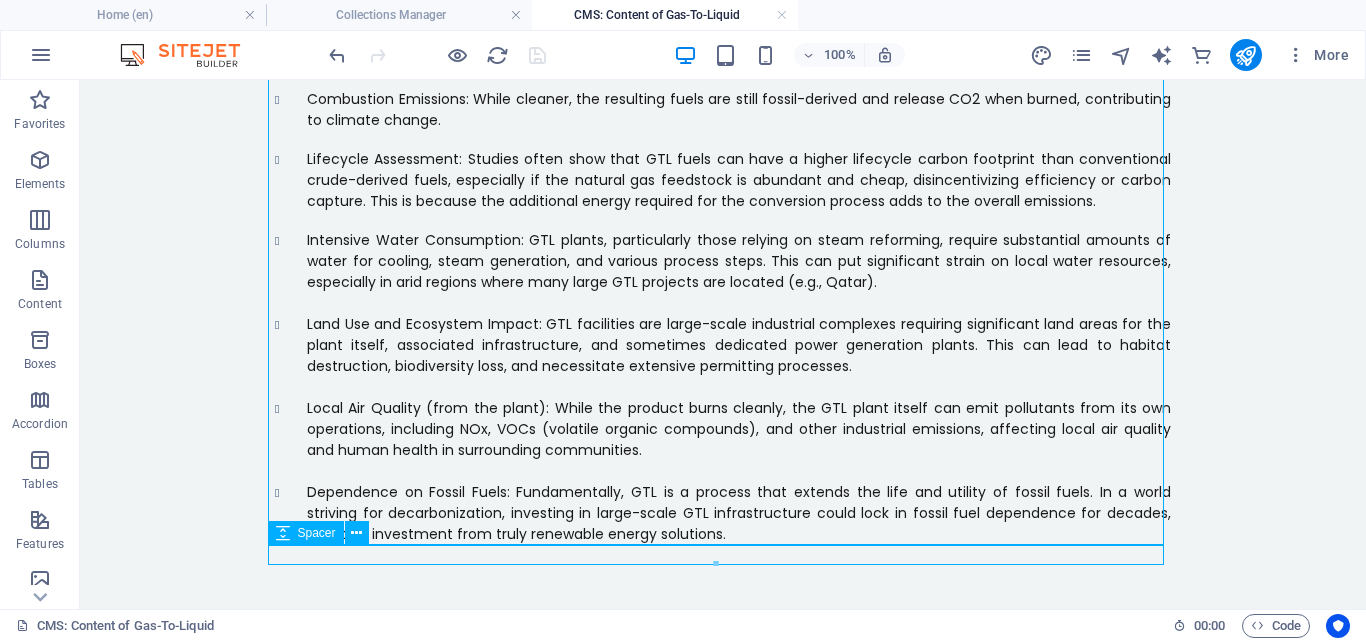 click at bounding box center [723, 555] 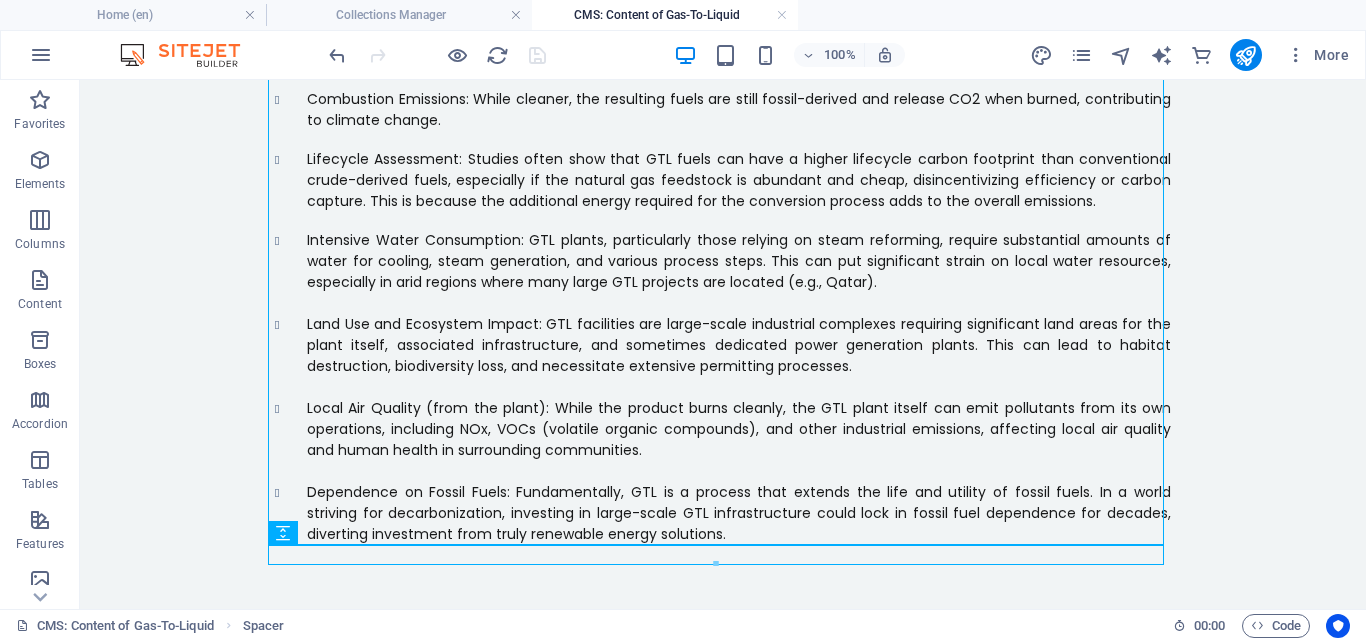 scroll, scrollTop: 1775, scrollLeft: 0, axis: vertical 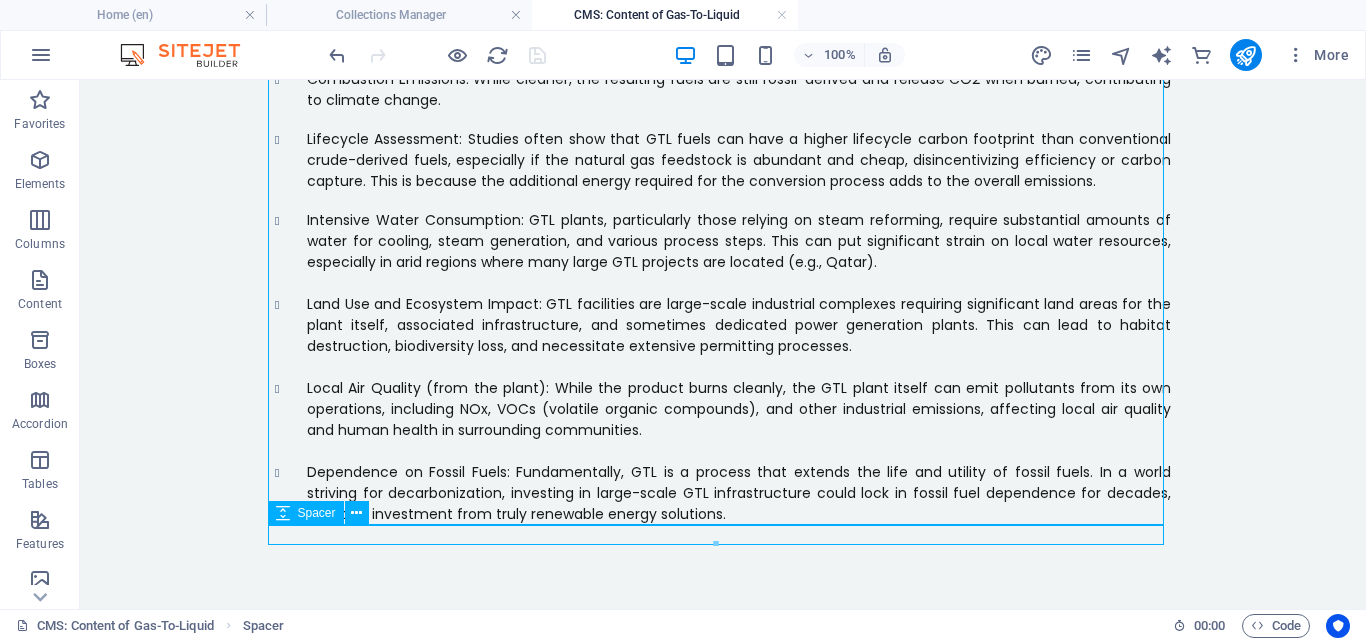 click at bounding box center (723, 535) 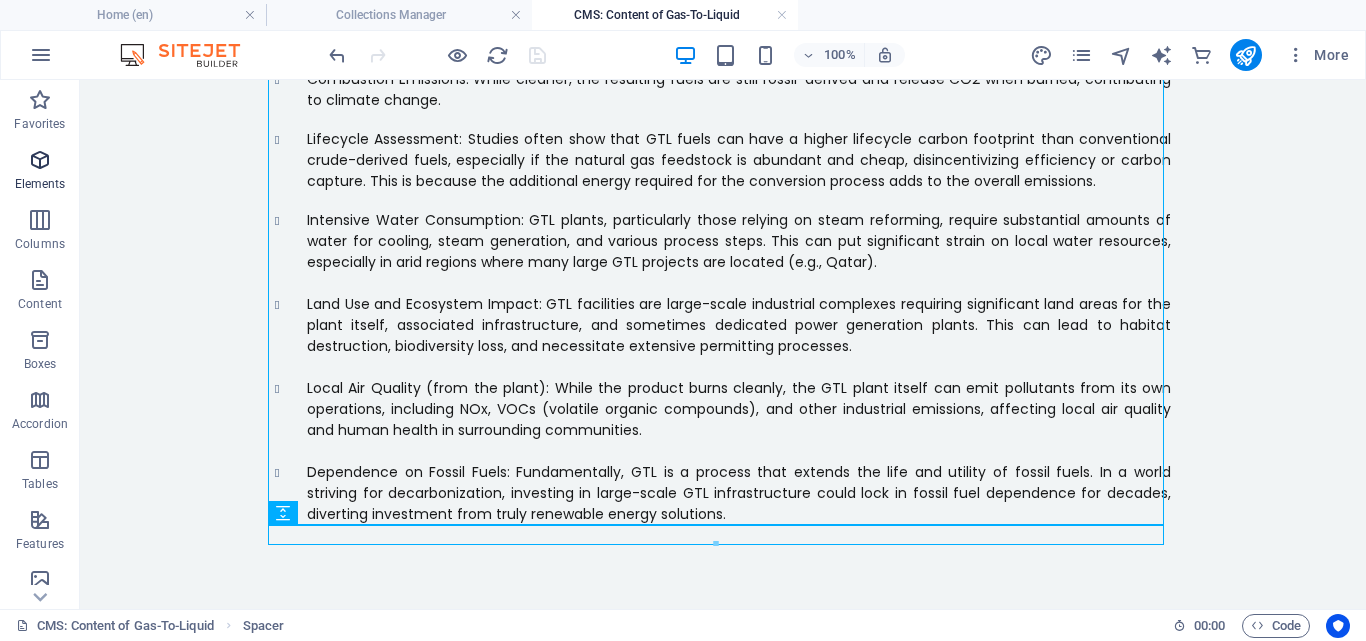 click at bounding box center [40, 160] 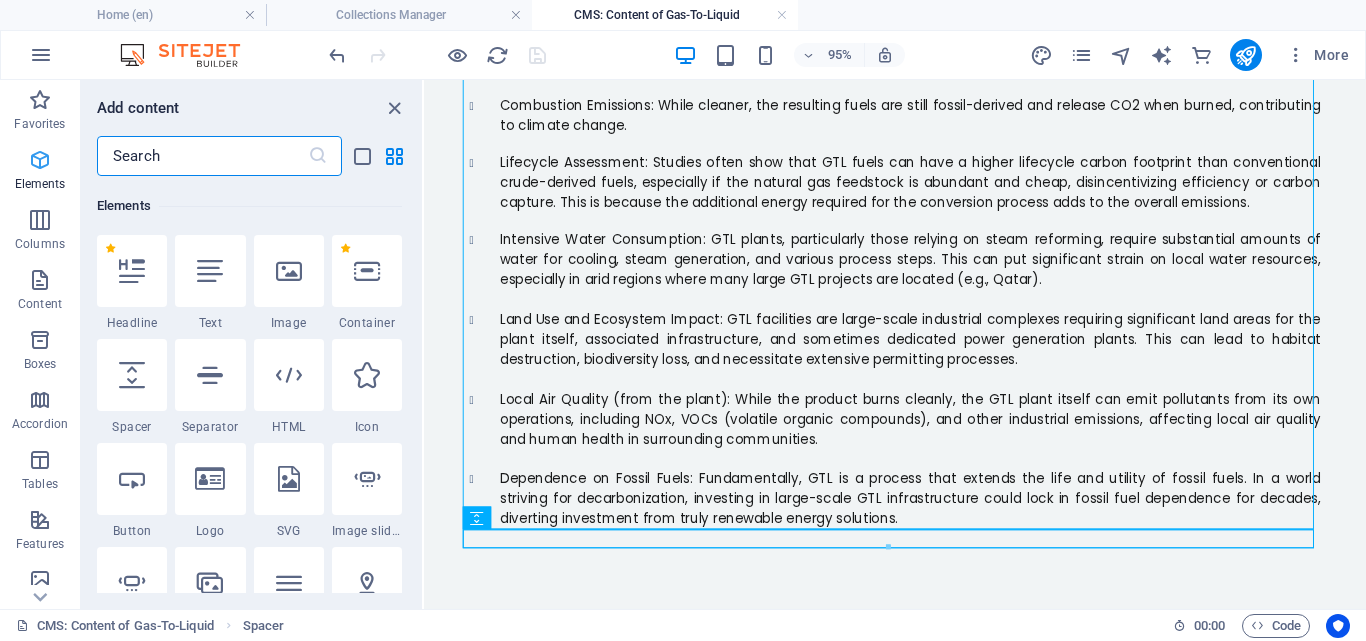 scroll, scrollTop: 213, scrollLeft: 0, axis: vertical 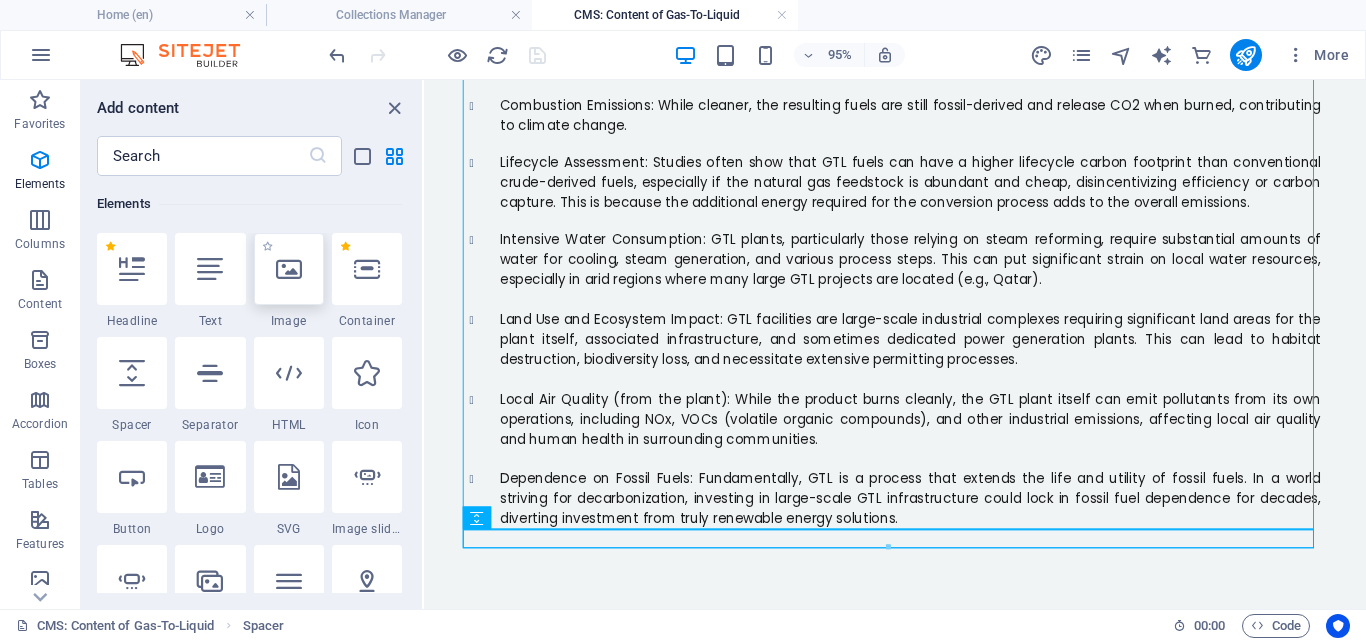 drag, startPoint x: 288, startPoint y: 271, endPoint x: 6, endPoint y: 413, distance: 315.73407 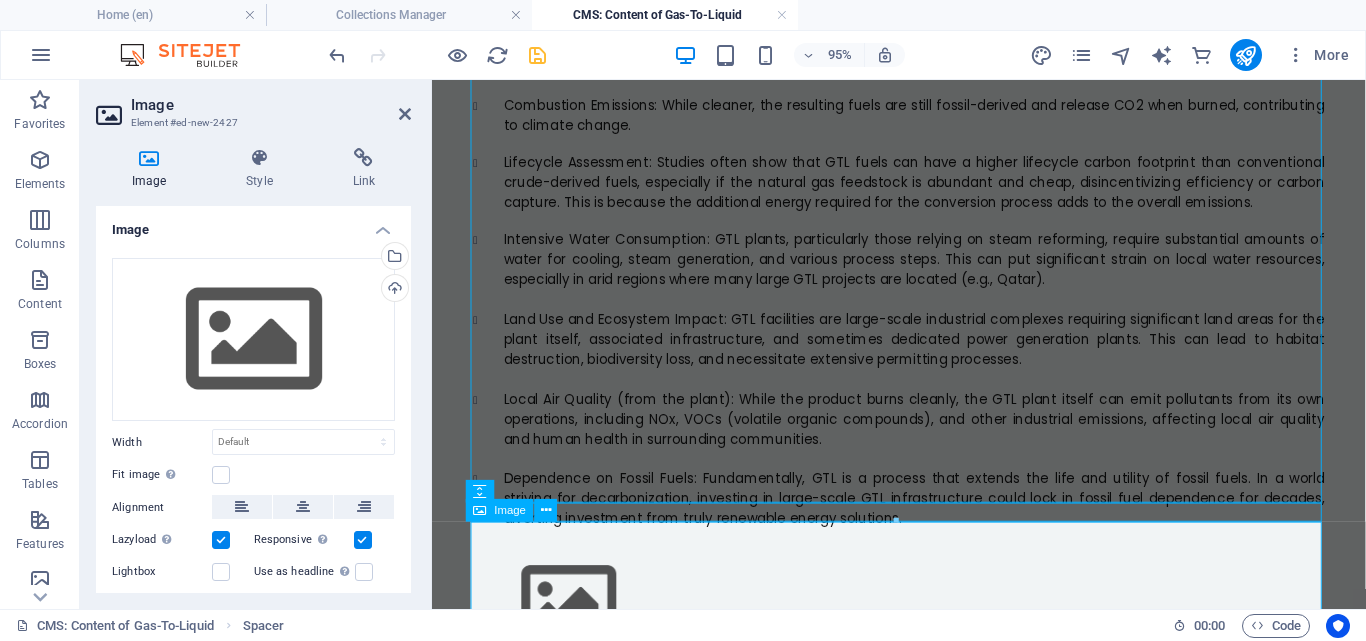 scroll, scrollTop: 1775, scrollLeft: 0, axis: vertical 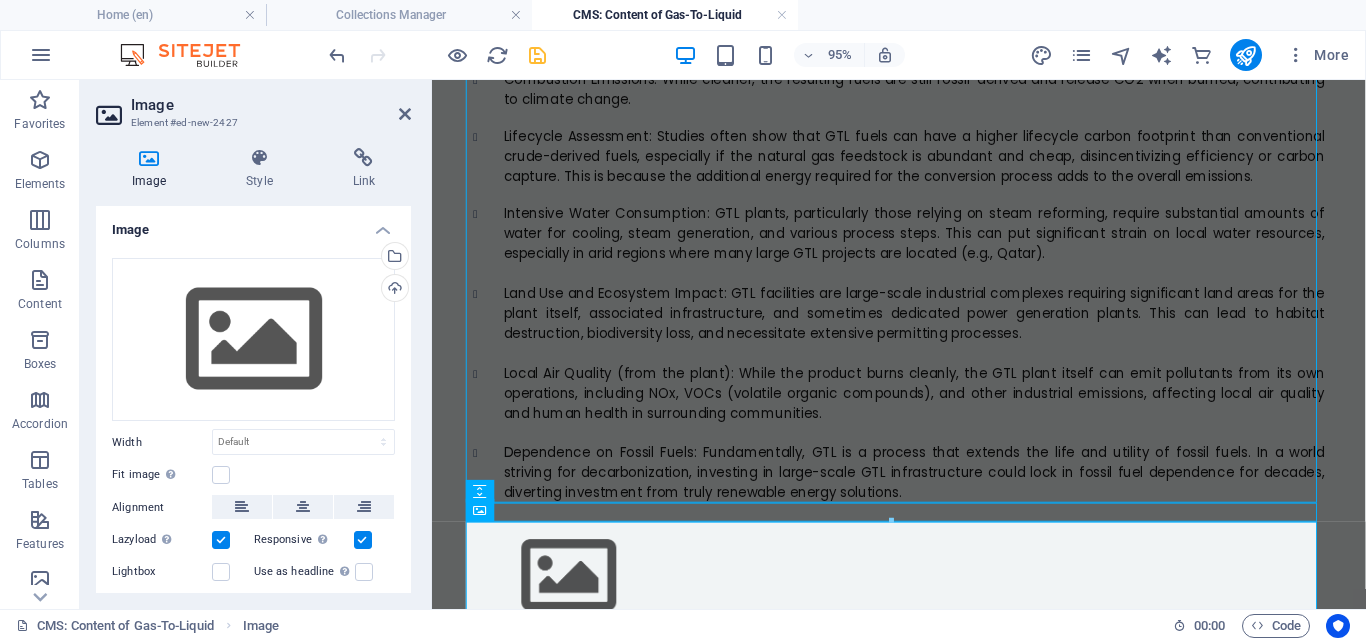 click at bounding box center [221, 540] 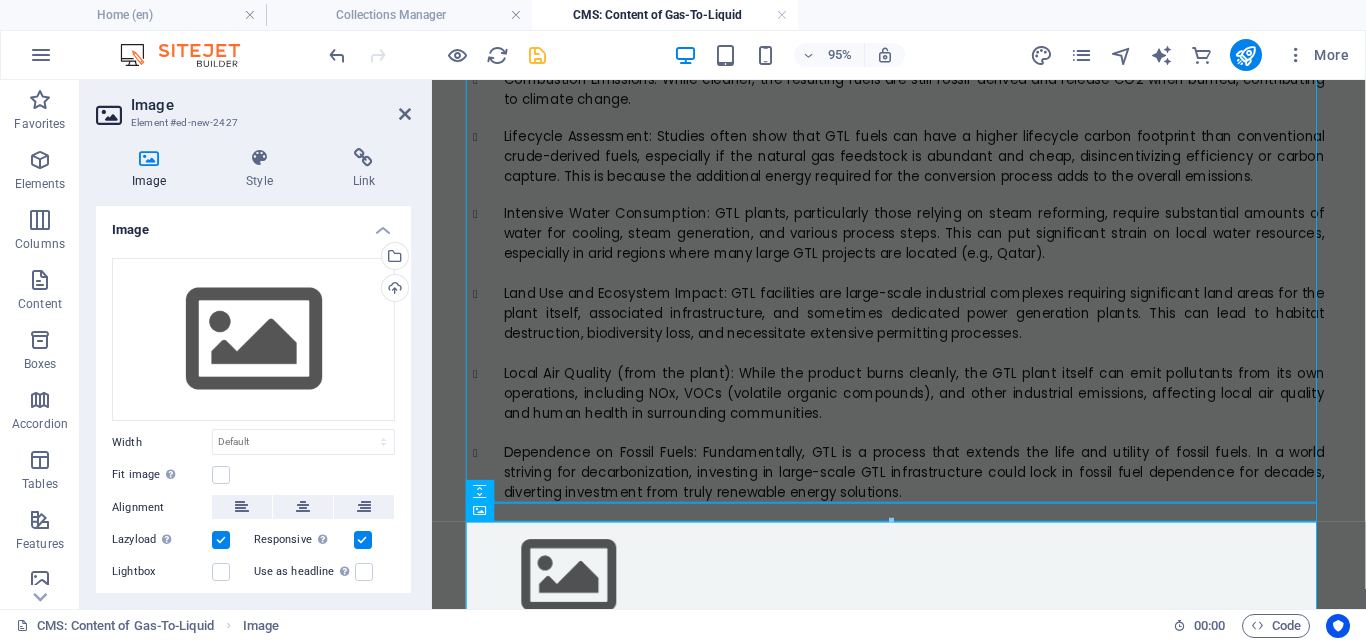 click on "Lazyload Loading images after the page loads improves page speed." at bounding box center (0, 0) 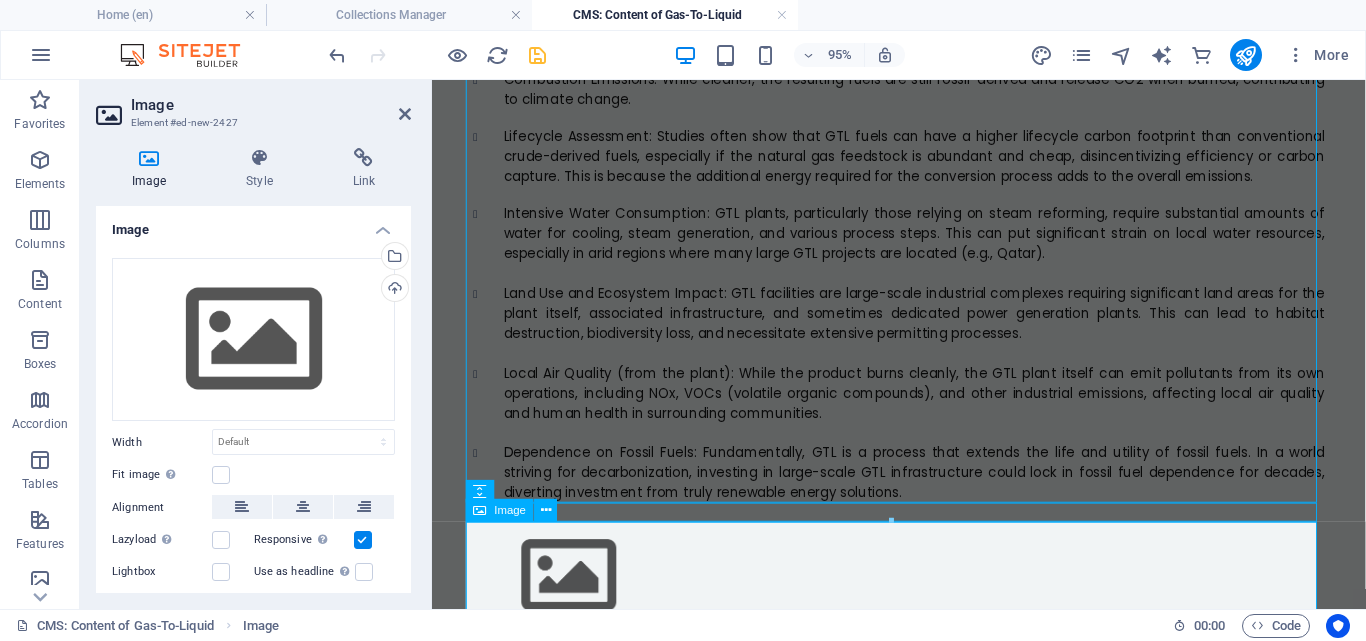 click at bounding box center [924, 601] 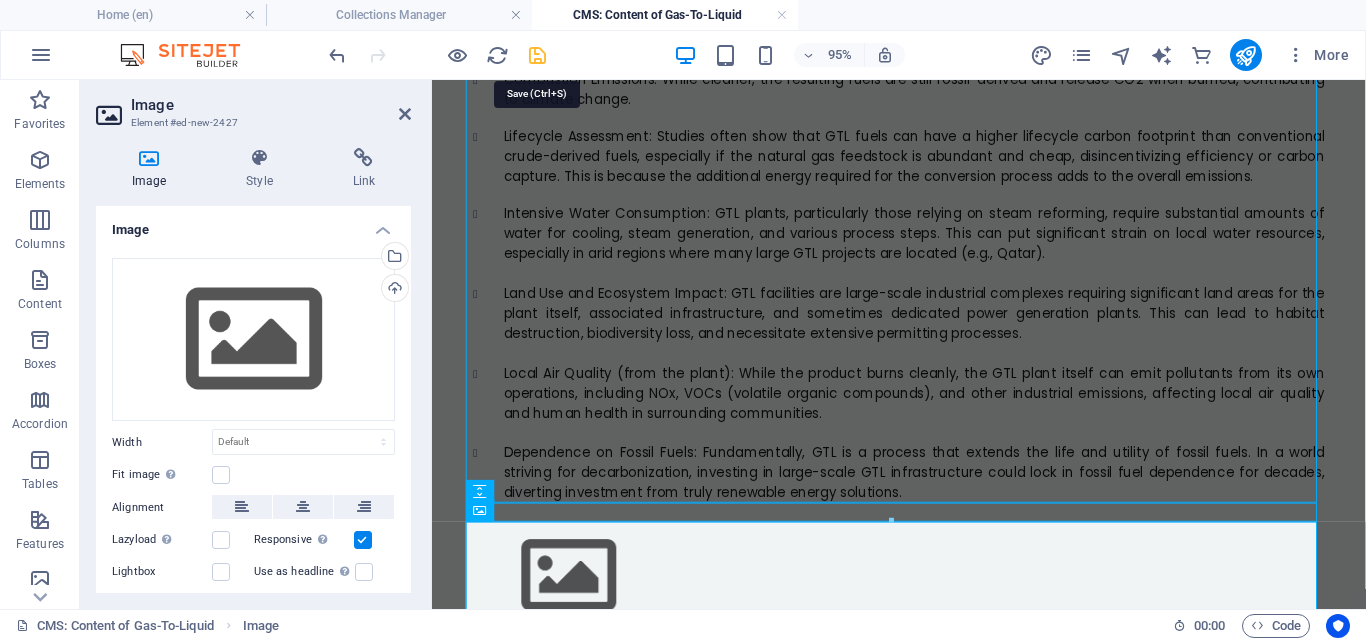 click at bounding box center (537, 55) 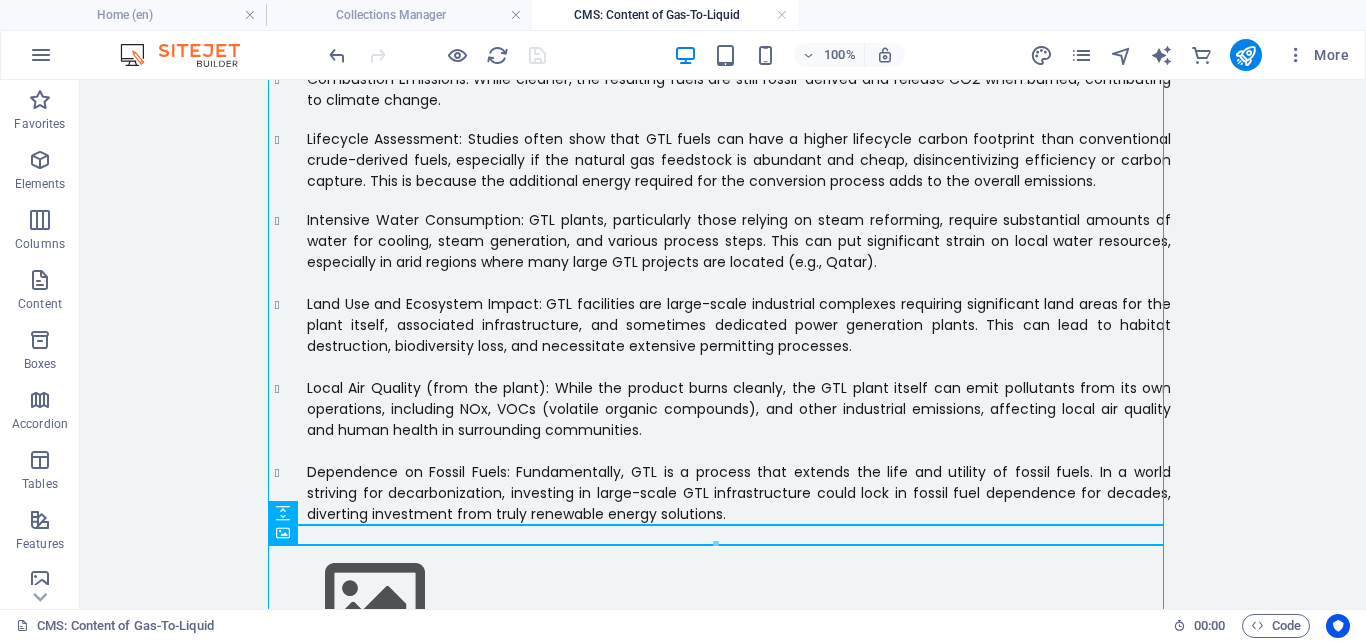 scroll, scrollTop: 1888, scrollLeft: 0, axis: vertical 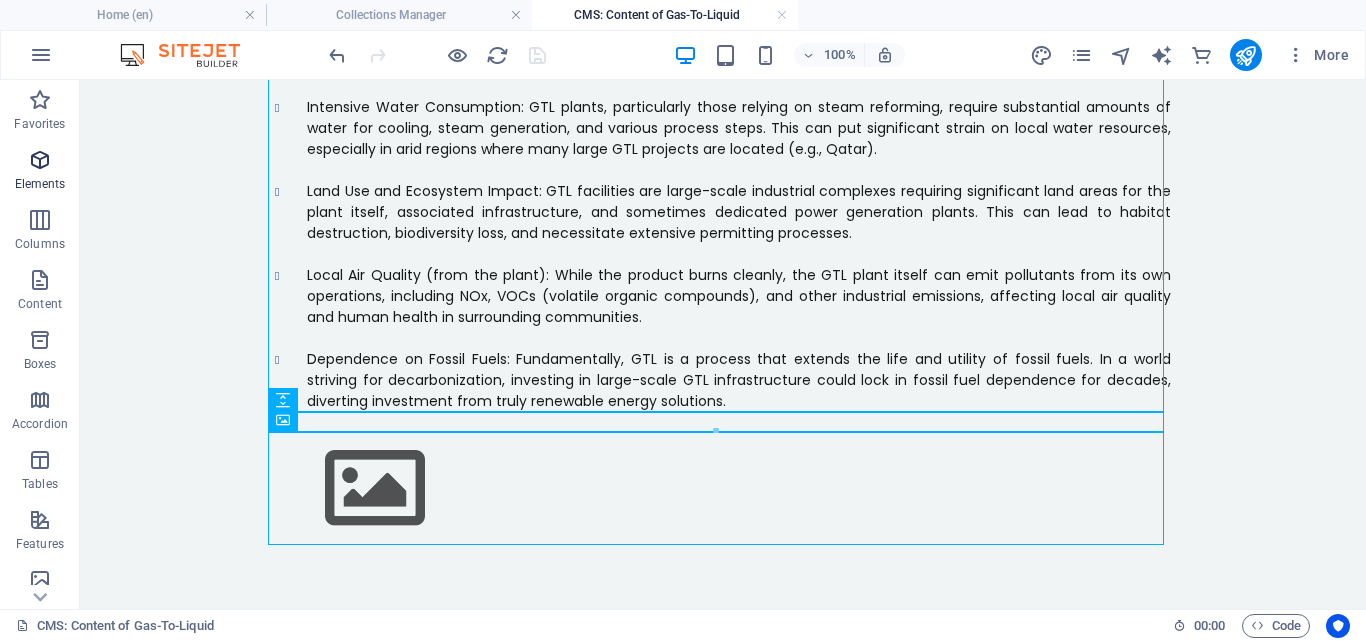click on "Elements" at bounding box center [40, 172] 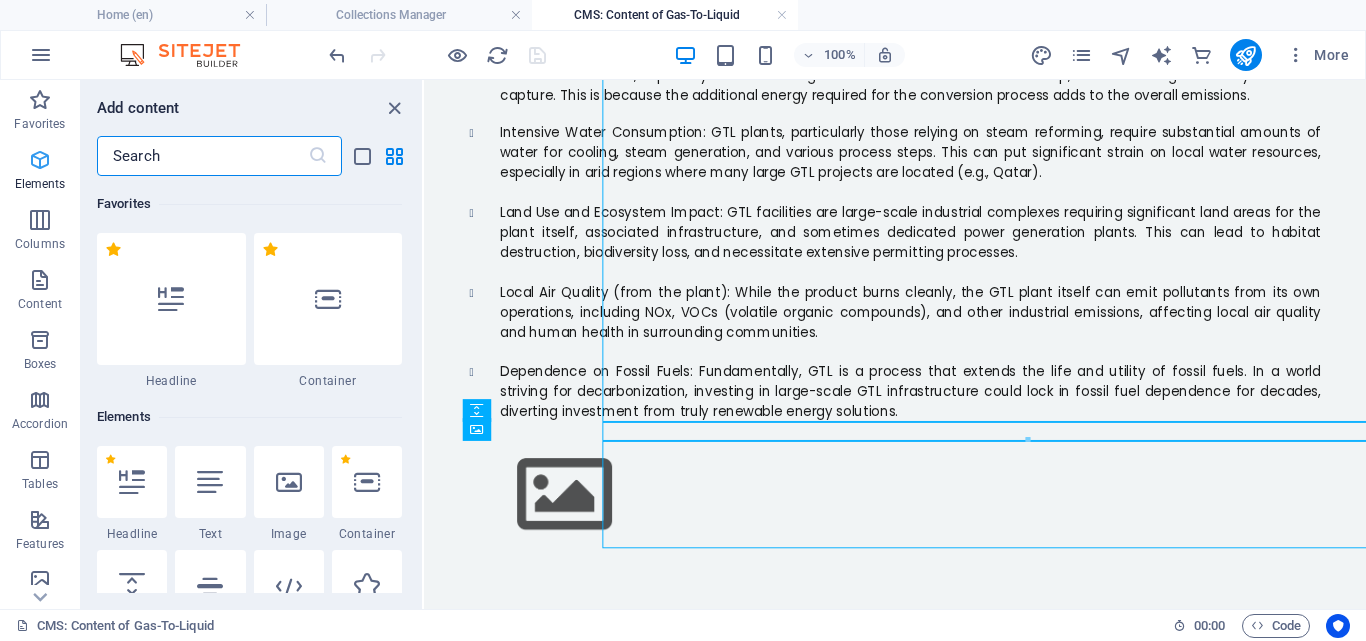 scroll, scrollTop: 1860, scrollLeft: 0, axis: vertical 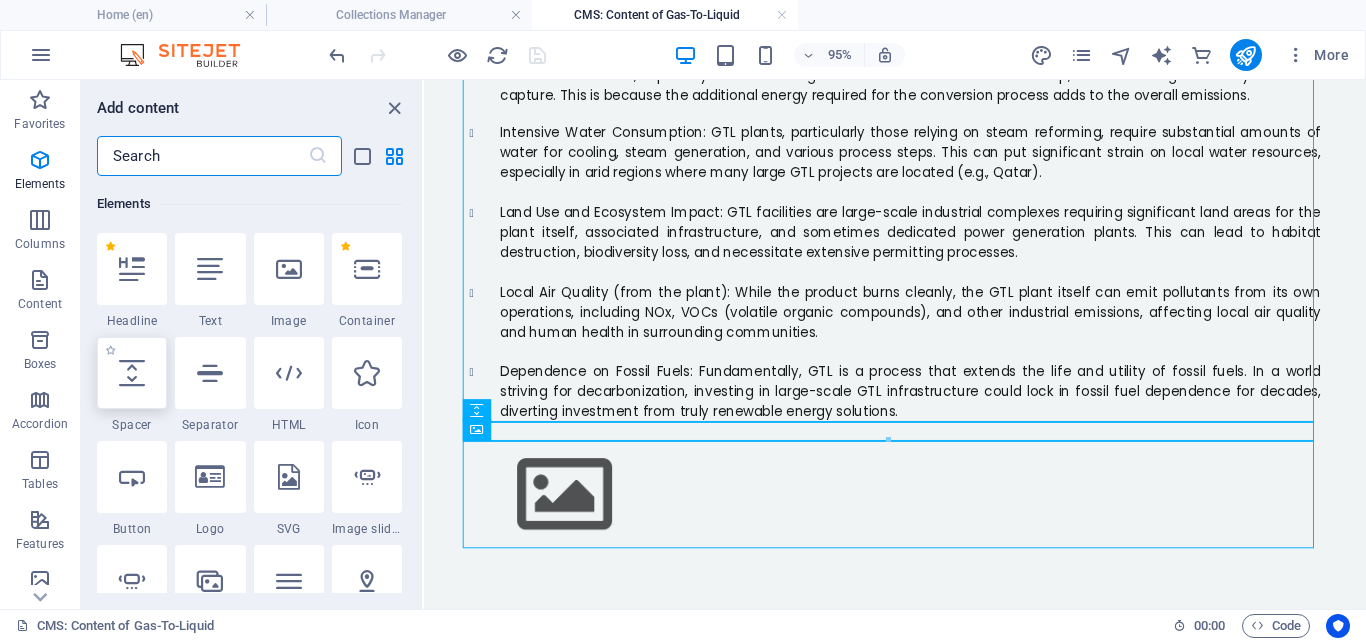 click at bounding box center (132, 373) 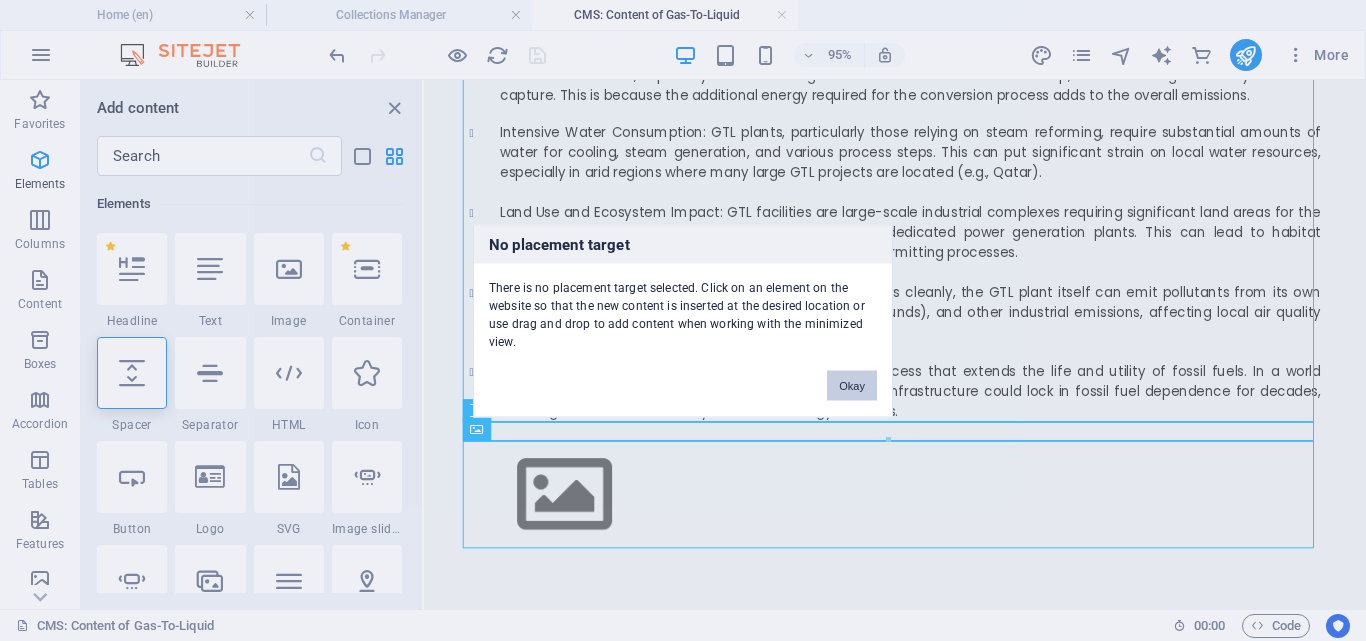 click on "Okay" at bounding box center [852, 385] 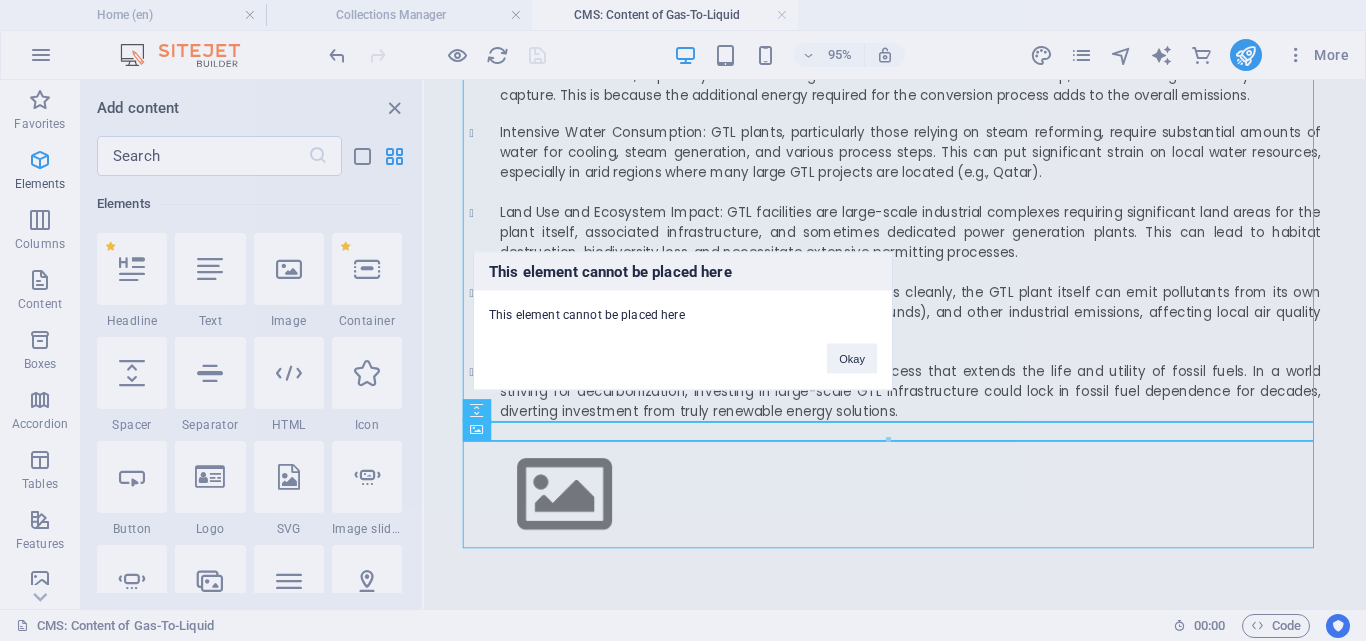 click on "This element cannot be placed here This element cannot be placed here Okay" at bounding box center (683, 320) 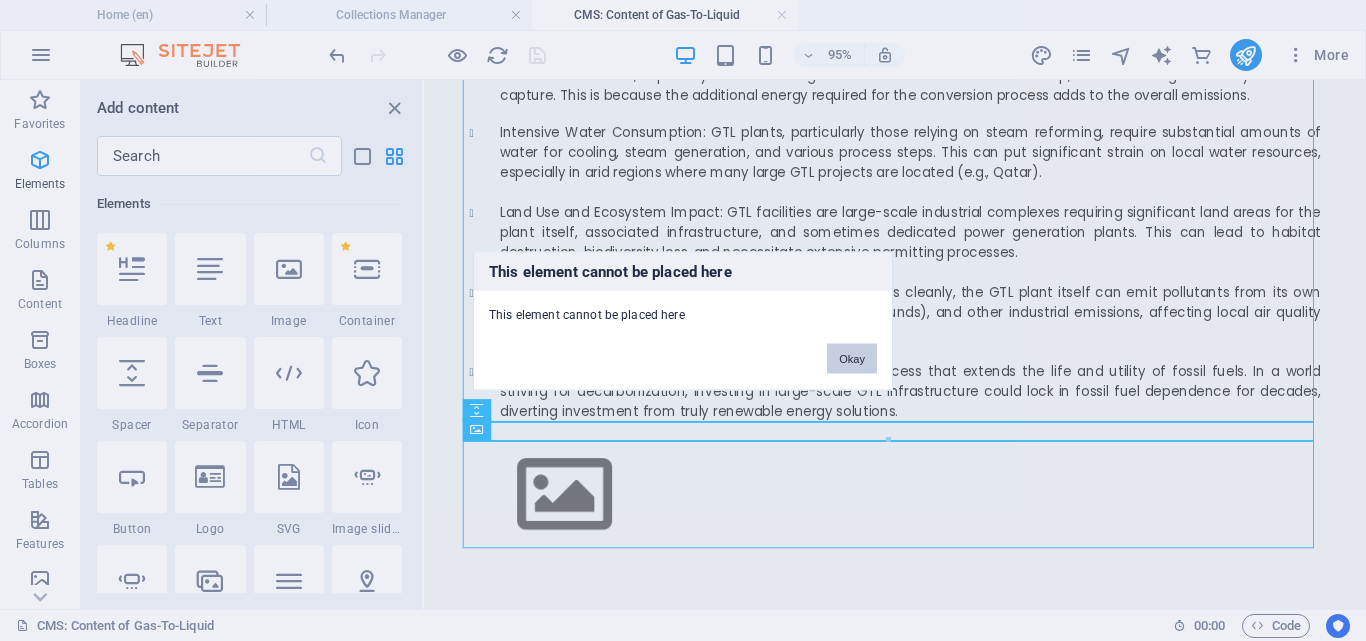click on "Okay" at bounding box center [852, 358] 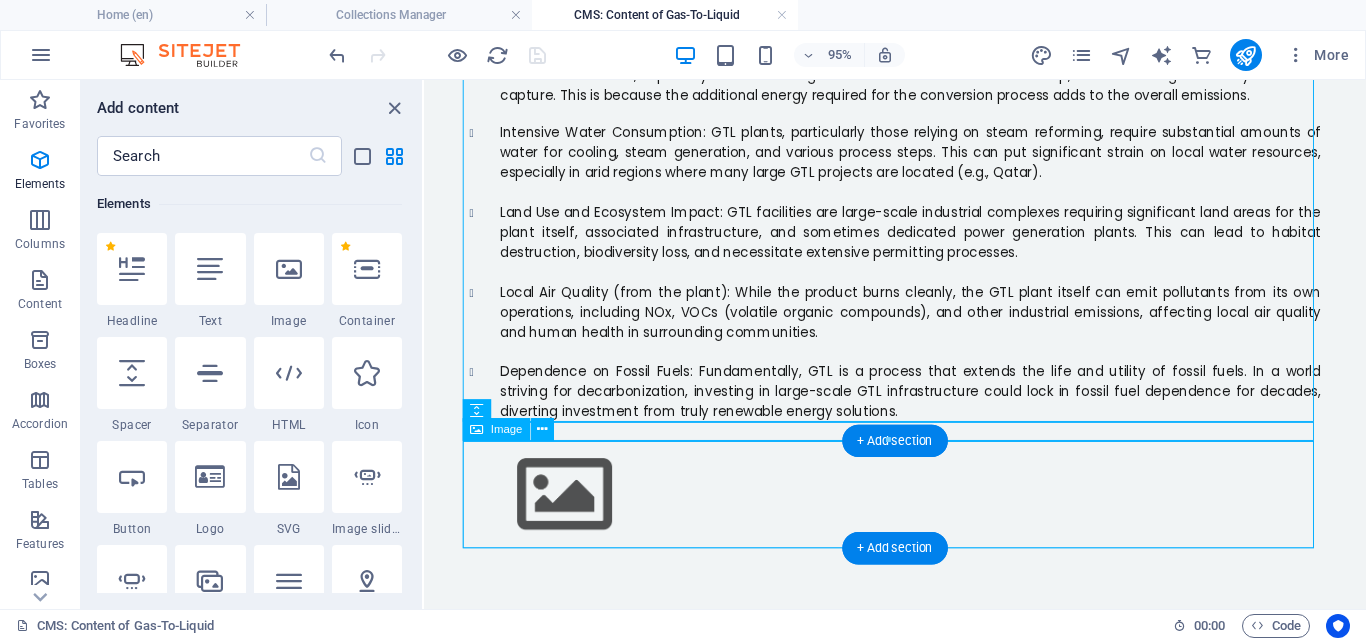 click at bounding box center (920, 516) 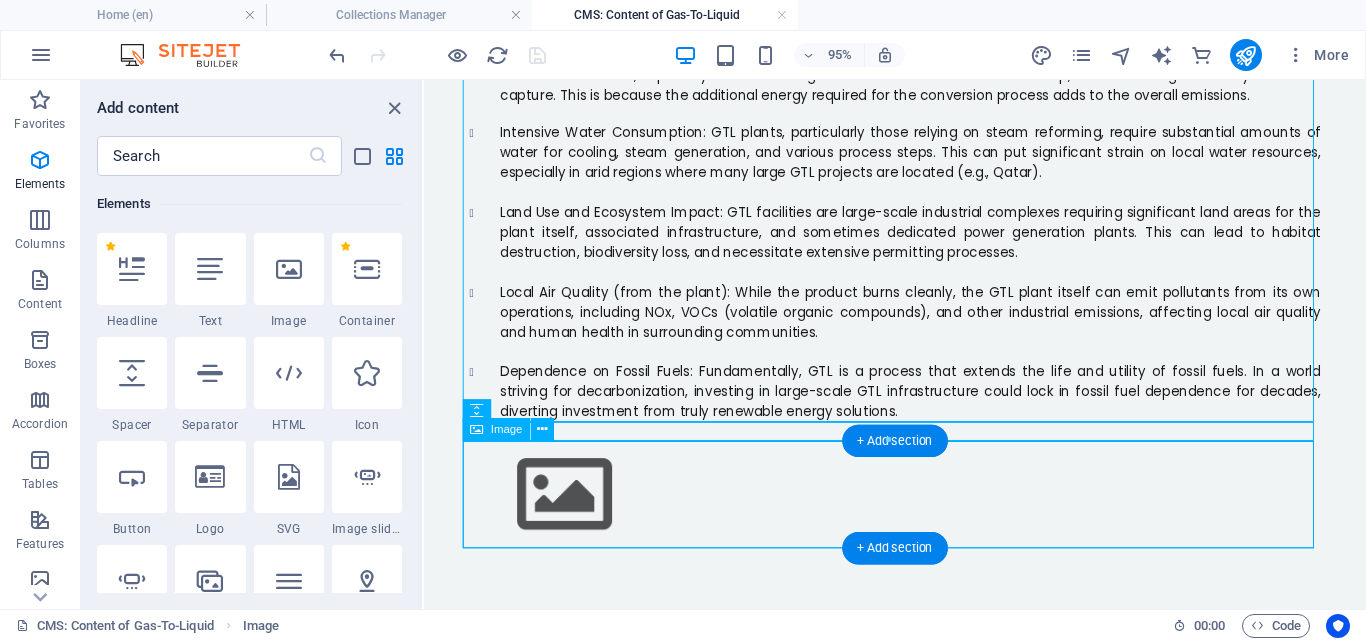 click at bounding box center [920, 516] 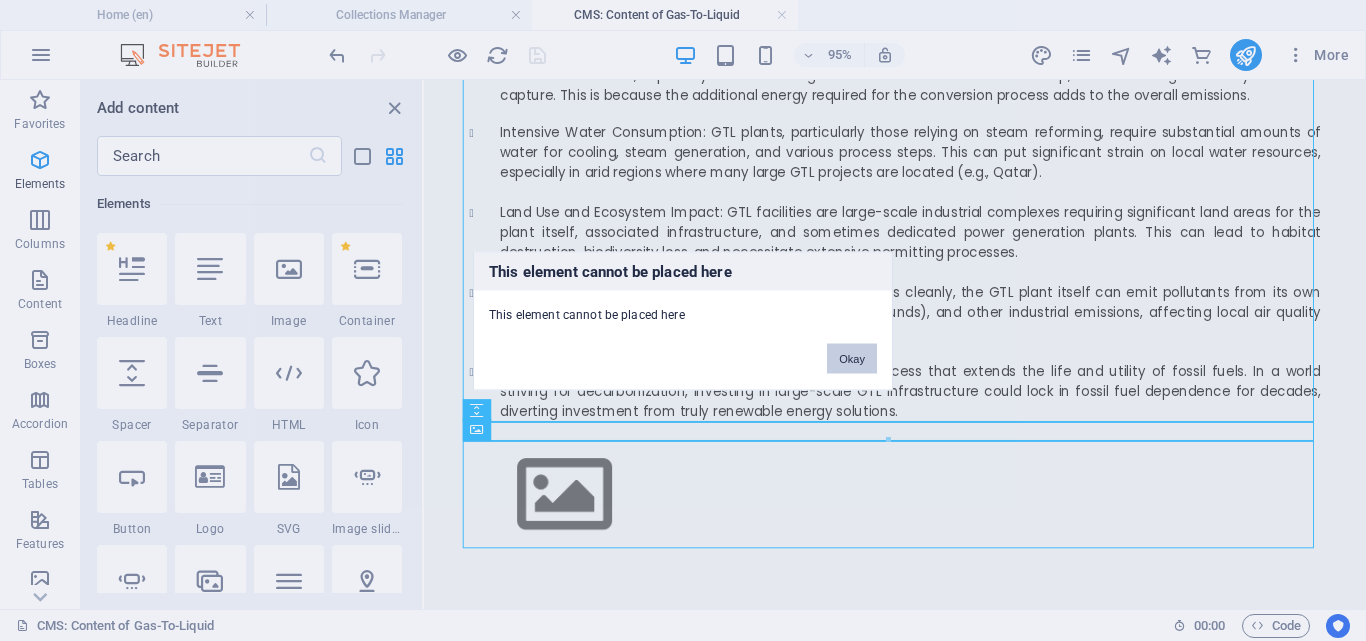 click on "Okay" at bounding box center (852, 358) 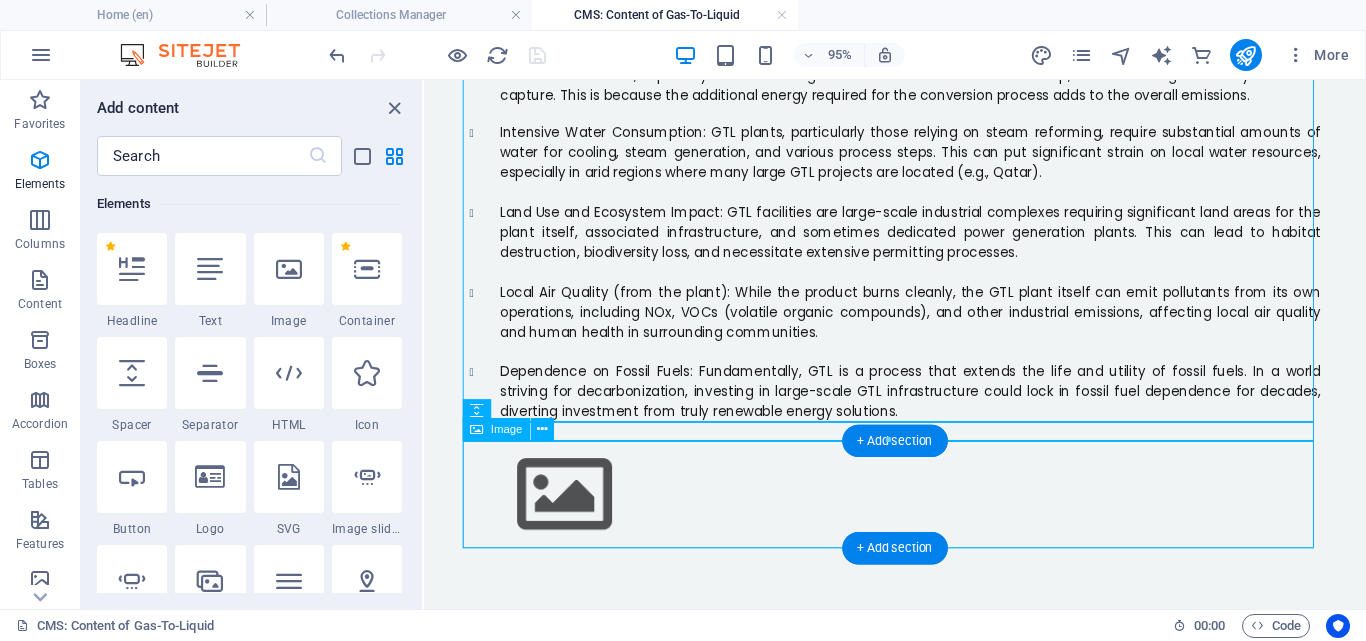 click at bounding box center [920, 516] 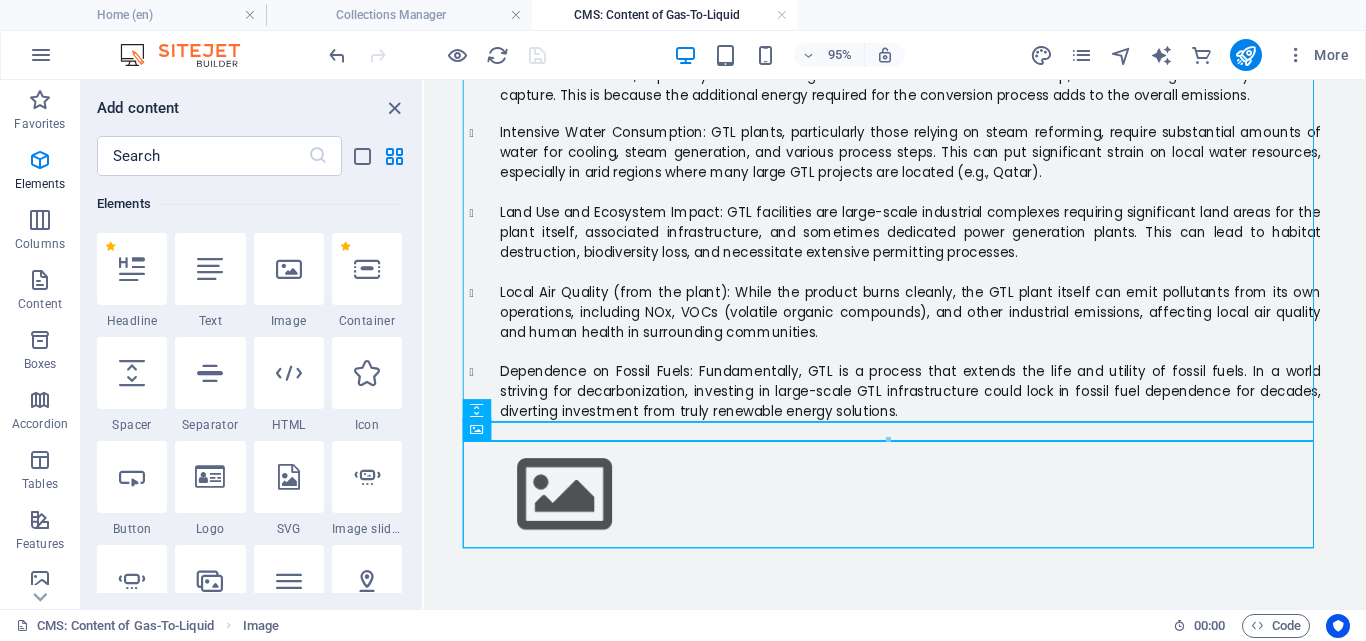 click at bounding box center (887, 440) 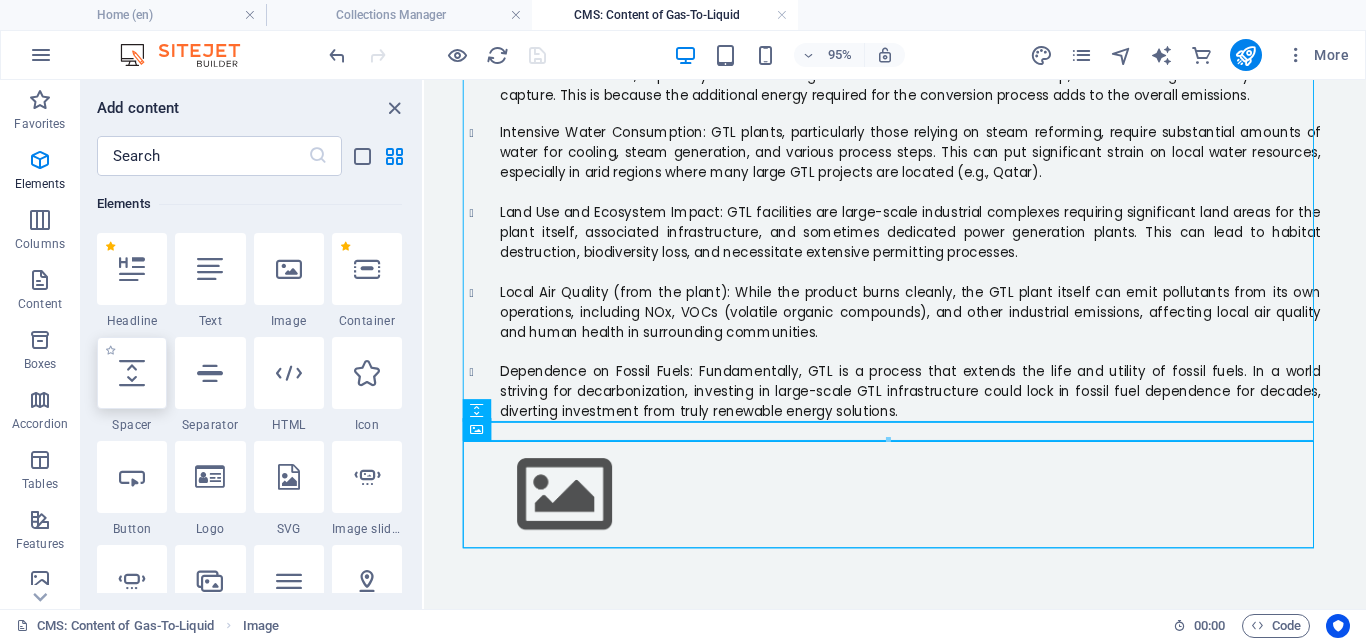 click at bounding box center (132, 373) 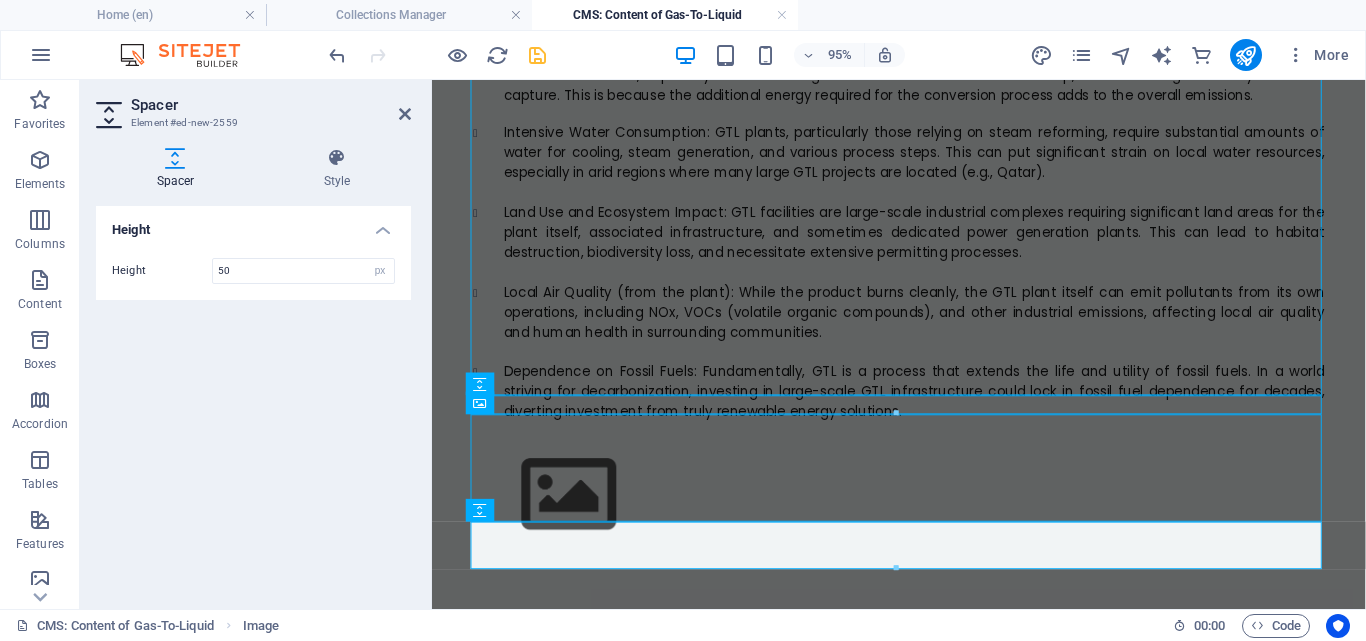 scroll, scrollTop: 1888, scrollLeft: 0, axis: vertical 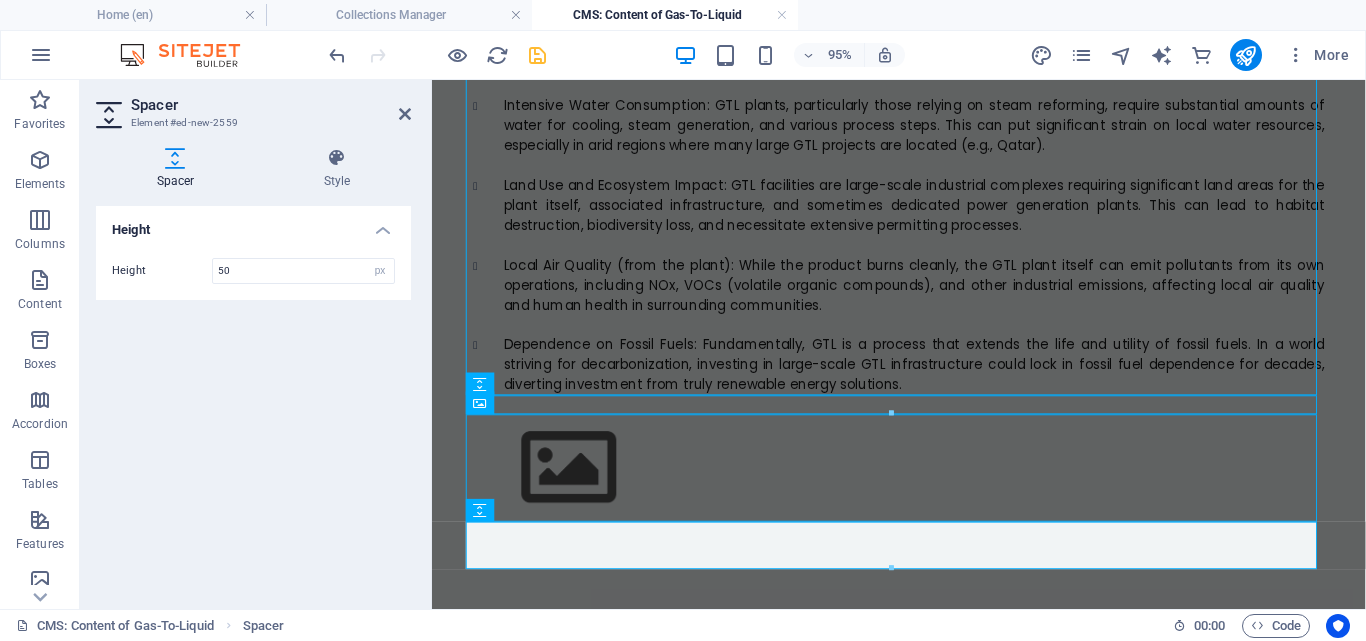 click on "Height 50 px rem vh vw" at bounding box center (253, 271) 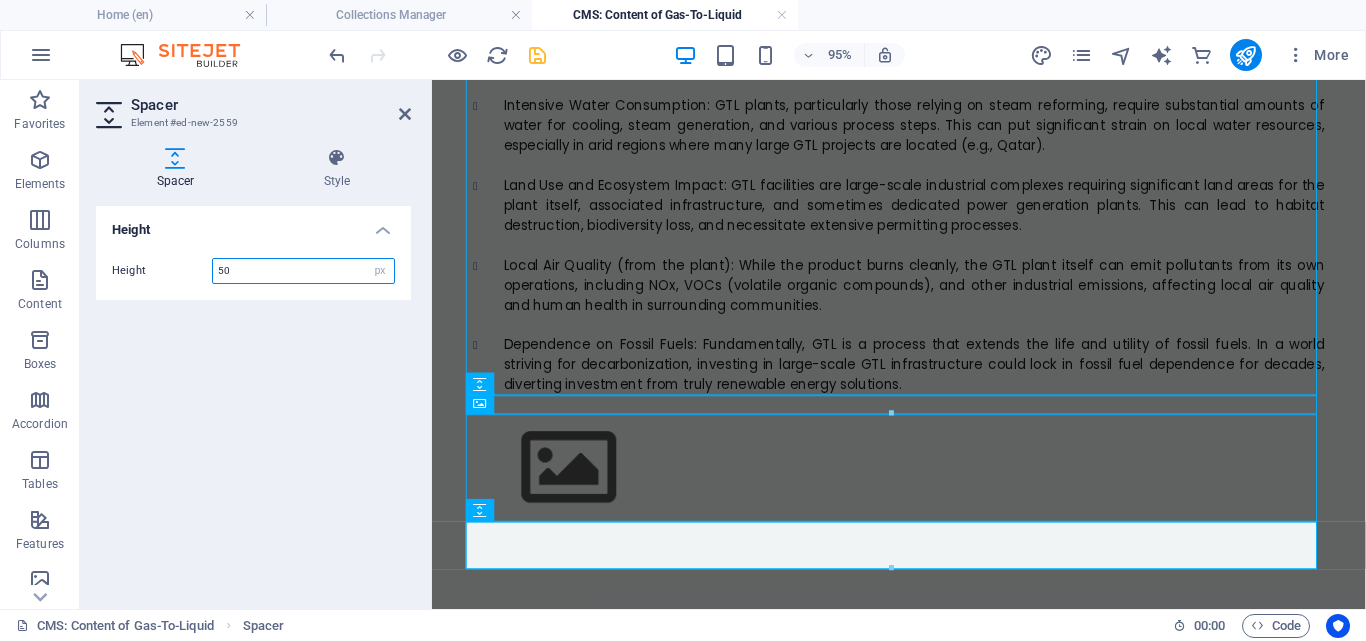 click on "50" at bounding box center [303, 271] 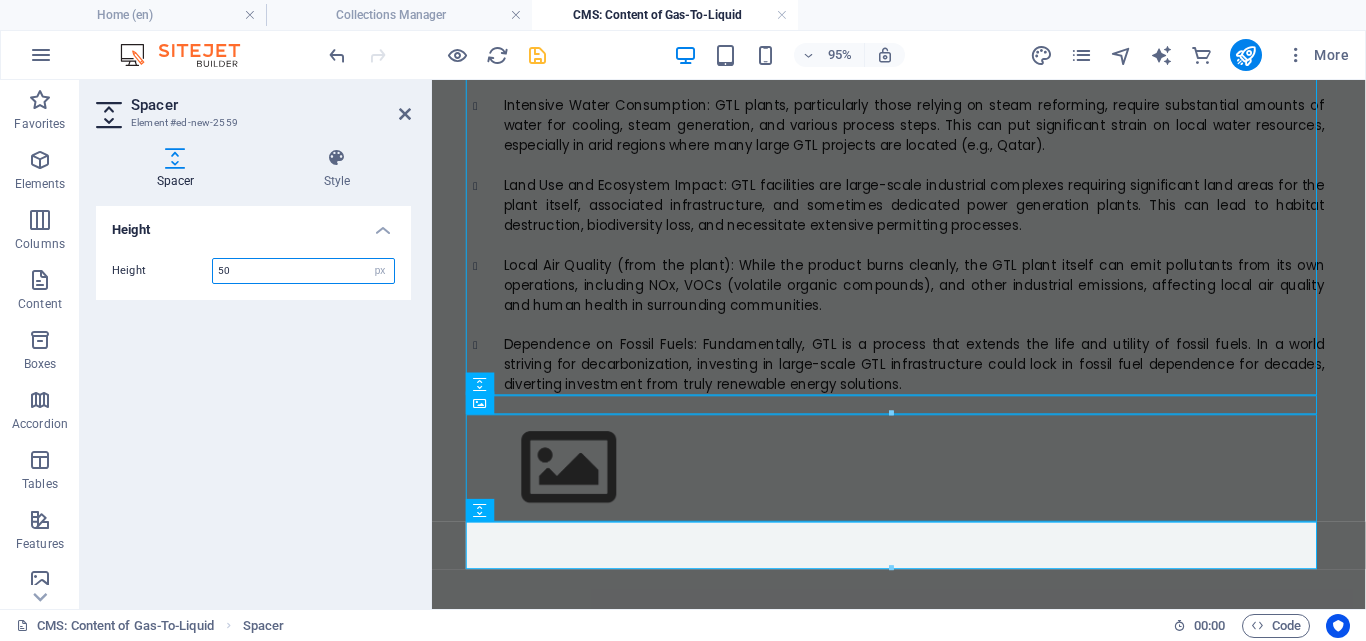 type on "5" 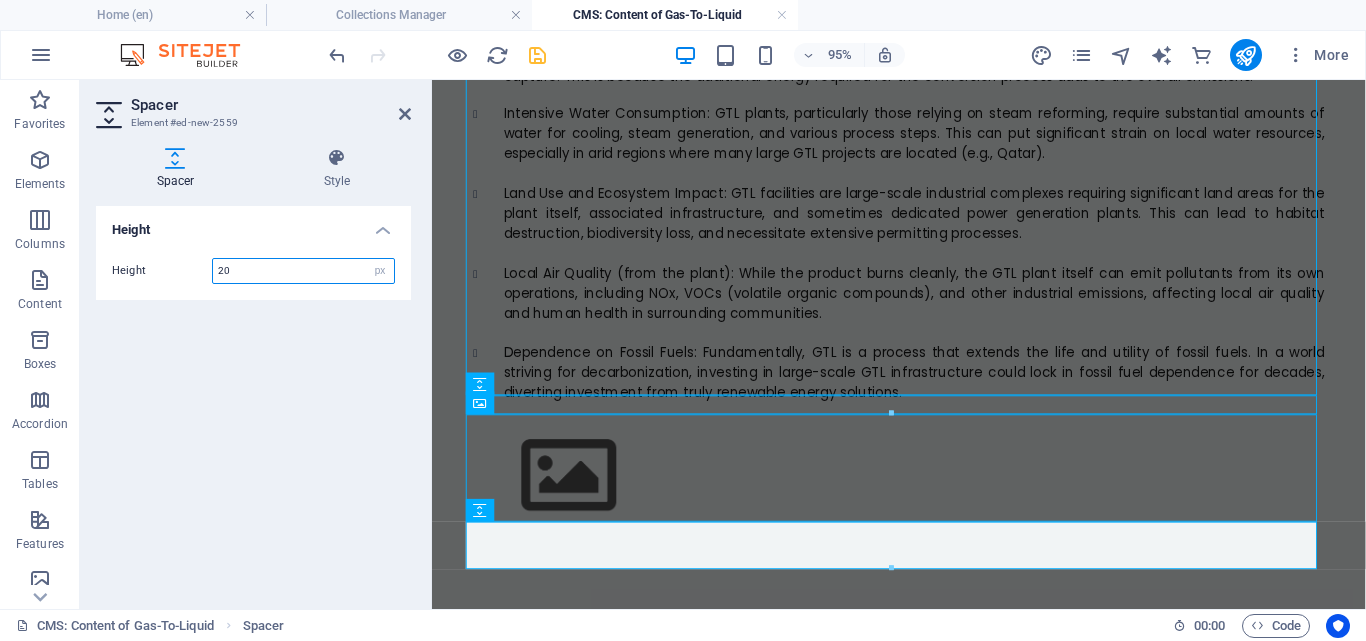 scroll, scrollTop: 1880, scrollLeft: 0, axis: vertical 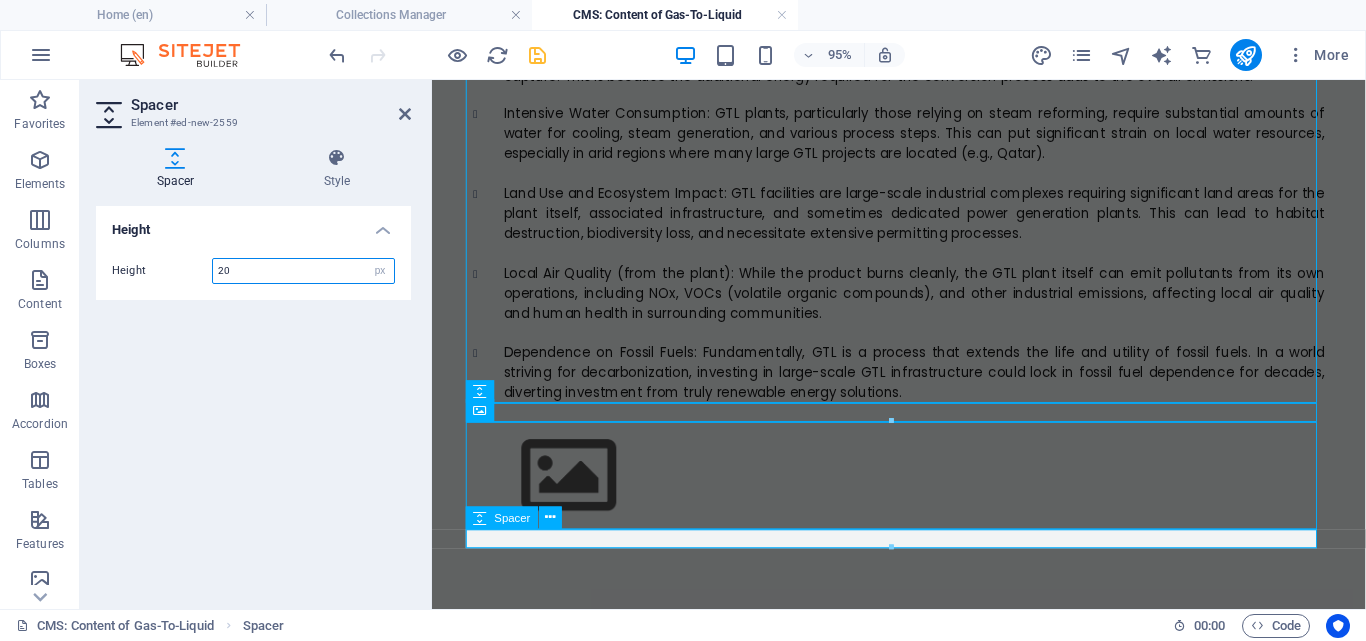 type on "20" 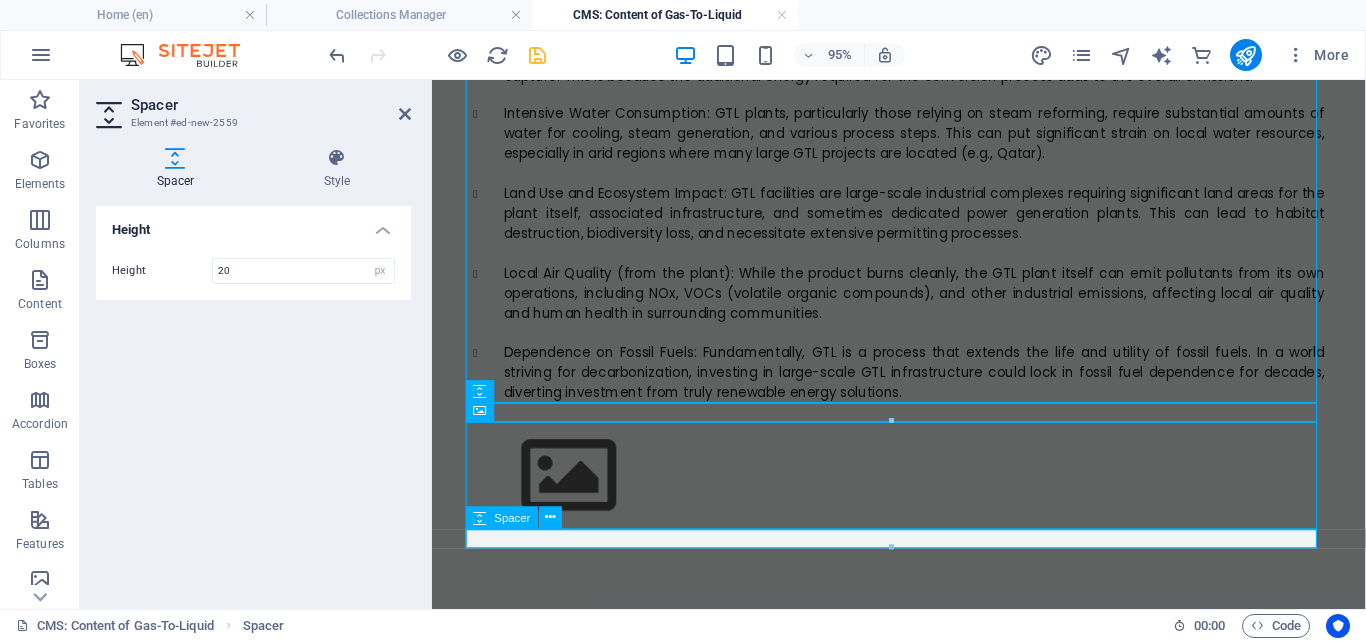 click at bounding box center (924, 563) 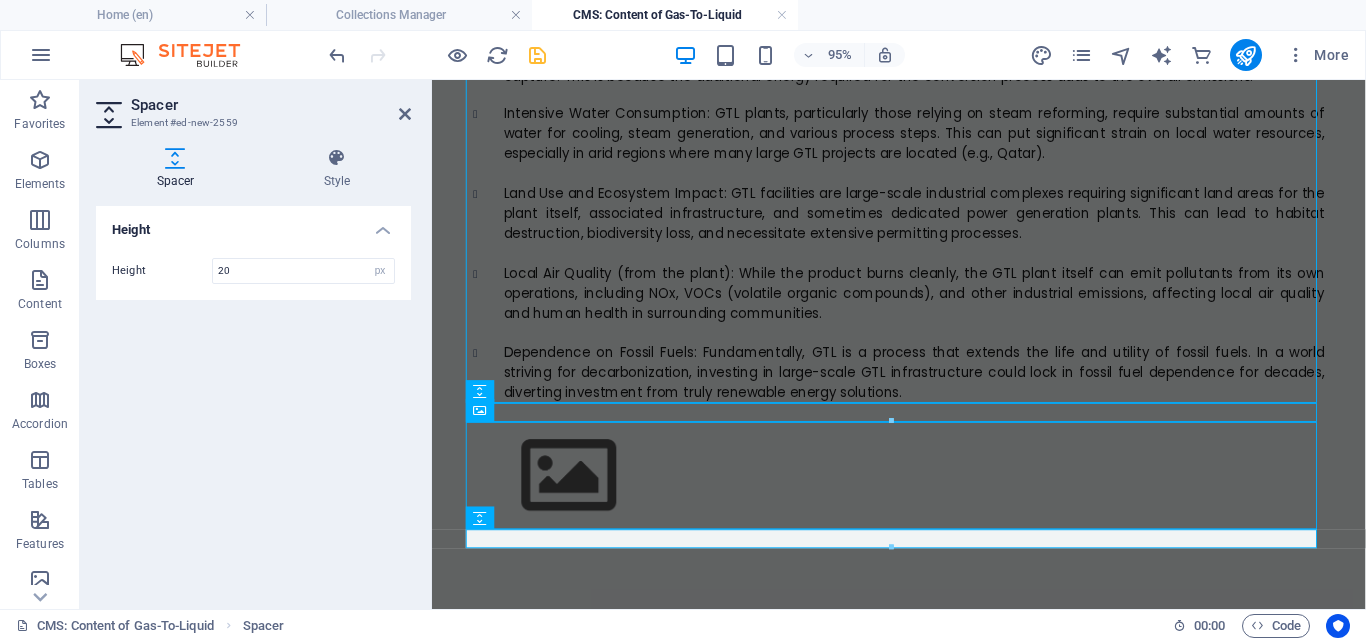click at bounding box center [891, 547] 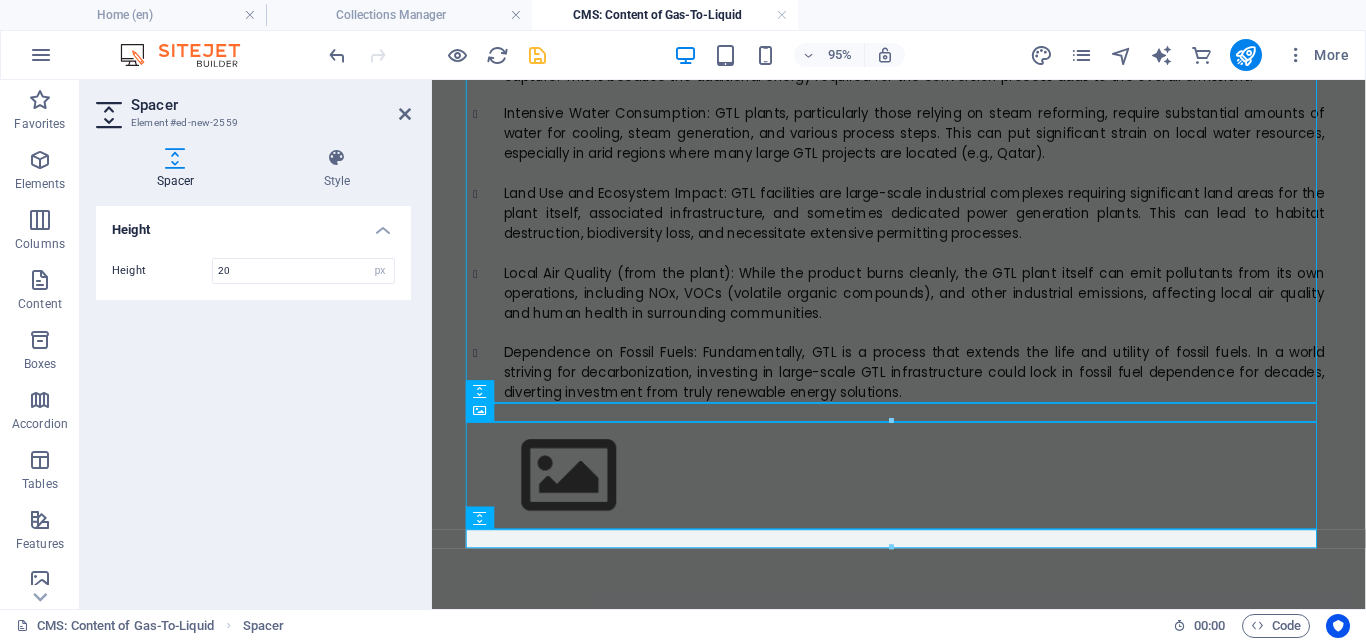 click at bounding box center [891, 547] 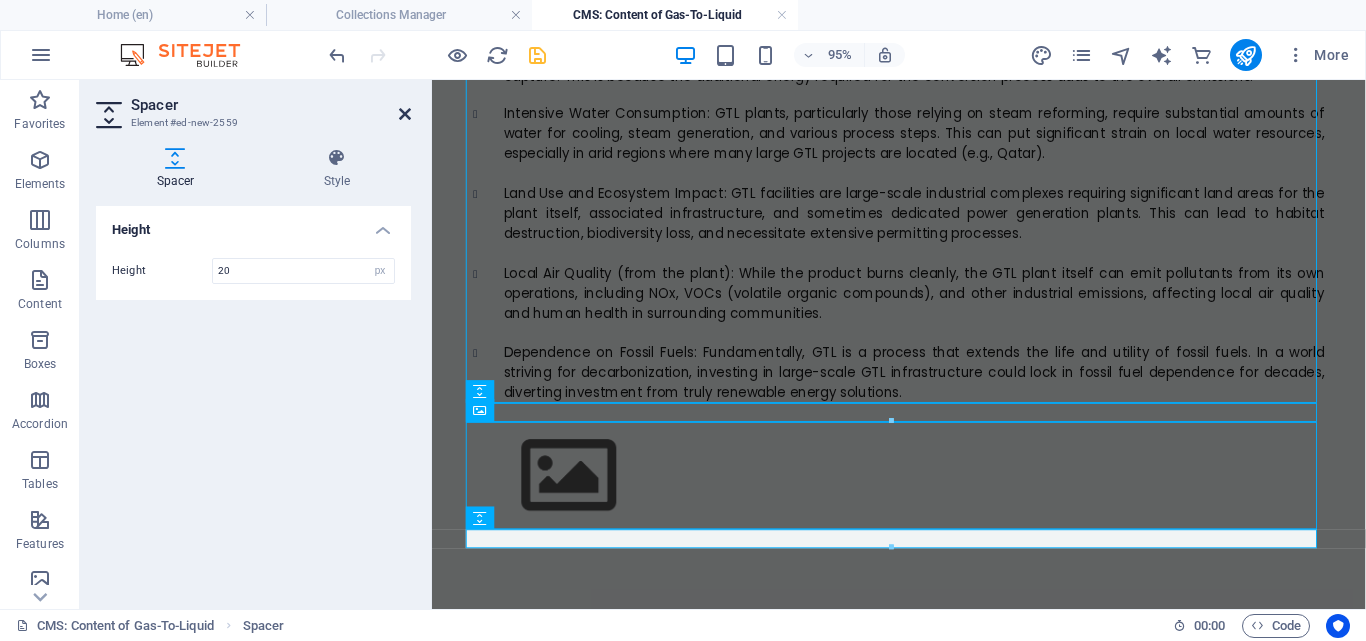 click at bounding box center [405, 114] 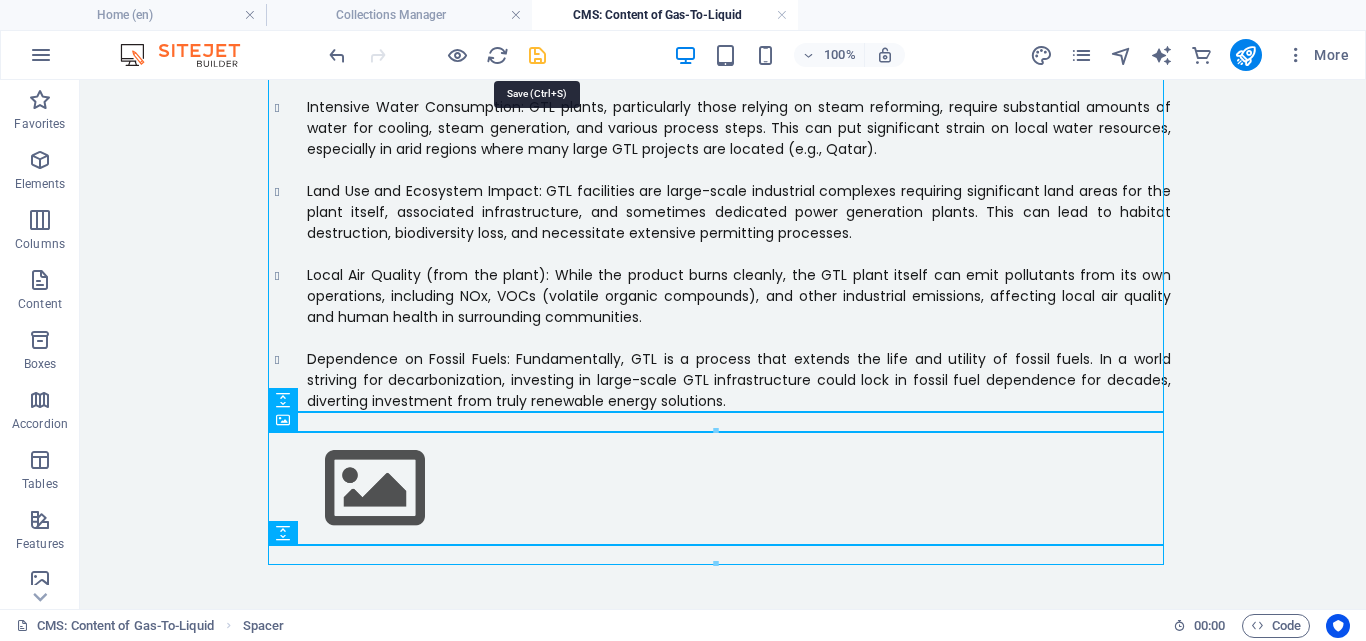 click at bounding box center (537, 55) 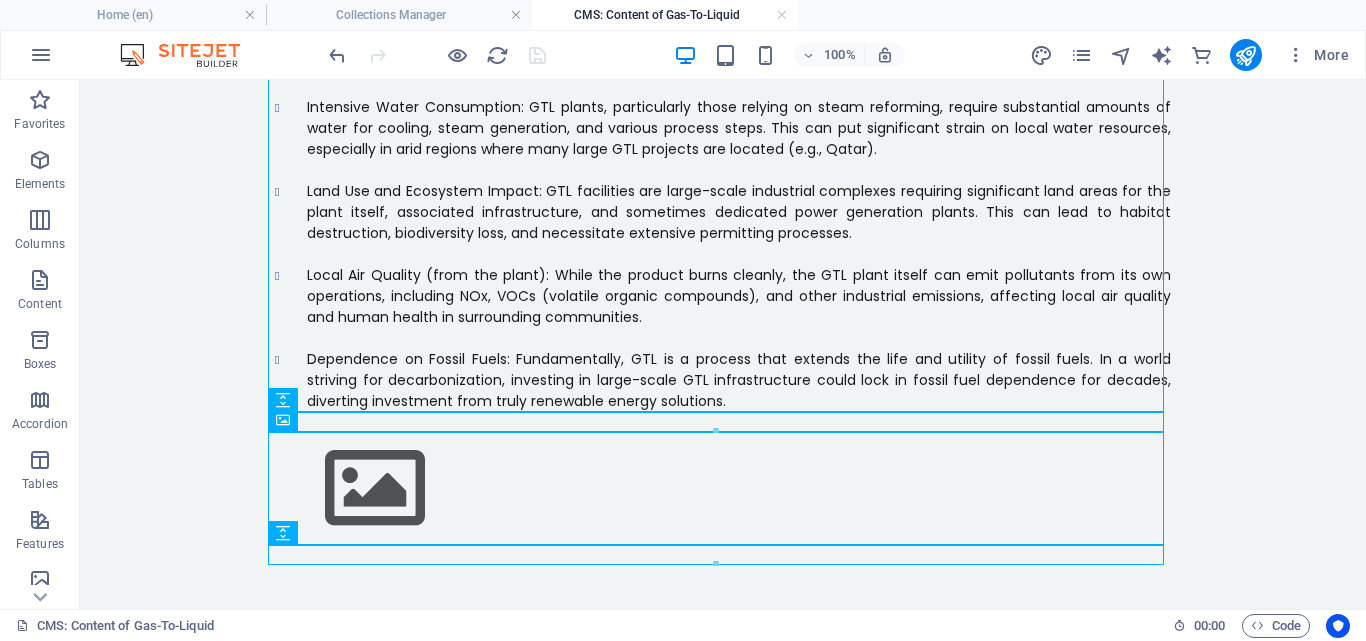 scroll, scrollTop: 1908, scrollLeft: 0, axis: vertical 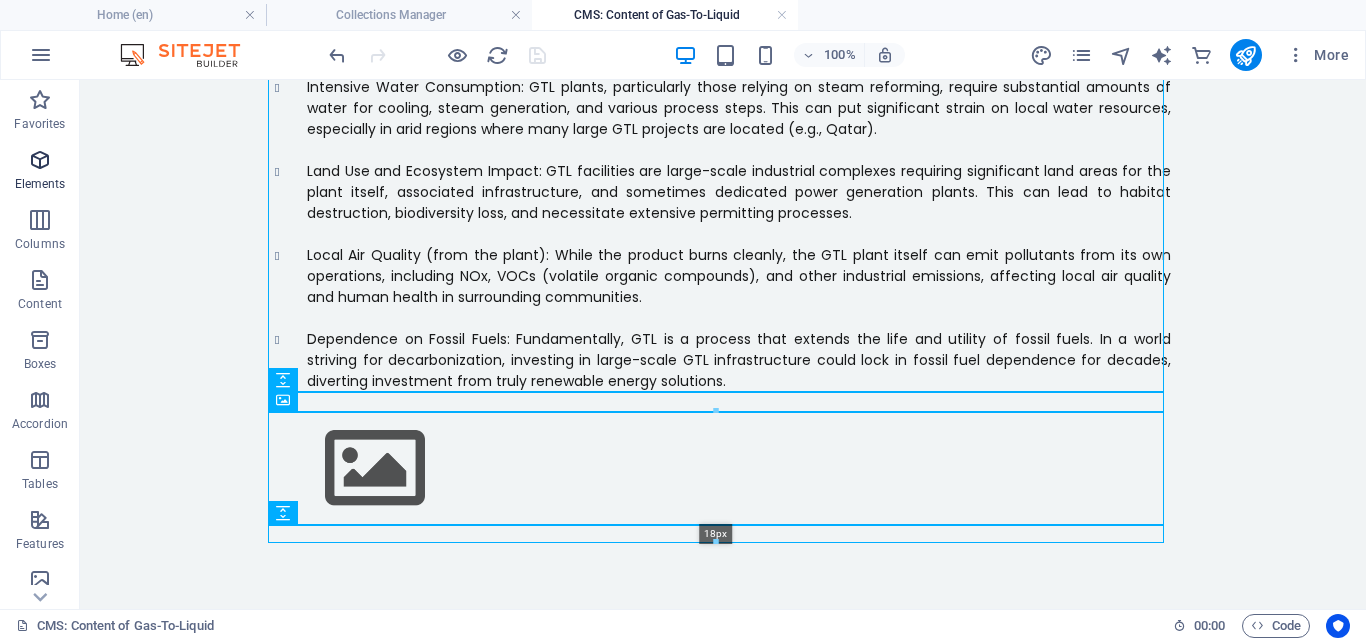 drag, startPoint x: 337, startPoint y: 540, endPoint x: 23, endPoint y: 162, distance: 491.40616 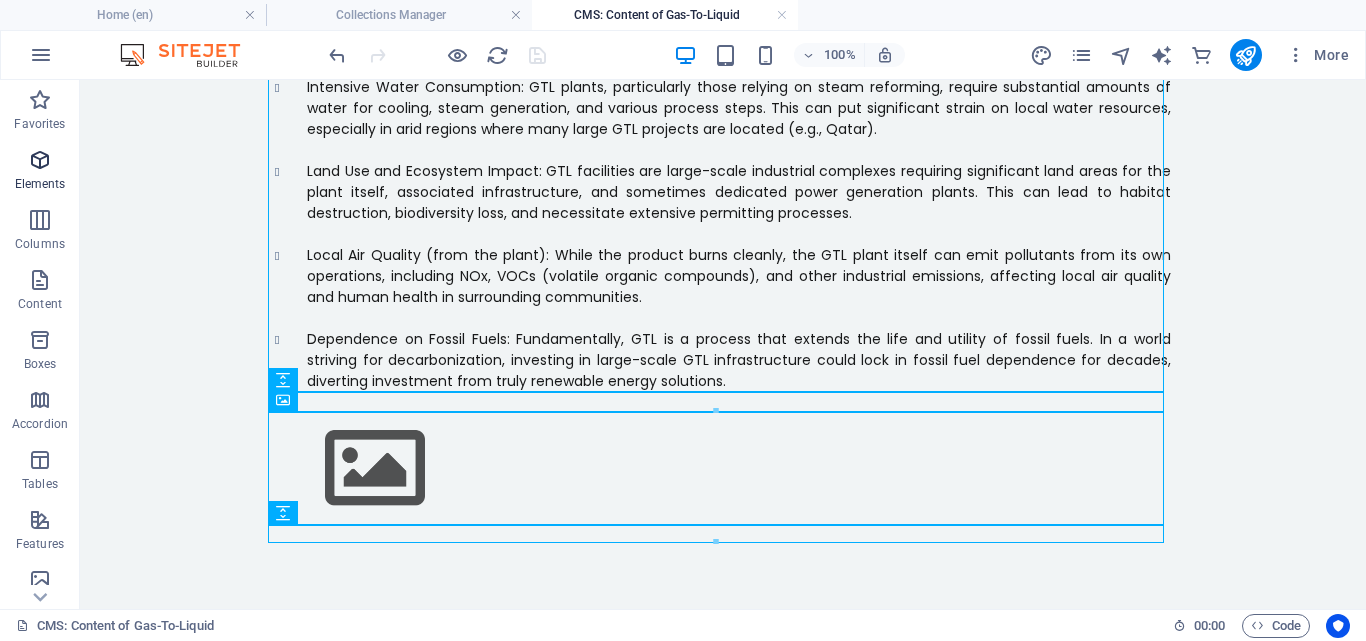 click on "Elements" at bounding box center (40, 172) 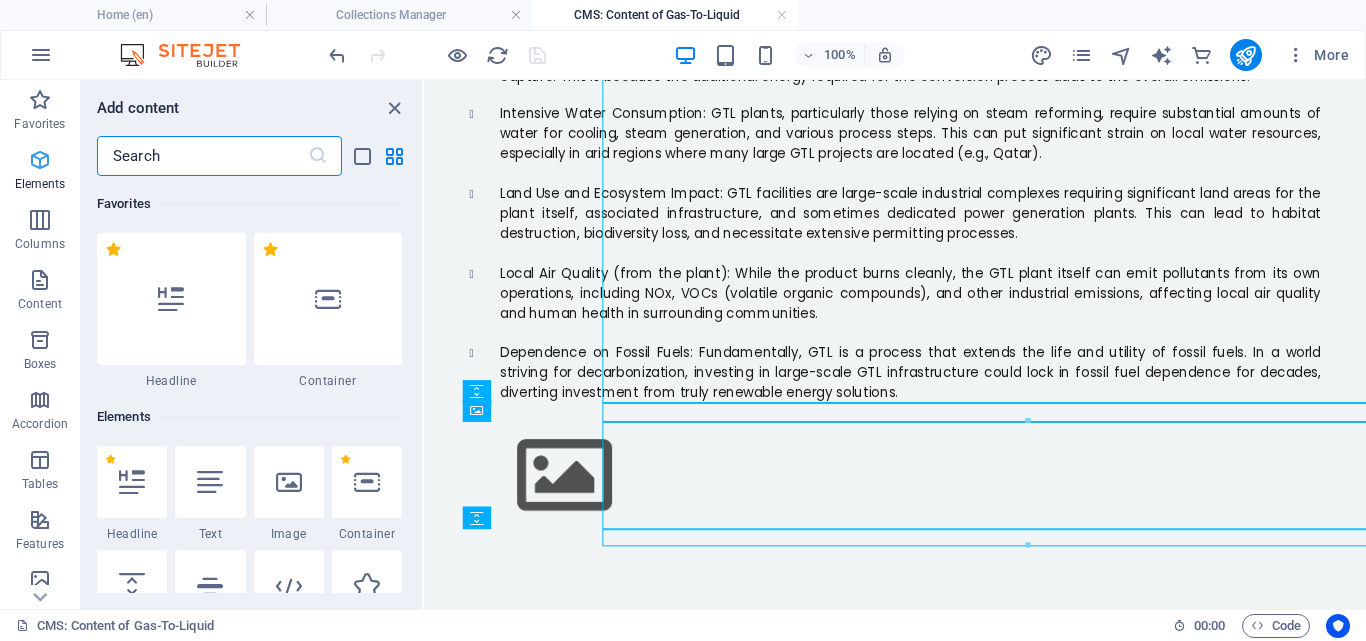 scroll, scrollTop: 1880, scrollLeft: 0, axis: vertical 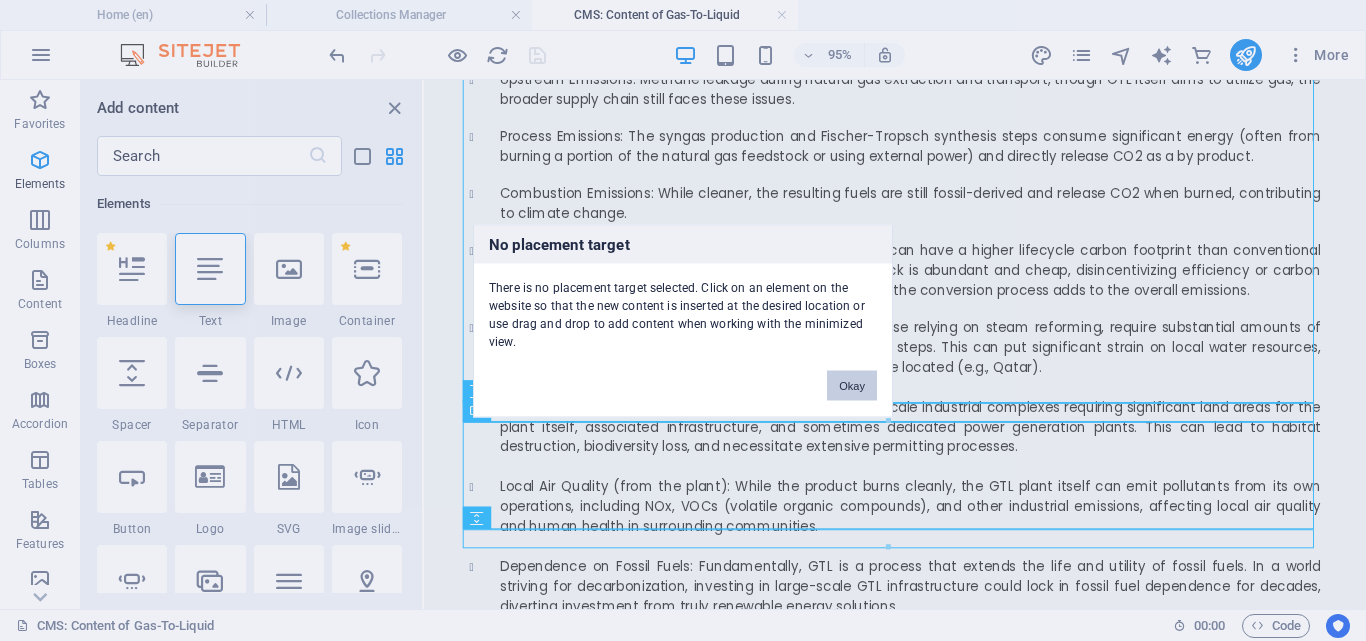 click on "Okay" at bounding box center [852, 385] 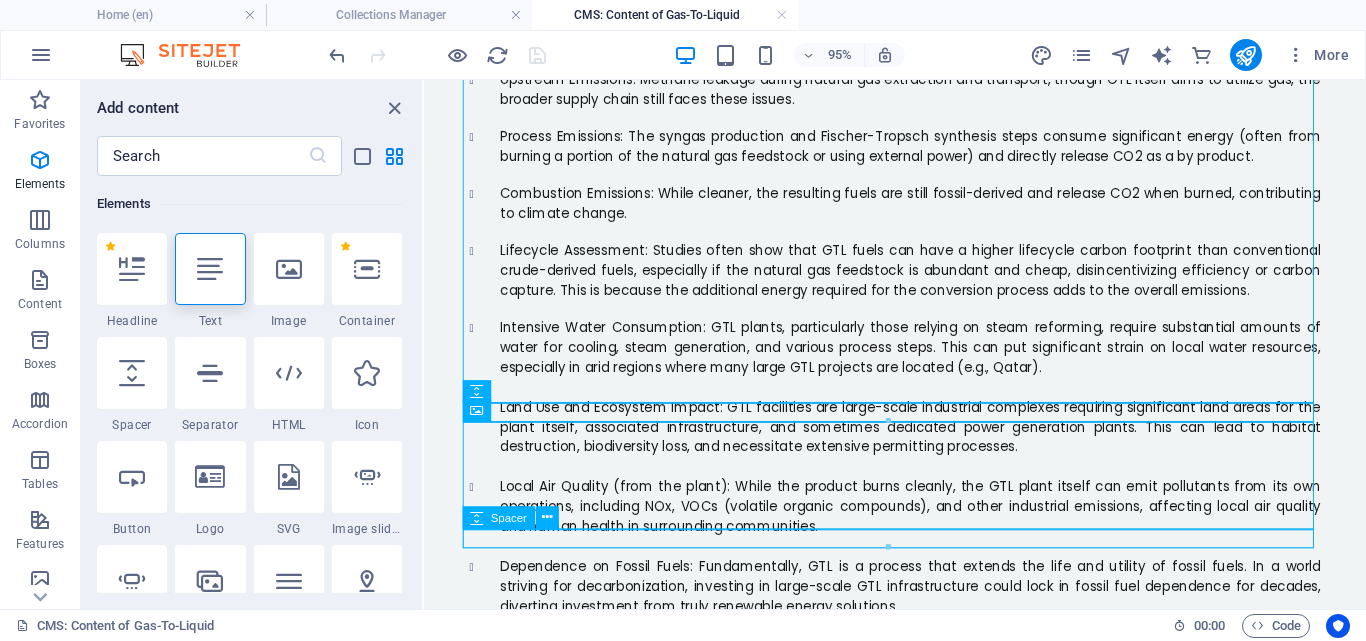 click at bounding box center (920, 900) 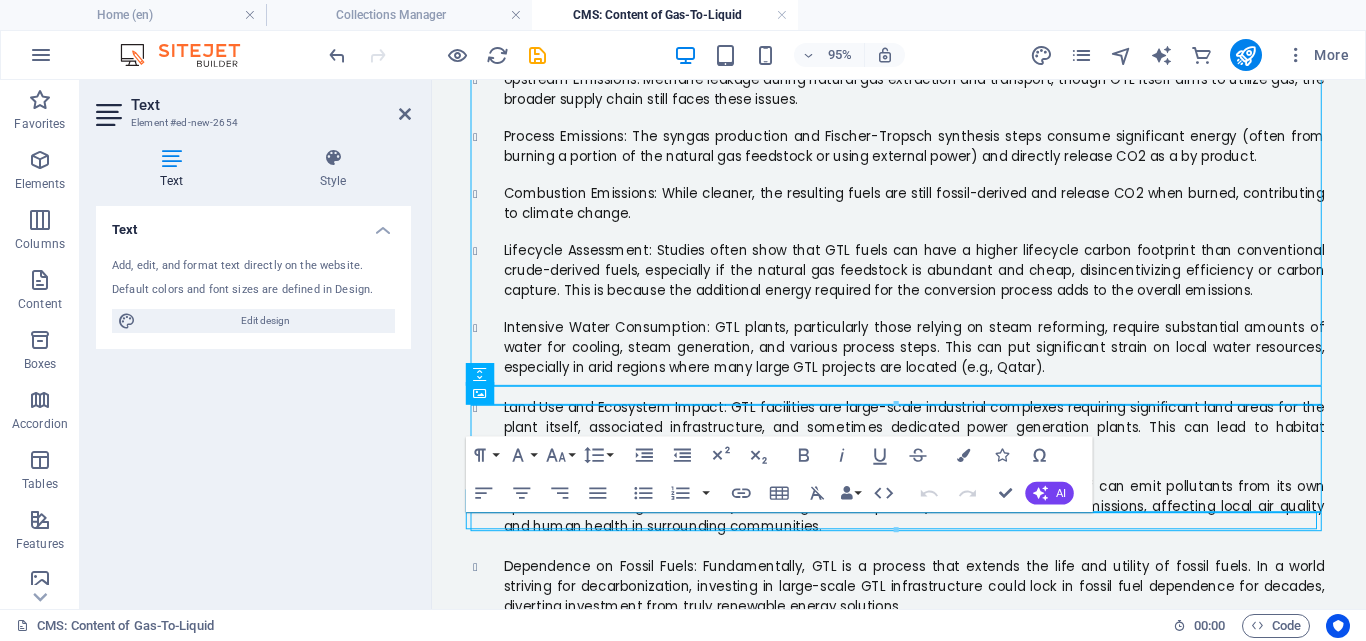 scroll, scrollTop: 1898, scrollLeft: 0, axis: vertical 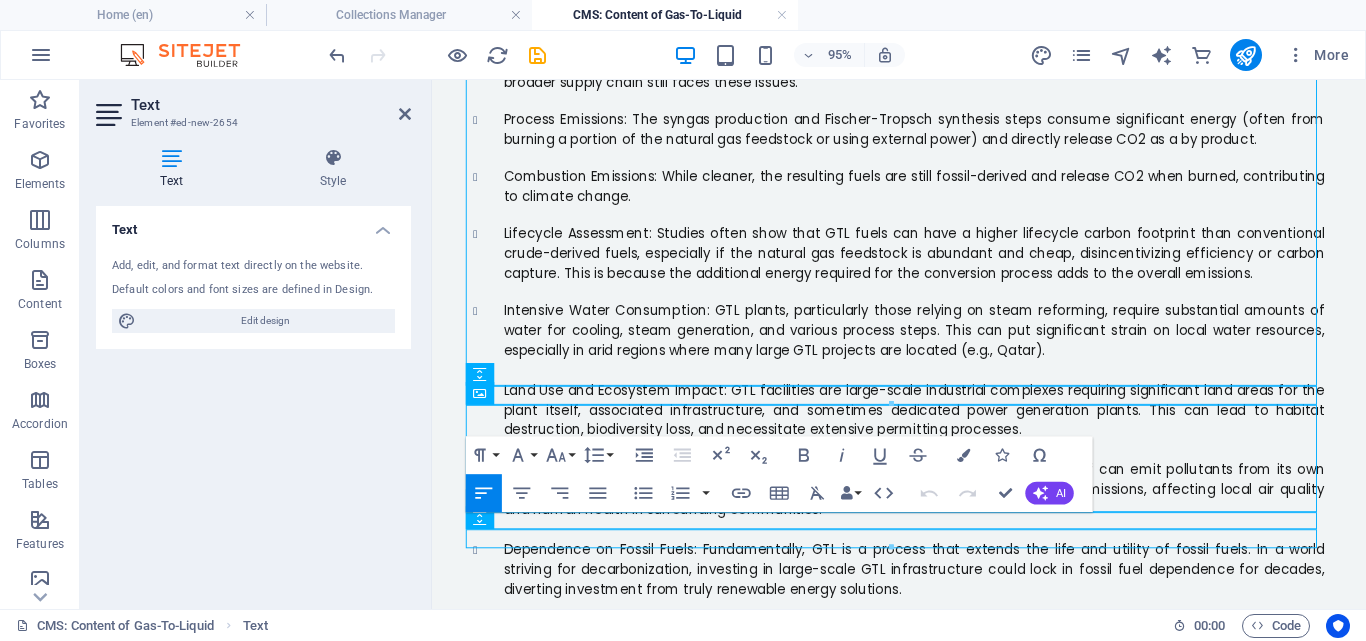 click at bounding box center [891, 547] 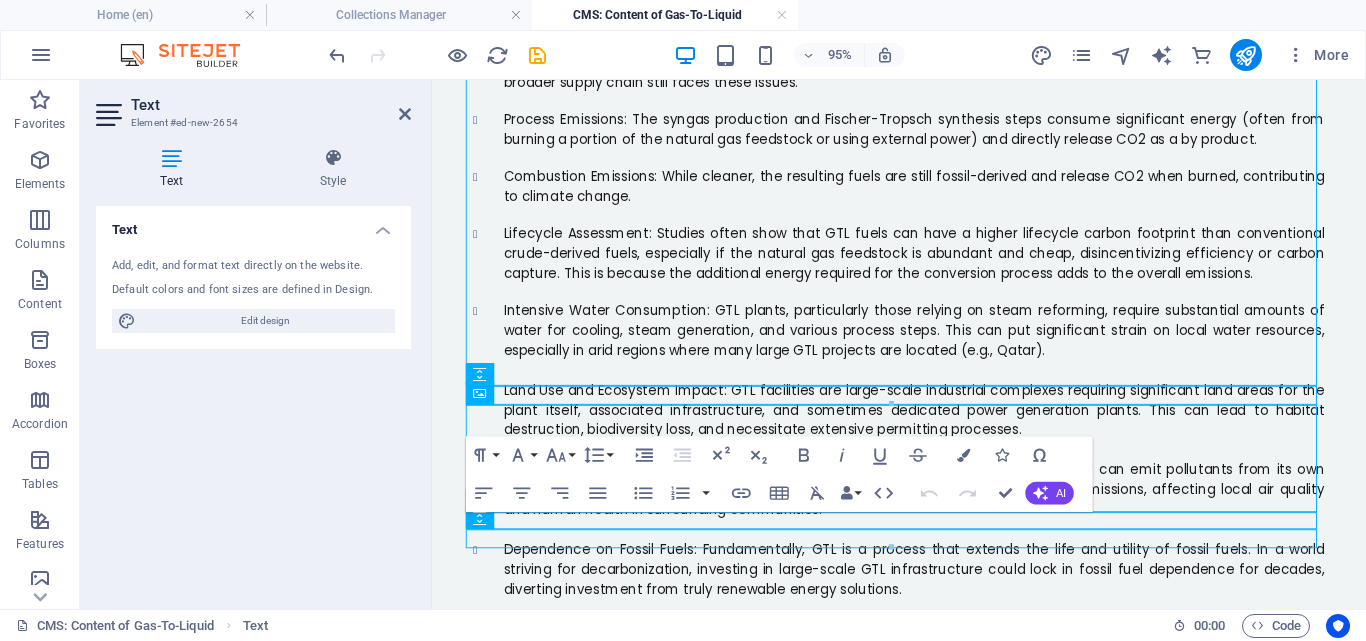 click on "The global energy landscape is constantly evolving, driven by the dual needs of energy security and environmental responsibility. In this complex scenario, technologies like Gas-to-Liquid (GTL) have emerged, offering a pathway to convert abundant natural gas into valuable liquid fuels and chemicals. While GTL promises cleaner-burning products and strategic energy diversification, its environmental impact is far from straightforward, presenting both compelling advantages and significant challenges. What is Gas-to-Liquid (GTL) Technology? At its core, GTL technology converts natural gas, primarily methane, into synthetic liquid hydrocarbons. The most common and commercially proven method is the Fischer-Tropsch process. This multi-step conversion typically involves: Syngas Production: Natural gas is reformed with steam and oxygen to create synthesis gas (syngas), a mixture of hydrogen and carbon monoxide. The Perceived Environmental Advantages The Environmental Challenges and Concerns New text element" at bounding box center (924, -422) 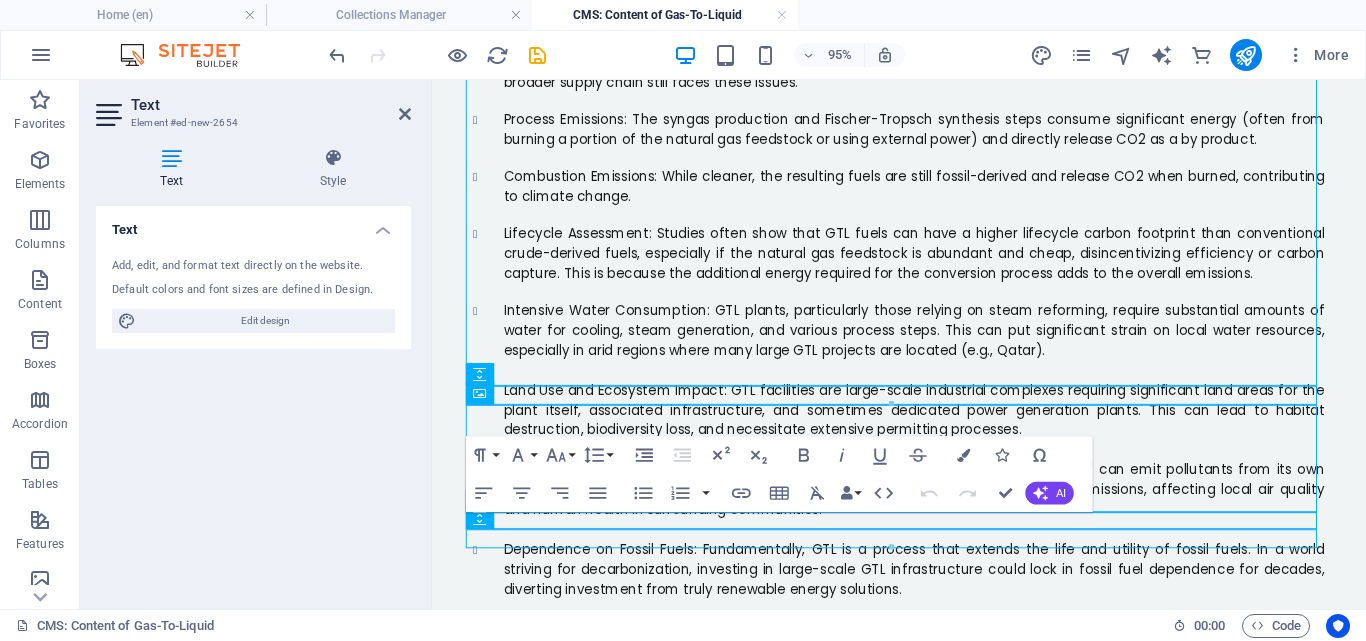 click on "New text element" at bounding box center [924, 881] 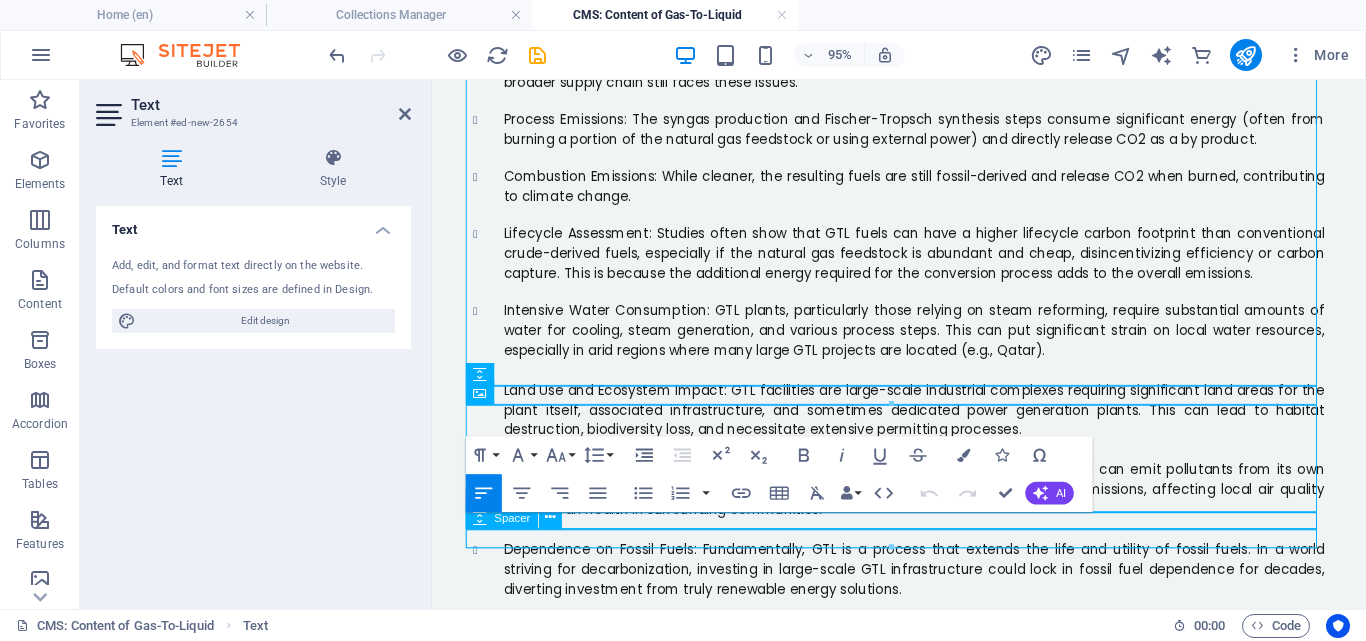 click at bounding box center [924, 900] 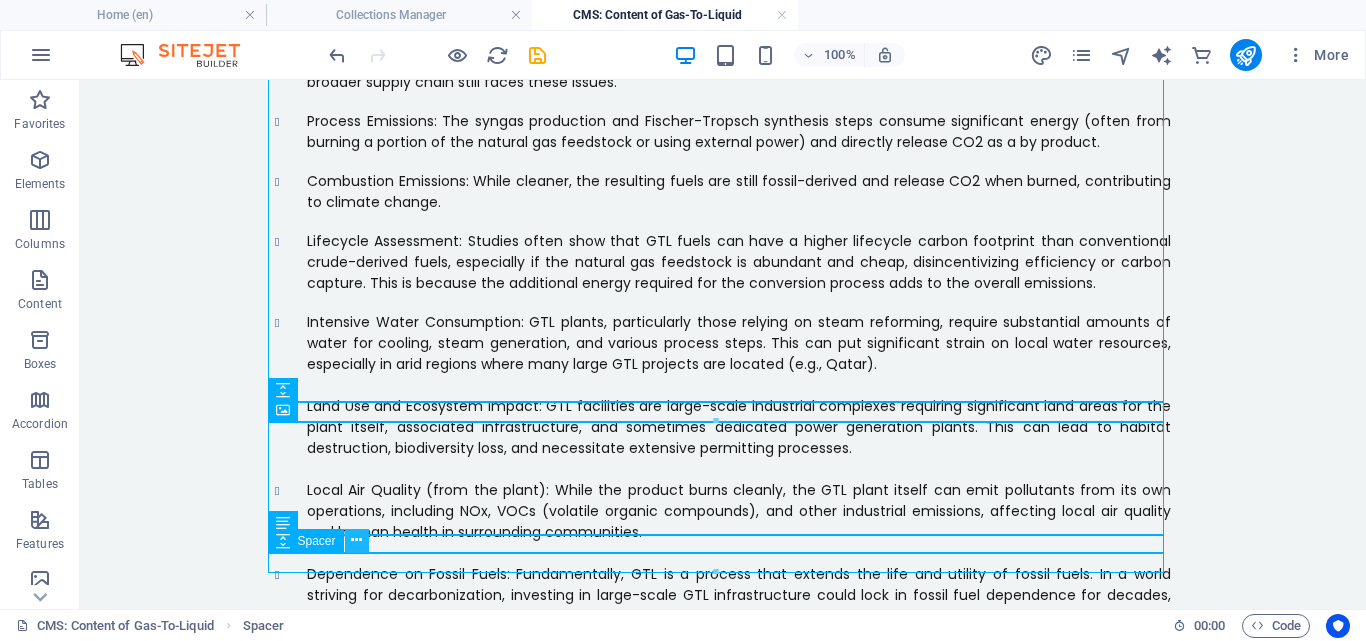 click at bounding box center [356, 540] 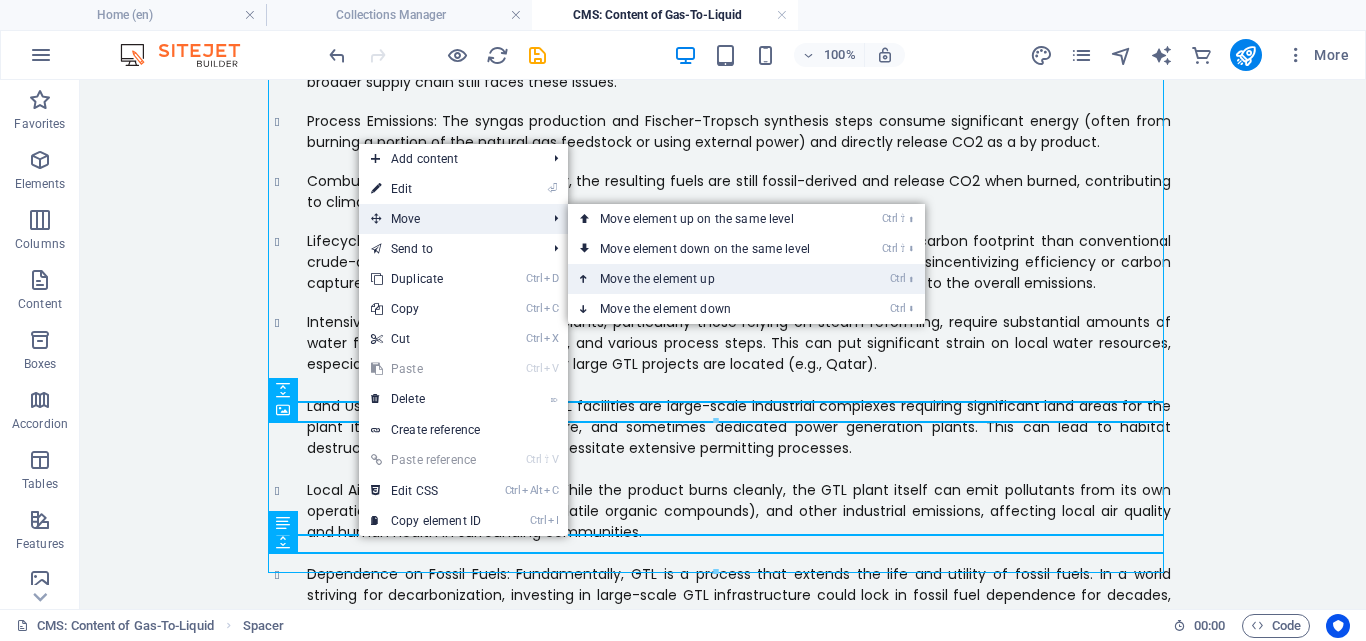 click on "Ctrl ⬆  Move the element up" at bounding box center [709, 279] 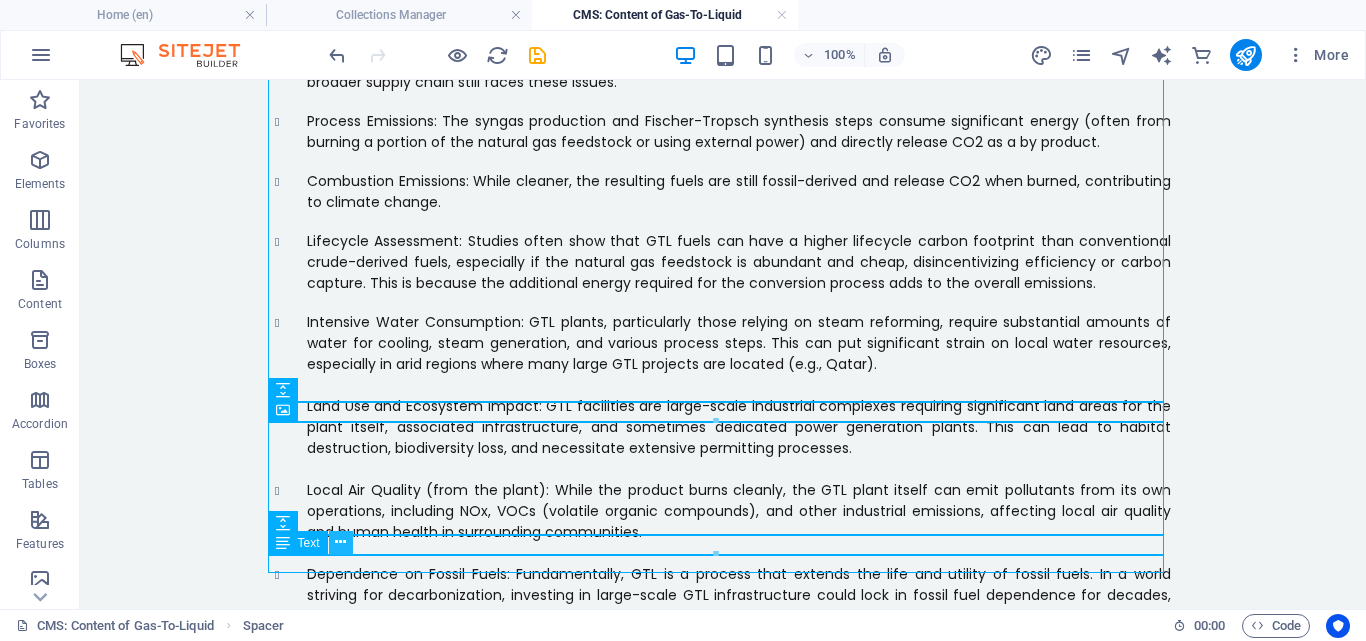 click at bounding box center (340, 542) 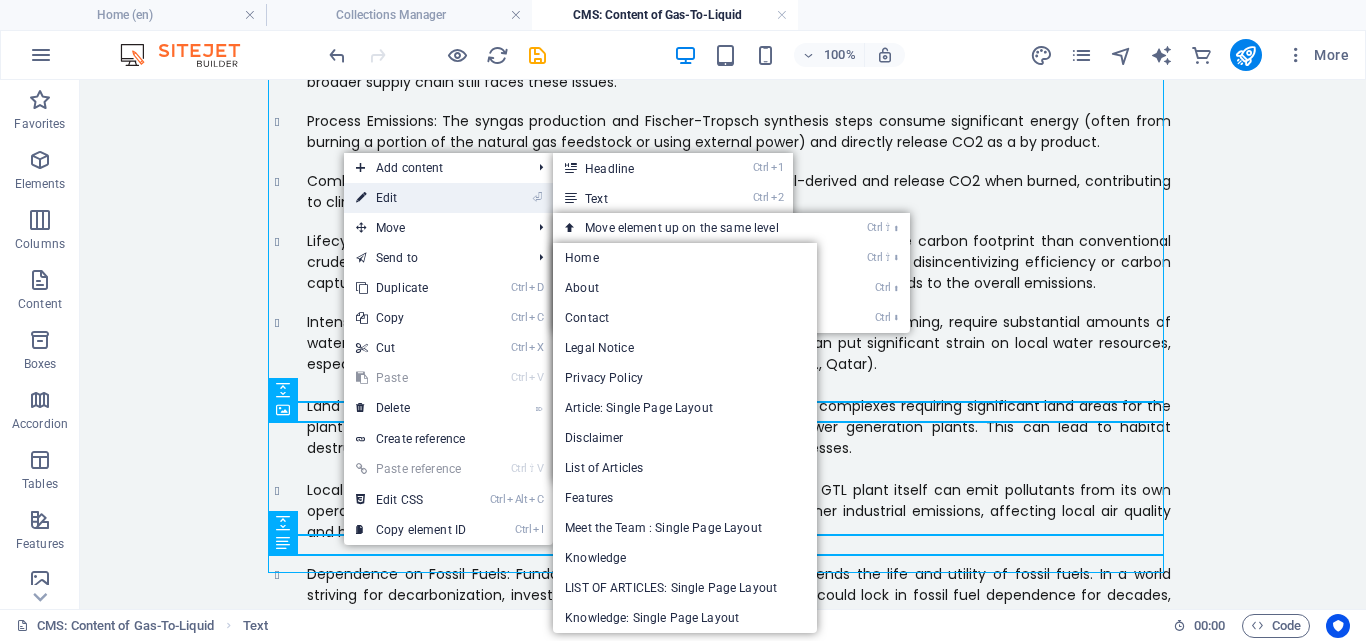 click on "⏎  Edit" at bounding box center [411, 198] 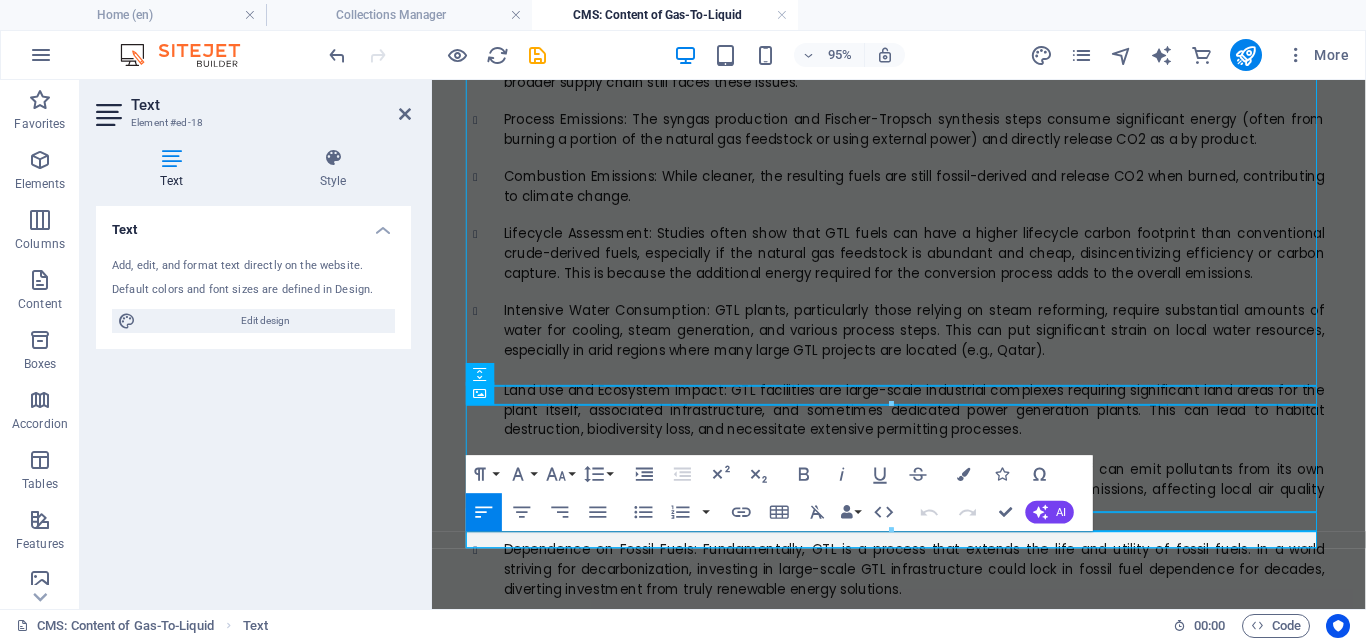 click on "New text element" at bounding box center [924, 901] 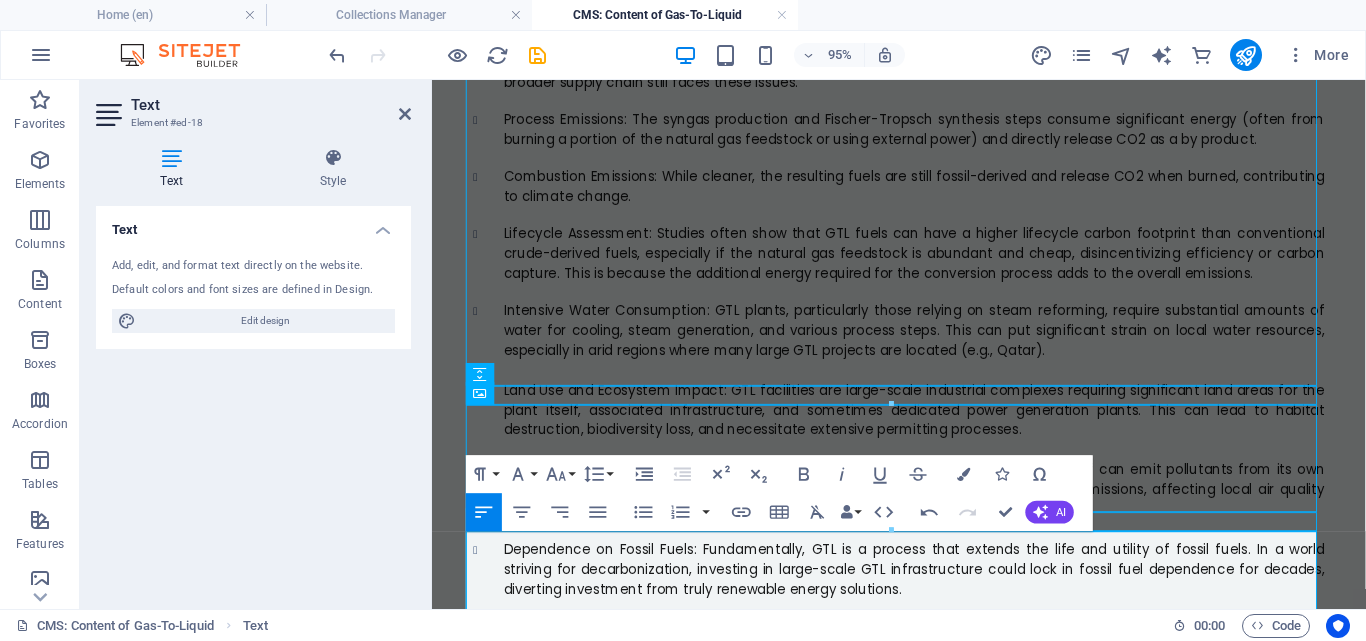 click at bounding box center (924, 937) 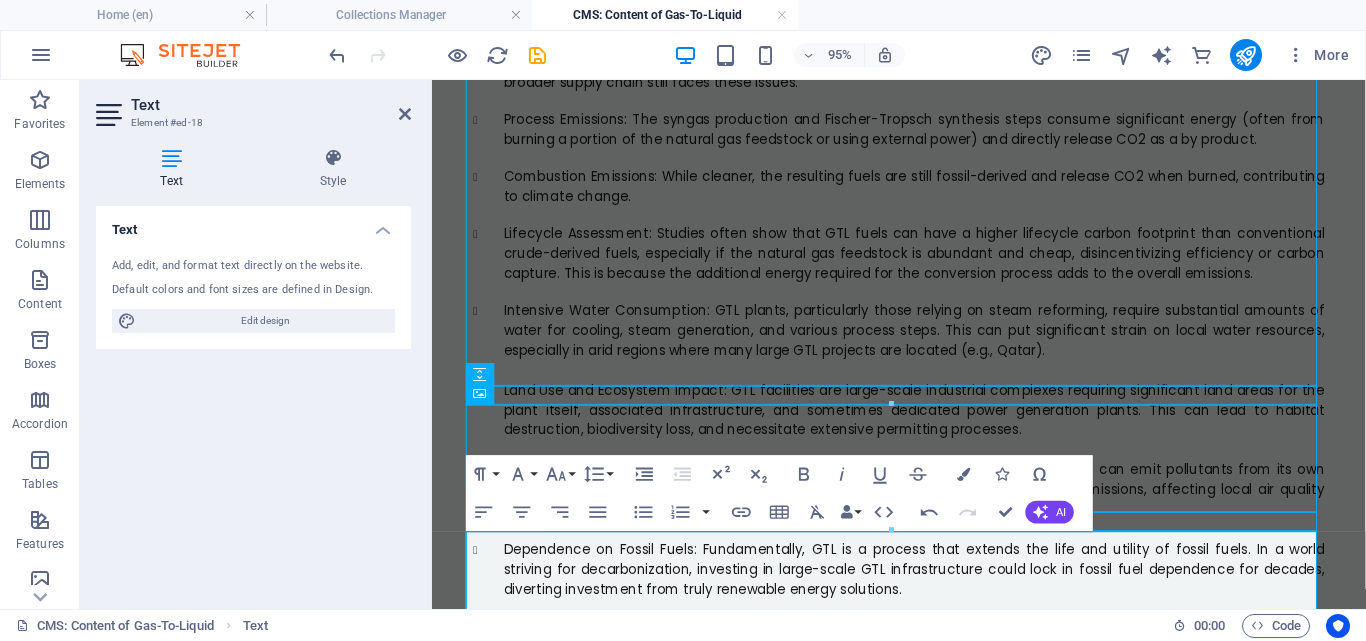 click at bounding box center [924, 919] 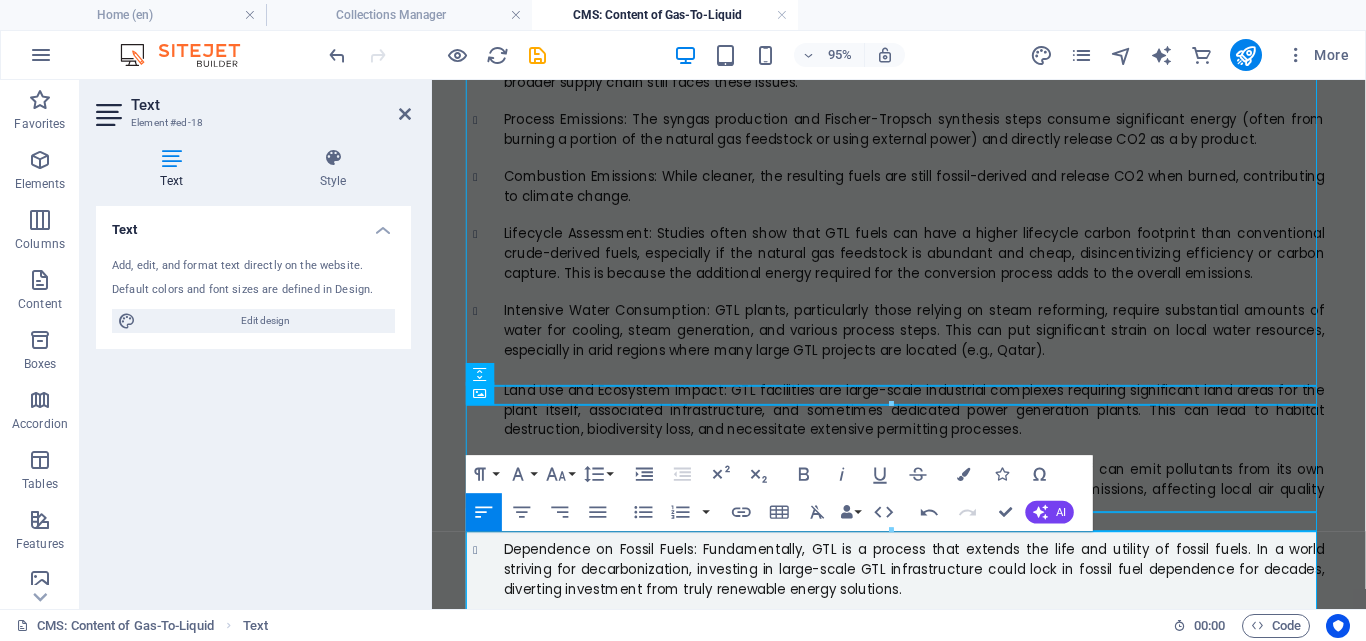 drag, startPoint x: 579, startPoint y: 569, endPoint x: 453, endPoint y: 554, distance: 126.88972 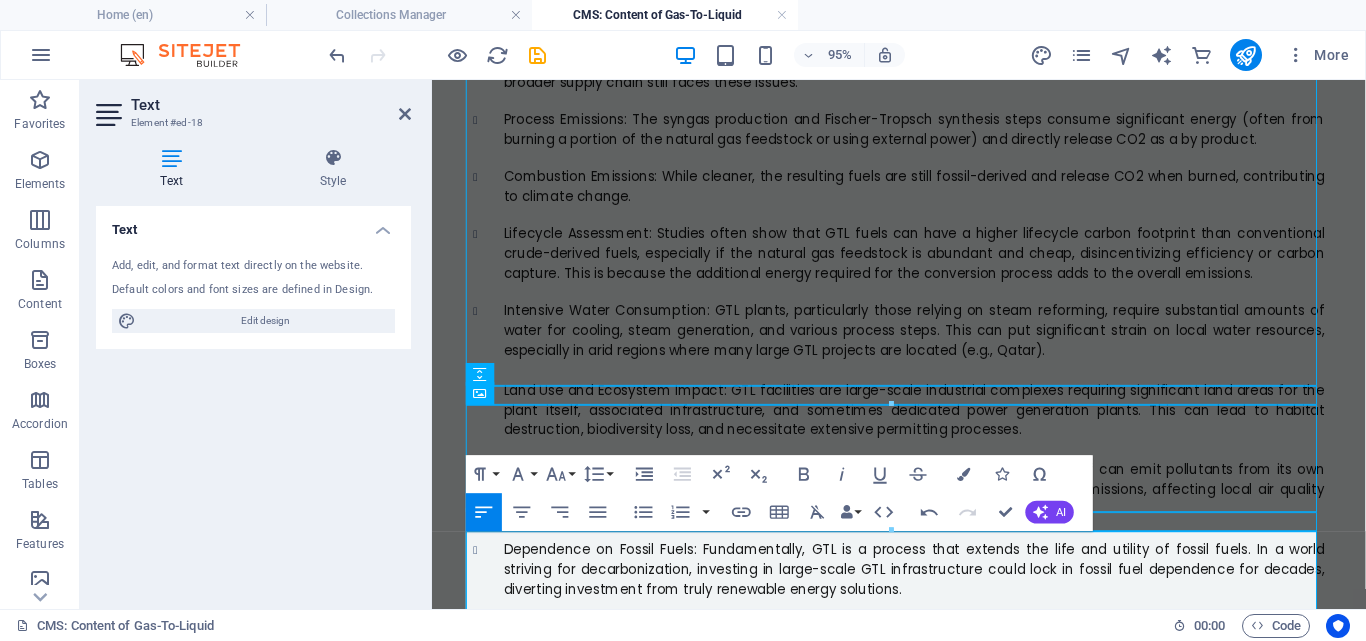 scroll, scrollTop: 29744, scrollLeft: 1, axis: both 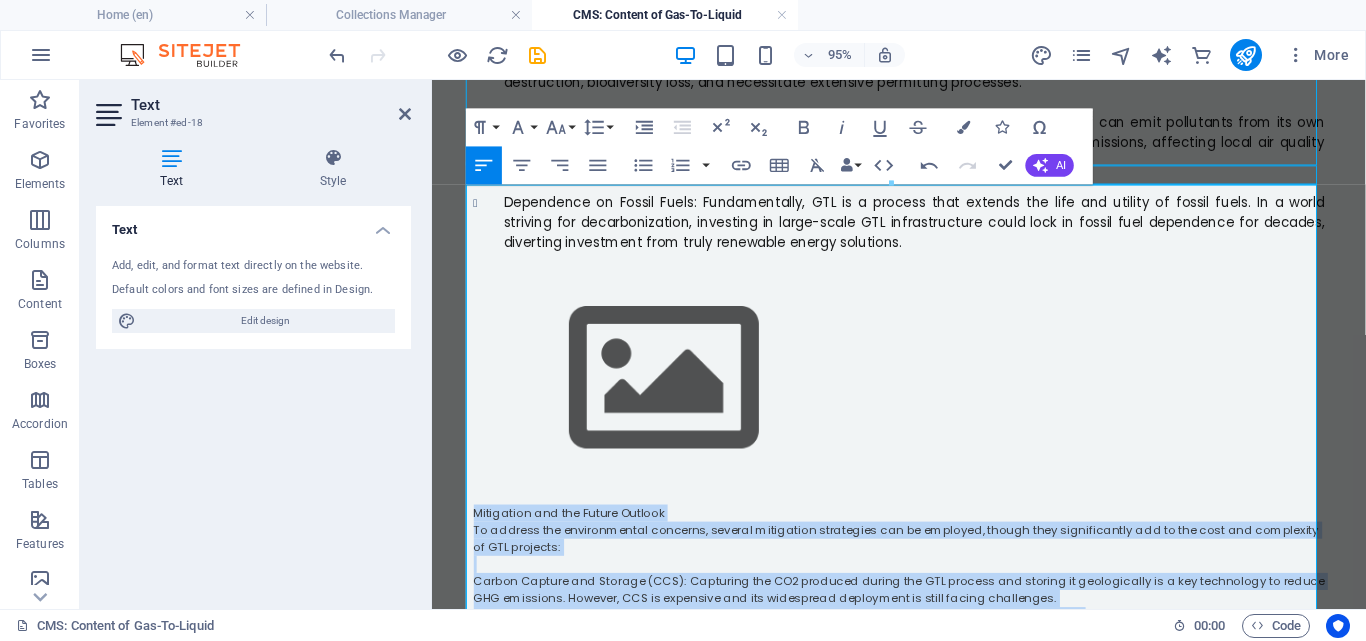 drag, startPoint x: 1082, startPoint y: 493, endPoint x: 330, endPoint y: 142, distance: 829.8825 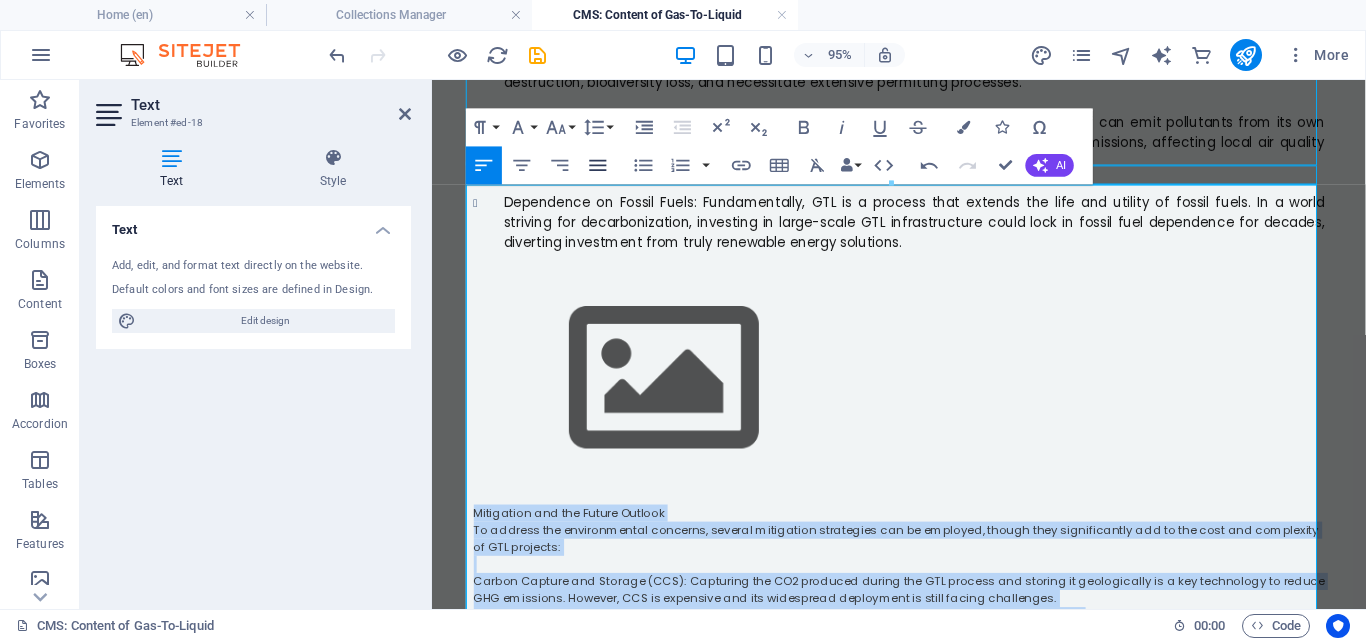 click 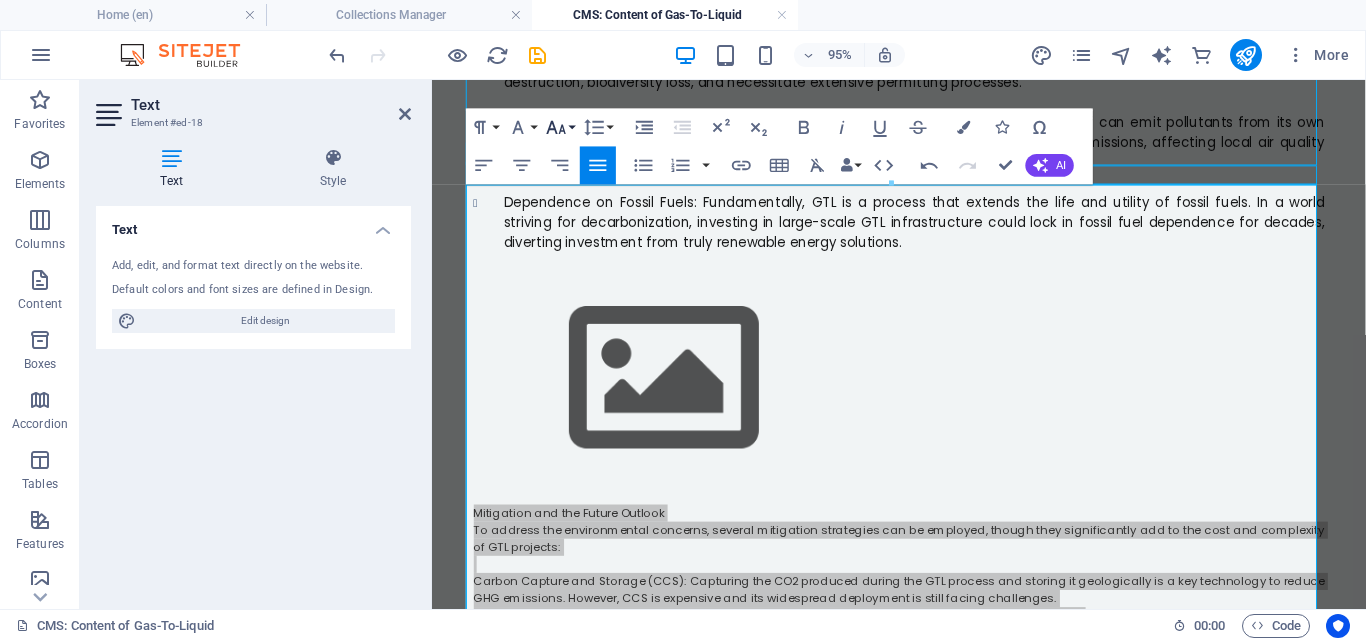 click on "Font Size" at bounding box center (560, 127) 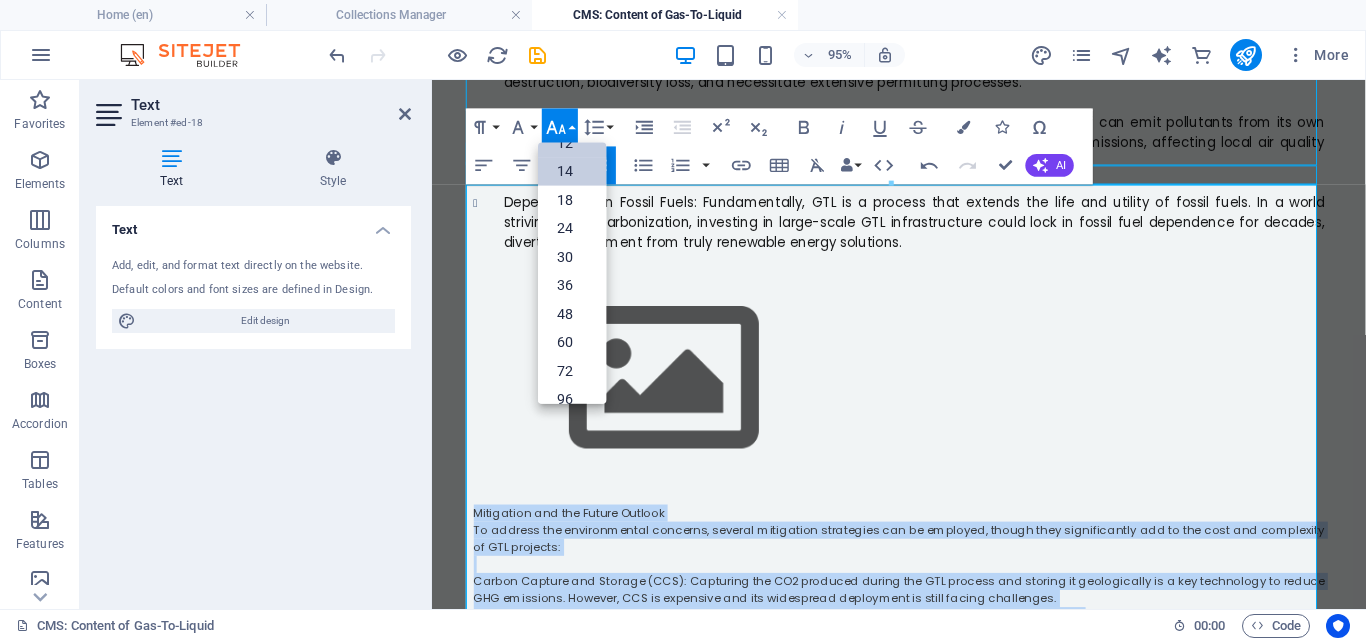 click on "14" at bounding box center [572, 170] 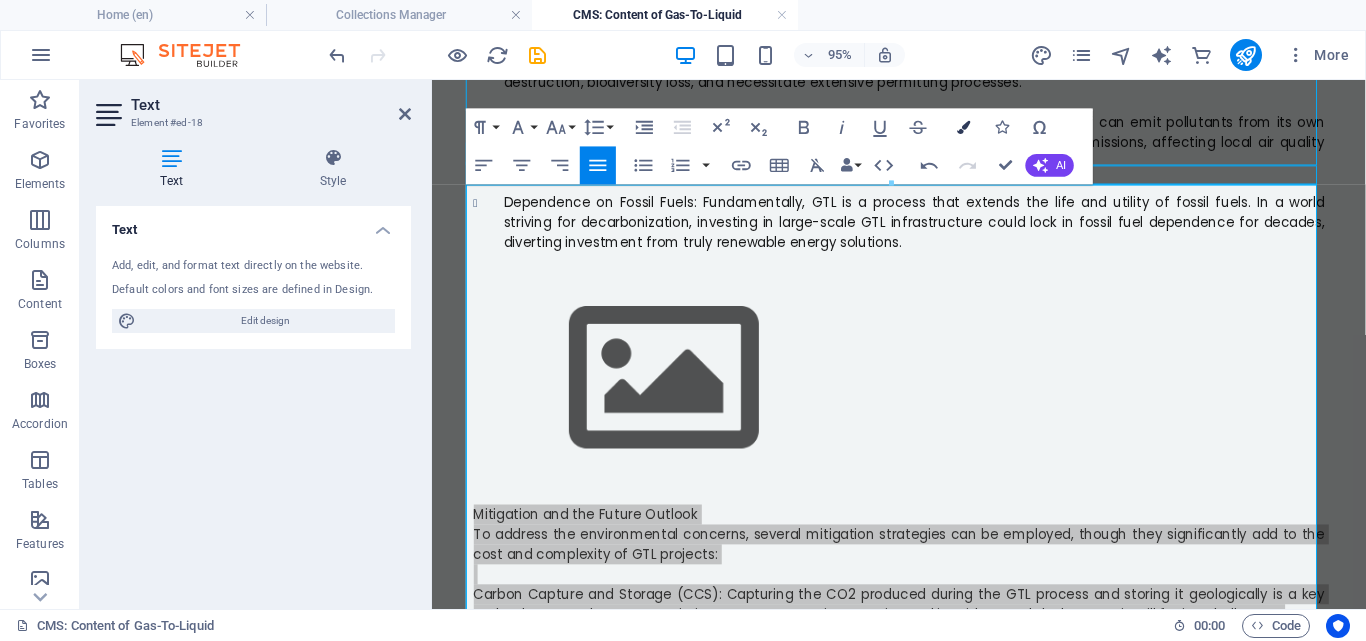 click at bounding box center (963, 126) 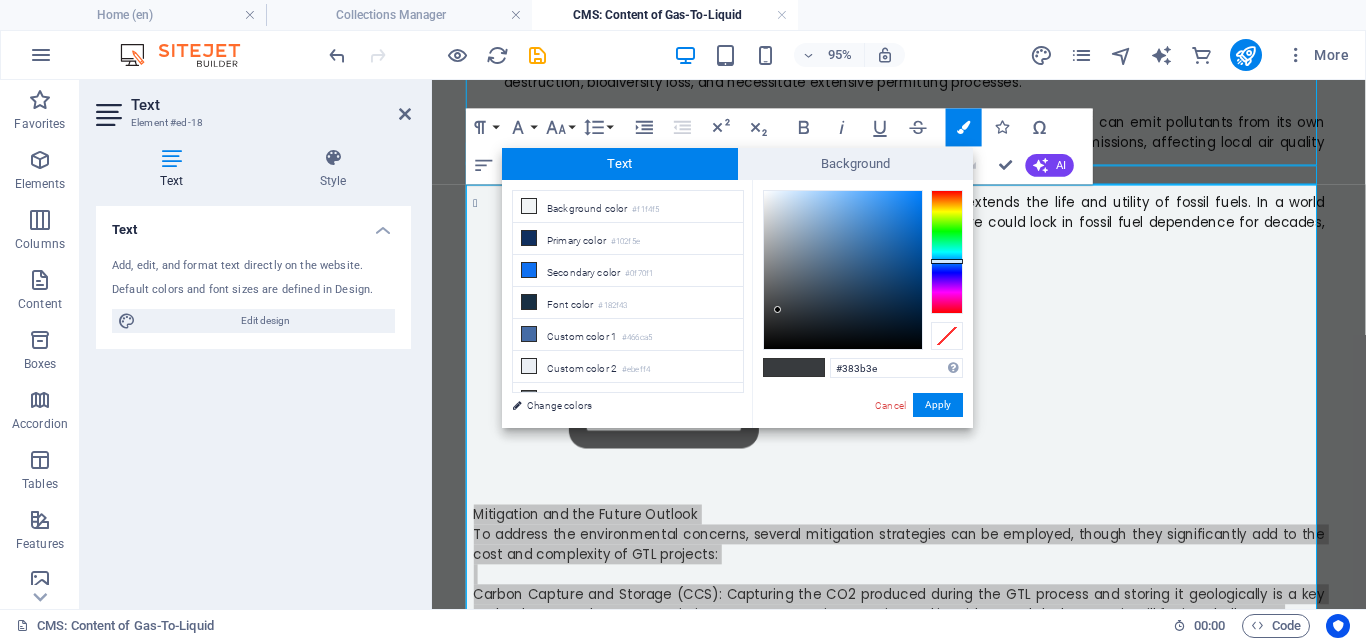type on "#202122" 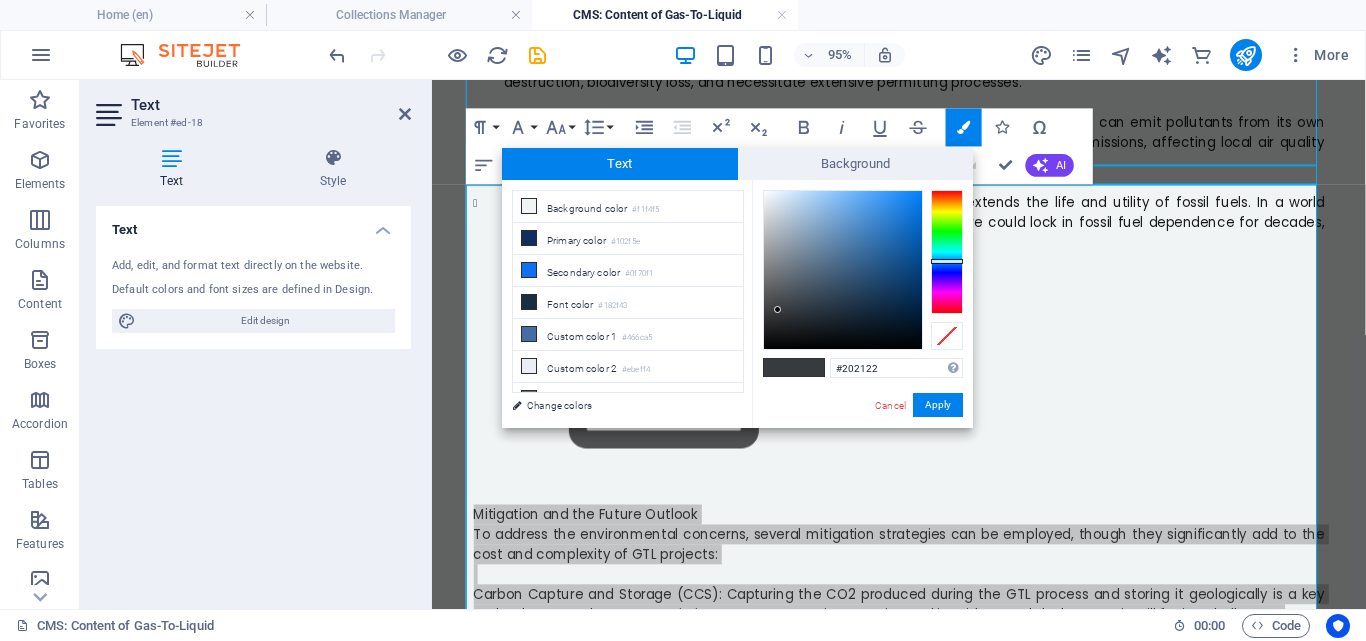 click at bounding box center [843, 270] 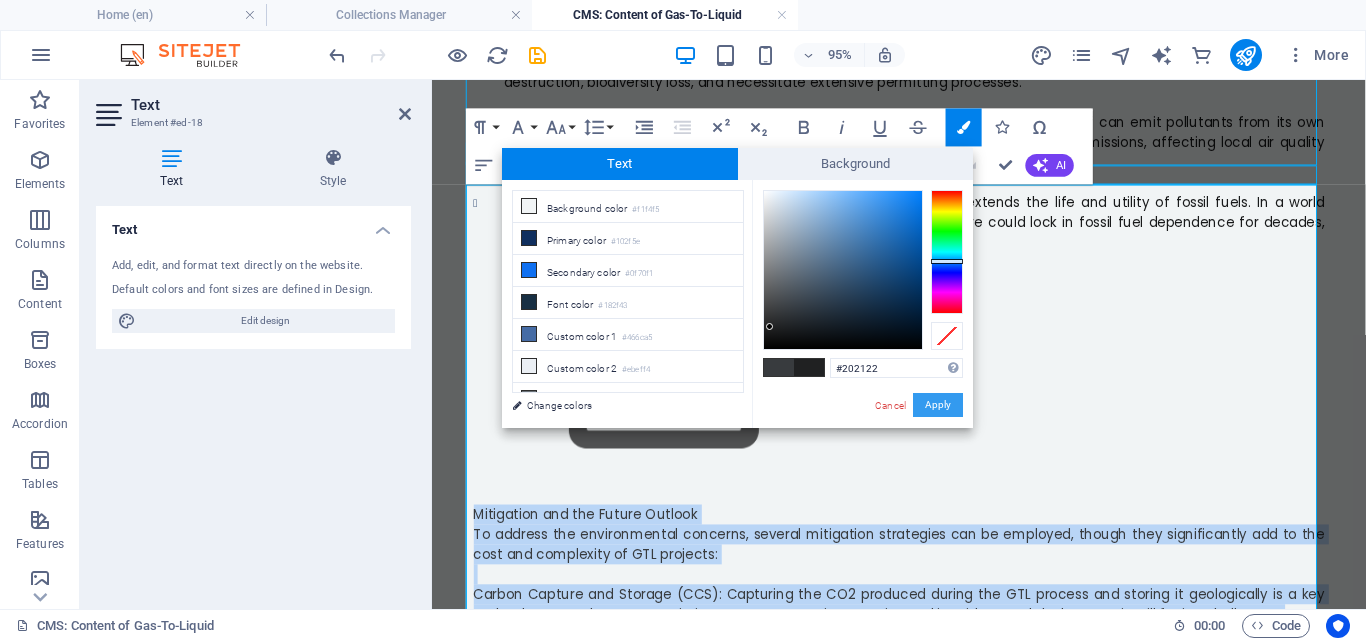 click on "Apply" at bounding box center (938, 405) 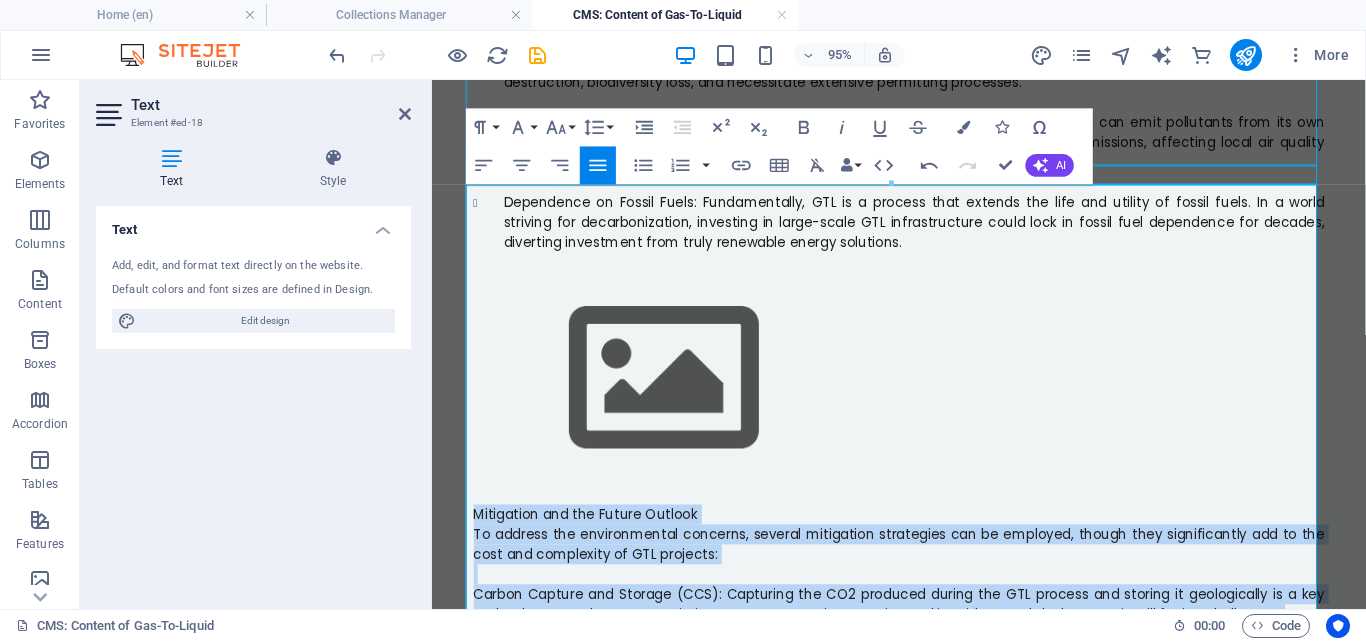 click on "Mitigation and the Future Outlook" at bounding box center [924, 537] 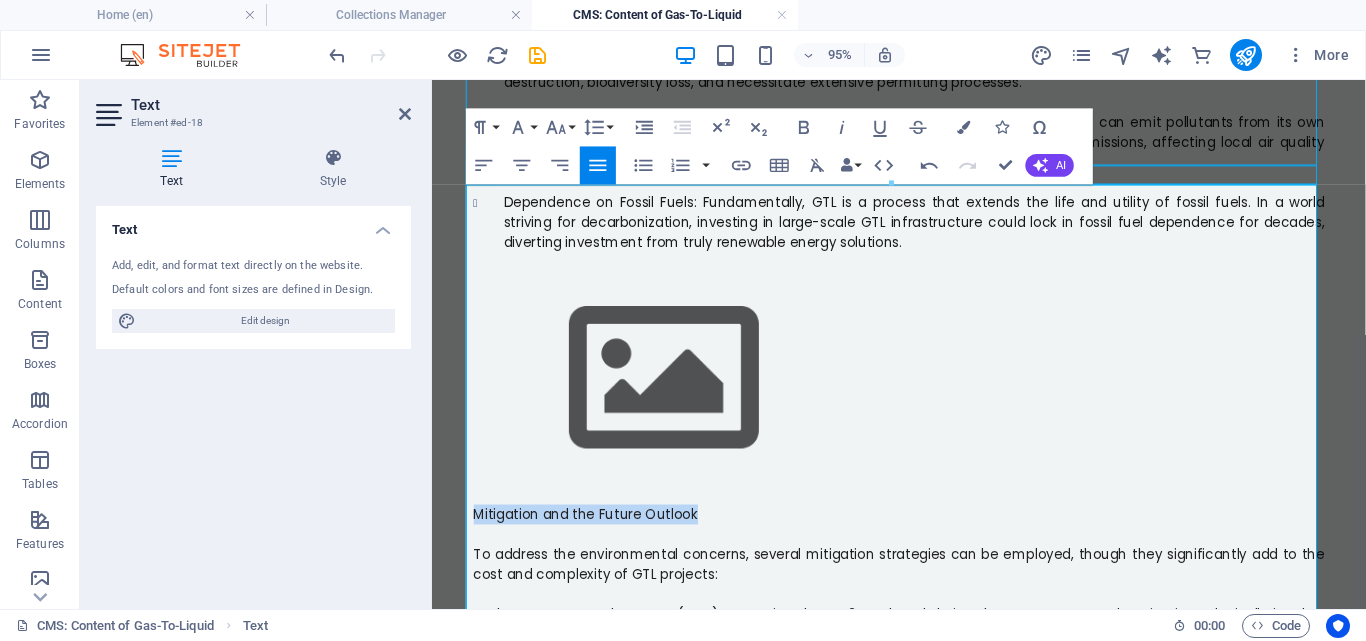 drag, startPoint x: 708, startPoint y: 199, endPoint x: 464, endPoint y: 199, distance: 244 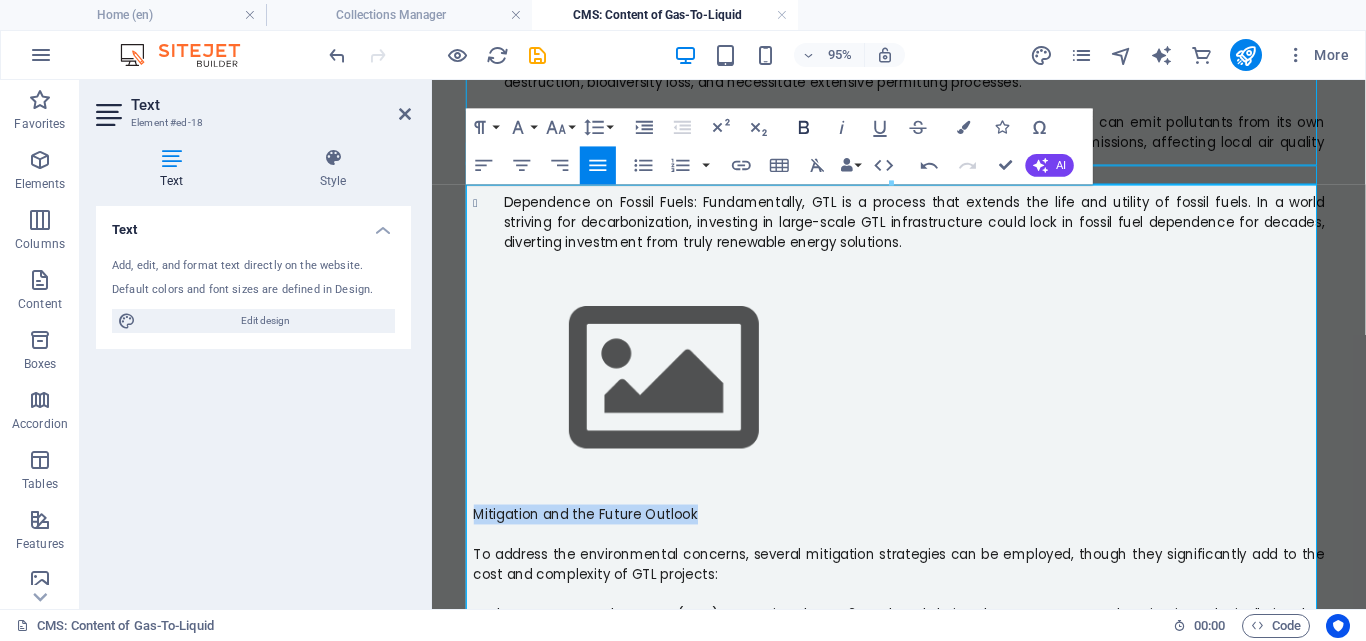 click 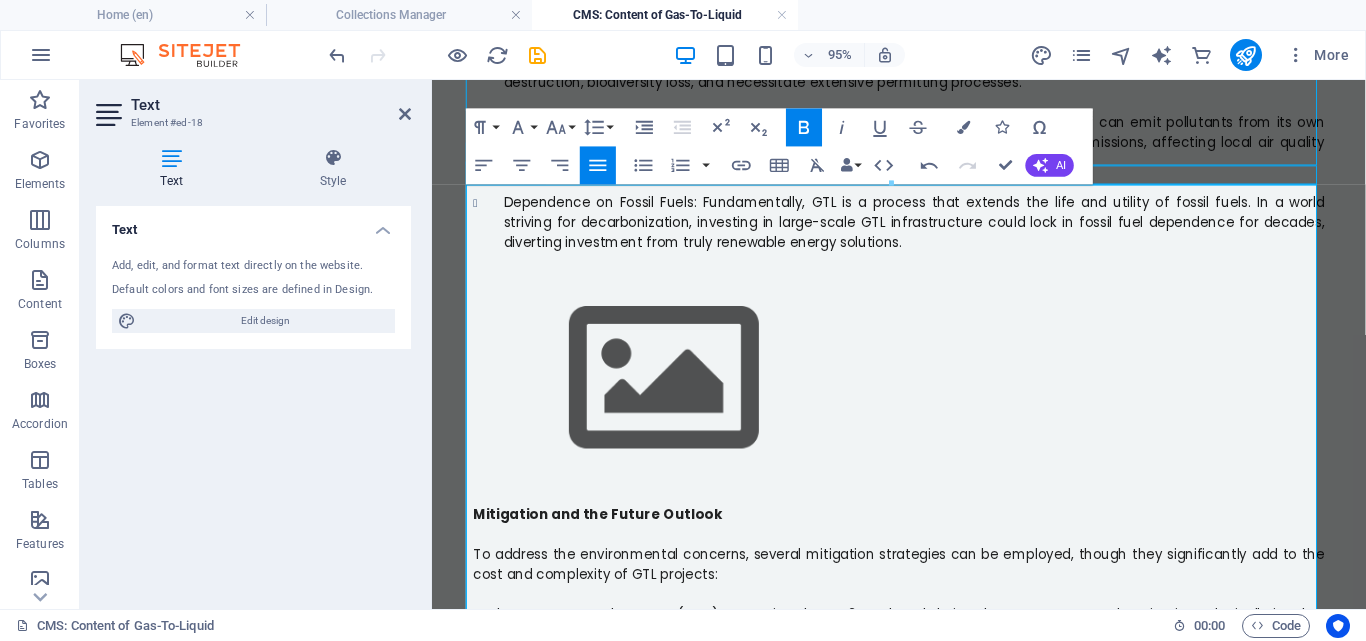 click on "Carbon Capture and Storage (CCS): Capturing the CO2 produced during the GTL process and storing it geologically is a key technology to reduce GHG emissions. However, CCS is expensive and its widespread deployment is still facing challenges." at bounding box center [924, 652] 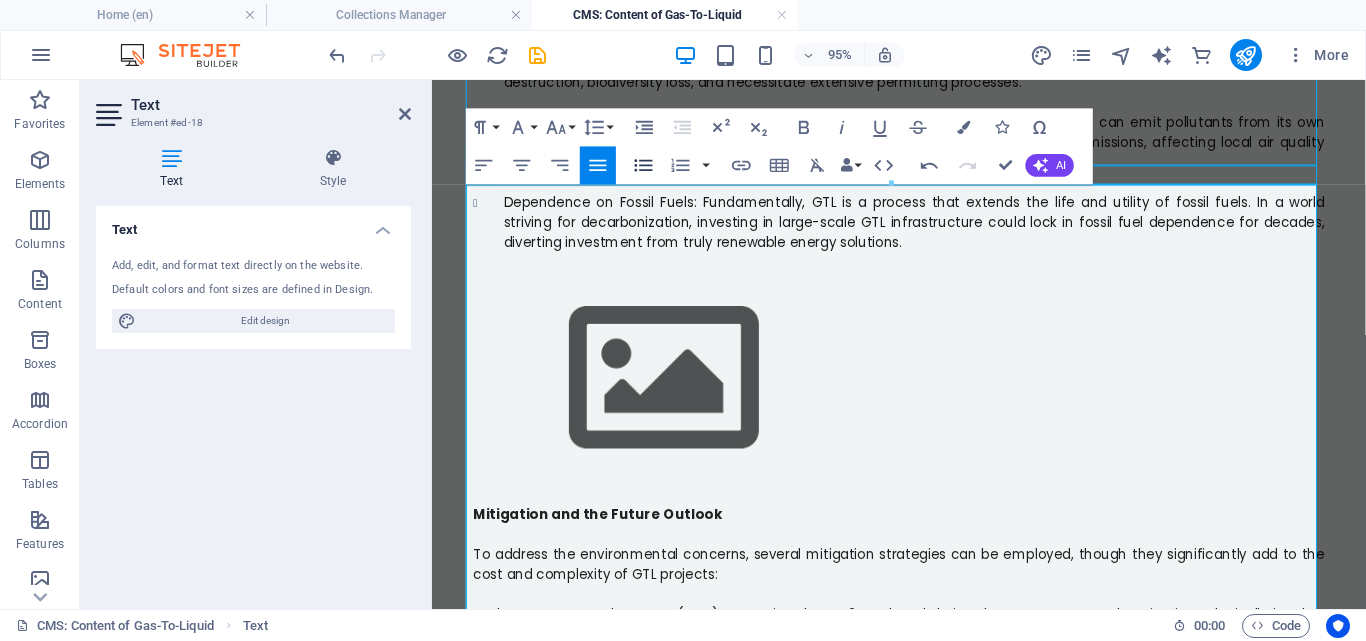 click 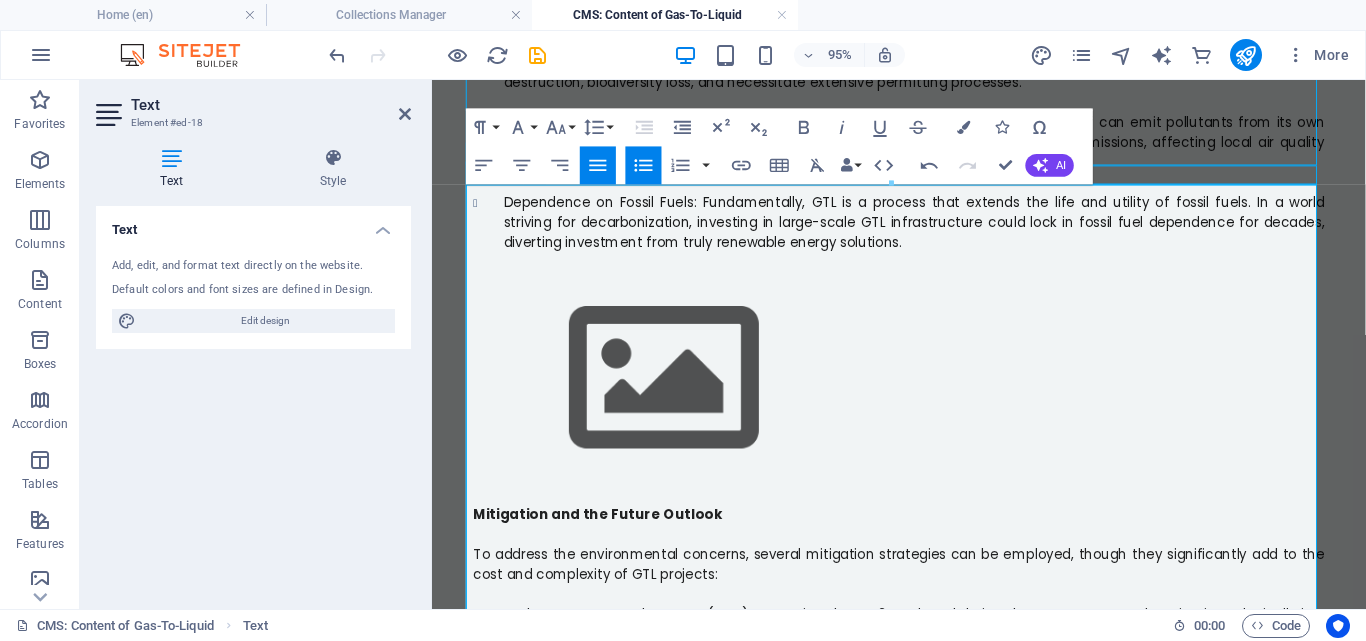 click on "Energy Efficiency: Optimizing the GTL process to reduce energy consumption can lower overall emissions." at bounding box center (847, 705) 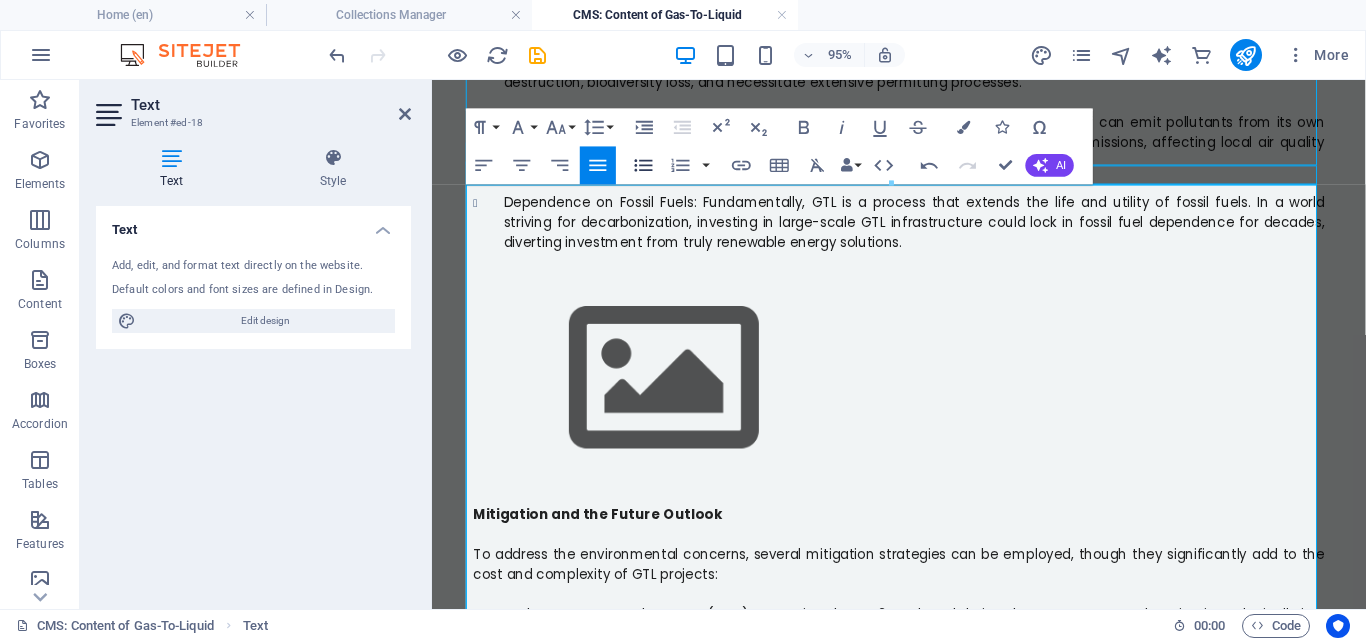 click 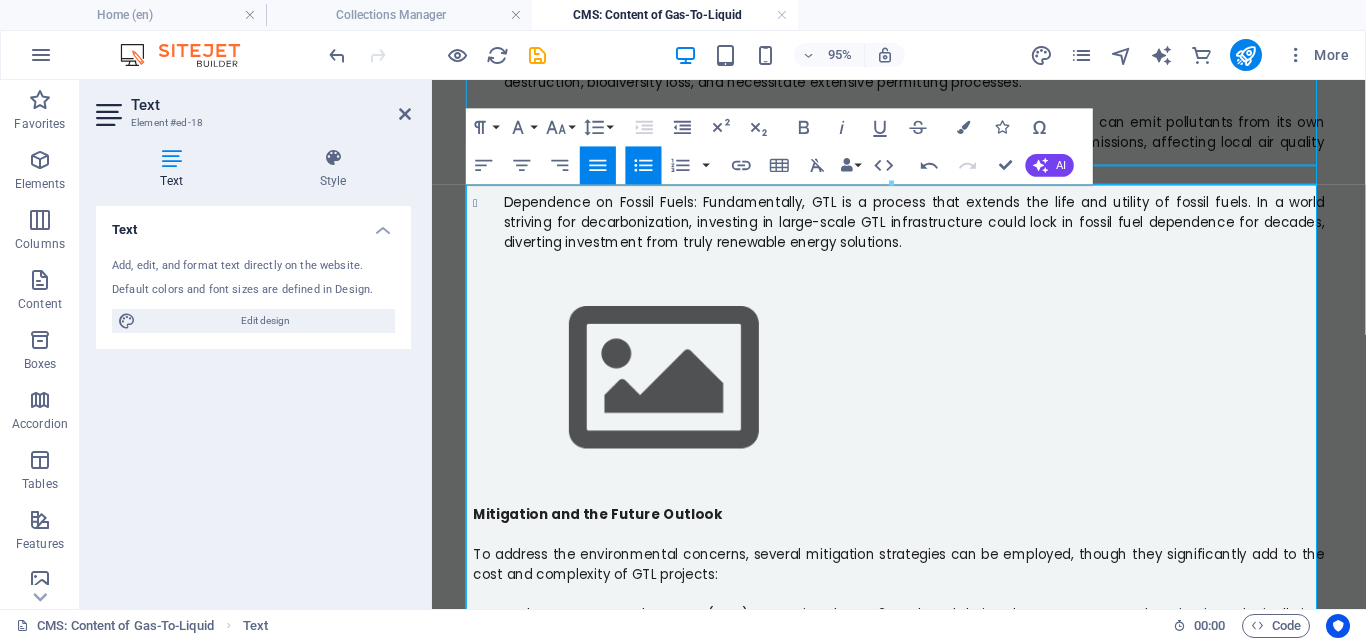 click on "Methane Leakage Reduction: Implementing best practices and technologies to minimize methane emissions throughout the natural gas supply chain." at bounding box center (924, 754) 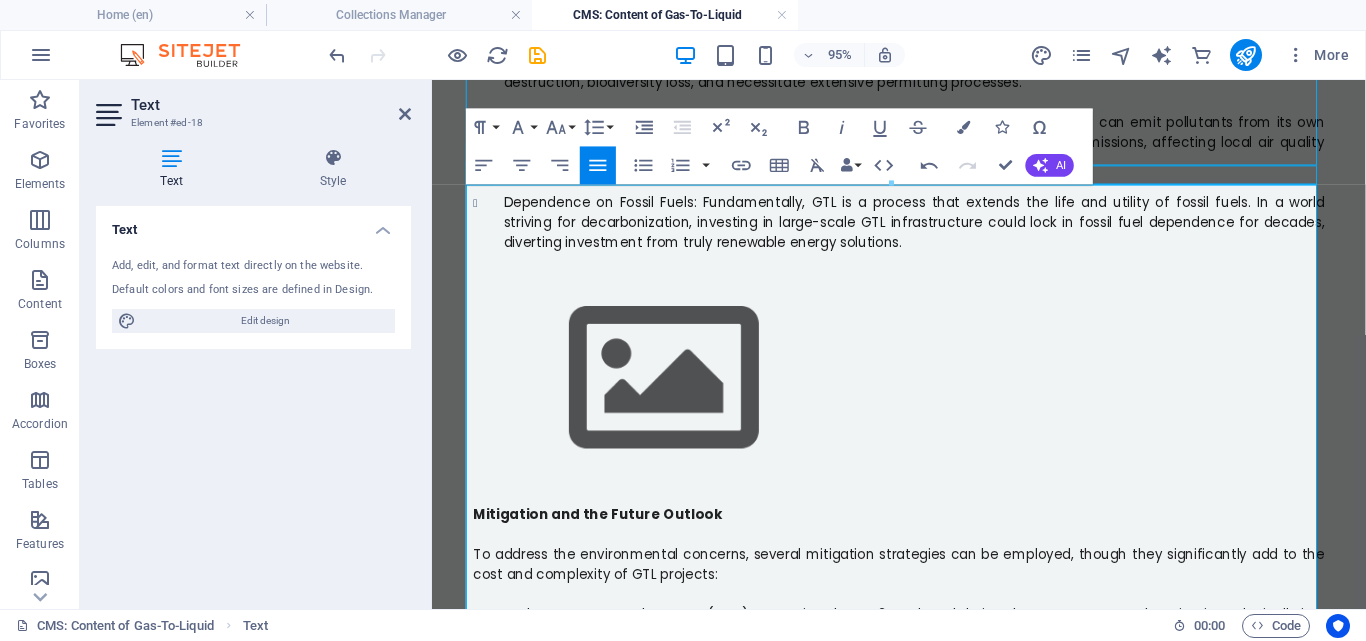 click on "The global energy landscape is constantly evolving, driven by the dual needs of energy security and environmental responsibility. In this complex scenario, technologies like Gas-to-Liquid (GTL) have emerged, offering a pathway to convert abundant natural gas into valuable liquid fuels and chemicals. While GTL promises cleaner-burning products and strategic energy diversification, its environmental impact is far from straightforward, presenting both compelling advantages and significant challenges. What is Gas-to-Liquid (GTL) Technology? At its core, GTL technology converts natural gas, primarily methane, into synthetic liquid hydrocarbons. The most common and commercially proven method is the Fischer-Tropsch process. This multi-step conversion typically involves: Syngas Production: Natural gas is reformed with steam and oxygen to create synthesis gas (syngas), a mixture of hydrogen and carbon monoxide. The Perceived Environmental Advantages The Environmental Challenges and Concerns ​ Conclusion Conclusion" at bounding box center (924, -459) 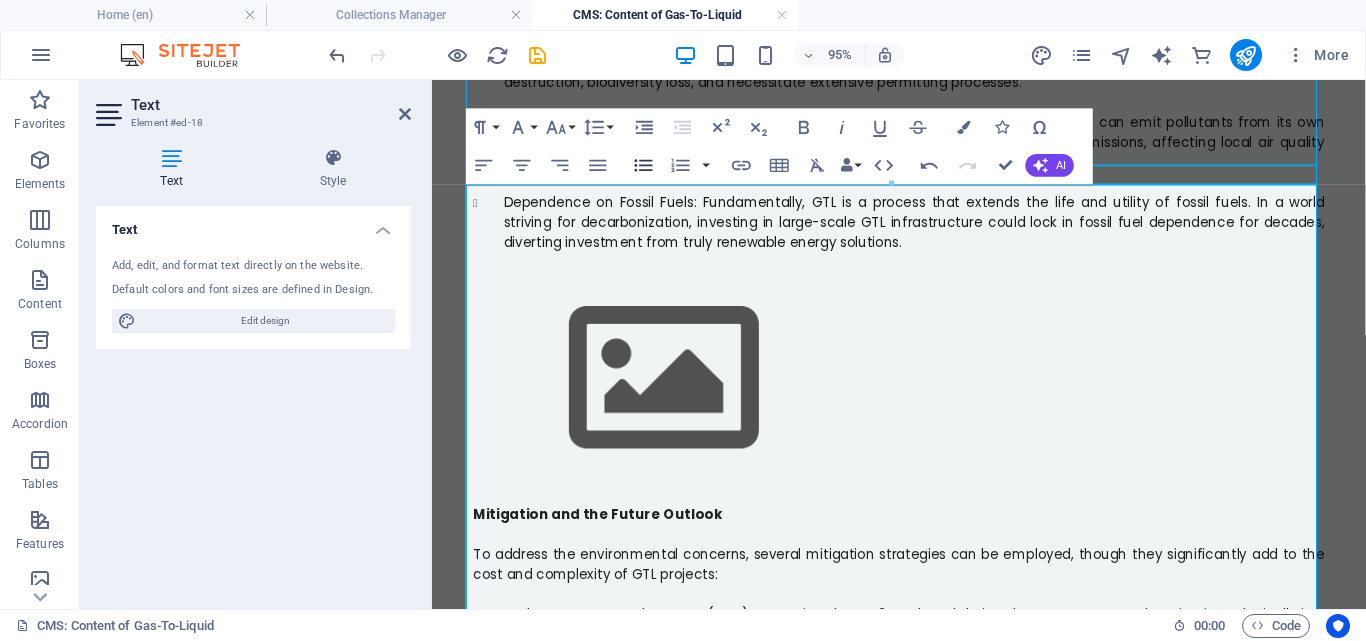 click 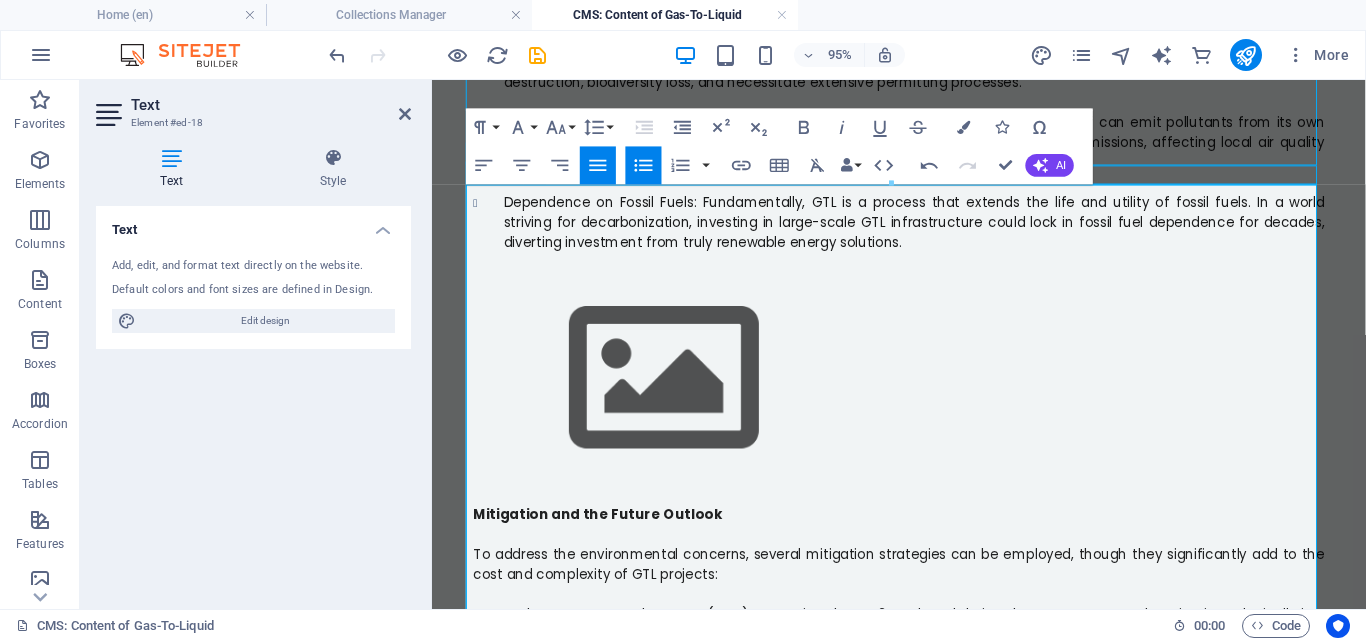 click on "Renewable Energy Integration: Powering GTL facilities with renewable electricity (solar, wind) can significantly reduce their operational carbon footprint." at bounding box center [924, 814] 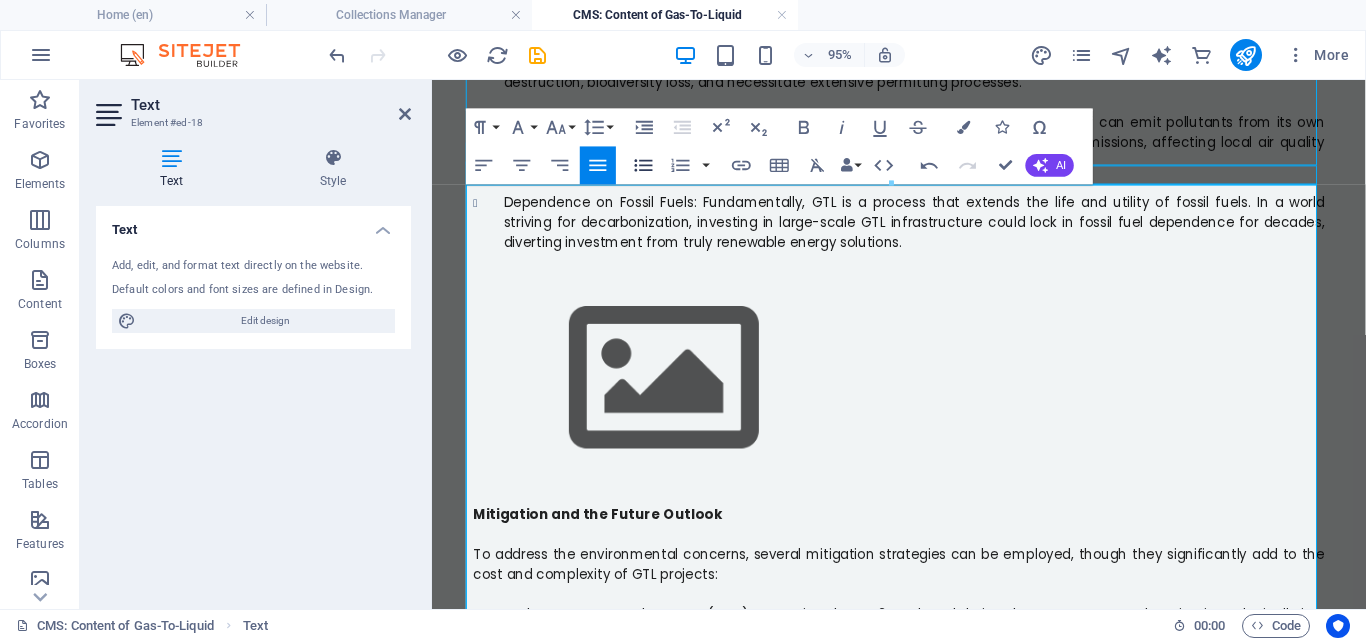 click 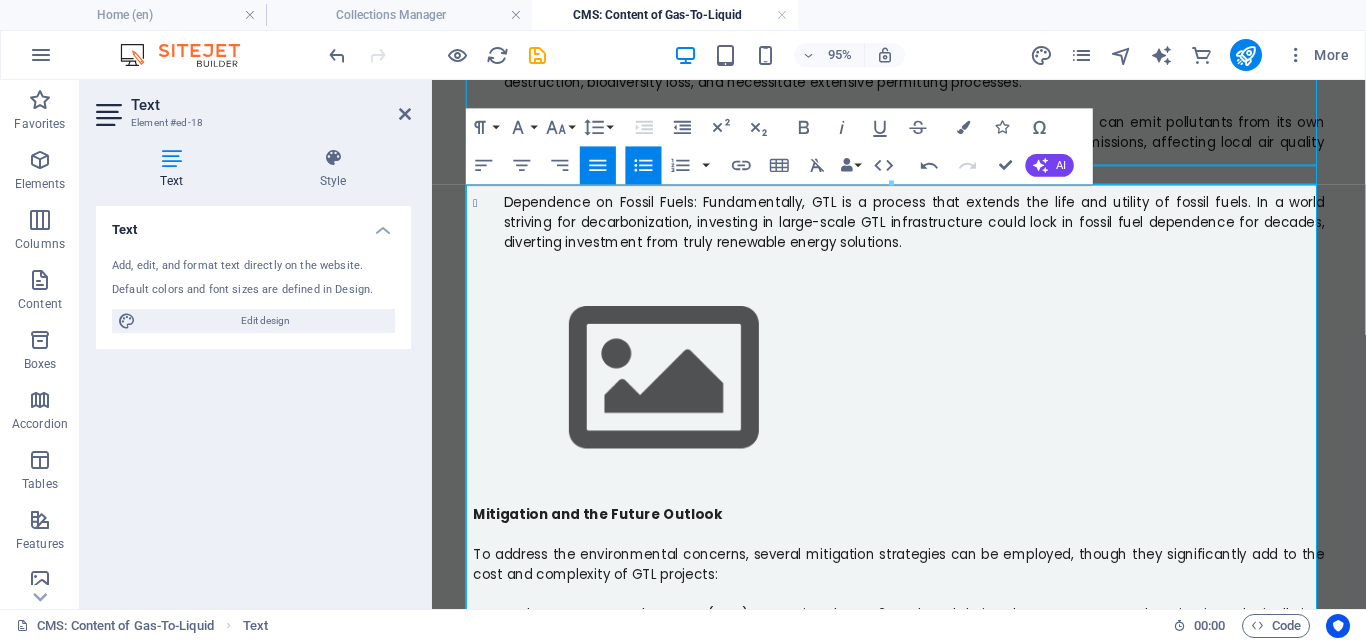 click on "Renewable Natural Gas (RNG) Feedstock: Utilizing biogas or synthetic methane (produced from renewable electricity and captured CO2) as feedstock for GTL could lead to truly low-carbon or even carbon-negative liquid fuels, though this is a nascent and expensive pathway." at bounding box center (924, 885) 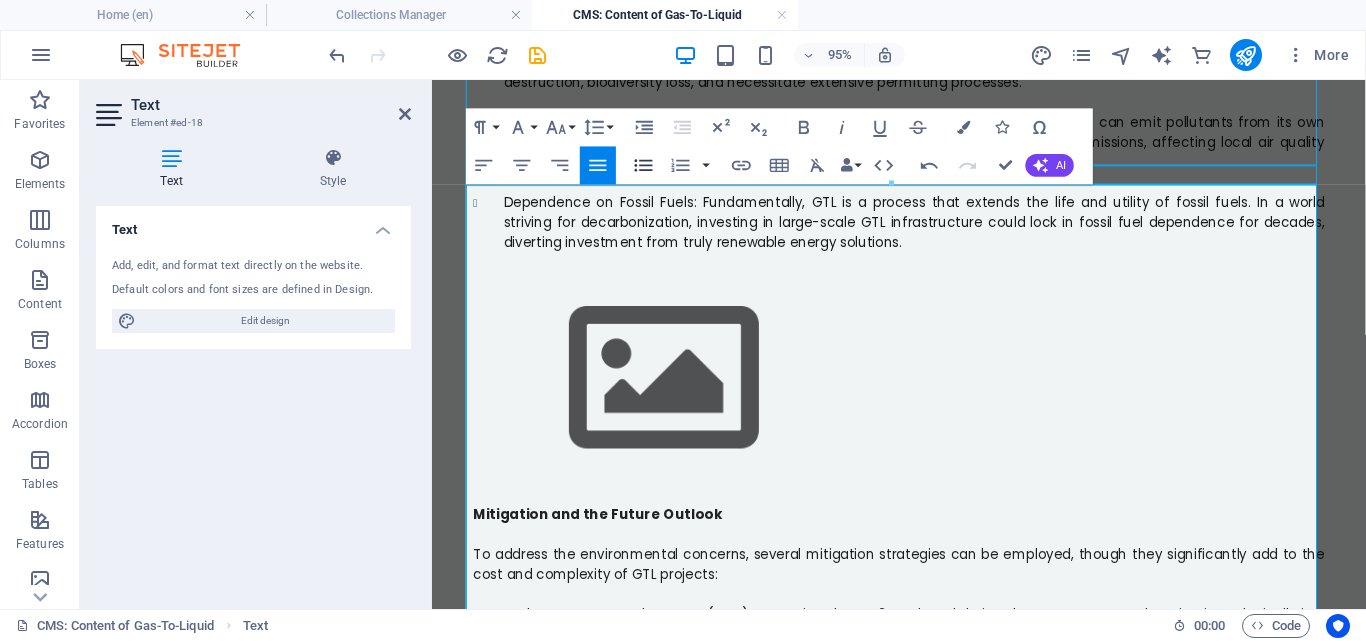 click 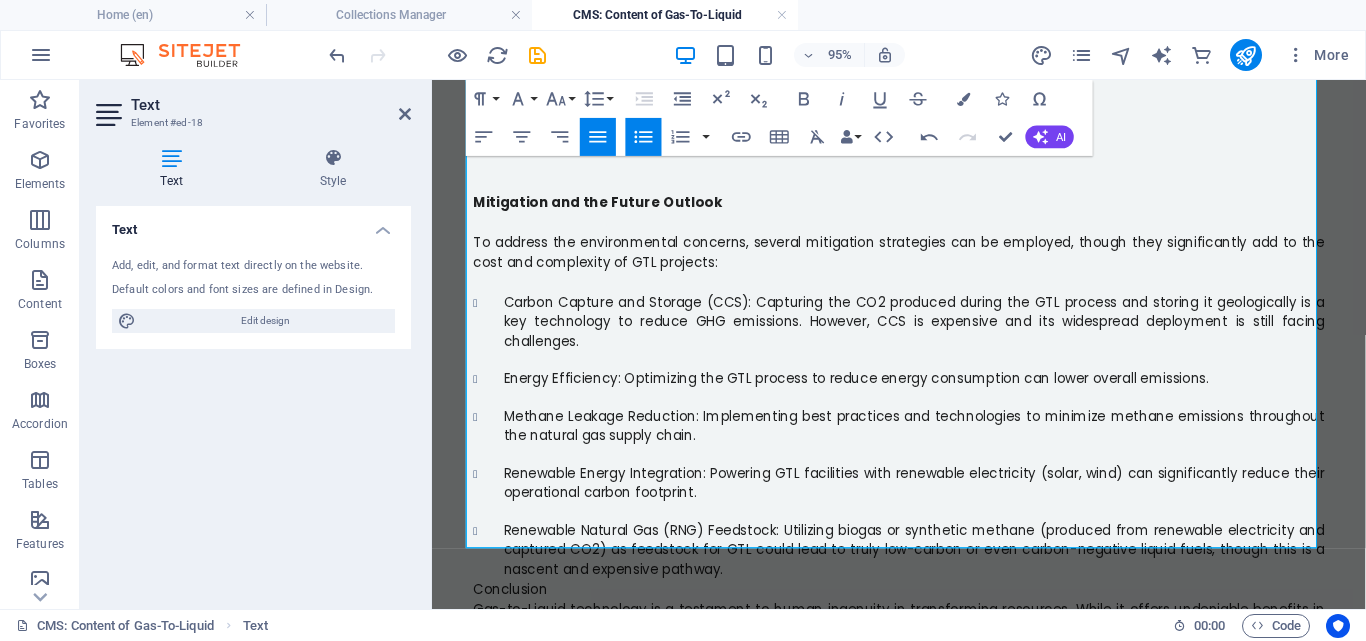 scroll, scrollTop: 2567, scrollLeft: 0, axis: vertical 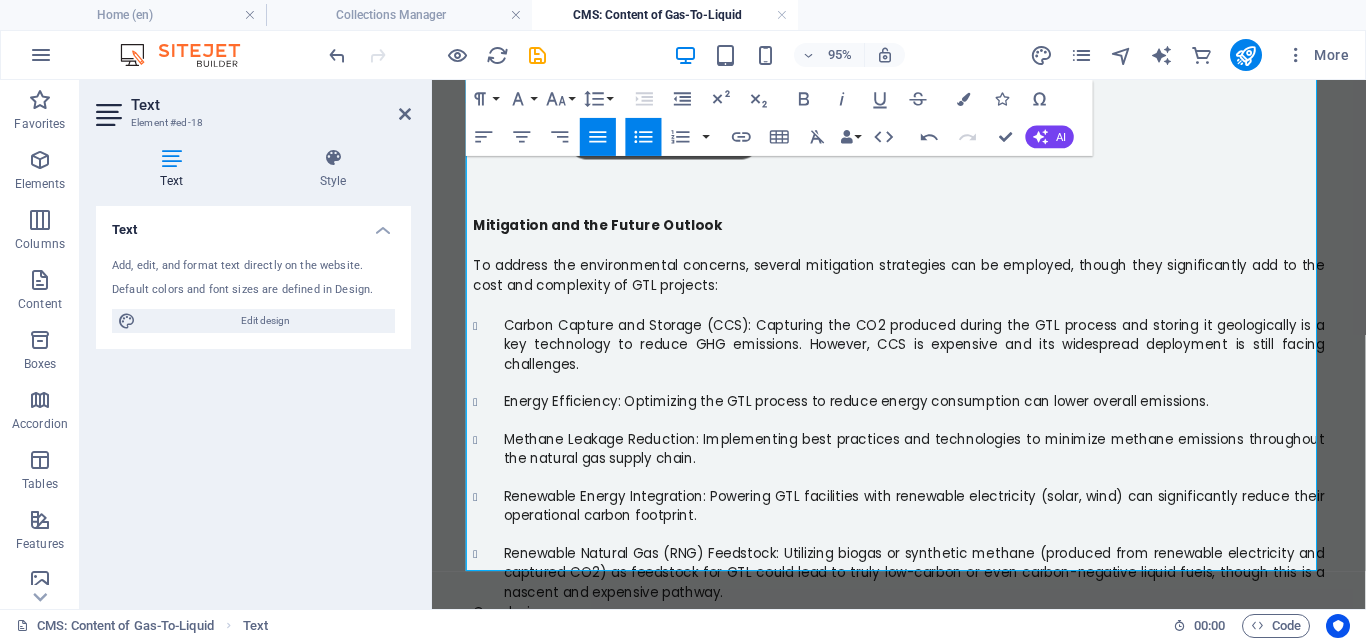 click on "Conclusion" at bounding box center [924, 641] 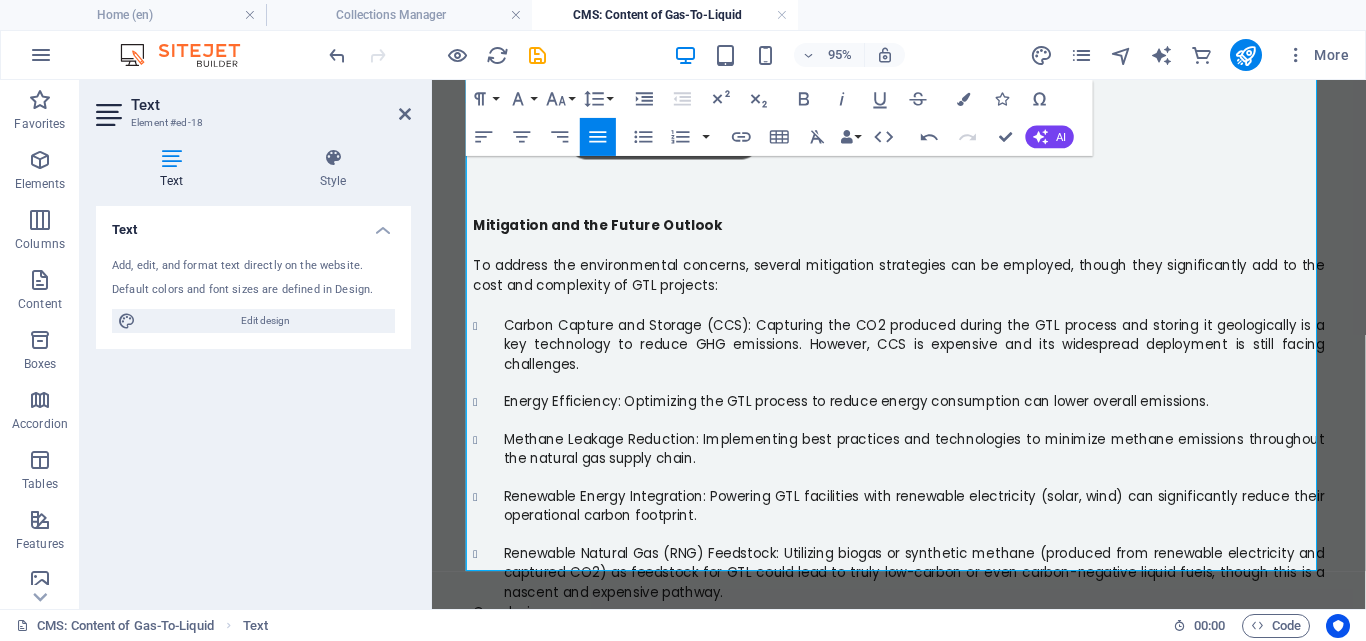 click on "Renewable Natural Gas (RNG) Feedstock: Utilizing biogas or synthetic methane (produced from renewable electricity and captured CO2) as feedstock for GTL could lead to truly low-carbon or even carbon-negative liquid fuels, though this is a nascent and expensive pathway." at bounding box center [940, 599] 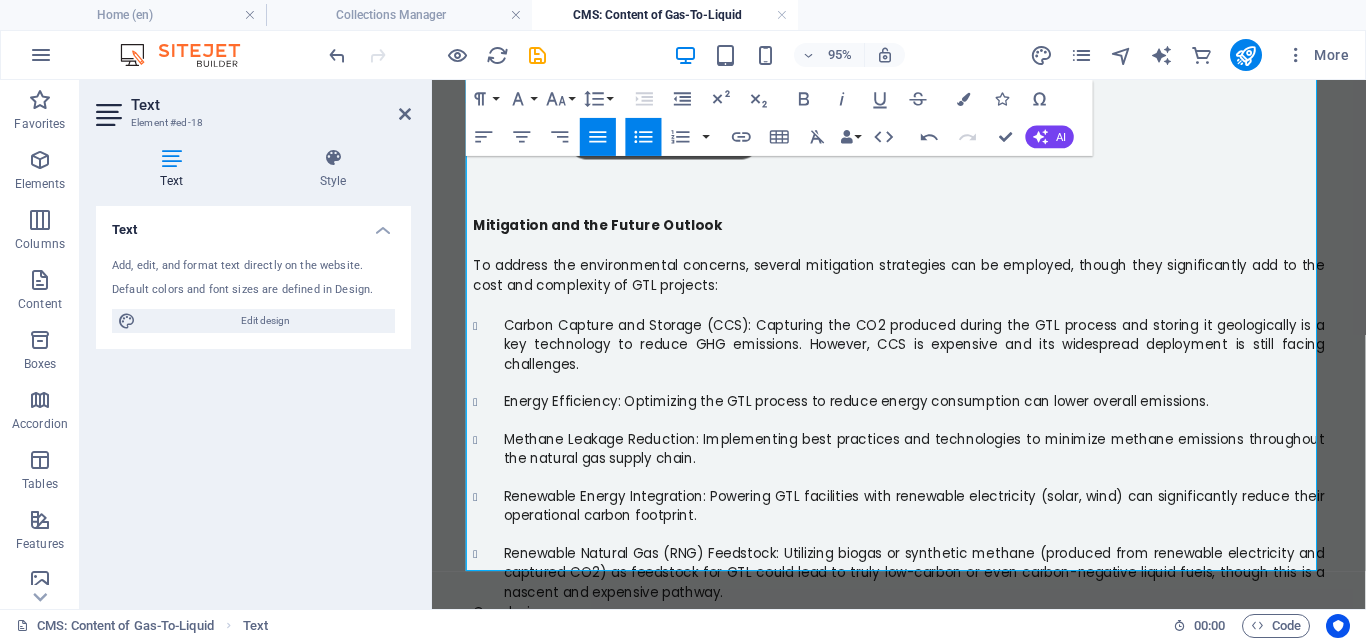 click on "Conclusion" at bounding box center (515, 641) 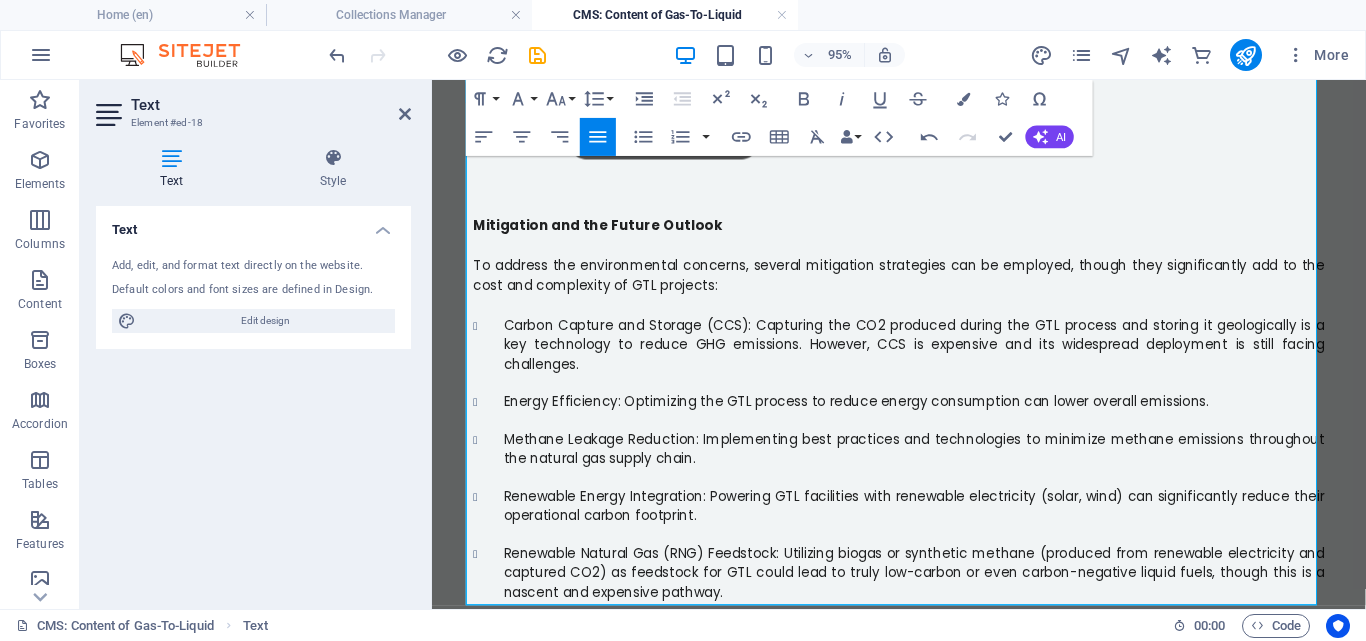 click on "As the world transitions to a low-carbon future, GTL's role is likely to be viewed as a "bridge" technology. Its sustainability hinges critically on the widespread adoption of carbon capture, enhanced energy efficiency, and potentially the integration of renewable feedstocks. Without these advancements, the environmental advantages of cleaner-burning GTL products risk being overshadowed by the significant emissions generated during their production, making it a double-edged sword in the global fight against climate change." at bounding box center [924, 845] 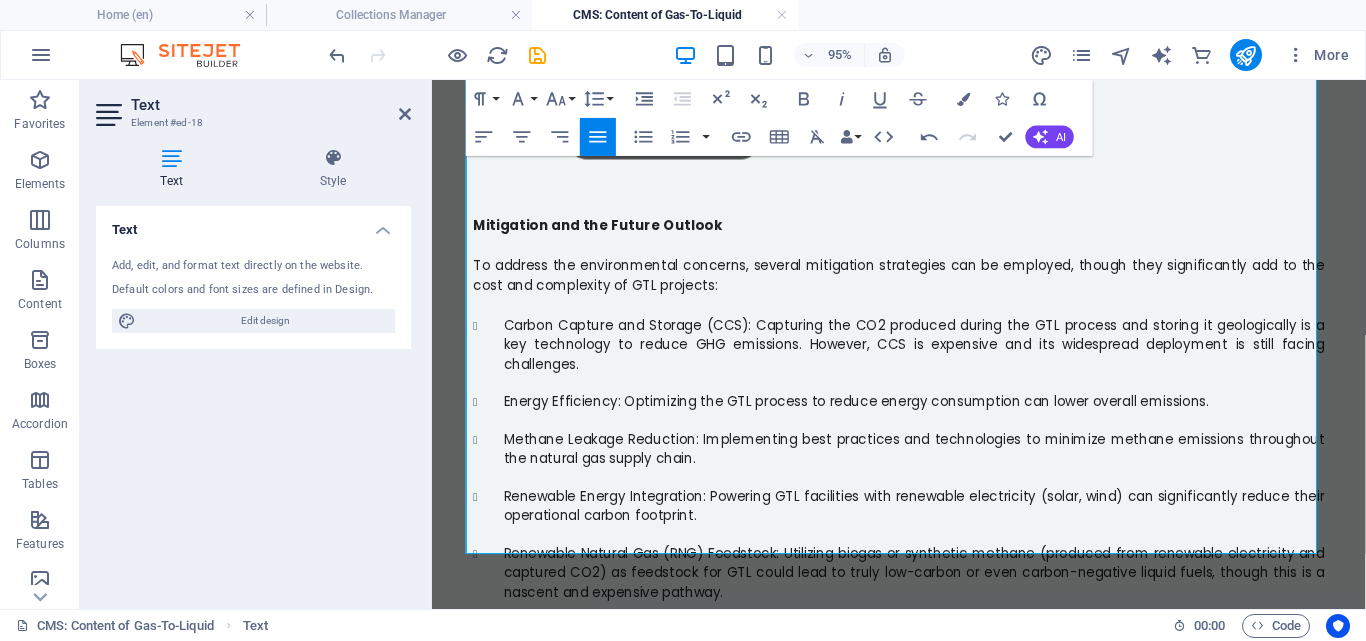 scroll, scrollTop: 2555, scrollLeft: 0, axis: vertical 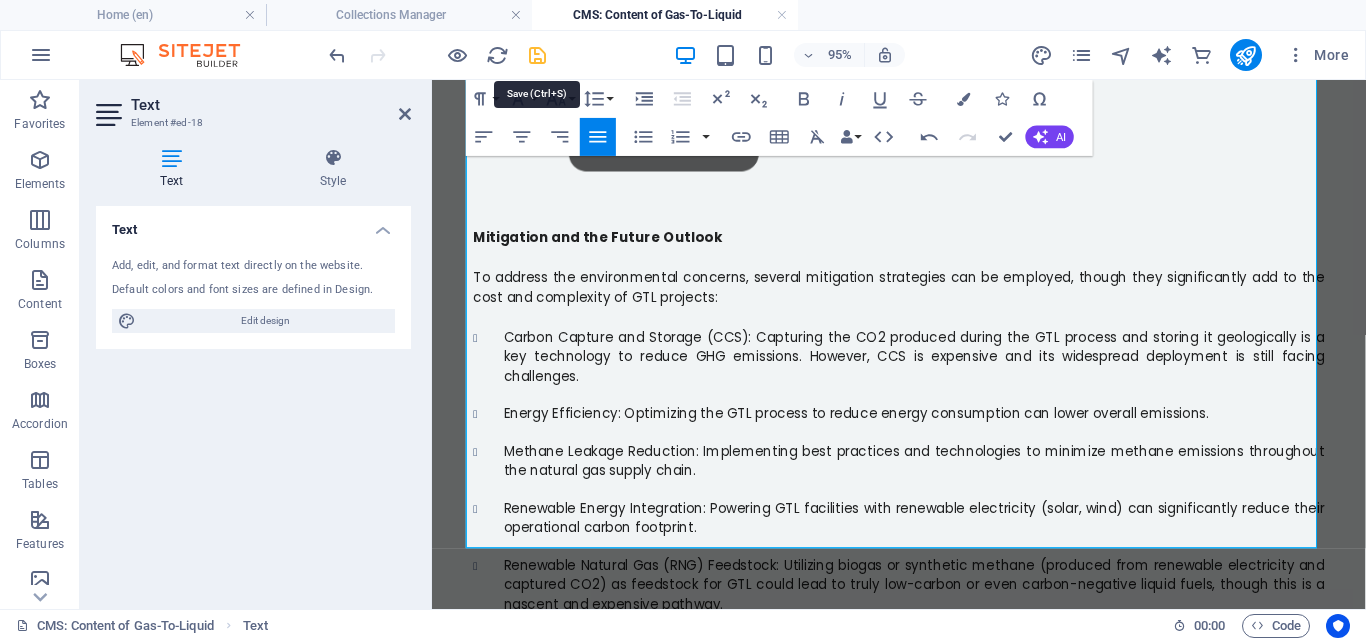 drag, startPoint x: 539, startPoint y: 52, endPoint x: 481, endPoint y: 66, distance: 59.665737 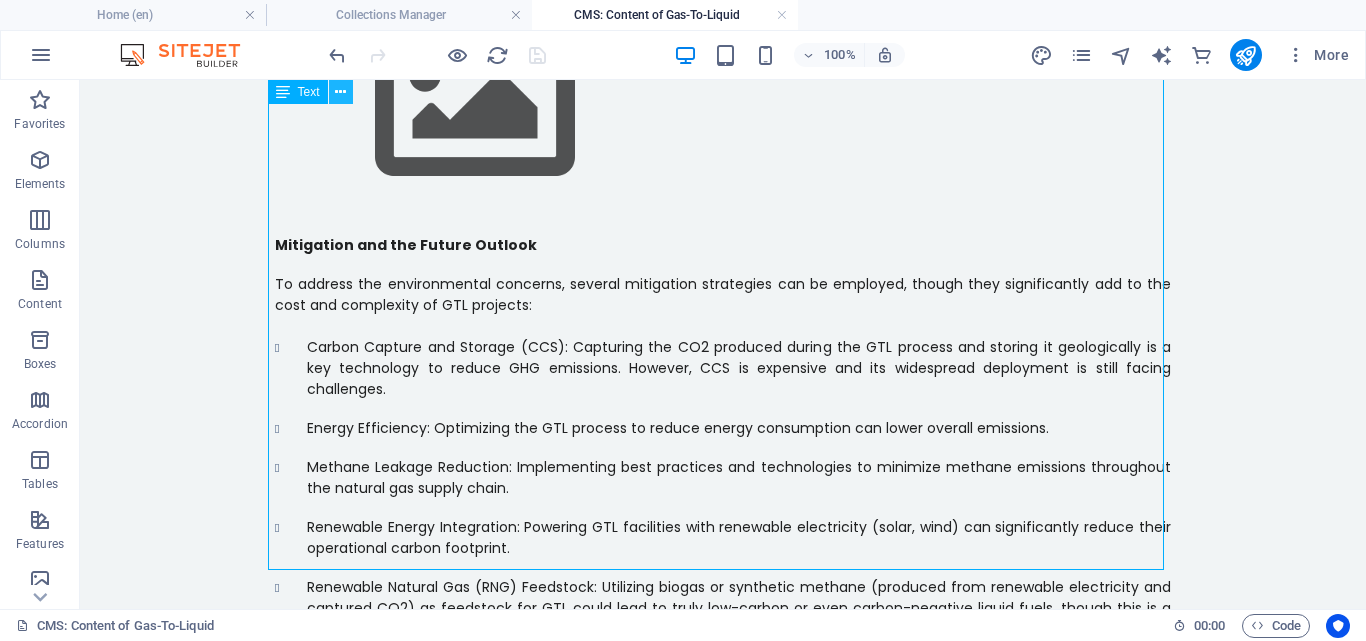 click at bounding box center [340, 92] 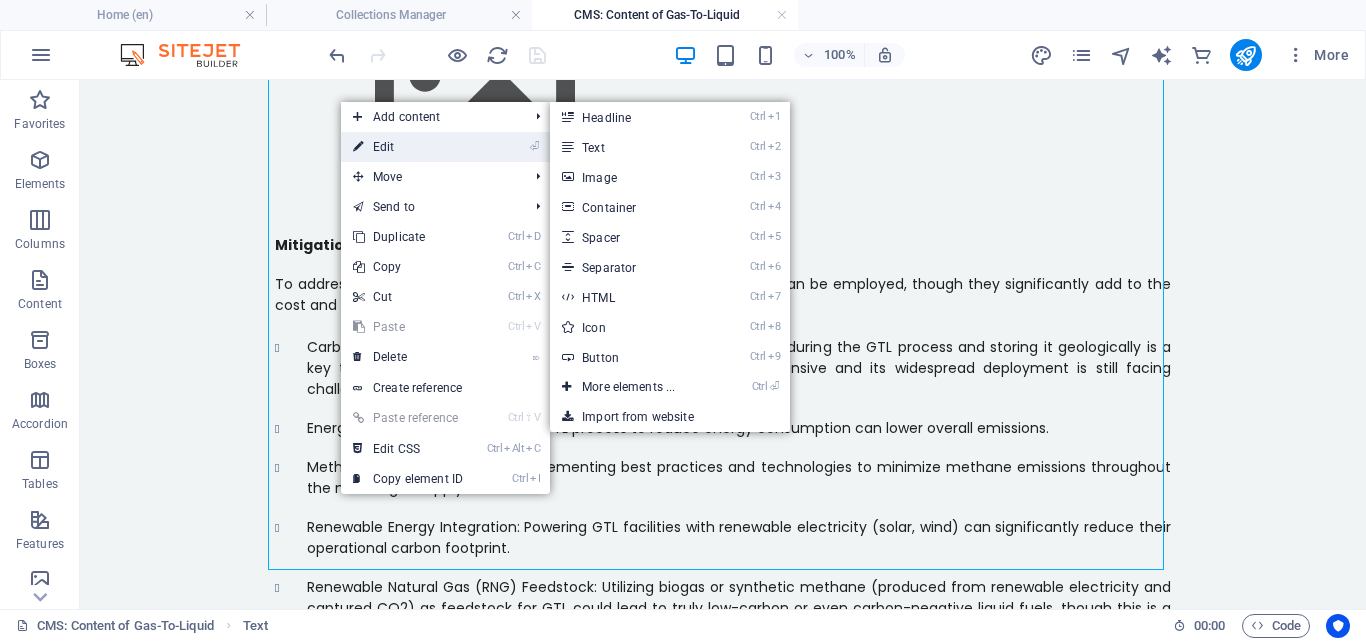 click on "⏎  Edit" at bounding box center (408, 147) 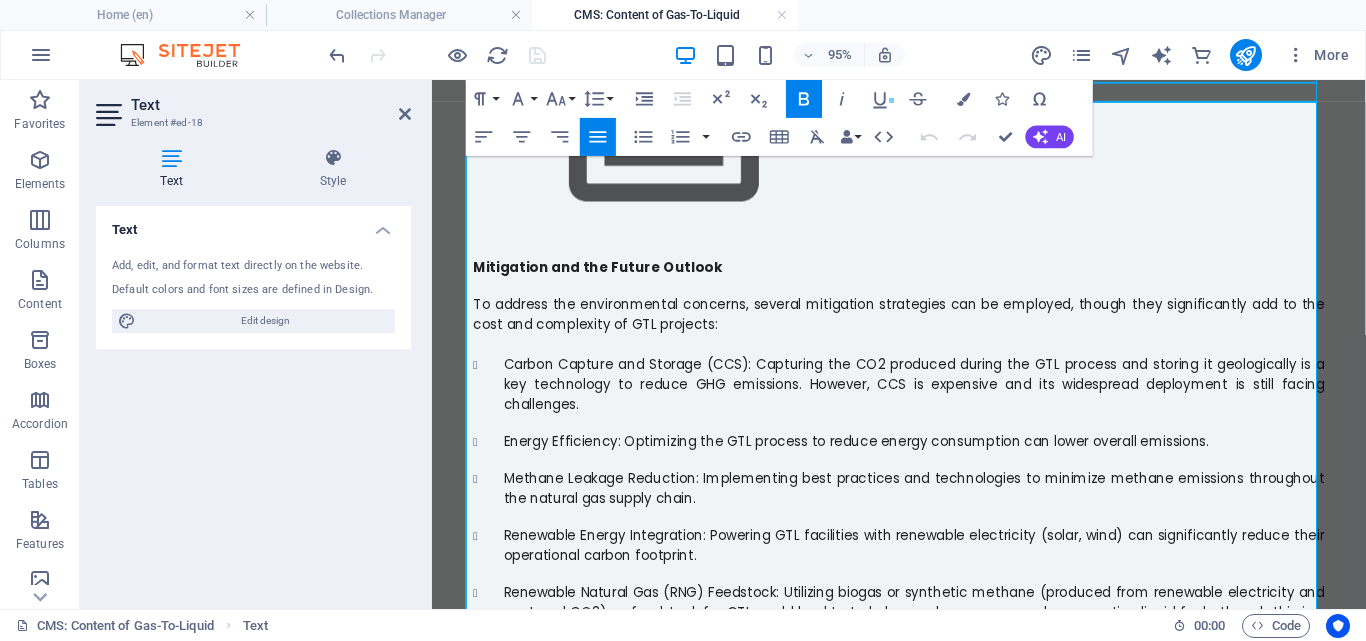scroll, scrollTop: 2552, scrollLeft: 0, axis: vertical 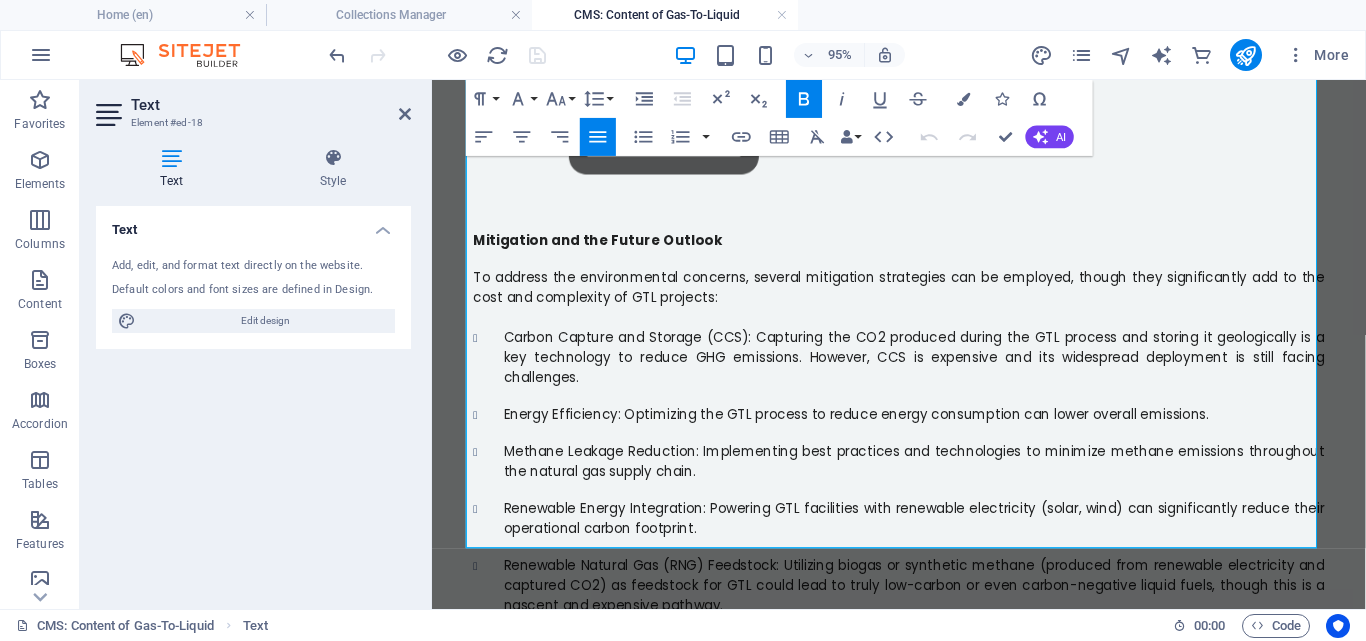 drag, startPoint x: 559, startPoint y: 354, endPoint x: 421, endPoint y: 342, distance: 138.52075 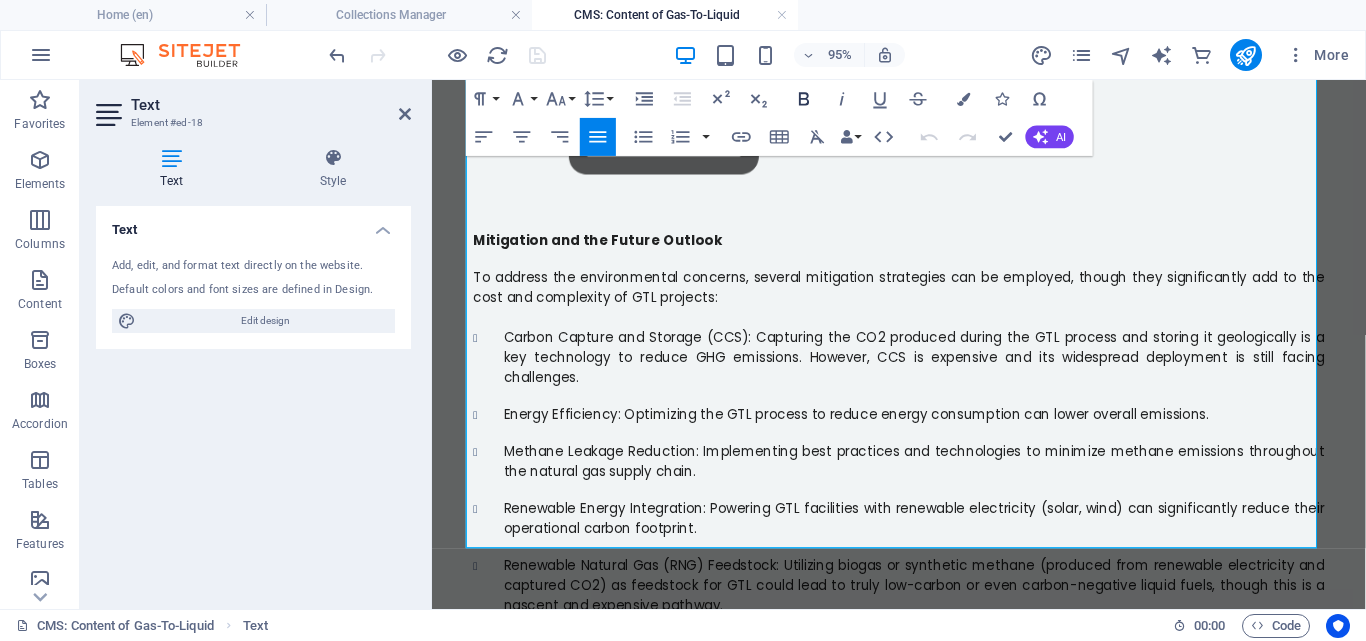 click 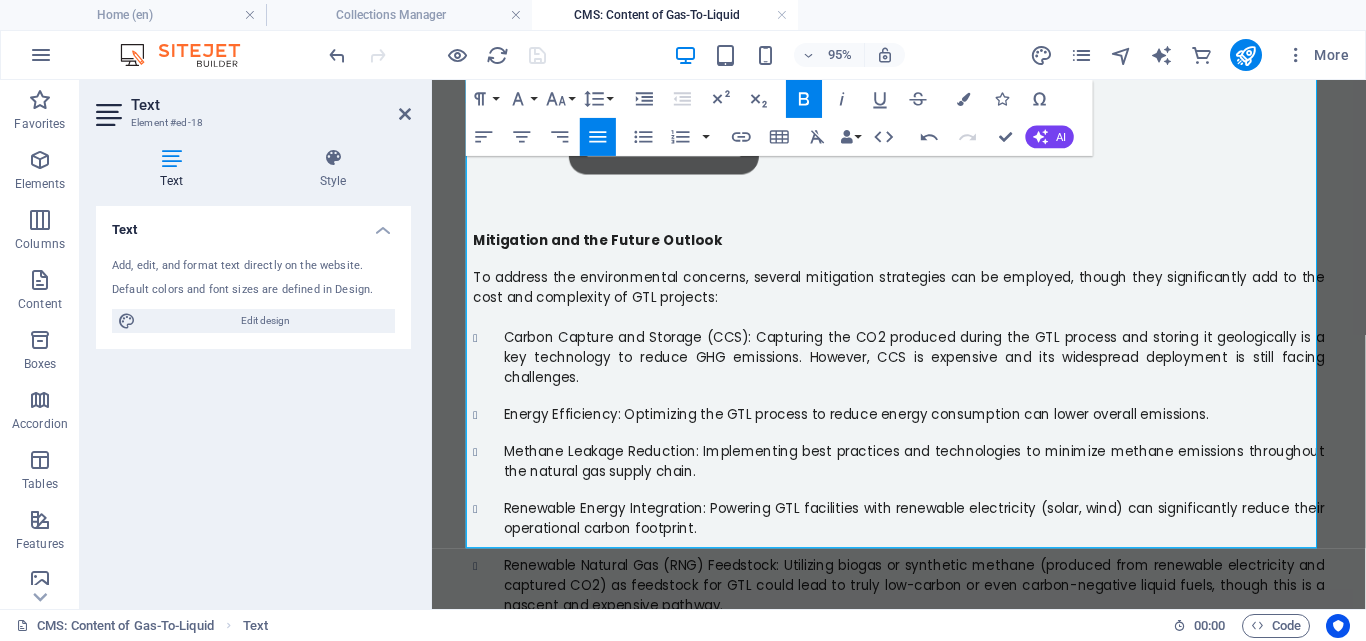 click on "Conclusion" at bounding box center (924, 689) 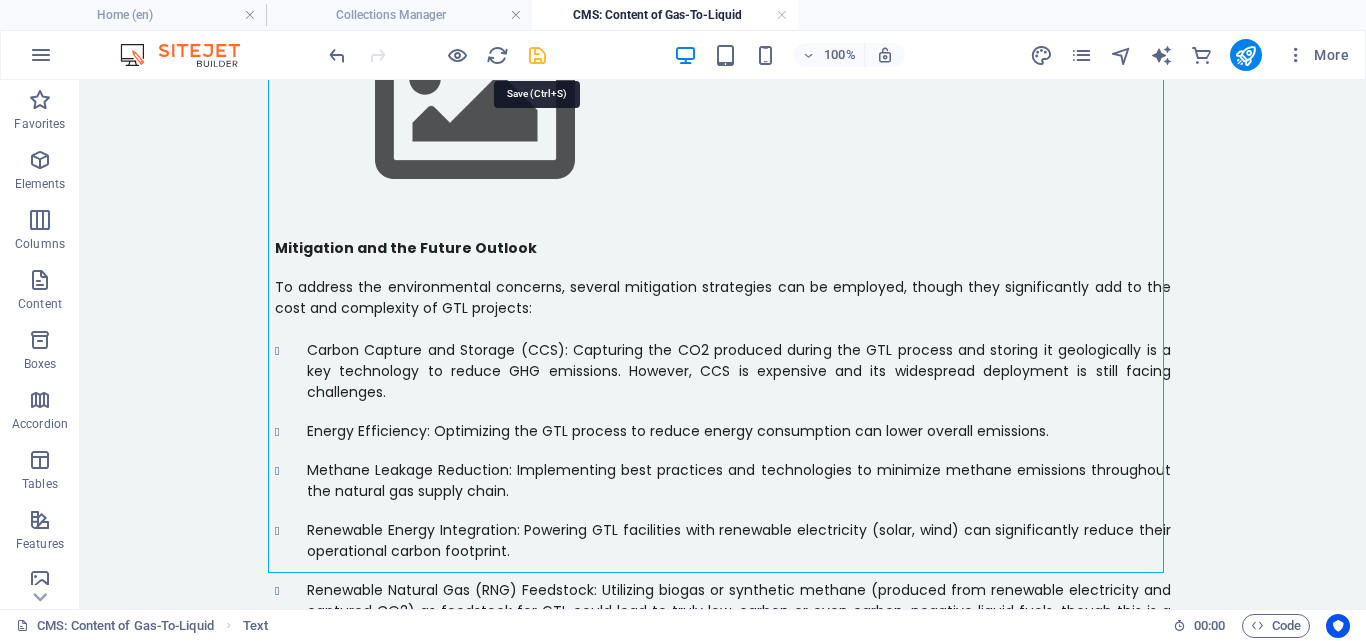 click at bounding box center [537, 55] 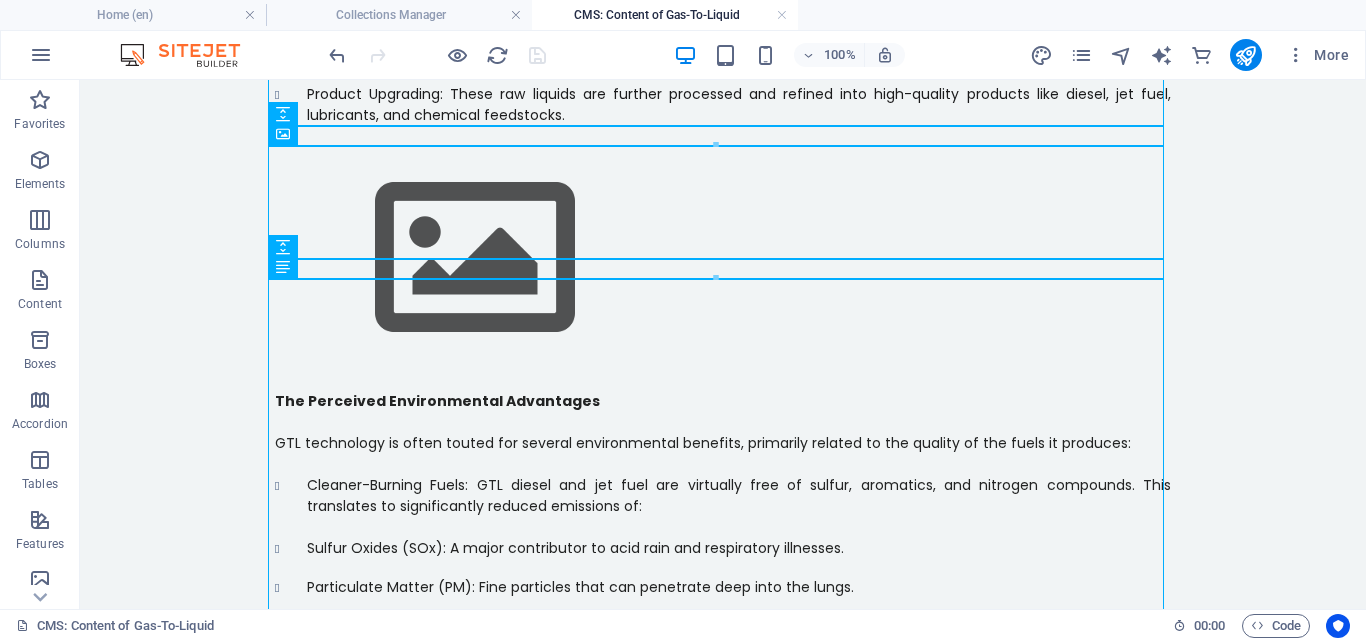 scroll, scrollTop: 0, scrollLeft: 0, axis: both 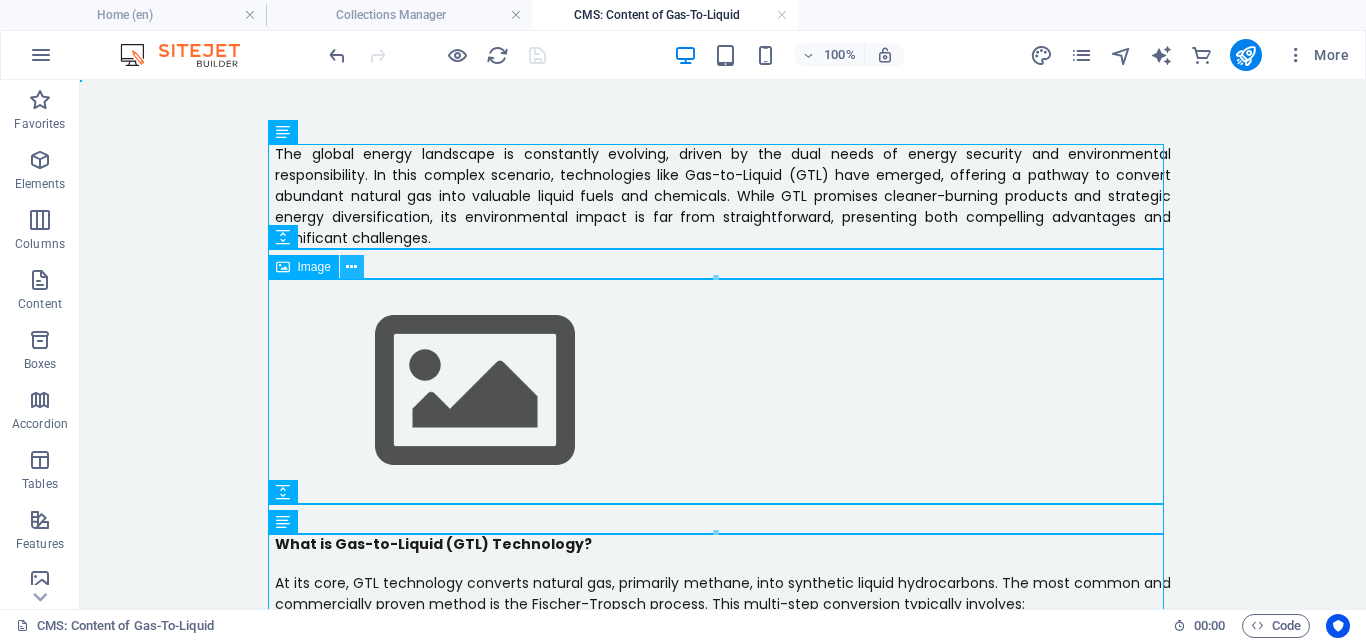 click at bounding box center (351, 267) 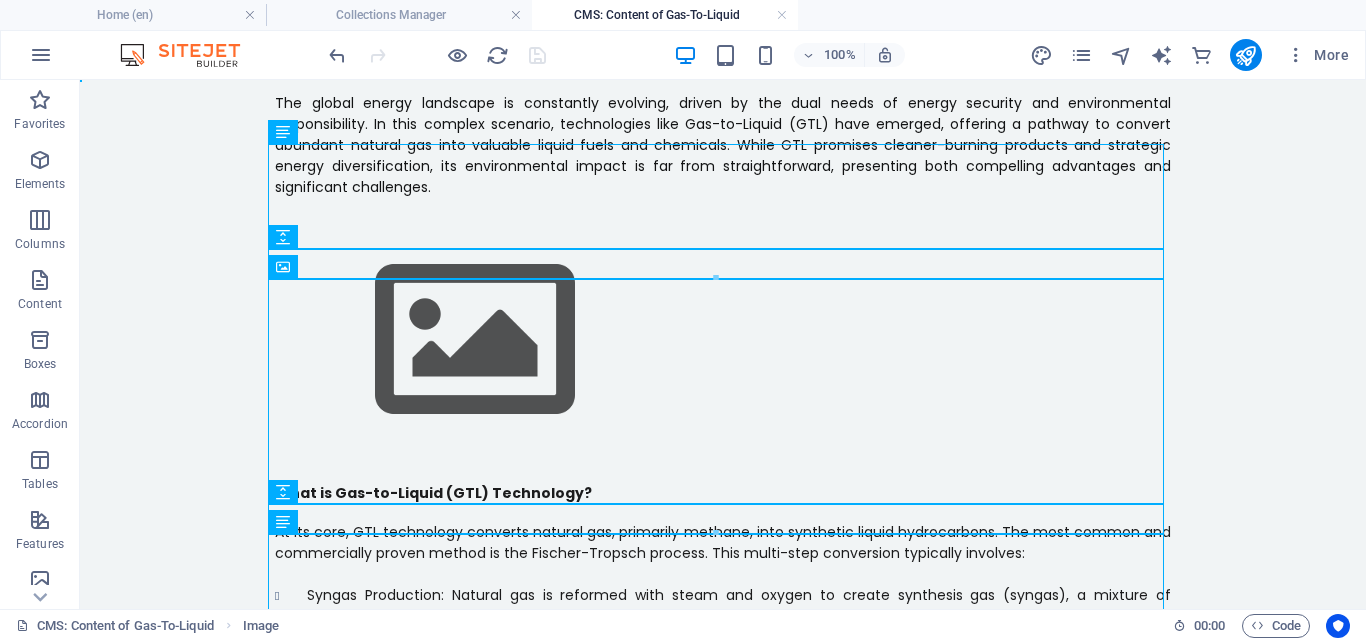 scroll, scrollTop: 0, scrollLeft: 0, axis: both 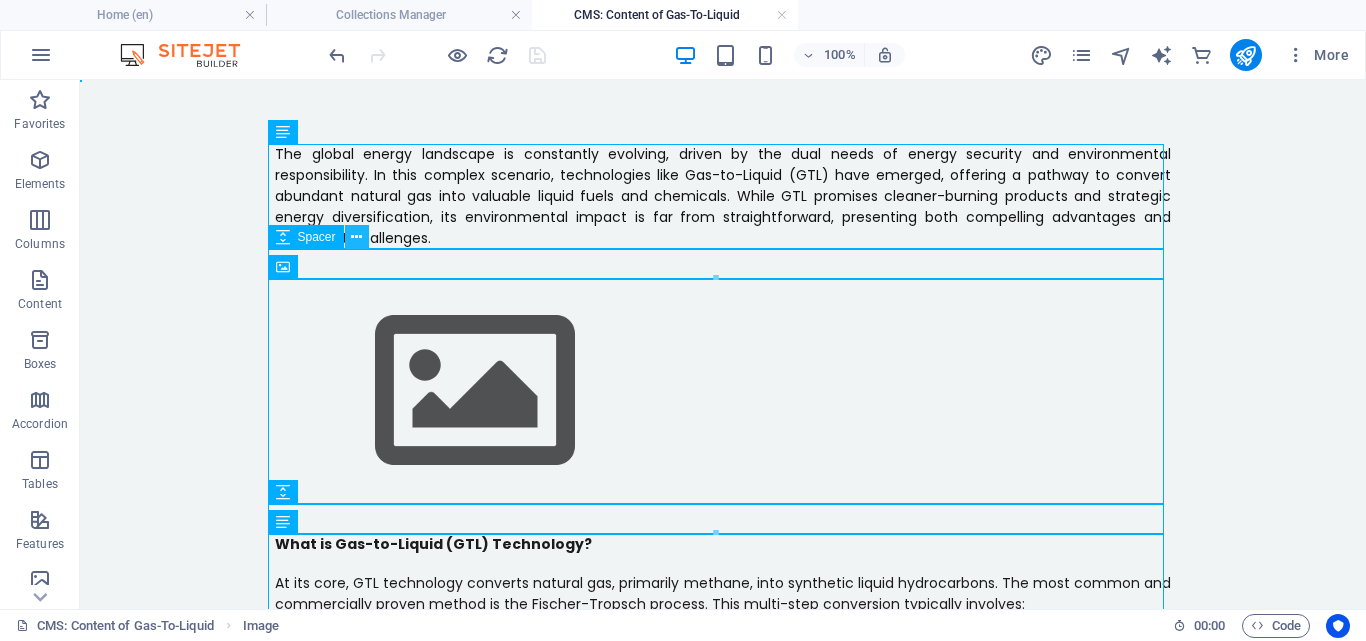 click at bounding box center [356, 237] 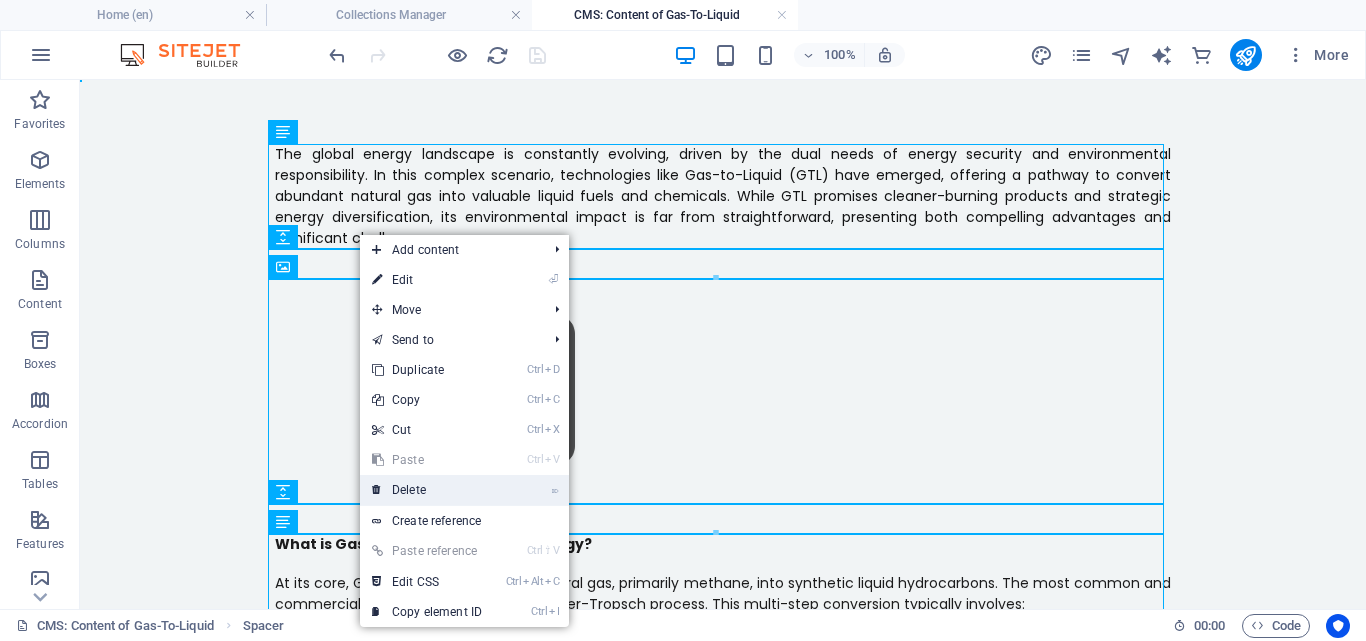 click on "⌦  Delete" at bounding box center [427, 490] 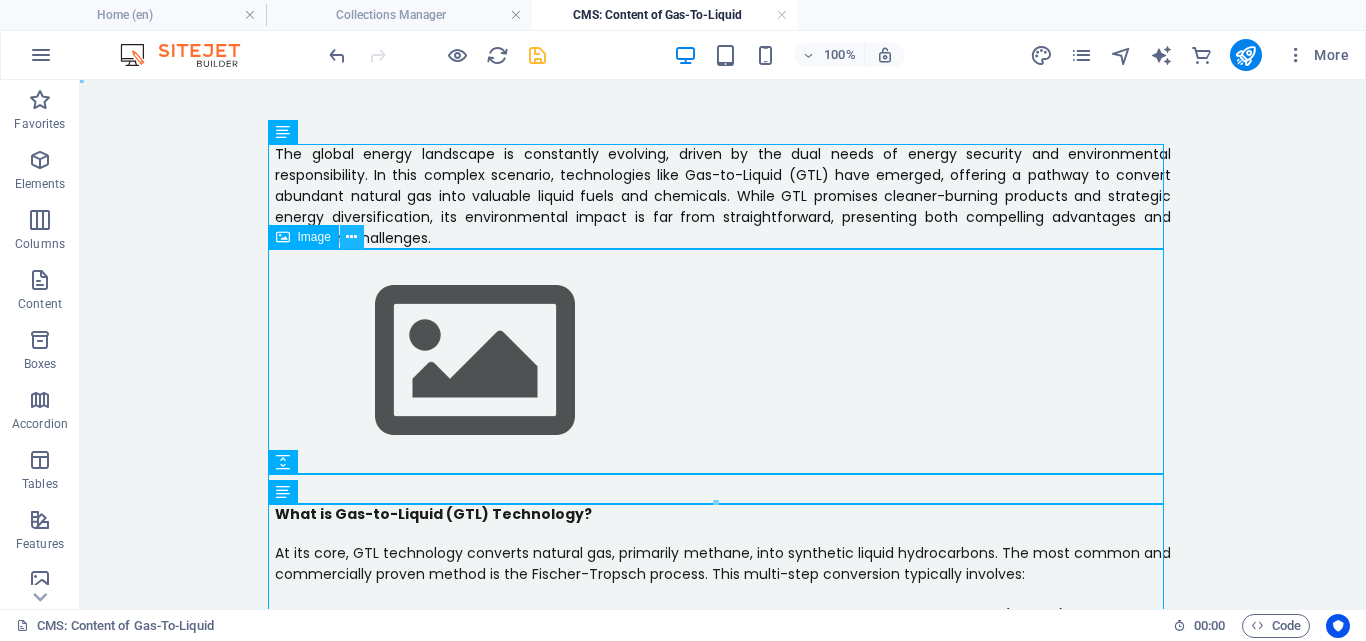 click at bounding box center [351, 237] 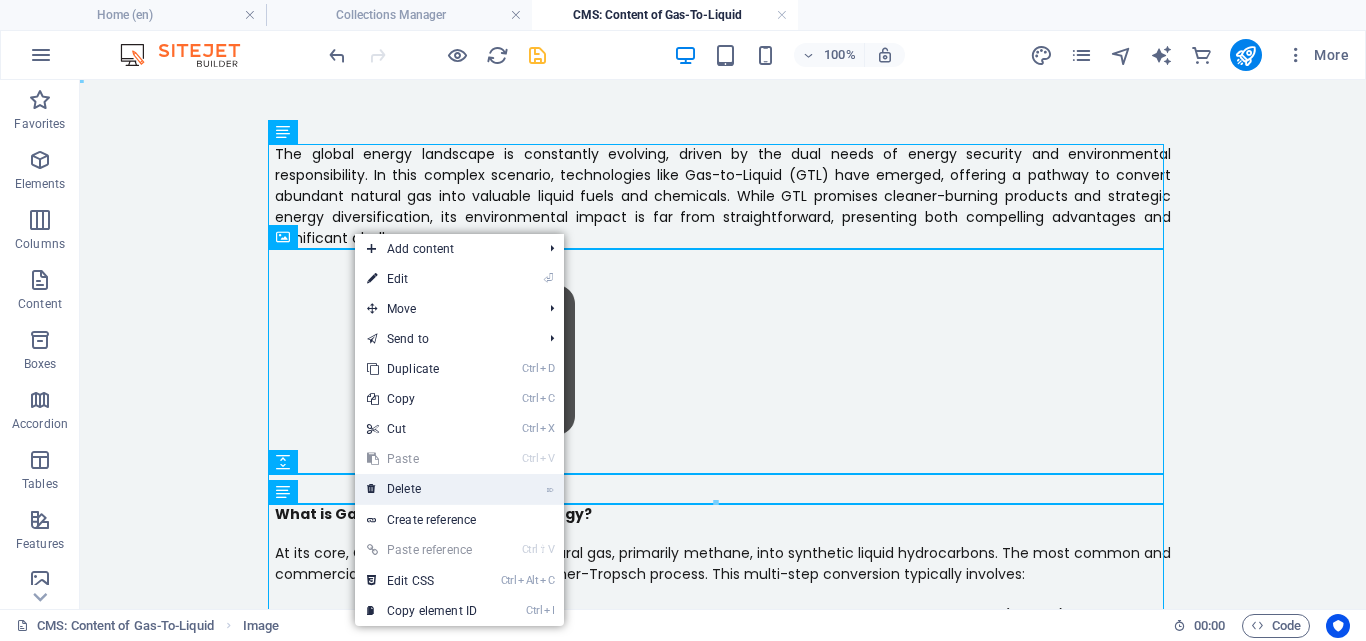 click on "⌦  Delete" at bounding box center [422, 489] 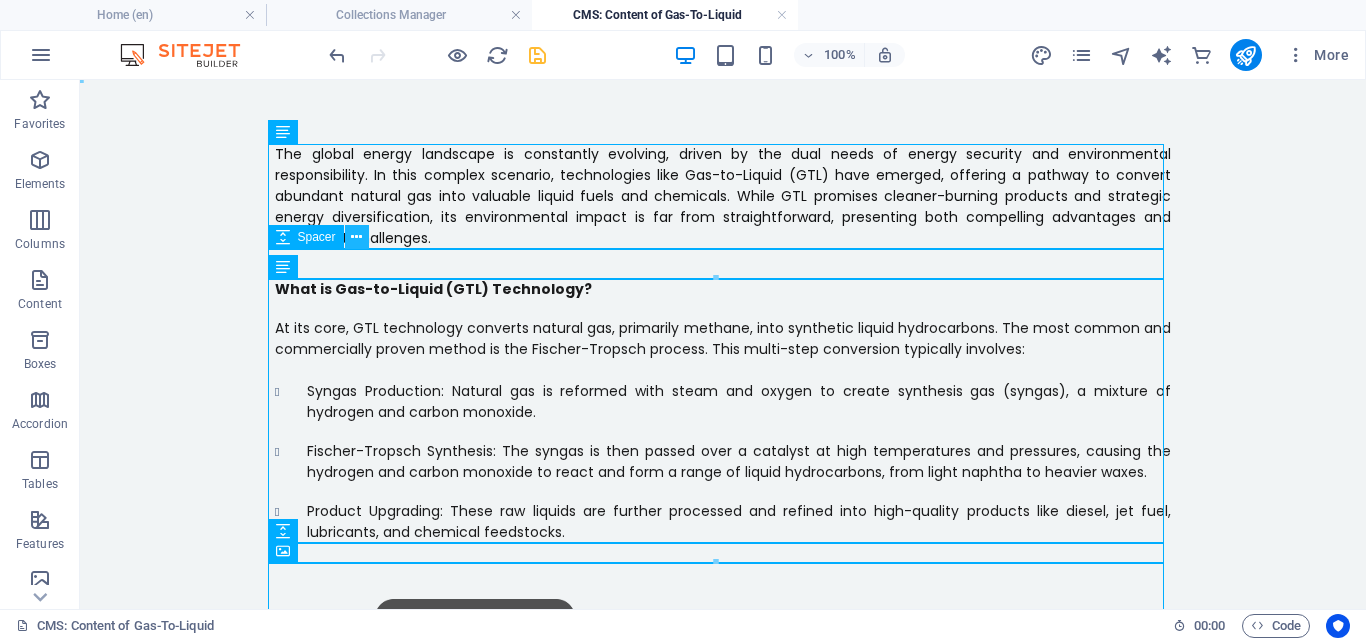 click at bounding box center [356, 237] 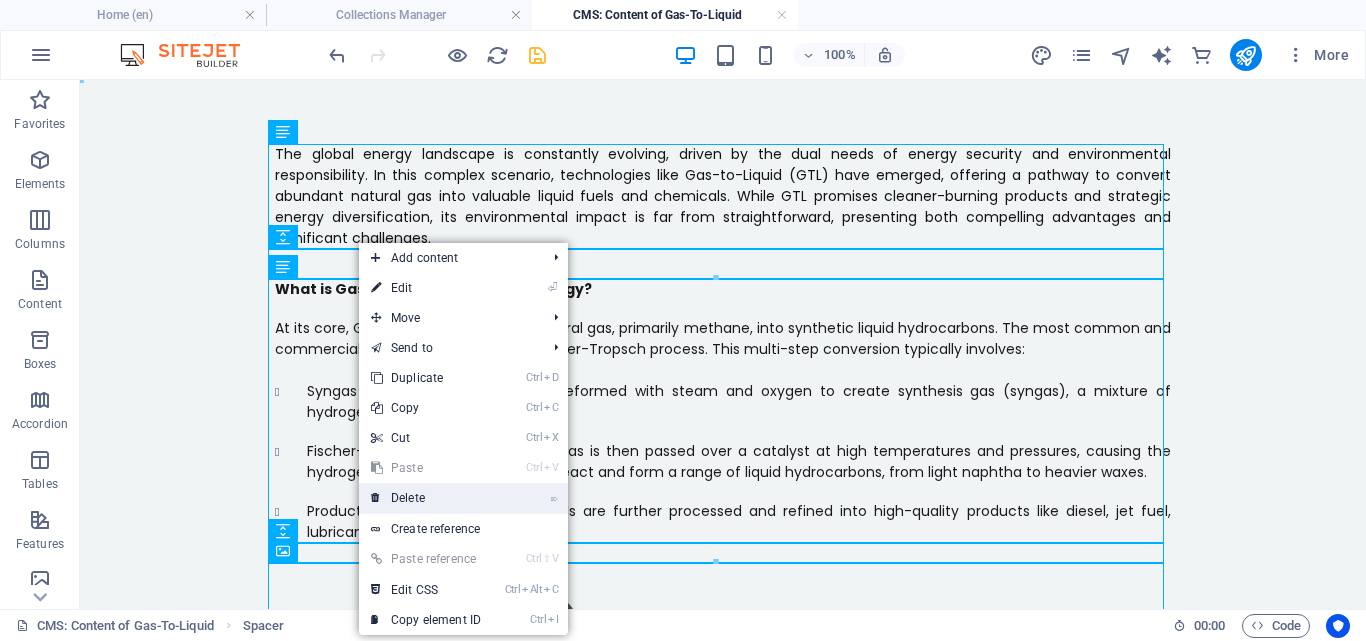click on "⌦  Delete" at bounding box center (426, 498) 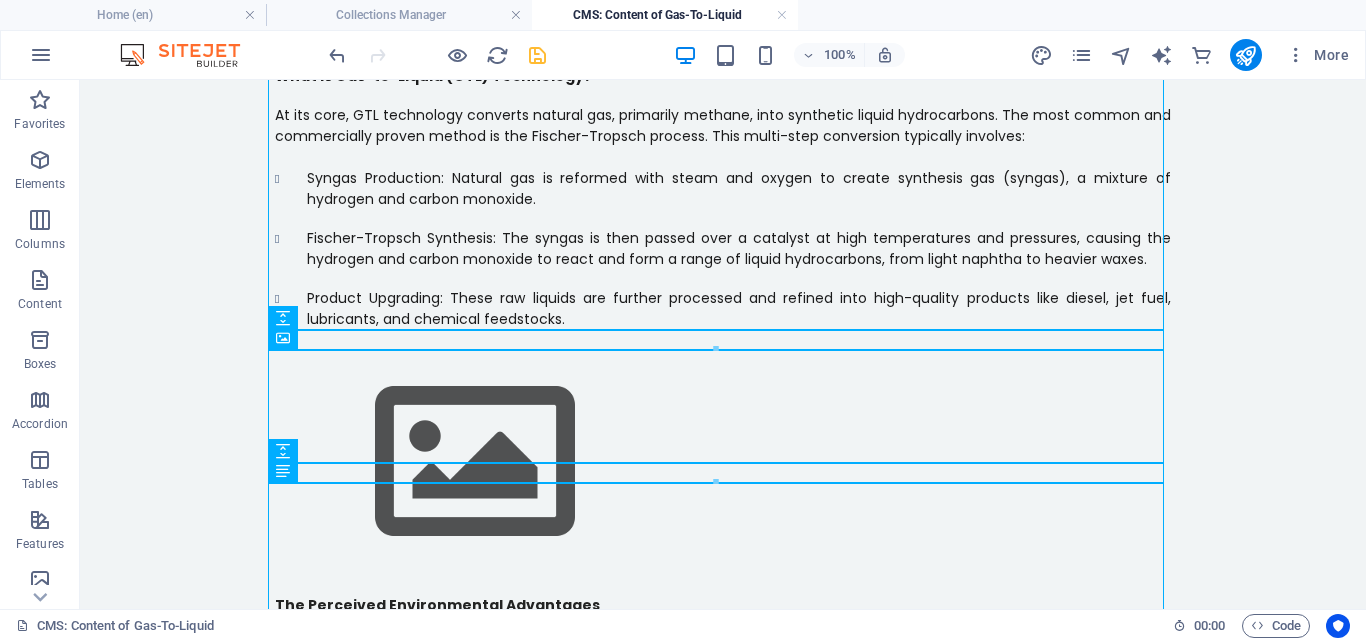 scroll, scrollTop: 172, scrollLeft: 0, axis: vertical 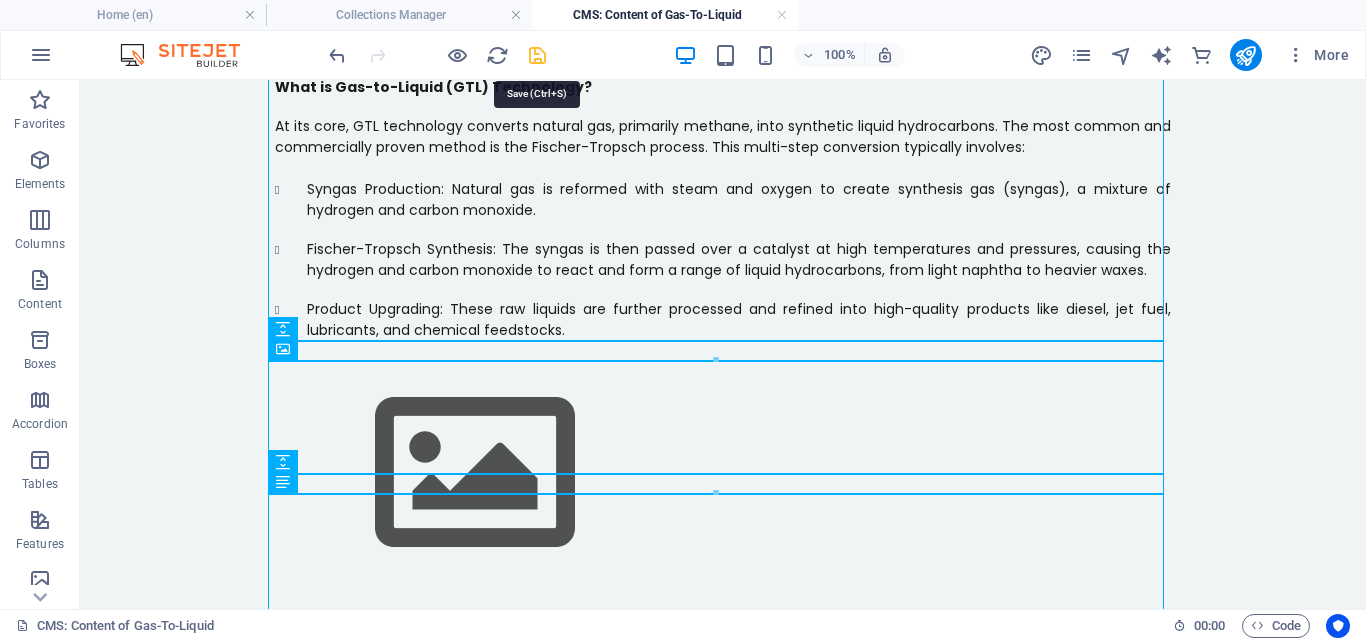 click at bounding box center (537, 55) 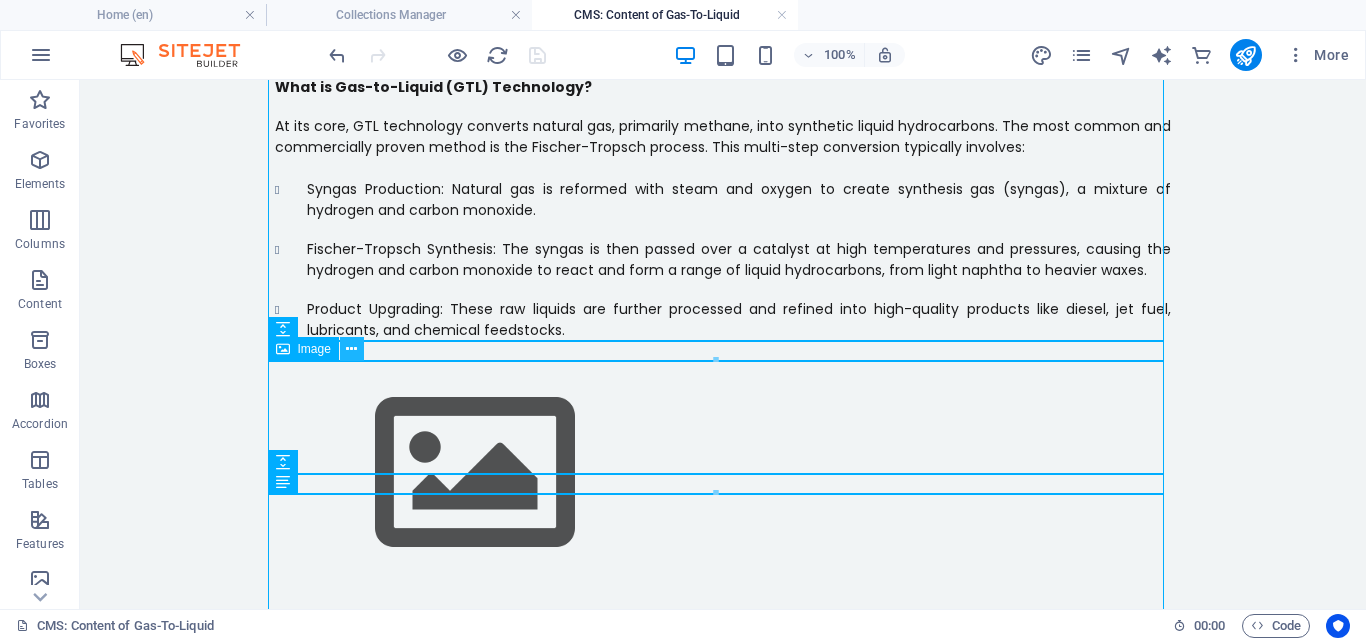 click at bounding box center (351, 349) 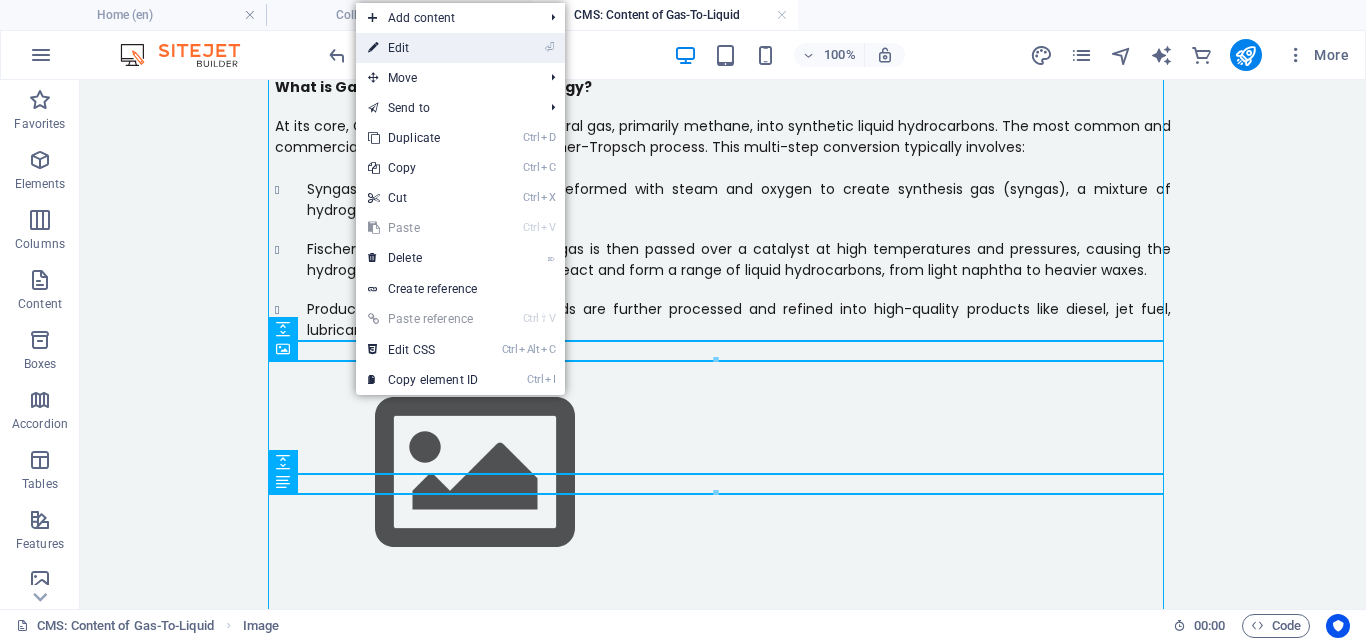 click on "⏎  Edit" at bounding box center (423, 48) 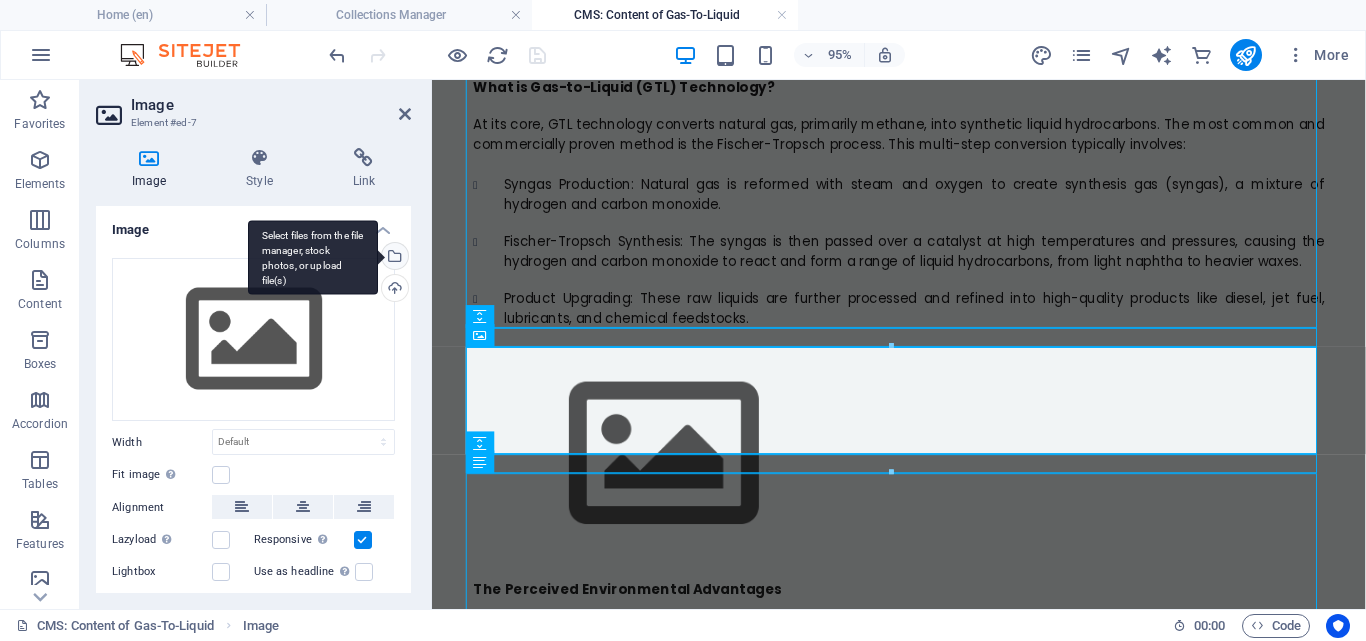 click on "Select files from the file manager, stock photos, or upload file(s)" at bounding box center [393, 258] 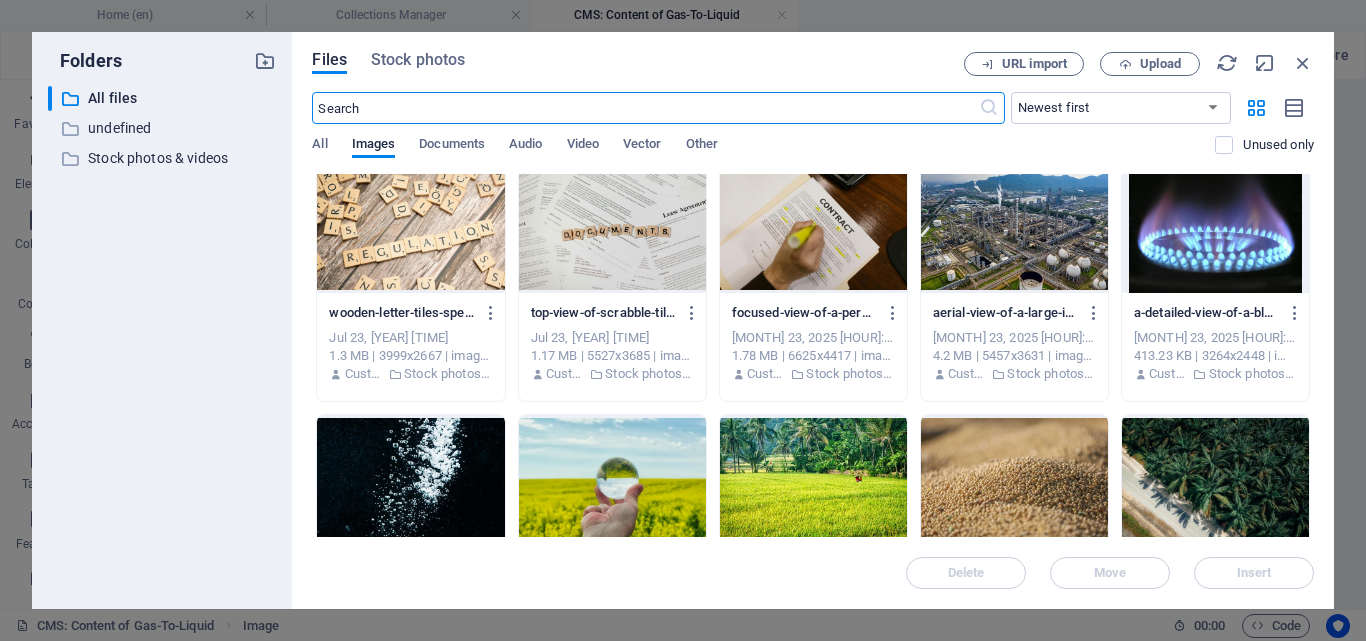 scroll, scrollTop: 521, scrollLeft: 0, axis: vertical 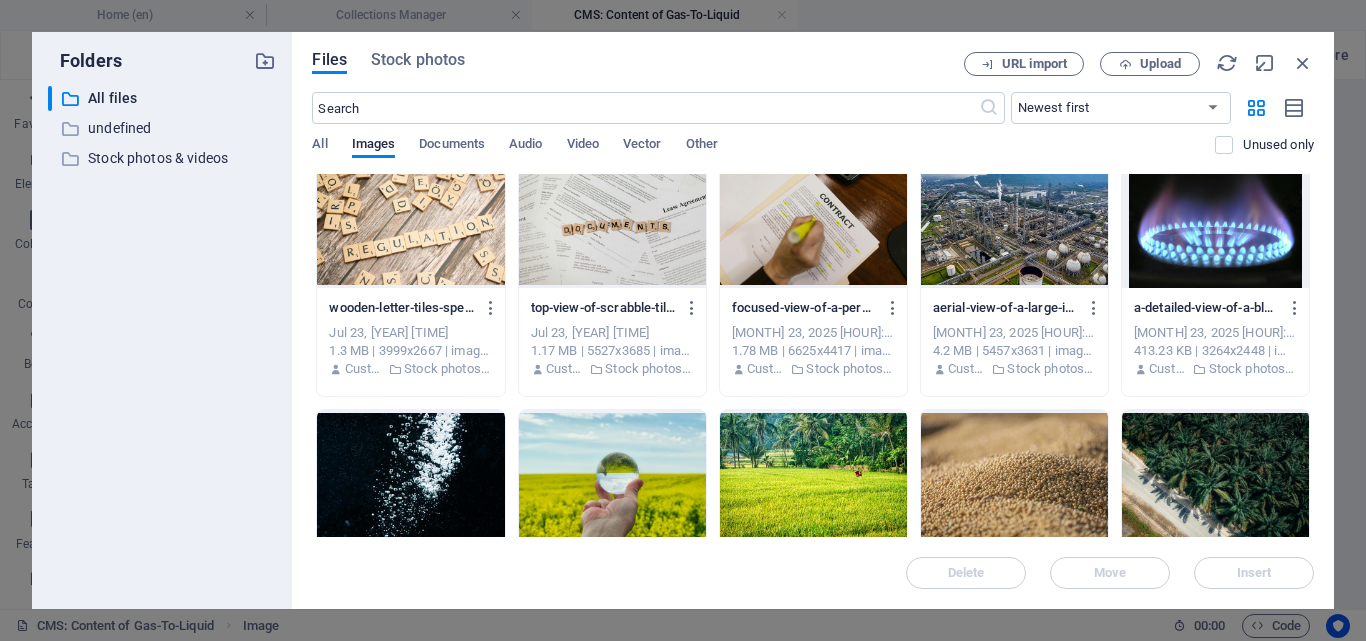 click on "Drop files here to upload them instantly aerial-shot-of-a-power-plant-with-storage-tanks-in-lush-banten-indonesia-offers-an-impressive-scale-xD8JcNxLpfQCoKiy0aT1lA.jpeg aerial-shot-of-a-power-plant-with-storage-tanks-in-lush-banten-indonesia-offers-an-impressive-scale-xD8JcNxLpfQCoKiy0aT1lA.jpeg Aug 2, 2025 11:56 AM 4.15 MB | 5436x3628 | image/jpeg Customer Stock photos & videos a-group-of-women-harvesting-sugarcane-in-a-lush-tropical-field-under-a-clear-blue-sky-wKkCyrUOnWDXsb4A_ji_7A.jpeg a-group-of-women-harvesting-sugarcane-in-a-lush-tropical-field-under-a-clear-blue-sky-wKkCyrUOnWDXsb4A_ji_7A.jpeg Aug 2, 2025 11:08 AM 1.41 MB | 3072x2048 | image/jpeg Customer Stock photos & videos a-combine-harvester-in-action-during-a-soybean-harvest-on-a-brazilian-farm-tepE5DKlcE6nzNOW-HvOaw.jpeg a-combine-harvester-in-action-during-a-soybean-harvest-on-a-brazilian-farm-tepE5DKlcE6nzNOW-HvOaw.jpeg Aug 2, 2025 7:49 AM 1.27 MB | 5512x3675 | image/jpeg Customer Stock photos & videos Aug 2, 2025 7:49 AM Customer Customer" at bounding box center (813, 355) 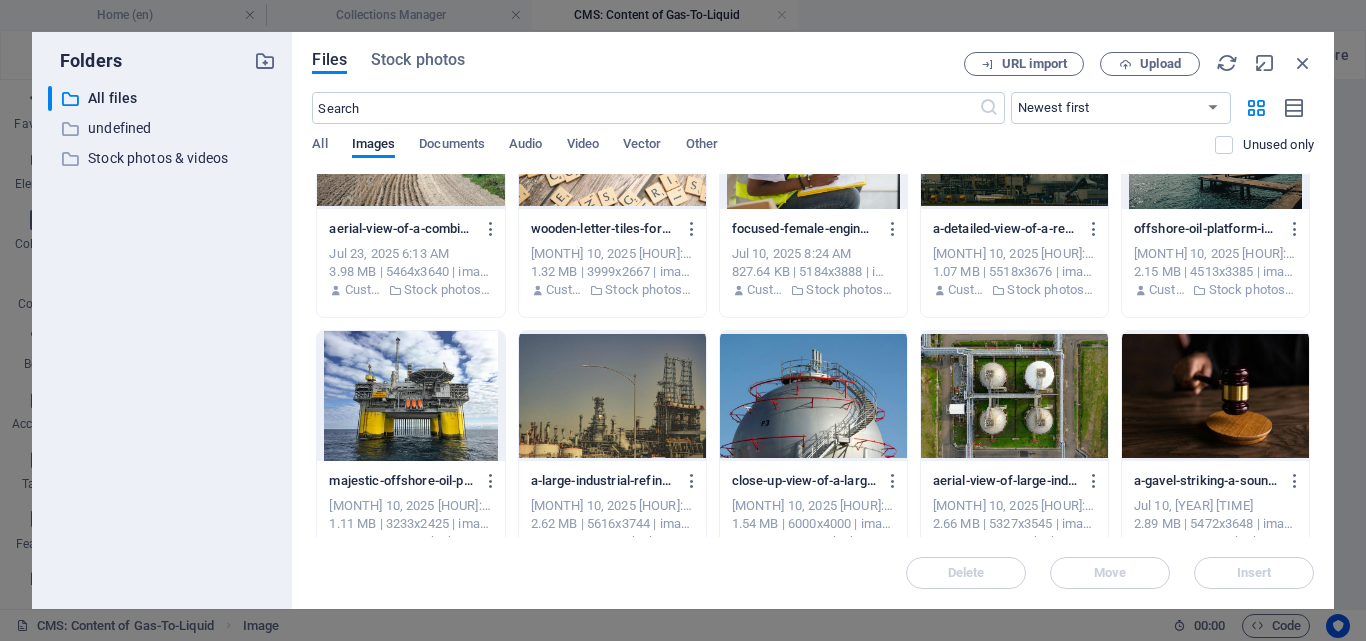 scroll, scrollTop: 1105, scrollLeft: 0, axis: vertical 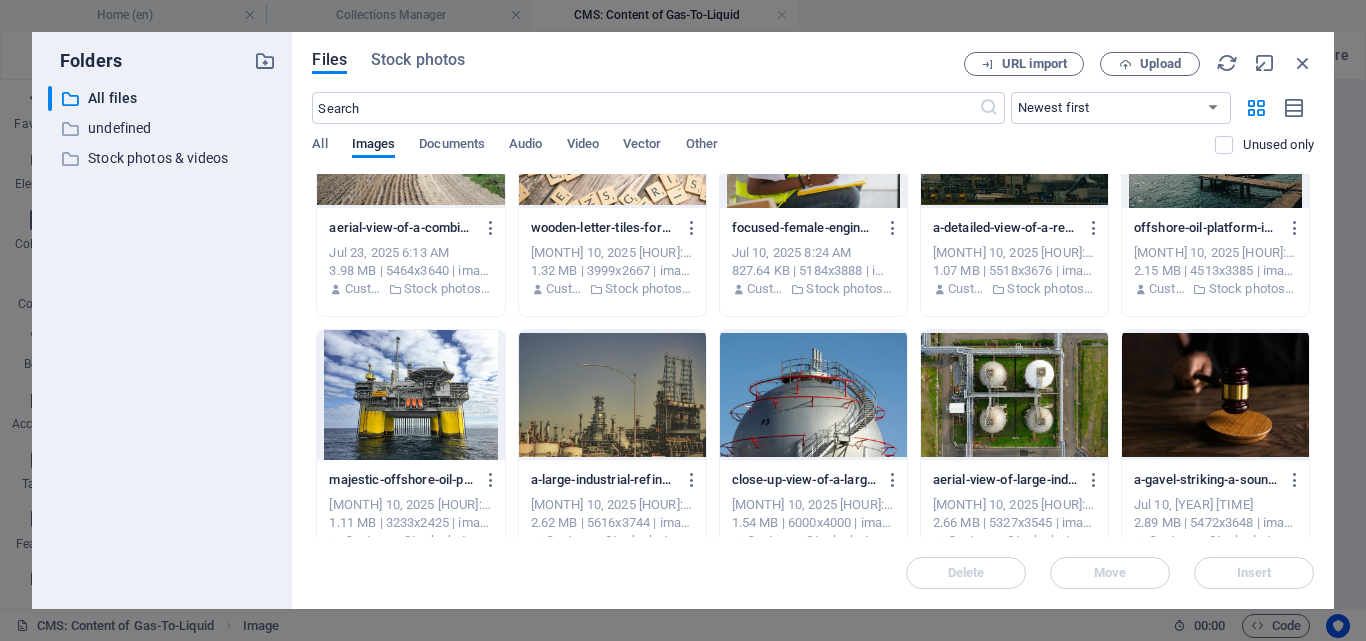 click at bounding box center [813, 395] 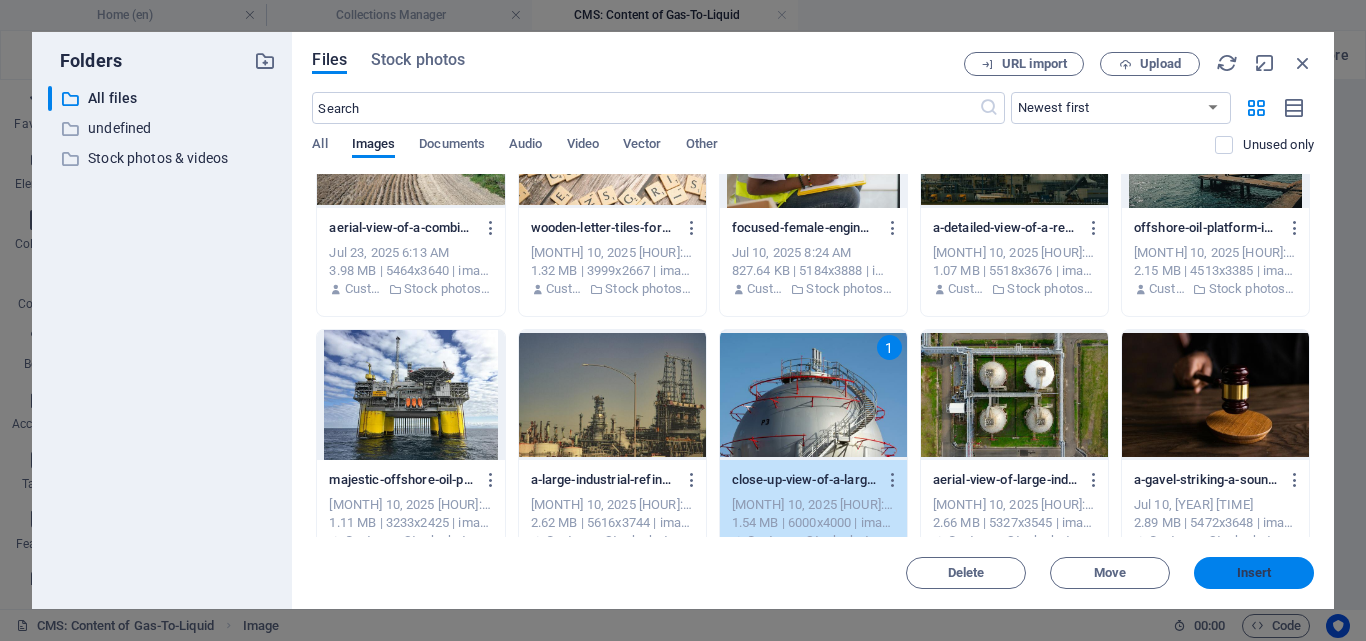 click on "Insert" at bounding box center (1254, 573) 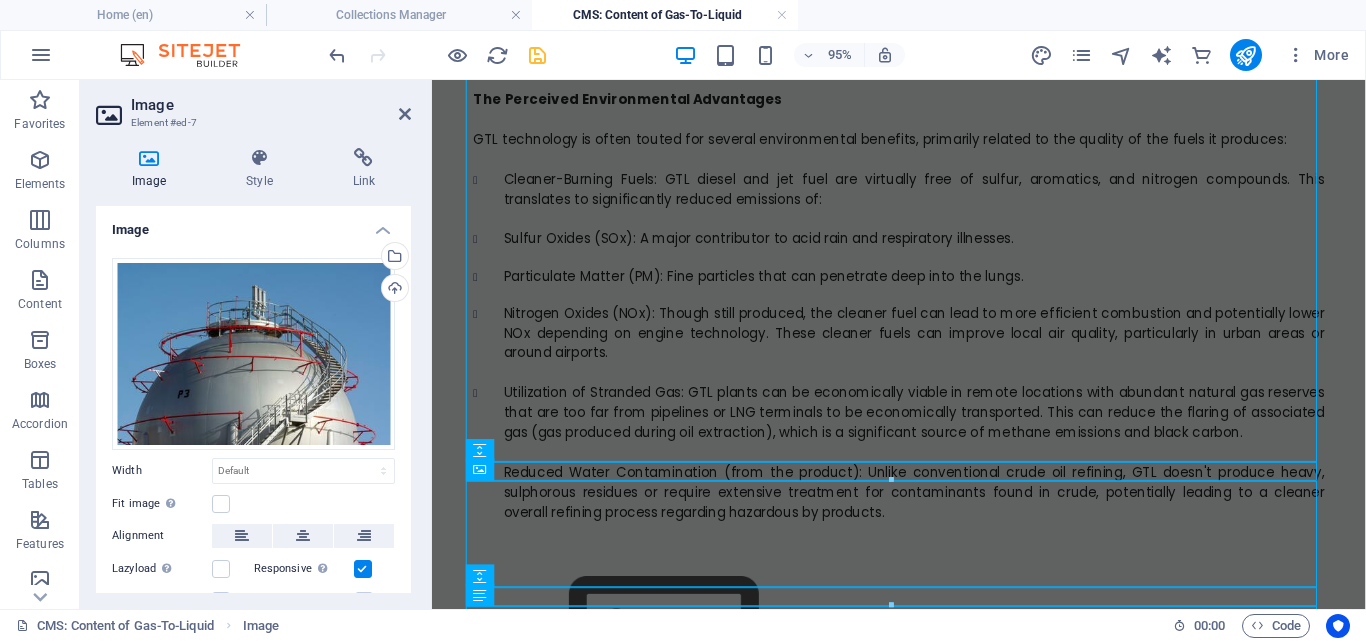 scroll, scrollTop: 1125, scrollLeft: 0, axis: vertical 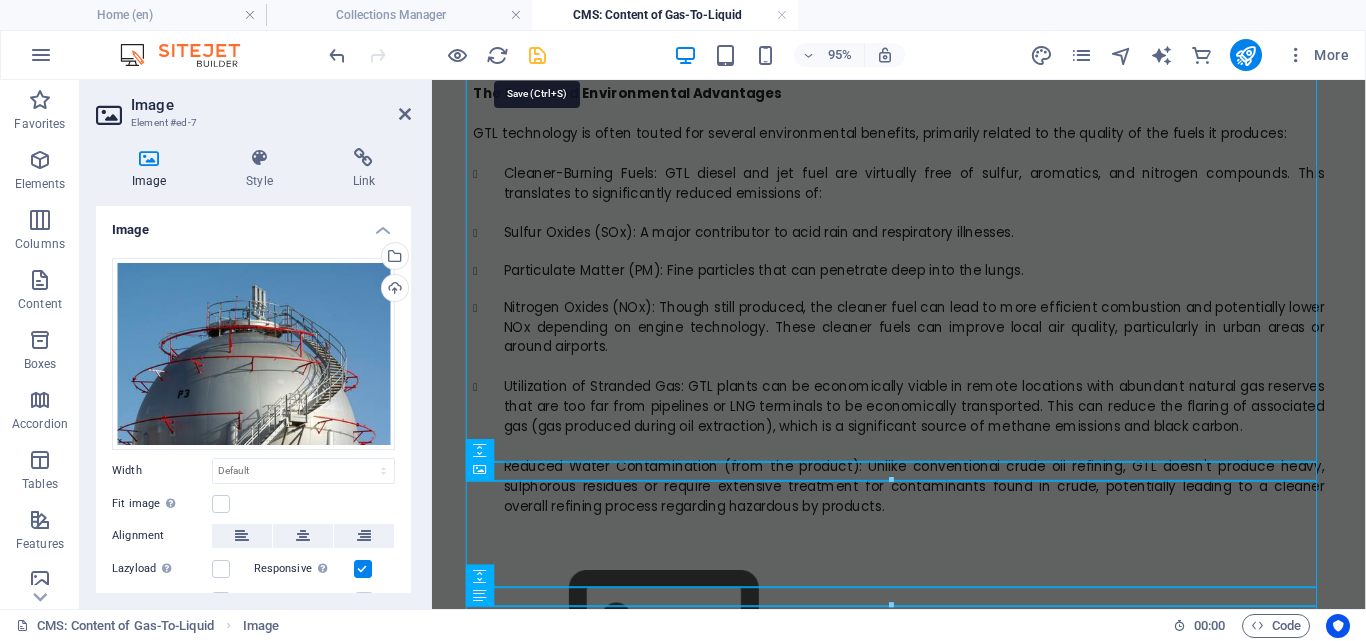 click at bounding box center (537, 55) 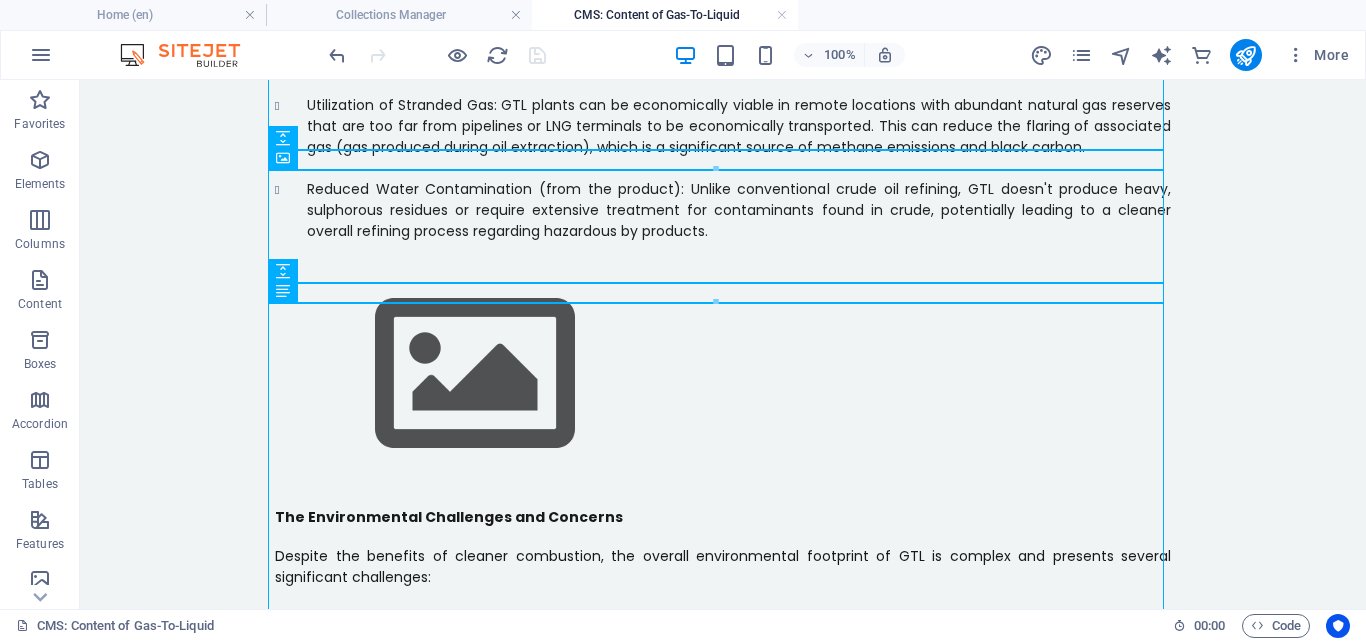 scroll, scrollTop: 1484, scrollLeft: 0, axis: vertical 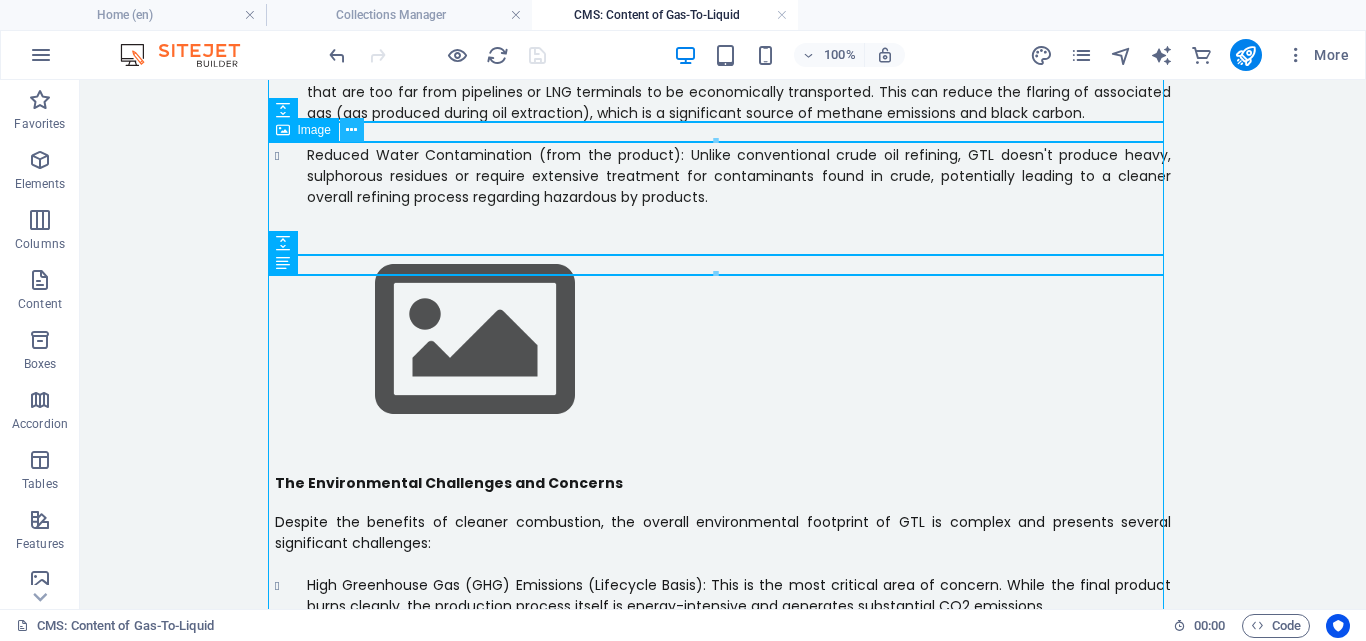 click at bounding box center [351, 130] 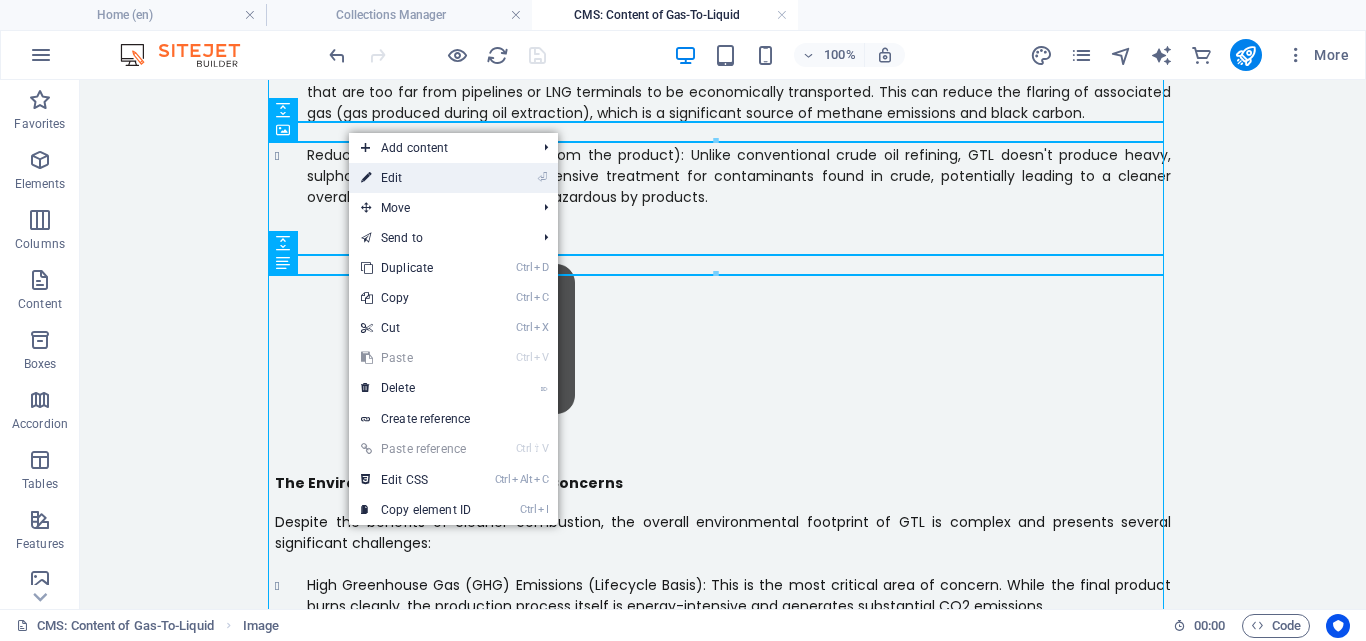 click on "⏎  Edit" at bounding box center [416, 178] 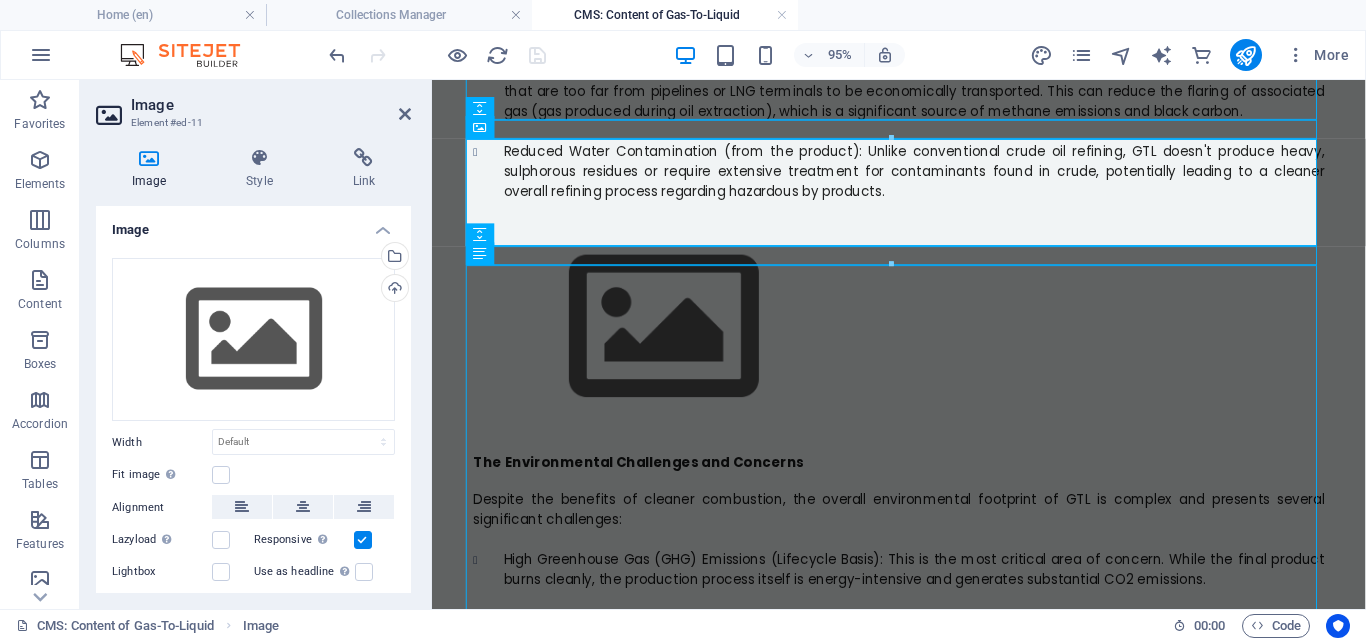 click on "Link" at bounding box center [364, 169] 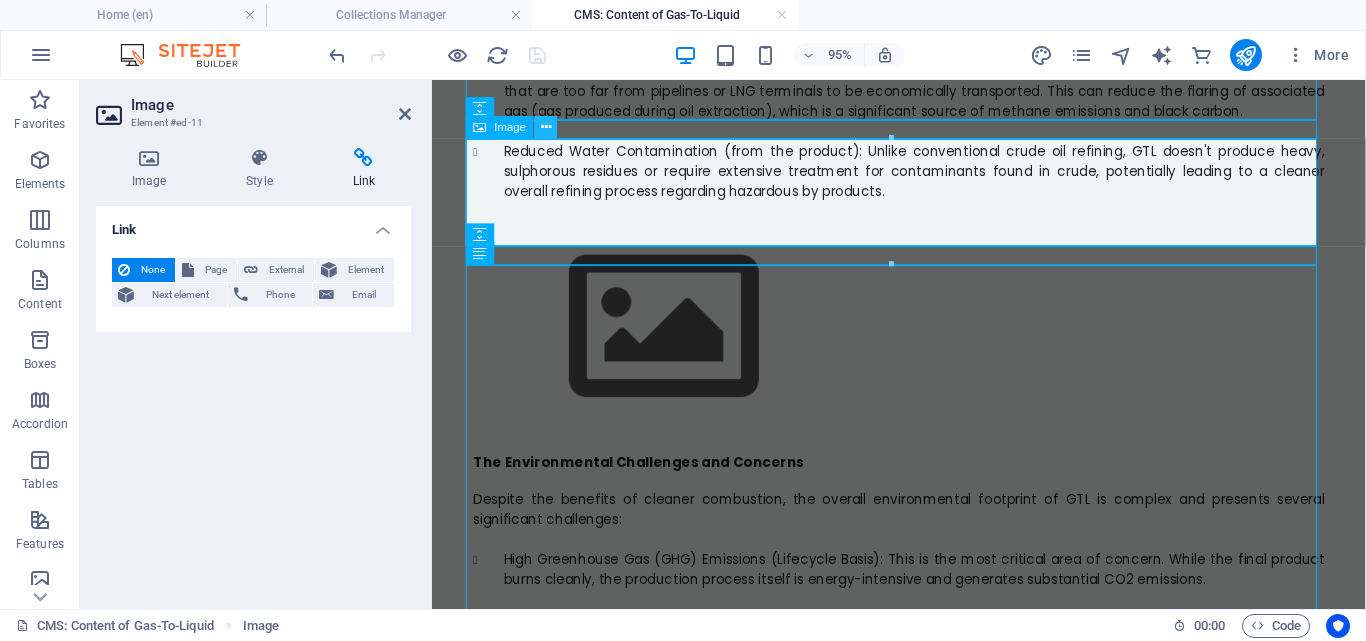 click at bounding box center (546, 128) 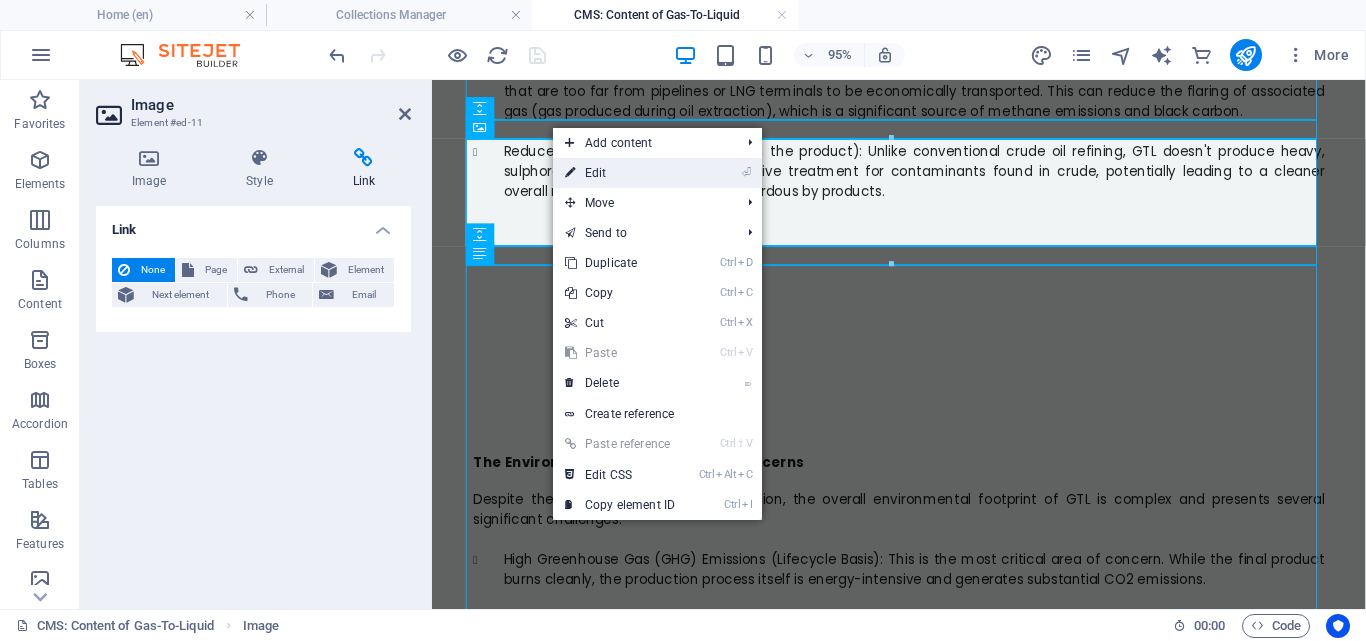click on "⏎  Edit" at bounding box center (620, 173) 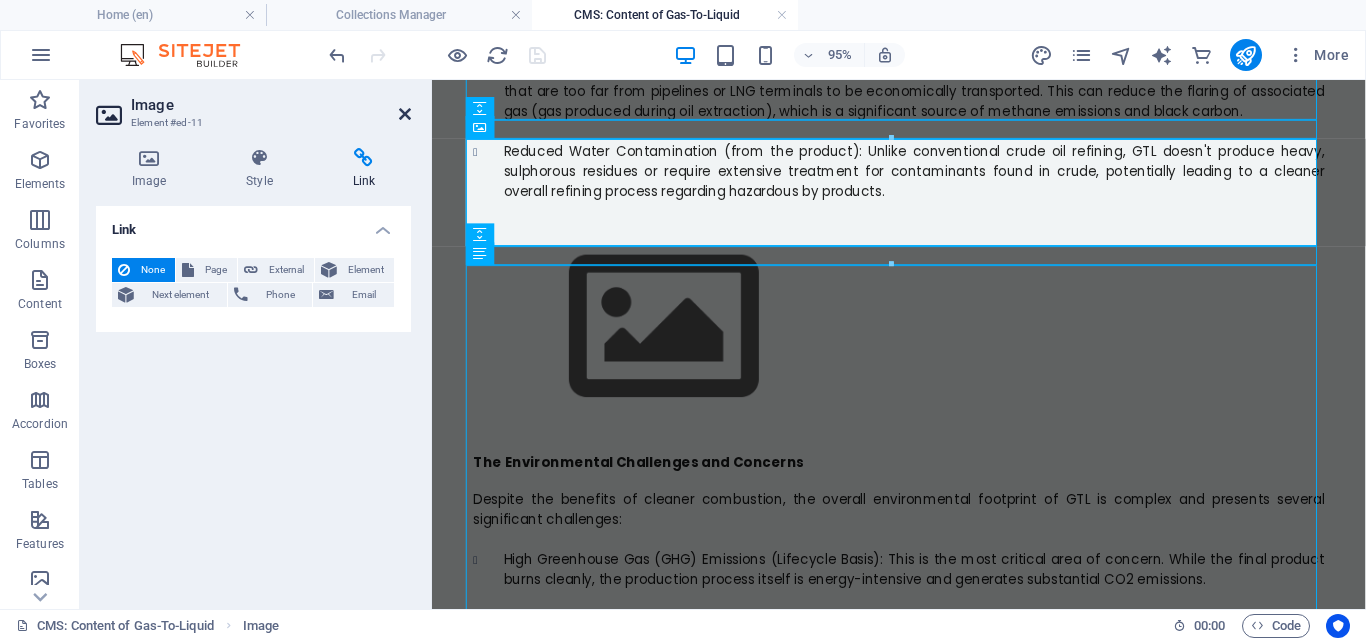 click at bounding box center (405, 114) 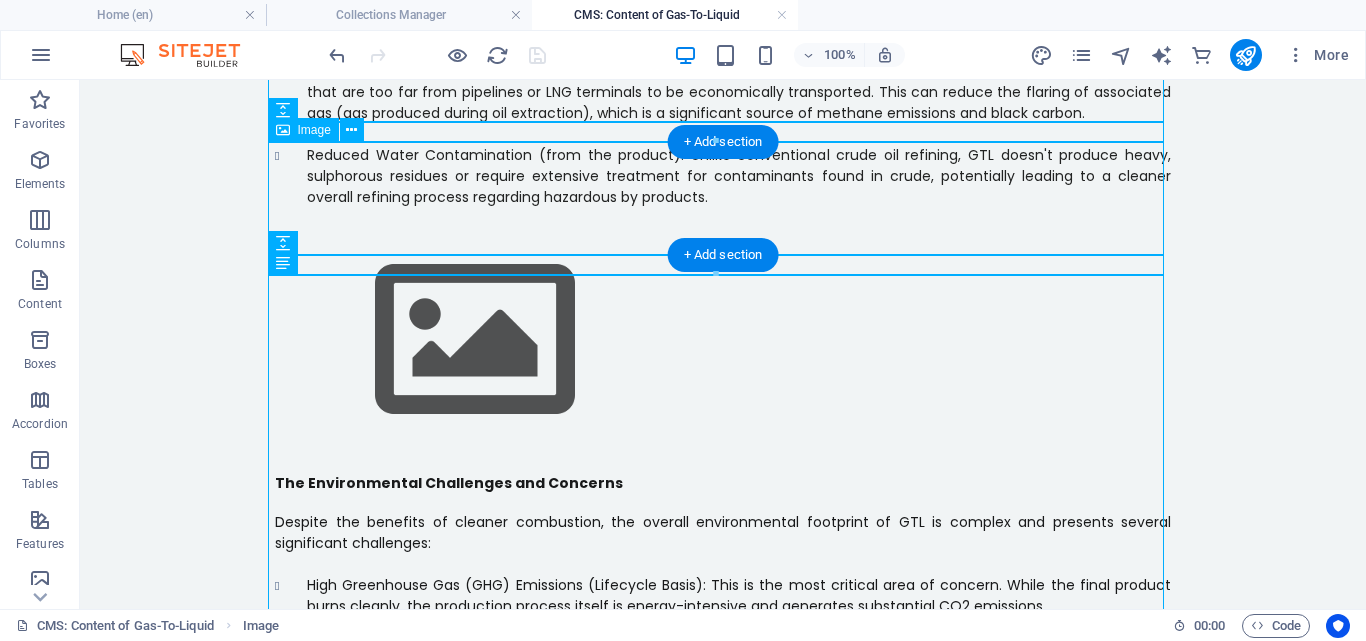 click at bounding box center (723, 340) 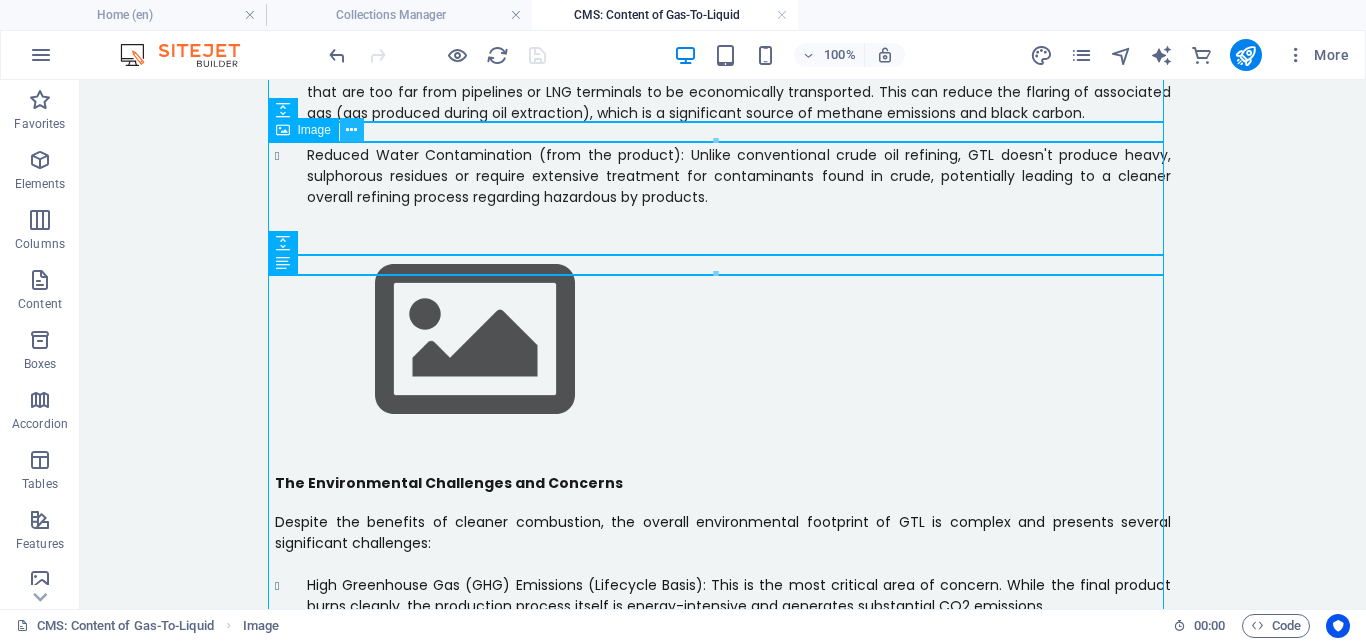 click at bounding box center (351, 130) 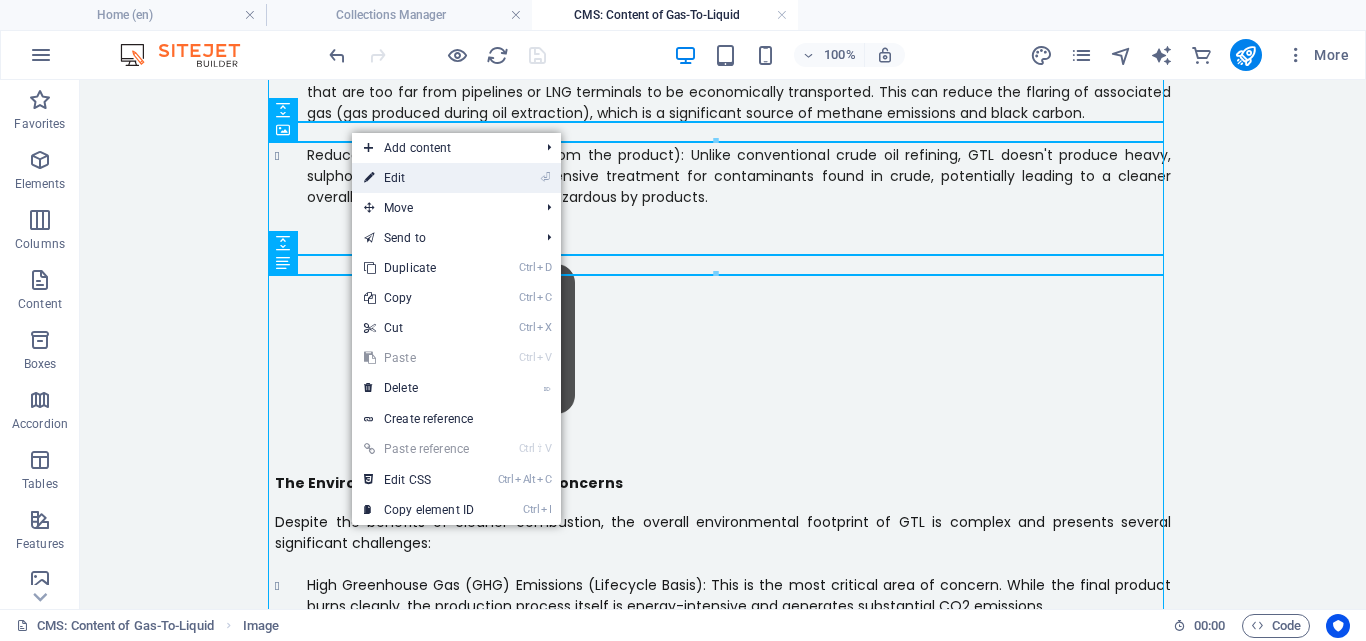 click on "⏎  Edit" at bounding box center (419, 178) 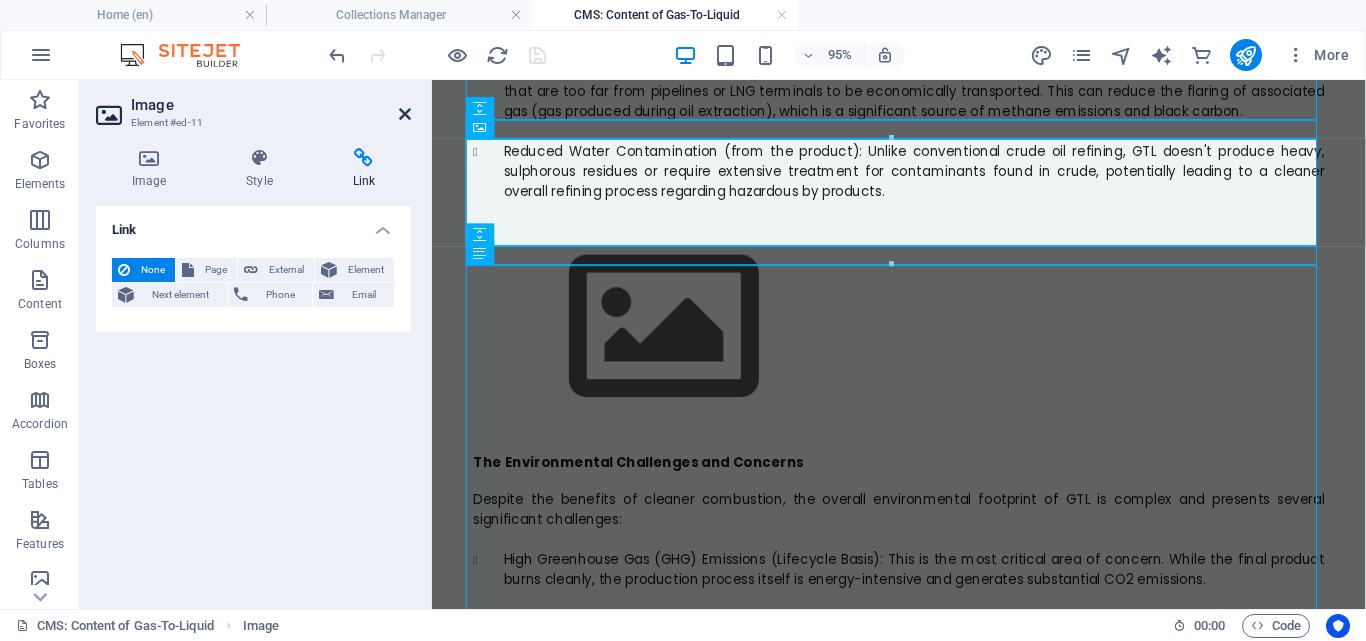 click at bounding box center [405, 114] 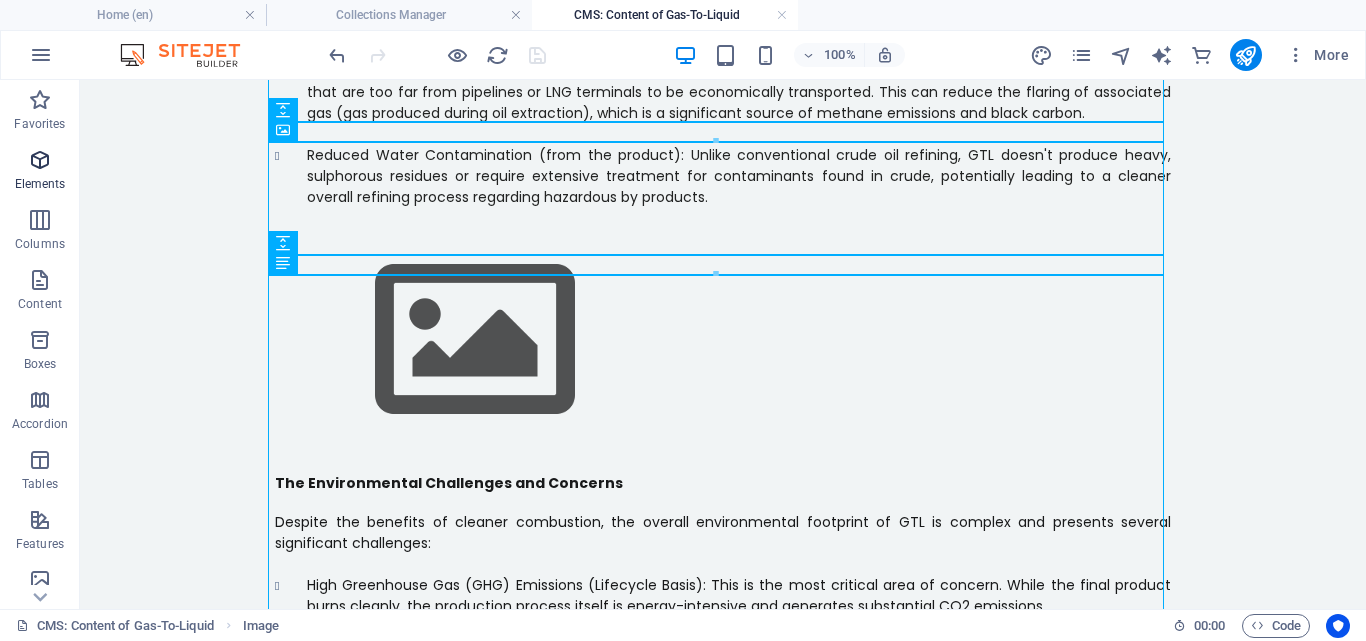 click at bounding box center (40, 160) 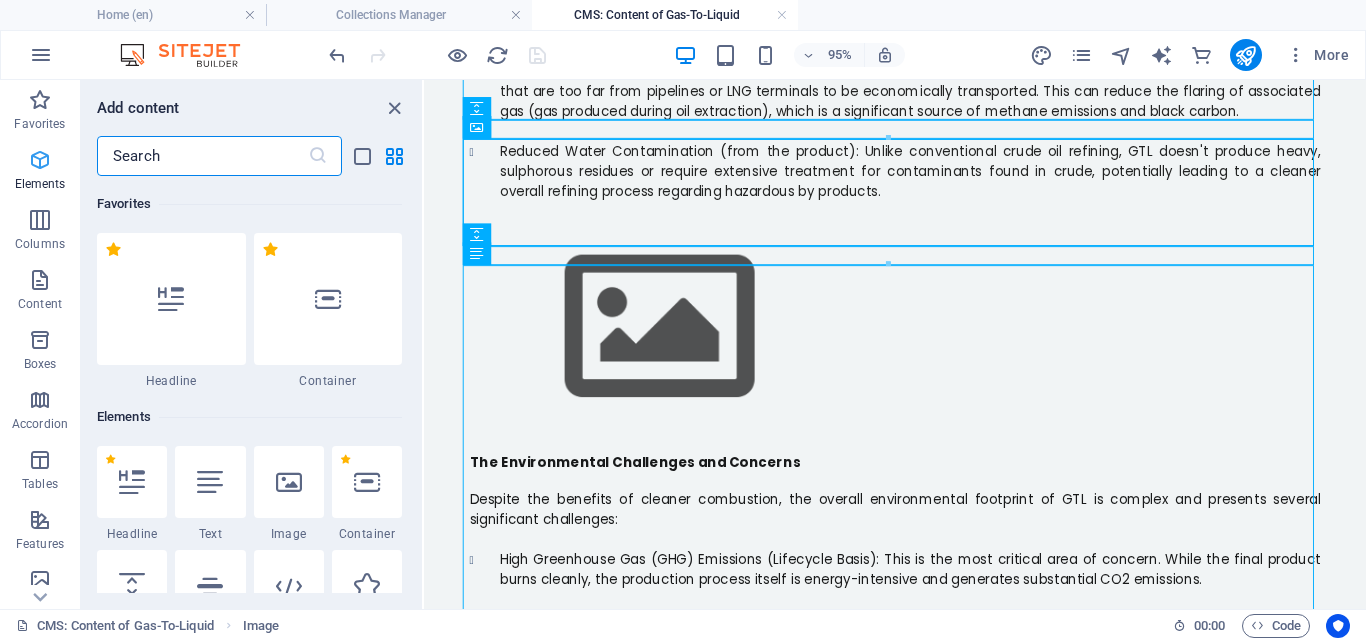scroll, scrollTop: 213, scrollLeft: 0, axis: vertical 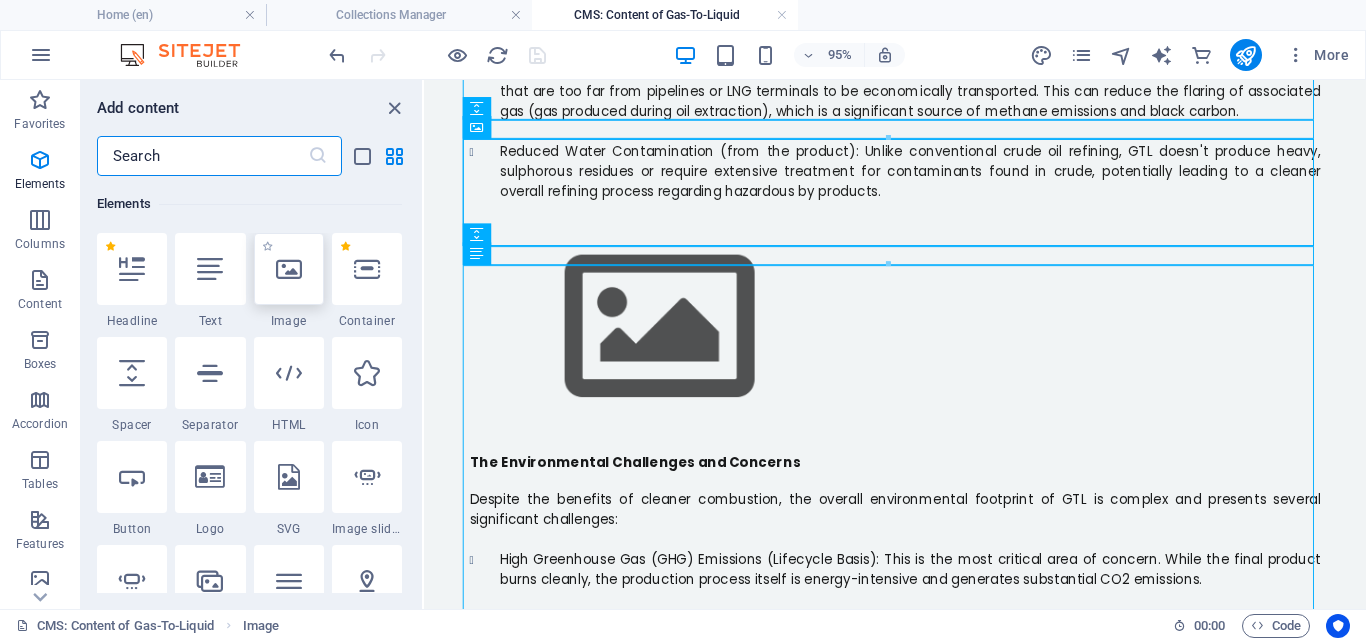click at bounding box center (289, 269) 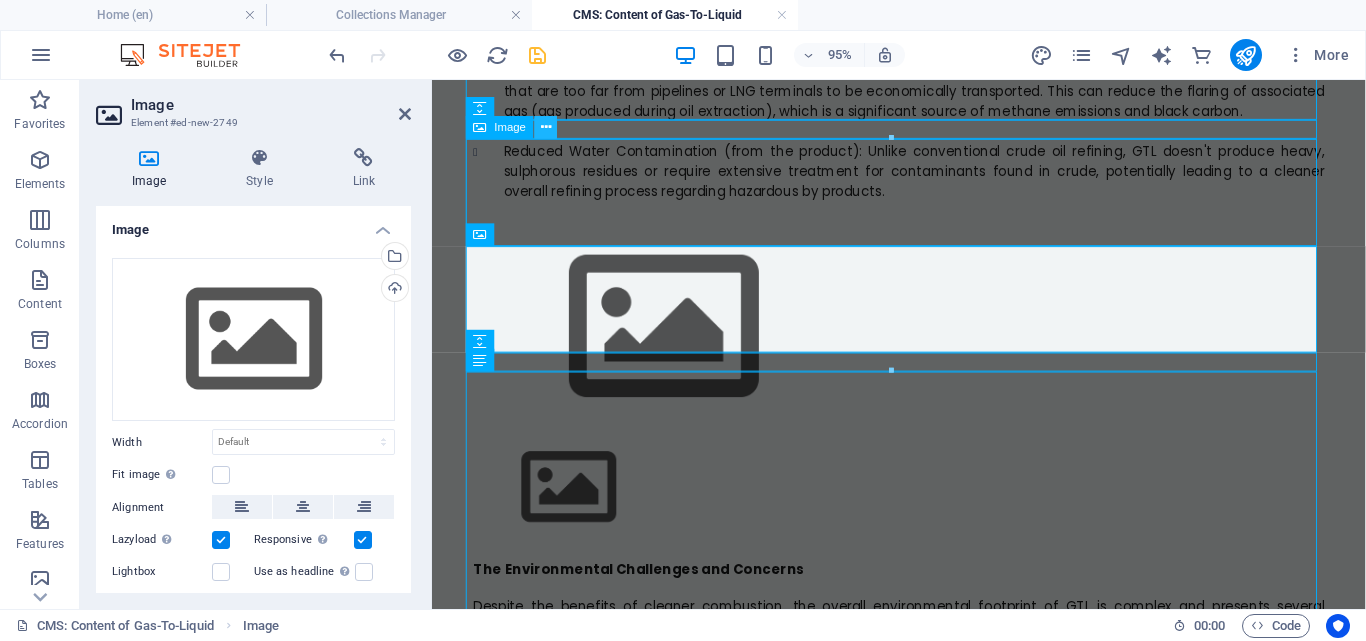 click at bounding box center [546, 128] 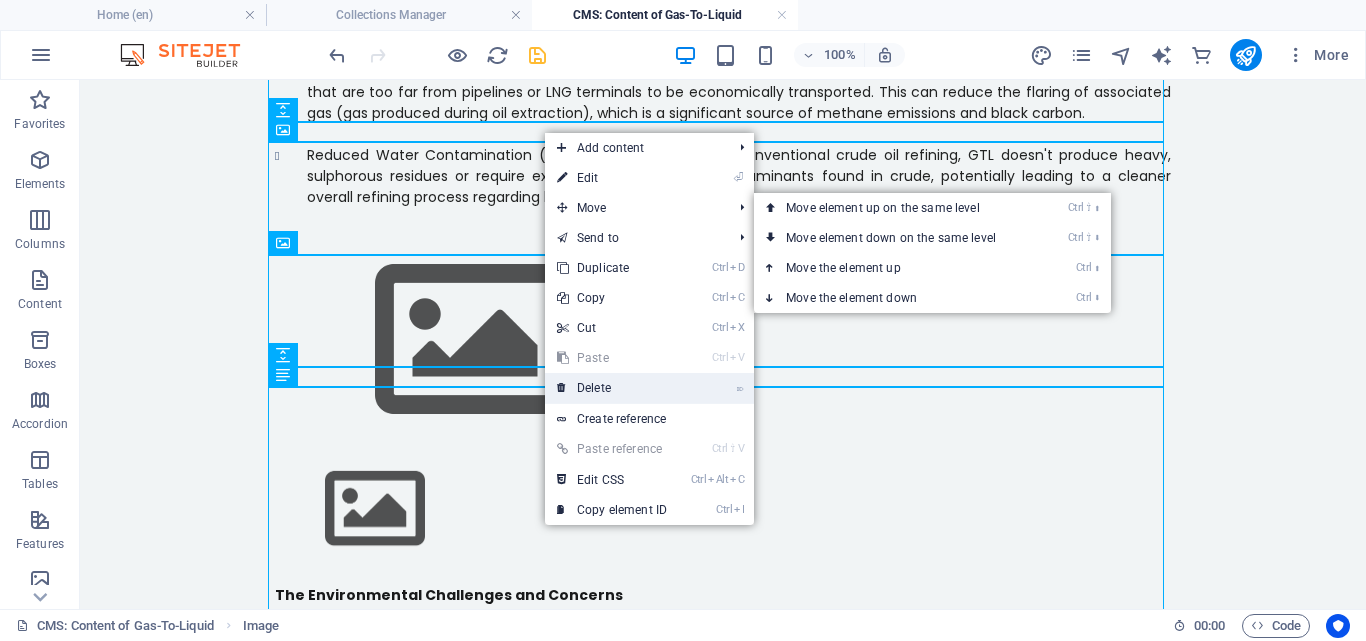click on "⌦  Delete" at bounding box center (612, 388) 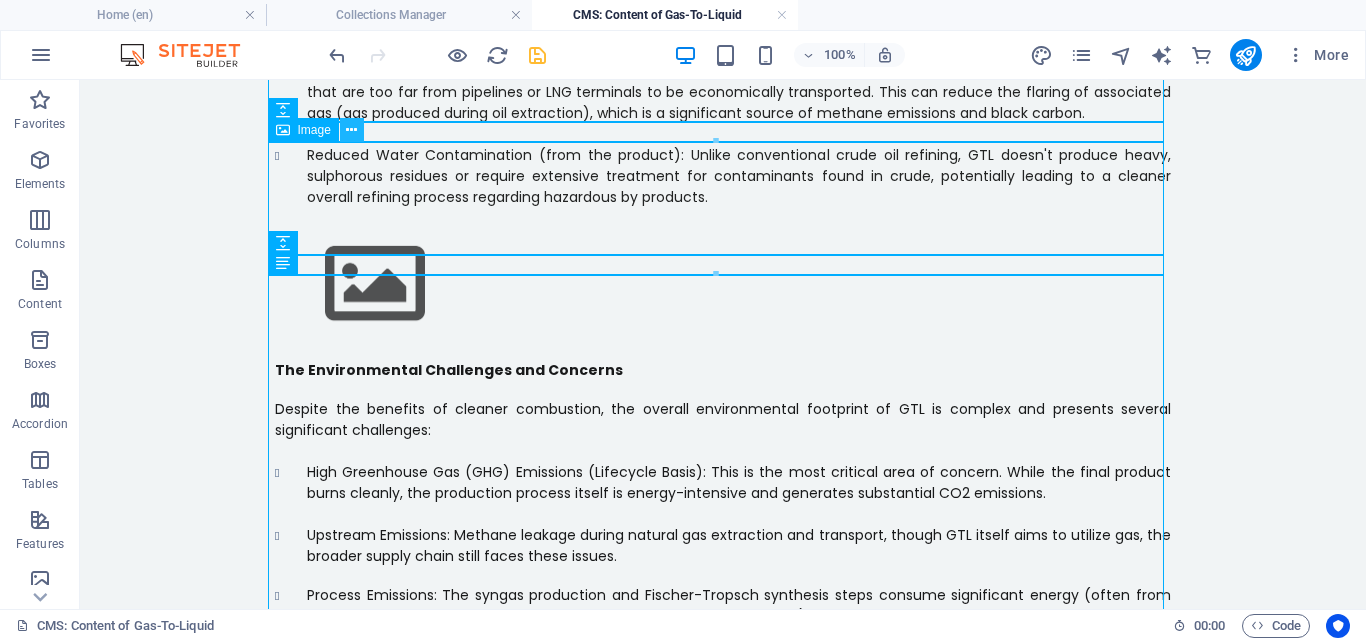 click at bounding box center (351, 130) 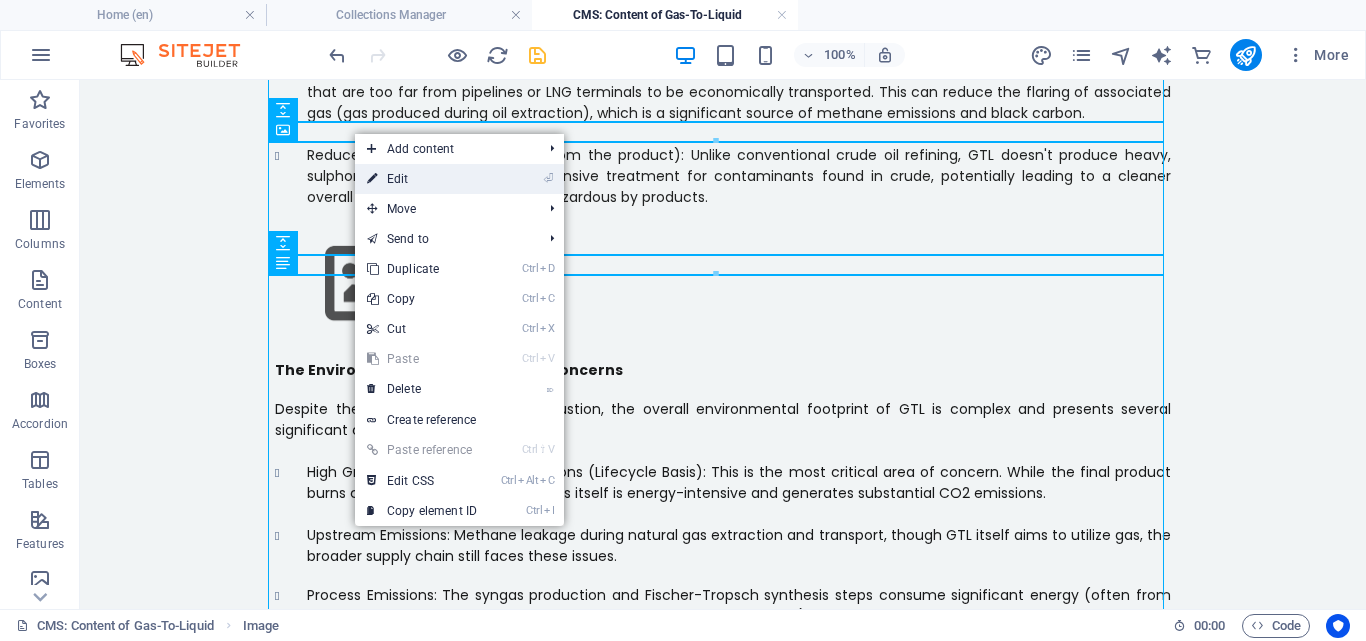click on "⏎  Edit" at bounding box center (422, 179) 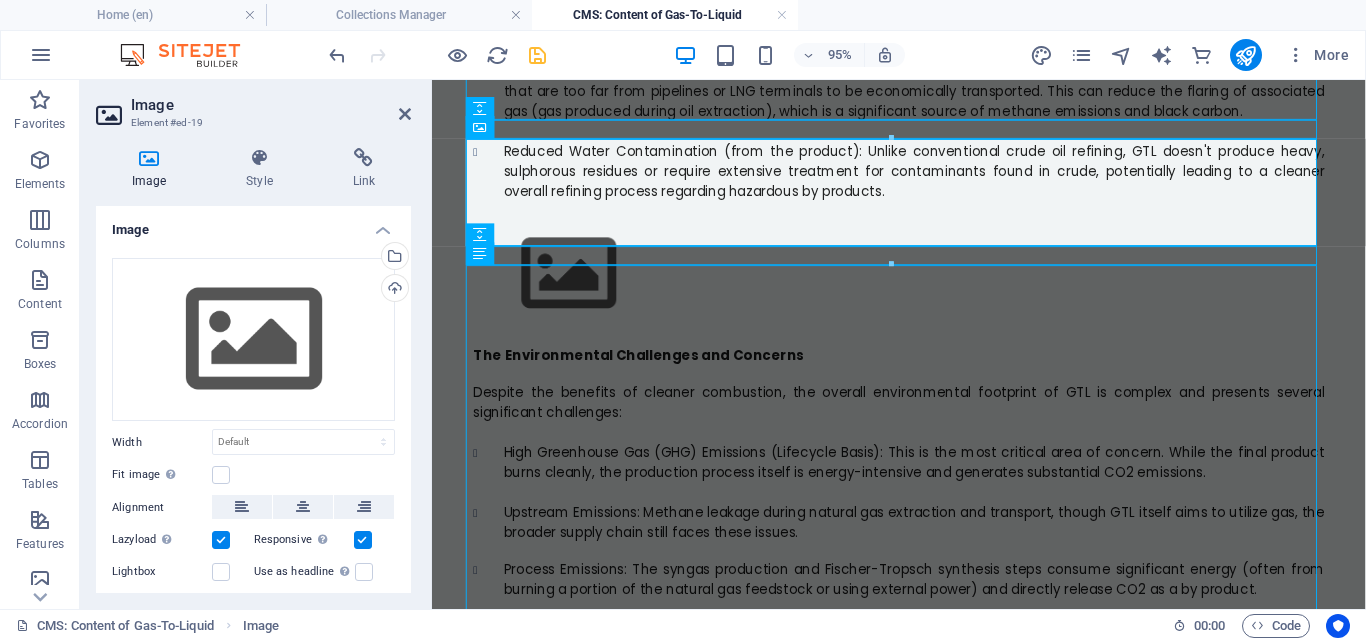 click at bounding box center [221, 540] 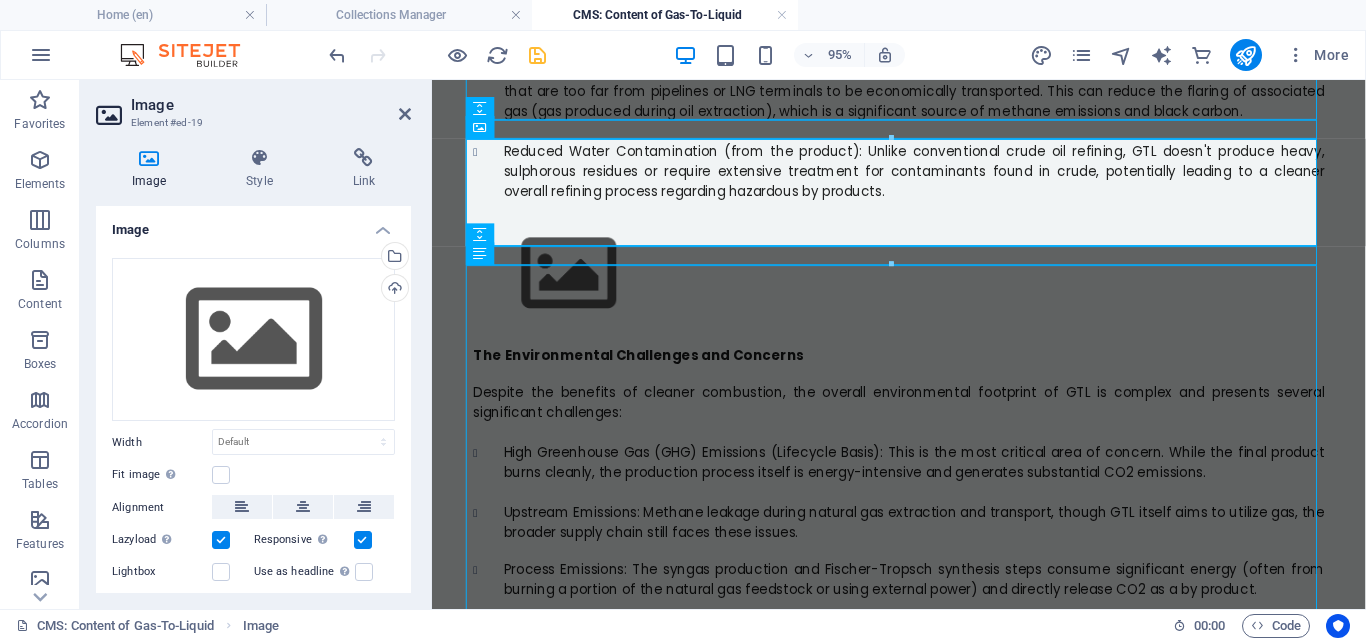 click on "Lazyload Loading images after the page loads improves page speed." at bounding box center [0, 0] 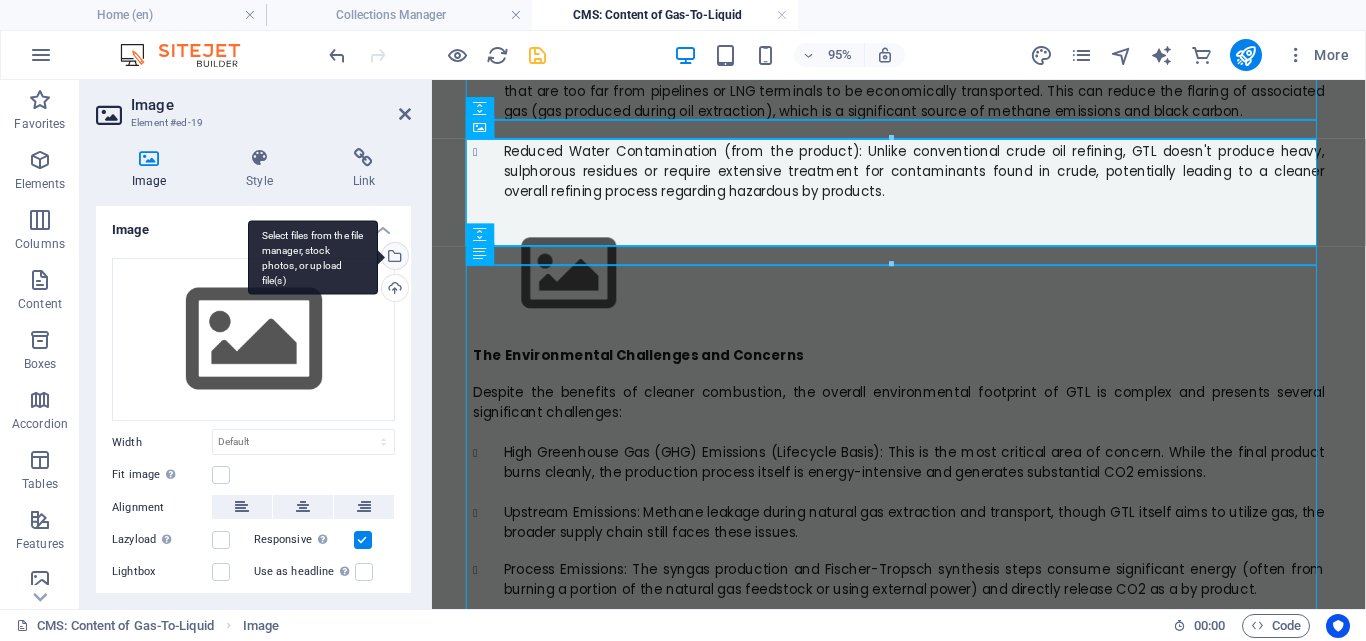 click on "Select files from the file manager, stock photos, or upload file(s)" at bounding box center (393, 258) 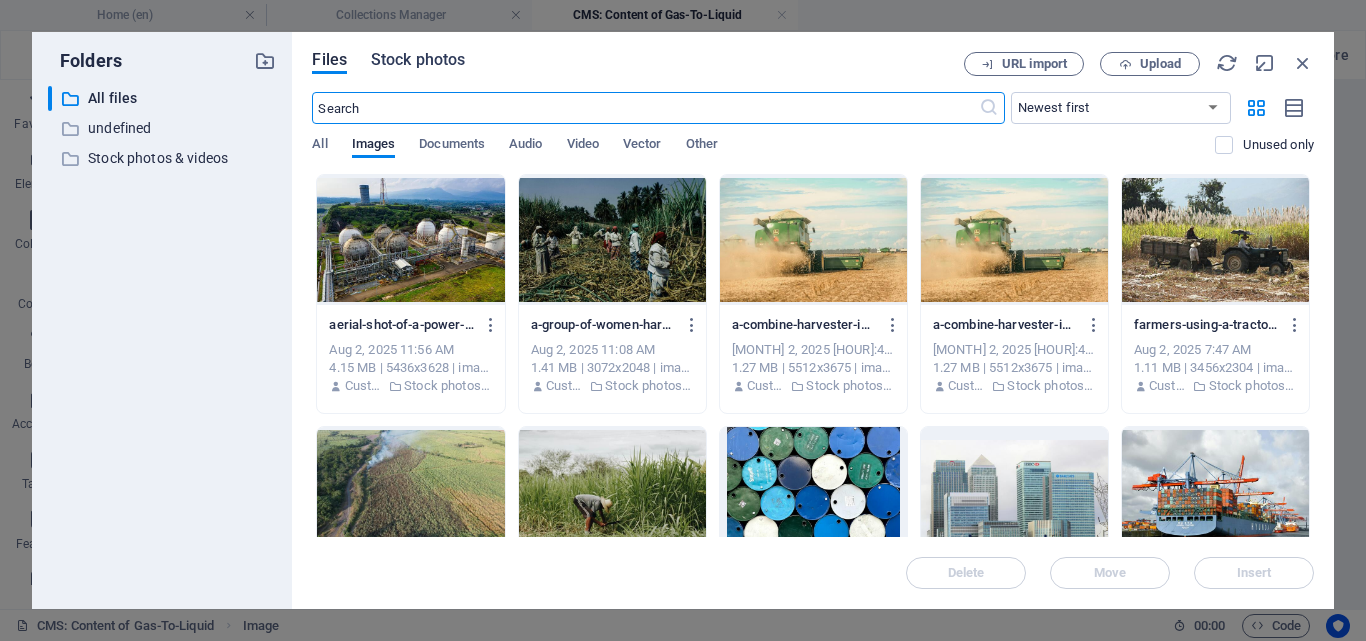 click on "Stock photos" at bounding box center (418, 60) 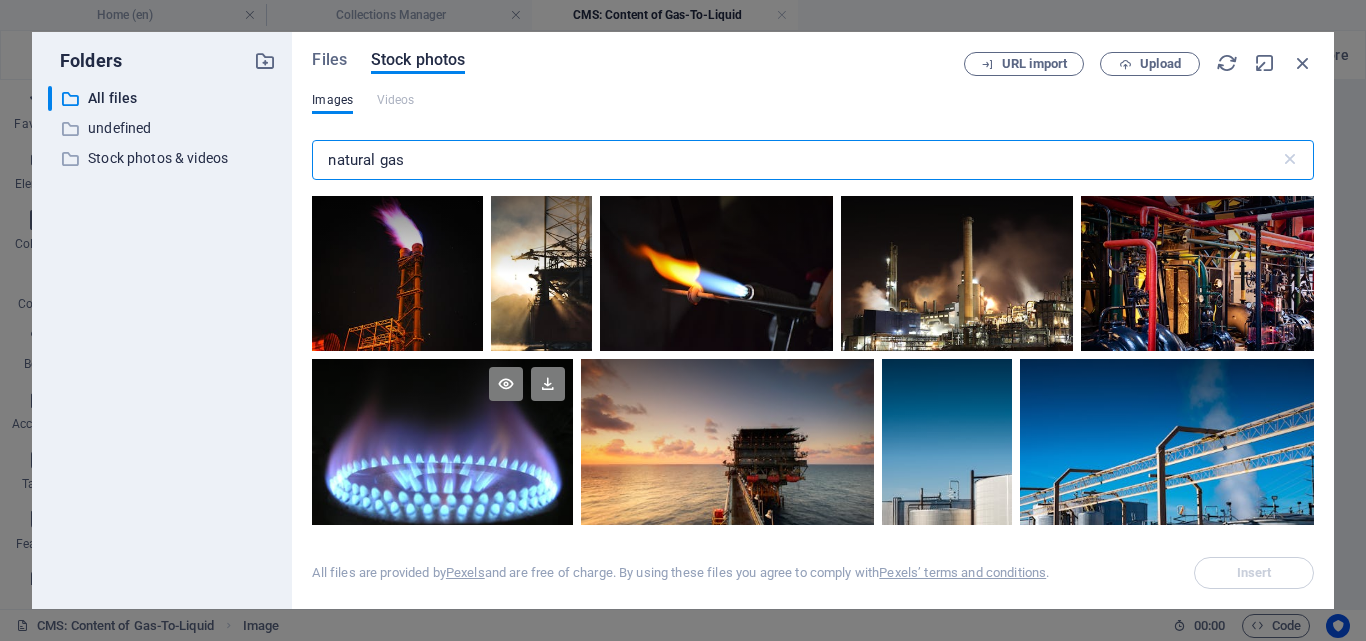 click at bounding box center [442, 408] 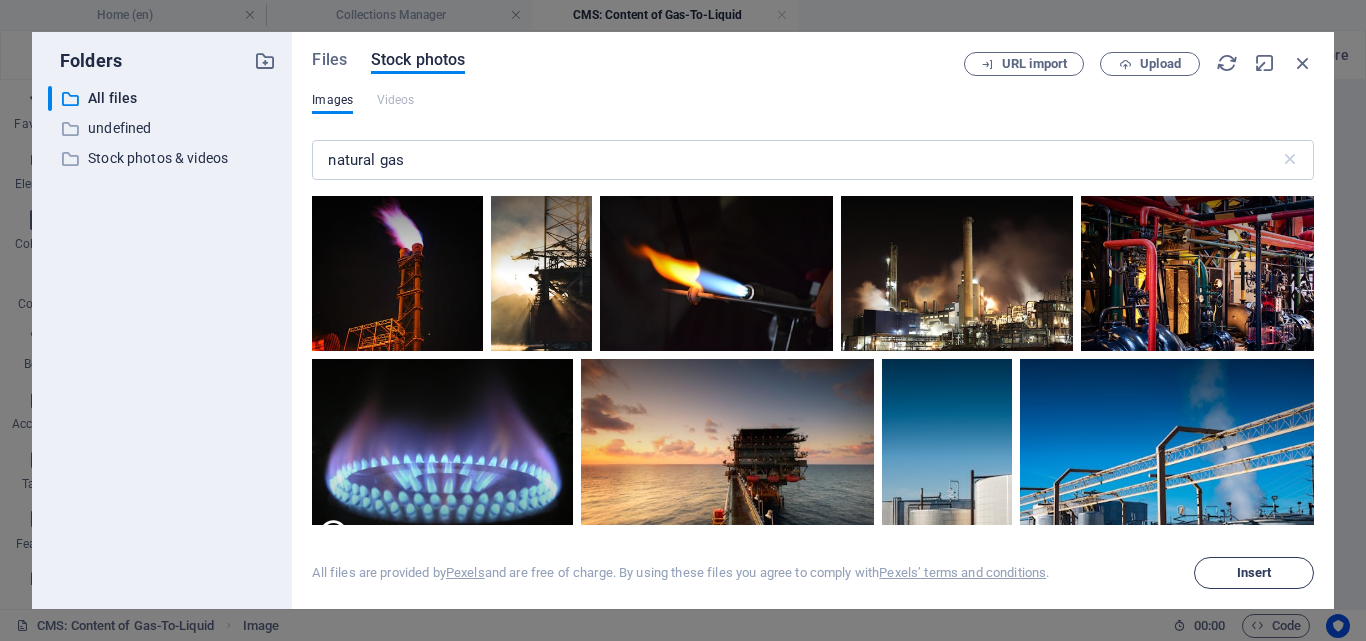 click on "Insert" at bounding box center (1254, 573) 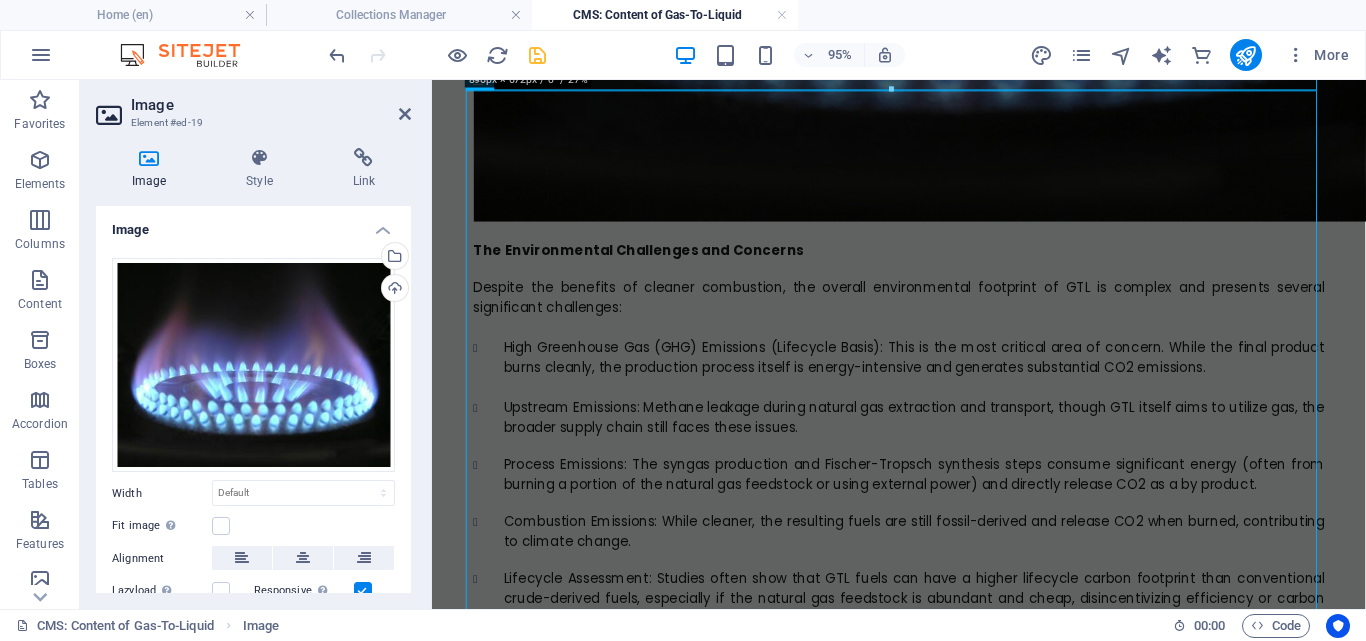 scroll, scrollTop: 2227, scrollLeft: 0, axis: vertical 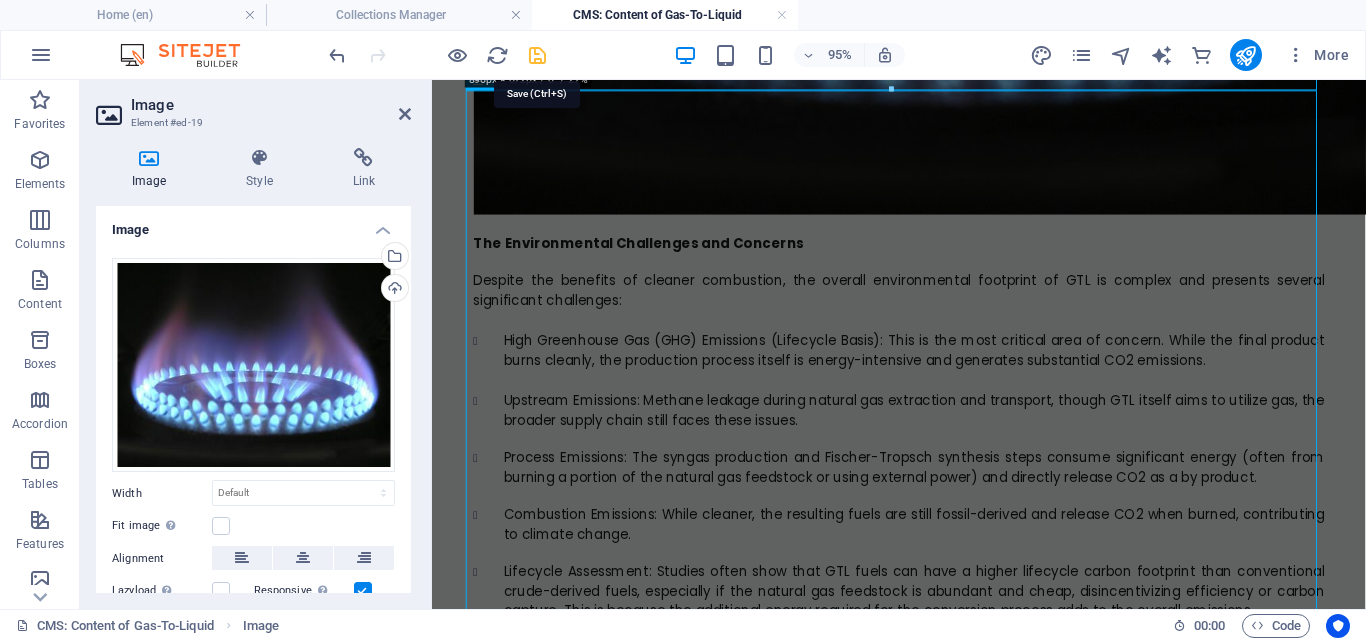click at bounding box center (537, 55) 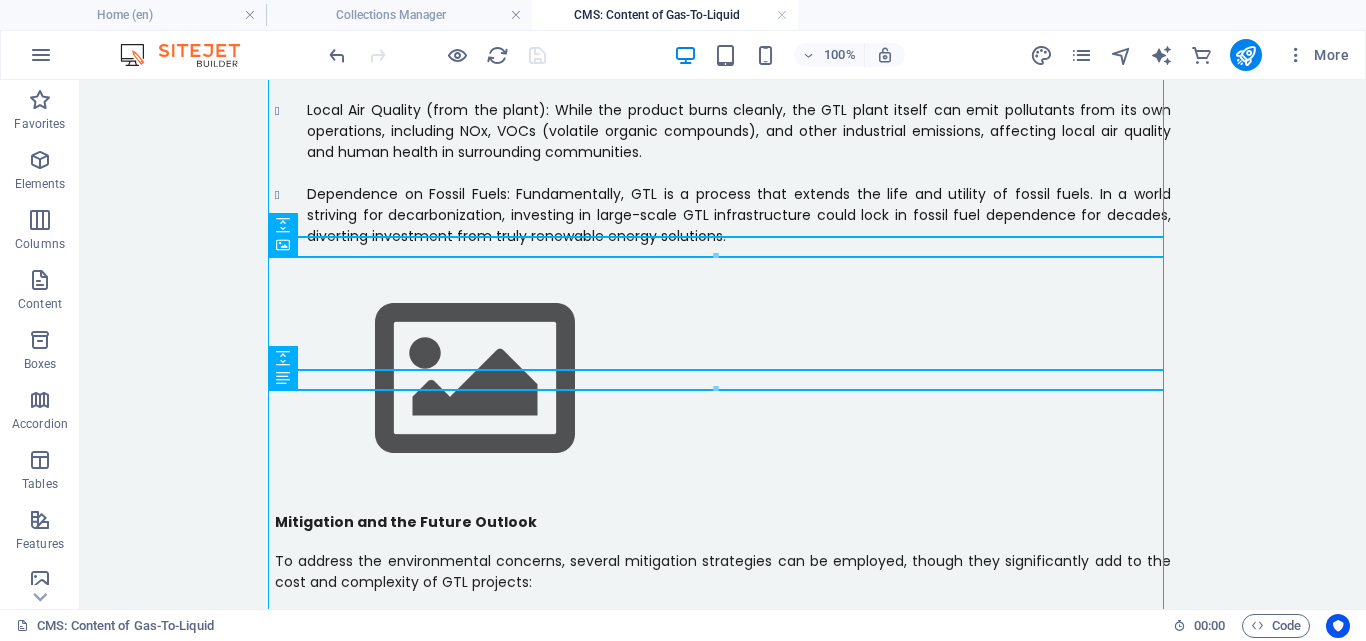 scroll, scrollTop: 2673, scrollLeft: 0, axis: vertical 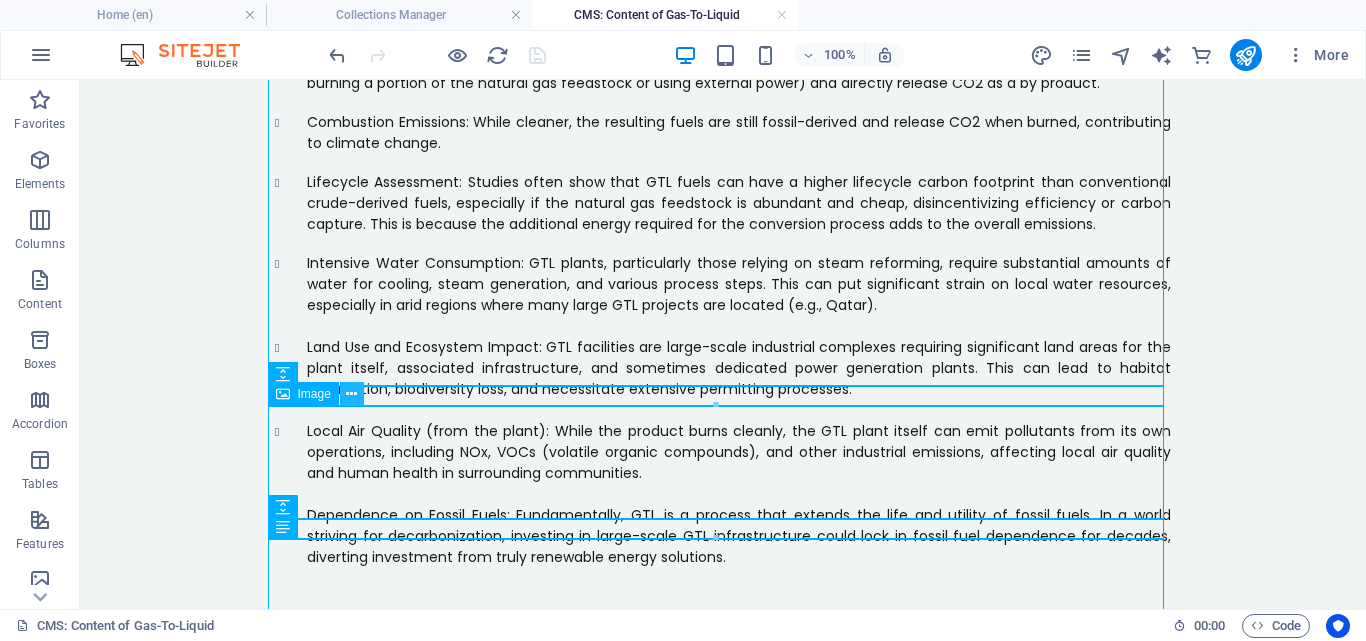 click at bounding box center [351, 394] 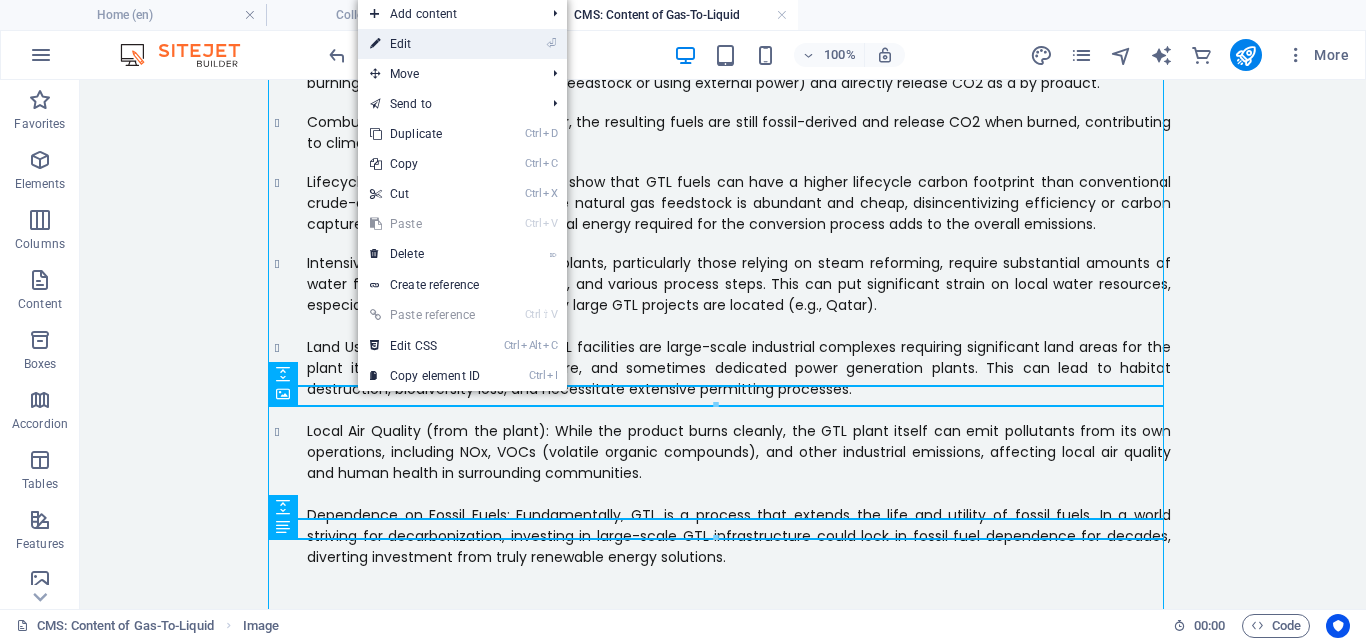 click on "⏎  Edit" at bounding box center [425, 44] 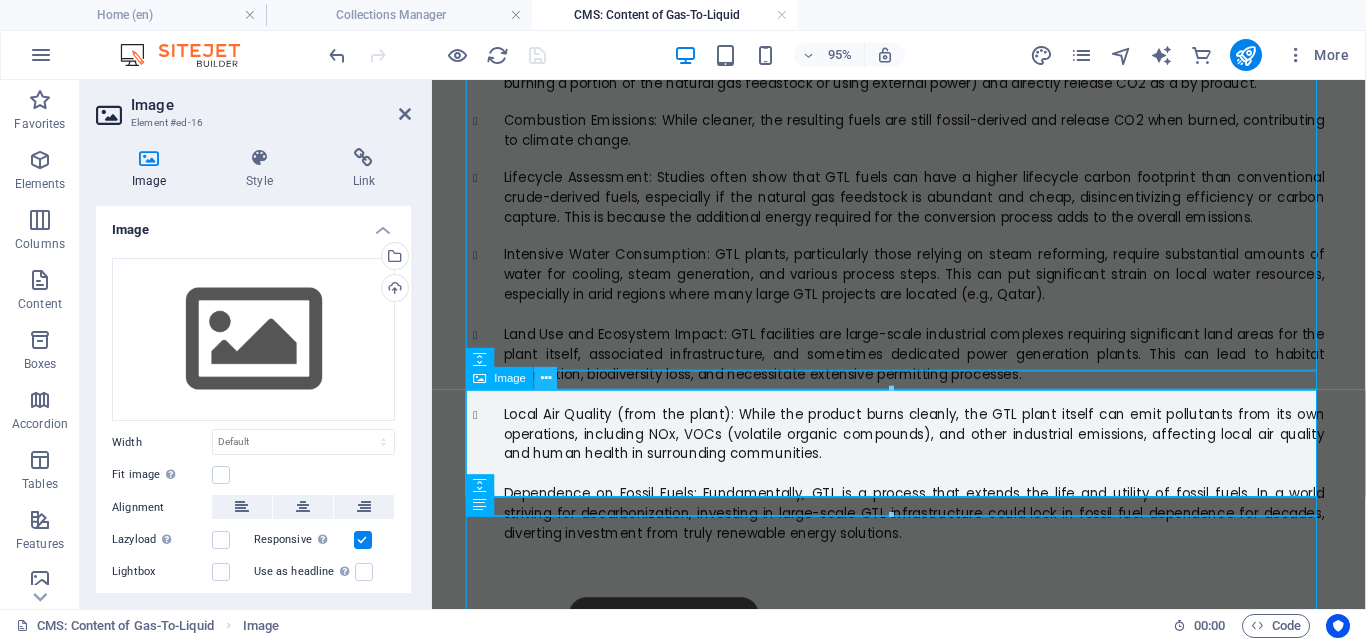 click at bounding box center [546, 379] 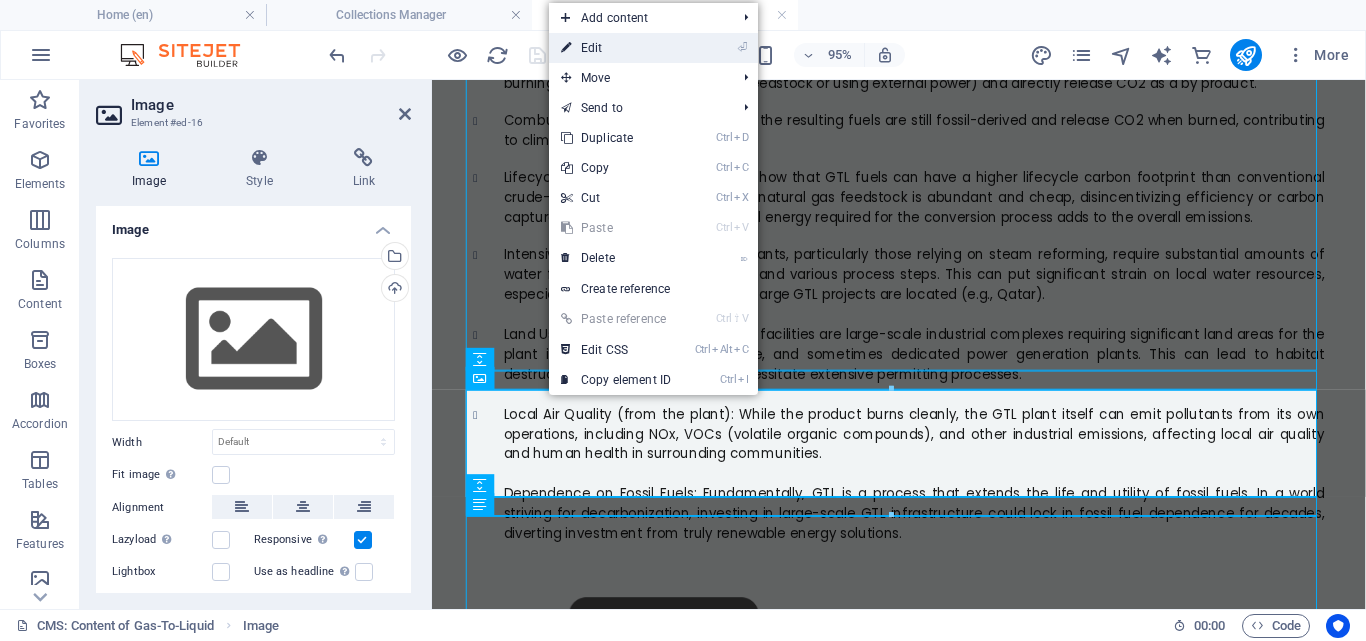 click on "⏎  Edit" at bounding box center (616, 48) 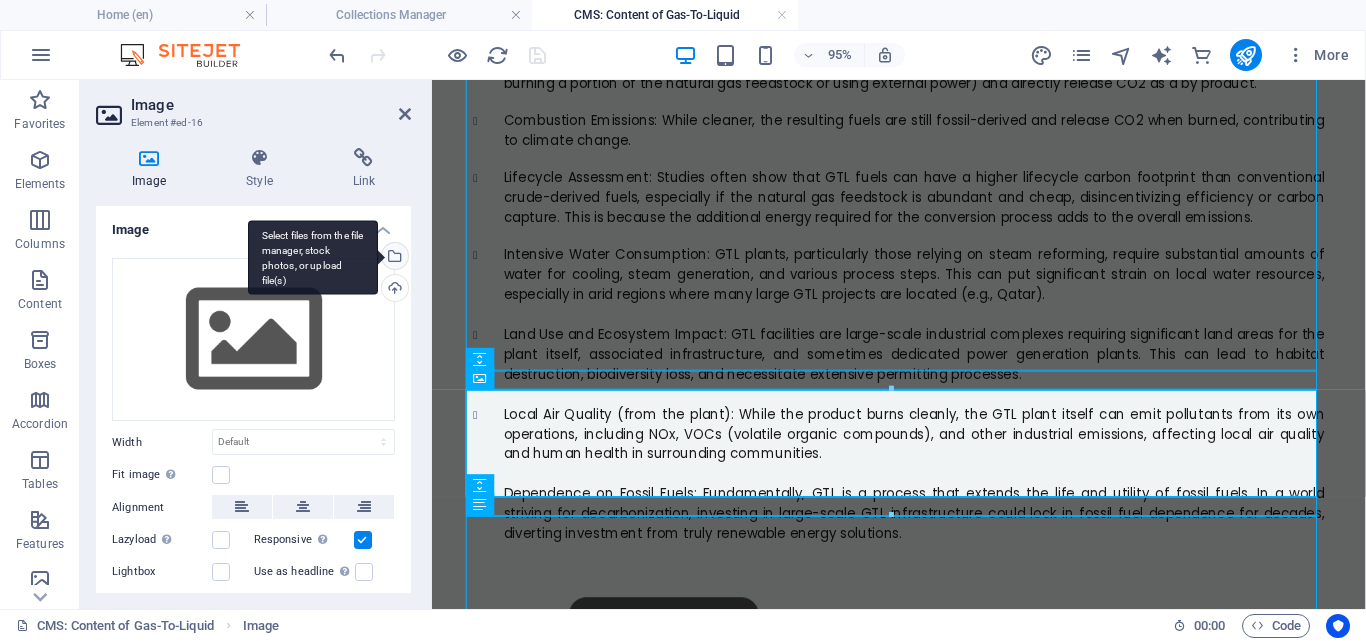 click on "Select files from the file manager, stock photos, or upload file(s)" at bounding box center (393, 258) 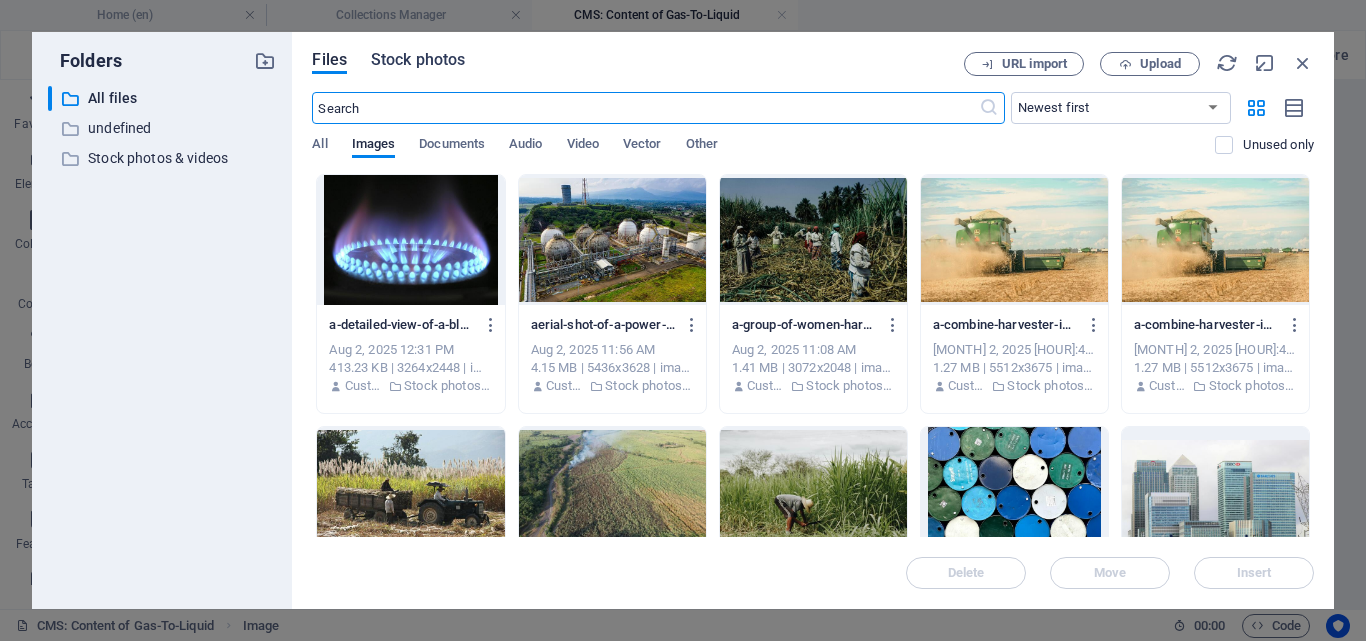 click on "Stock photos" at bounding box center [418, 60] 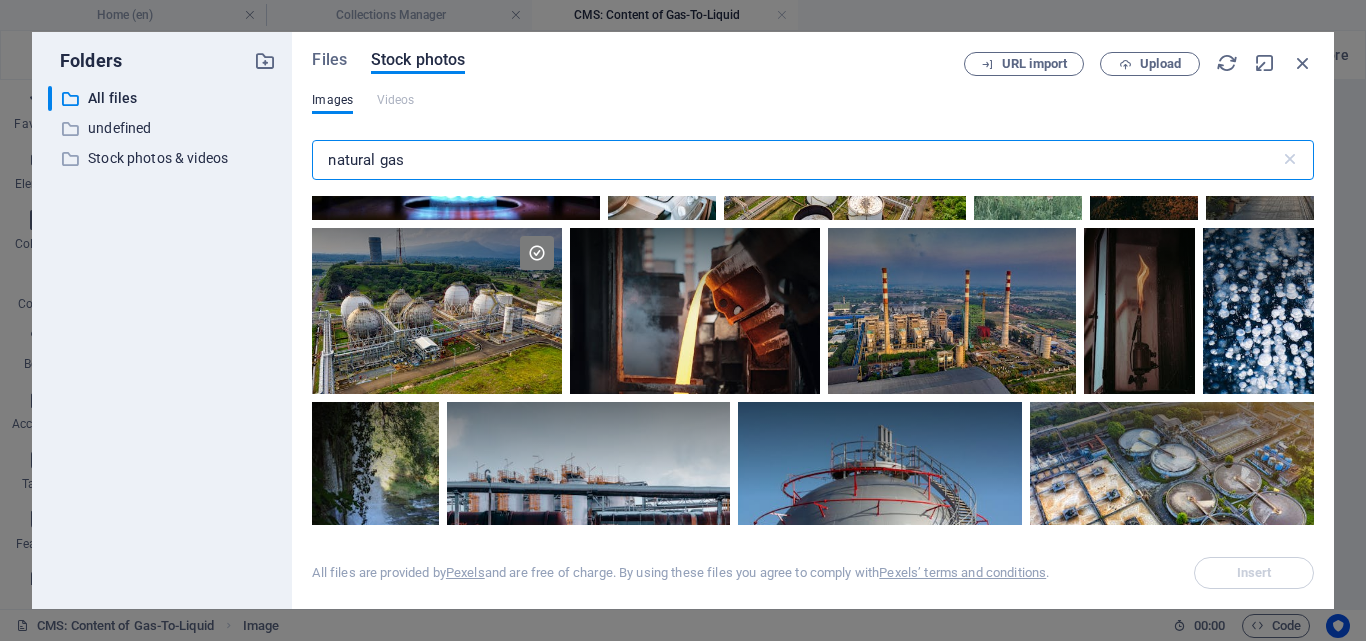 scroll, scrollTop: 957, scrollLeft: 0, axis: vertical 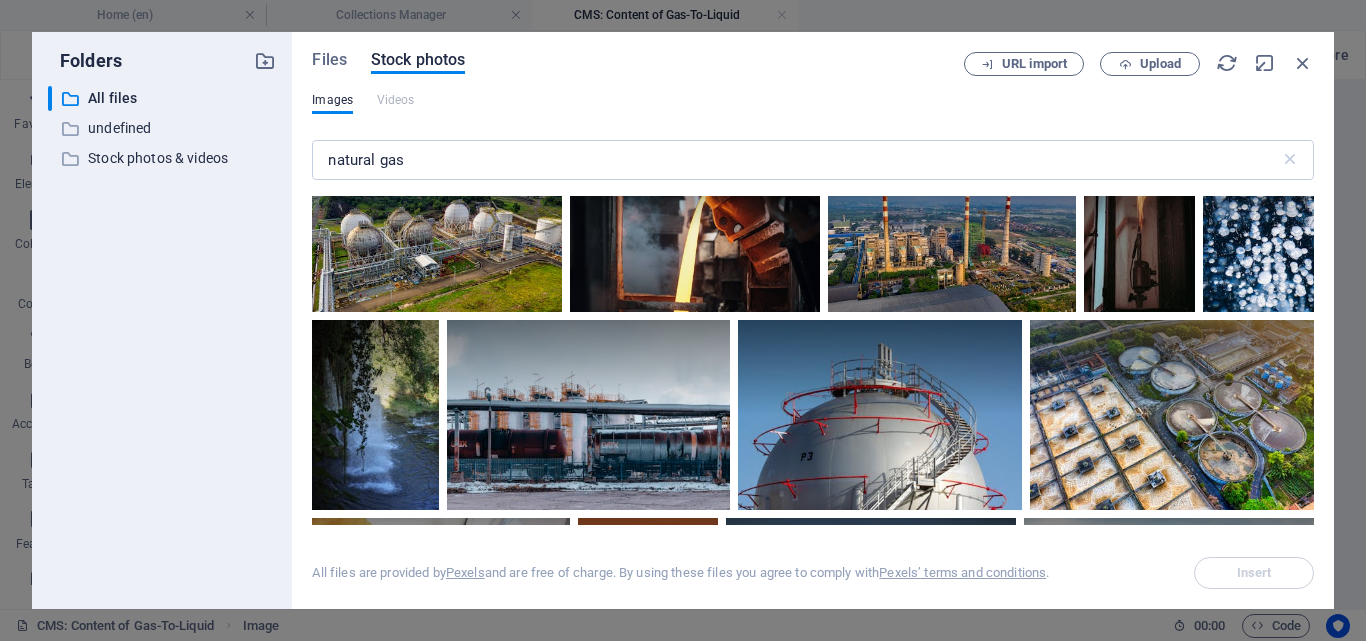 click at bounding box center [437, 229] 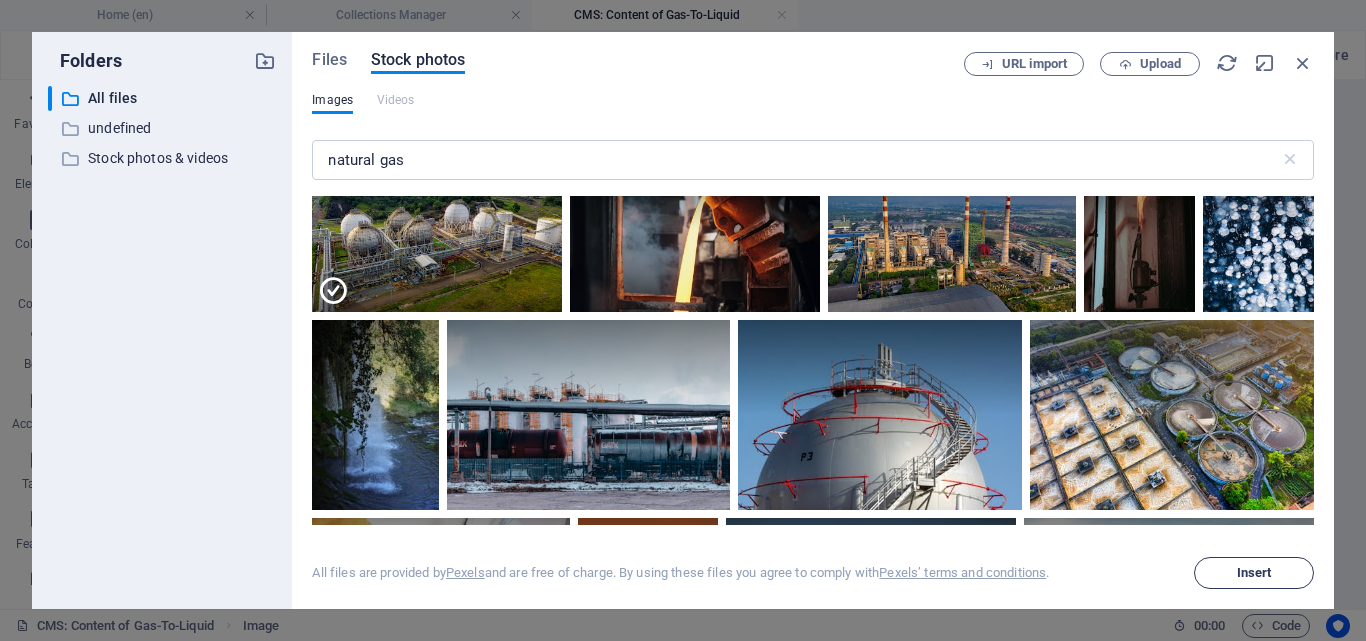 click on "Insert" at bounding box center [1254, 573] 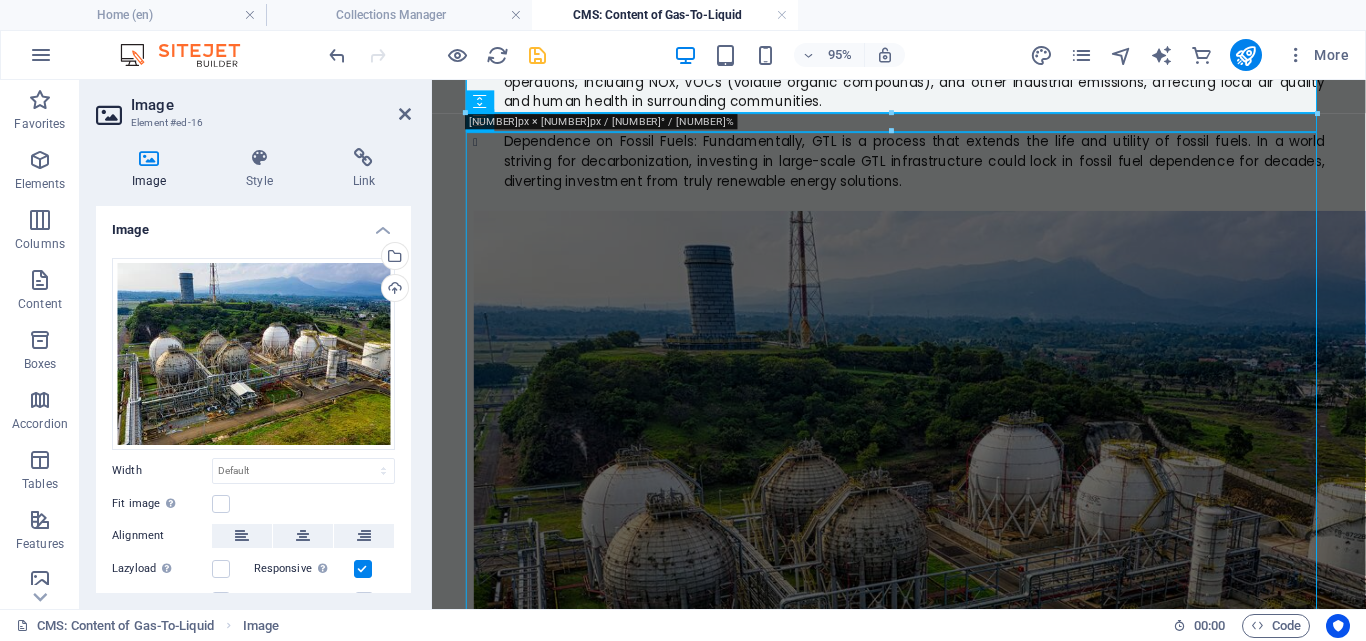 scroll, scrollTop: 3570, scrollLeft: 0, axis: vertical 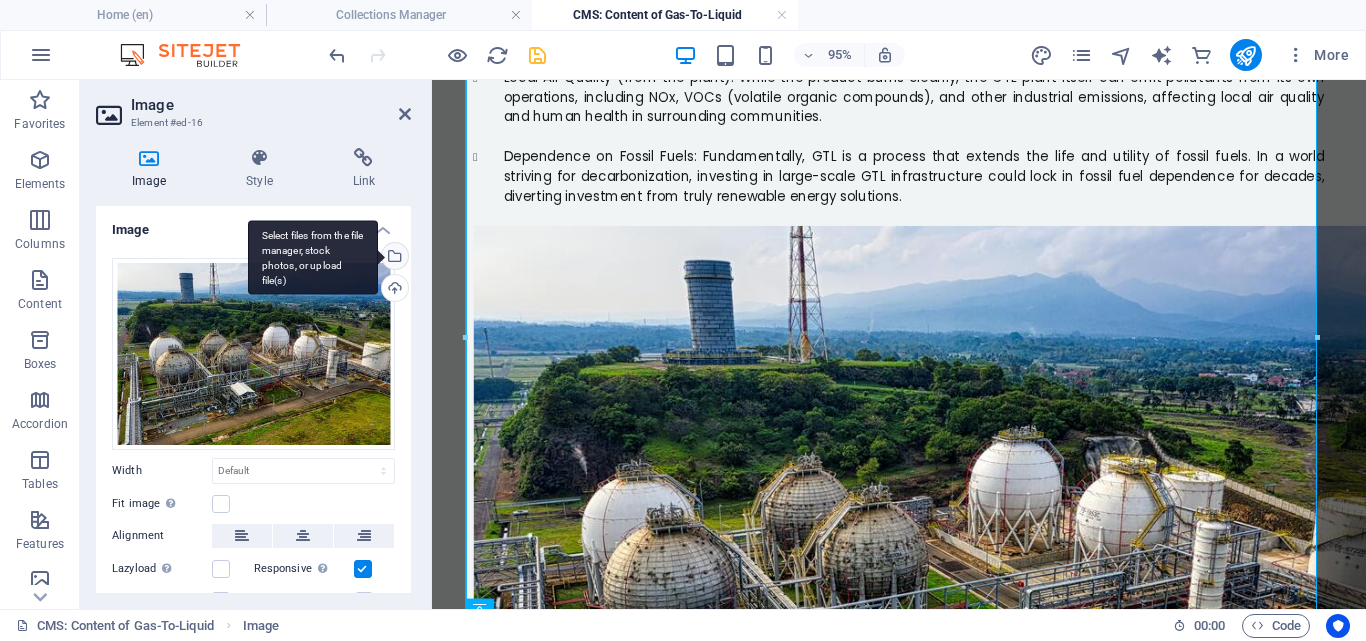 click on "Select files from the file manager, stock photos, or upload file(s)" at bounding box center [393, 258] 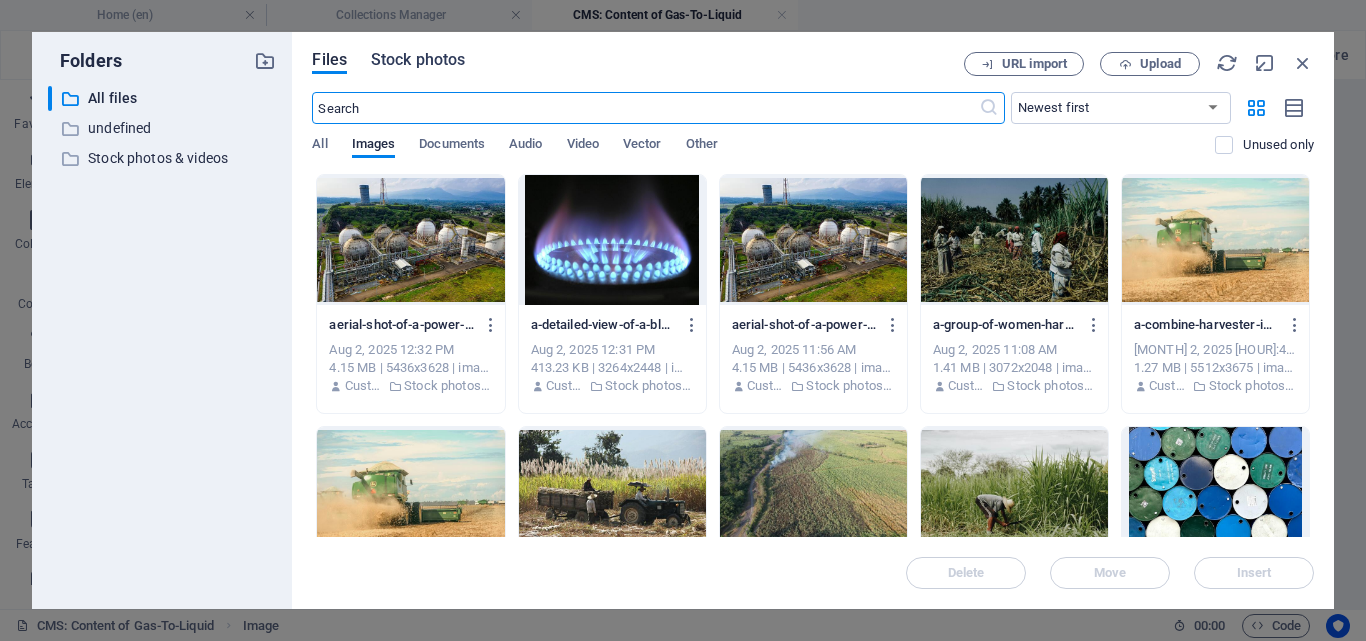 click on "Stock photos" at bounding box center [418, 60] 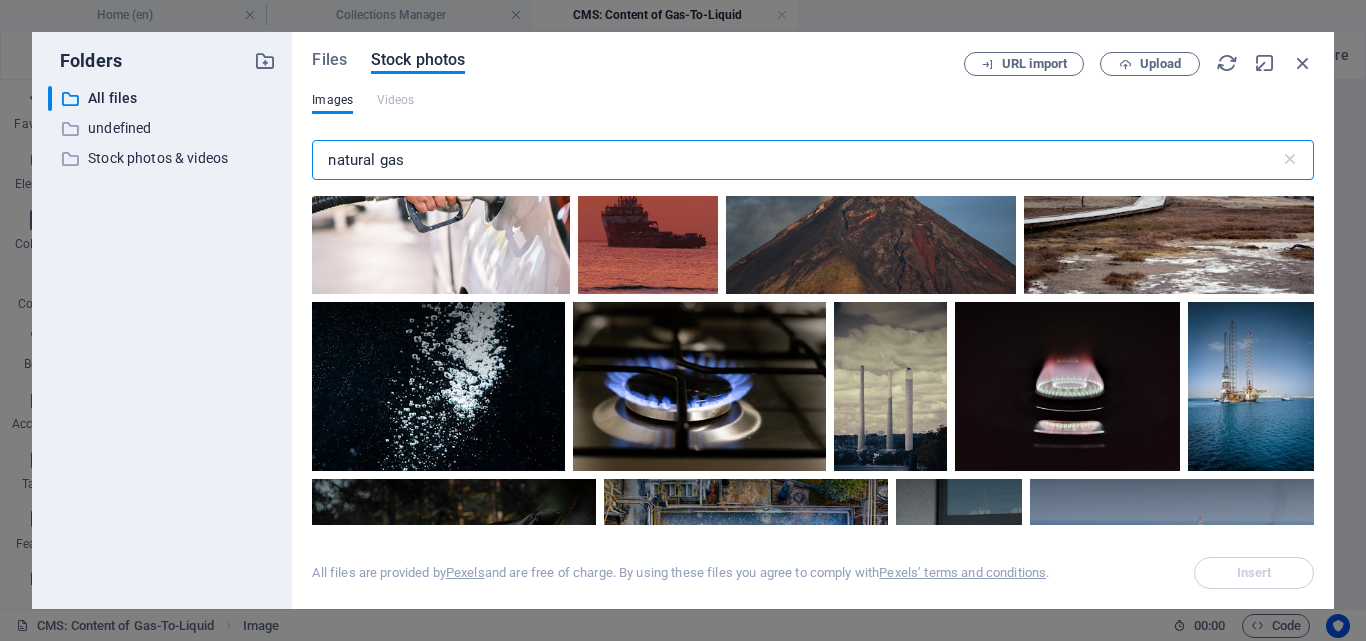 scroll, scrollTop: 1378, scrollLeft: 0, axis: vertical 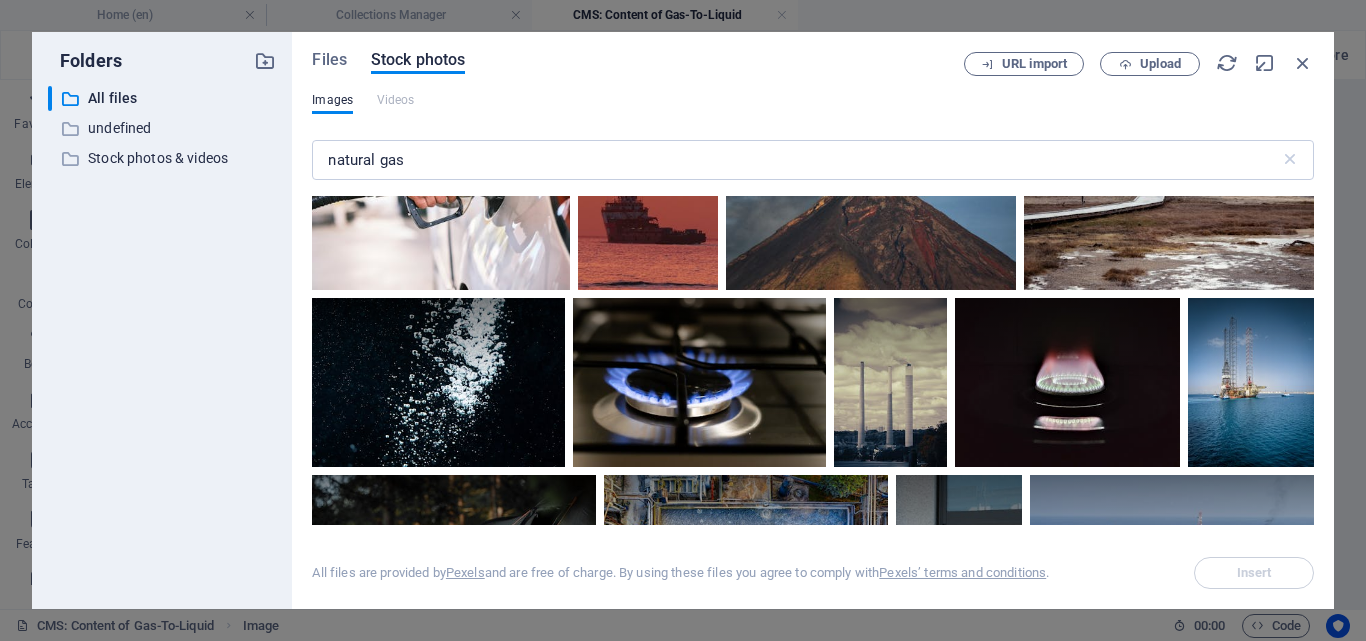 drag, startPoint x: 1309, startPoint y: 296, endPoint x: 1312, endPoint y: 330, distance: 34.132095 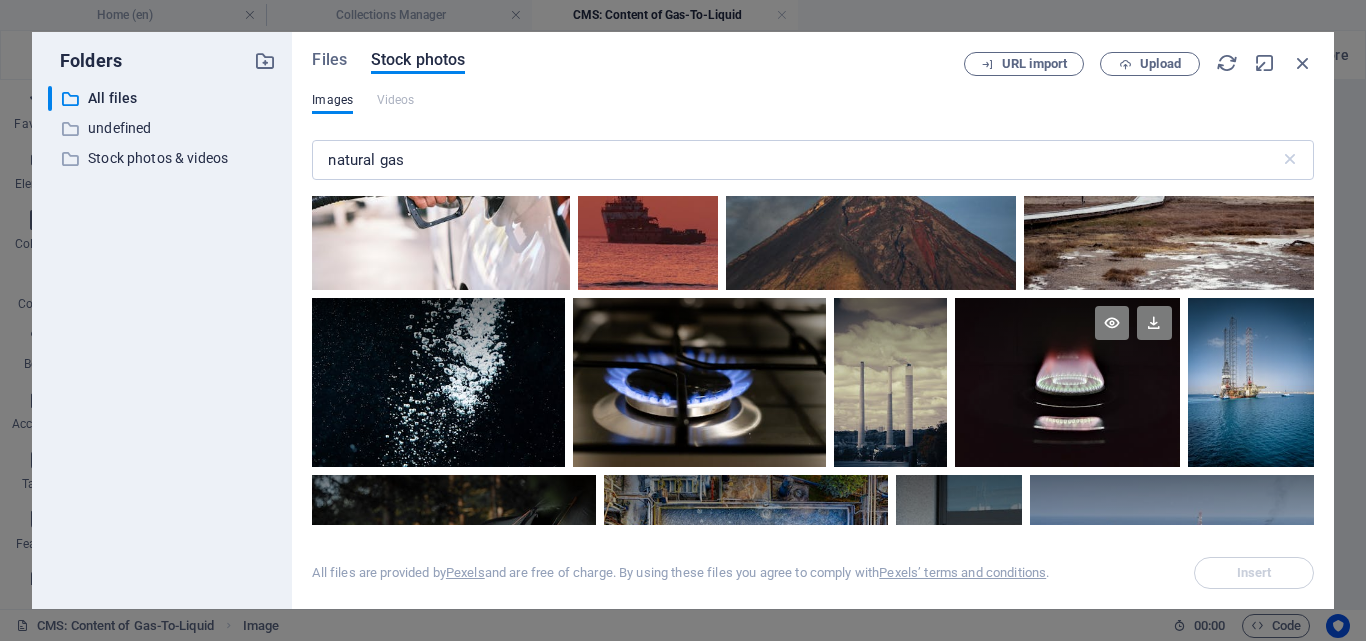 click at bounding box center [1067, 340] 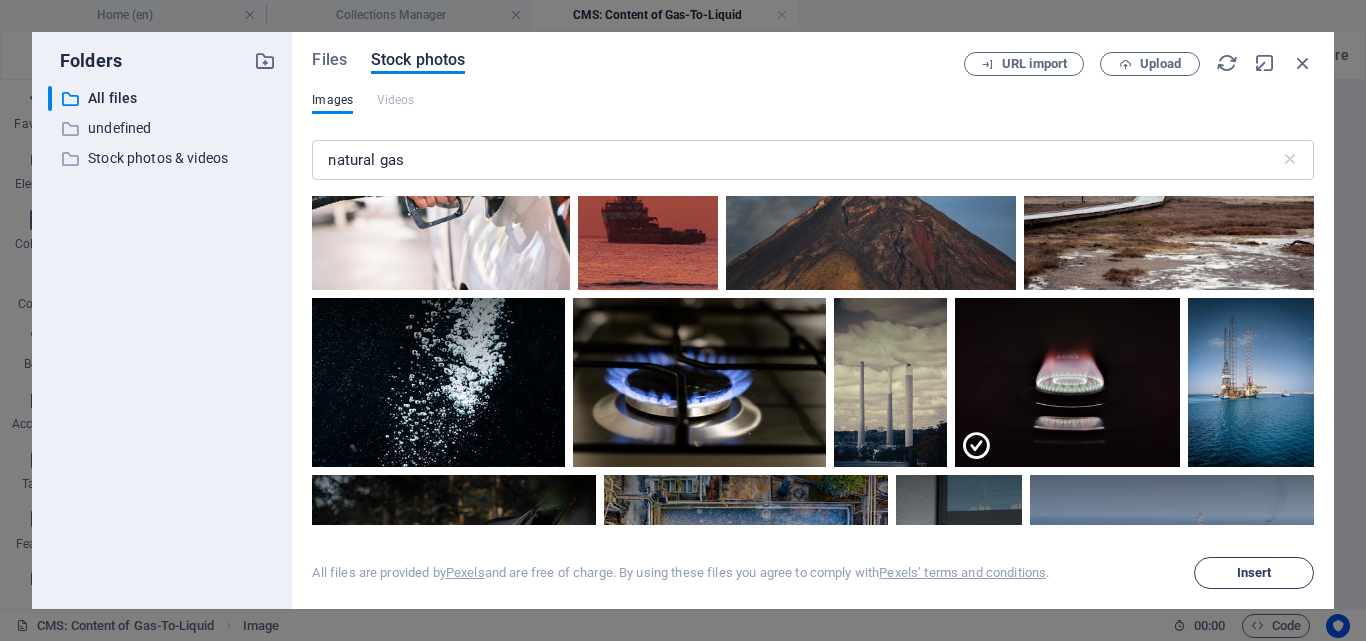 click on "Insert" at bounding box center [1254, 573] 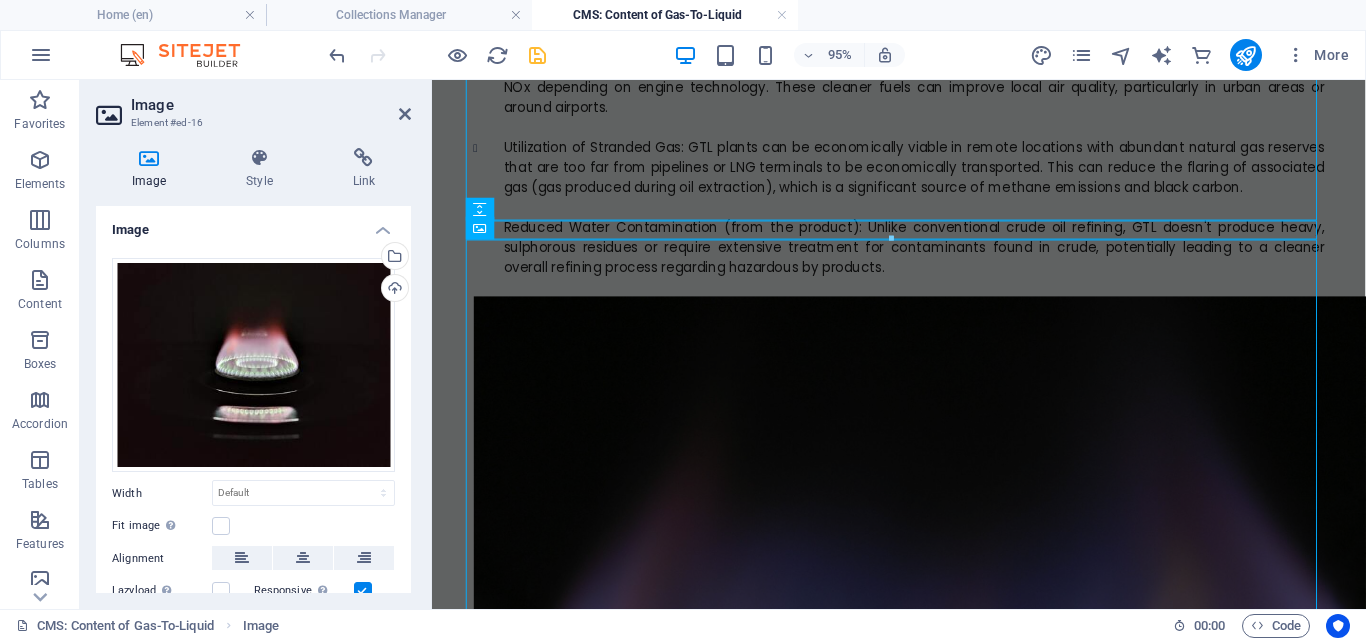 scroll, scrollTop: 1549, scrollLeft: 0, axis: vertical 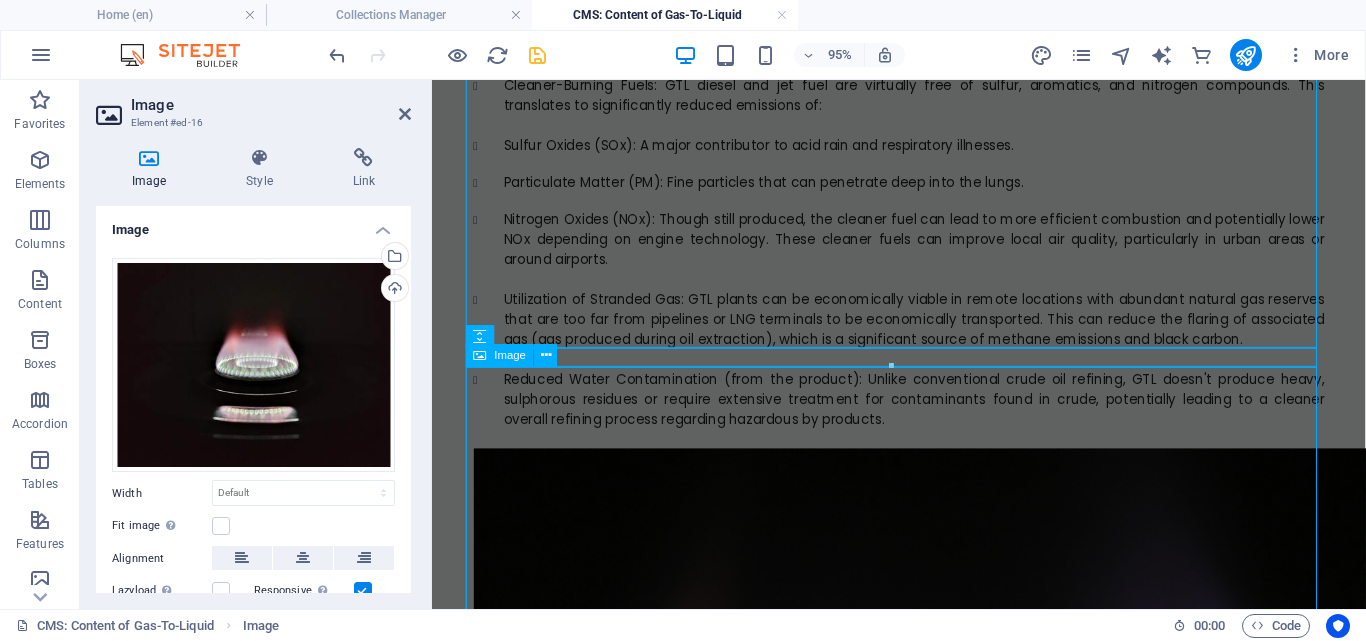 click at bounding box center (924, 852) 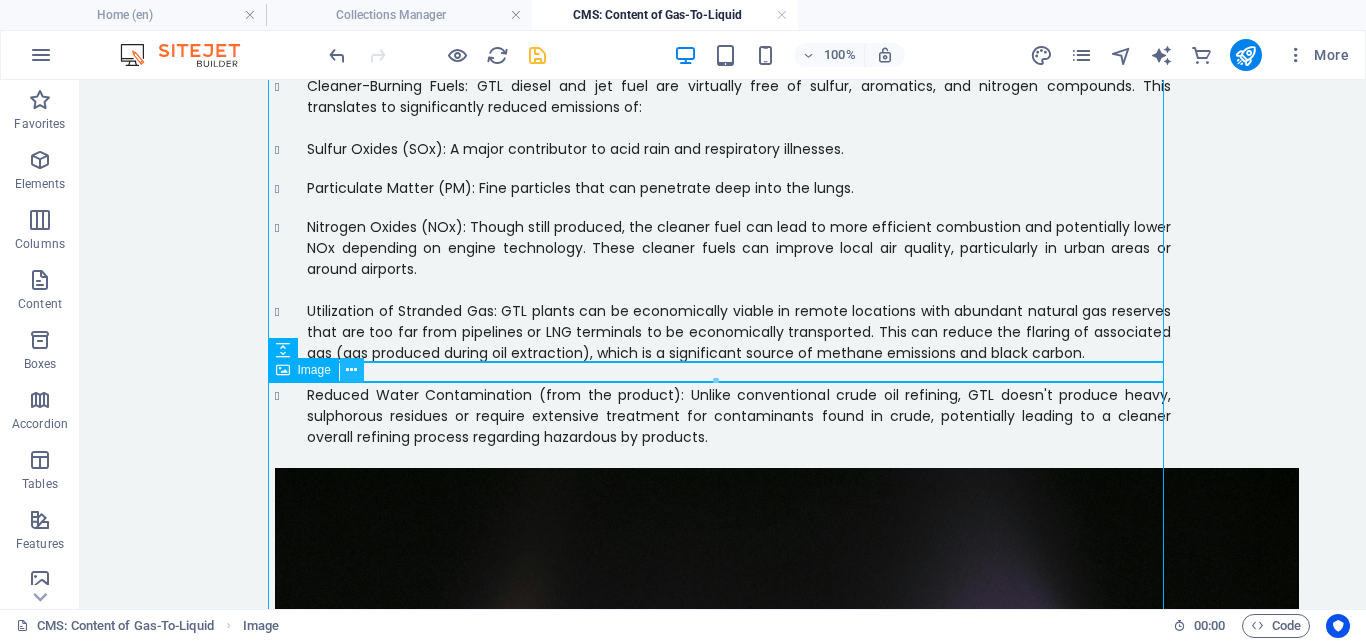 click at bounding box center [351, 370] 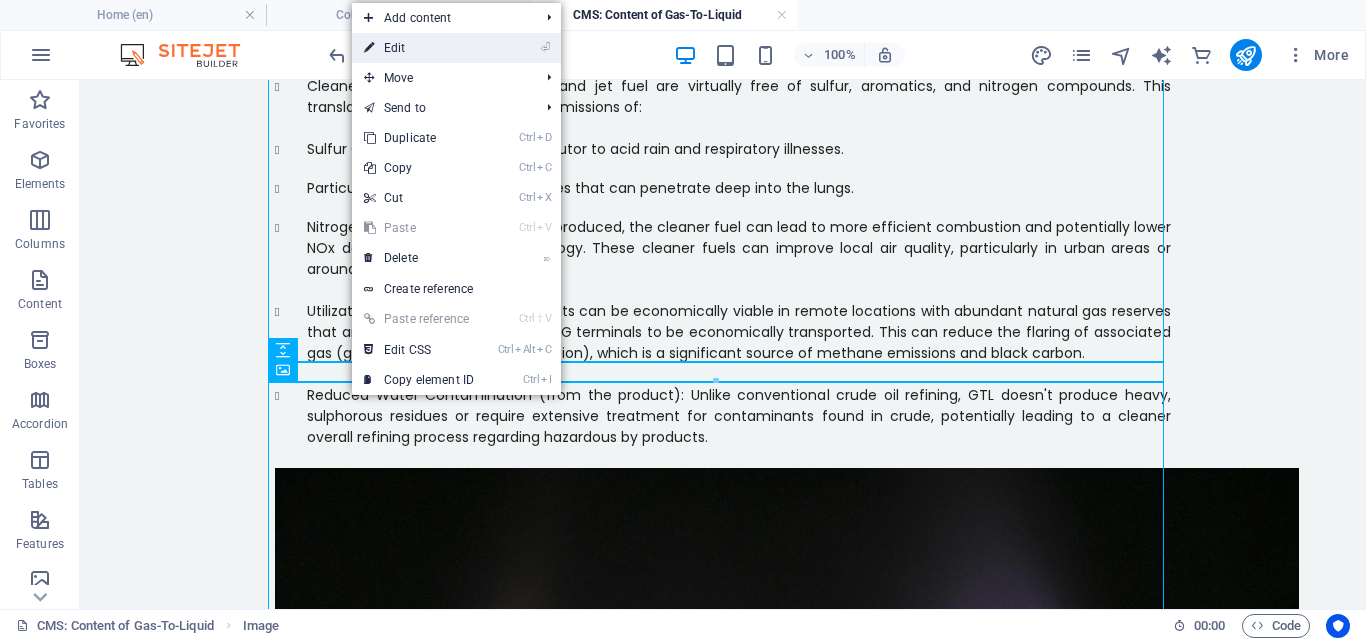 click on "⏎  Edit" at bounding box center [419, 48] 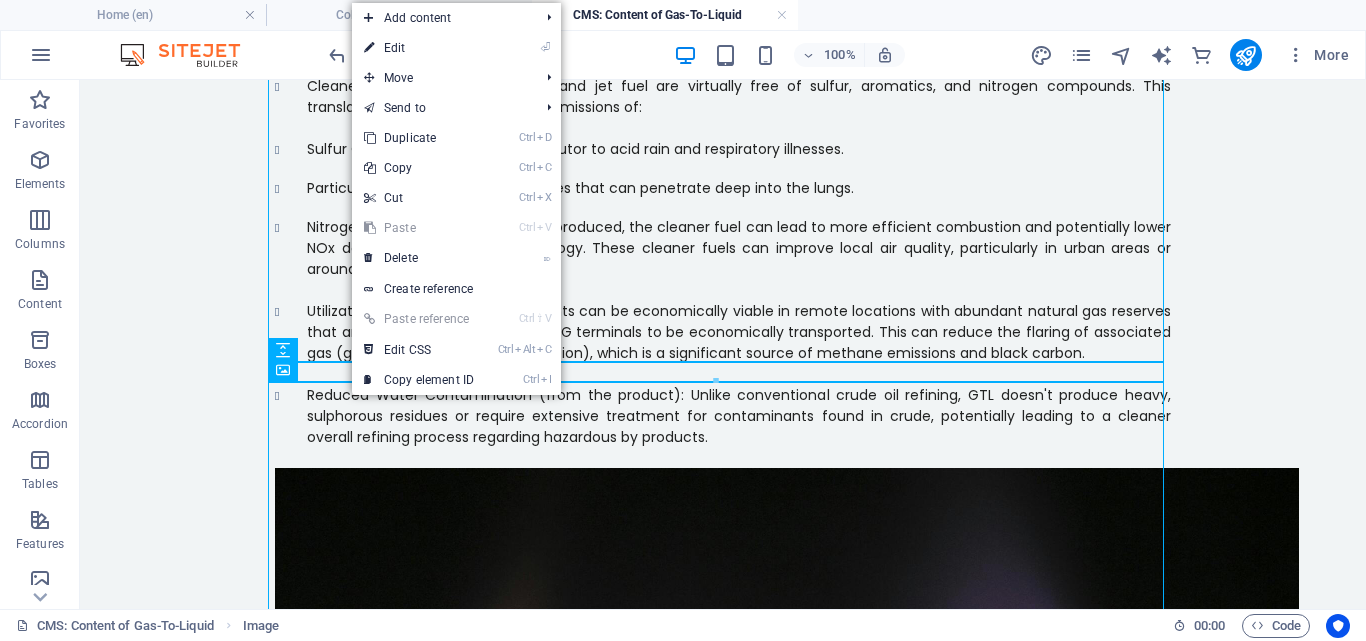 click at bounding box center [437, 55] 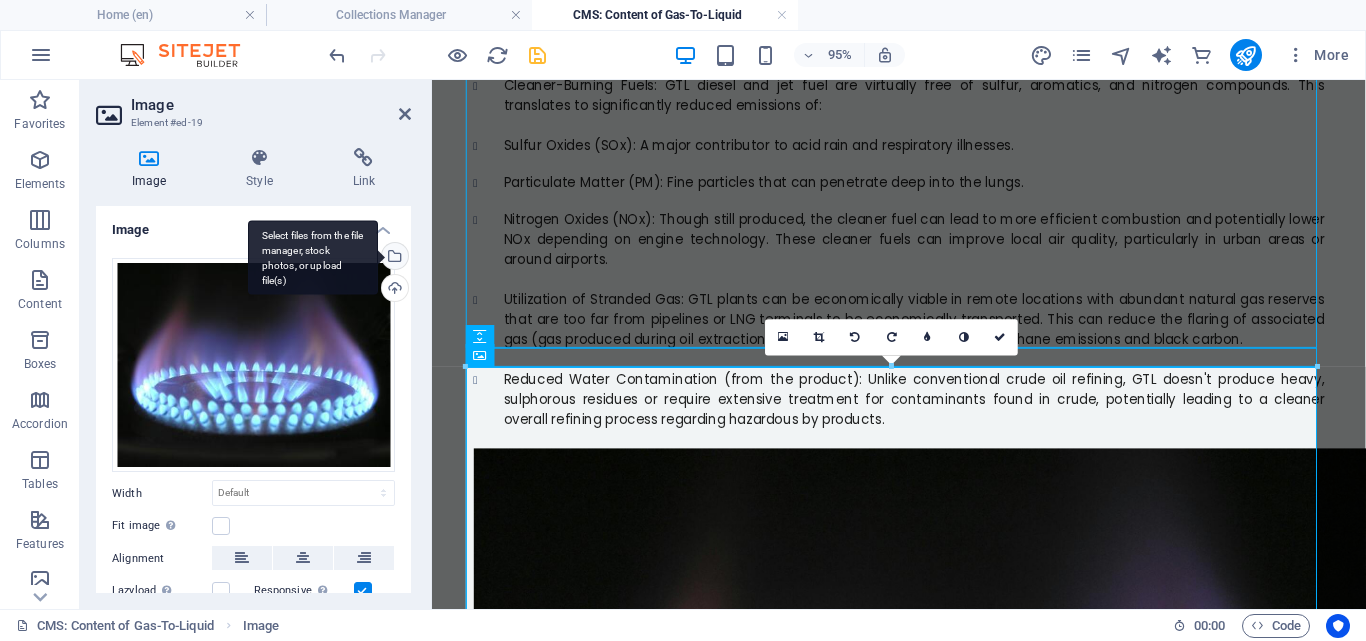 click on "Select files from the file manager, stock photos, or upload file(s)" at bounding box center (393, 258) 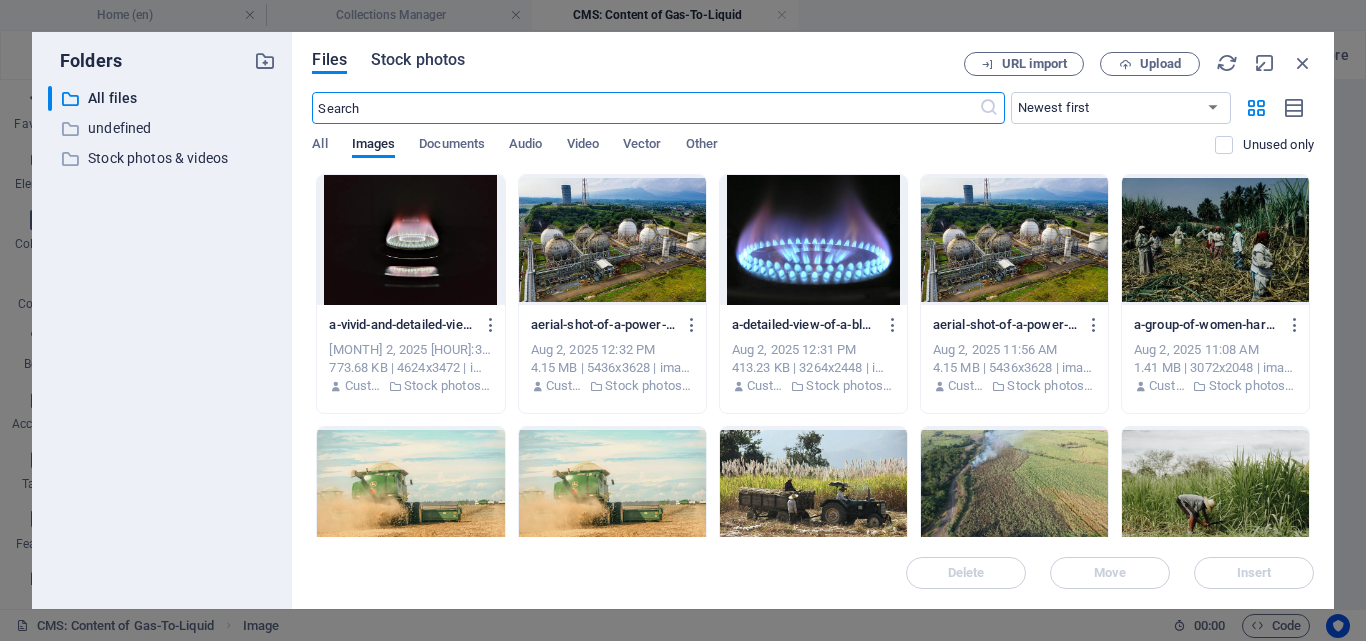click on "Stock photos" at bounding box center [418, 60] 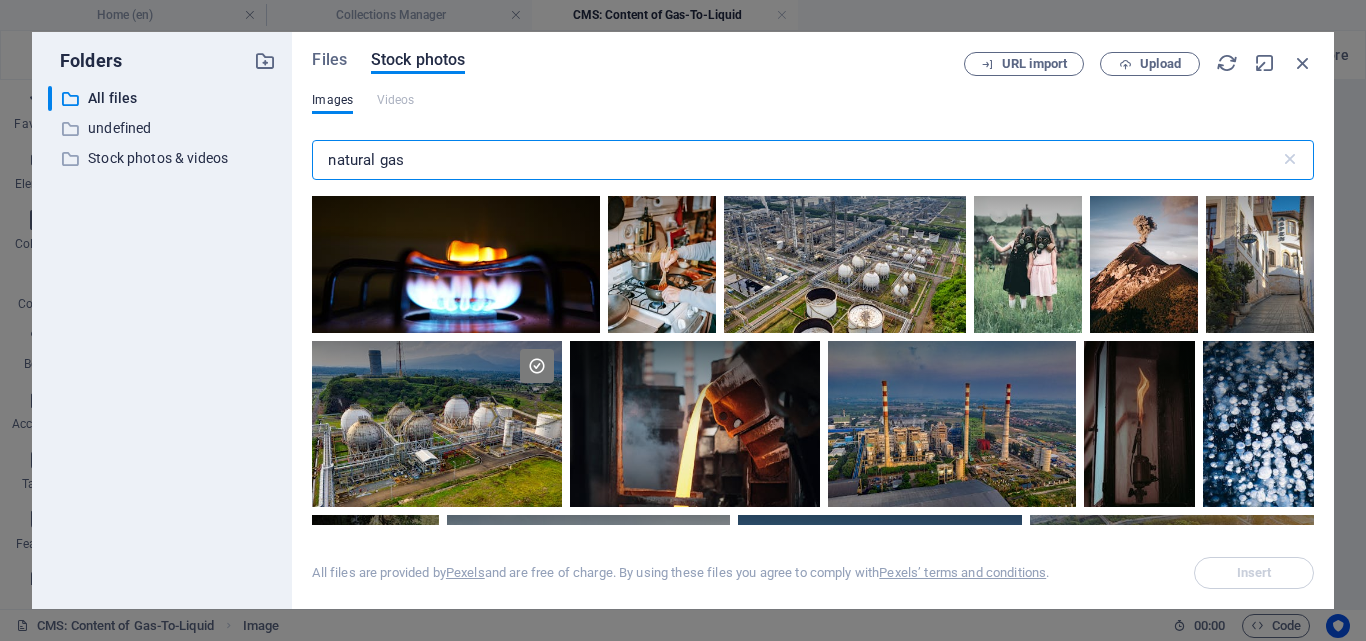 scroll, scrollTop: 617, scrollLeft: 0, axis: vertical 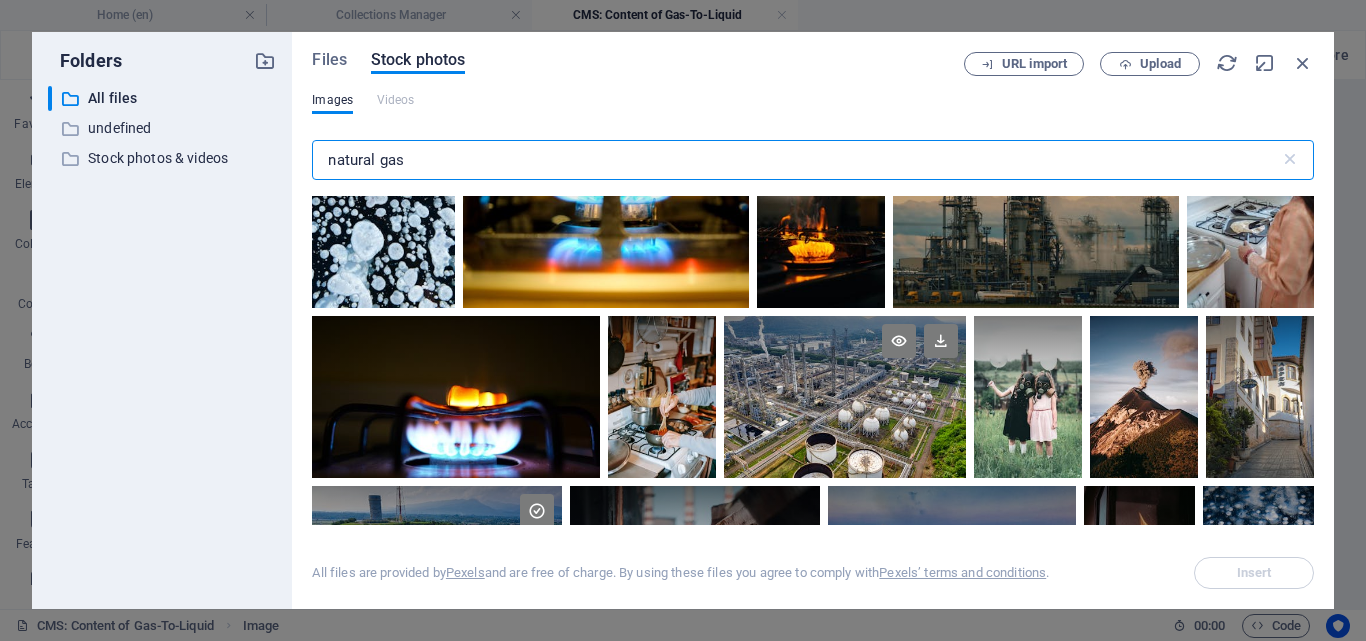 click at bounding box center [845, 397] 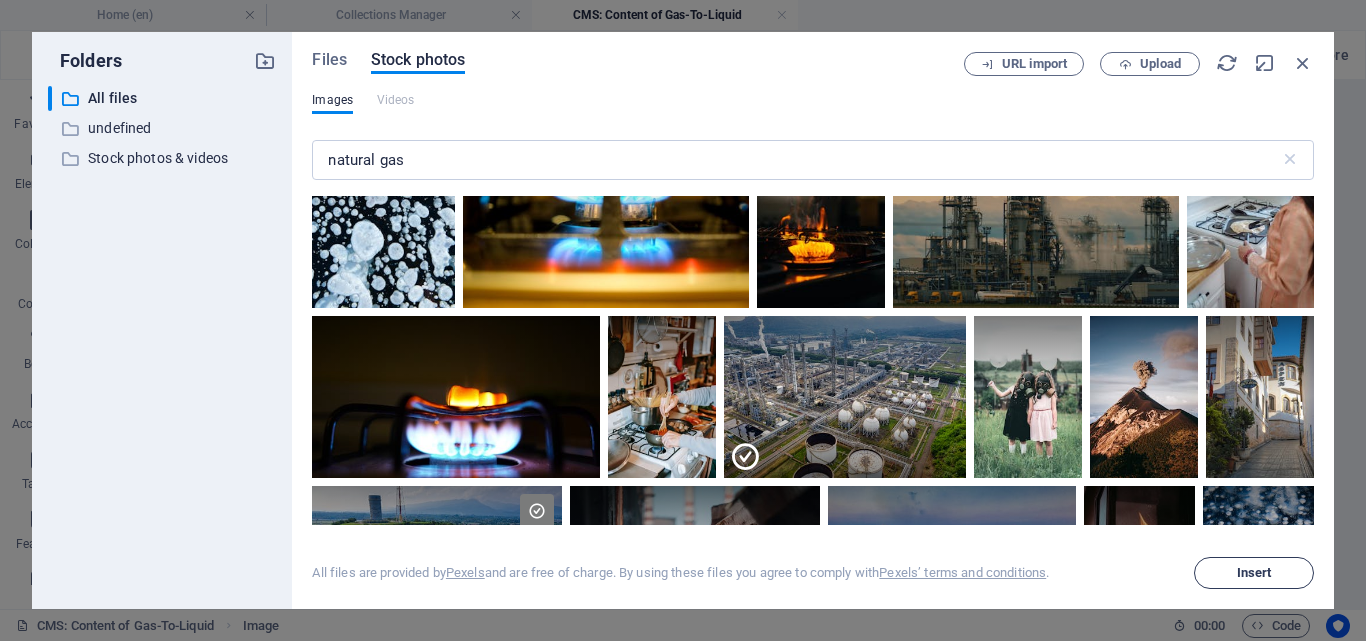 click on "Insert" at bounding box center (1254, 573) 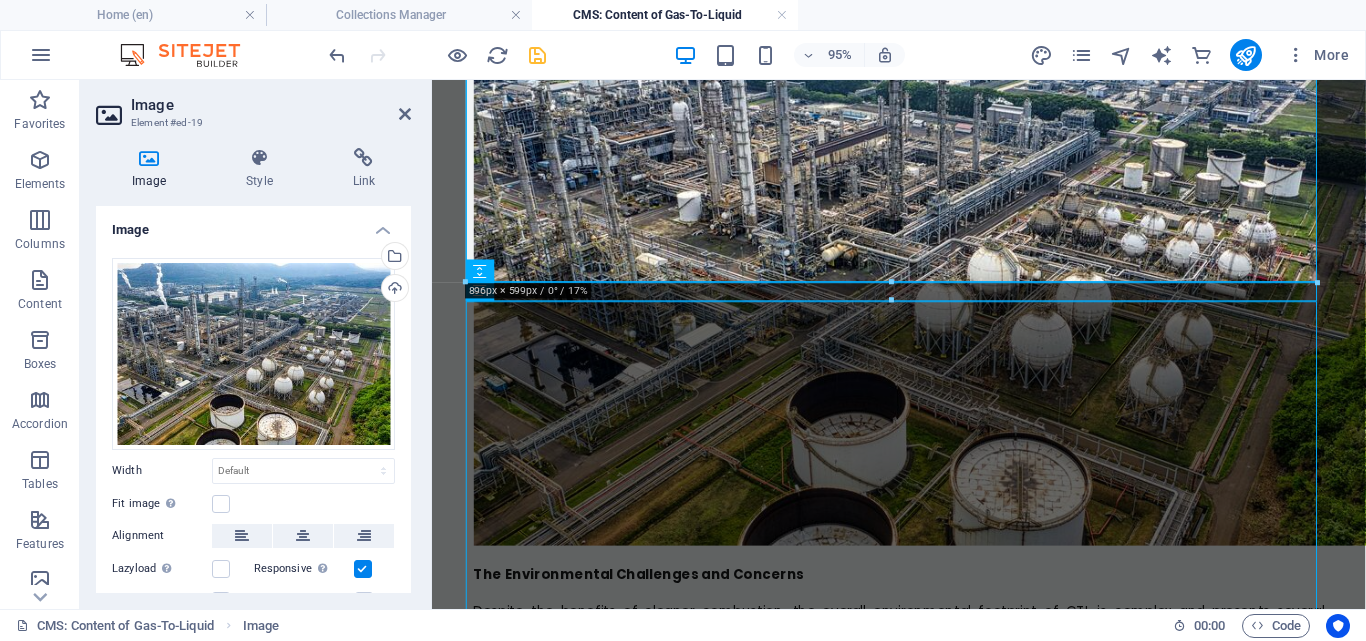 scroll, scrollTop: 828, scrollLeft: 0, axis: vertical 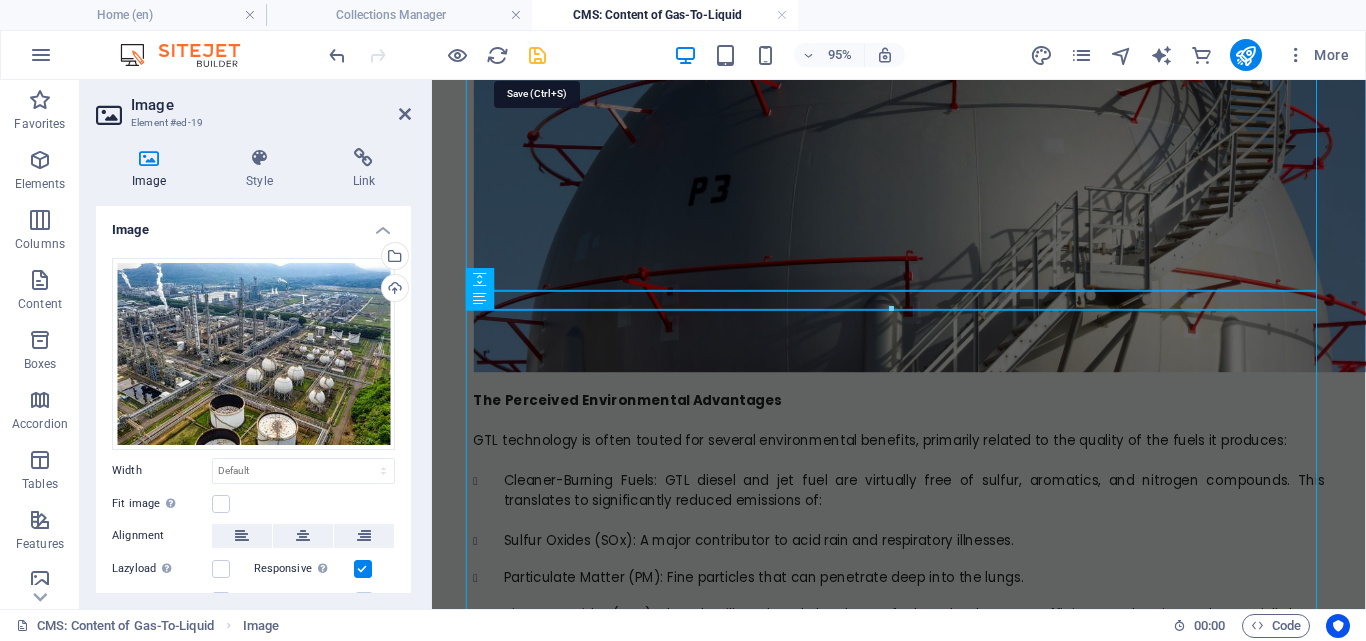 click at bounding box center [537, 55] 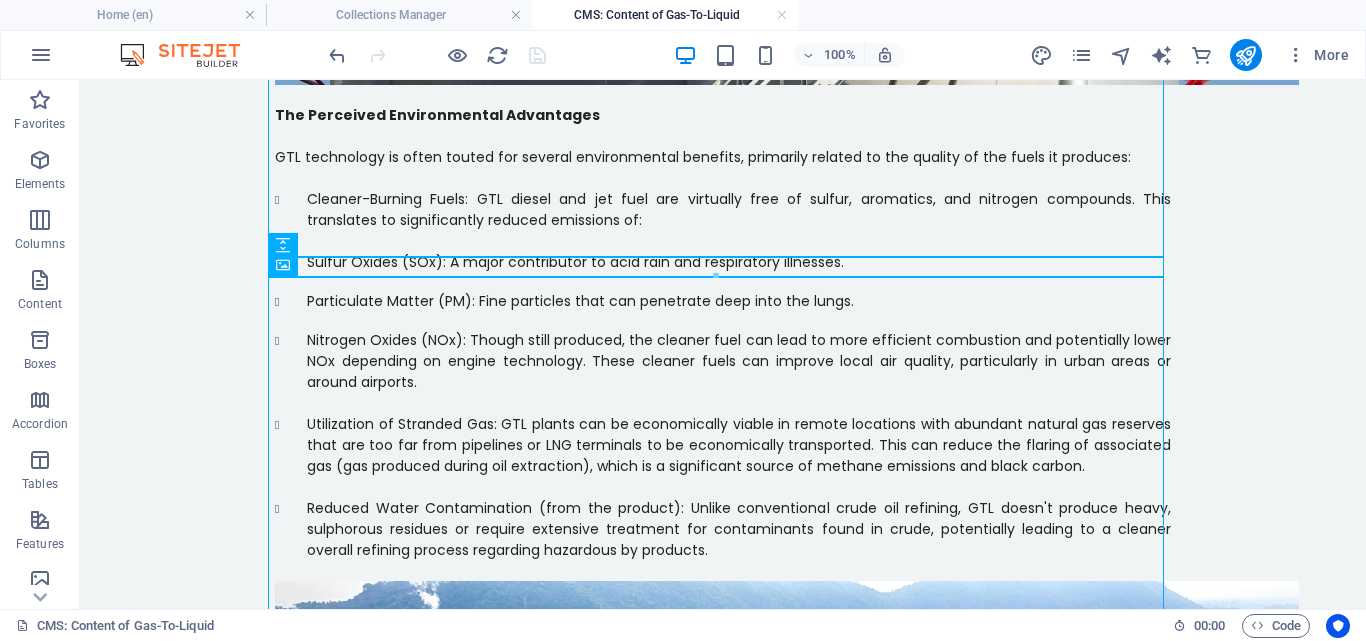 scroll, scrollTop: 0, scrollLeft: 0, axis: both 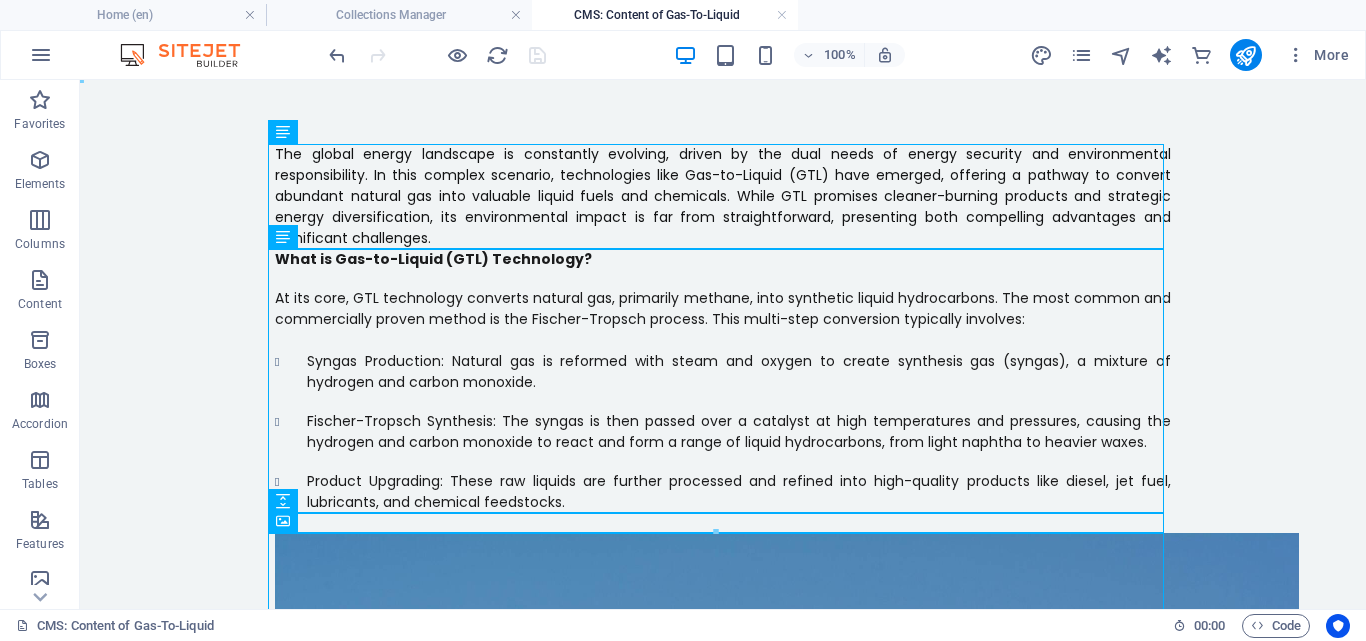 drag, startPoint x: 1360, startPoint y: 217, endPoint x: 1332, endPoint y: 123, distance: 98.0816 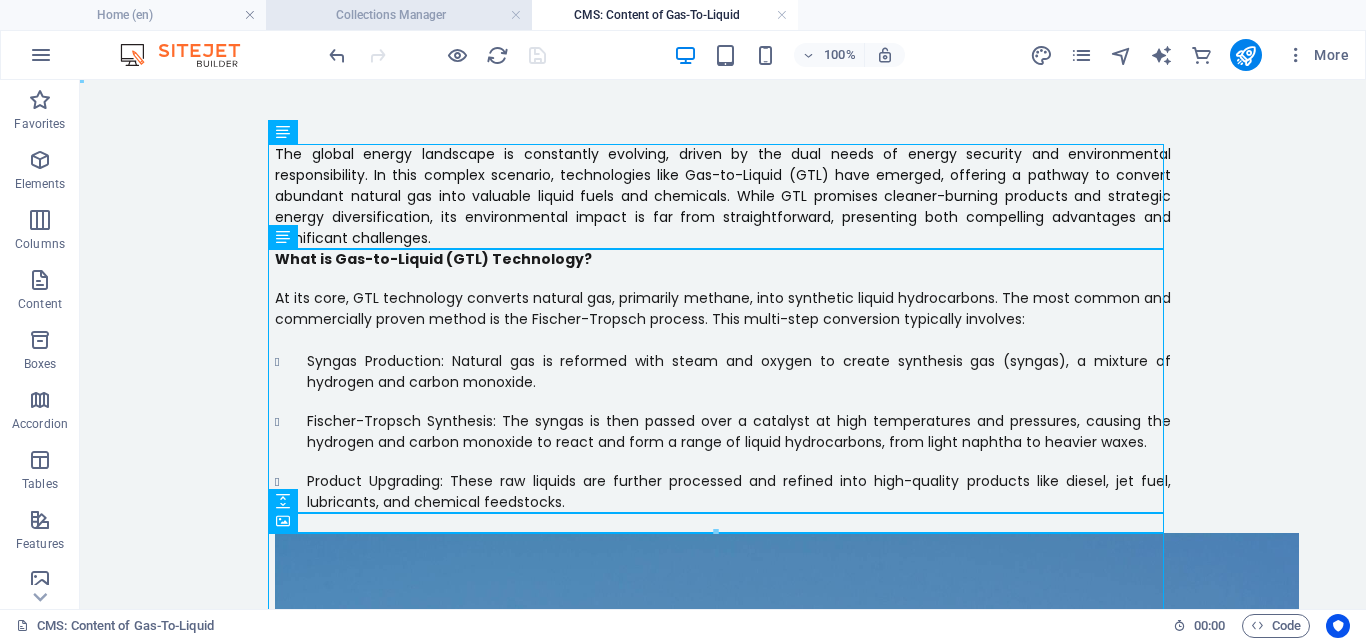 click on "Collections Manager" at bounding box center (399, 15) 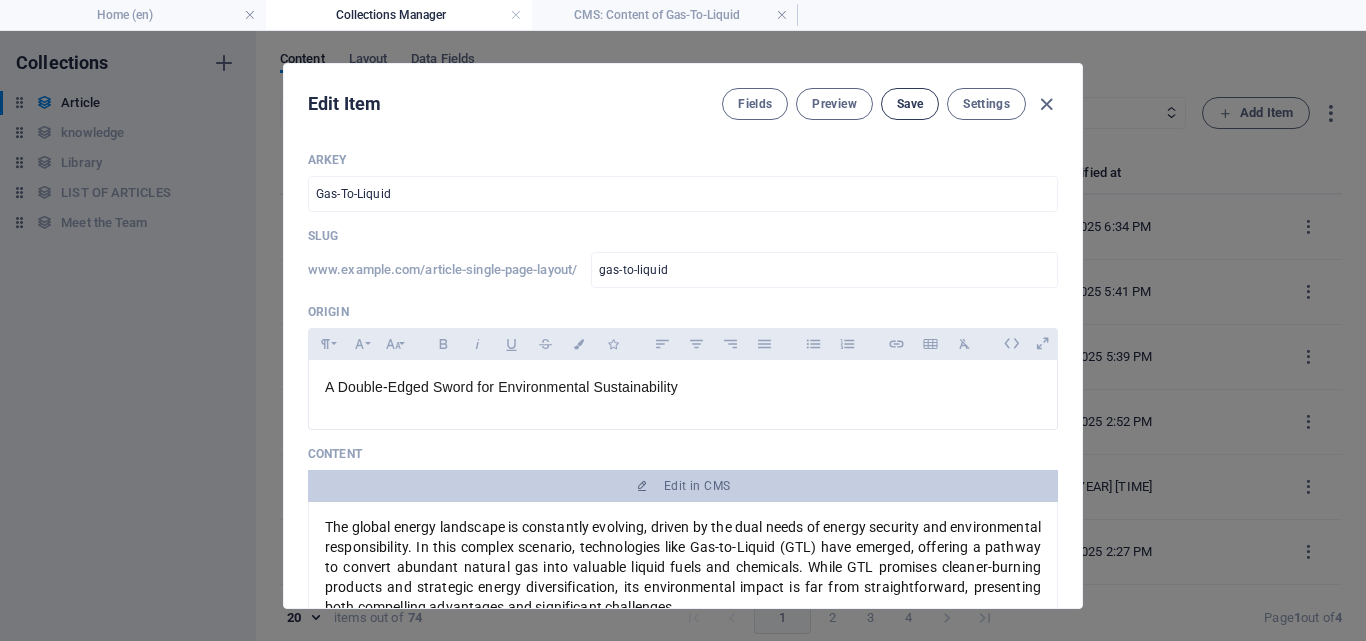 click on "Save" at bounding box center [910, 104] 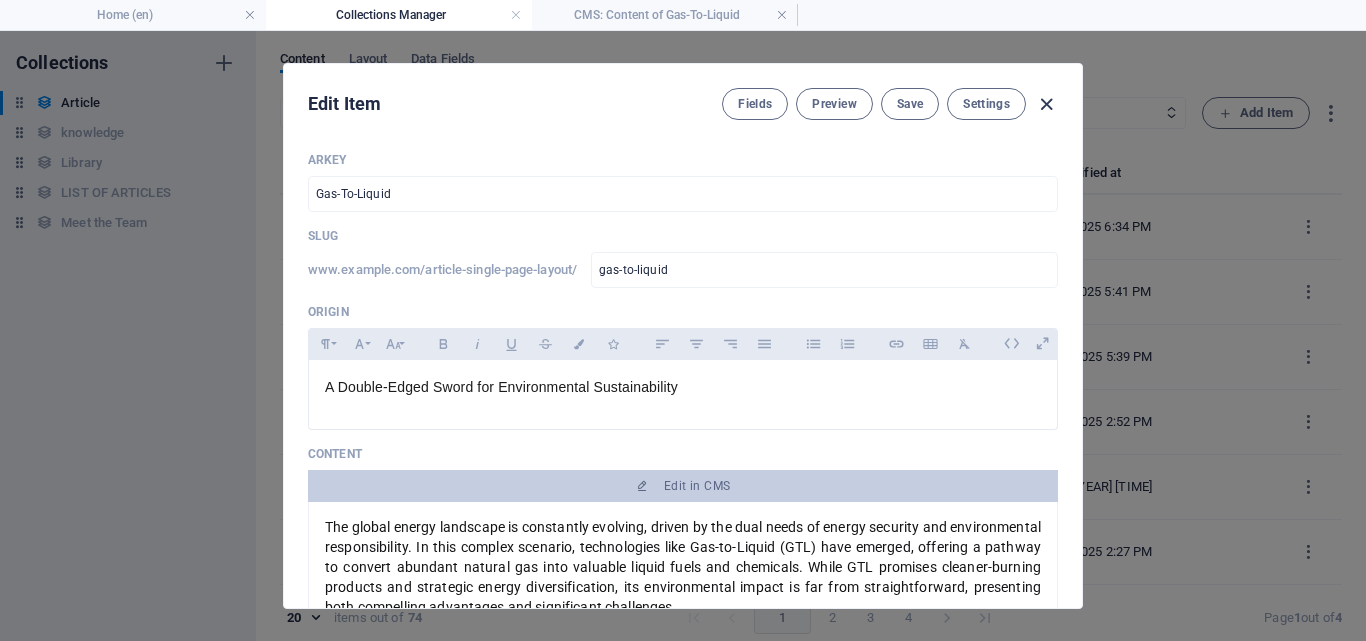 click at bounding box center (1046, 104) 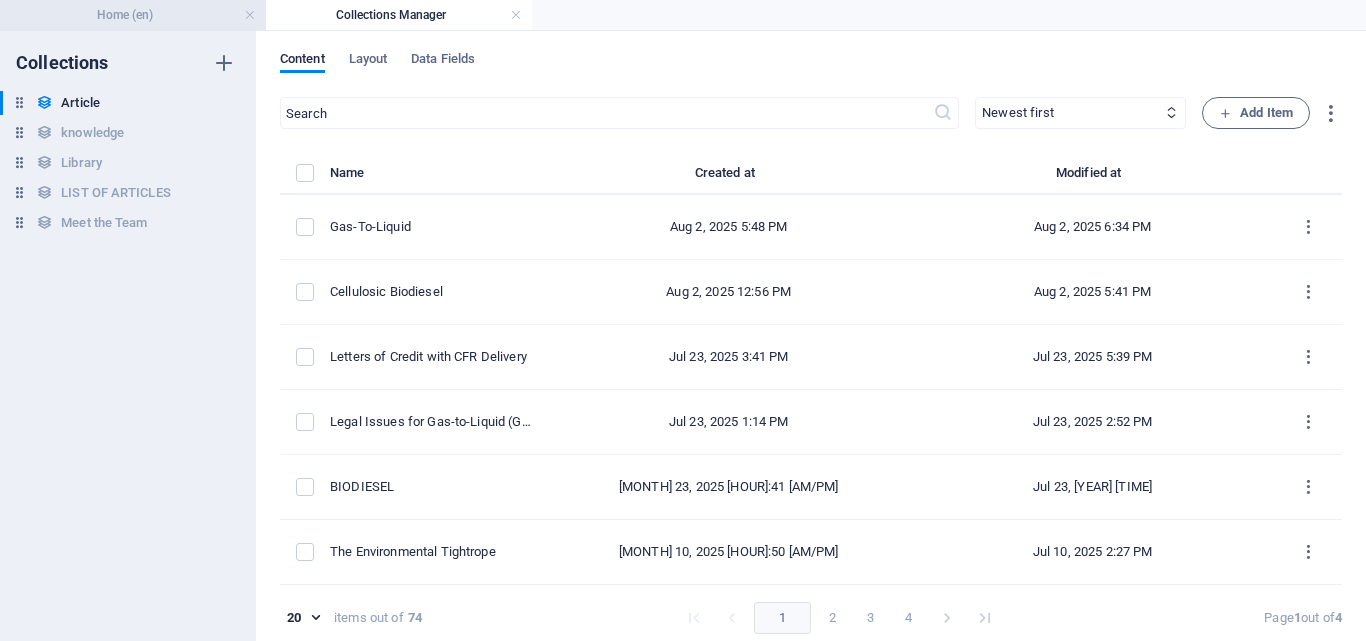 click on "Home (en)" at bounding box center (133, 15) 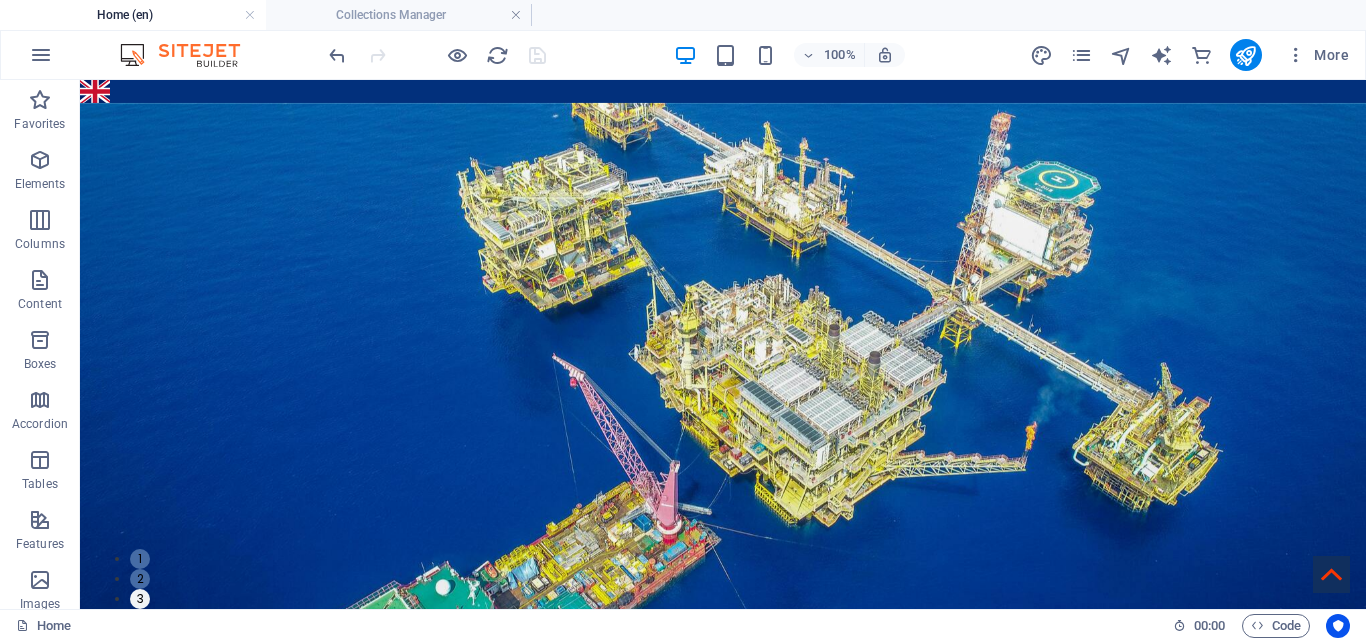 scroll, scrollTop: 1141, scrollLeft: 0, axis: vertical 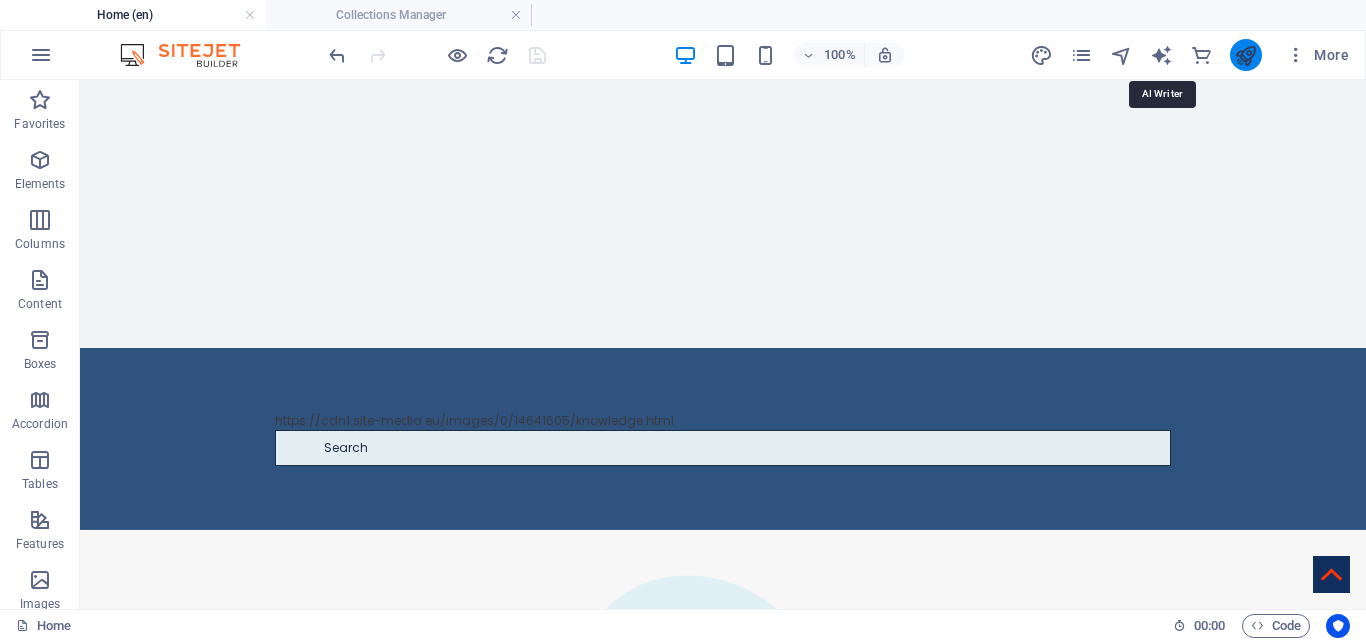 click at bounding box center (1245, 55) 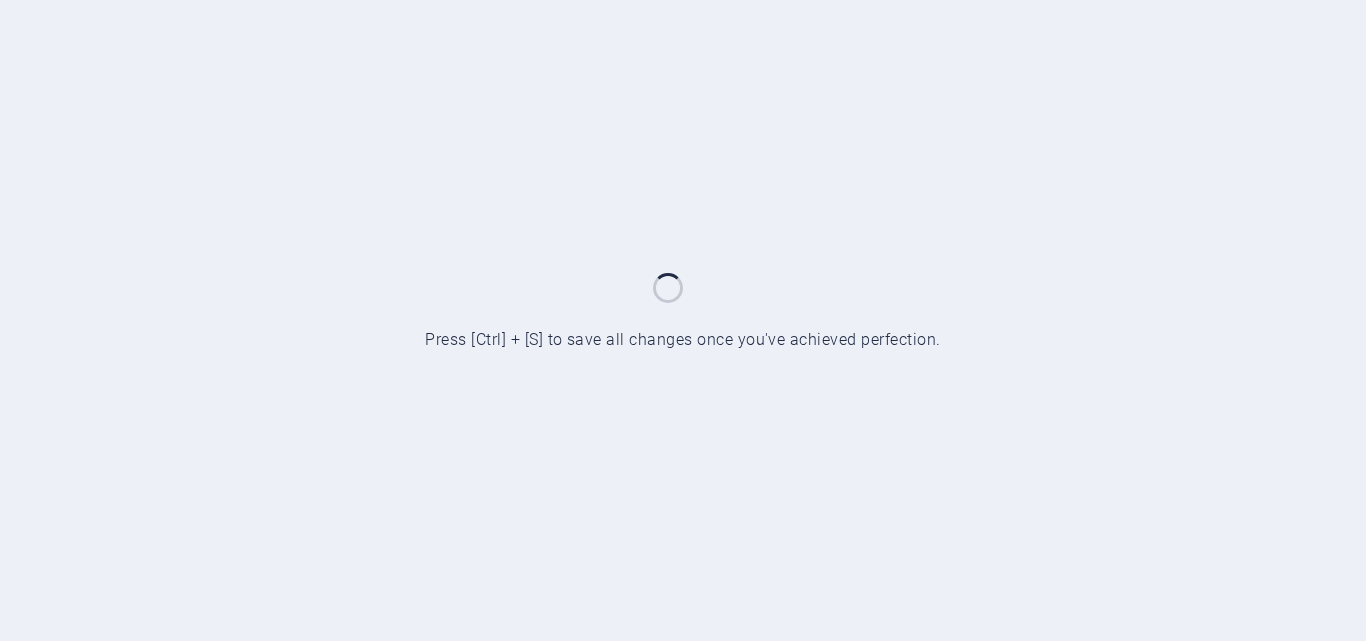 scroll, scrollTop: 0, scrollLeft: 0, axis: both 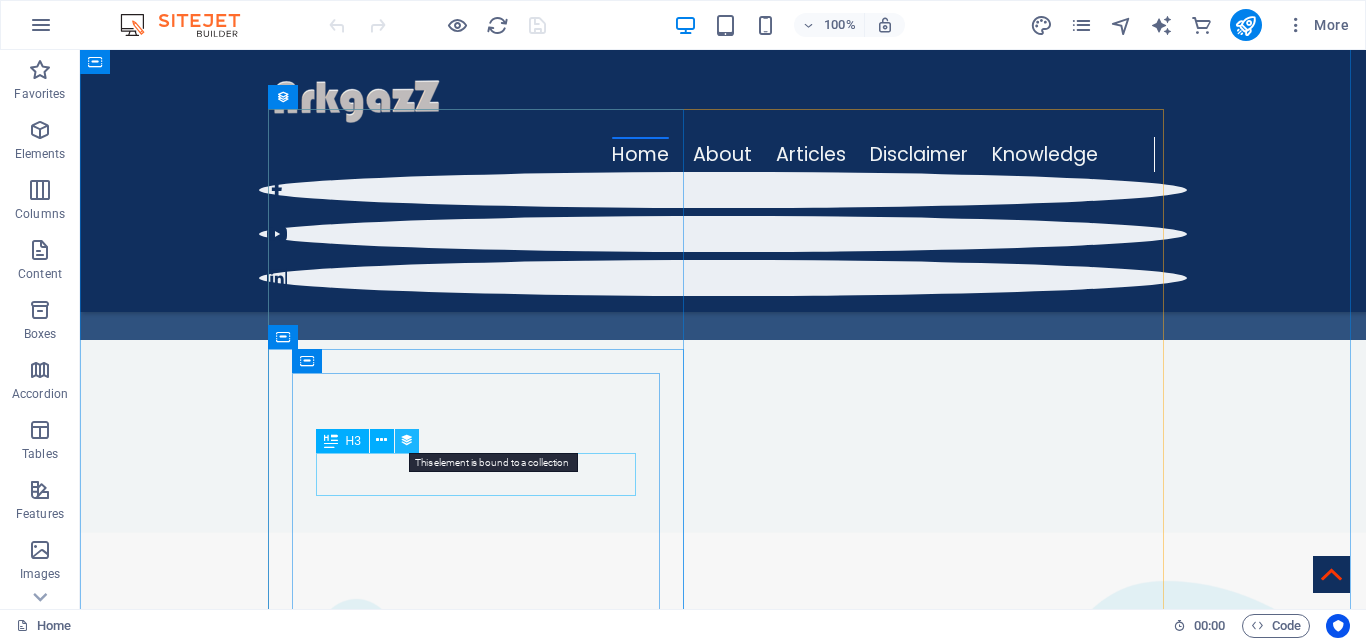 click at bounding box center [407, 440] 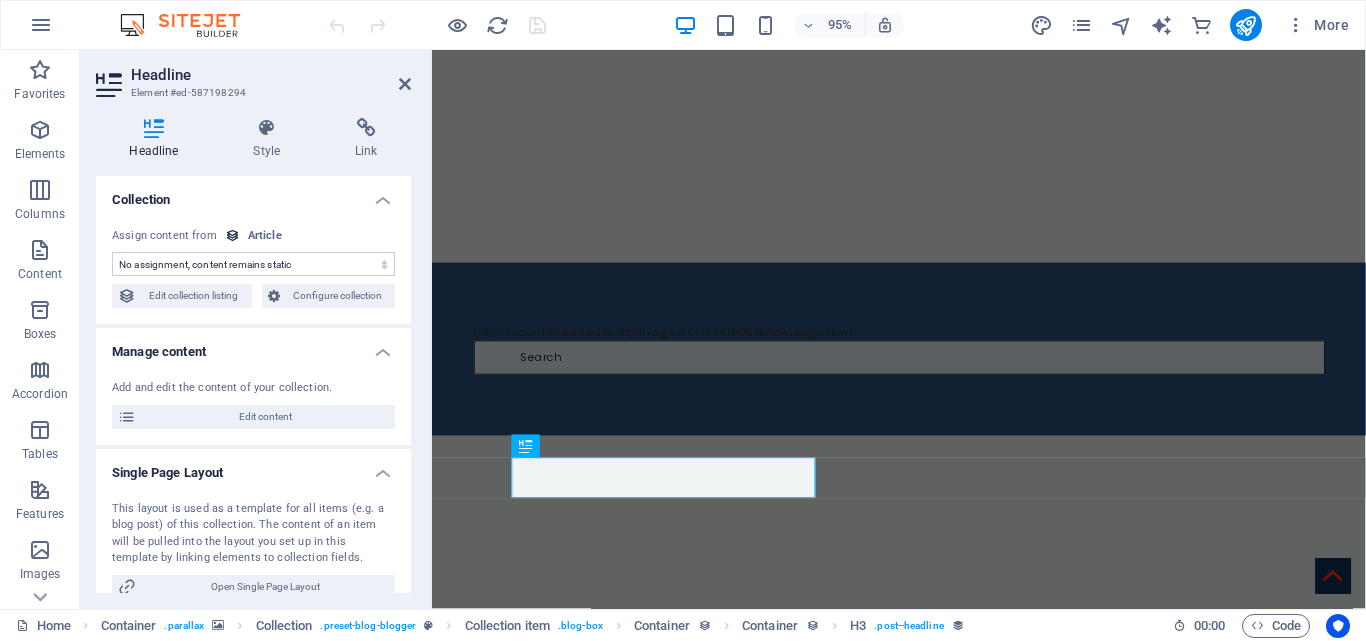 select on "name" 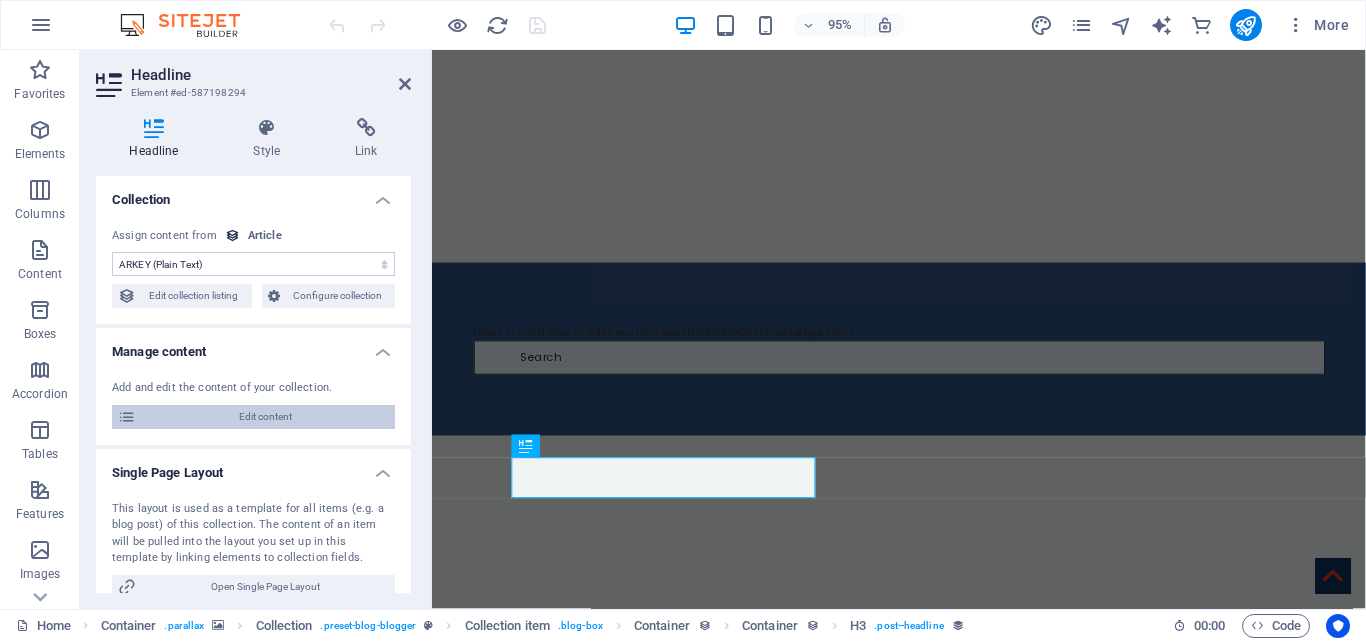 click on "Edit content" at bounding box center (265, 417) 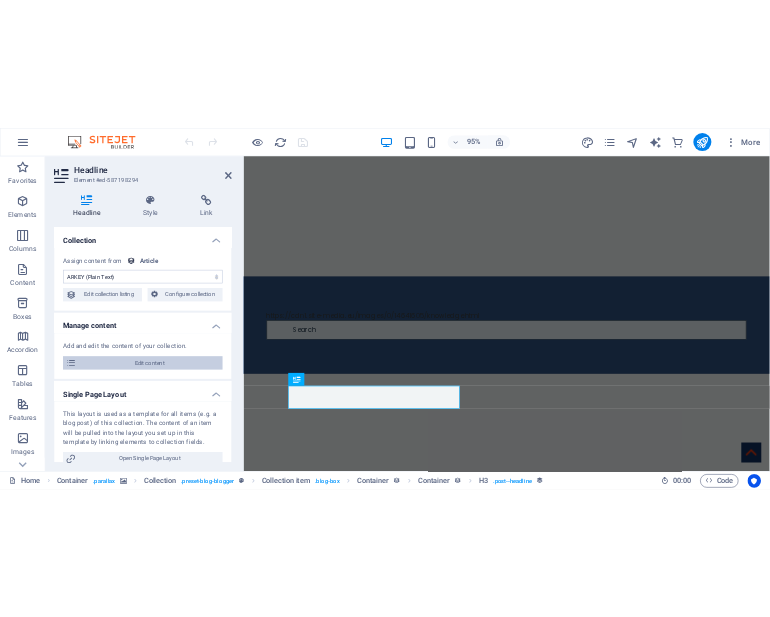scroll, scrollTop: 0, scrollLeft: 0, axis: both 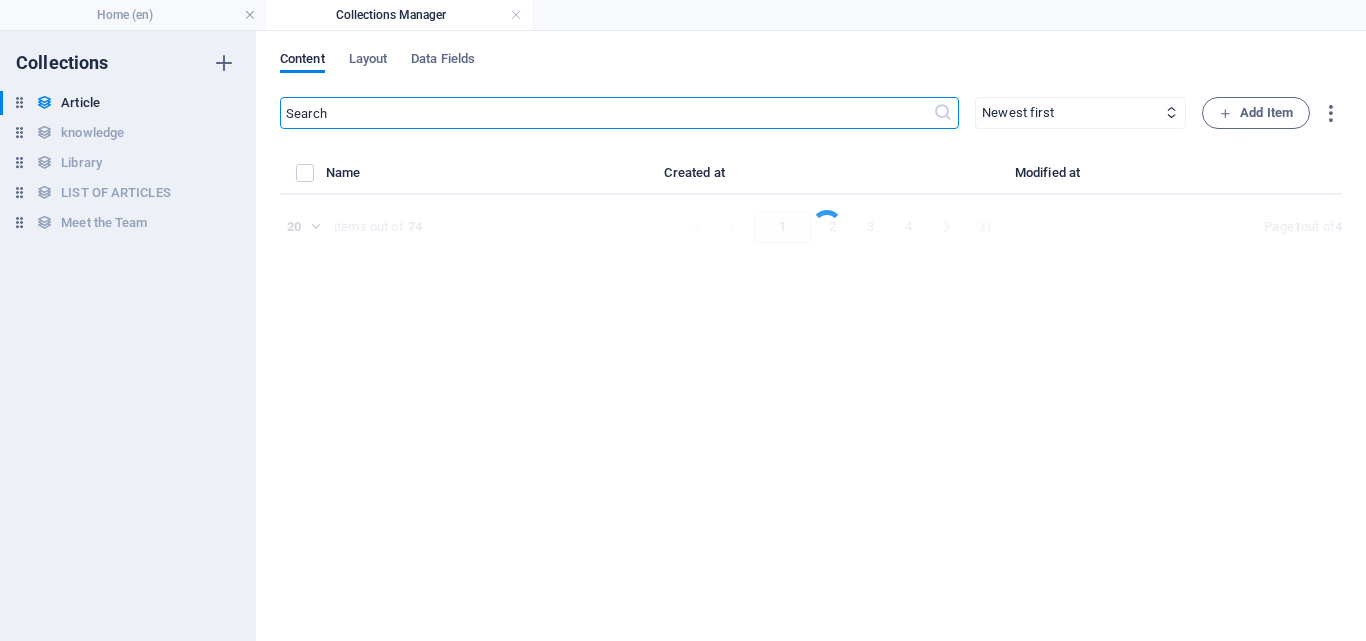 select on "Do you know" 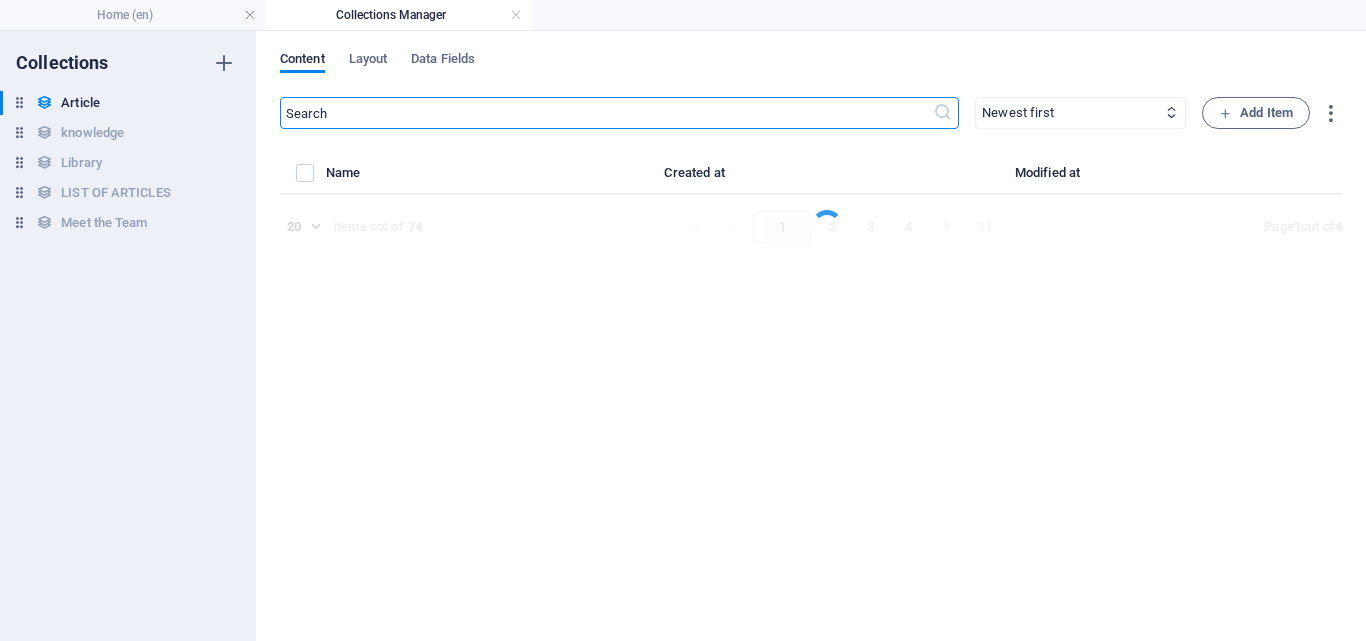 select on "[FIRST] [LAST]" 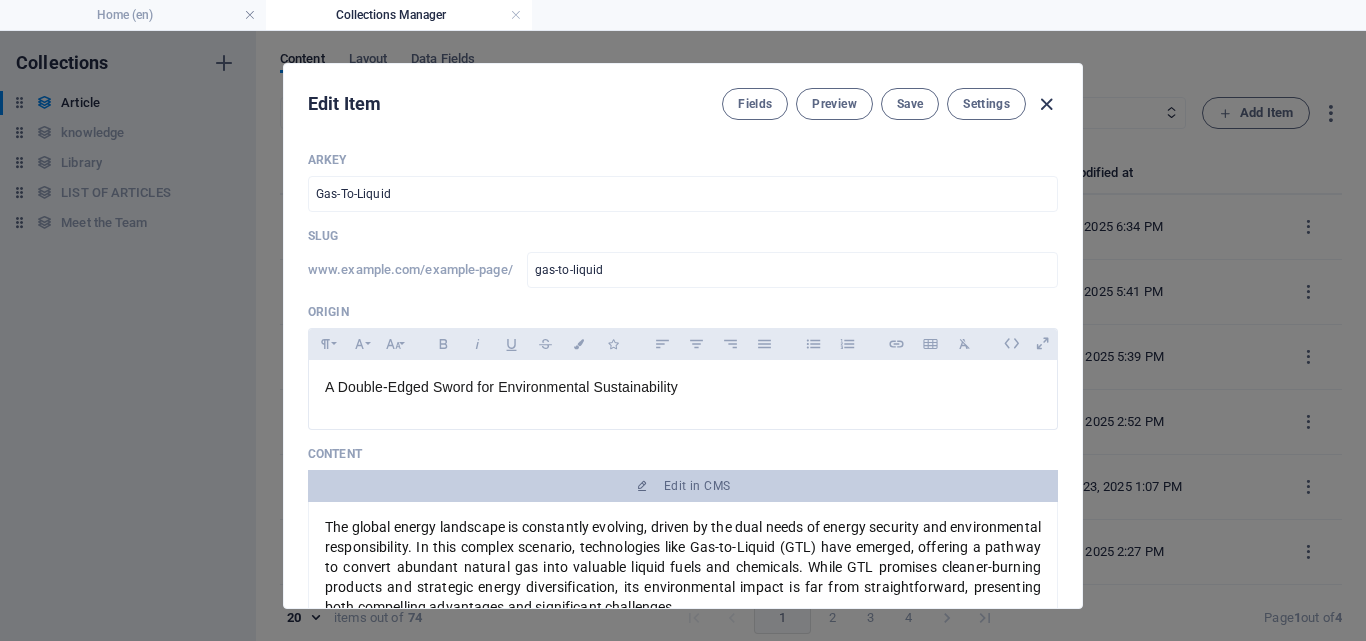 click at bounding box center [1046, 104] 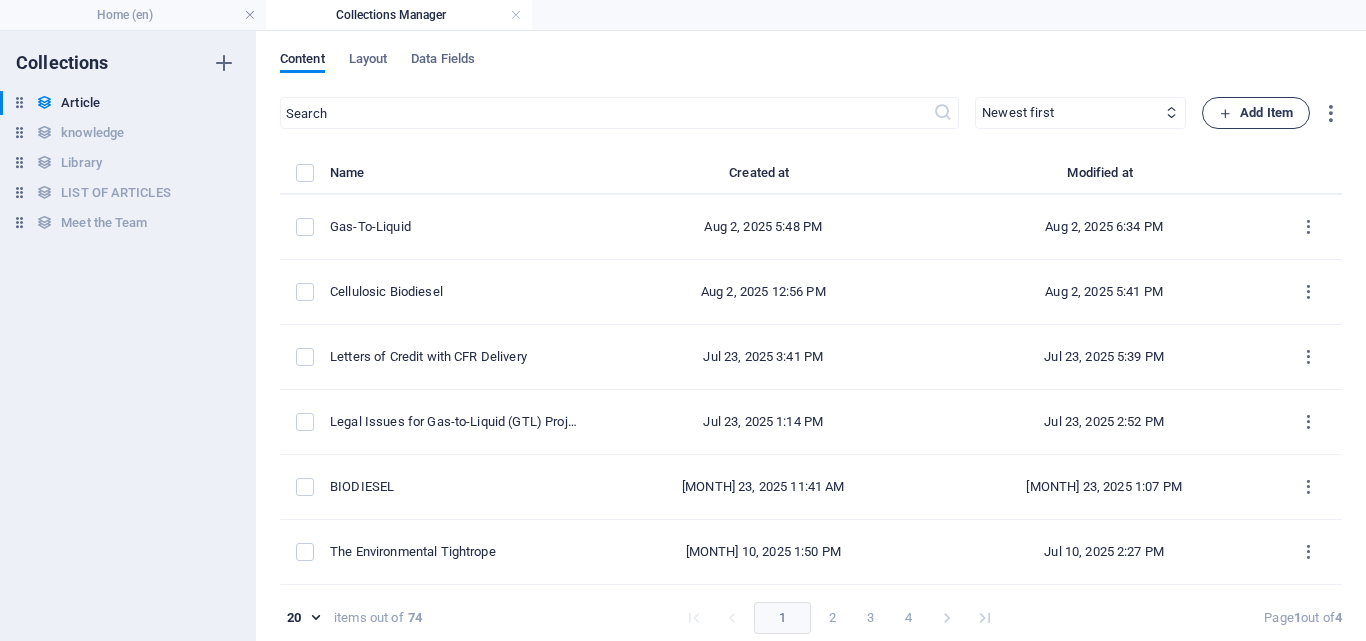 click on "Add Item" at bounding box center (1256, 113) 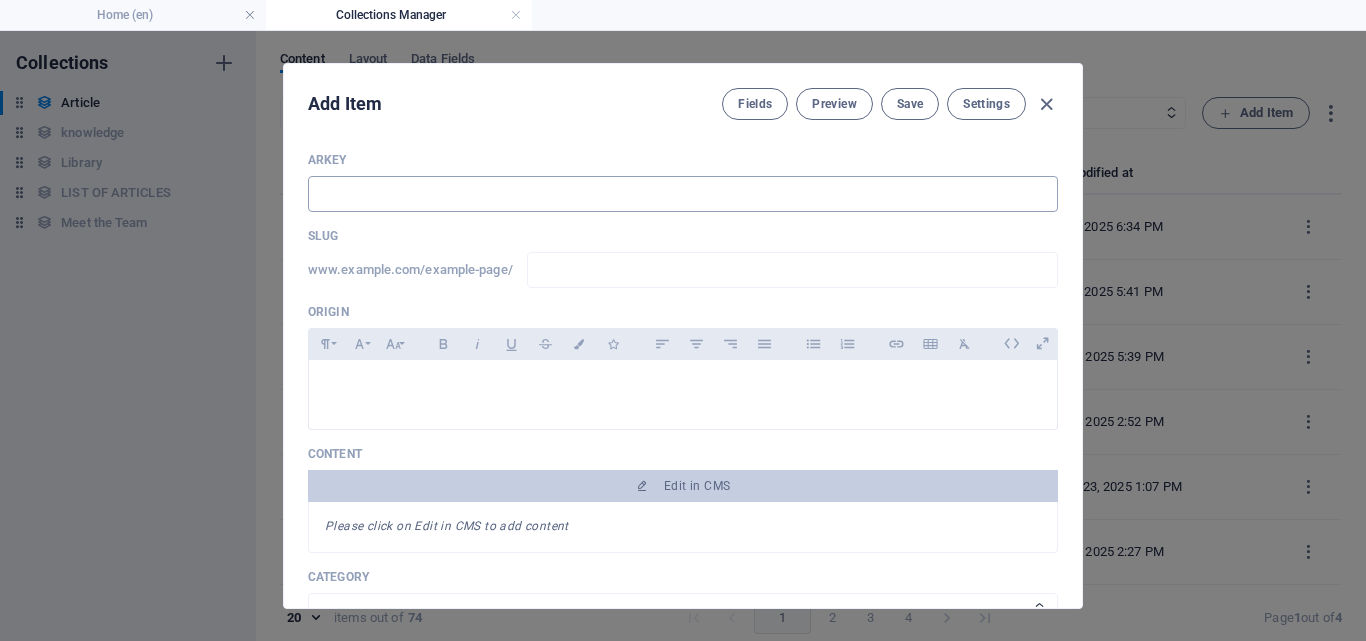 click at bounding box center [683, 194] 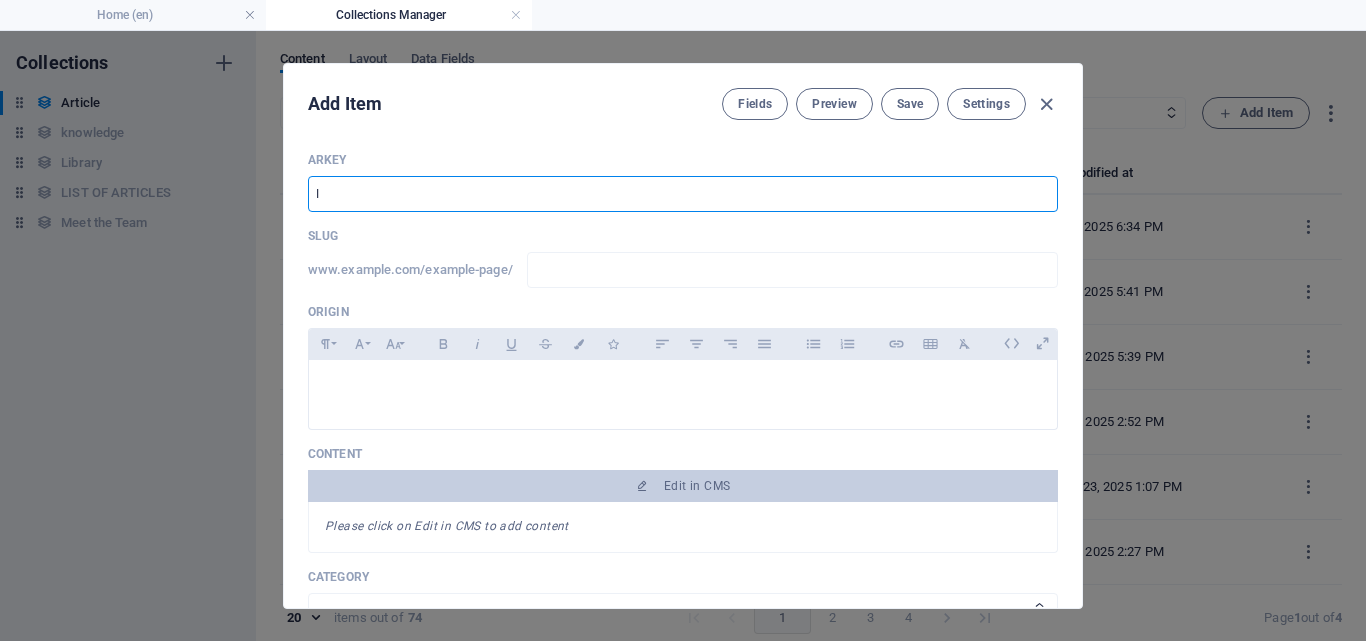 type on "IN" 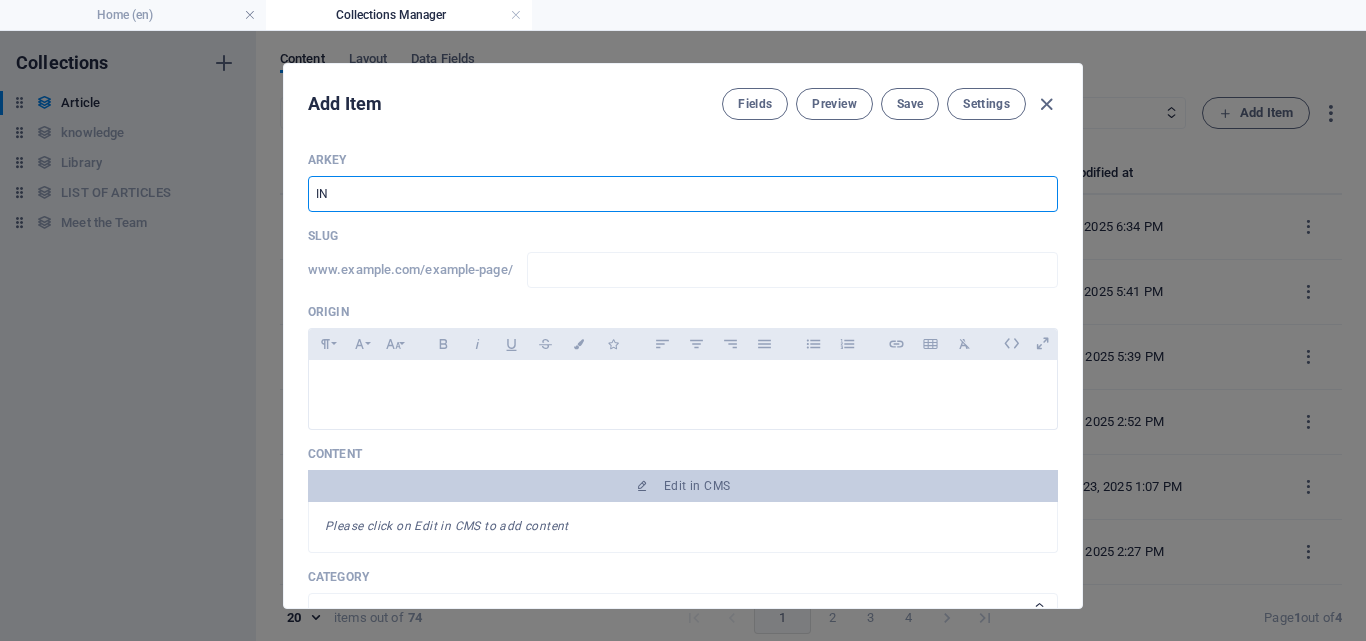 type on "in" 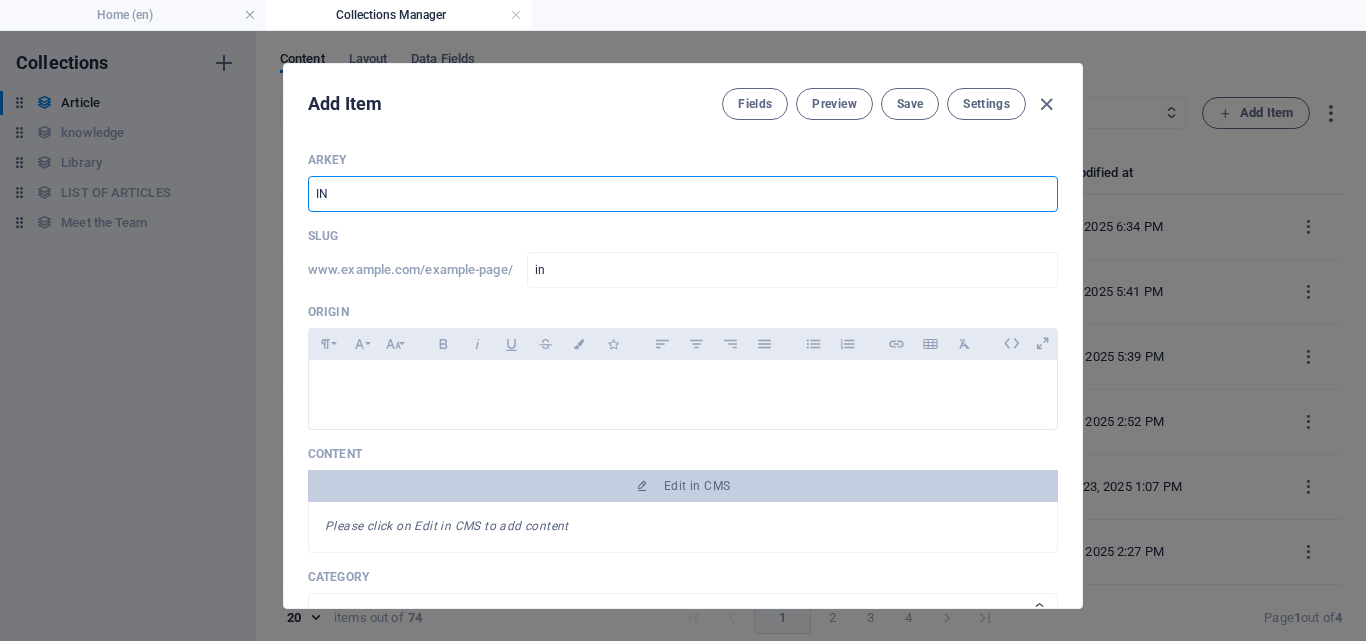 type on "in" 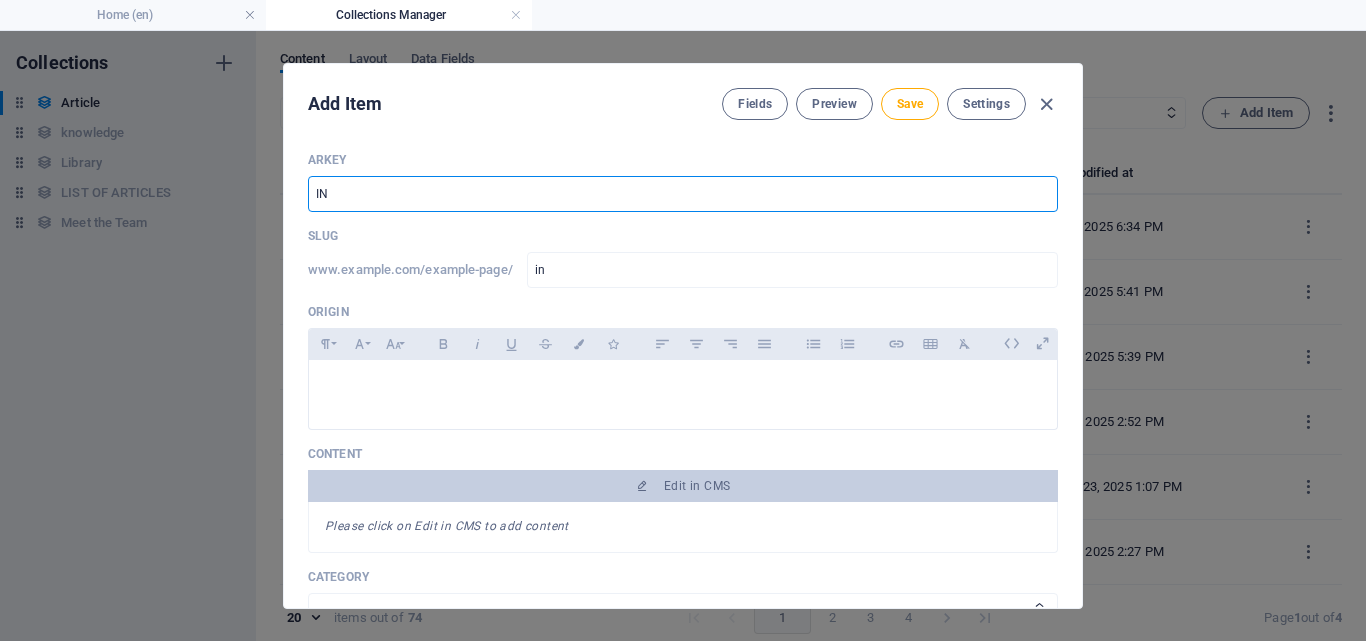 type on "INC" 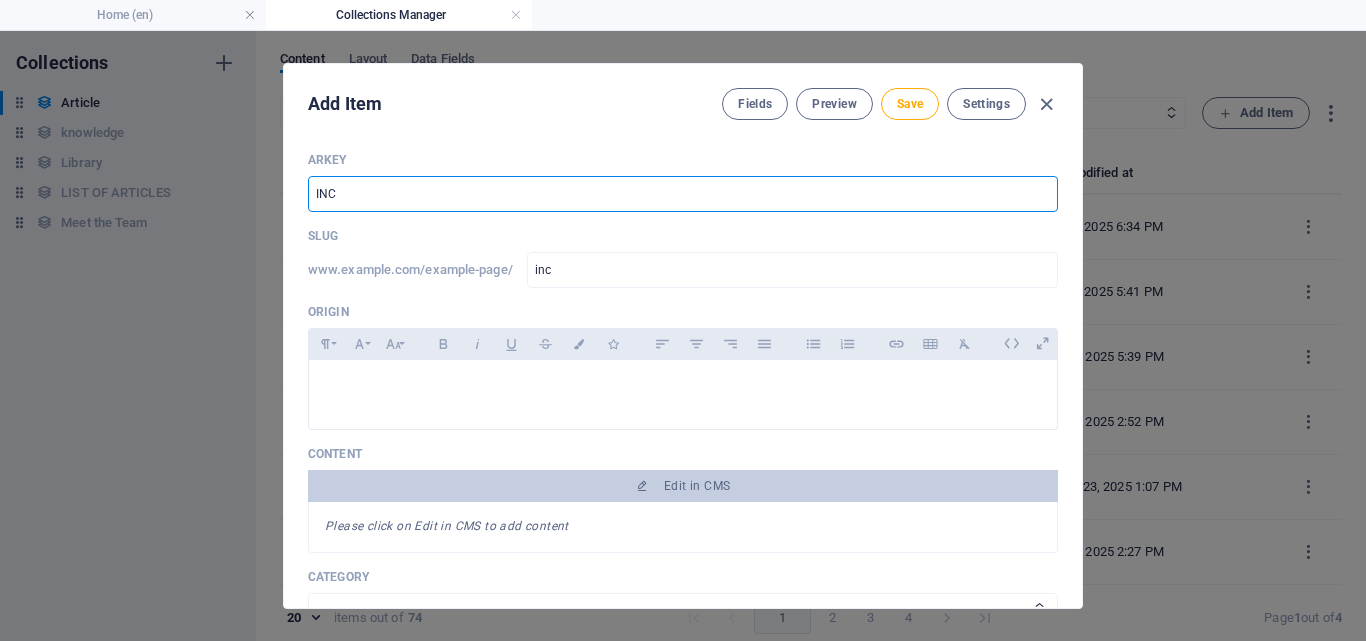 type on "INCO" 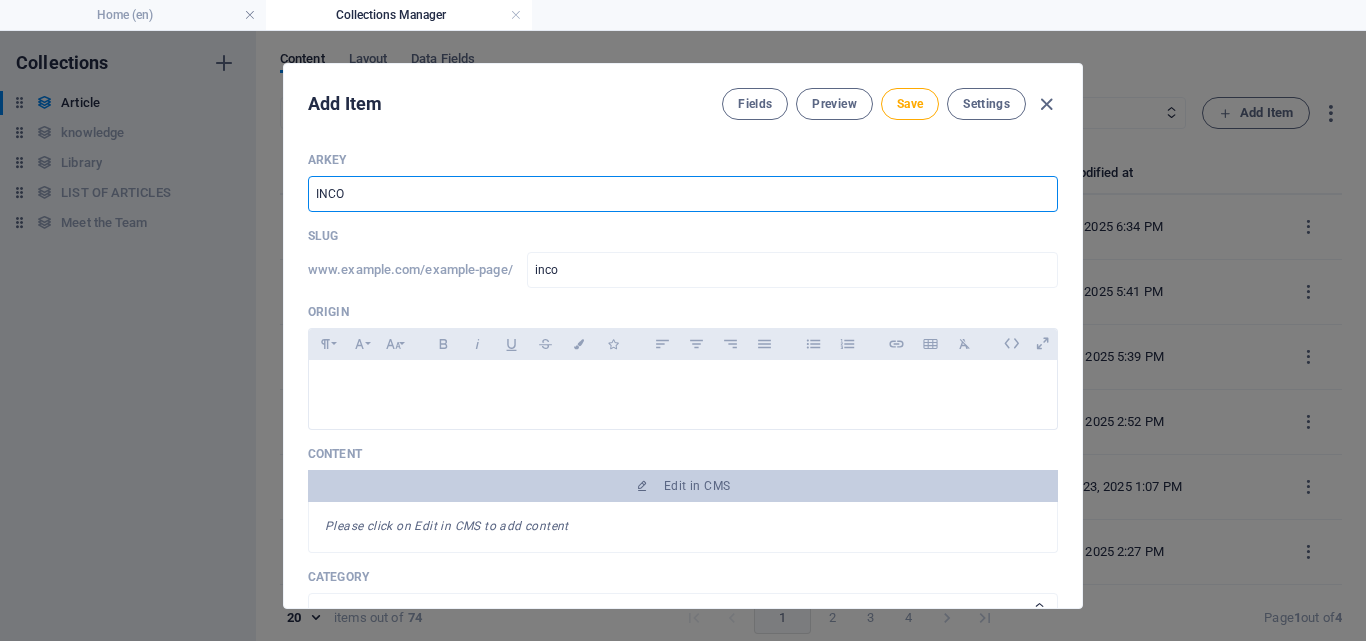 type on "INCOT" 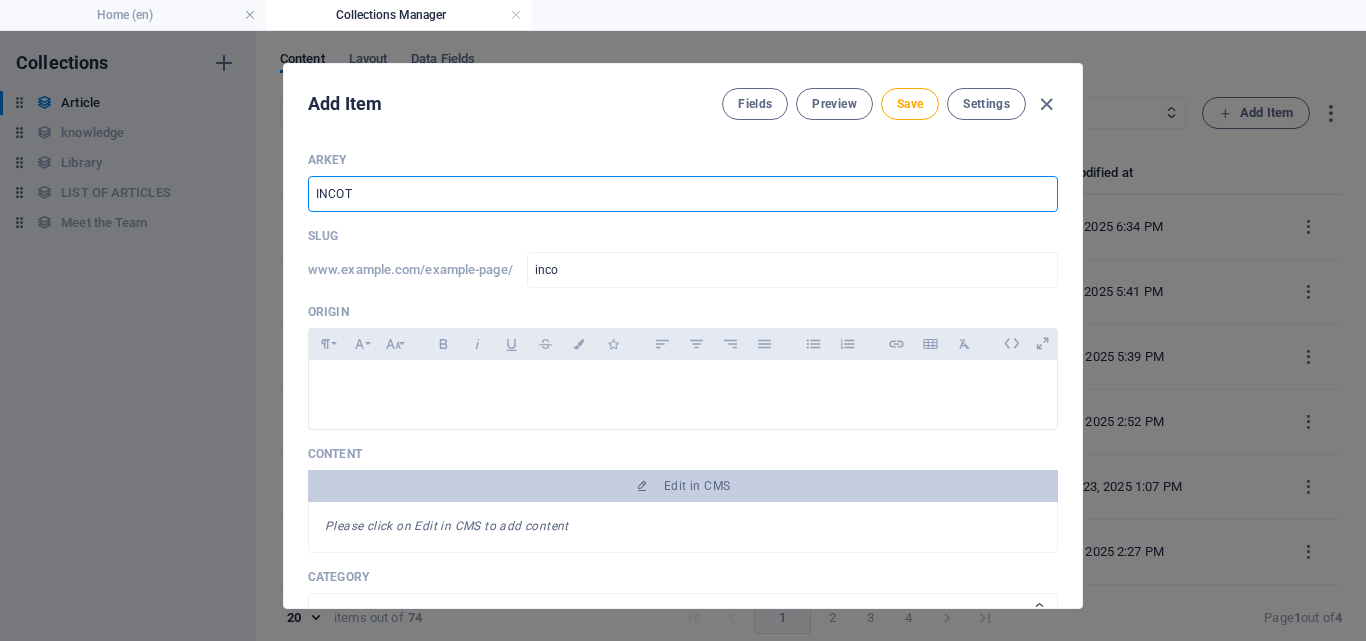 type on "incot" 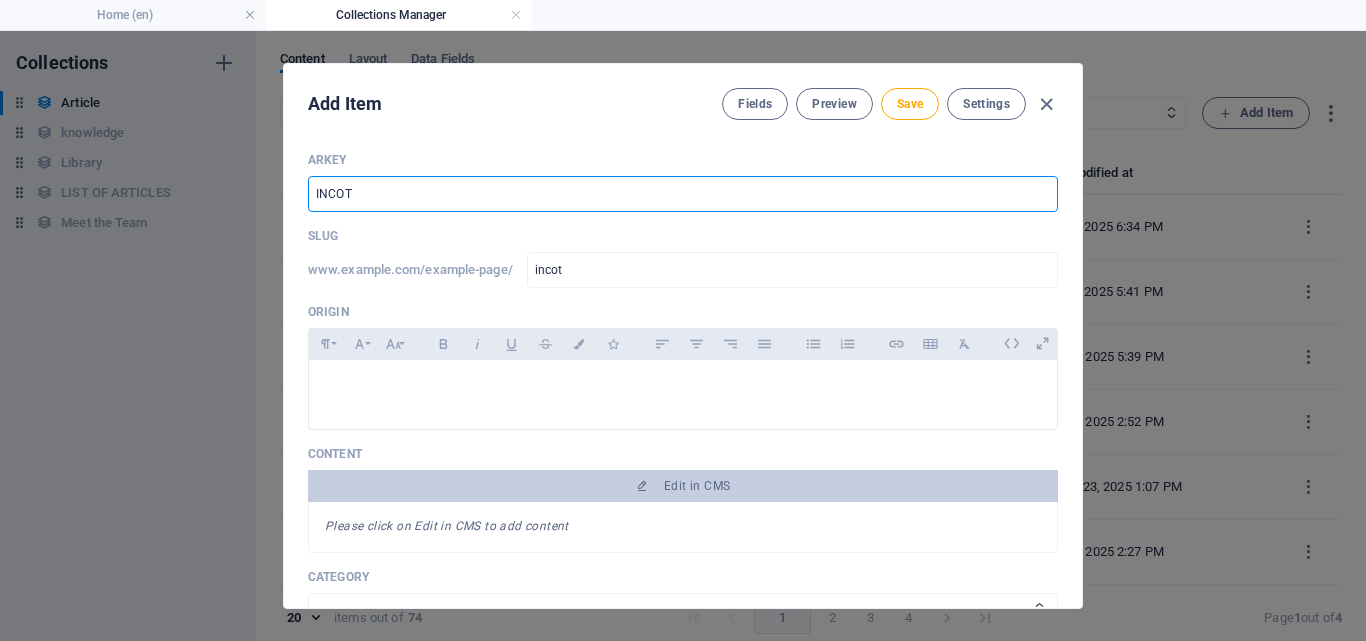 type on "INCOTE" 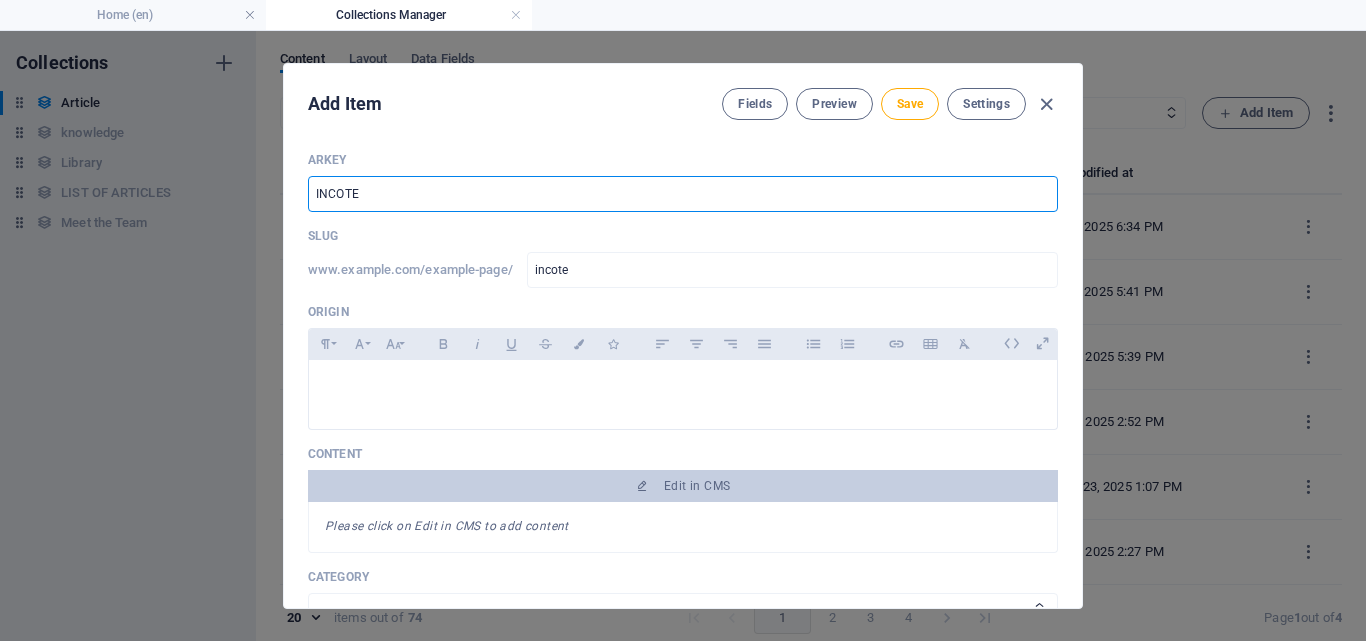 type on "INCOTER" 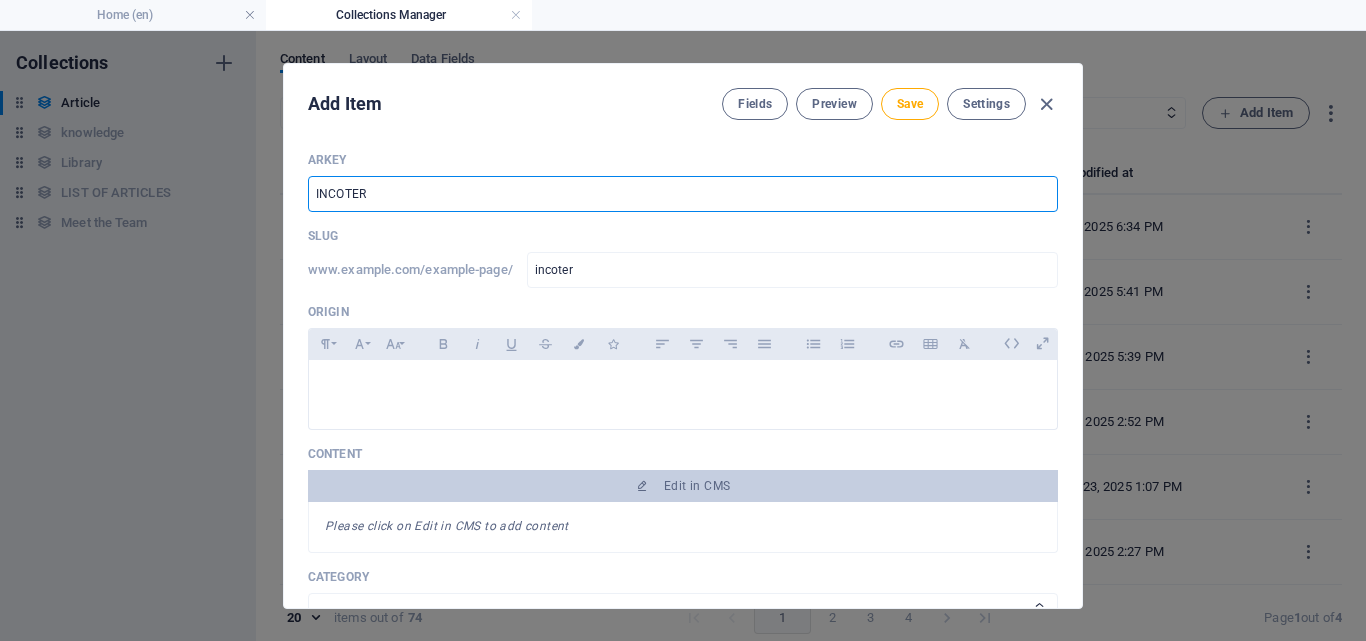 type on "INCOTERM" 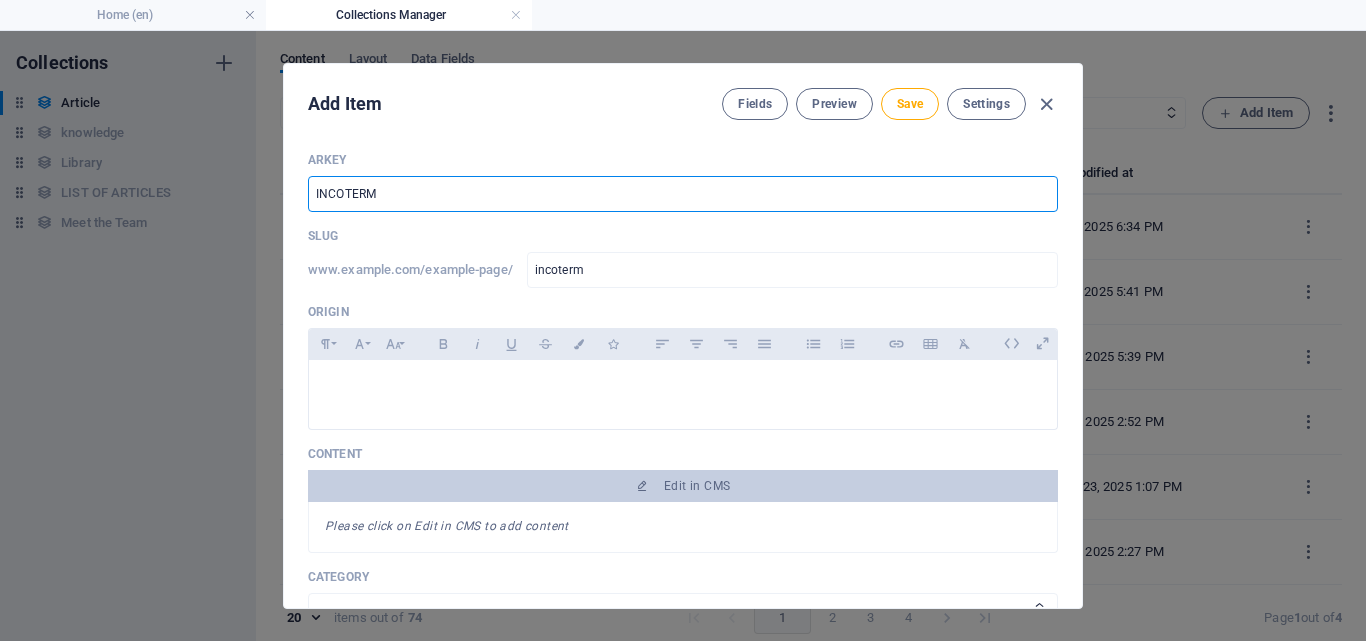 type on "INCOTERMS" 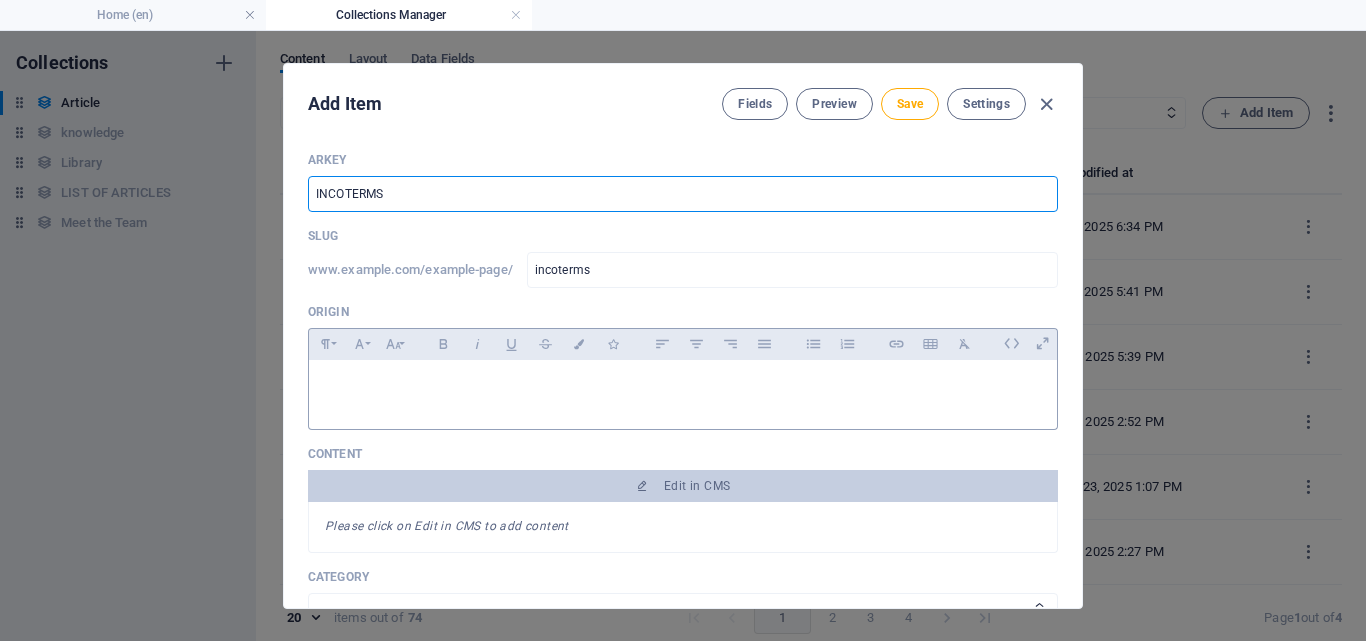 type on "INCOTERMS" 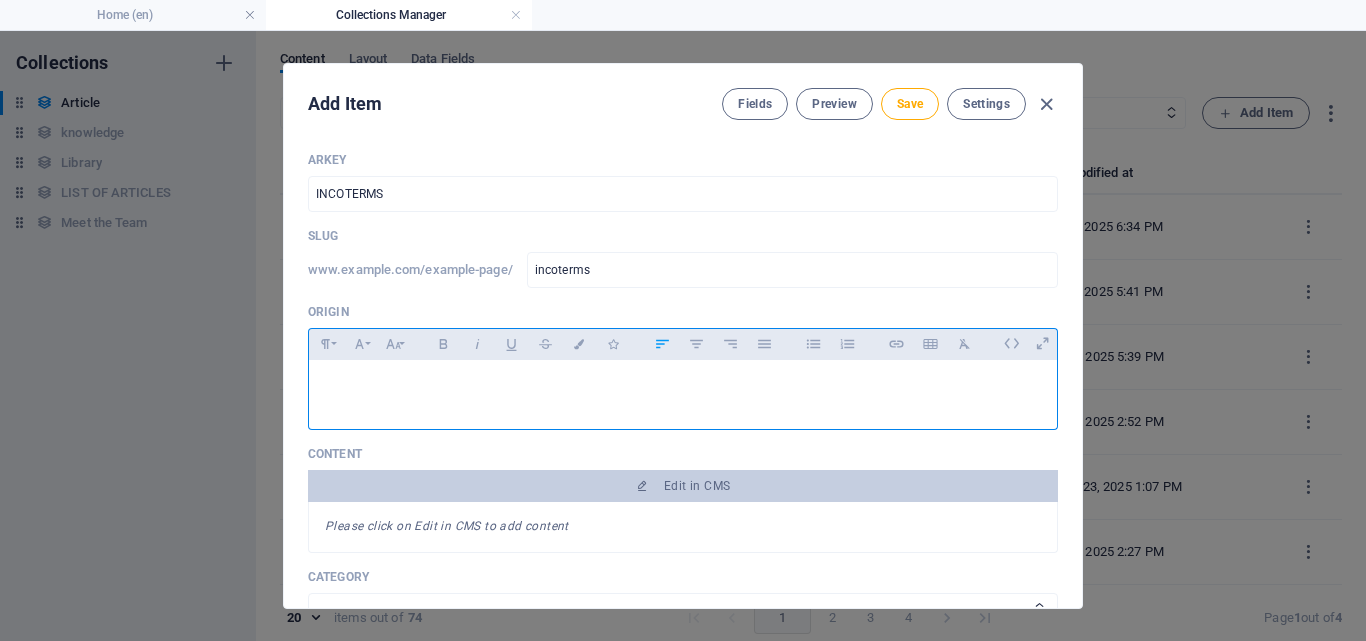 click at bounding box center [683, 385] 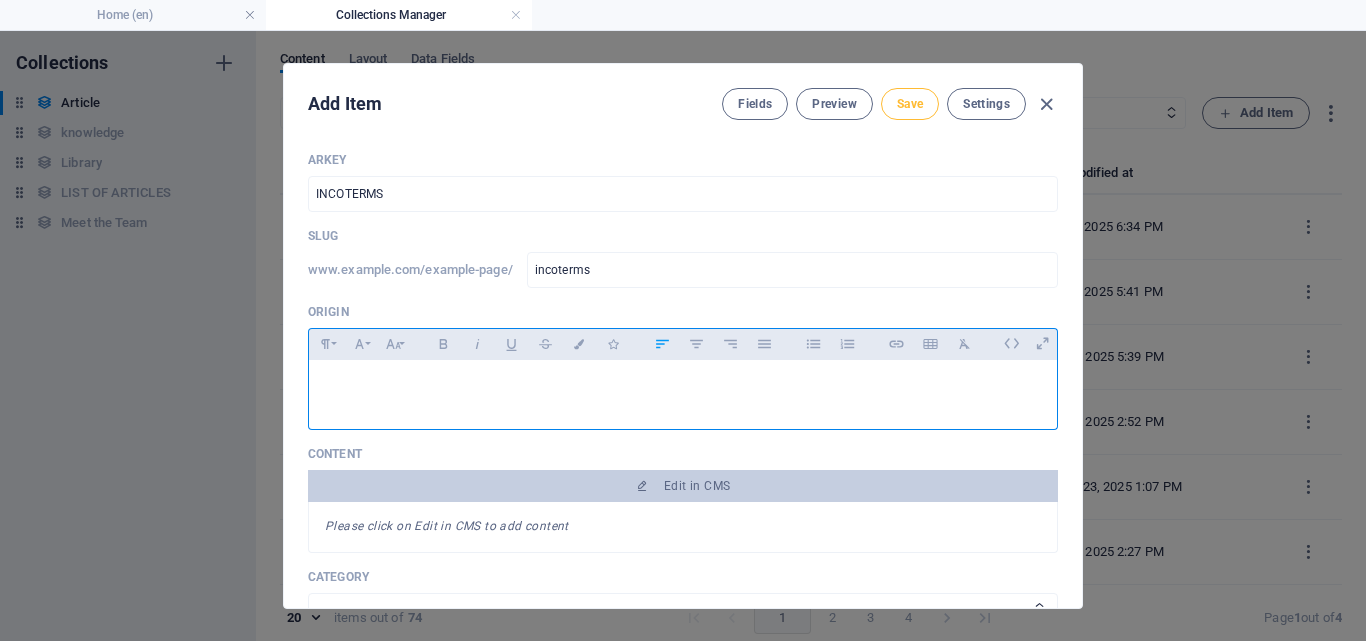 click on "Save" at bounding box center [910, 104] 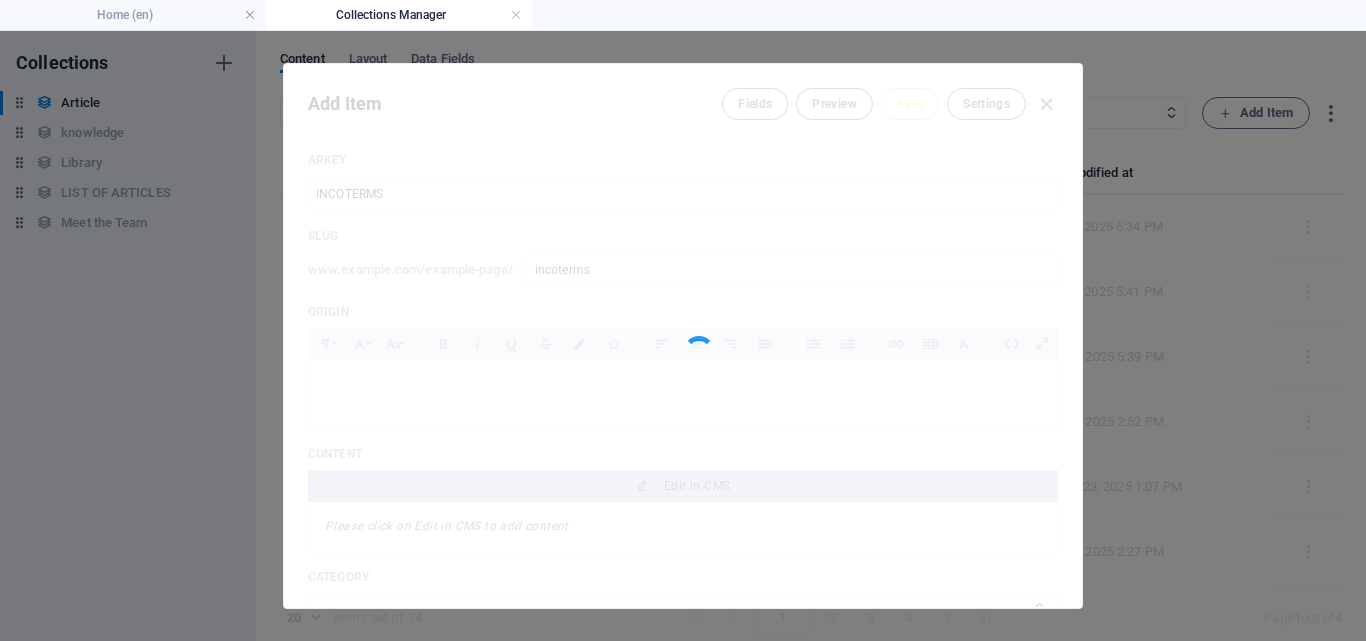 type on "incoterms" 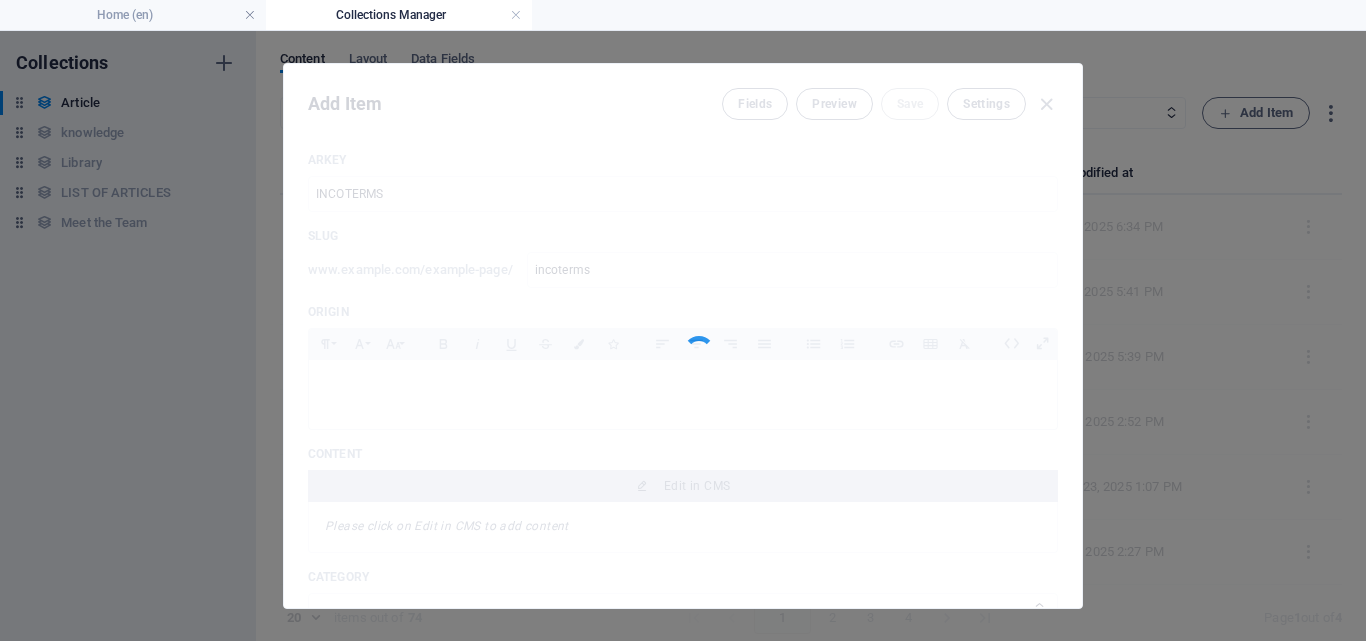 type 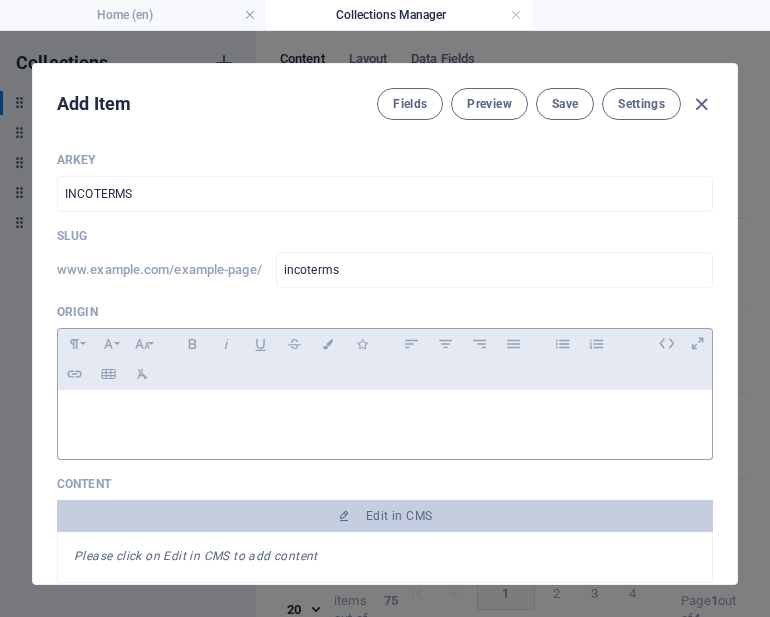 click at bounding box center [385, 415] 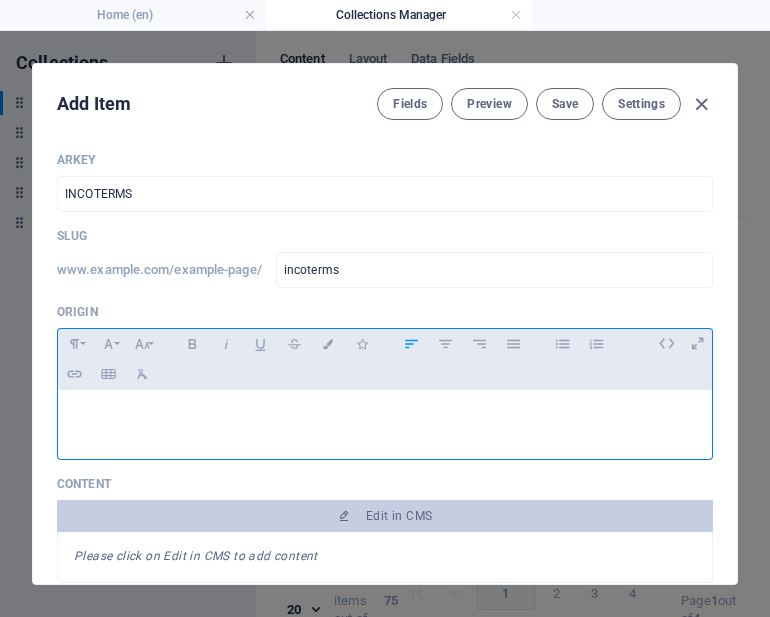 type 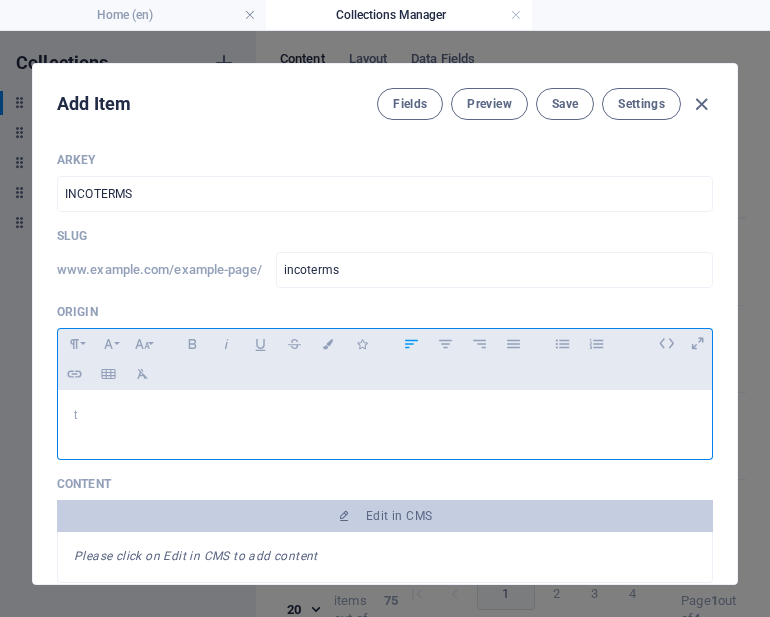 type on "incoterms" 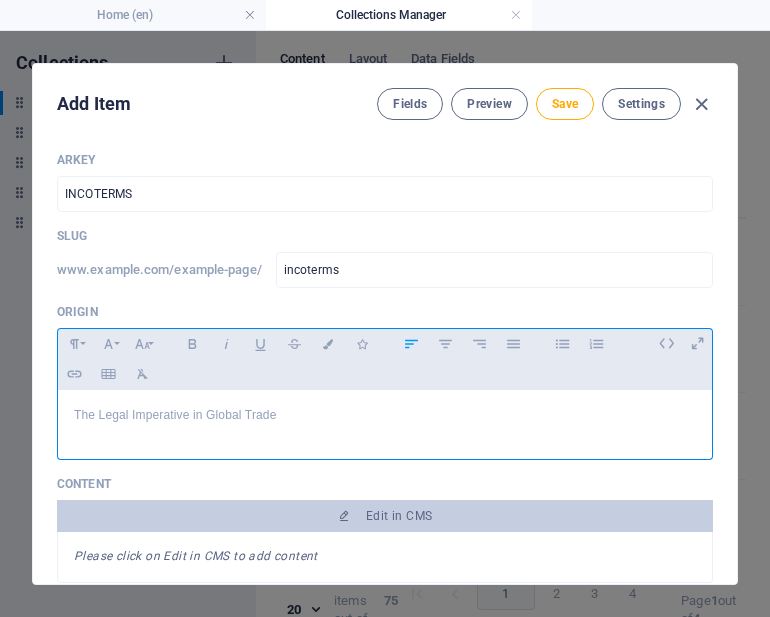 drag, startPoint x: 308, startPoint y: 415, endPoint x: 58, endPoint y: 416, distance: 250.002 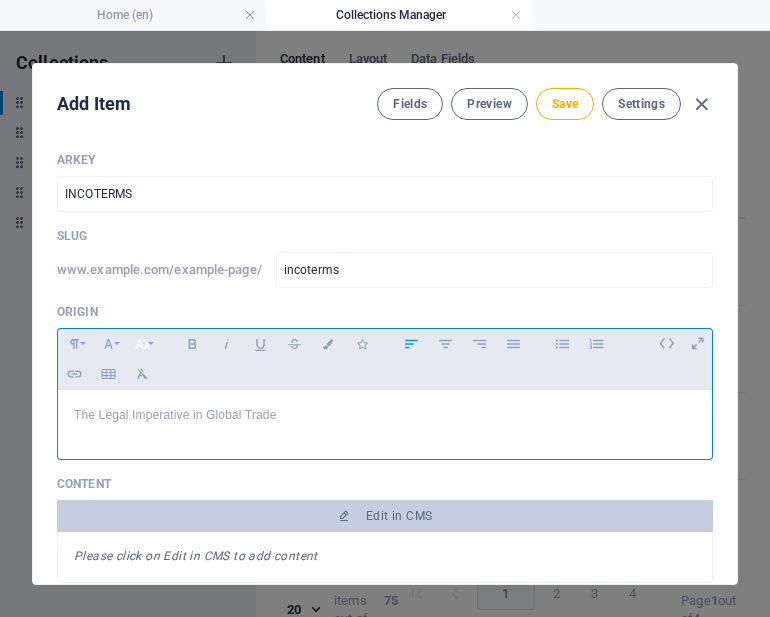 click on "Font Size" at bounding box center [142, 344] 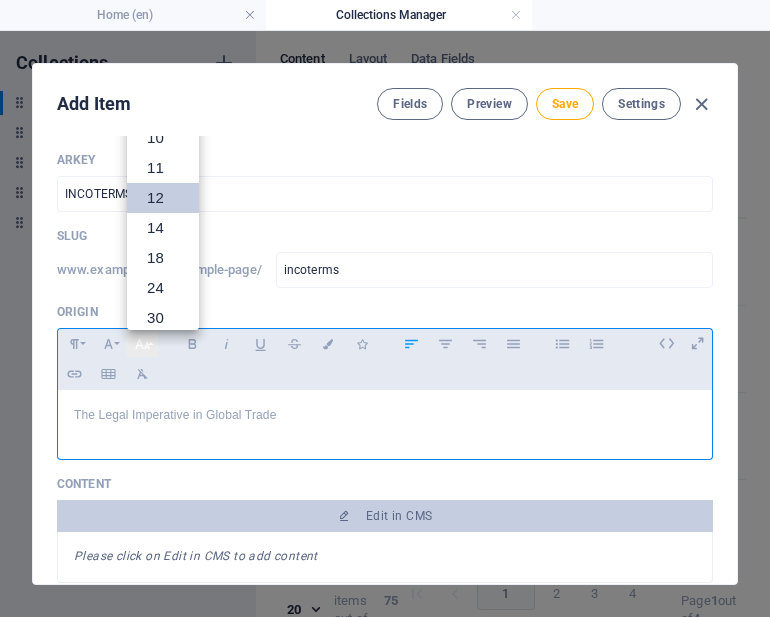 scroll, scrollTop: 143, scrollLeft: 0, axis: vertical 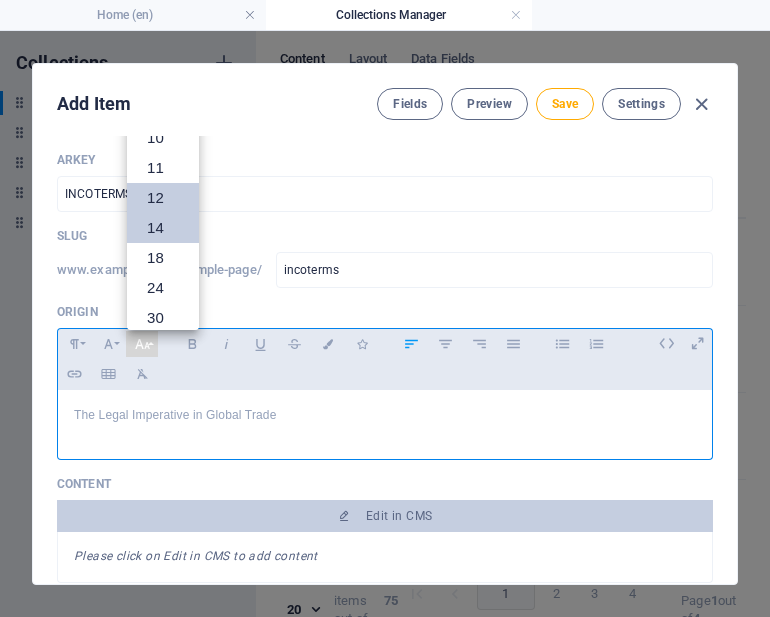 click on "14" at bounding box center [163, 228] 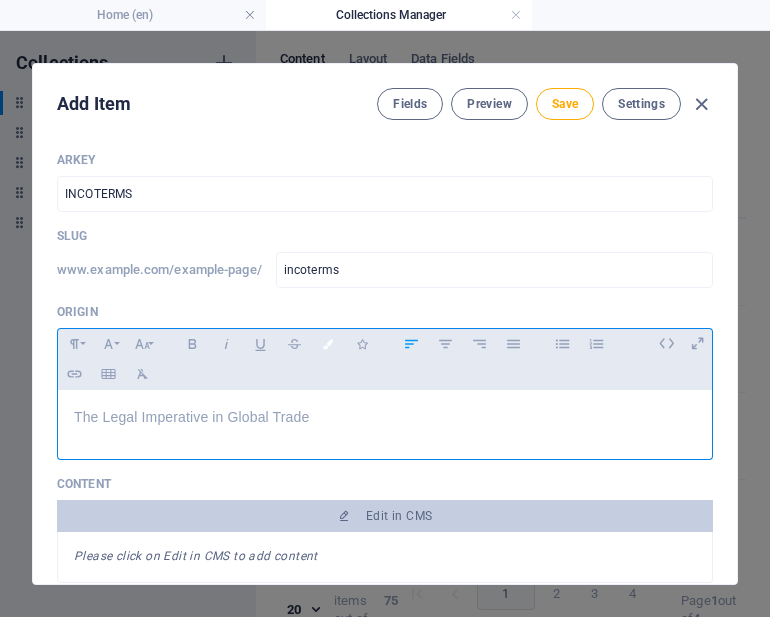 click at bounding box center (328, 344) 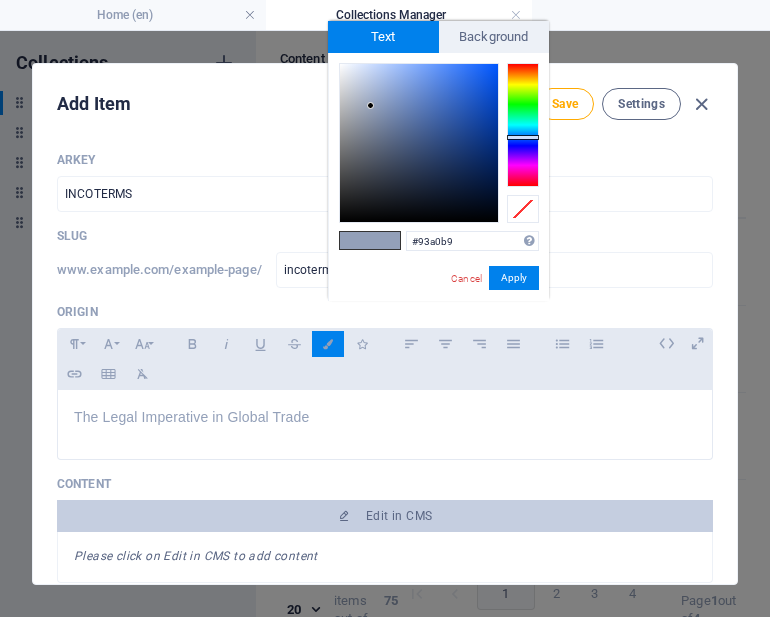 type on "#1e1f20" 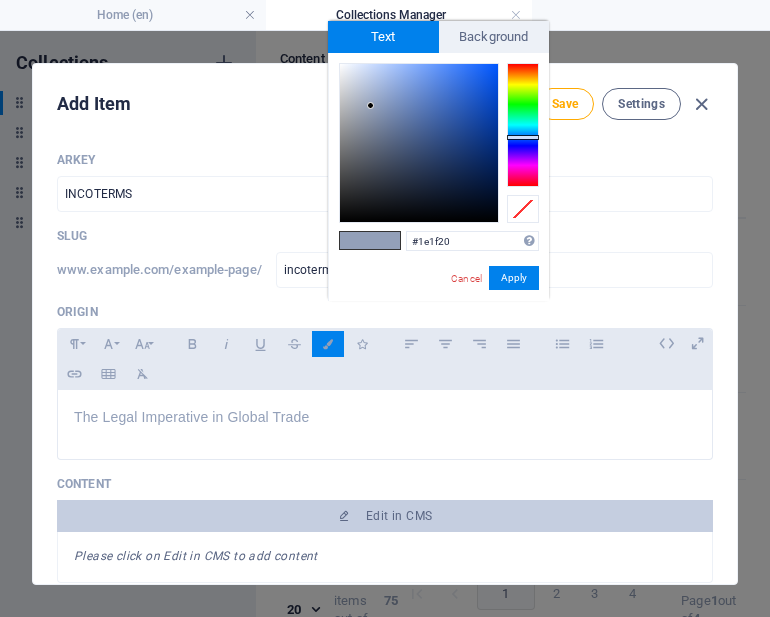 click at bounding box center [419, 143] 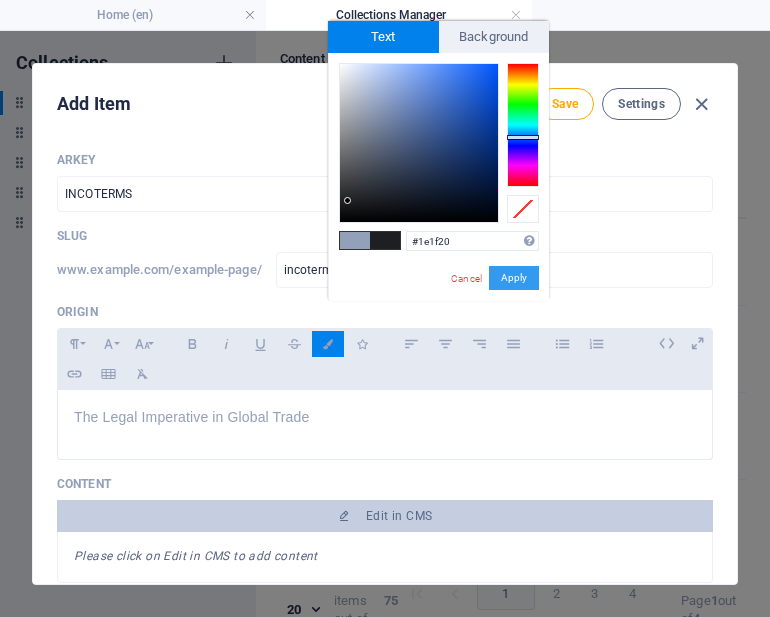 click on "Apply" at bounding box center (514, 278) 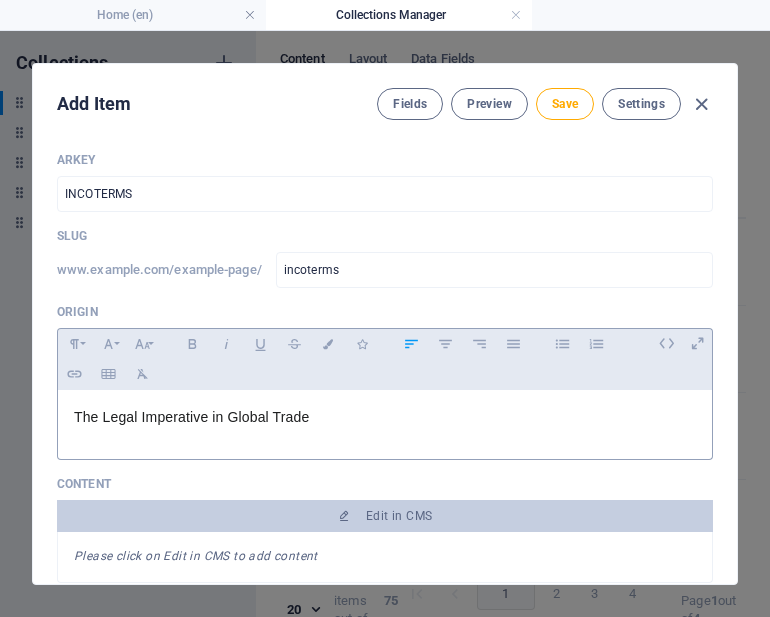 click on "​The Legal Imperative in Global Trade" at bounding box center (385, 417) 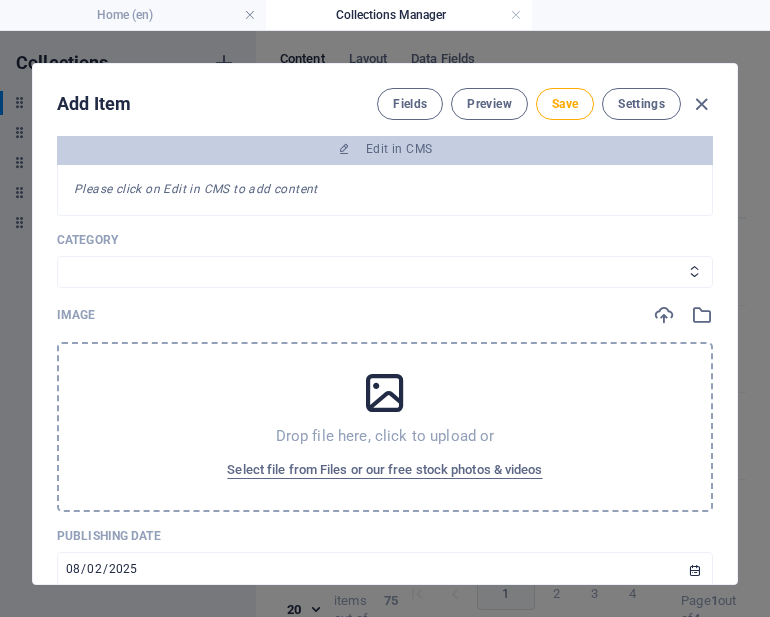scroll, scrollTop: 374, scrollLeft: 0, axis: vertical 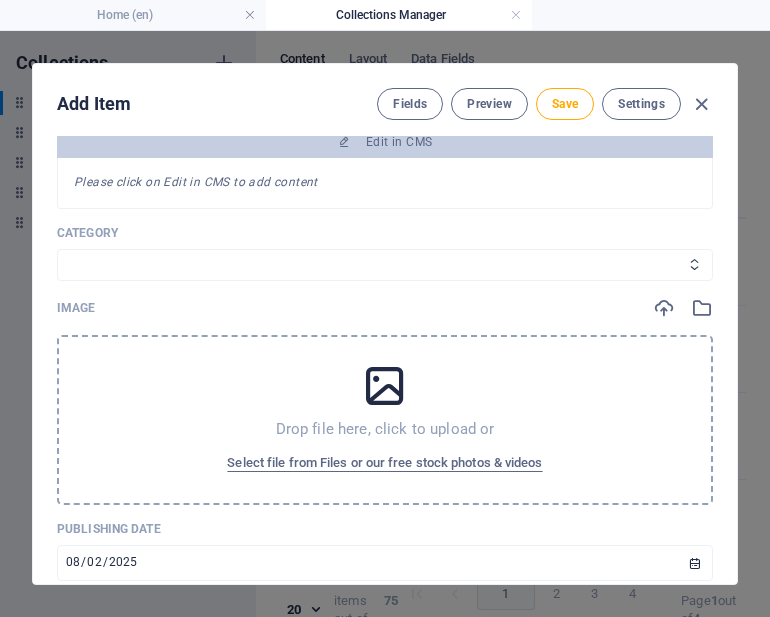 click on "Legal Business Environment Do you know Finance Cryptocurrency" at bounding box center [385, 265] 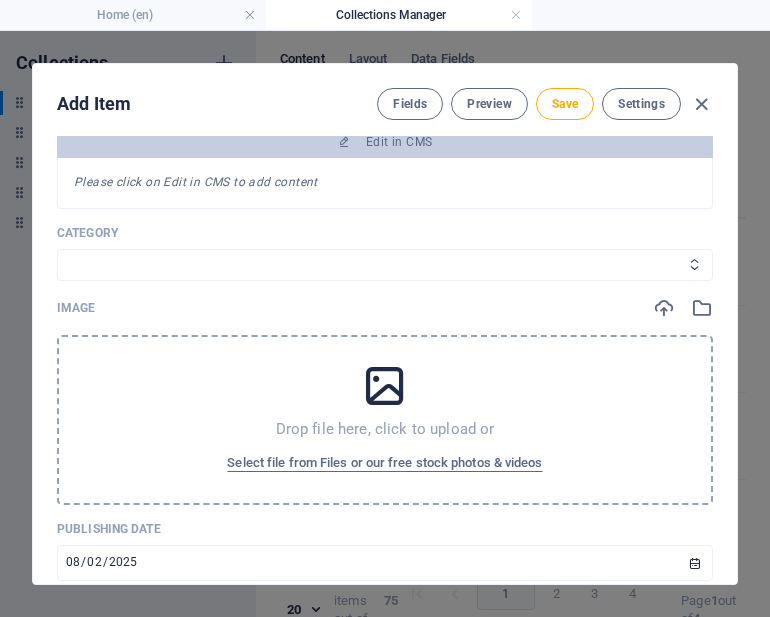 click on "Legal Business Environment Do you know Finance Cryptocurrency" at bounding box center (385, 265) 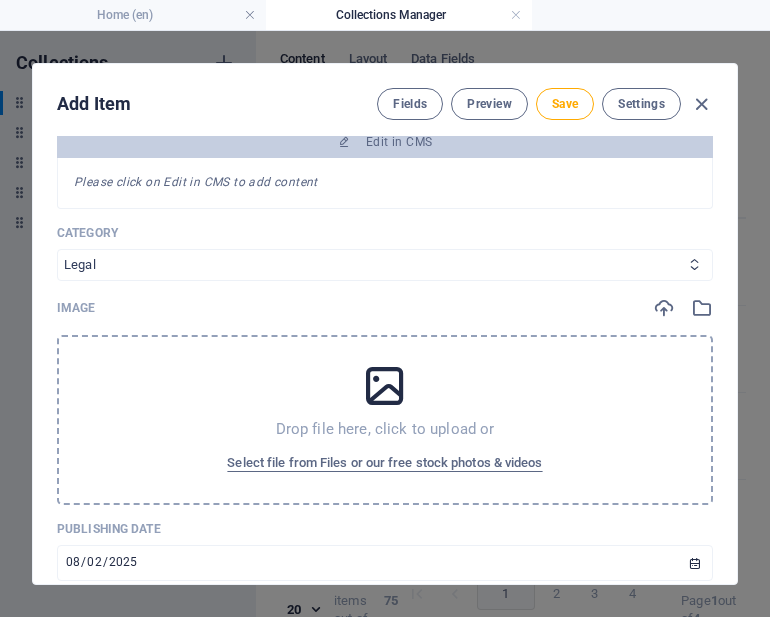 click on "Legal Business Environment Do you know Finance Cryptocurrency" at bounding box center (385, 265) 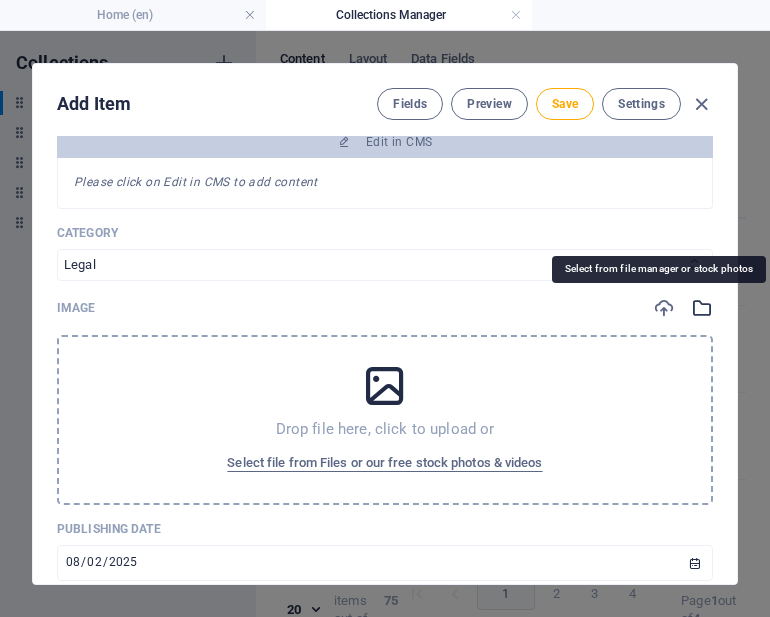 click at bounding box center (702, 308) 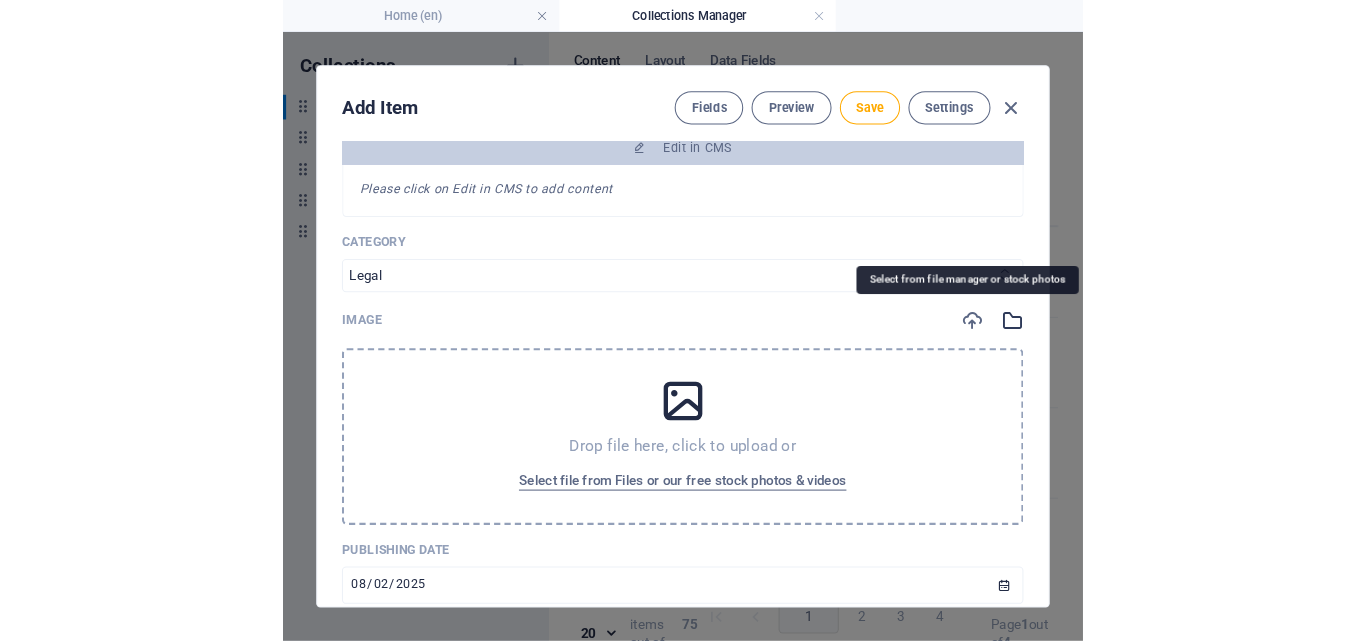 scroll, scrollTop: 515, scrollLeft: 0, axis: vertical 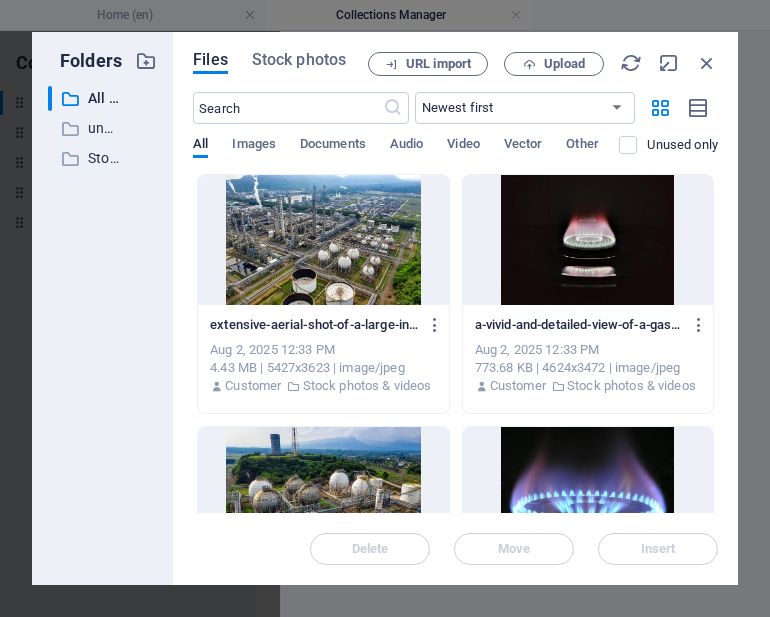 click at bounding box center (323, 492) 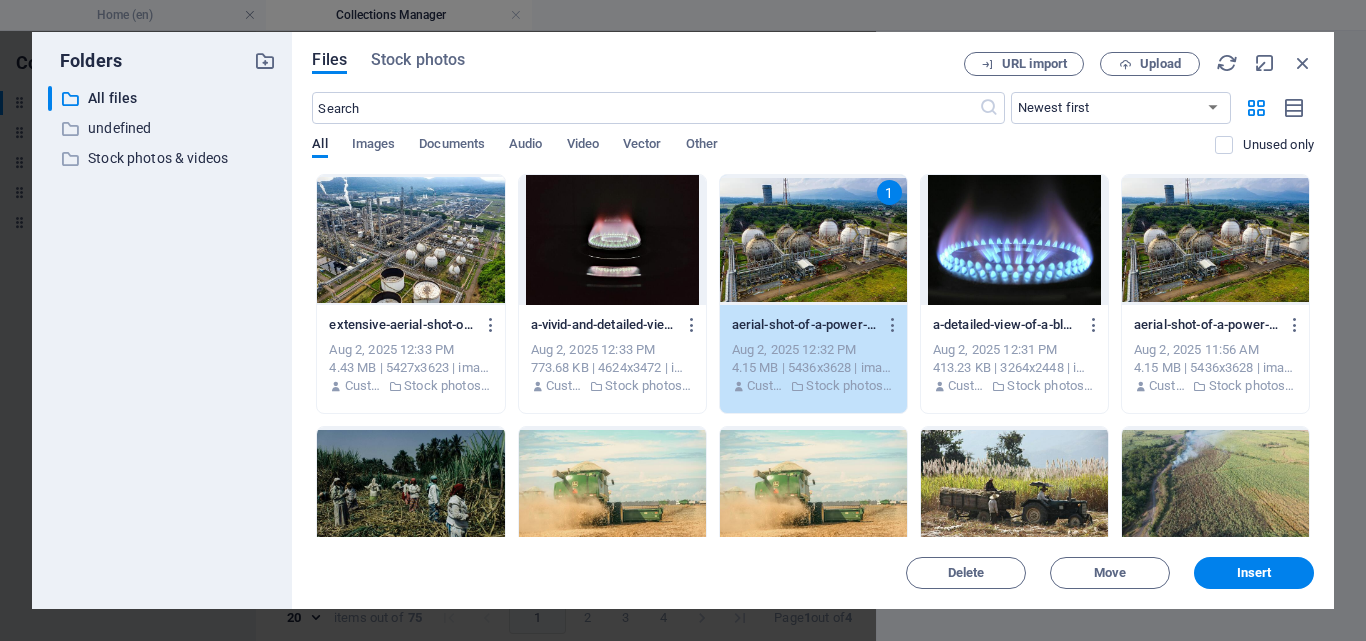 scroll, scrollTop: 376, scrollLeft: 0, axis: vertical 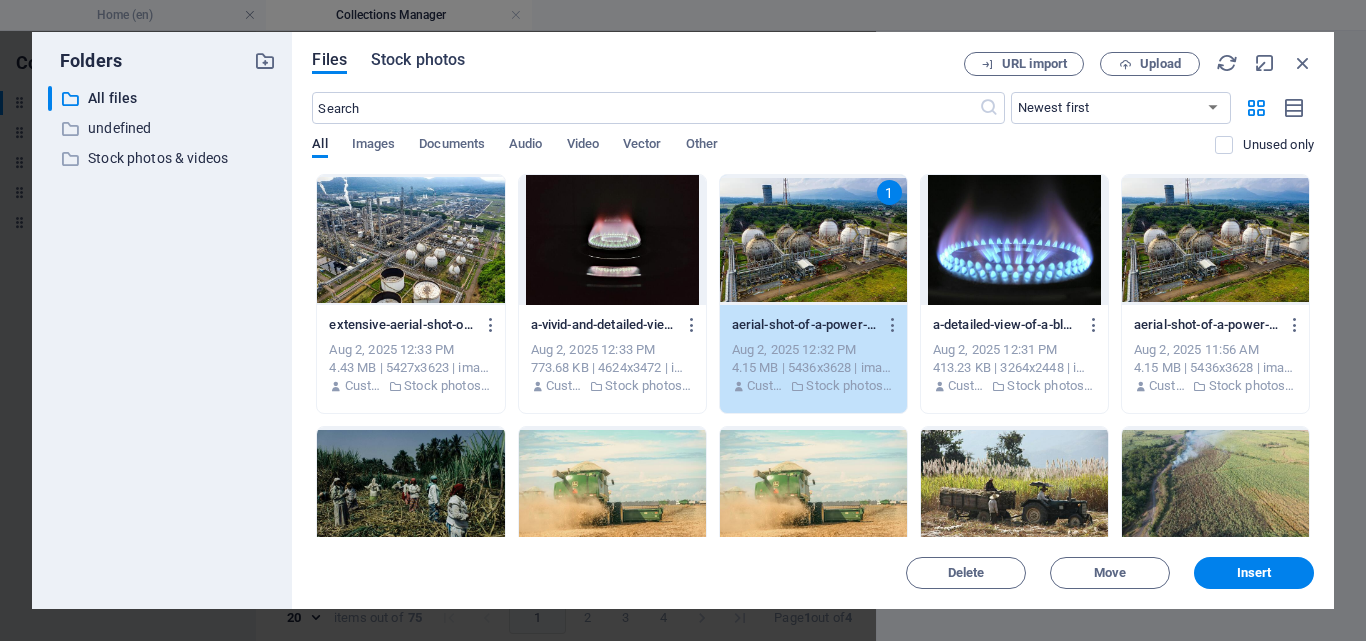 click on "Stock photos" at bounding box center [418, 60] 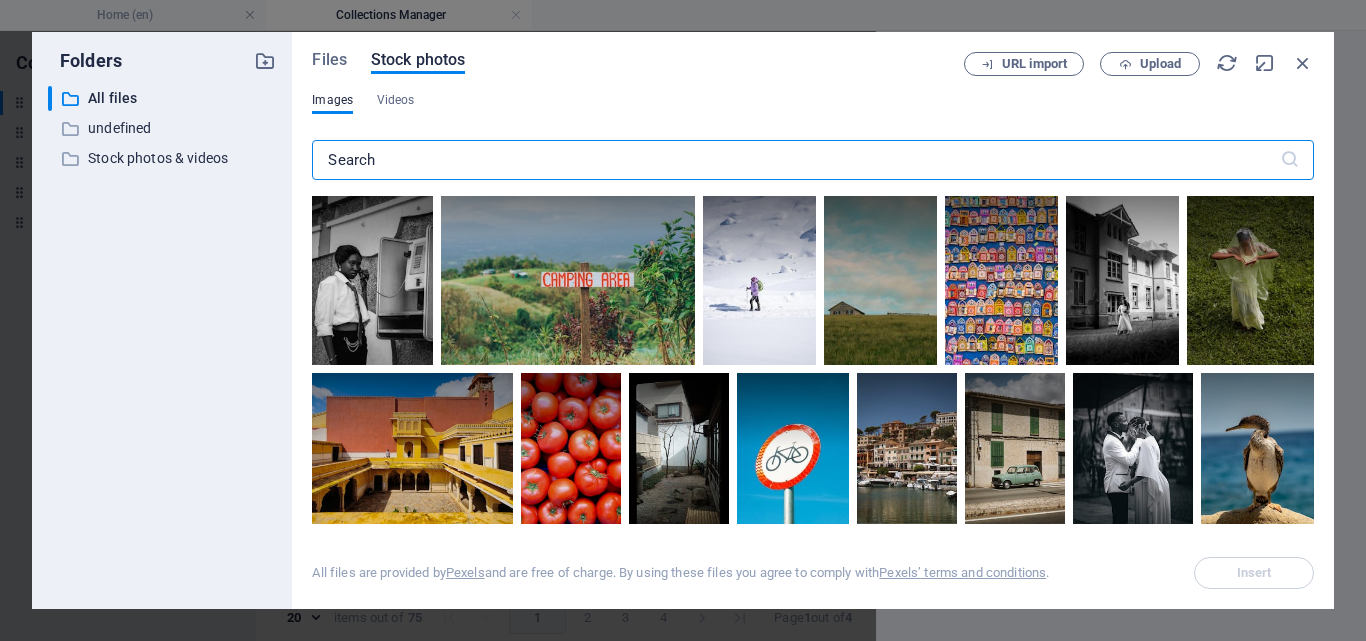click at bounding box center [795, 160] 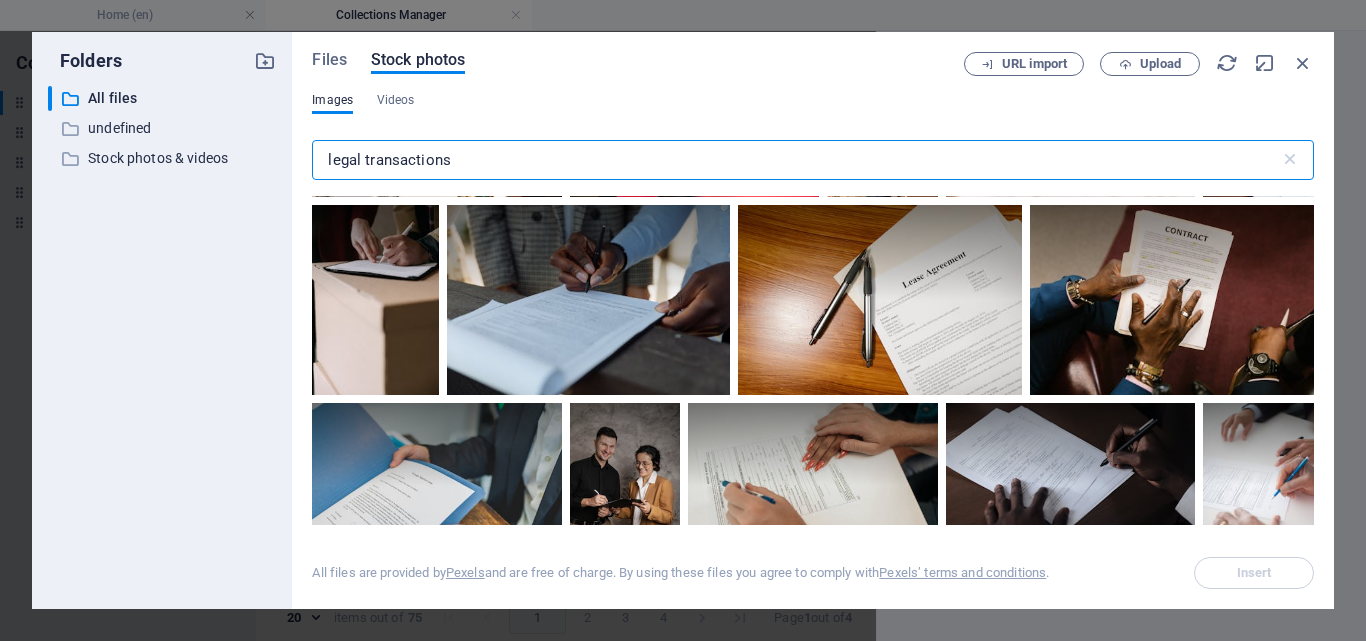 scroll, scrollTop: 2244, scrollLeft: 0, axis: vertical 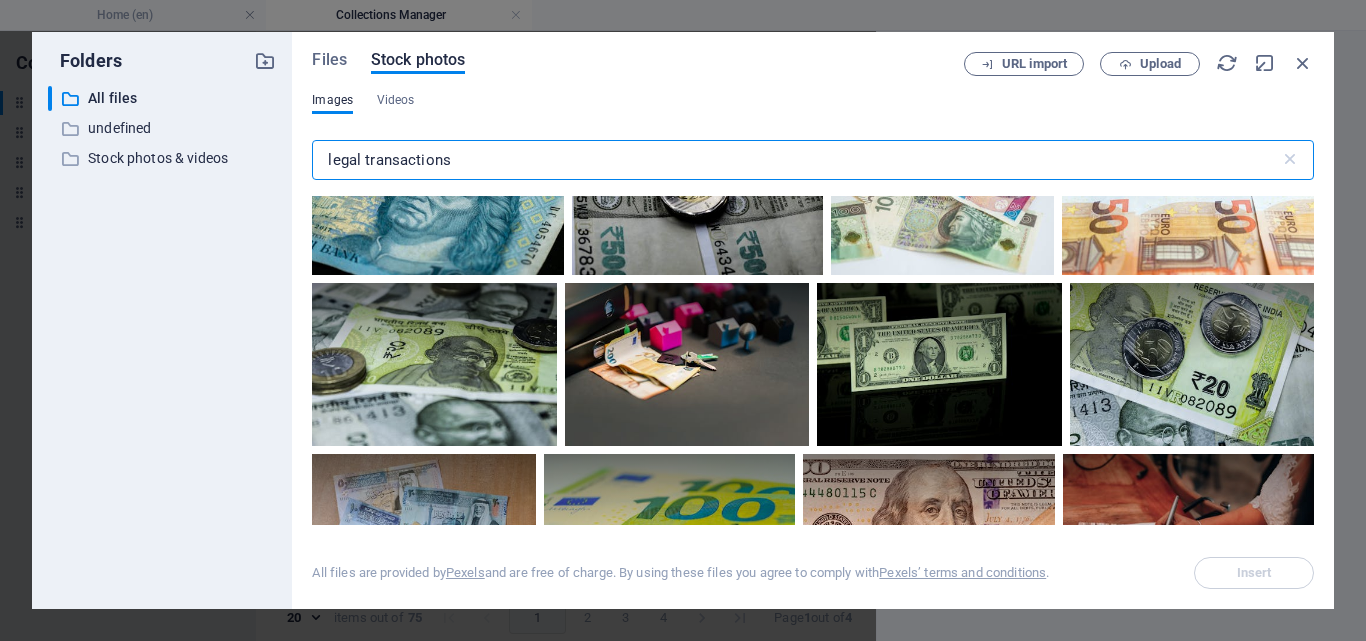 drag, startPoint x: 455, startPoint y: 165, endPoint x: 365, endPoint y: 173, distance: 90.35486 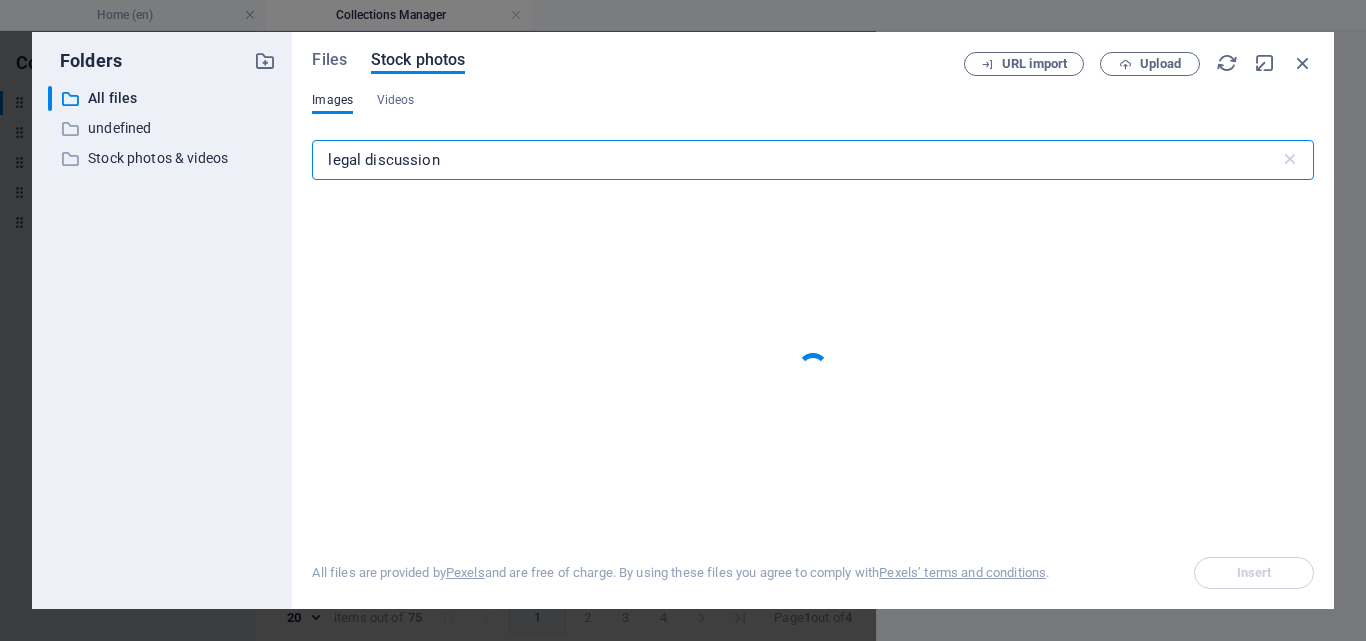 type on "legal discussion" 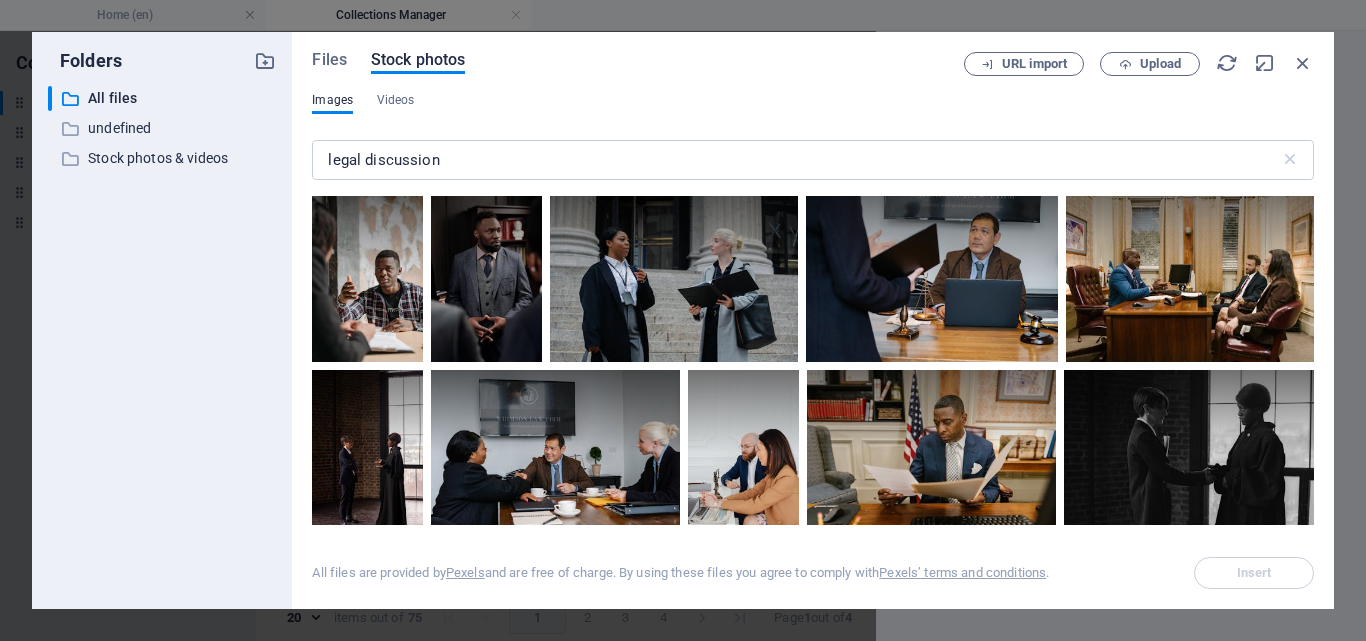 click on "Files Stock photos URL import Upload Images Videos legal discussion ​ All files are provided by  Pexels  and are free of charge. By using these files you agree to comply with  Pexels’ terms and conditions . Insert" at bounding box center [813, 320] 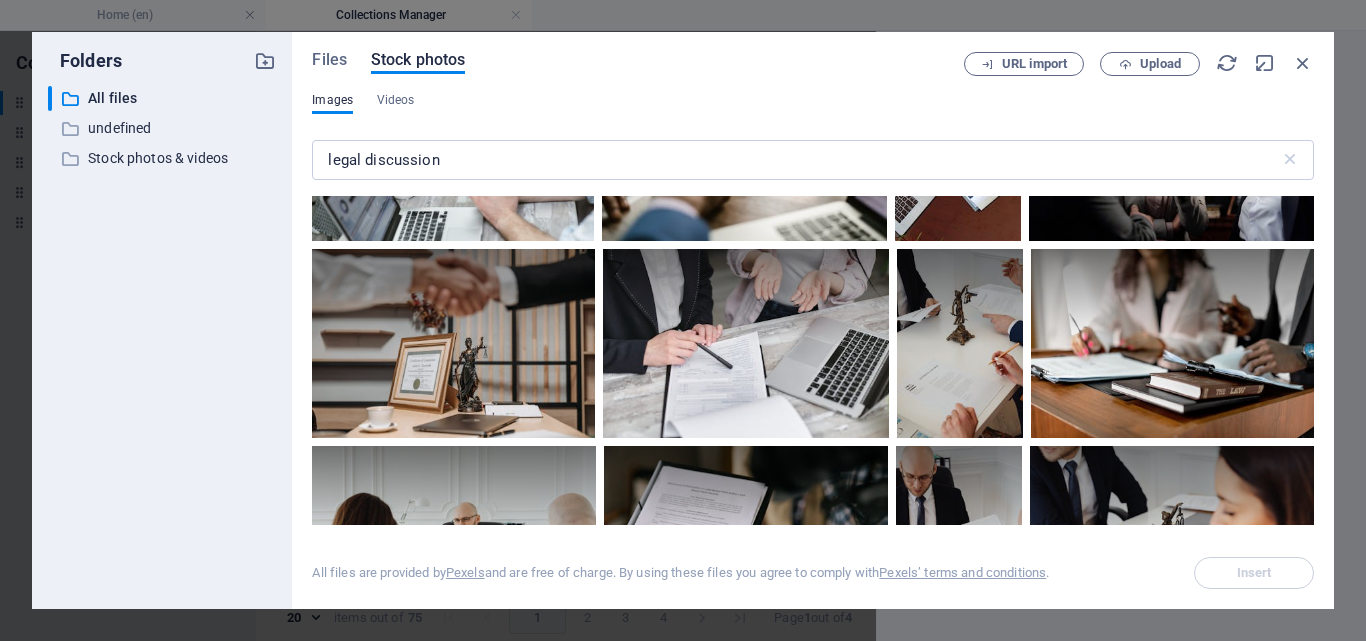 scroll, scrollTop: 849, scrollLeft: 0, axis: vertical 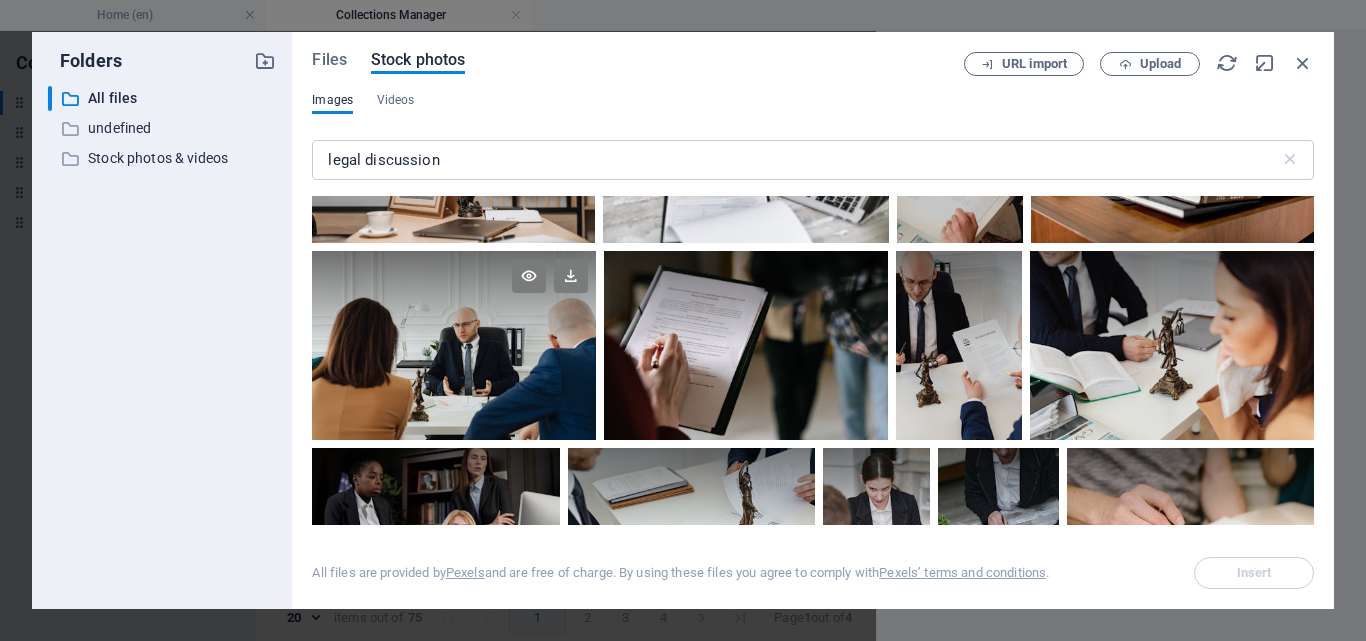 click at bounding box center (454, 345) 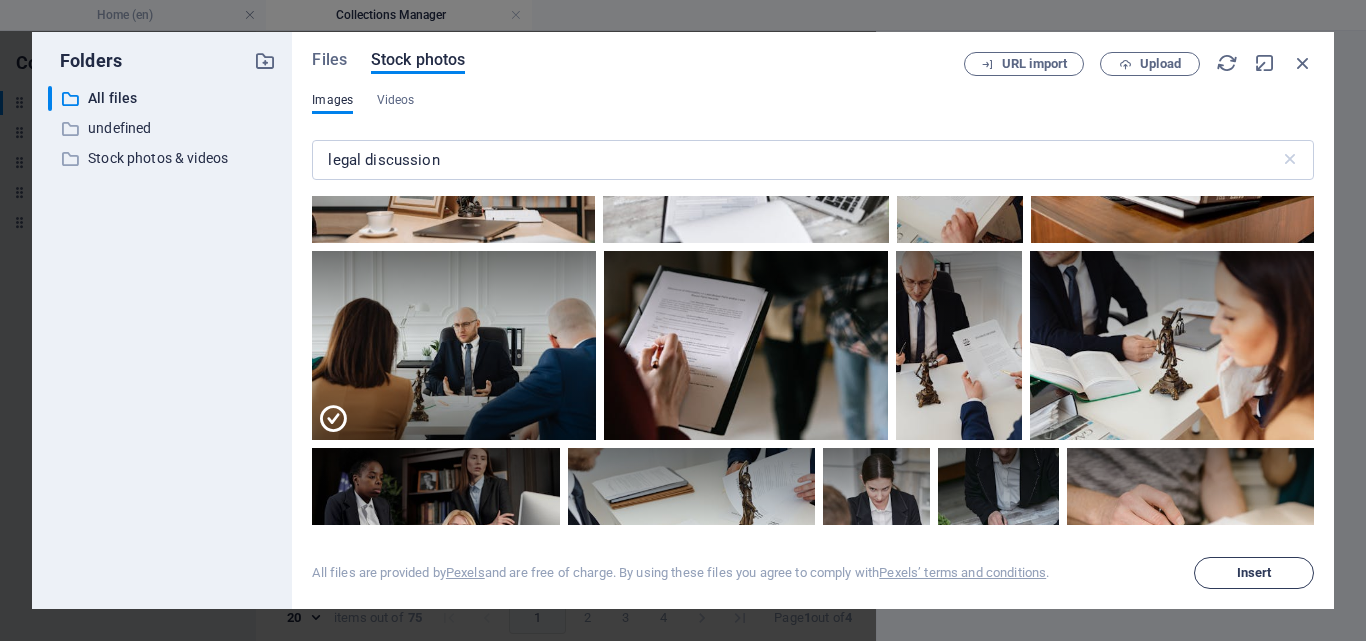 click on "Insert" at bounding box center [1254, 573] 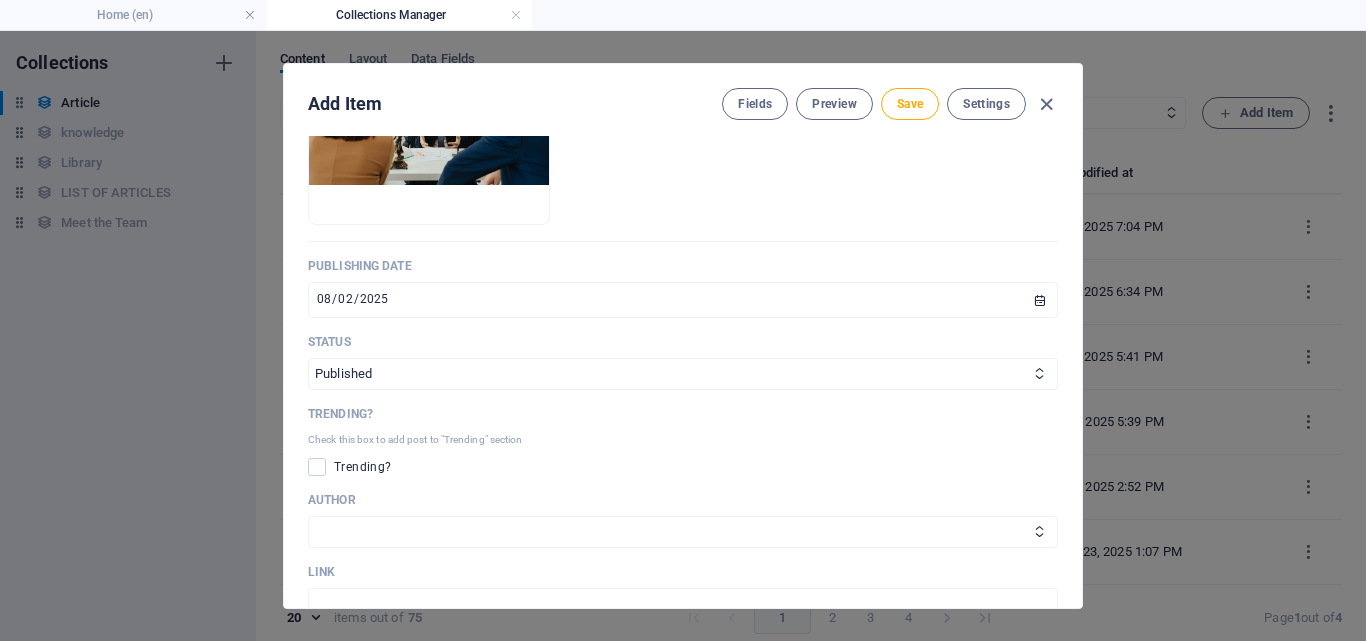 scroll, scrollTop: 729, scrollLeft: 0, axis: vertical 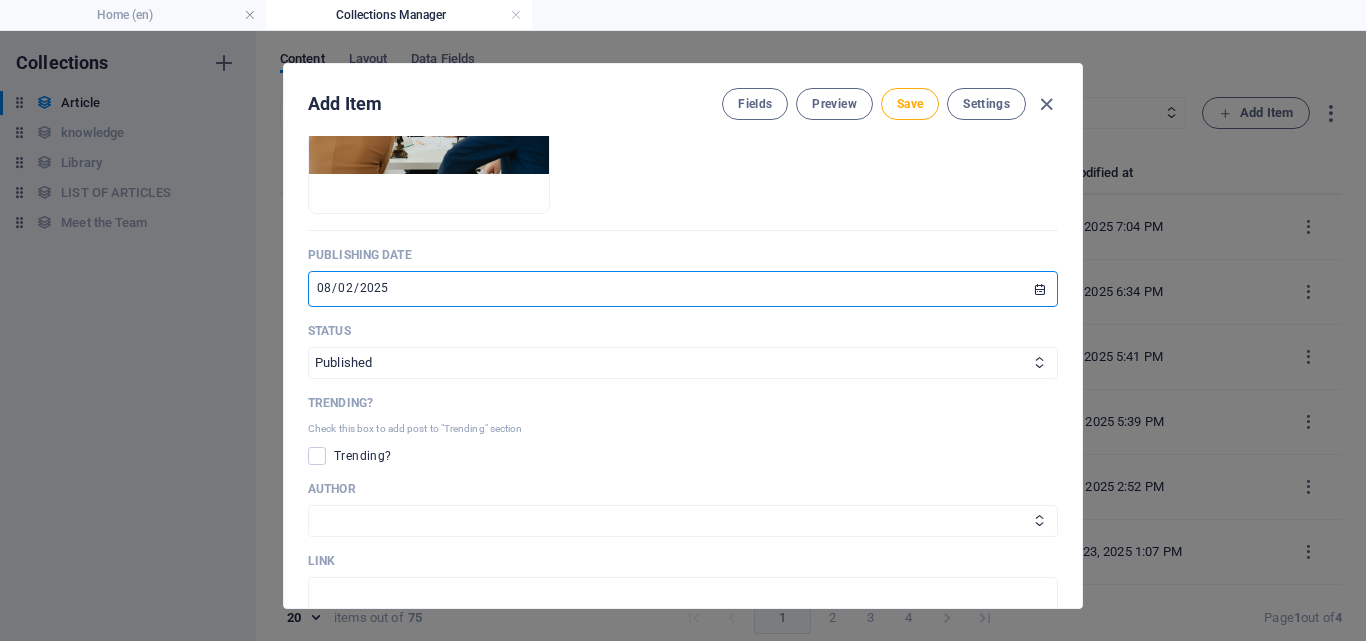 click on "2025-08-02" at bounding box center [683, 289] 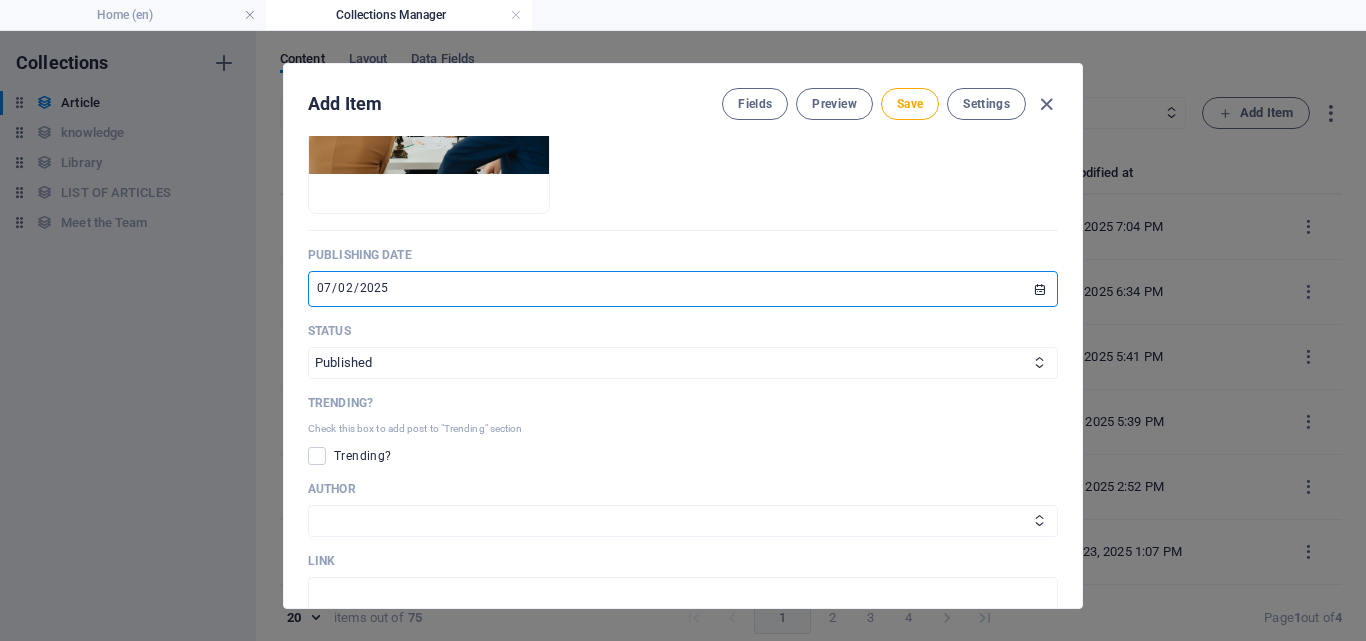 click on "2025-07-02" at bounding box center (683, 289) 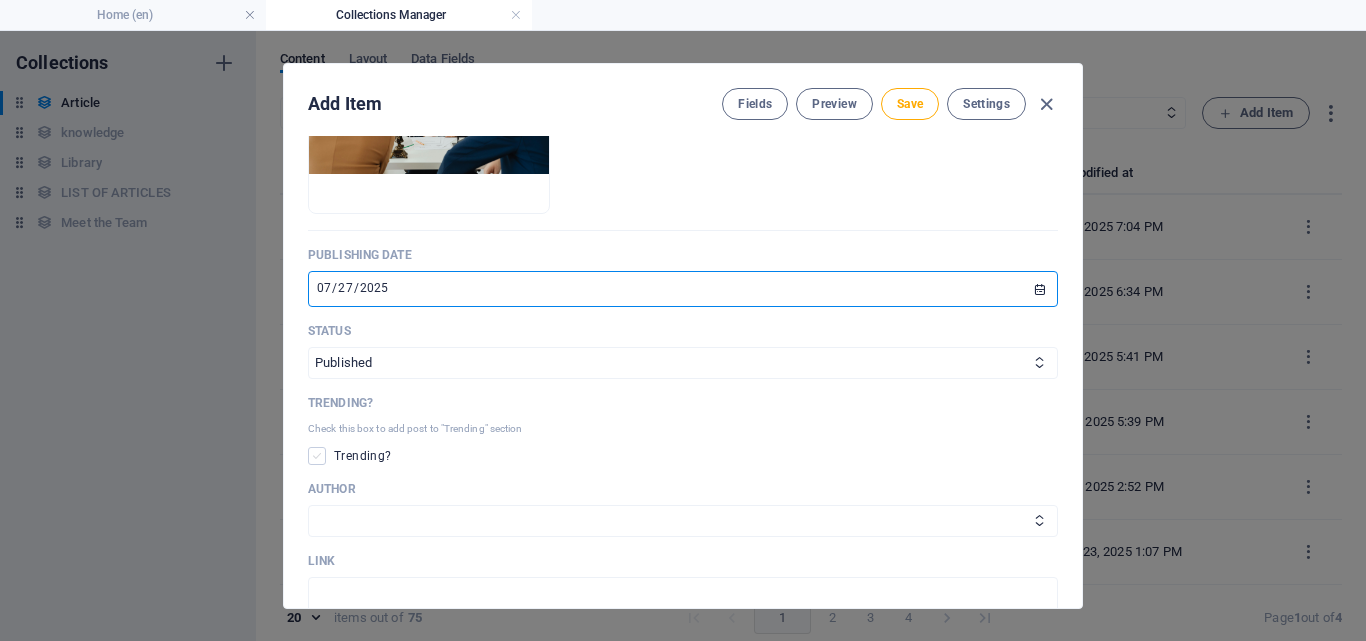 click at bounding box center [317, 456] 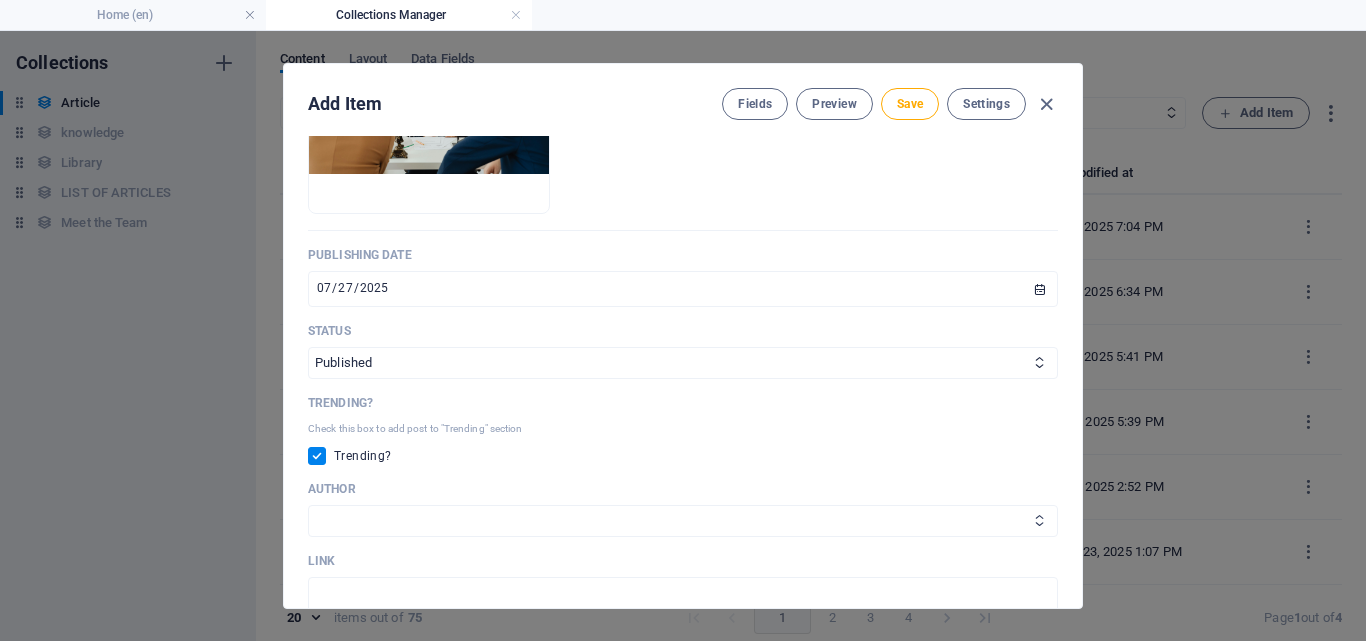 click on "[NAME] [NAME]" at bounding box center (683, 521) 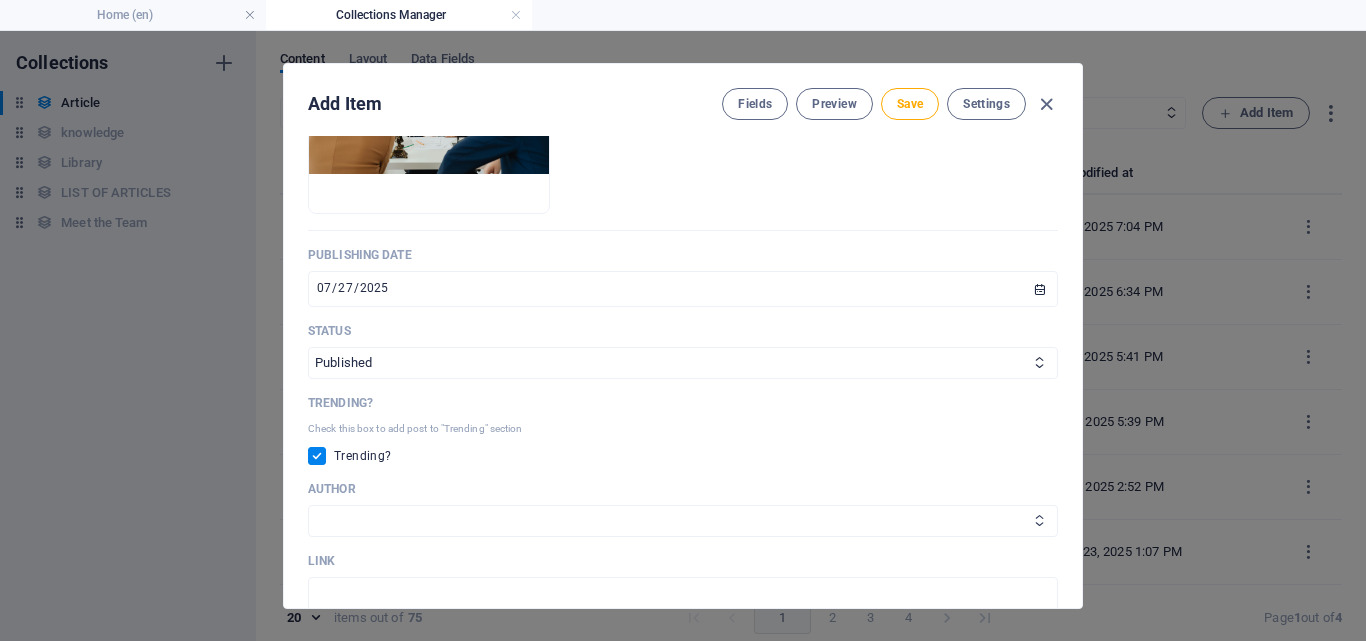 select on "[FIRST] [LAST]" 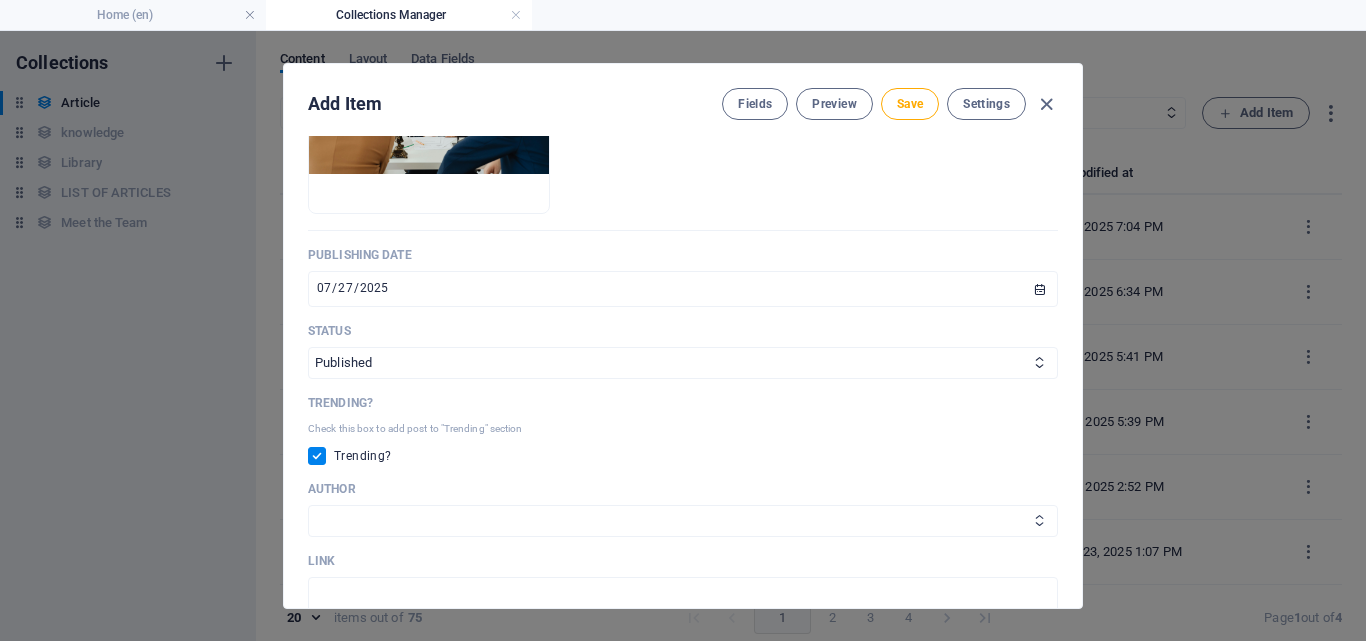 click on "[NAME] [NAME]" at bounding box center [683, 521] 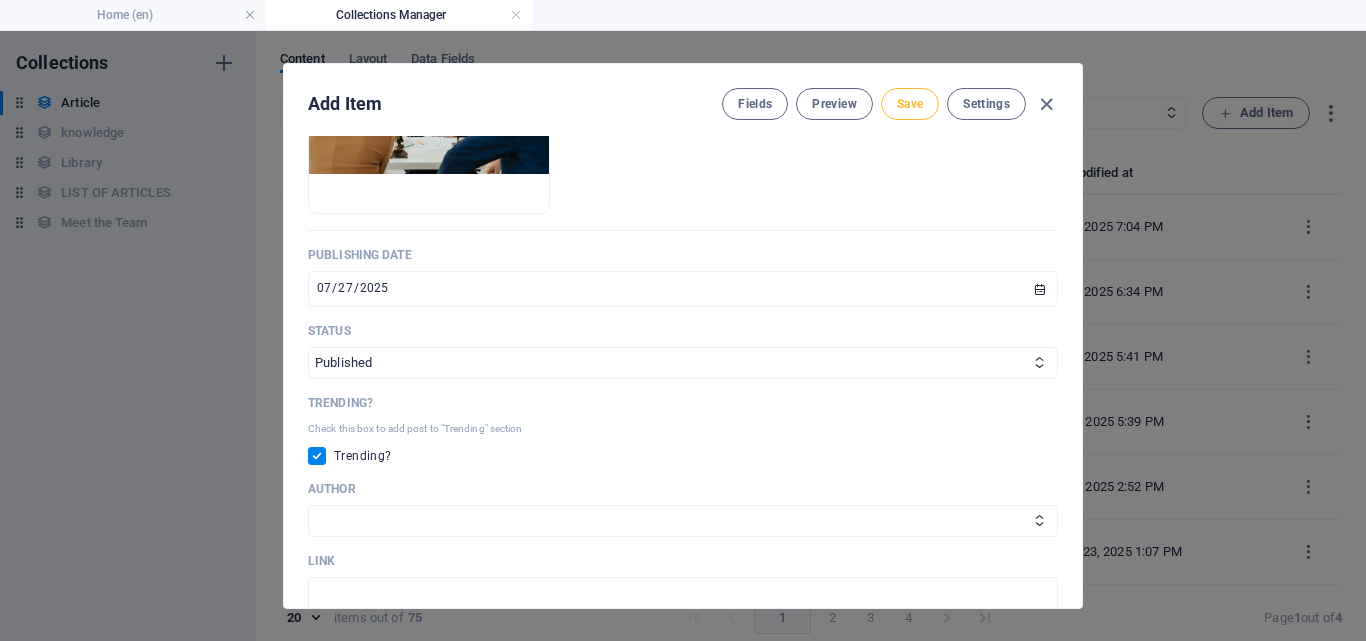 click on "Save" at bounding box center [910, 104] 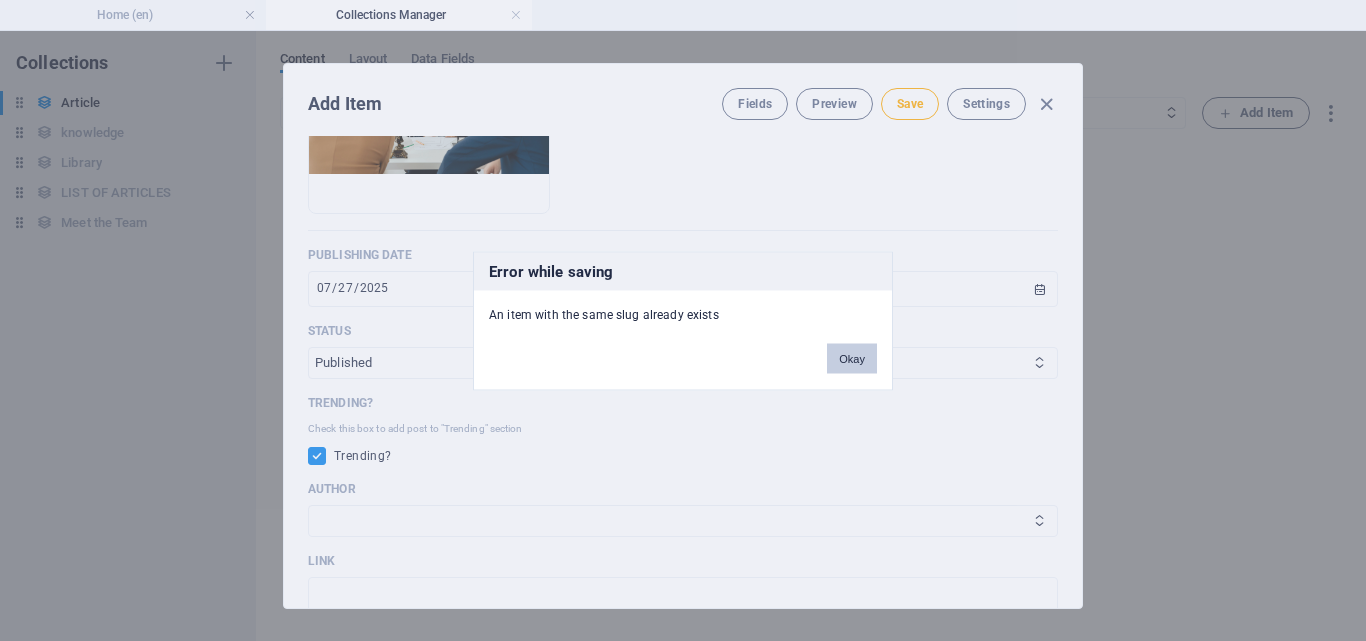 click on "Okay" at bounding box center [852, 358] 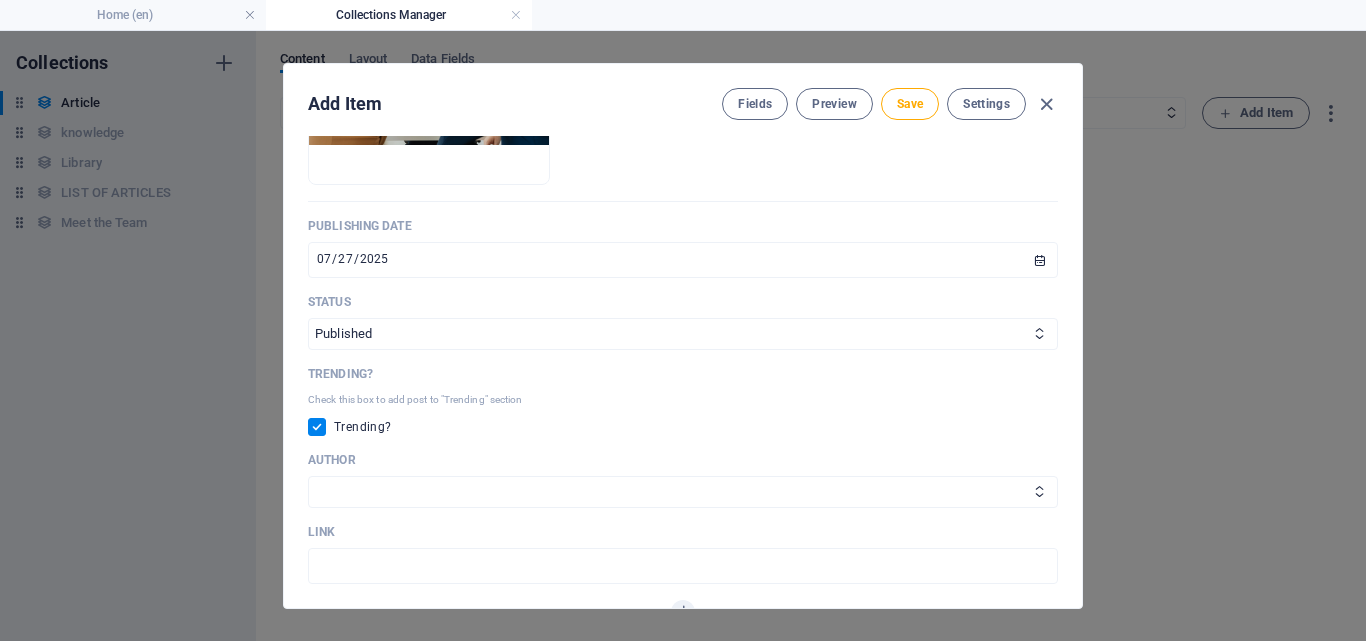 scroll, scrollTop: 764, scrollLeft: 0, axis: vertical 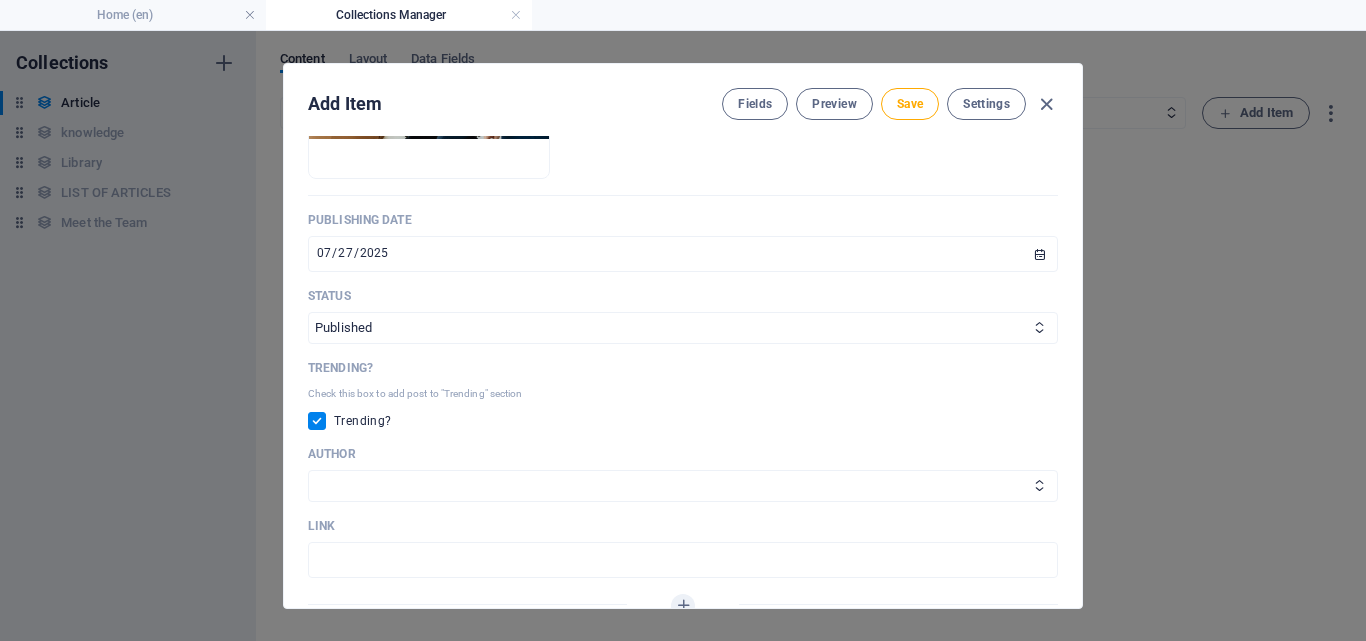 click at bounding box center [321, 421] 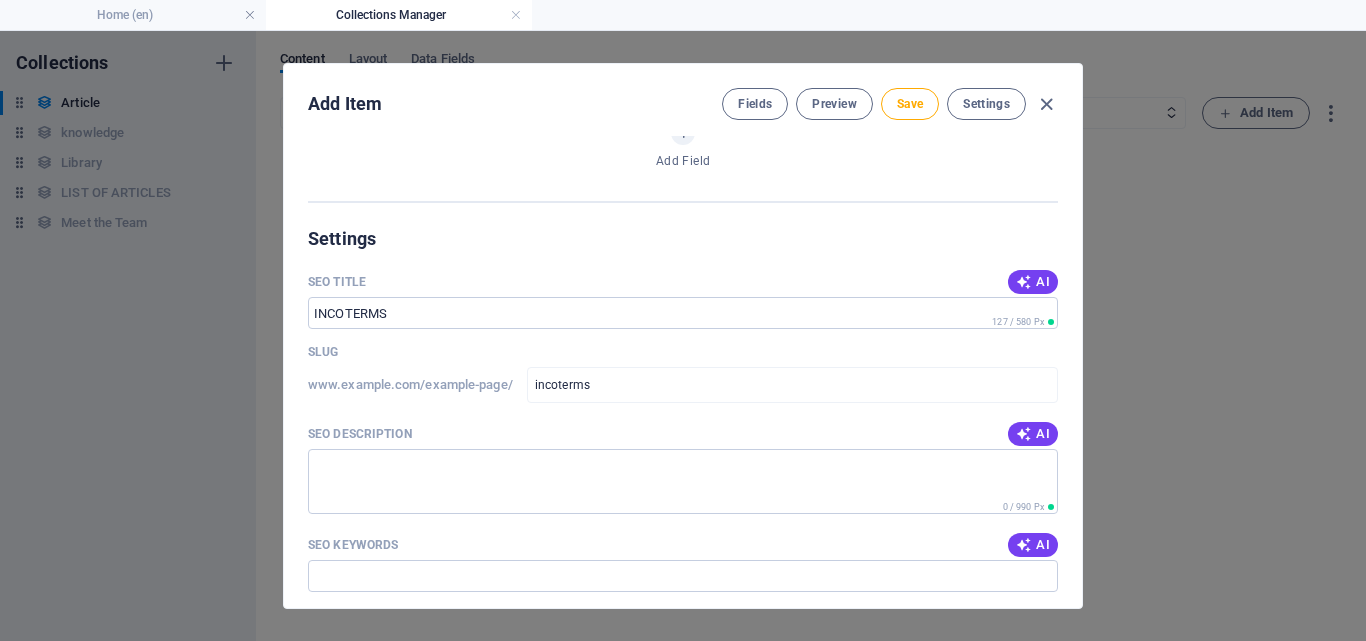 scroll, scrollTop: 1247, scrollLeft: 0, axis: vertical 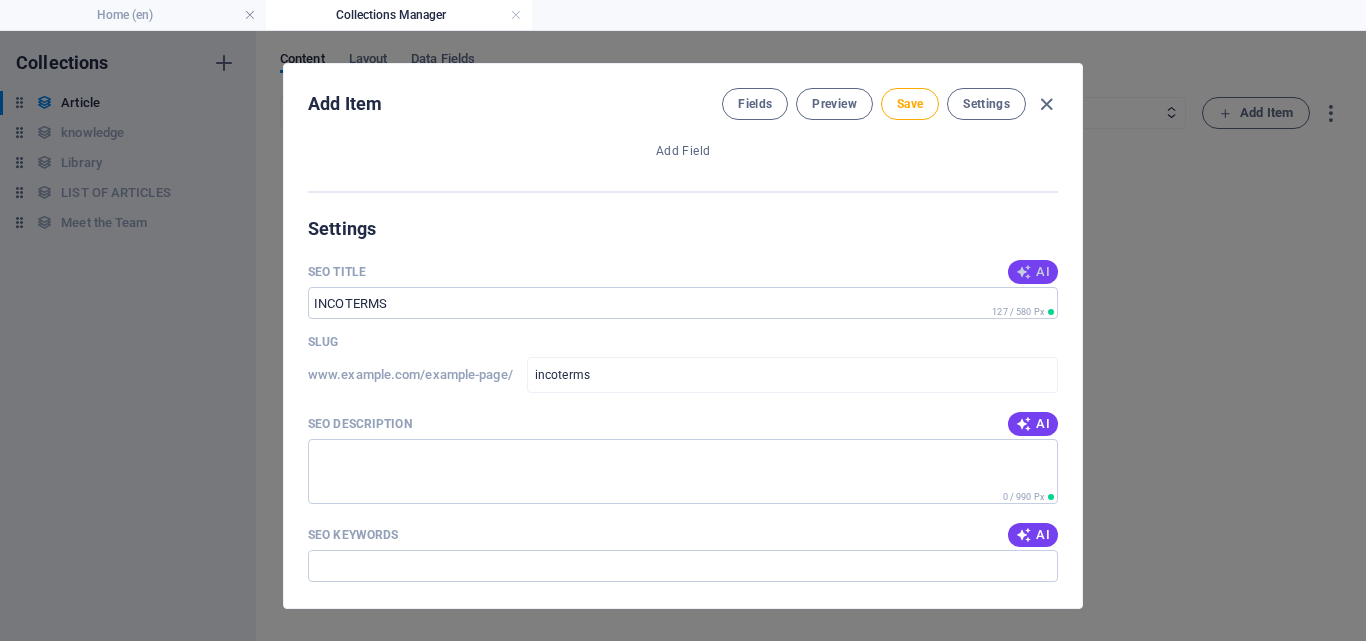click on "AI" at bounding box center [1033, 272] 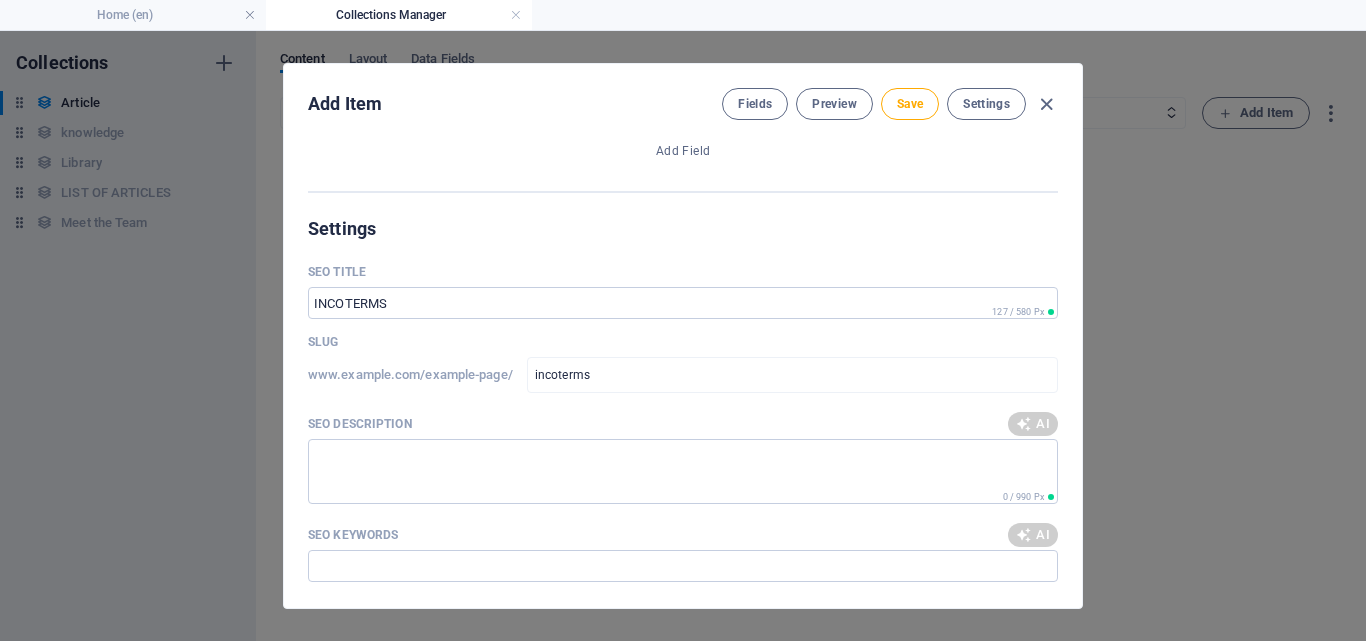 type on "INCOTERMS: Legal Guide to Trade" 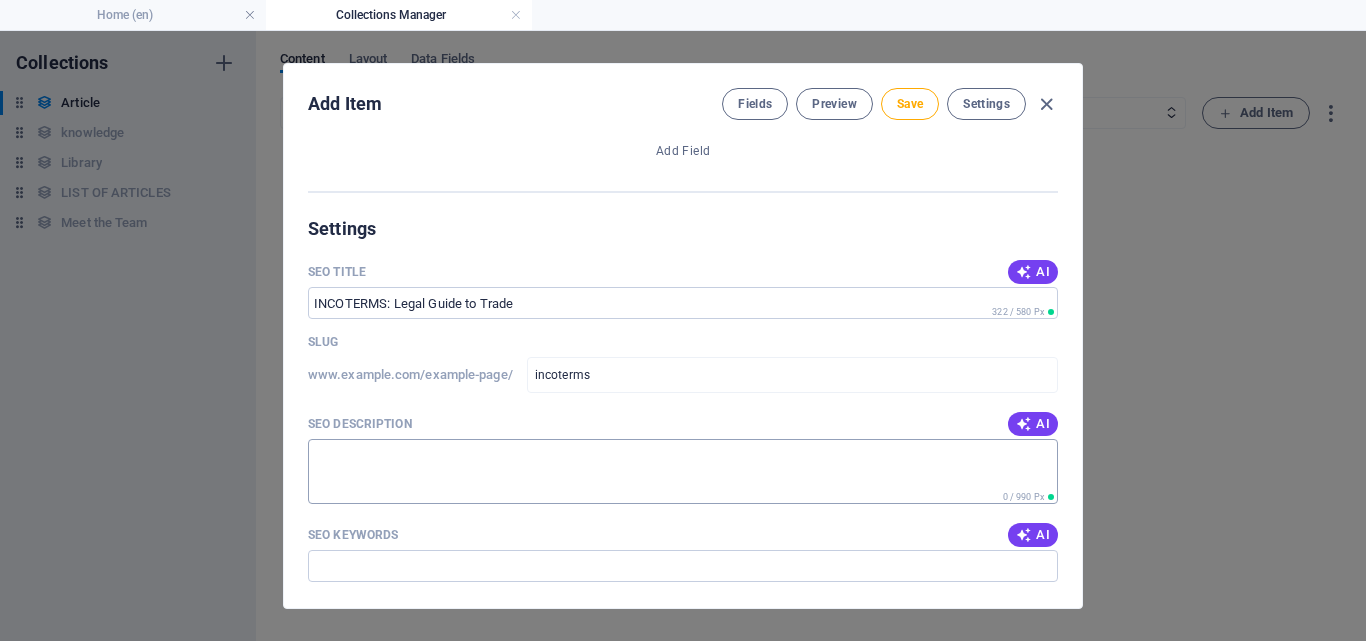 click on "SEO Description" at bounding box center (683, 471) 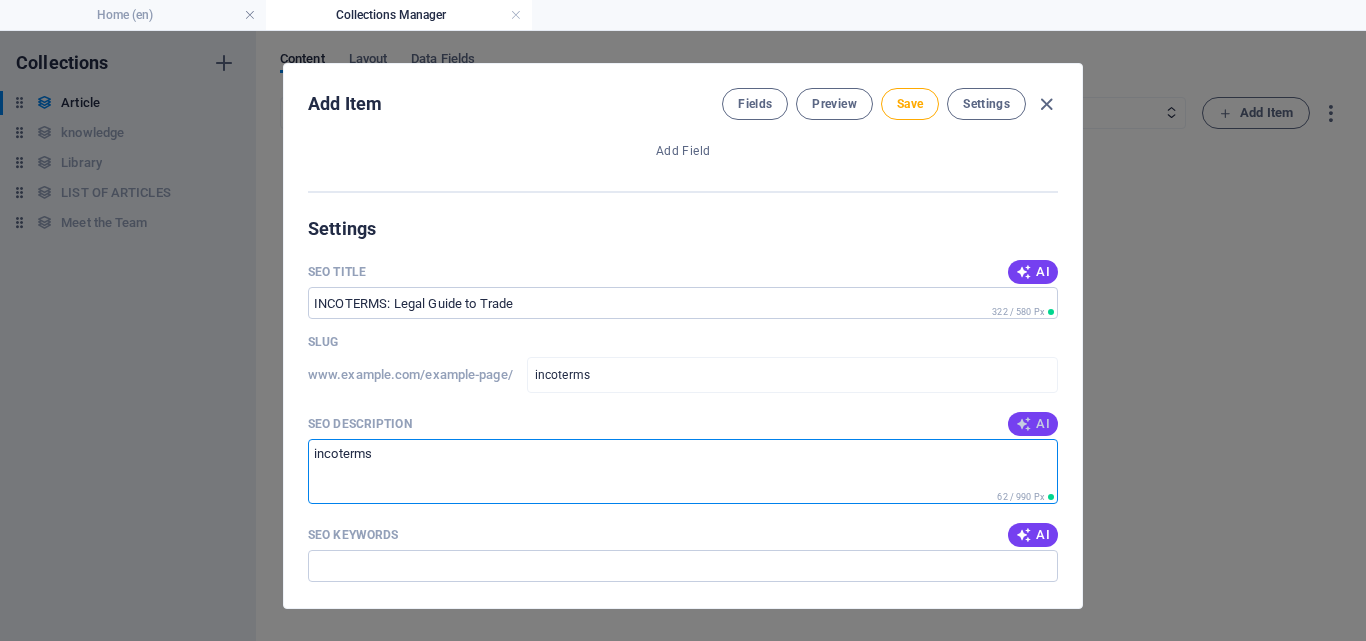 click at bounding box center [1024, 424] 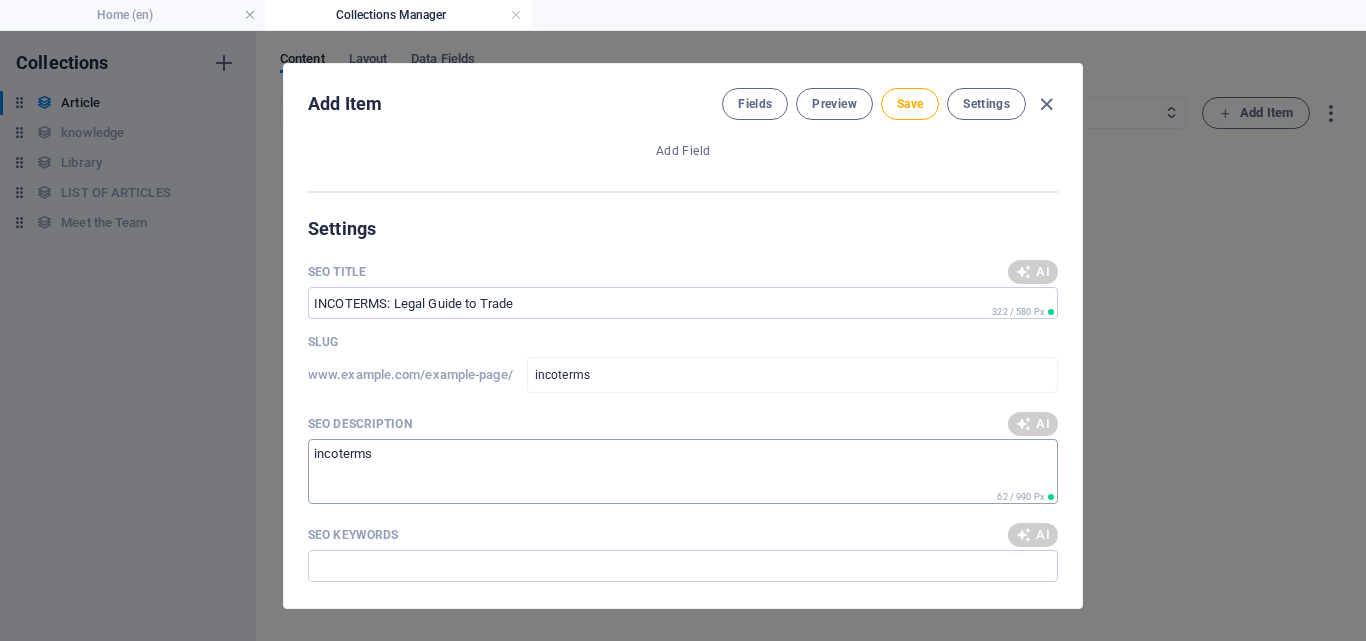 type on "Discover the essential INCOTERMS for global trade. Understand legal obligations and enhance your trading efficiency." 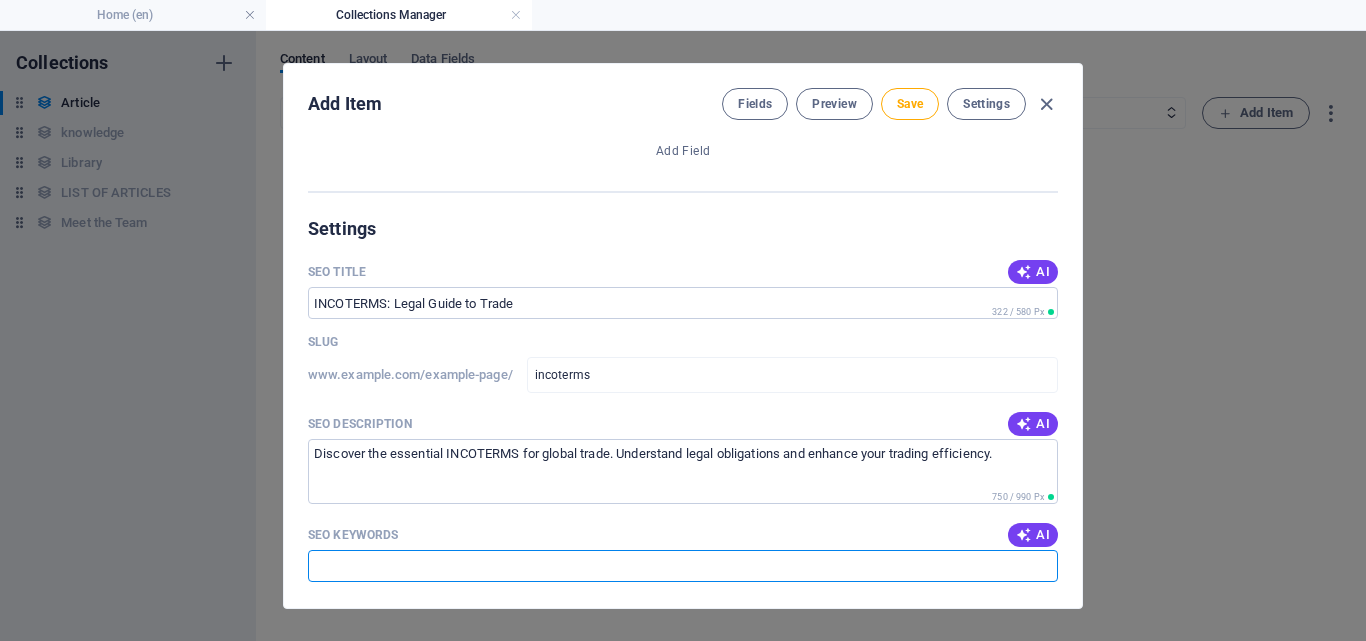 click on "SEO Keywords" at bounding box center (683, 566) 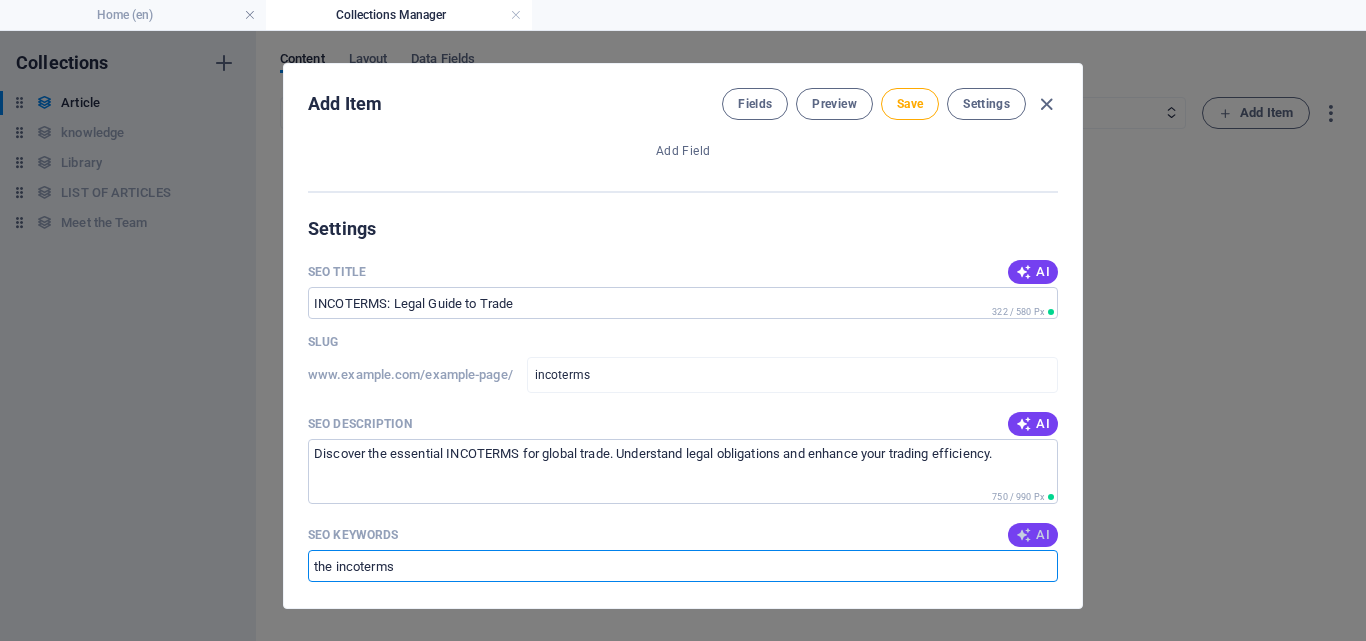 click on "AI" at bounding box center [1033, 535] 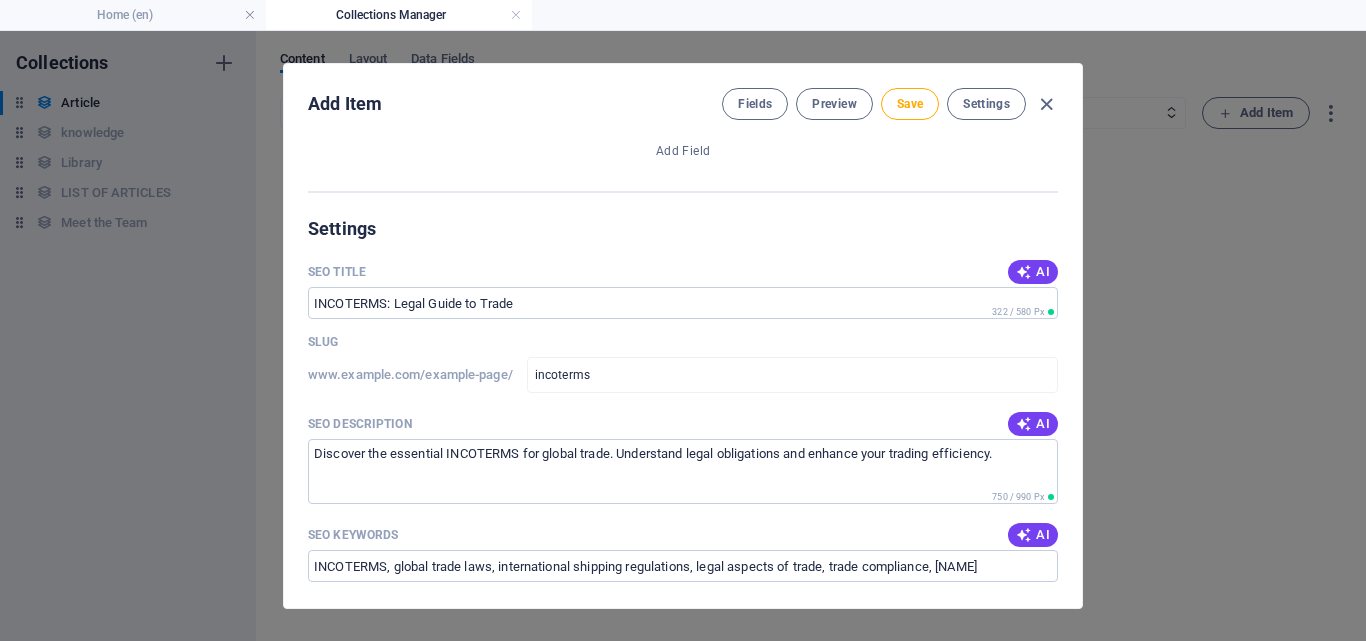 click on "Add Item Fields Preview Save Settings ARKEY INCOTERMS ​ Slug www.example.com/example-page/ incoterms ​ Origin Paragraph Format Normal Heading 1 Heading 2 Heading 3 Heading 4 Heading 5 Heading 6 Code Font Family Arial Georgia Impact Tahoma Times New Roman Verdana Font Size 8 9 10 11 12 14 18 24 30 36 48 60 72 96 Bold Italic Underline Strikethrough Colors Icons Align Left Align Center Align Right Align Justify Unordered List Ordered List Insert Link Insert Table Clear Formatting ​The Legal Imperative in Global Trade  <p><span style="font-size: 14px; color: rgb(30, 31, 32);">The Legal Imperative in Global Trade </span></p> Content Edit in CMS Please click on Edit in CMS to add content Category Legal Business Environment Do you know Finance Cryptocurrency Image Drop files here to upload them instantly Publishing Date 2025-07-27 ​ Status Published Draft Trending? Check this box to add post to "Trending" section Trending? Author Arlen JARIOL Christian JENSEN LInk ​ Add Field Settings SEO Title AI ​ Slug" at bounding box center (683, 336) 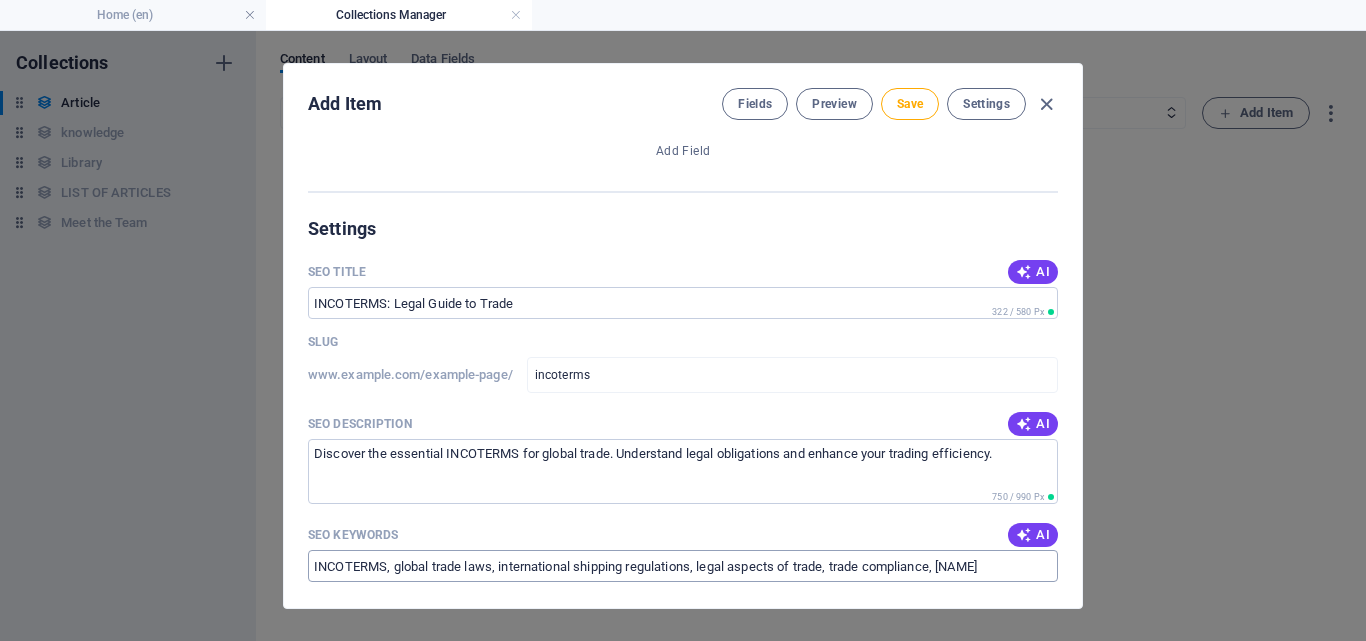 click on "INCOTERMS, global trade laws, international shipping regulations, legal aspects of trade, trade compliance, Arlen Jariol" at bounding box center [683, 566] 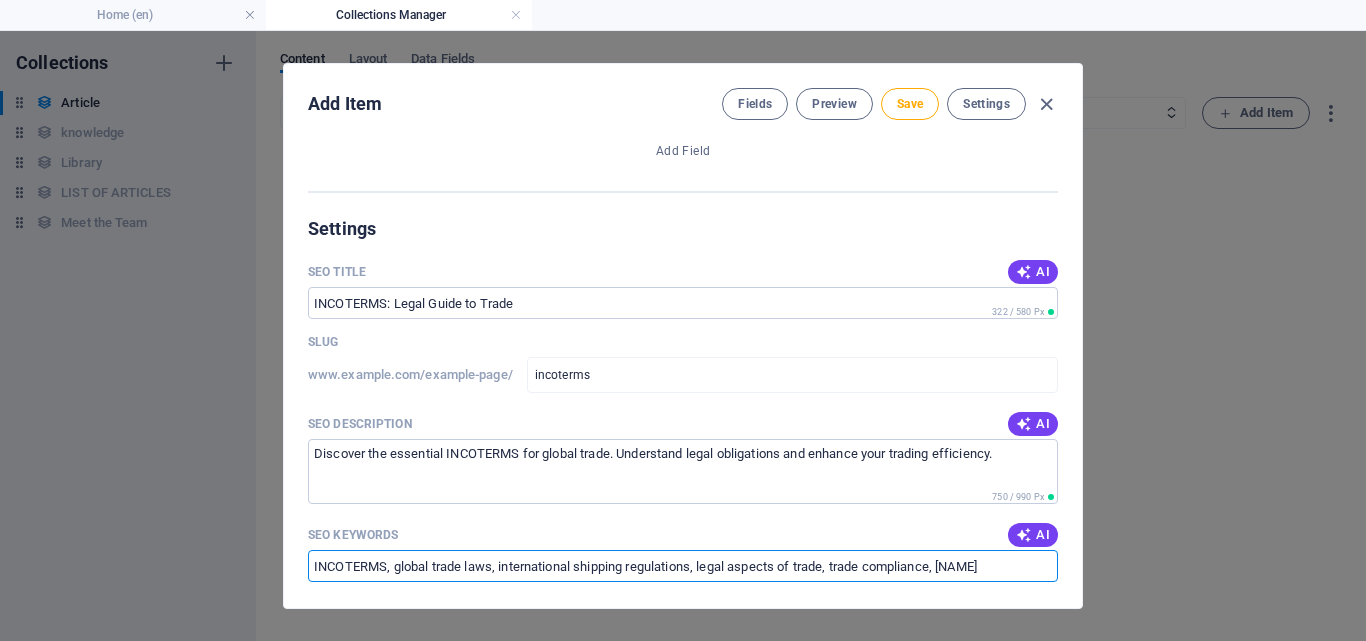 drag, startPoint x: 1035, startPoint y: 566, endPoint x: 945, endPoint y: 571, distance: 90.13878 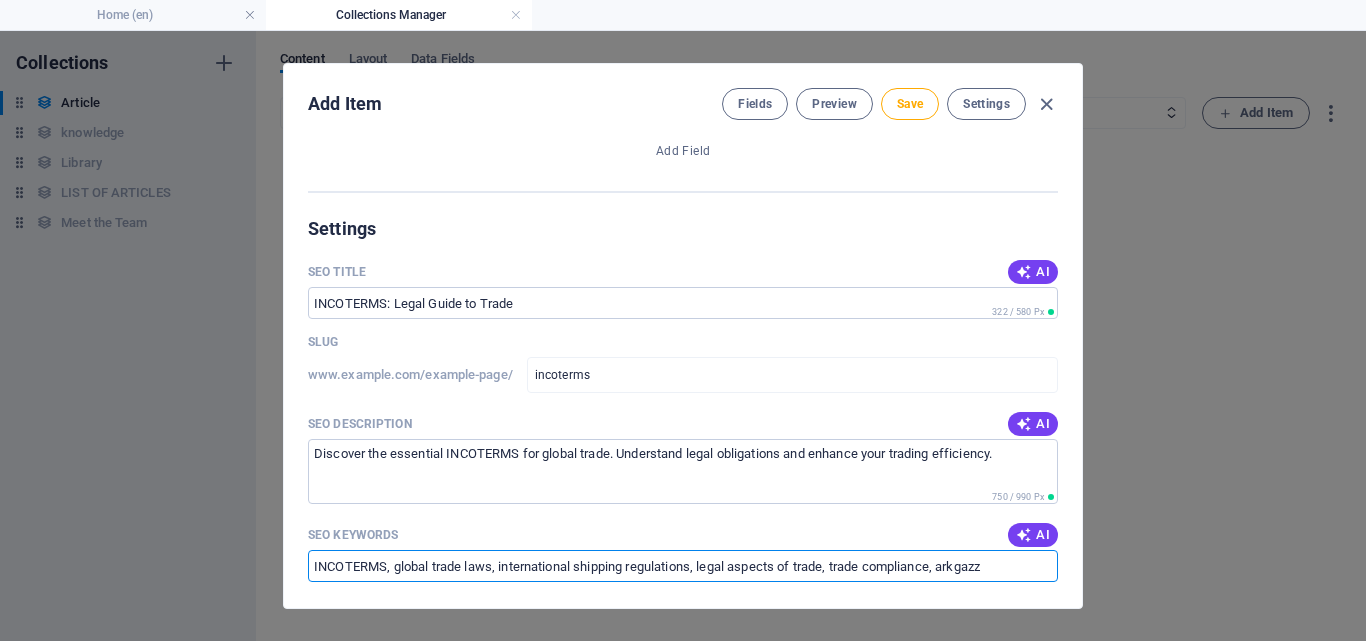 type on "INCOTERMS, global trade laws, international shipping regulations, legal aspects of trade, trade compliance, arkgazz" 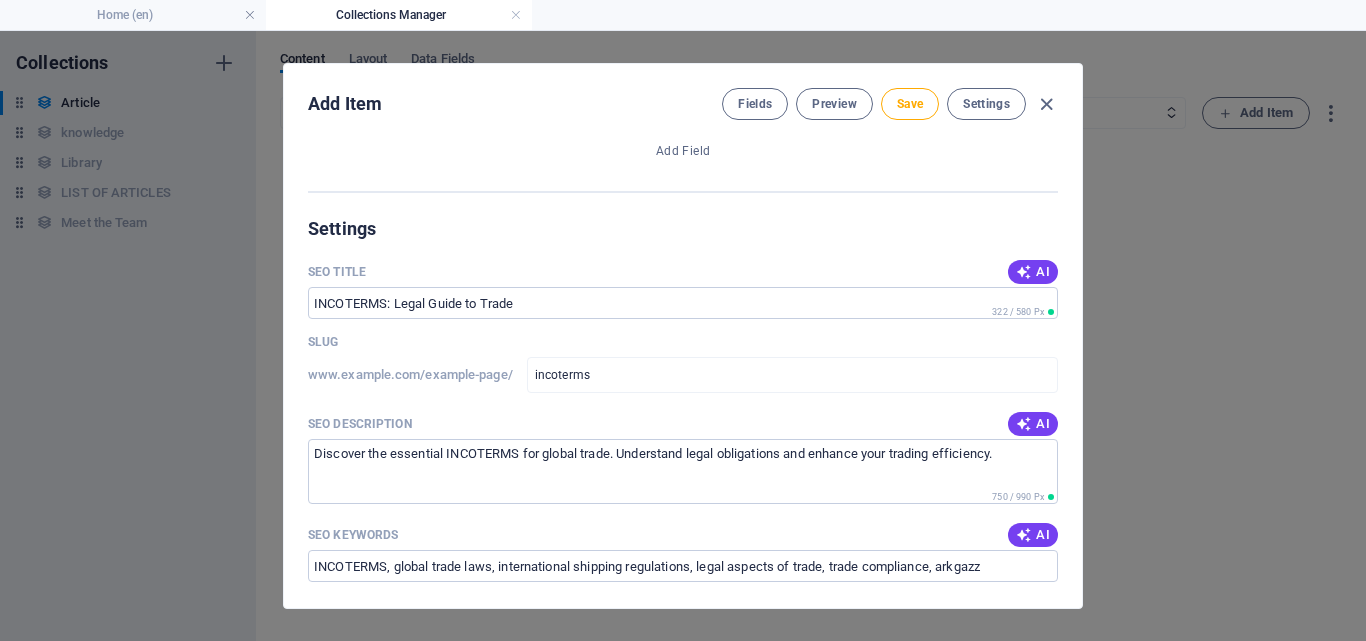 drag, startPoint x: 1082, startPoint y: 417, endPoint x: 1079, endPoint y: 433, distance: 16.27882 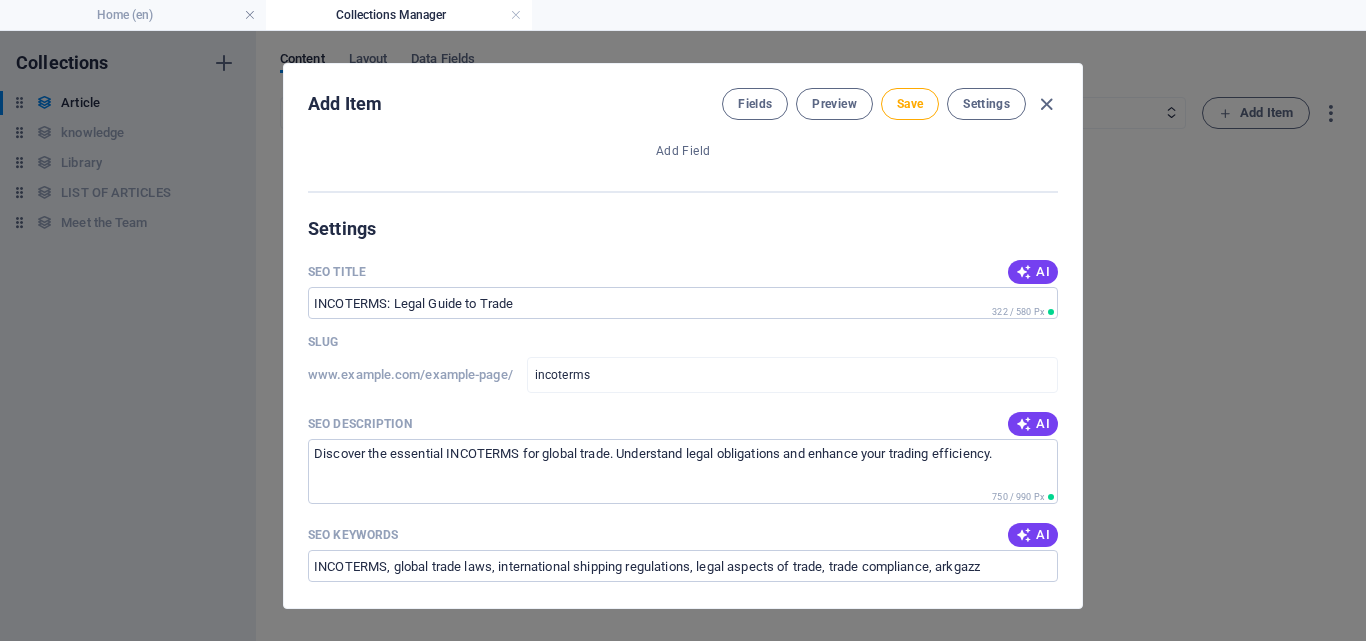 click on "Add Item Fields Preview Save Settings ARKEY INCOTERMS ​ Slug www.example.com/example-page/ incoterms ​ Origin Paragraph Format Normal Heading 1 Heading 2 Heading 3 Heading 4 Heading 5 Heading 6 Code Font Family Arial Georgia Impact Tahoma Times New Roman Verdana Font Size 8 9 10 11 12 14 18 24 30 36 48 60 72 96 Bold Italic Underline Strikethrough Colors Icons Align Left Align Center Align Right Align Justify Unordered List Ordered List Insert Link Insert Table Clear Formatting ​The Legal Imperative in Global Trade  <p><span style="font-size: 14px; color: rgb(30, 31, 32);">The Legal Imperative in Global Trade </span></p> Content Edit in CMS Please click on Edit in CMS to add content Category Legal Business Environment Do you know Finance Cryptocurrency Image Drop files here to upload them instantly Publishing Date 2025-07-27 ​ Status Published Draft Trending? Check this box to add post to "Trending" section Trending? Author Arlen JARIOL Christian JENSEN LInk ​ Add Field Settings SEO Title AI ​ Slug" at bounding box center (683, 336) 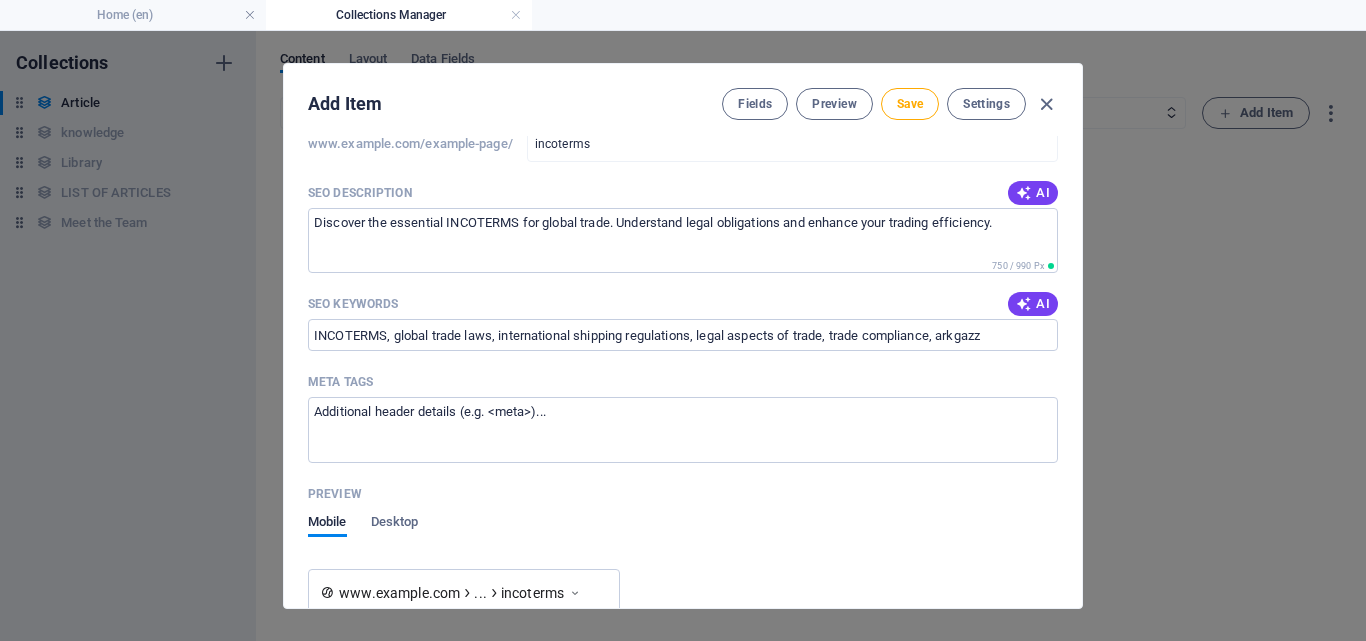 scroll, scrollTop: 1499, scrollLeft: 0, axis: vertical 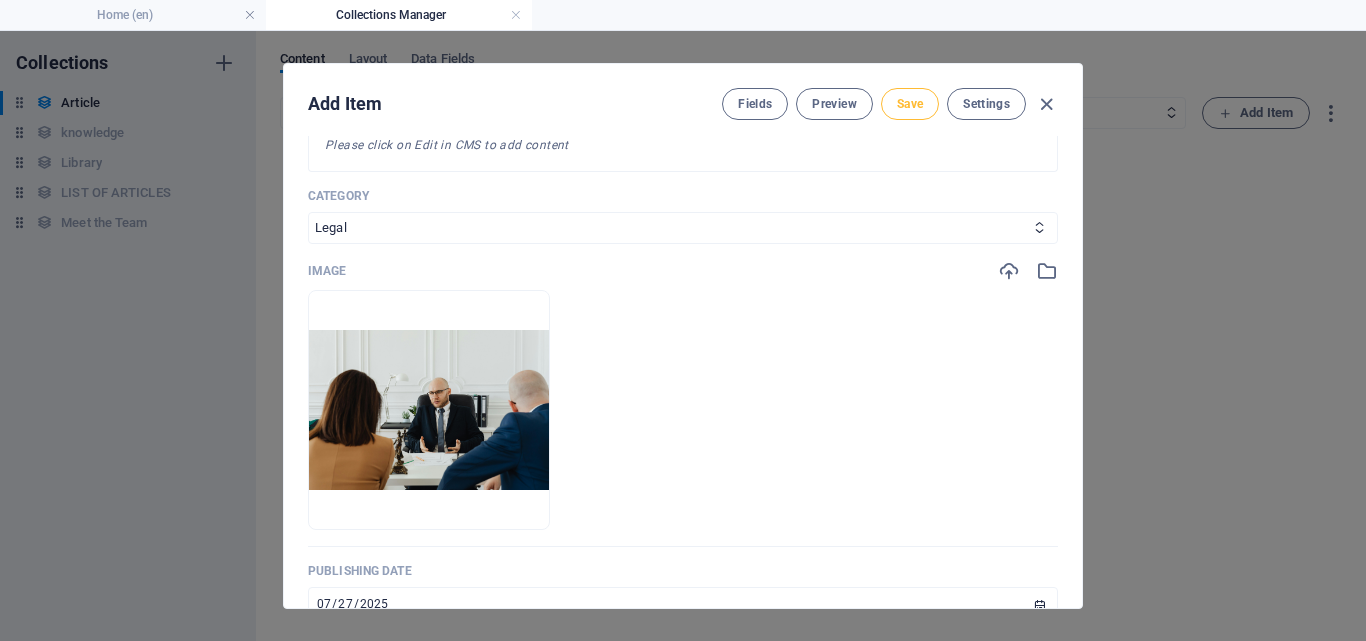 click on "Save" at bounding box center (910, 104) 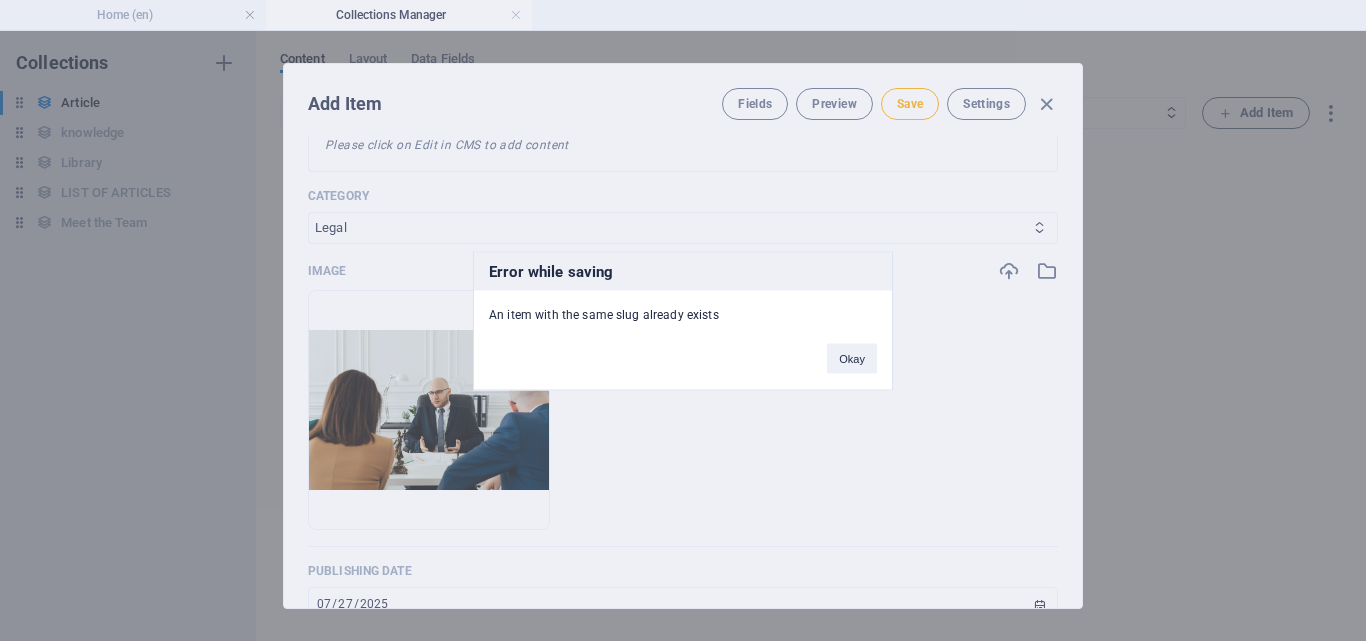 click on "Okay" at bounding box center (852, 348) 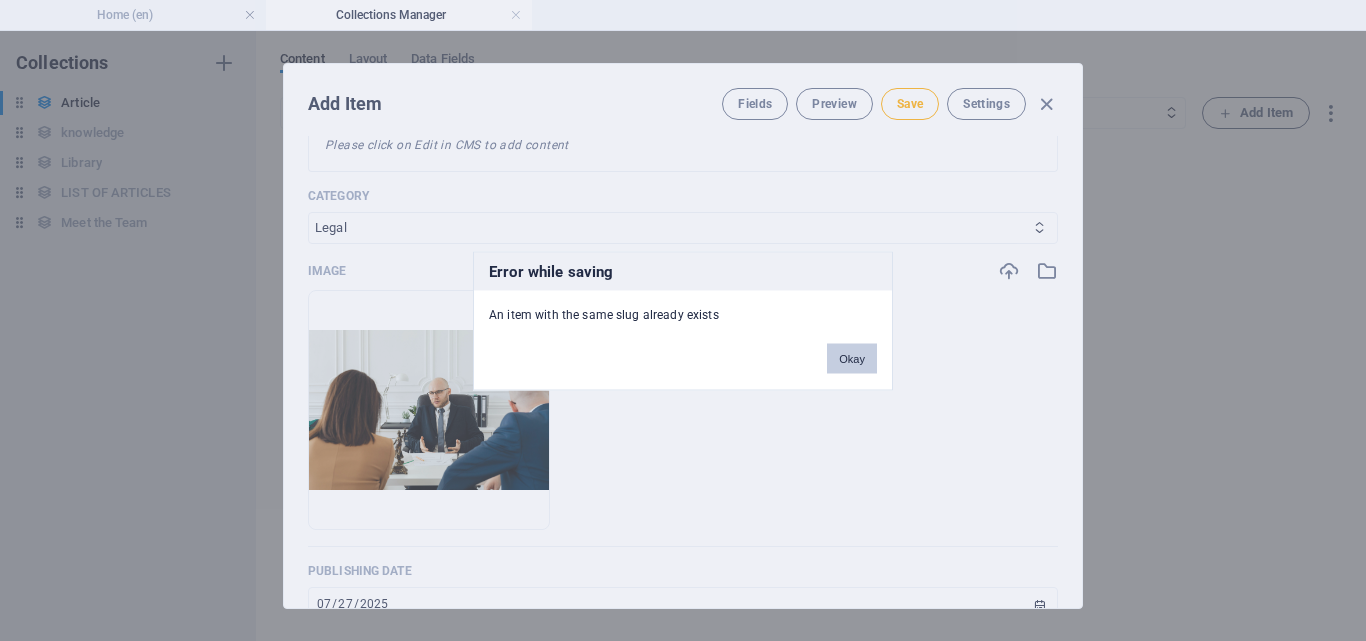 click on "Okay" at bounding box center (852, 358) 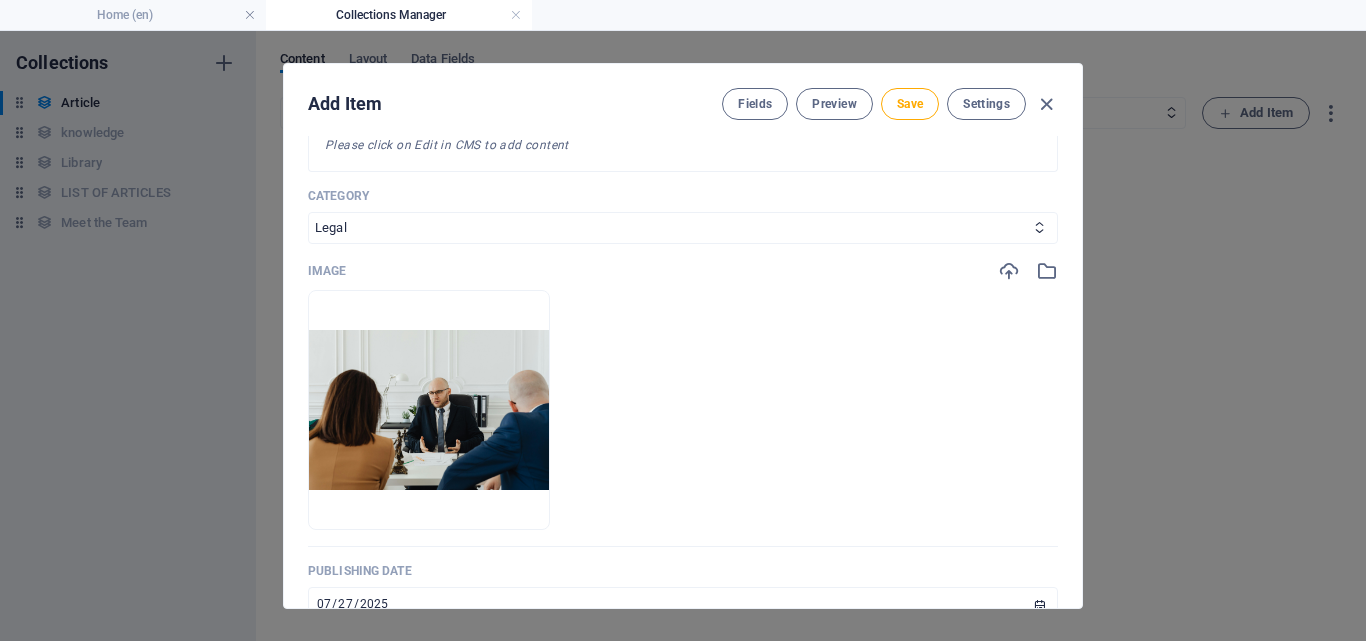 scroll, scrollTop: 0, scrollLeft: 0, axis: both 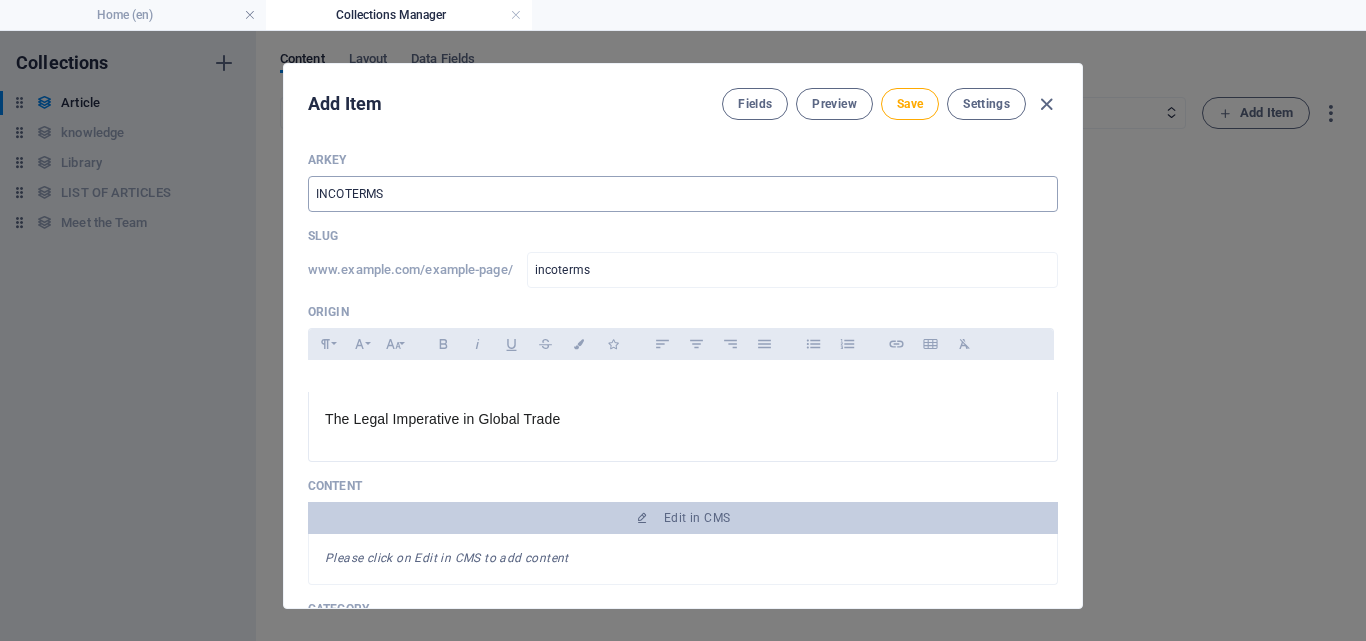 click on "INCOTERMS" at bounding box center [683, 194] 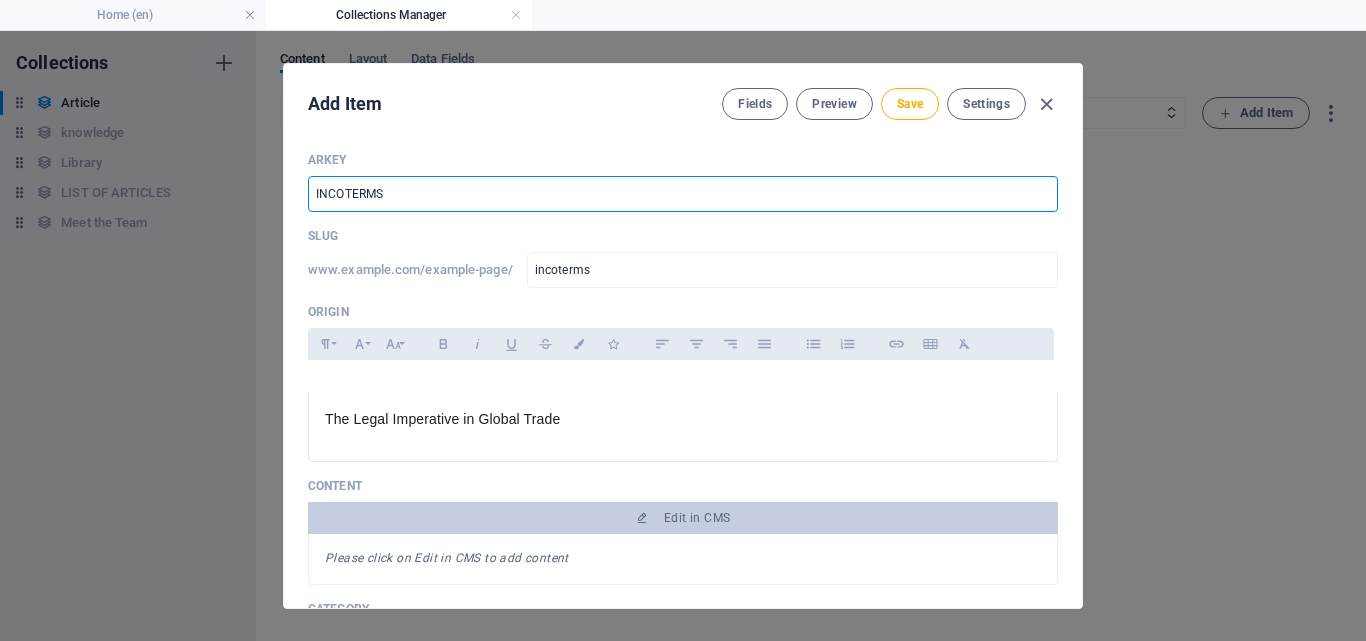 type on "TINCOTERMS" 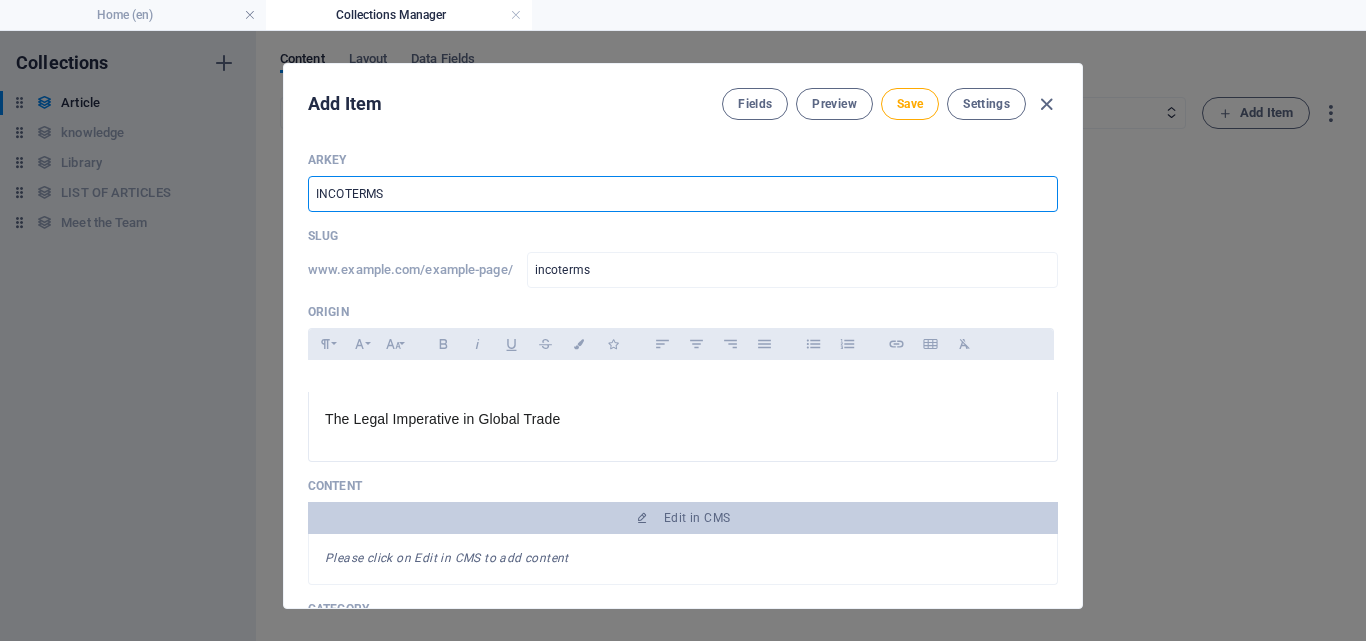 type on "tincoterms" 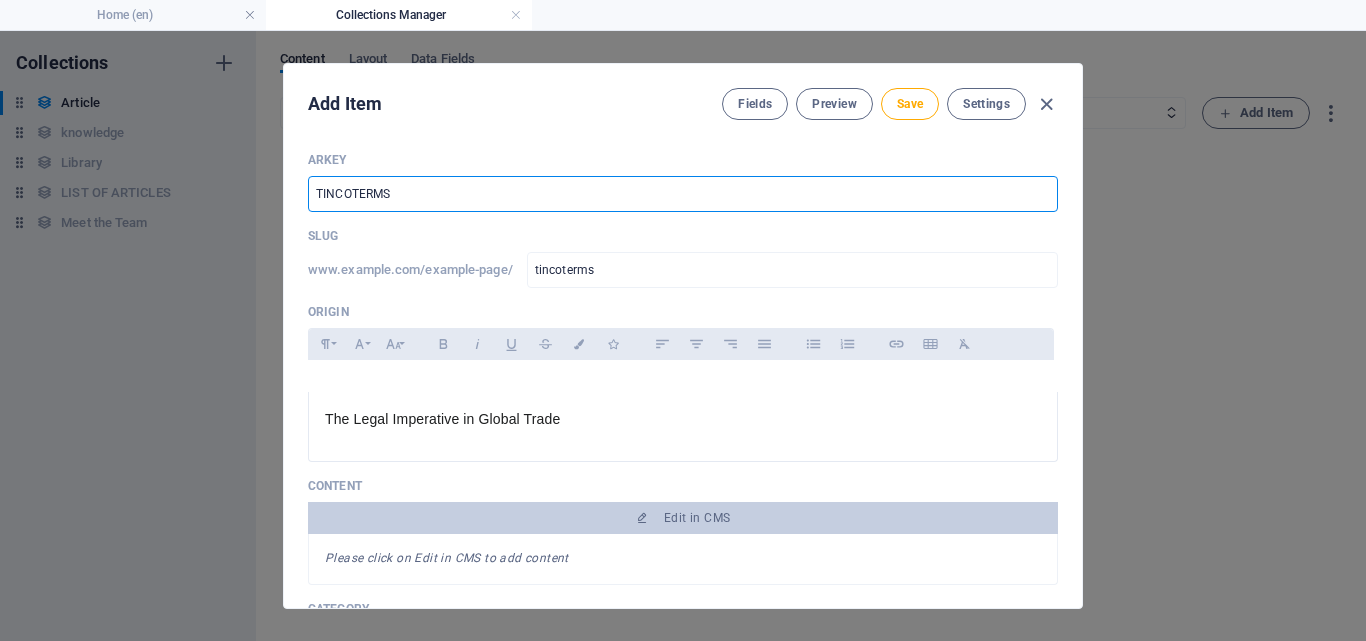 type on "THINCOTERMS" 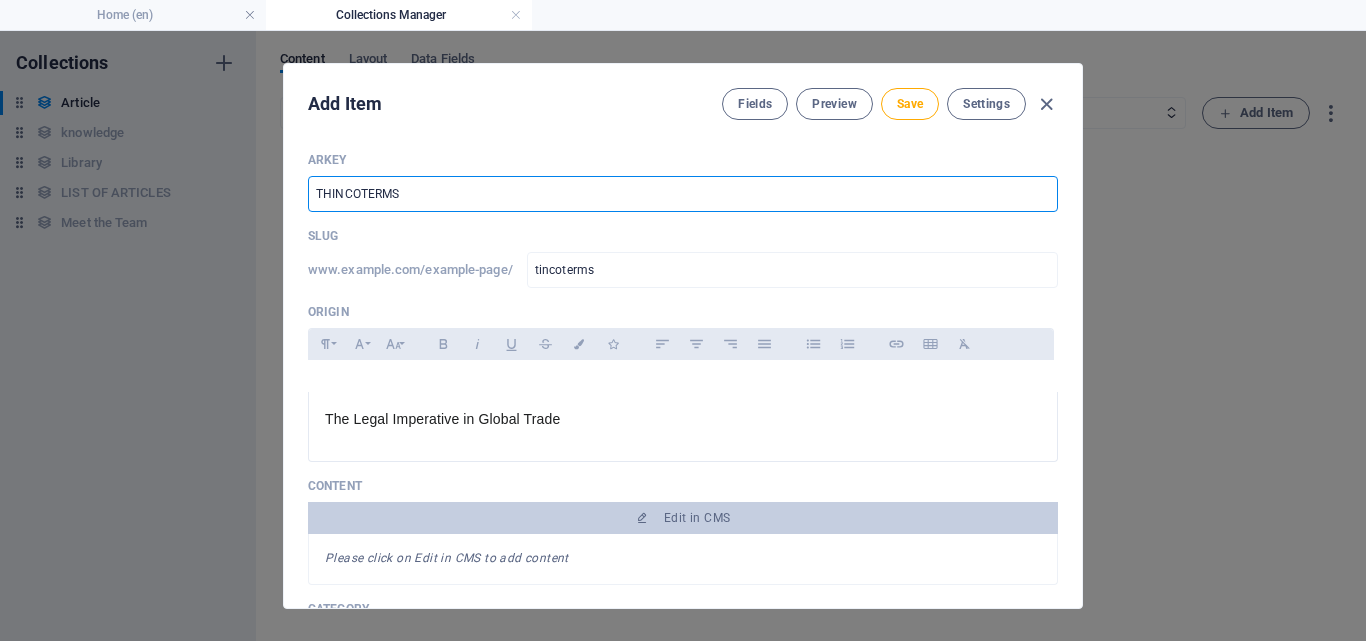 type on "thincoterms" 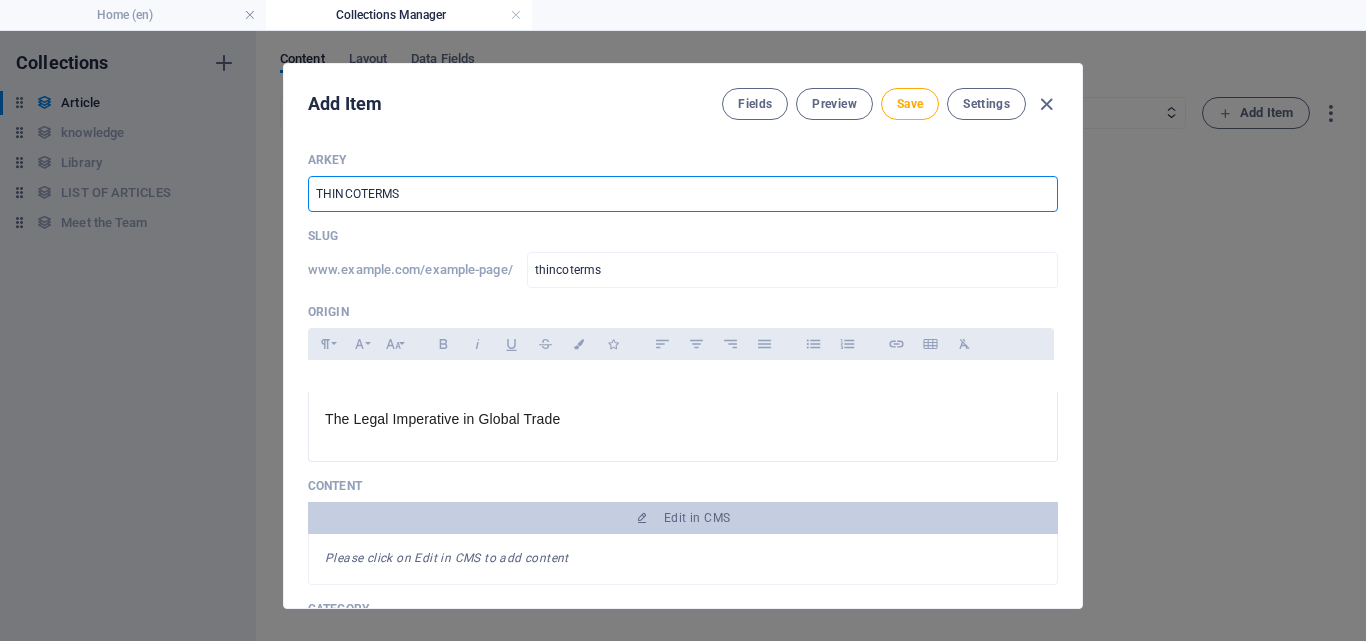 type on "THEINCOTERMS" 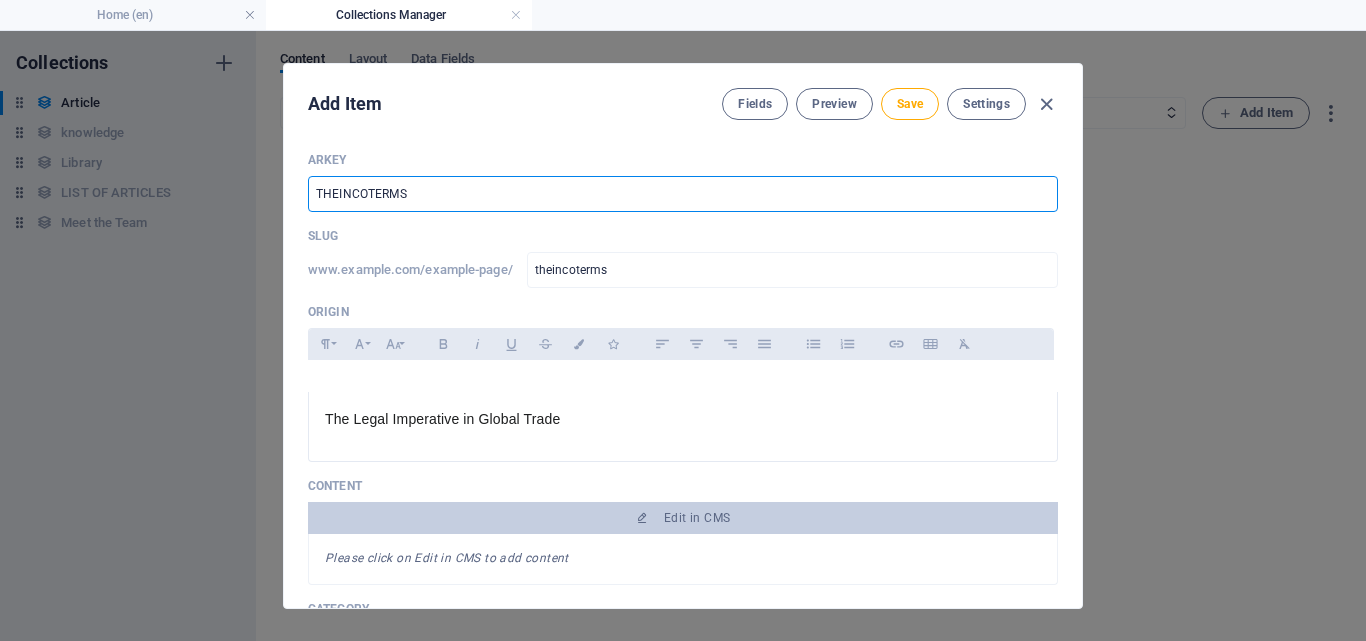 type on "THE INCOTERMS" 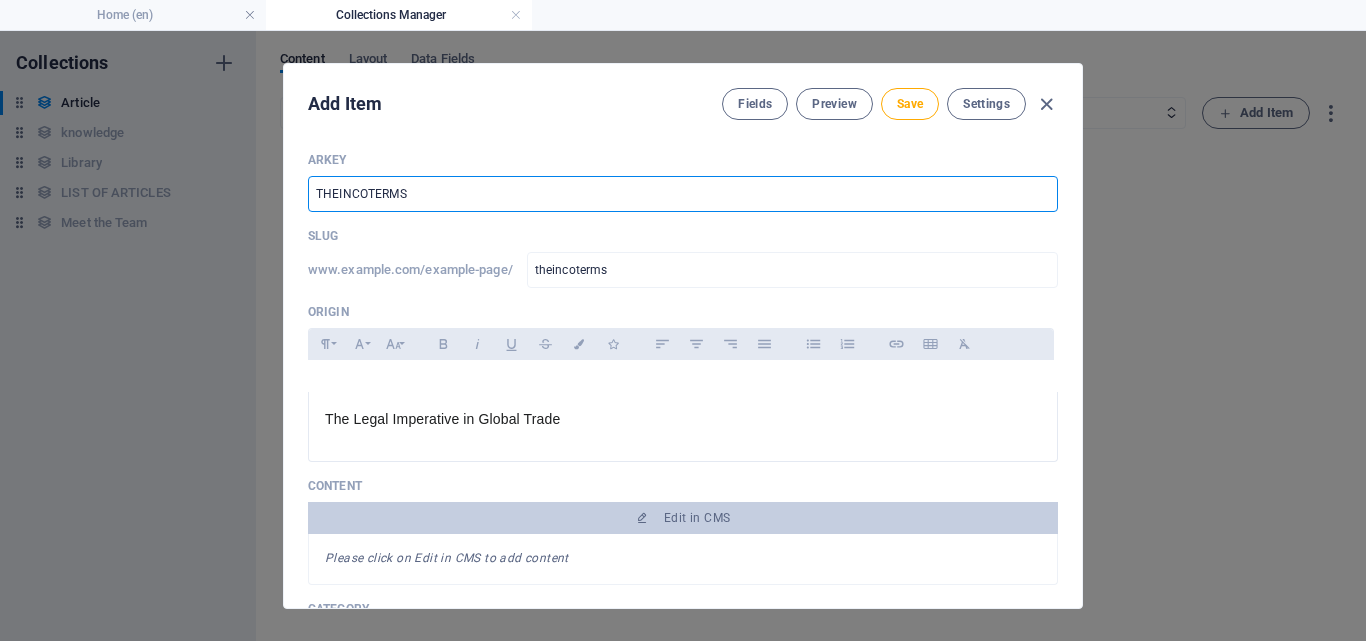 type on "the-incoterms" 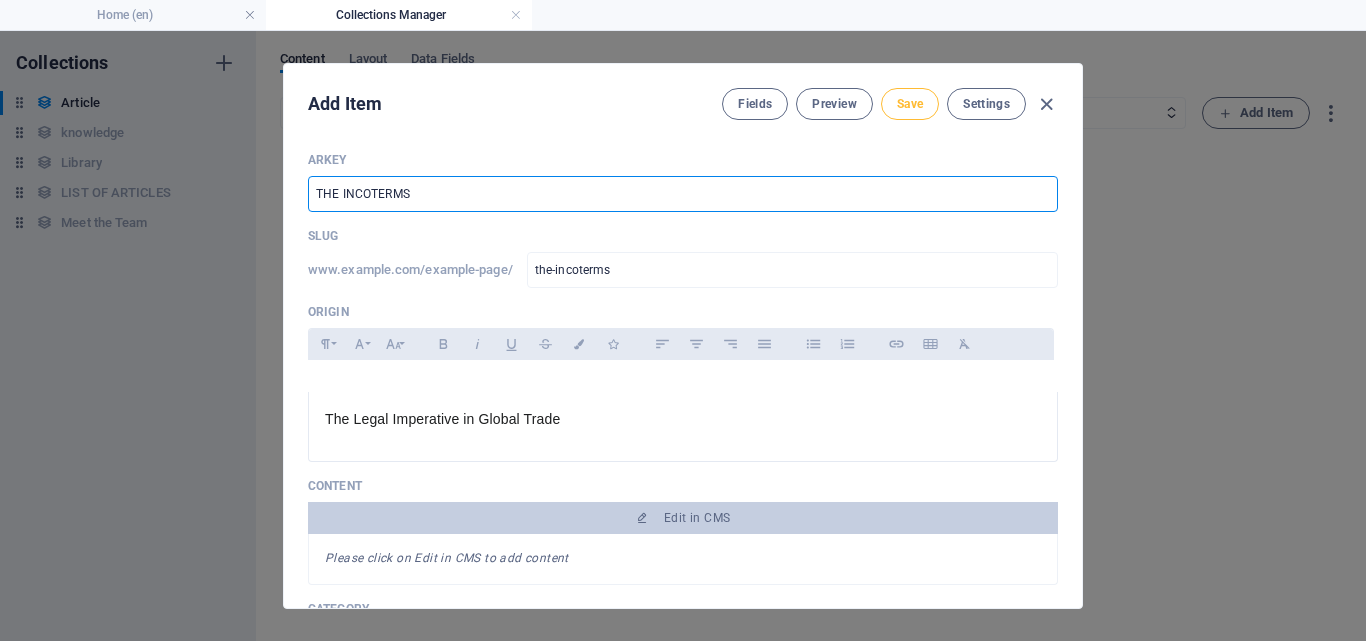 type on "THE INCOTERMS" 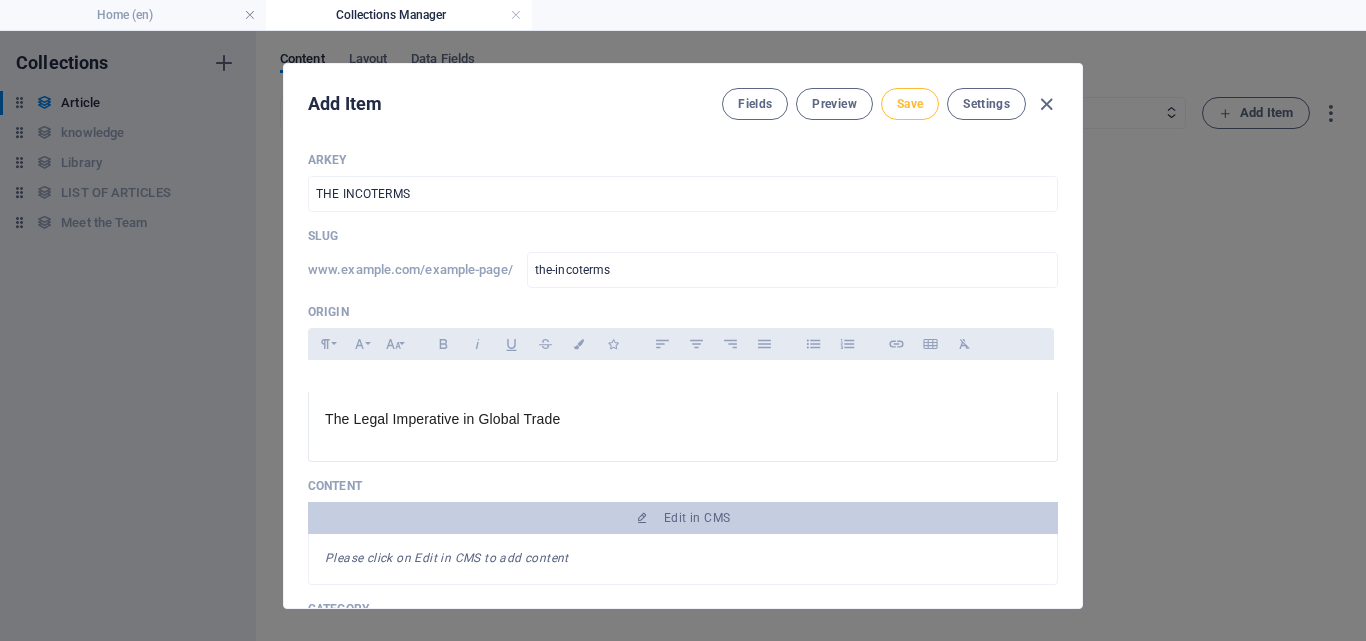 click on "Save" at bounding box center [910, 104] 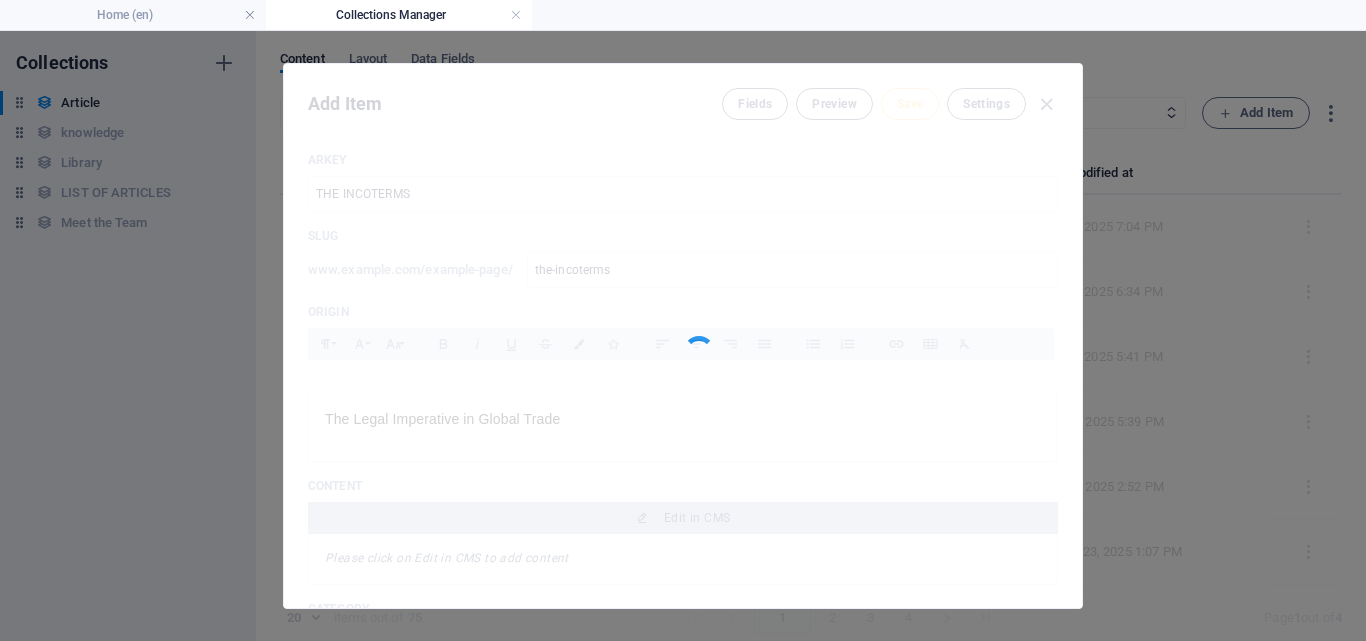 type on "the-incoterms" 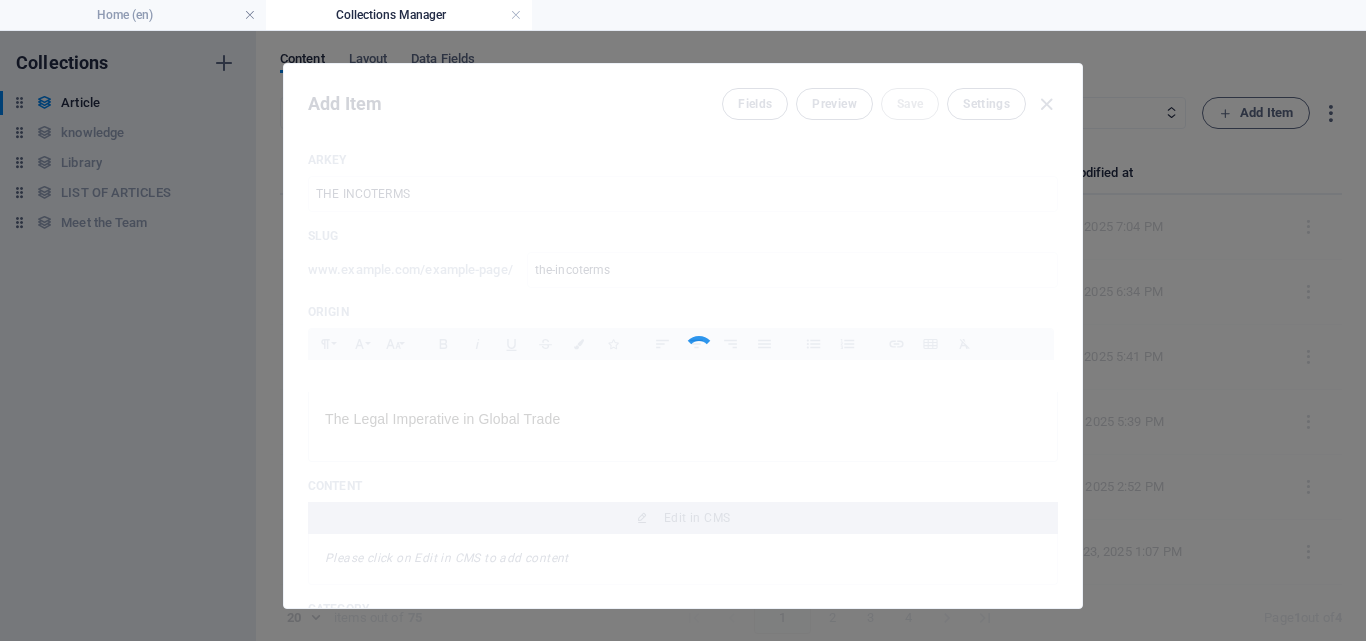 type 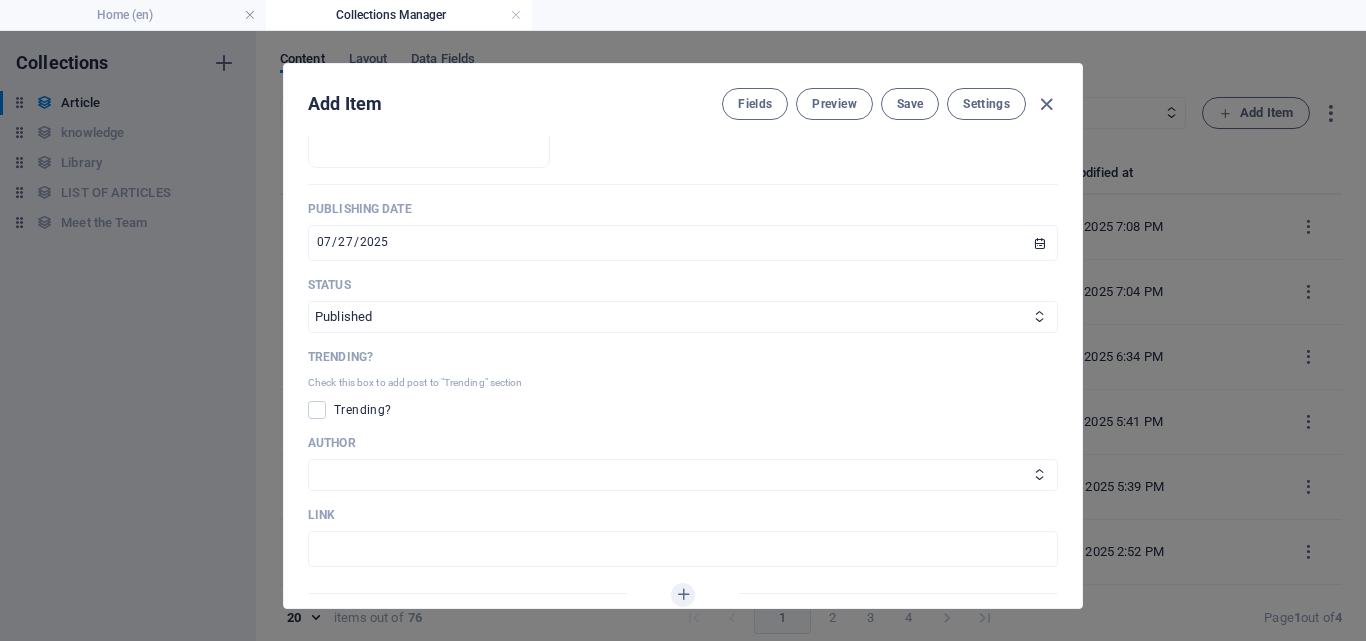 scroll, scrollTop: 781, scrollLeft: 0, axis: vertical 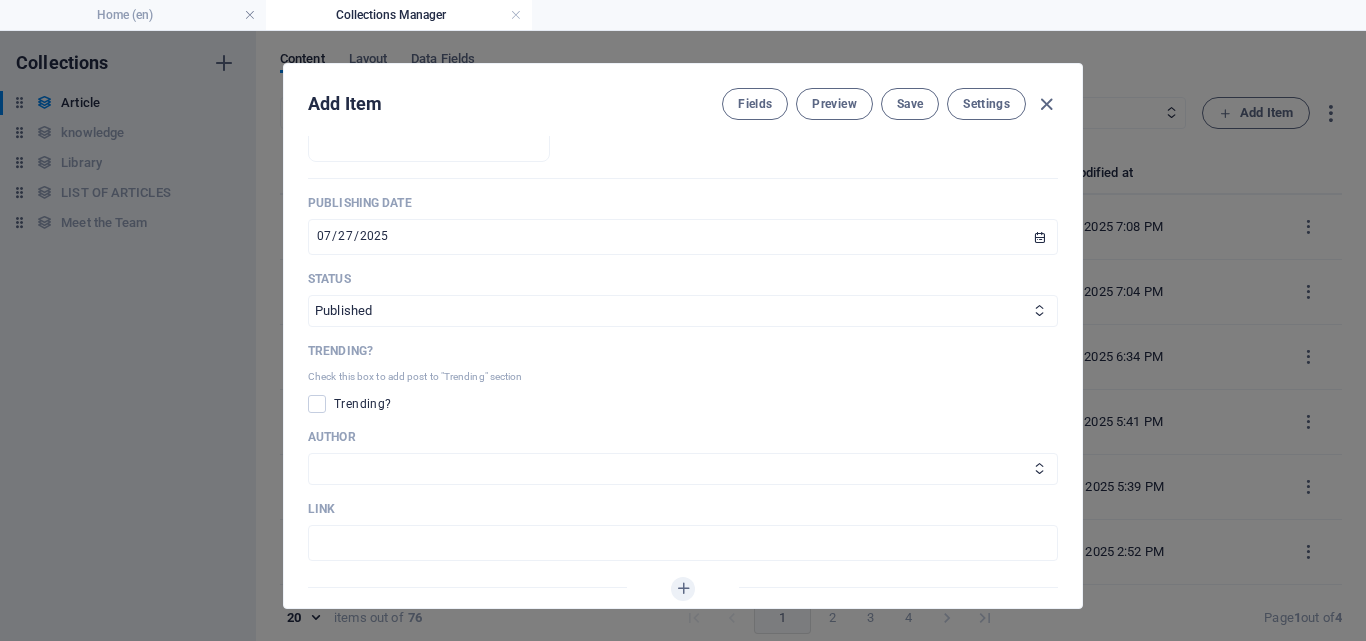 click on "ARKEY THE INCOTERMS ​ Slug www.example.com/example-page/ the-incoterms ​ Origin Paragraph Format Normal Heading 1 Heading 2 Heading 3 Heading 4 Heading 5 Heading 6 Code Font Family Arial Georgia Impact Tahoma Times New Roman Verdana Font Size 8 9 10 11 12 14 18 24 30 36 48 60 72 96 Bold Italic Underline Strikethrough Colors Icons Align Left Align Center Align Right Align Justify Unordered List Ordered List Insert Link Insert Table Clear Formatting ​The Legal Imperative in Global Trade  <p><span style="font-size: 14px; color: rgb(30, 31, 32);">The Legal Imperative in Global Trade </span></p> Content Edit in CMS Please click on Edit in CMS to add content Category Legal Business Environment Do you know Finance Cryptocurrency Image Drop files here to upload them instantly Publishing Date 2025-07-27 ​ Status Published Draft Trending? Check this box to add post to "Trending" section Trending? Author Arlen JARIOL Christian JENSEN LInk ​ Add Field" at bounding box center [683, 14] 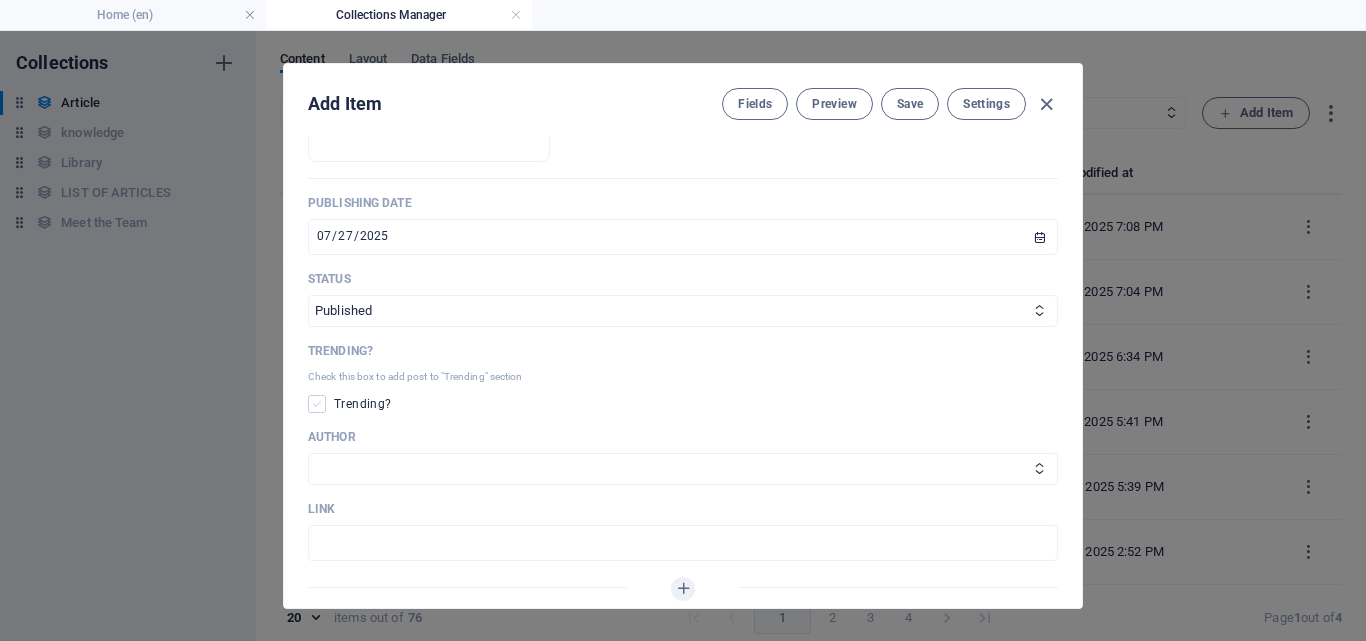 click at bounding box center [317, 404] 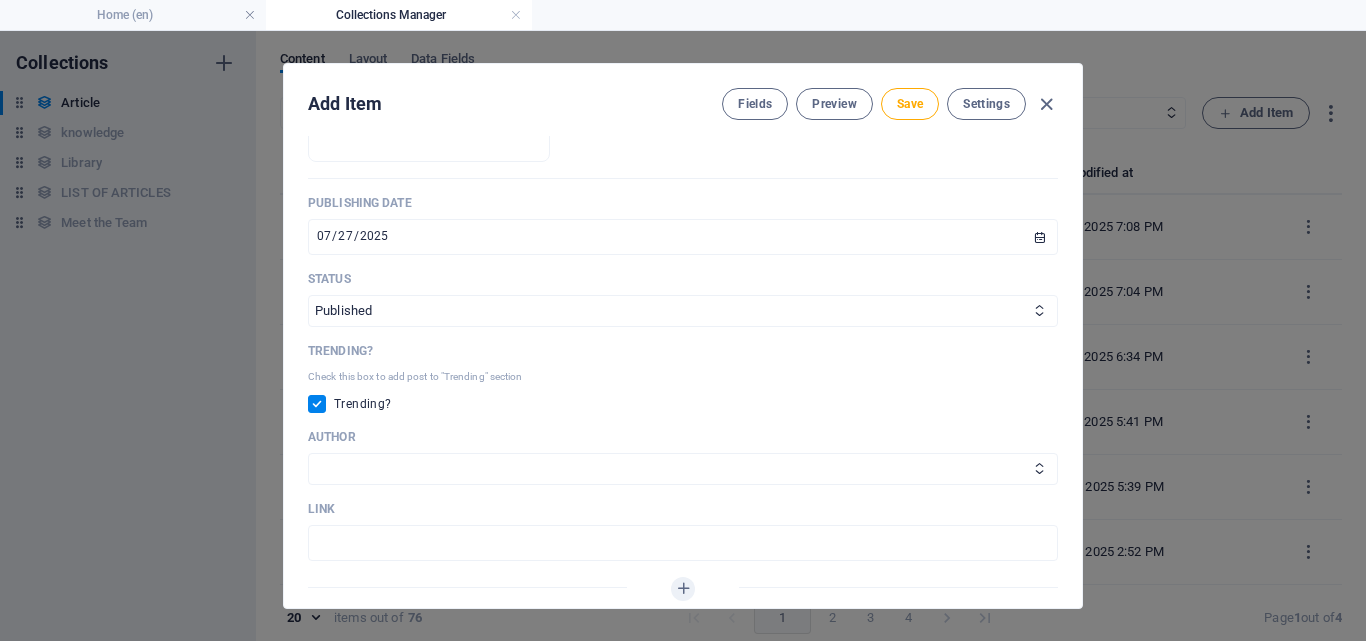 drag, startPoint x: 1075, startPoint y: 351, endPoint x: 1078, endPoint y: 340, distance: 11.401754 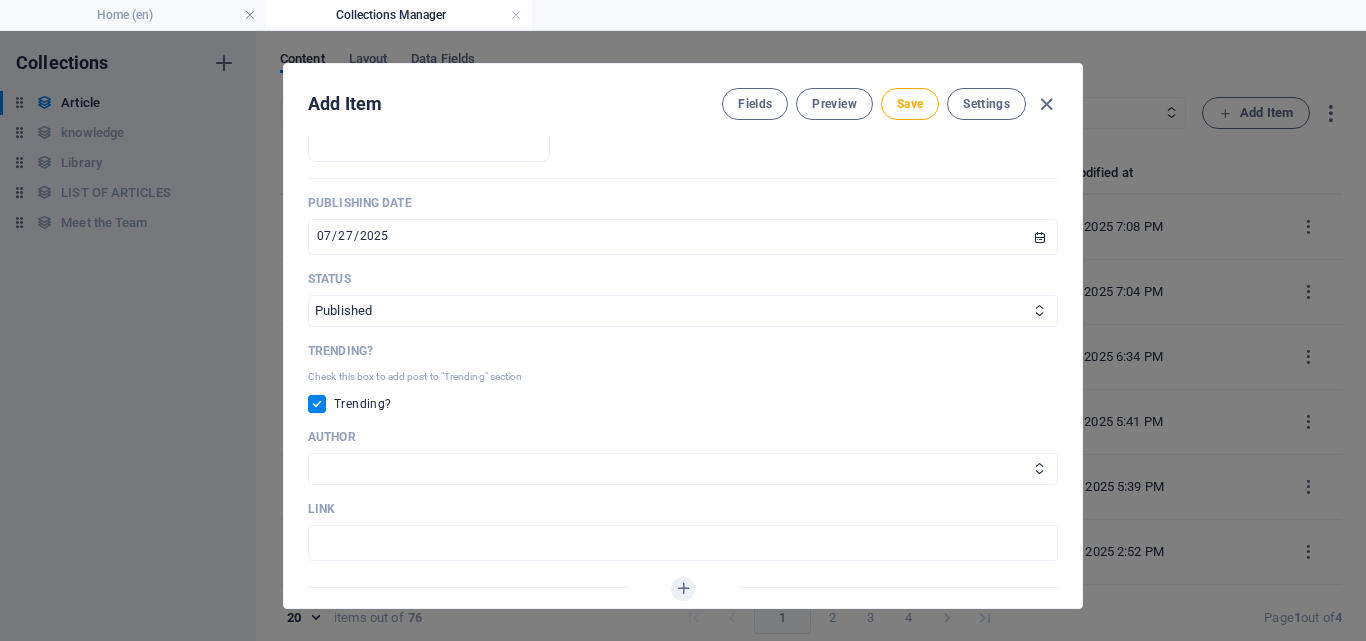 click on "ARKEY THE INCOTERMS ​ Slug www.example.com/example-page/ the-incoterms ​ Origin Paragraph Format Normal Heading 1 Heading 2 Heading 3 Heading 4 Heading 5 Heading 6 Code Font Family Arial Georgia Impact Tahoma Times New Roman Verdana Font Size 8 9 10 11 12 14 18 24 30 36 48 60 72 96 Bold Italic Underline Strikethrough Colors Icons Align Left Align Center Align Right Align Justify Unordered List Ordered List Insert Link Insert Table Clear Formatting ​The Legal Imperative in Global Trade  <p><span style="font-size: 14px; color: rgb(30, 31, 32);">The Legal Imperative in Global Trade </span></p> Content Edit in CMS Please click on Edit in CMS to add content Category Legal Business Environment Do you know Finance Cryptocurrency Image Drop files here to upload them instantly Publishing Date 2025-07-27 ​ Status Published Draft Trending? Check this box to add post to "Trending" section Trending? Author Arlen JARIOL Christian JENSEN LInk ​ Add Field Settings SEO Title AI INCOTERMS: Legal Guide to Trade ​ AI" at bounding box center (683, 372) 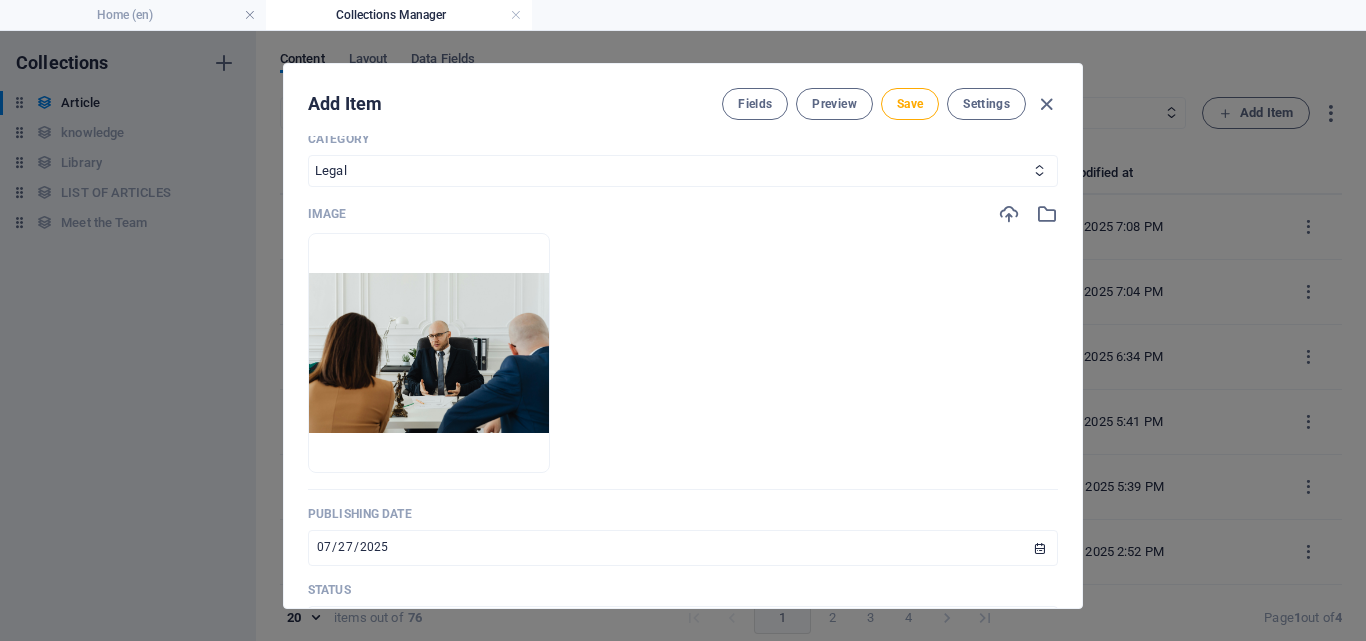 scroll, scrollTop: 217, scrollLeft: 0, axis: vertical 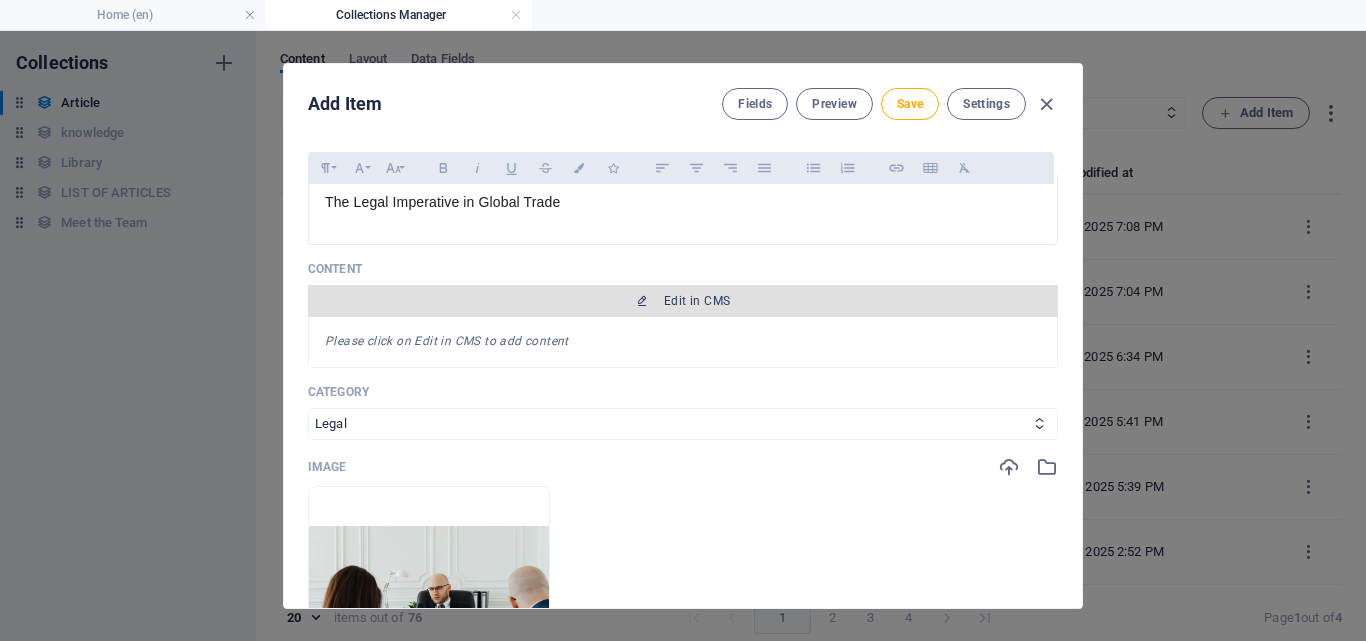 click on "Edit in CMS" at bounding box center (683, 301) 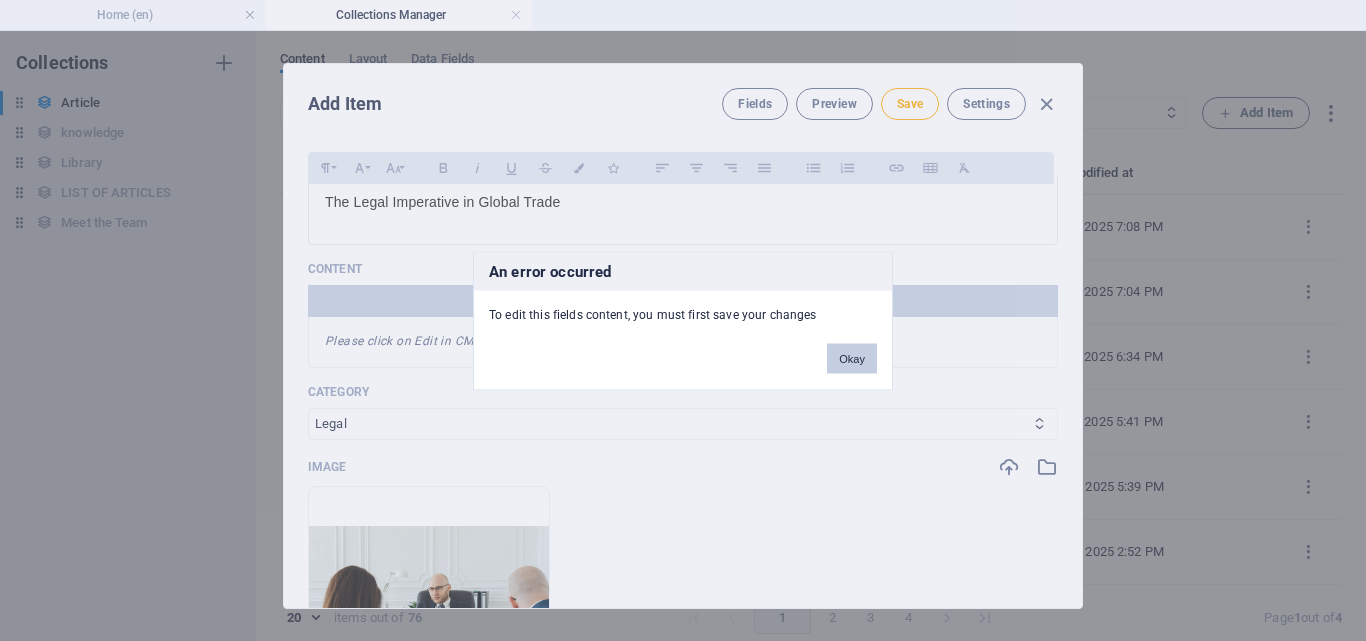click on "Okay" at bounding box center [852, 358] 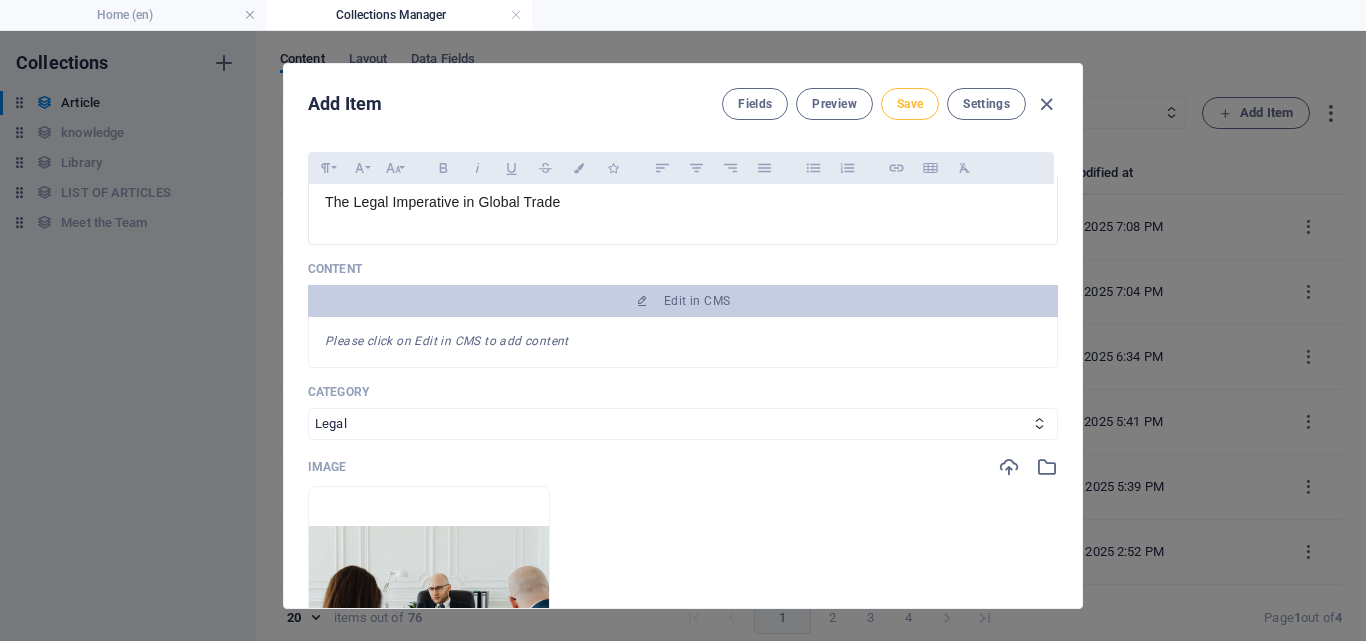 click on "Save" at bounding box center (910, 104) 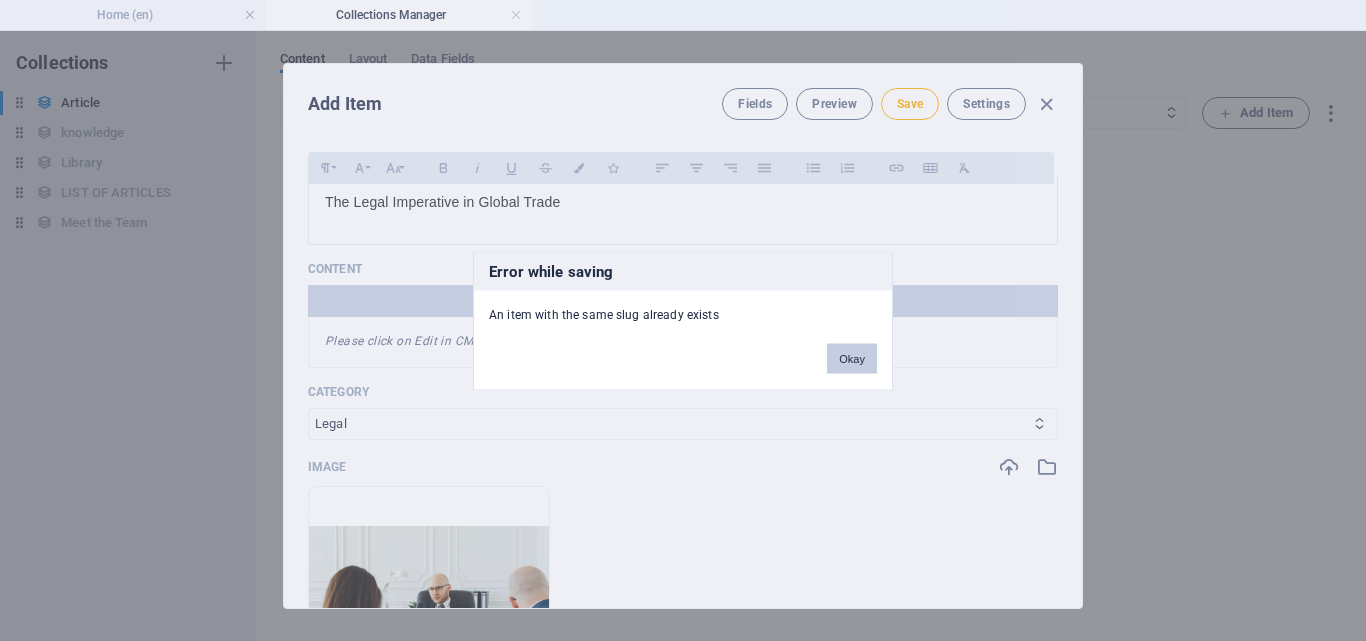 click on "Okay" at bounding box center [852, 358] 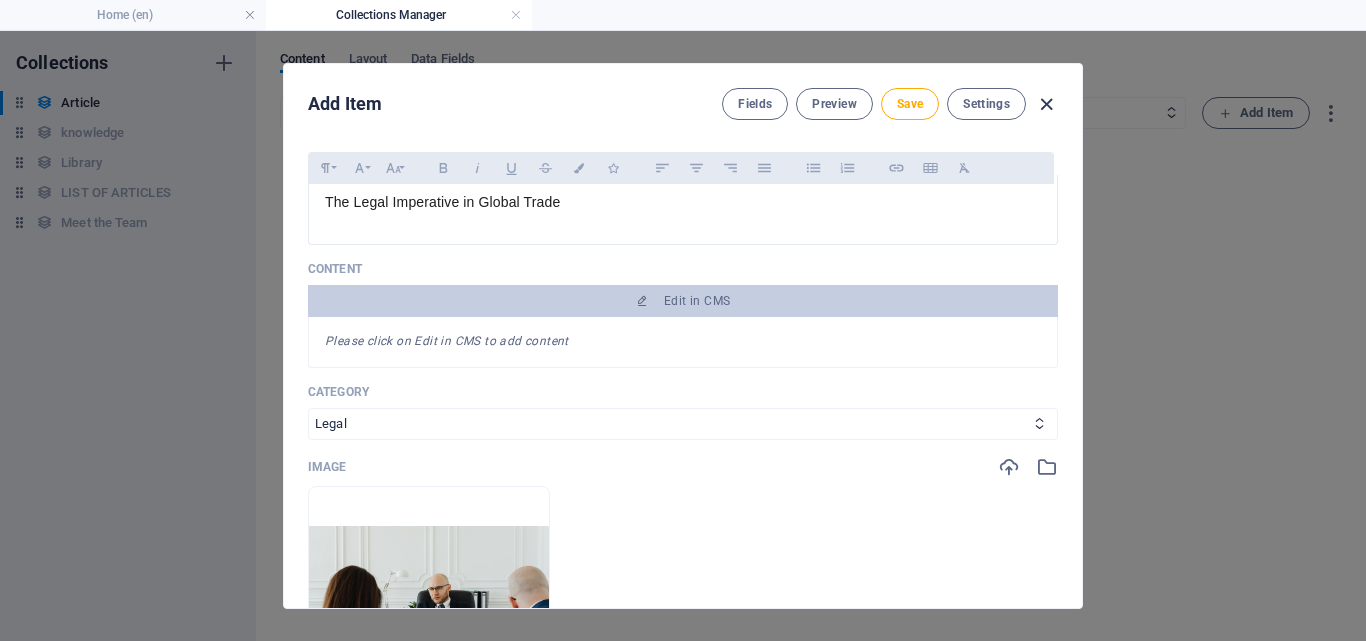 click at bounding box center [1046, 104] 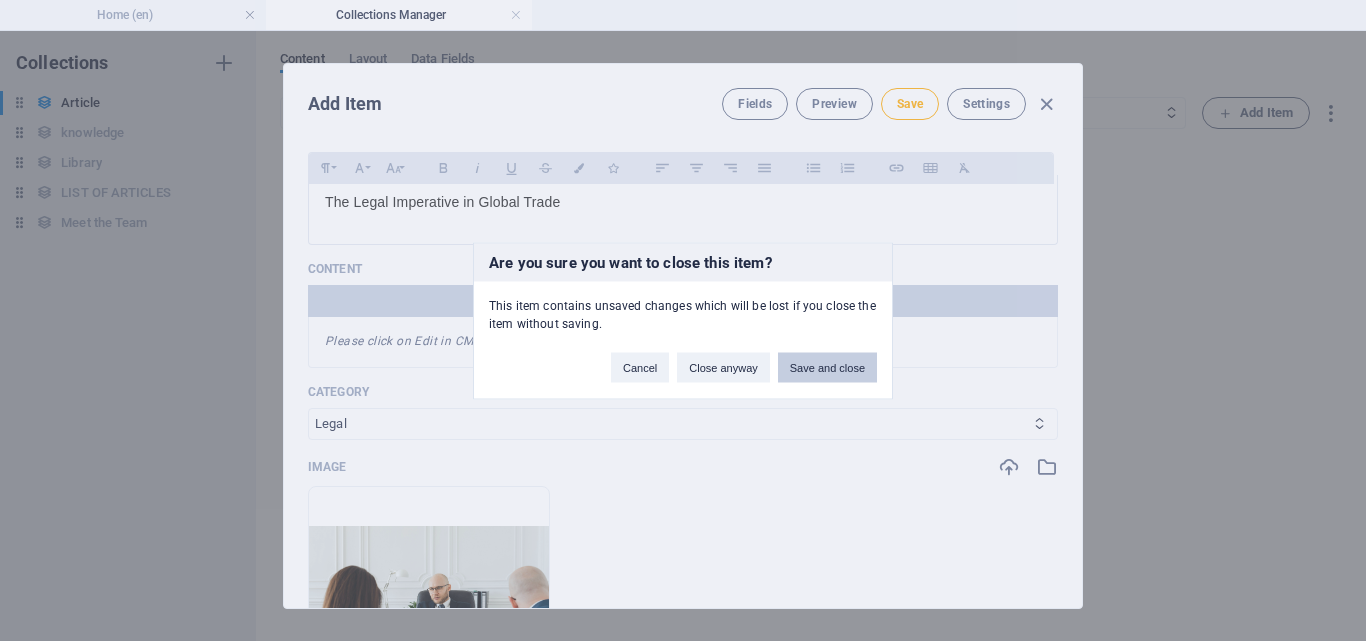 click on "Save and close" at bounding box center [827, 367] 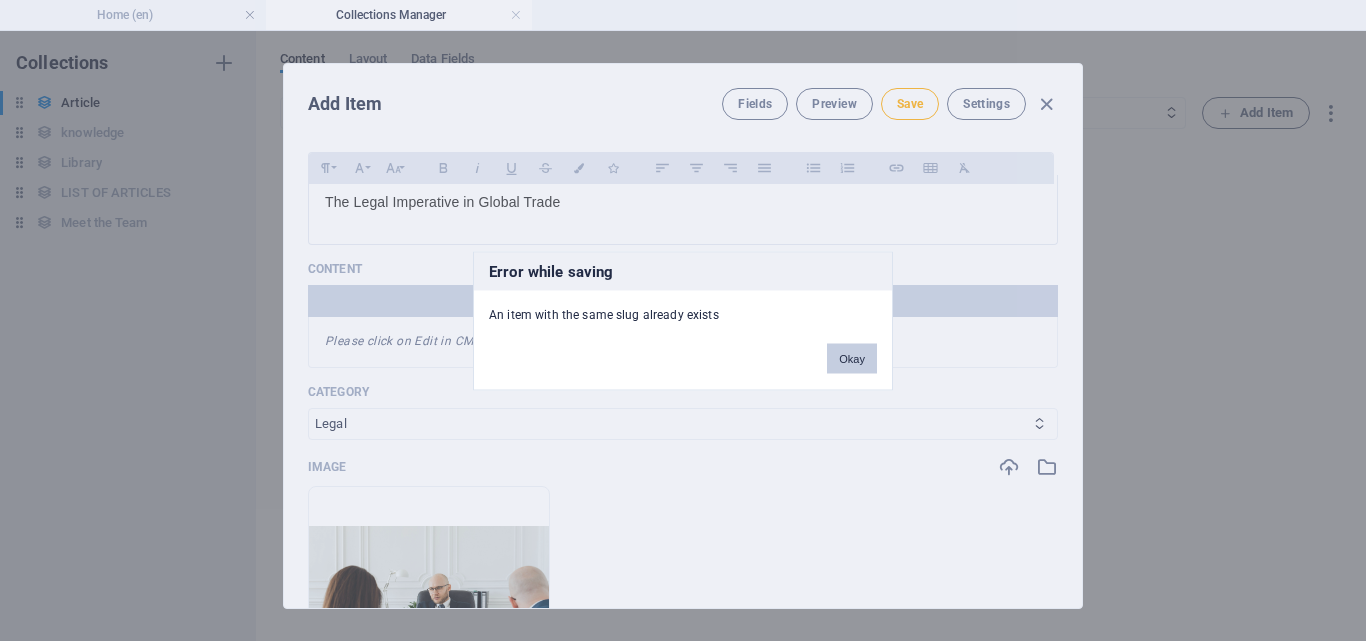 click on "Okay" at bounding box center [852, 358] 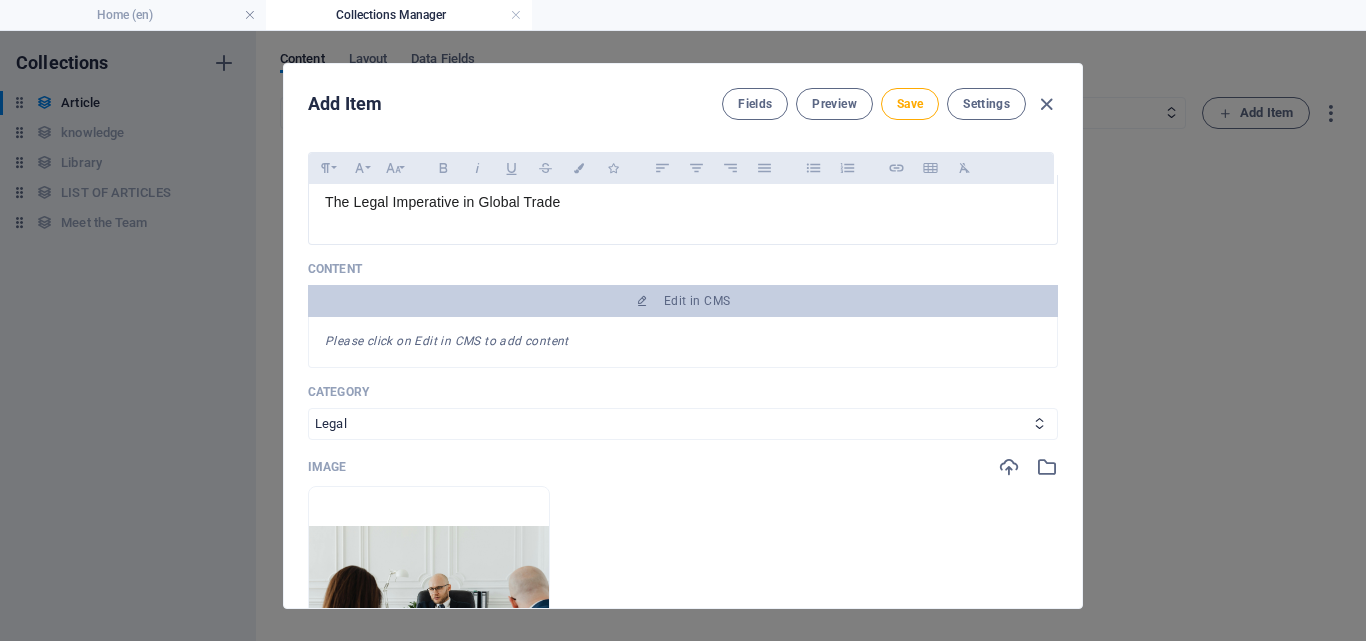 click on "Add Item Fields Preview Save Settings ARKEY THE INCOTERMS ​ Slug www.example.com/example-page/ the-incoterms ​ Origin Paragraph Format Normal Heading 1 Heading 2 Heading 3 Heading 4 Heading 5 Heading 6 Code Font Family Arial Georgia Impact Tahoma Times New Roman Verdana Font Size 8 9 10 11 12 14 18 24 30 36 48 60 72 96 Bold Italic Underline Strikethrough Colors Icons Align Left Align Center Align Right Align Justify Unordered List Ordered List Insert Link Insert Table Clear Formatting ​The Legal Imperative in Global Trade  <p><span style="font-size: 14px; color: rgb(30, 31, 32);">The Legal Imperative in Global Trade </span></p> Content Edit in CMS Please click on Edit in CMS to add content Category Legal Business Environment Do you know Finance Cryptocurrency Image Drop files here to upload them instantly Publishing Date 2025-07-27 ​ Status Published Draft Trending? Check this box to add post to "Trending" section Trending? Author Arlen JARIOL Christian JENSEN LInk ​ Add Field Settings SEO Title AI" at bounding box center [683, 336] 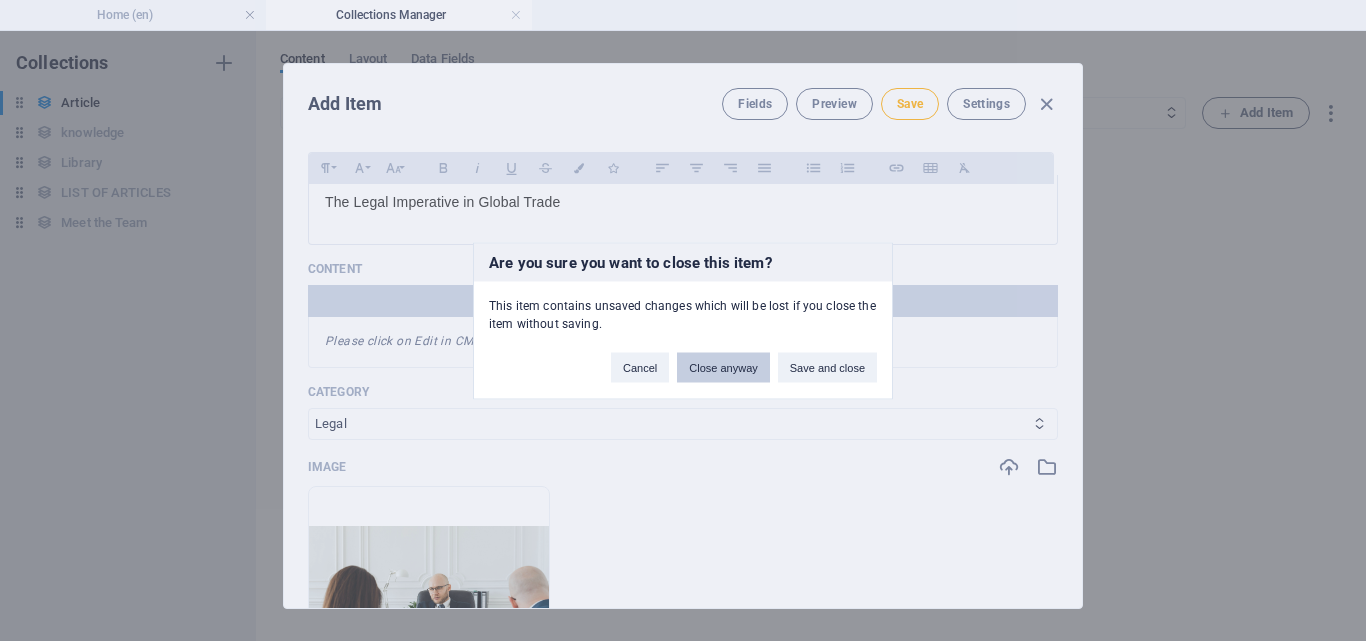 click on "Close anyway" at bounding box center (723, 367) 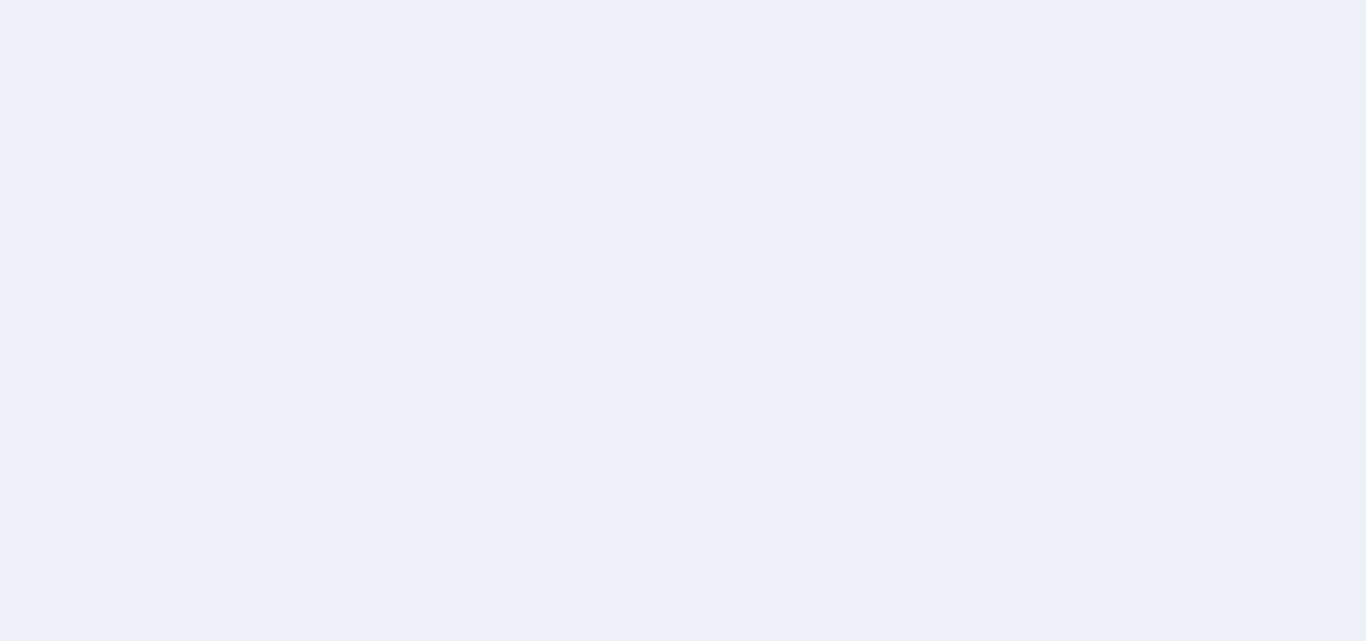 scroll, scrollTop: 0, scrollLeft: 0, axis: both 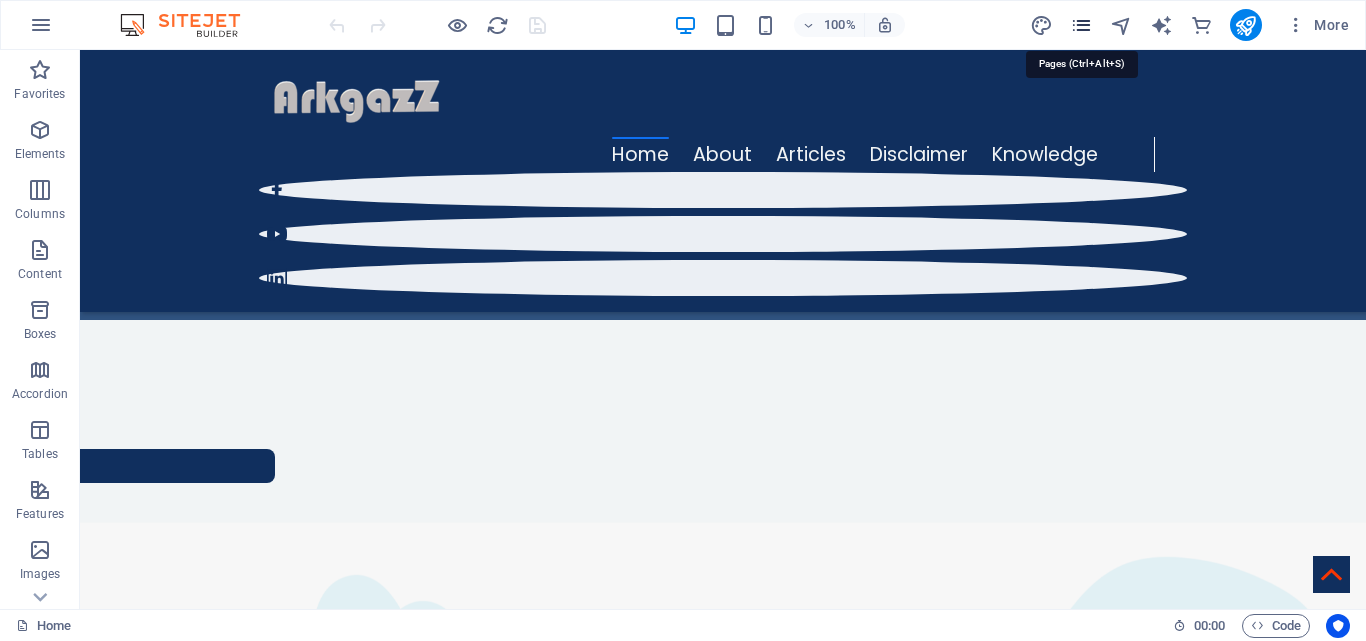 click at bounding box center [1081, 25] 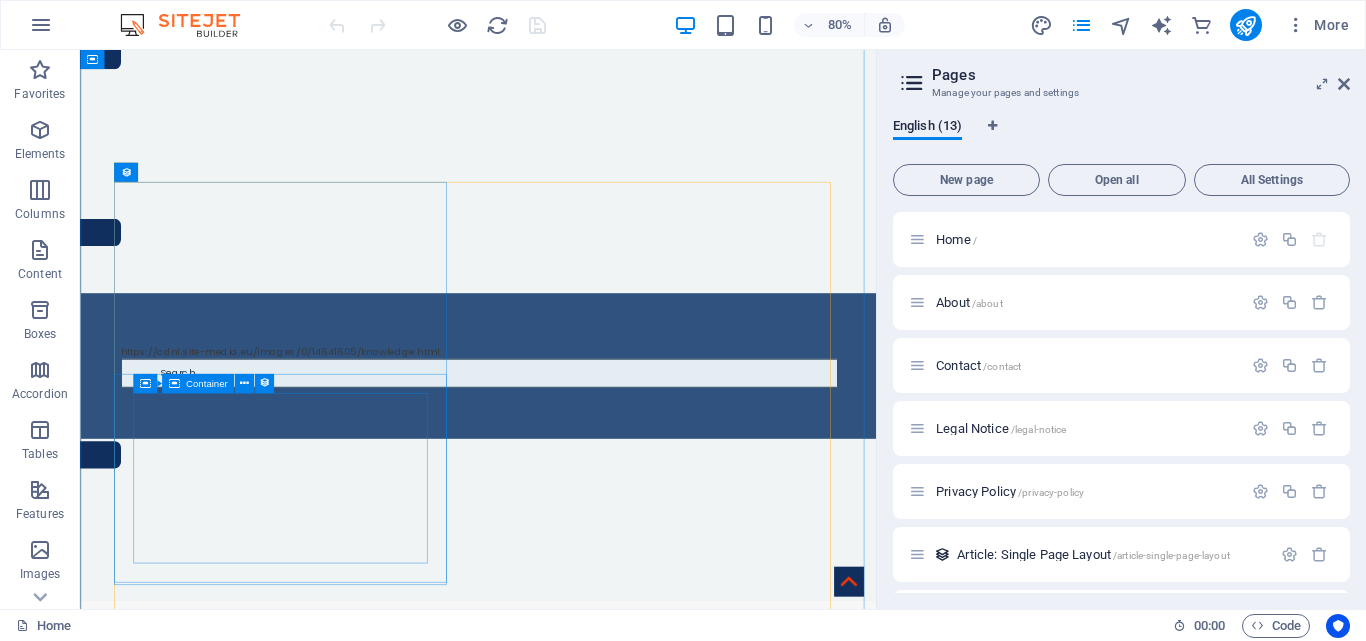 click on "POSTED ON [MONTH] 2, 2025 INCOTERMS   READ NOW" at bounding box center (578, 2780) 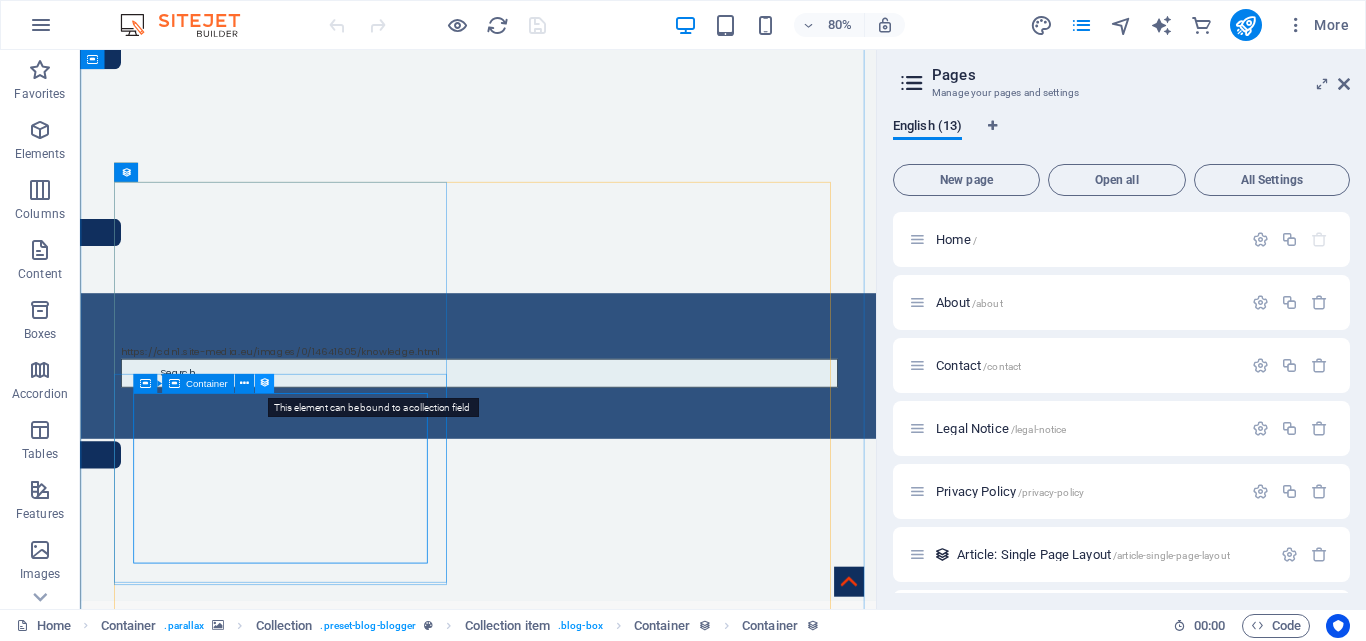 click at bounding box center (263, 383) 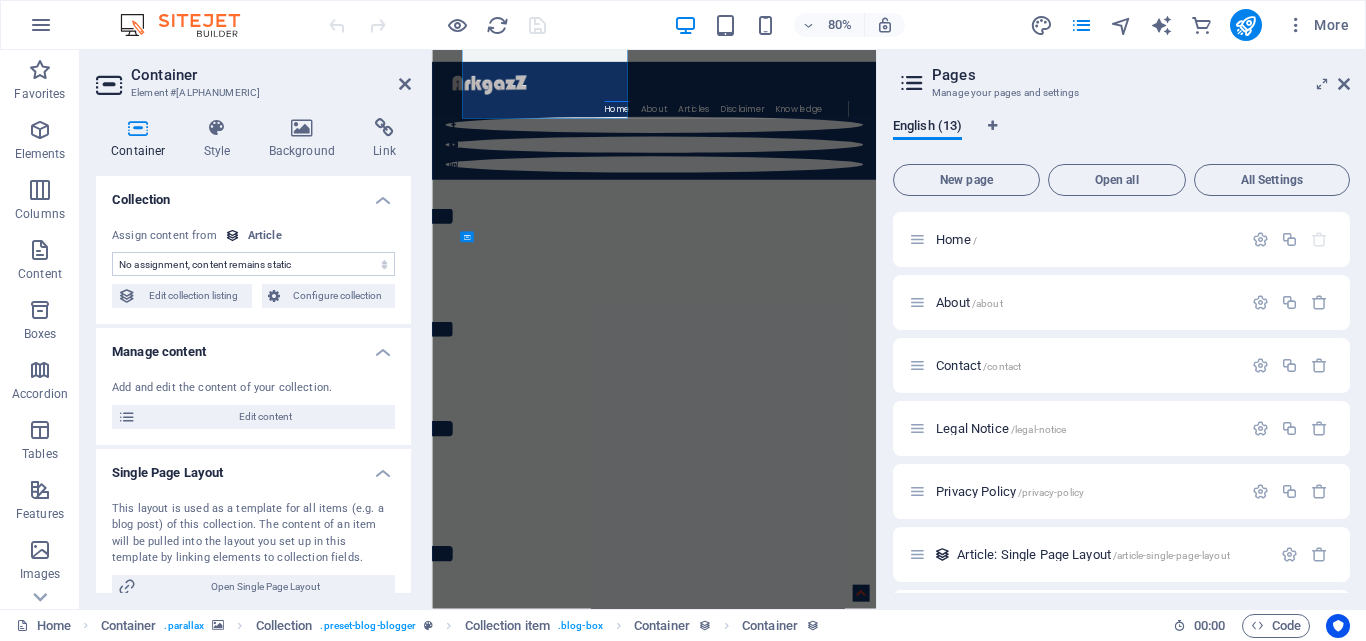 scroll, scrollTop: 1774, scrollLeft: 0, axis: vertical 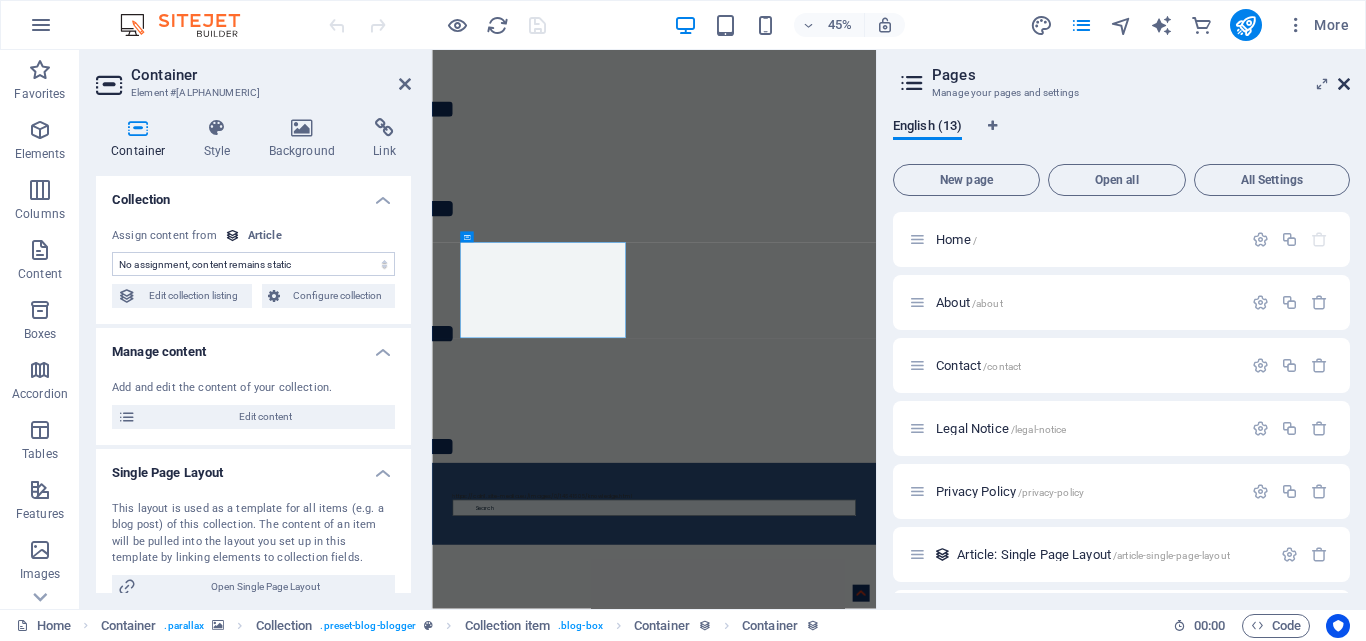 click at bounding box center [1344, 84] 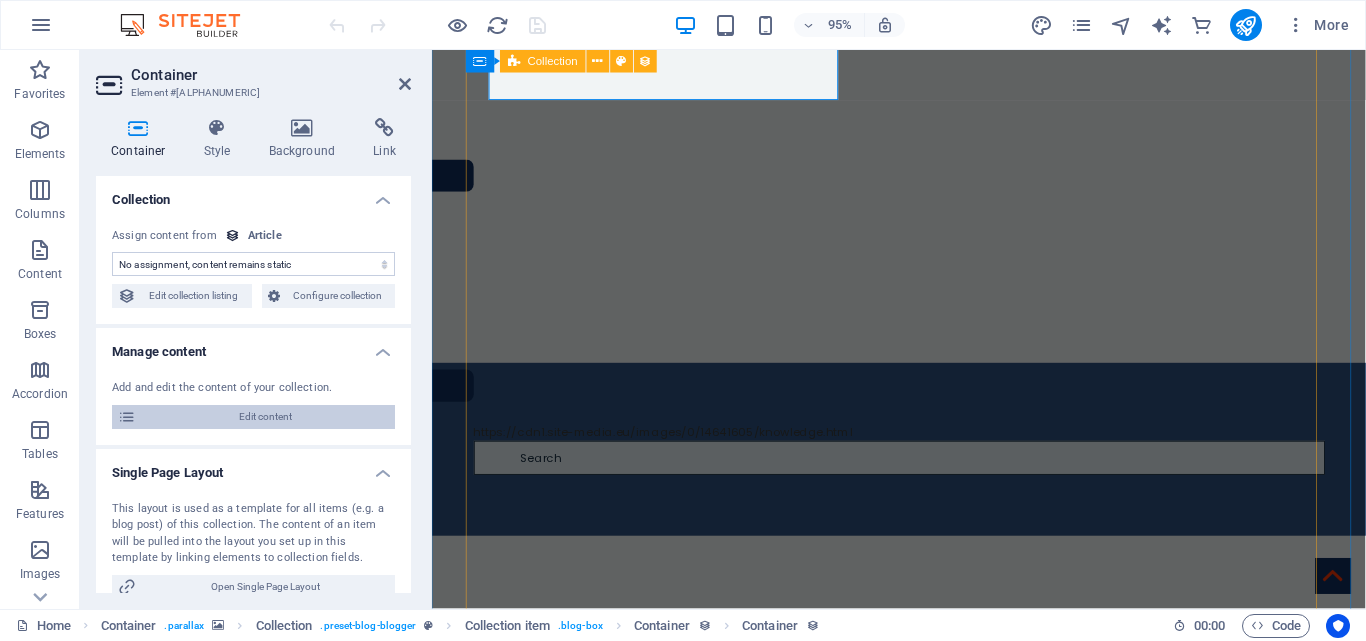 click on "Edit content" at bounding box center [265, 417] 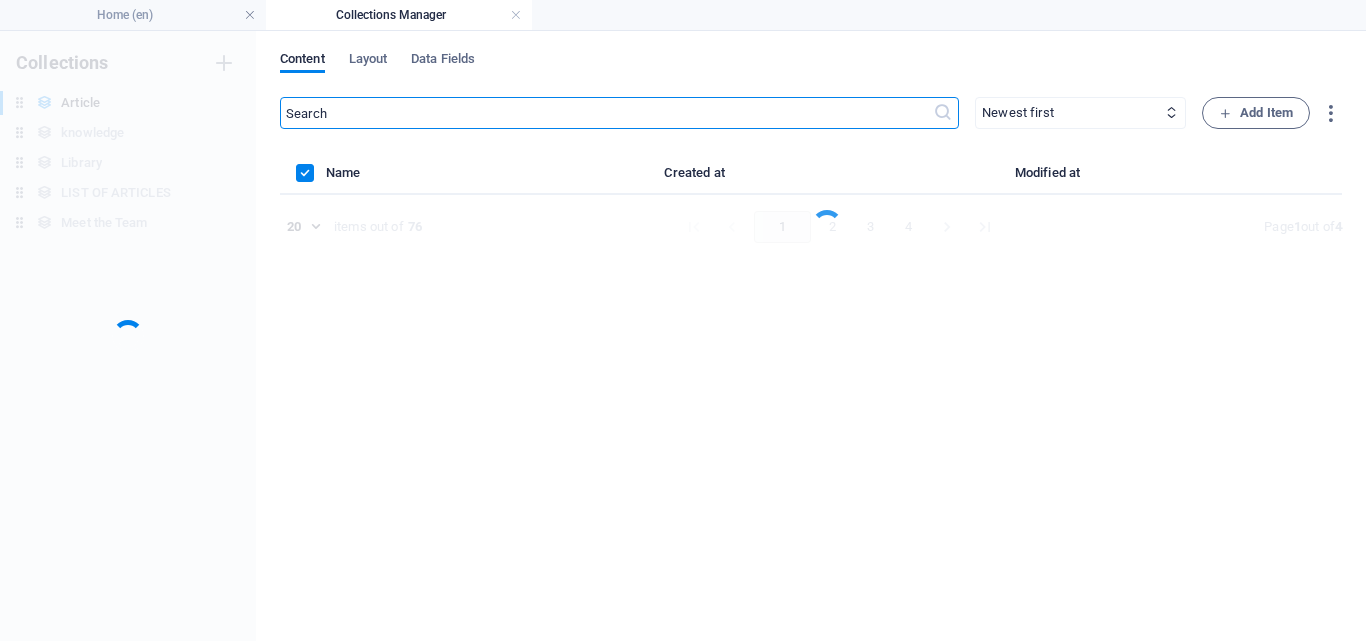 scroll, scrollTop: 0, scrollLeft: 0, axis: both 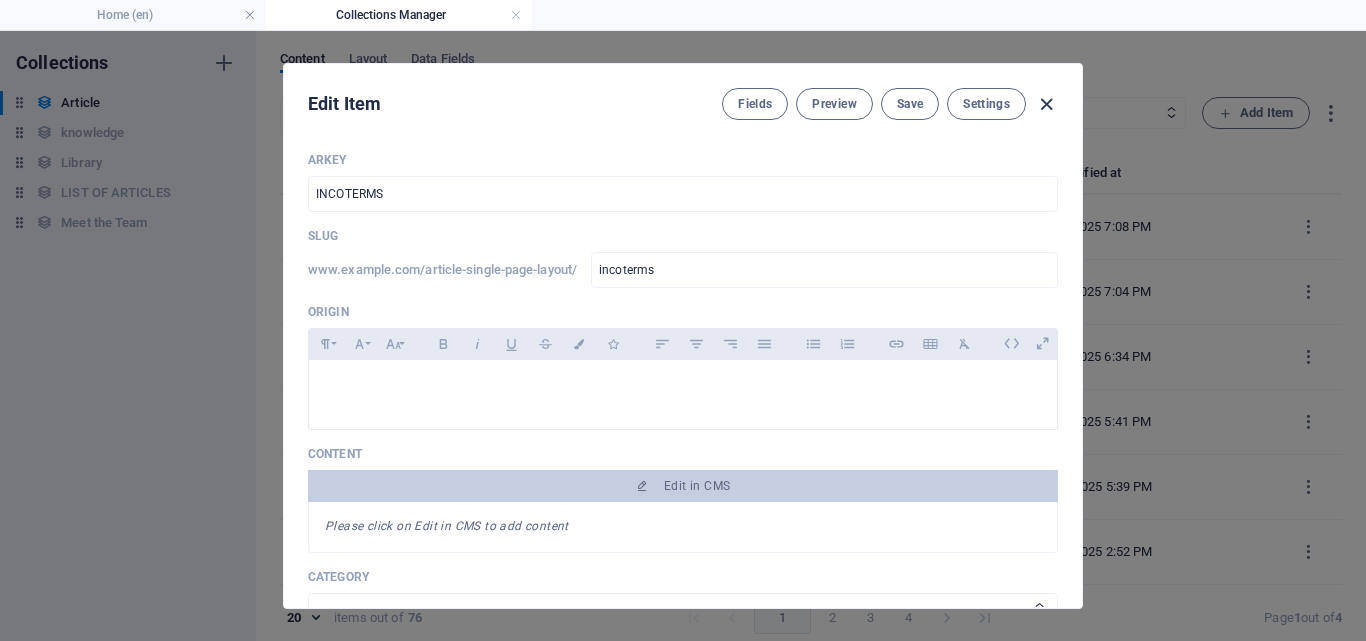click at bounding box center (1046, 104) 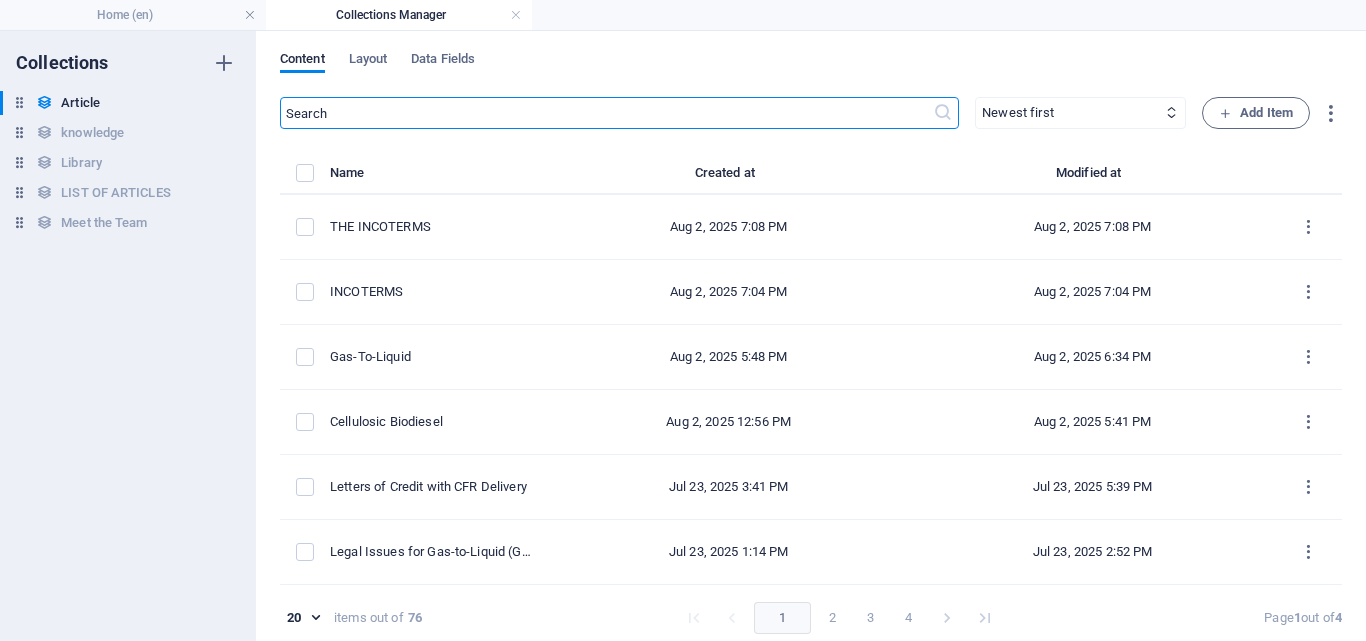 type on "incoterms" 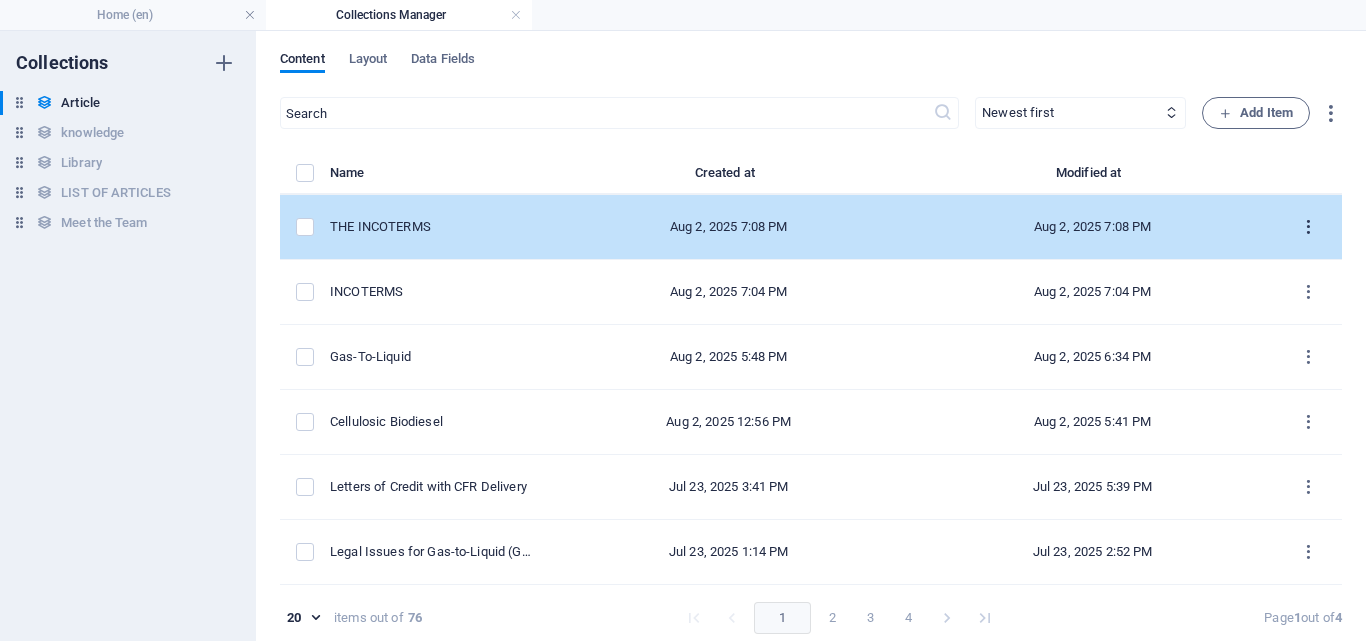click at bounding box center (1308, 227) 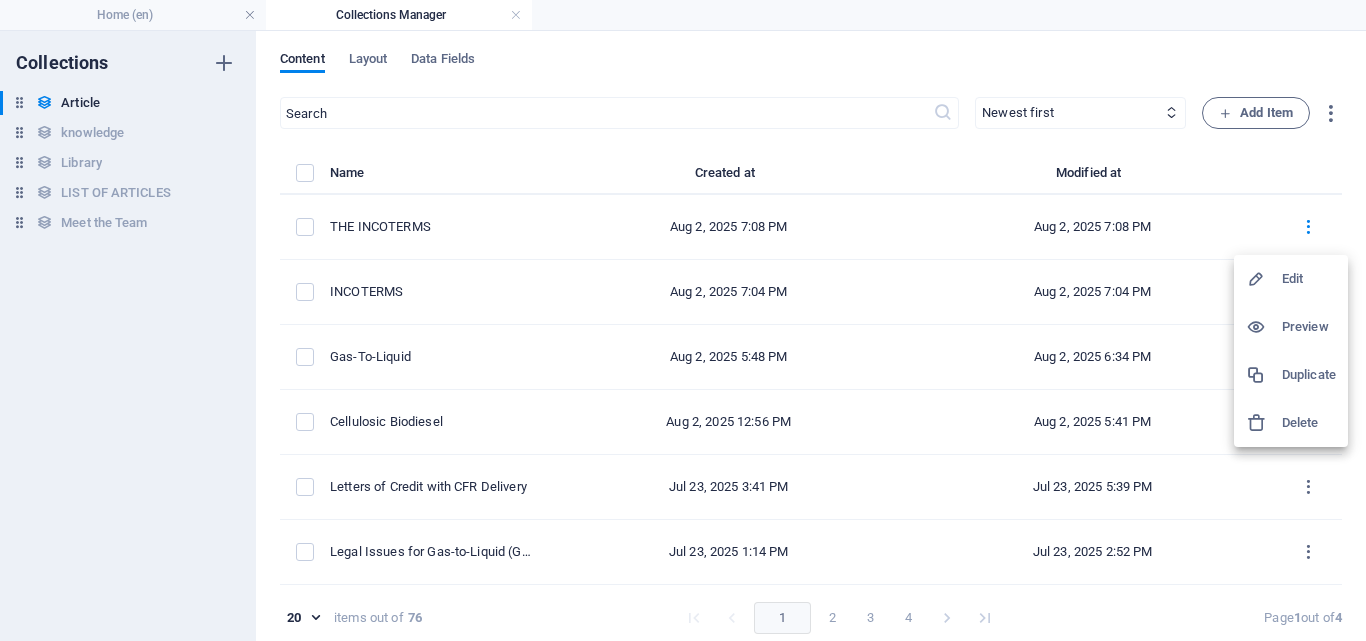 click on "Edit" at bounding box center (1309, 279) 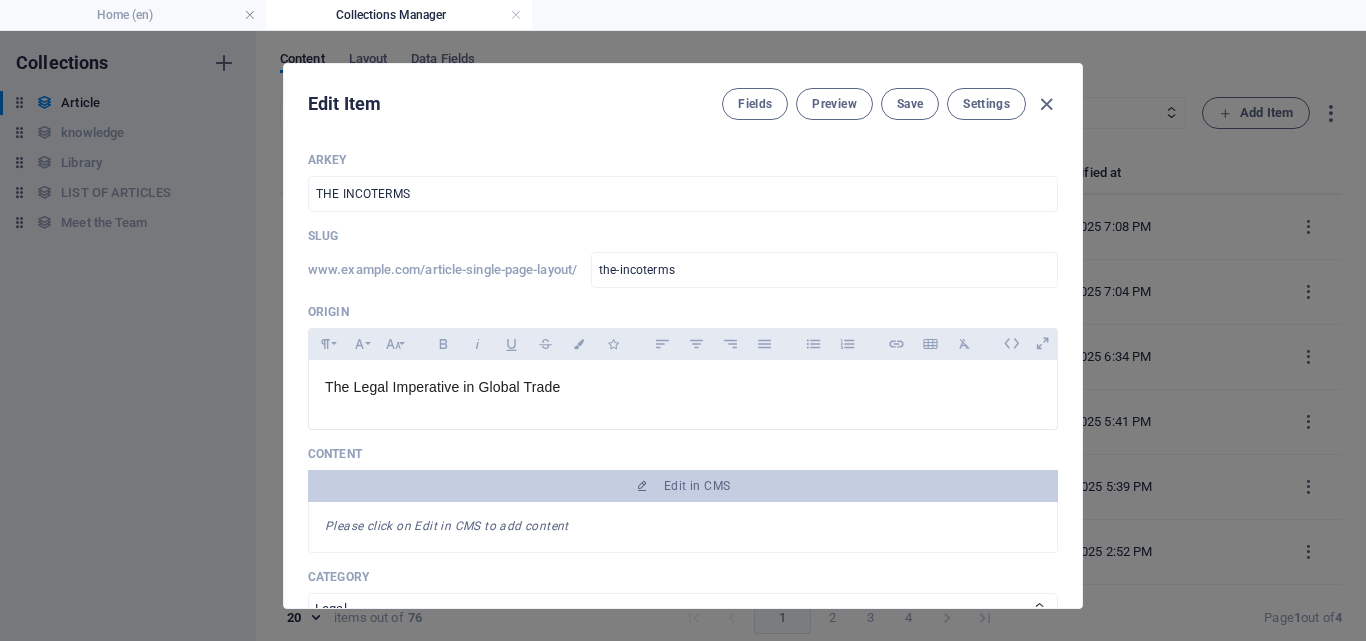 click on "Edit Item Fields Preview Save Settings ARKEY THE INCOTERMS ​ Slug www.example.com/article-single-page-layout/ the-incoterms ​ Origin Paragraph Format Normal Heading 1 Heading 2 Heading 3 Heading 4 Heading 5 Heading 6 Code Font Family Arial Georgia Impact Tahoma Times New Roman Verdana Font Size 8 9 10 11 12 14 18 24 30 36 48 60 72 96 Bold Italic Underline Strikethrough Colors Icons Align Left Align Center Align Right Align Justify Unordered List Ordered List Insert Link Insert Table Clear Formatting The Legal Imperative in Global Trade  <p><span style="font-size: 14px; color: rgb(30, 31, 32);">The Legal Imperative in Global Trade </span></p> Content Edit in CMS Please click on Edit in CMS to add content Category Legal Business Environment Do you know Finance Cryptocurrency Image Drop files here to upload them instantly Publishing Date 2025-07-27 ​ Status Published Draft Trending? Check this box to add post to "Trending" section Trending? Author Arlen JARIOL Christian JENSEN LInk ​ Add Field Settings" at bounding box center (683, 336) 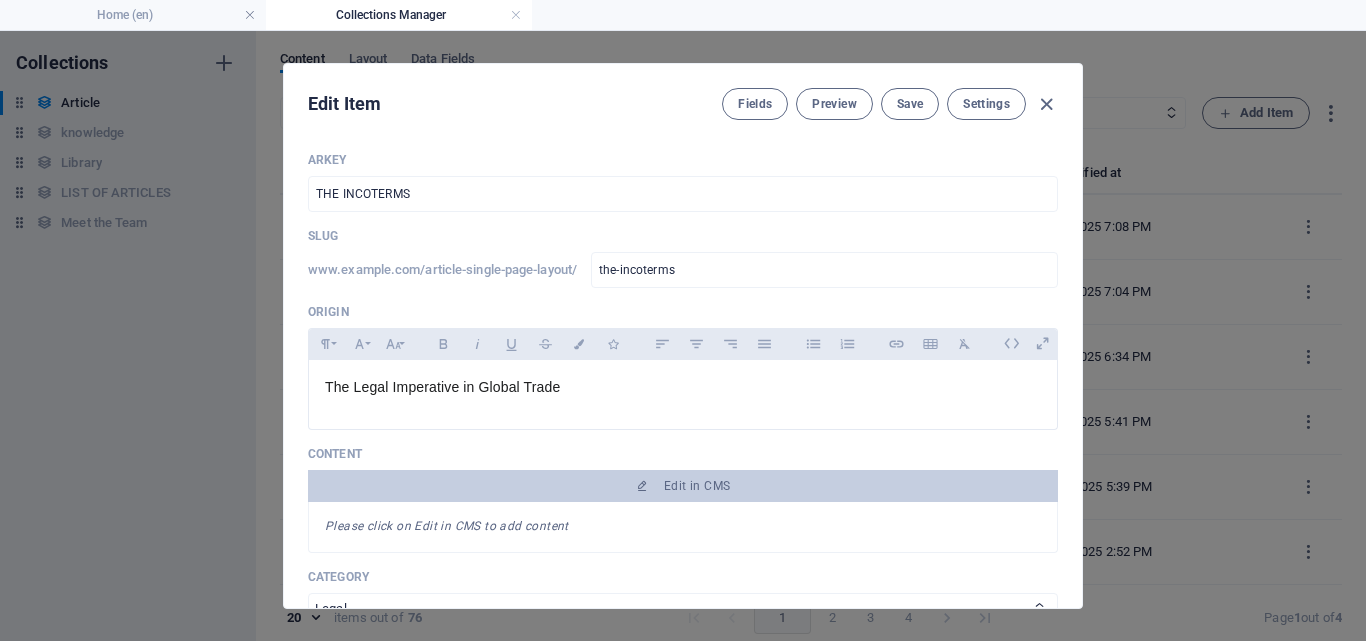 click on "Edit Item Fields Preview Save Settings ARKEY THE INCOTERMS ​ Slug www.example.com/article-single-page-layout/ the-incoterms ​ Origin Paragraph Format Normal Heading 1 Heading 2 Heading 3 Heading 4 Heading 5 Heading 6 Code Font Family Arial Georgia Impact Tahoma Times New Roman Verdana Font Size 8 9 10 11 12 14 18 24 30 36 48 60 72 96 Bold Italic Underline Strikethrough Colors Icons Align Left Align Center Align Right Align Justify Unordered List Ordered List Insert Link Insert Table Clear Formatting The Legal Imperative in Global Trade  <p><span style="font-size: 14px; color: rgb(30, 31, 32);">The Legal Imperative in Global Trade </span></p> Content Edit in CMS Please click on Edit in CMS to add content Category Legal Business Environment Do you know Finance Cryptocurrency Image Drop files here to upload them instantly Publishing Date 2025-07-27 ​ Status Published Draft Trending? Check this box to add post to "Trending" section Trending? Author Arlen JARIOL Christian JENSEN LInk ​ Add Field Settings" at bounding box center [683, 336] 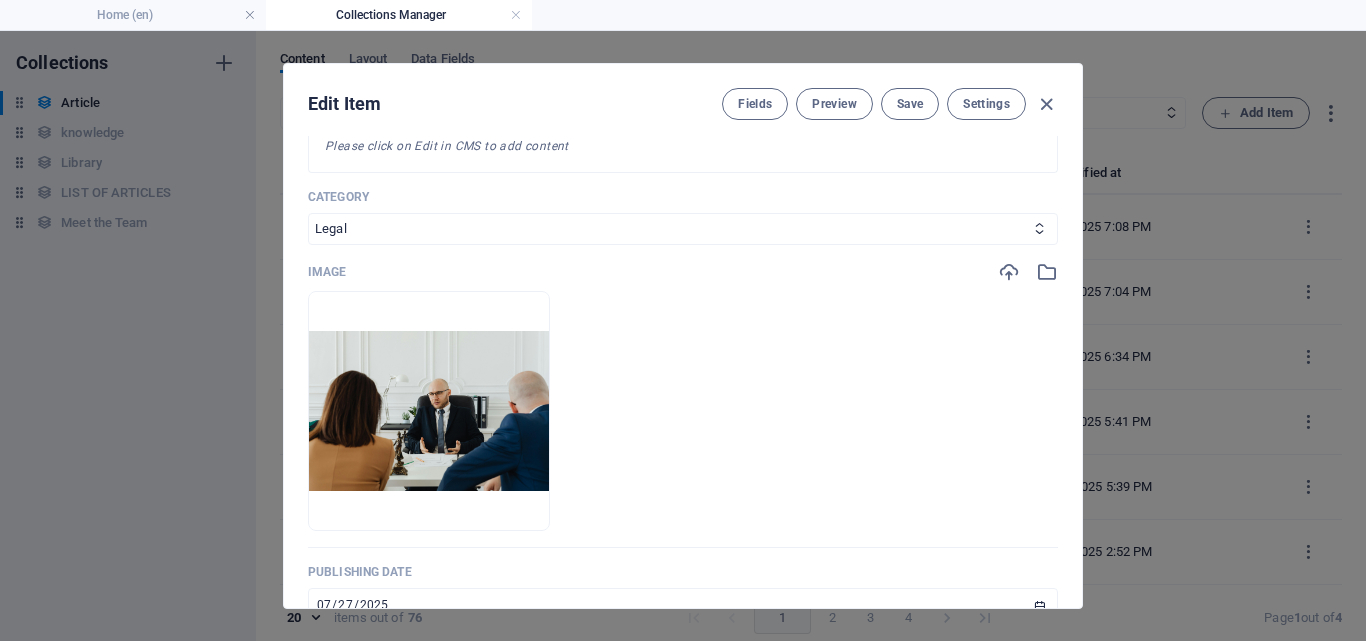 scroll, scrollTop: 0, scrollLeft: 0, axis: both 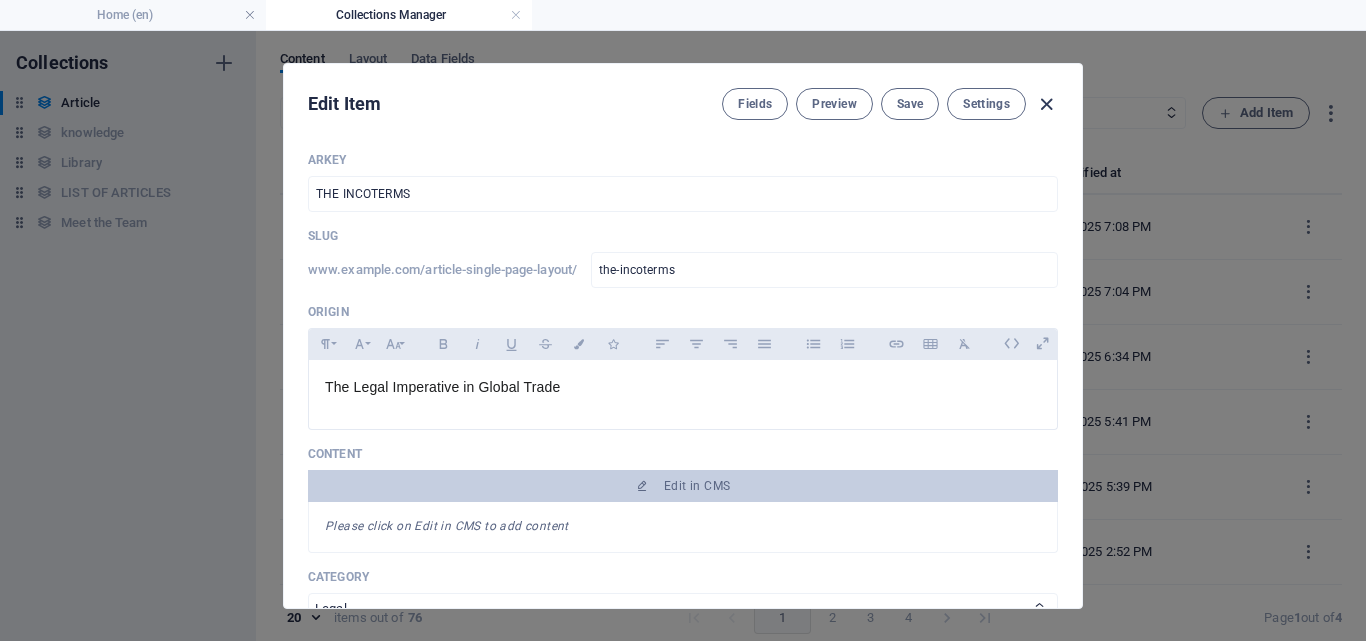 click at bounding box center [1046, 104] 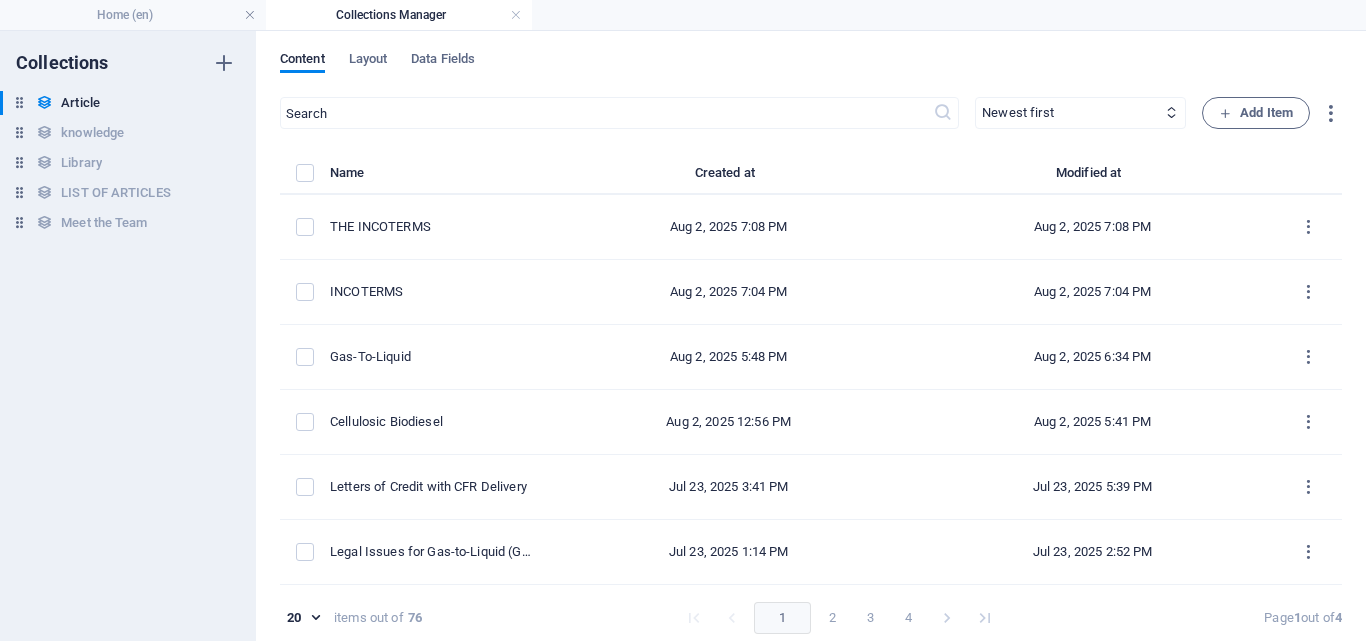 type on "2025-08-02" 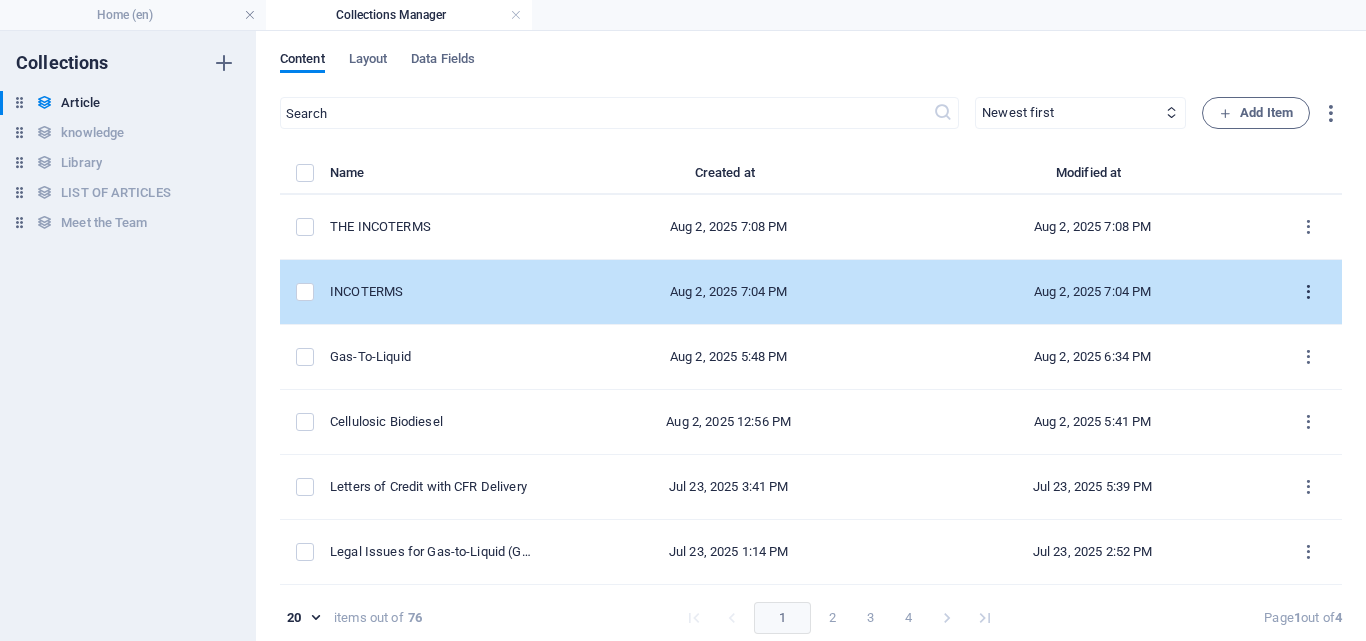 click at bounding box center [1308, 292] 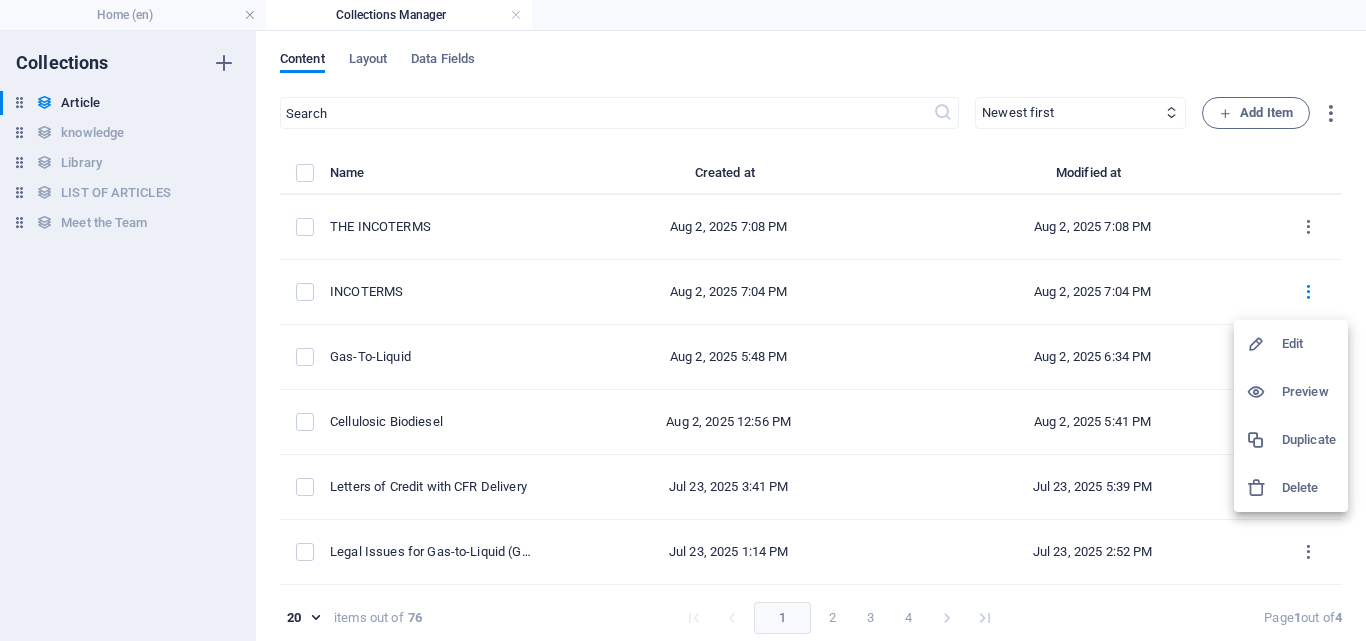 click on "Delete" at bounding box center [1309, 488] 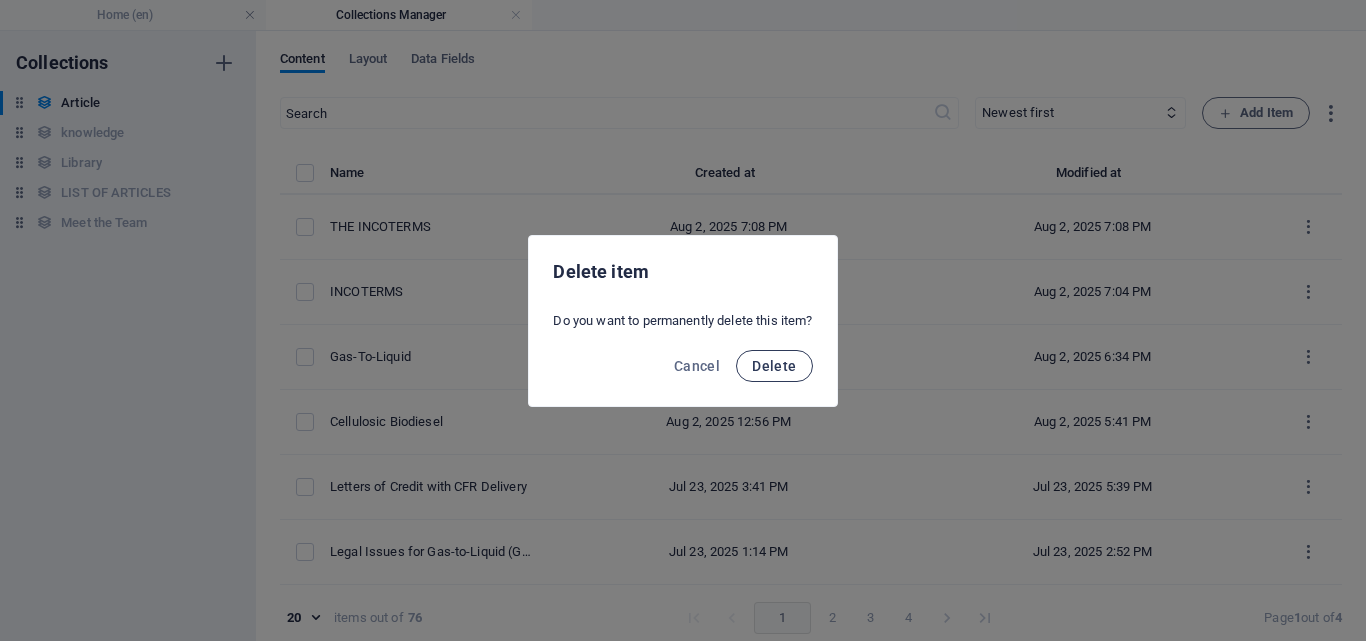 click on "Delete" at bounding box center [774, 366] 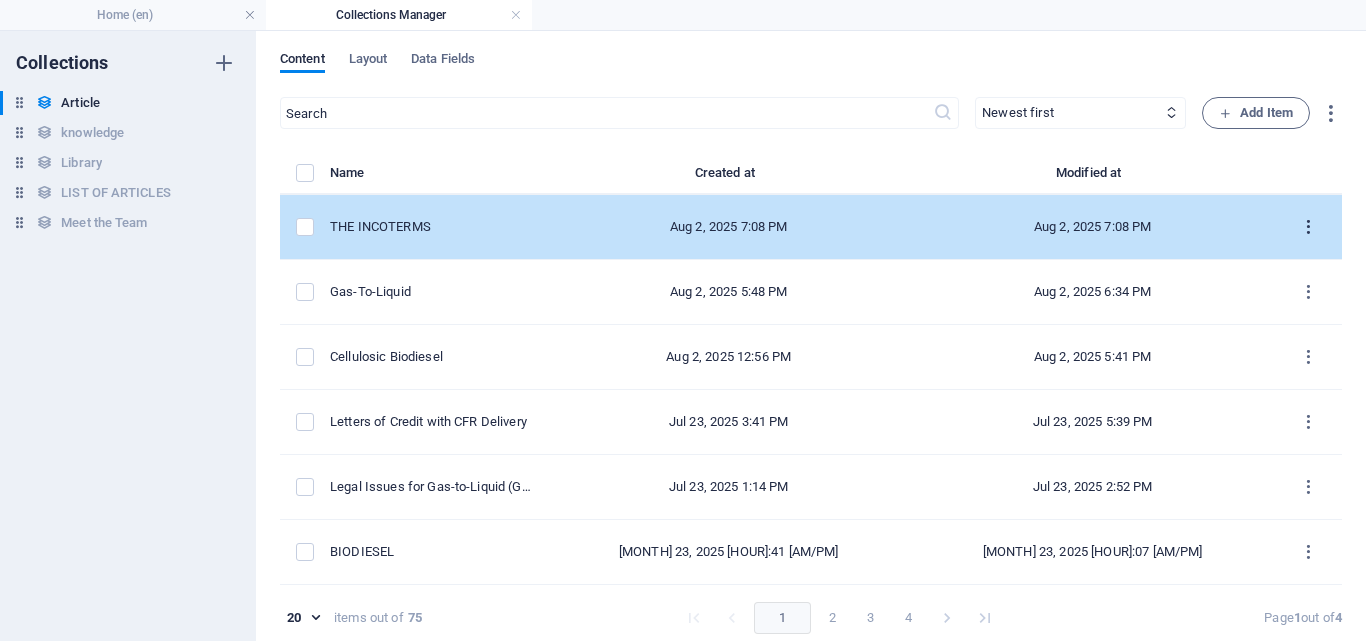 click at bounding box center [1308, 227] 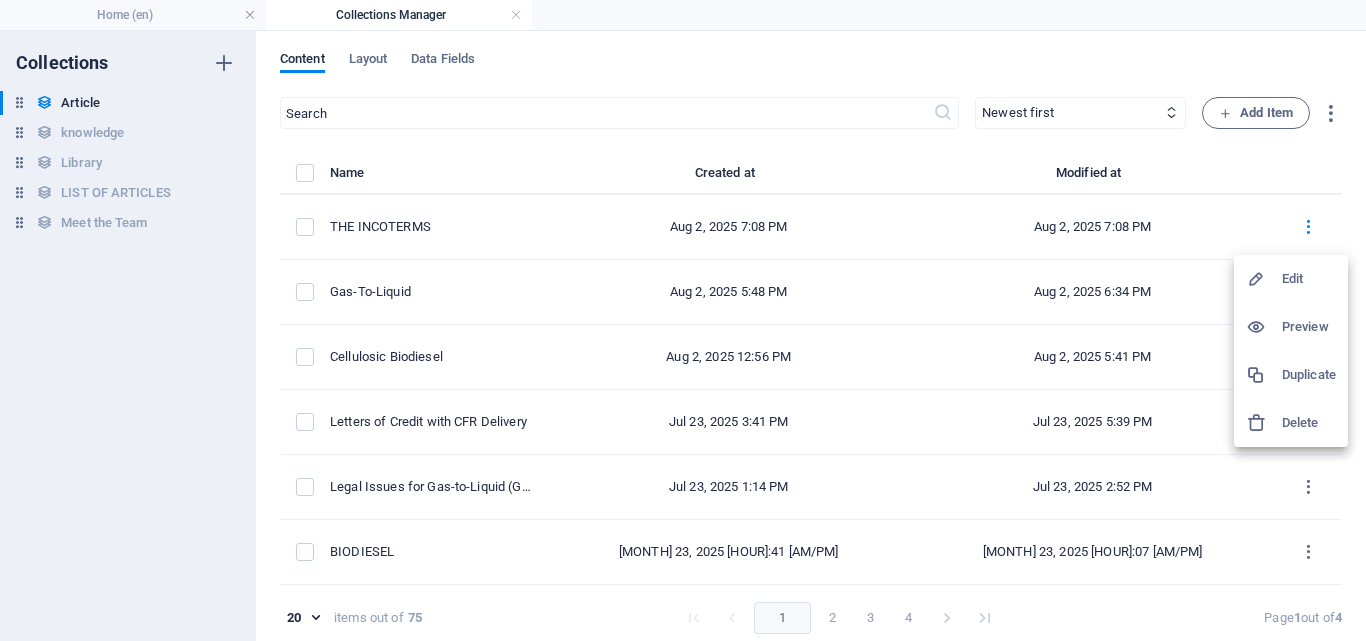 click on "Edit" at bounding box center [1309, 279] 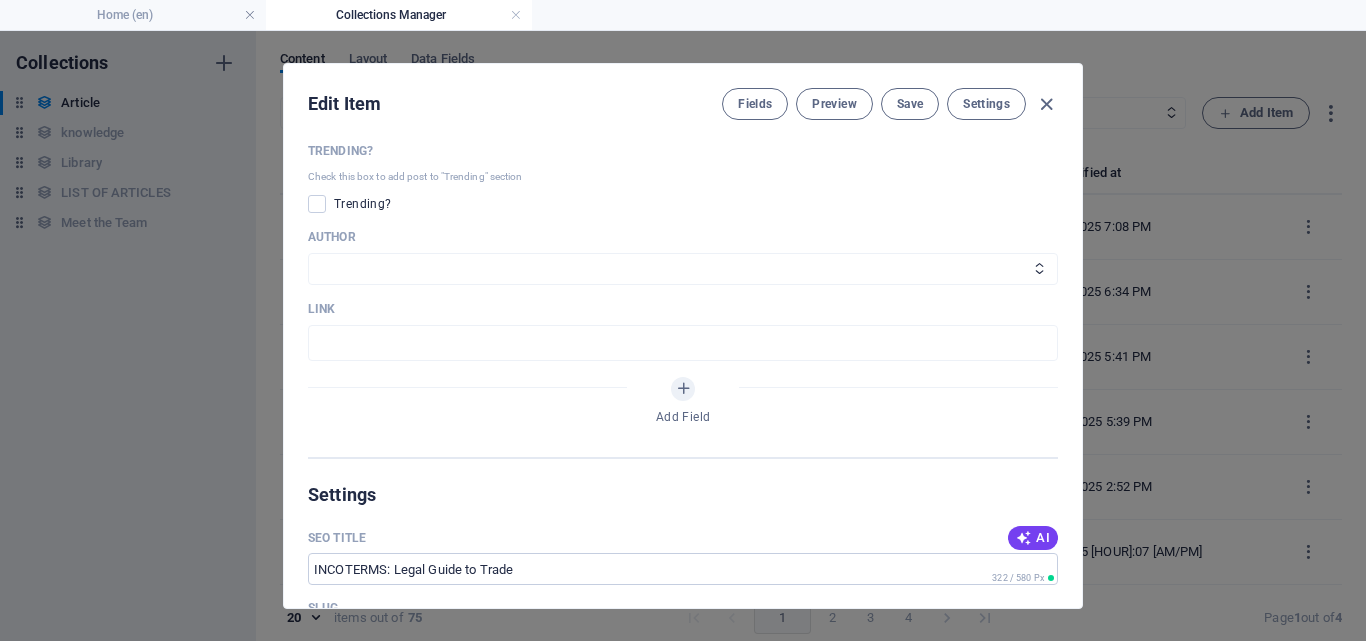 scroll, scrollTop: 632, scrollLeft: 0, axis: vertical 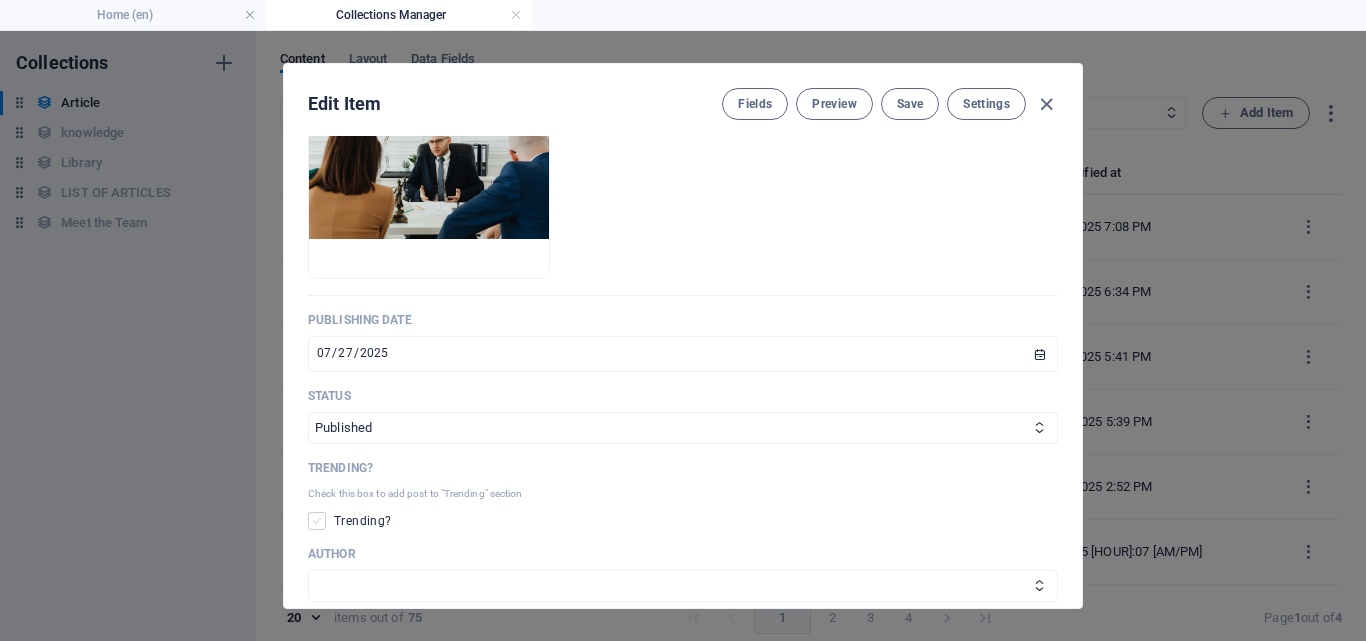 click at bounding box center [317, 521] 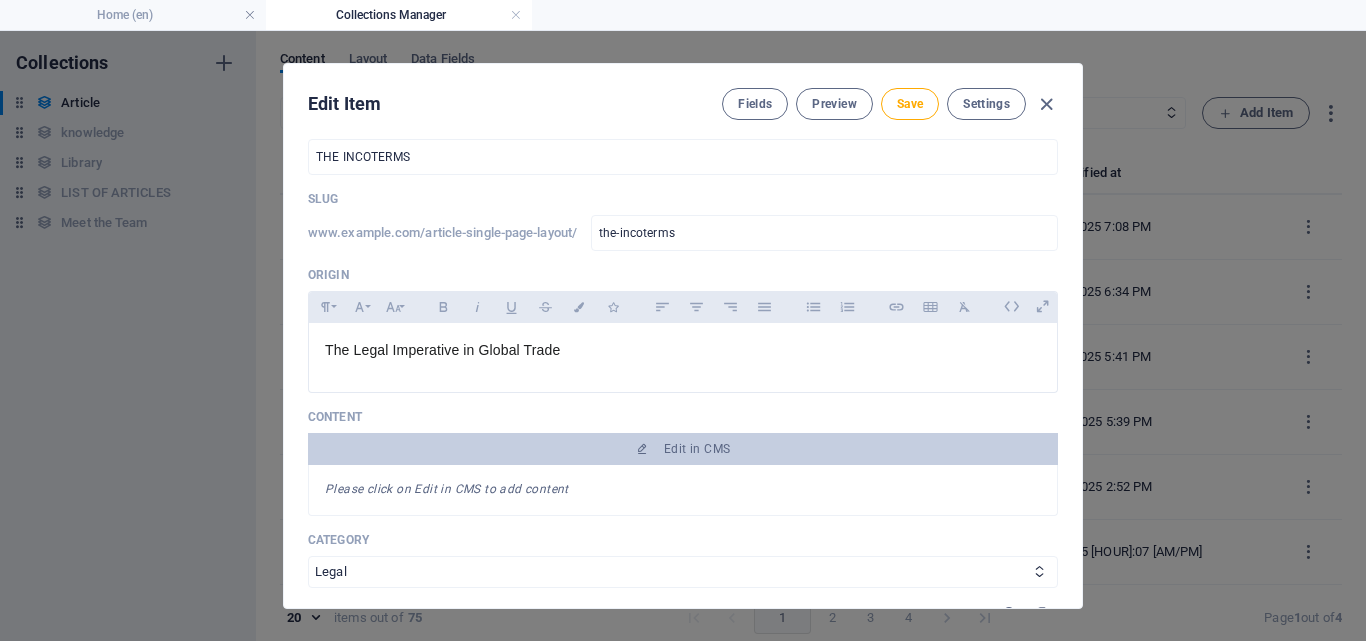 scroll, scrollTop: 217, scrollLeft: 0, axis: vertical 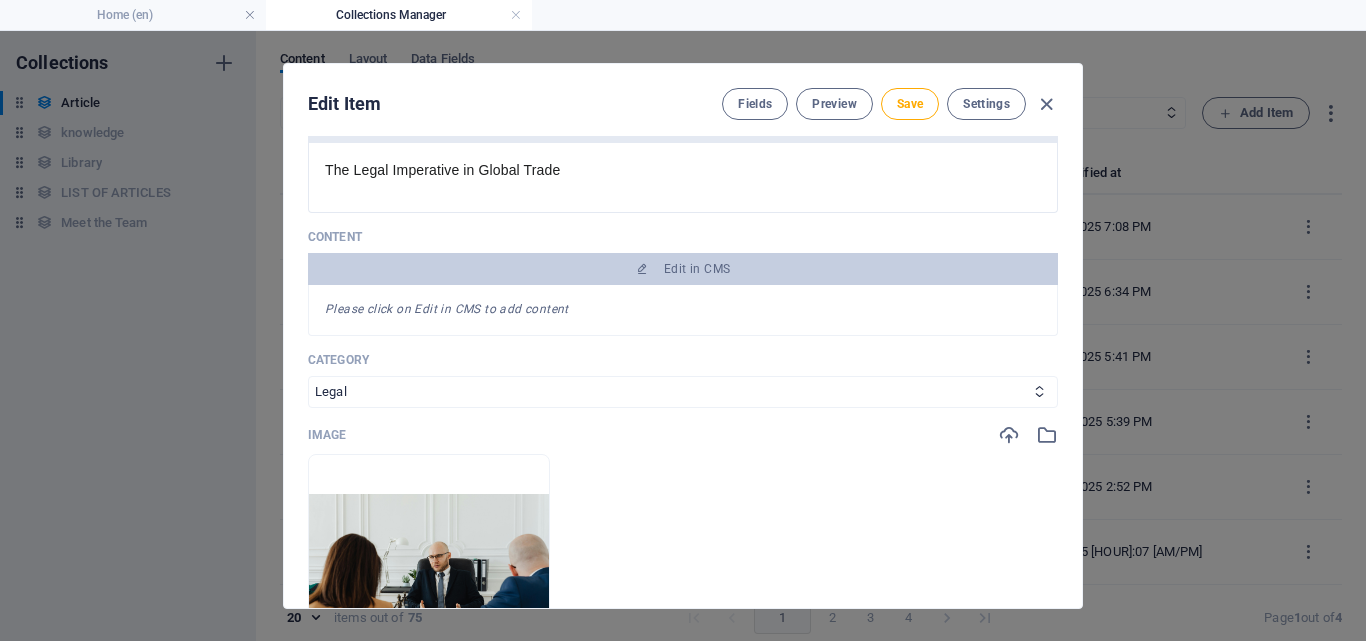 click on "Content Edit in CMS Please click on Edit in CMS to add content" at bounding box center [683, 282] 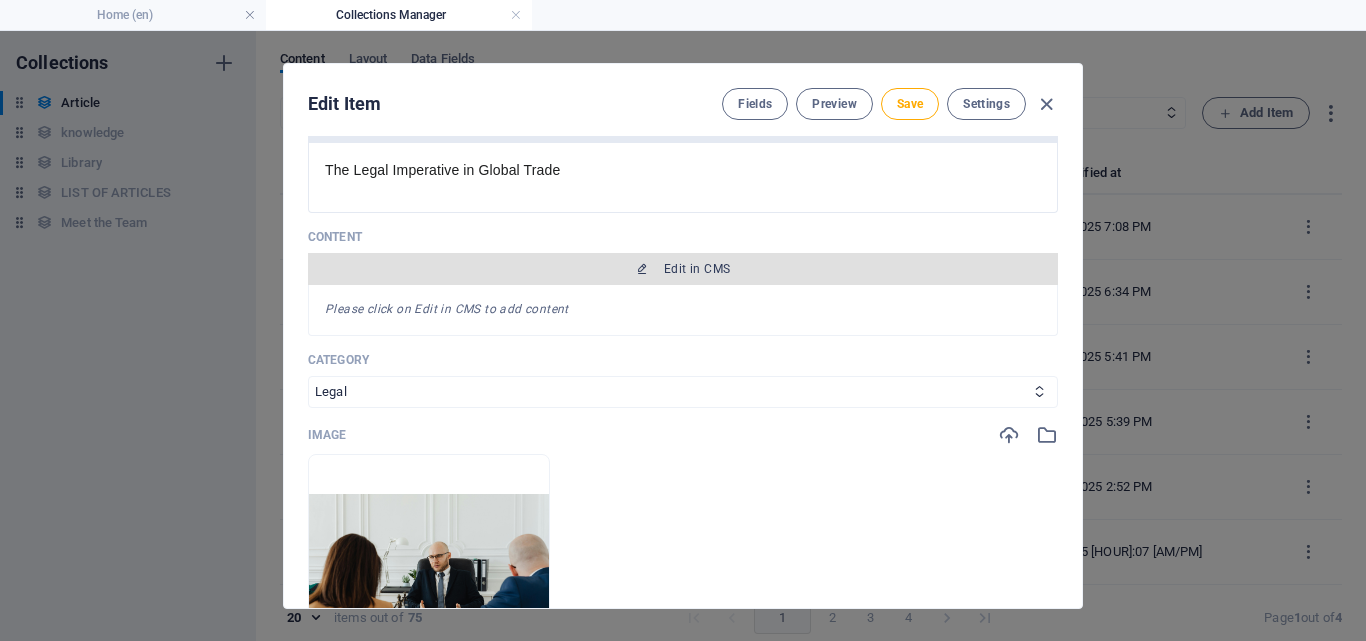 click on "Edit in CMS" at bounding box center (683, 269) 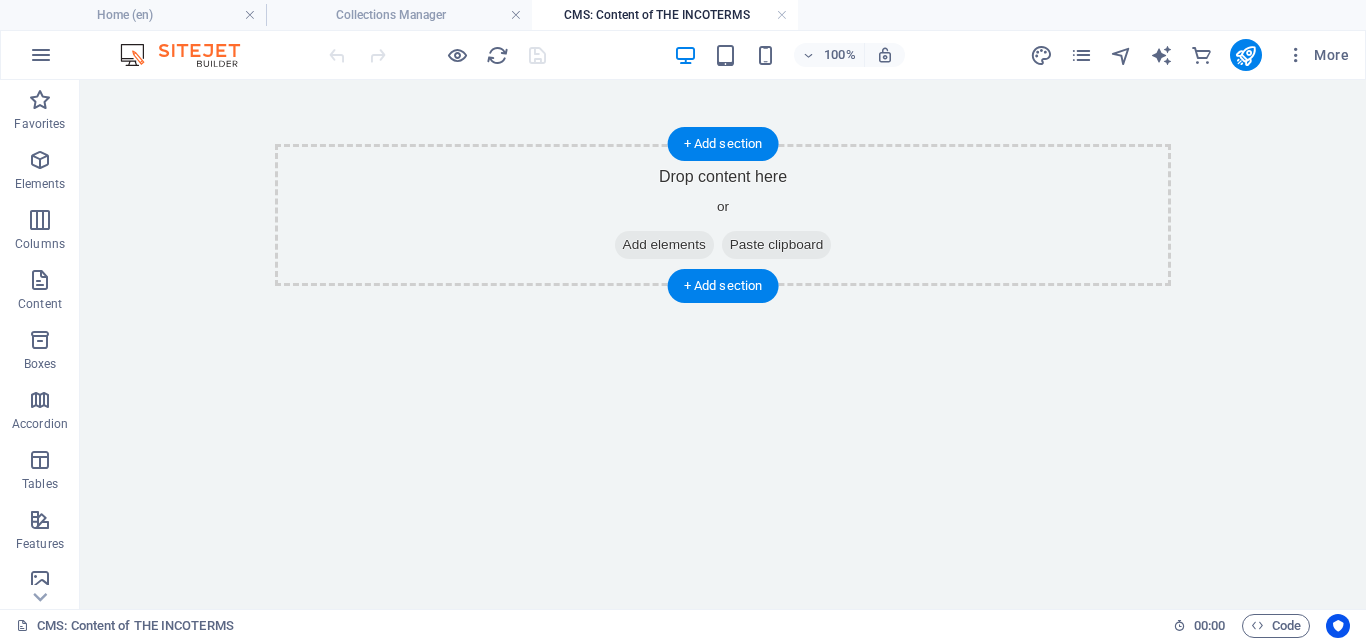 scroll, scrollTop: 0, scrollLeft: 0, axis: both 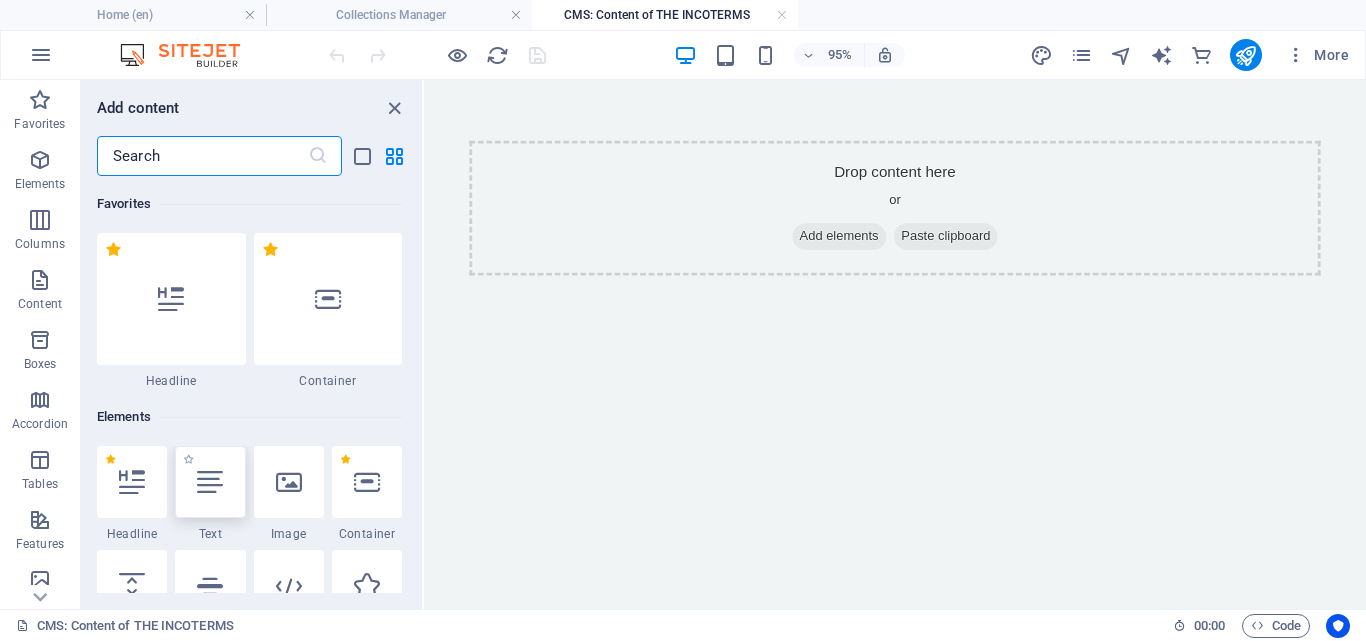 click at bounding box center [210, 482] 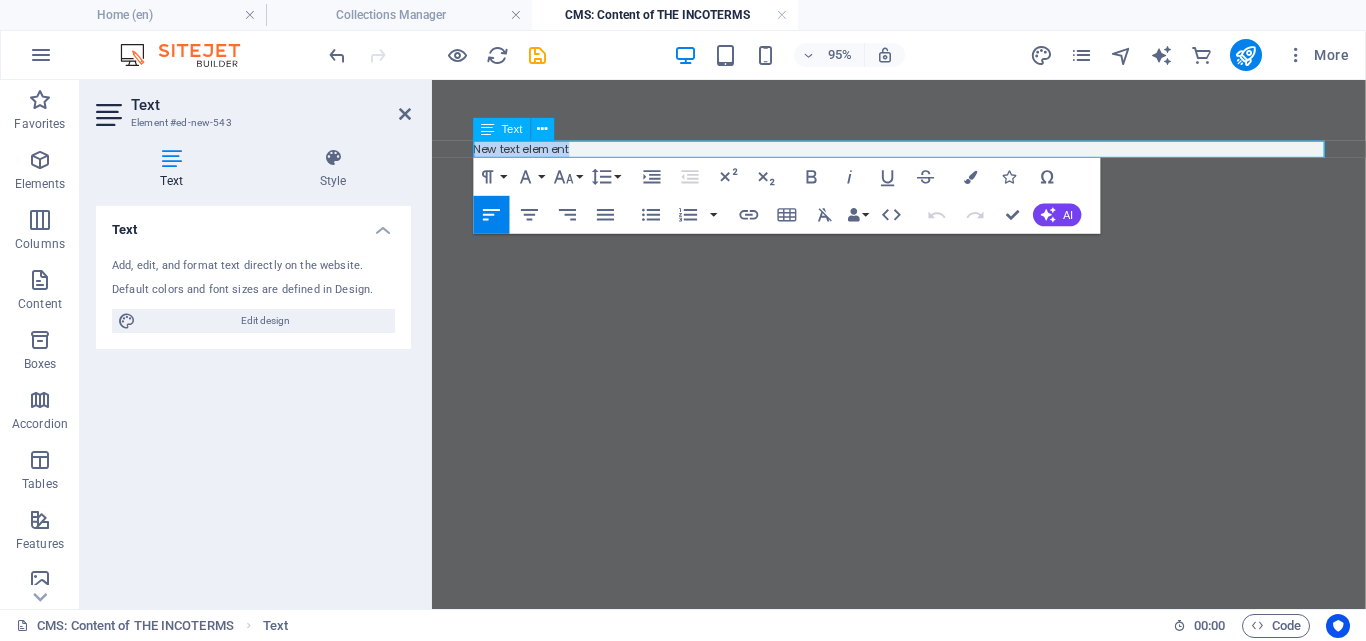 click on "New text element" at bounding box center [924, 153] 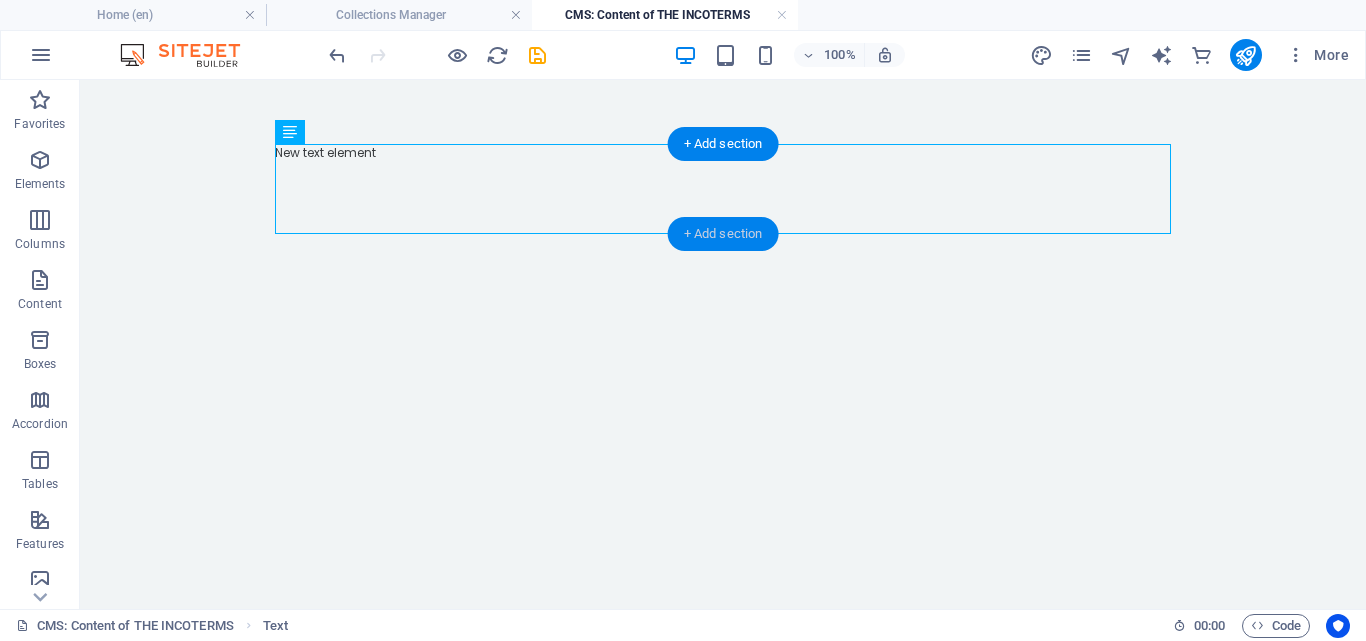 click on "+ Add section" at bounding box center (723, 234) 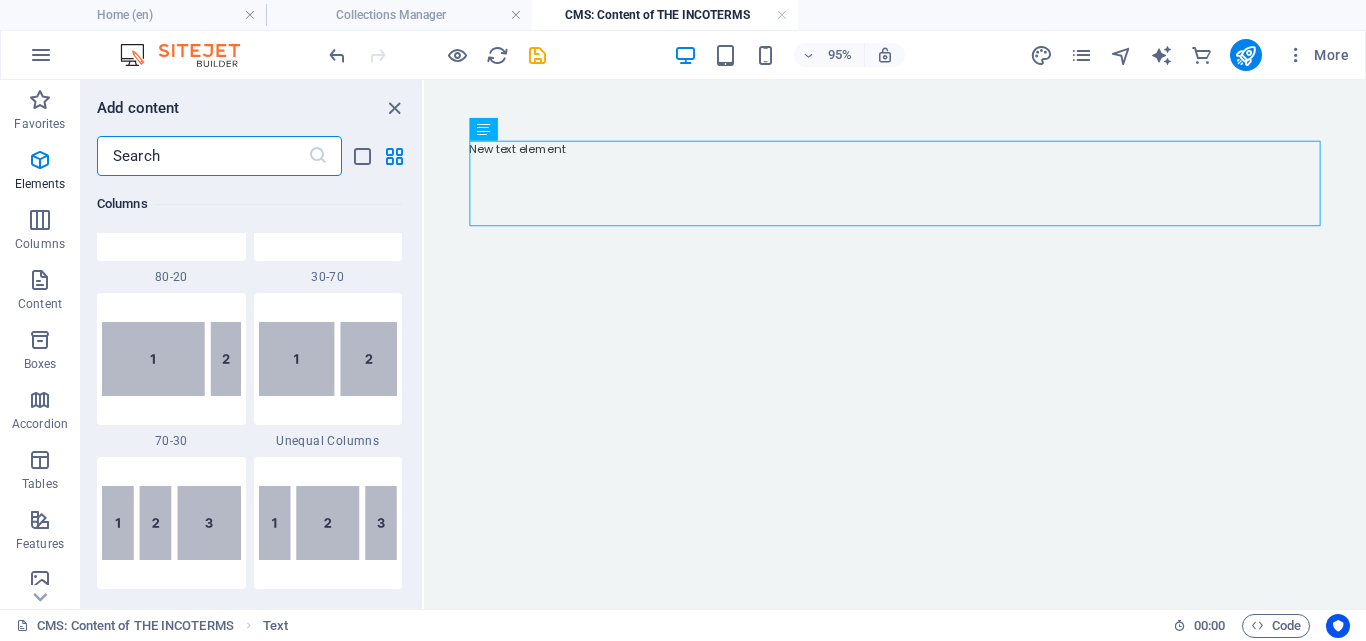 scroll, scrollTop: 3499, scrollLeft: 0, axis: vertical 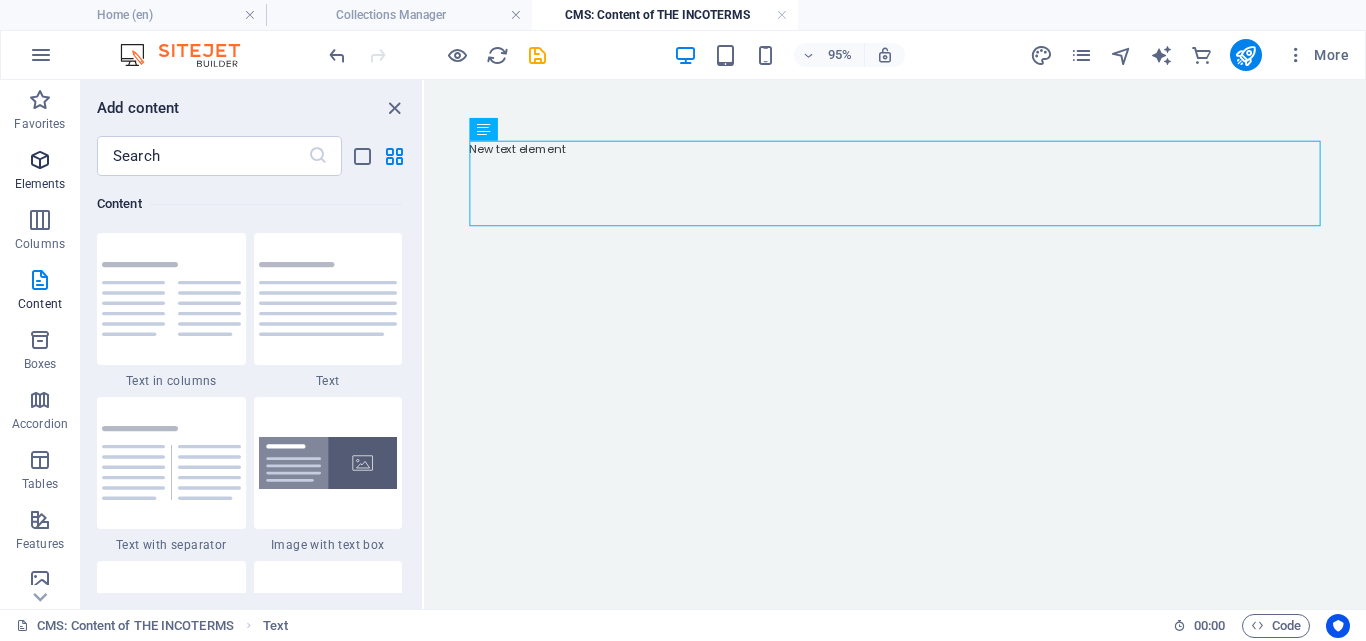 click on "Elements" at bounding box center [40, 184] 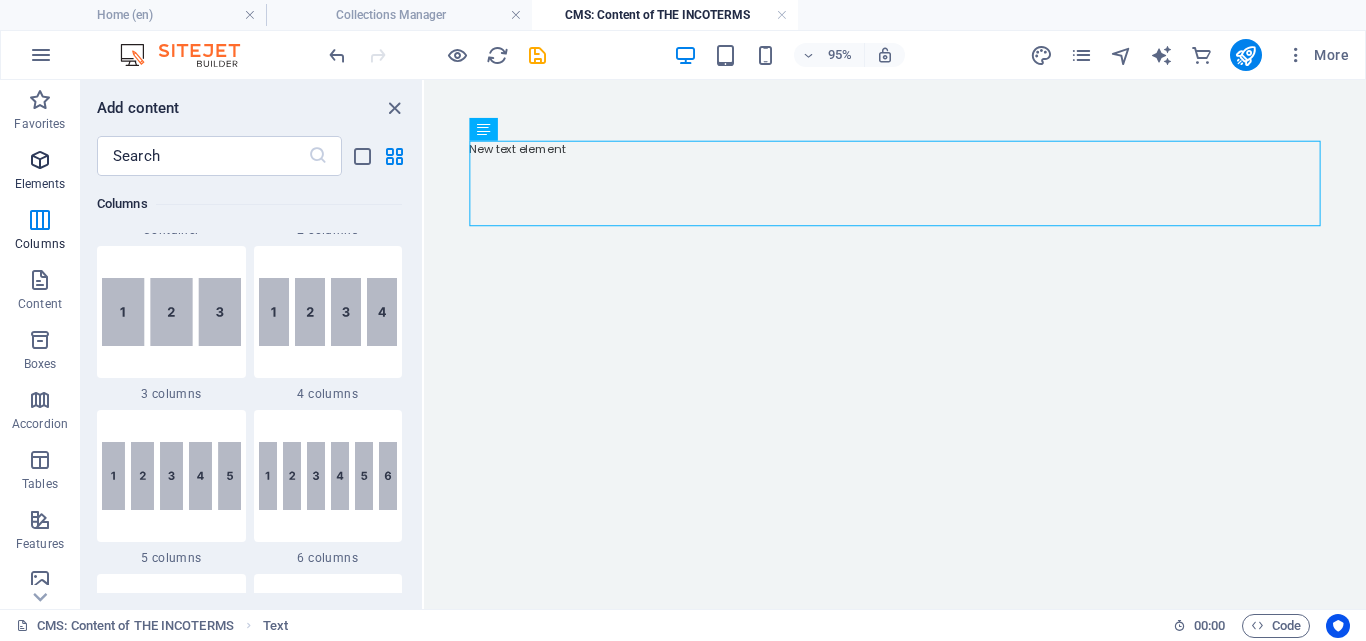 scroll, scrollTop: 213, scrollLeft: 0, axis: vertical 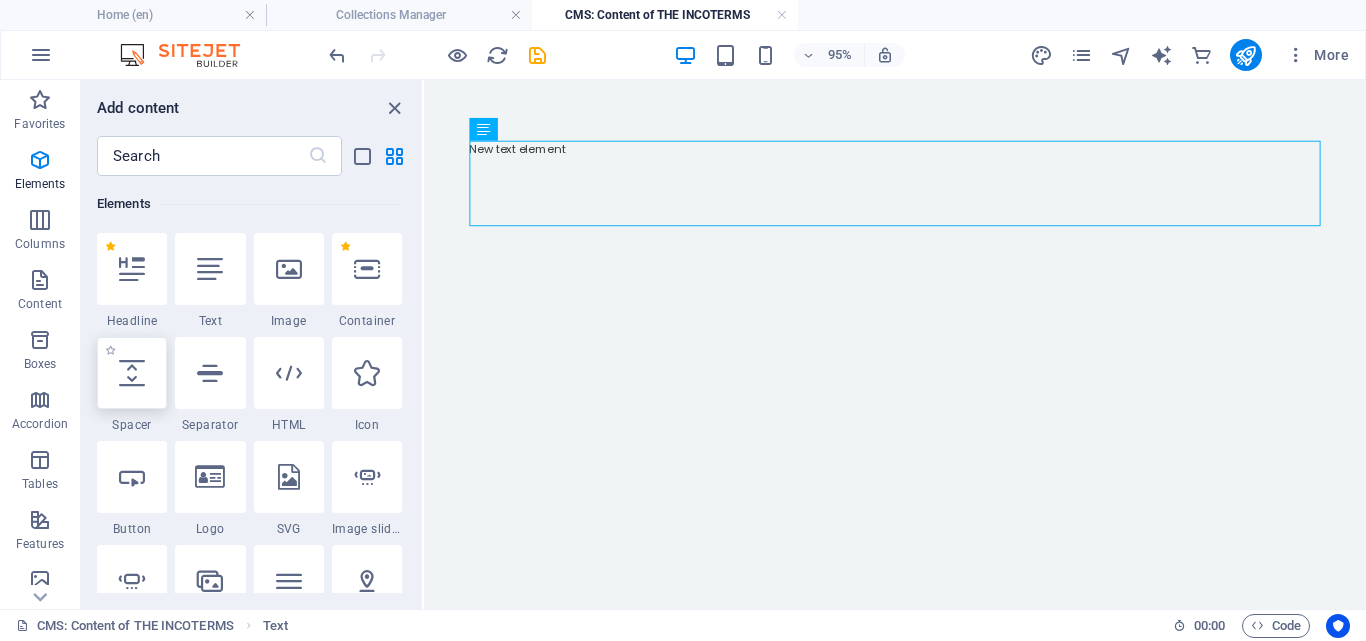 click at bounding box center [132, 373] 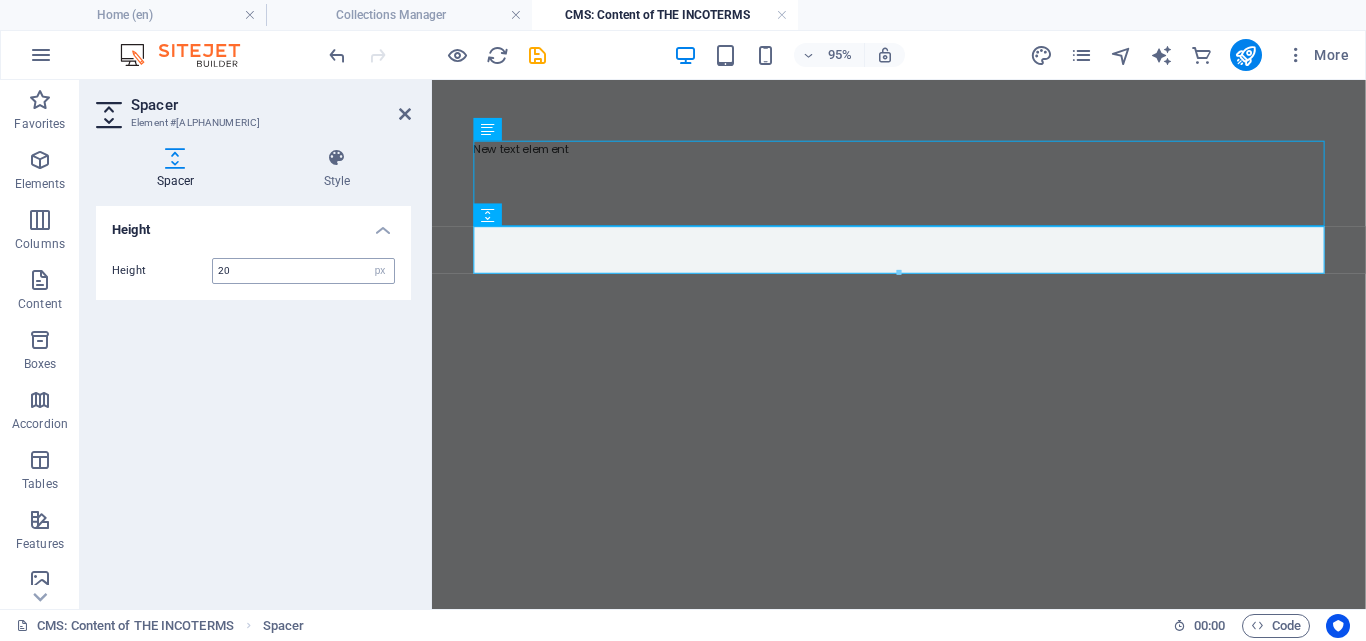 type on "20" 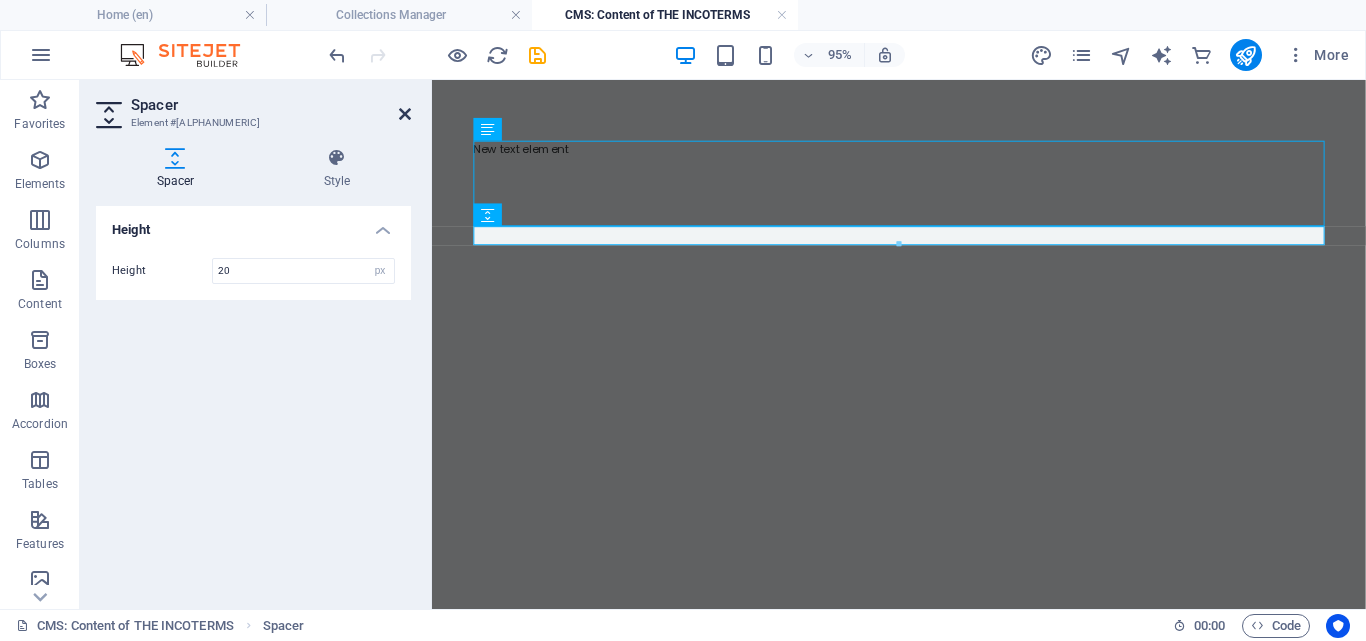 click at bounding box center (405, 114) 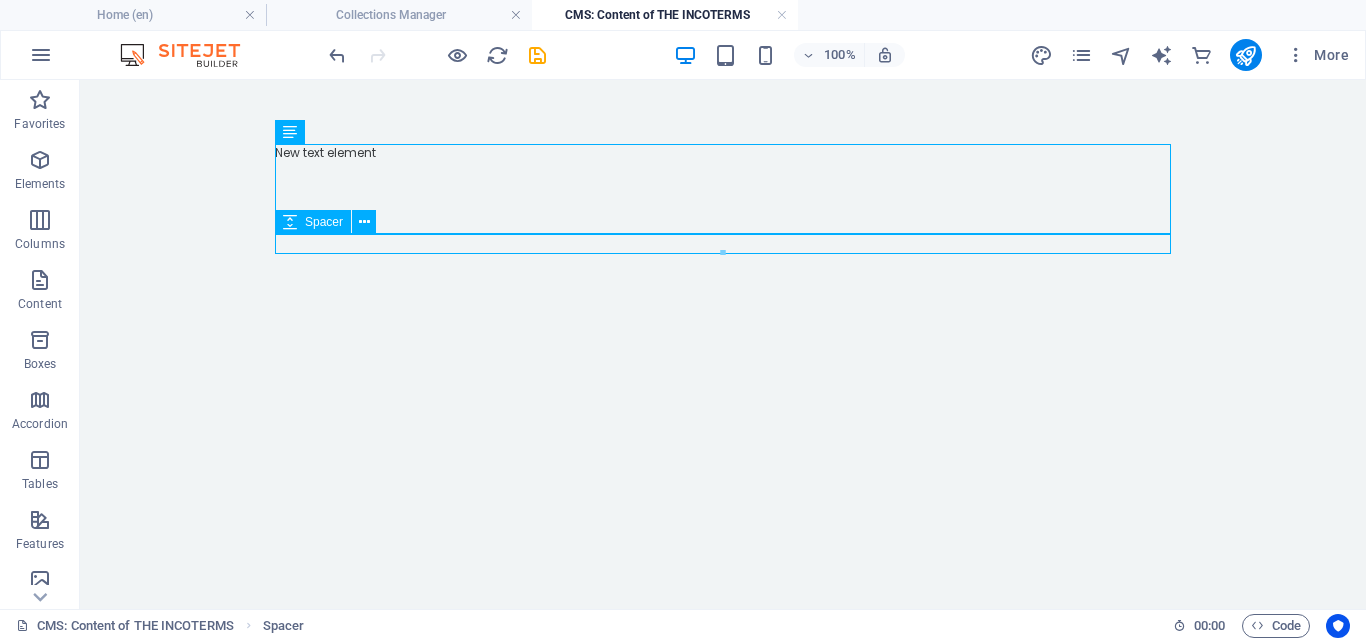 click at bounding box center (723, 244) 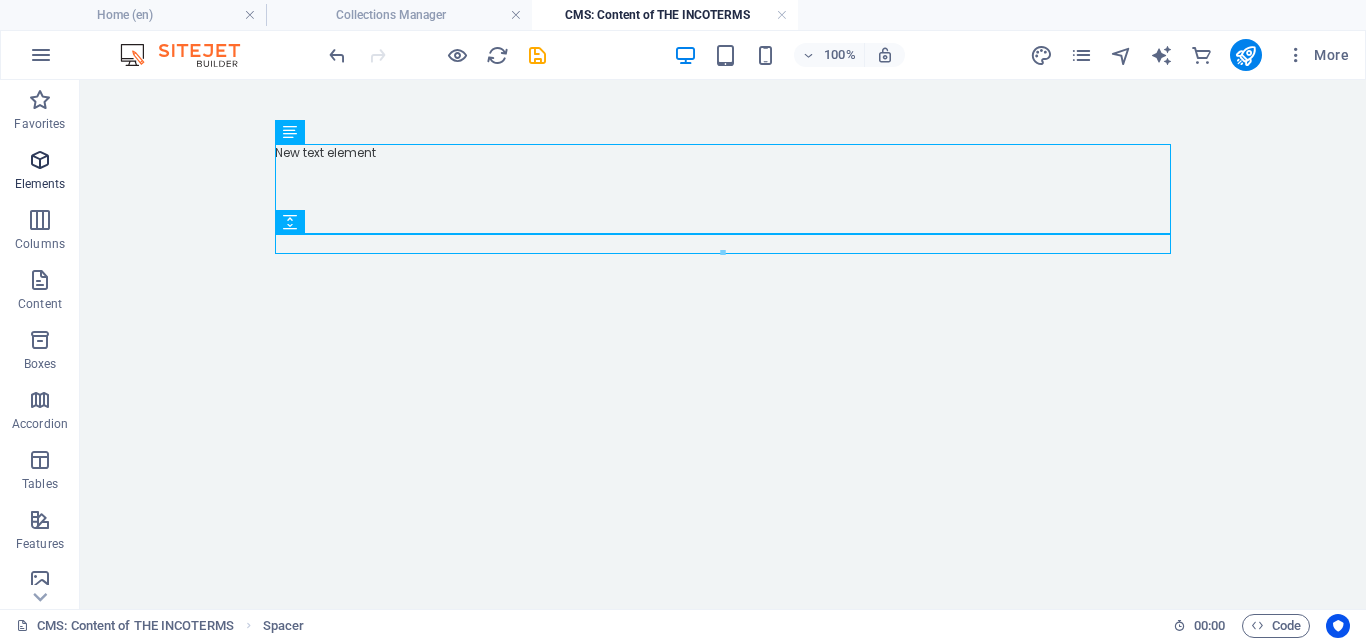 click on "Elements" at bounding box center [40, 172] 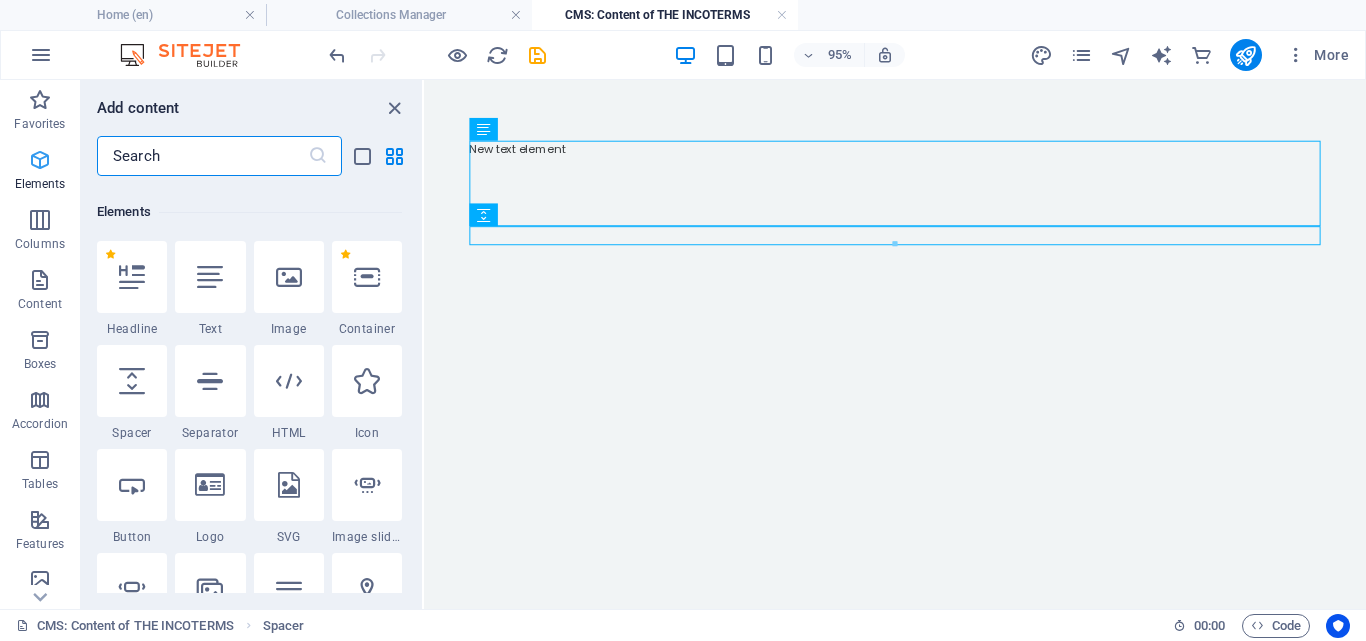 scroll, scrollTop: 213, scrollLeft: 0, axis: vertical 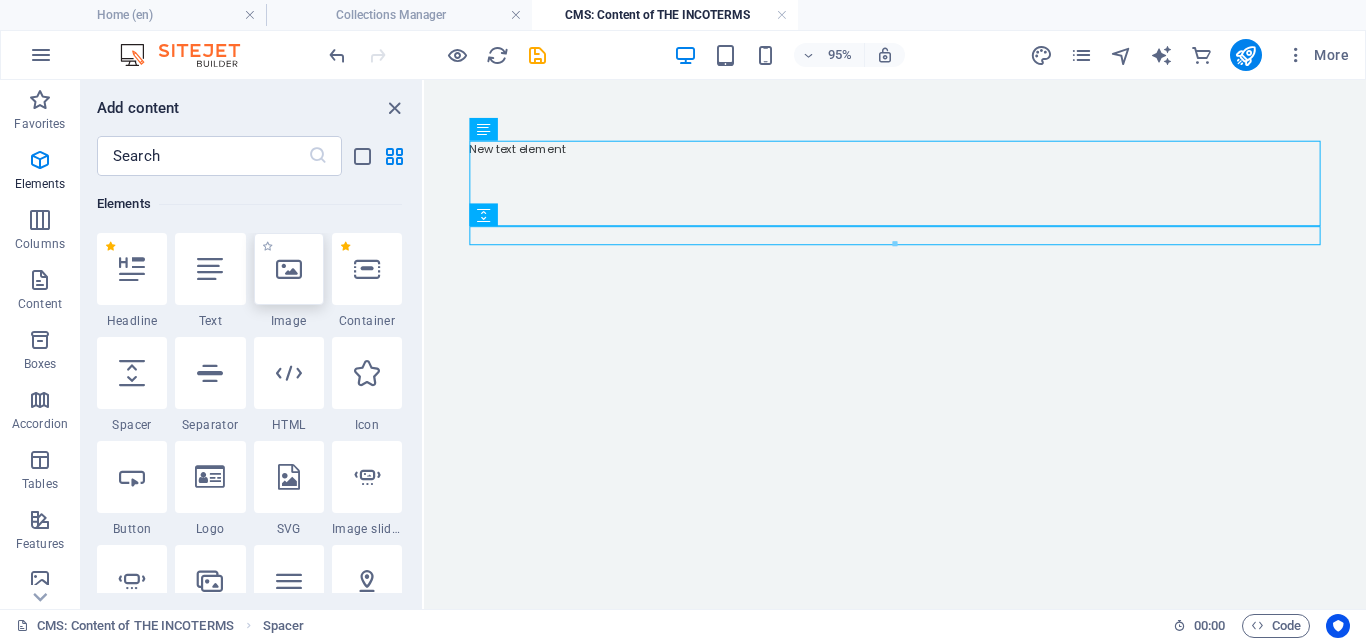 click at bounding box center (289, 269) 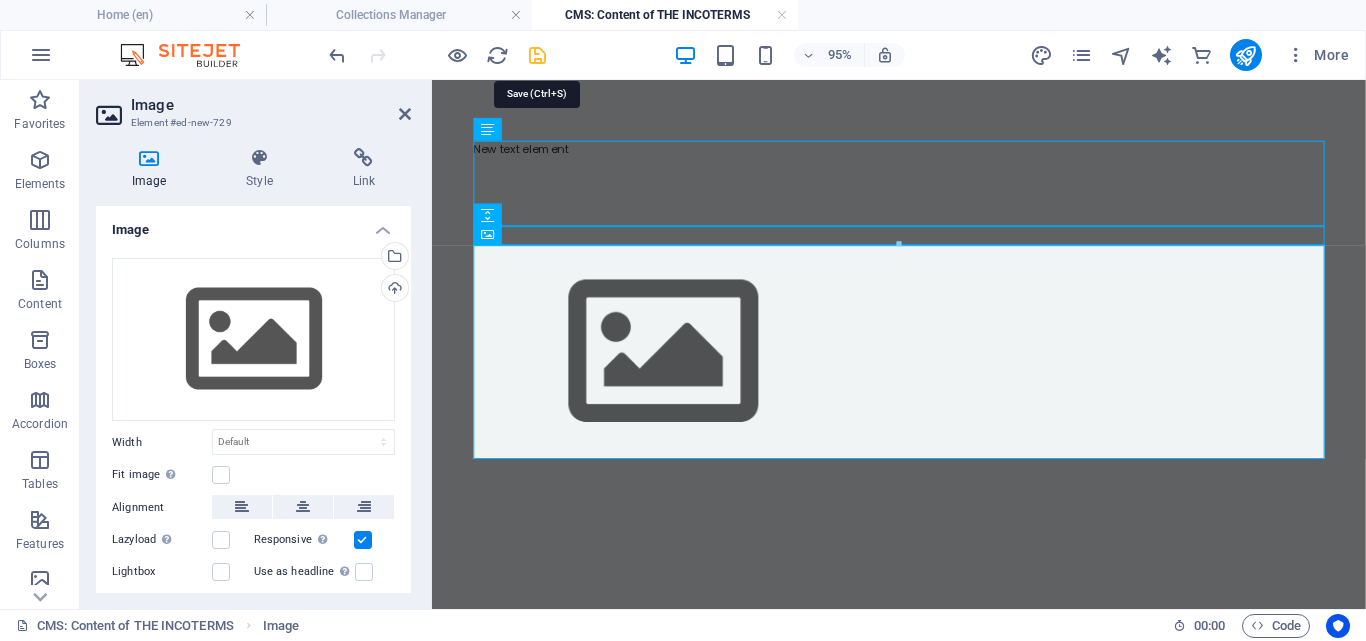 click at bounding box center [537, 55] 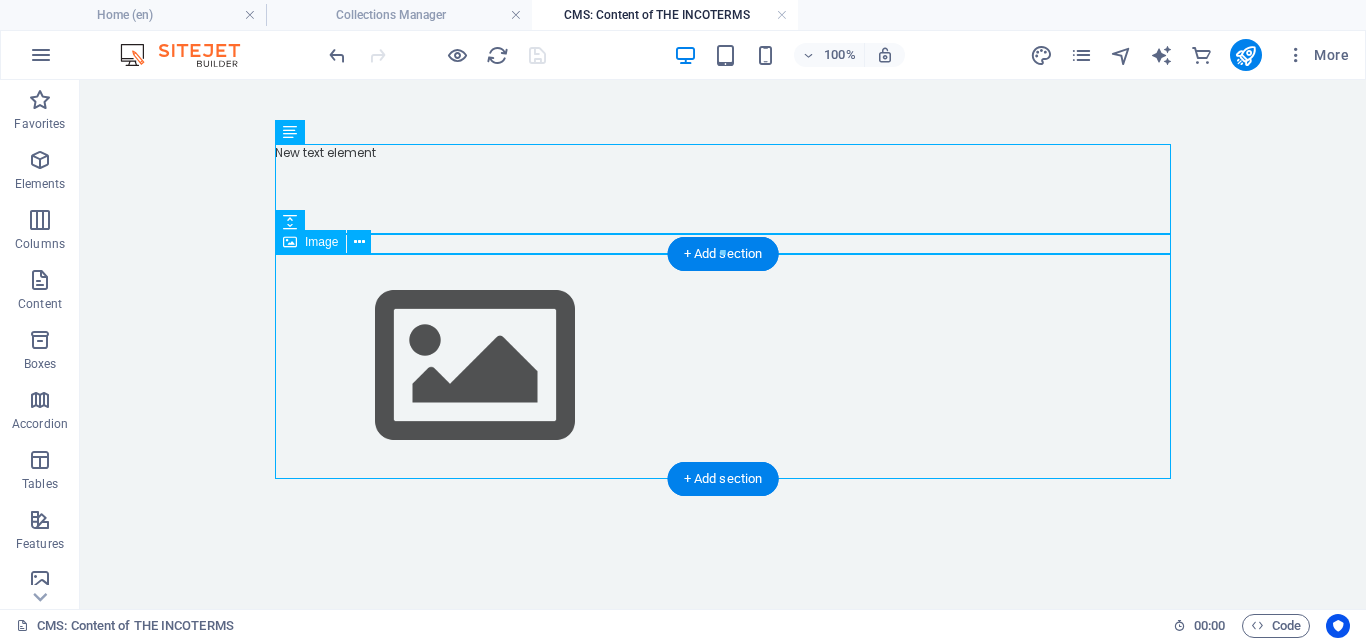 click at bounding box center (723, 366) 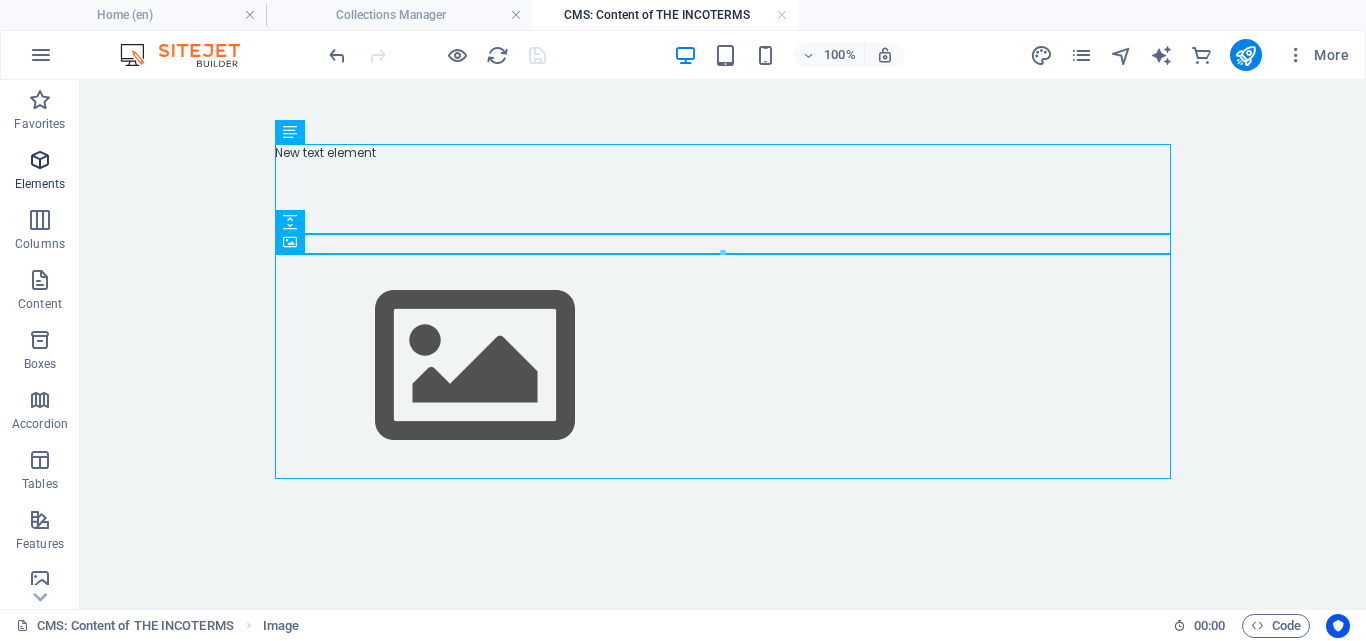 click at bounding box center [40, 160] 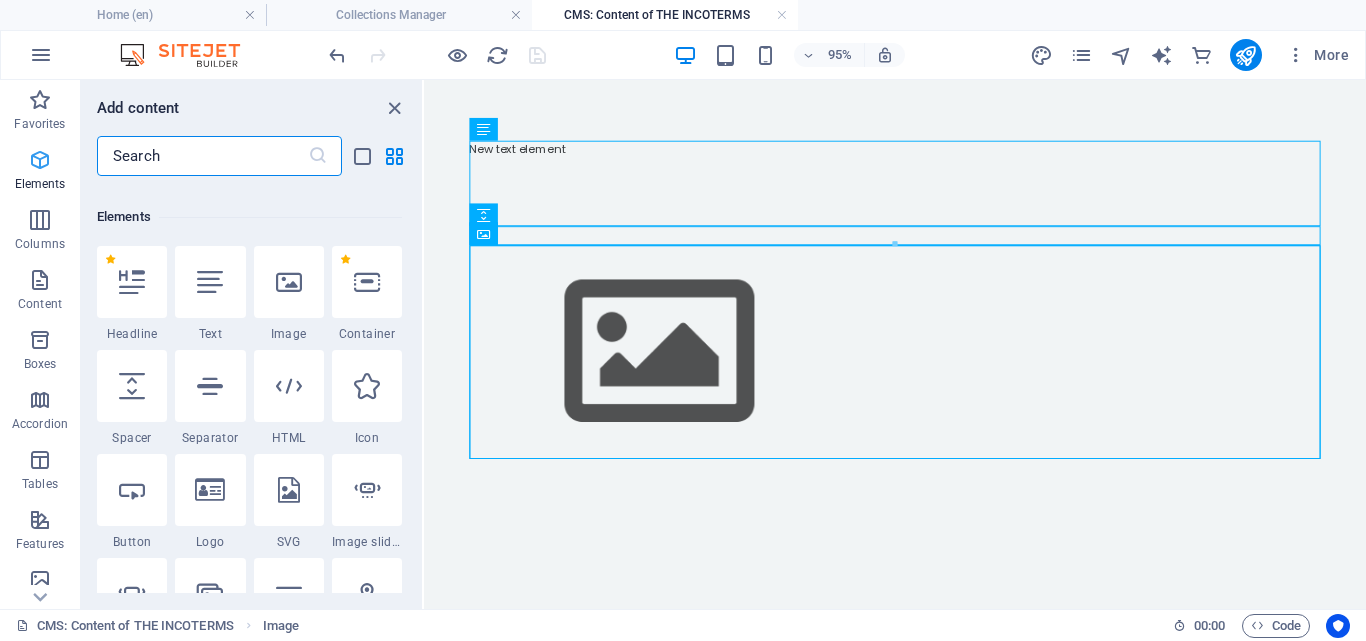 scroll, scrollTop: 213, scrollLeft: 0, axis: vertical 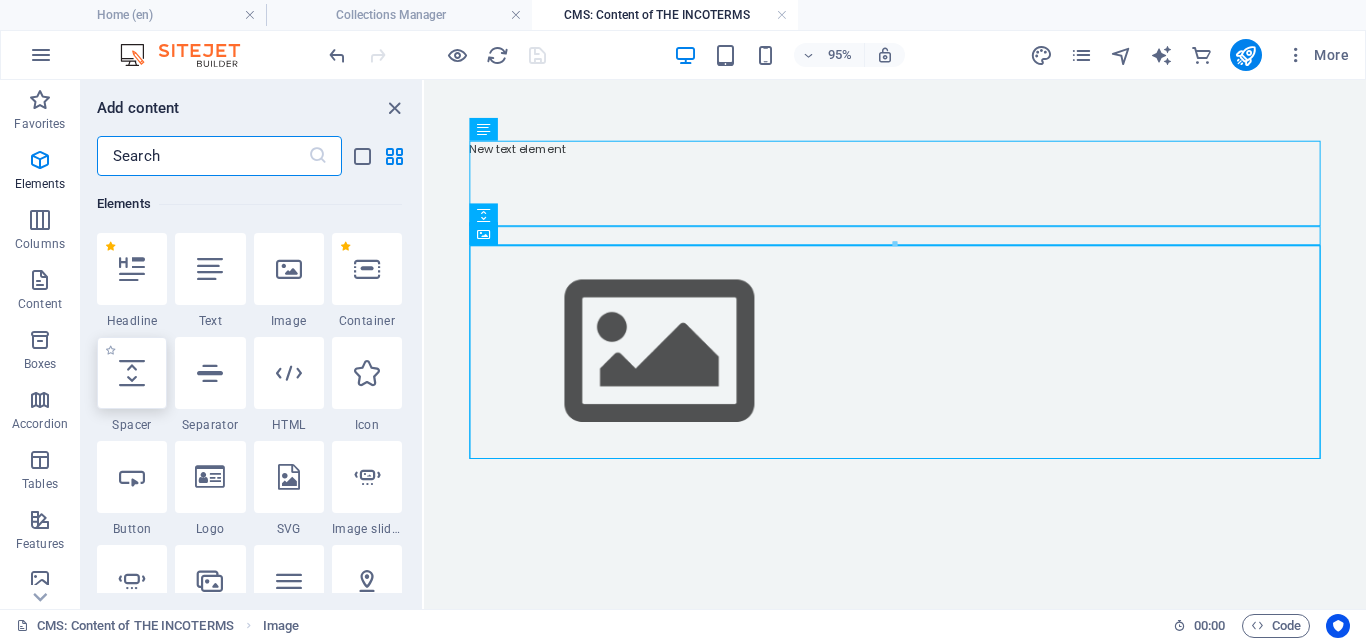 click at bounding box center [132, 373] 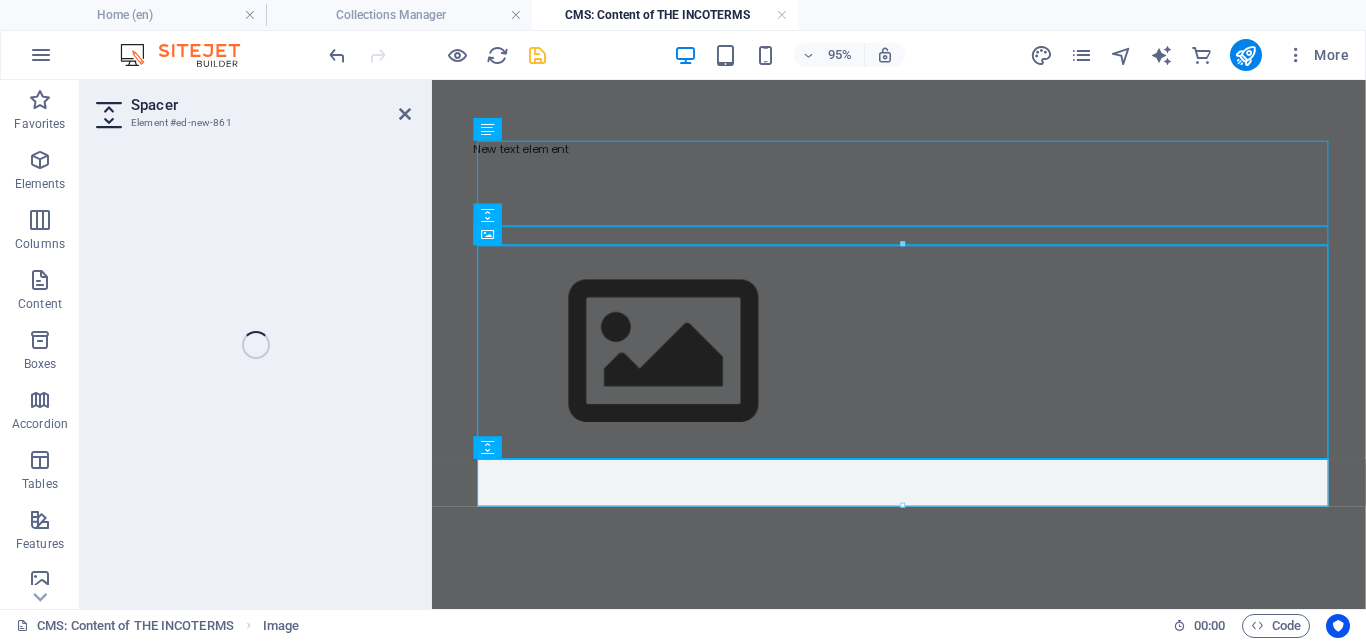 select on "px" 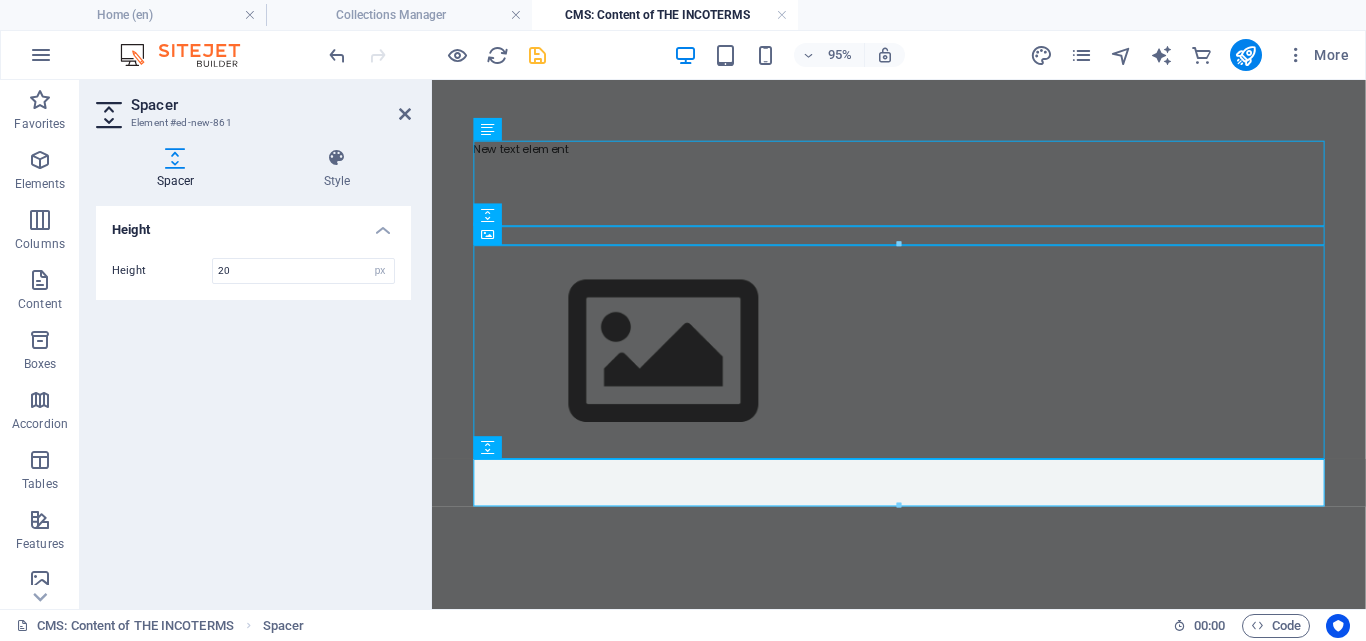 type on "20" 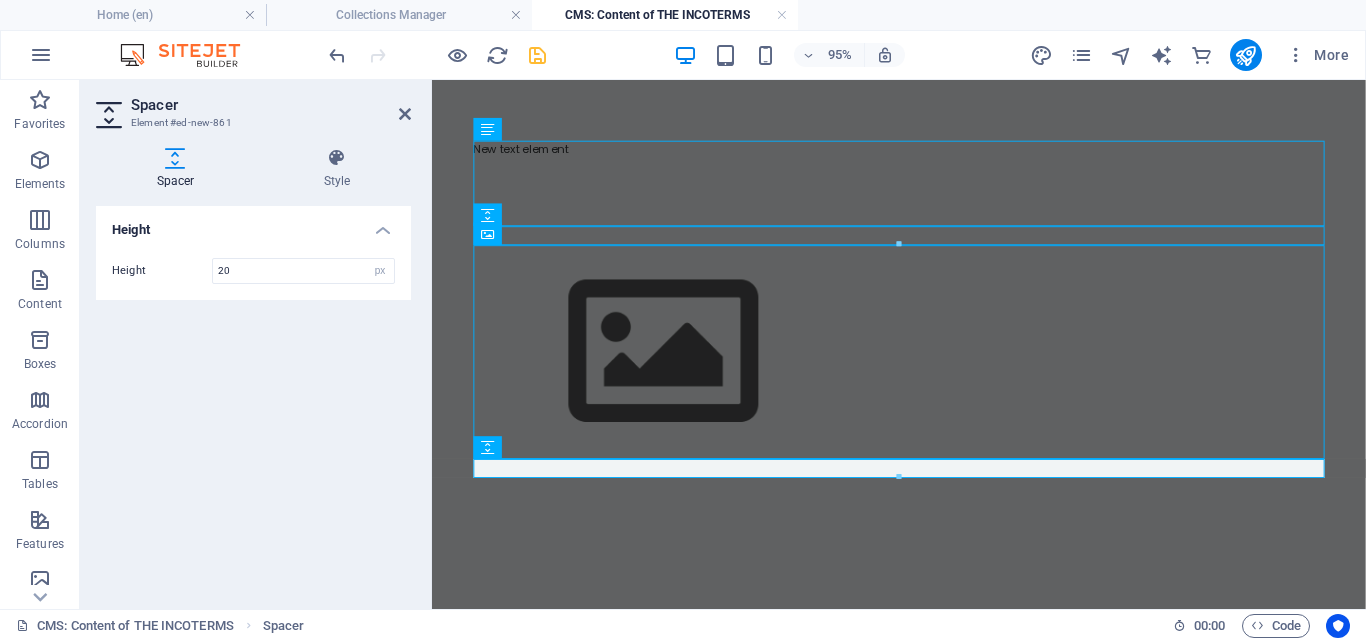 click on "Height Height 20 px rem vh vw" at bounding box center [253, 399] 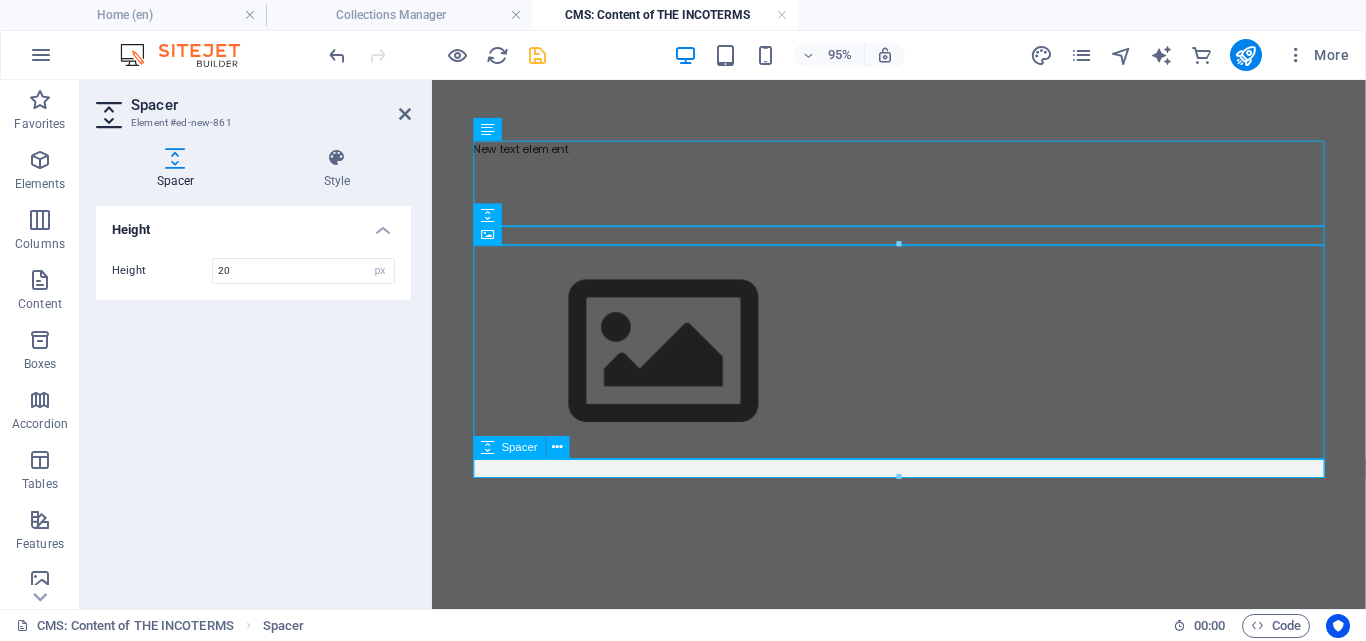 click at bounding box center (924, 489) 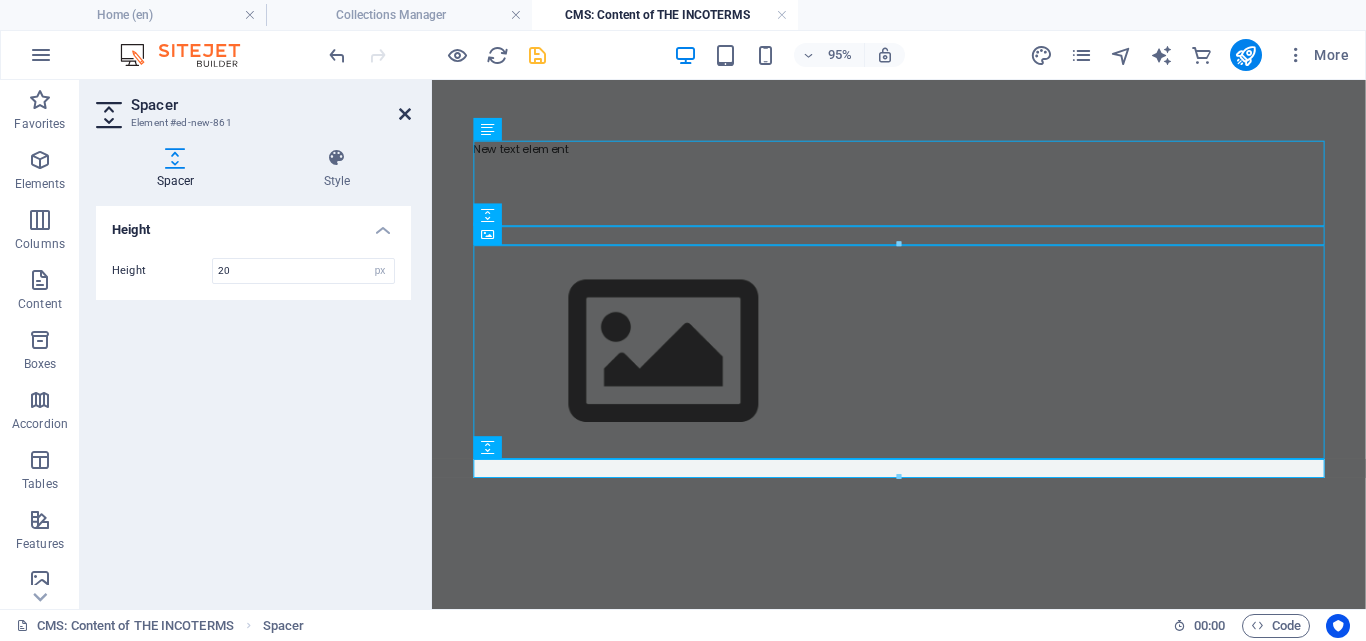 click at bounding box center [405, 114] 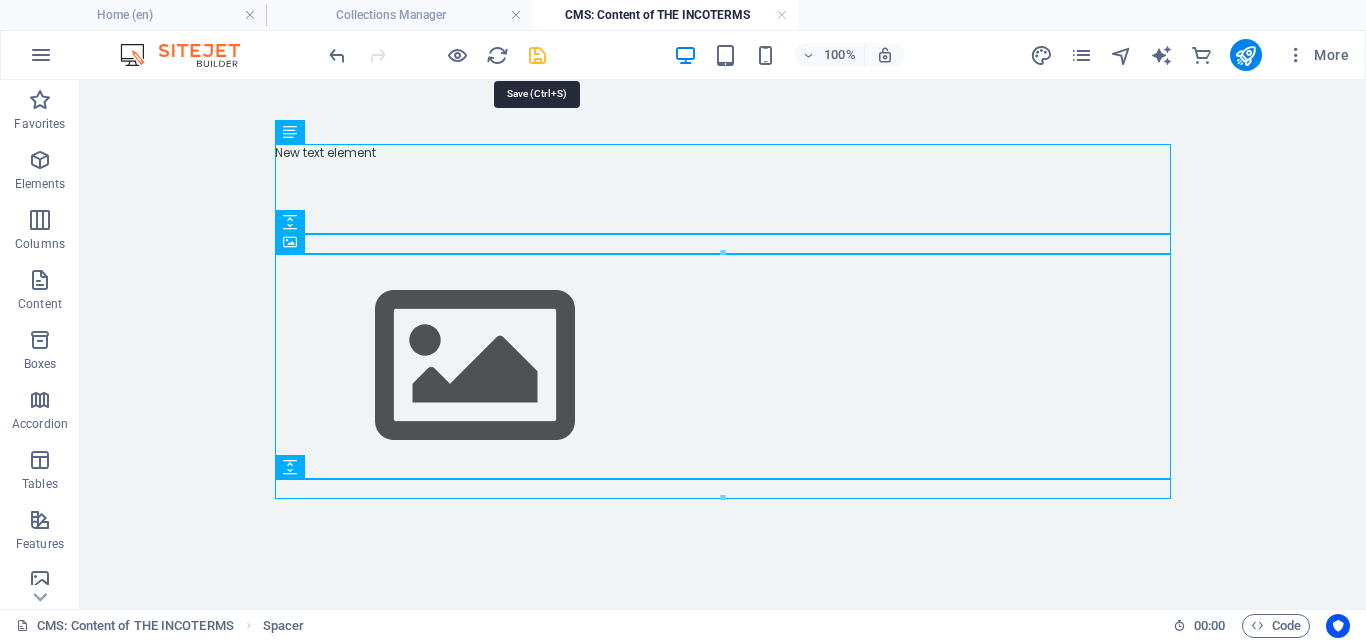 click at bounding box center [537, 55] 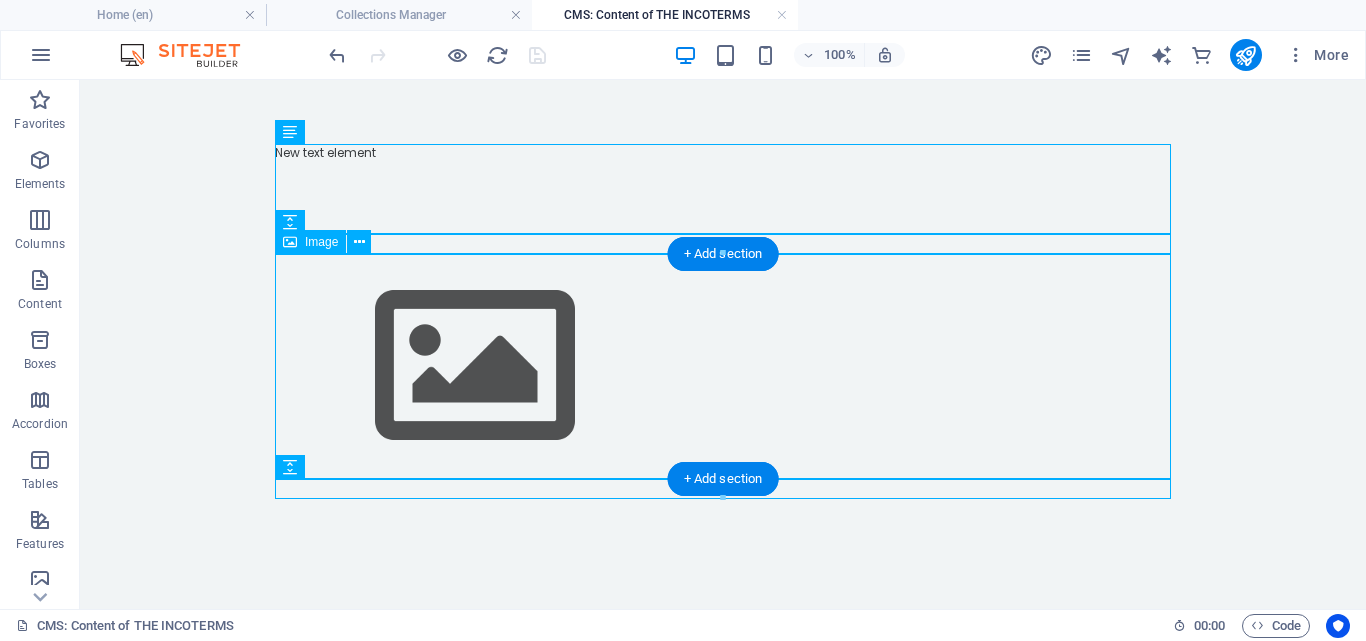 click at bounding box center [723, 366] 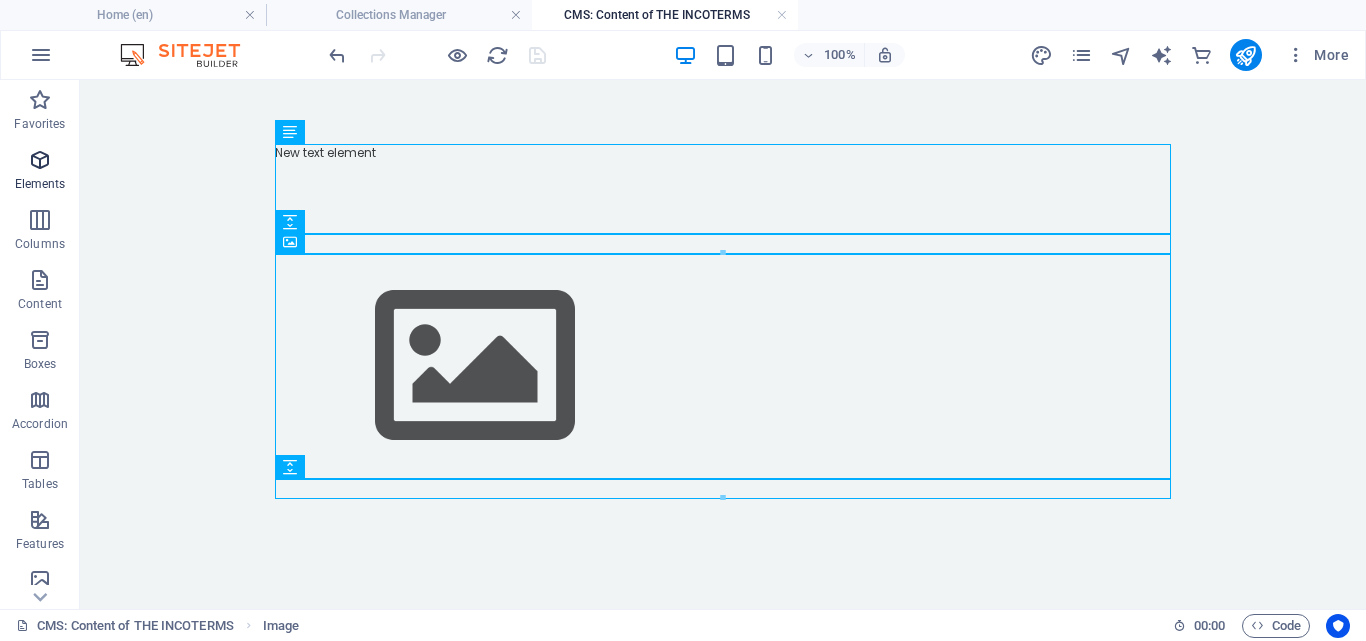 click on "Elements" at bounding box center (40, 184) 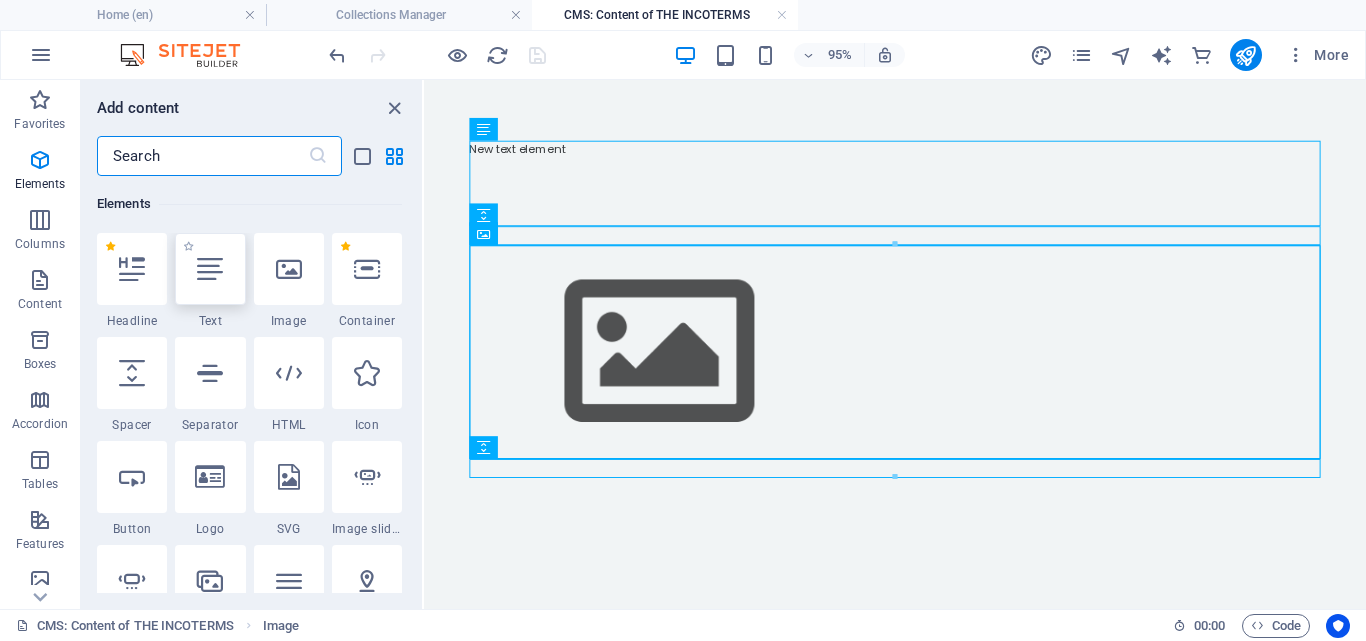 scroll, scrollTop: 213, scrollLeft: 0, axis: vertical 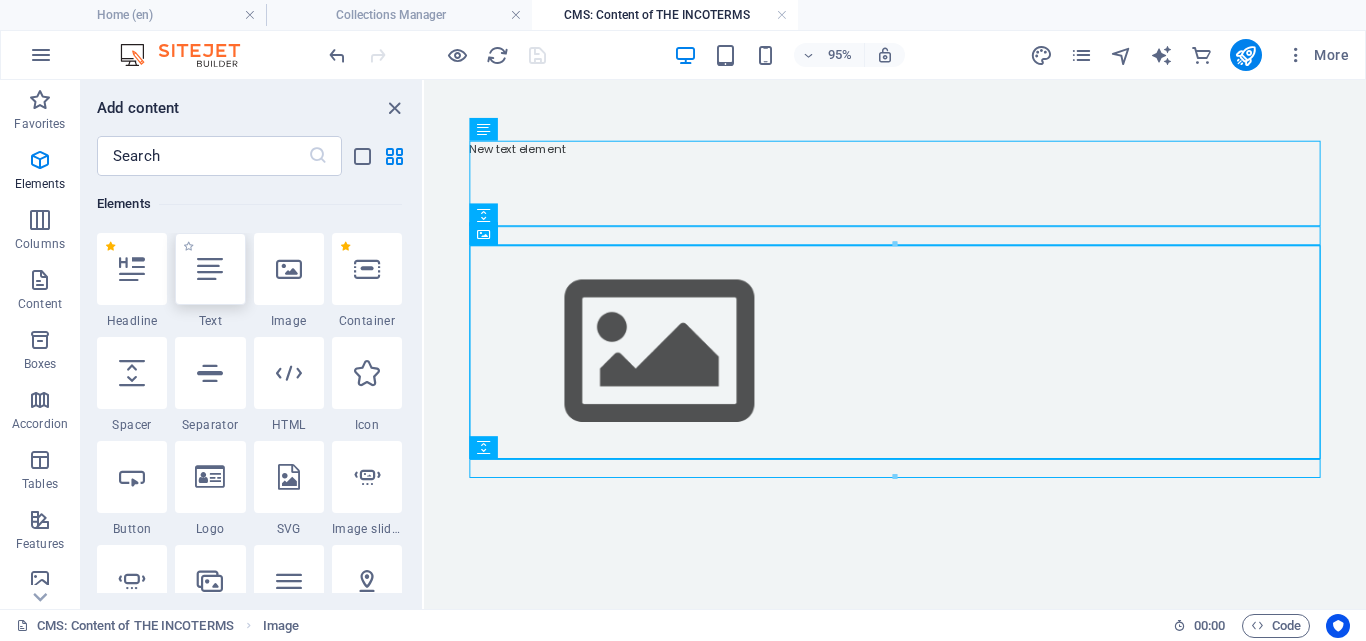 click at bounding box center (210, 269) 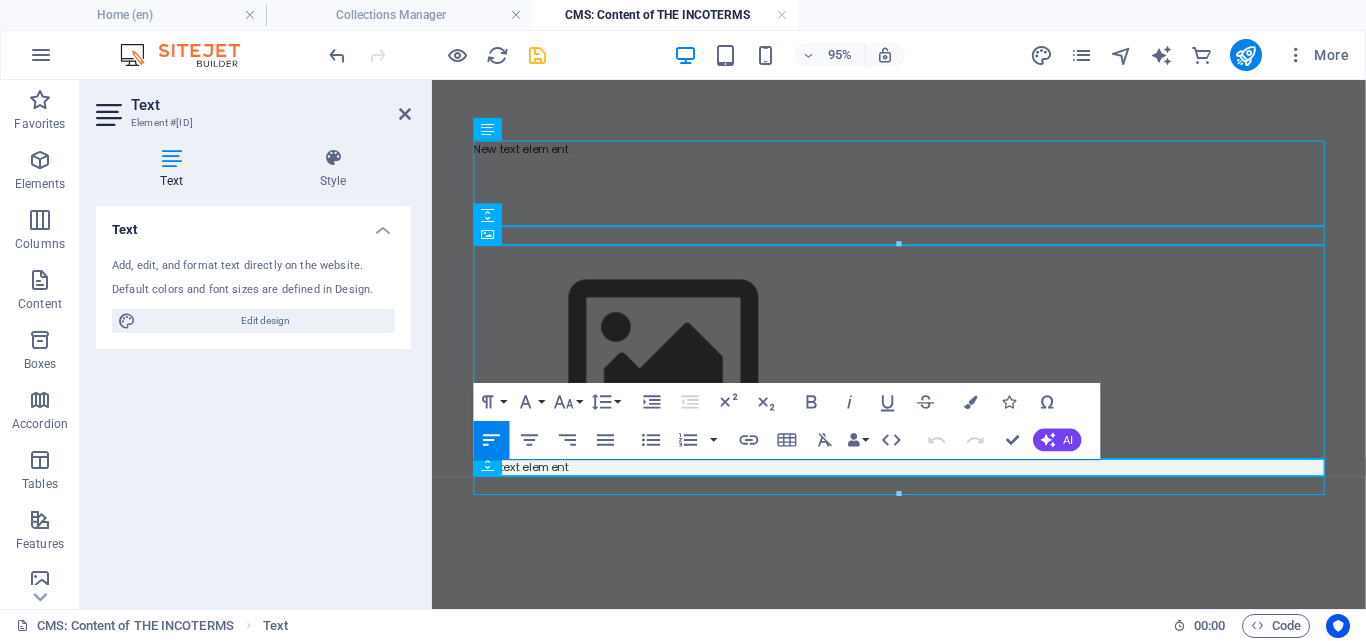 click on "New text element" at bounding box center (924, 488) 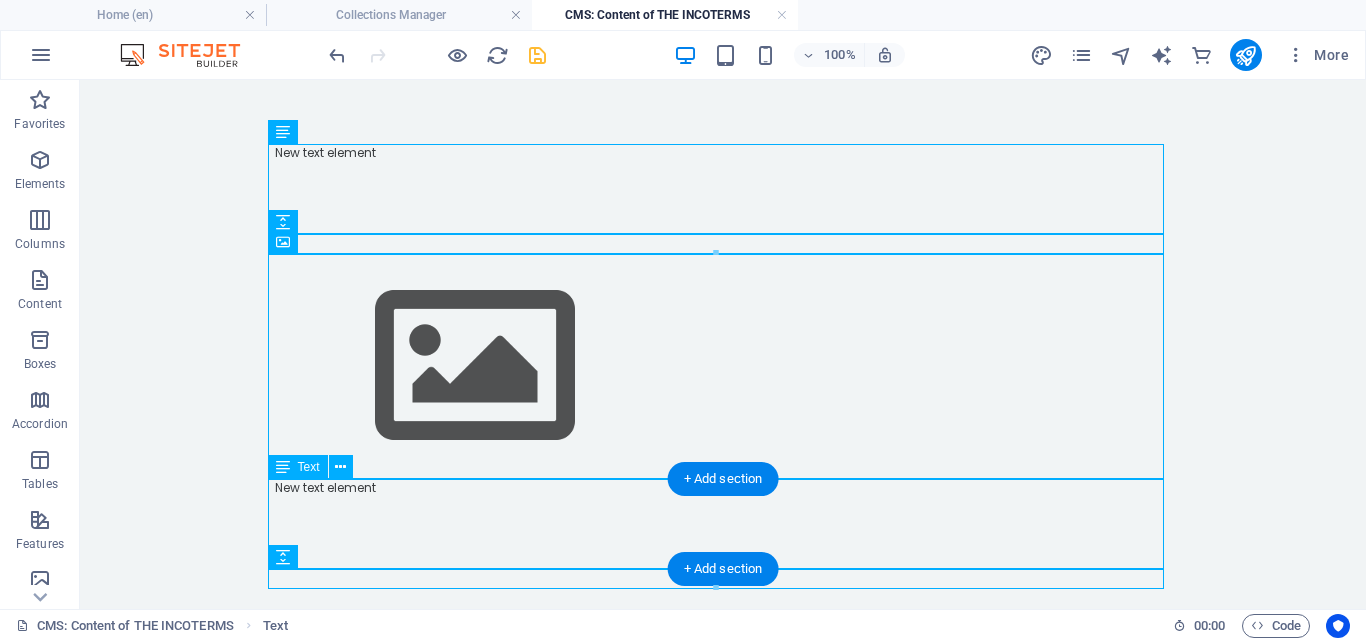 click on "New text element" at bounding box center [723, 524] 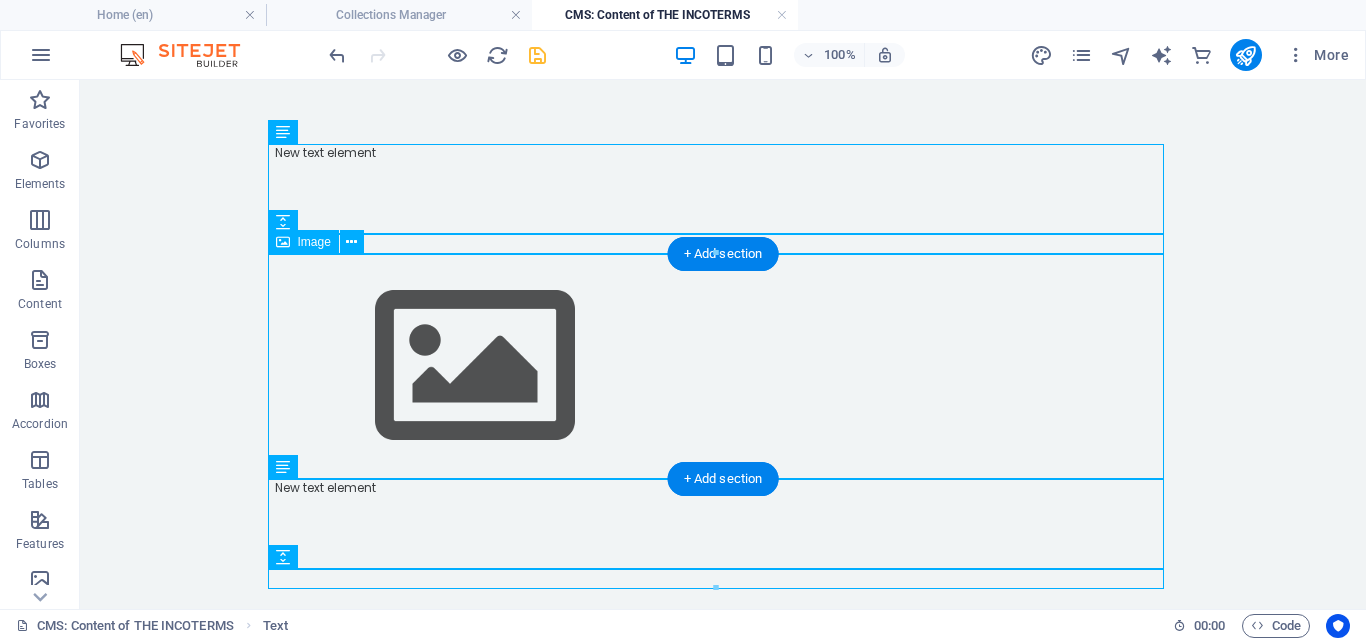 click at bounding box center (723, 366) 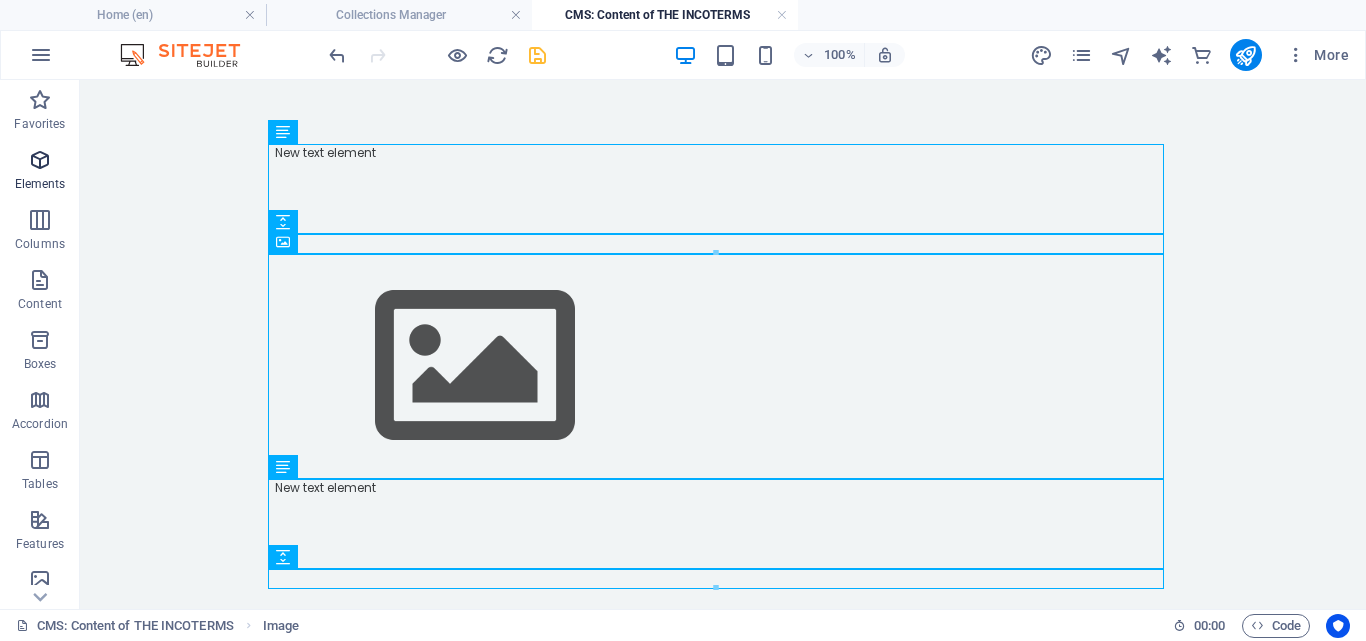 click on "Elements" at bounding box center (40, 170) 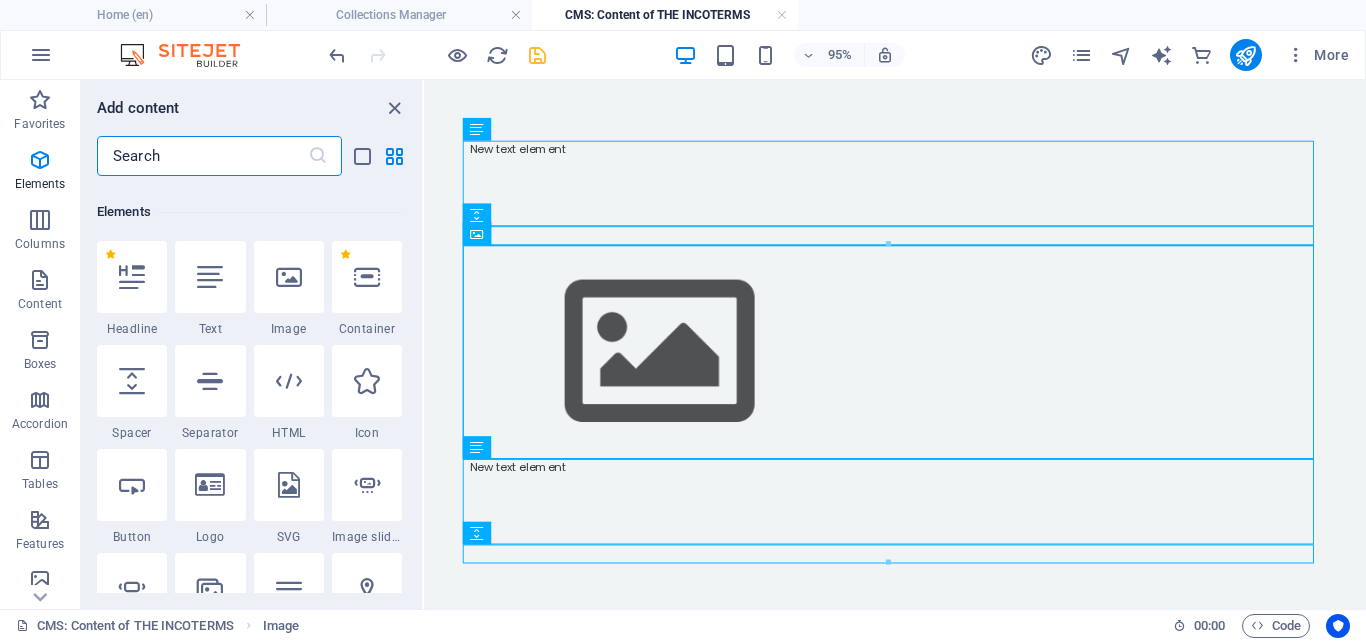 scroll, scrollTop: 213, scrollLeft: 0, axis: vertical 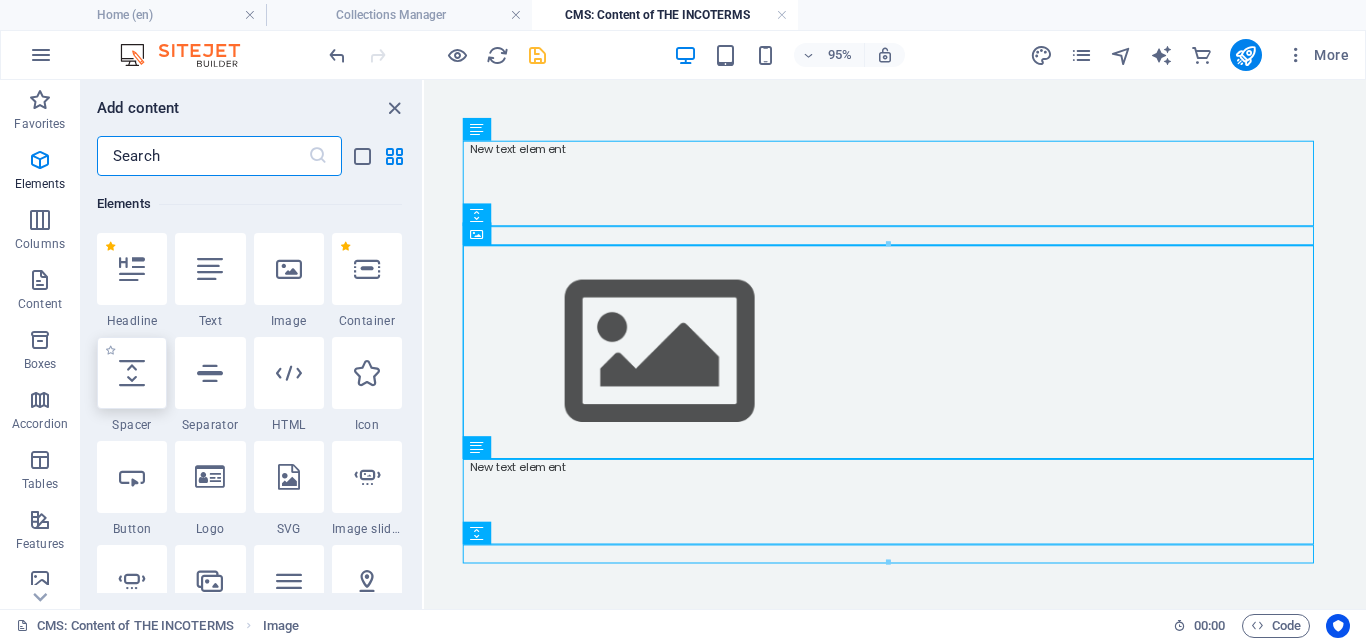 click at bounding box center [132, 373] 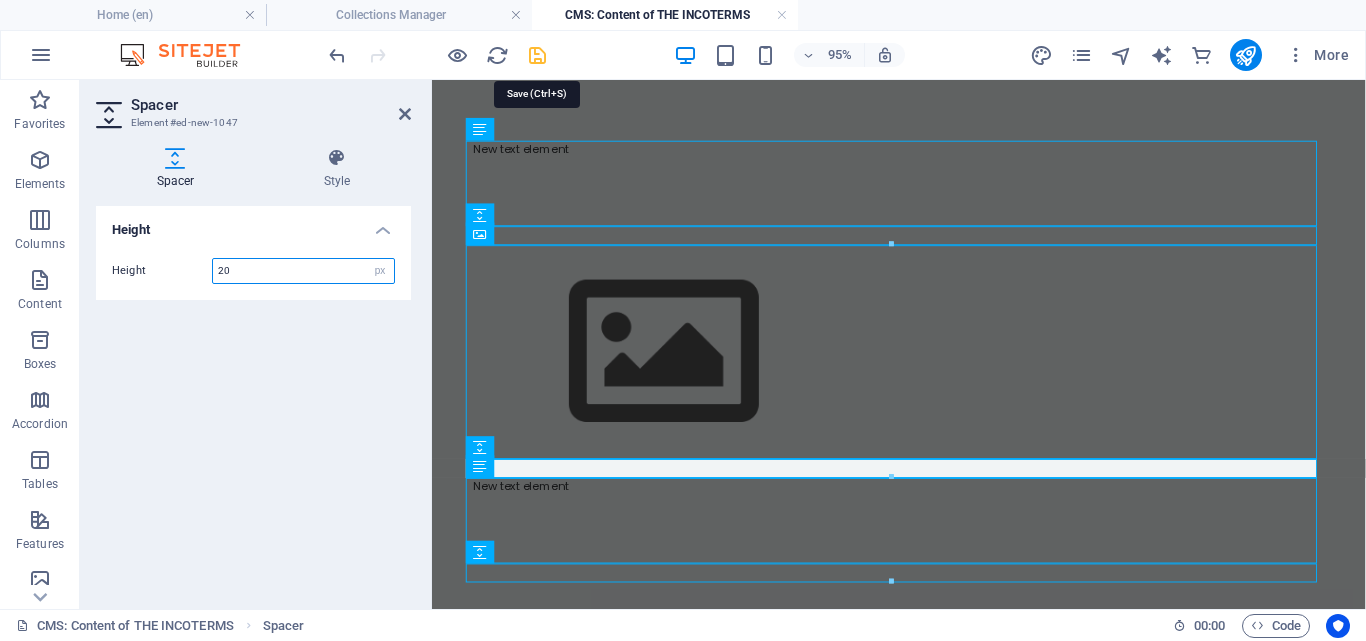 type on "20" 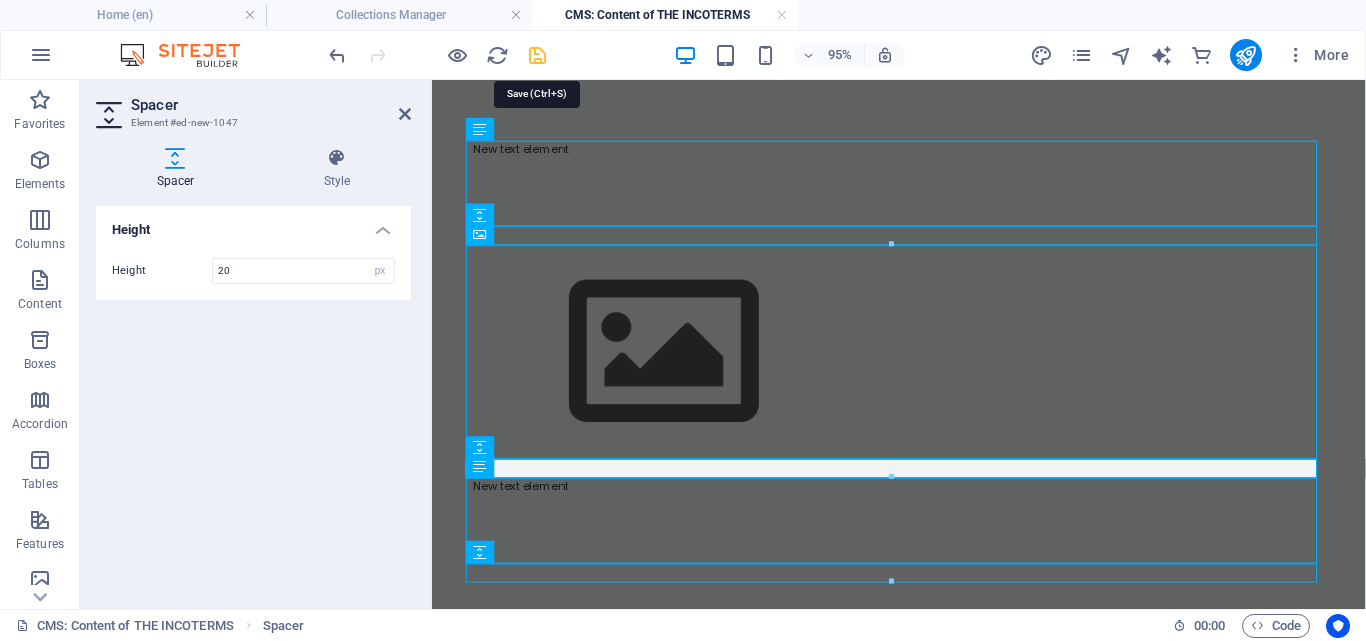click at bounding box center [537, 55] 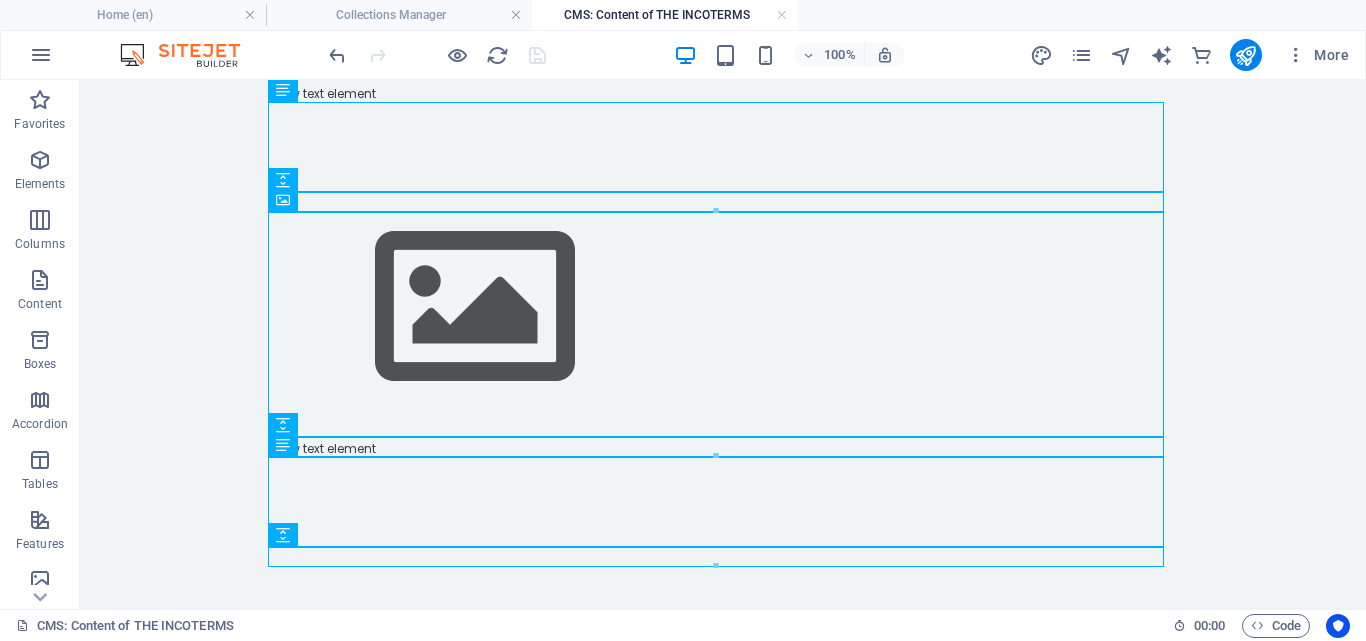 scroll, scrollTop: 64, scrollLeft: 0, axis: vertical 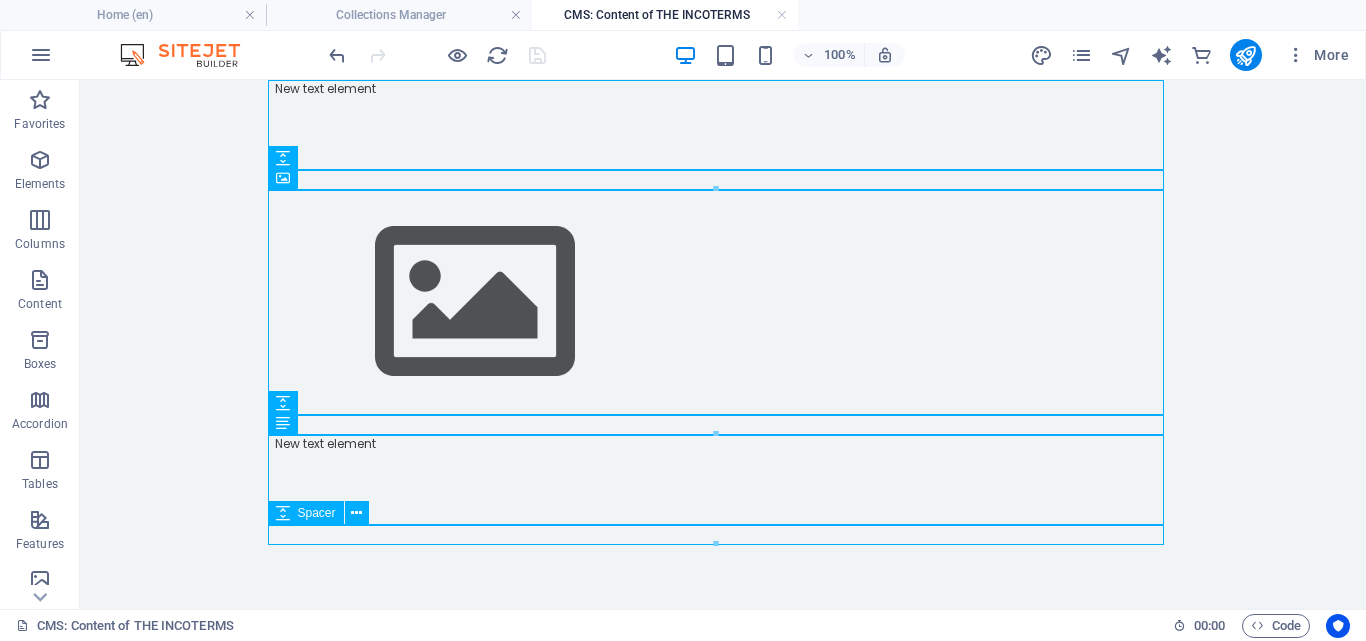 click at bounding box center (723, 535) 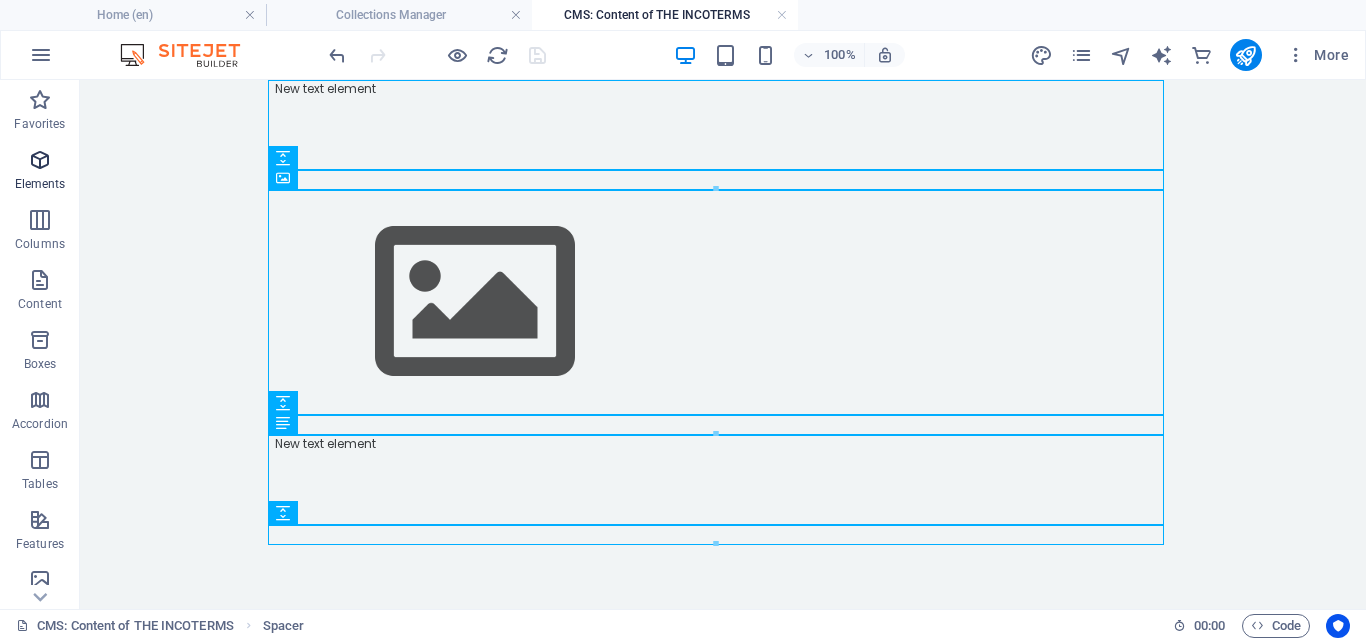 click at bounding box center [40, 160] 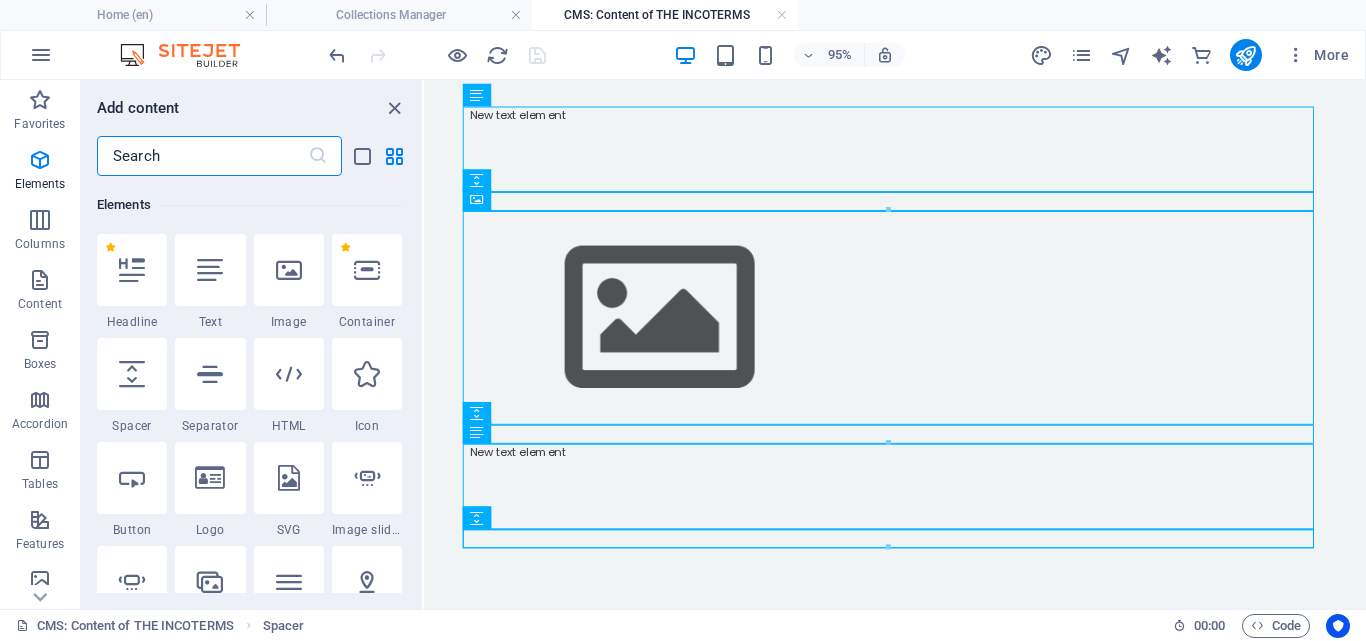 scroll, scrollTop: 213, scrollLeft: 0, axis: vertical 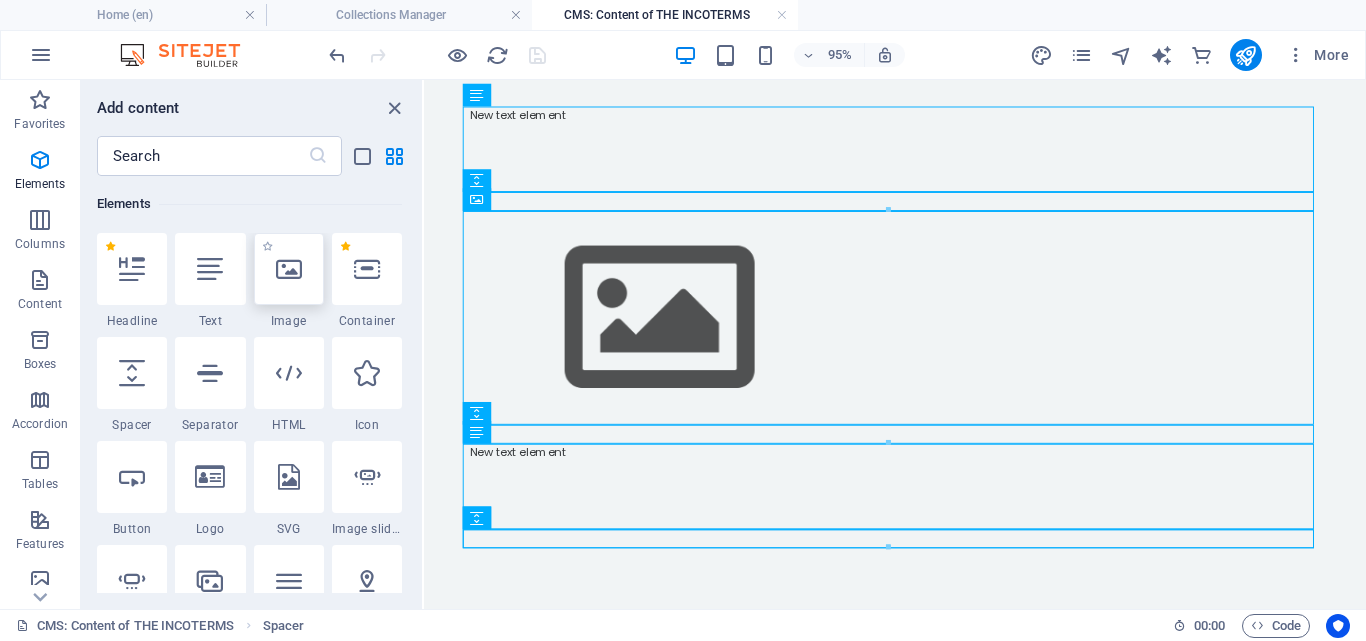 click at bounding box center (289, 269) 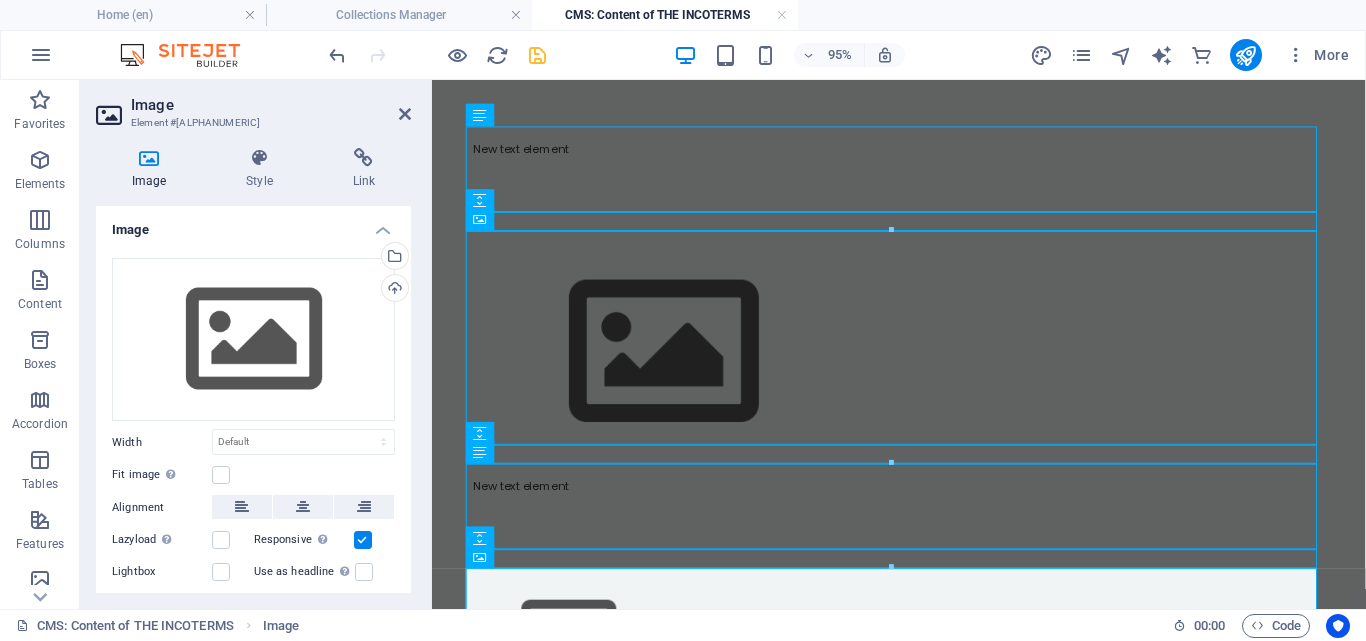 scroll, scrollTop: 149, scrollLeft: 0, axis: vertical 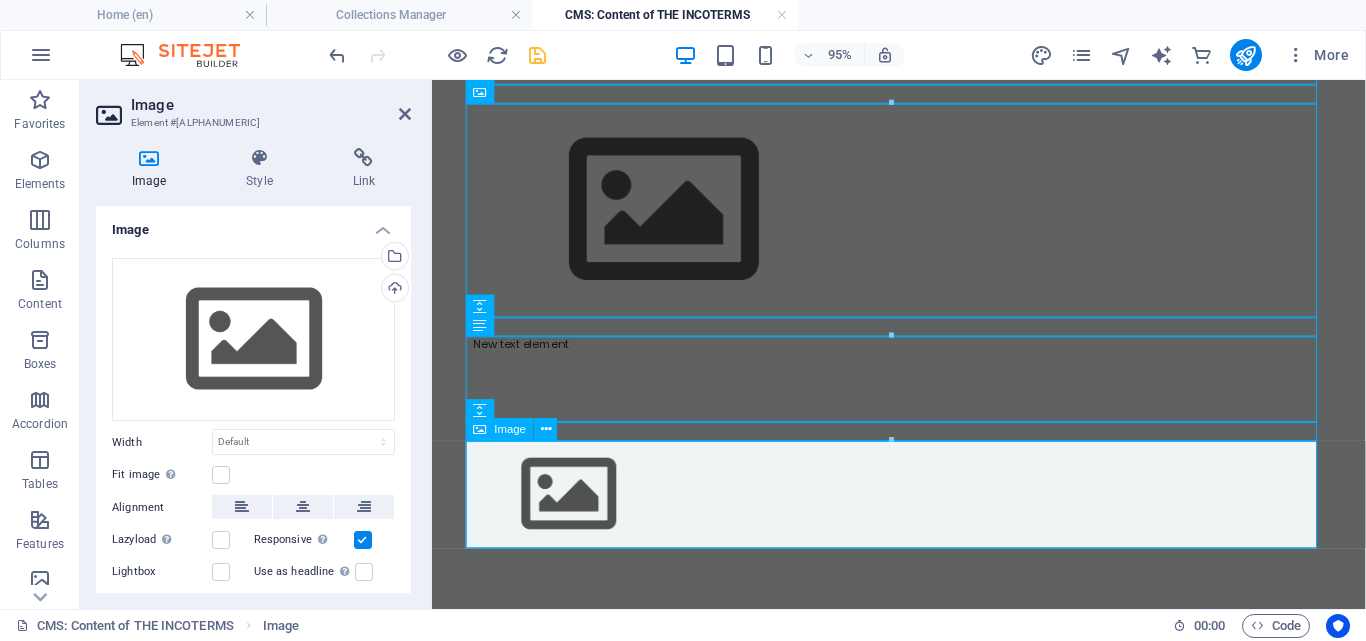 click at bounding box center [924, 516] 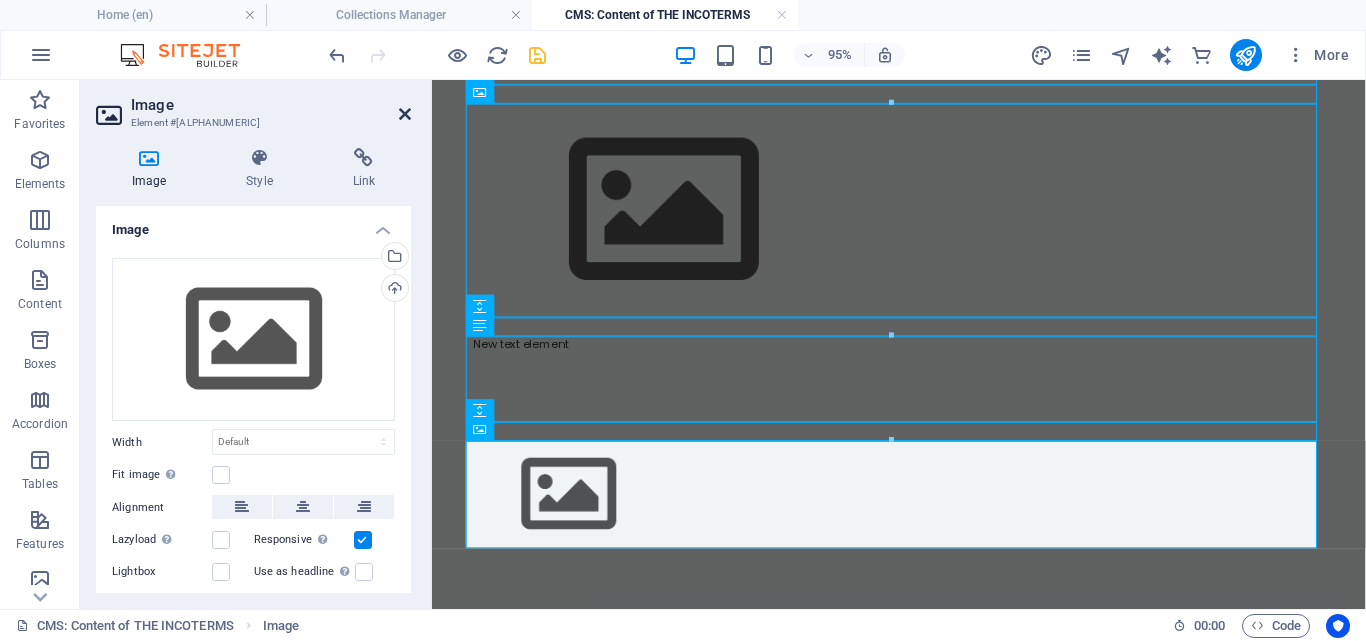 click at bounding box center [405, 114] 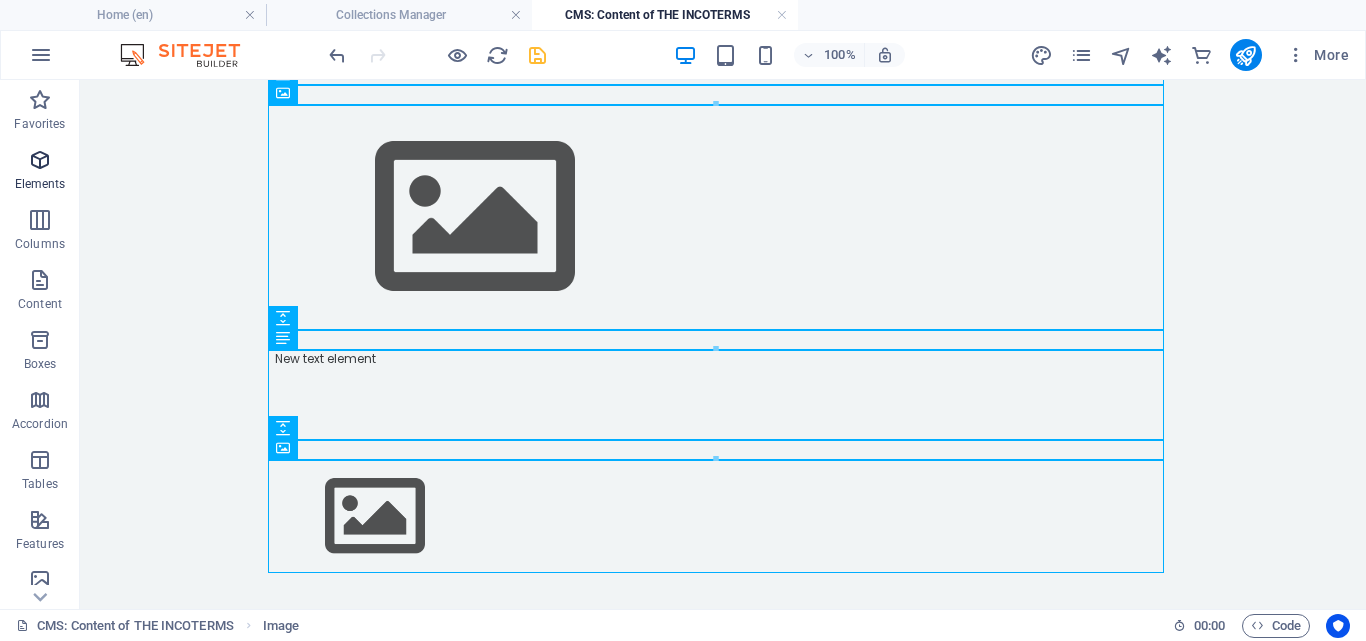 click on "Elements" at bounding box center [40, 184] 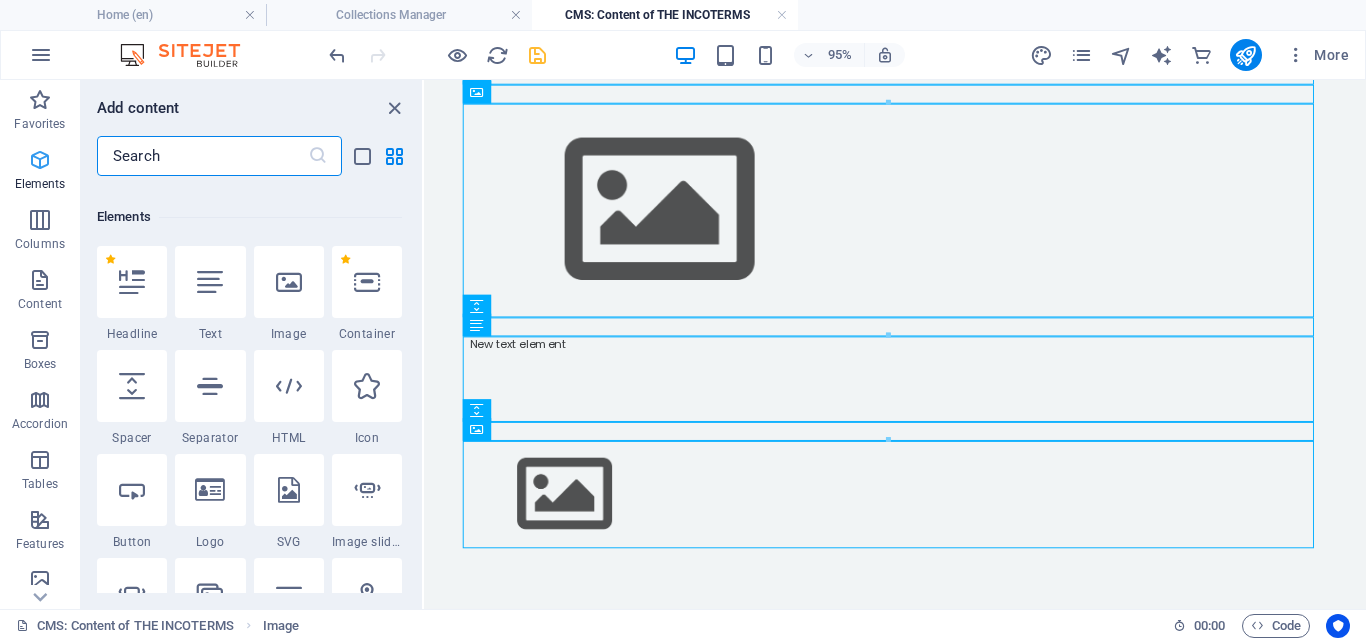 scroll, scrollTop: 213, scrollLeft: 0, axis: vertical 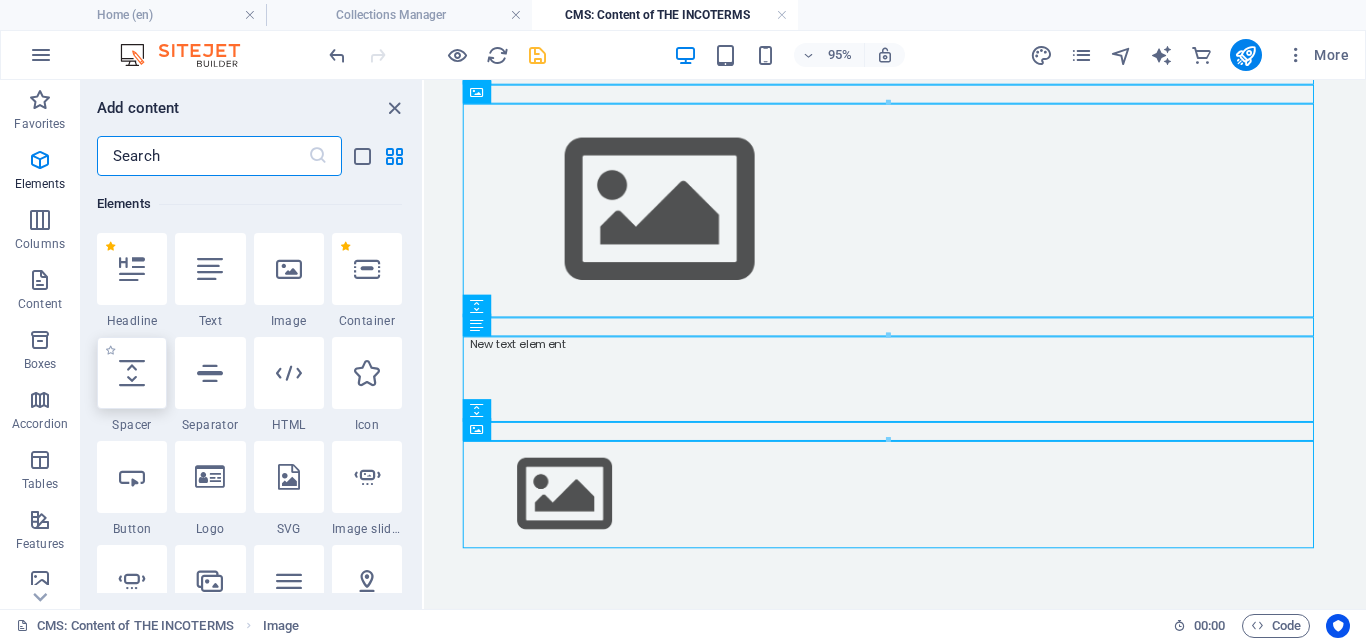 click at bounding box center [132, 373] 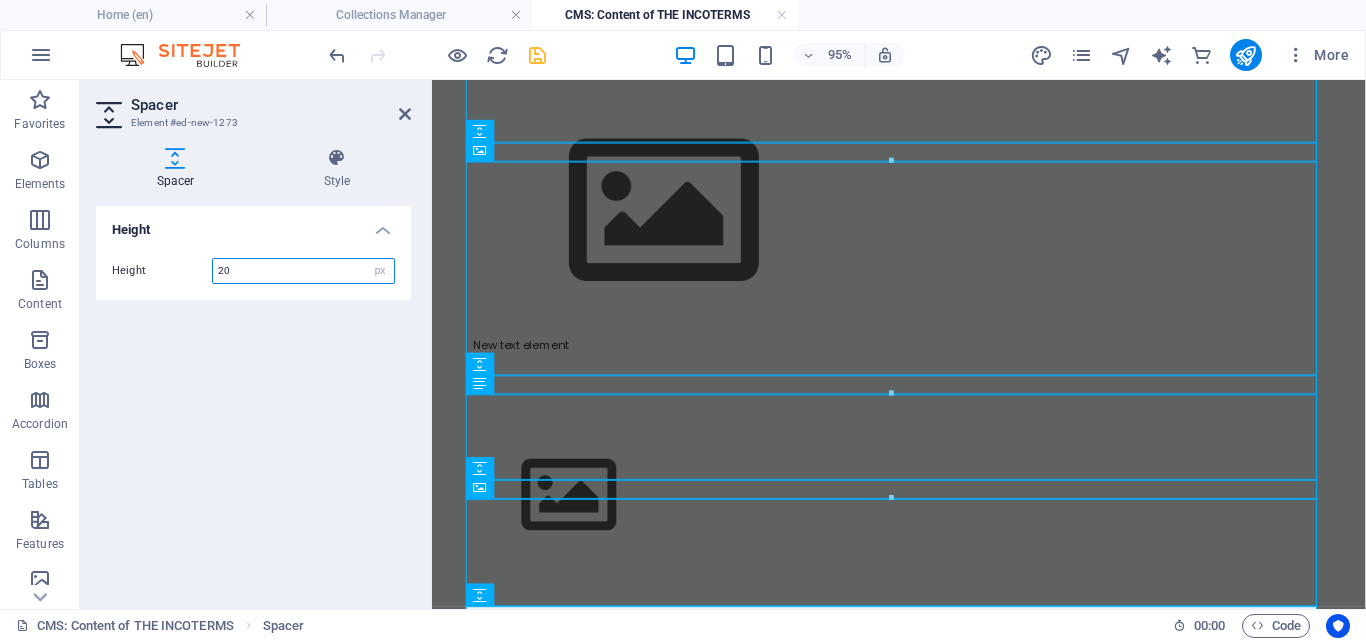 scroll, scrollTop: 169, scrollLeft: 0, axis: vertical 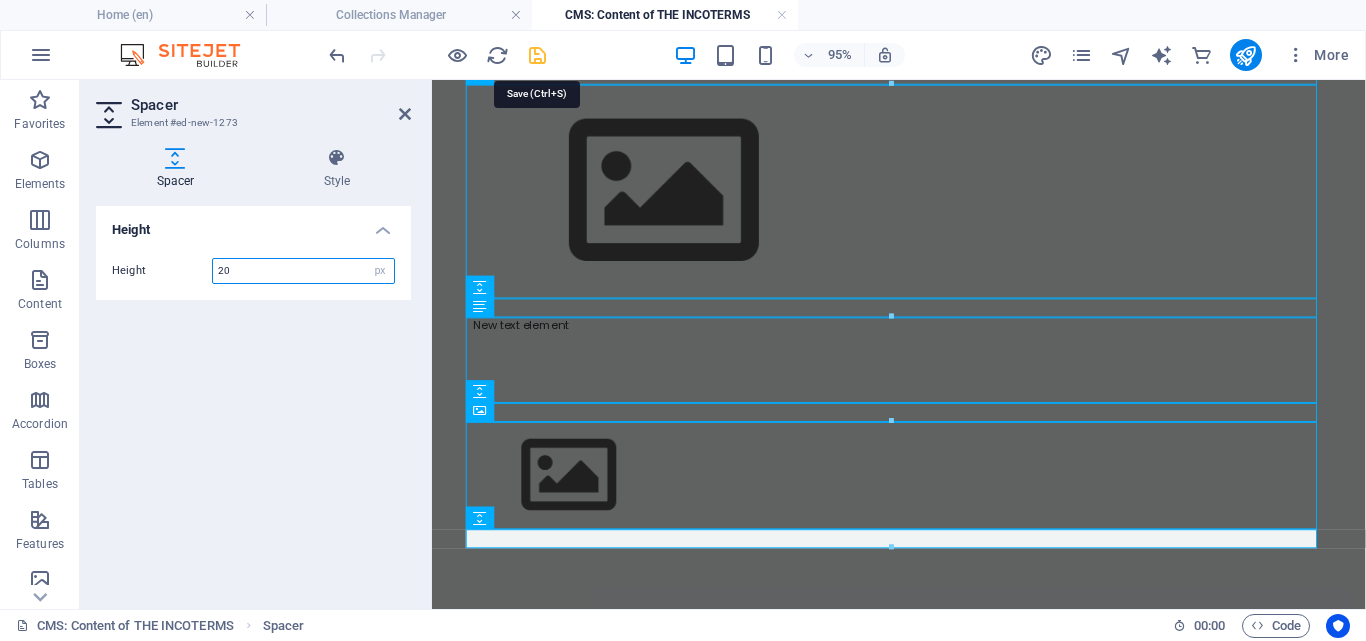 type on "20" 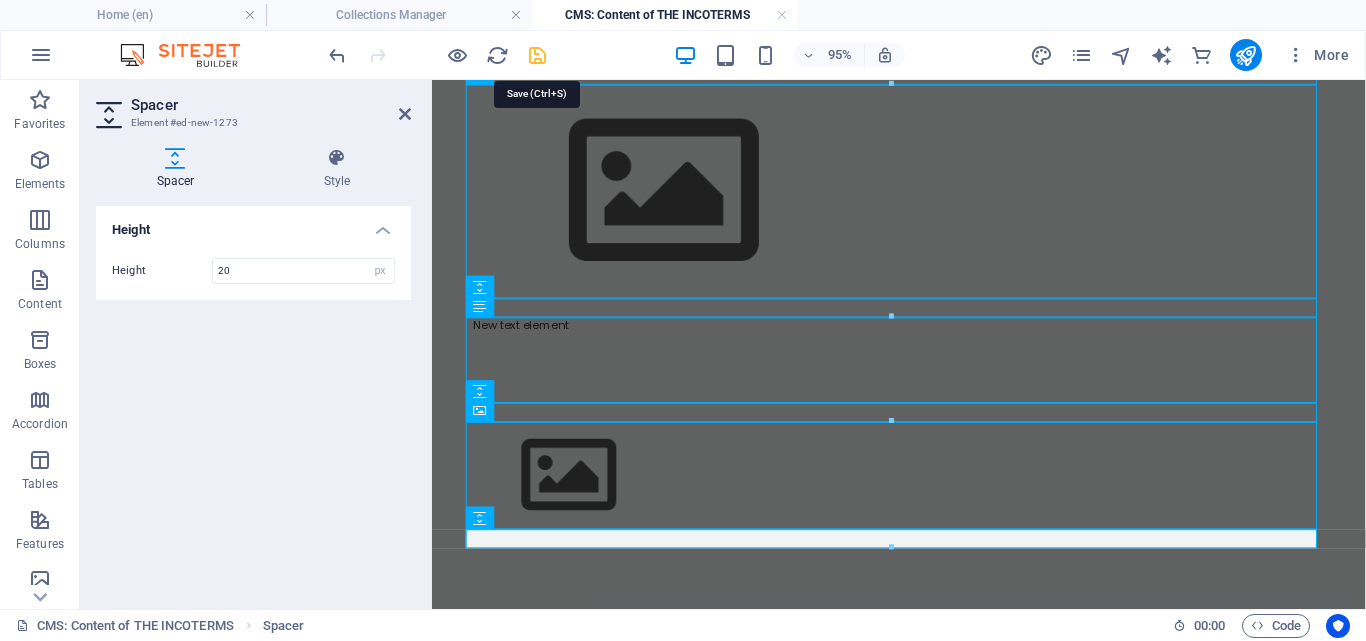 click at bounding box center (537, 55) 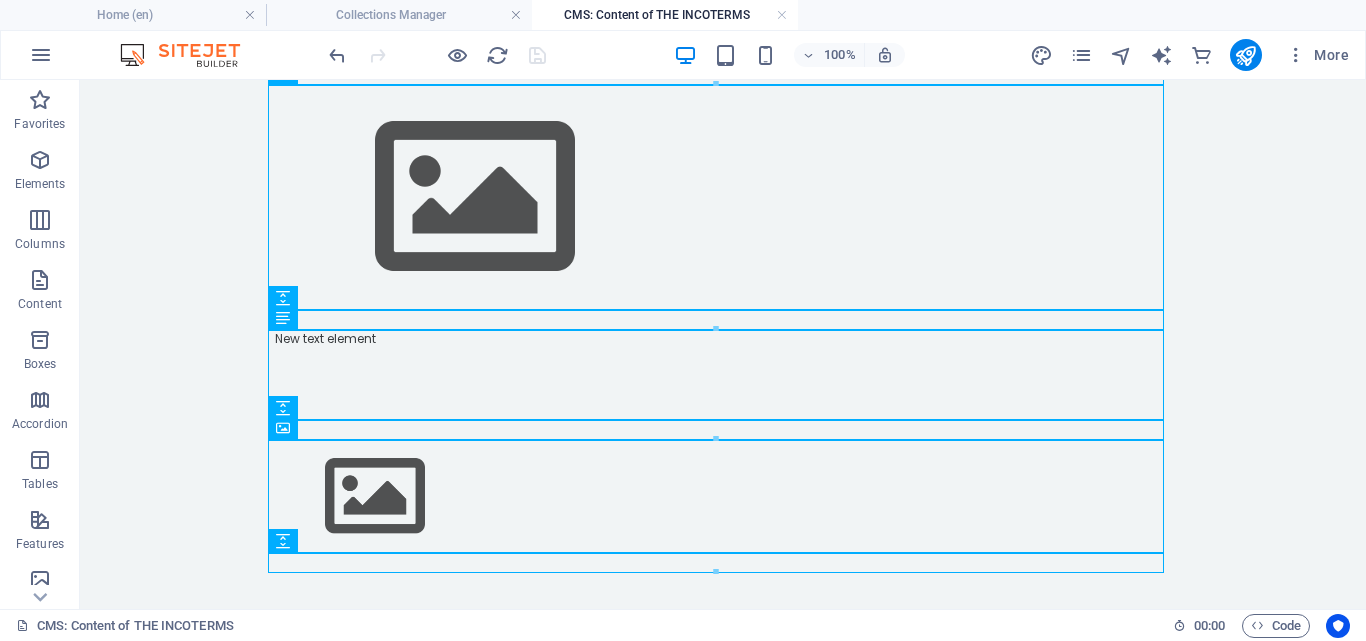 scroll, scrollTop: 197, scrollLeft: 0, axis: vertical 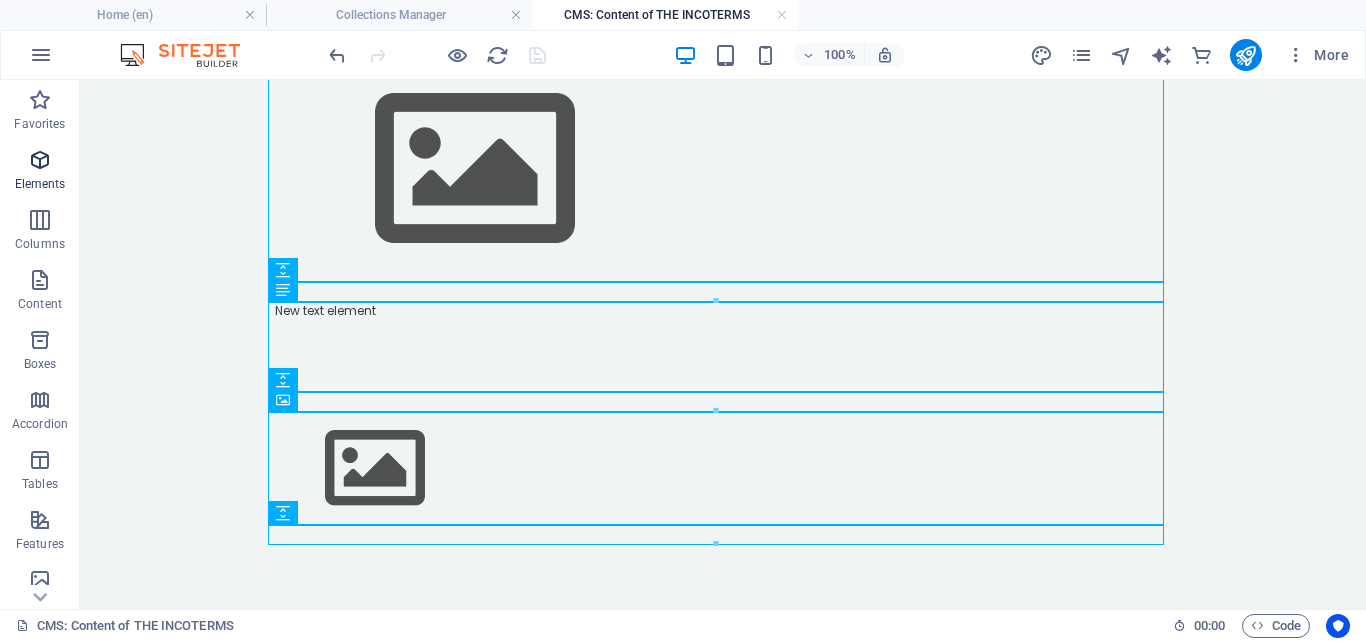 click on "Elements" at bounding box center (40, 184) 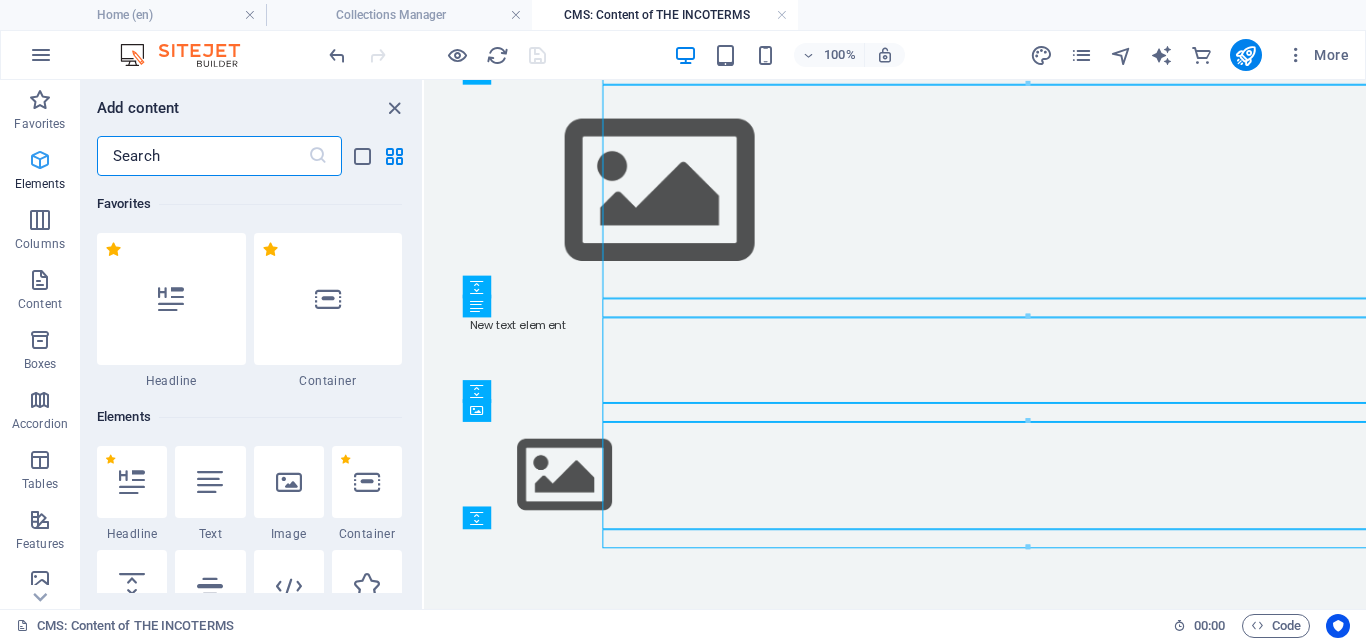 scroll, scrollTop: 169, scrollLeft: 0, axis: vertical 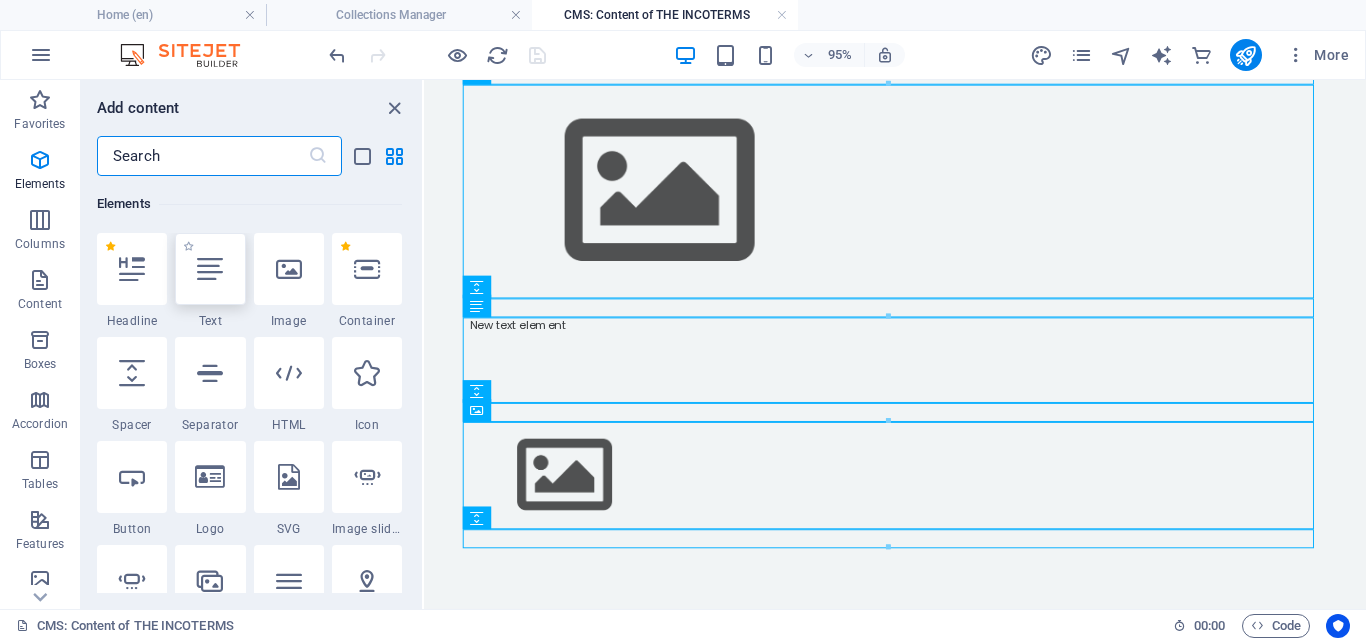 click at bounding box center (210, 269) 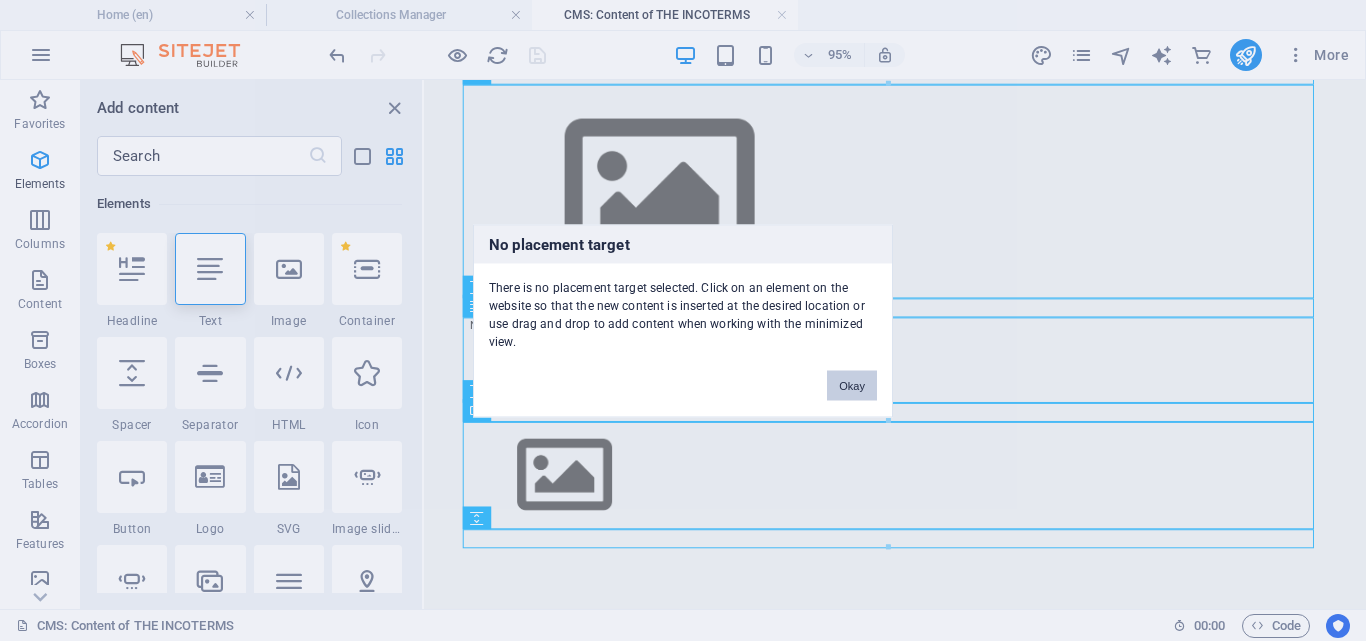 click on "Okay" at bounding box center [852, 385] 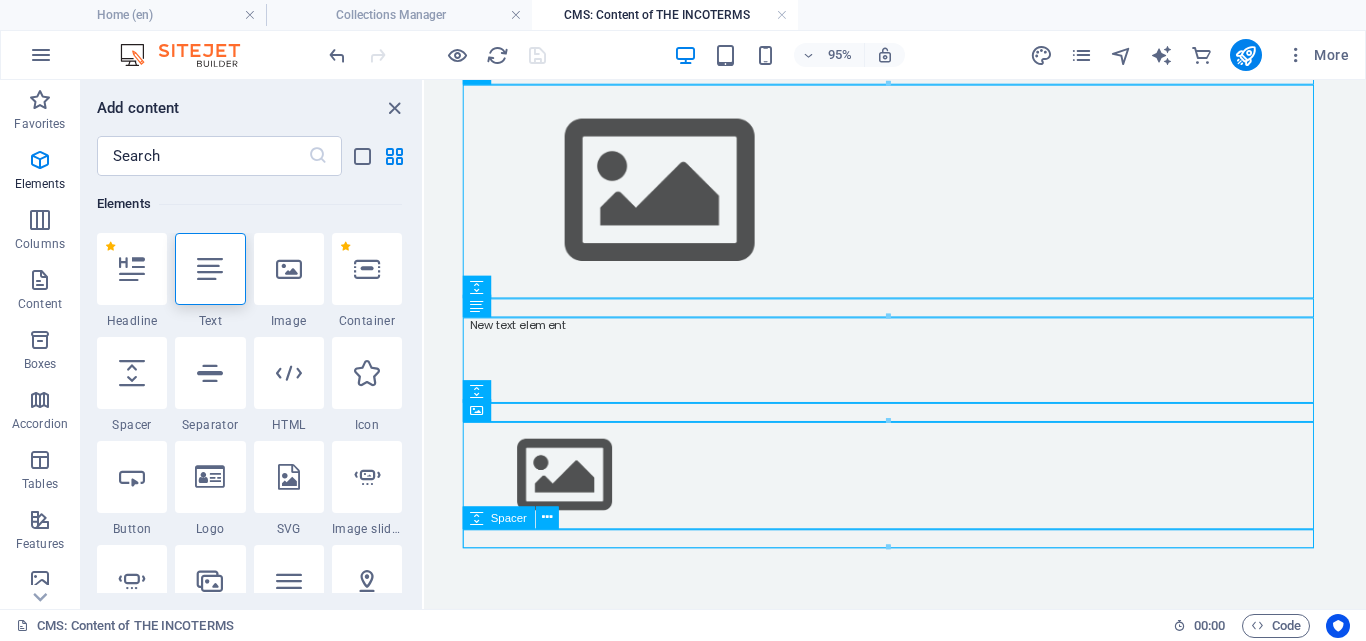 click at bounding box center (920, 563) 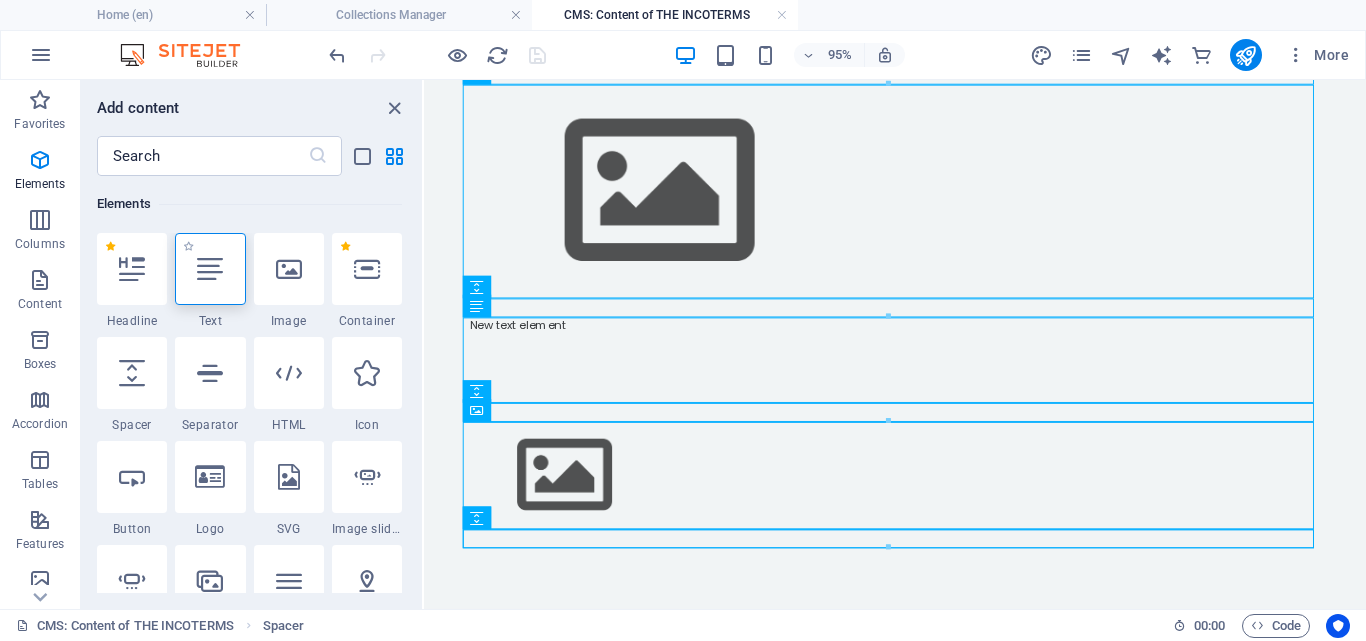 click at bounding box center (210, 269) 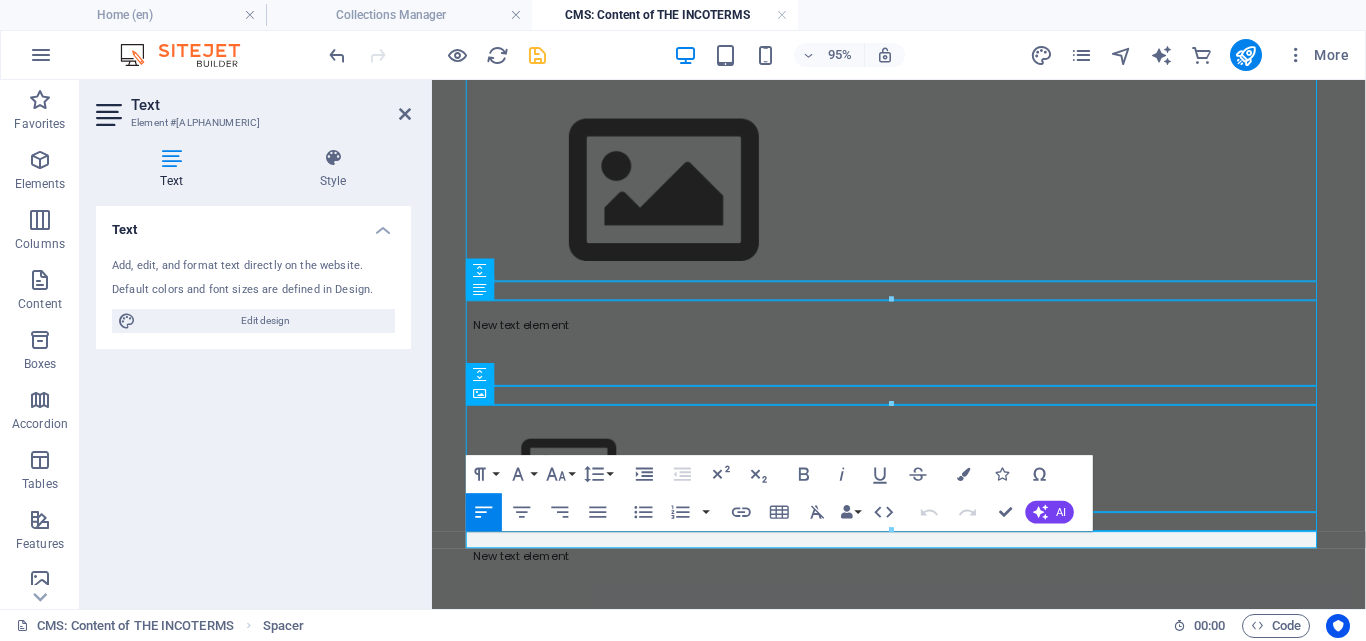 scroll, scrollTop: 187, scrollLeft: 0, axis: vertical 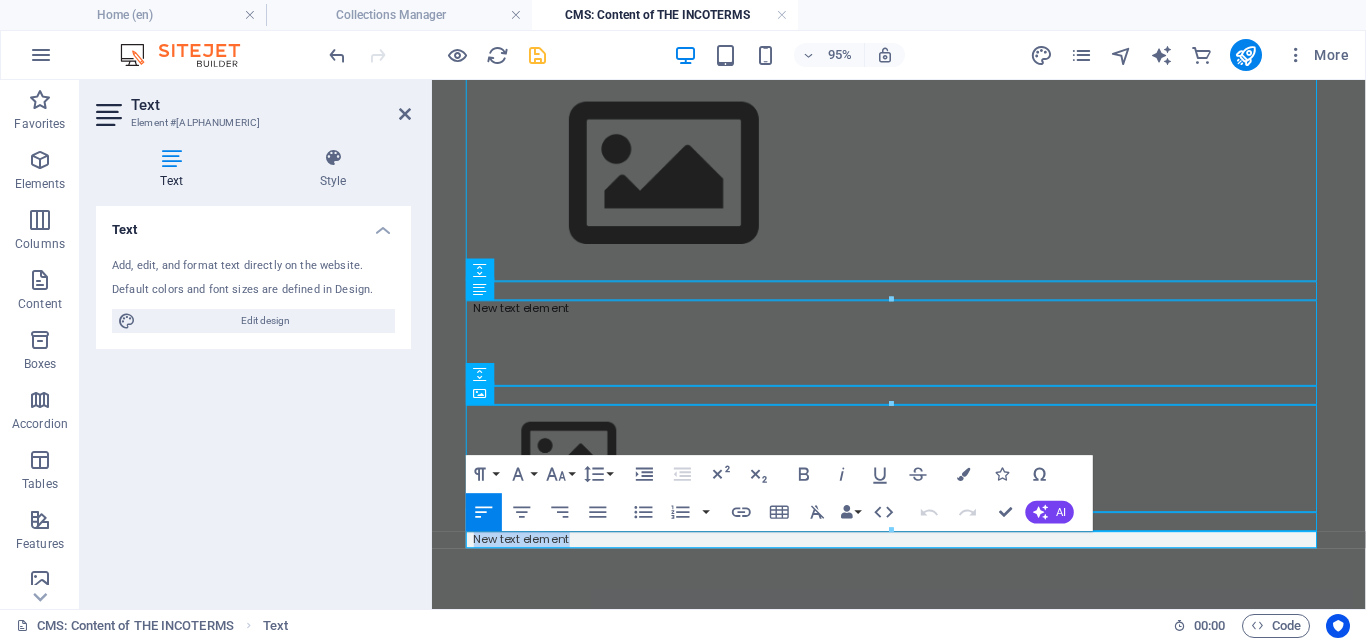 click on "New text element" at bounding box center [924, 564] 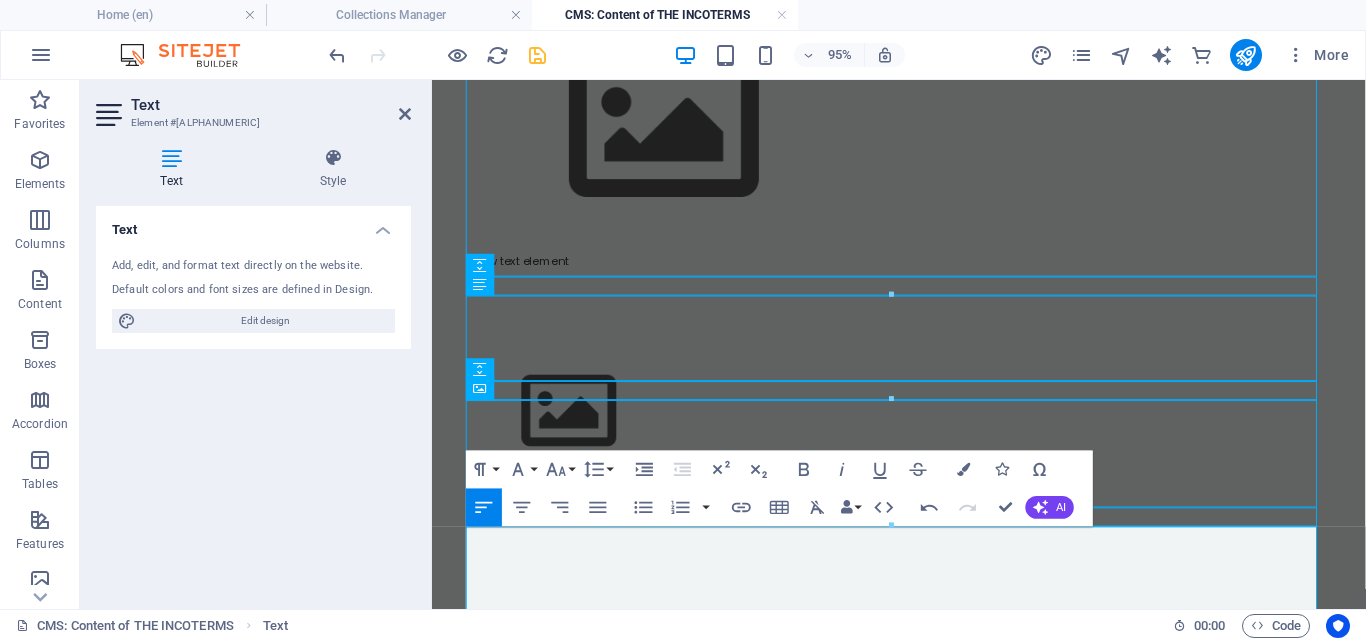 scroll, scrollTop: 259, scrollLeft: 0, axis: vertical 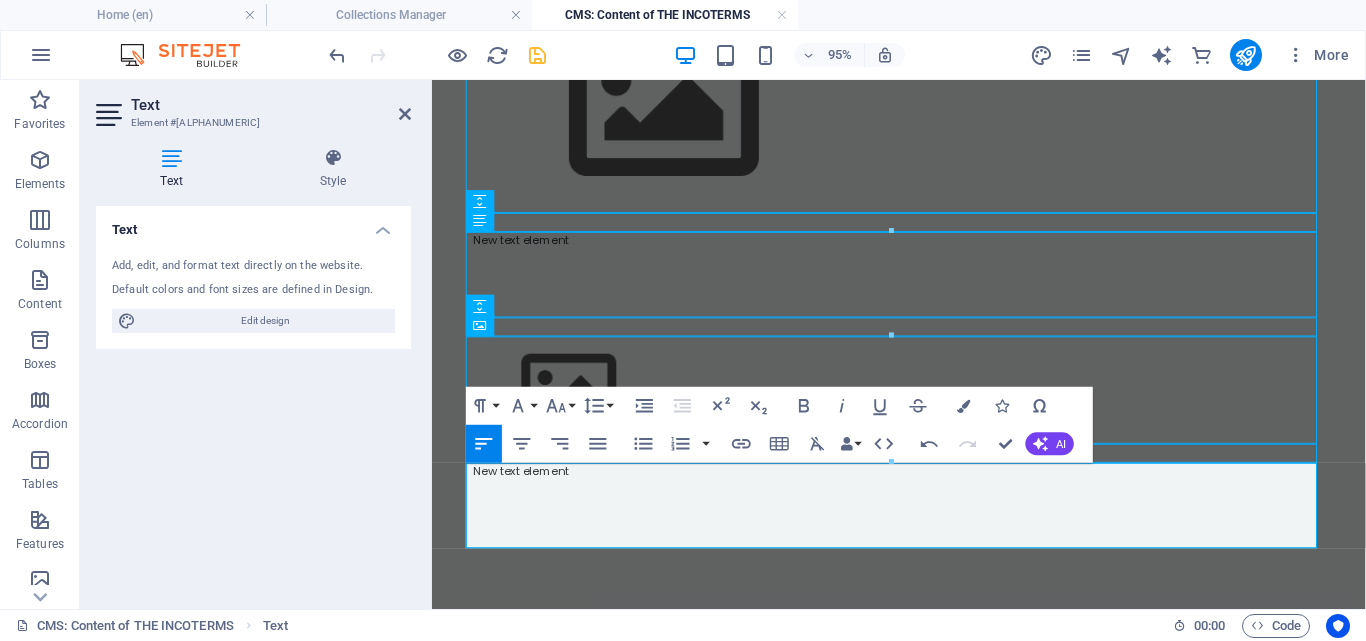 click at bounding box center [924, 510] 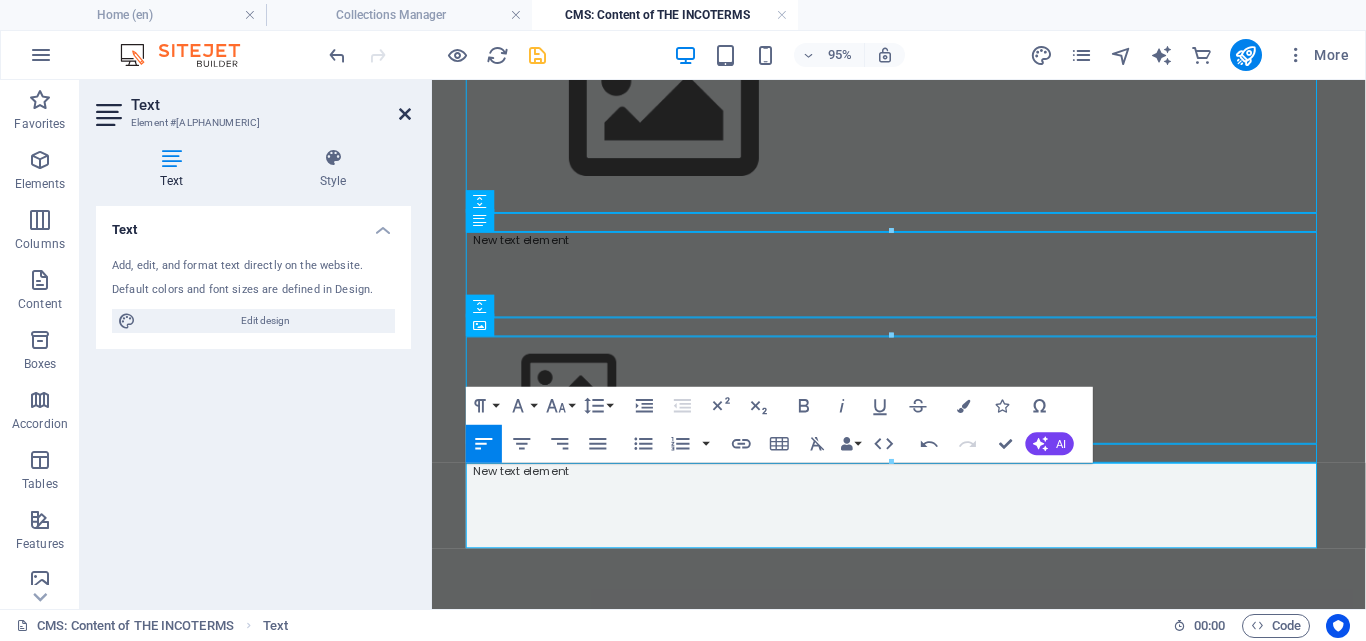 click at bounding box center [405, 114] 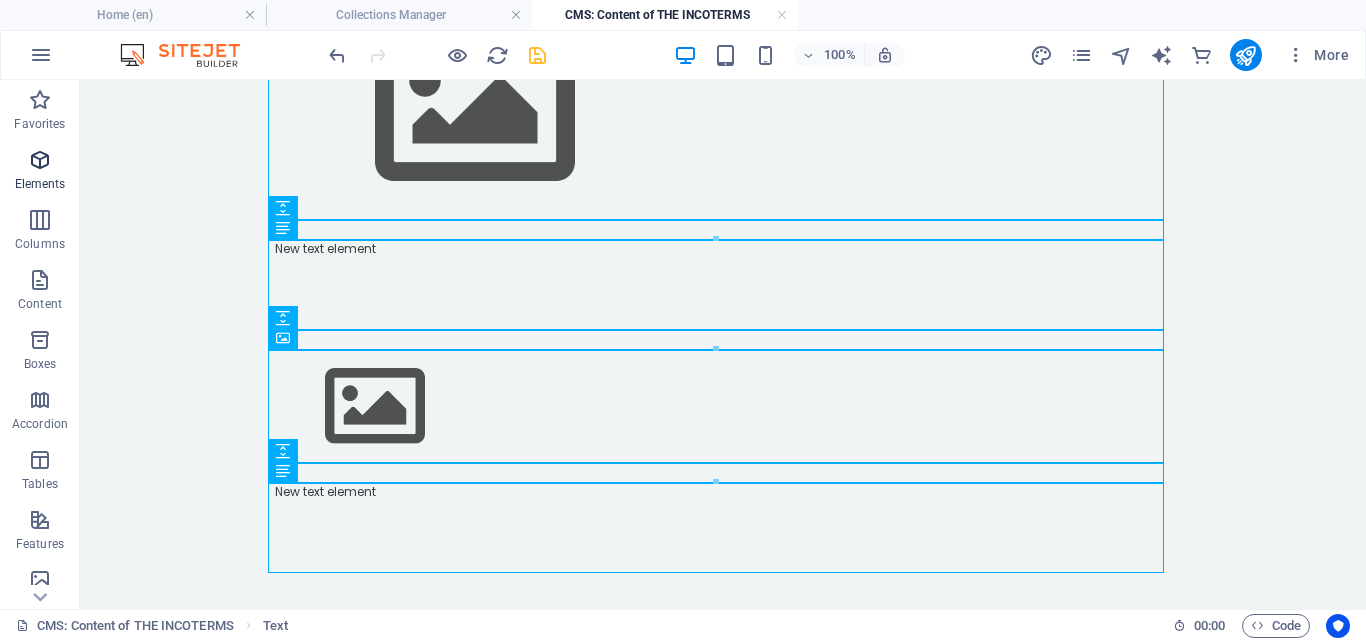 click at bounding box center (40, 160) 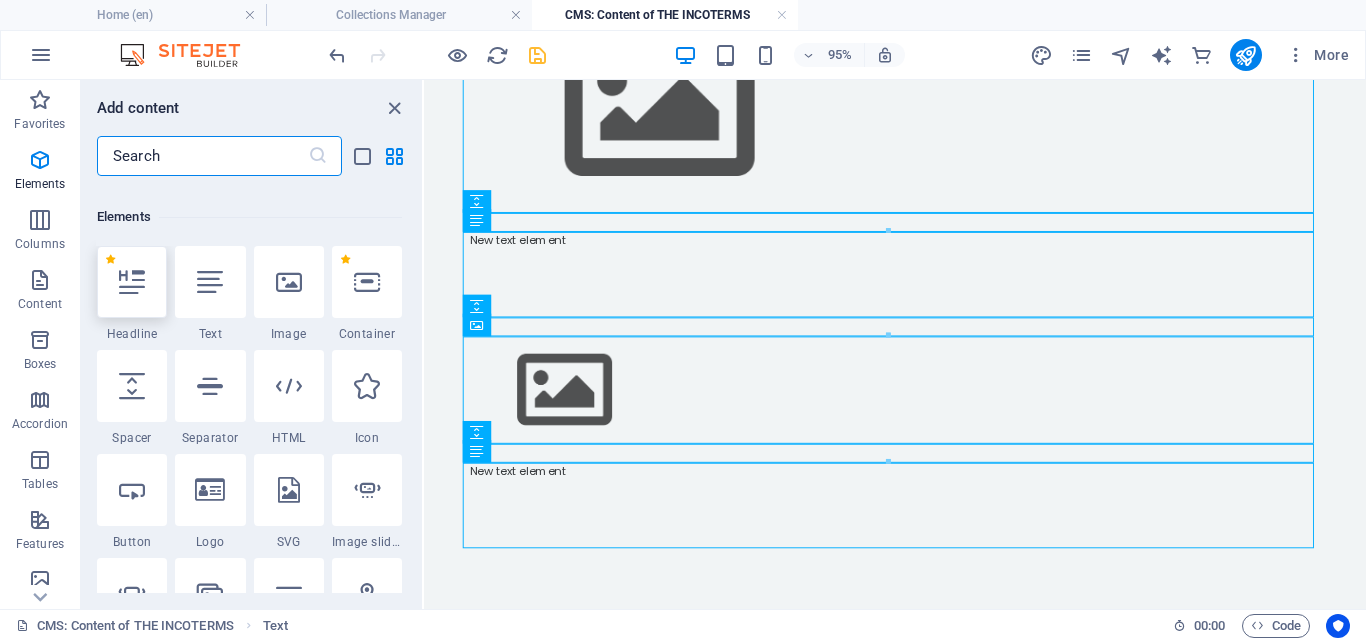 scroll, scrollTop: 213, scrollLeft: 0, axis: vertical 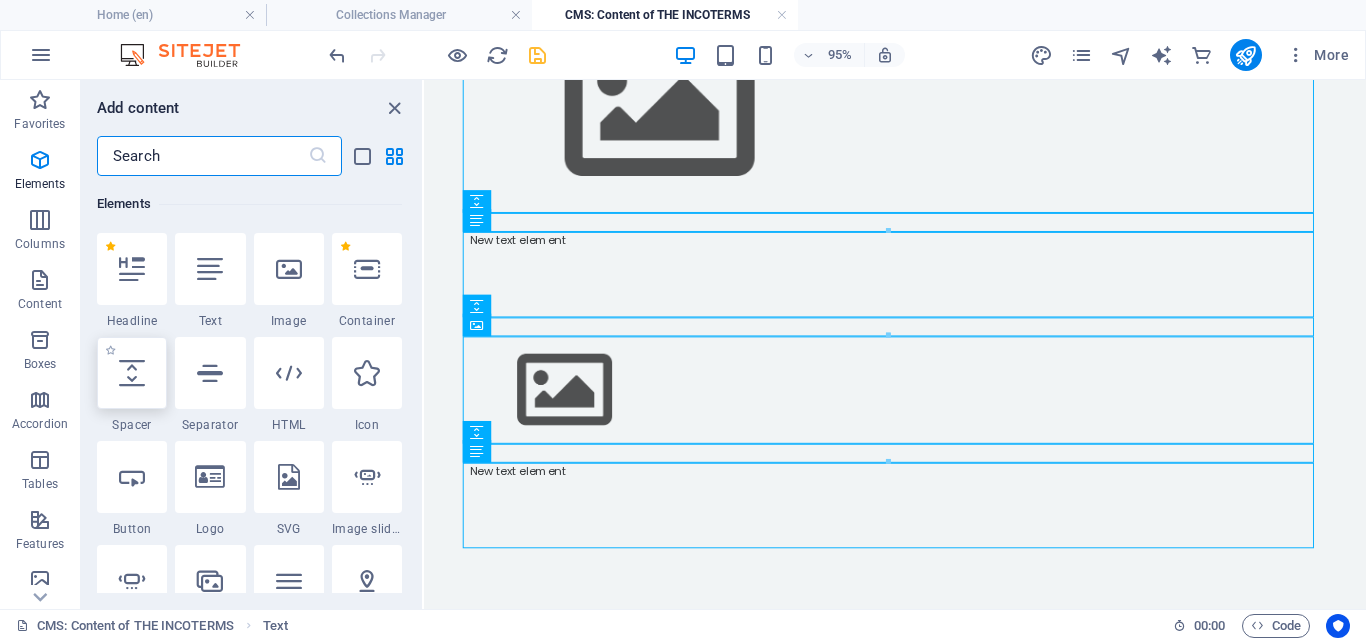 click at bounding box center (132, 373) 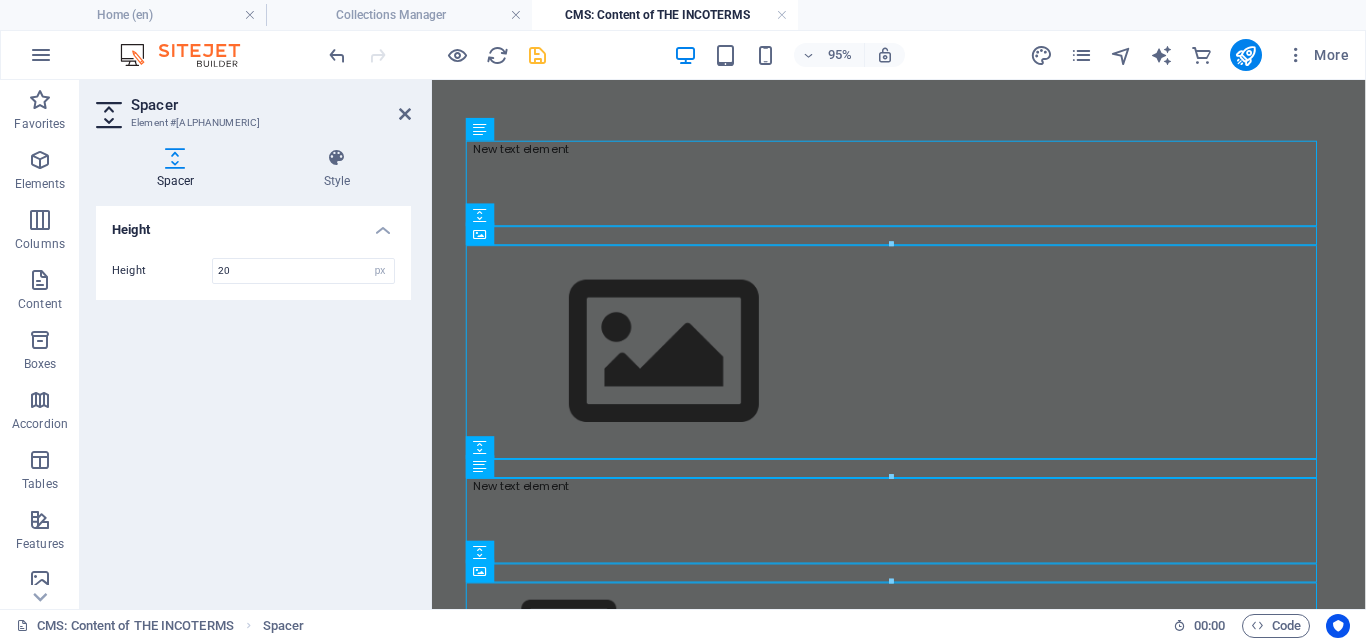 scroll, scrollTop: 279, scrollLeft: 0, axis: vertical 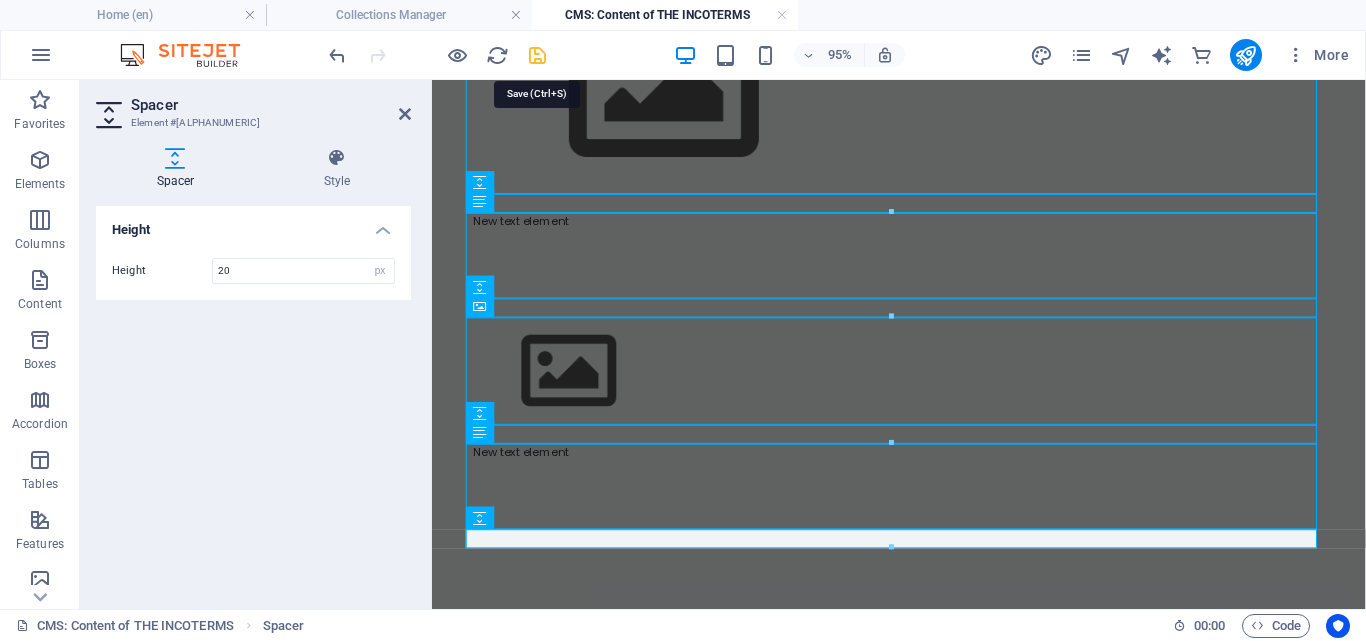 type on "20" 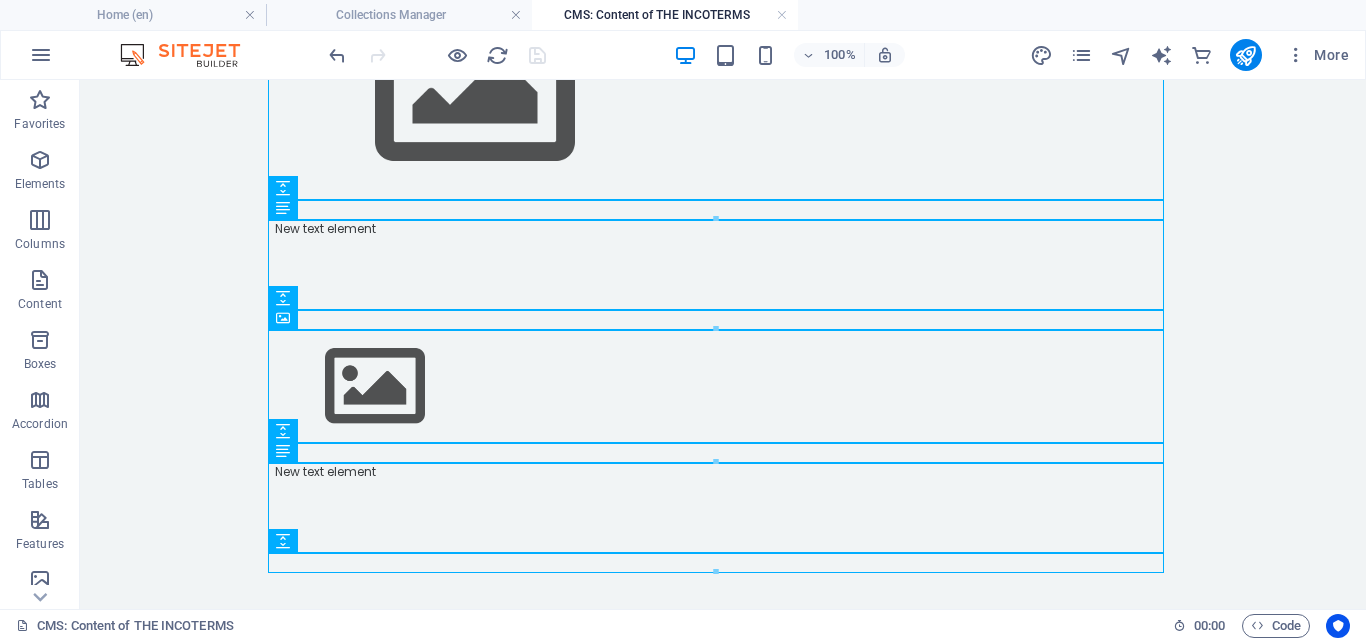 scroll, scrollTop: 307, scrollLeft: 0, axis: vertical 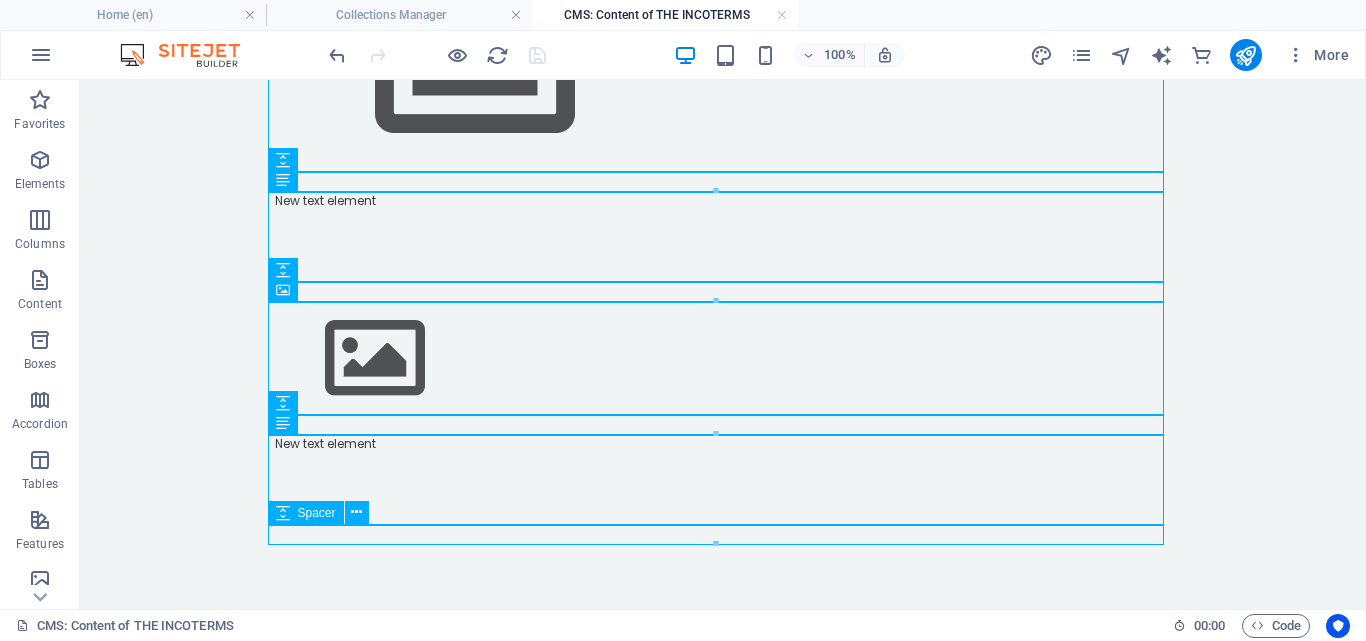 click at bounding box center (723, 535) 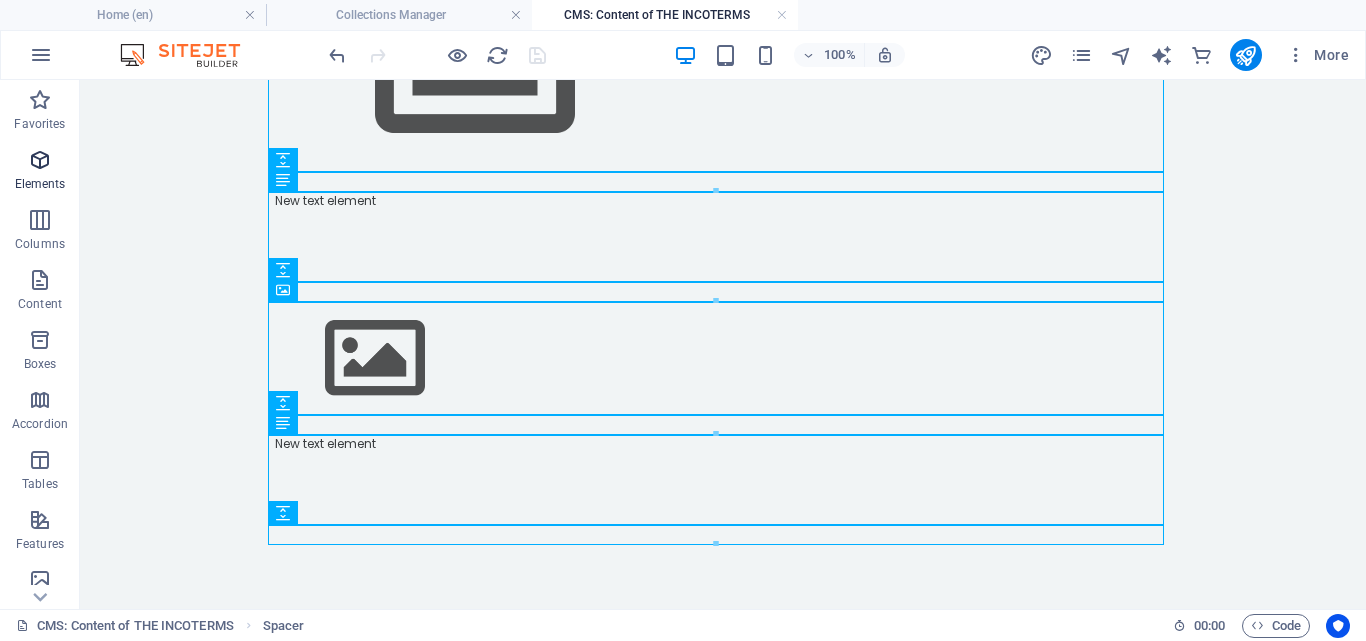 click at bounding box center (40, 160) 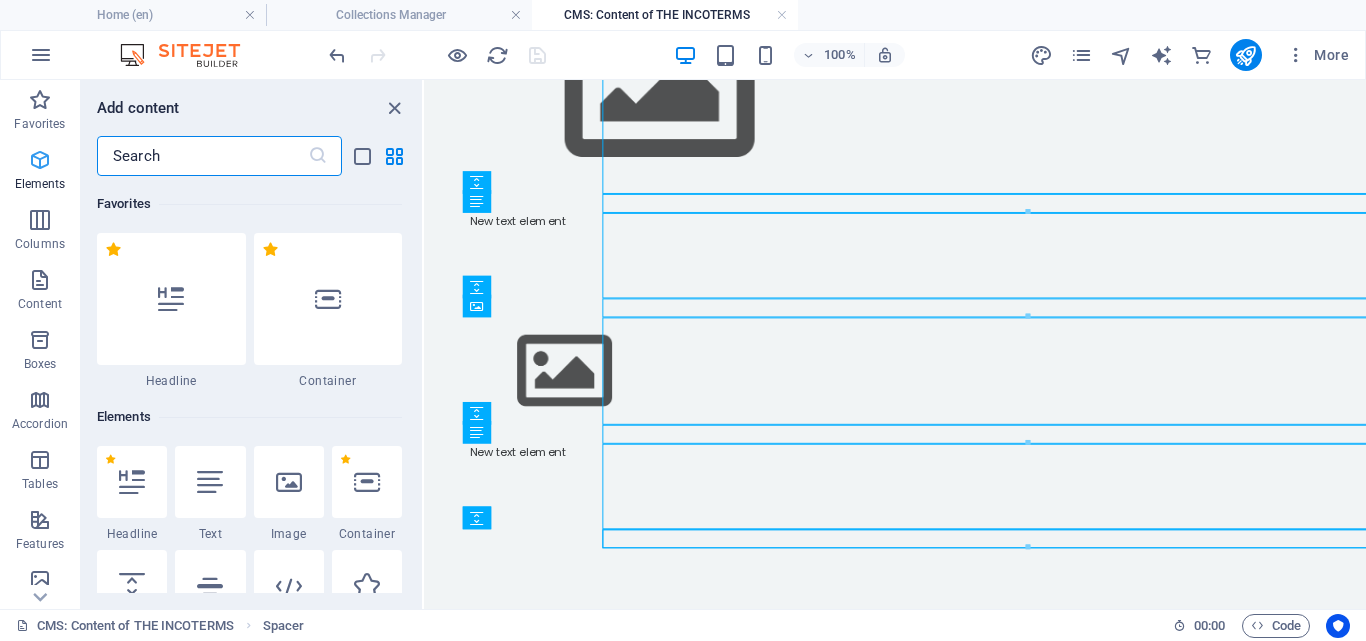 scroll, scrollTop: 279, scrollLeft: 0, axis: vertical 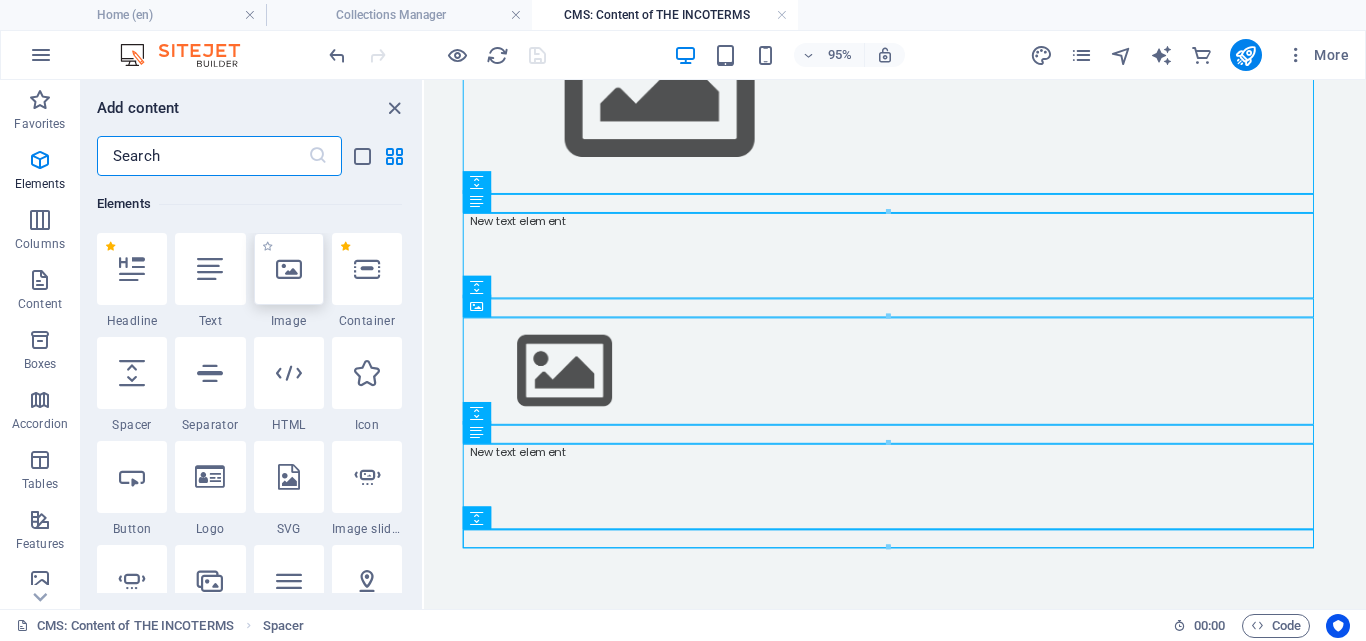 click at bounding box center (289, 269) 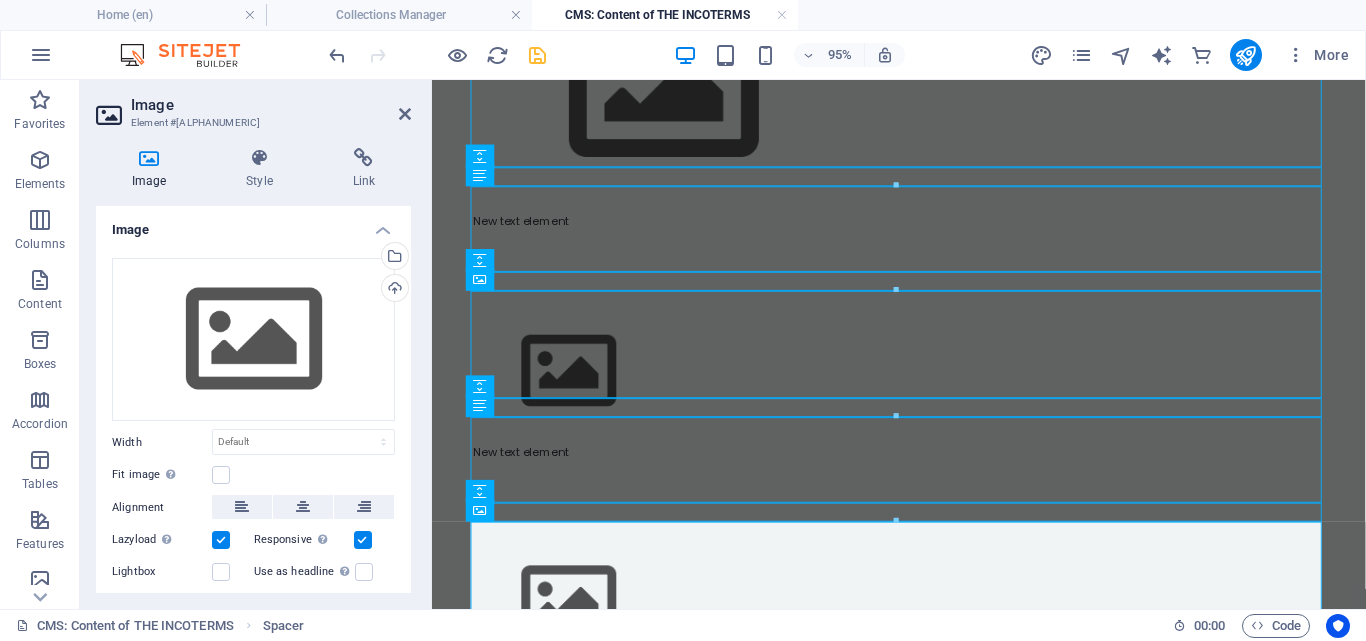 scroll, scrollTop: 307, scrollLeft: 0, axis: vertical 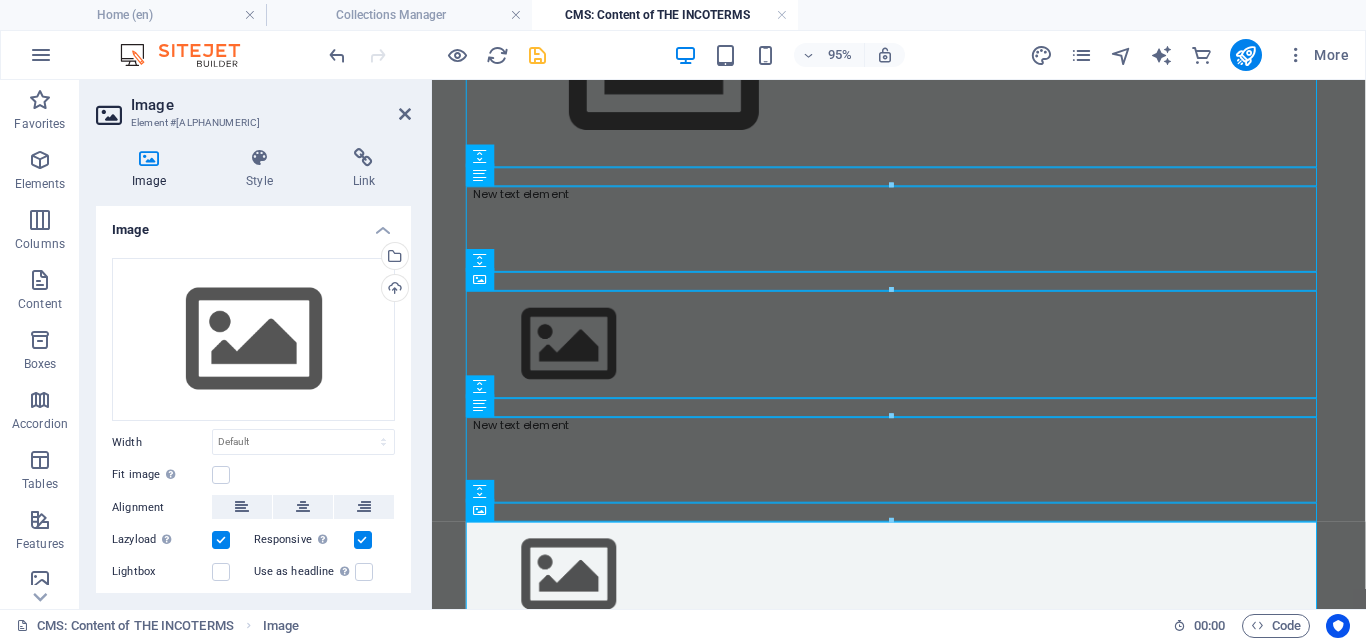 click at bounding box center [221, 540] 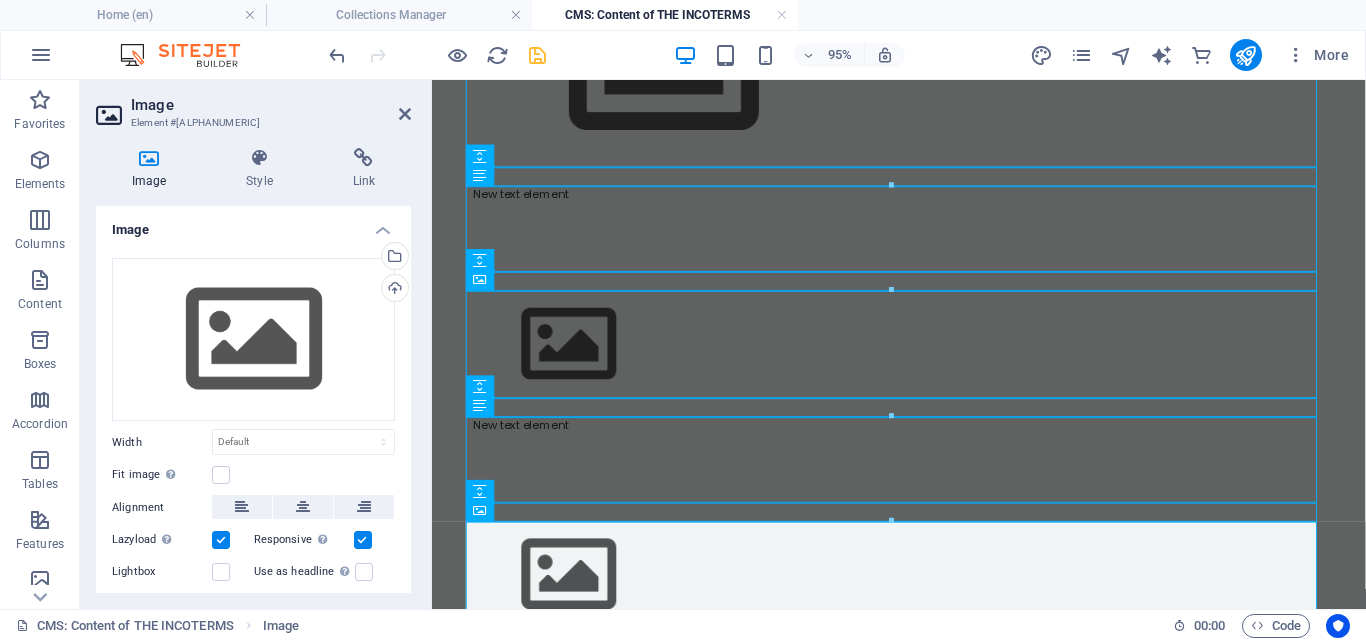 click on "Lazyload Loading images after the page loads improves page speed." at bounding box center (0, 0) 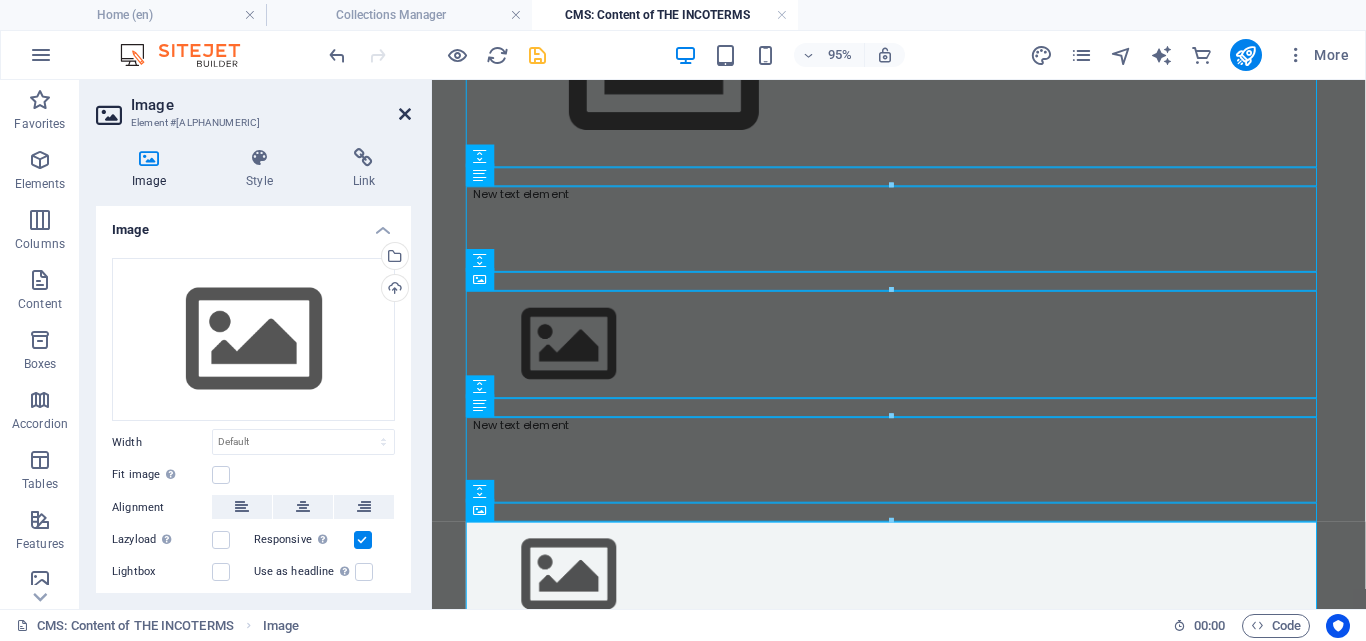 click at bounding box center [405, 114] 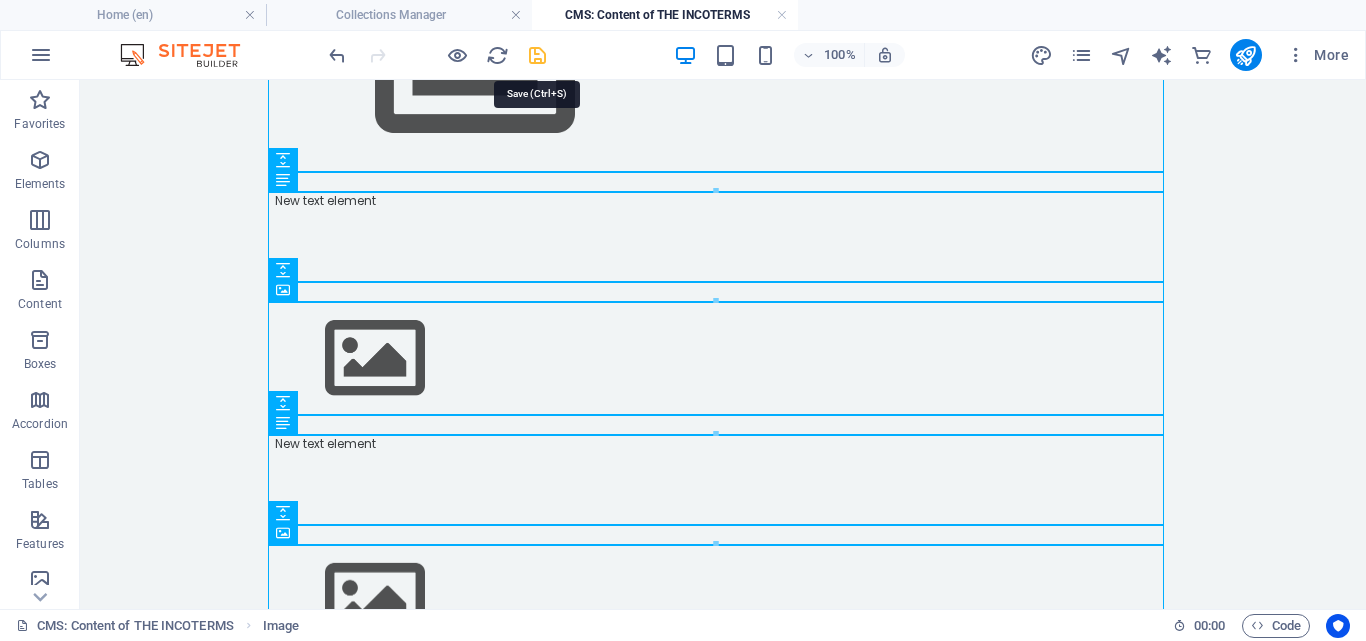 click at bounding box center [537, 55] 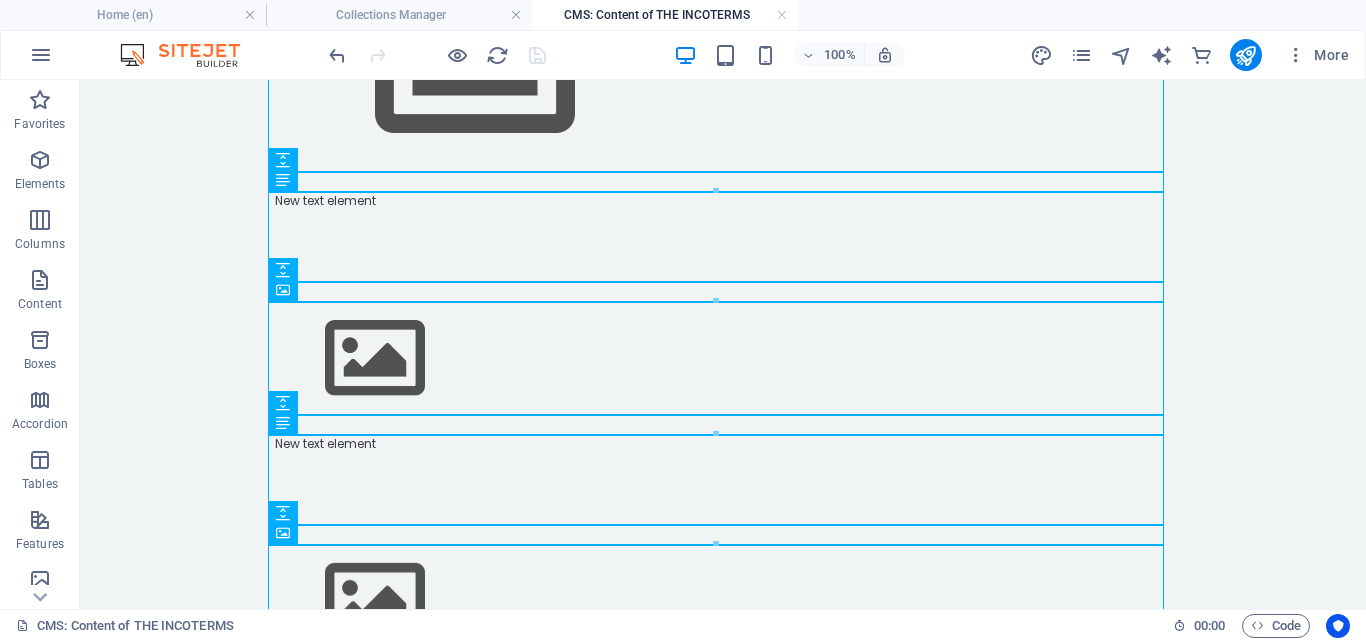 scroll, scrollTop: 419, scrollLeft: 0, axis: vertical 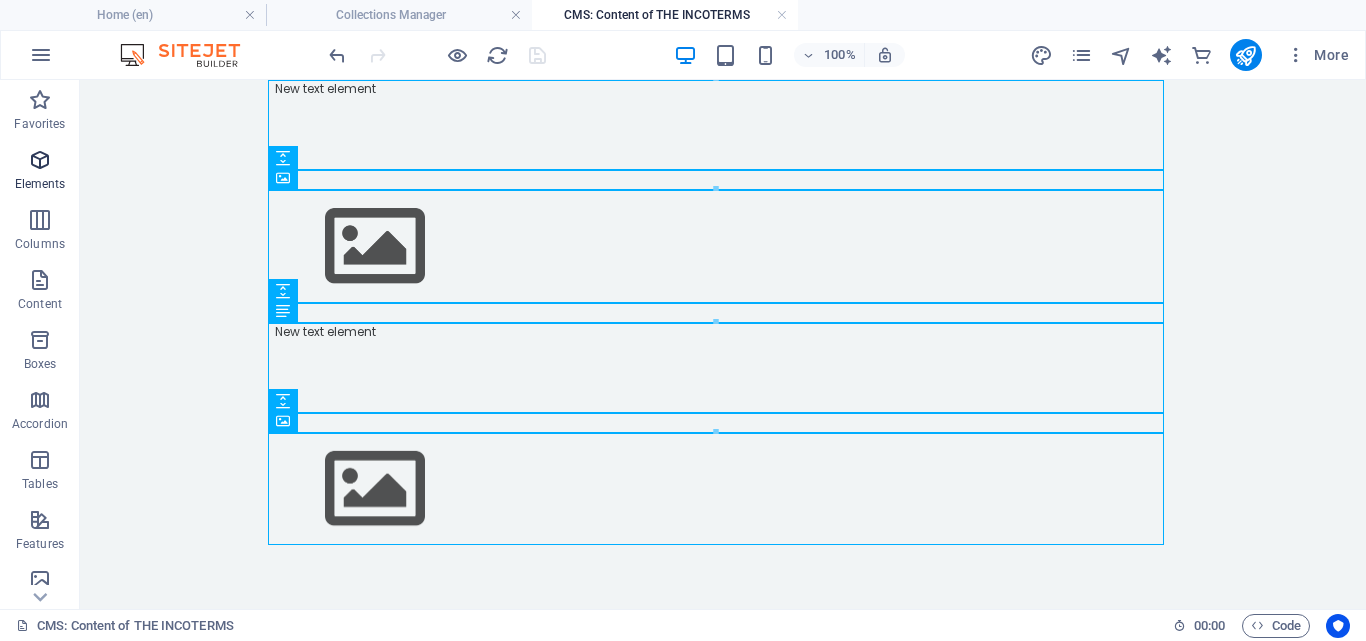 click on "Elements" at bounding box center (40, 172) 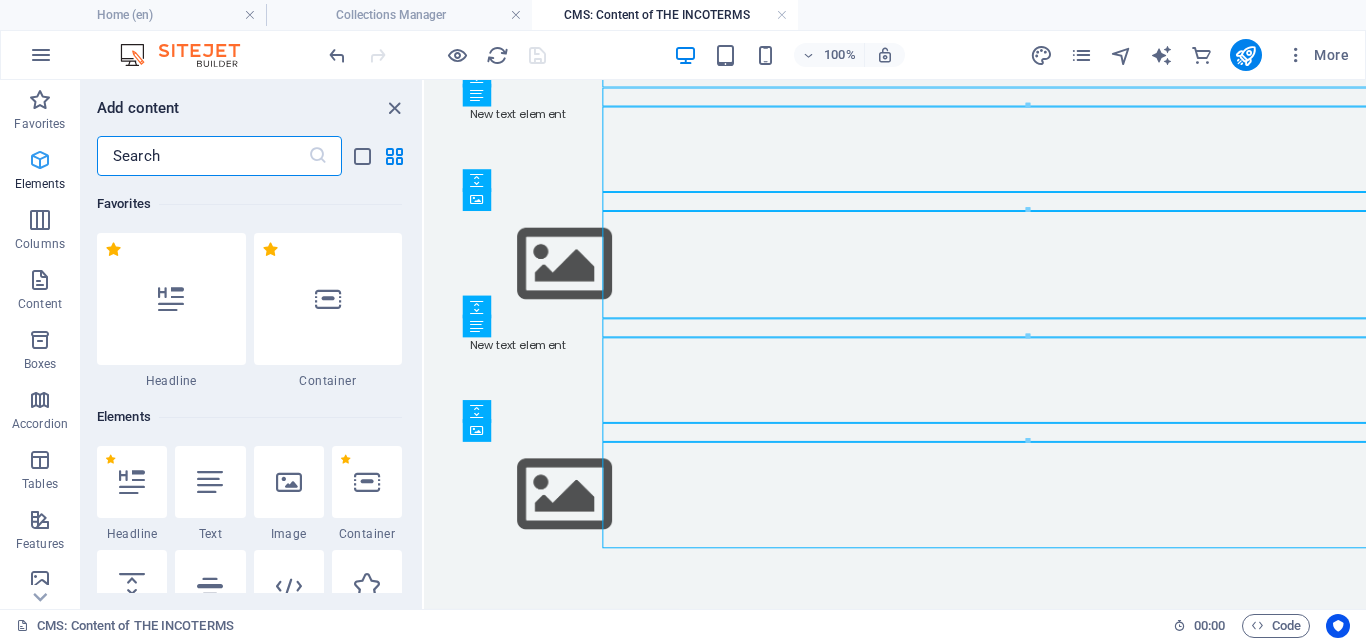 scroll, scrollTop: 391, scrollLeft: 0, axis: vertical 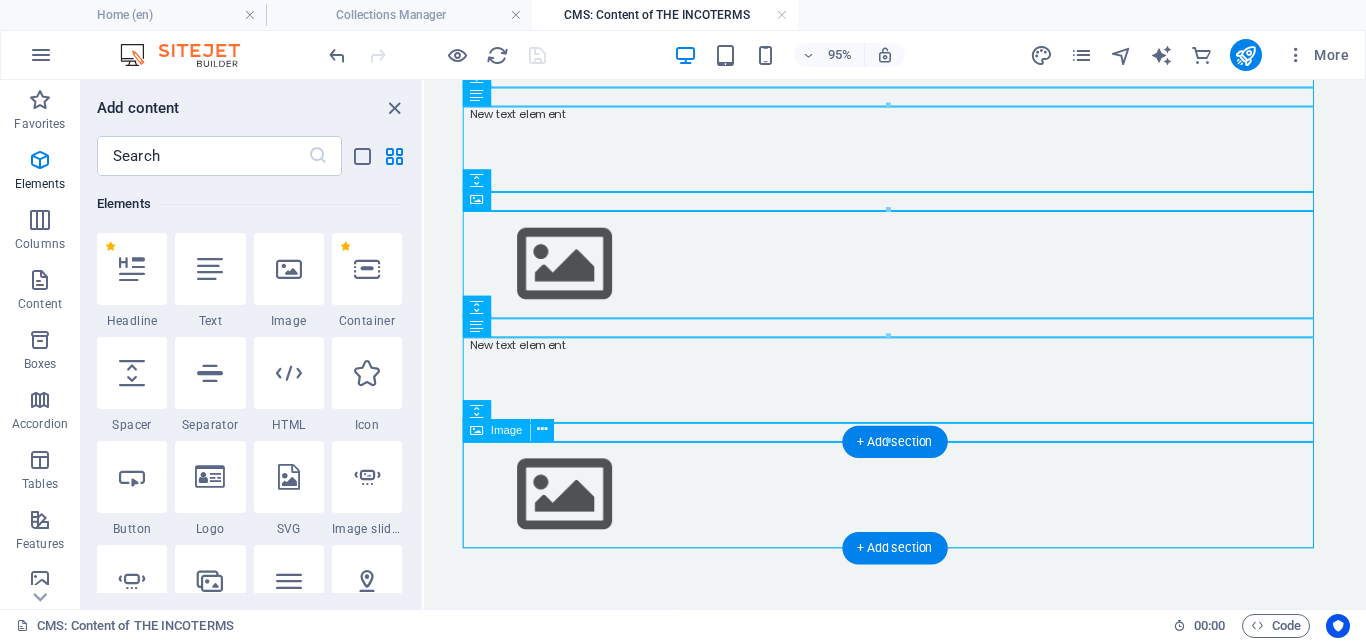 click at bounding box center [920, 517] 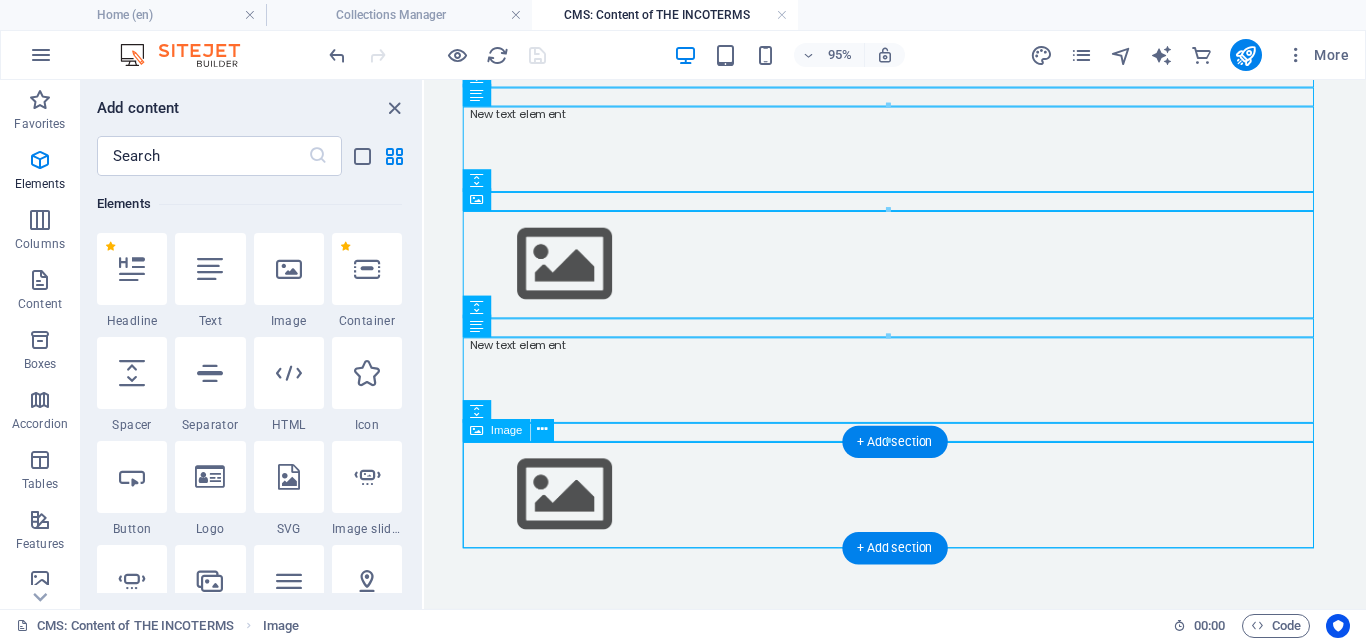 click at bounding box center [920, 517] 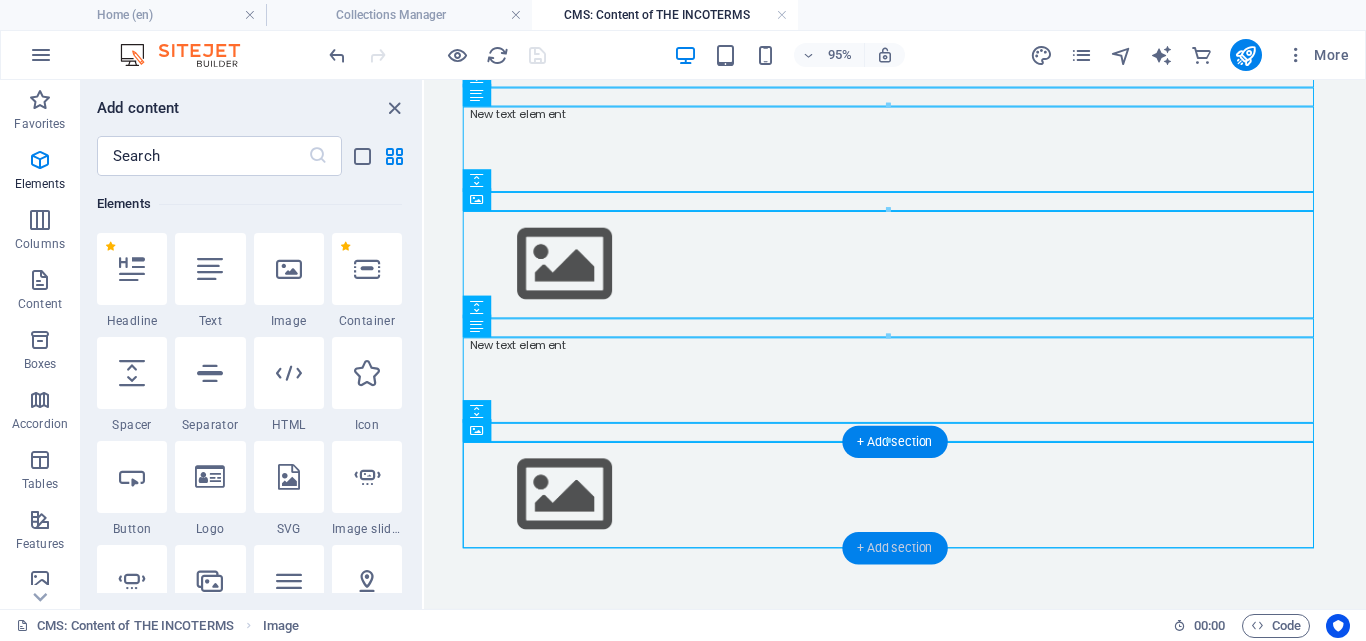 click on "+ Add section" at bounding box center (894, 548) 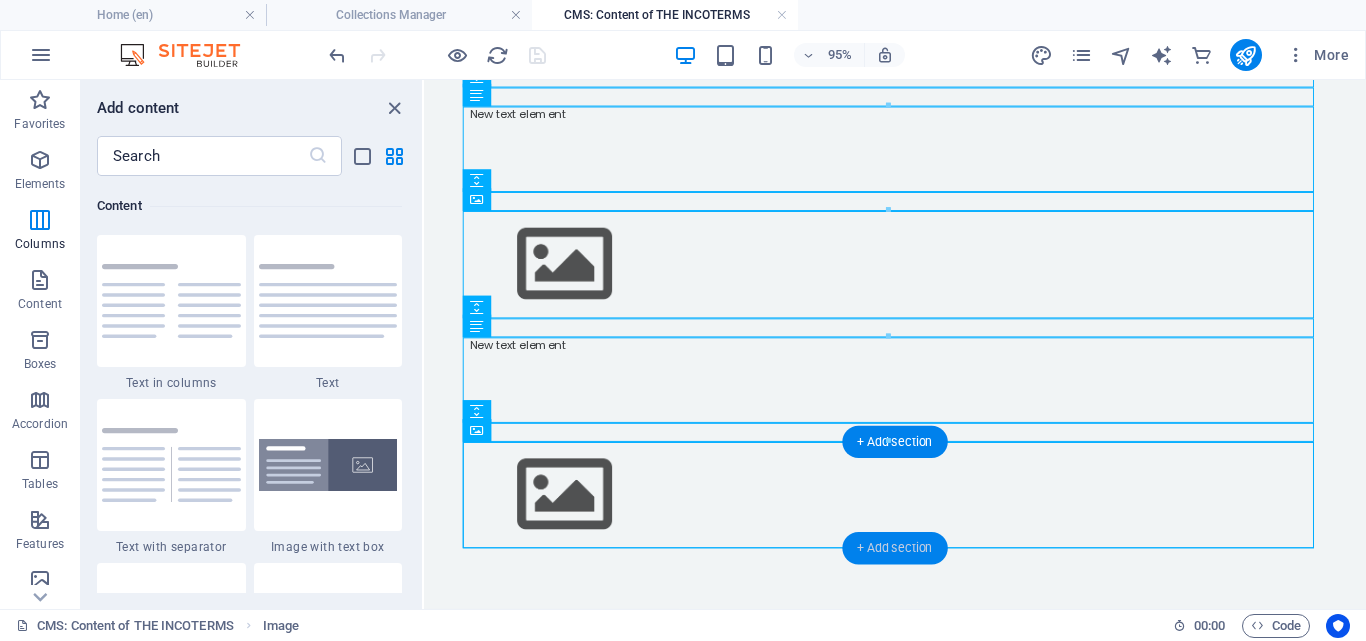 scroll, scrollTop: 3499, scrollLeft: 0, axis: vertical 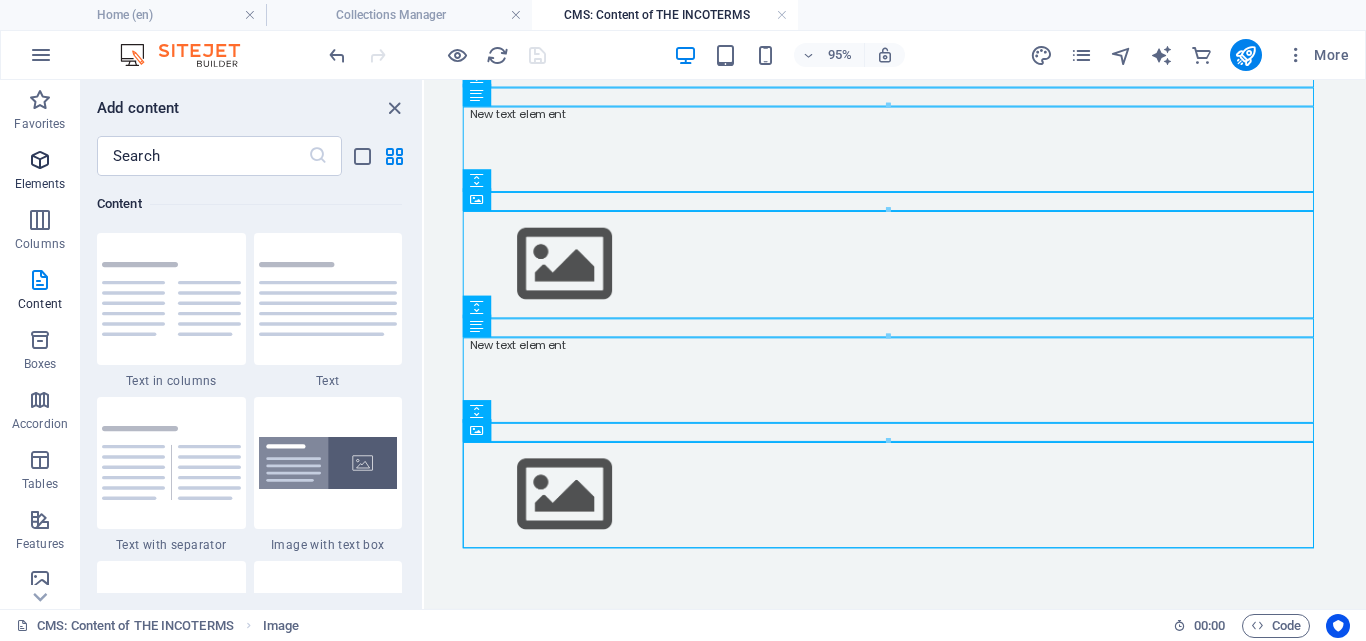 click on "Elements" at bounding box center [40, 184] 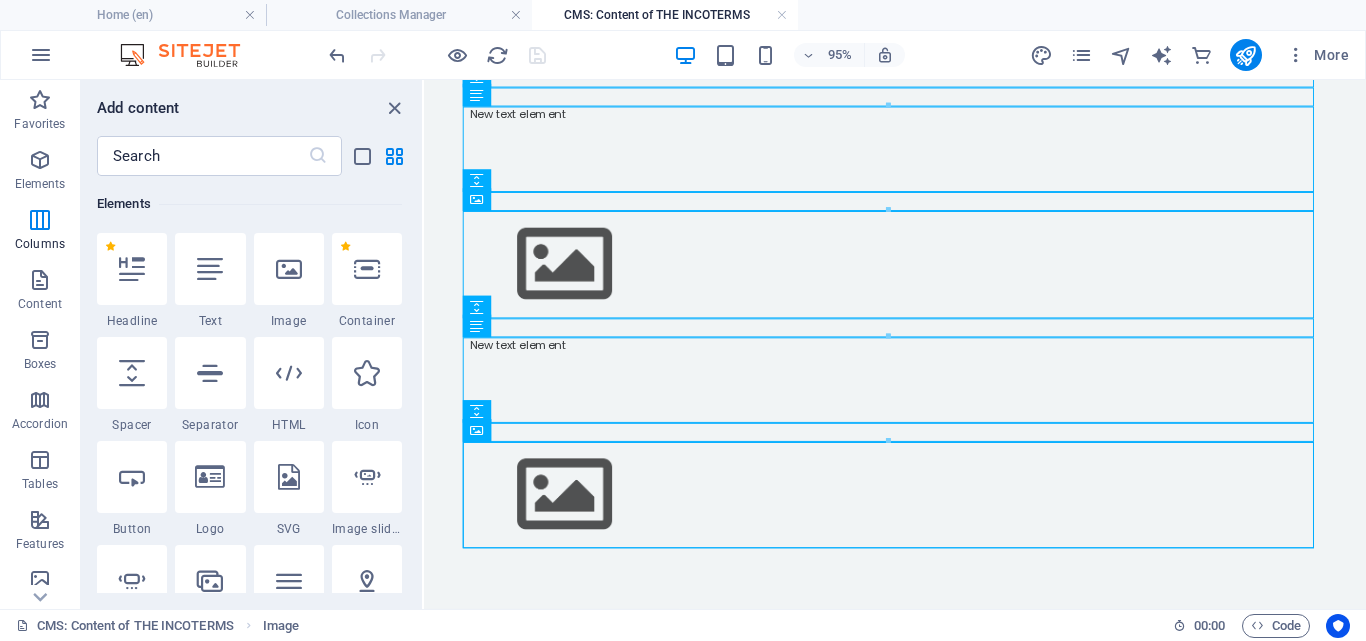 scroll, scrollTop: 213, scrollLeft: 0, axis: vertical 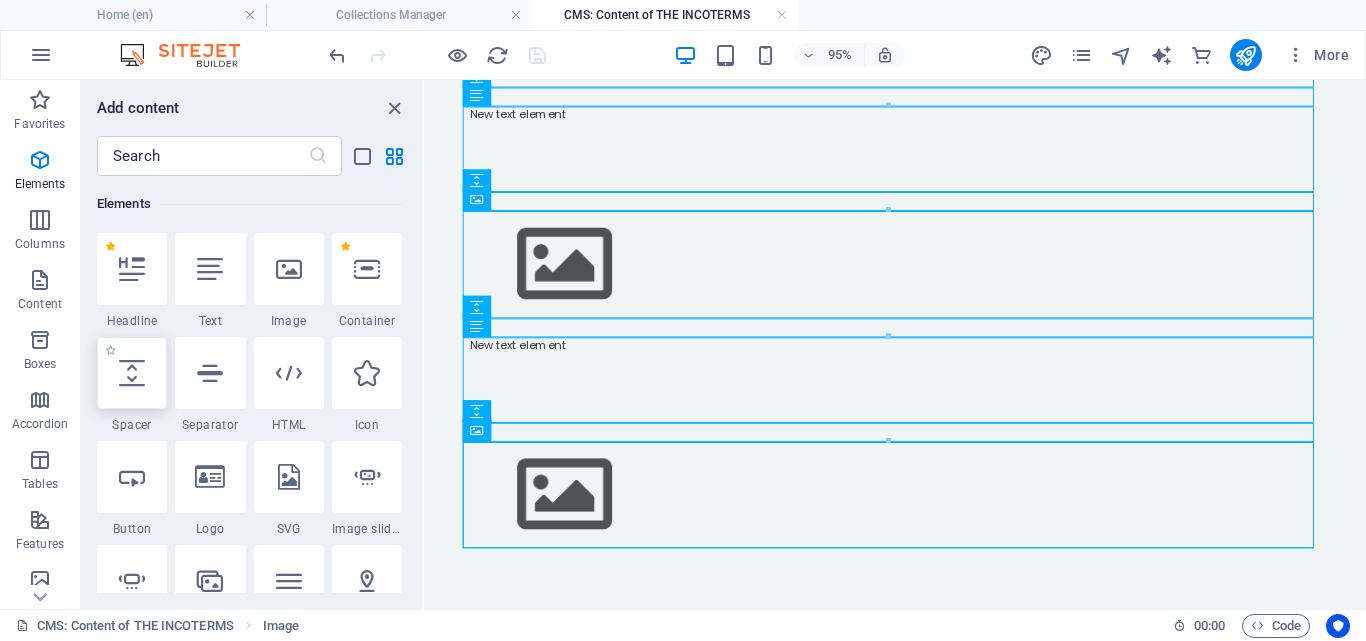 click at bounding box center [132, 373] 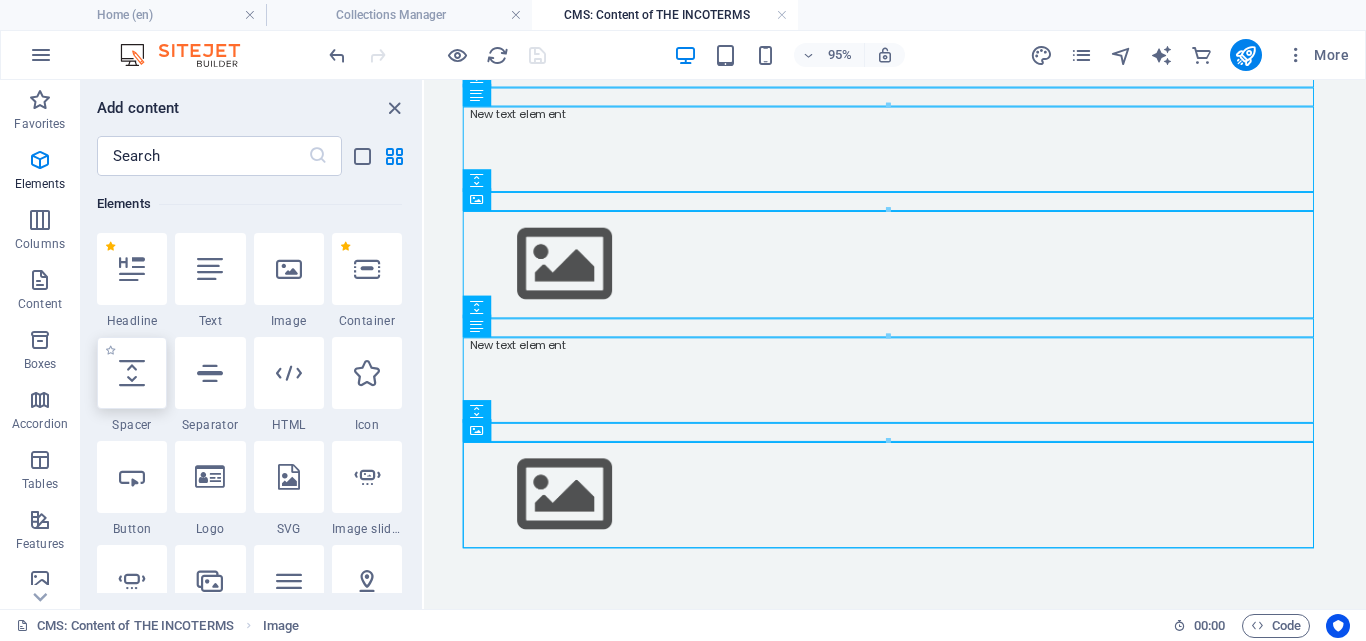 select on "px" 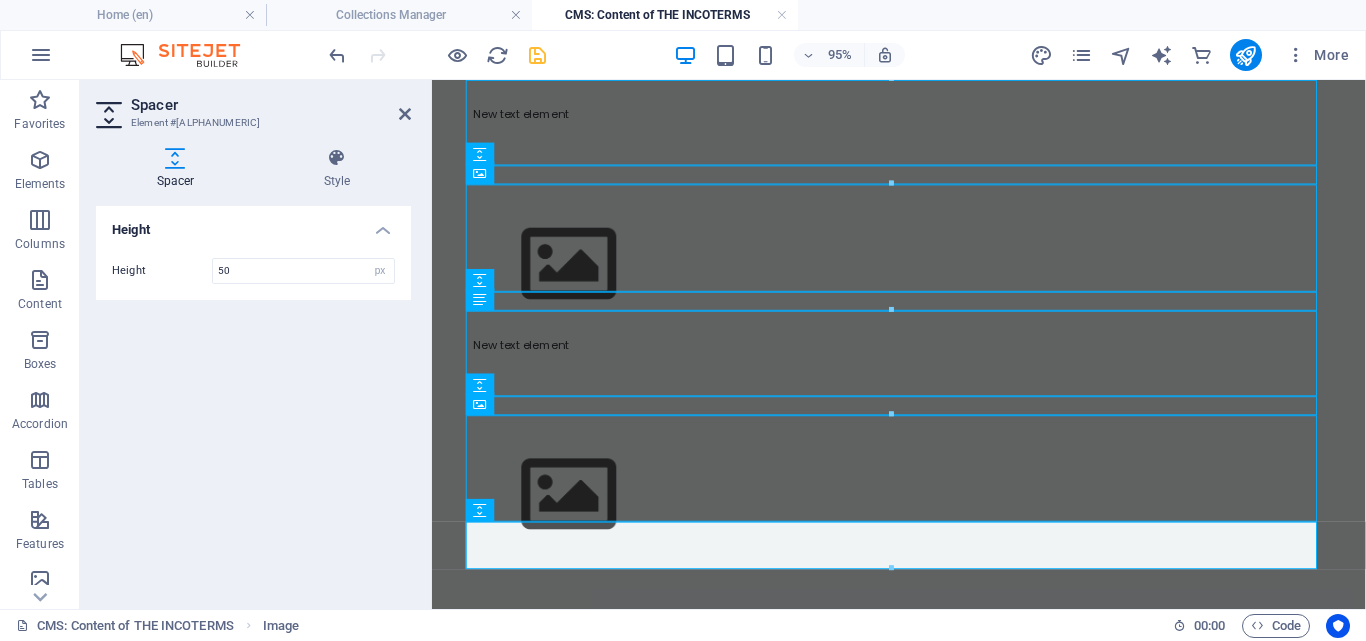 scroll, scrollTop: 419, scrollLeft: 0, axis: vertical 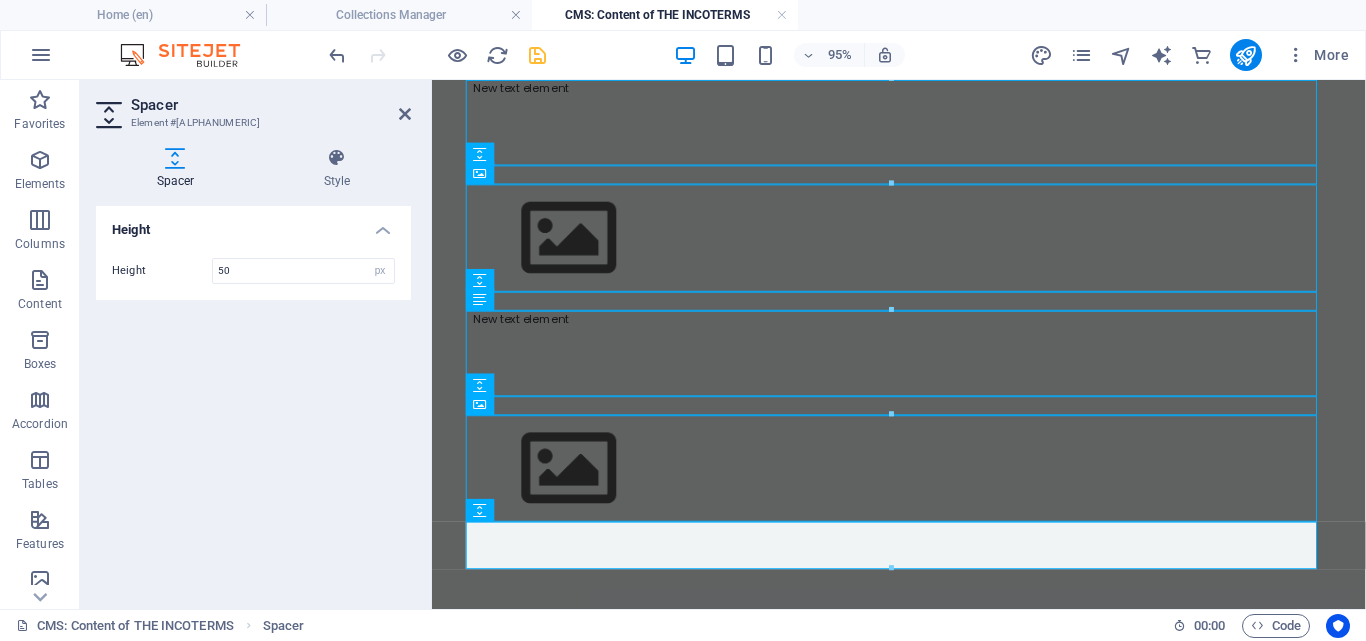 type on "2" 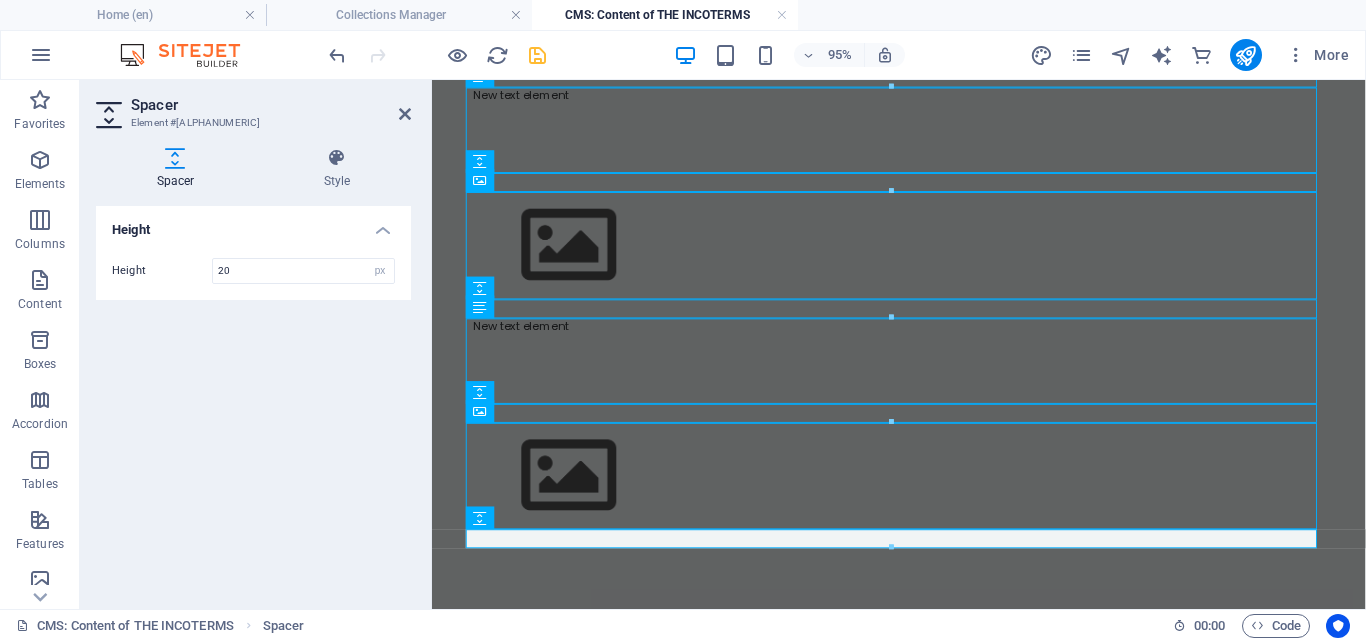 scroll, scrollTop: 411, scrollLeft: 0, axis: vertical 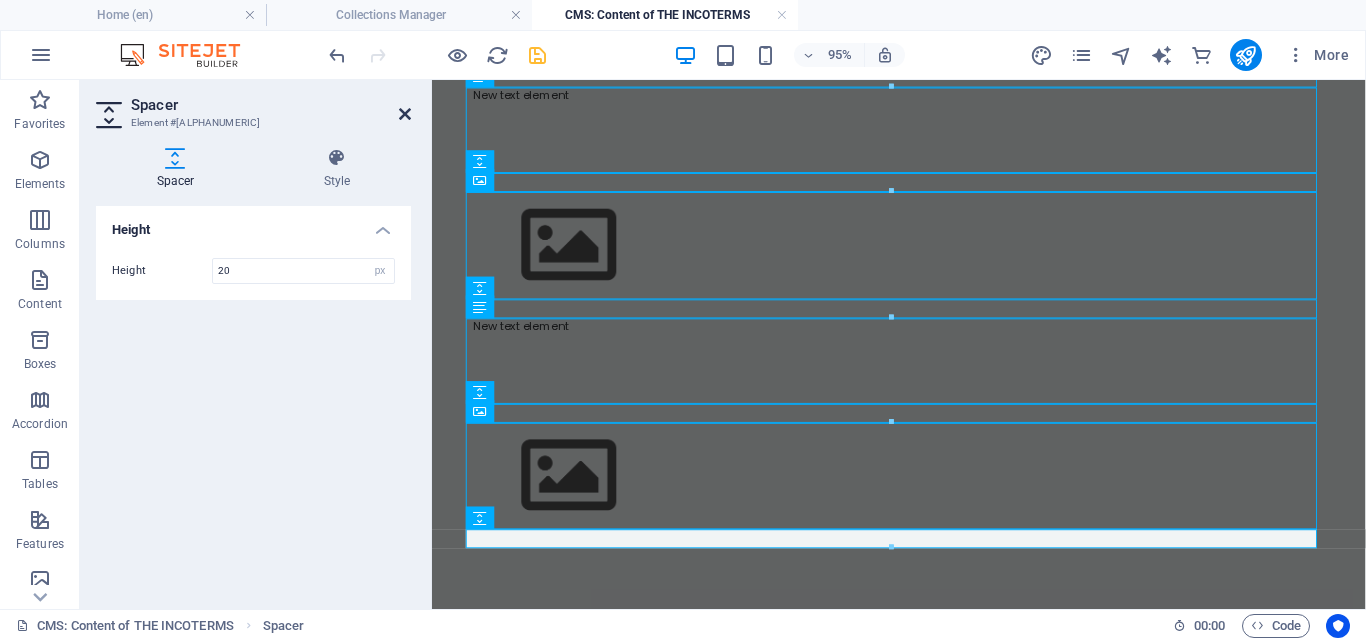 type on "20" 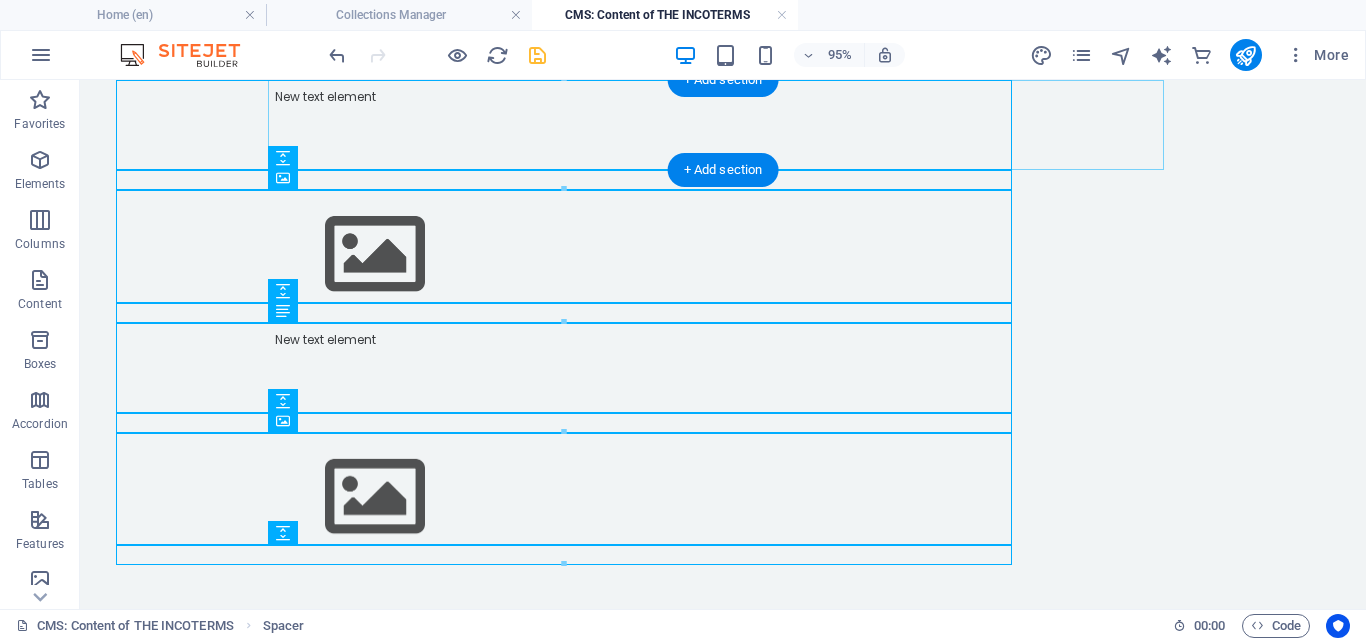 scroll, scrollTop: 419, scrollLeft: 0, axis: vertical 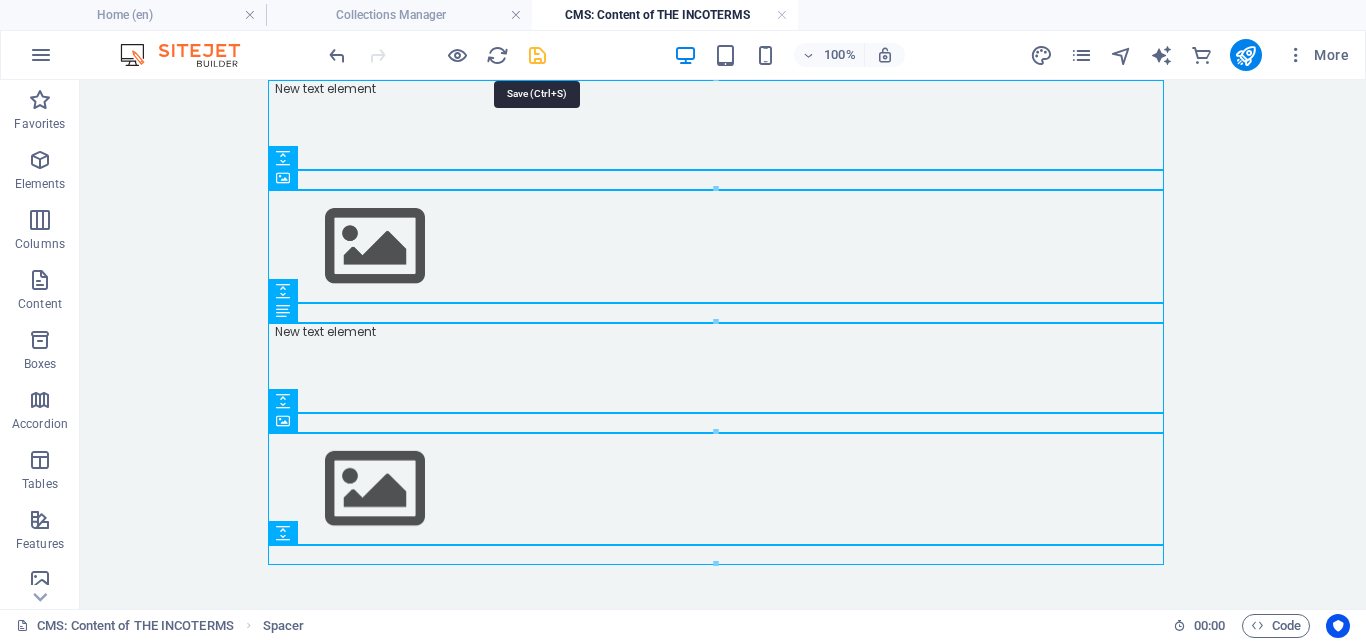 click at bounding box center [537, 55] 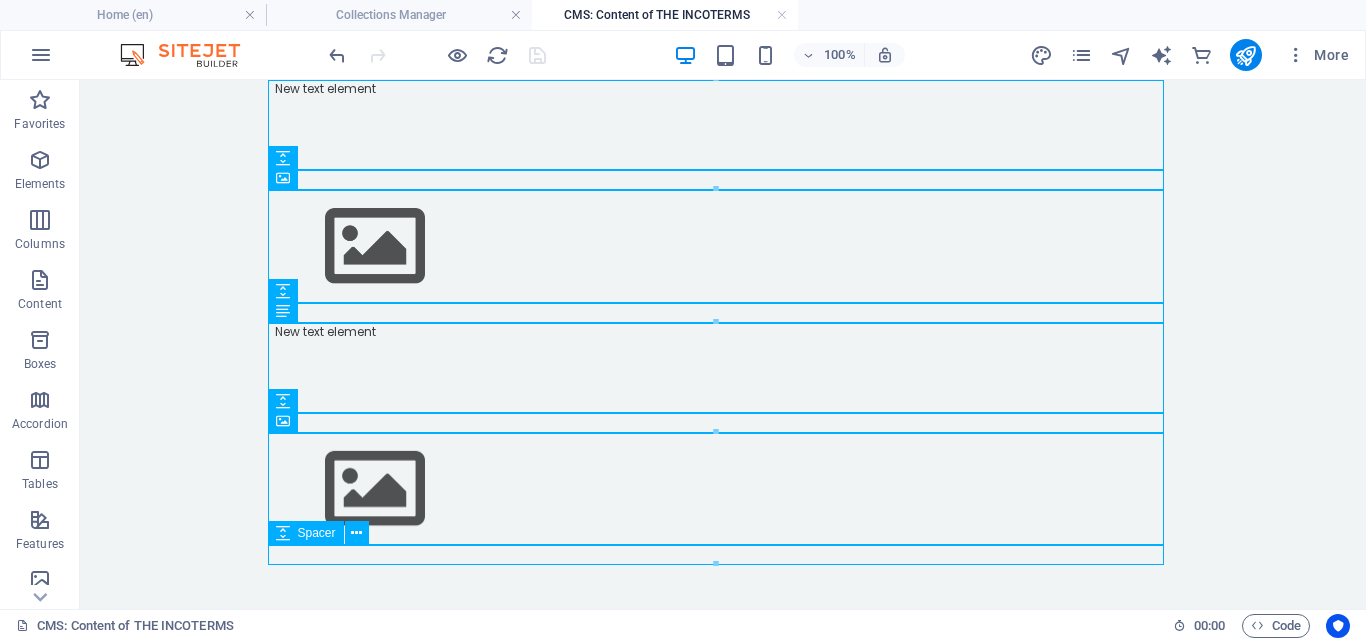 click at bounding box center [723, 555] 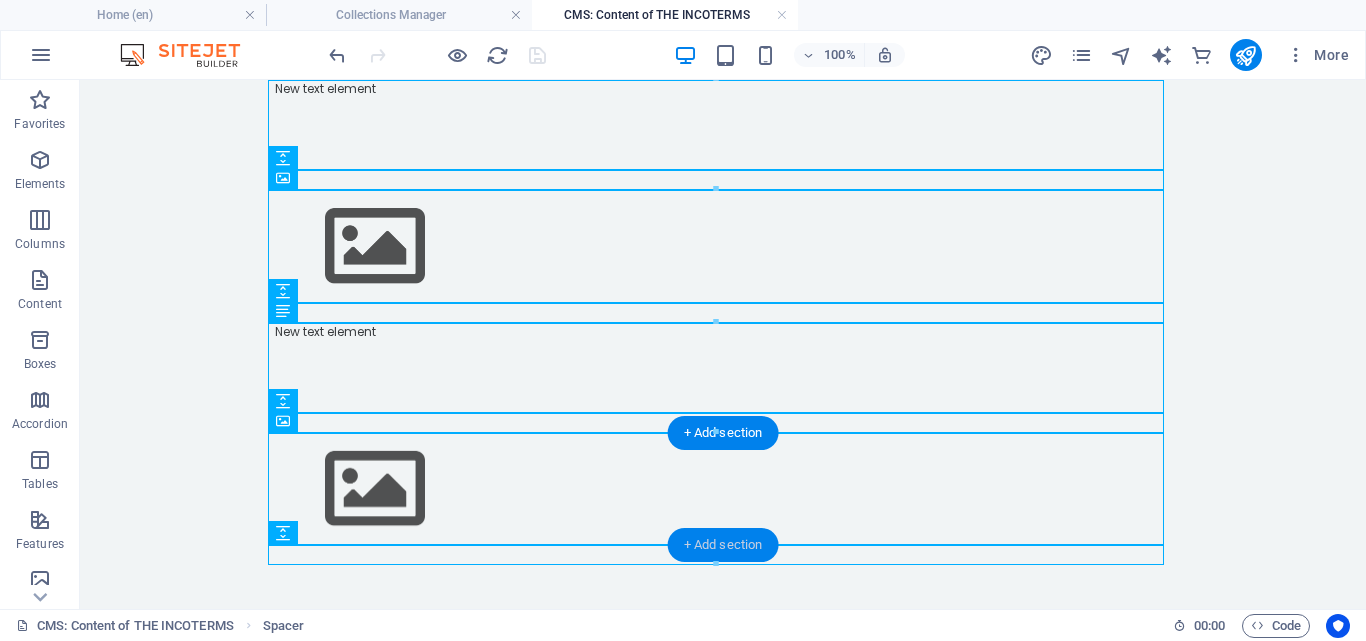 click on "+ Add section" at bounding box center (723, 545) 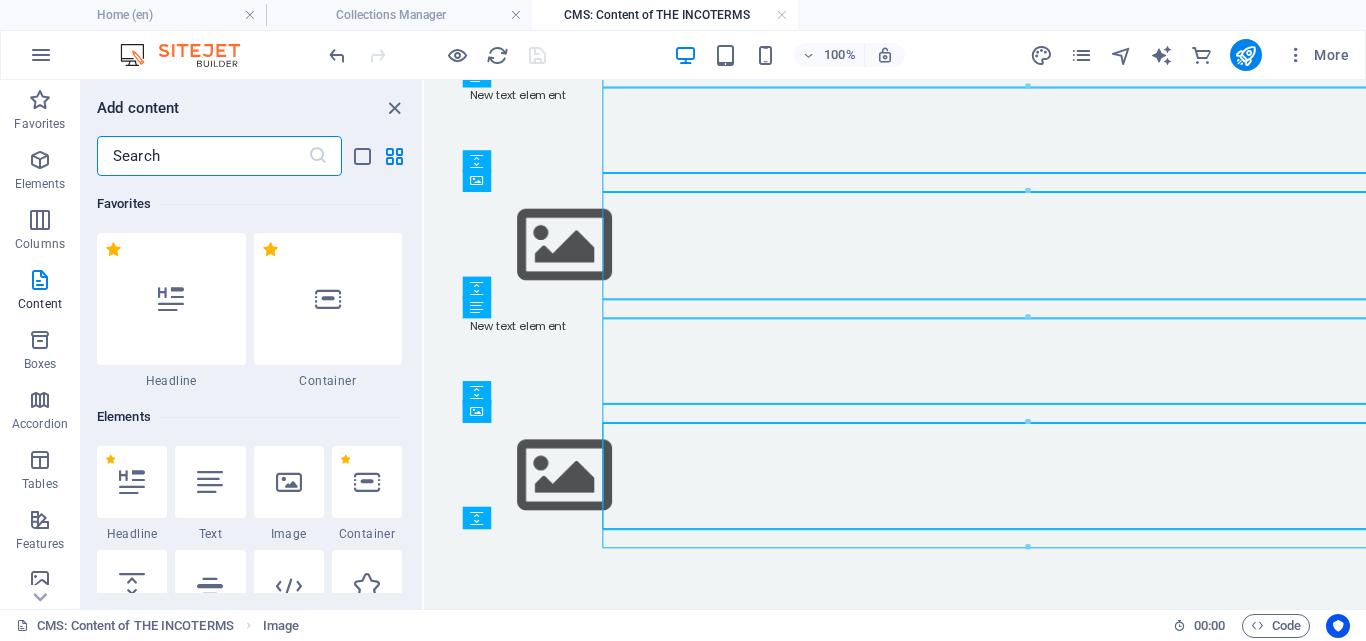 scroll, scrollTop: 411, scrollLeft: 0, axis: vertical 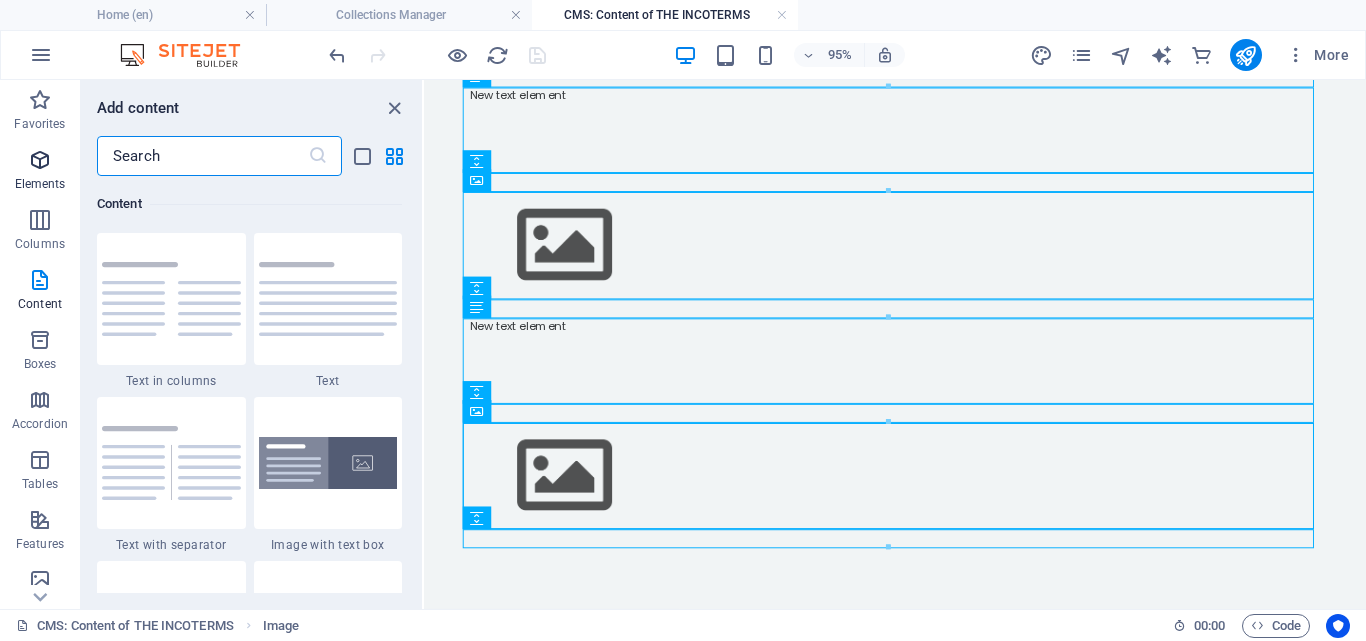 click at bounding box center [40, 160] 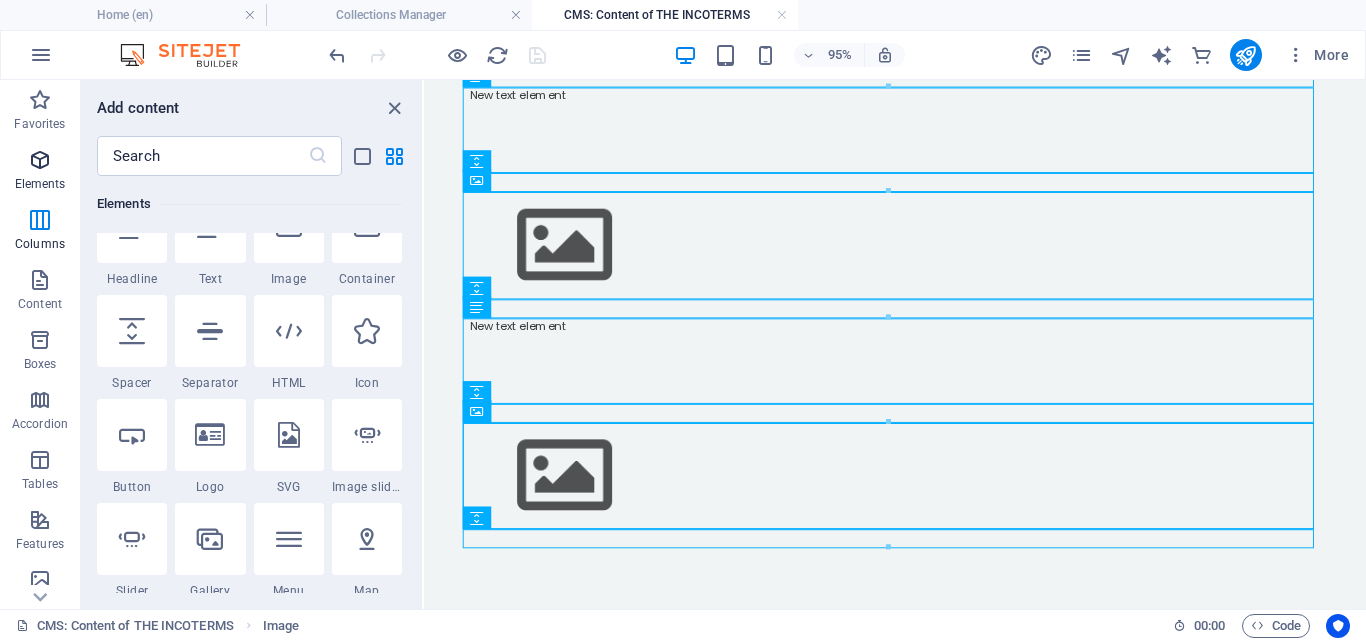 scroll, scrollTop: 213, scrollLeft: 0, axis: vertical 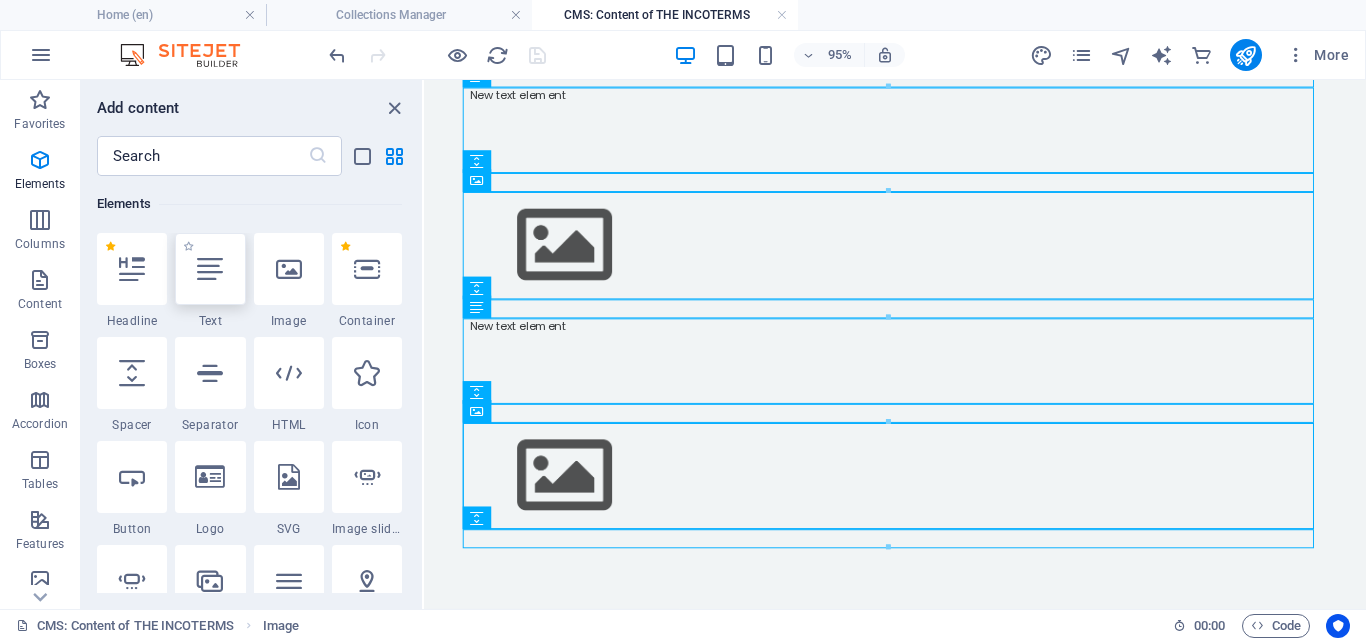 click at bounding box center (210, 269) 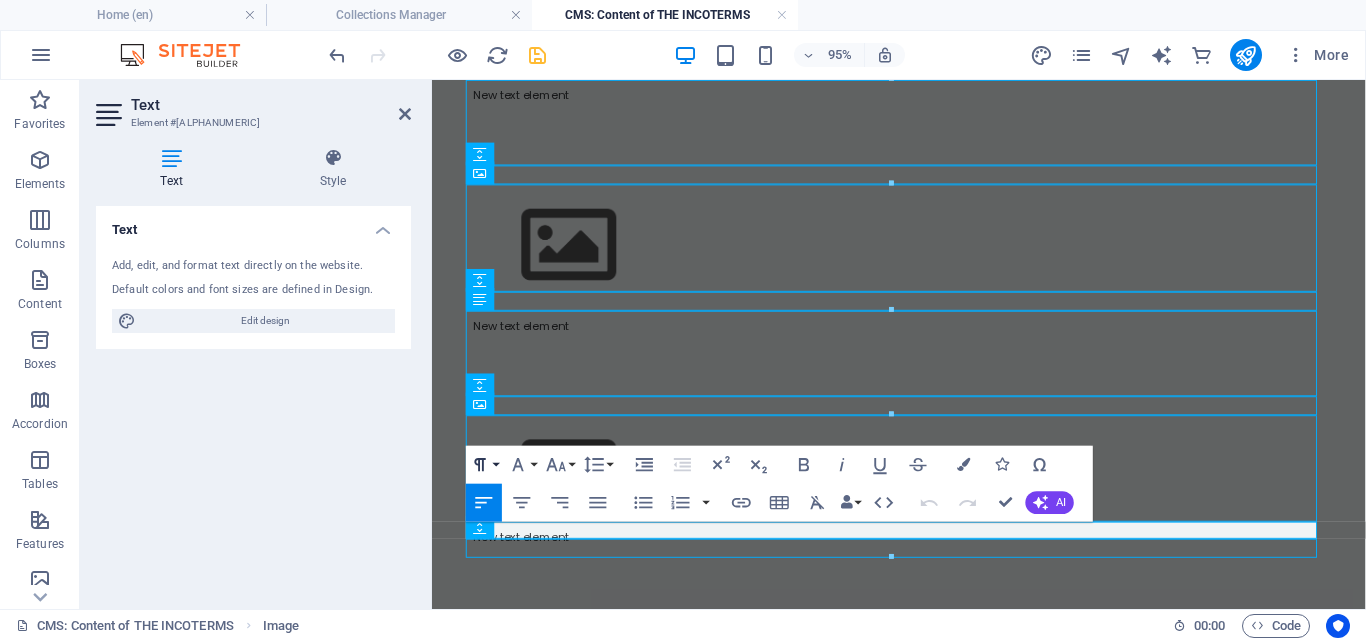 scroll, scrollTop: 419, scrollLeft: 0, axis: vertical 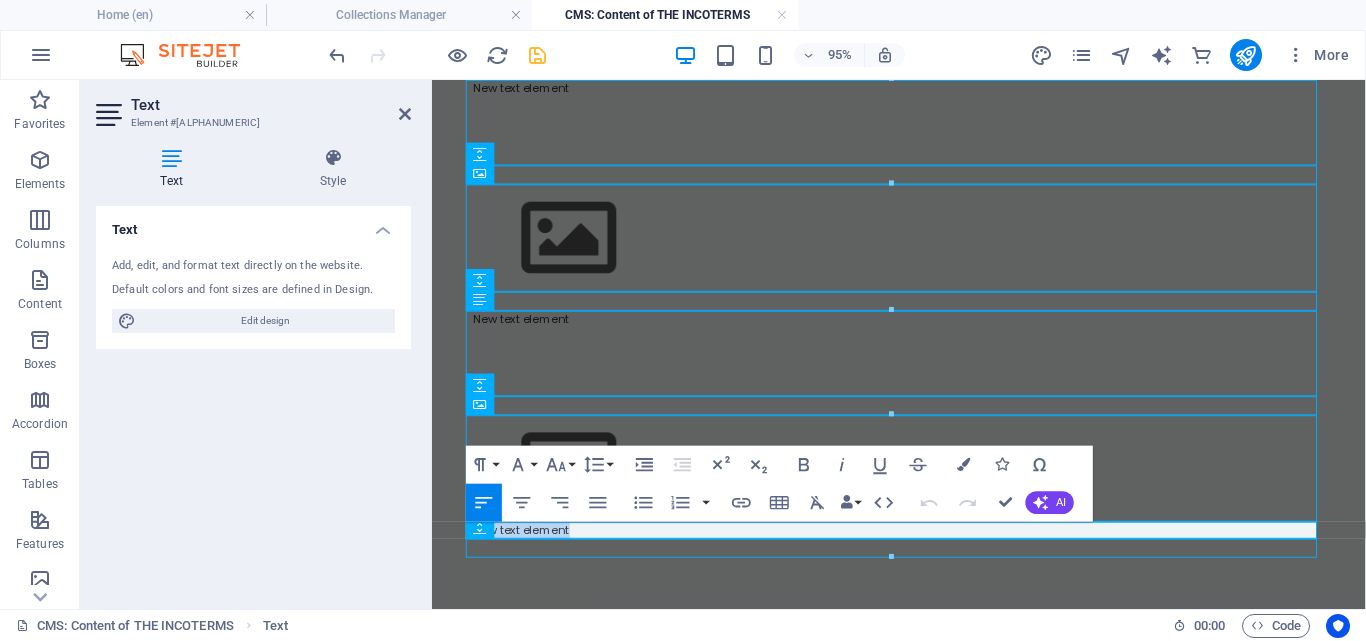 click on "New text element" at bounding box center [924, 554] 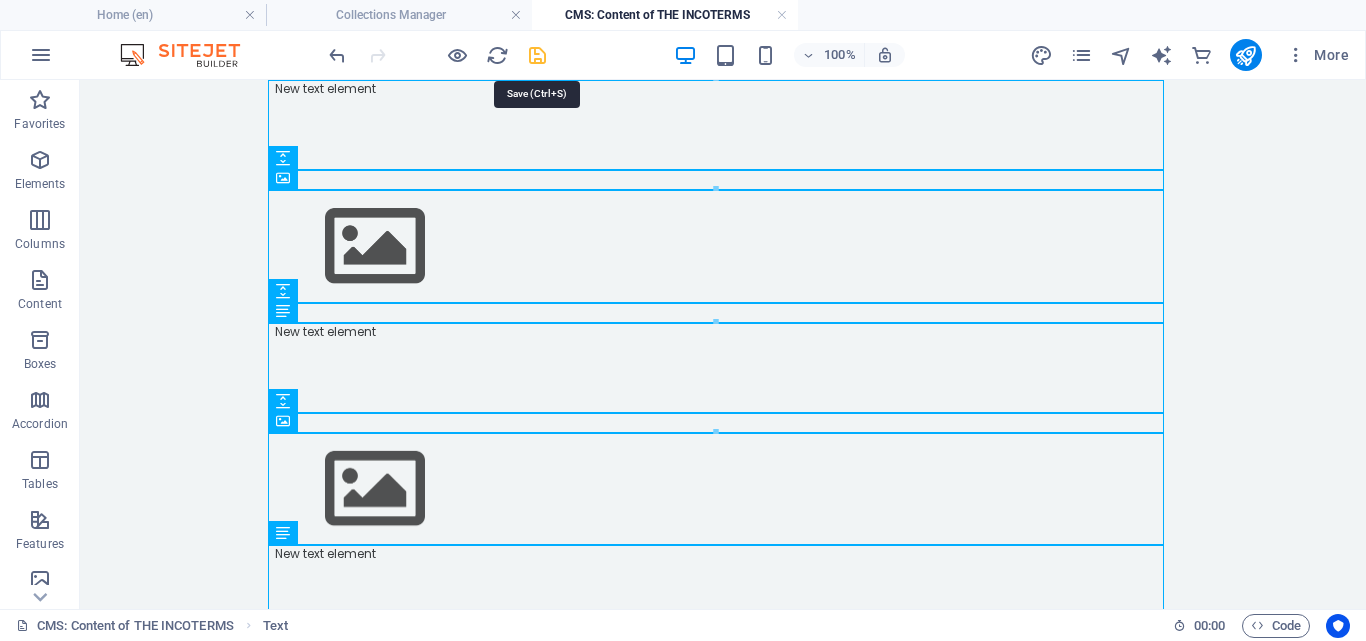 click at bounding box center [537, 55] 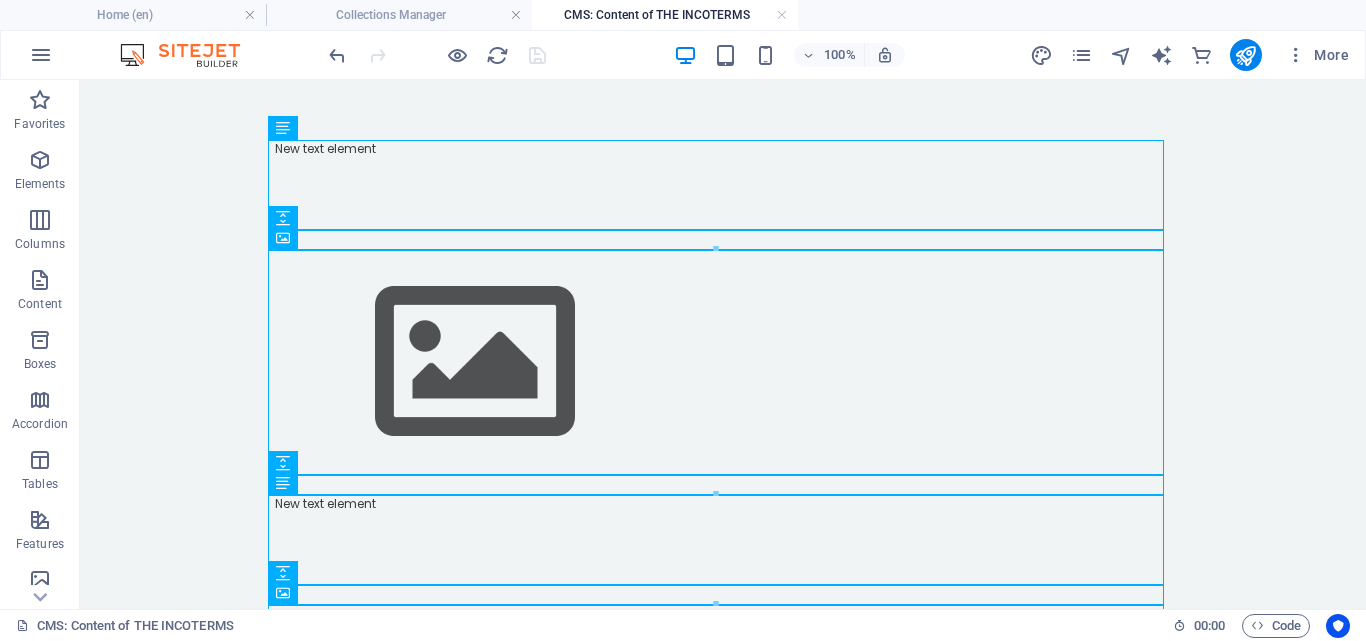 scroll, scrollTop: 0, scrollLeft: 0, axis: both 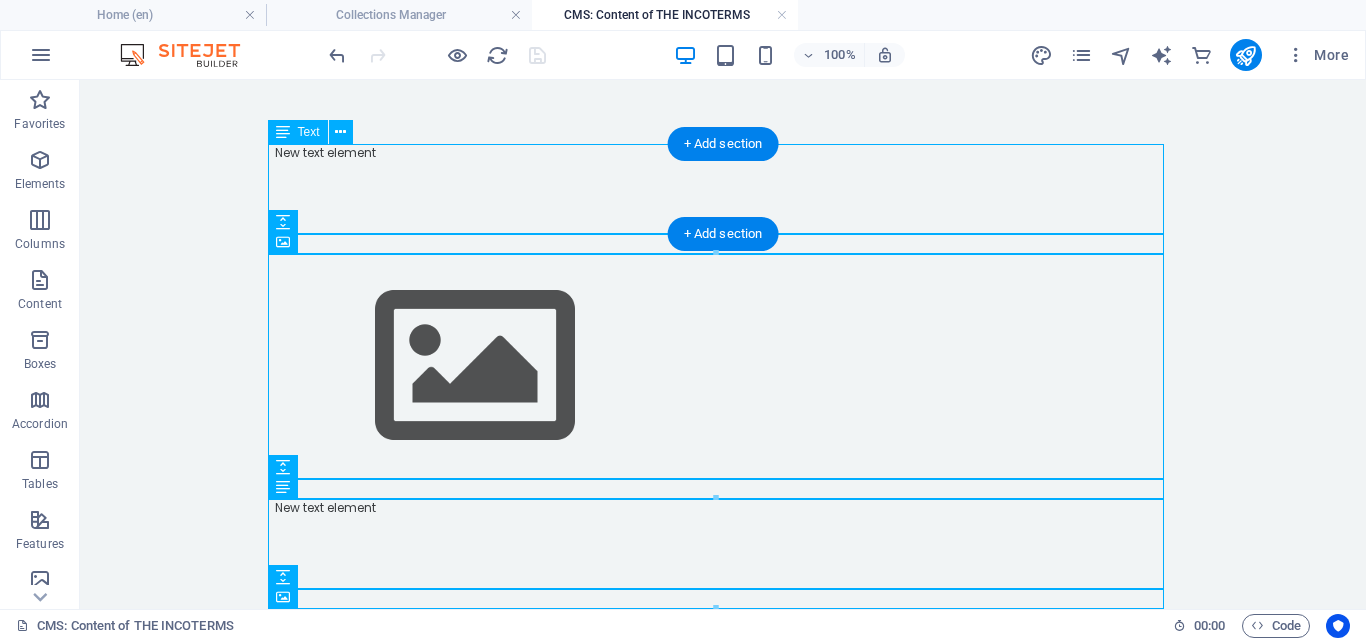 click on "New text element" at bounding box center [723, 189] 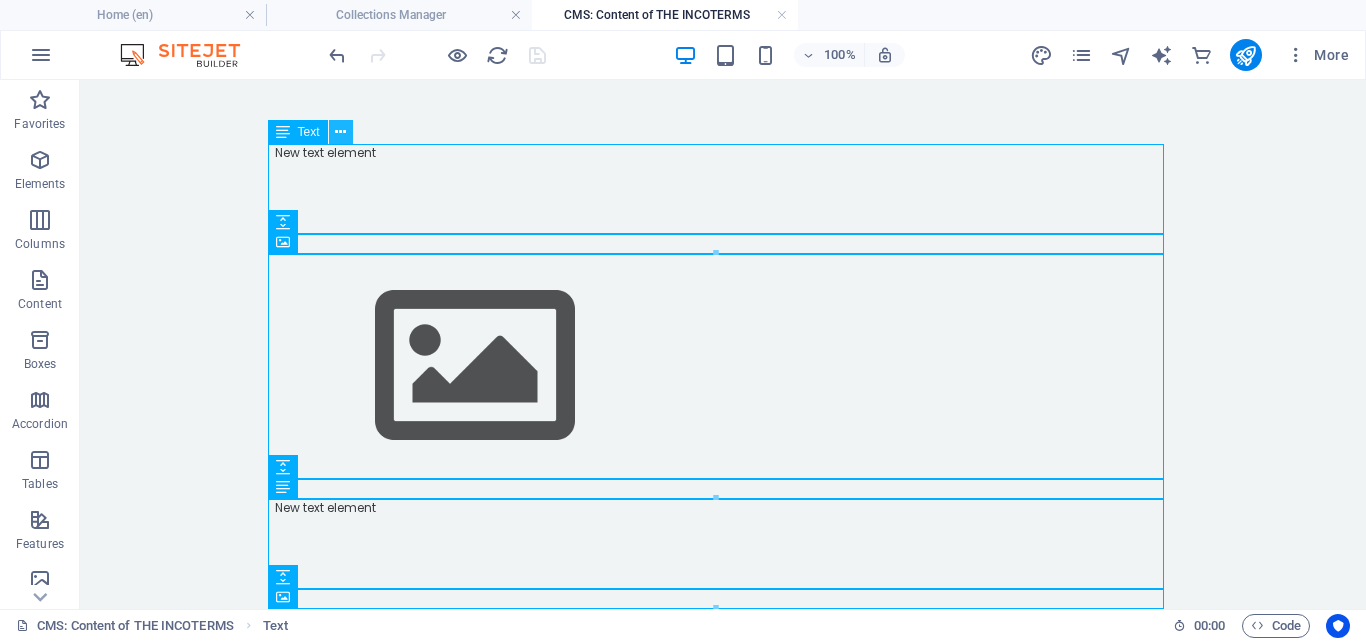 click at bounding box center (340, 132) 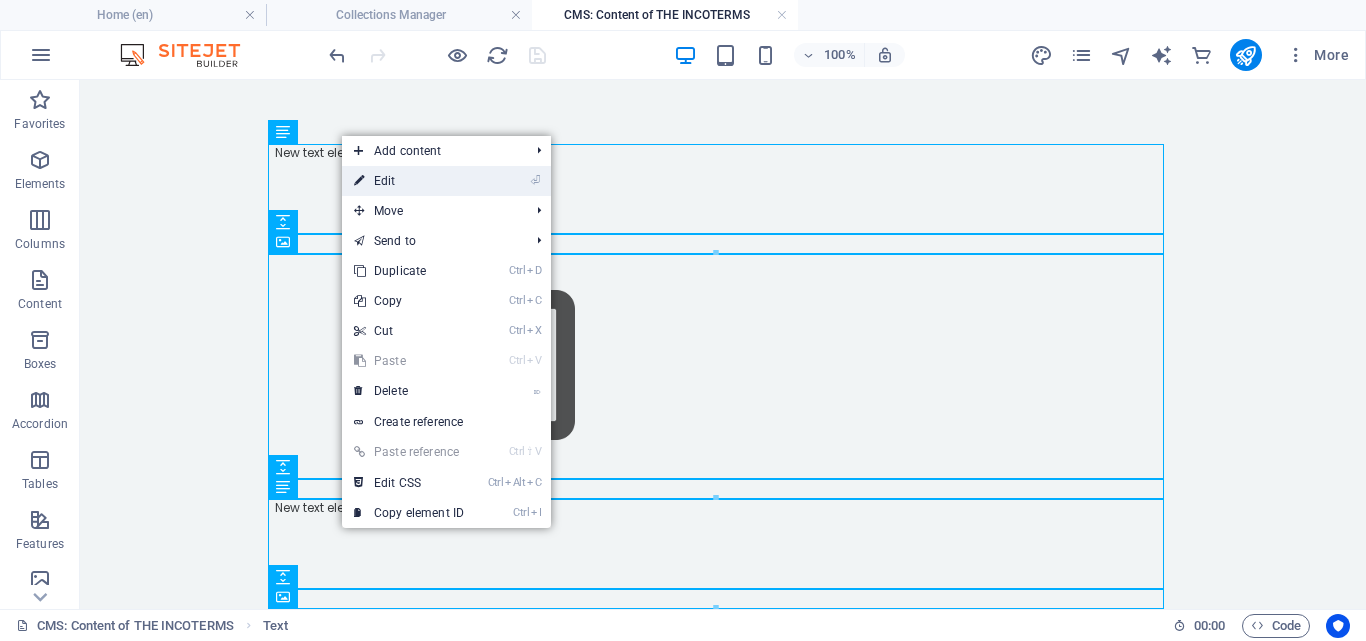click on "⏎  Edit" at bounding box center [409, 181] 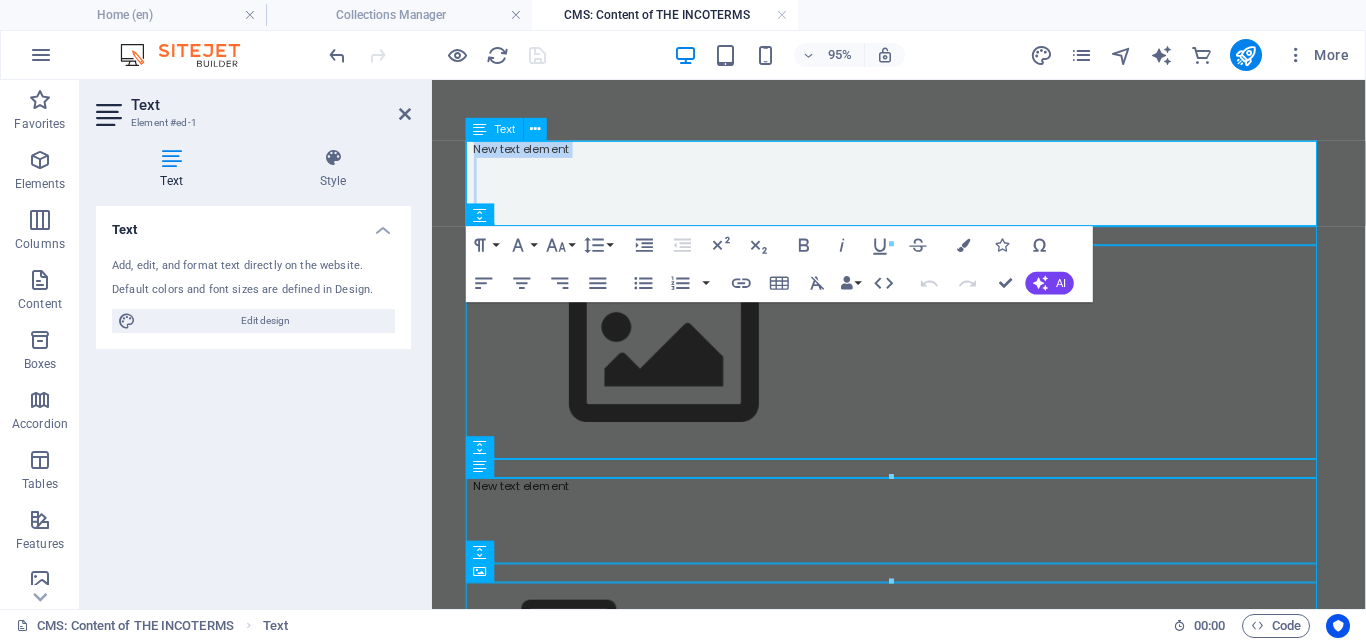 click at bounding box center [924, 189] 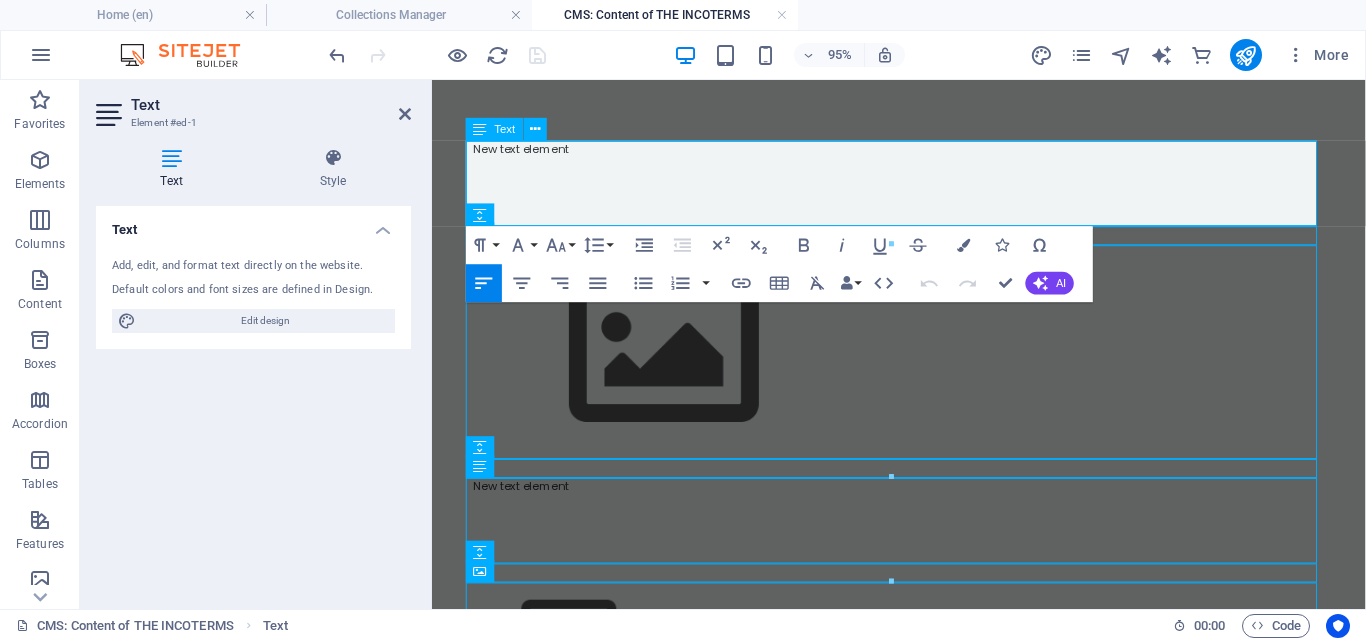 click at bounding box center (924, 171) 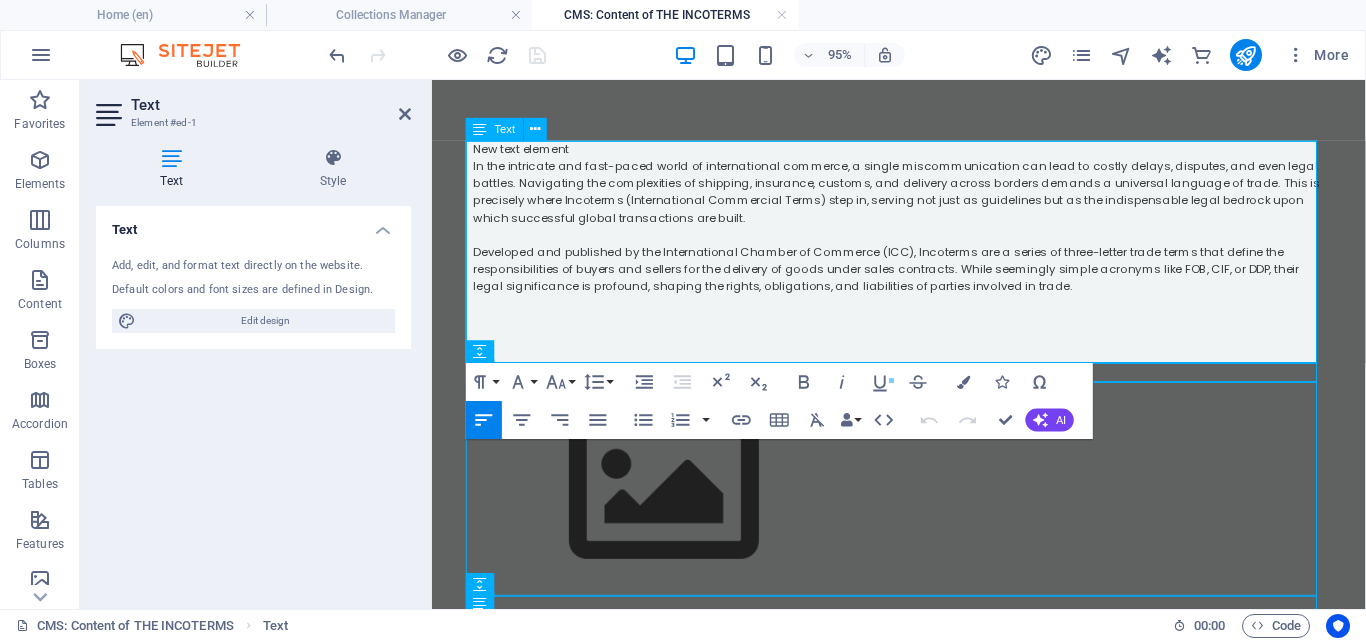 scroll, scrollTop: 12108, scrollLeft: 0, axis: vertical 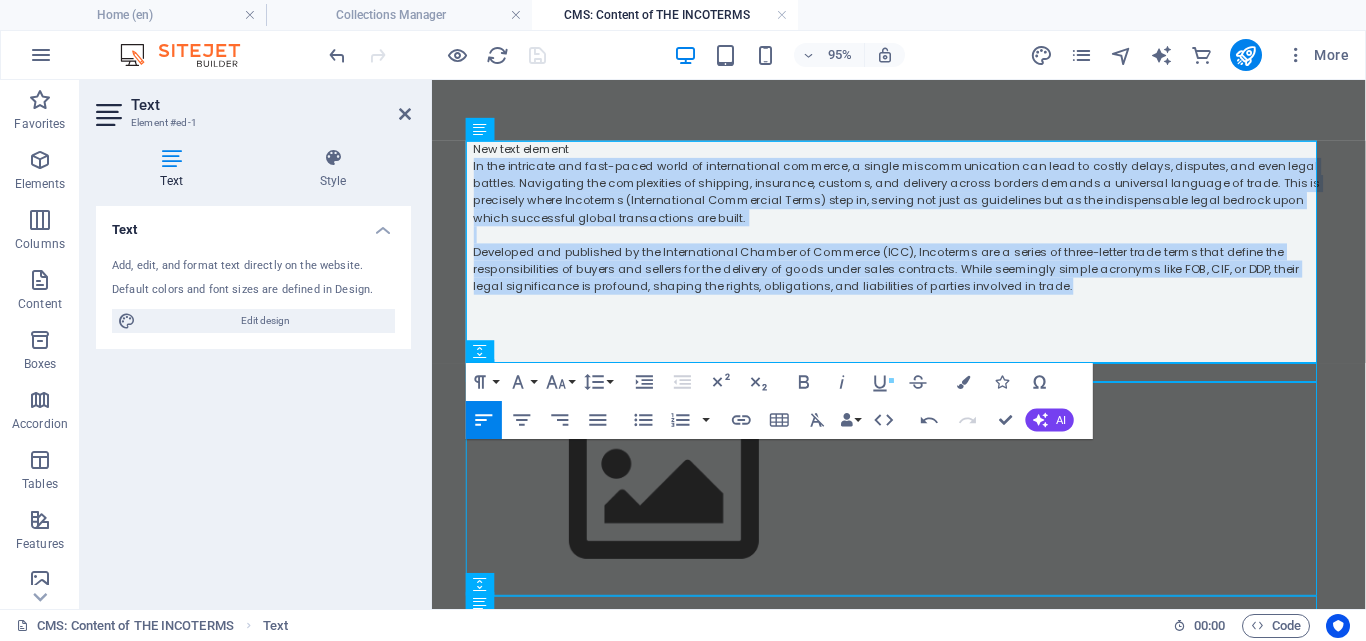 drag, startPoint x: 1054, startPoint y: 301, endPoint x: 464, endPoint y: 170, distance: 604.3683 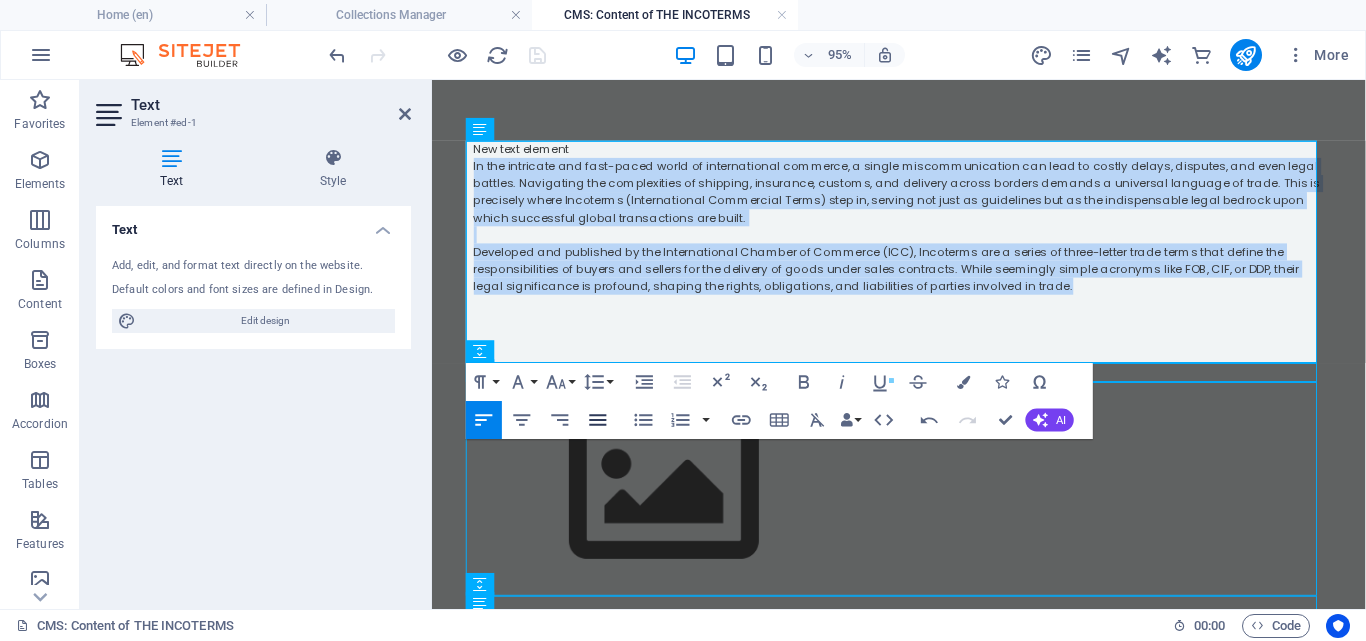 click 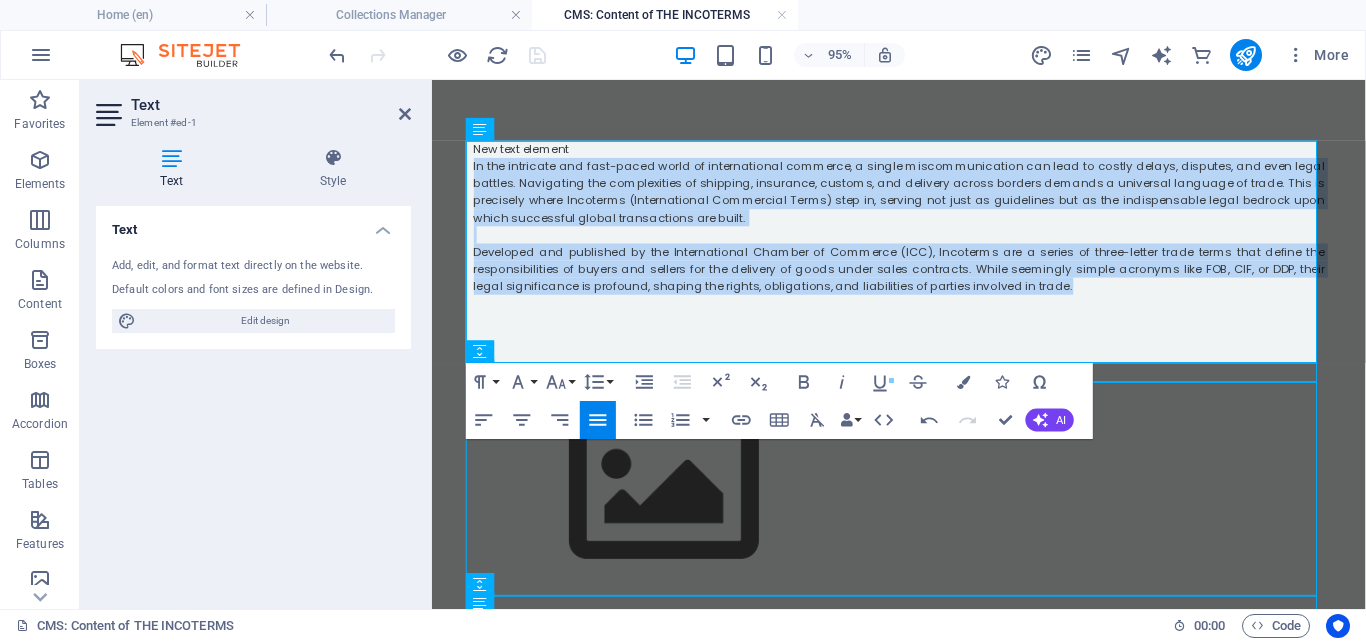 click at bounding box center (891, 381) 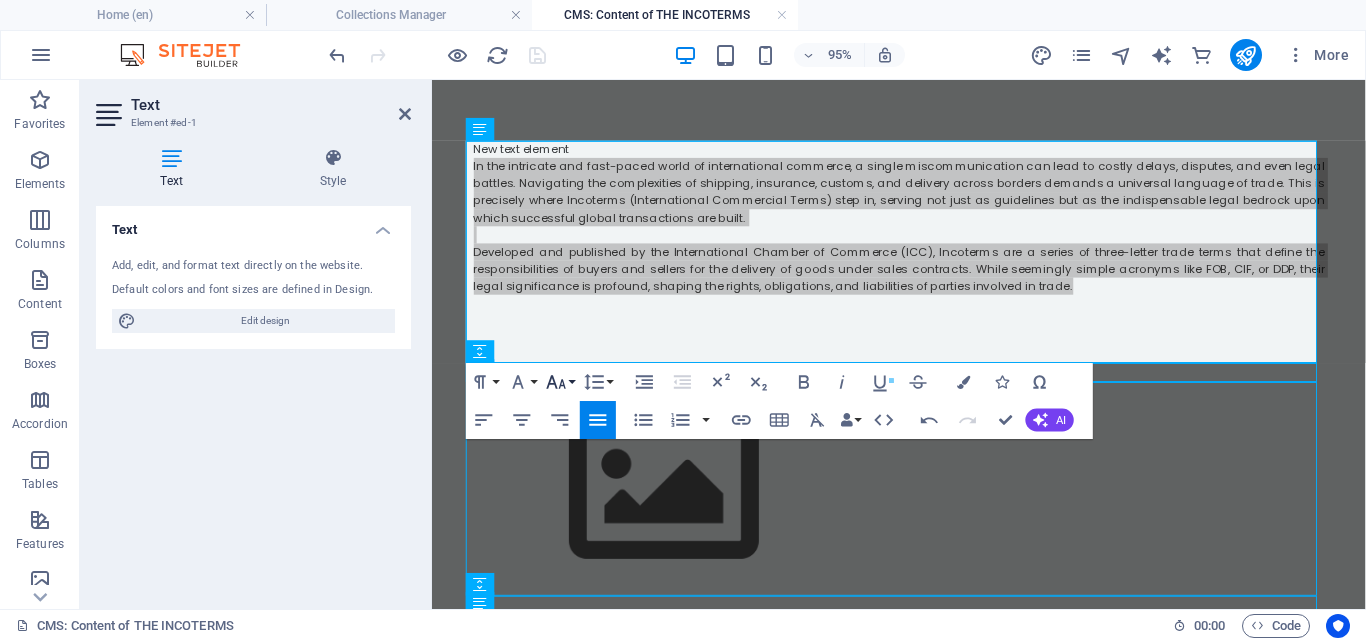 click on "Font Size" at bounding box center [560, 382] 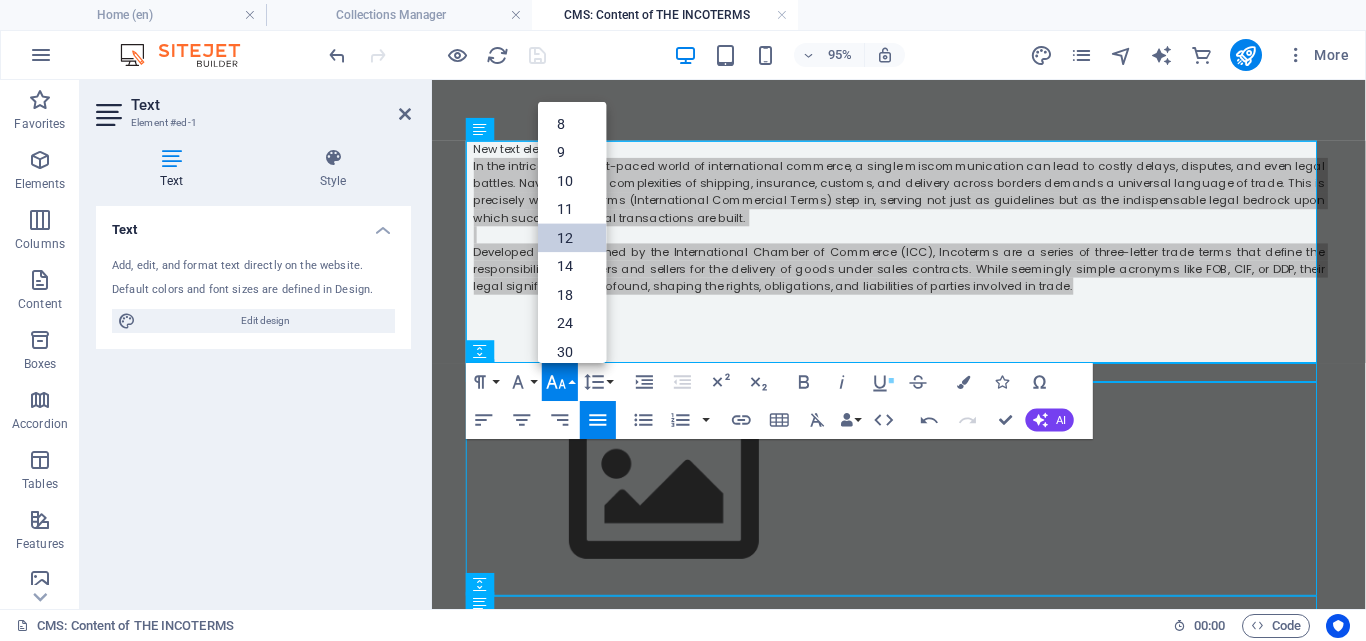 scroll, scrollTop: 143, scrollLeft: 0, axis: vertical 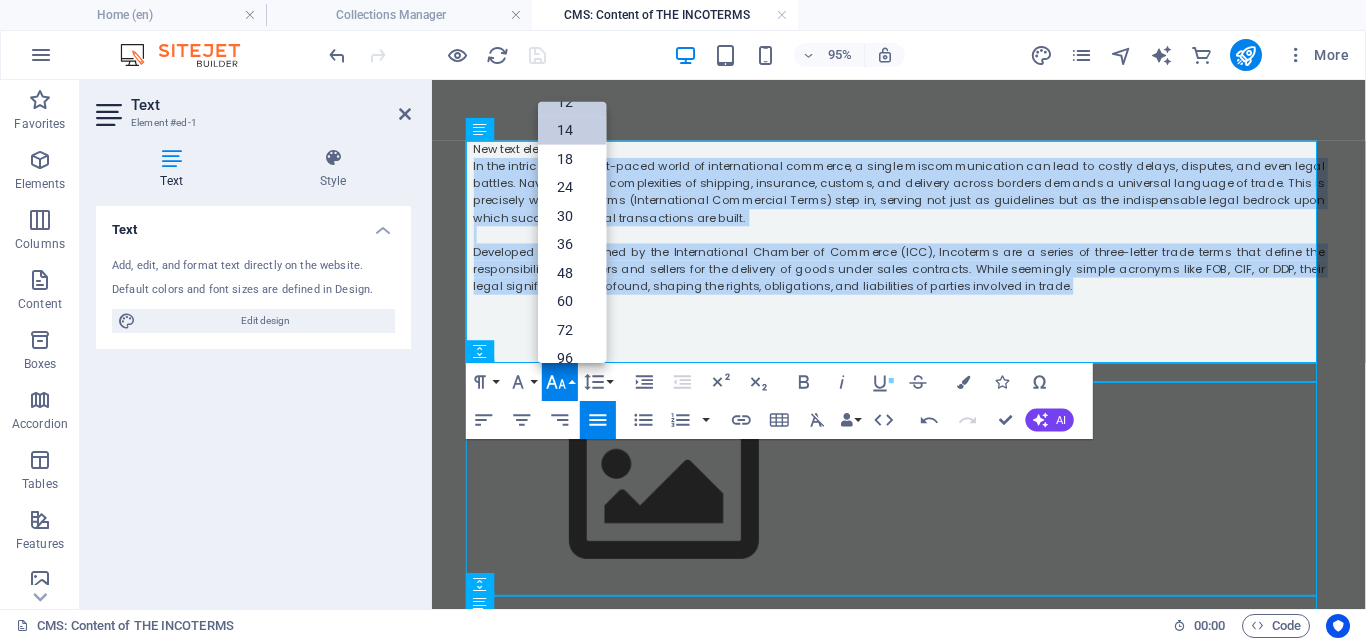 click on "14" at bounding box center [572, 130] 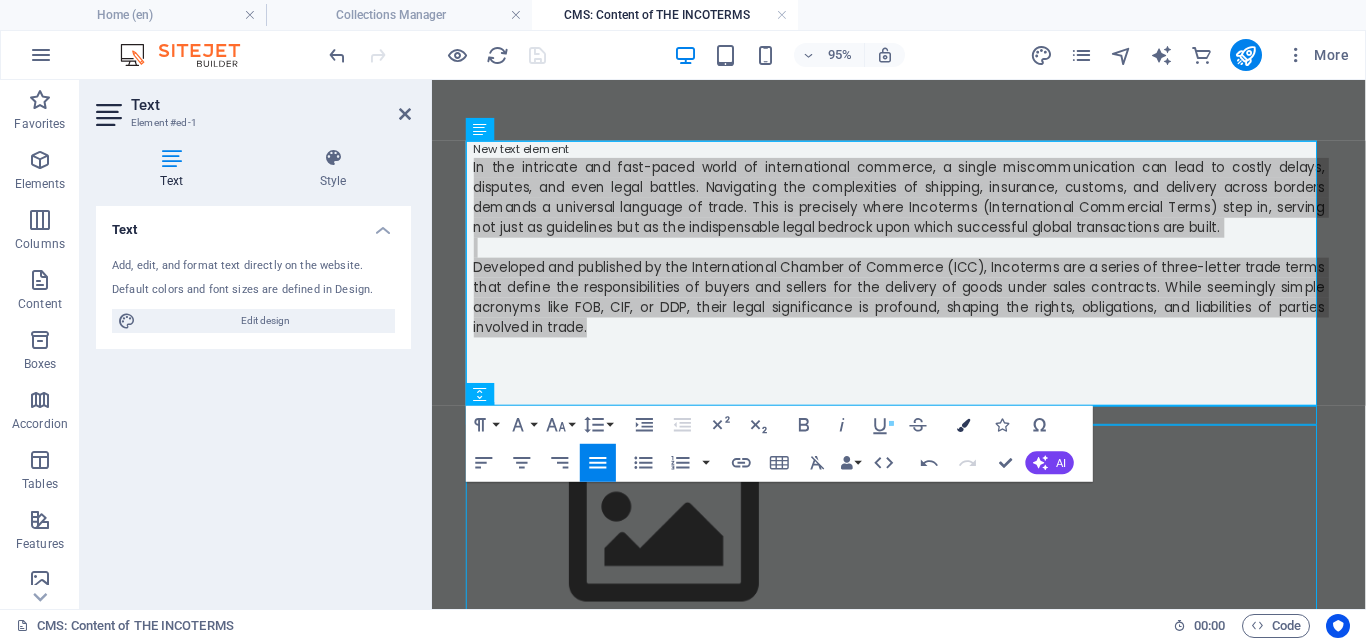 click at bounding box center (963, 424) 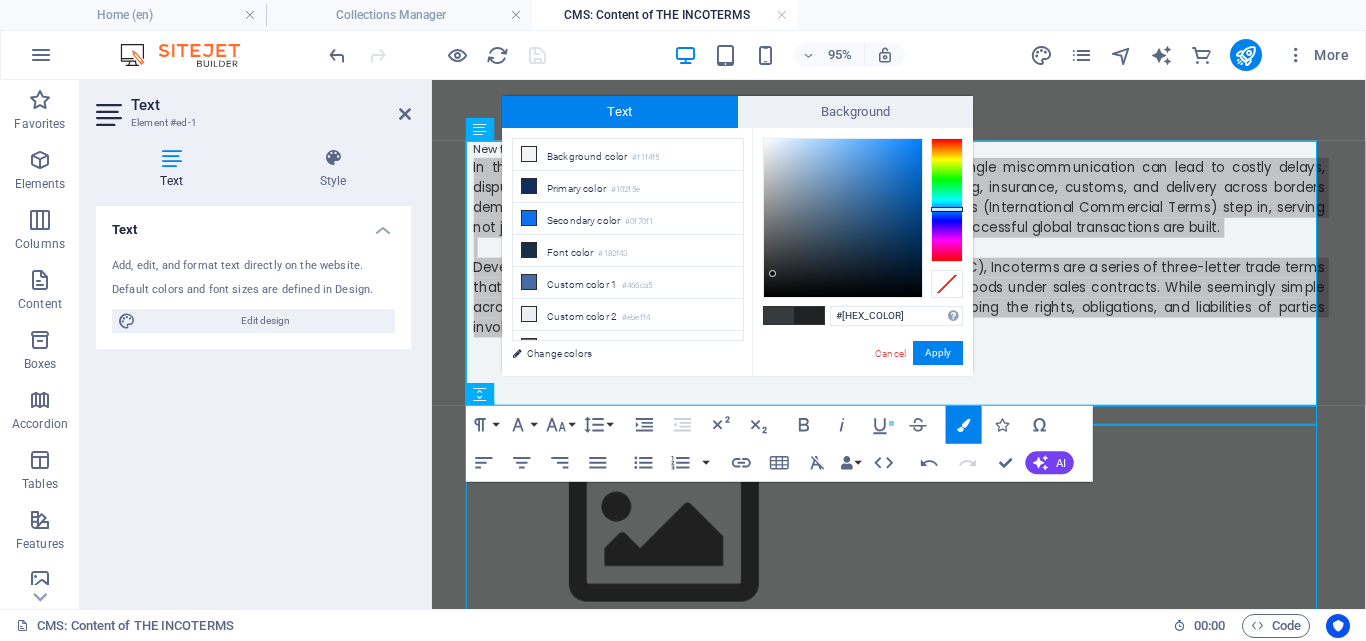click at bounding box center [843, 218] 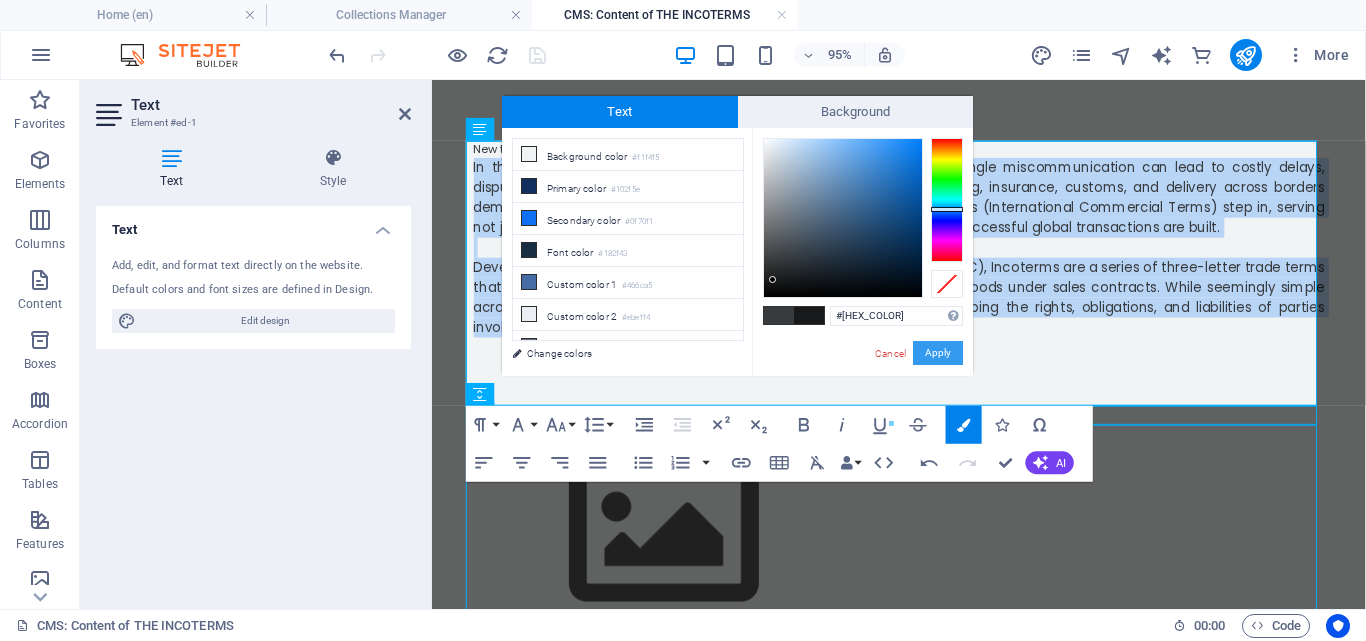 click on "Apply" at bounding box center (938, 353) 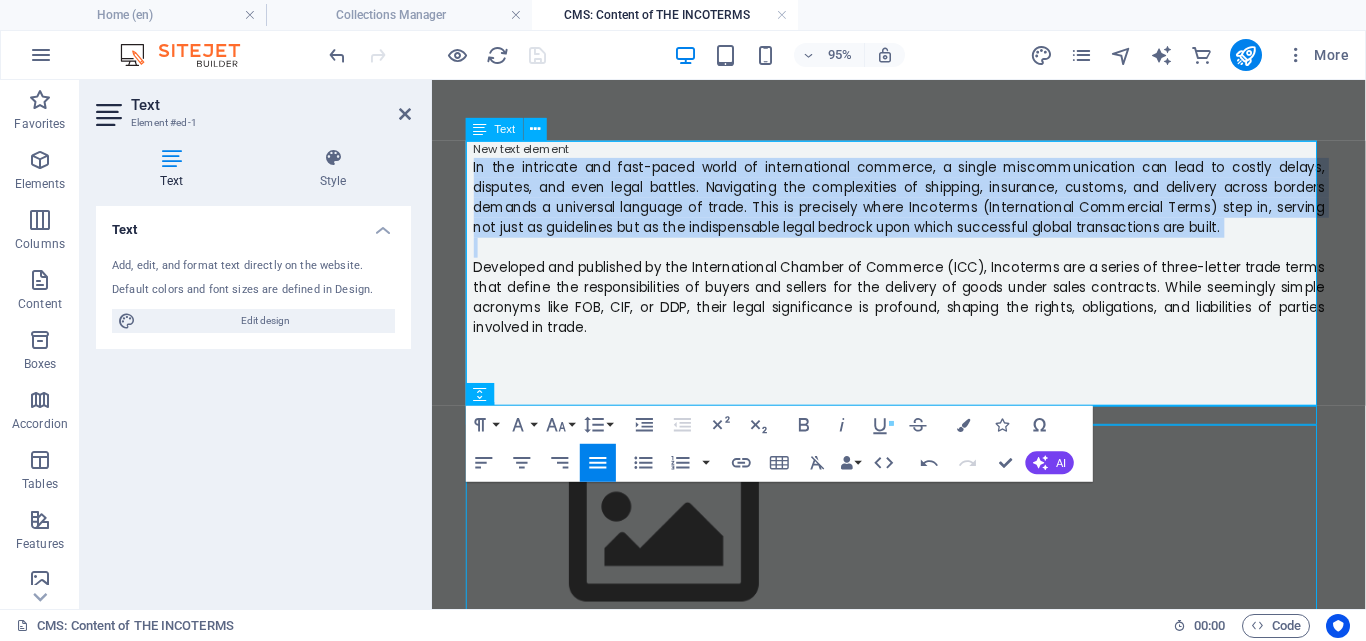 click on "Developed and published by the International Chamber of Commerce (ICC), Incoterms are a series of three-letter trade terms that define the responsibilities of buyers and sellers for the delivery of goods under sales contracts. While seemingly simple acronyms like FOB, CIF, or DDP, their legal significance is profound, shaping the rights, obligations, and liabilities of parties involved in trade." at bounding box center [924, 309] 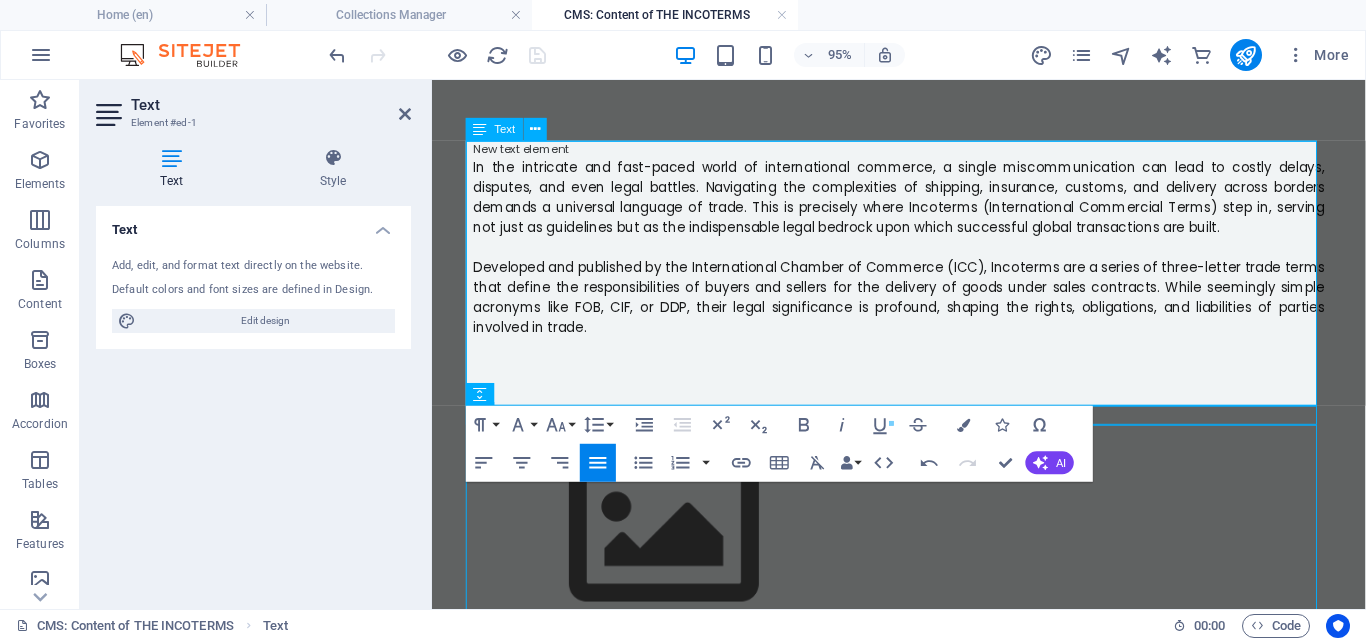 type 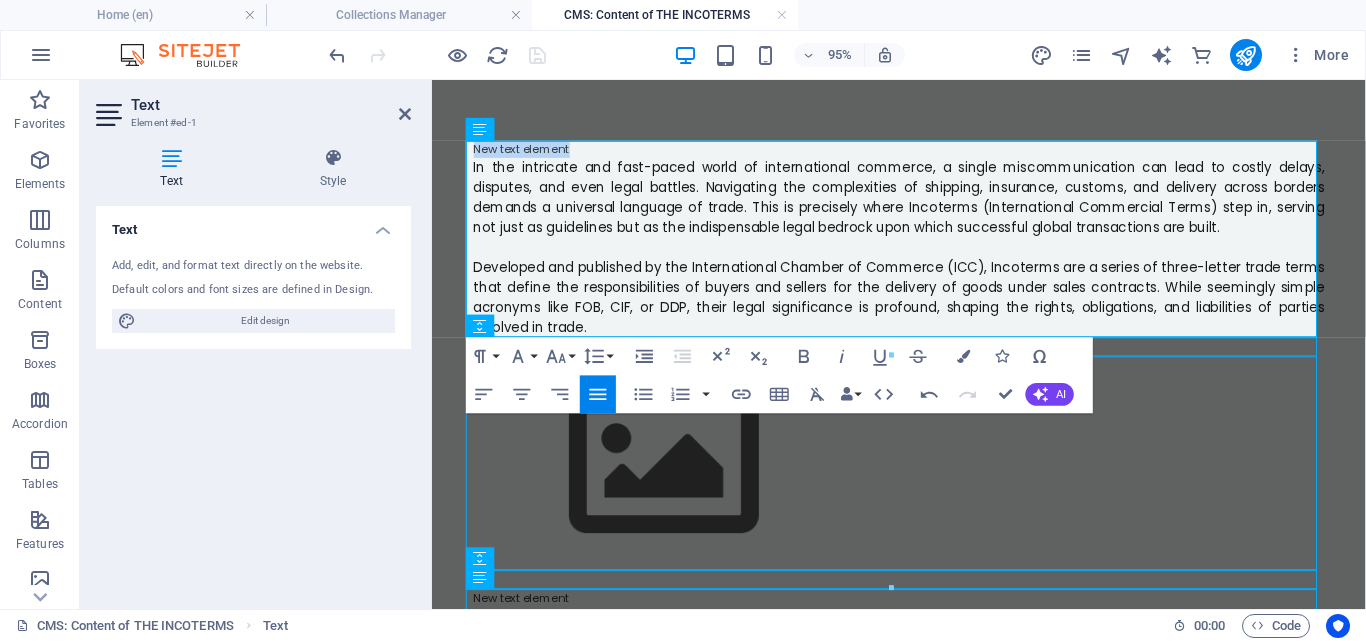 drag, startPoint x: 655, startPoint y: 155, endPoint x: 454, endPoint y: 146, distance: 201.20139 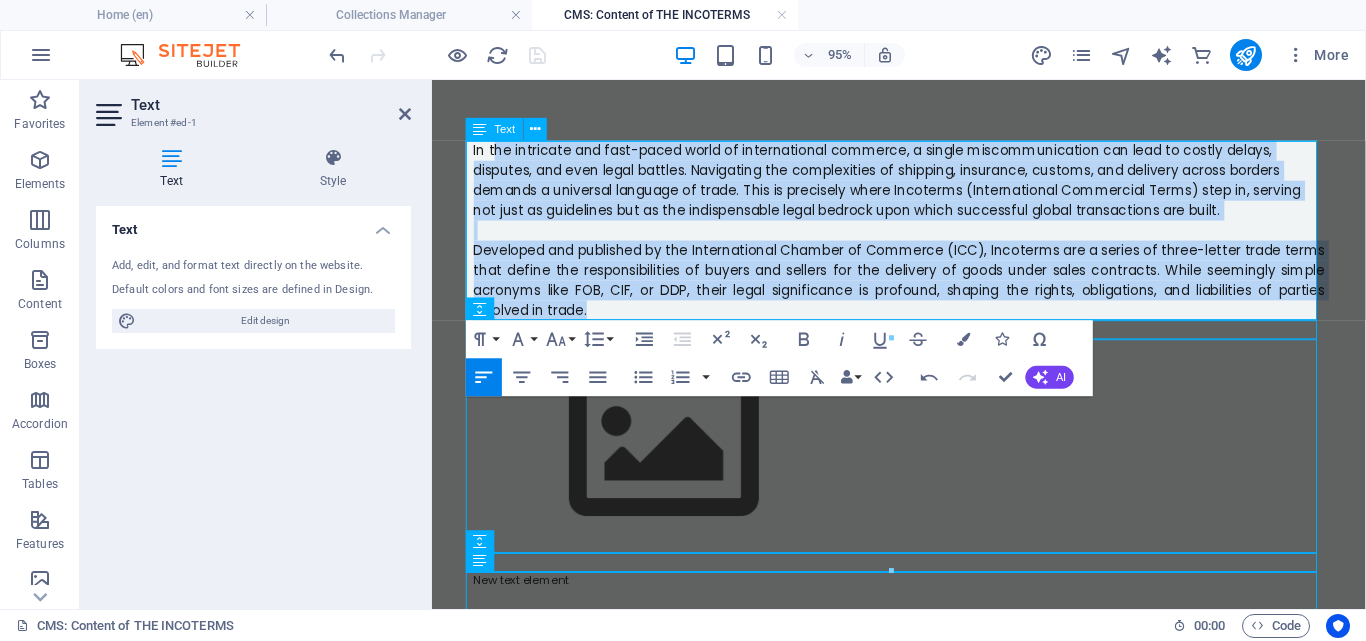 drag, startPoint x: 600, startPoint y: 323, endPoint x: 493, endPoint y: 148, distance: 205.11948 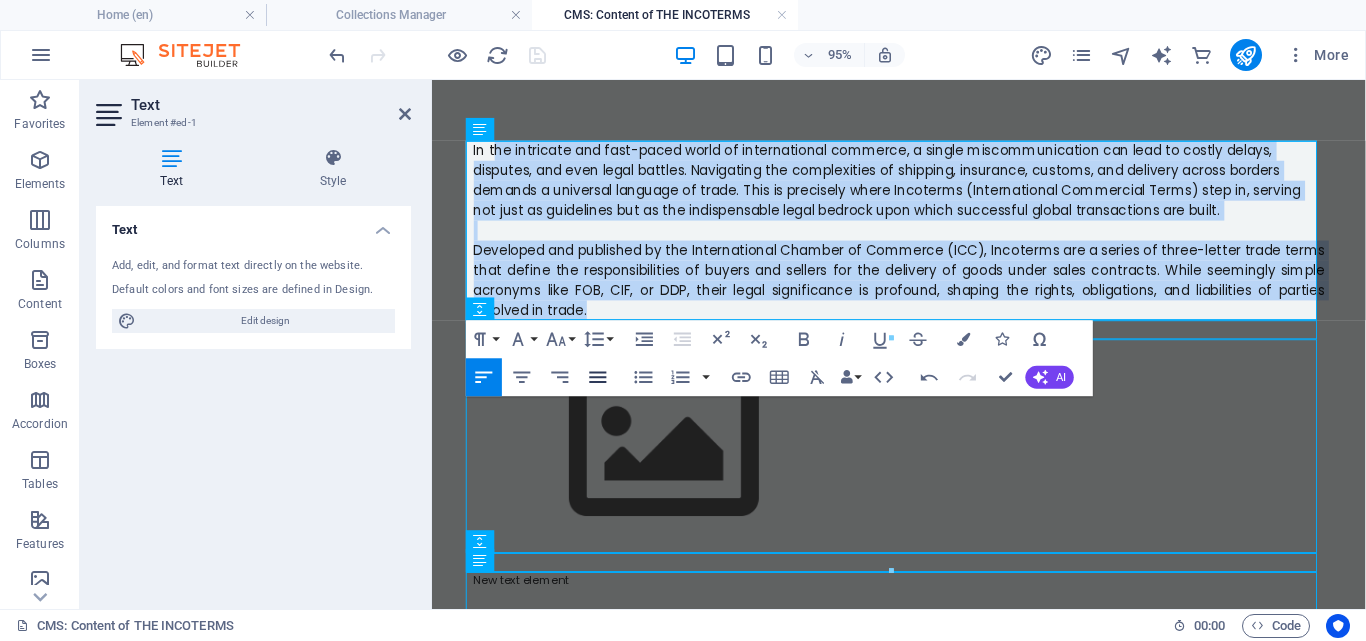 click 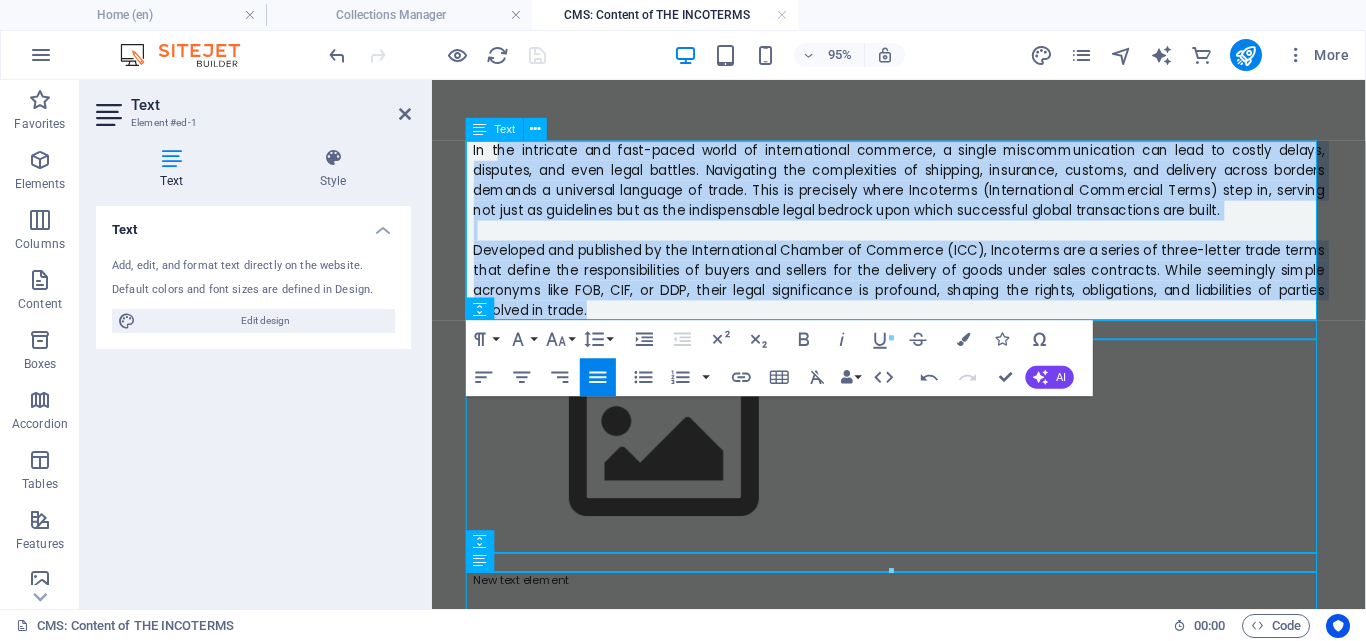 click at bounding box center [924, 238] 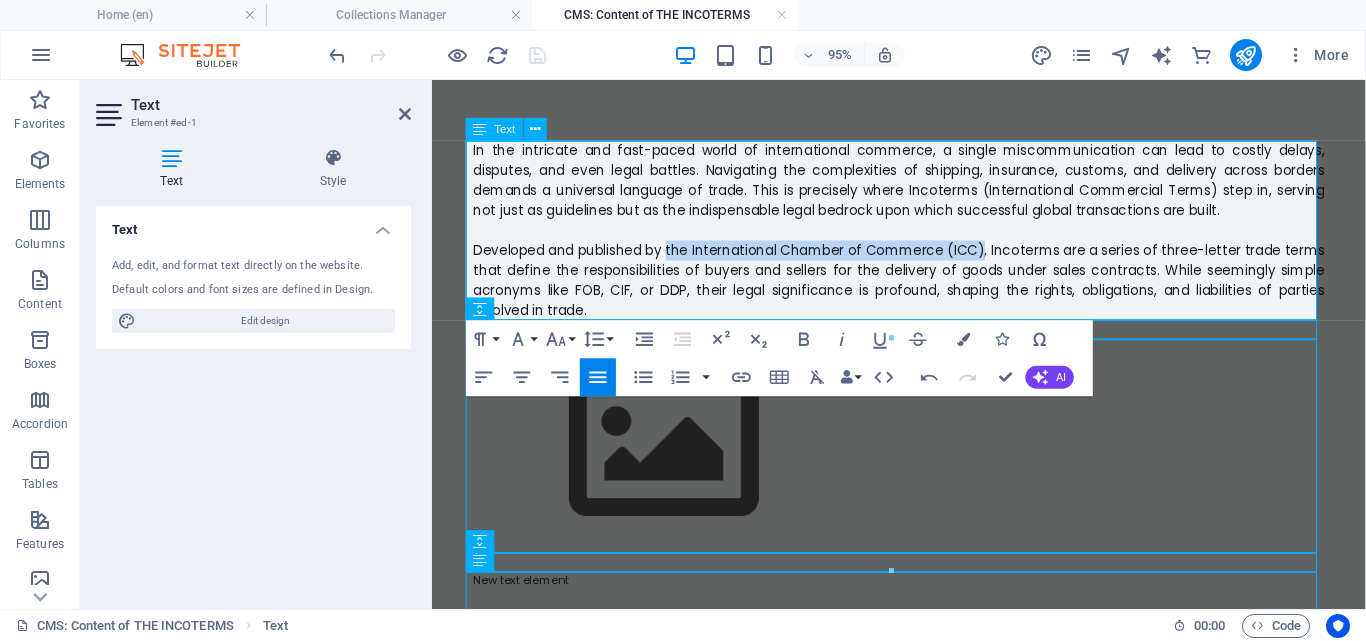 drag, startPoint x: 1008, startPoint y: 257, endPoint x: 675, endPoint y: 265, distance: 333.09607 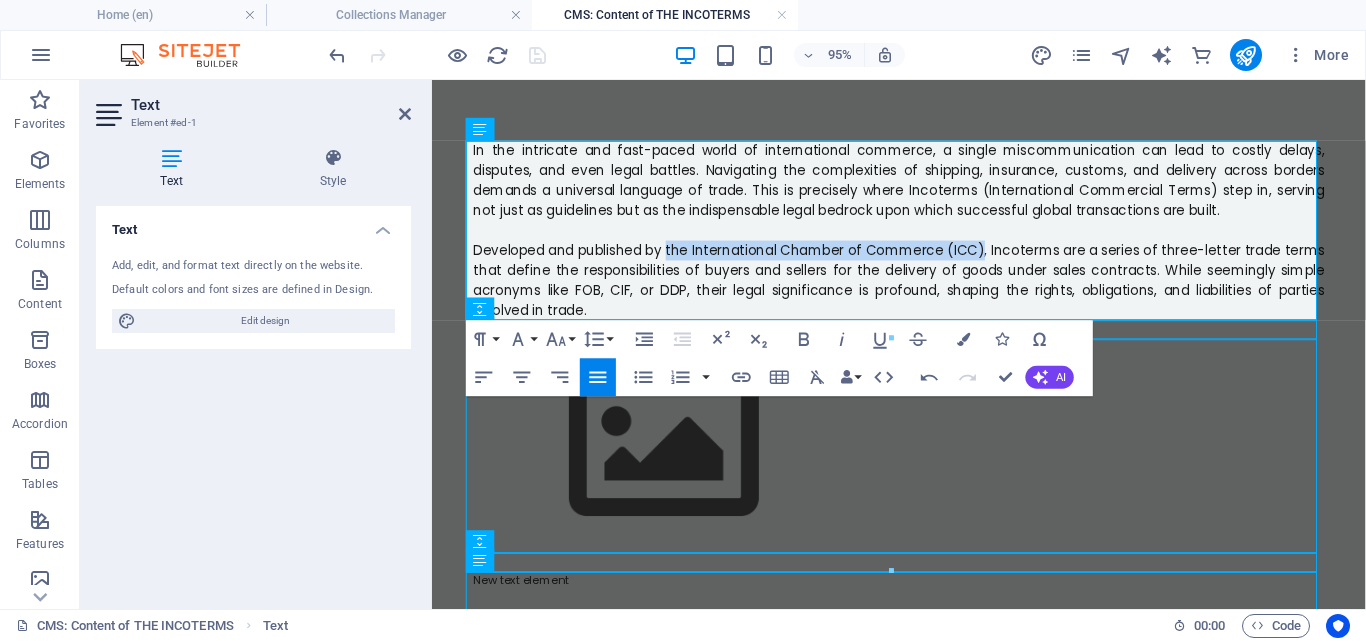 click at bounding box center (891, 339) 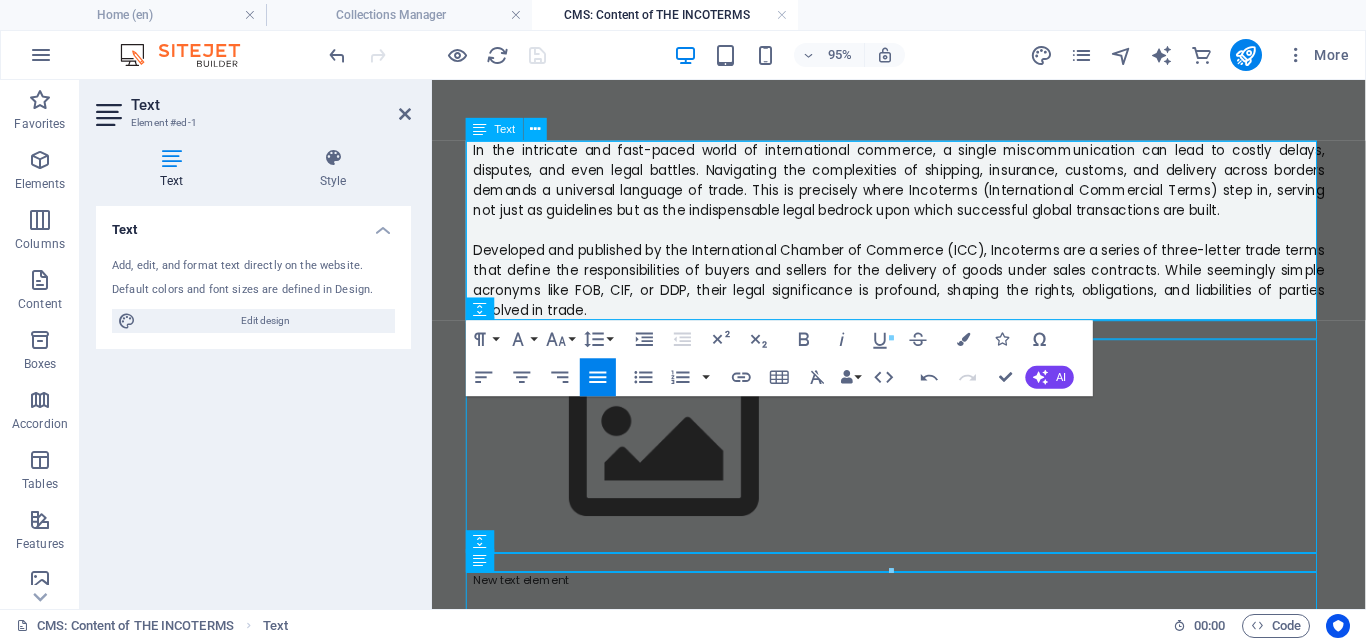 click at bounding box center (924, 238) 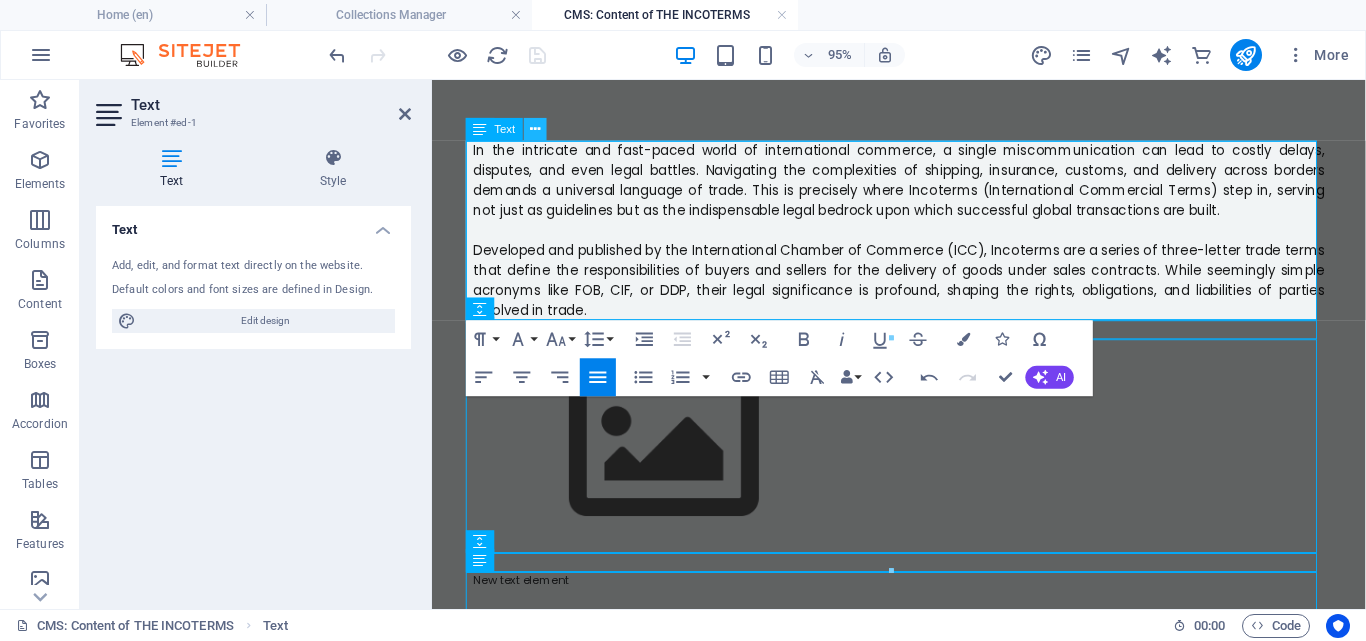 click at bounding box center [535, 129] 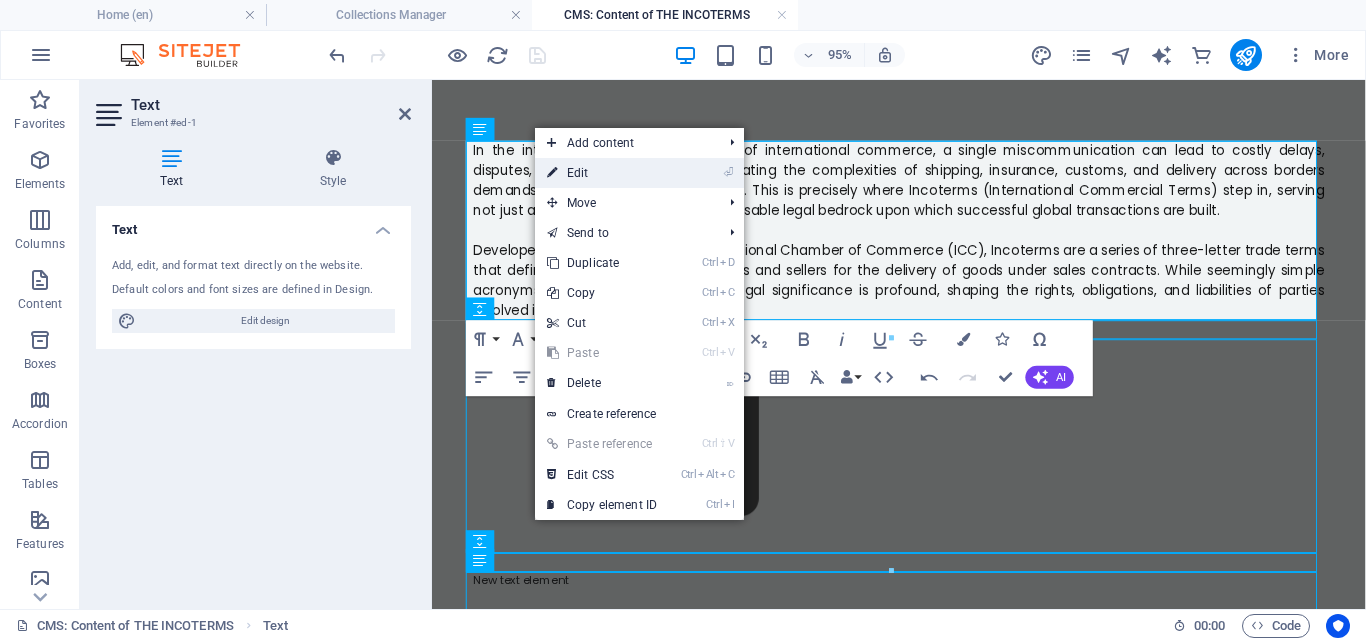 click on "⏎  Edit" at bounding box center (602, 173) 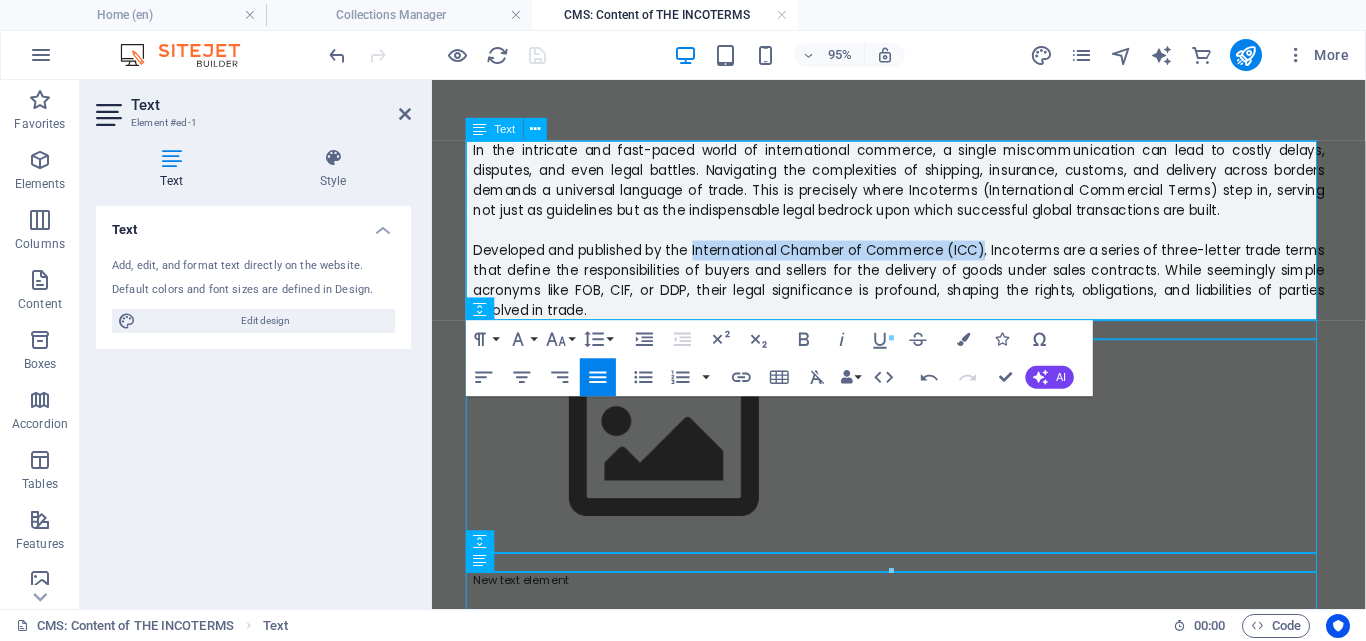 drag, startPoint x: 1008, startPoint y: 258, endPoint x: 703, endPoint y: 258, distance: 305 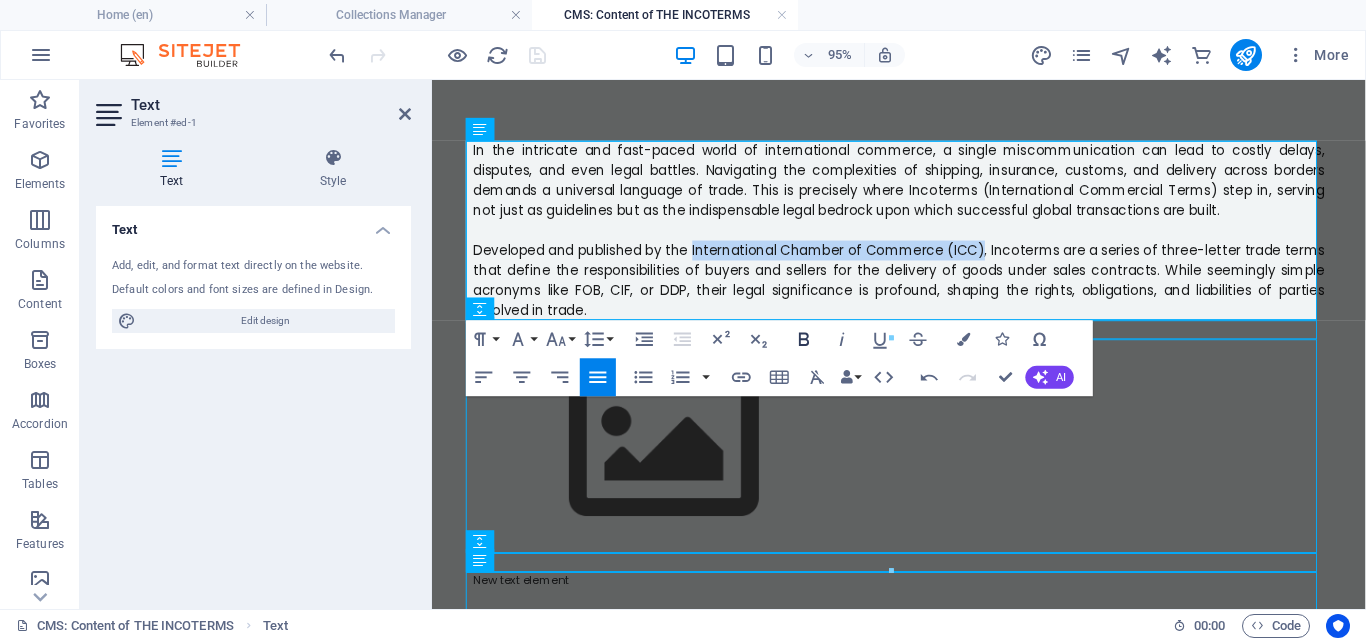 click 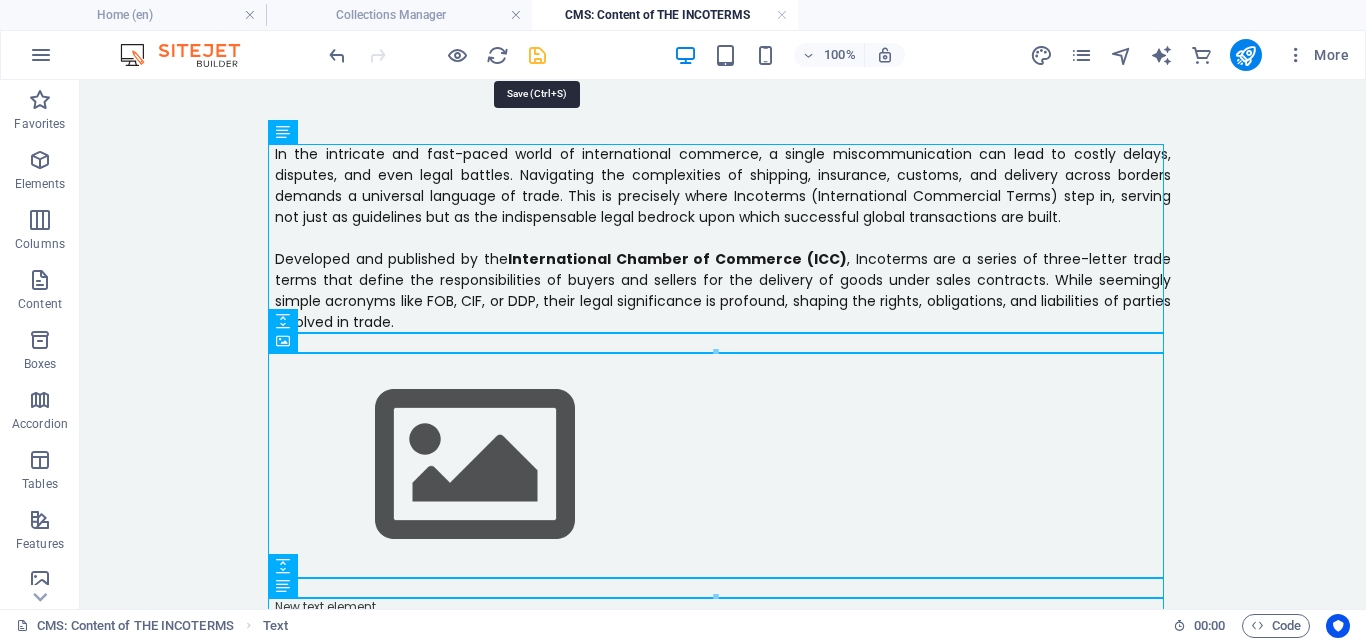 click at bounding box center (537, 55) 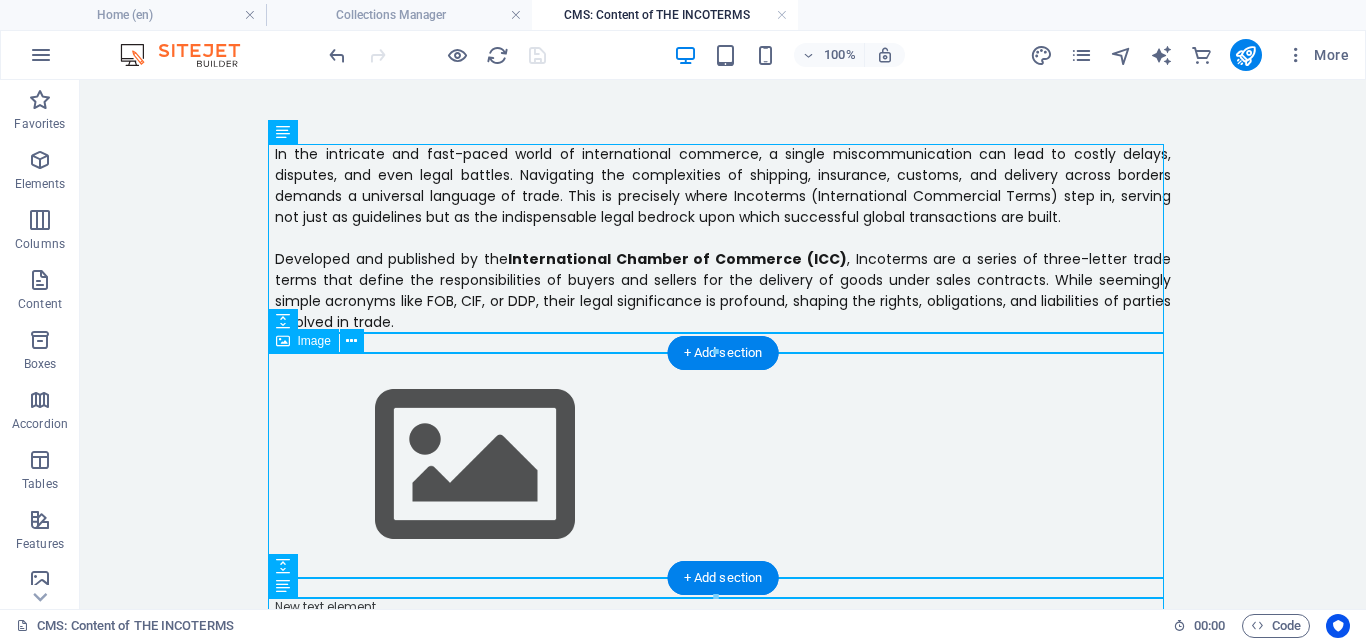 click at bounding box center [723, 465] 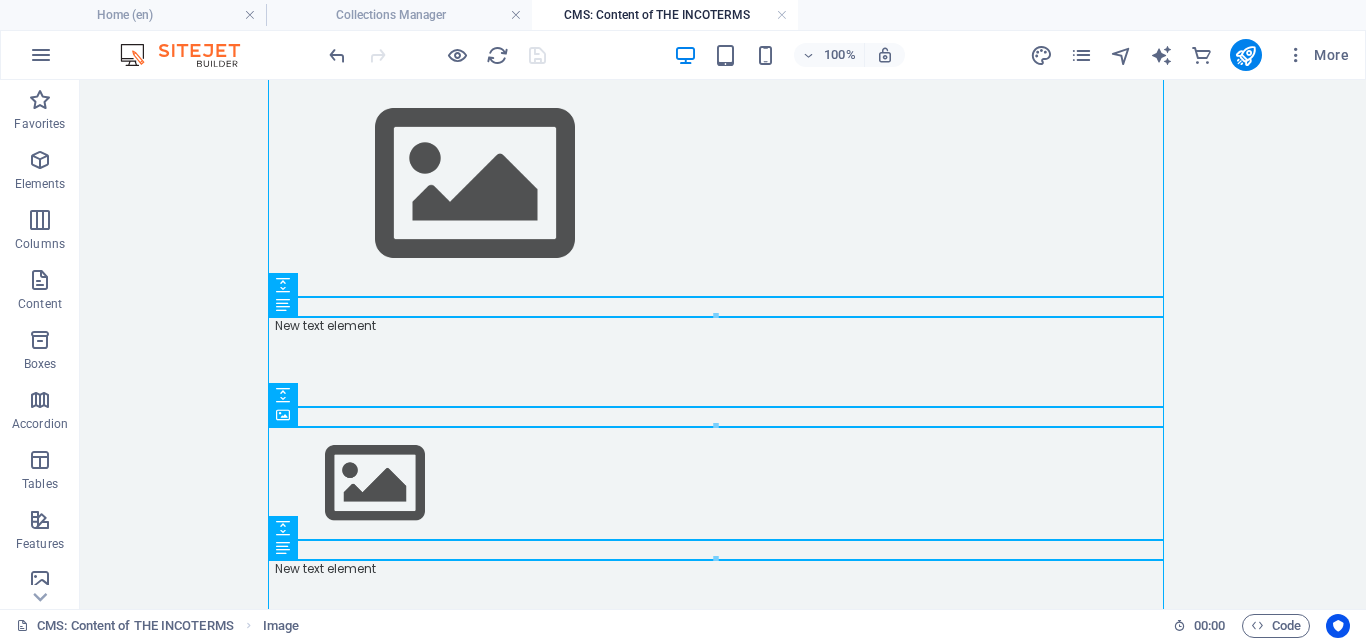 scroll, scrollTop: 314, scrollLeft: 0, axis: vertical 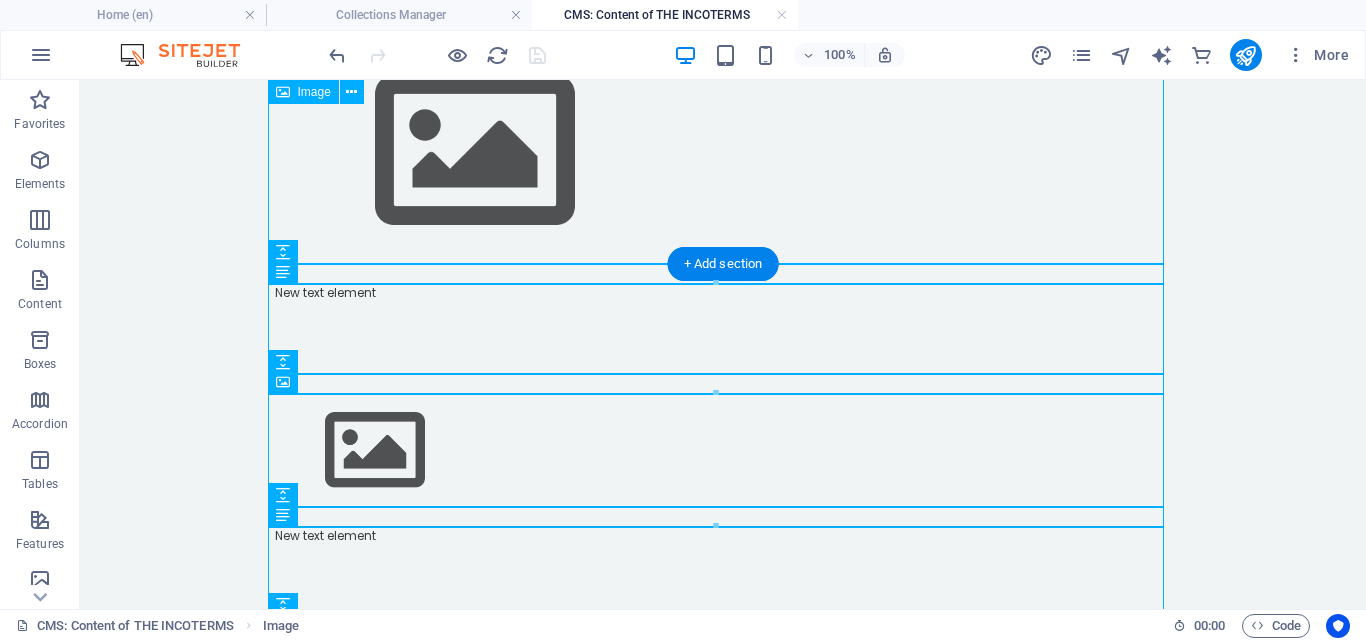 click at bounding box center (723, 151) 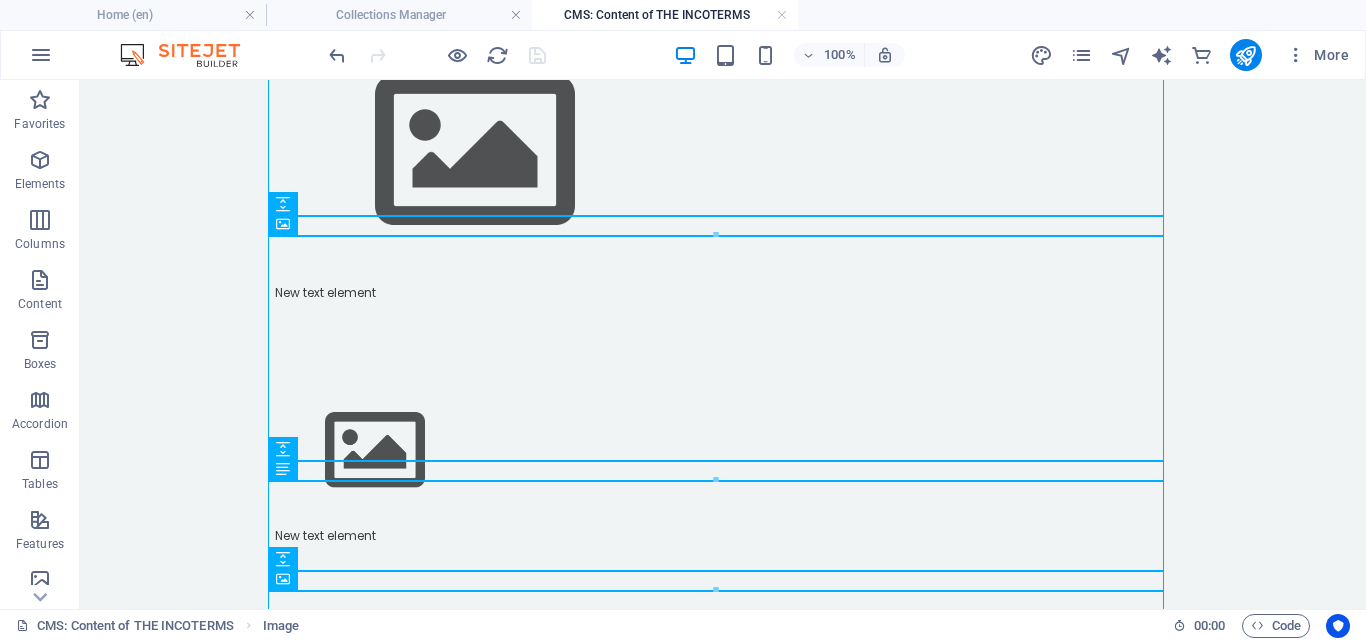 scroll, scrollTop: 0, scrollLeft: 0, axis: both 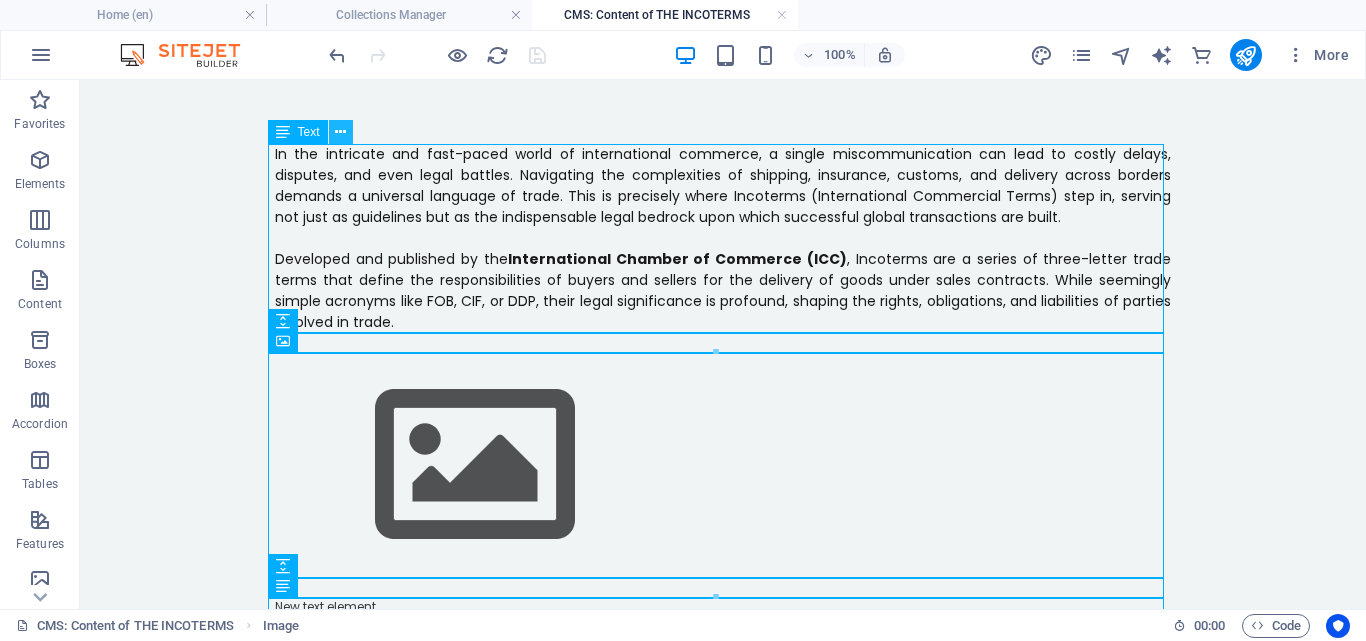 click at bounding box center [340, 132] 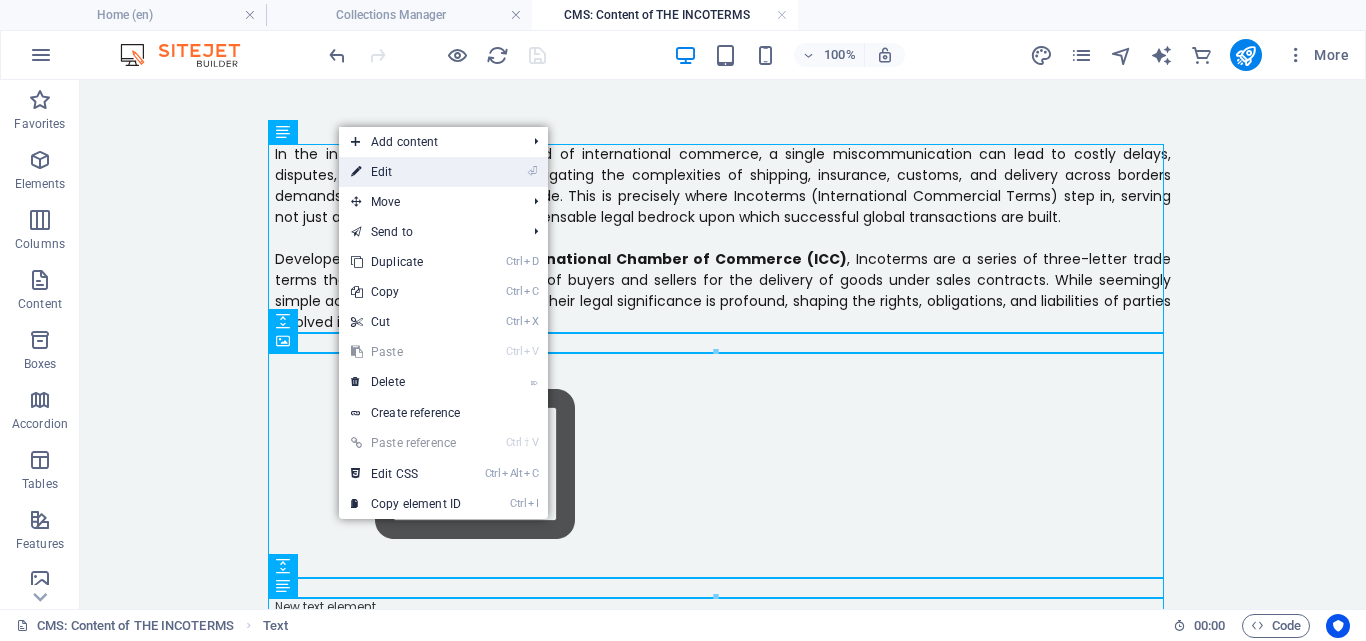 click on "⏎  Edit" at bounding box center [406, 172] 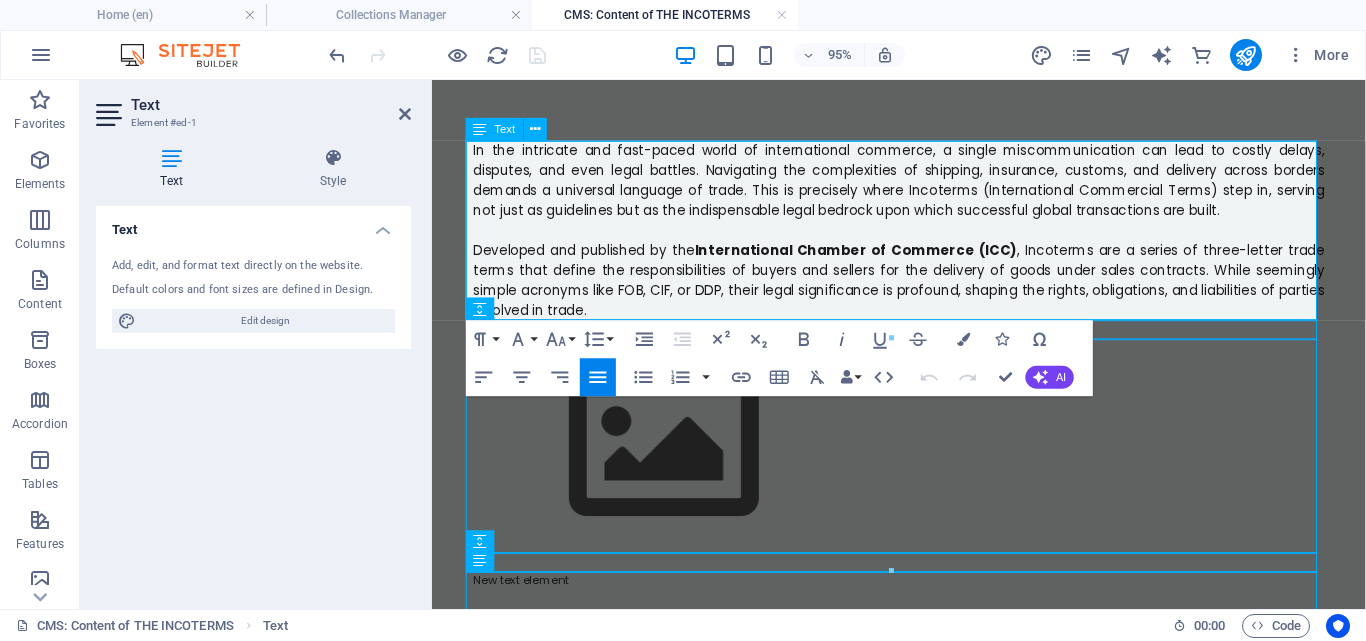 click on "Developed and published by the  International Chamber of Commerce (ICC) , Incoterms are a series of three-letter trade terms that define the responsibilities of buyers and sellers for the delivery of goods under sales contracts. While seemingly simple acronyms like FOB, CIF, or DDP, their legal significance is profound, shaping the rights, obligations, and liabilities of parties involved in trade." at bounding box center (924, 291) 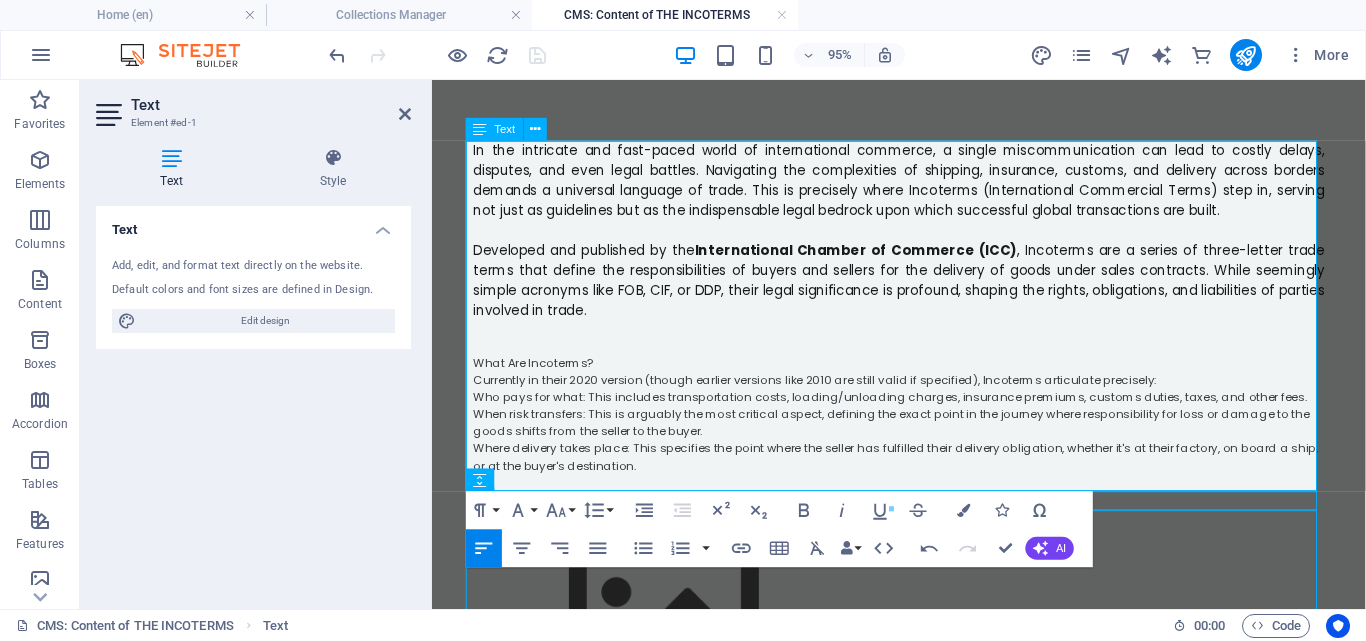 scroll, scrollTop: 9084, scrollLeft: 0, axis: vertical 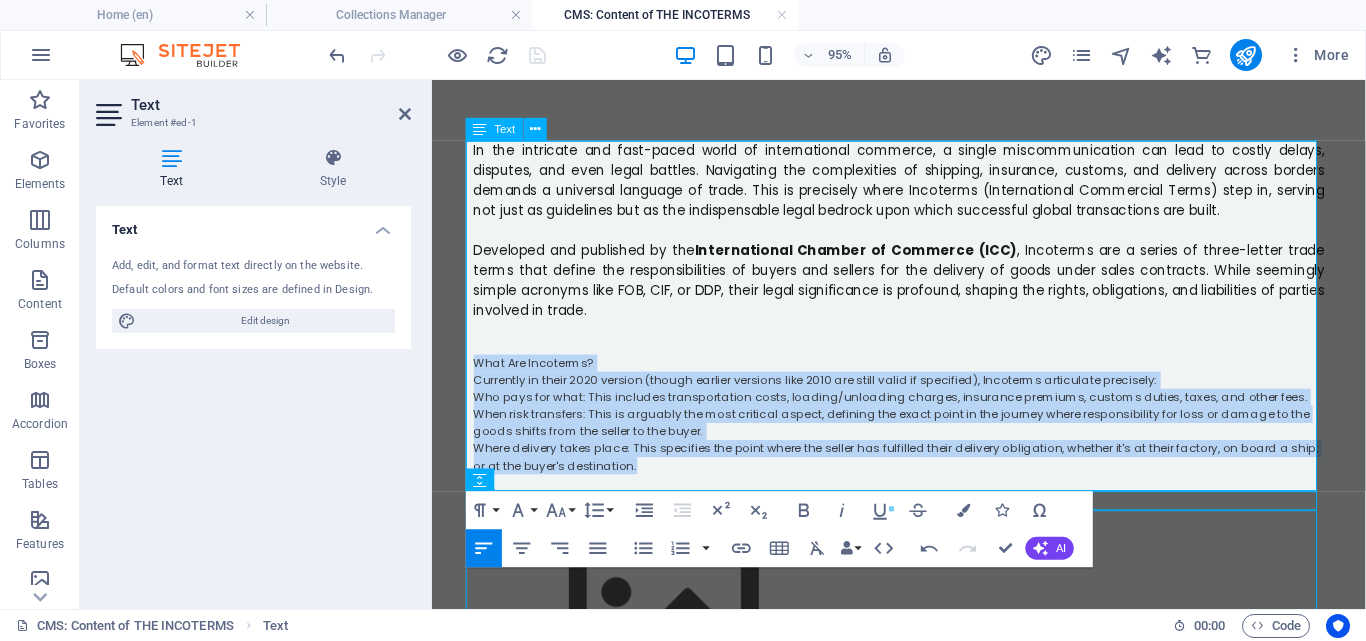 drag, startPoint x: 646, startPoint y: 485, endPoint x: 467, endPoint y: 370, distance: 212.75807 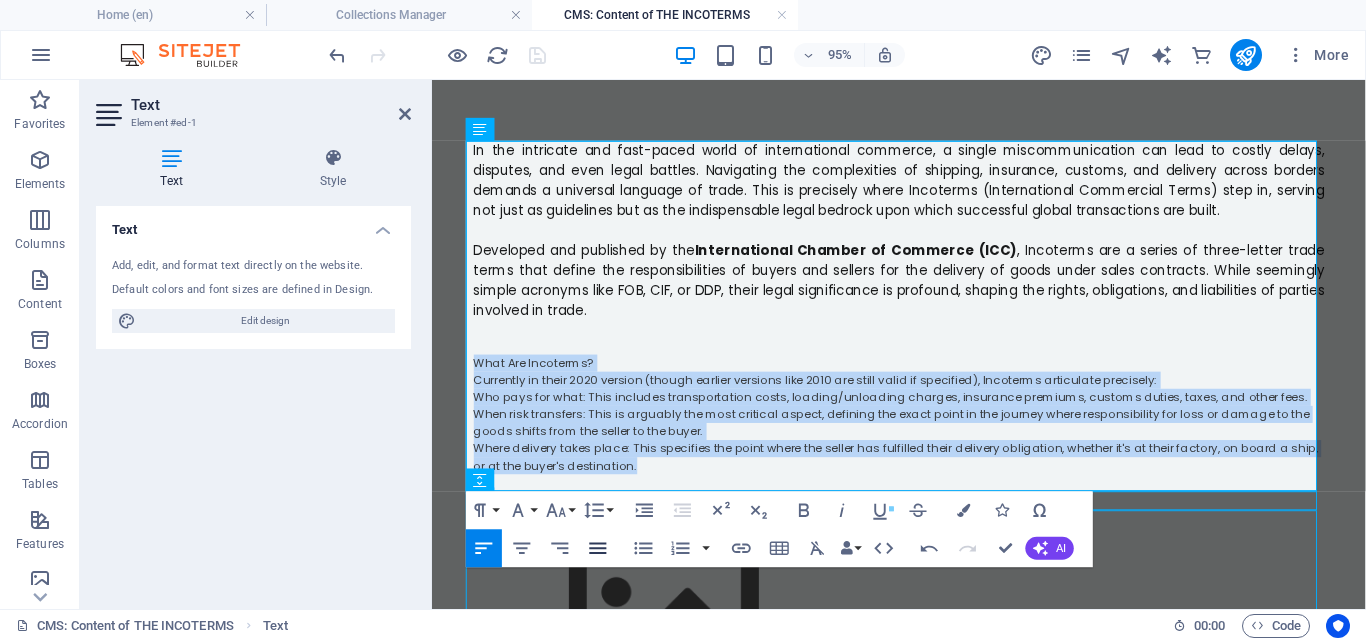 click 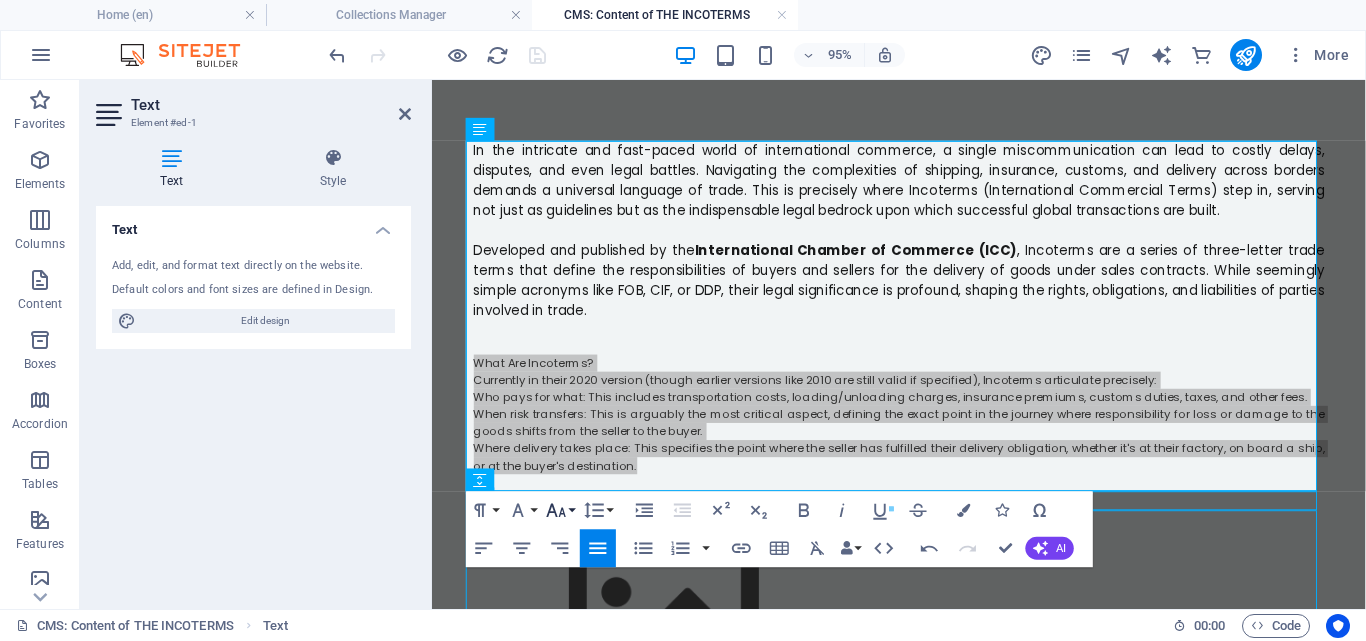 click on "Font Size" at bounding box center (560, 510) 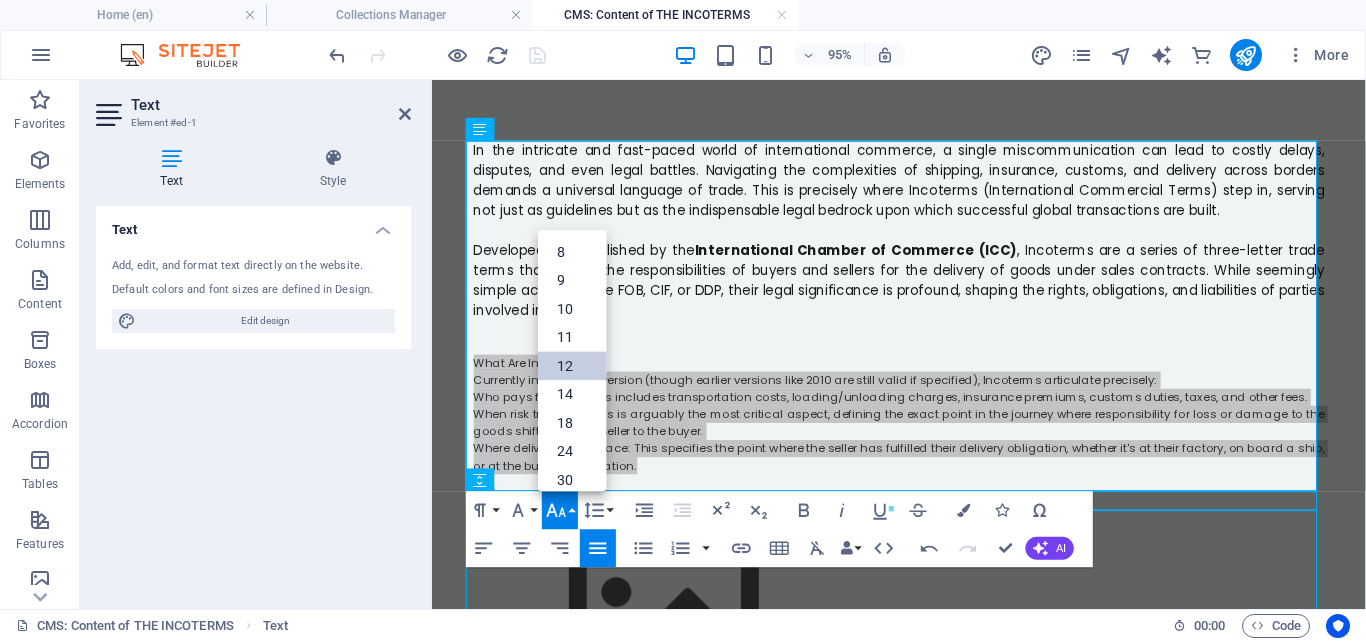 scroll, scrollTop: 143, scrollLeft: 0, axis: vertical 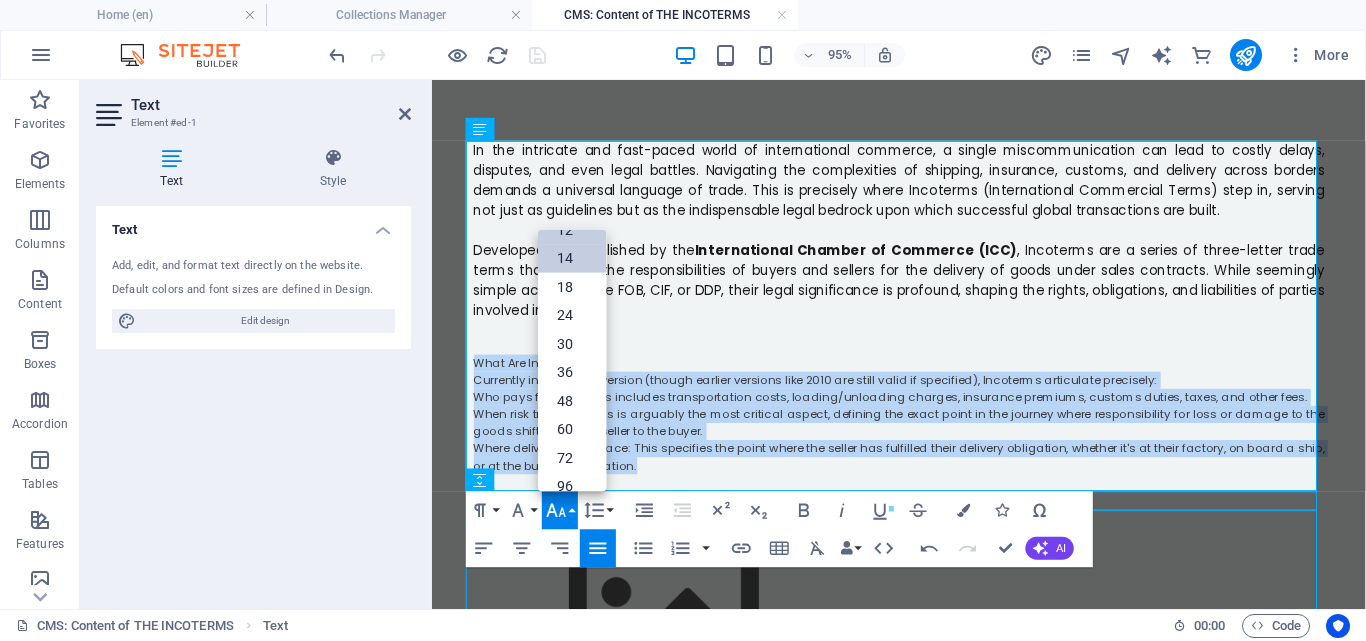 click on "14" at bounding box center (572, 258) 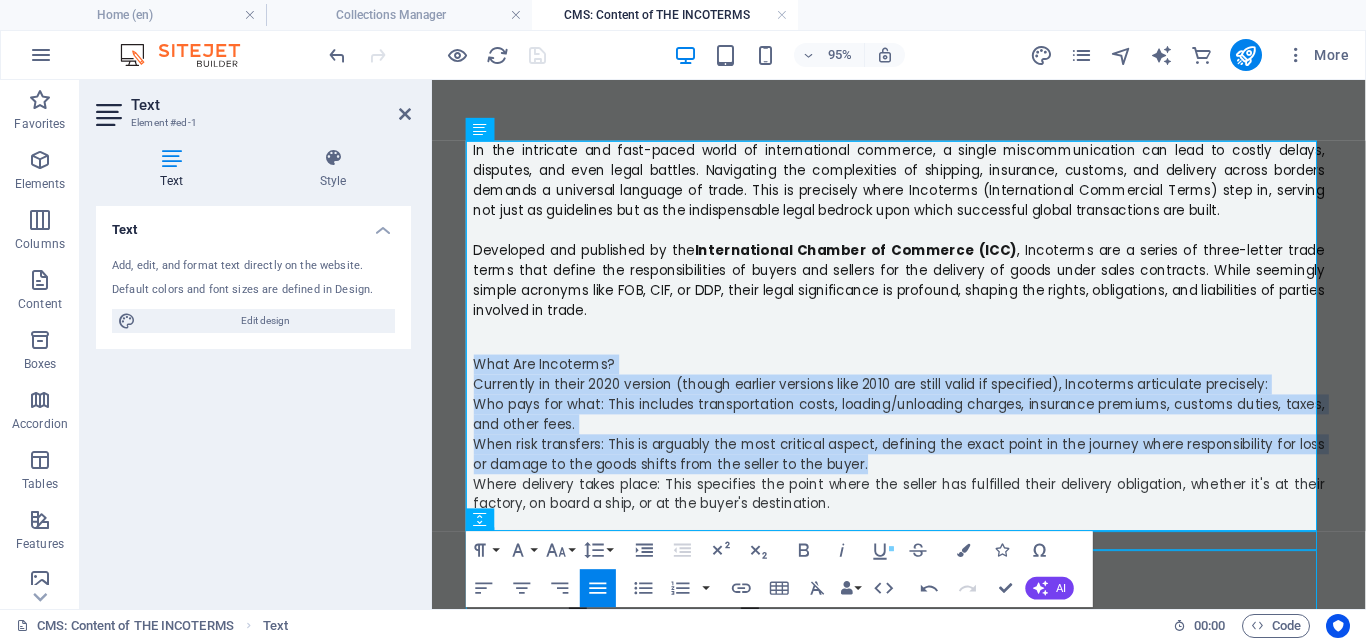click at bounding box center [891, 549] 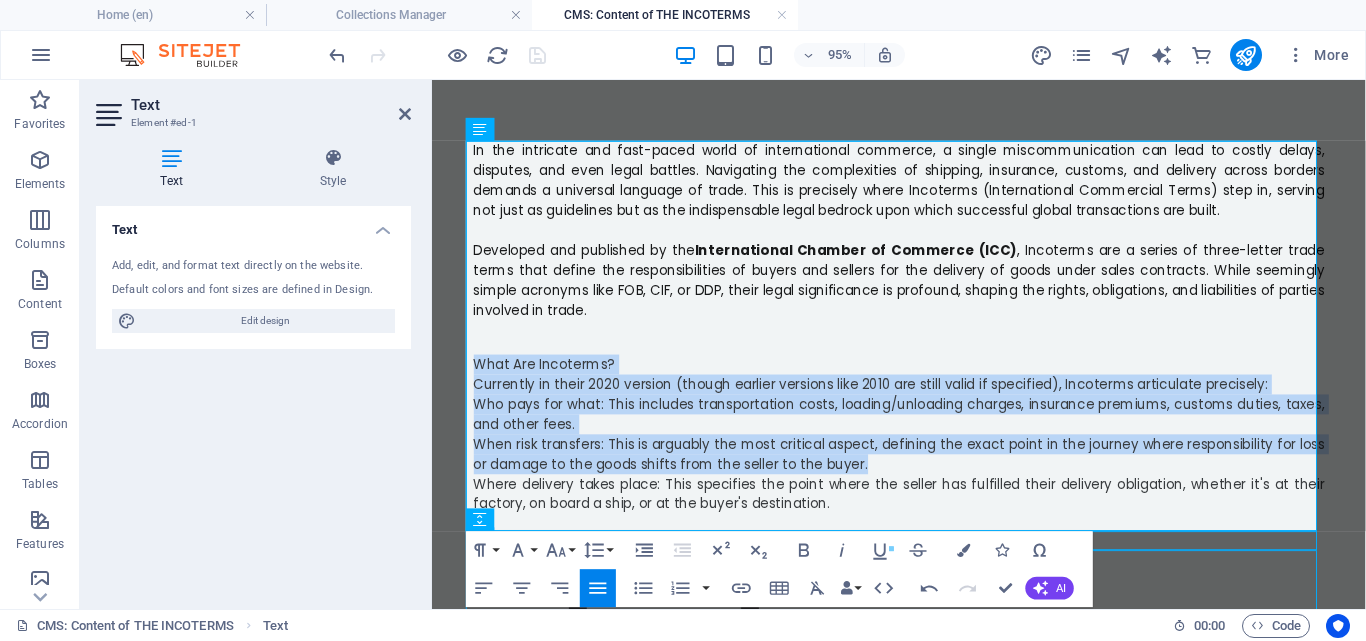 click at bounding box center (891, 549) 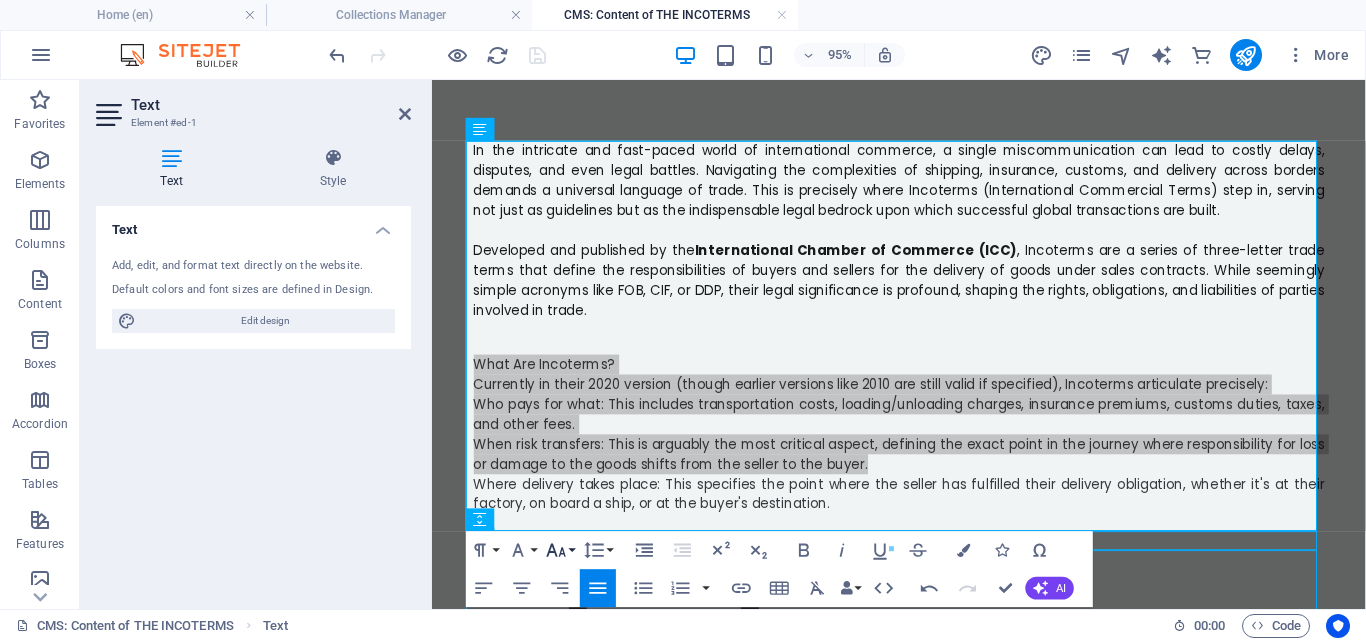 click on "Font Size" at bounding box center [560, 550] 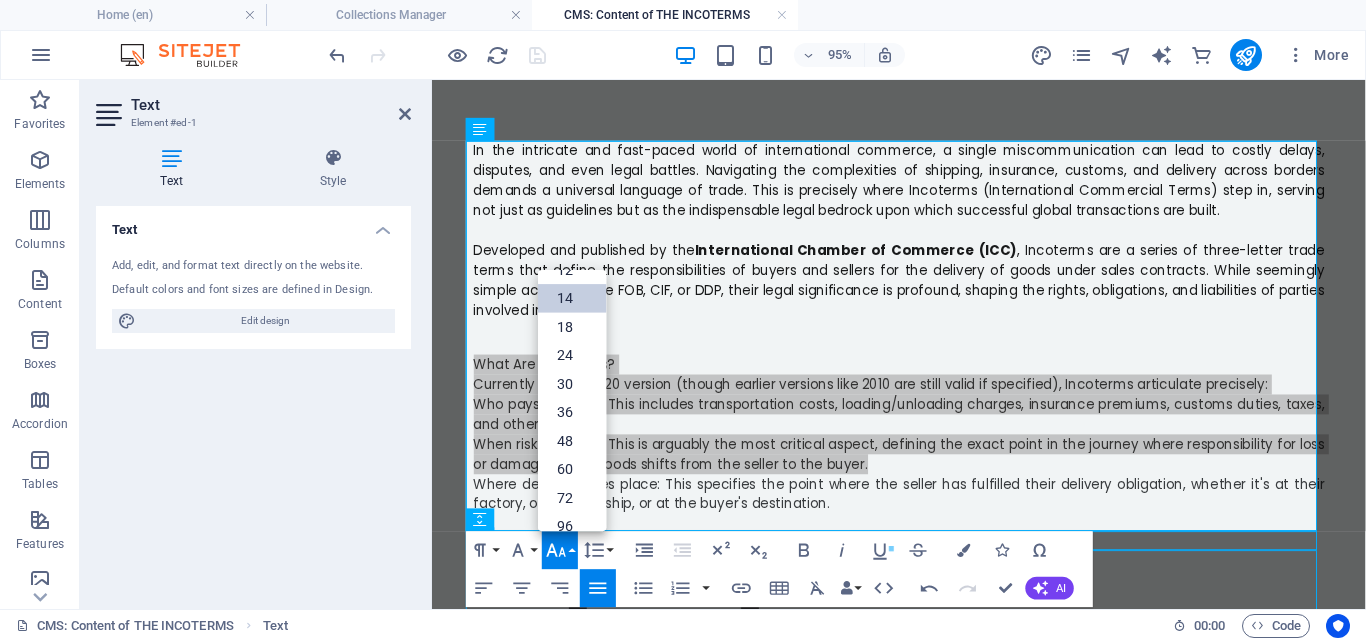 scroll, scrollTop: 161, scrollLeft: 0, axis: vertical 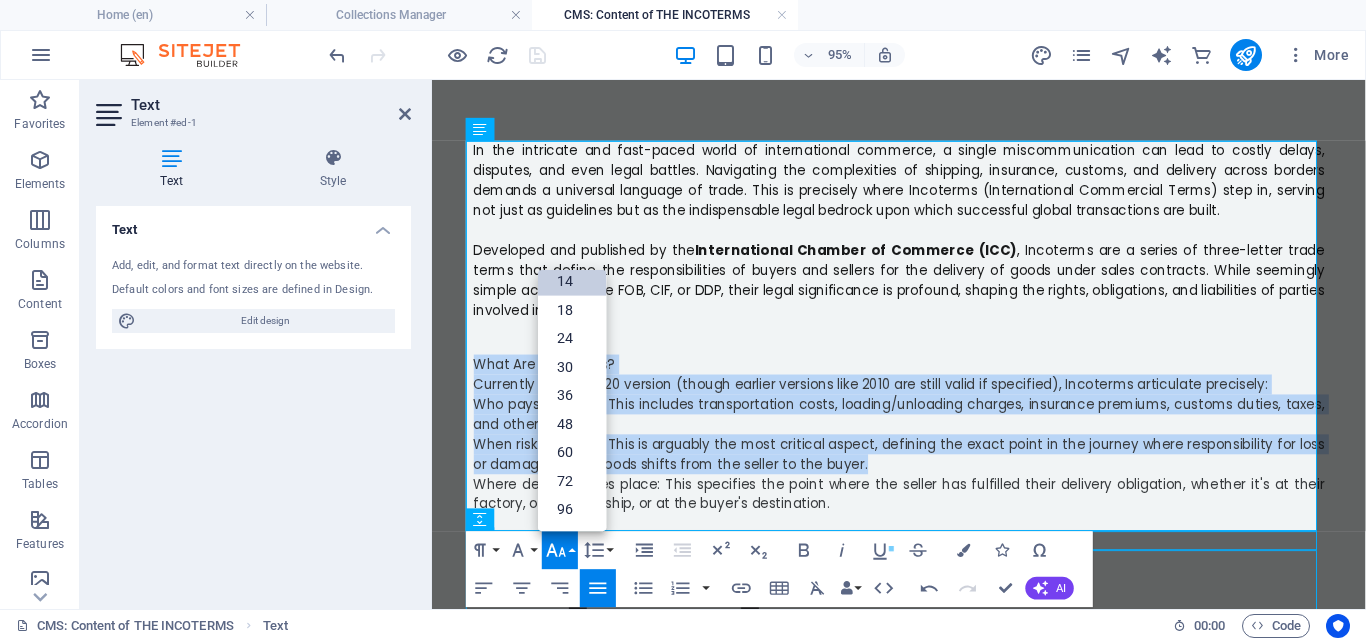 click on "14" at bounding box center [572, 281] 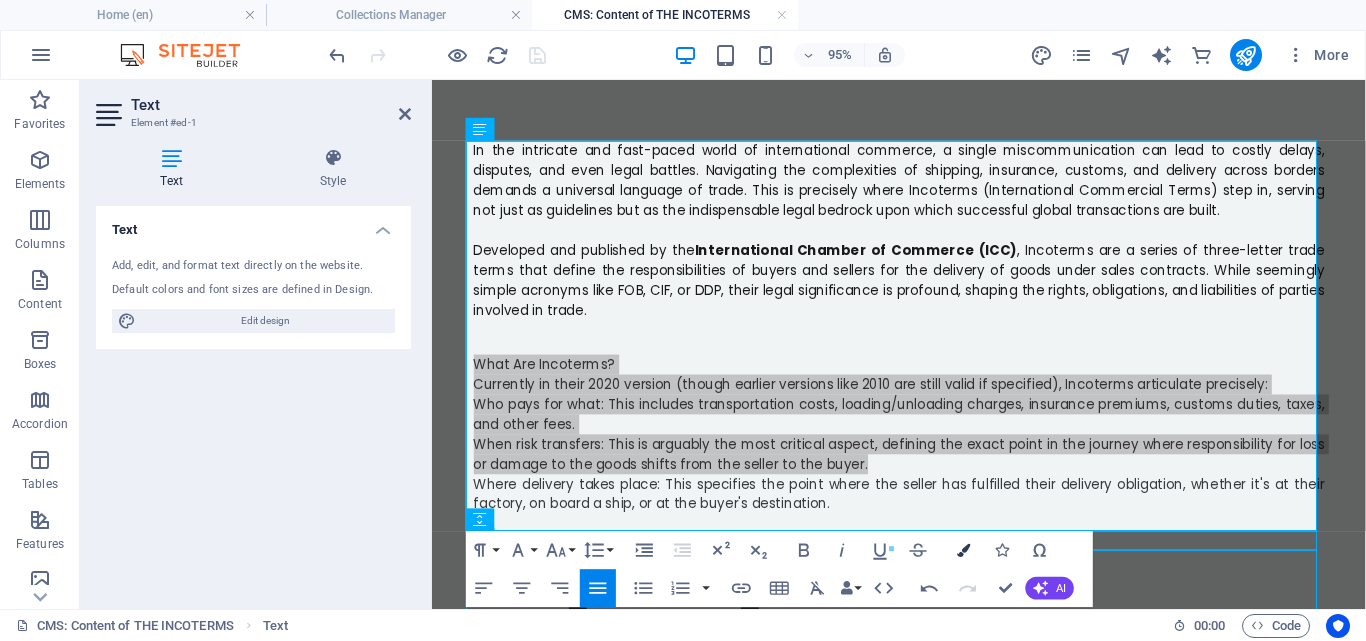 click at bounding box center (963, 550) 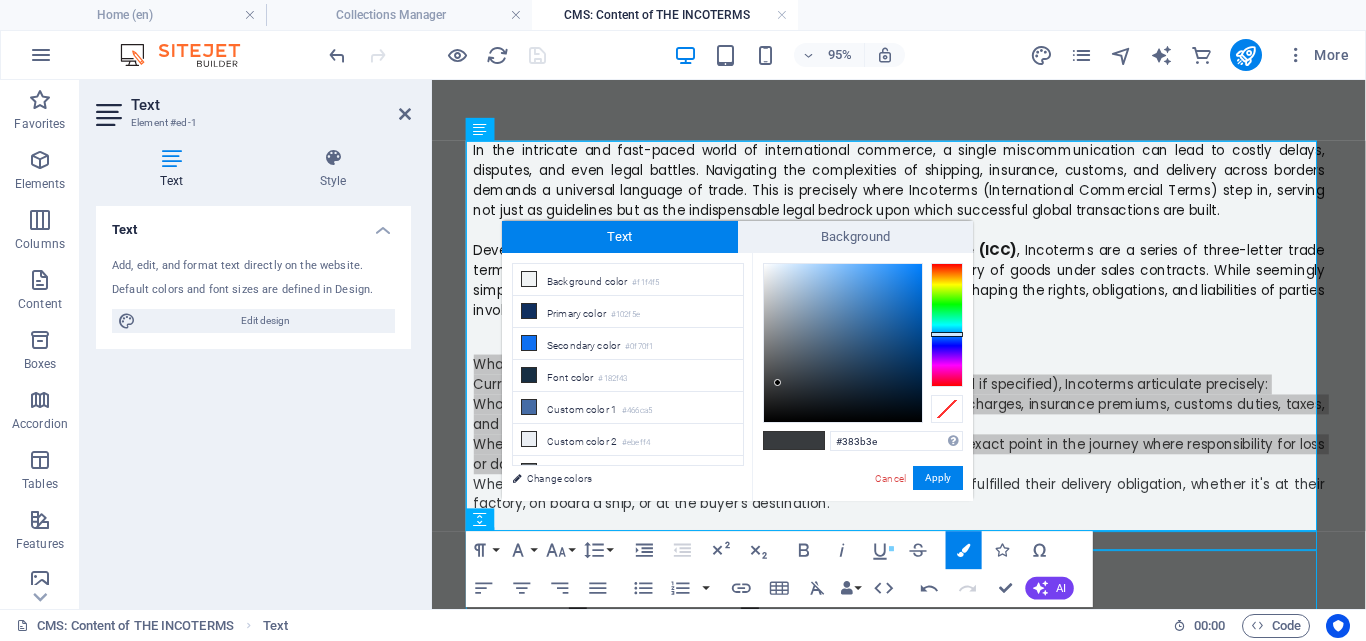type on "#212122" 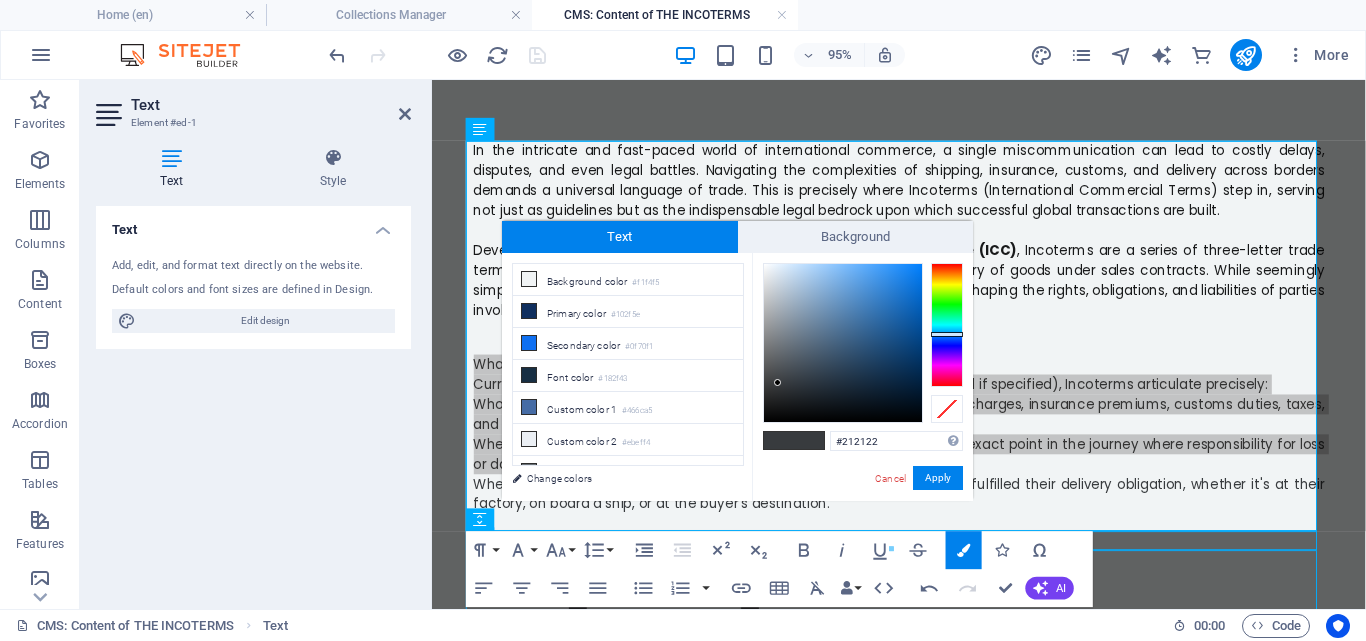 click at bounding box center [843, 343] 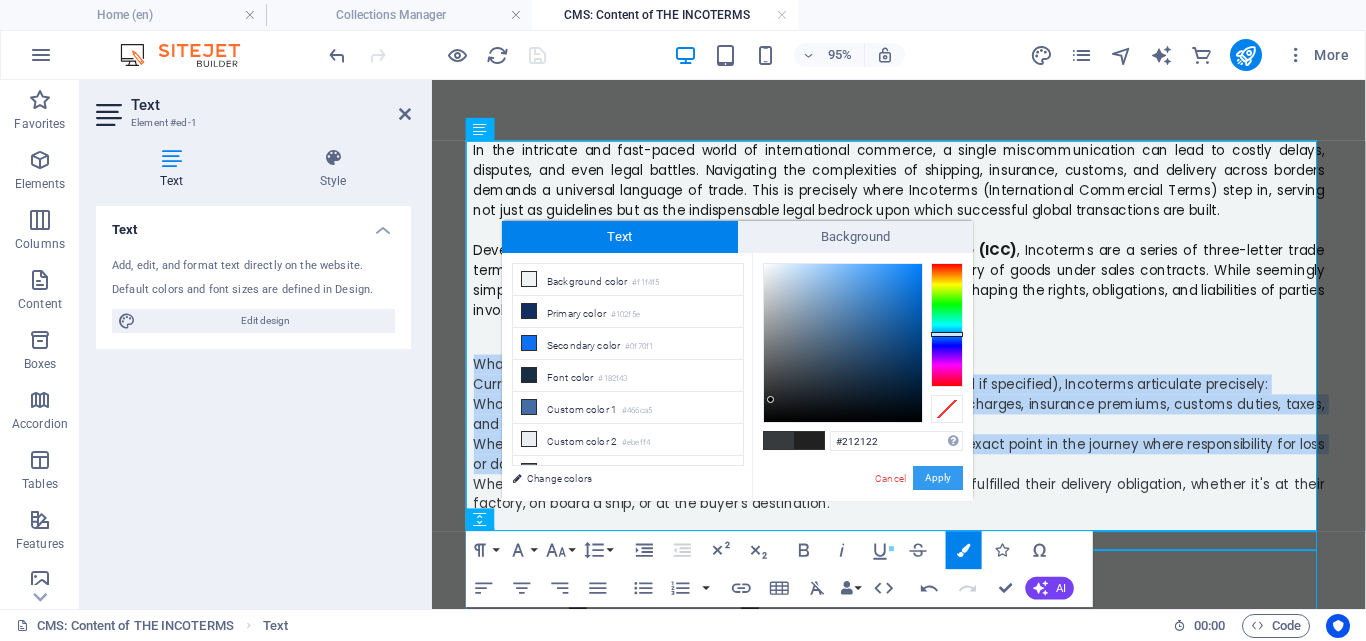 click on "Apply" at bounding box center (938, 478) 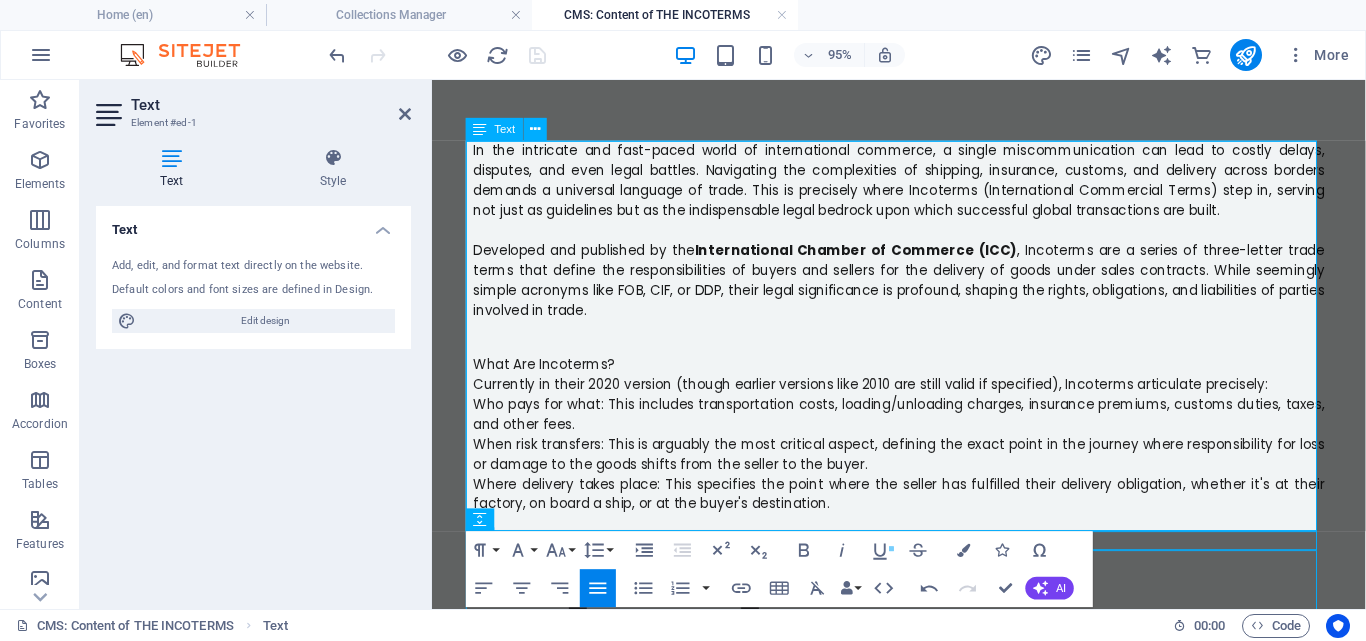 click at bounding box center [924, 342] 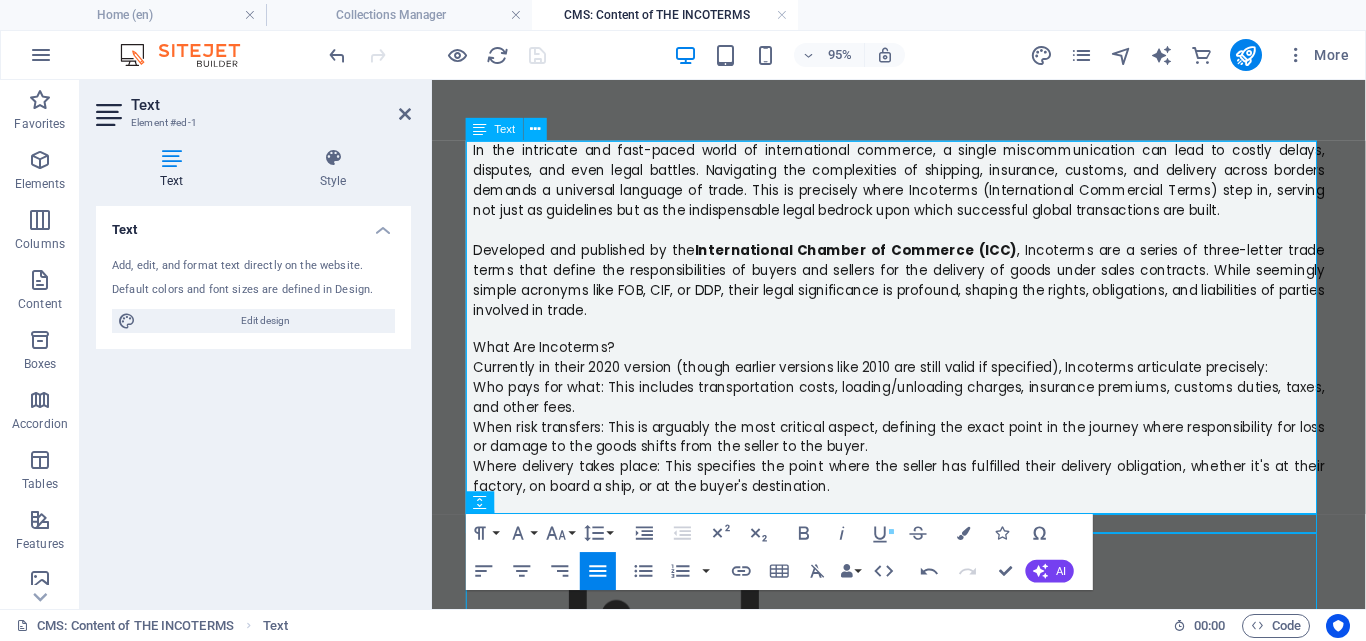 click on "What Are Incoterms?" at bounding box center [924, 361] 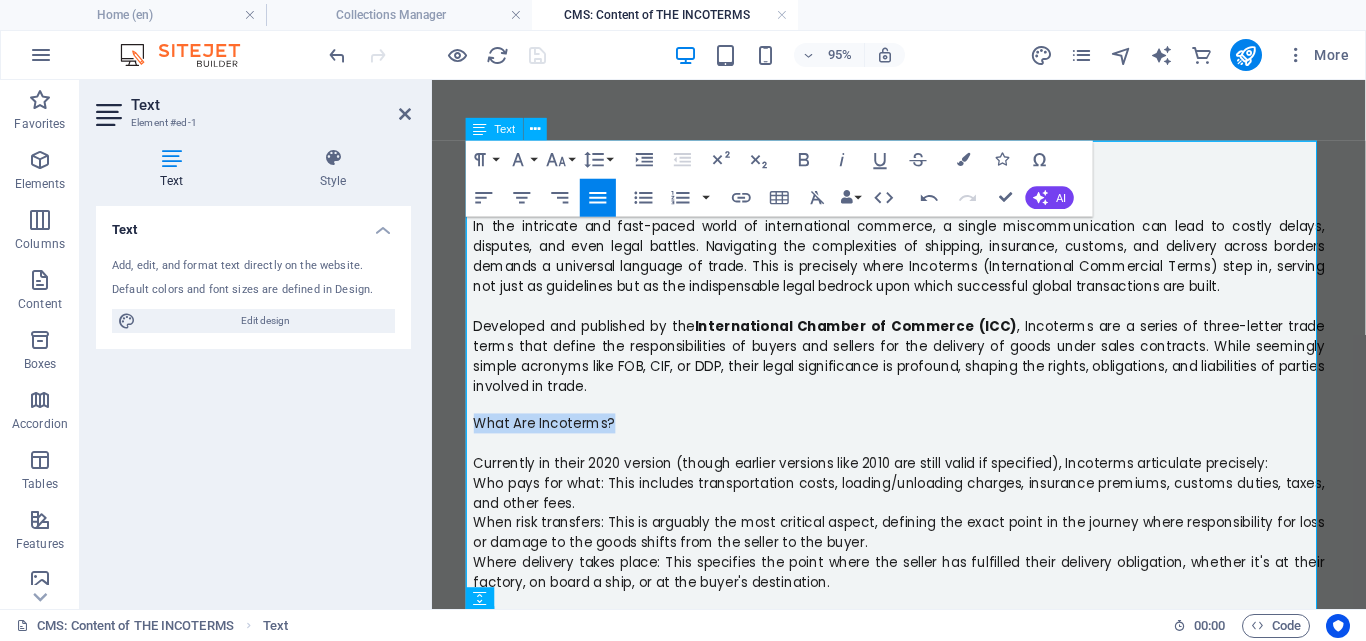 drag, startPoint x: 637, startPoint y: 443, endPoint x: 468, endPoint y: 435, distance: 169.18924 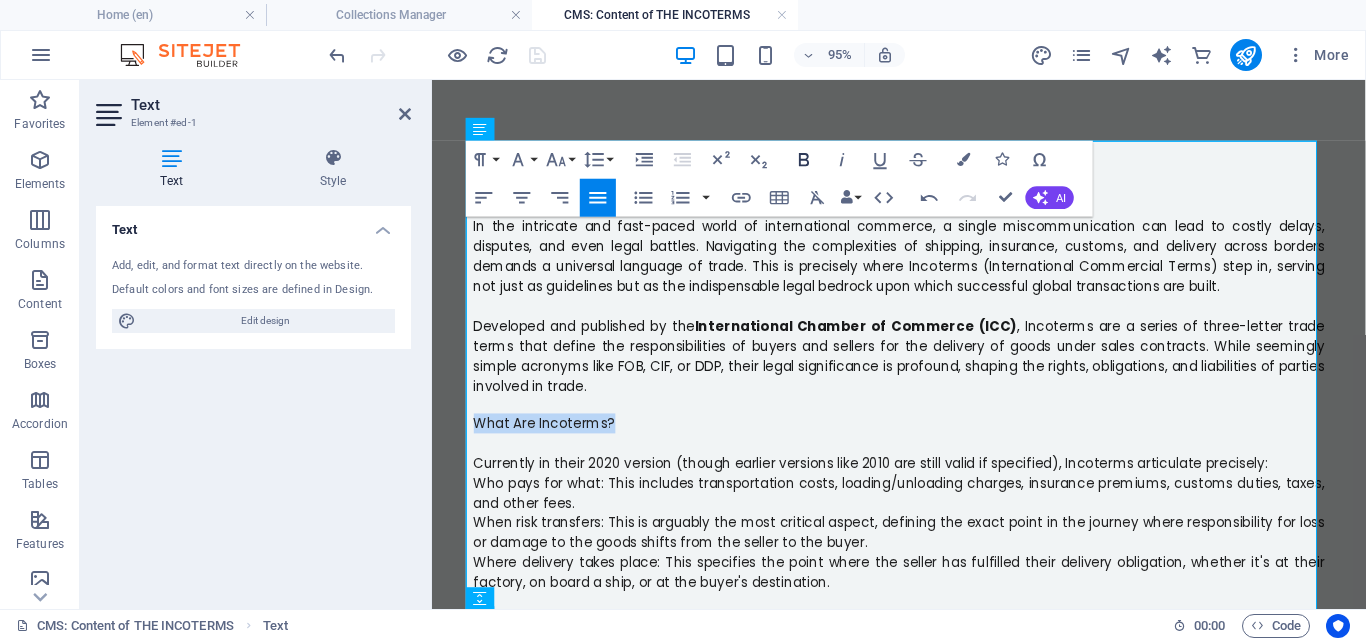 click 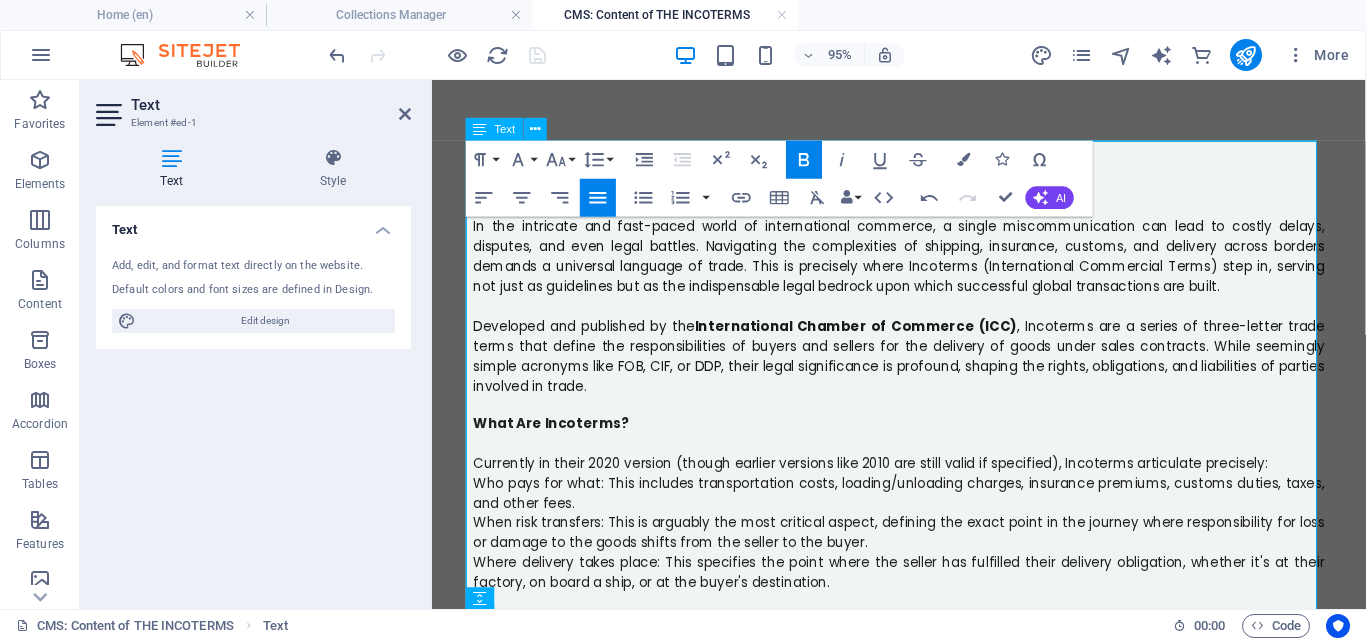 click on "Who pays for what: This includes transportation costs, loading/unloading charges, insurance premiums, customs duties, taxes, and other fees." at bounding box center (924, 515) 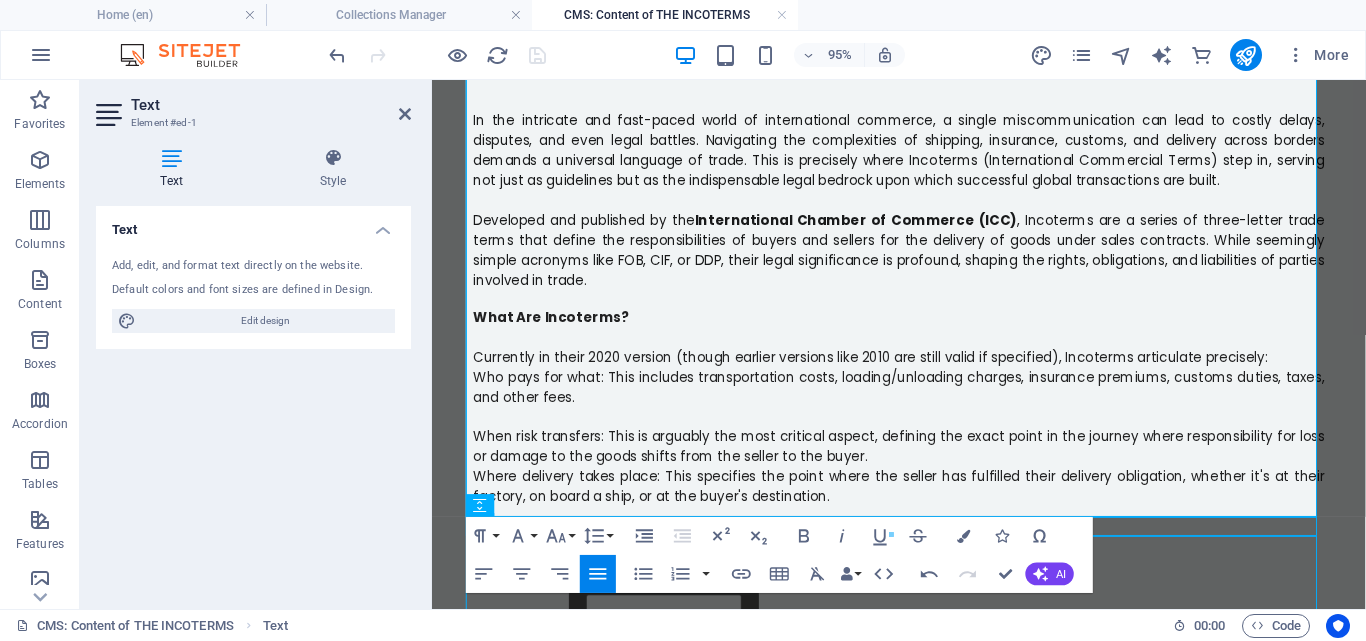 scroll, scrollTop: 131, scrollLeft: 0, axis: vertical 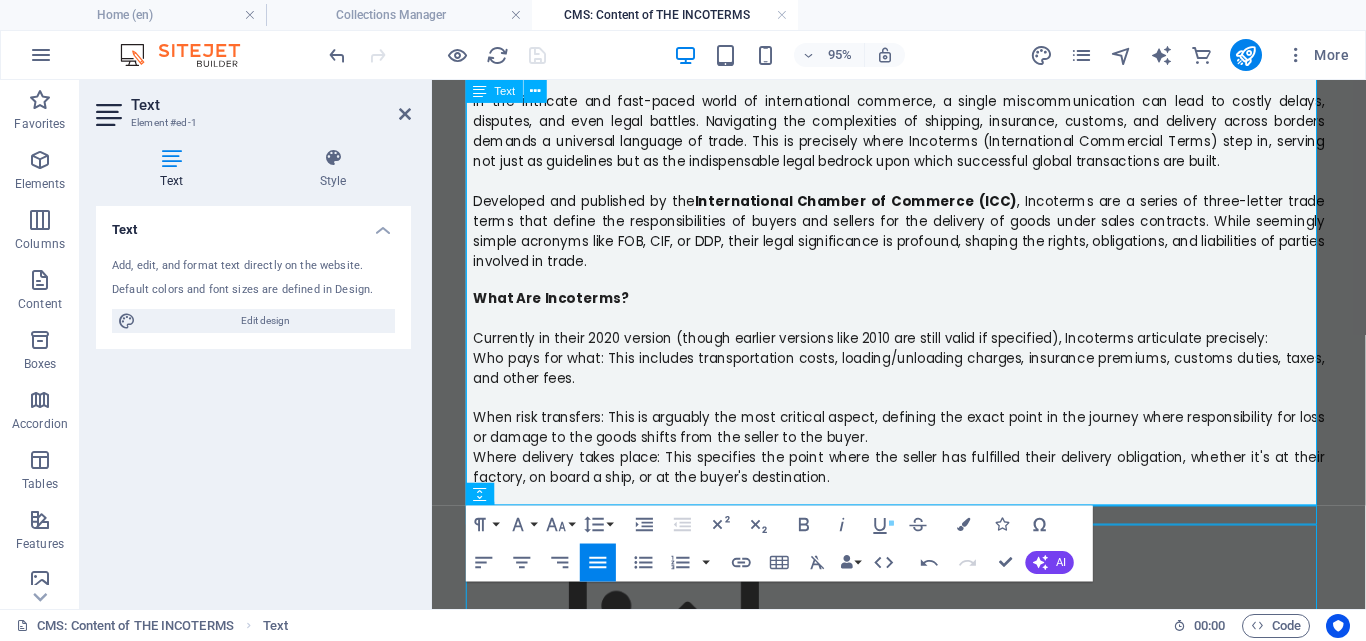 click on "Where delivery takes place: This specifies the point where the seller has fulfilled their delivery obligation, whether it's at their factory, on board a ship, or at the buyer's destination." at bounding box center (924, 489) 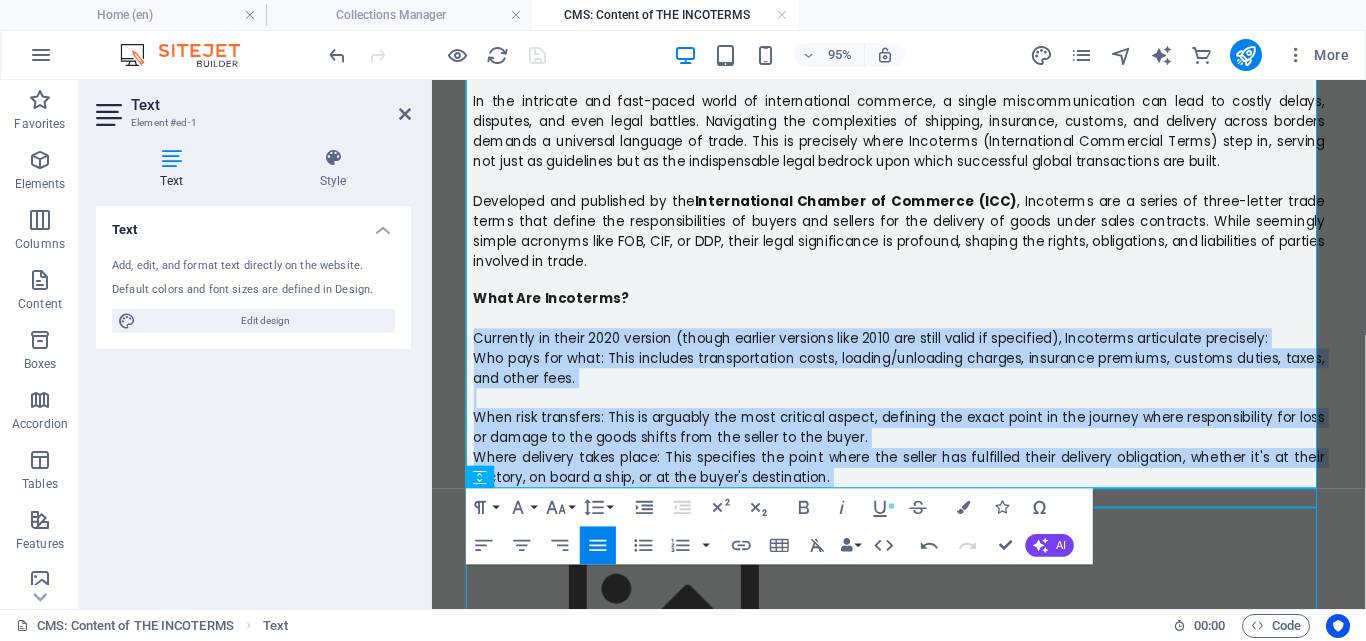 drag, startPoint x: 853, startPoint y: 499, endPoint x: 461, endPoint y: 345, distance: 421.16504 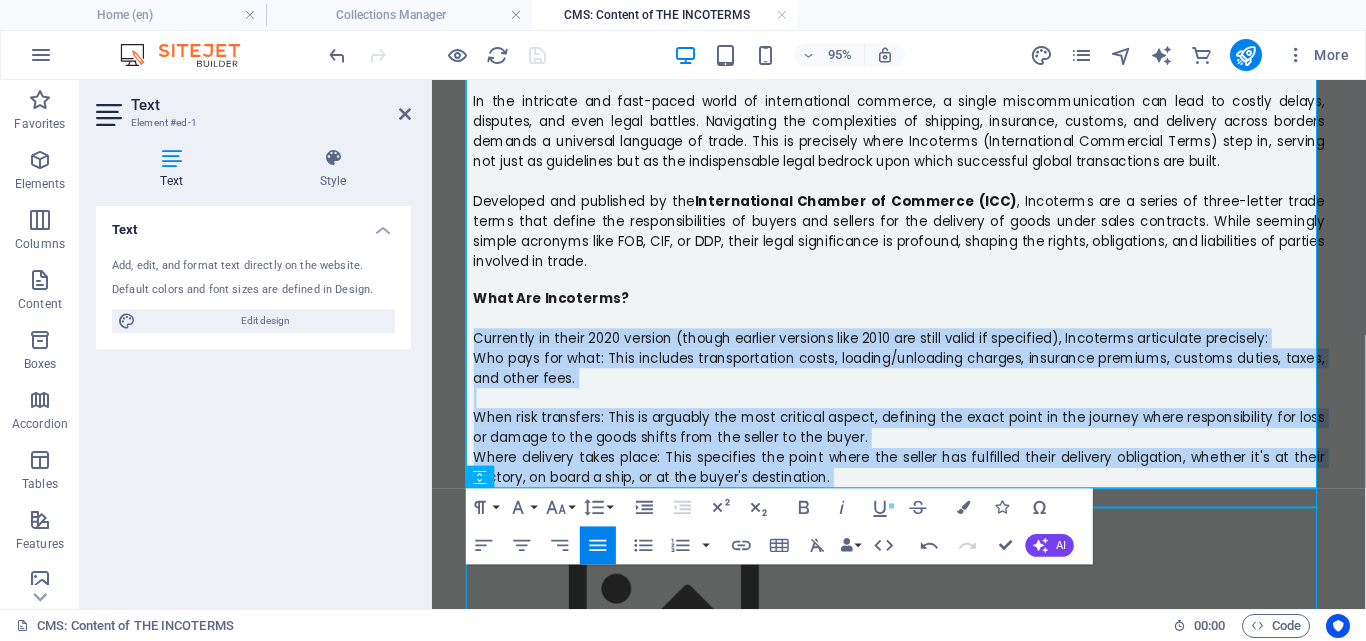 click at bounding box center (891, 507) 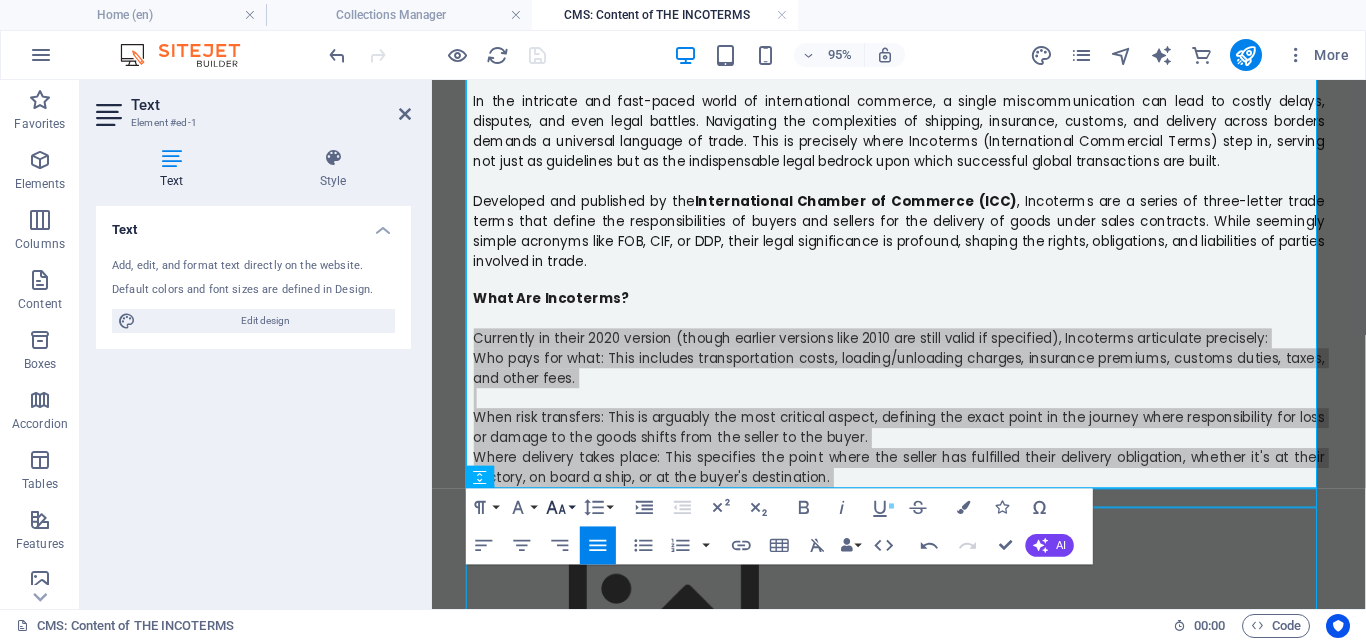 click on "Font Size" at bounding box center (560, 508) 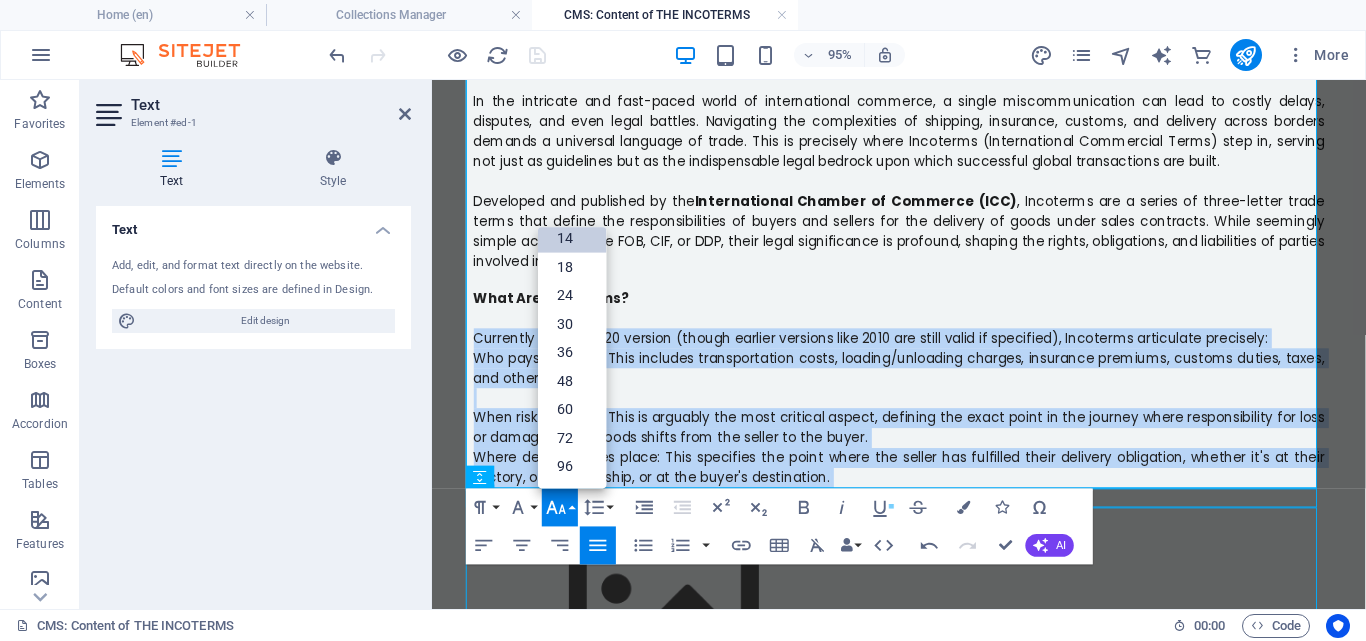 click on "14" at bounding box center (572, 238) 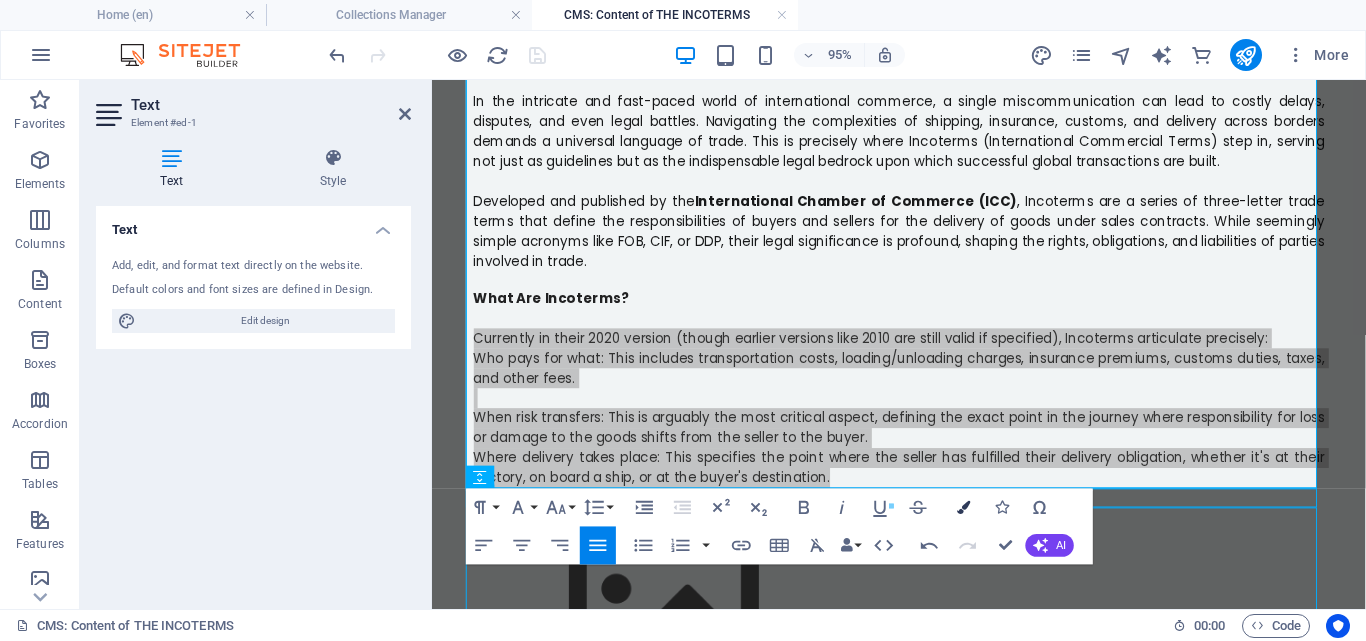 click at bounding box center (963, 507) 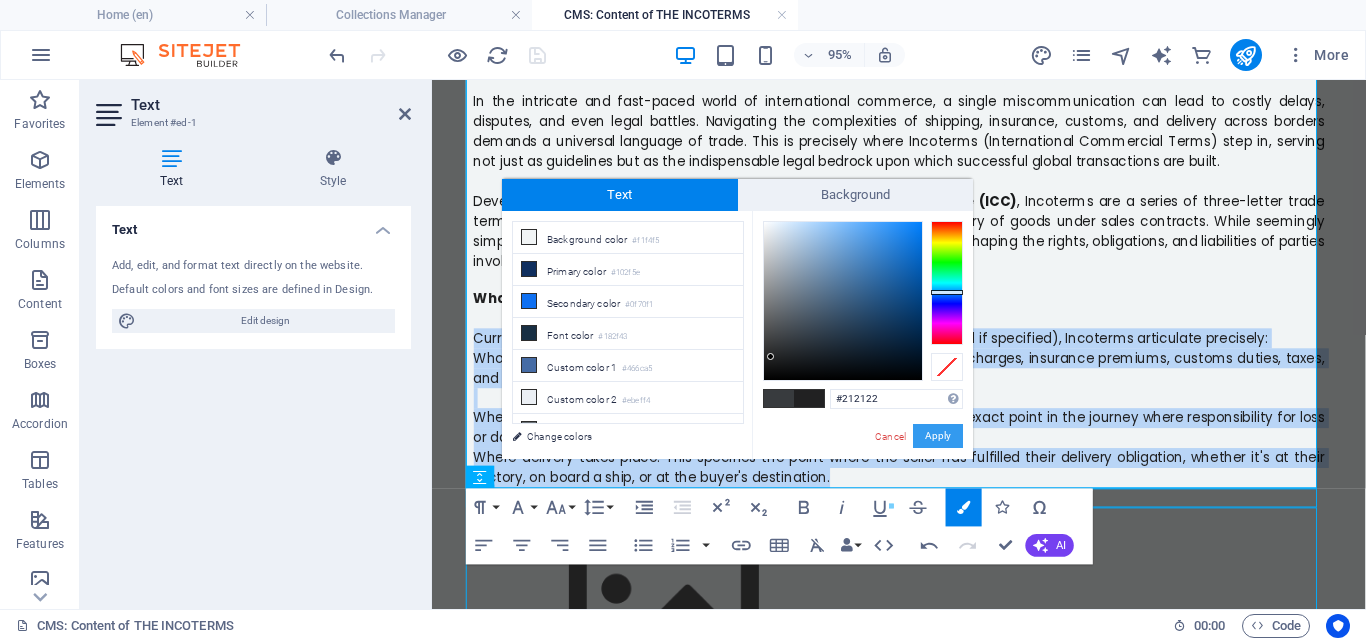 click on "Apply" at bounding box center [938, 436] 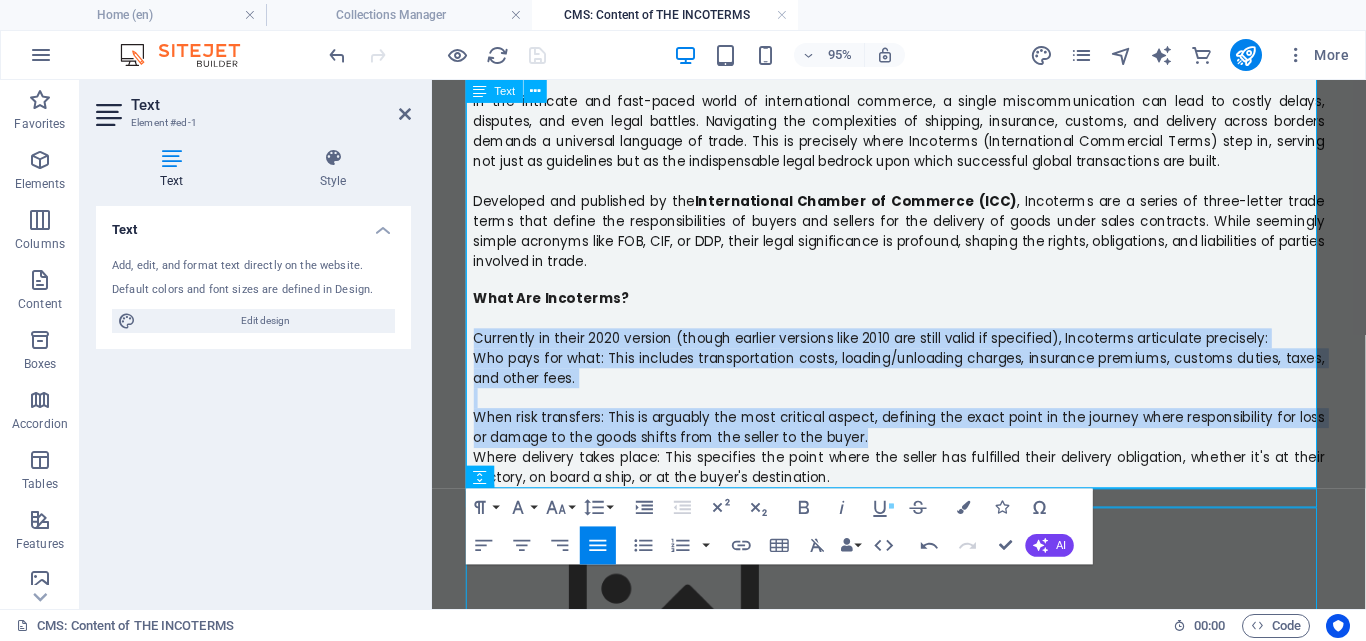 click on "Who pays for what: This includes transportation costs, loading/unloading charges, insurance premiums, customs duties, taxes, and other fees." at bounding box center (924, 384) 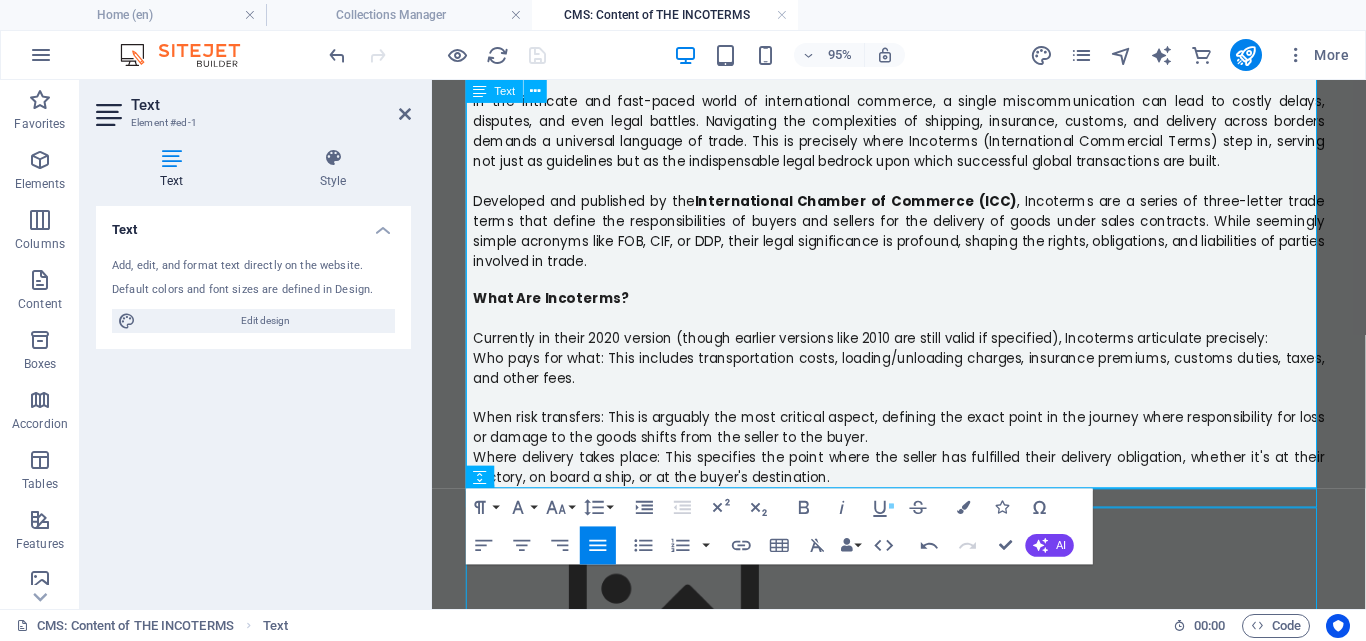 click on "When risk transfers: This is arguably the most critical aspect, defining the exact point in the journey where responsibility for loss or damage to the goods shifts from the seller to the buyer." at bounding box center [924, 446] 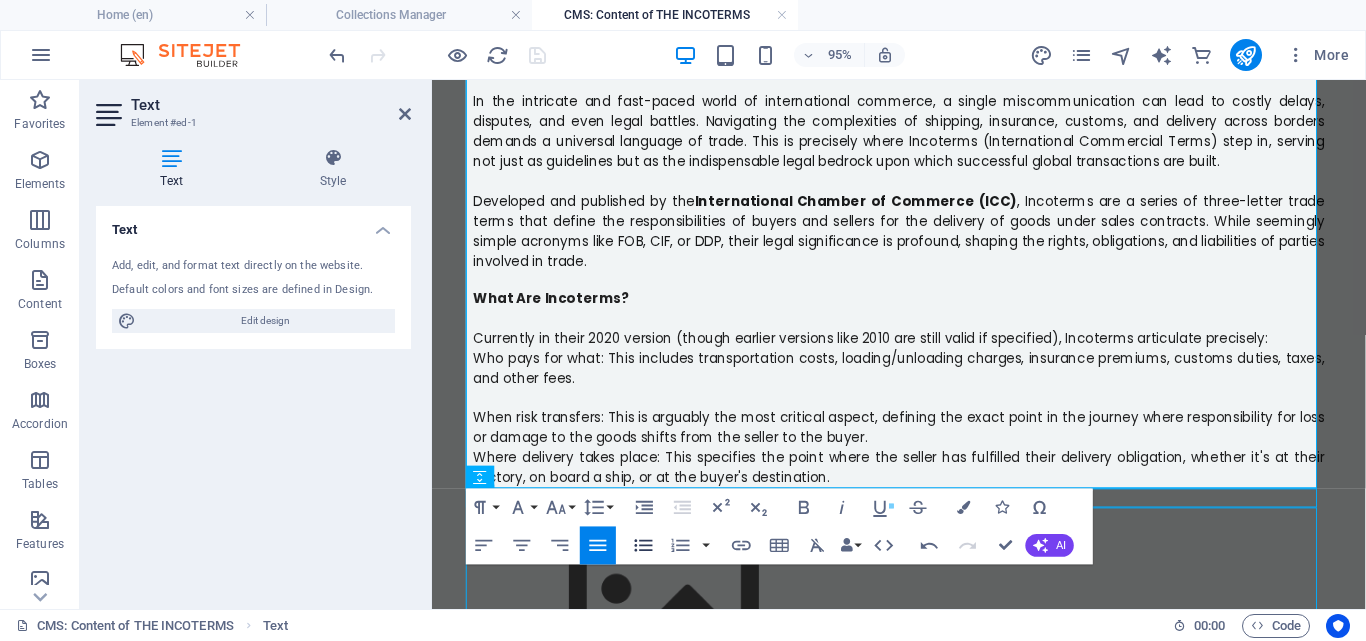 click 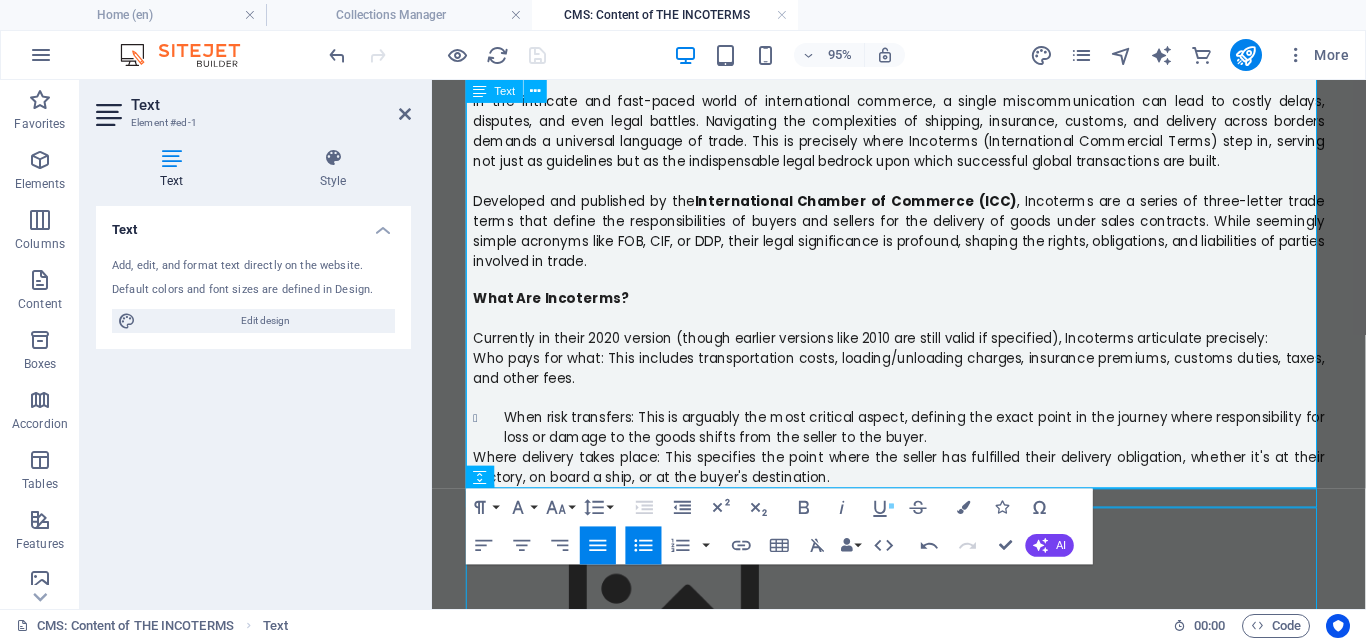click on "Where delivery takes place: This specifies the point where the seller has fulfilled their delivery obligation, whether it's at their factory, on board a ship, or at the buyer's destination." at bounding box center (924, 488) 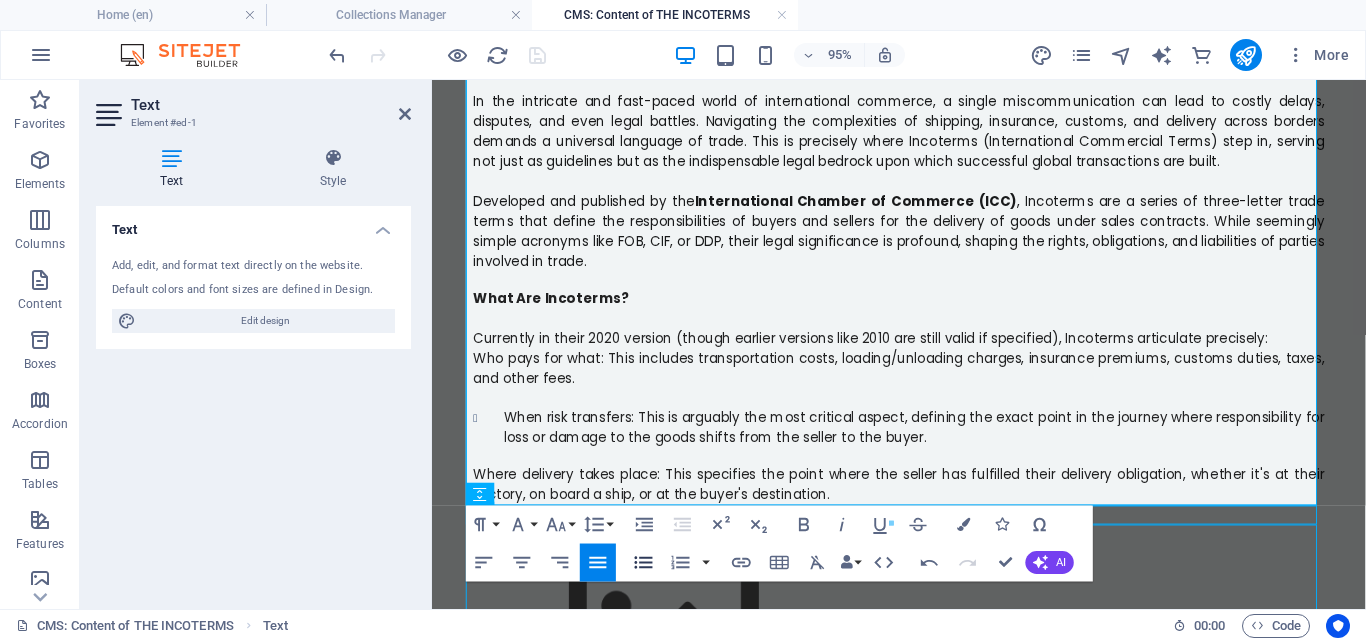click 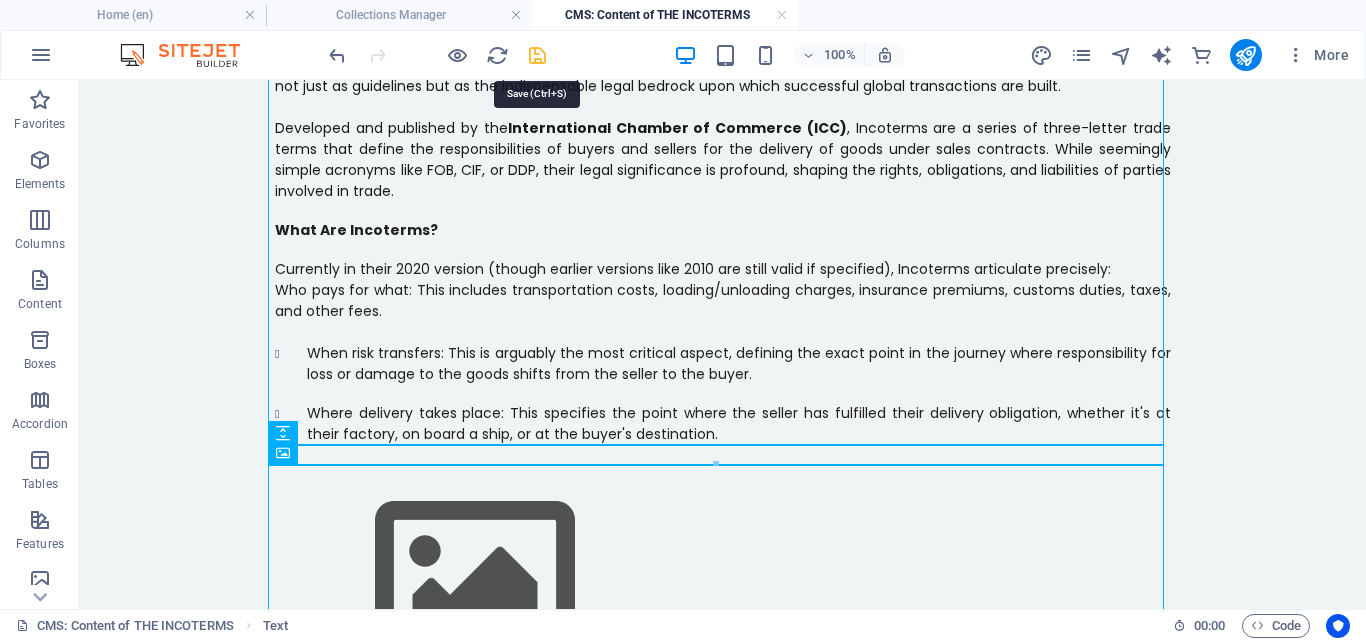 click at bounding box center (537, 55) 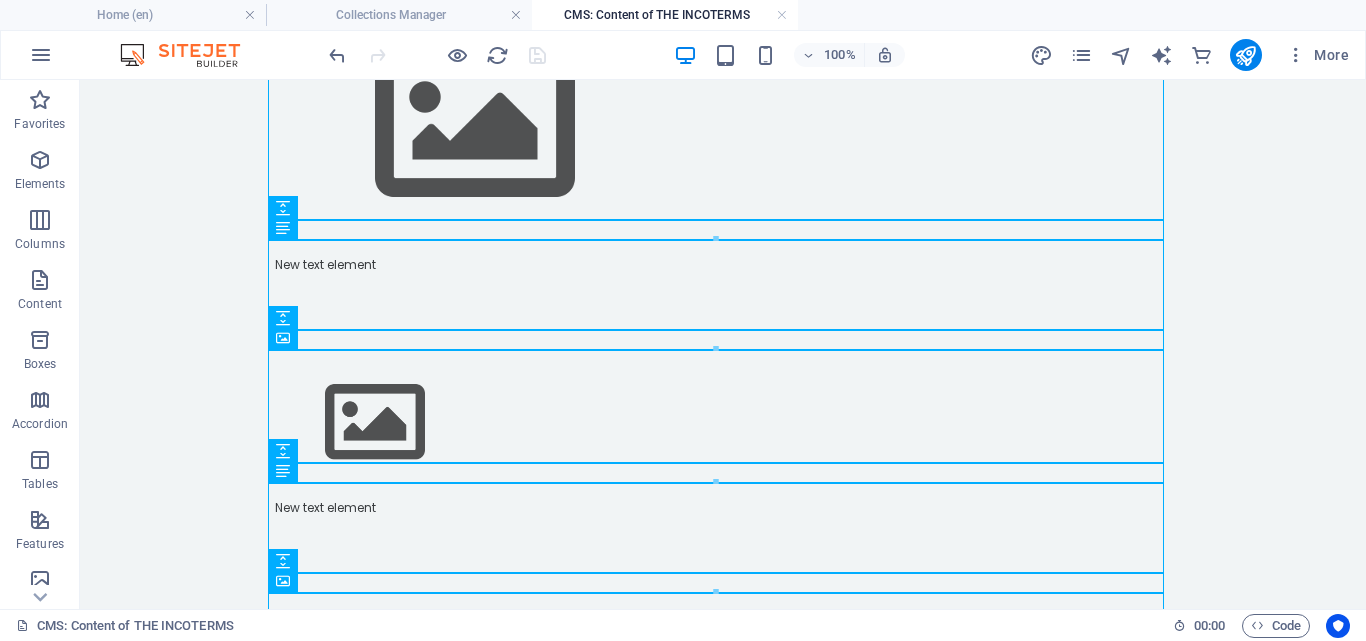 scroll, scrollTop: 639, scrollLeft: 0, axis: vertical 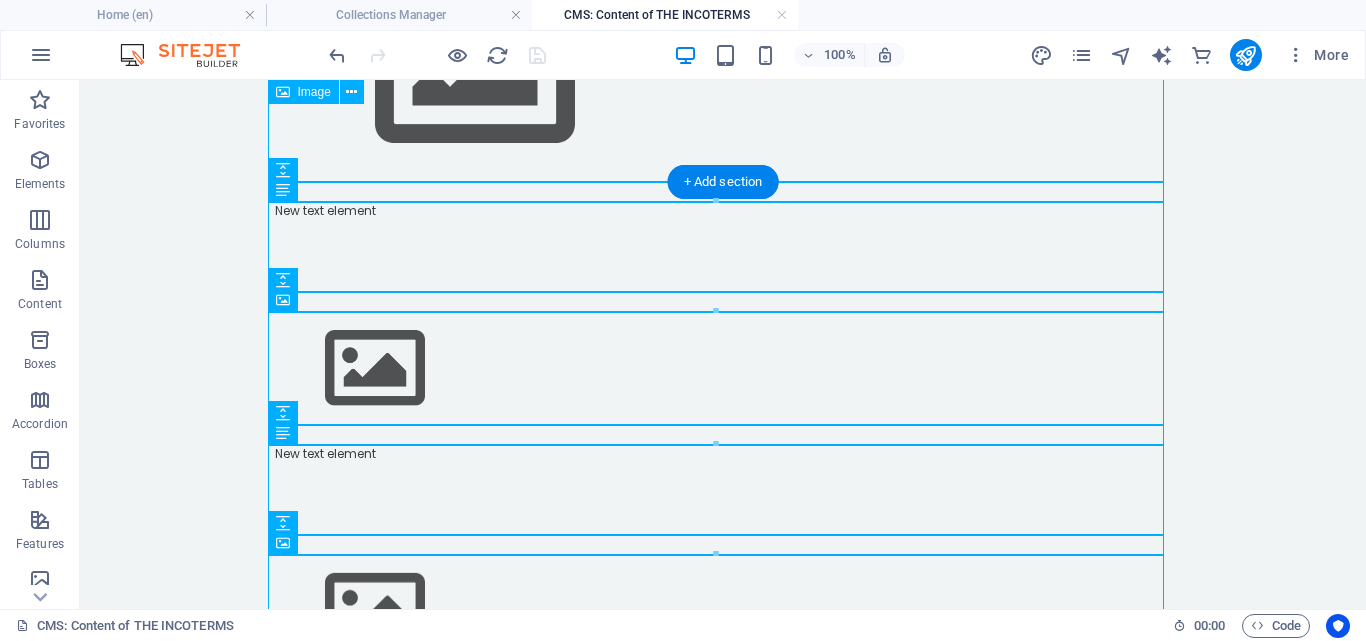 click at bounding box center (723, 69) 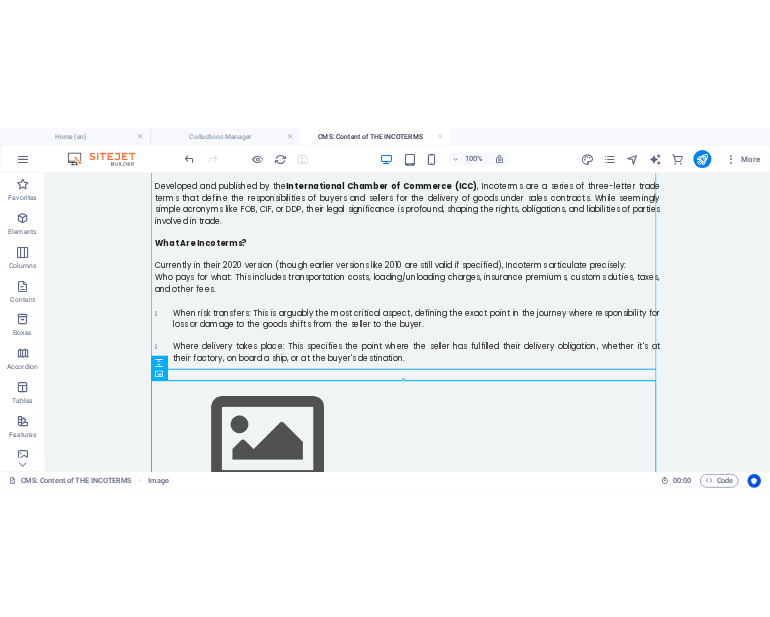 scroll, scrollTop: 162, scrollLeft: 0, axis: vertical 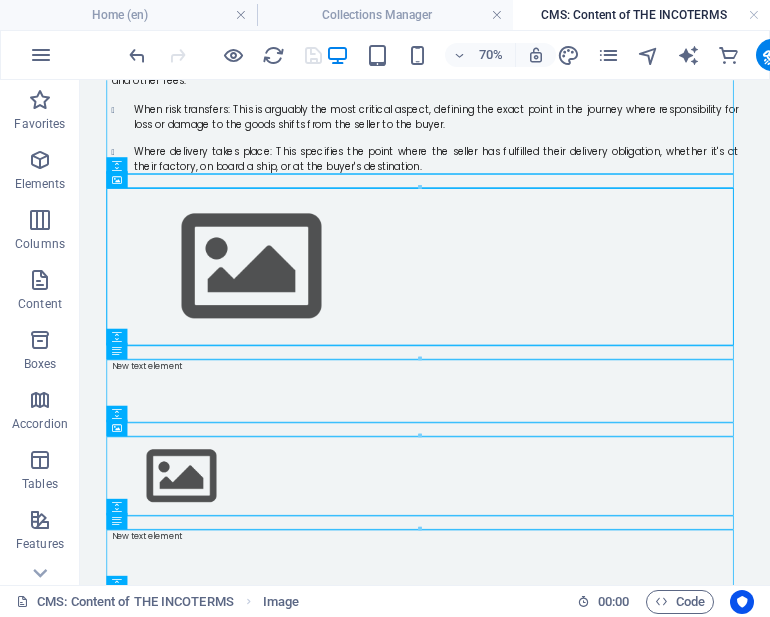 click at bounding box center [420, 359] 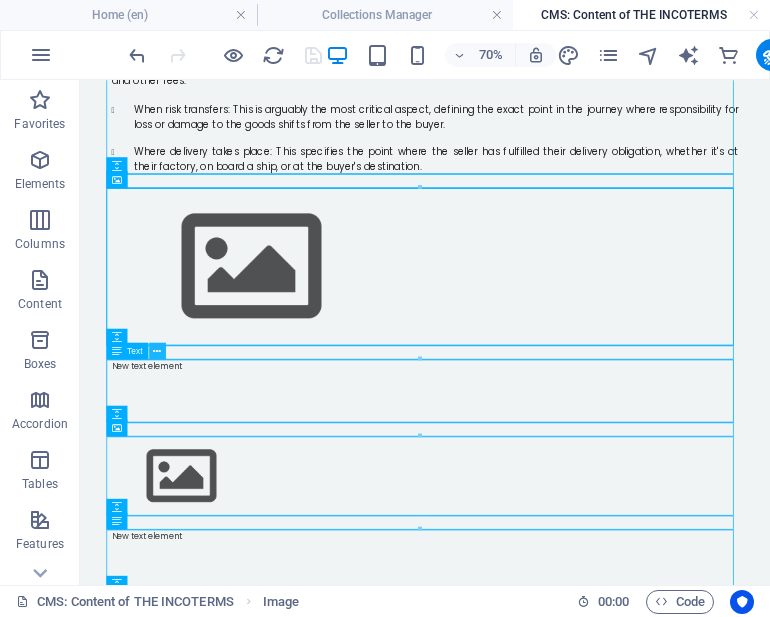 click at bounding box center (158, 351) 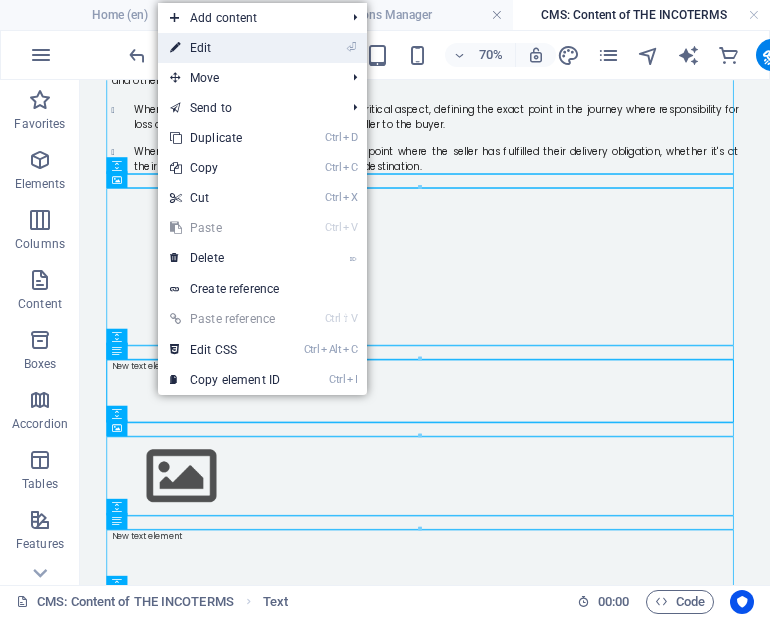 click on "⏎  Edit" at bounding box center [225, 48] 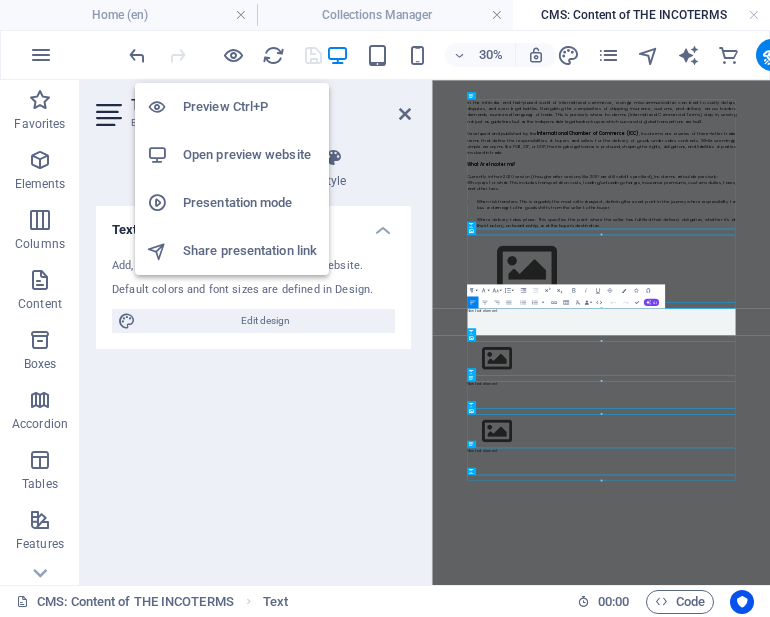 scroll, scrollTop: 0, scrollLeft: 0, axis: both 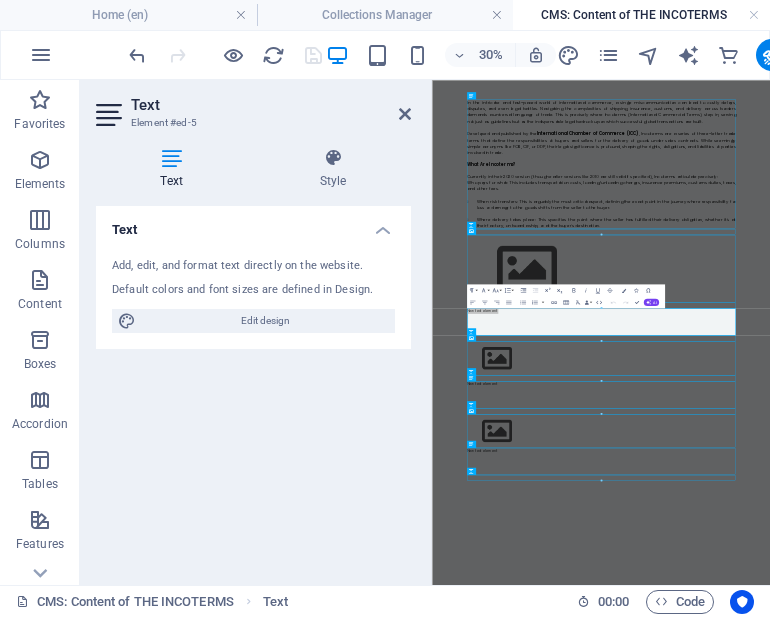 click on "Text Add, edit, and format text directly on the website. Default colors and font sizes are defined in Design. Edit design Alignment Left aligned Centered Right aligned" at bounding box center [253, 387] 